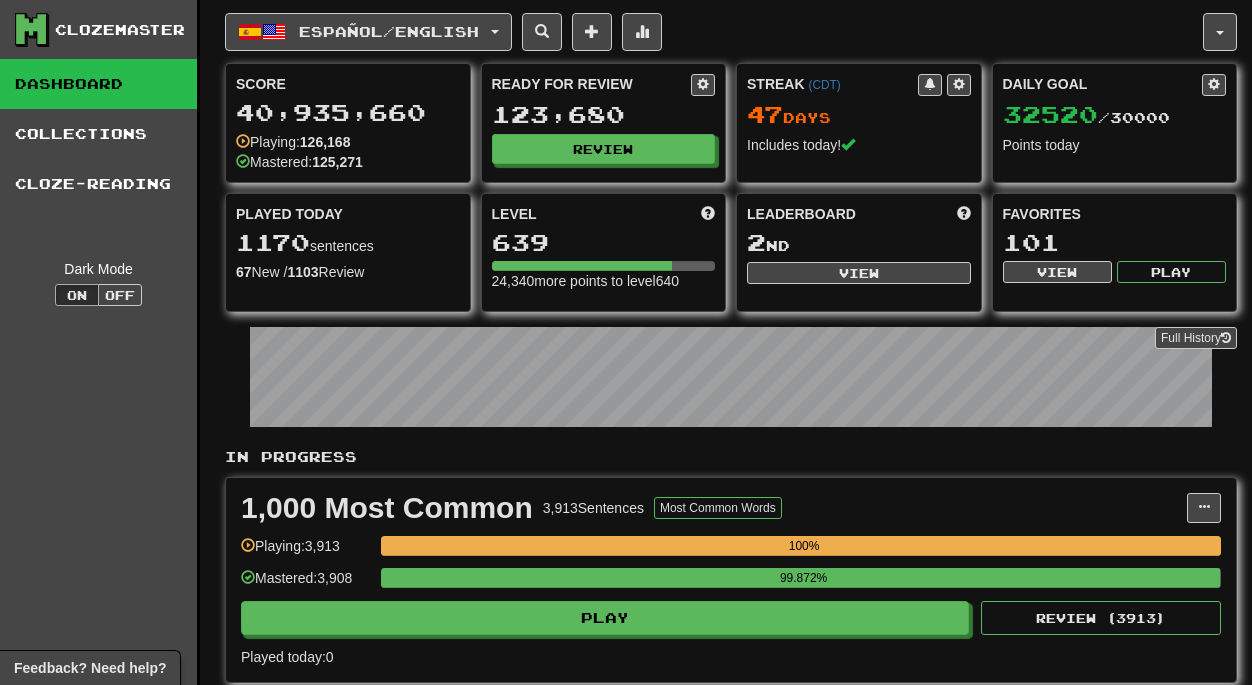 scroll, scrollTop: 0, scrollLeft: 0, axis: both 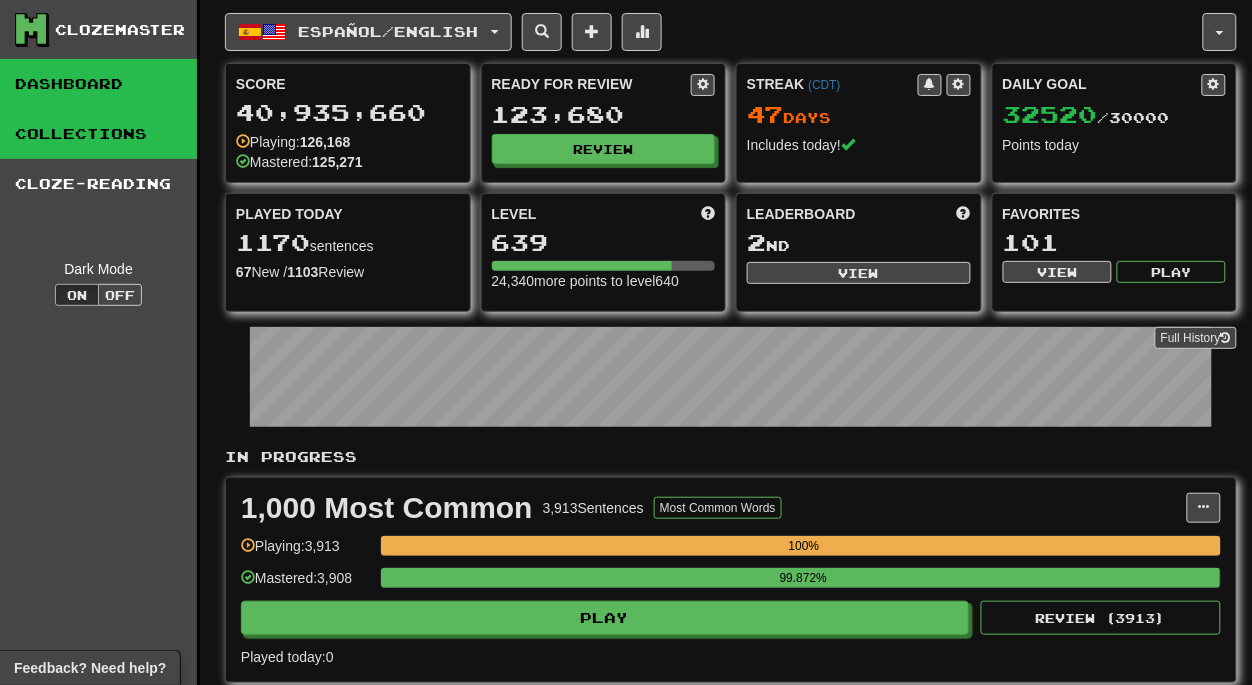 click on "Collections" at bounding box center [98, 134] 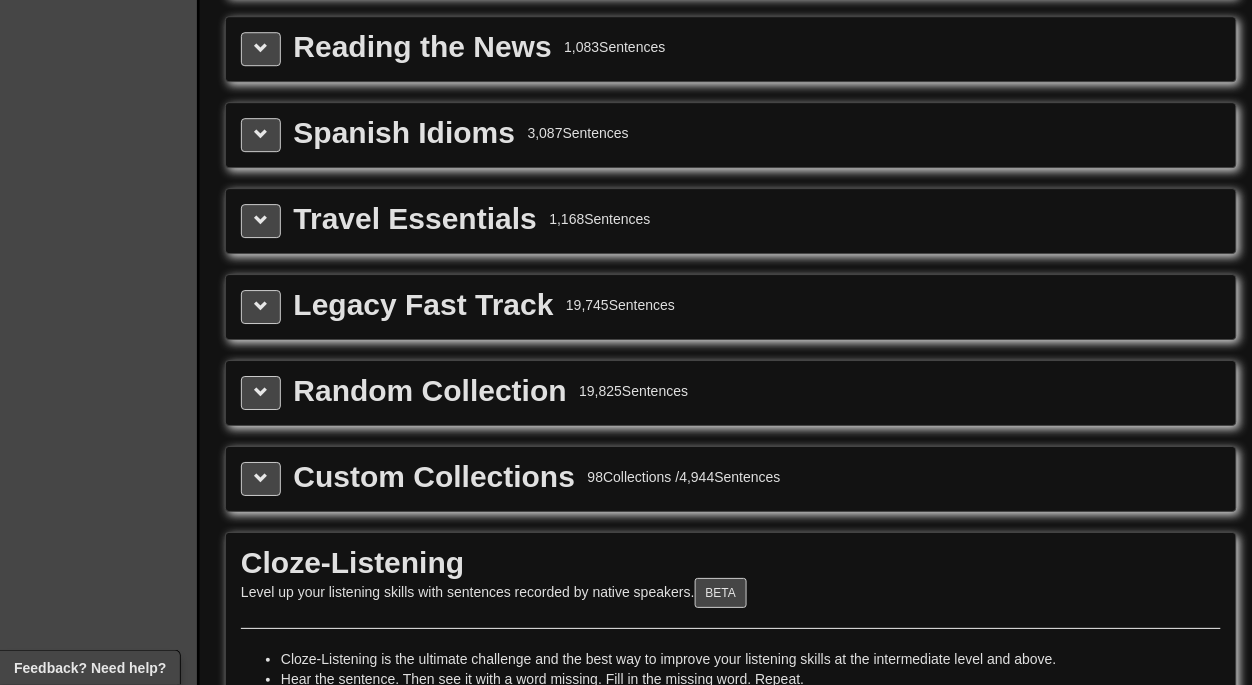 scroll, scrollTop: 3050, scrollLeft: 0, axis: vertical 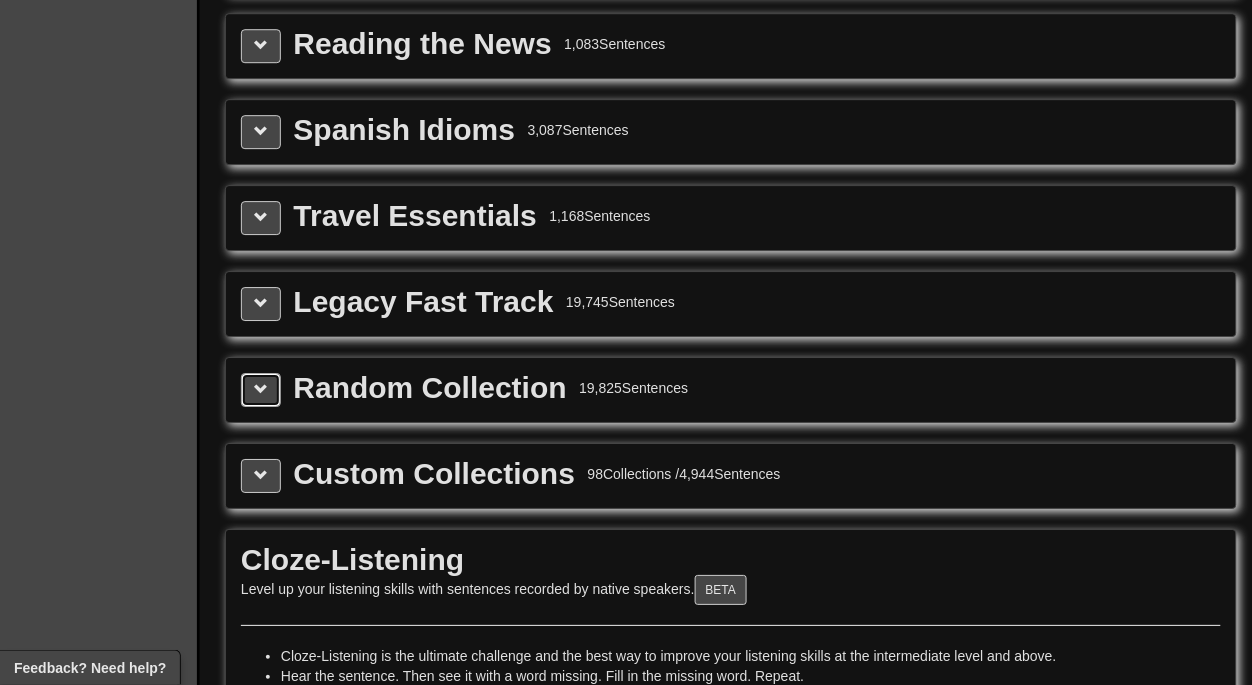 click at bounding box center [261, 389] 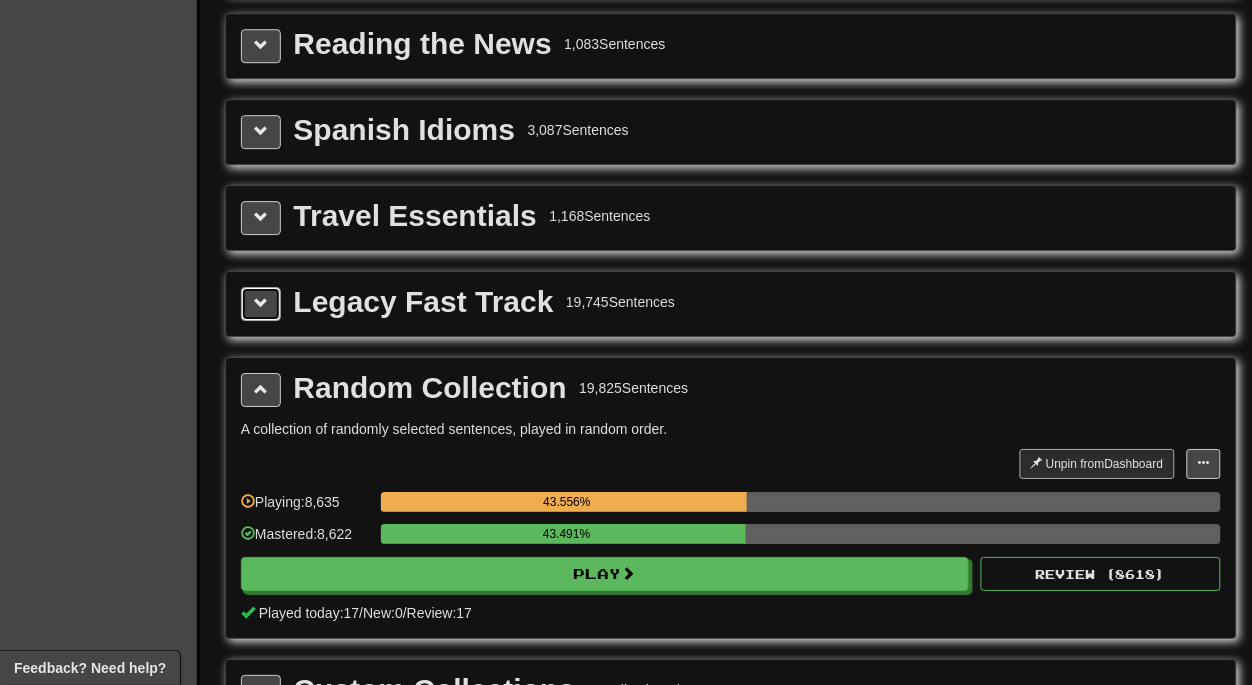 click at bounding box center [261, 304] 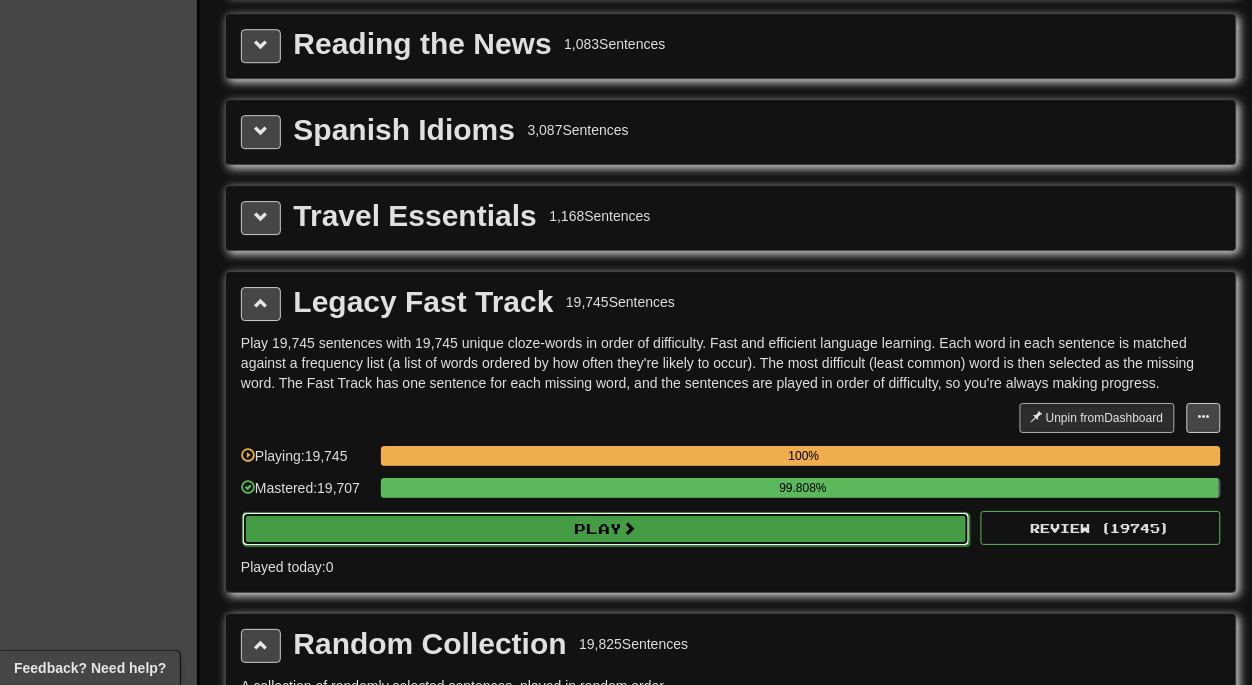 click on "Play" at bounding box center (606, 529) 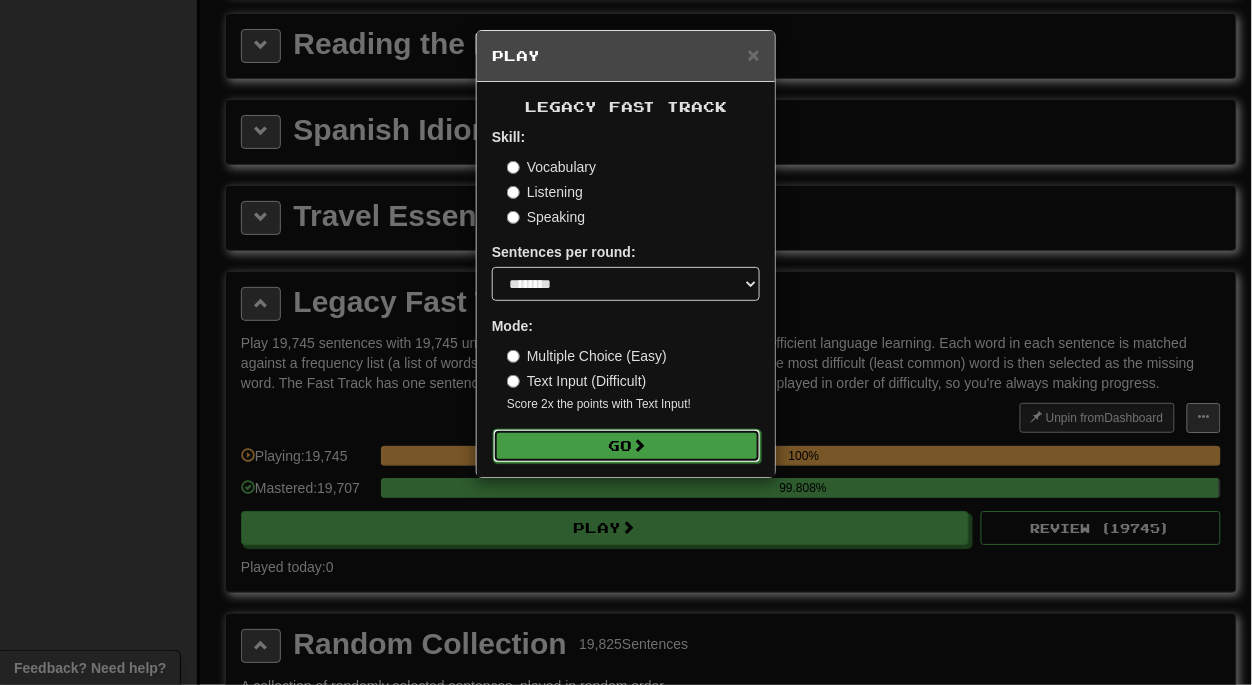 click on "Go" at bounding box center [627, 446] 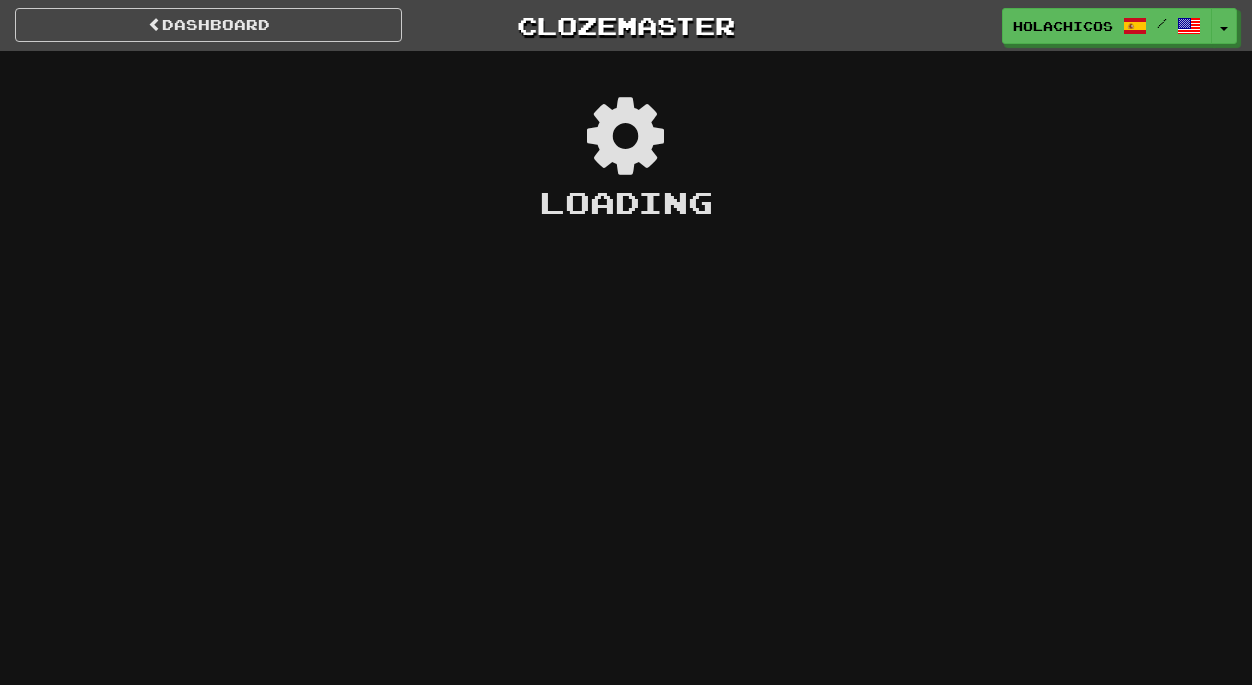 scroll, scrollTop: 0, scrollLeft: 0, axis: both 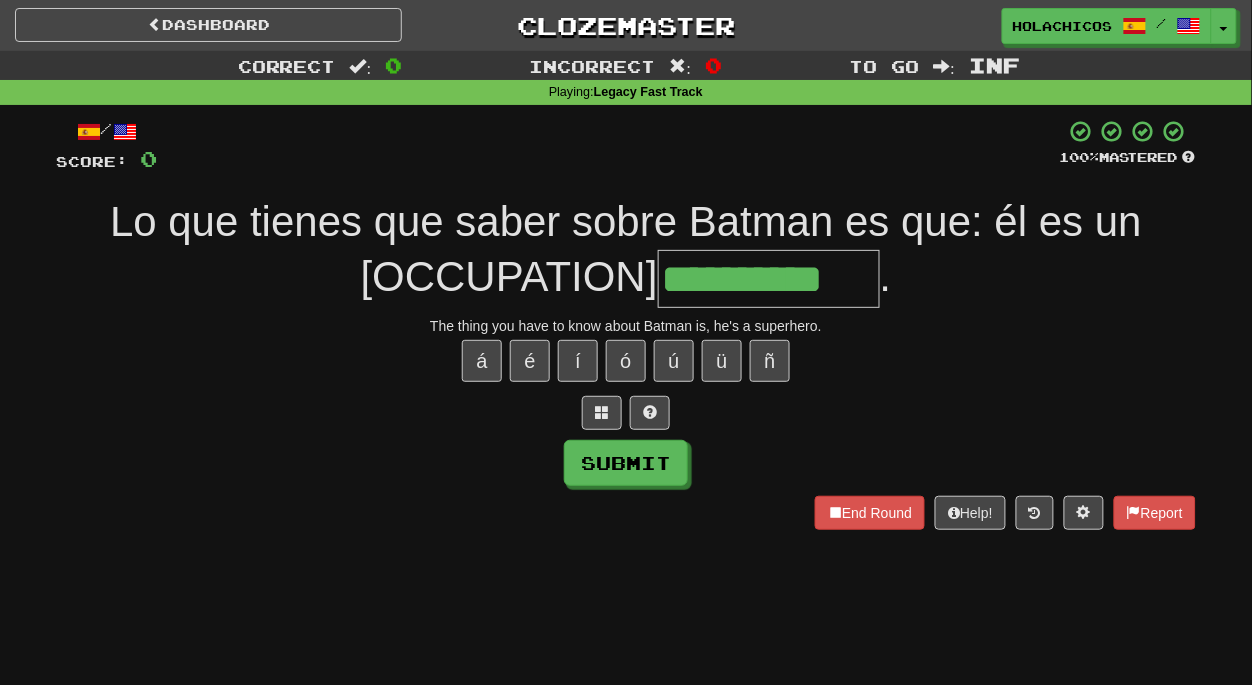 type on "**********" 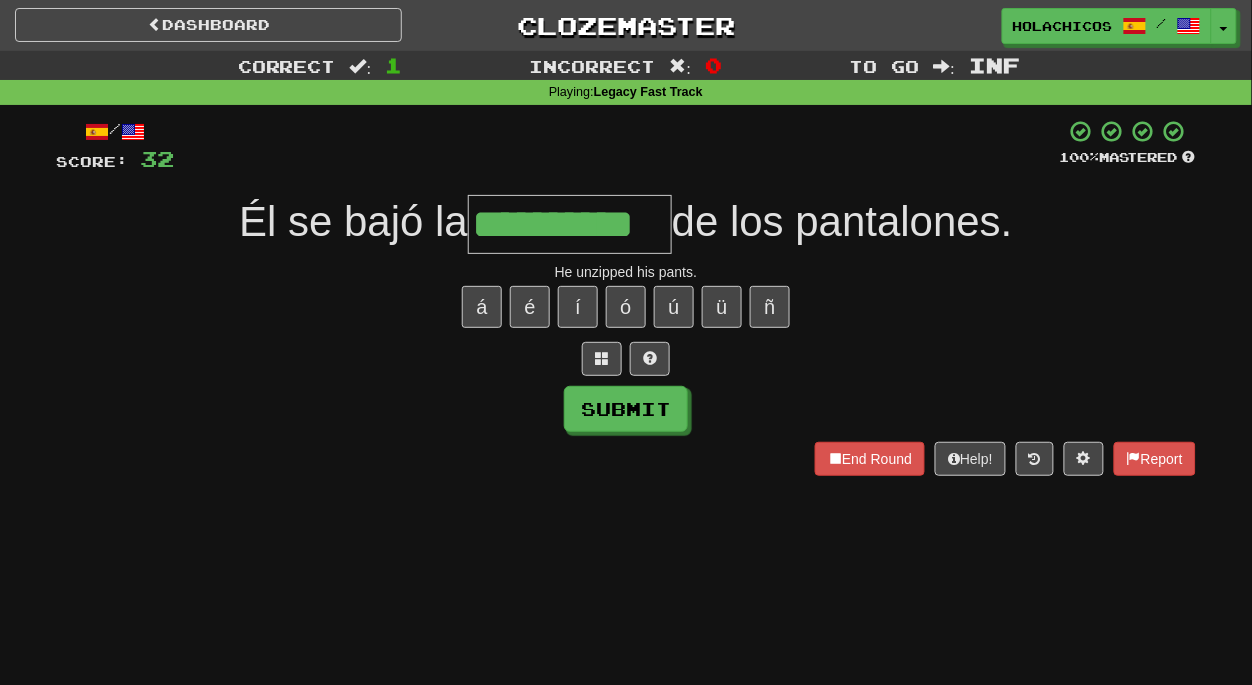 type on "**********" 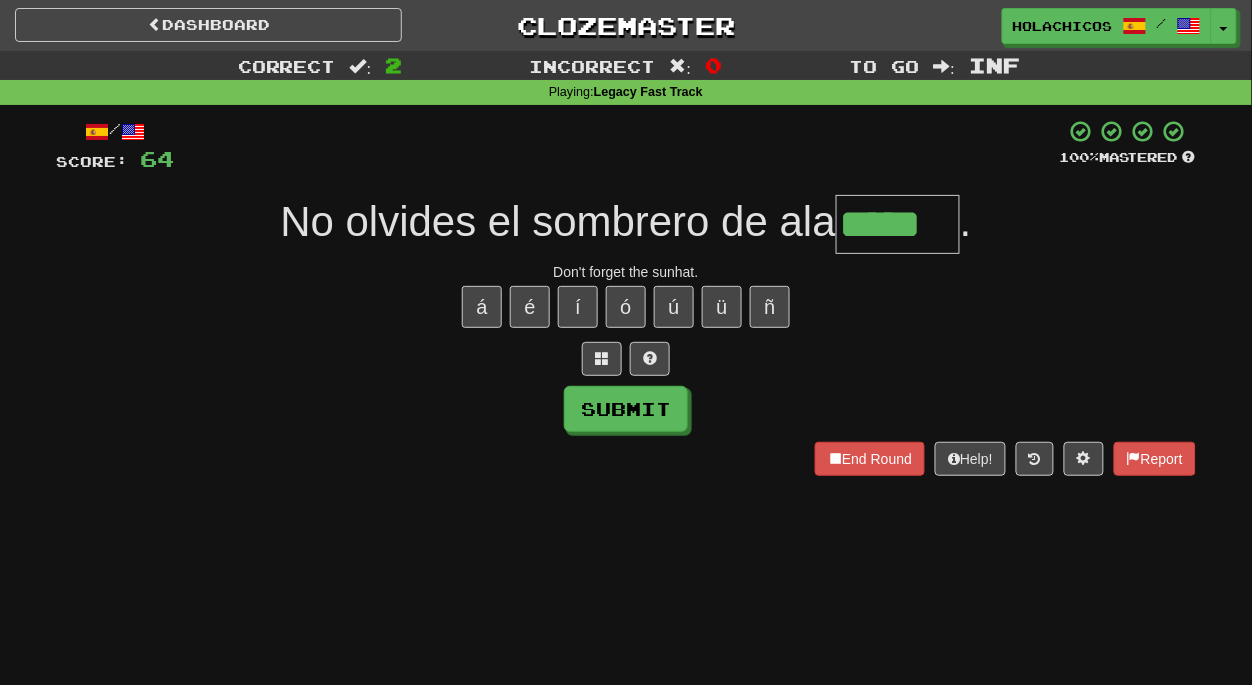 type on "*****" 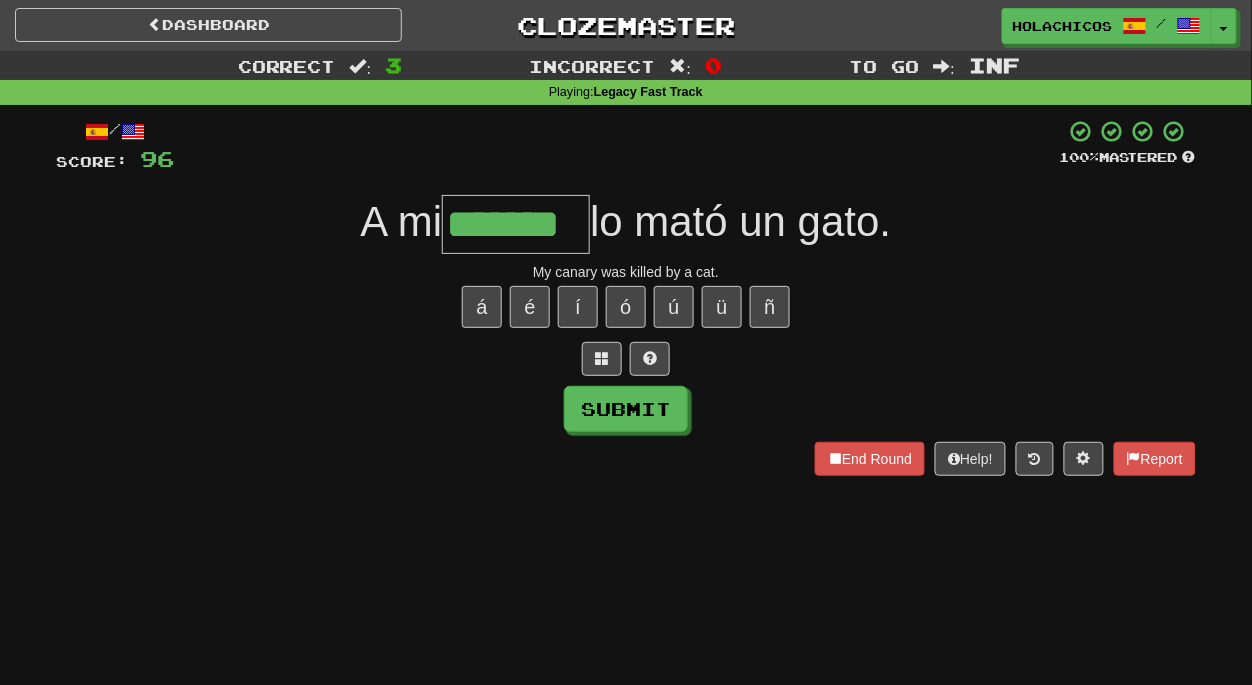 type on "*******" 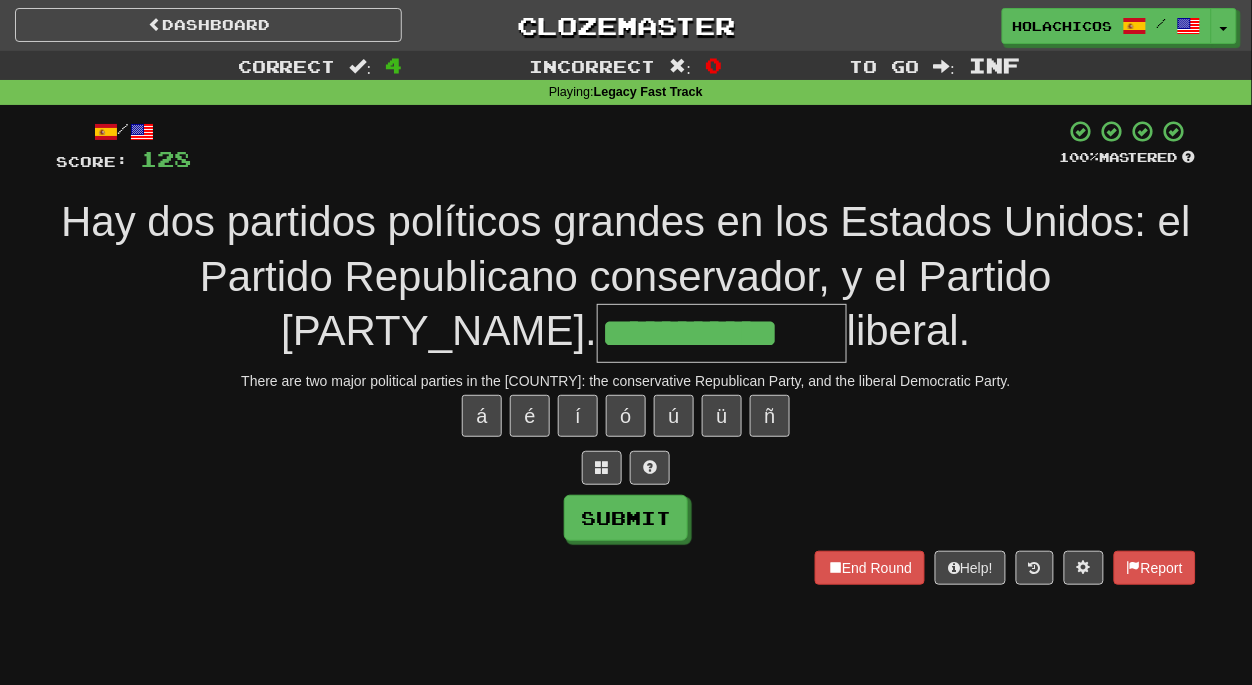 type on "**********" 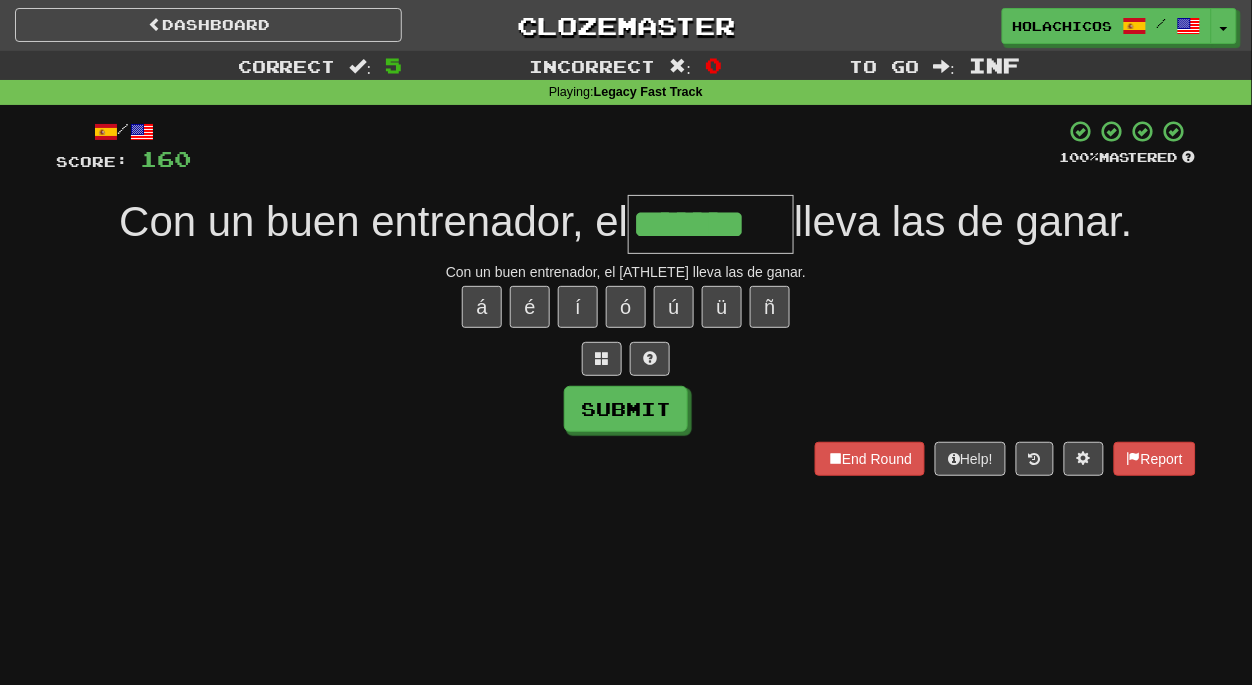 type on "*******" 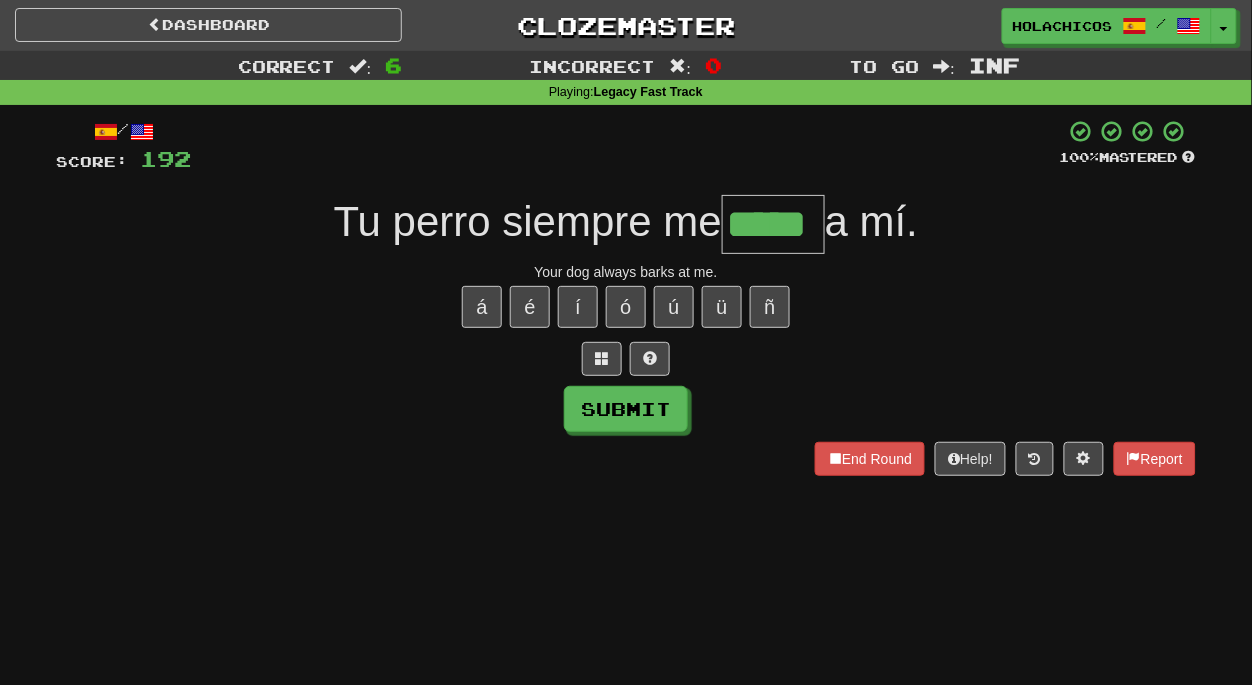 type on "*****" 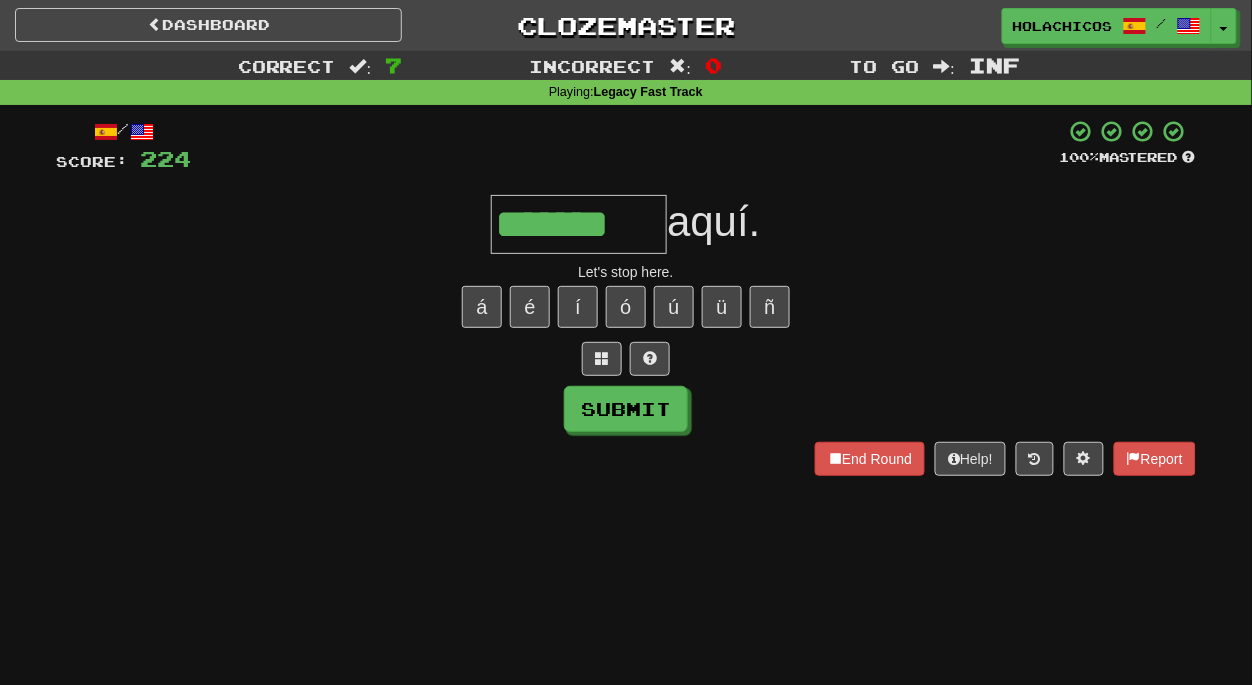 type on "*******" 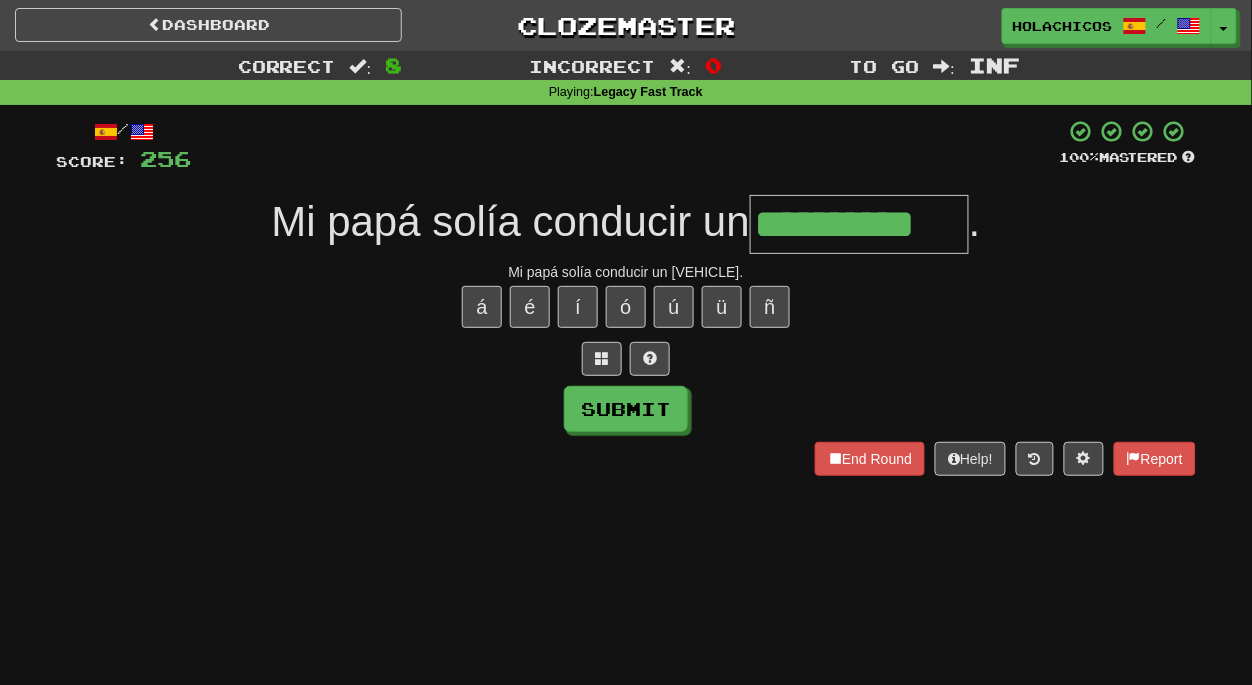 type on "**********" 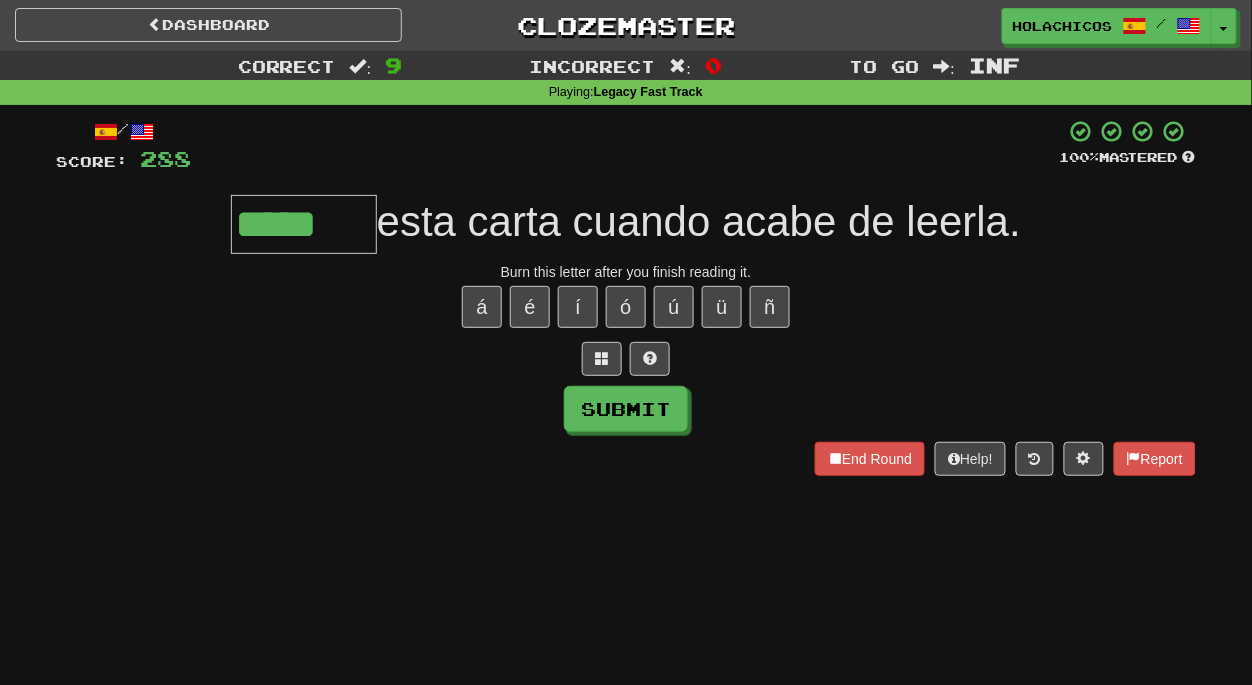 type on "*****" 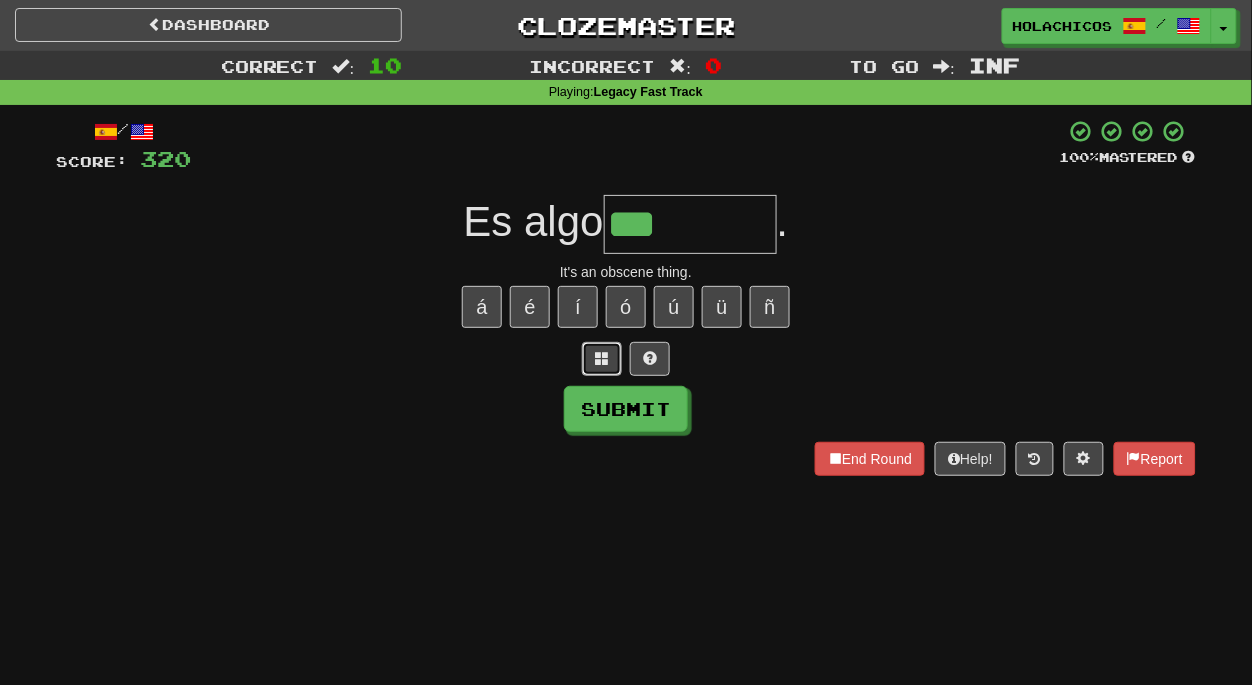 click at bounding box center (602, 358) 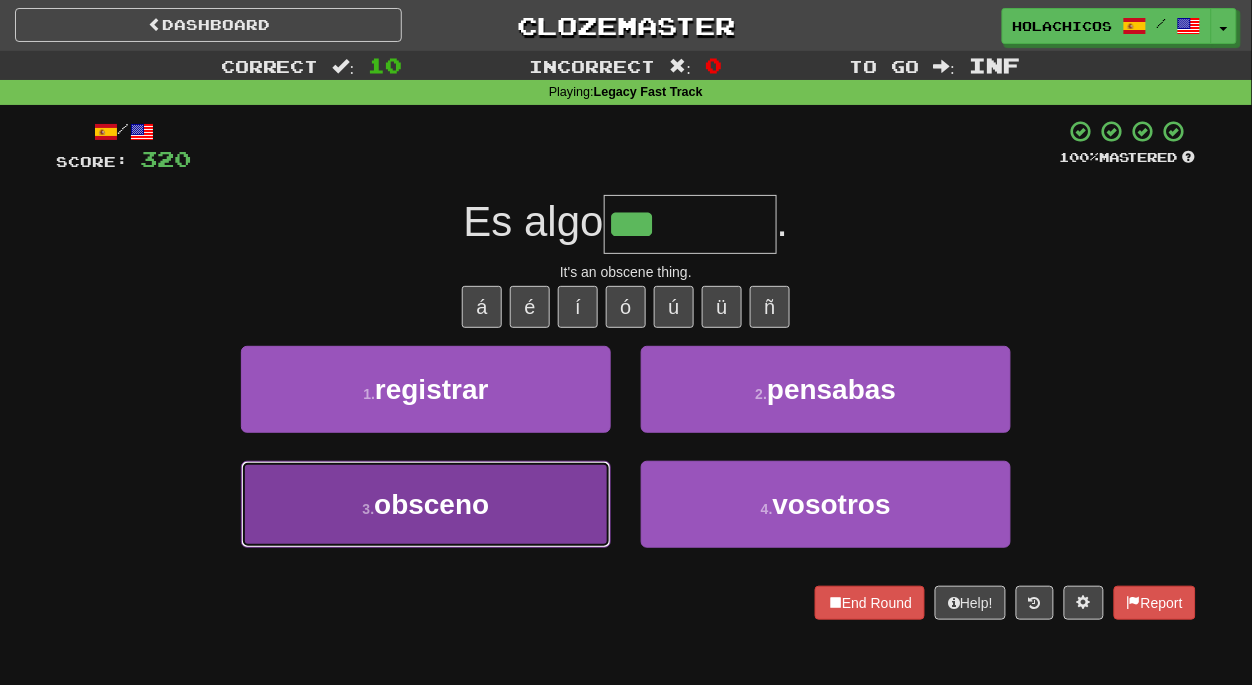 click on "3 .  obsceno" at bounding box center [426, 504] 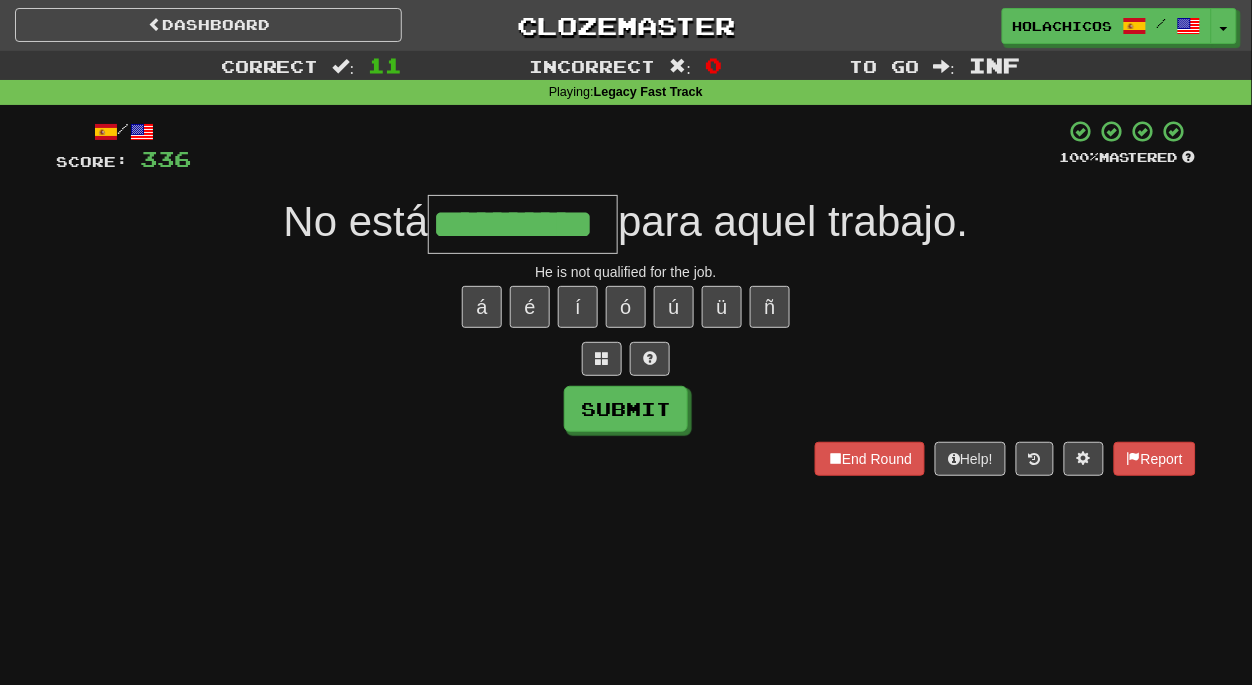type on "**********" 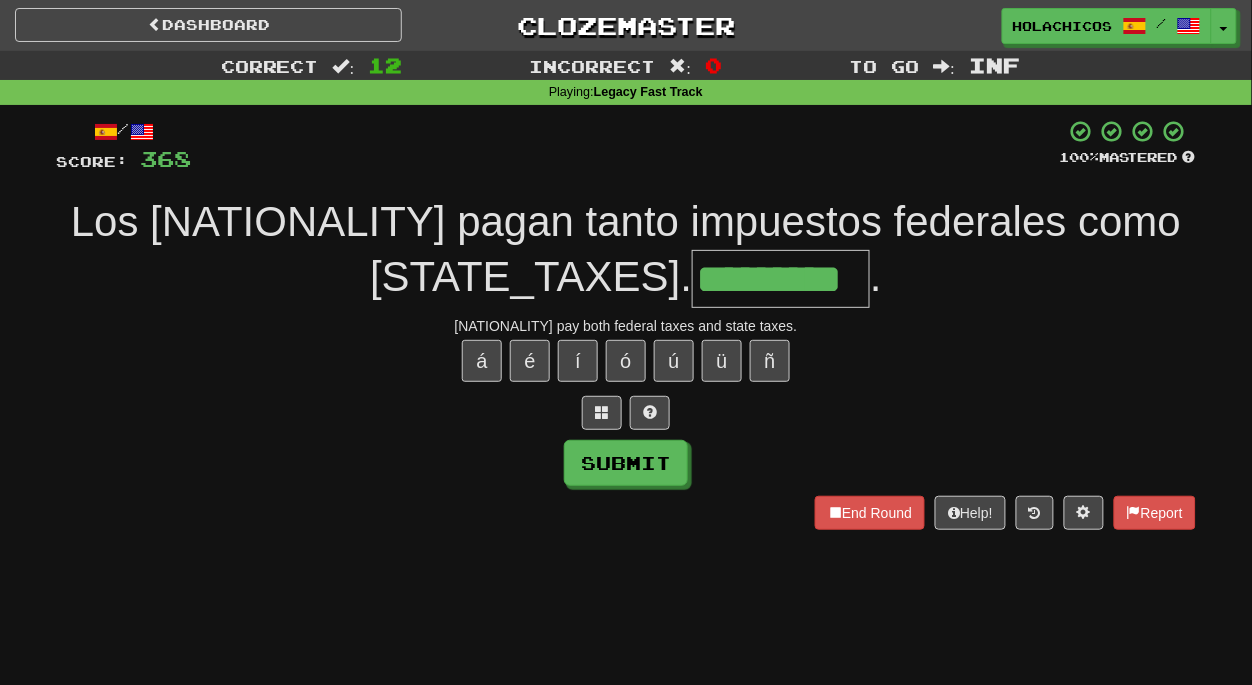 type on "*********" 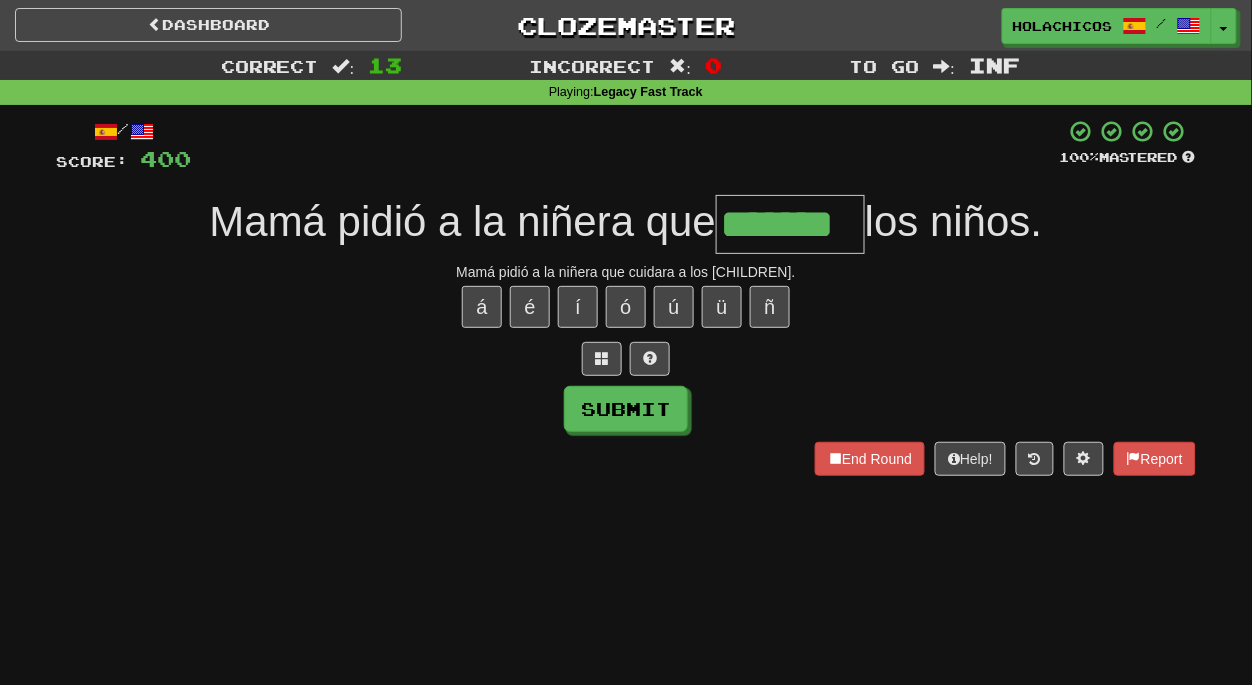 type on "*******" 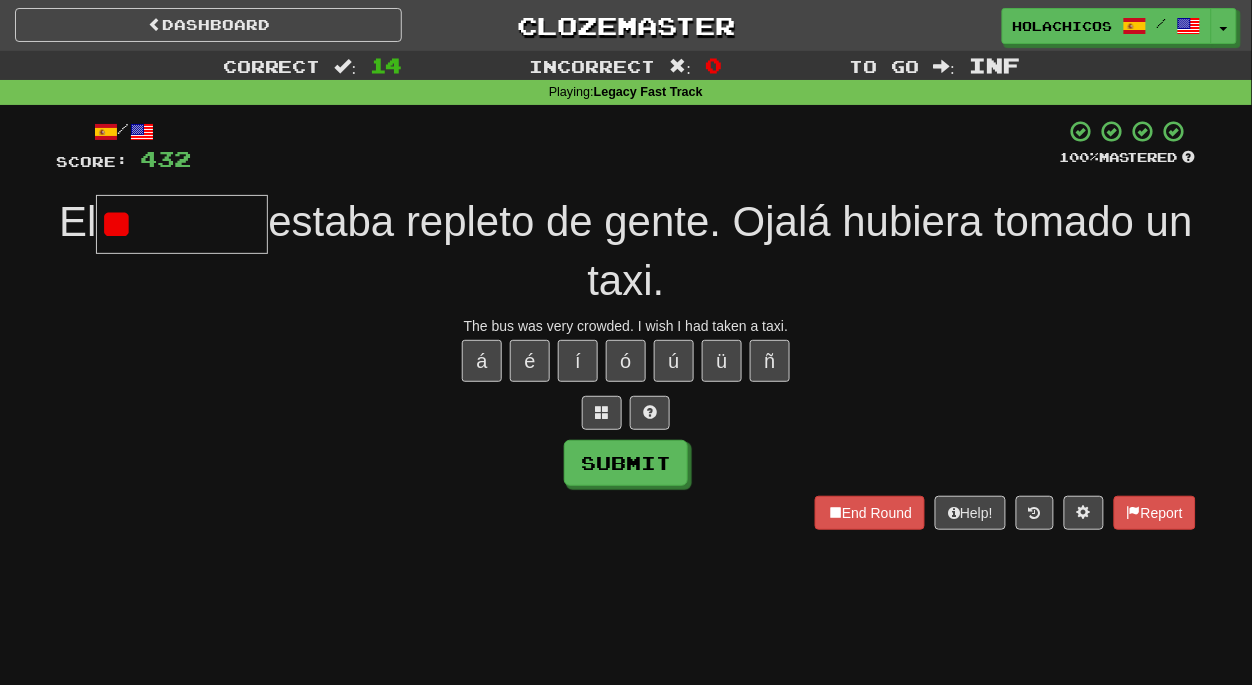 type on "*" 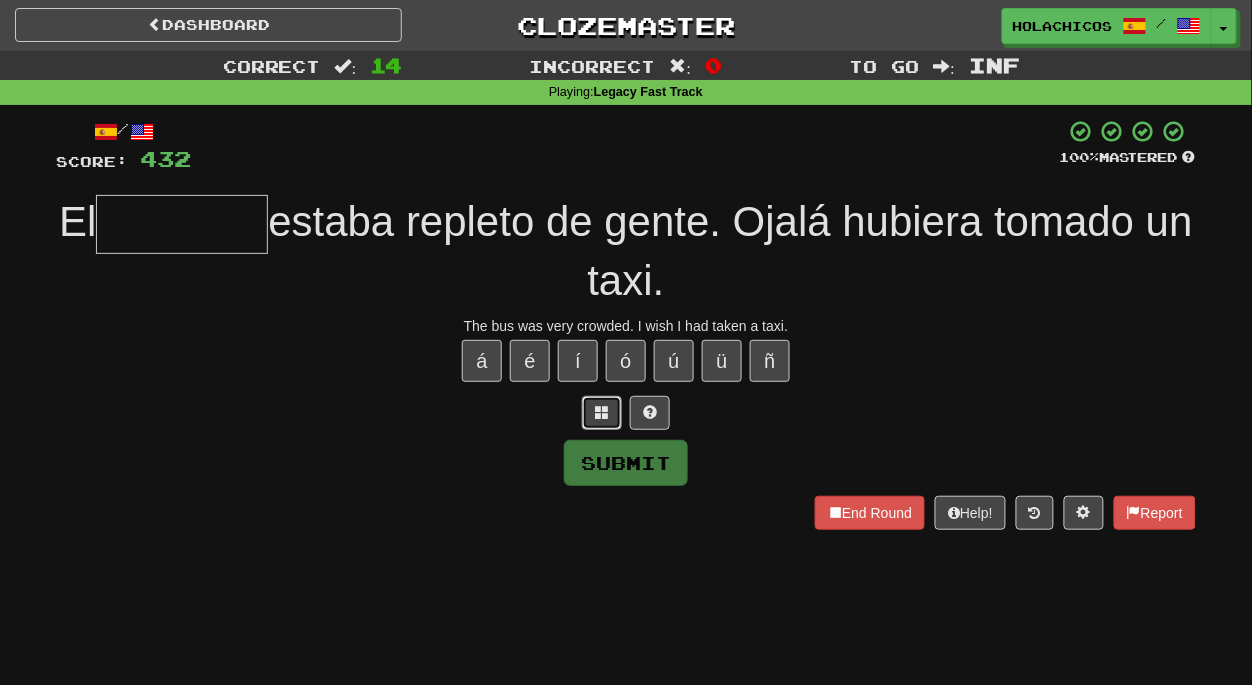 click at bounding box center (602, 412) 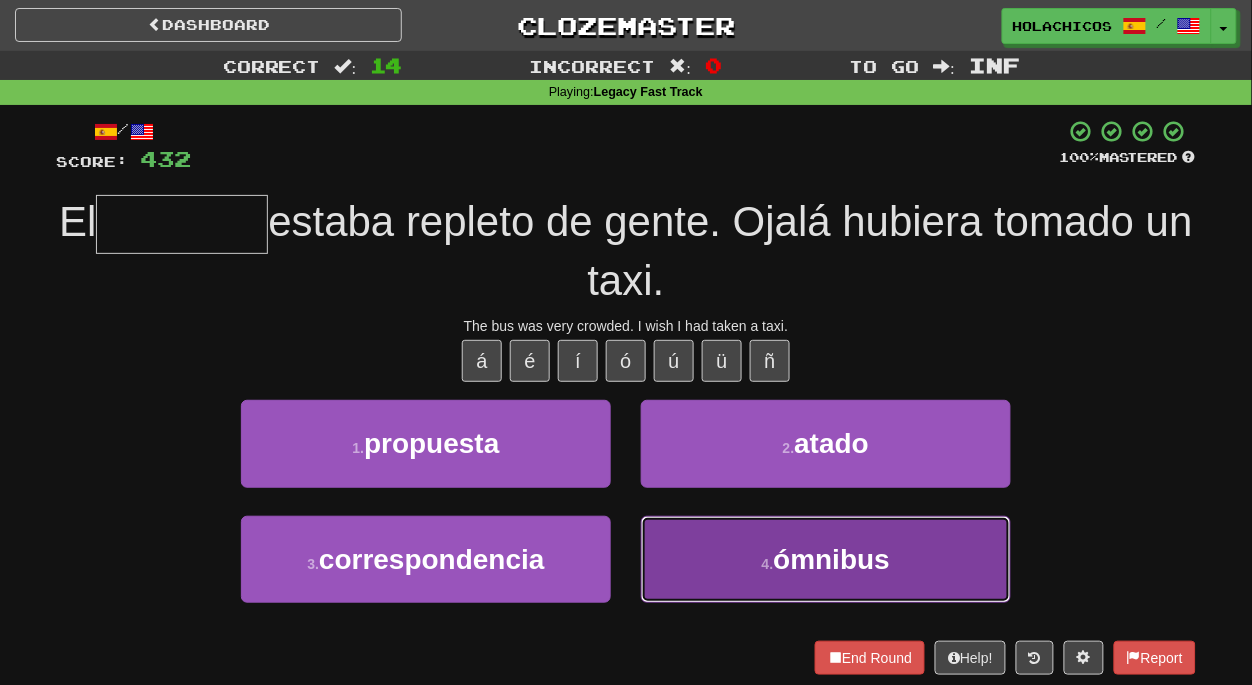 click on "4 .  ómnibus" at bounding box center (826, 559) 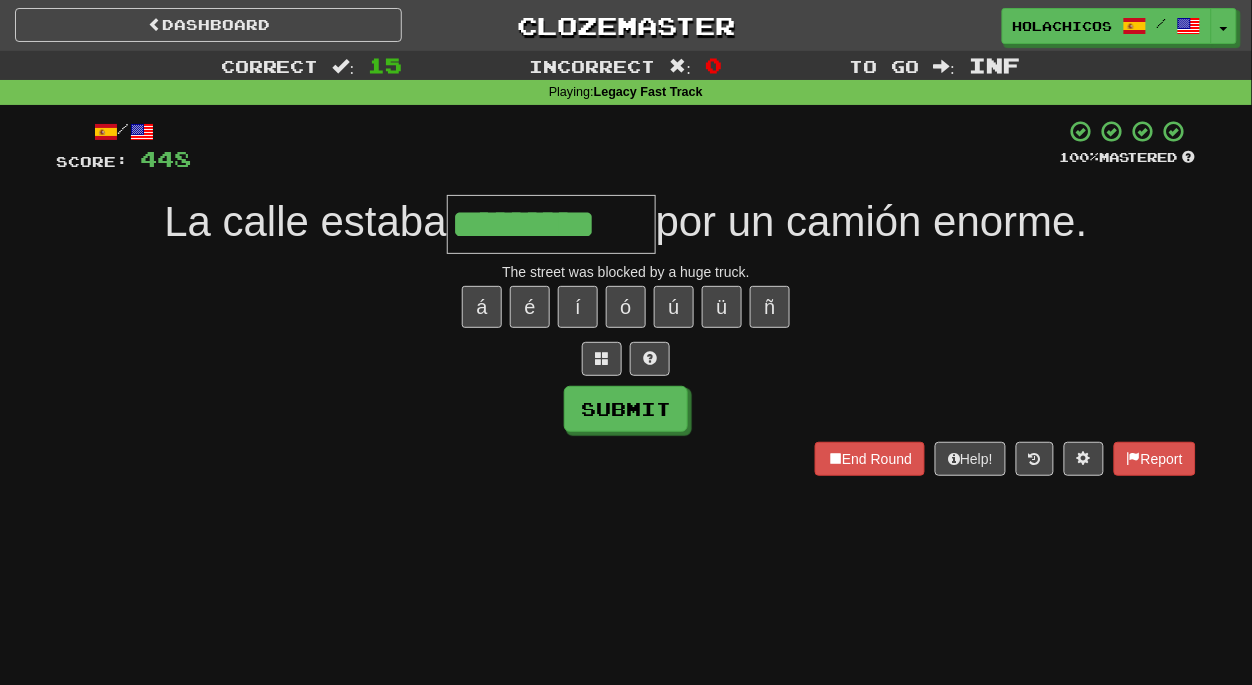 type on "*********" 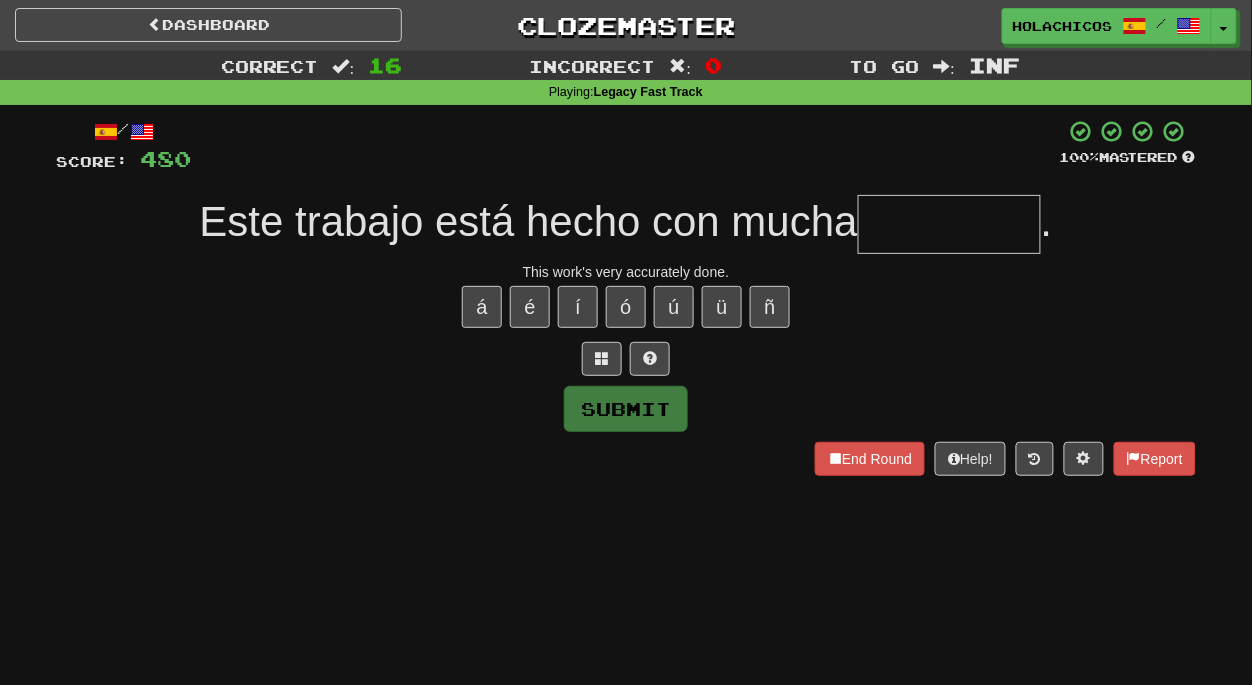 type on "*" 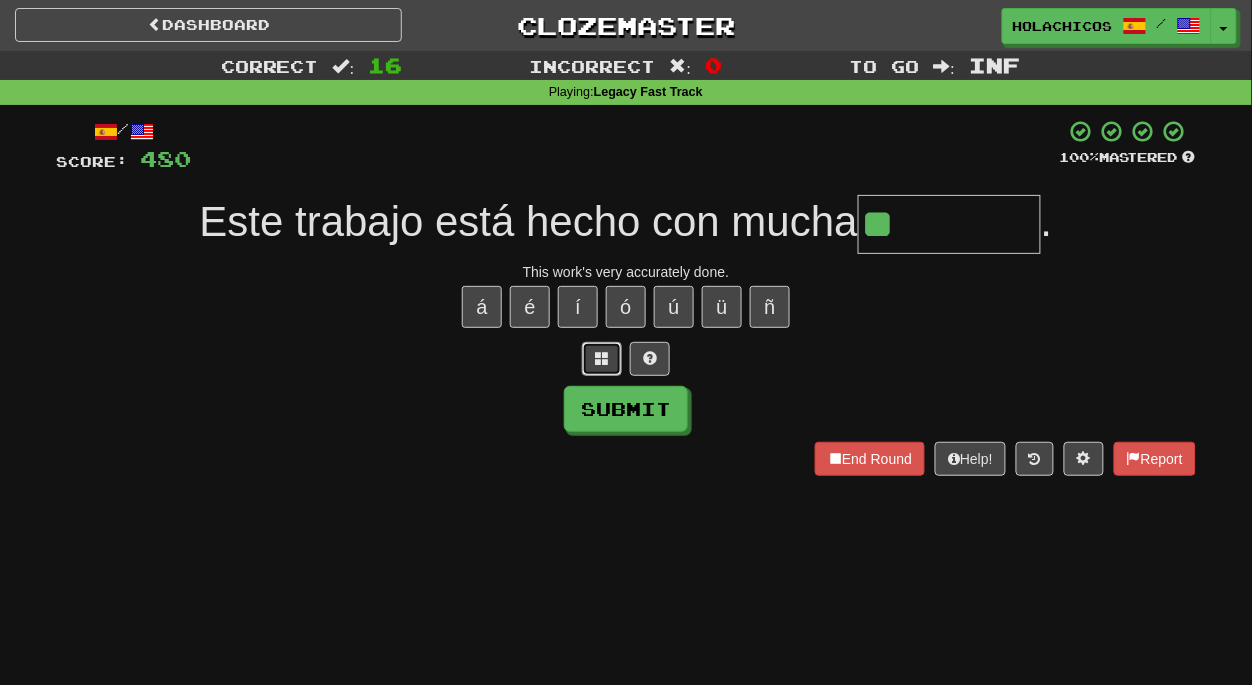 click at bounding box center (602, 358) 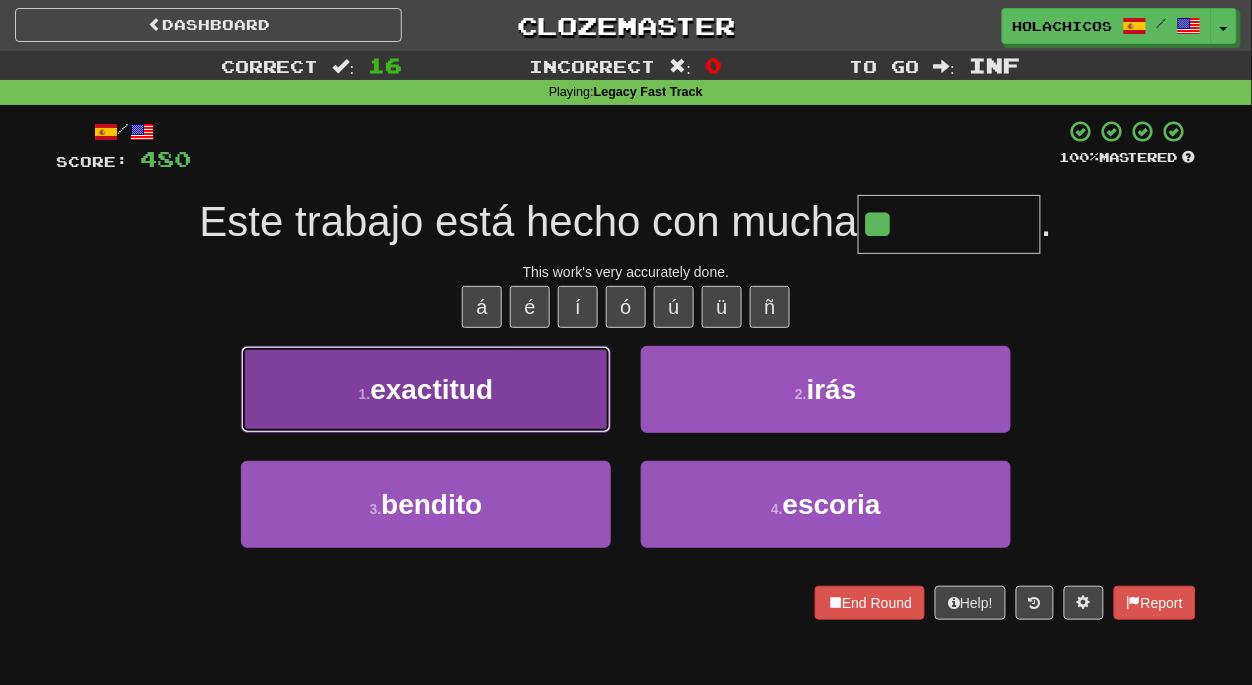 click on "1 .  exactitud" at bounding box center (426, 389) 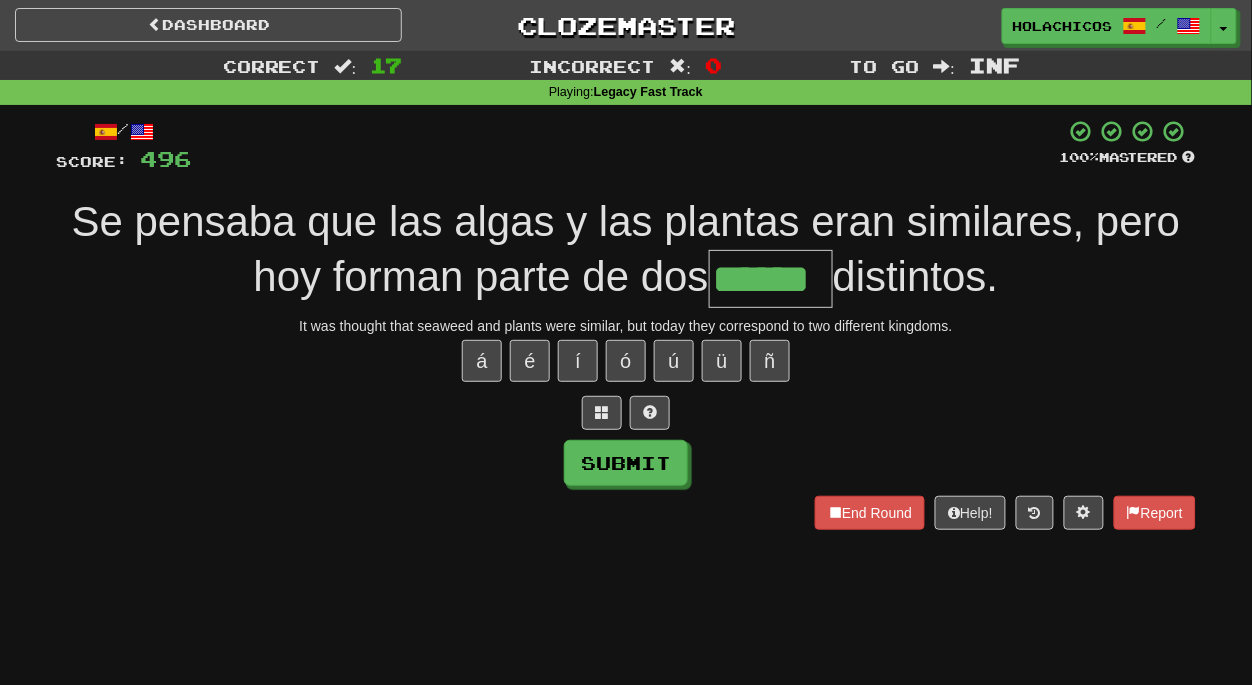 type on "******" 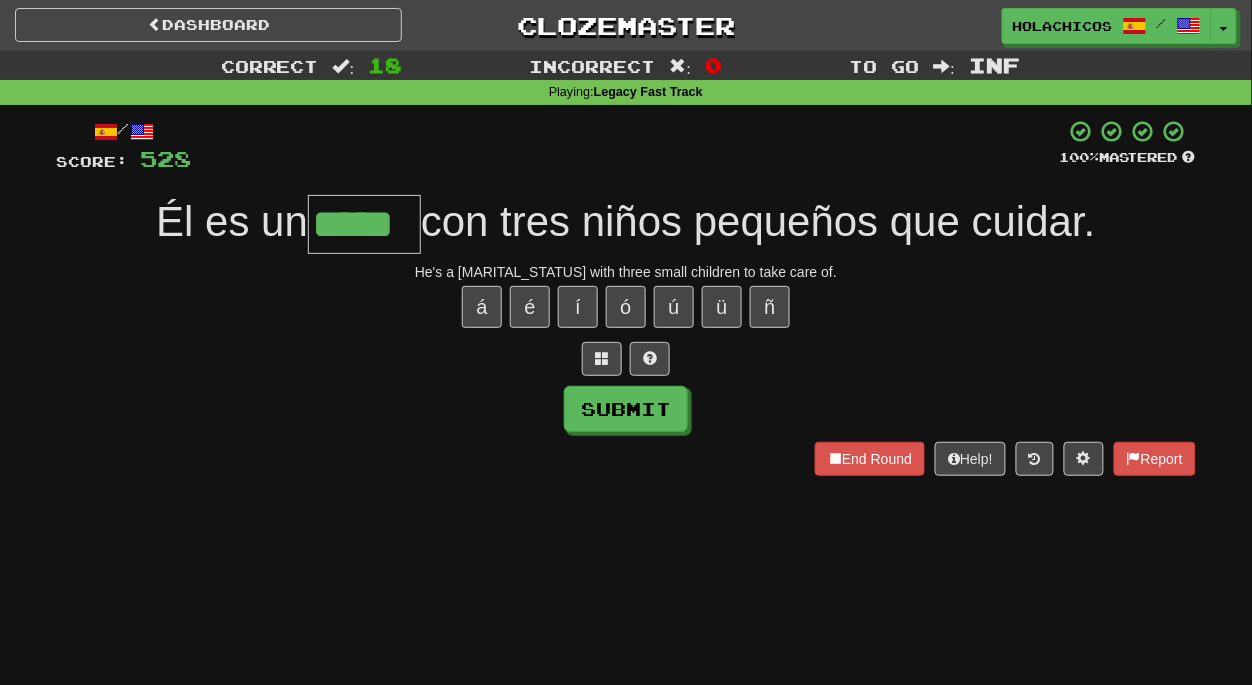 type on "*****" 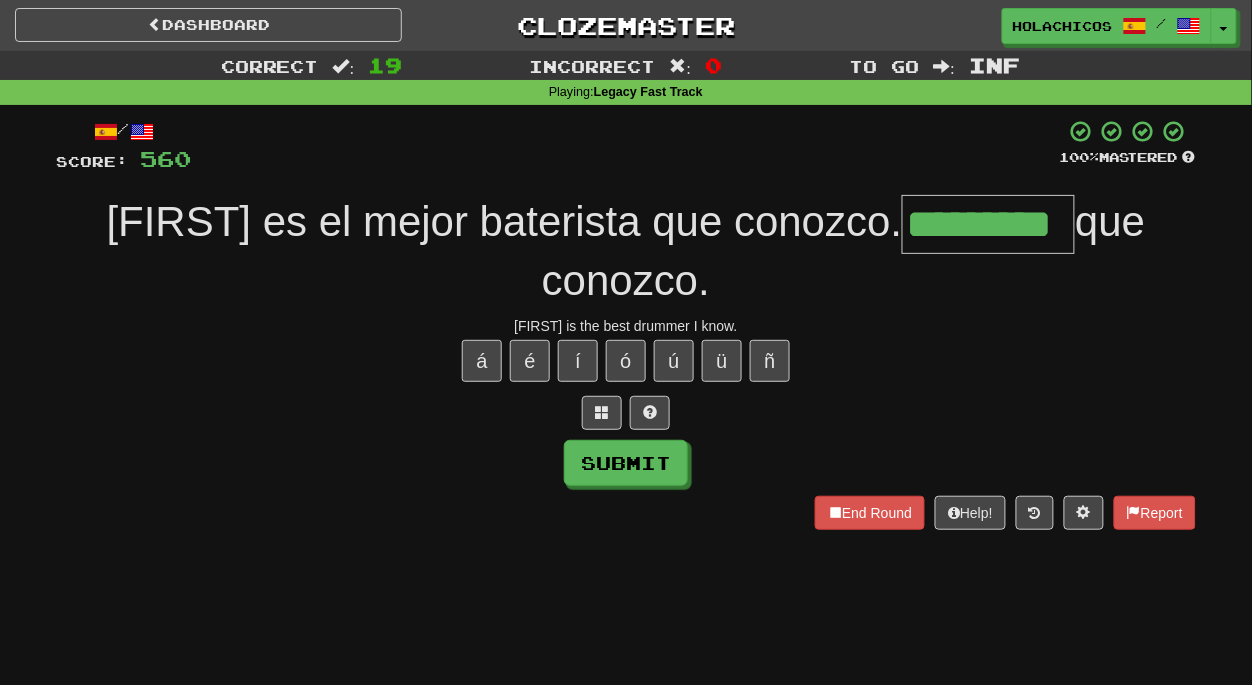 type on "*********" 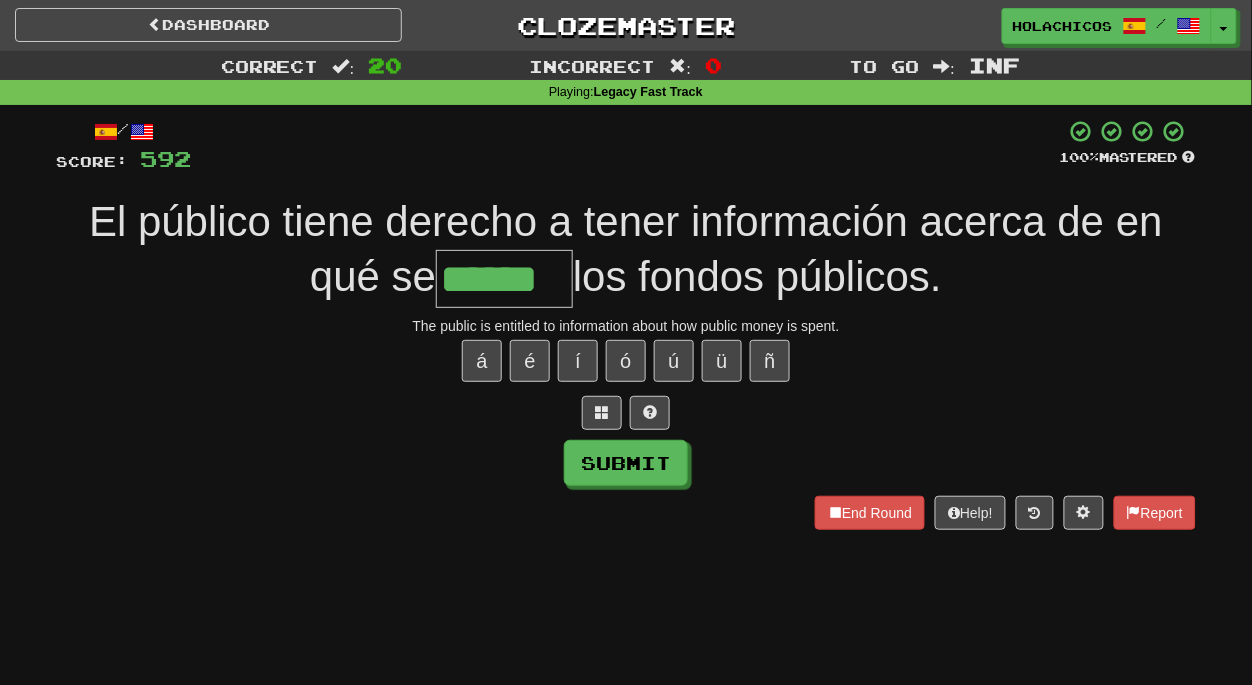 type on "******" 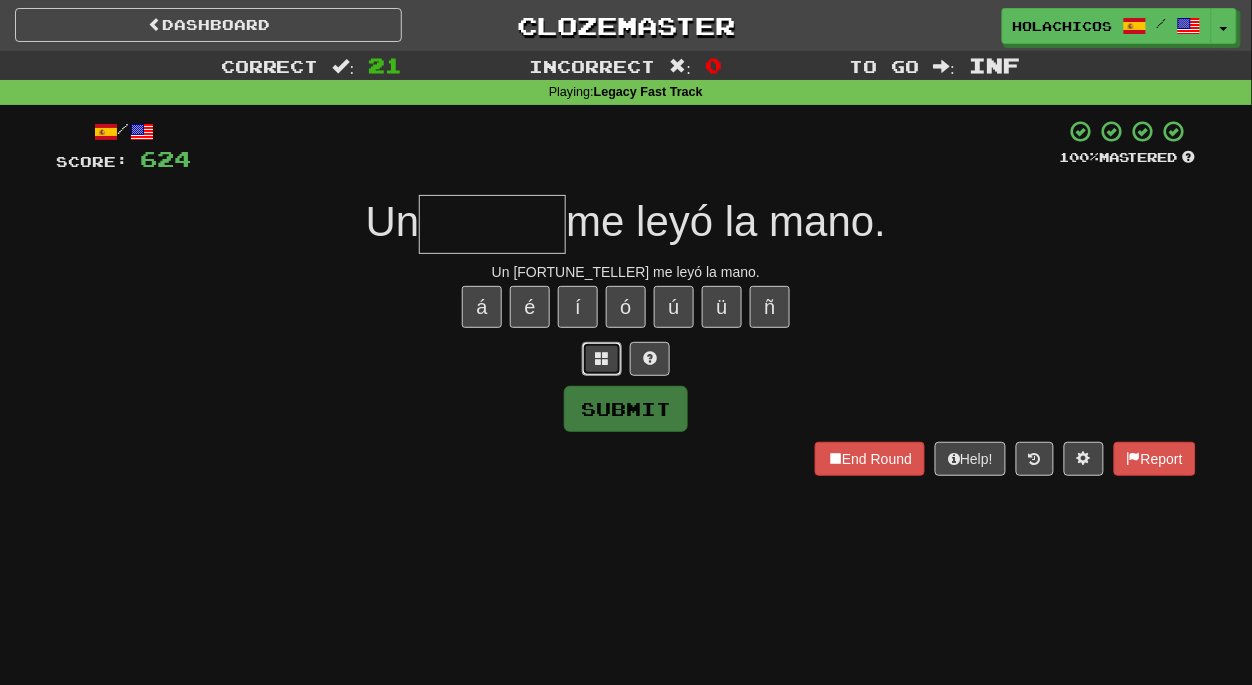 click at bounding box center [602, 358] 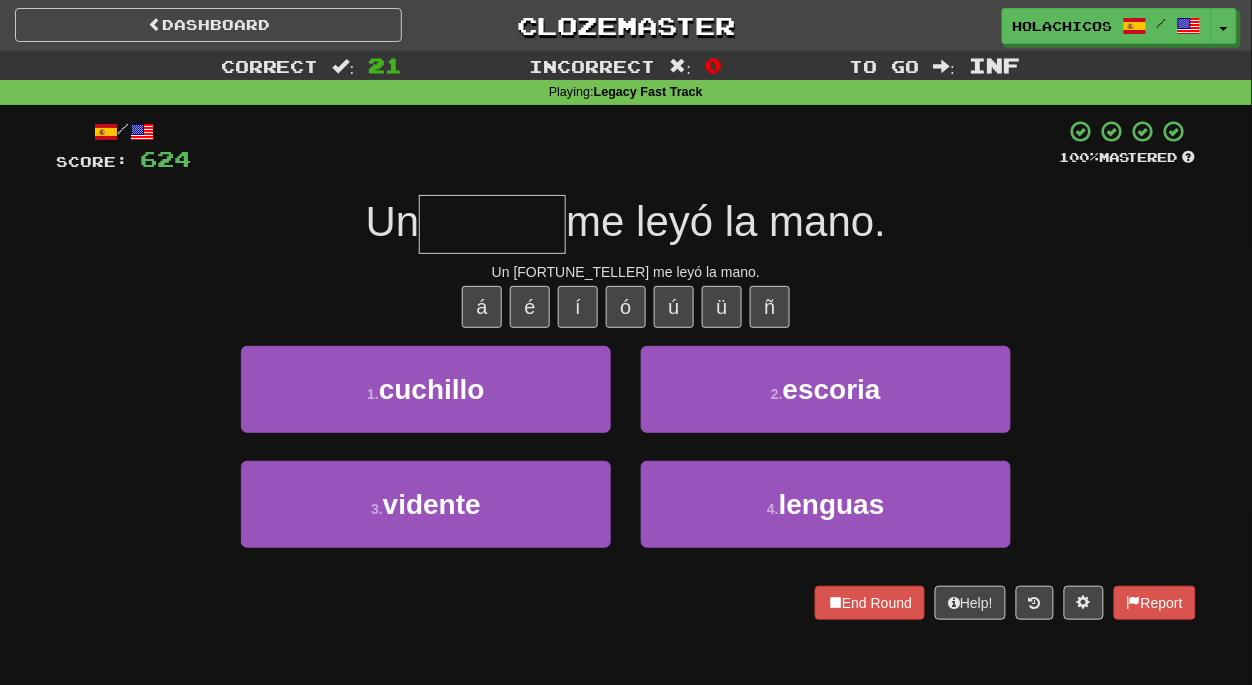 type on "*" 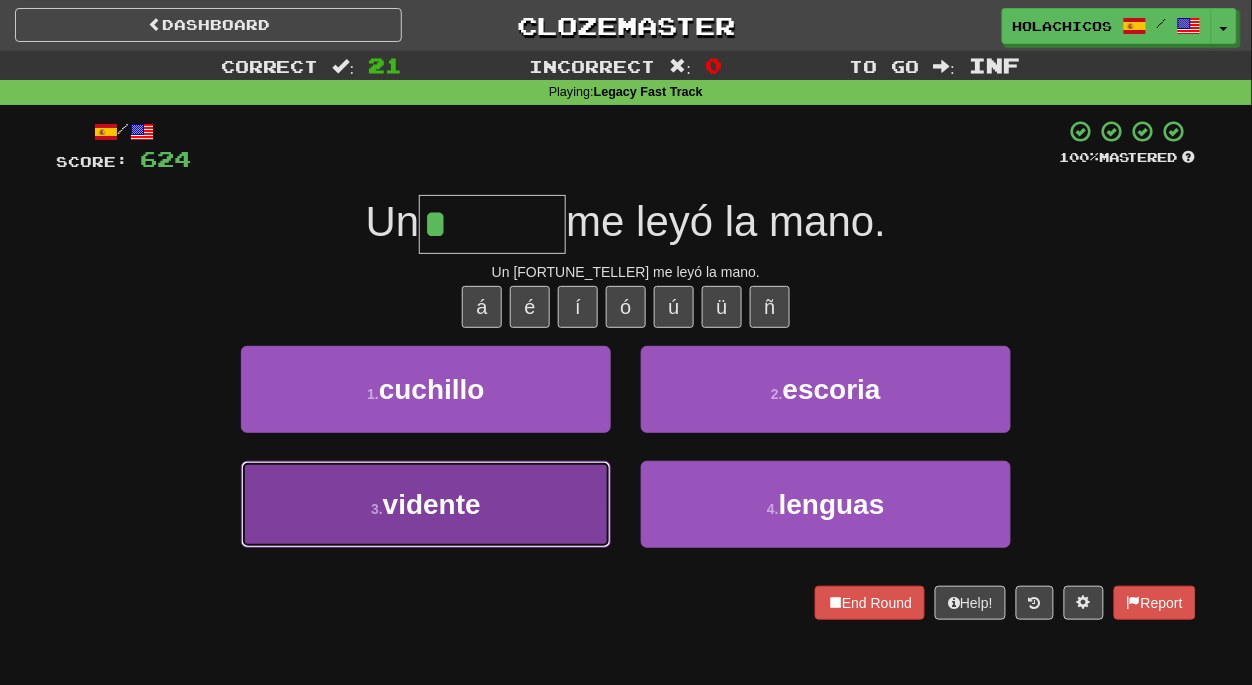 click on "3 .  vidente" at bounding box center (426, 504) 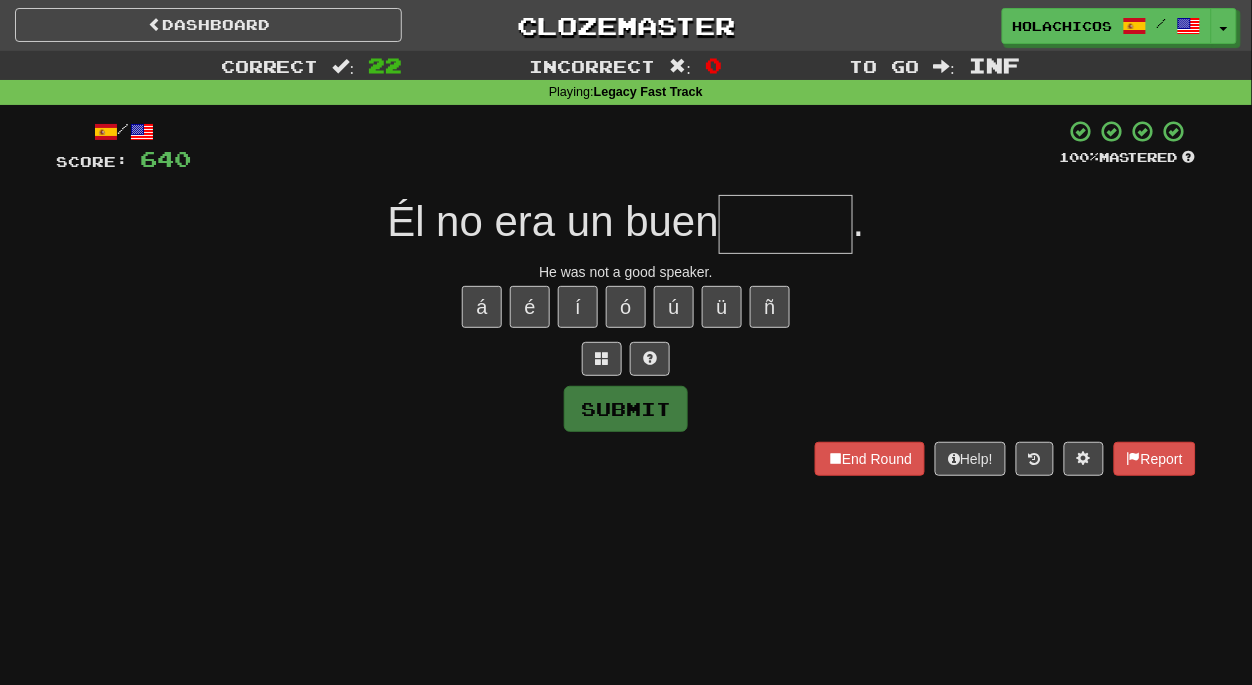 type on "*" 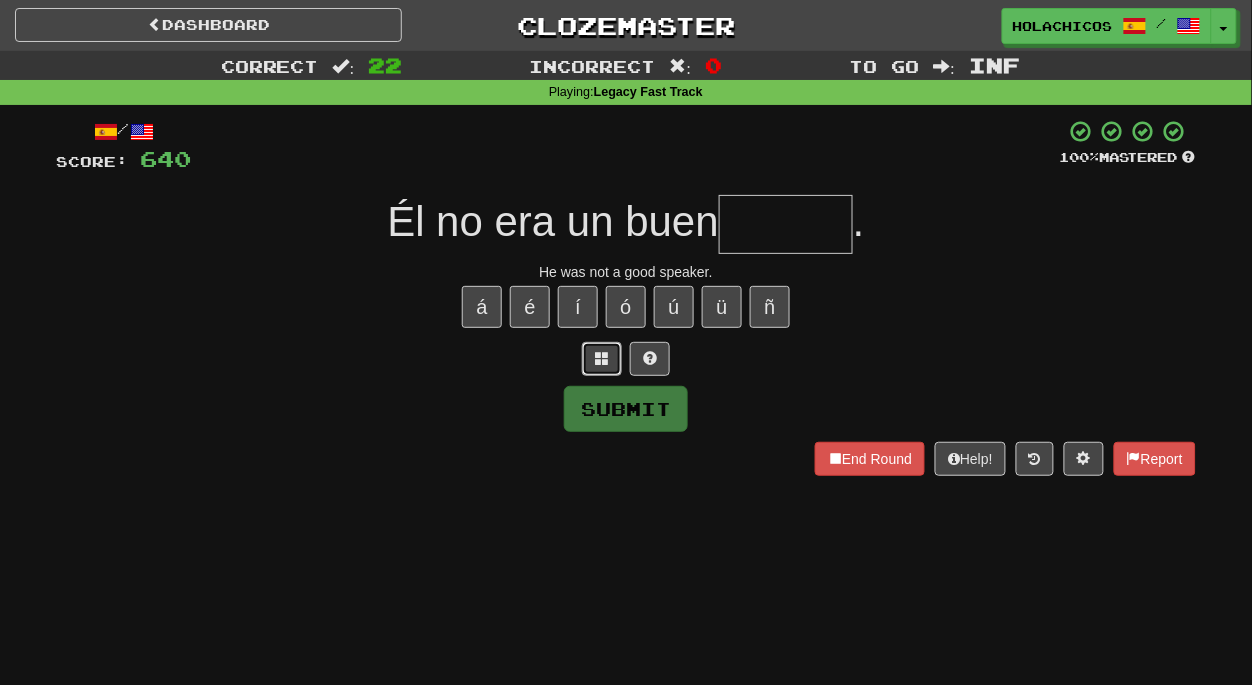 click at bounding box center [602, 358] 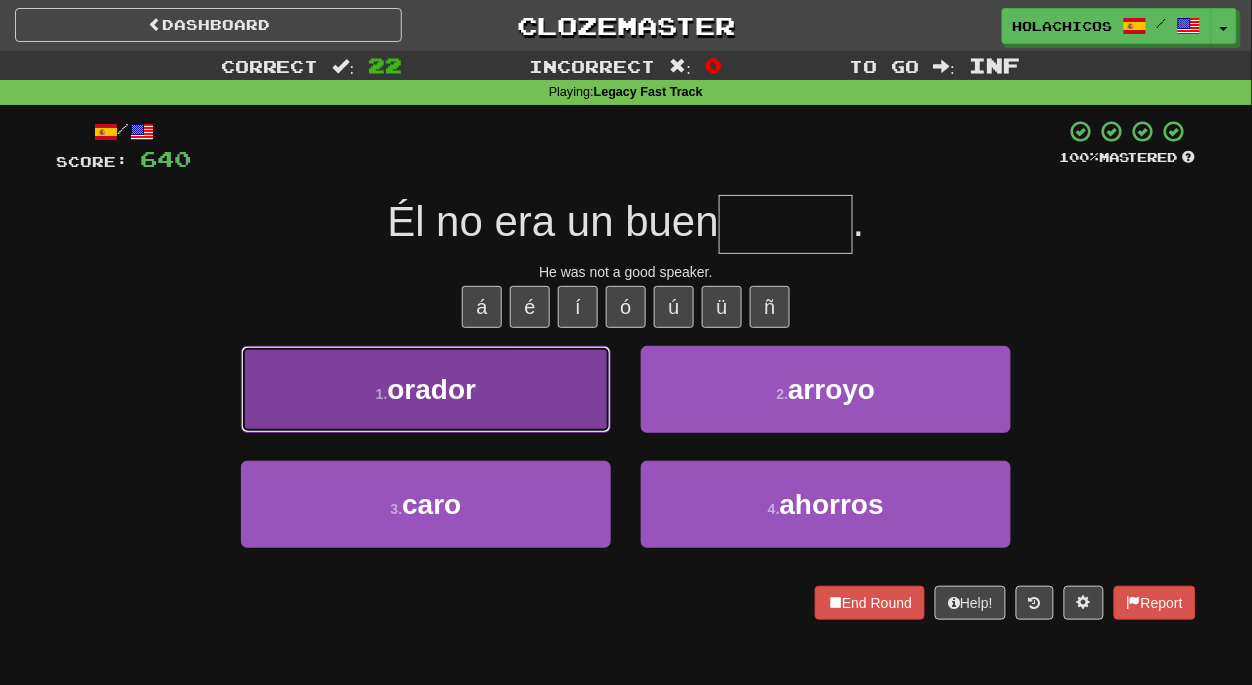 click on "orador" at bounding box center (432, 389) 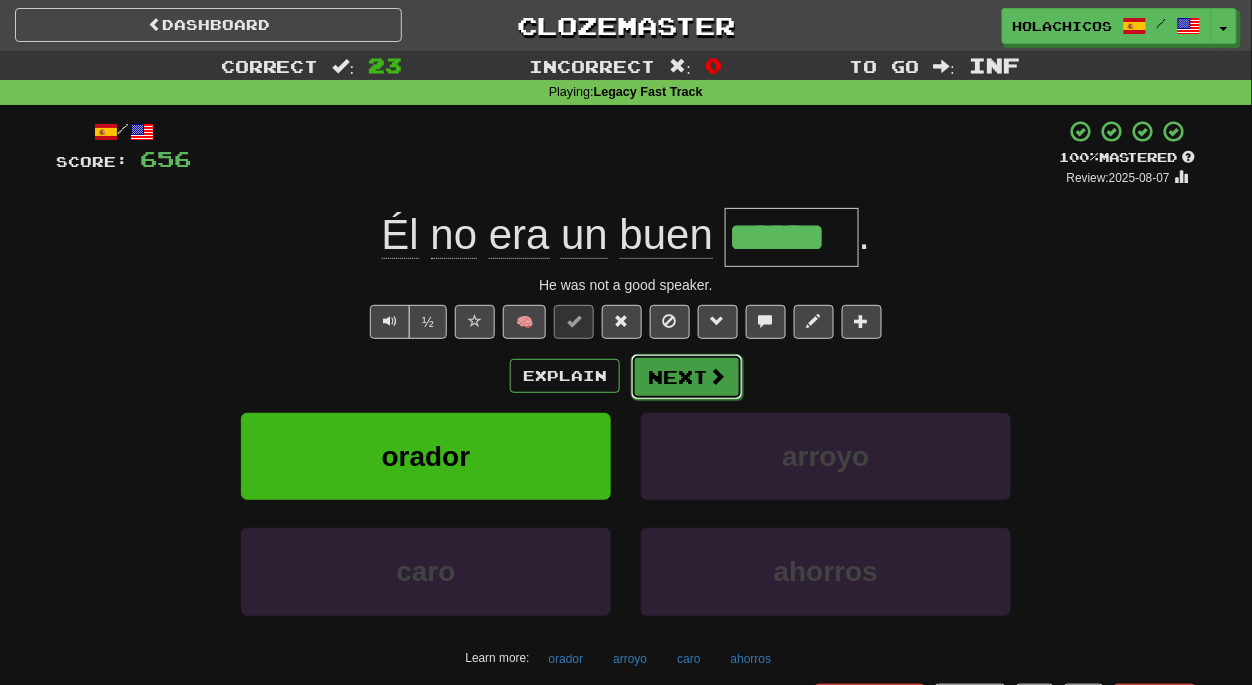 click on "Next" at bounding box center [687, 377] 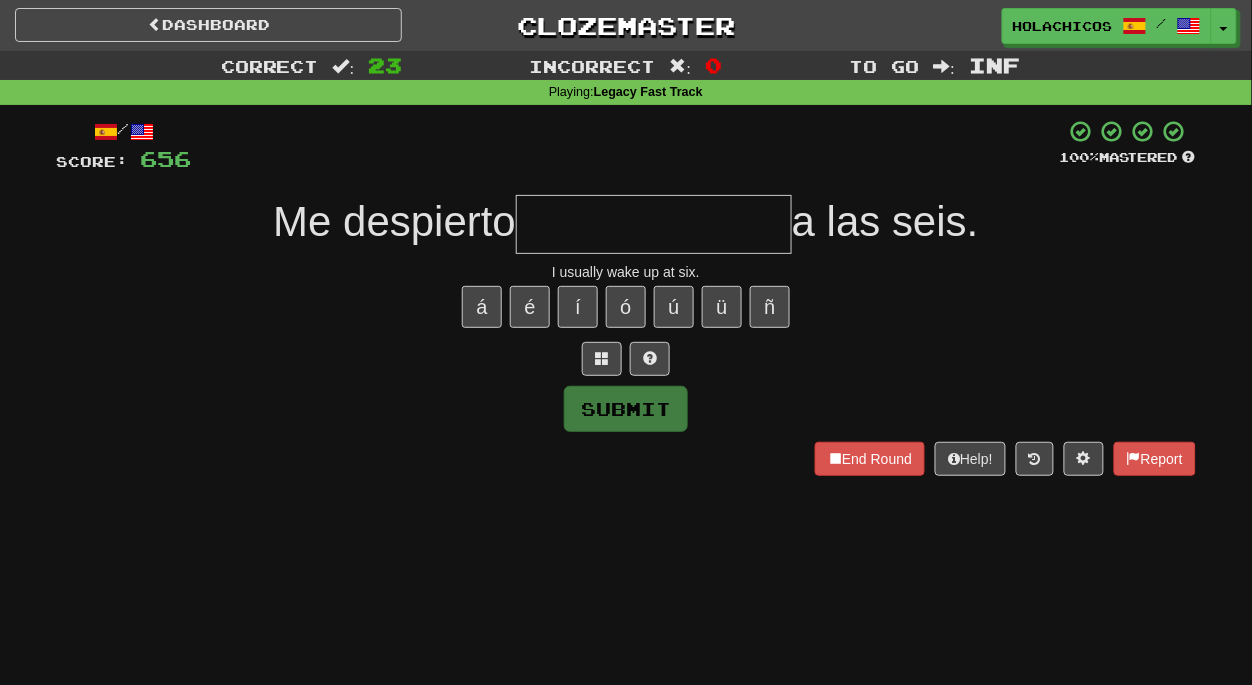 type on "*" 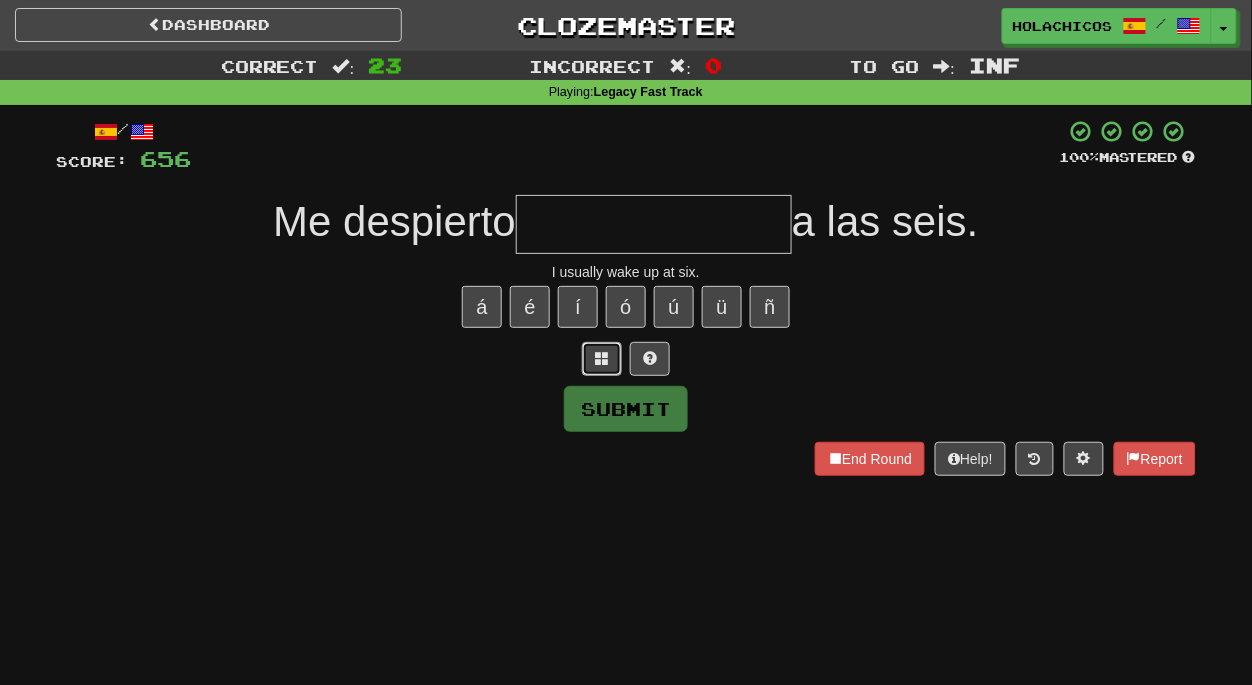 click at bounding box center [602, 359] 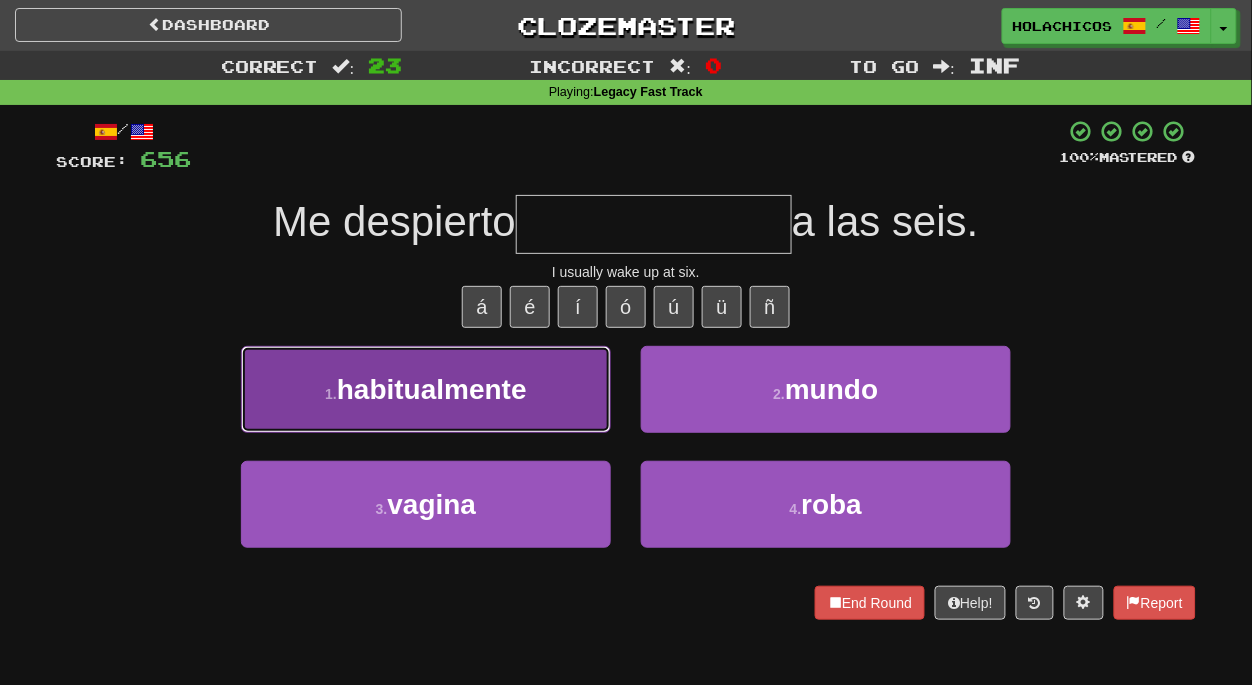 click on "habitualmente" at bounding box center (432, 389) 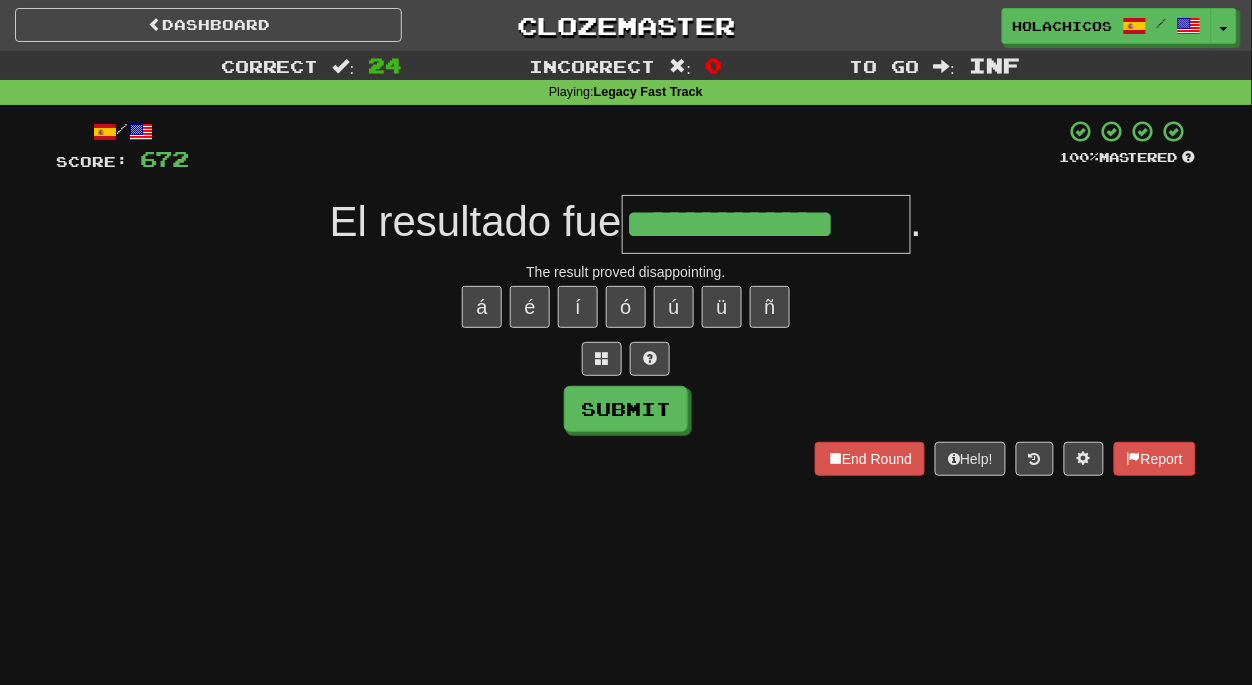 type on "**********" 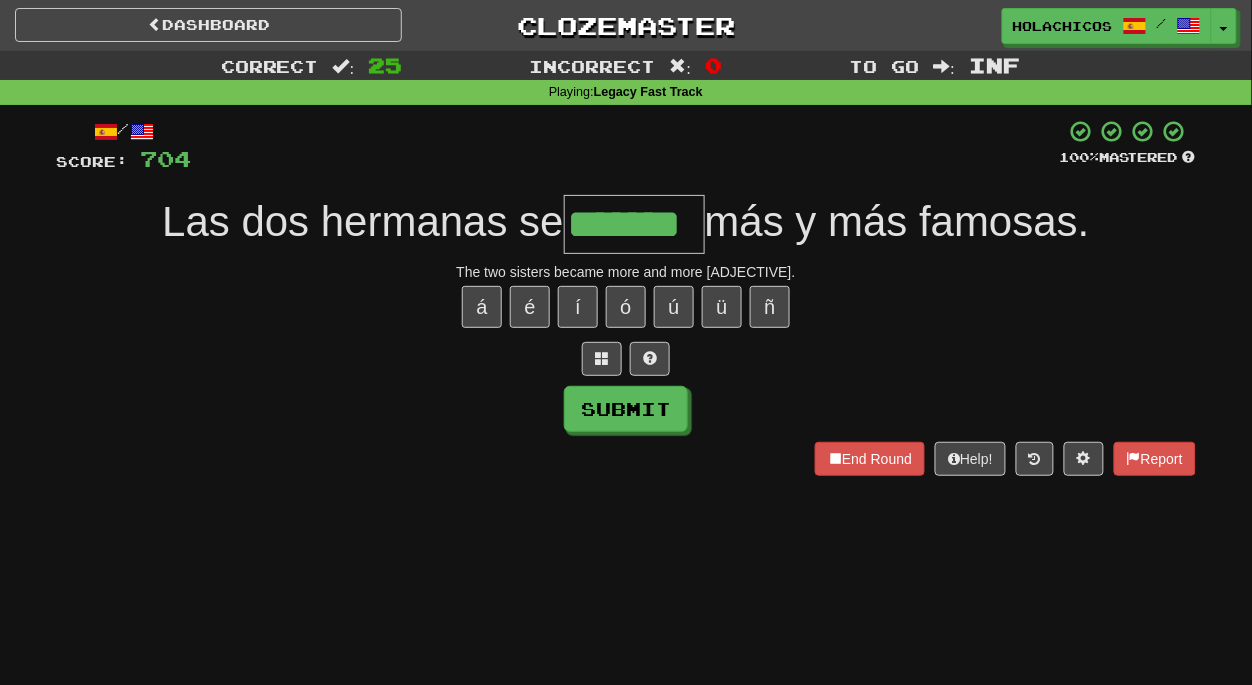 type on "*******" 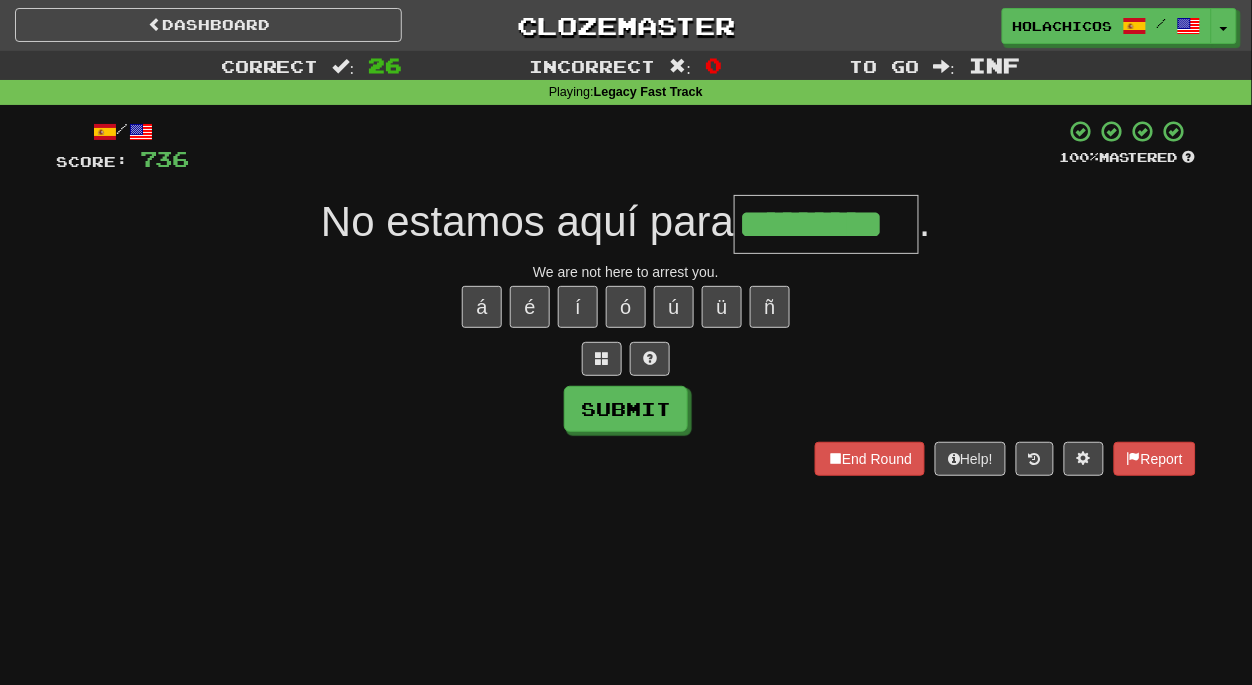 type on "*********" 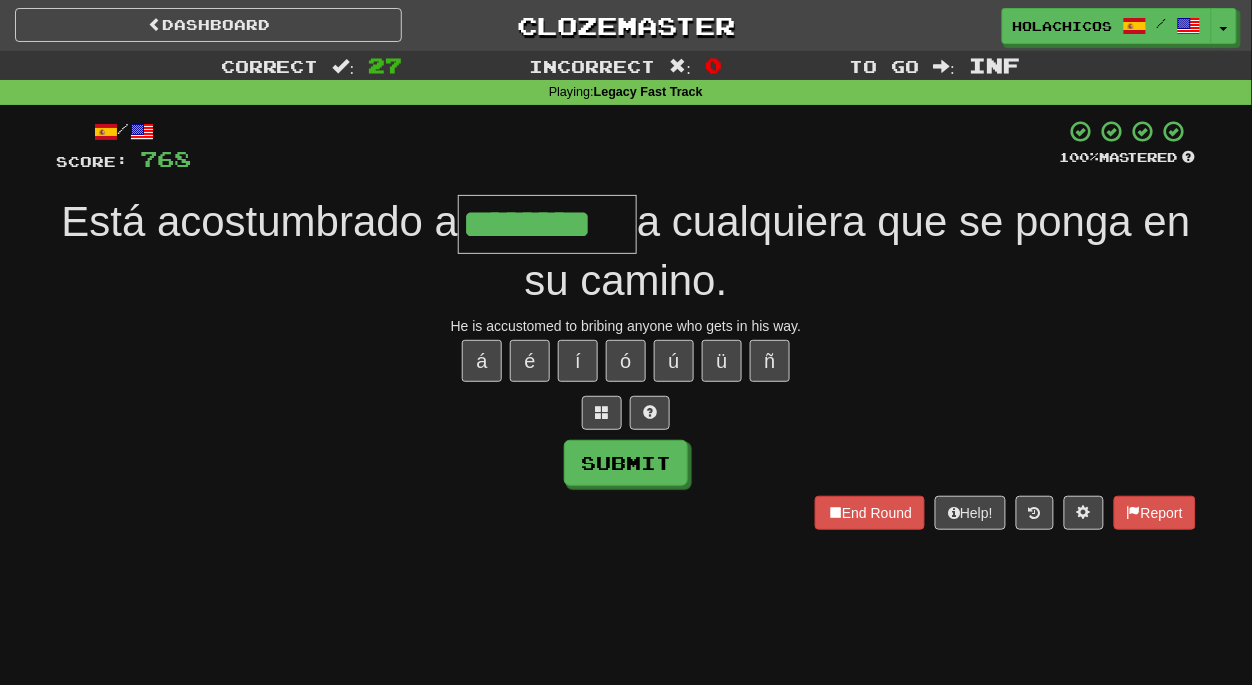 type on "********" 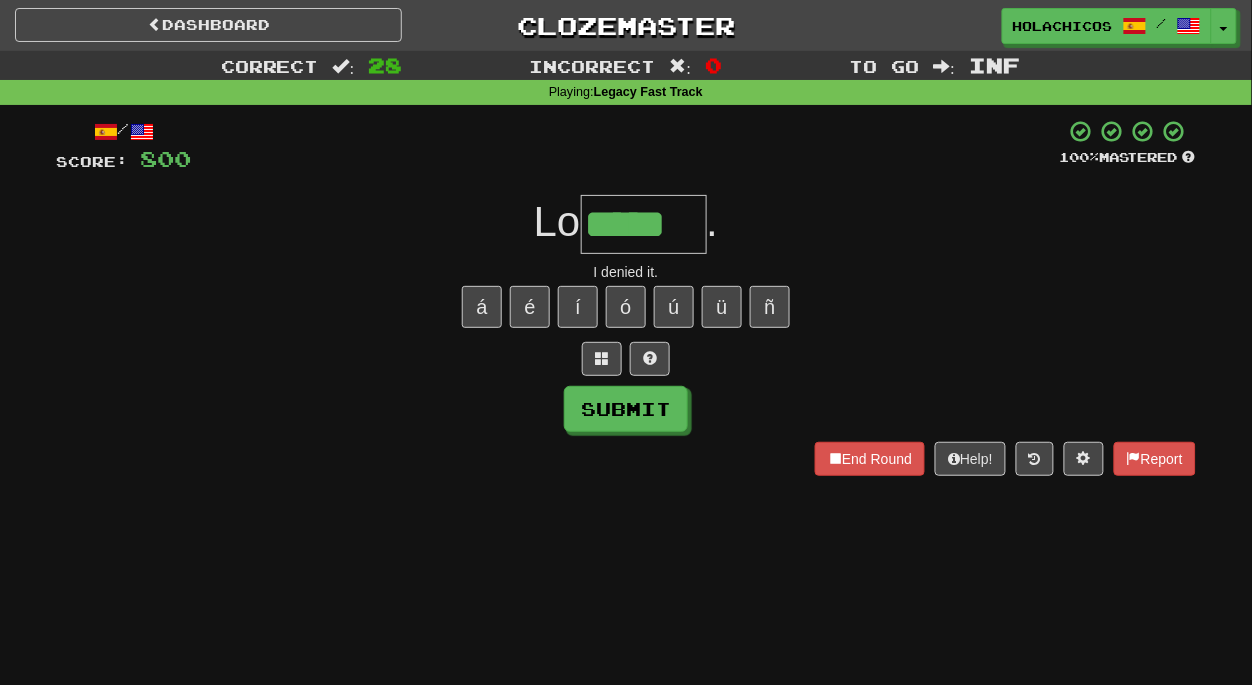 type on "*****" 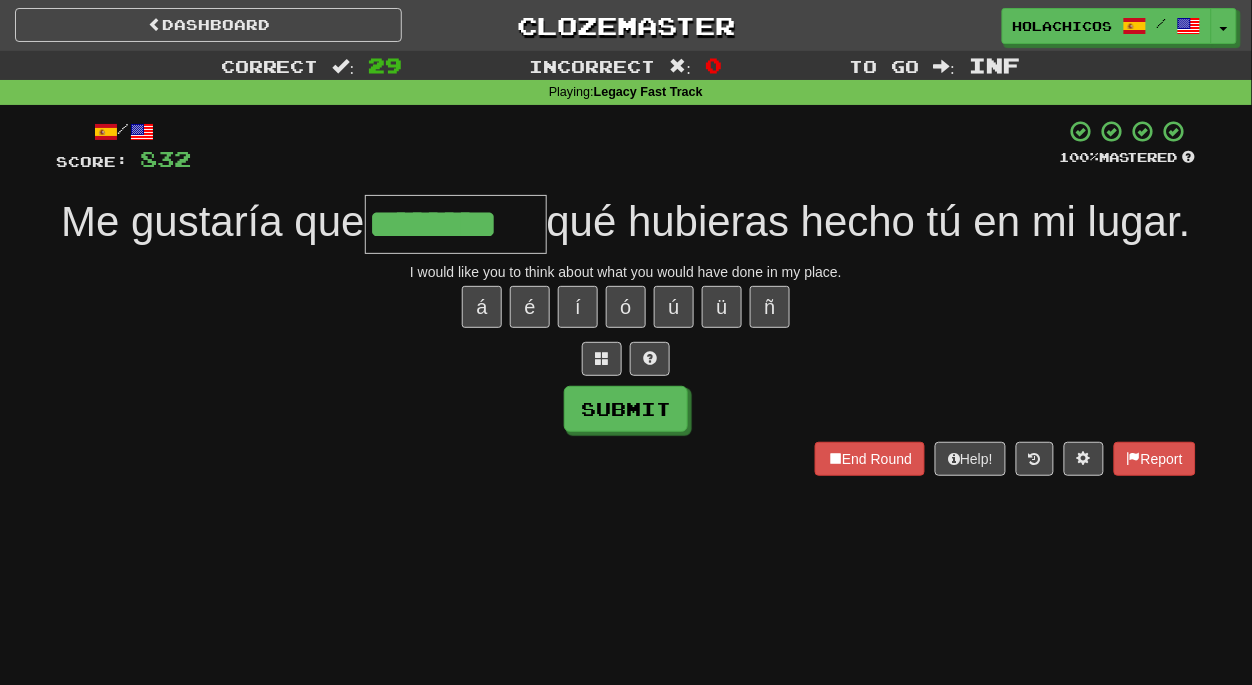 type on "********" 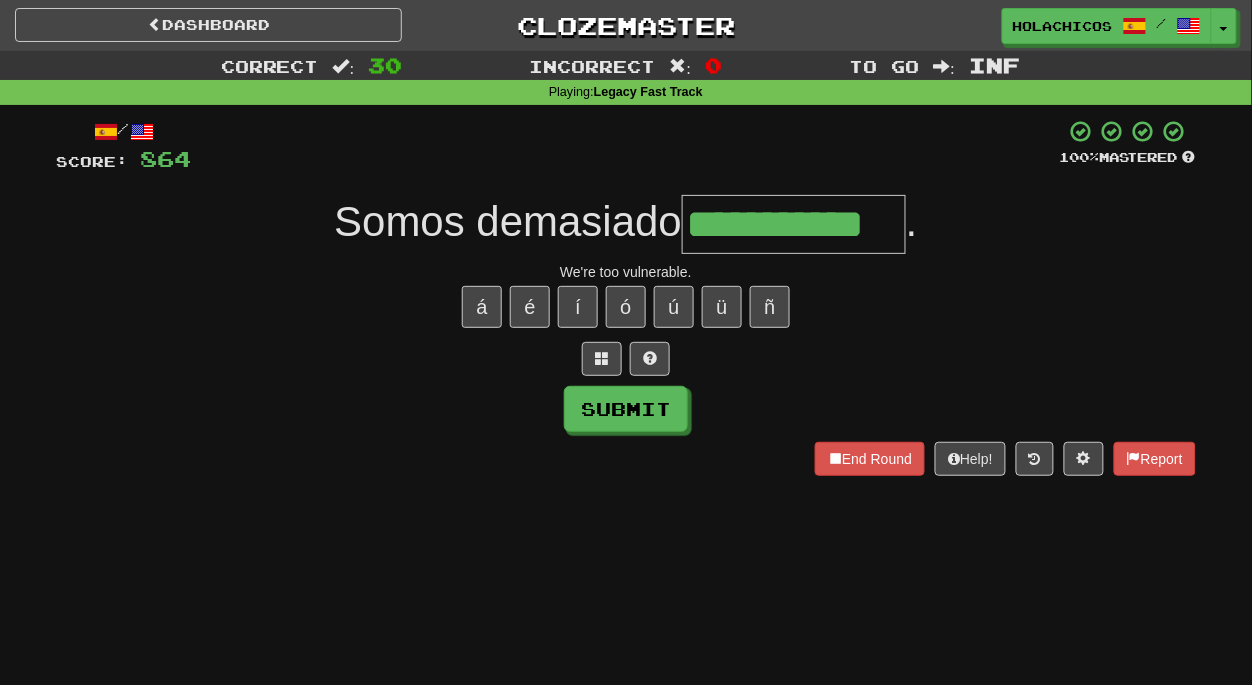type on "**********" 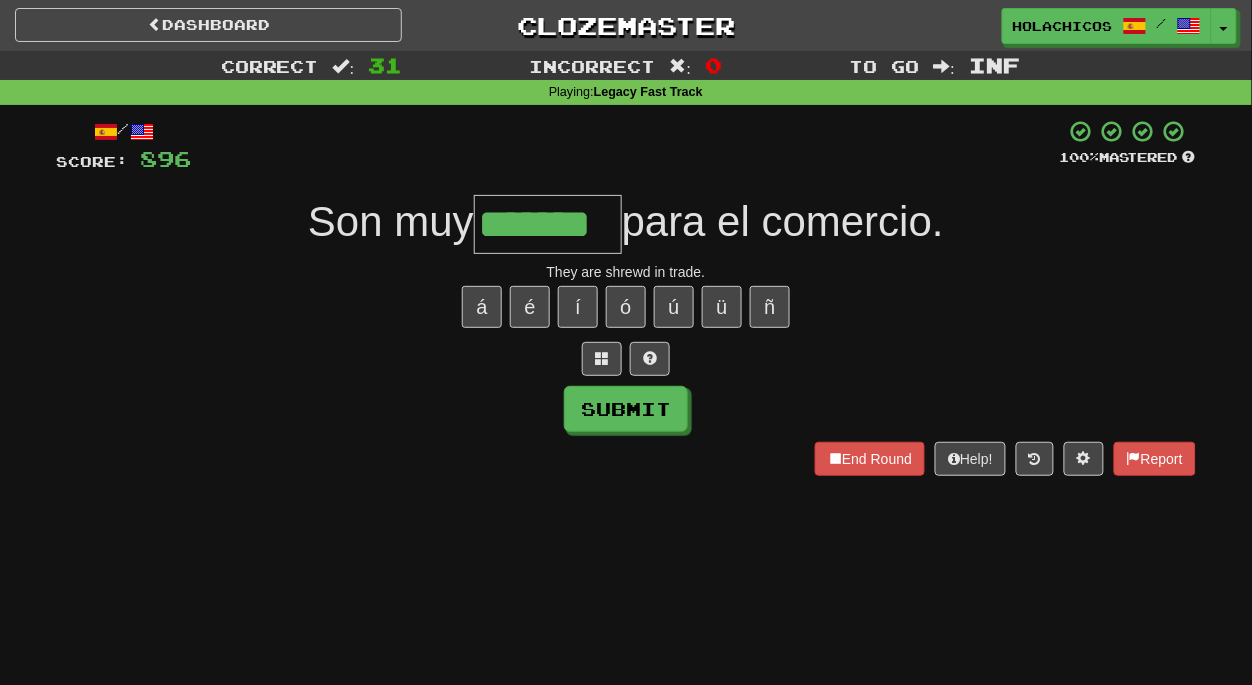 type on "*******" 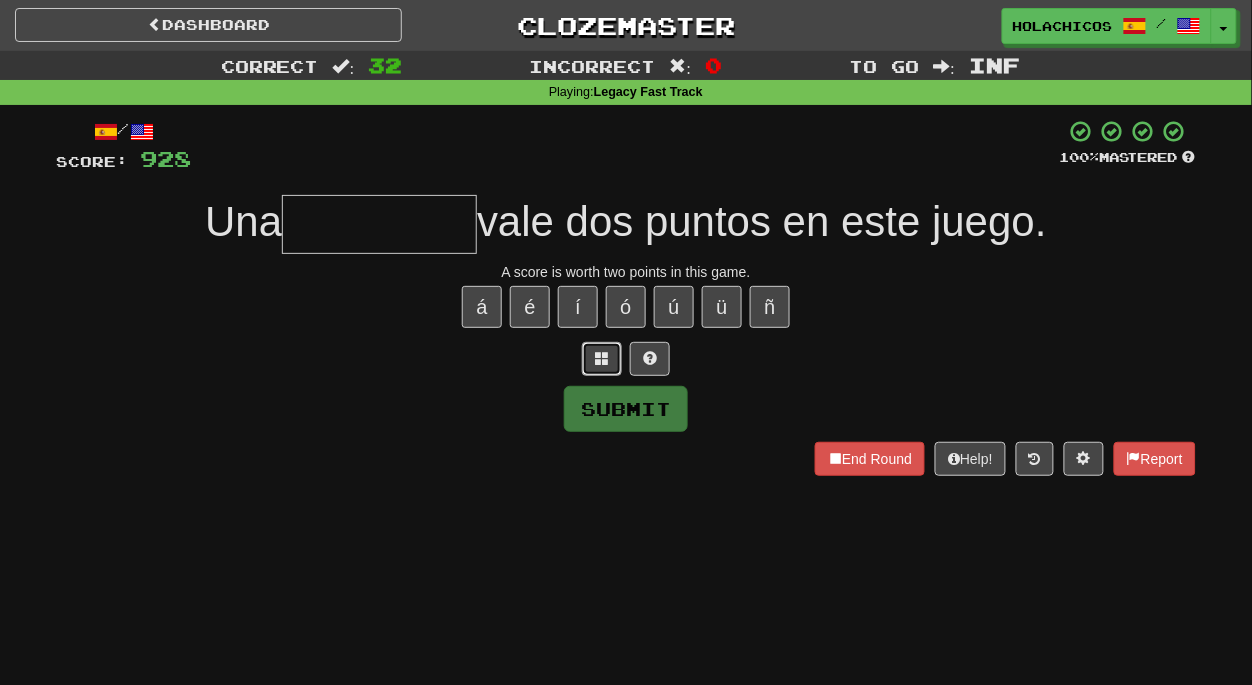 click at bounding box center [602, 358] 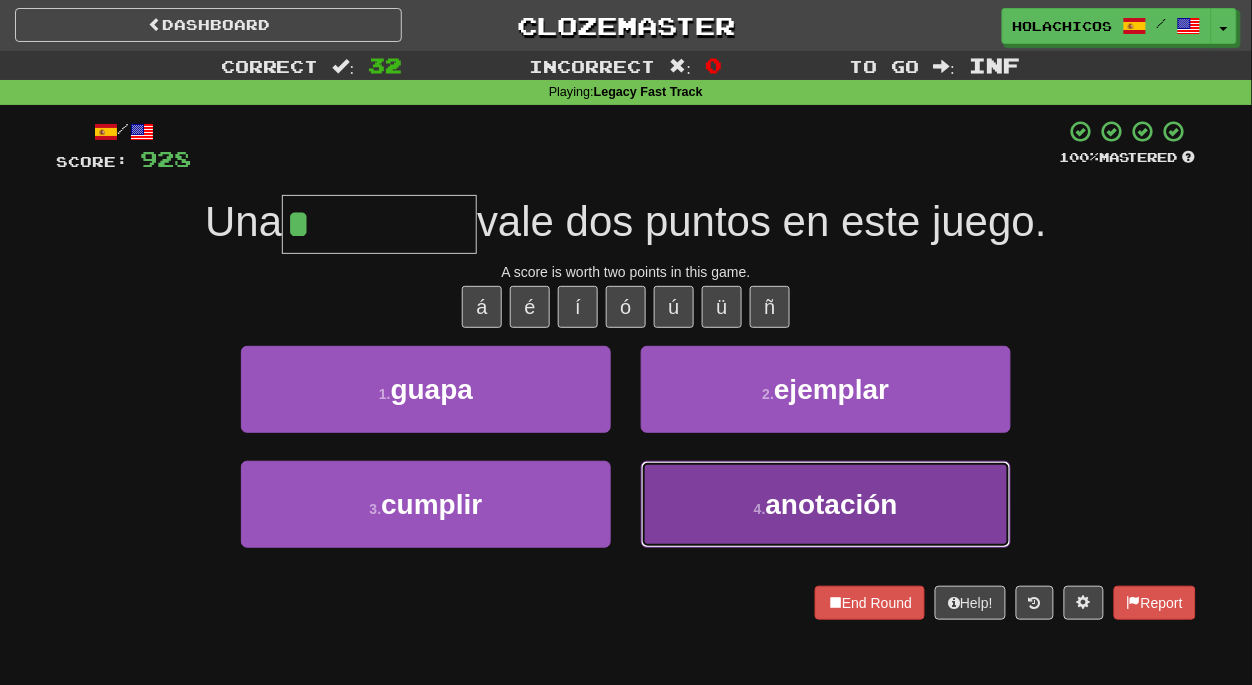 click on "anotación" at bounding box center (832, 504) 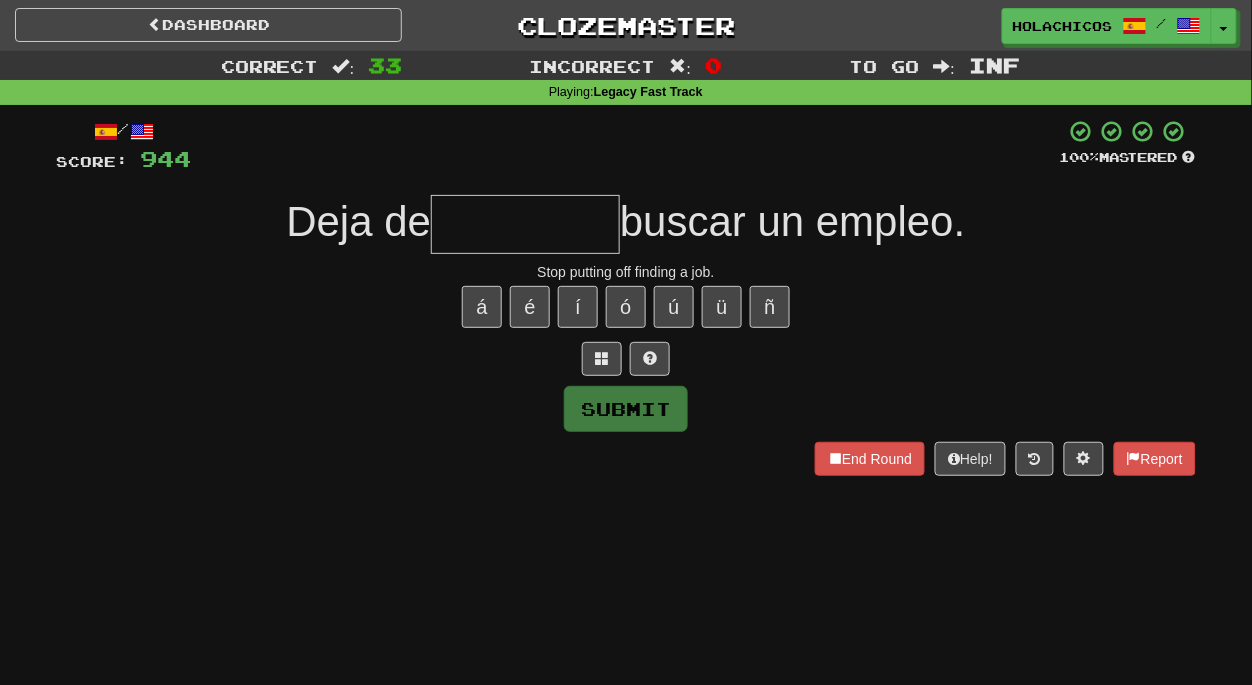 type on "*" 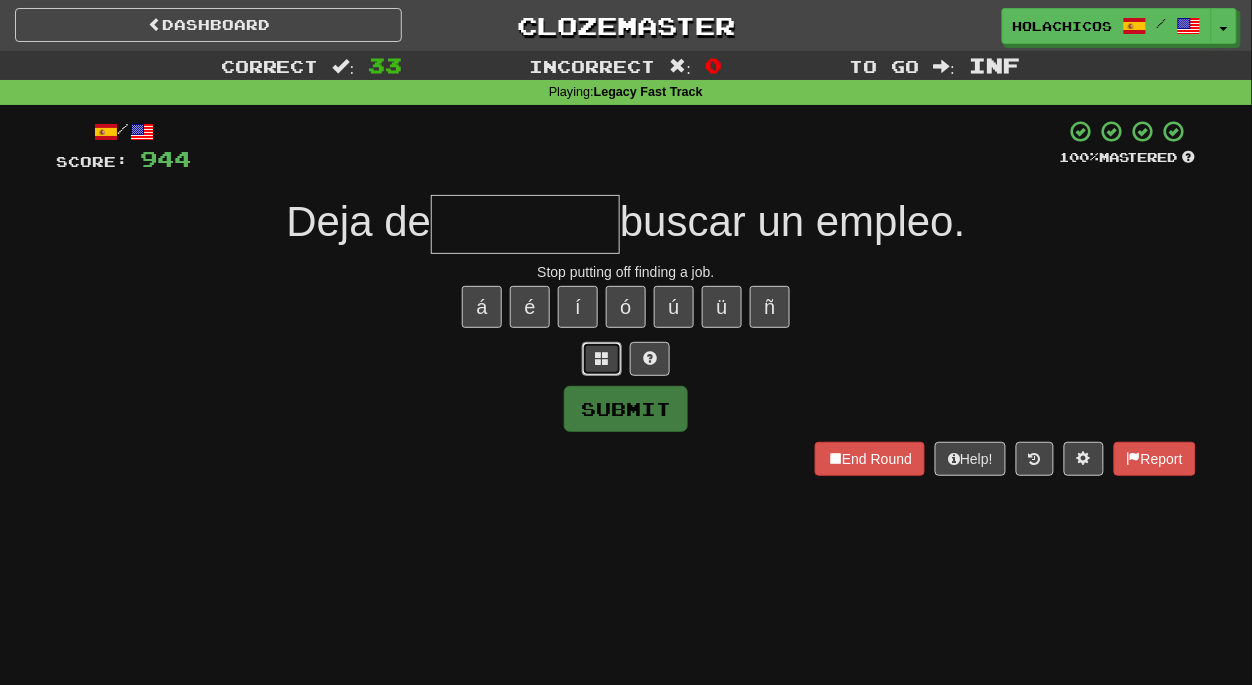 click at bounding box center [602, 358] 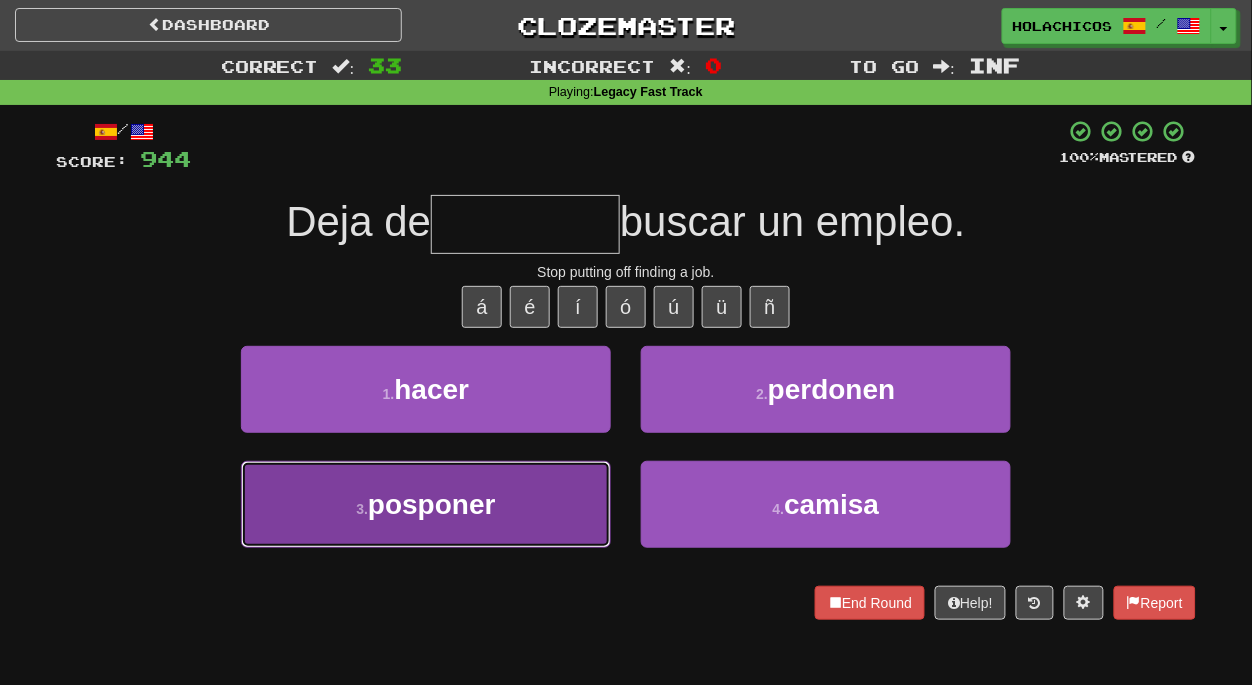 click on "3 .  posponer" at bounding box center (426, 504) 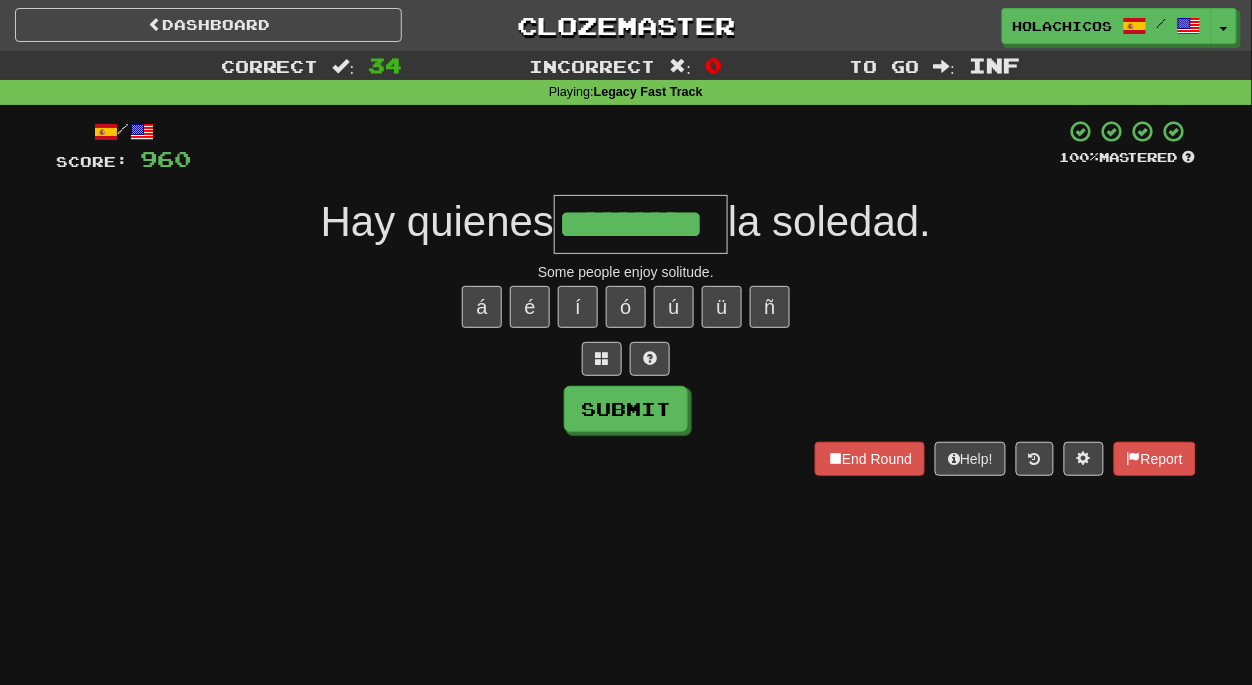 type on "*********" 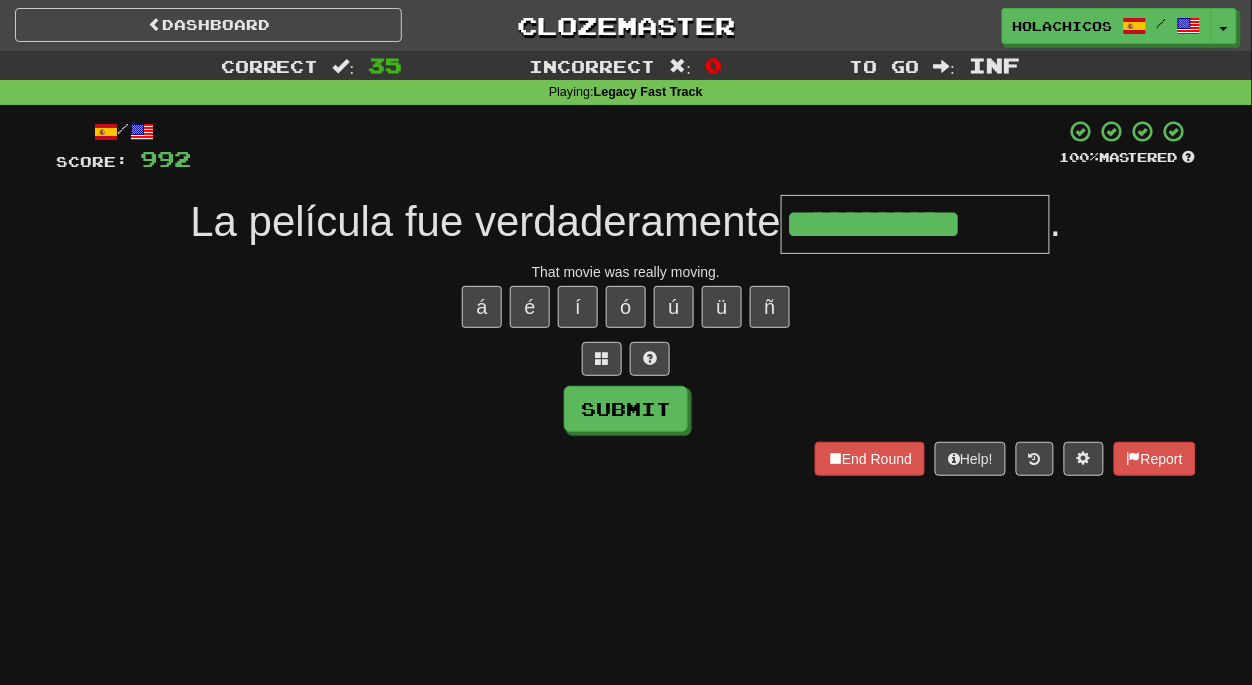 type on "**********" 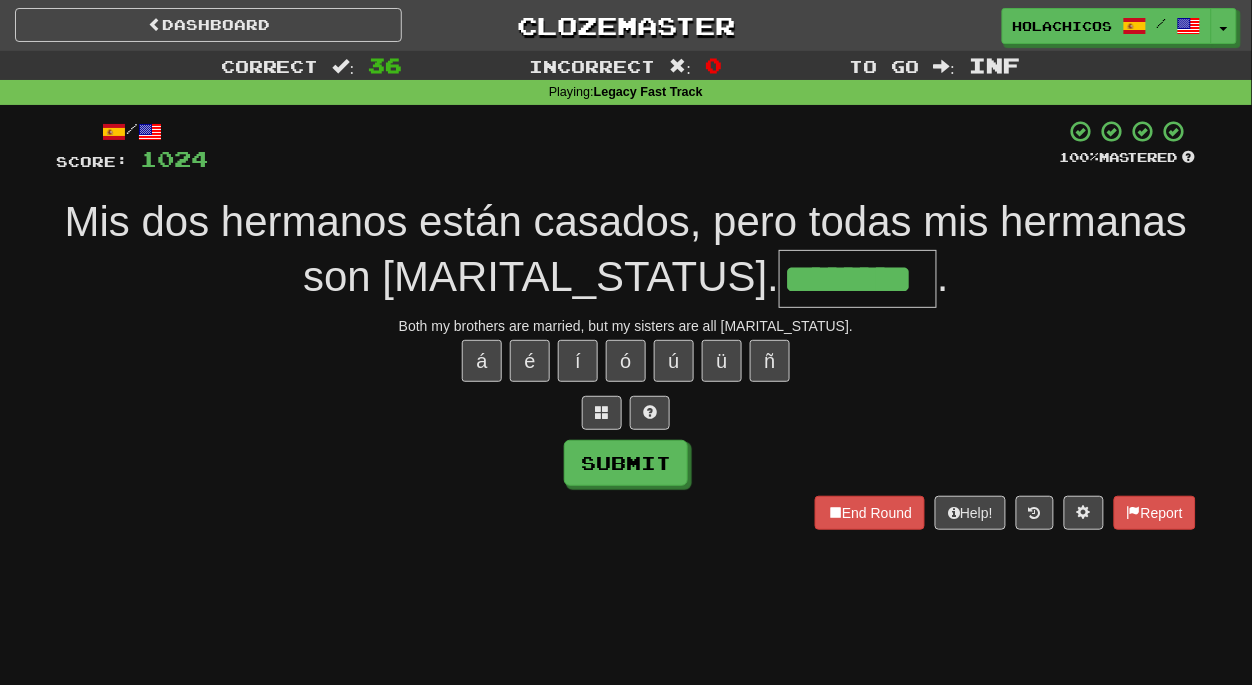 type on "********" 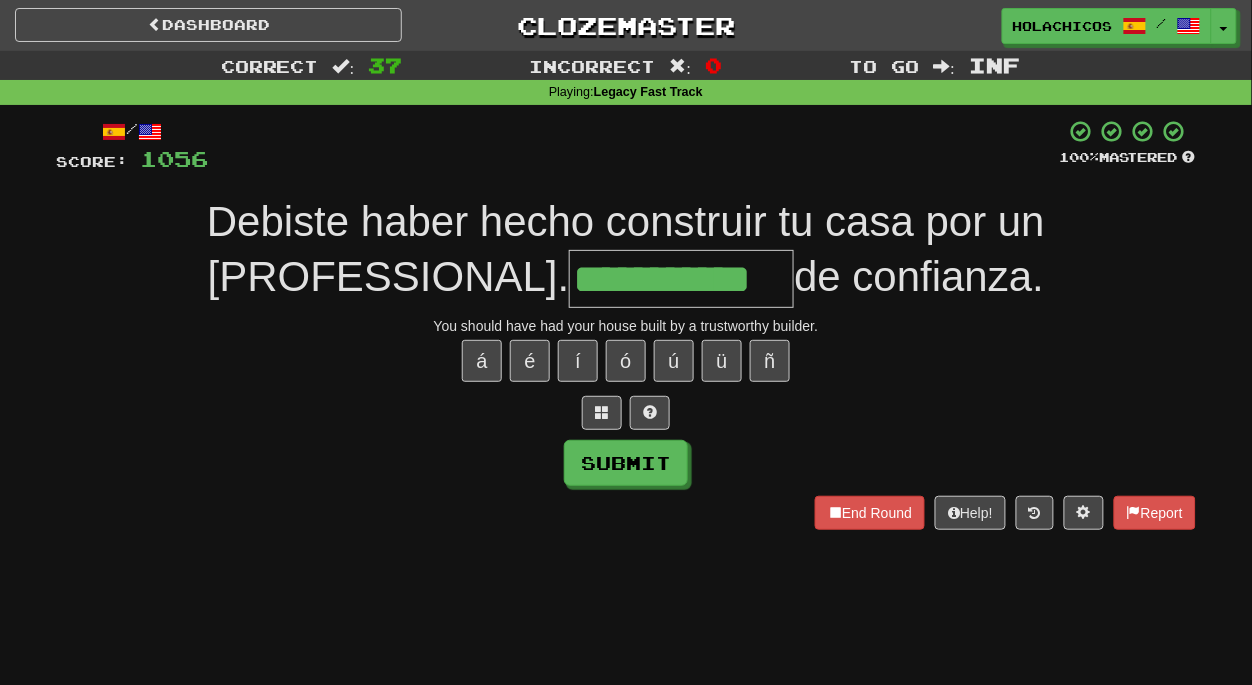 type on "**********" 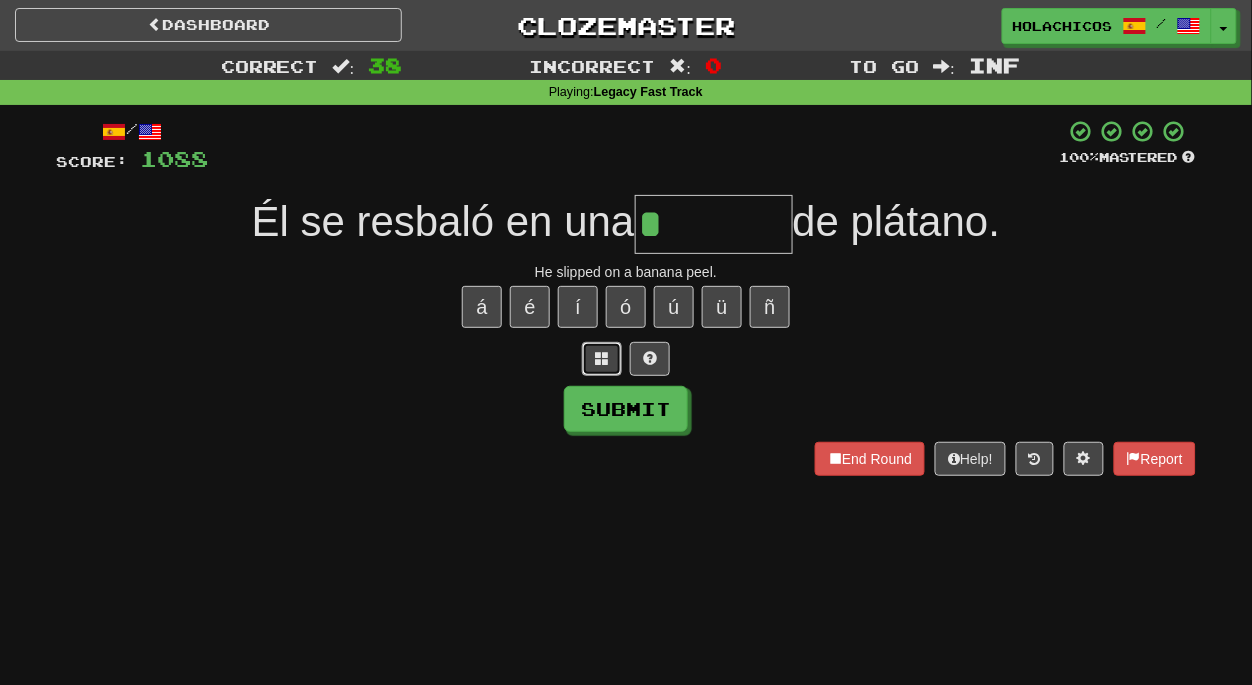 click at bounding box center [602, 358] 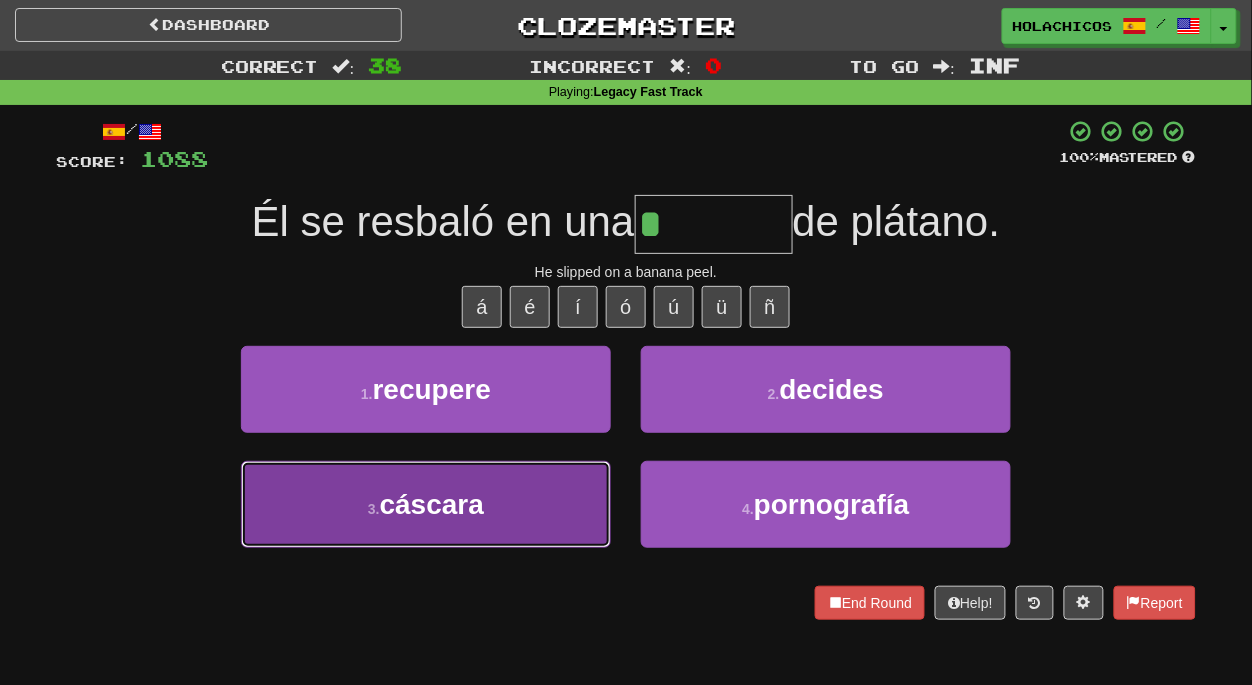 click on "3 .  cáscara" at bounding box center [426, 504] 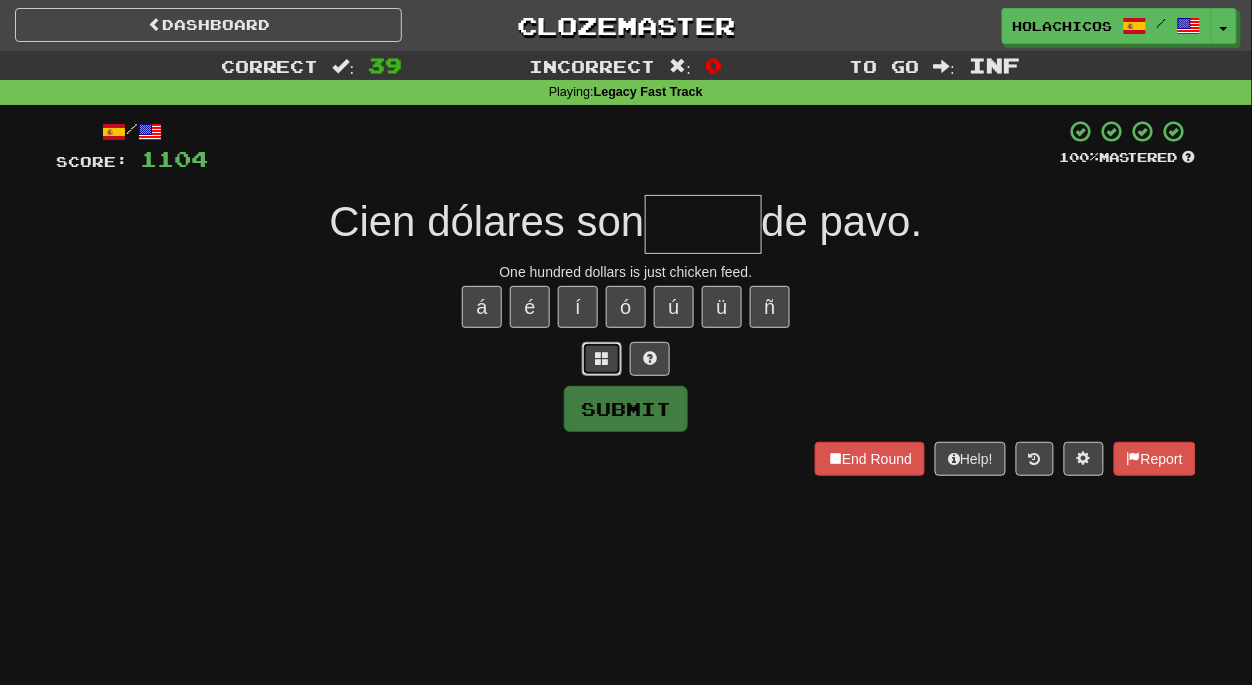 click at bounding box center (602, 358) 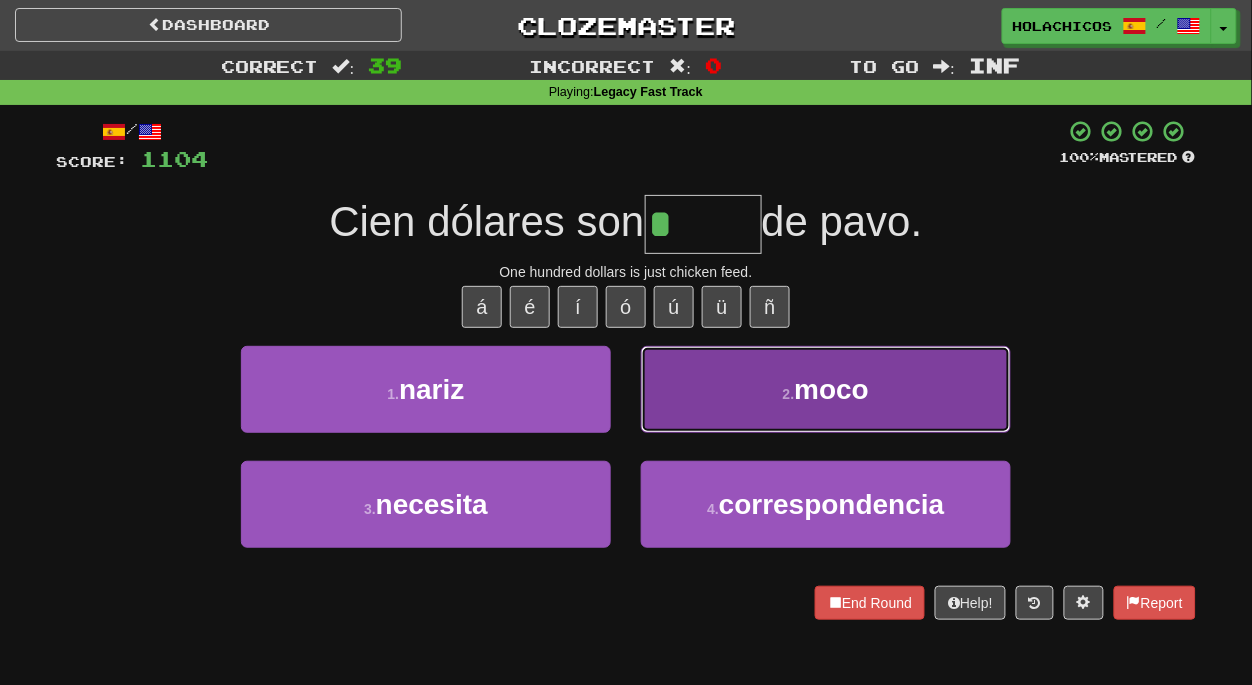 click on "2 .  moco" at bounding box center [826, 389] 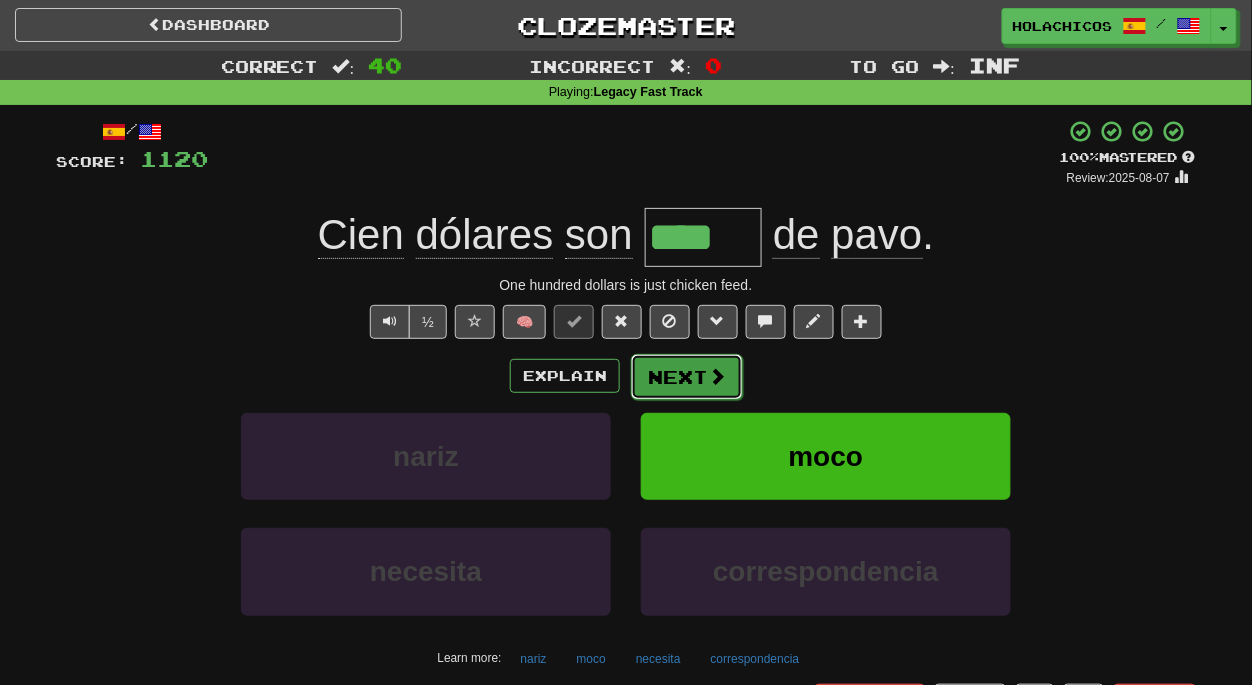 click on "Next" at bounding box center [687, 377] 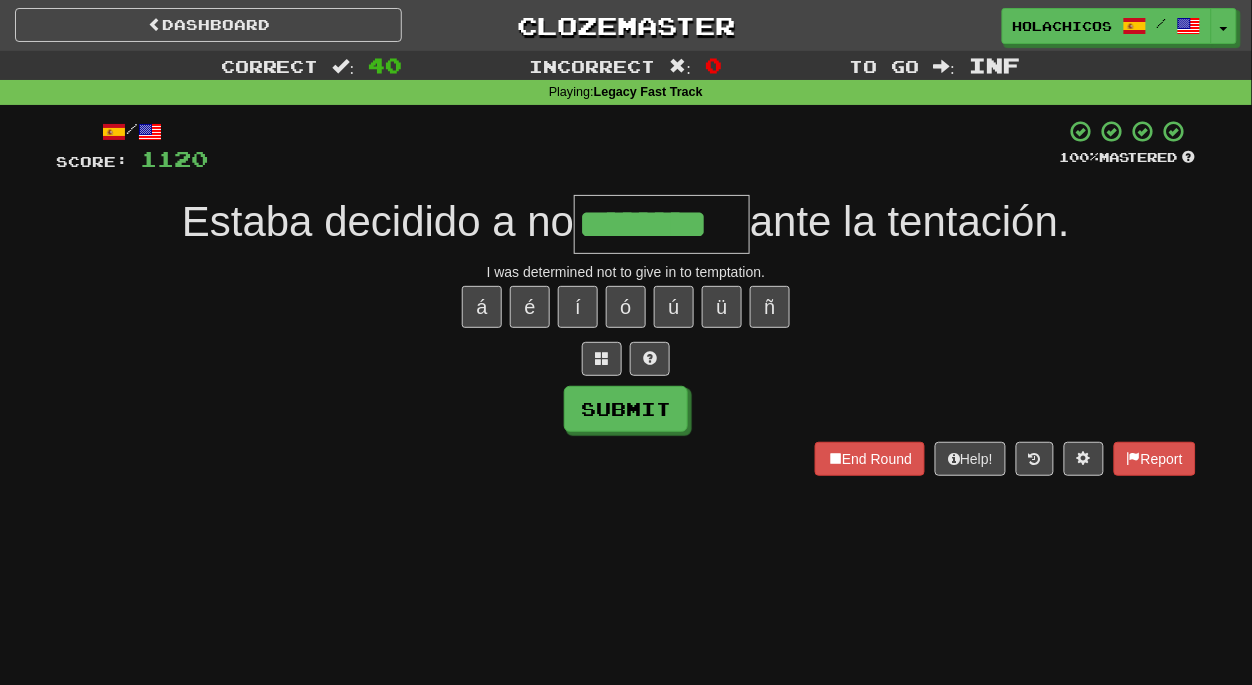 type on "********" 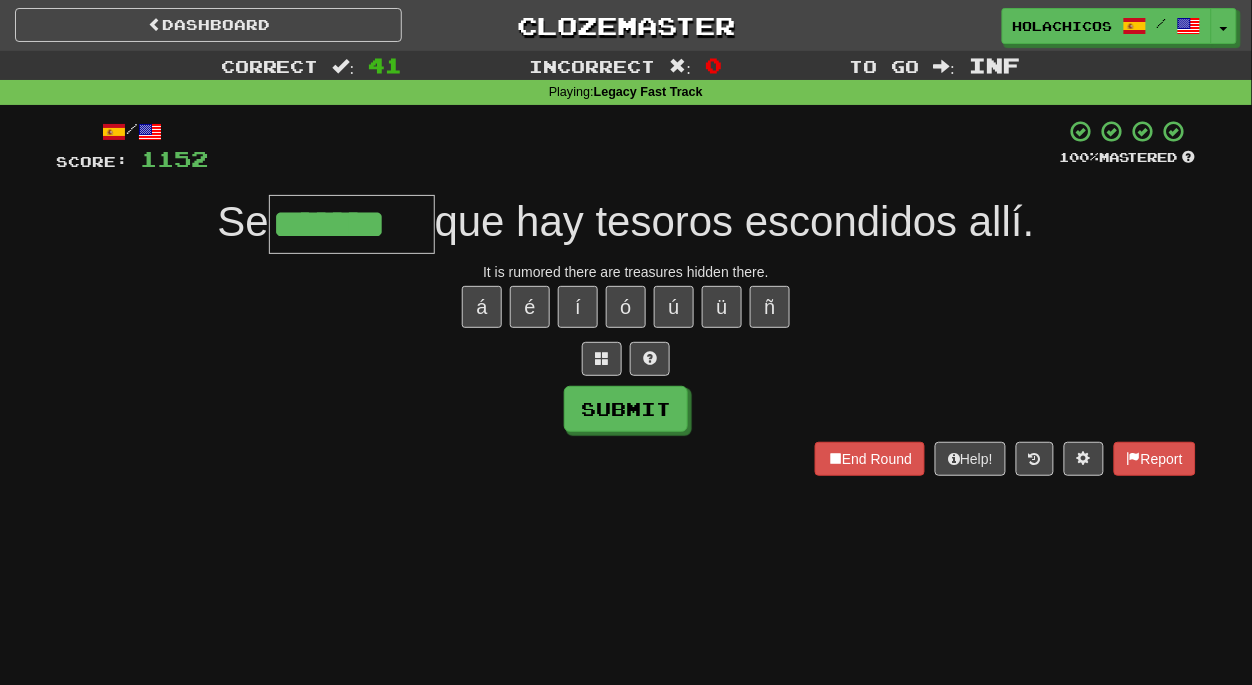 type on "*******" 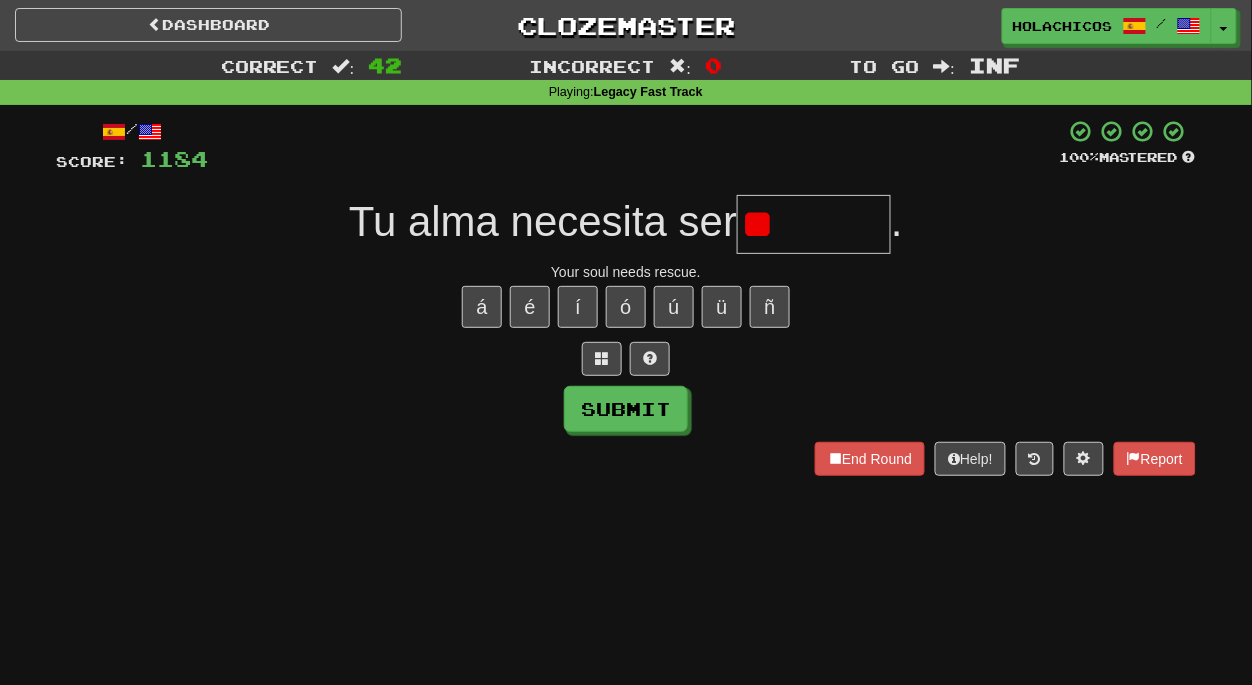 type on "*" 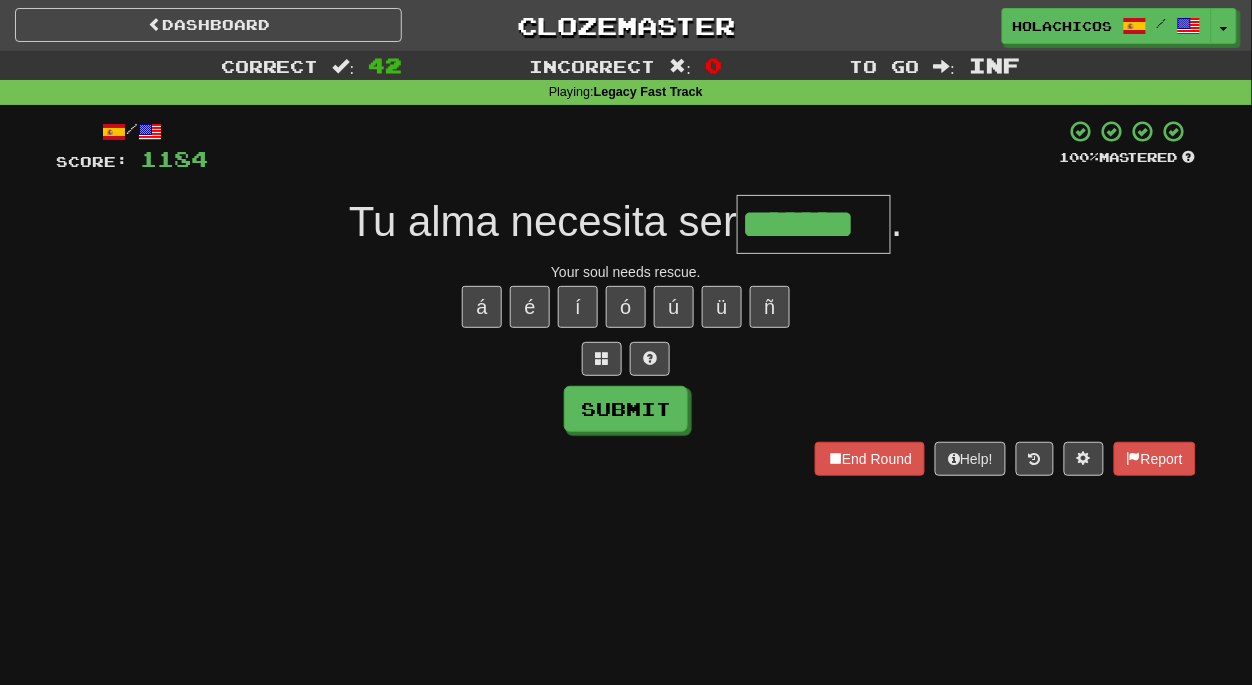 type on "*******" 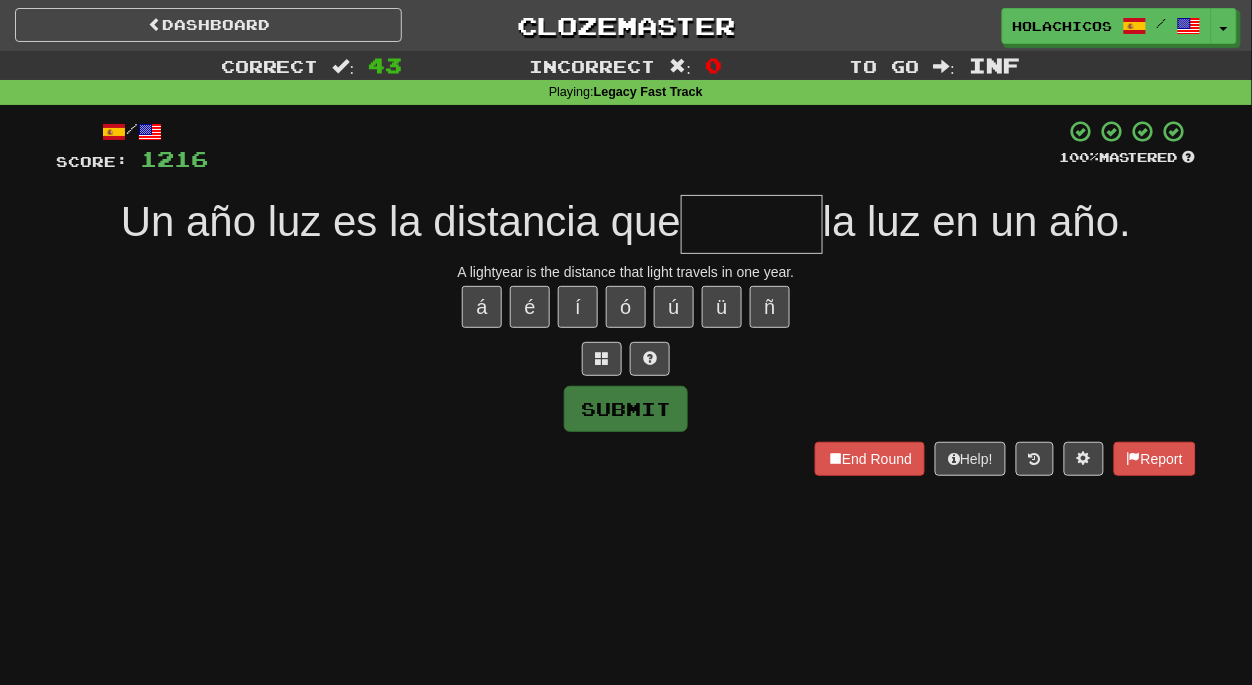 type on "*" 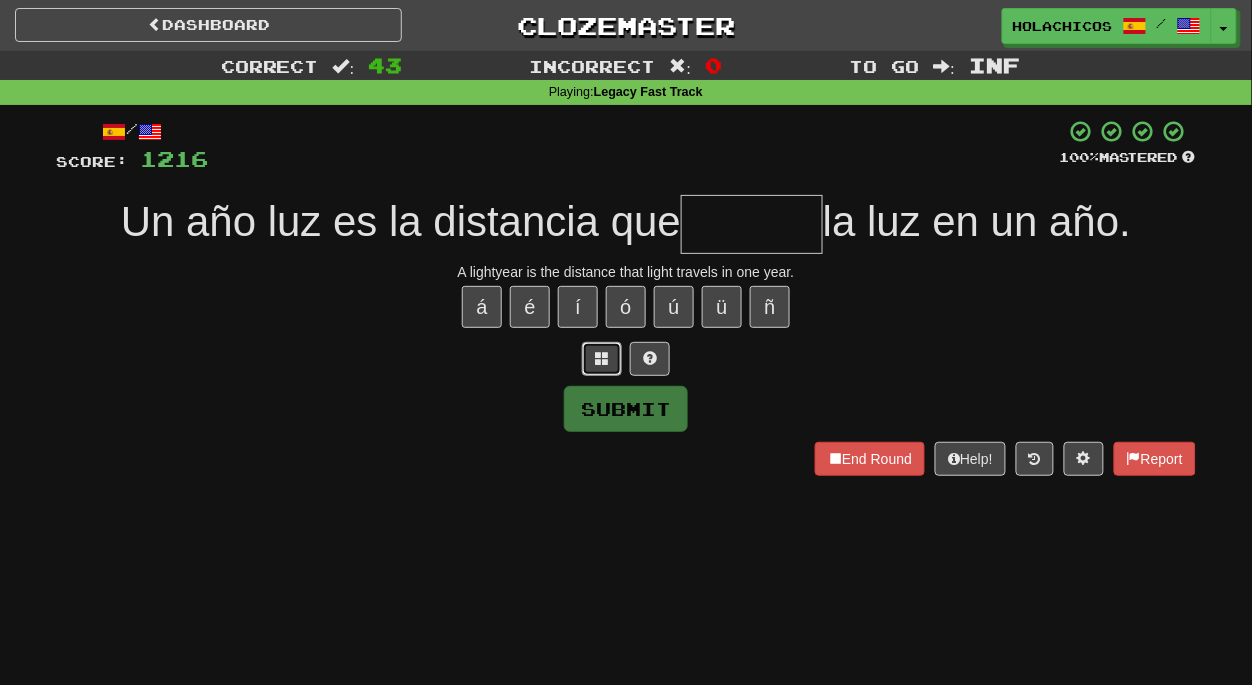click at bounding box center (602, 358) 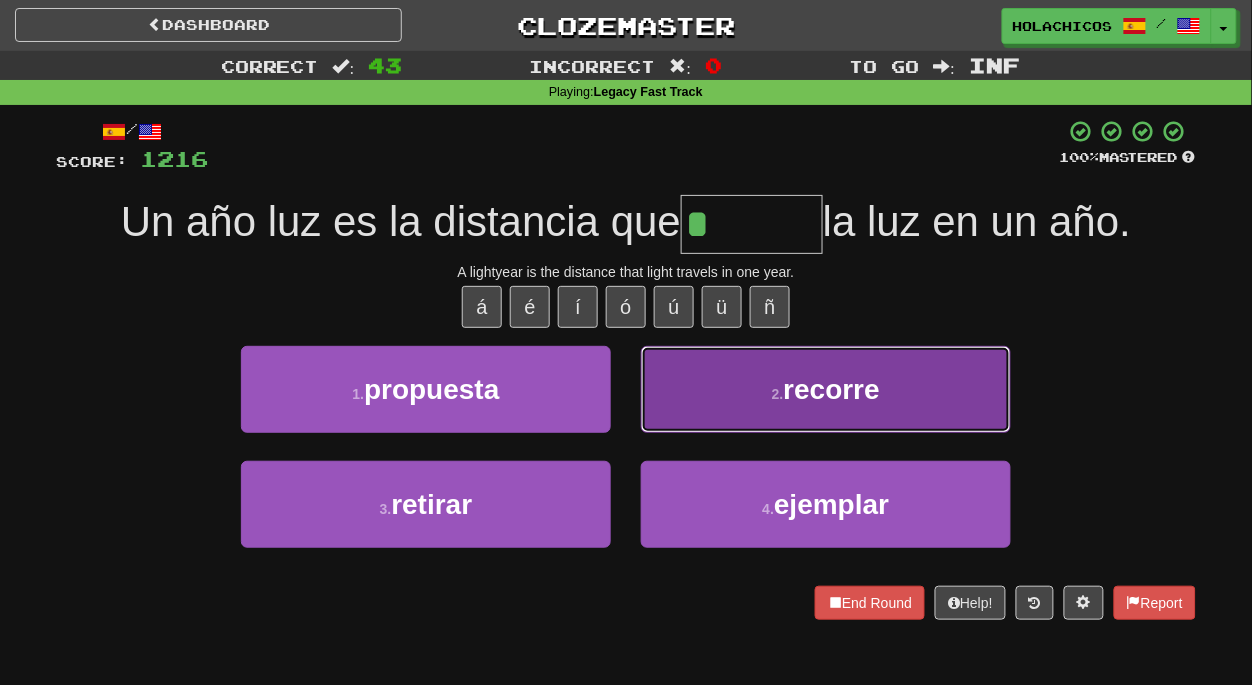 click on "recorre" at bounding box center (832, 389) 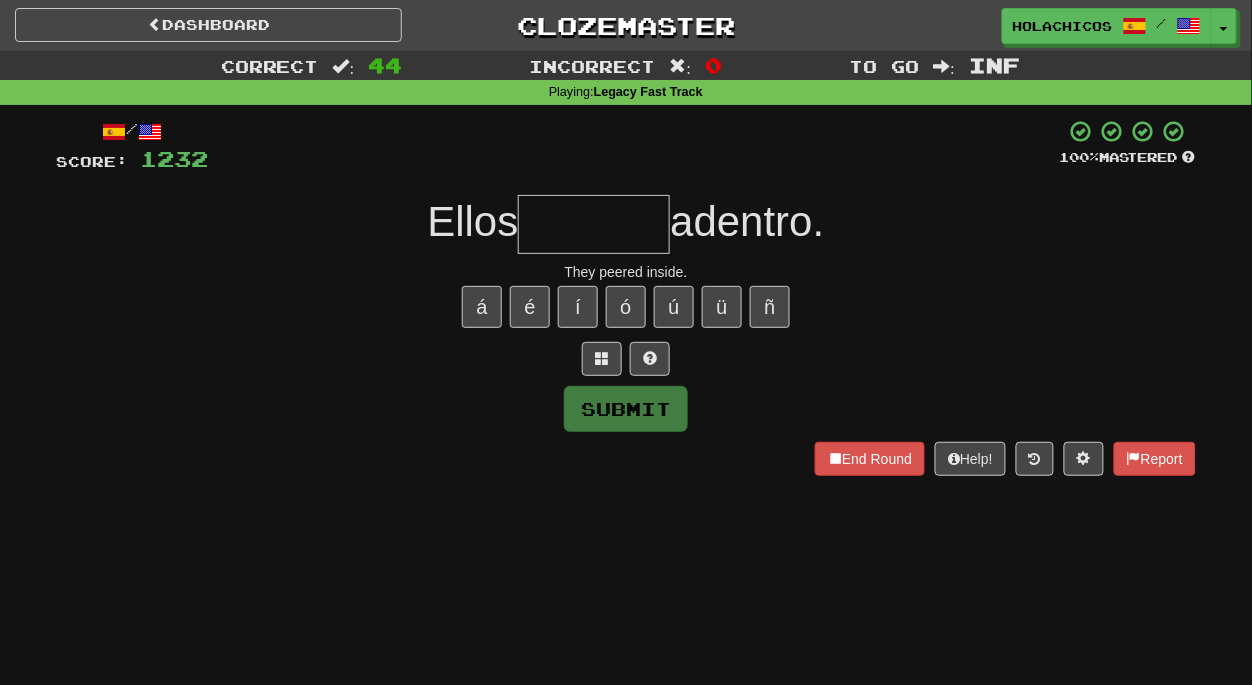 type on "*" 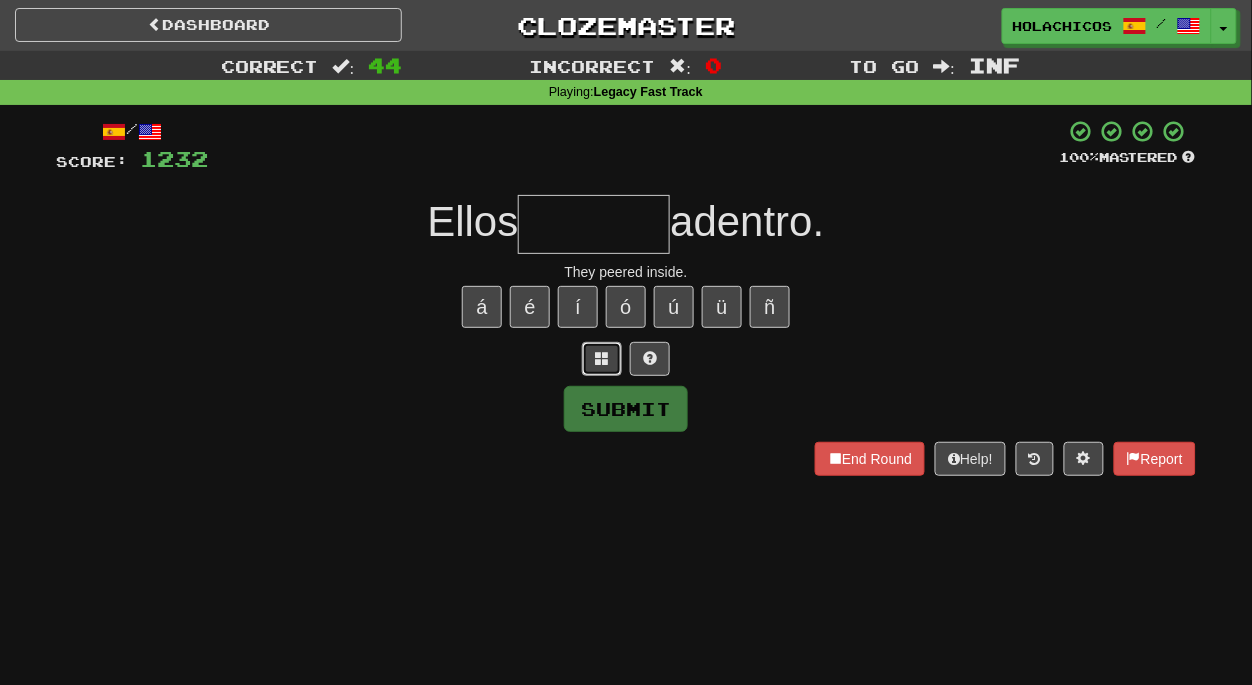 click at bounding box center (602, 358) 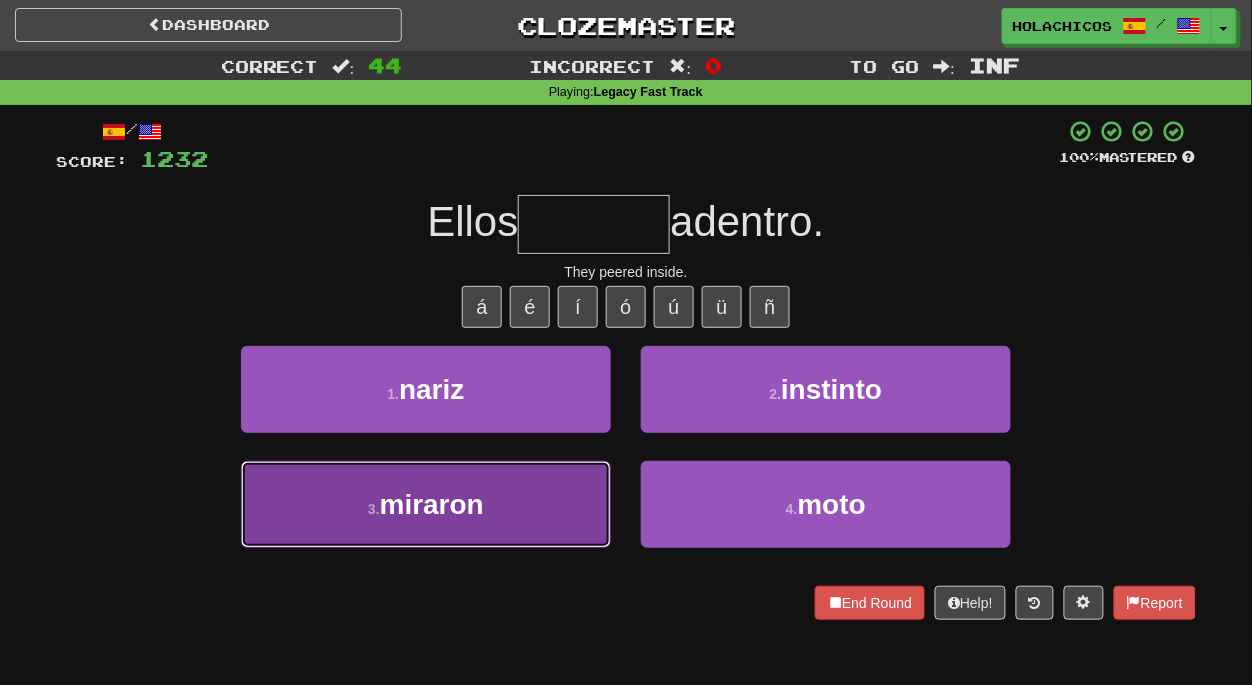 click on "3 .  miraron" at bounding box center (426, 504) 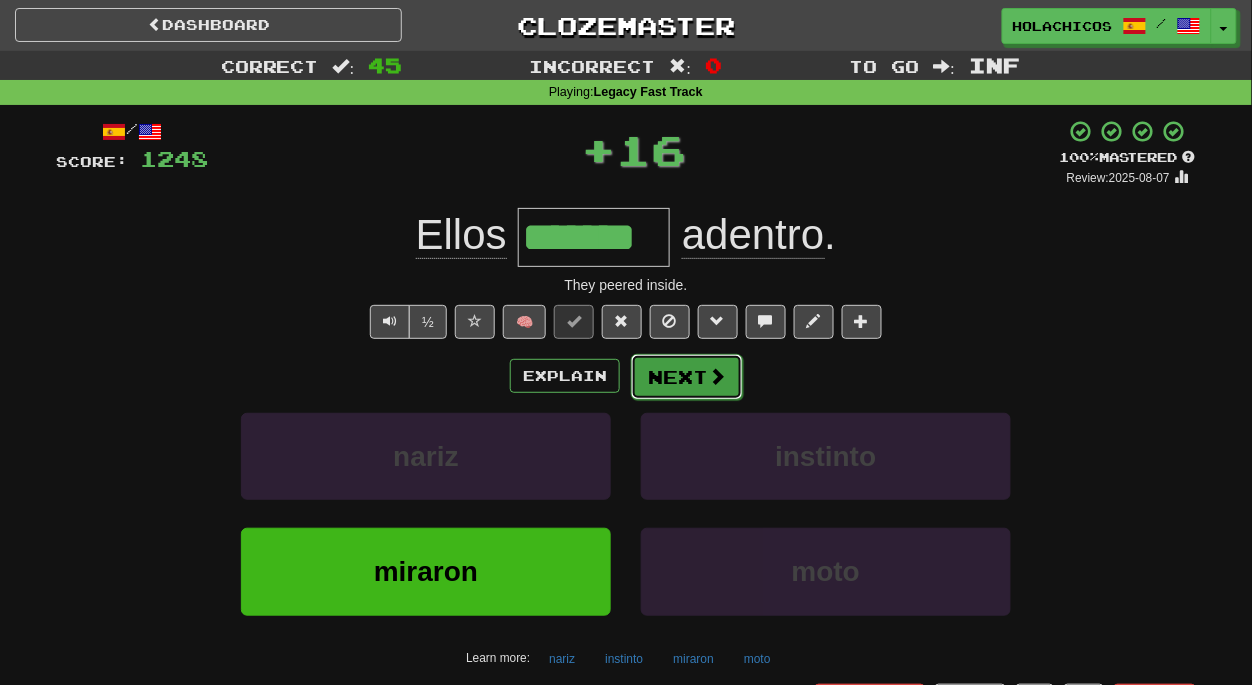 click at bounding box center [717, 376] 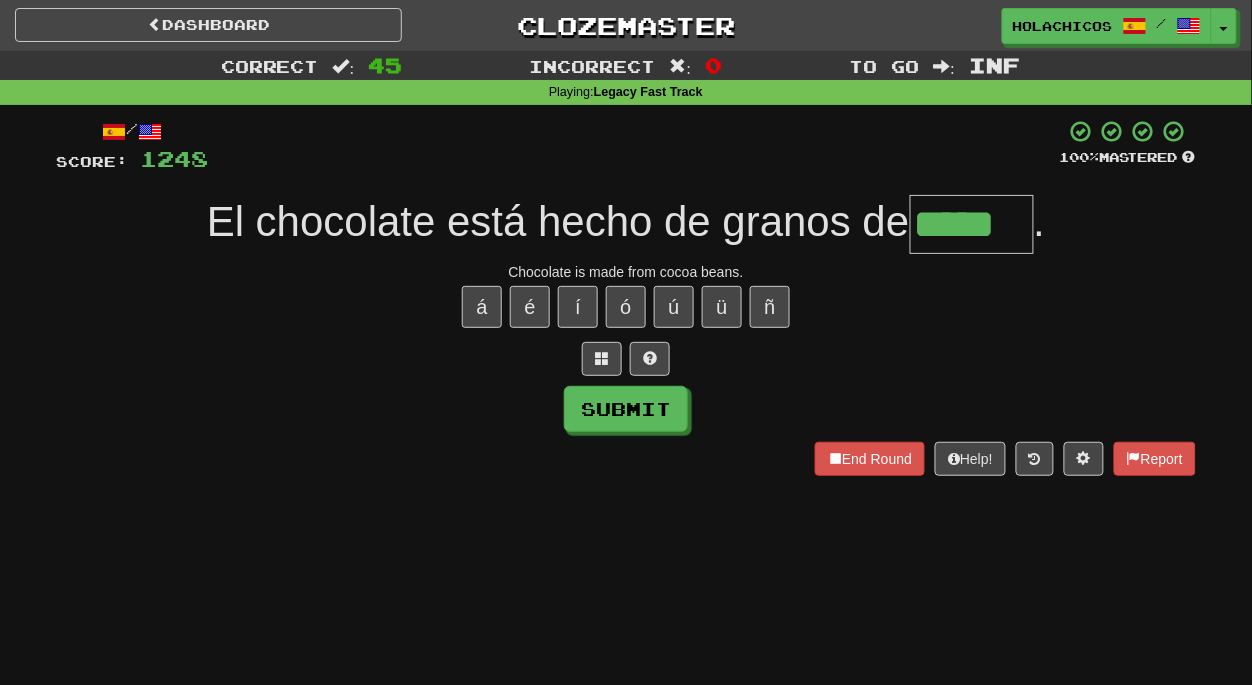 type on "*****" 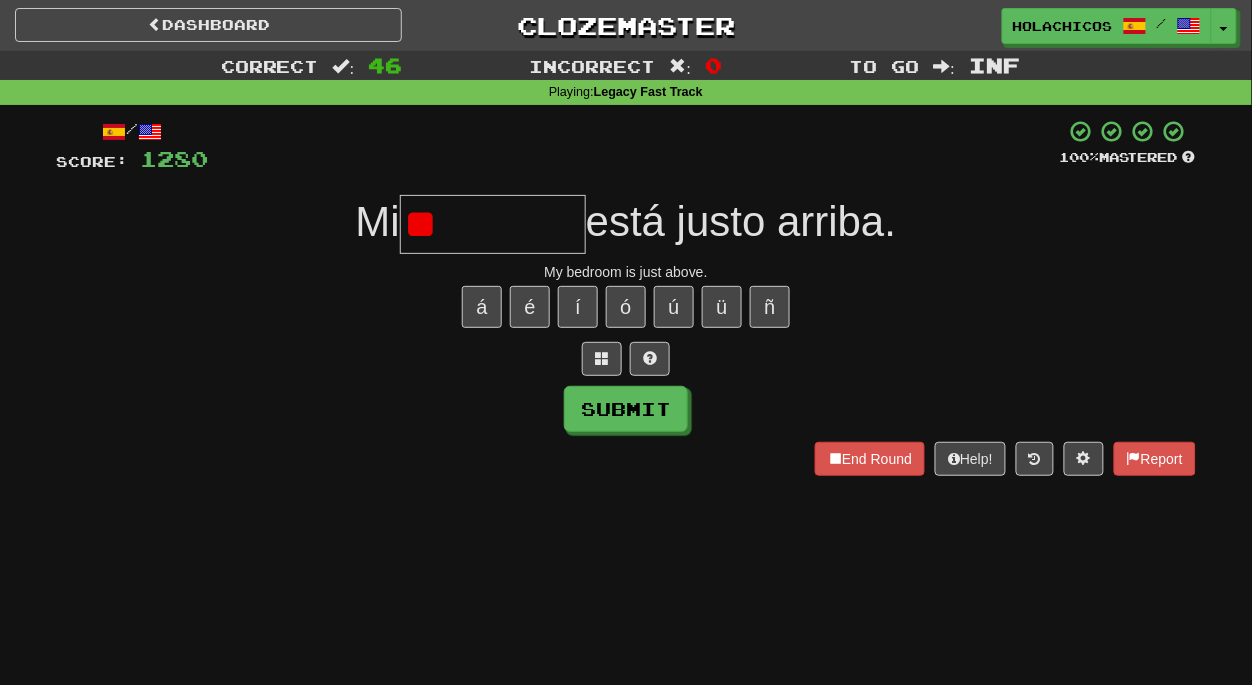 type on "*" 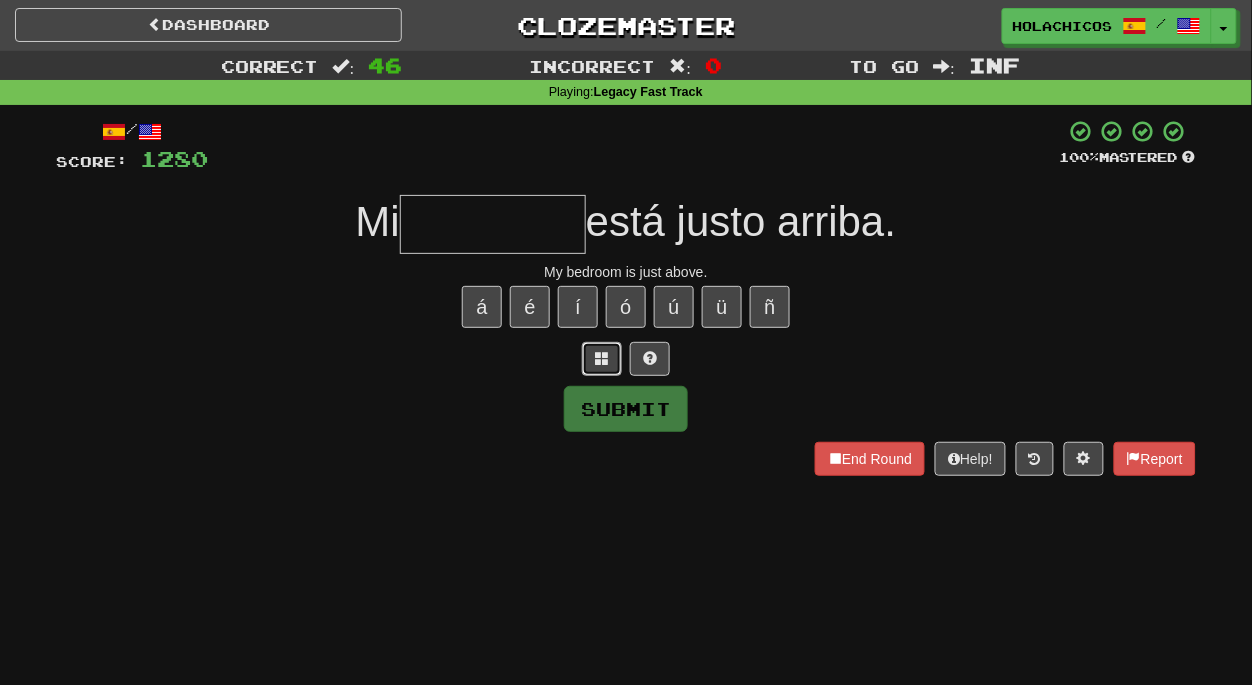 click at bounding box center (602, 359) 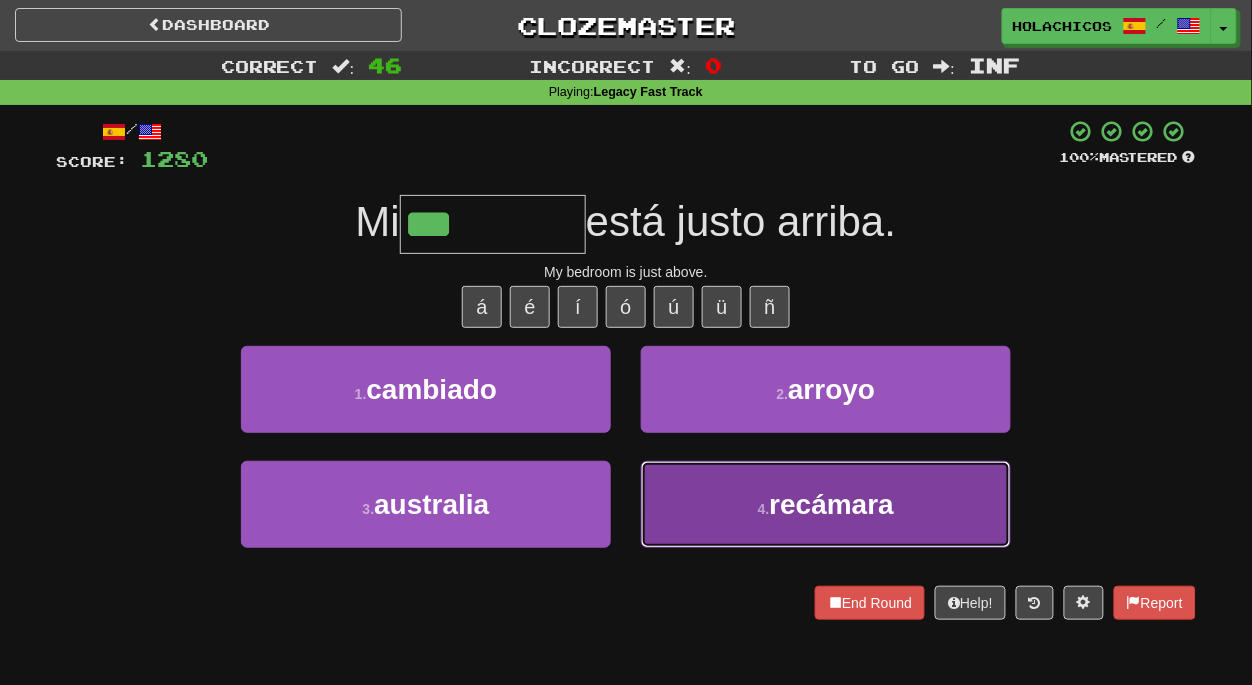 click on "recámara" at bounding box center [832, 504] 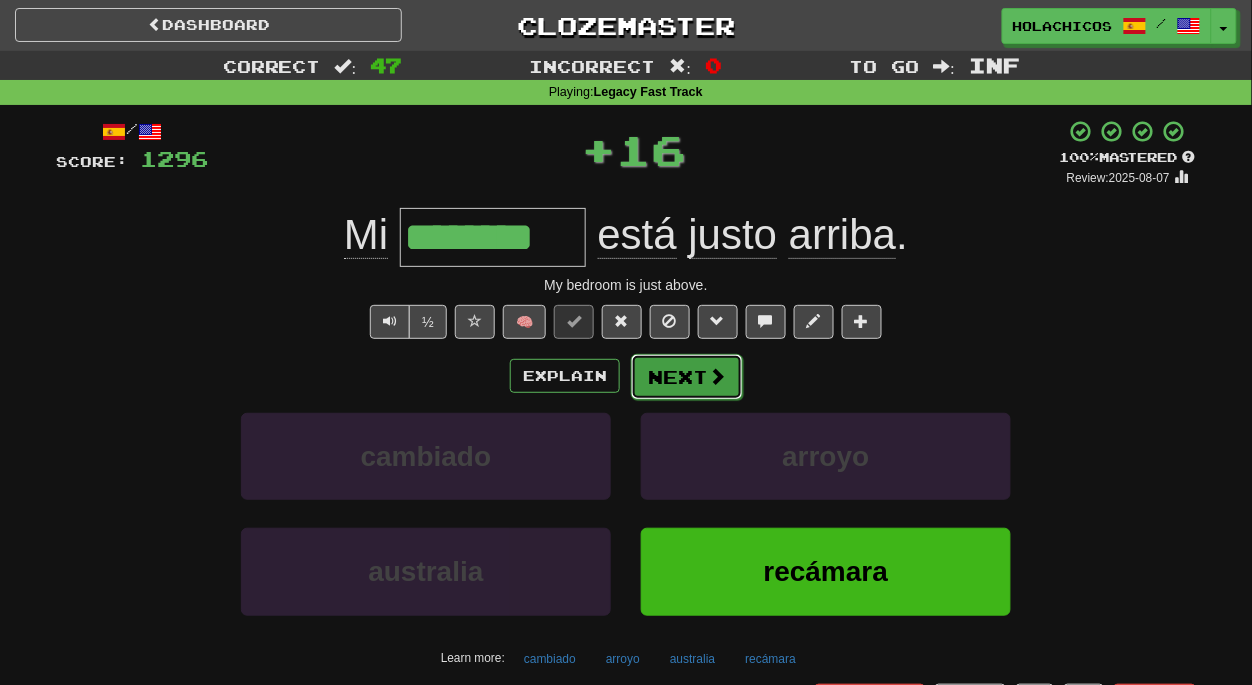 click at bounding box center [717, 376] 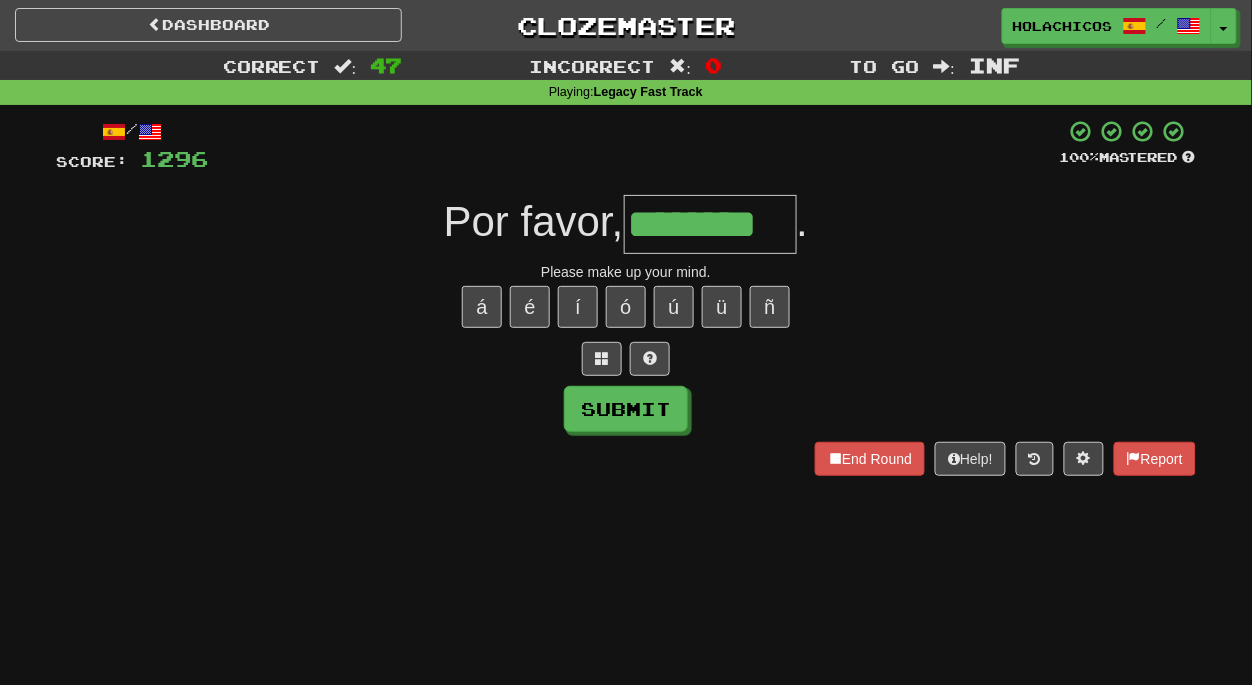 type on "********" 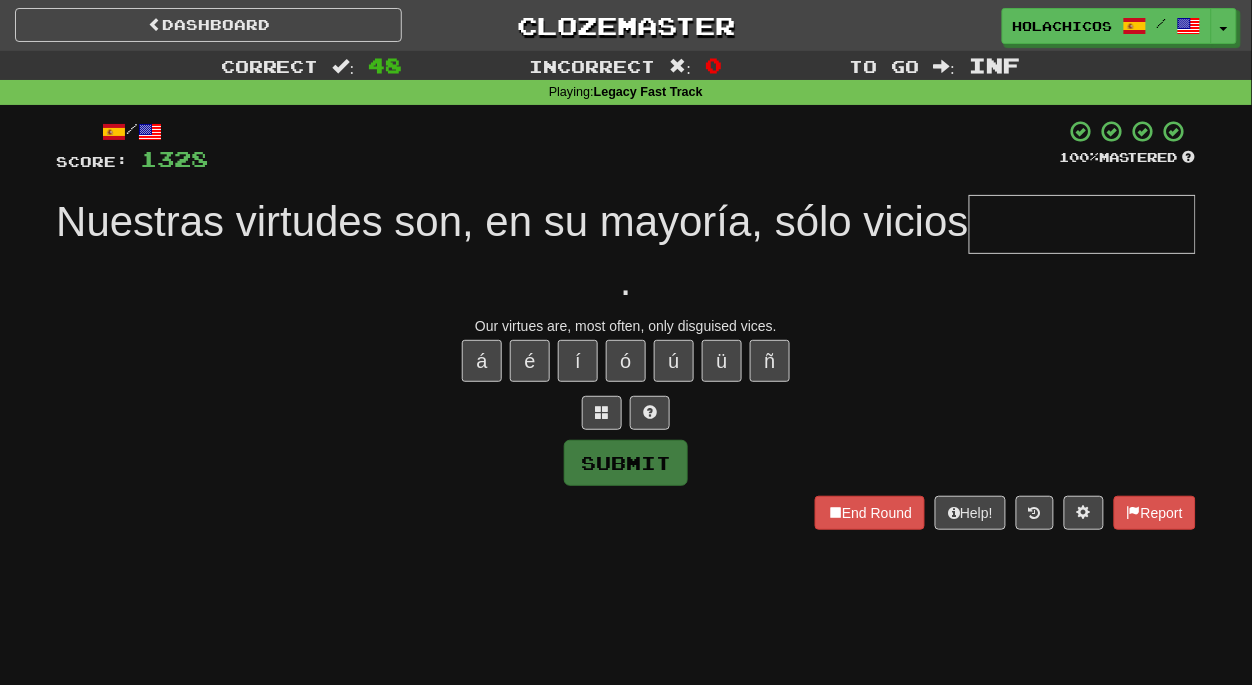 type on "*" 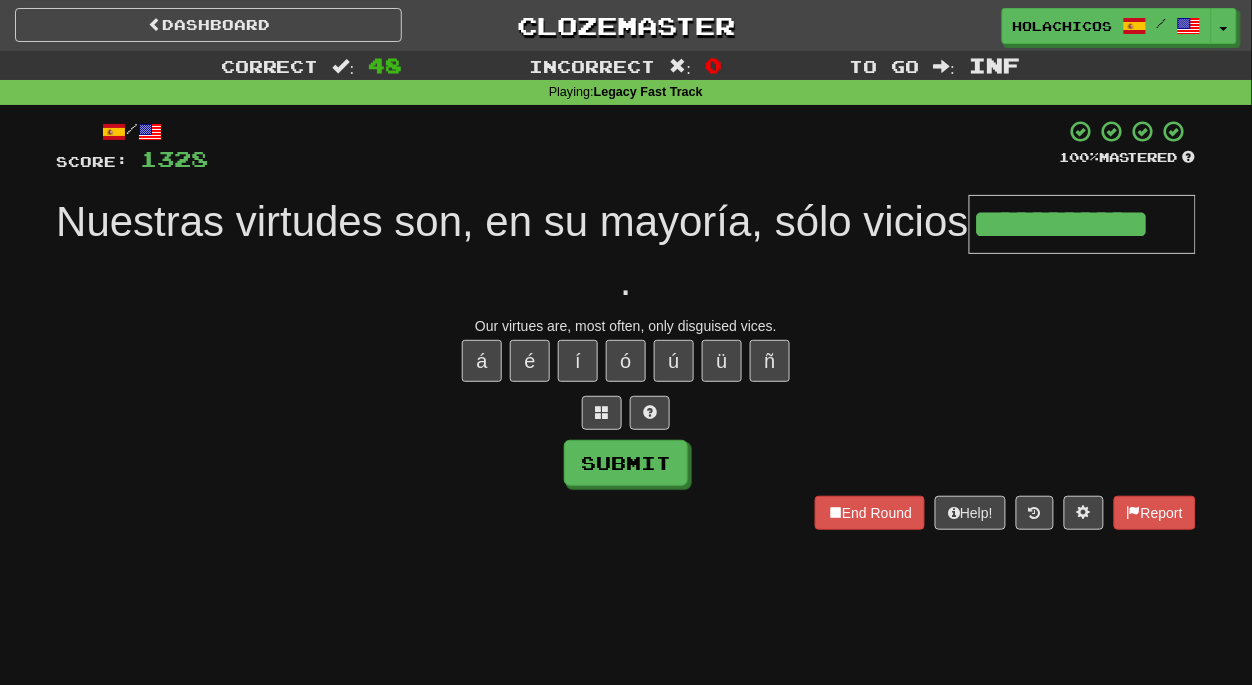 type on "**********" 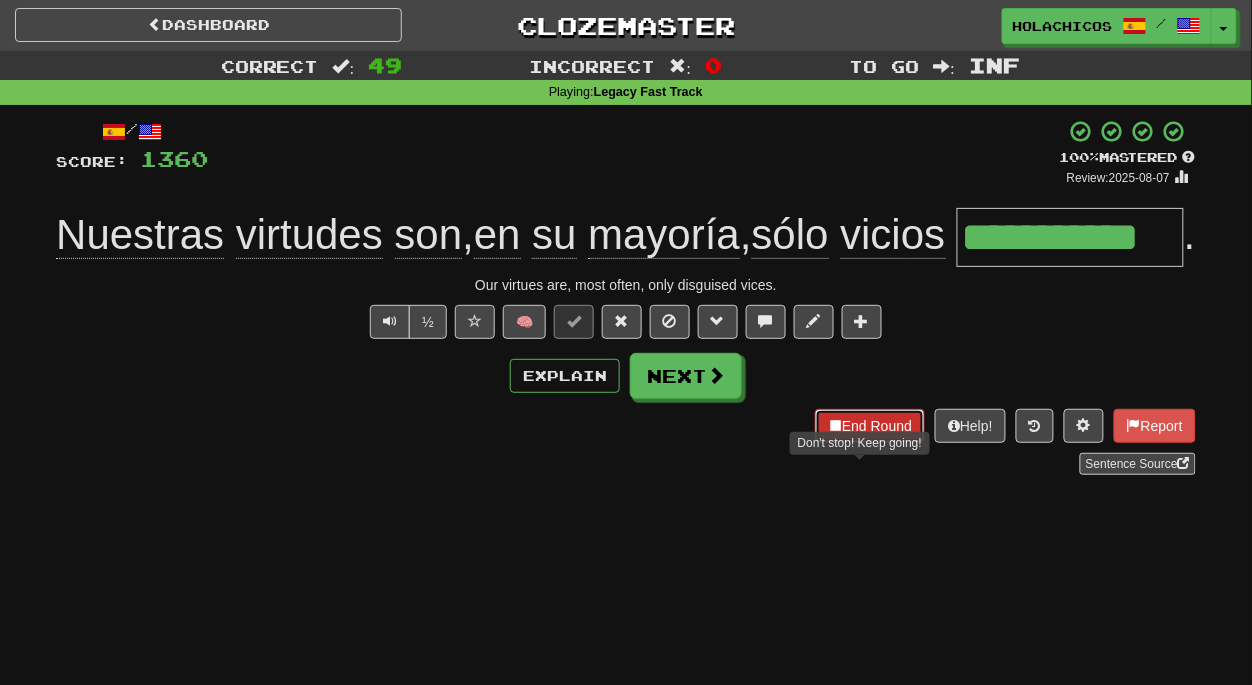 click on "End Round" at bounding box center (870, 426) 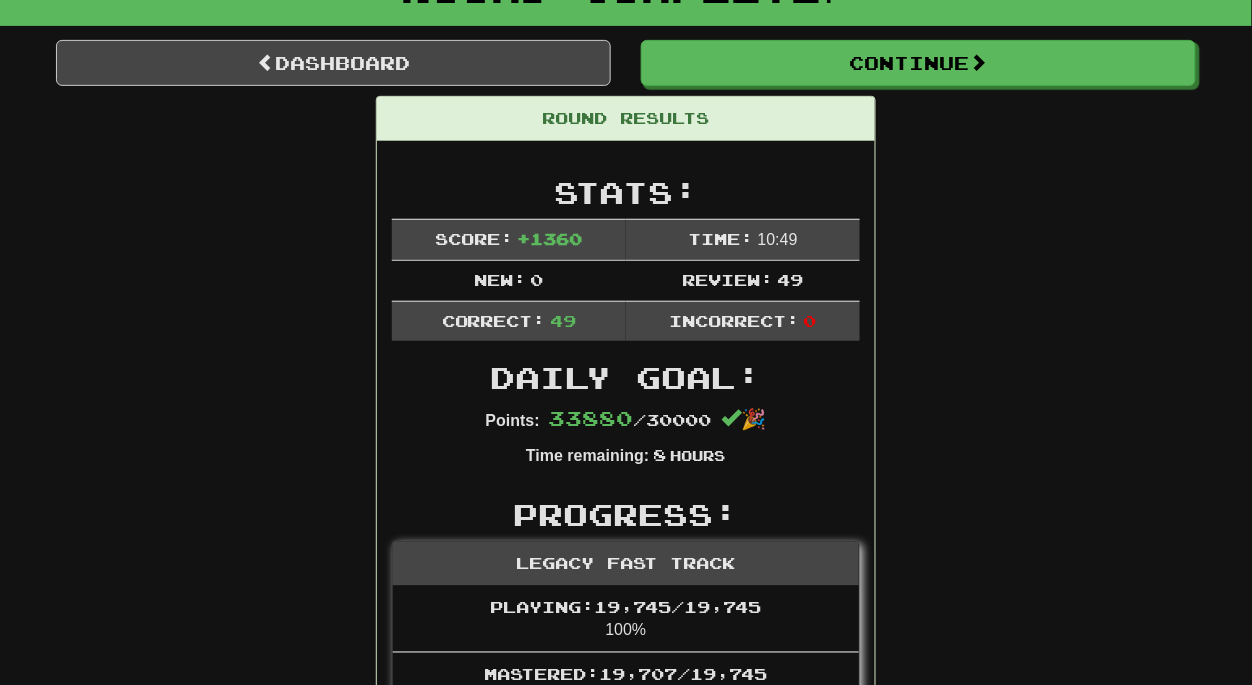 scroll, scrollTop: 0, scrollLeft: 0, axis: both 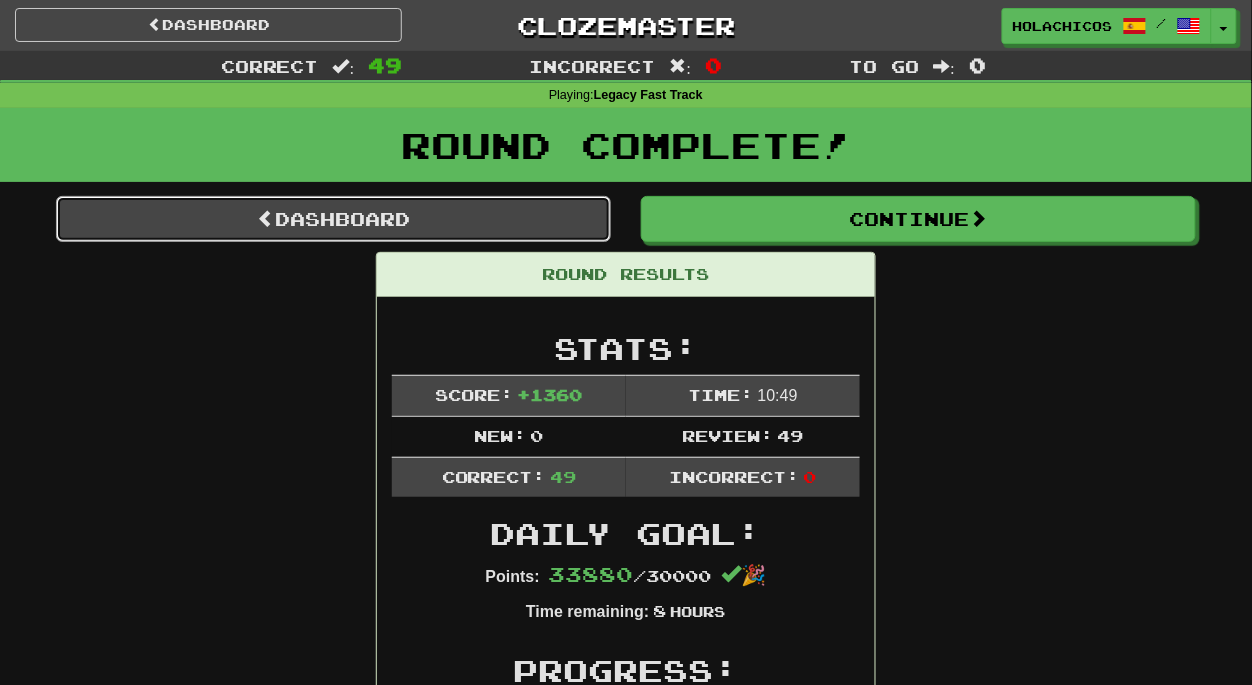 click on "Dashboard" at bounding box center [333, 219] 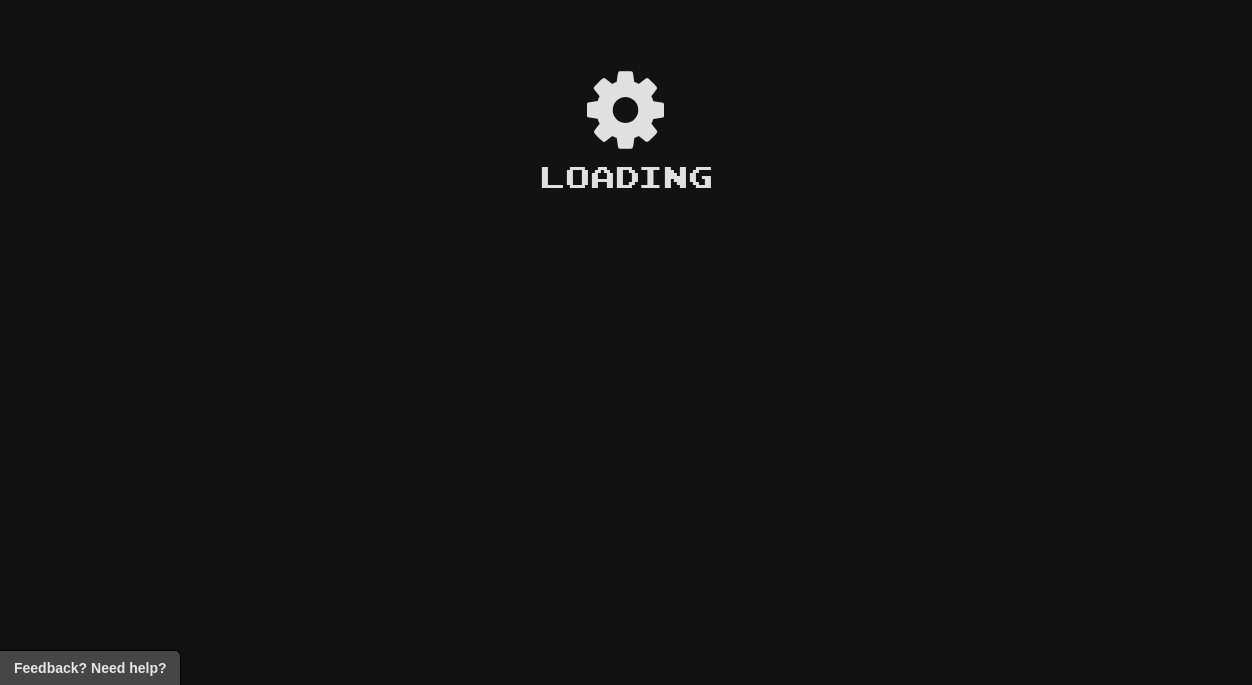scroll, scrollTop: 0, scrollLeft: 0, axis: both 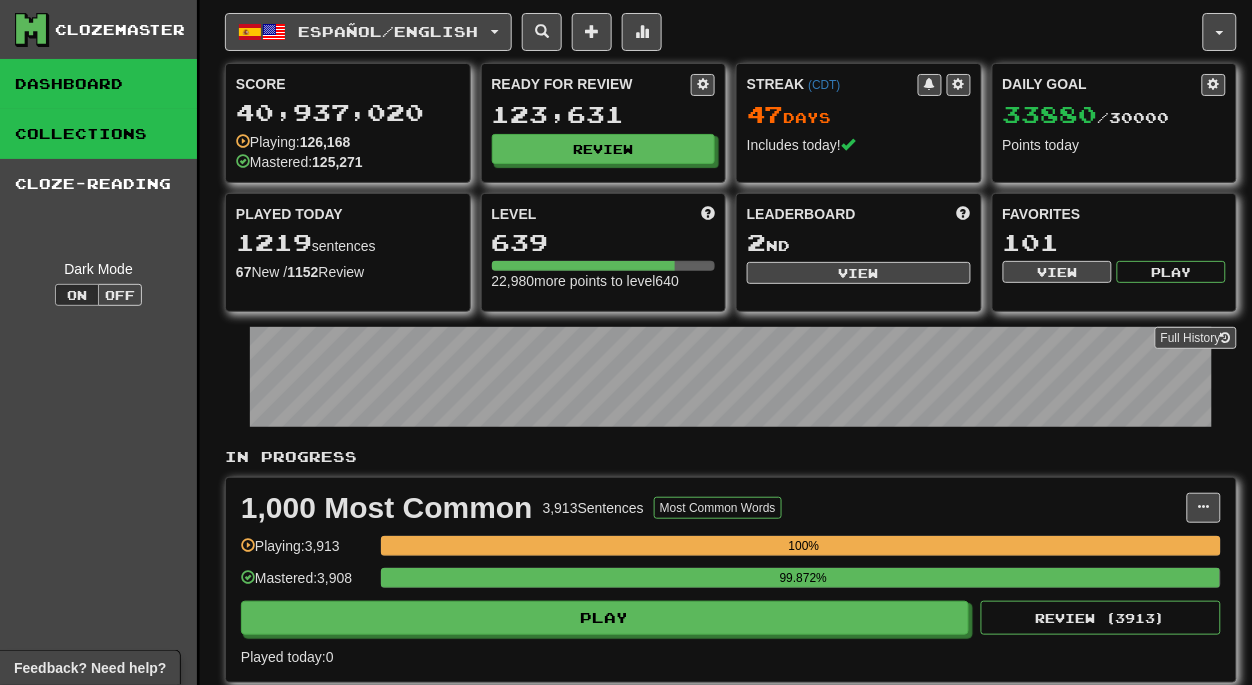 click on "Collections" at bounding box center [98, 134] 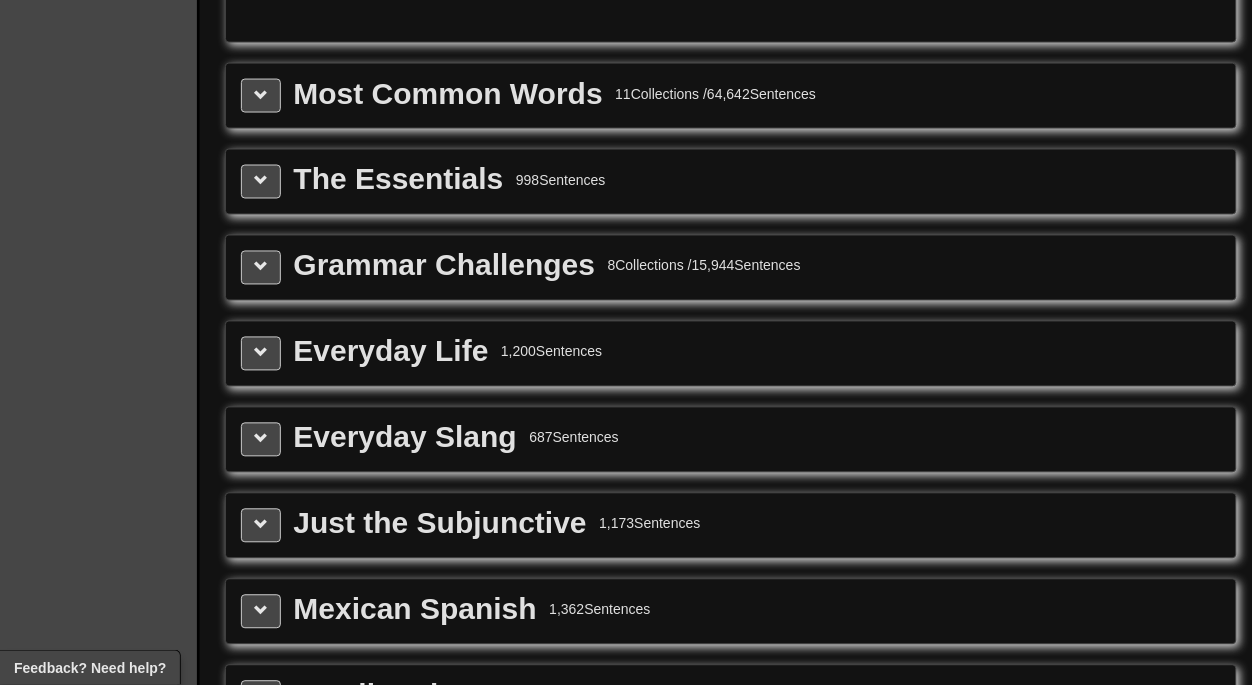 scroll, scrollTop: 2423, scrollLeft: 0, axis: vertical 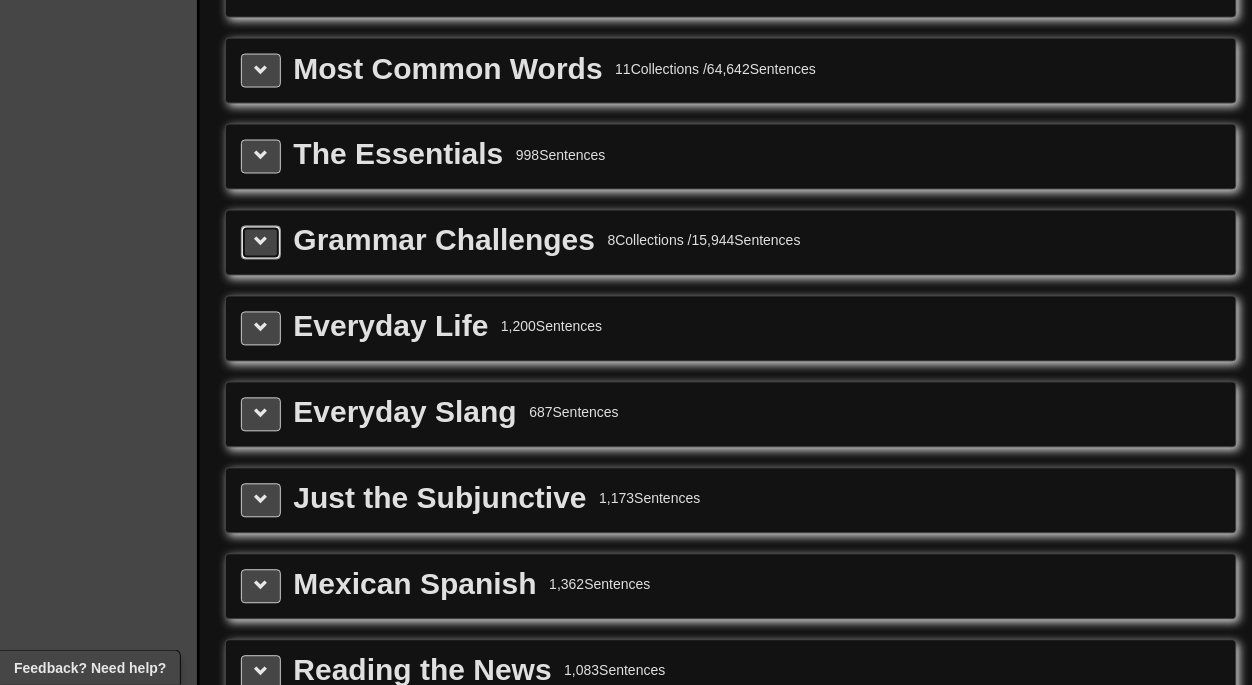 click at bounding box center [261, 242] 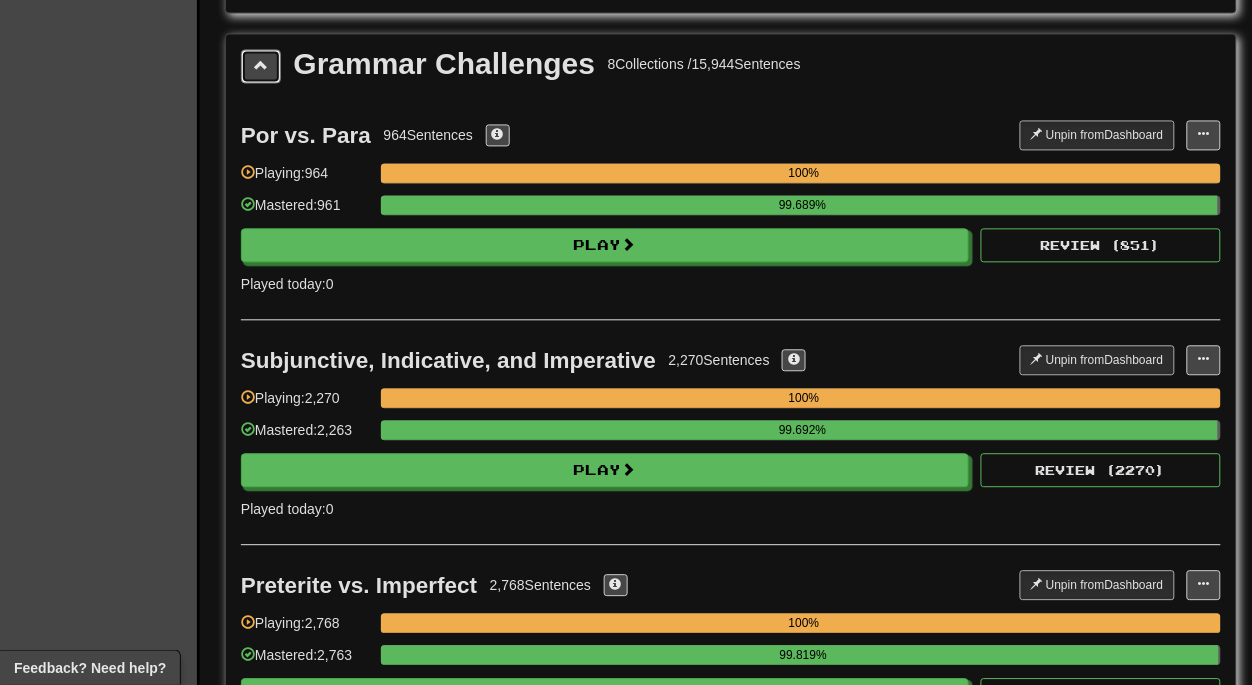 scroll, scrollTop: 2623, scrollLeft: 0, axis: vertical 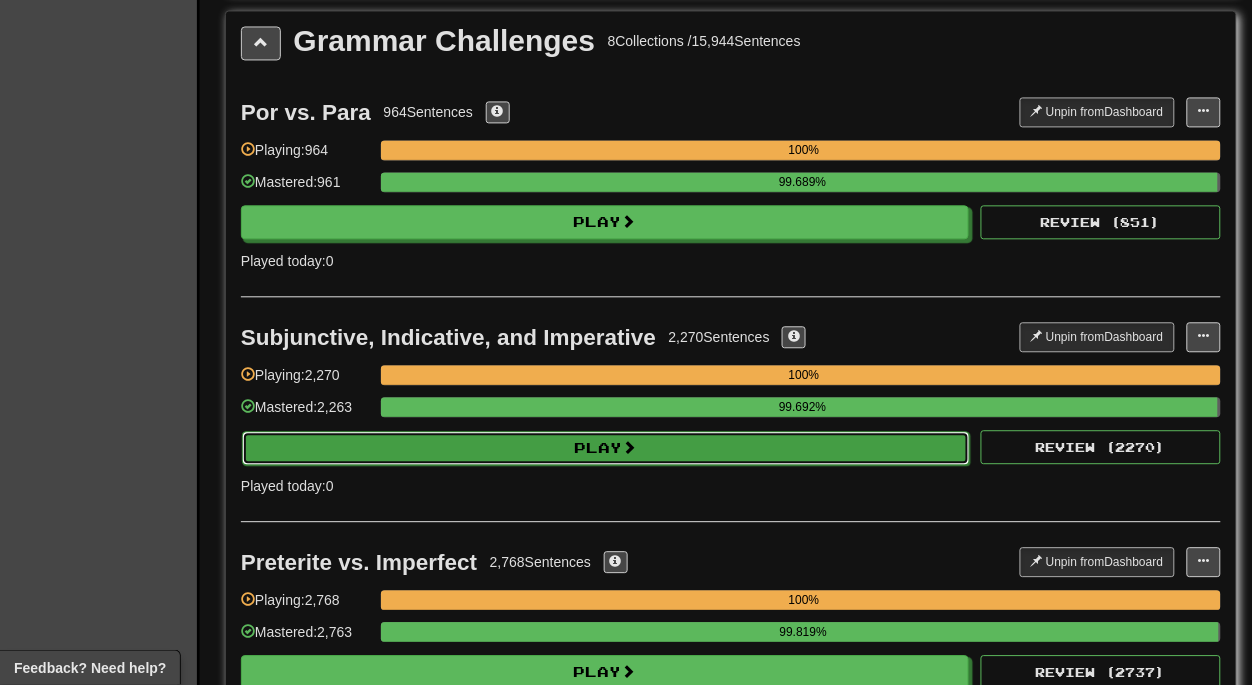click on "Play" at bounding box center (606, 448) 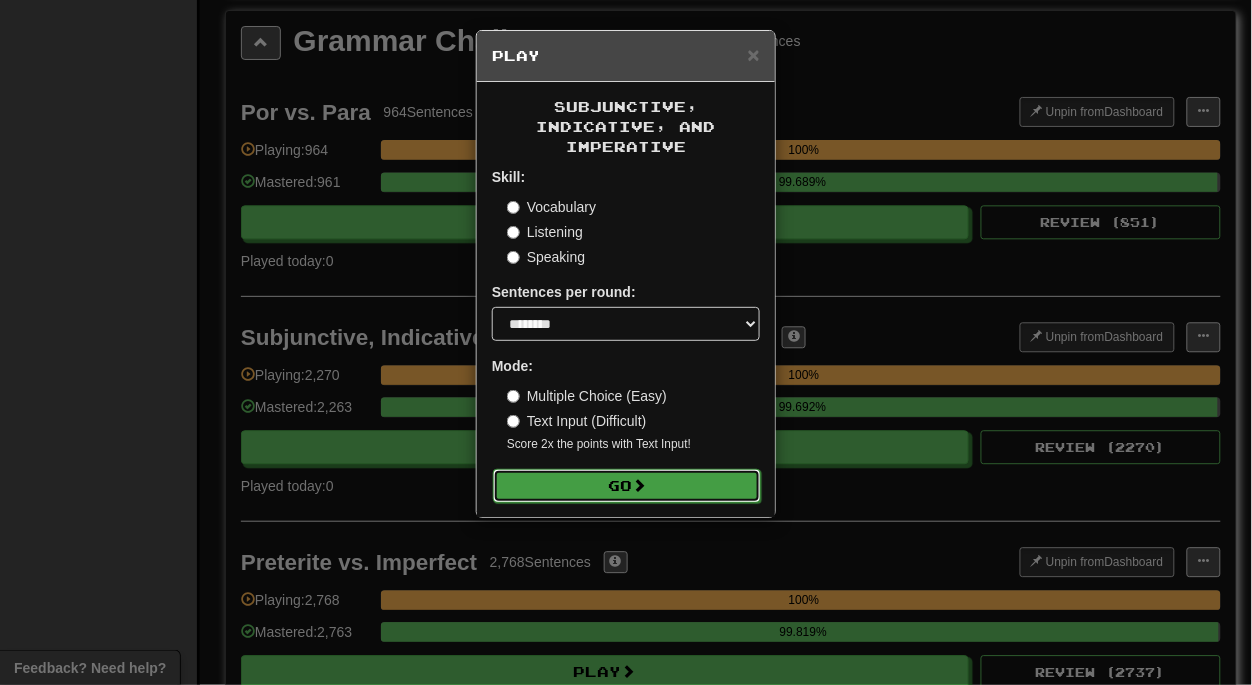 click on "Go" at bounding box center [627, 486] 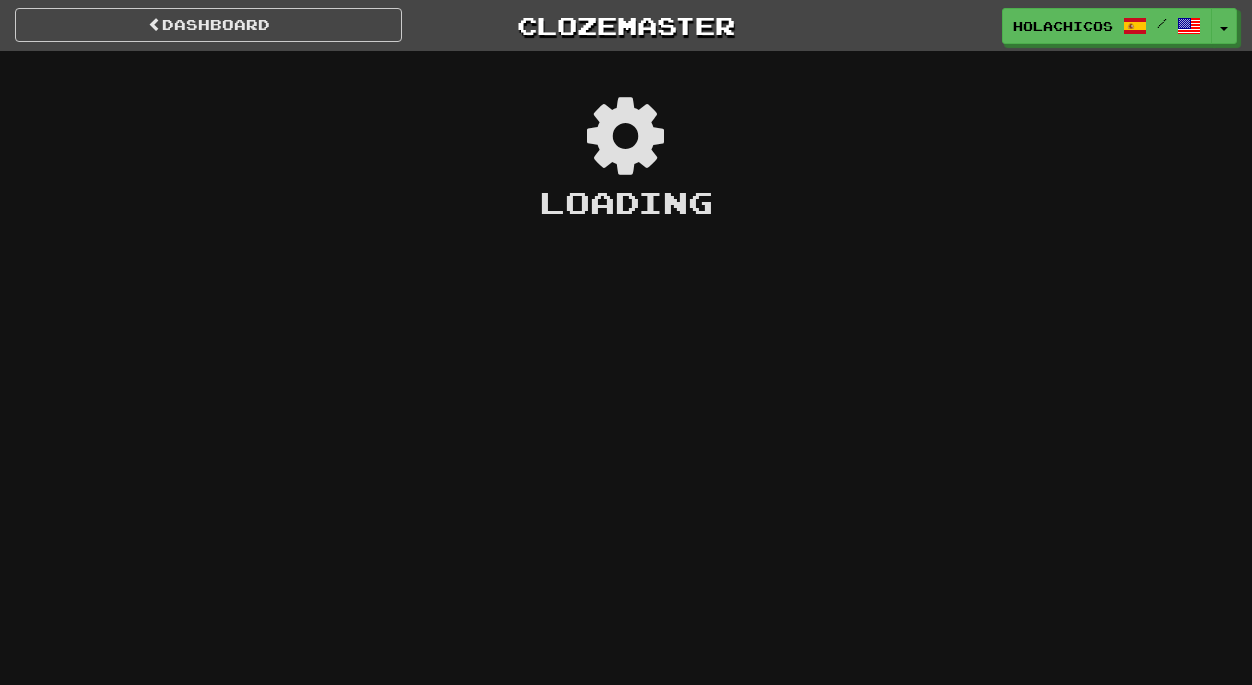 scroll, scrollTop: 0, scrollLeft: 0, axis: both 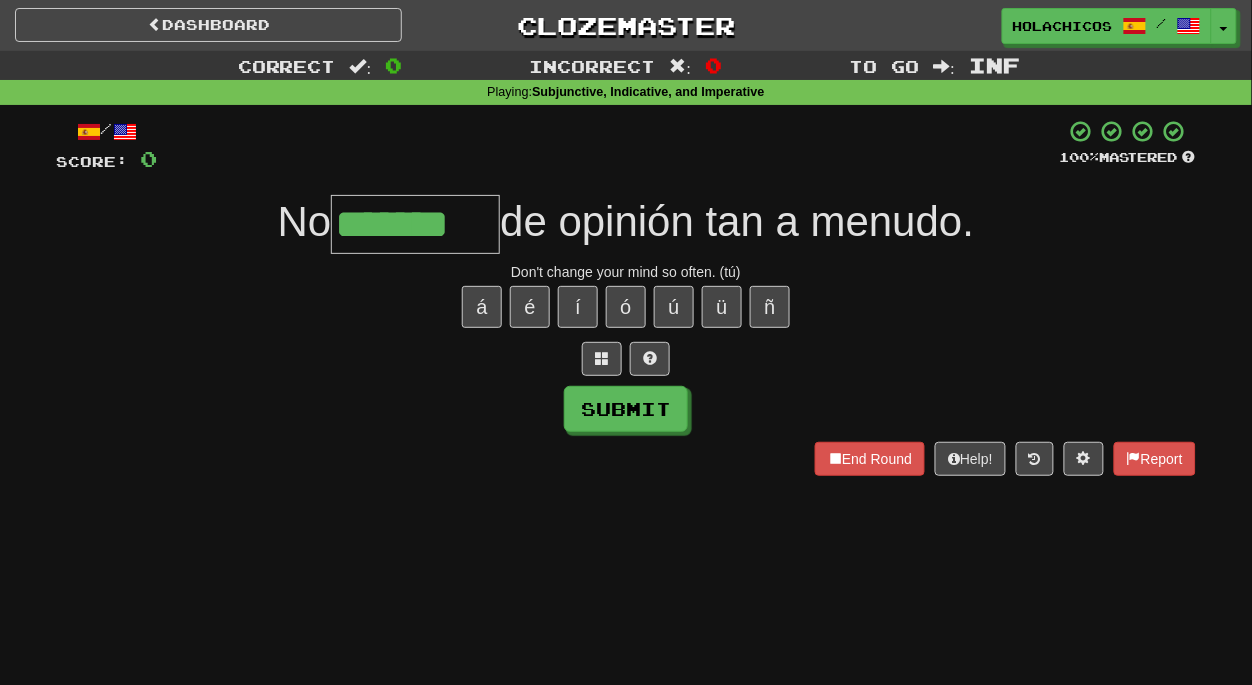 type on "*******" 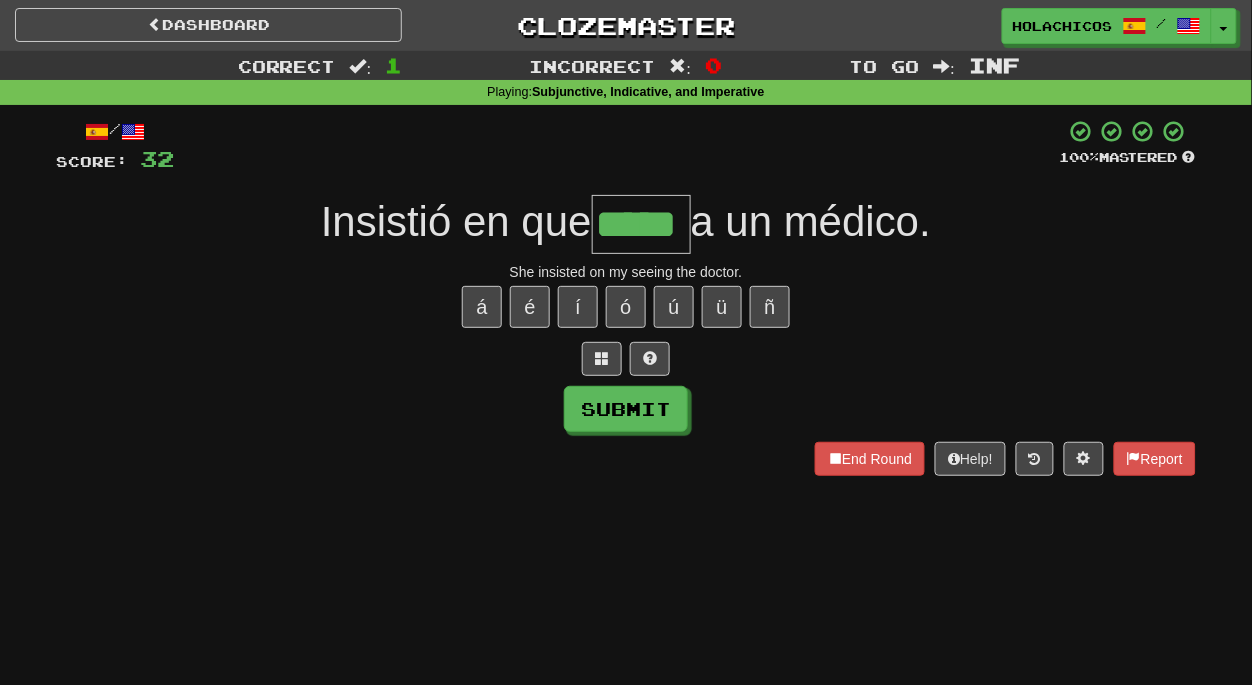 type on "*****" 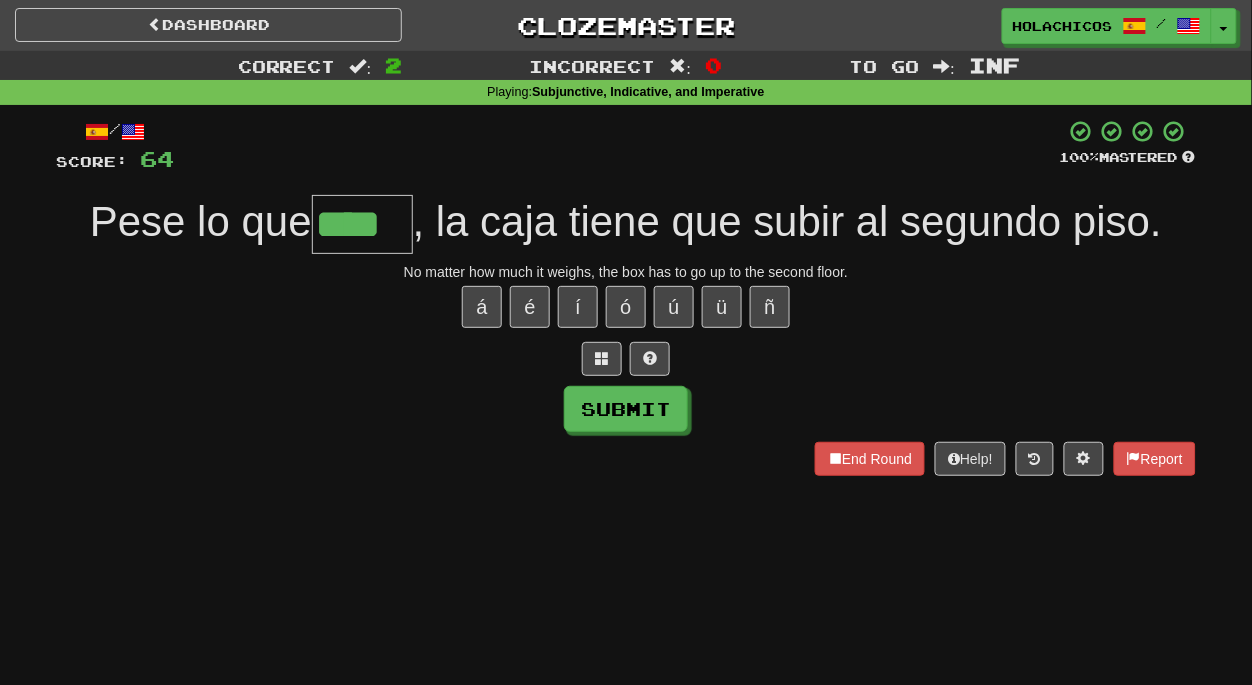 type on "****" 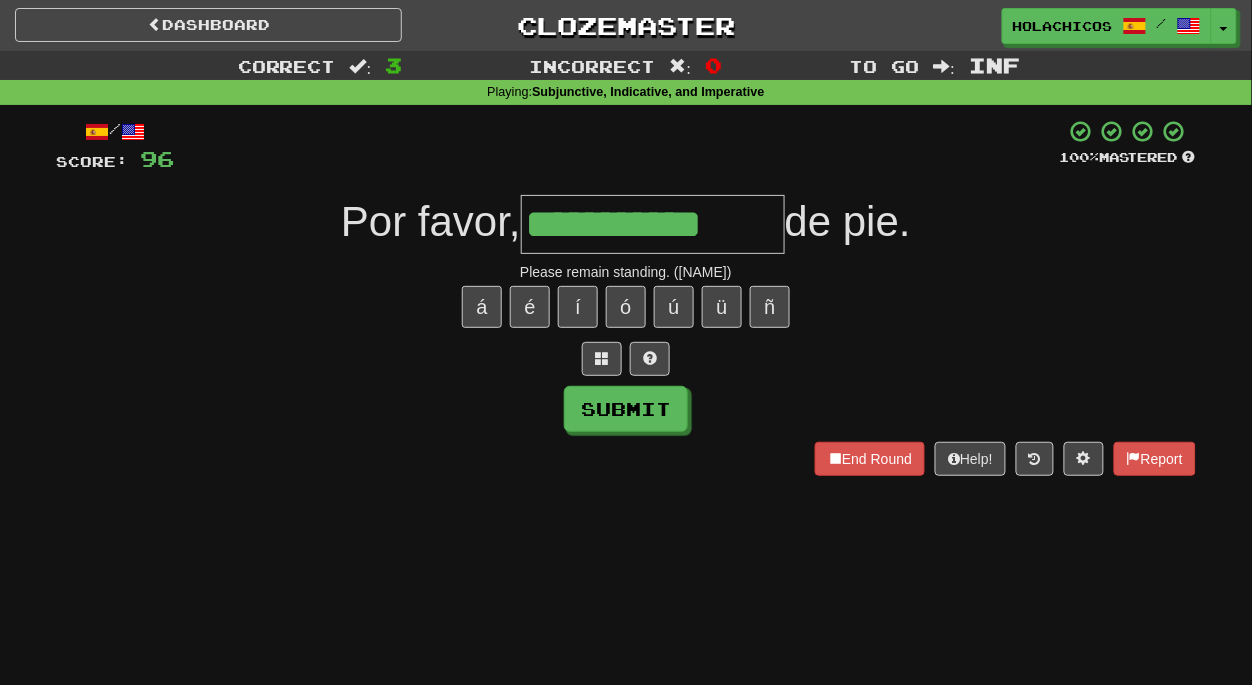 type on "**********" 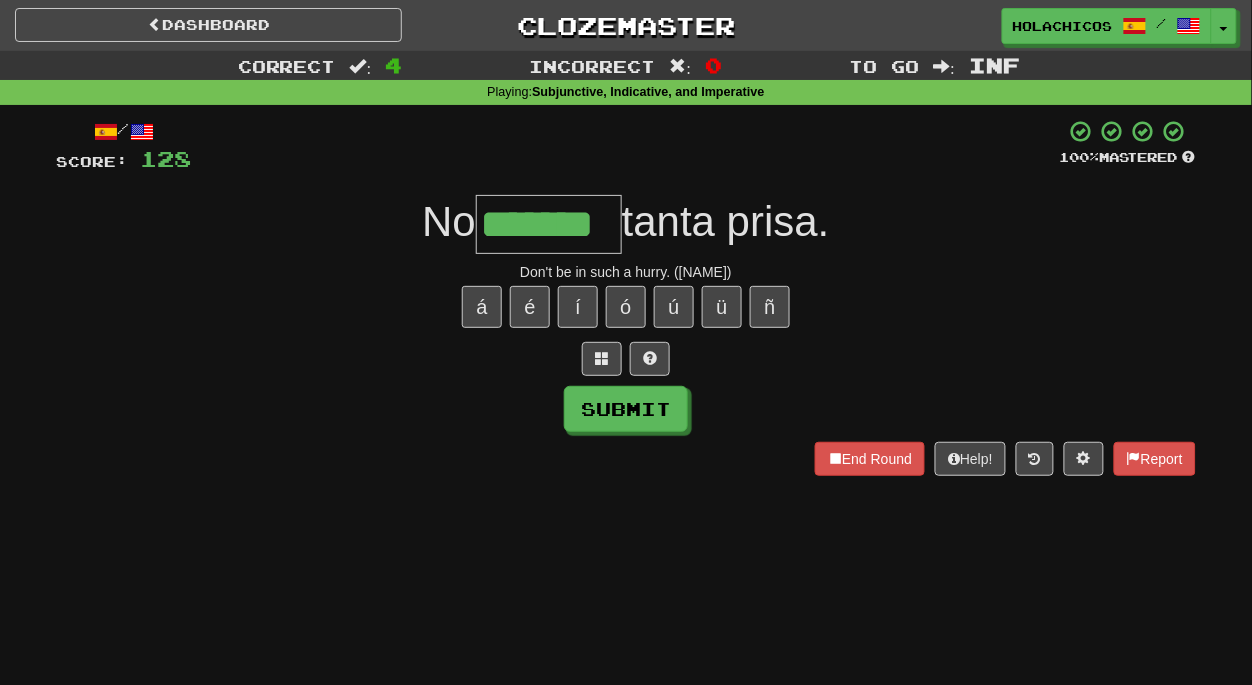 type on "*******" 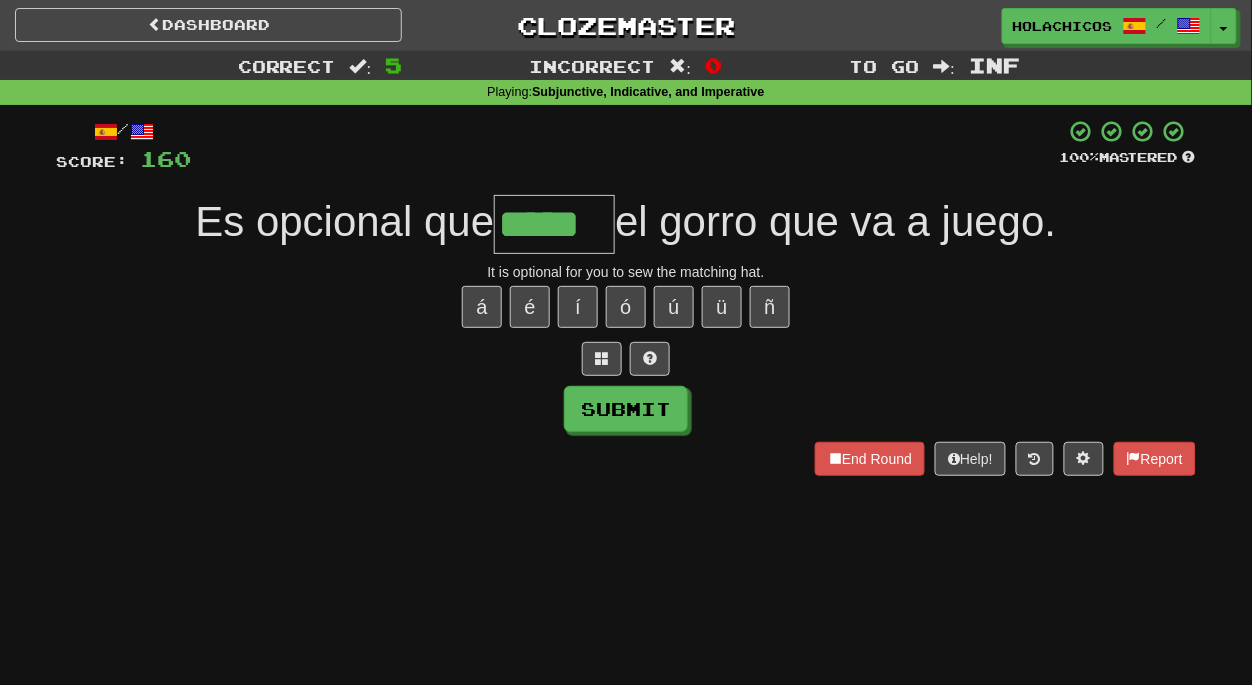 type on "*****" 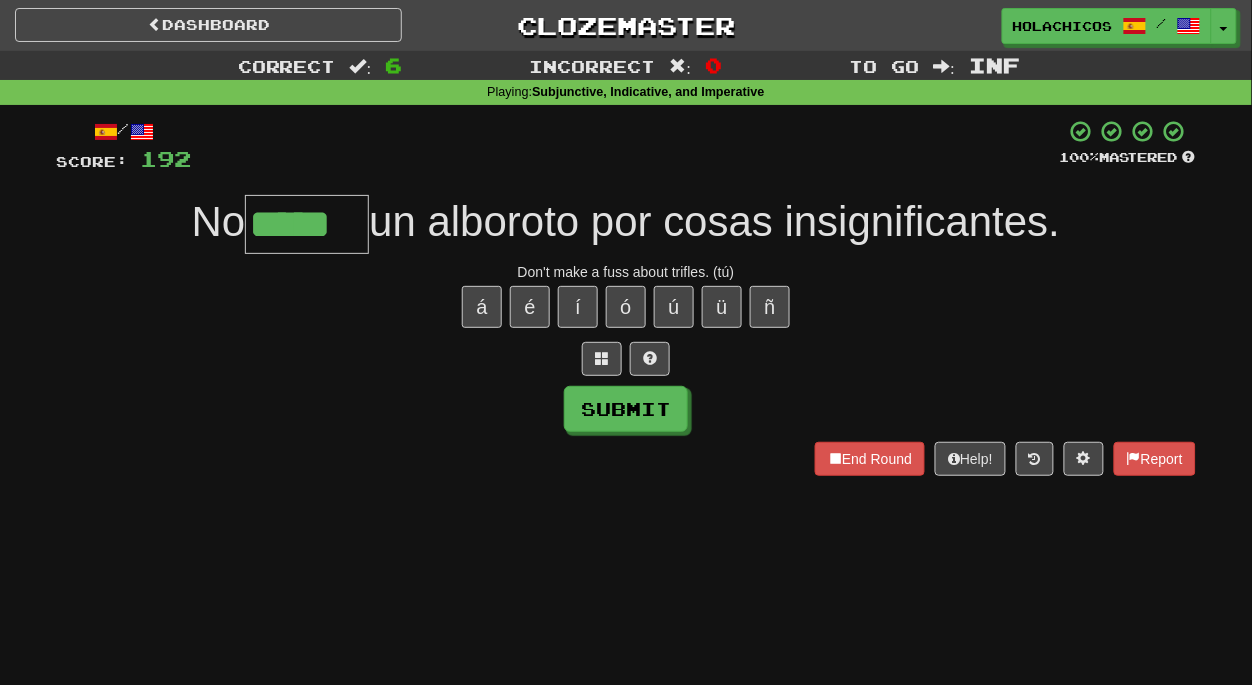 type on "*****" 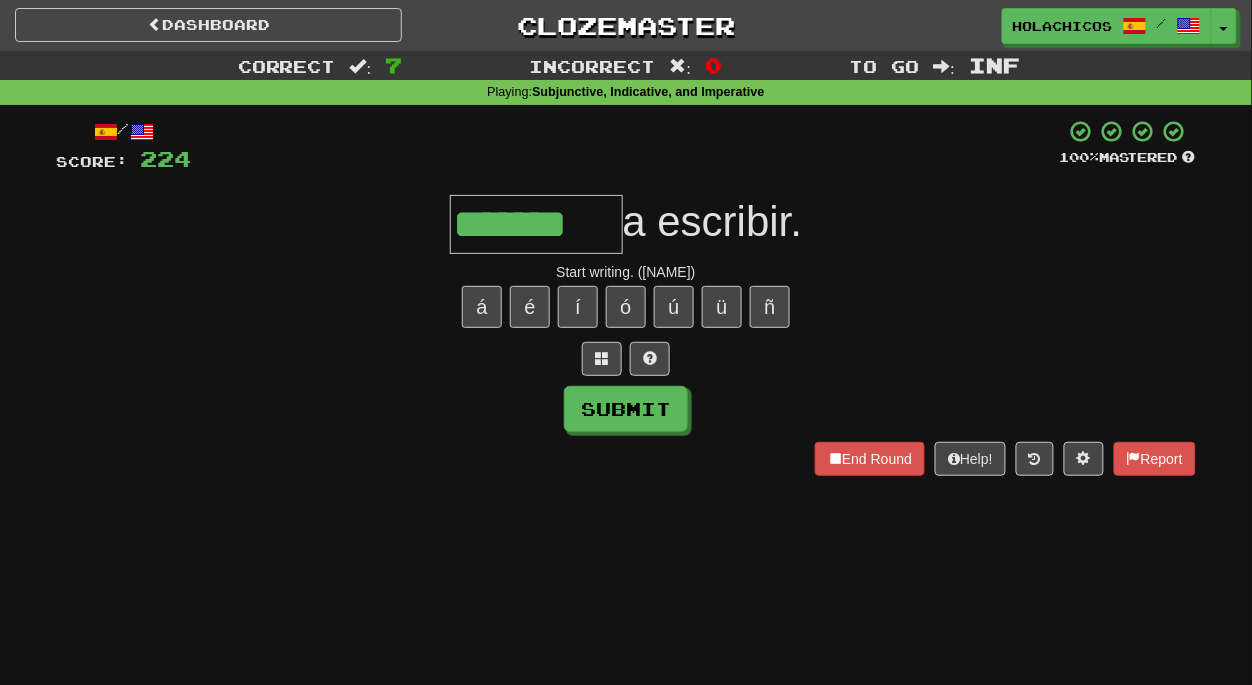 type on "*******" 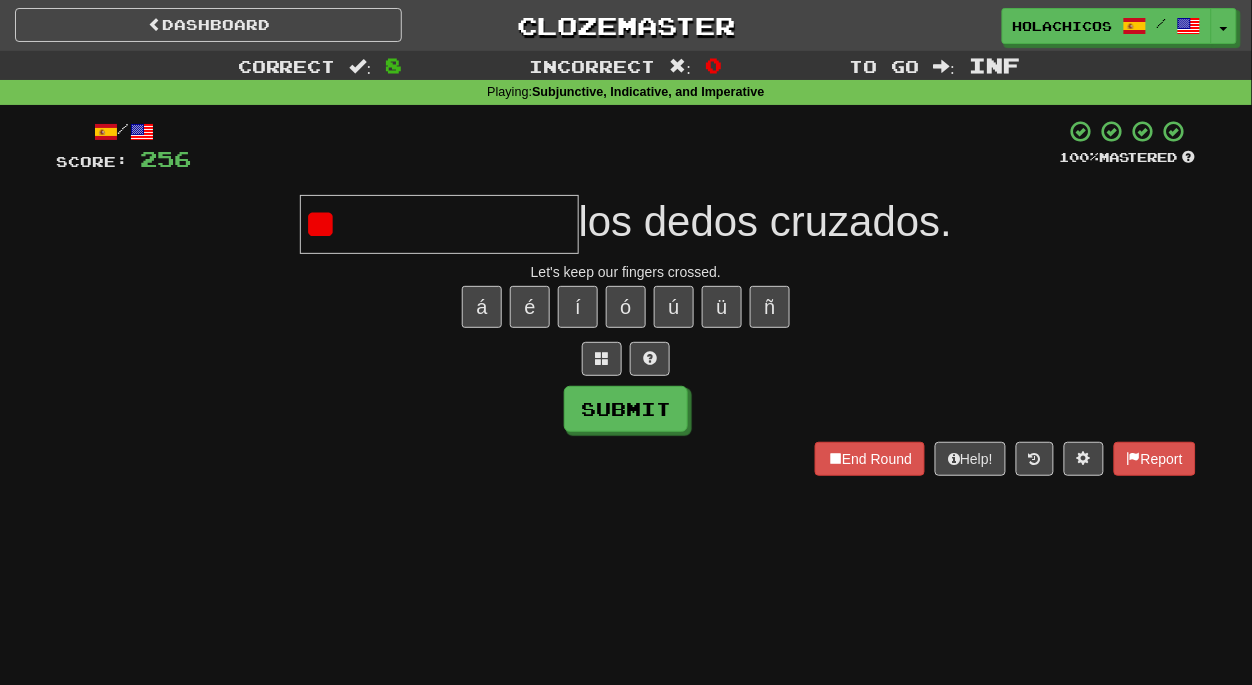 type on "*" 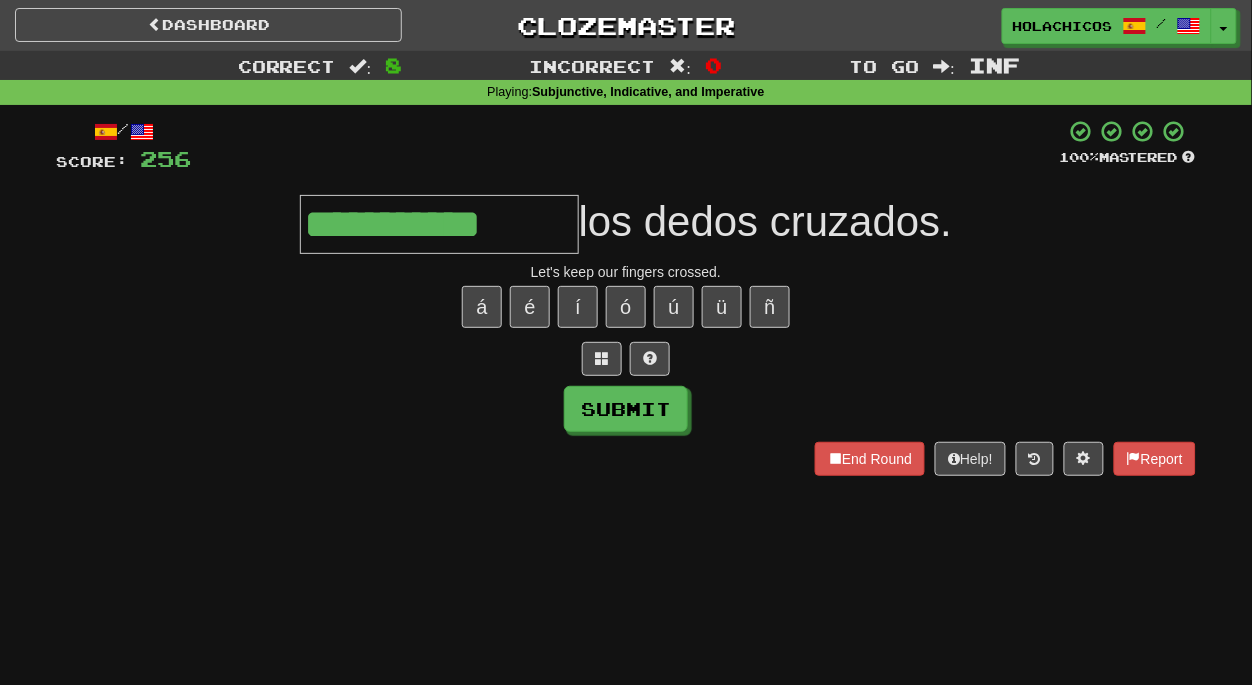 type on "**********" 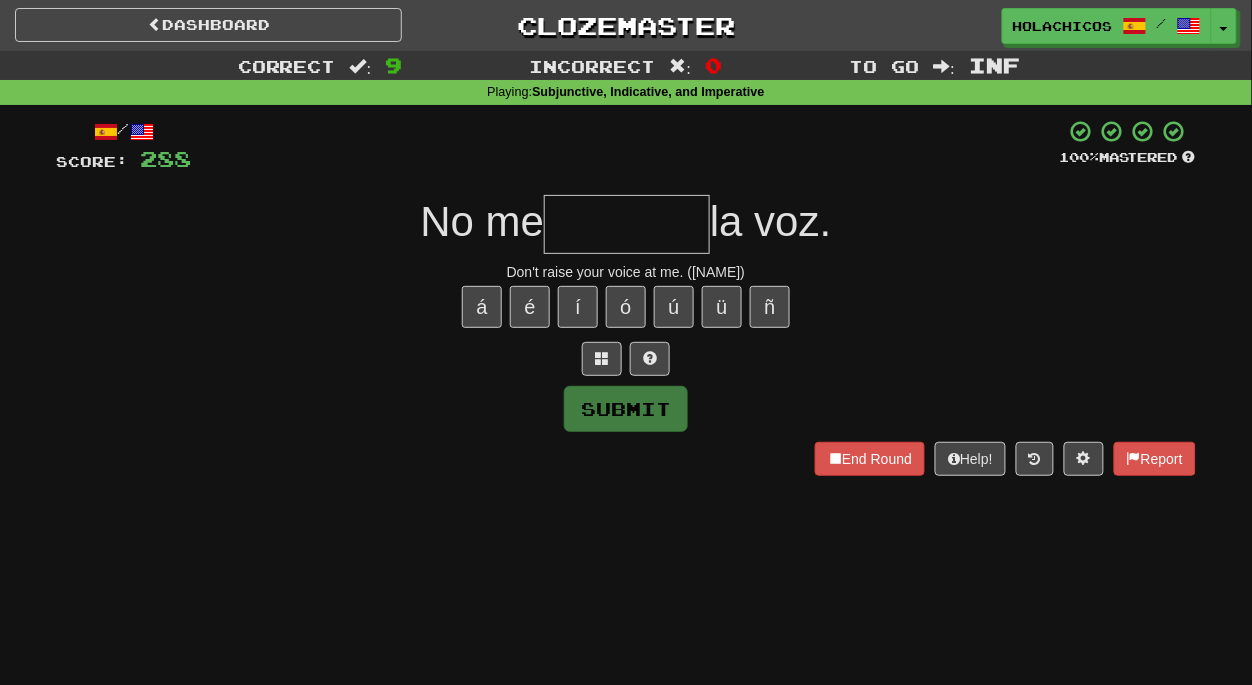 type on "*" 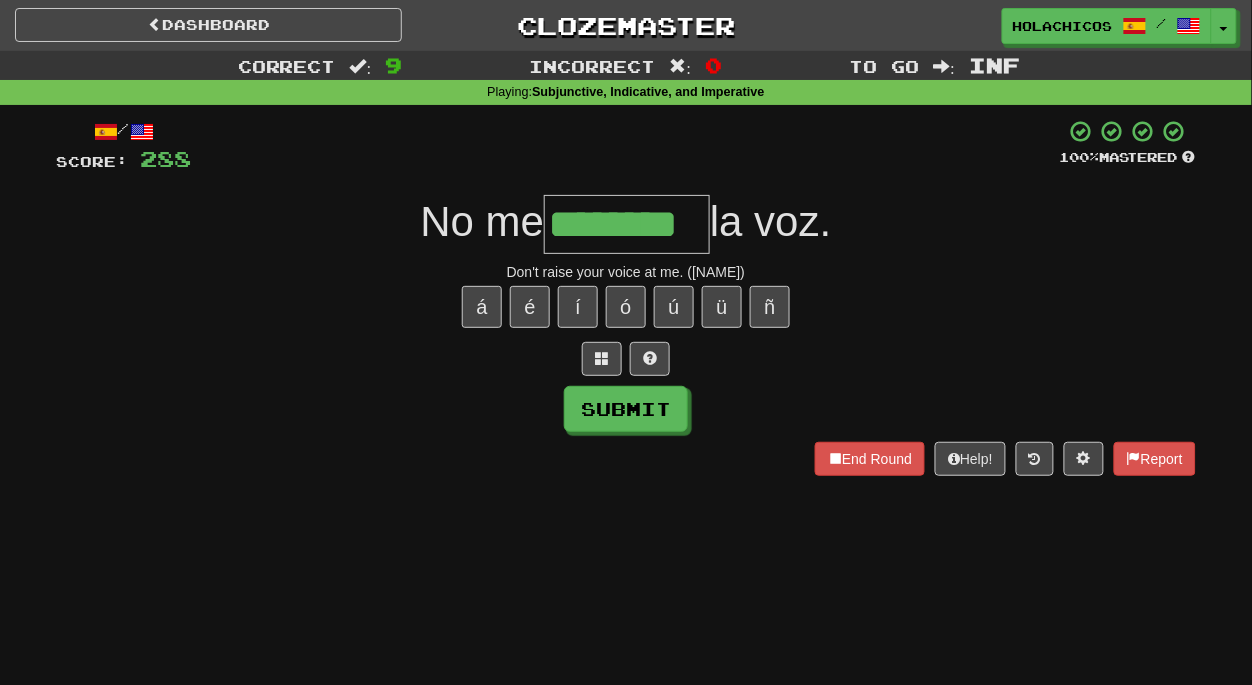type on "********" 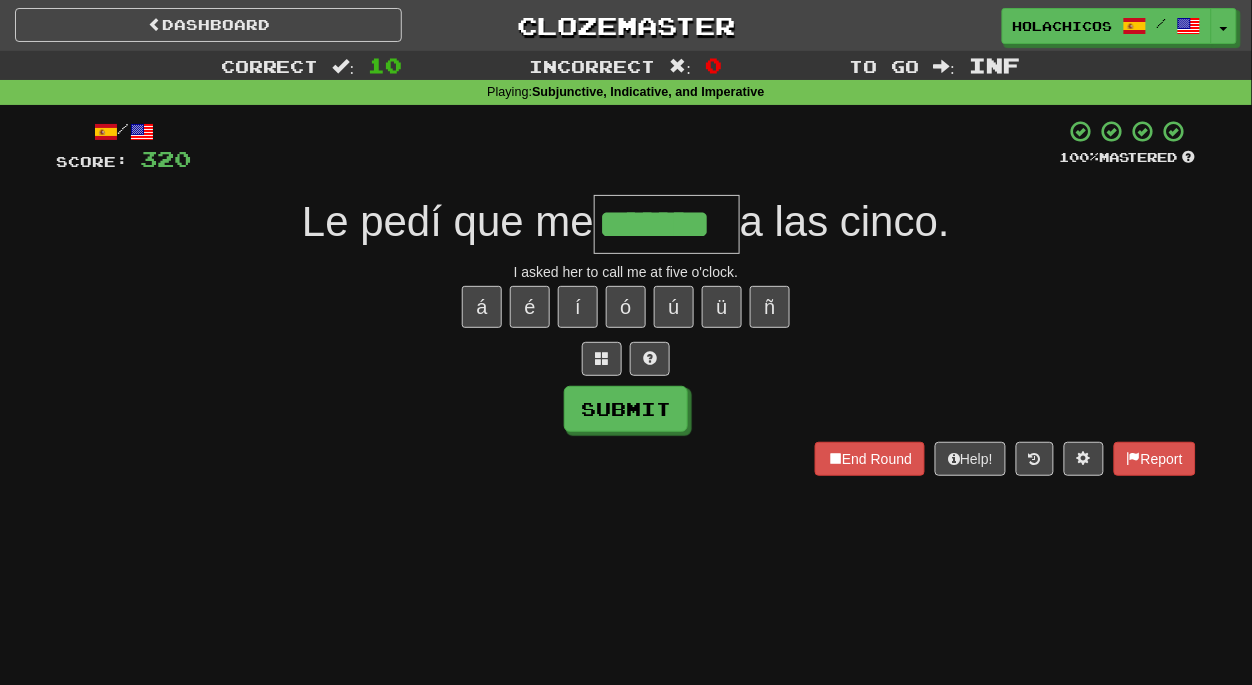 type on "*******" 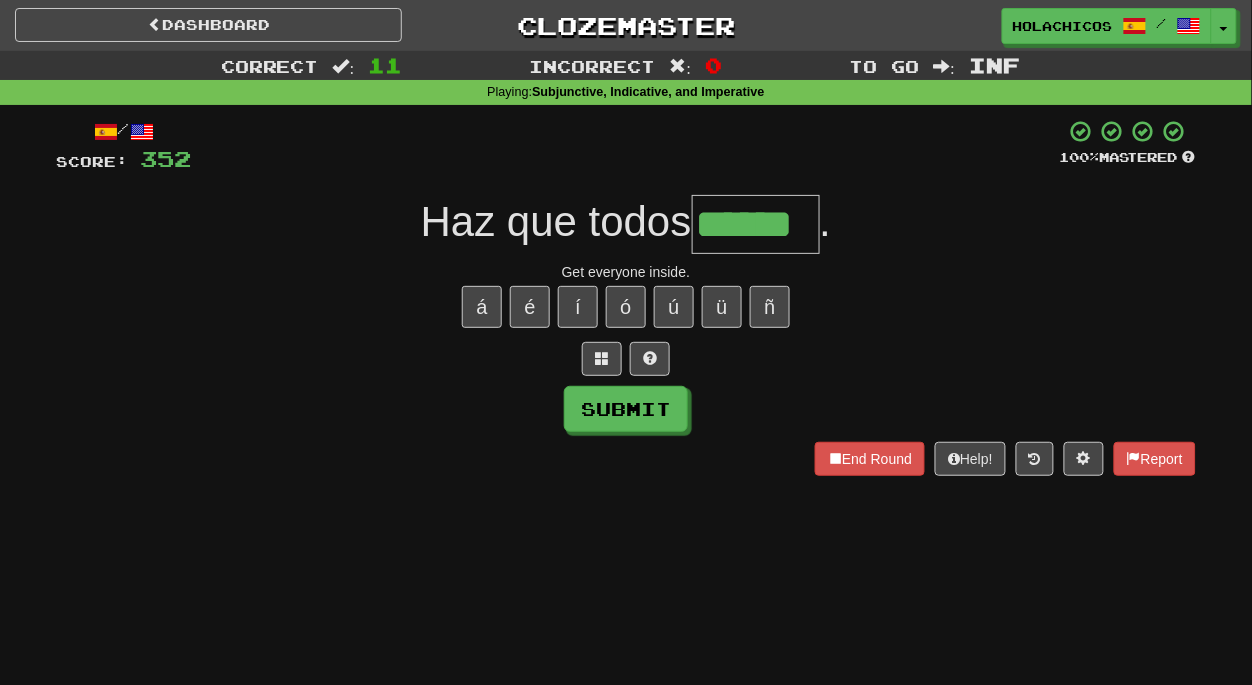 type on "******" 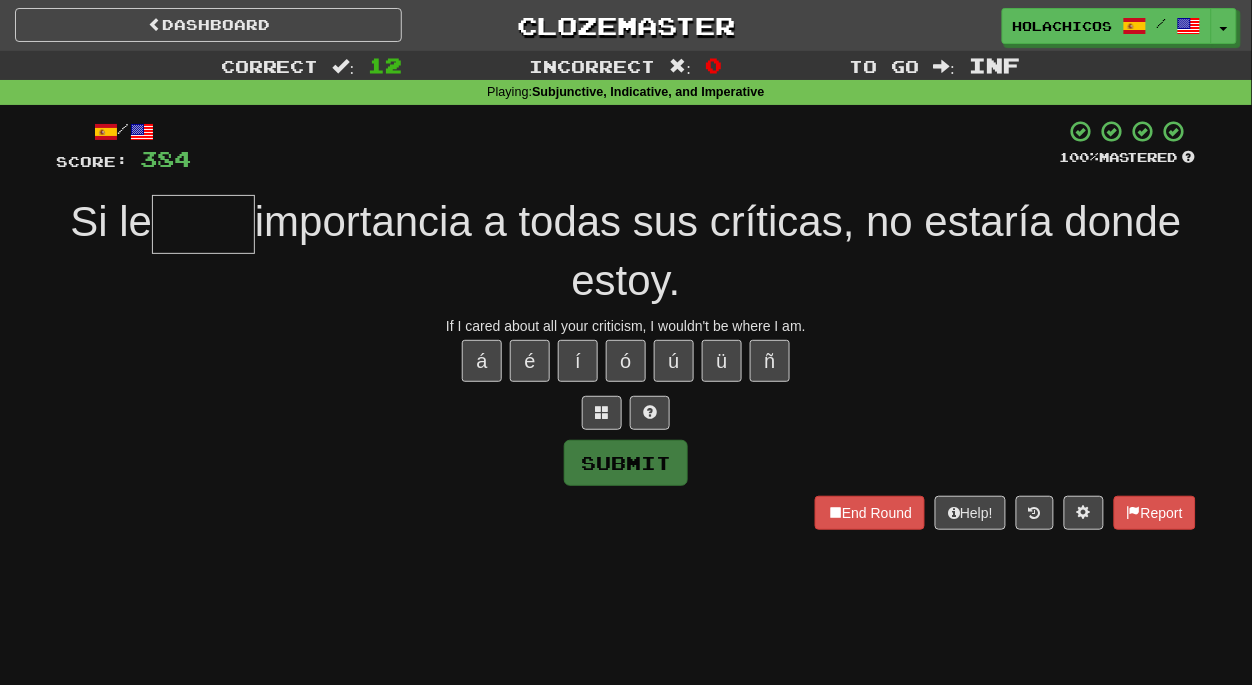 type on "*" 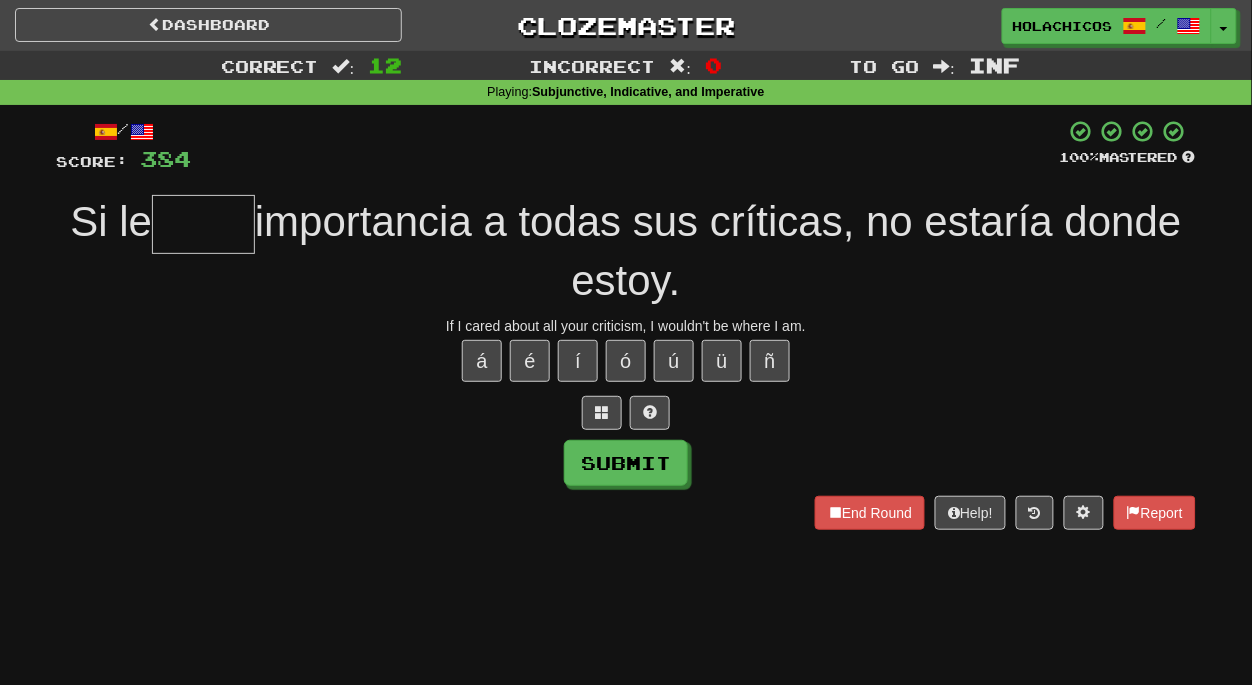 type on "*" 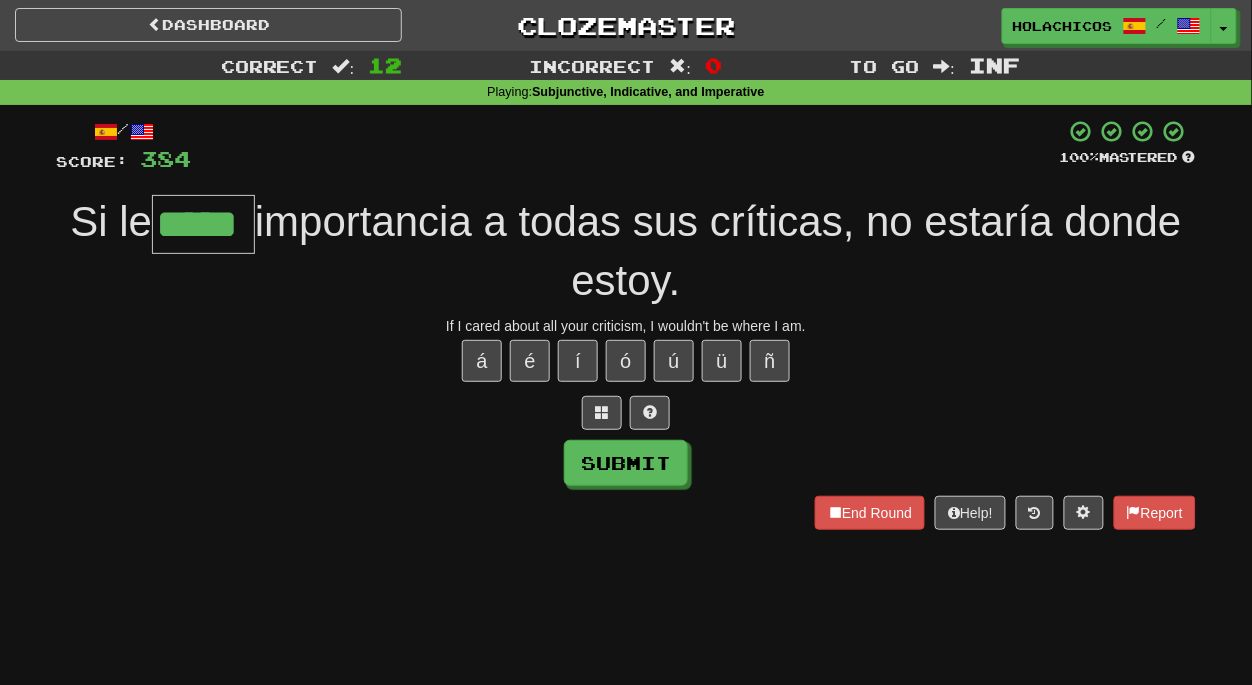 type on "*****" 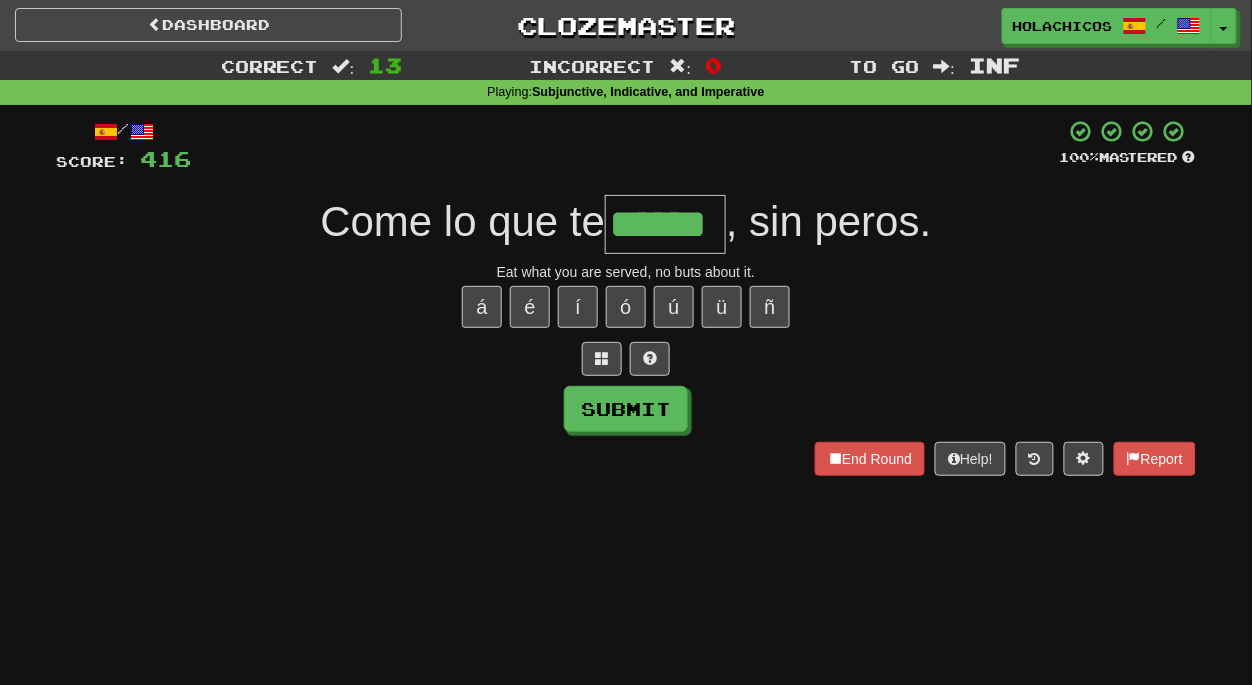 type on "******" 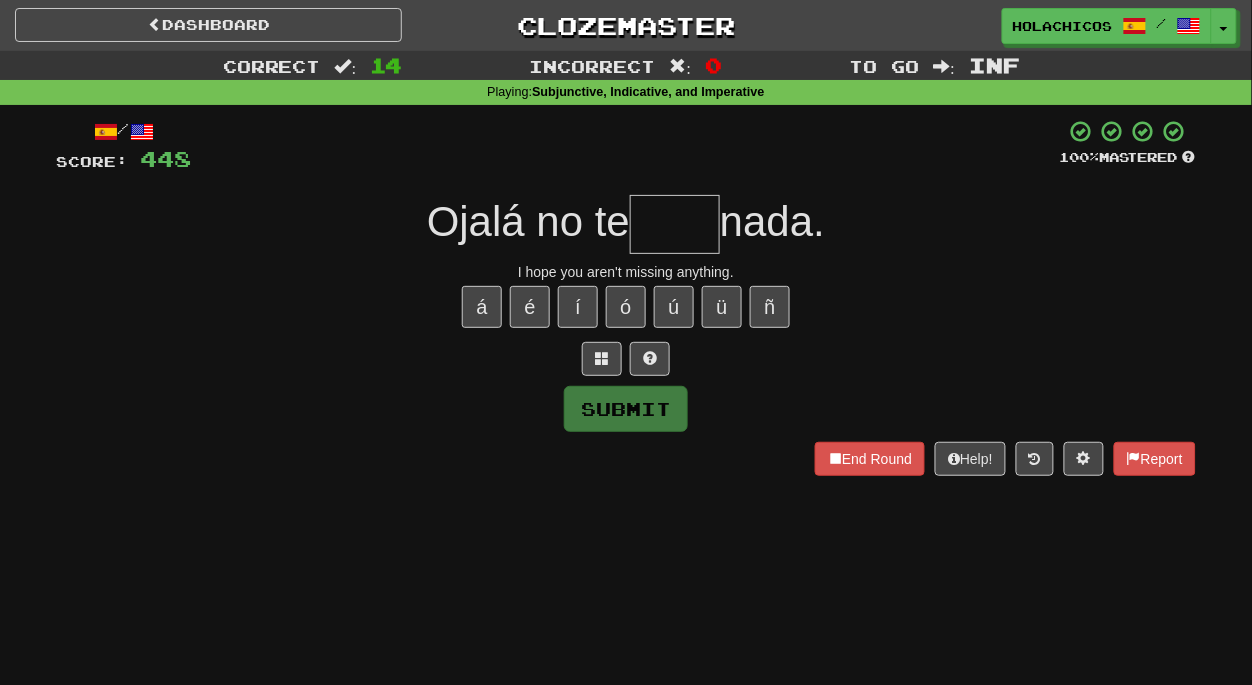 type on "*" 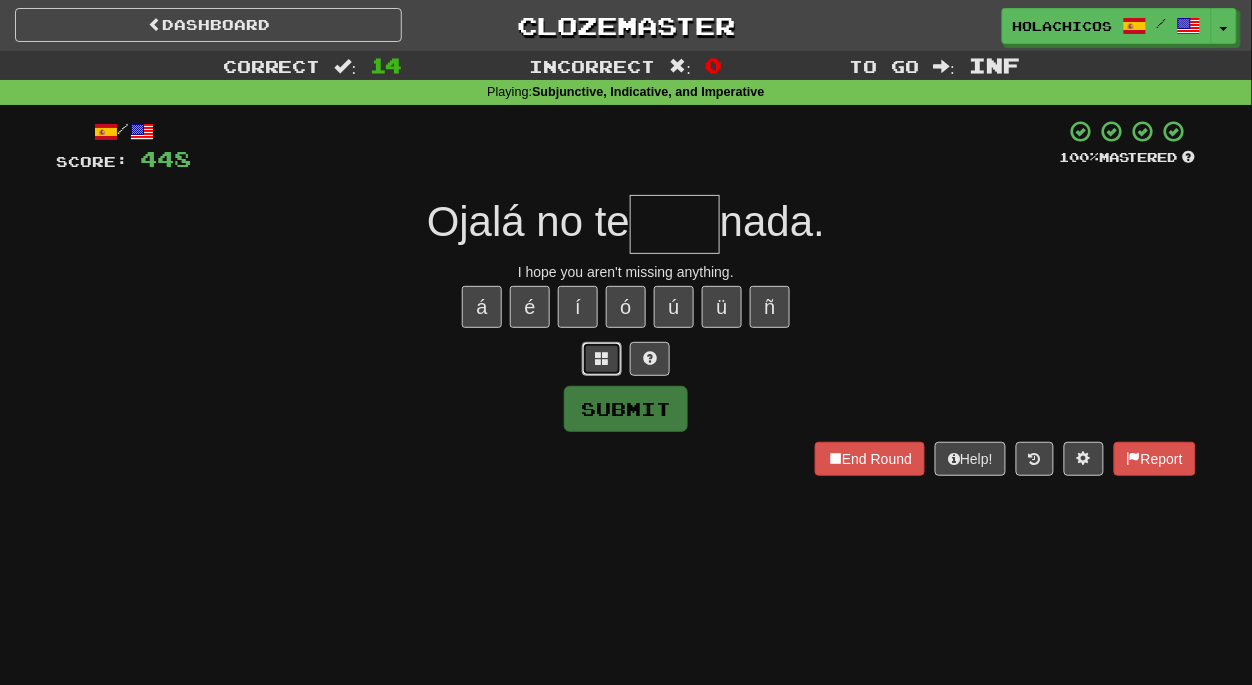 click at bounding box center (602, 358) 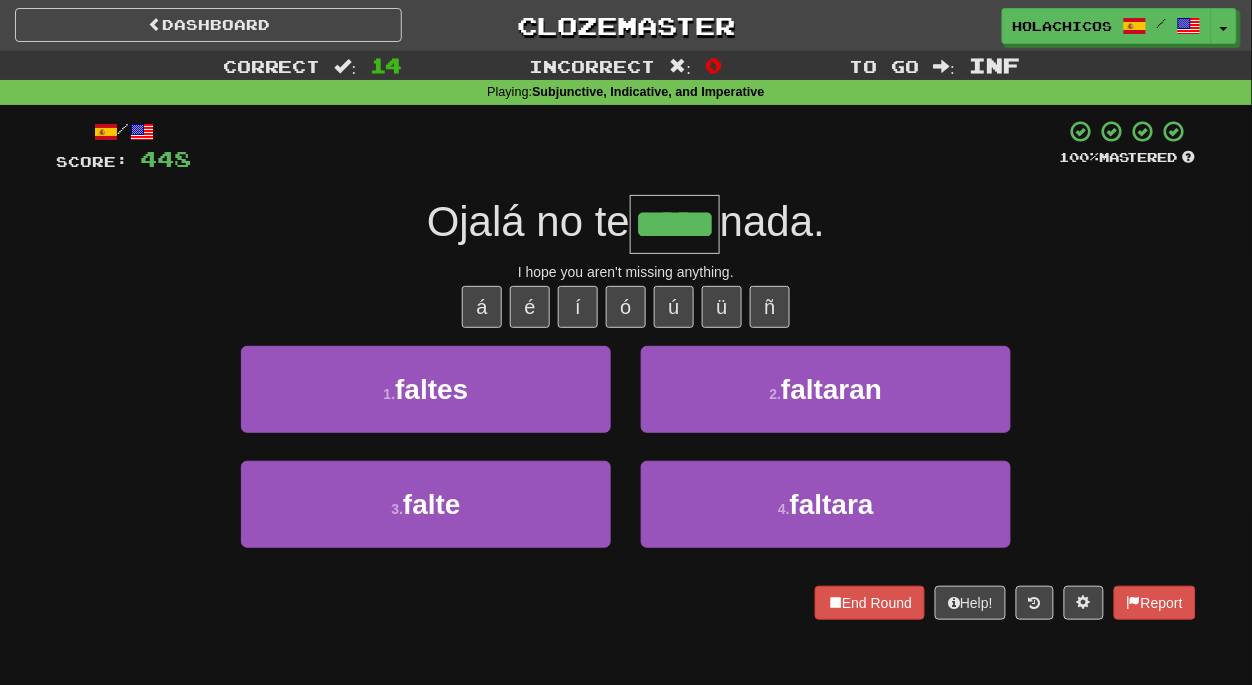 type on "*****" 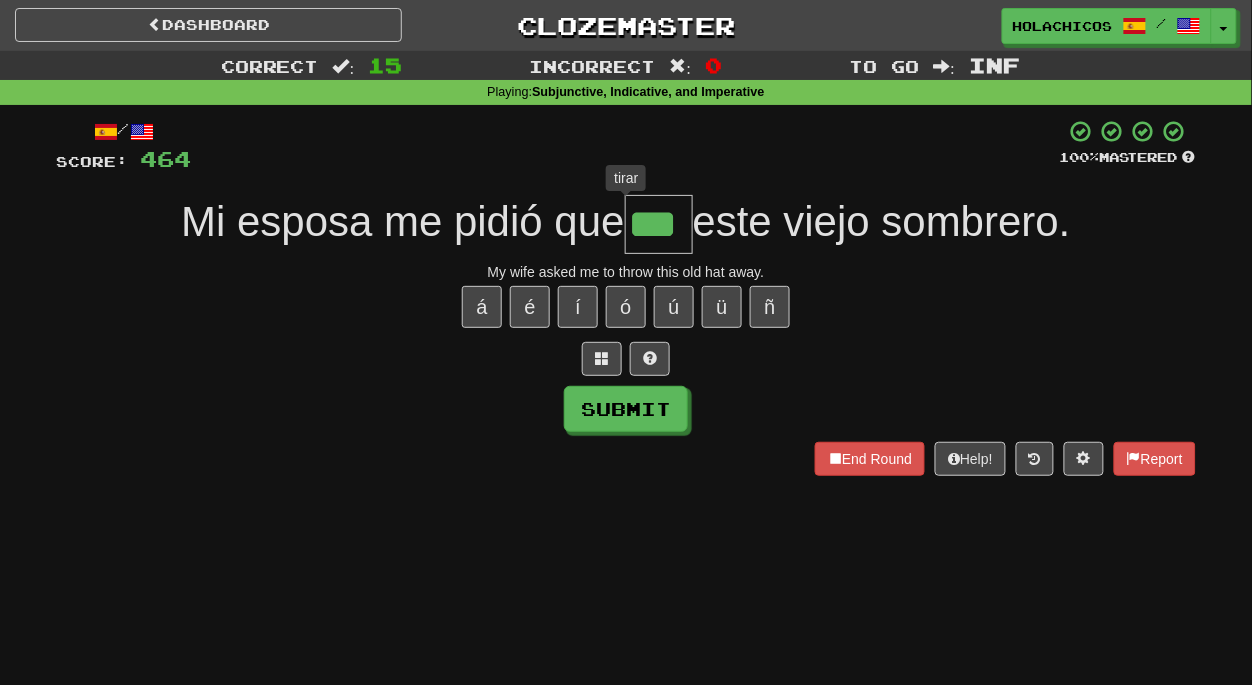 type on "****" 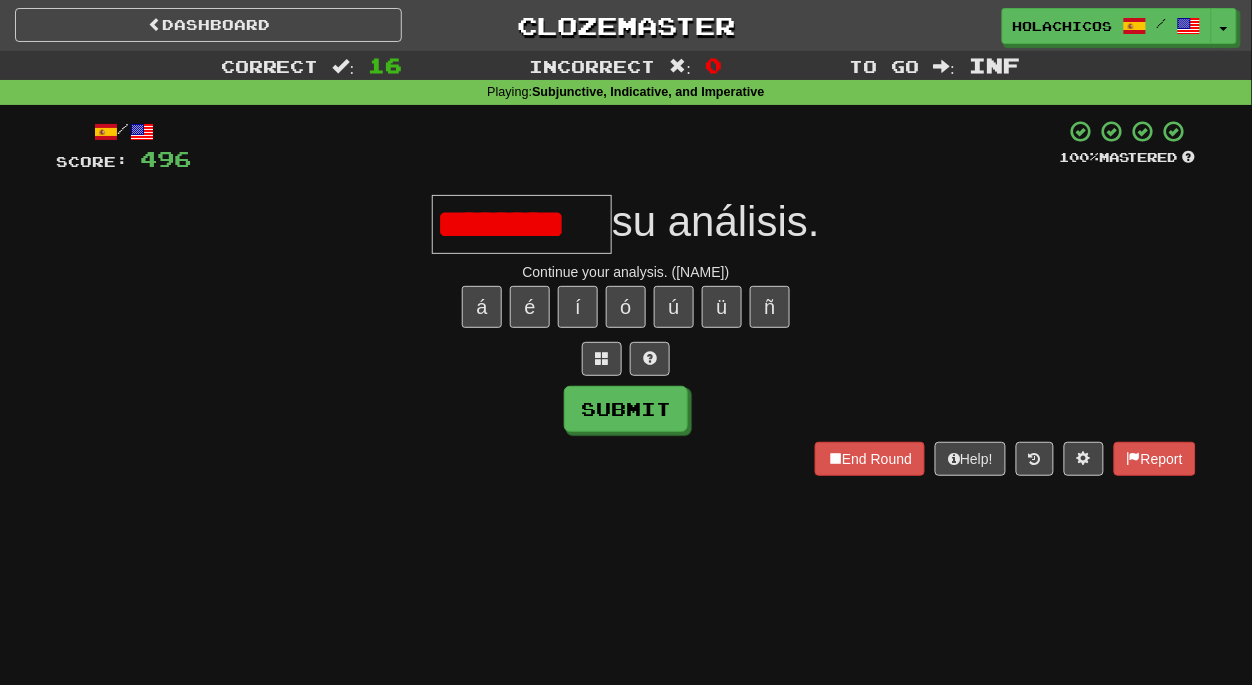 scroll, scrollTop: 0, scrollLeft: 0, axis: both 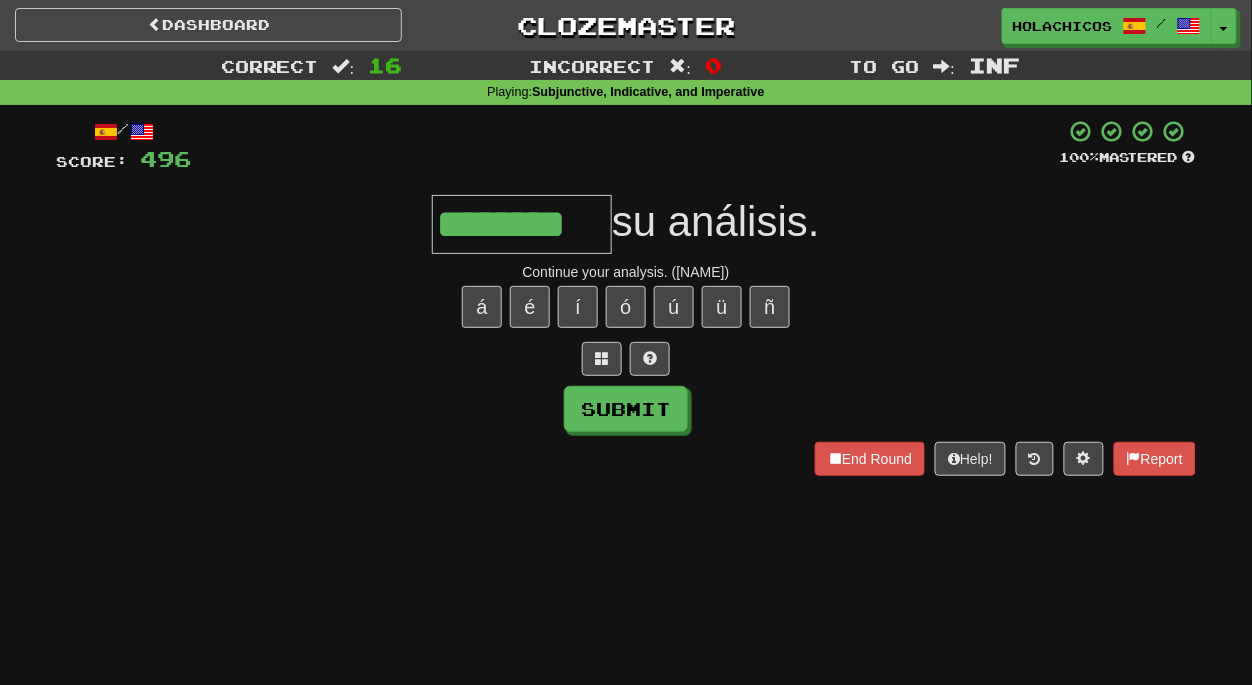 type on "********" 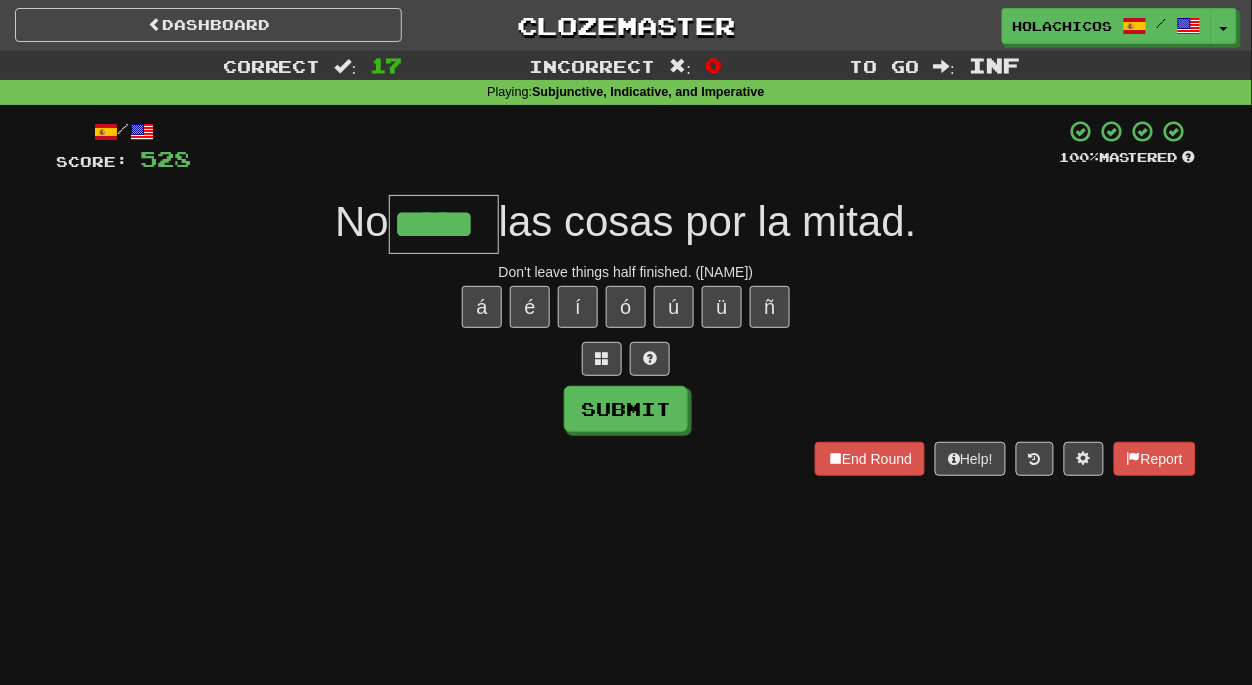 type on "*****" 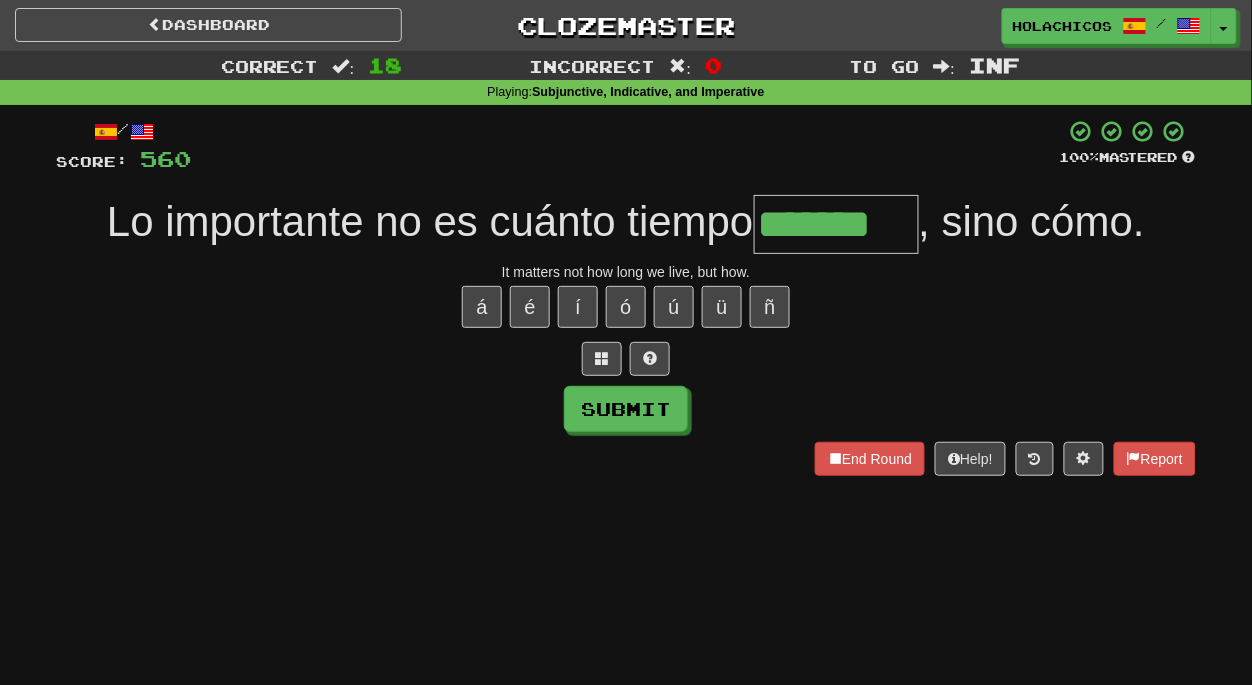 type on "*******" 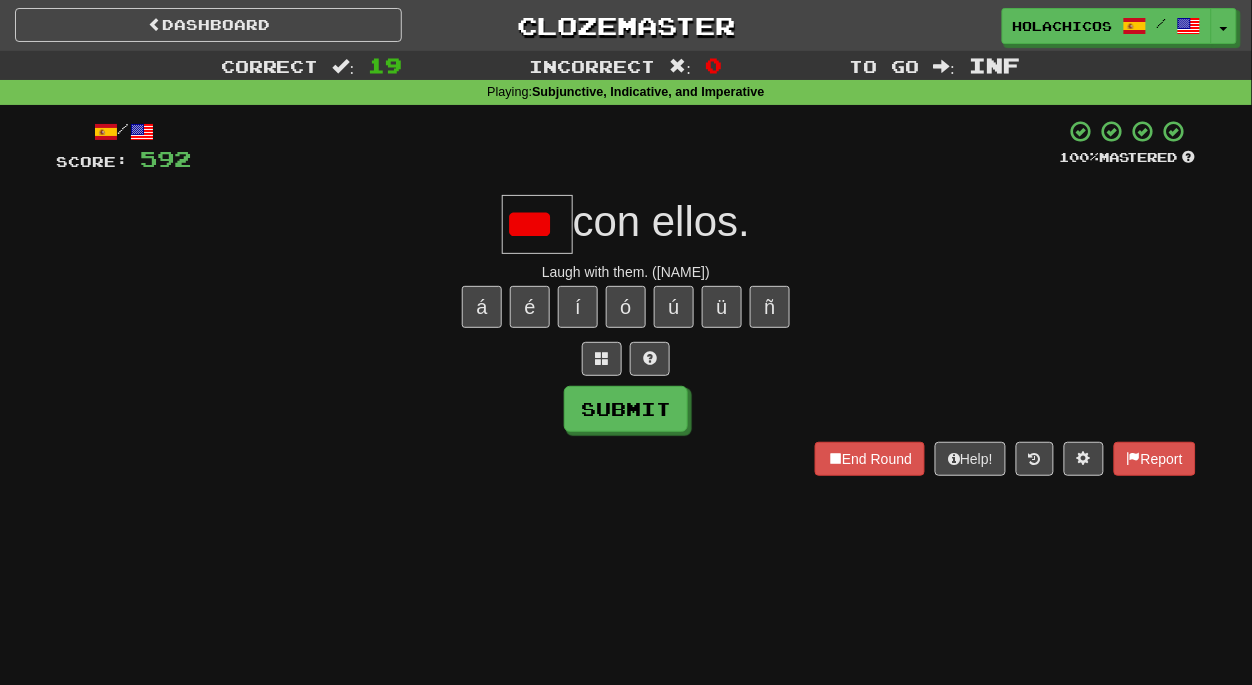 scroll, scrollTop: 0, scrollLeft: 0, axis: both 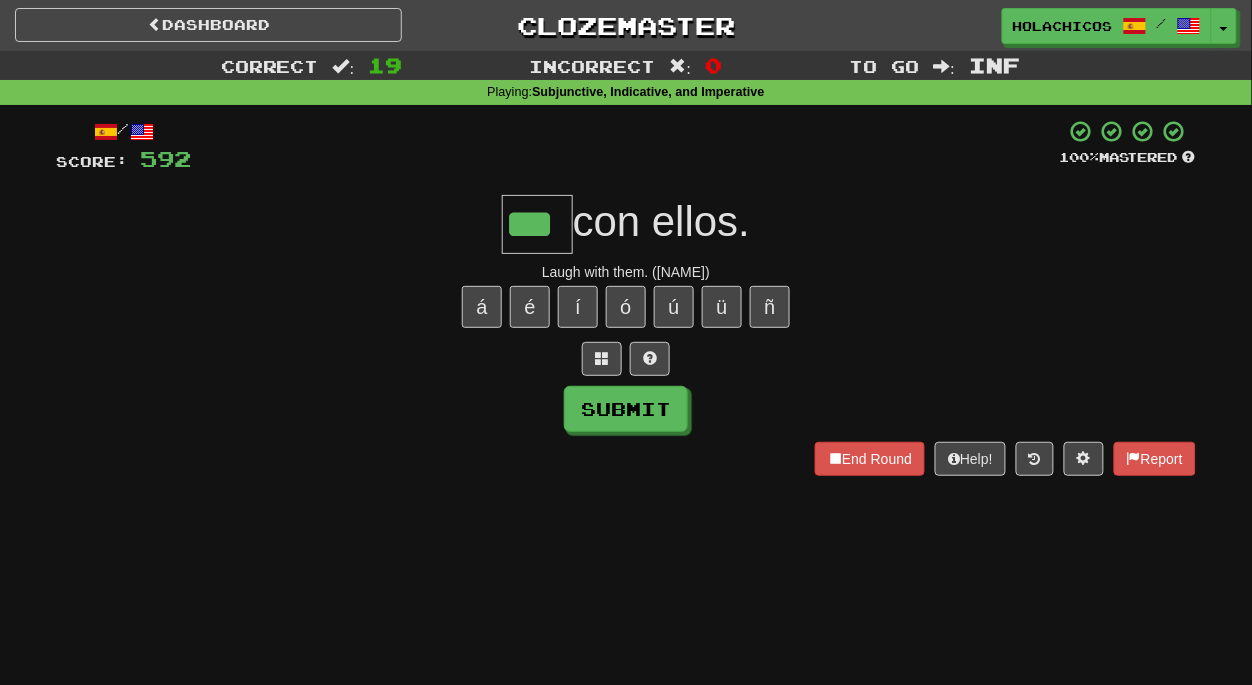 type on "***" 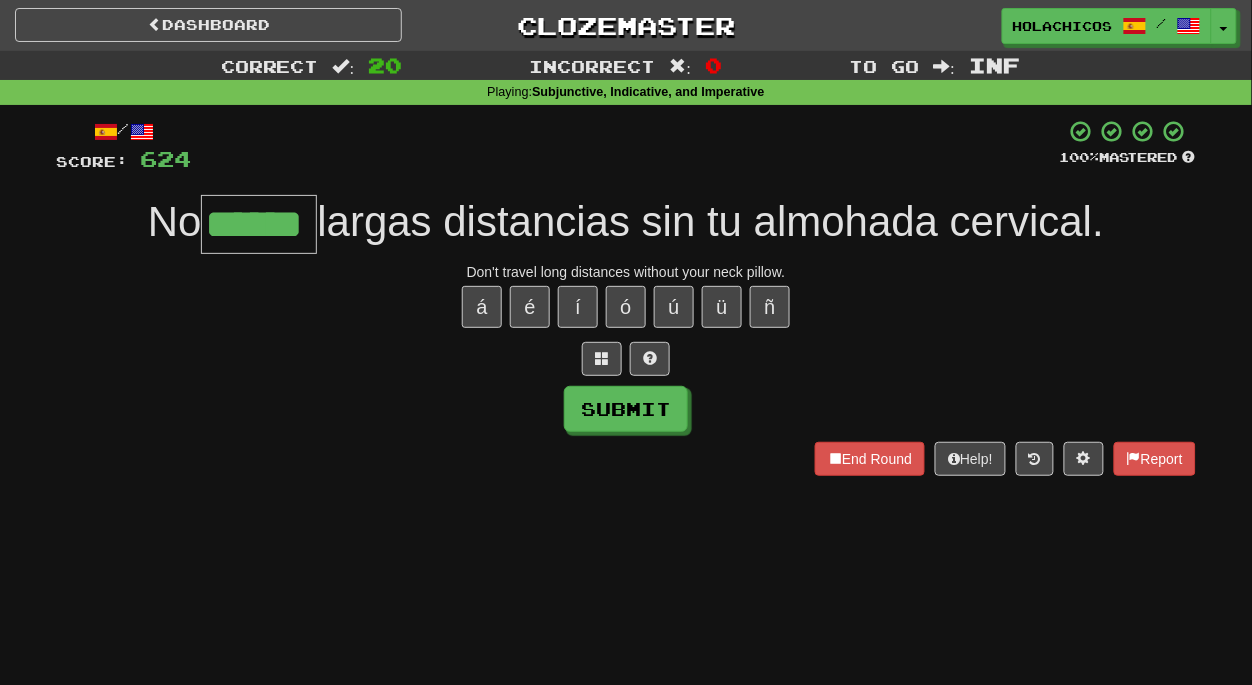 type on "******" 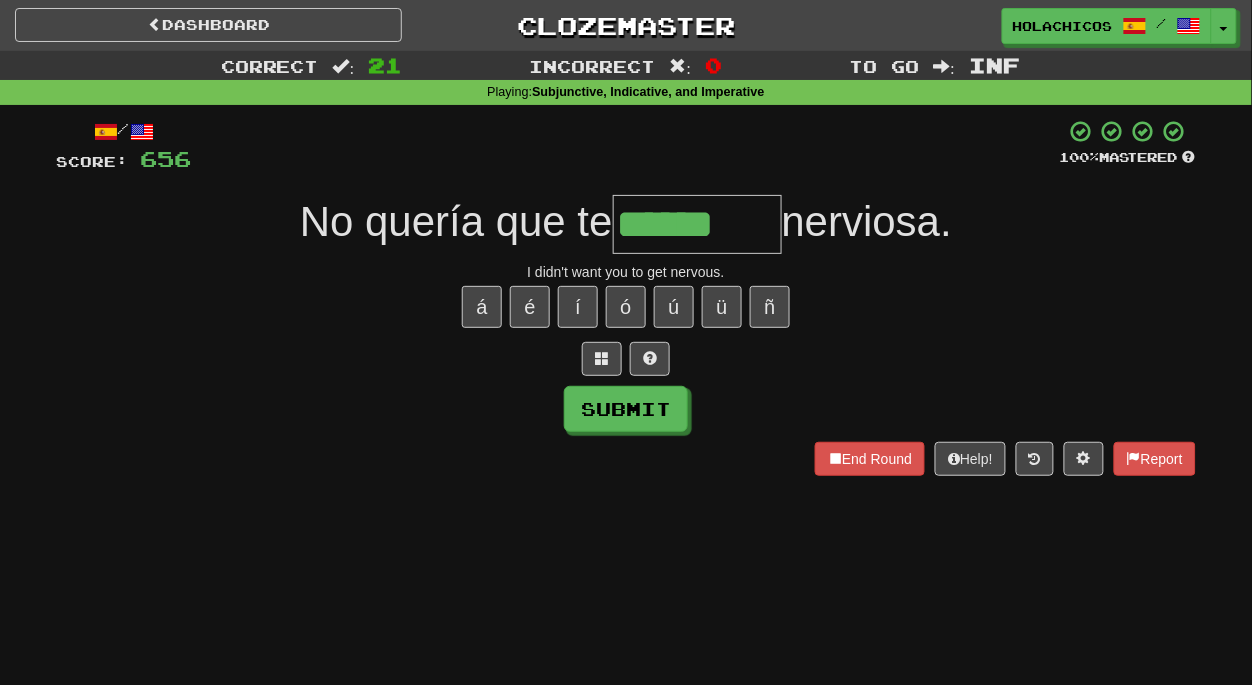 type on "********" 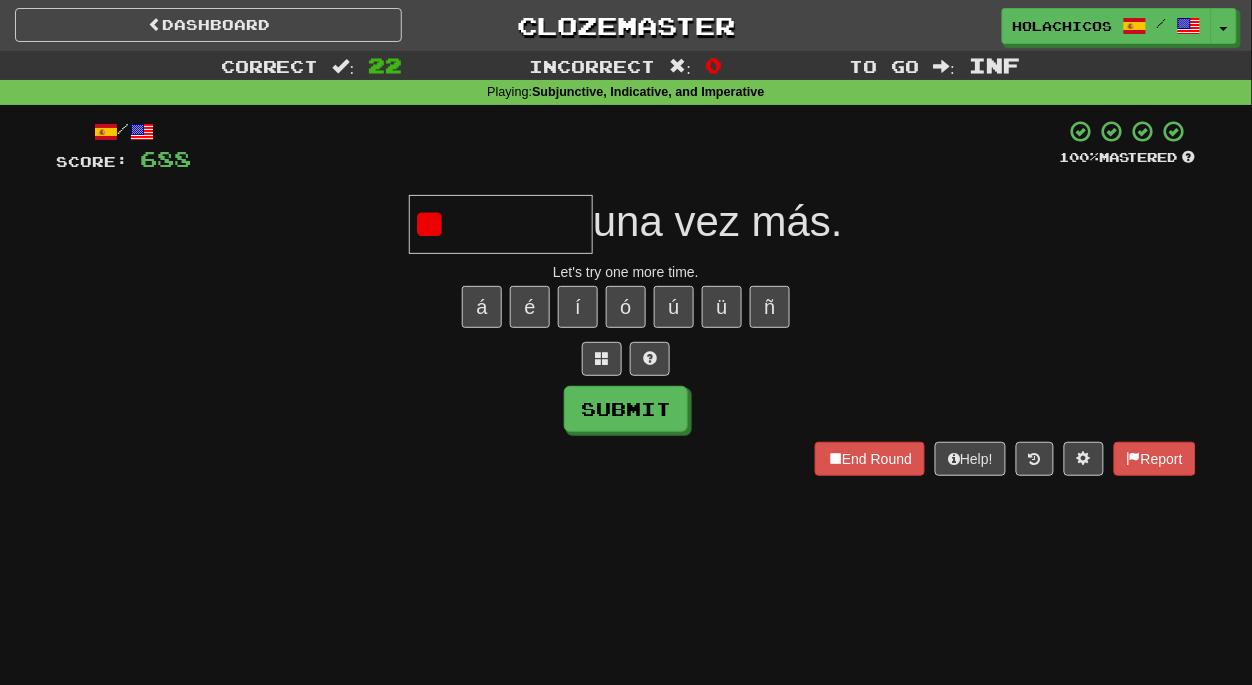 type on "*" 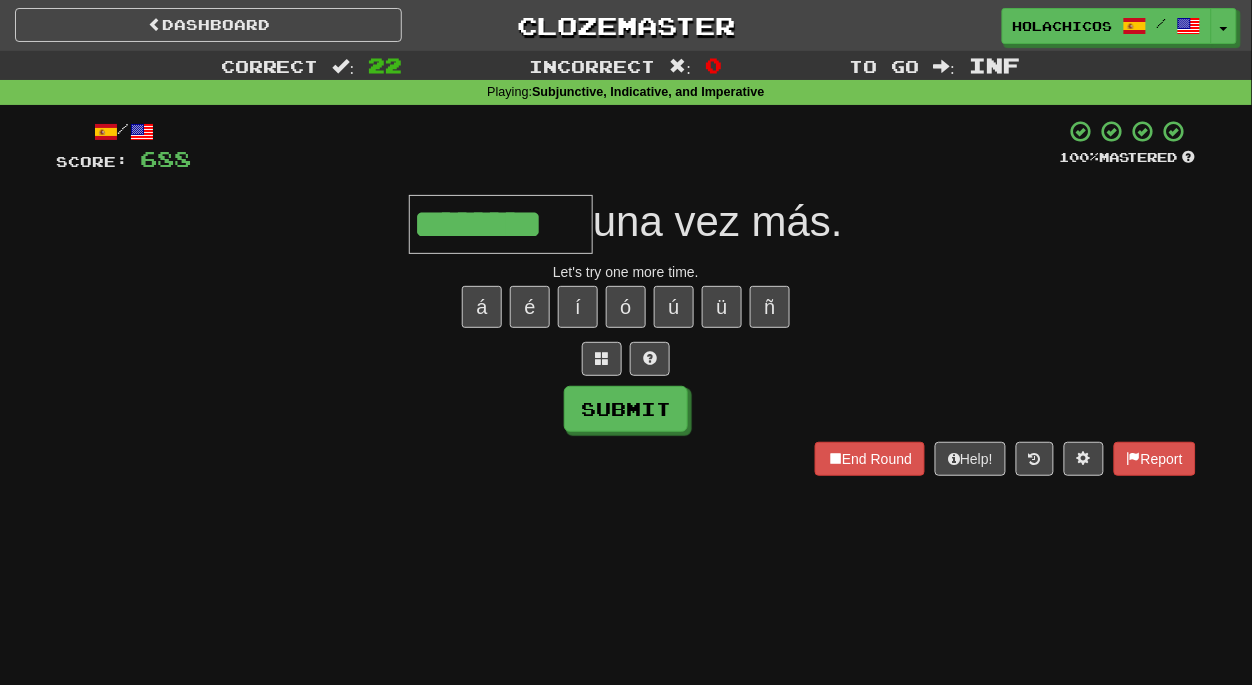 type on "********" 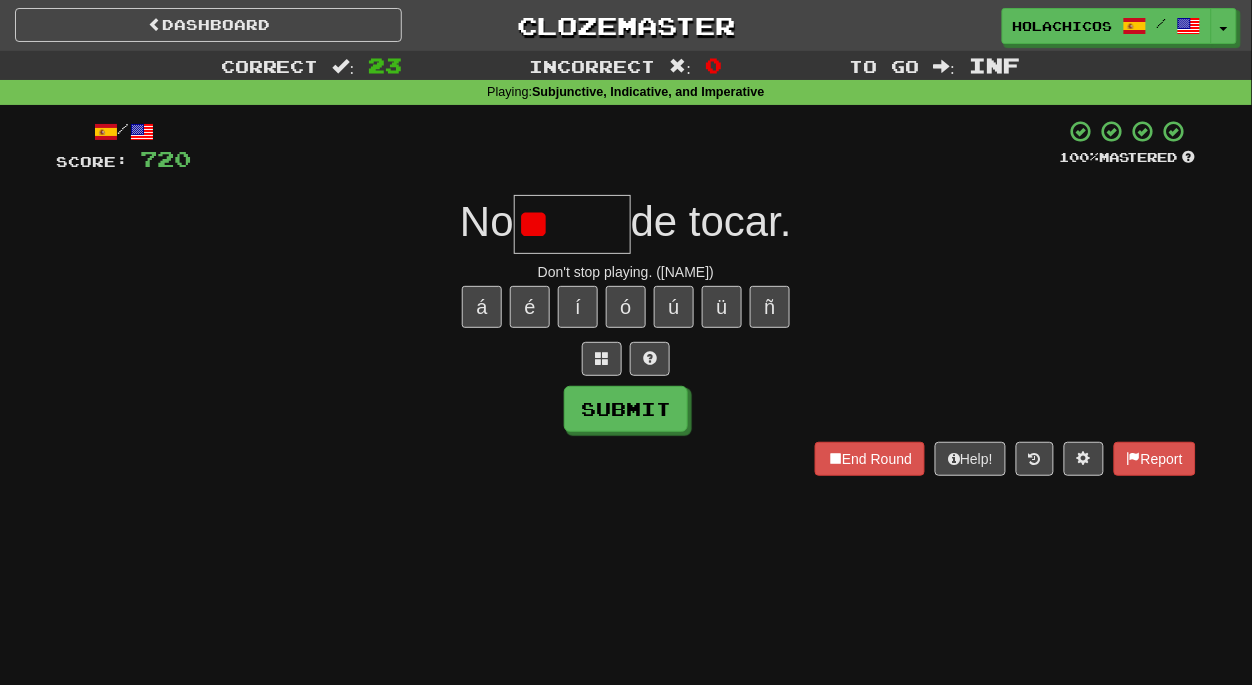 type on "*" 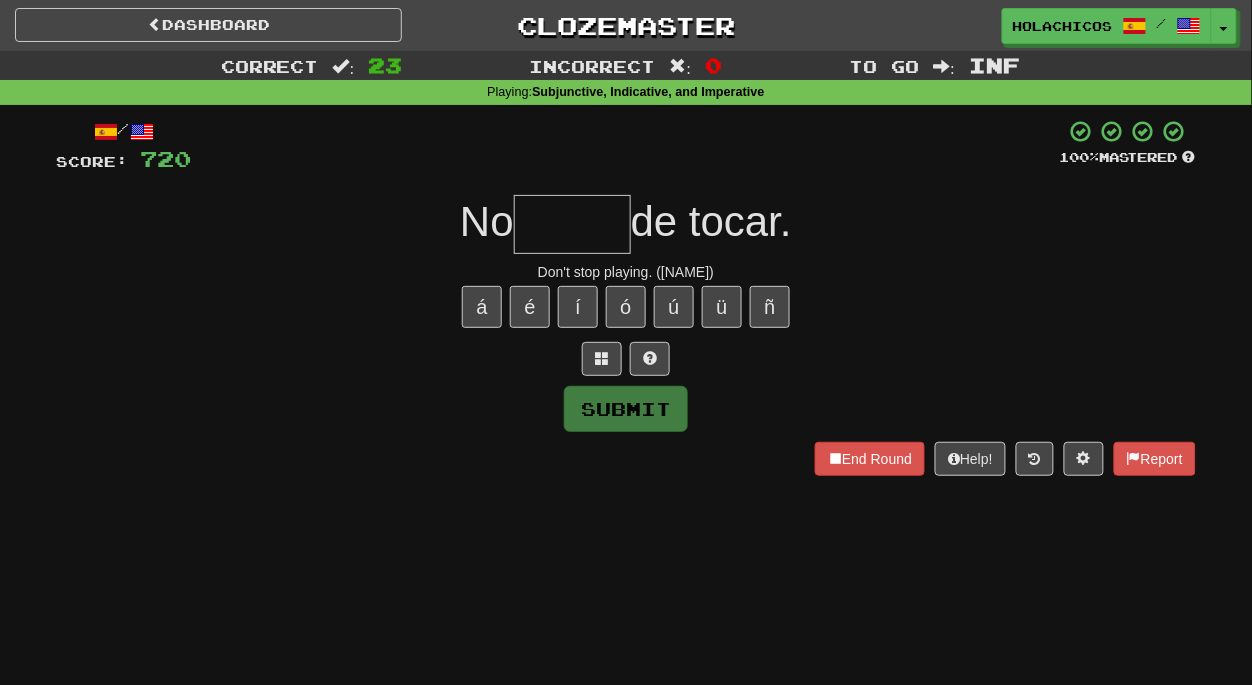 type on "*" 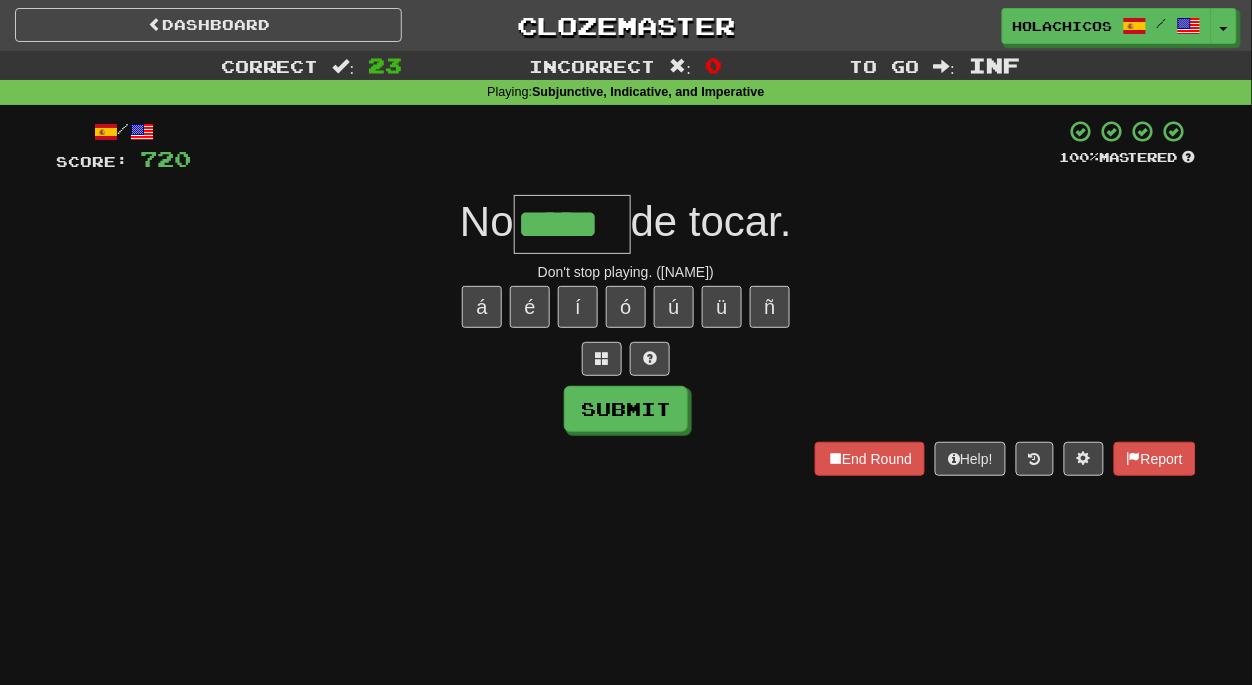 type on "*****" 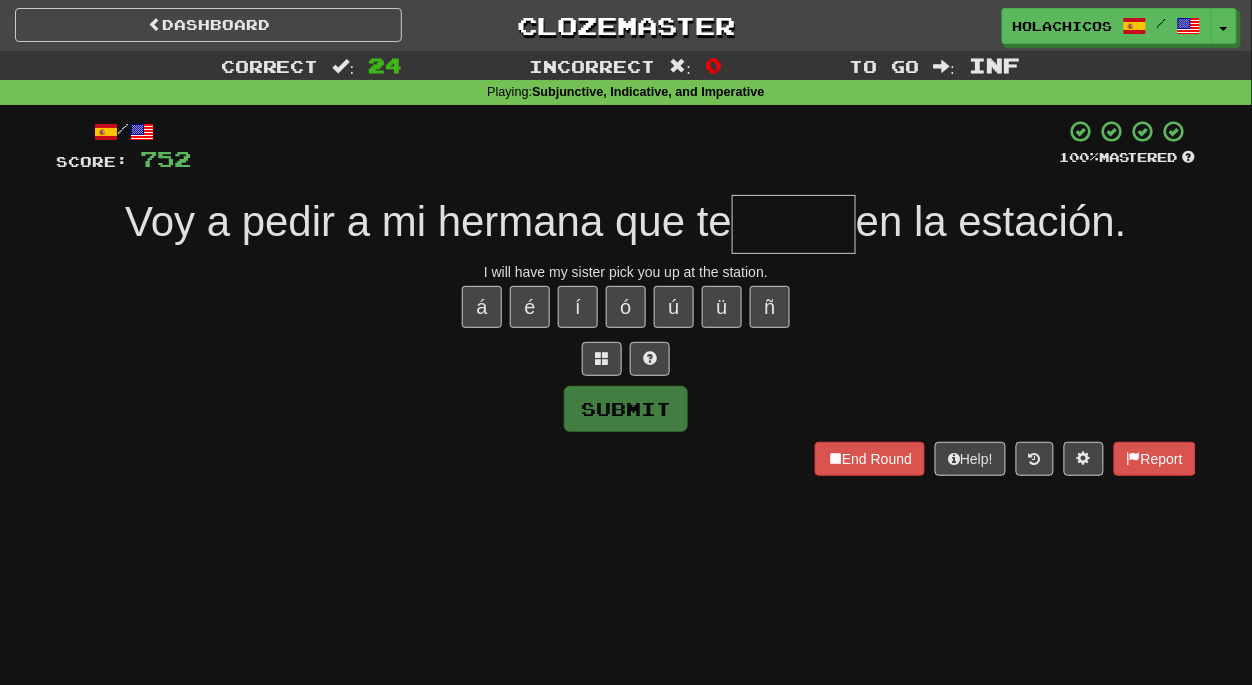type on "*" 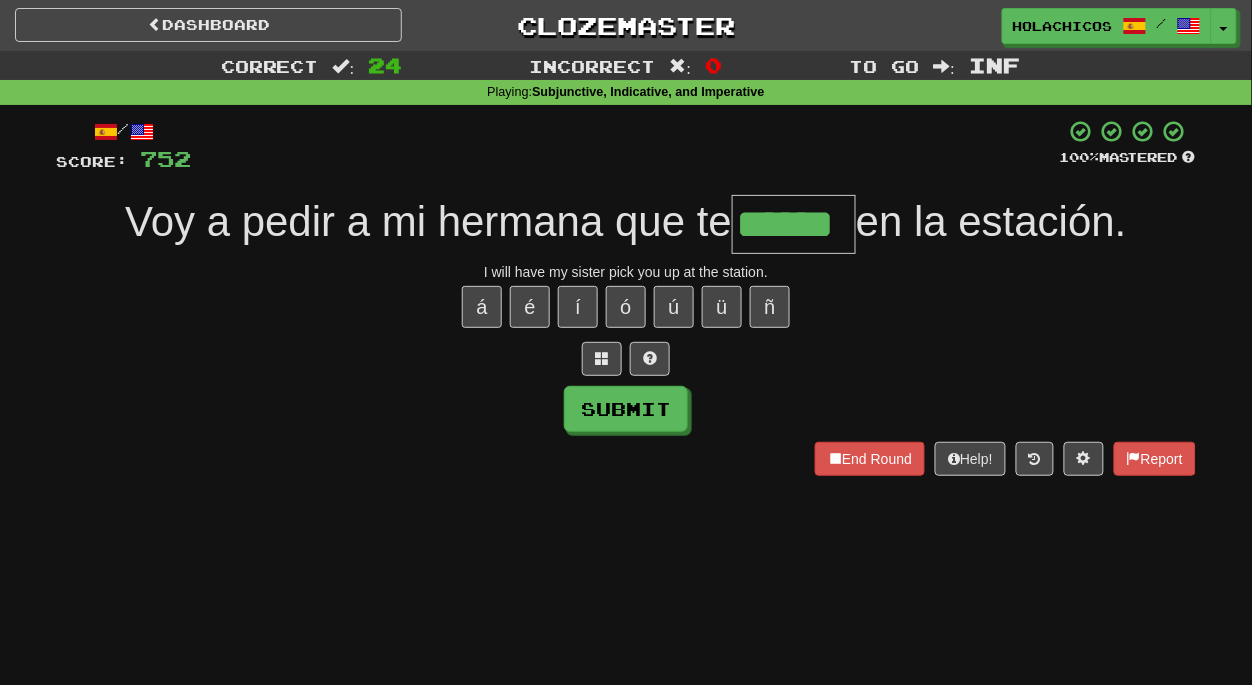 type on "******" 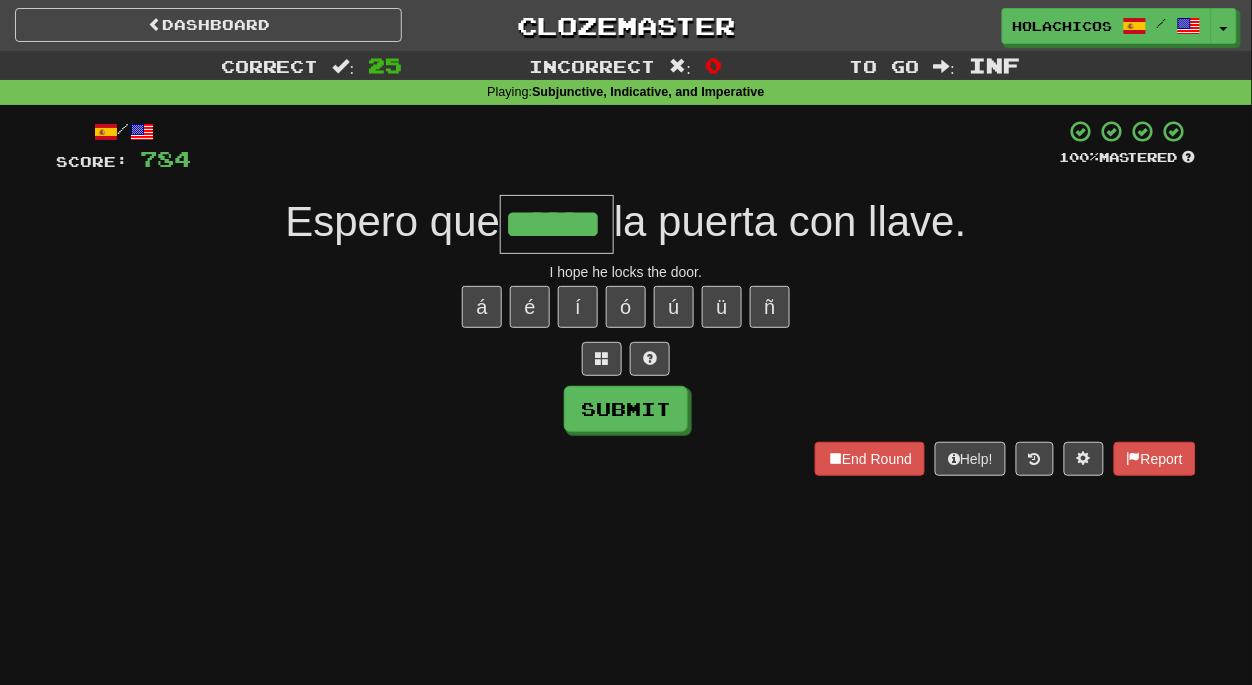 type on "******" 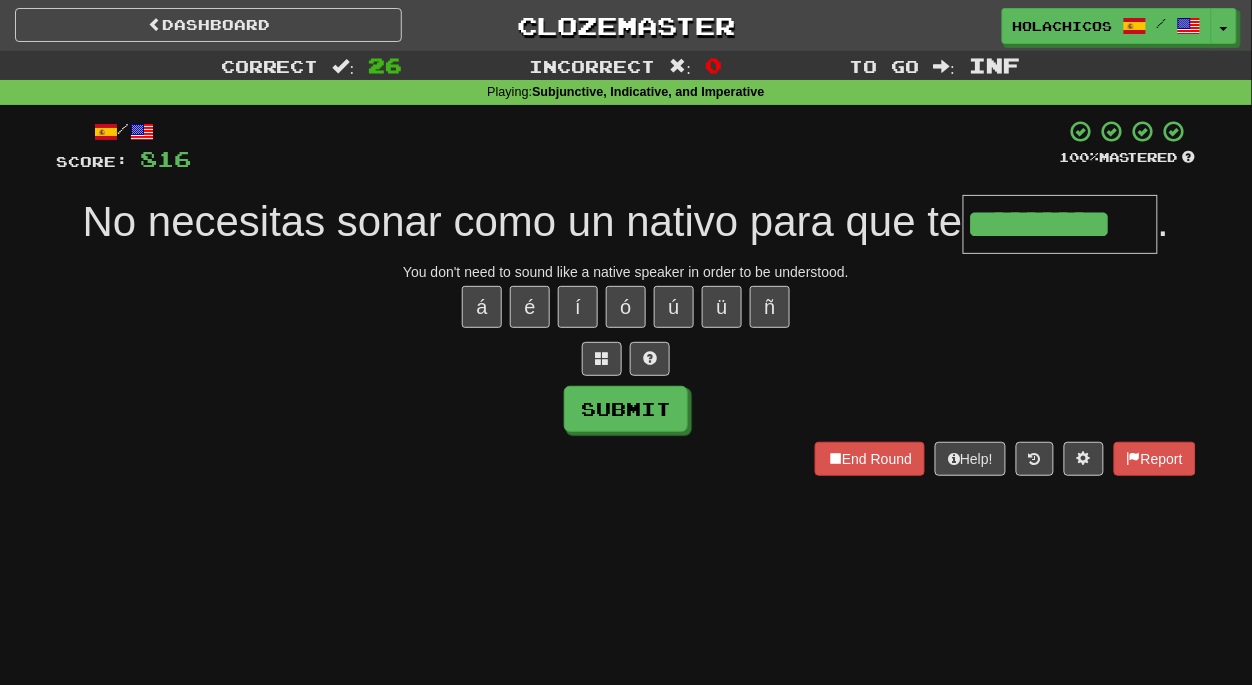 type on "*********" 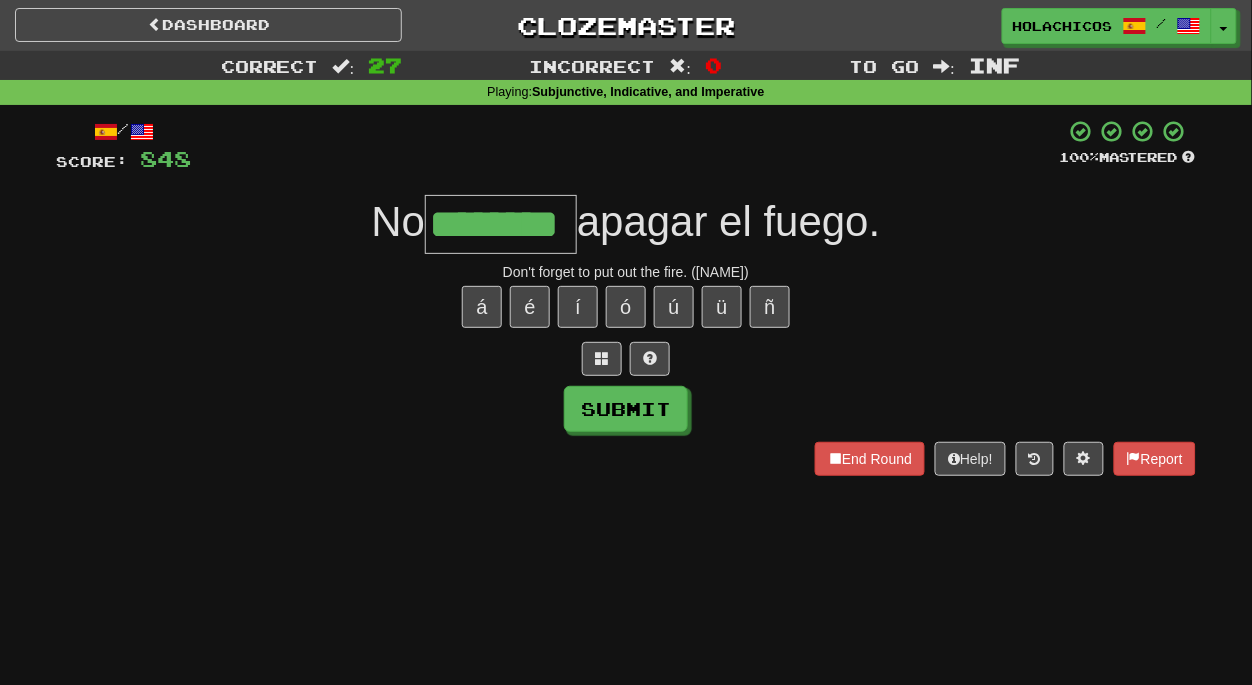type on "********" 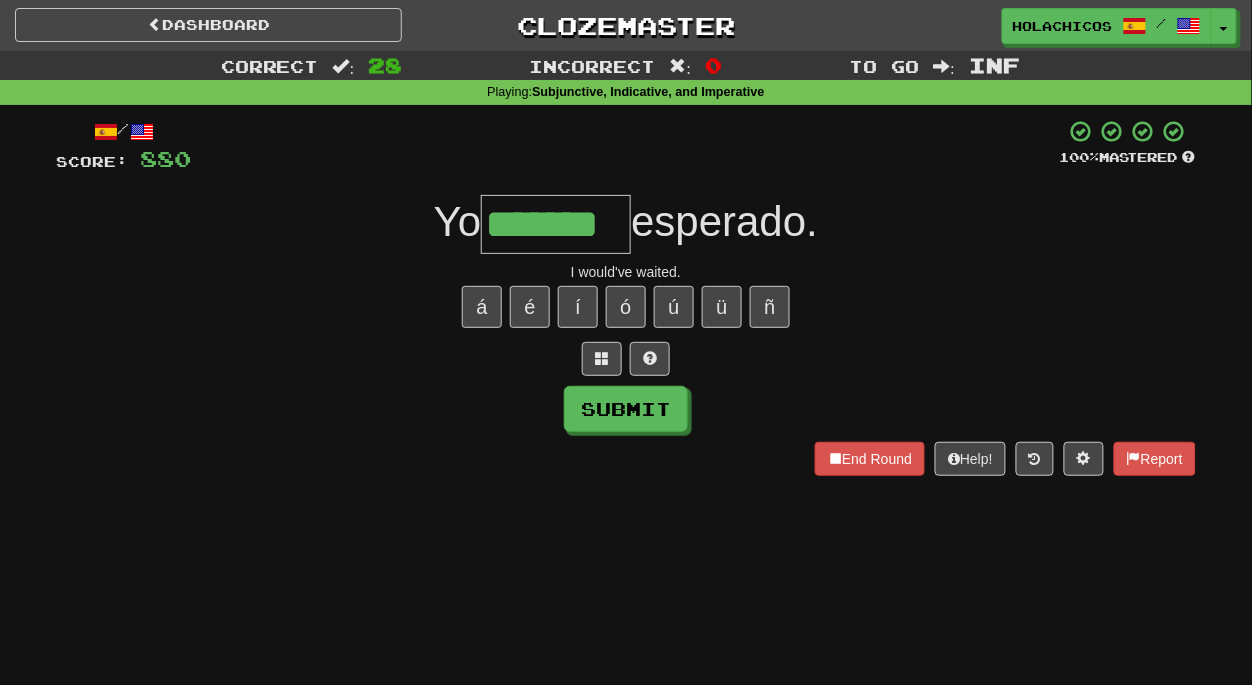type on "*******" 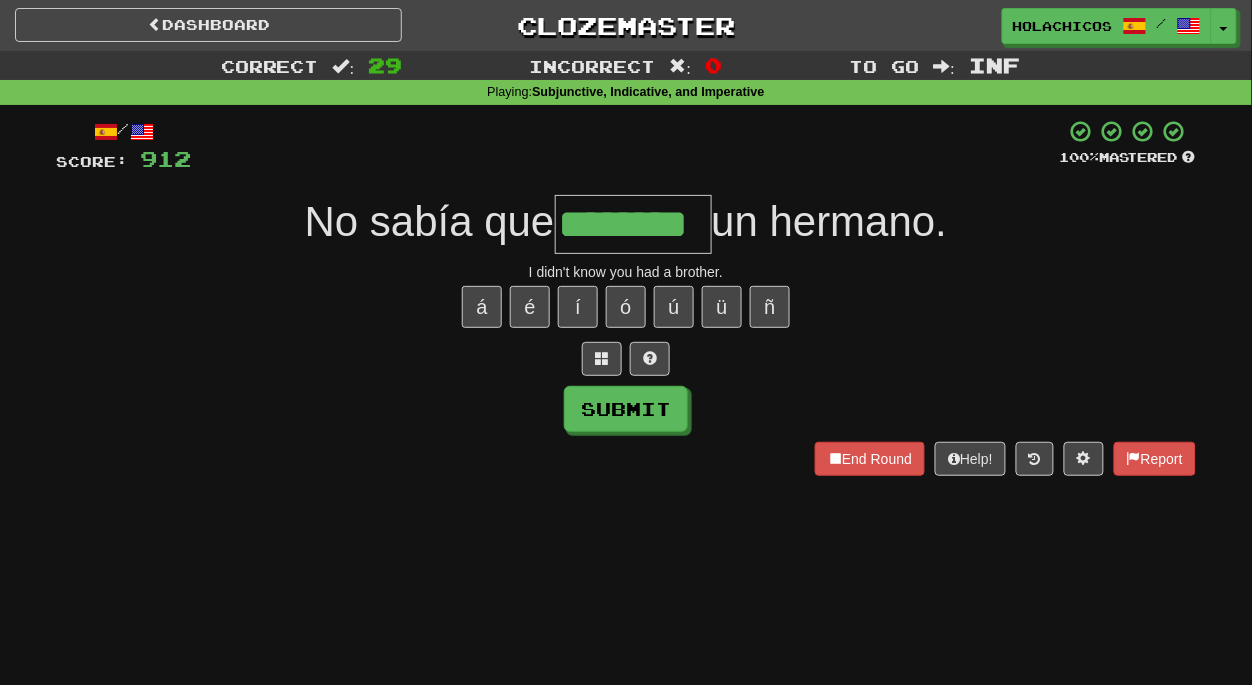 type on "********" 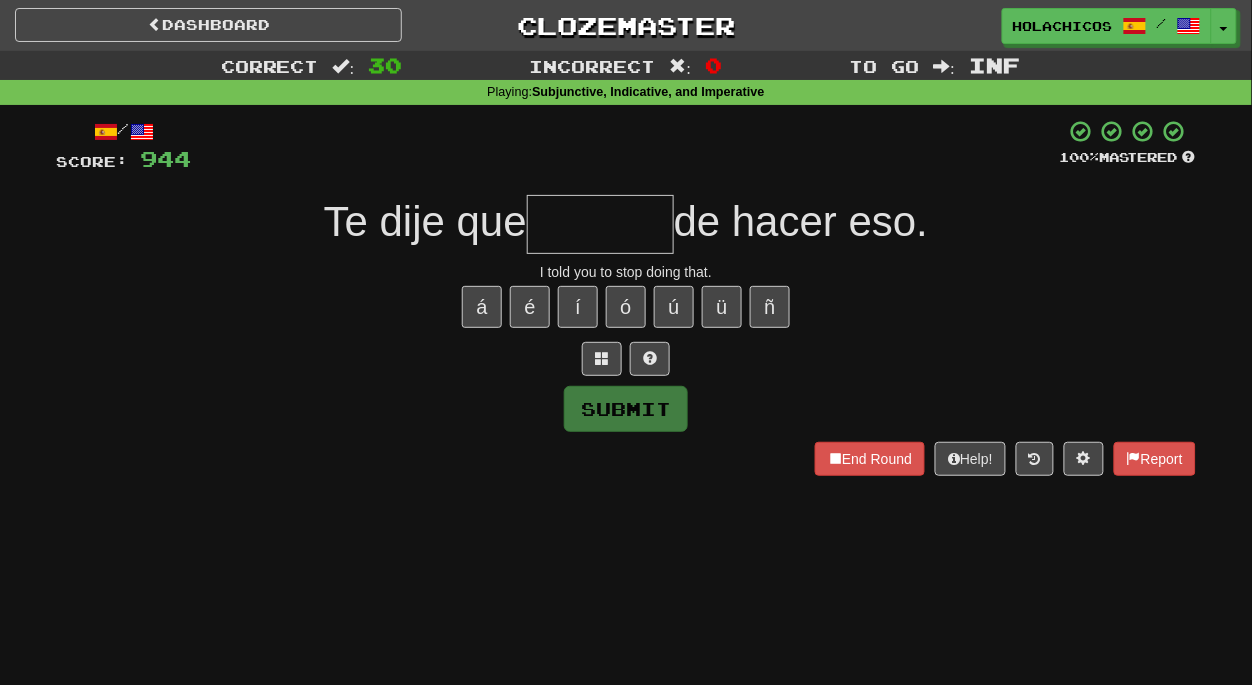 type on "*" 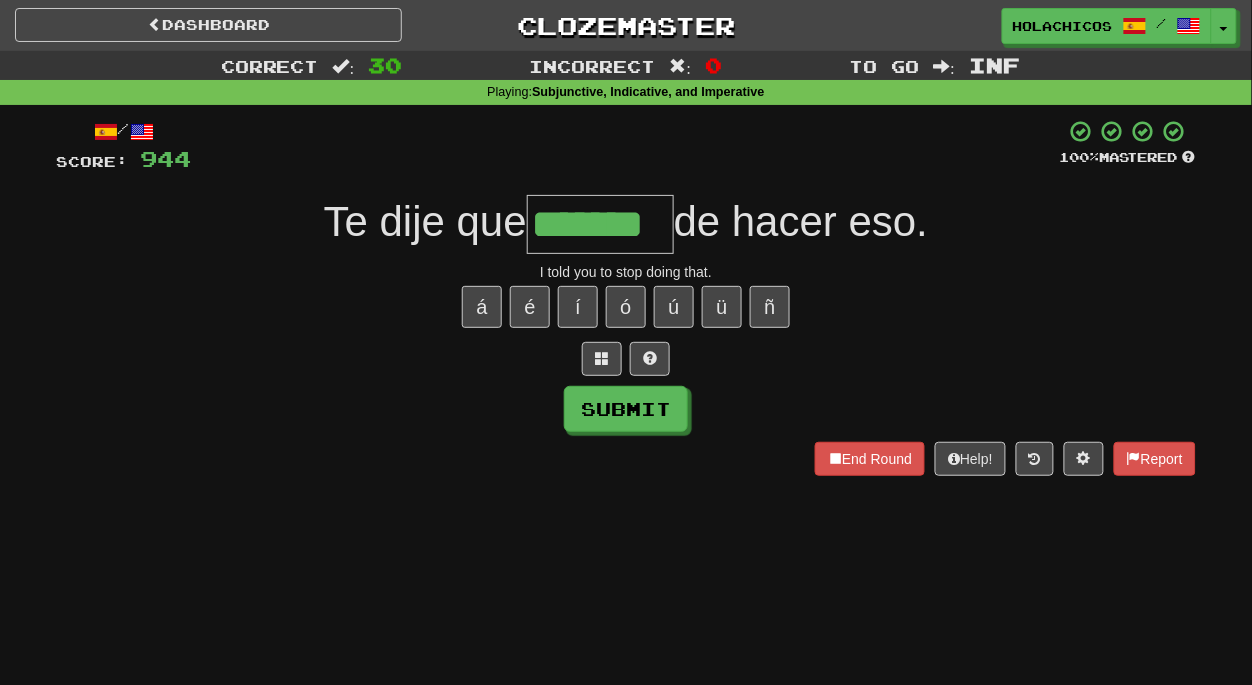 type on "*******" 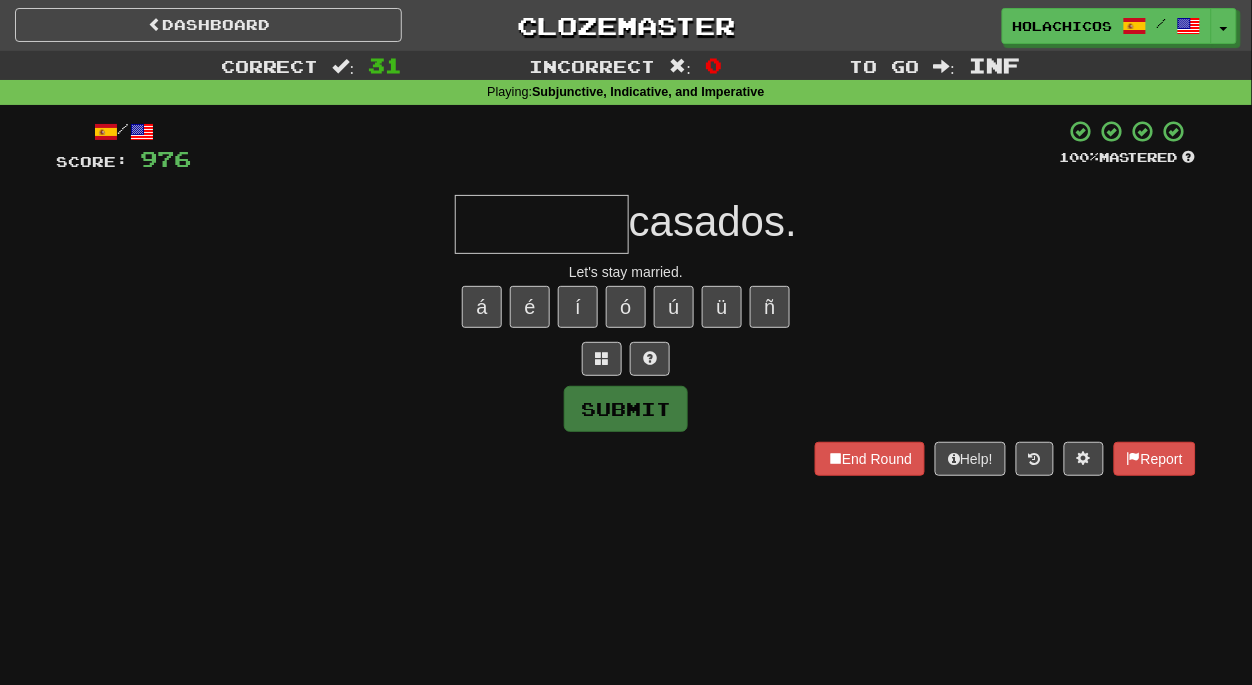 type on "*" 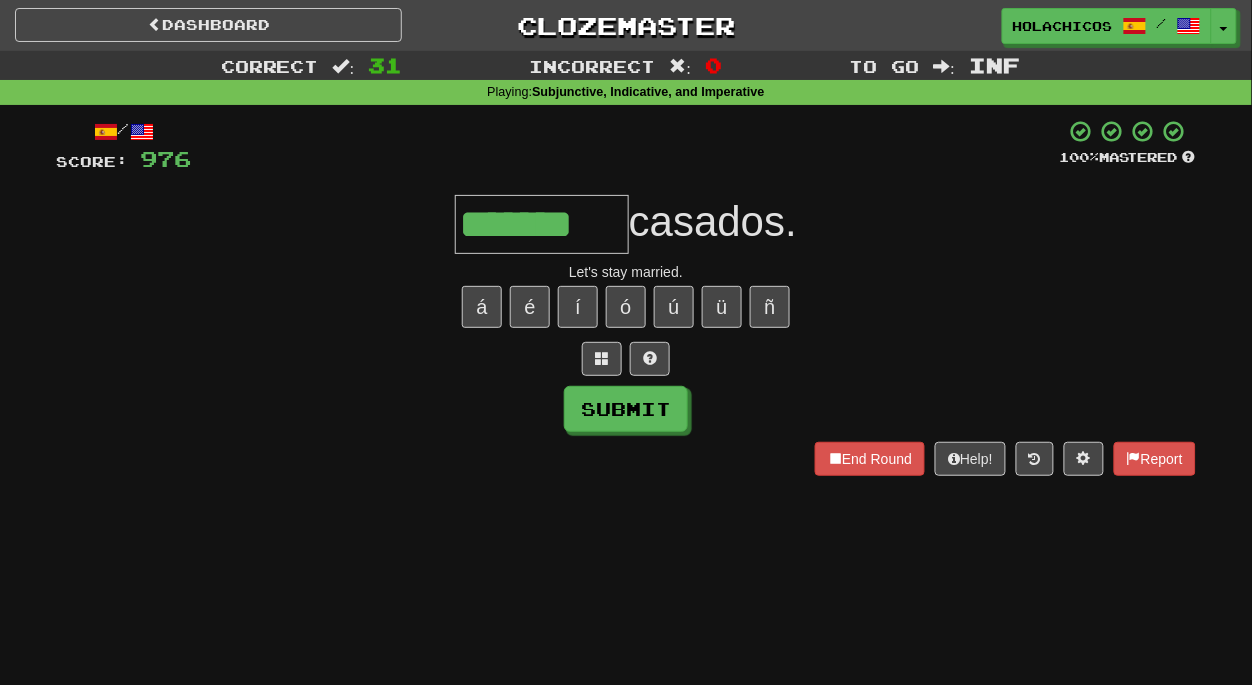 type on "*******" 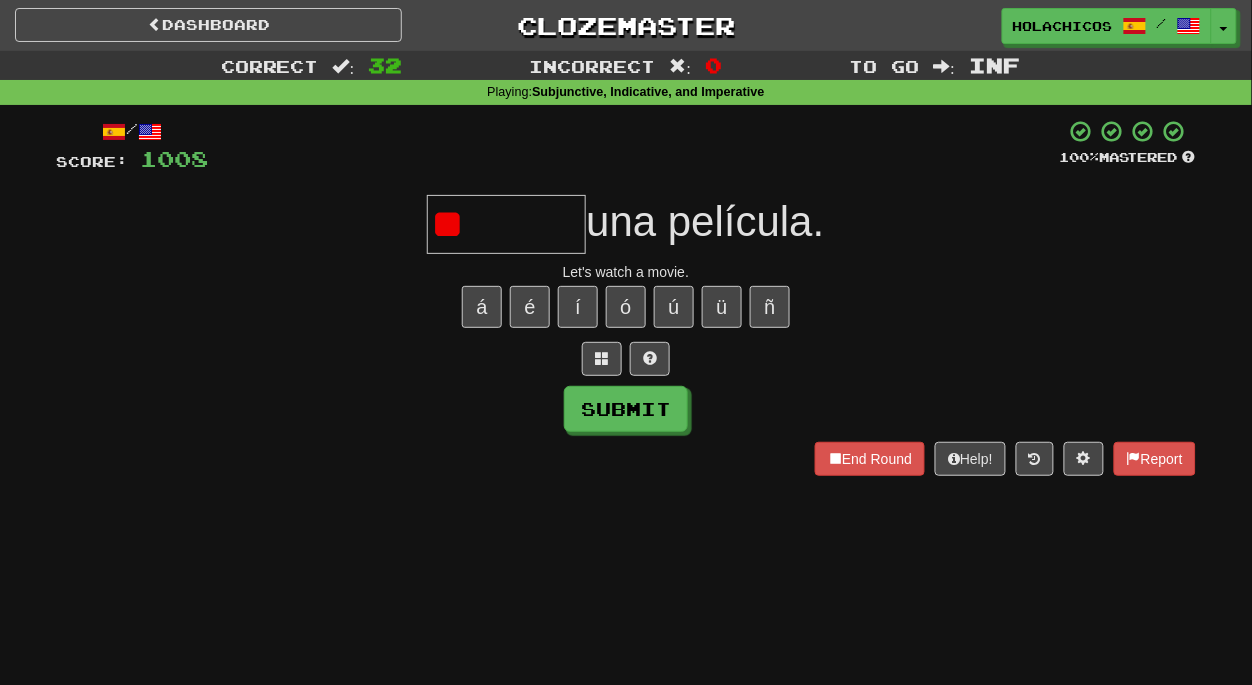 type on "*" 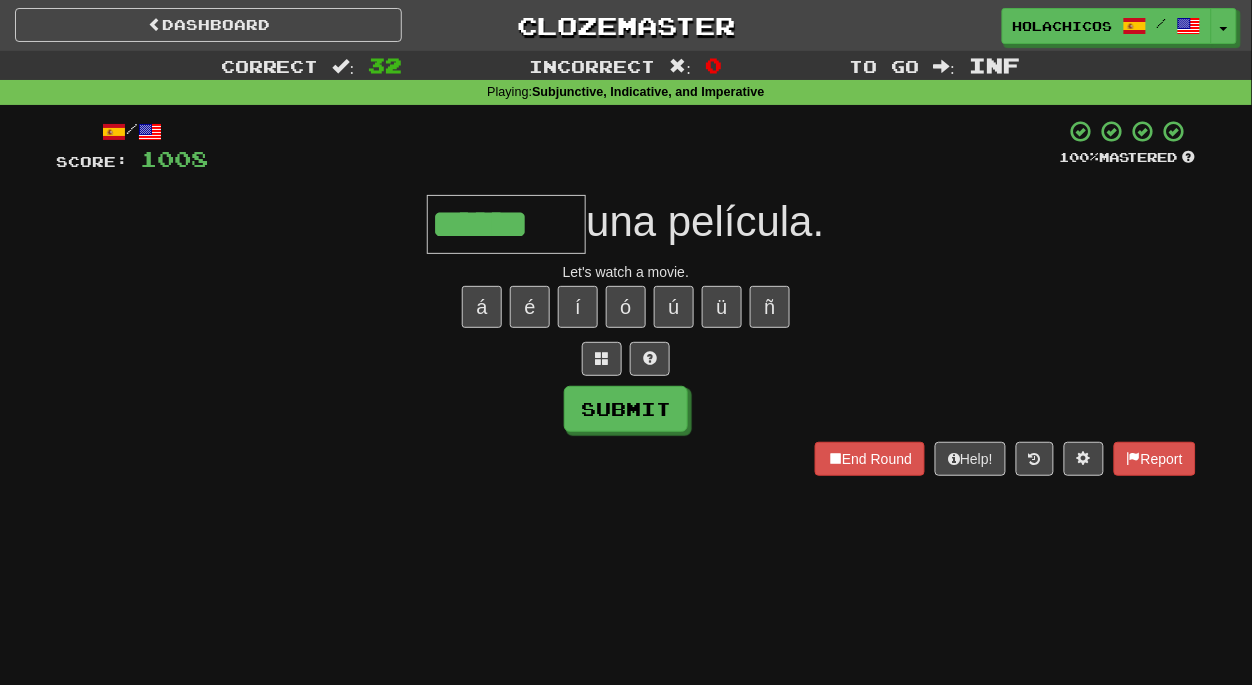 type on "******" 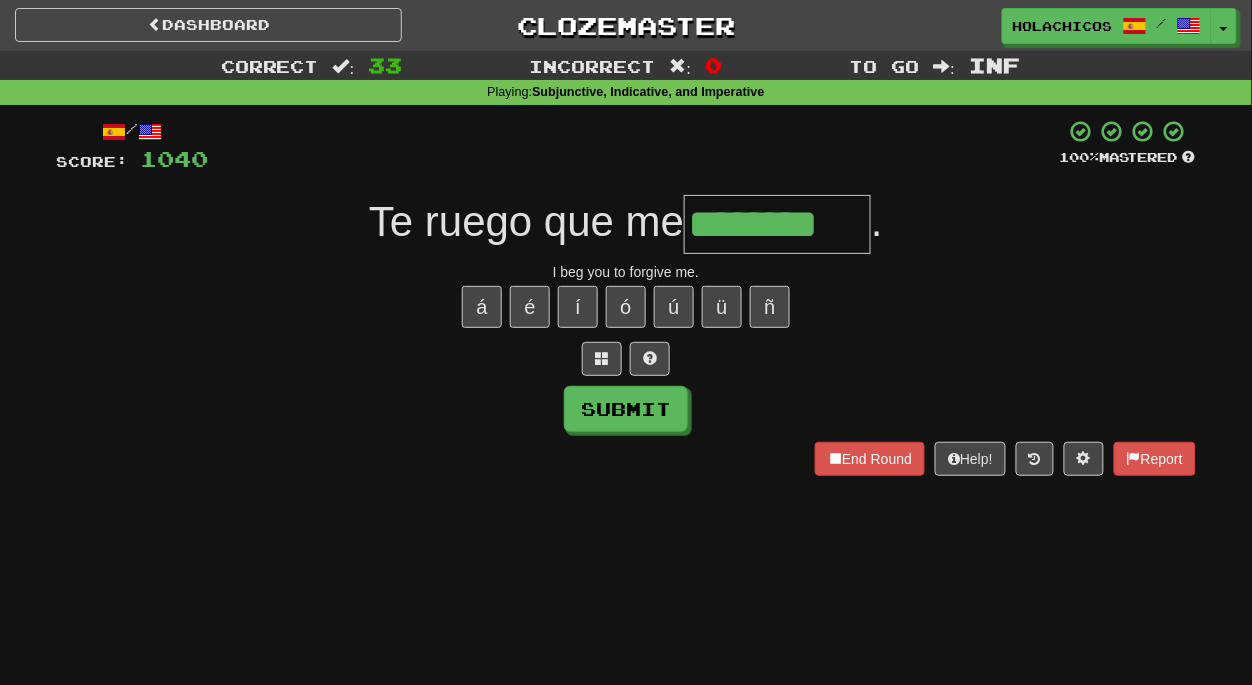 type on "********" 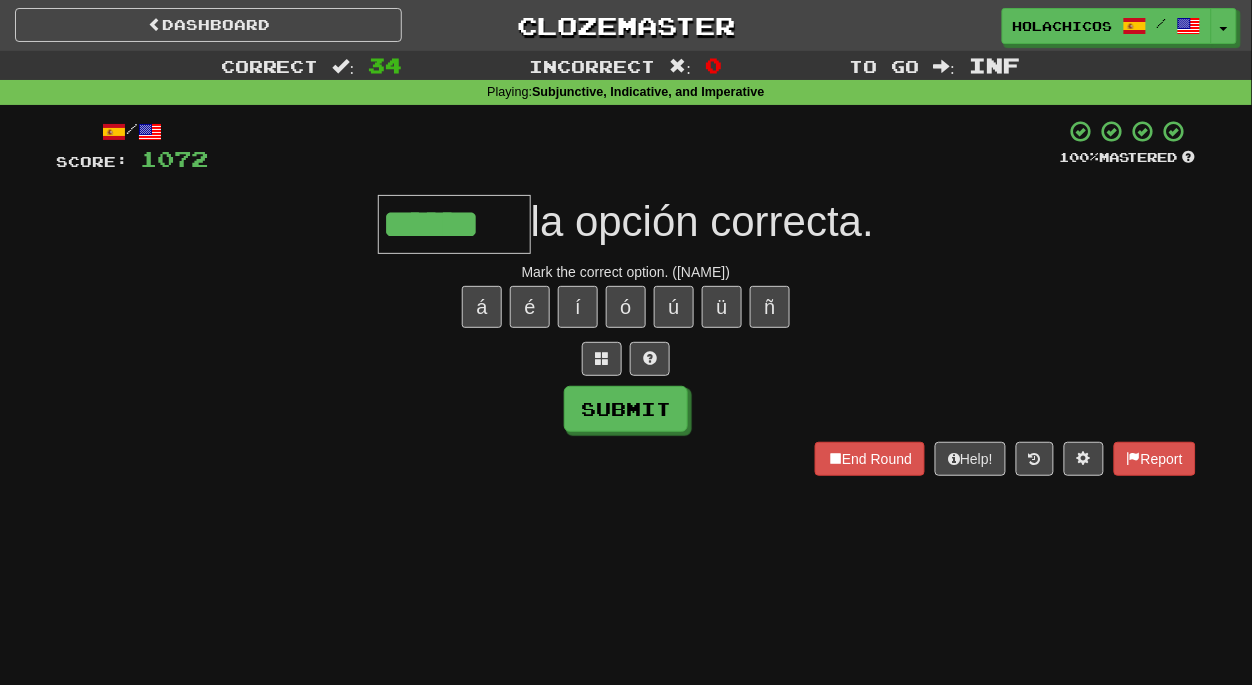 type on "******" 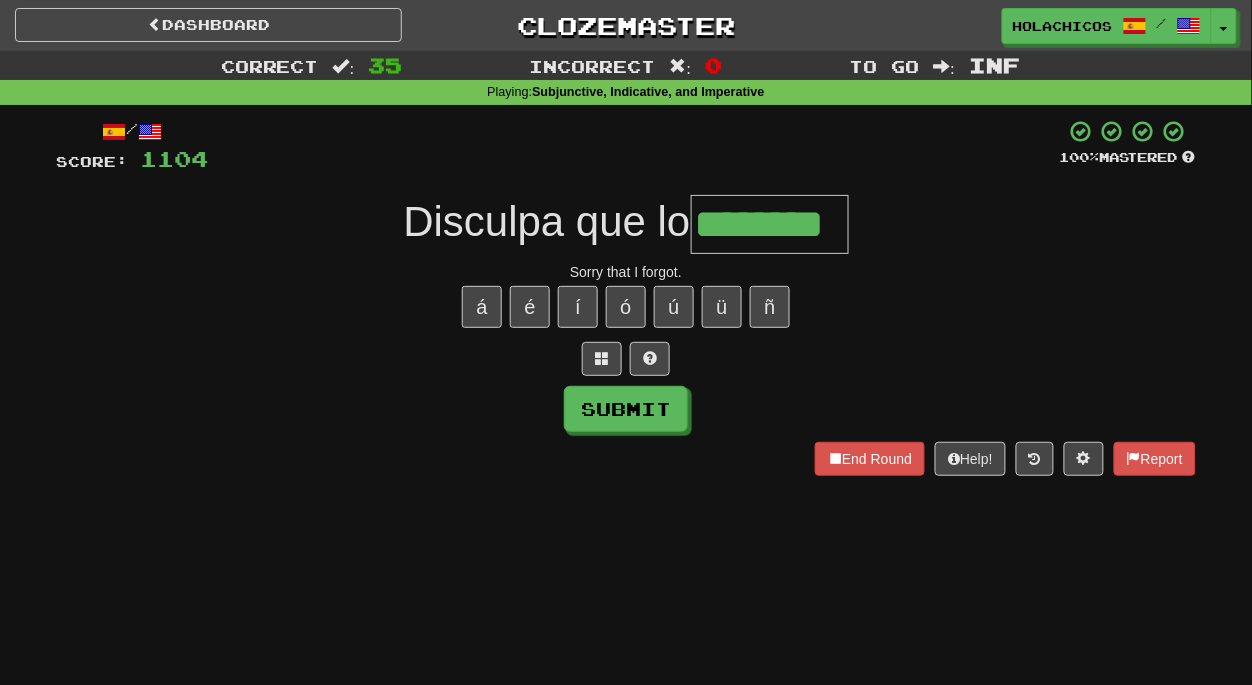 type on "********" 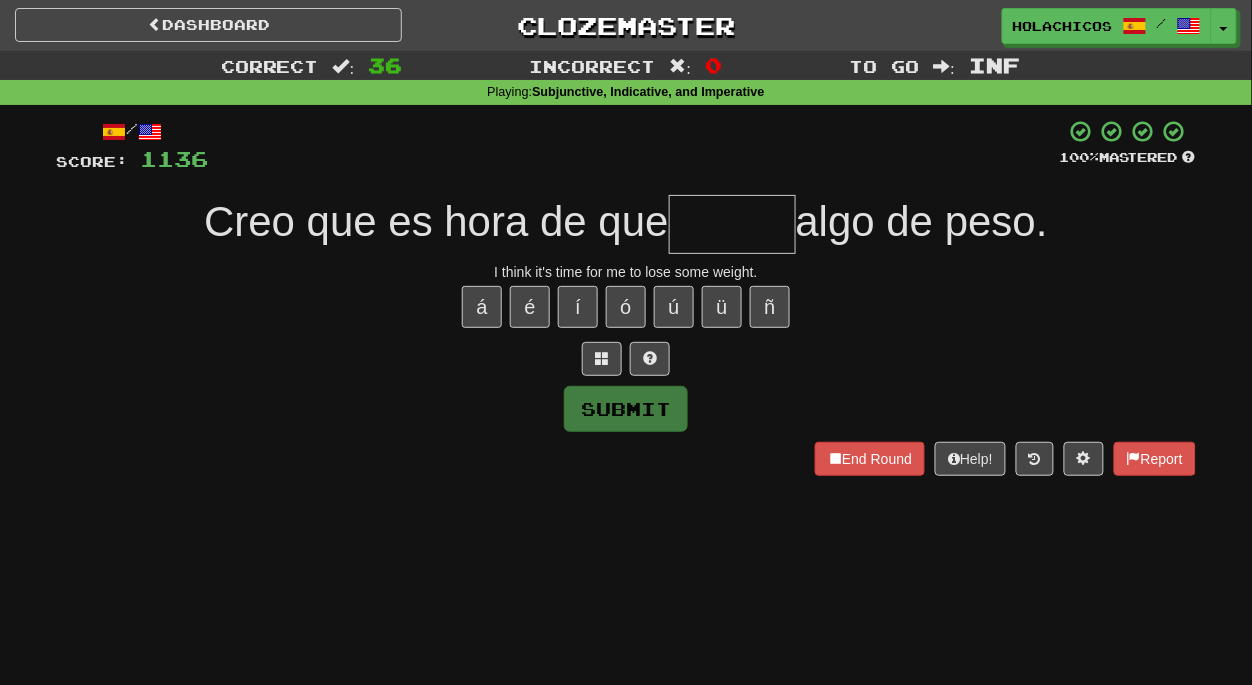 type on "*" 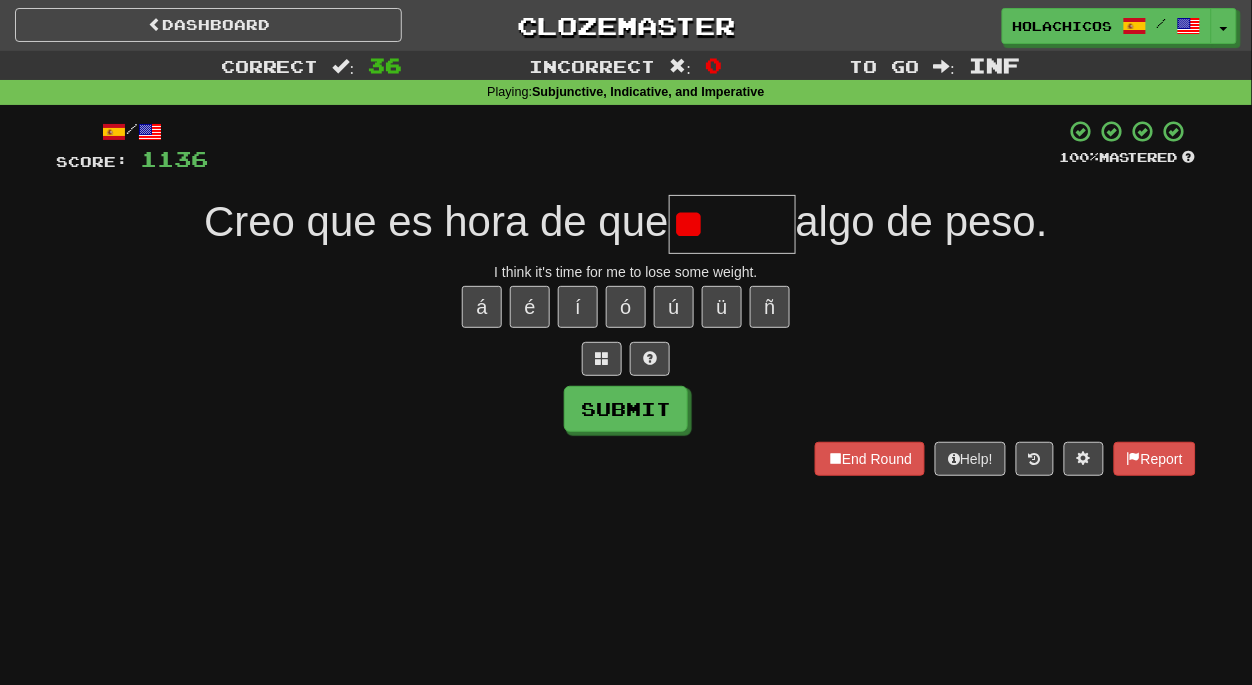 type on "*" 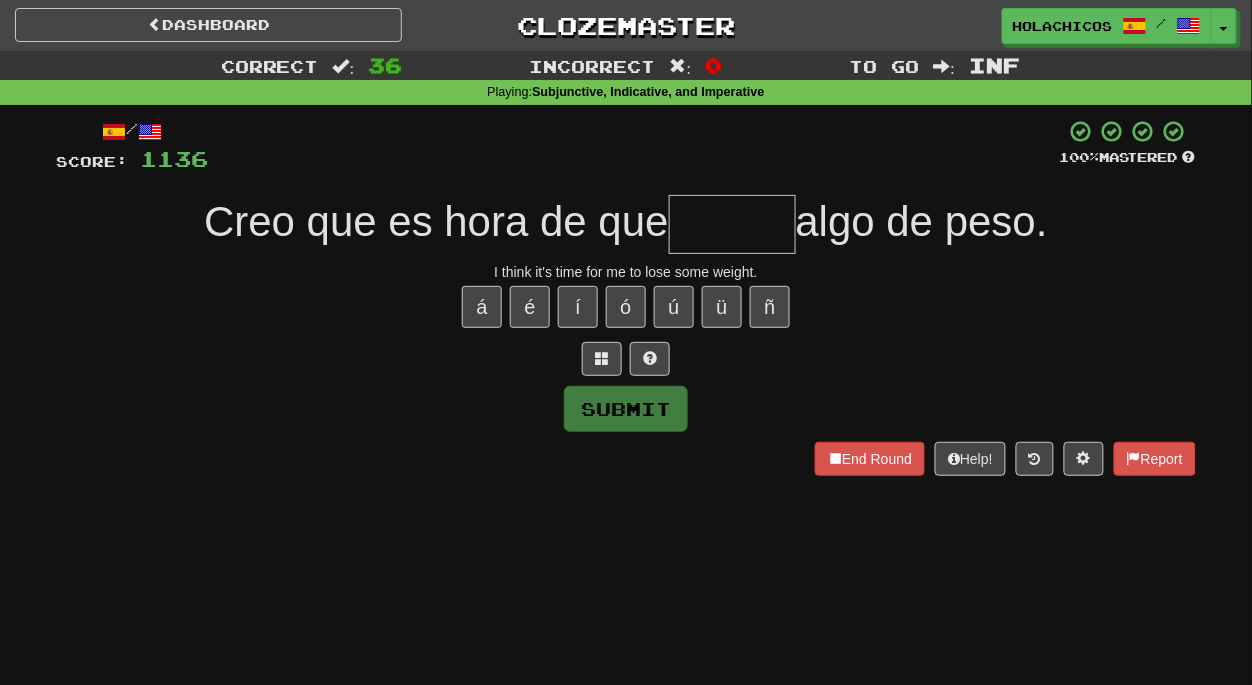 type on "*" 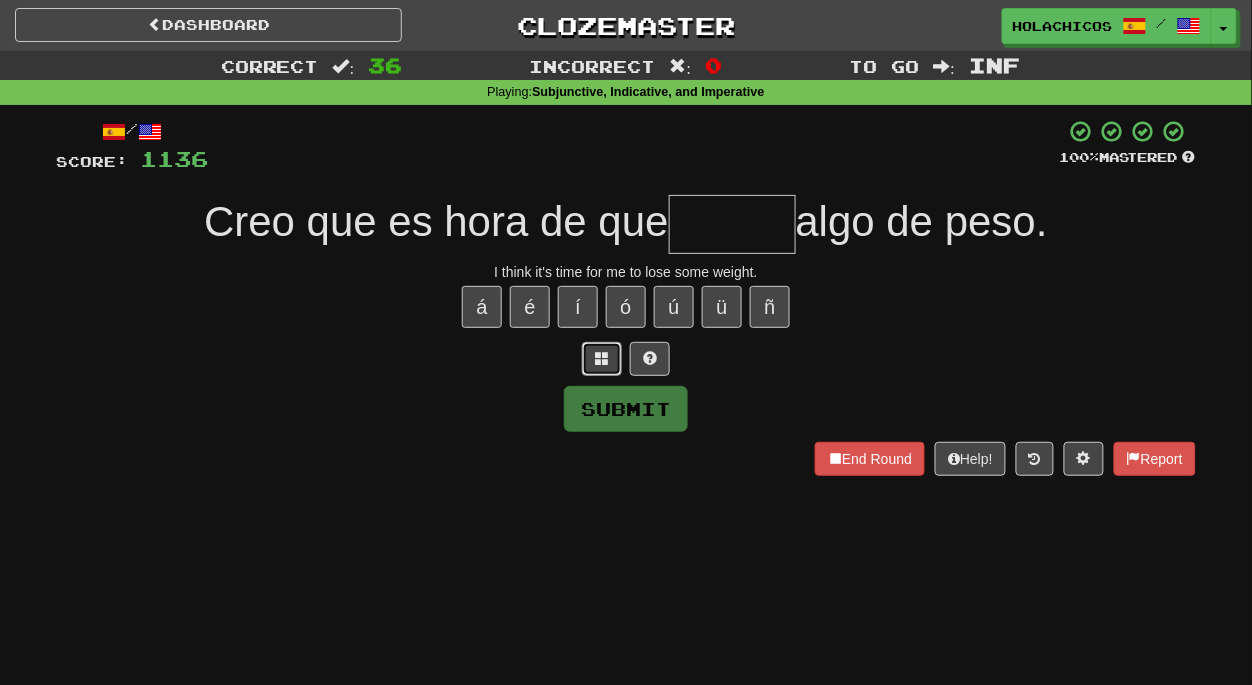 click at bounding box center [602, 358] 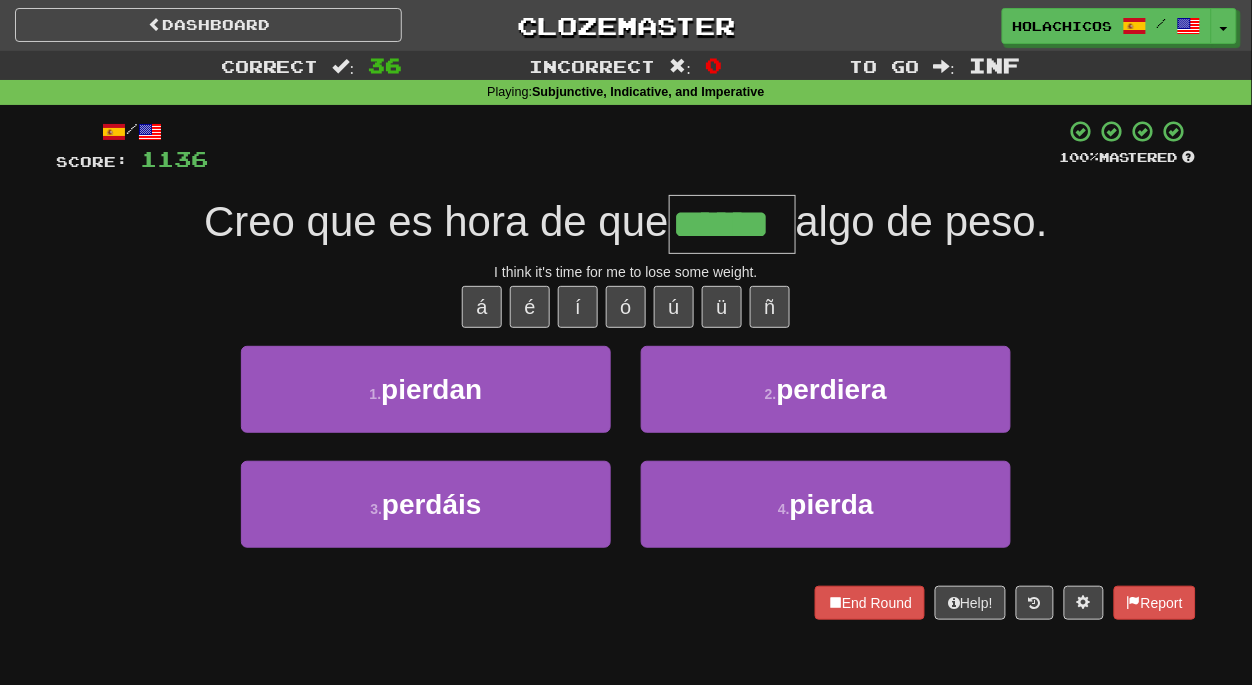 type on "******" 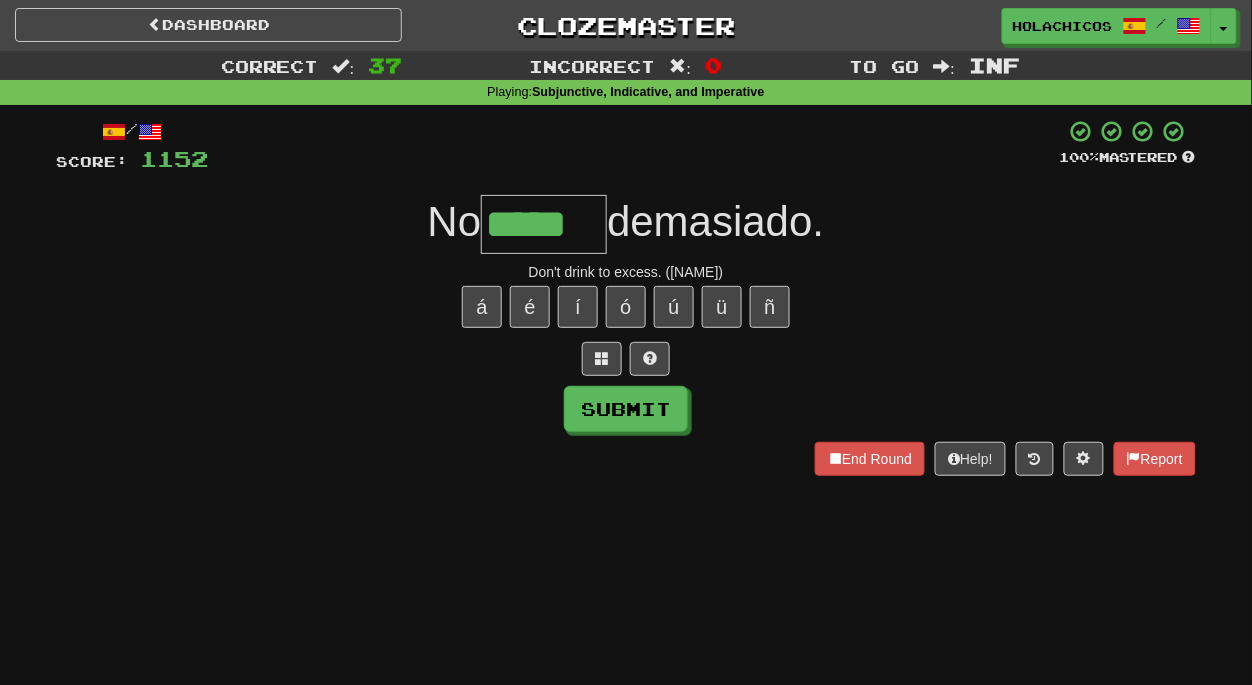 type on "*****" 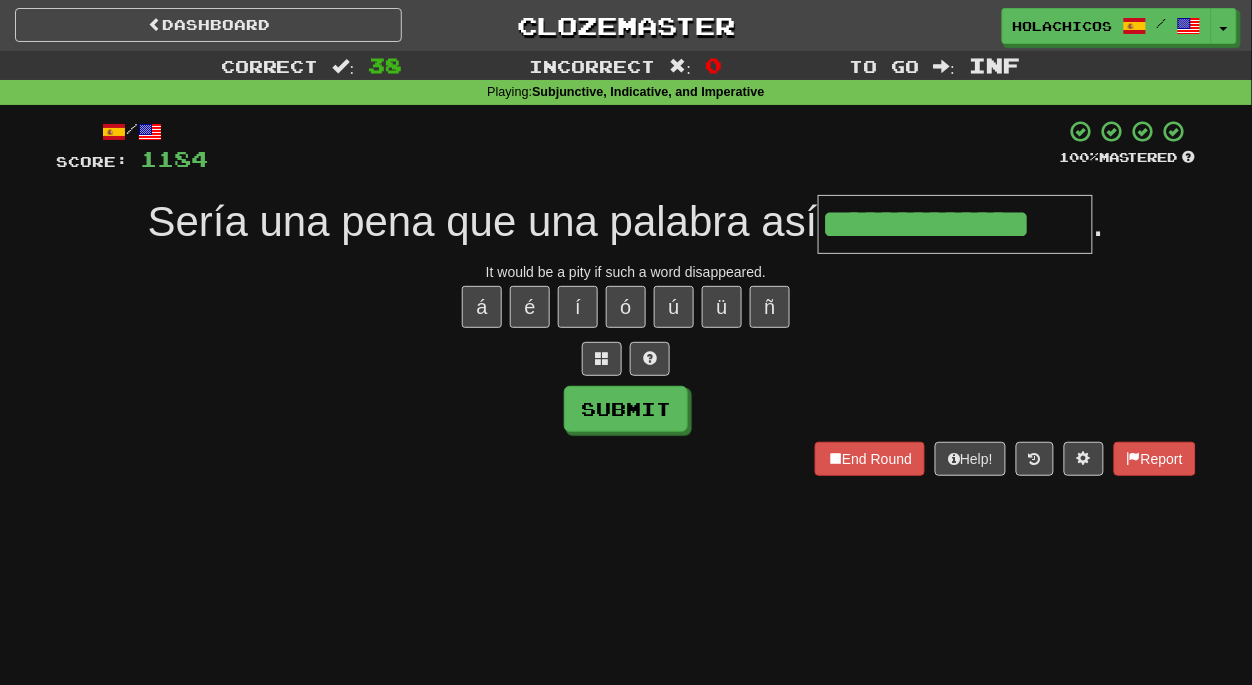 type on "**********" 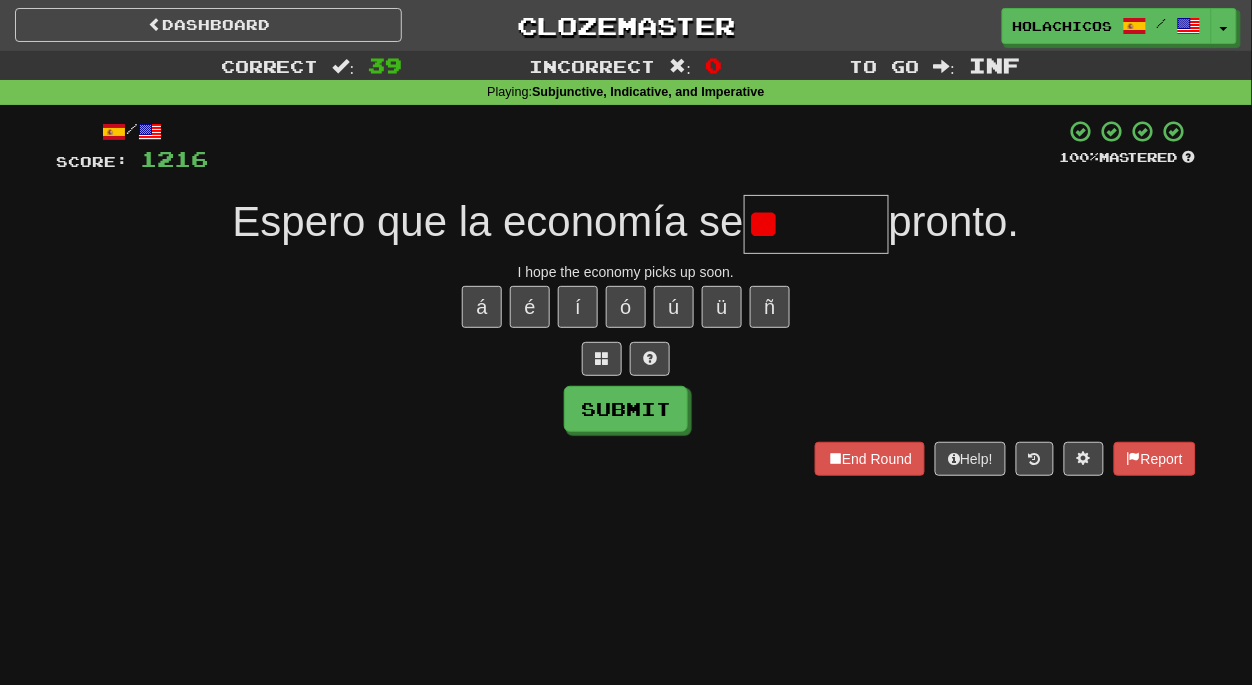 type on "*" 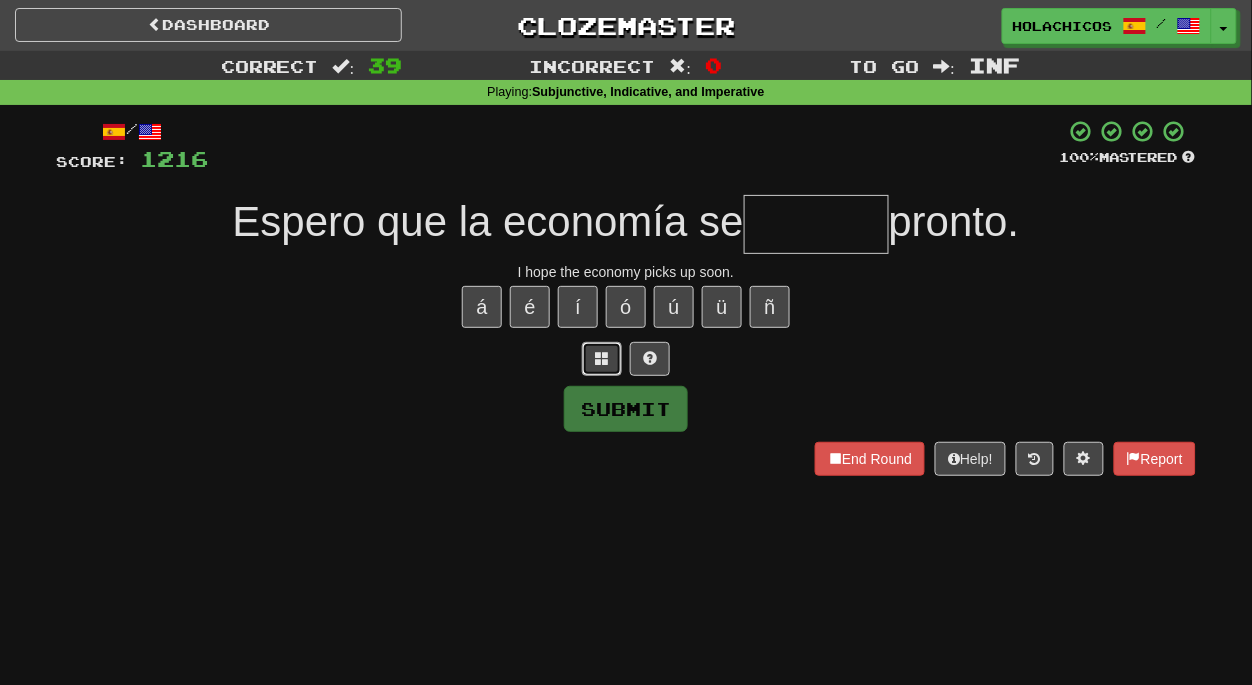 click at bounding box center (602, 358) 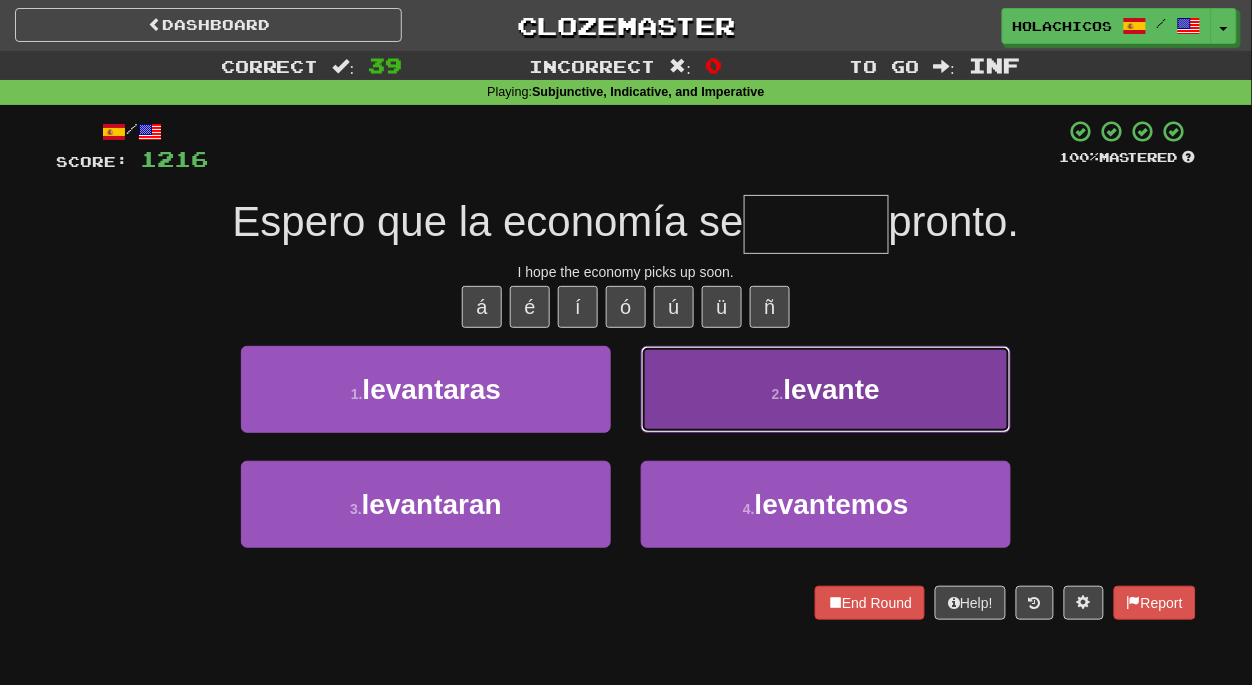 click on "2 .  levante" at bounding box center (826, 389) 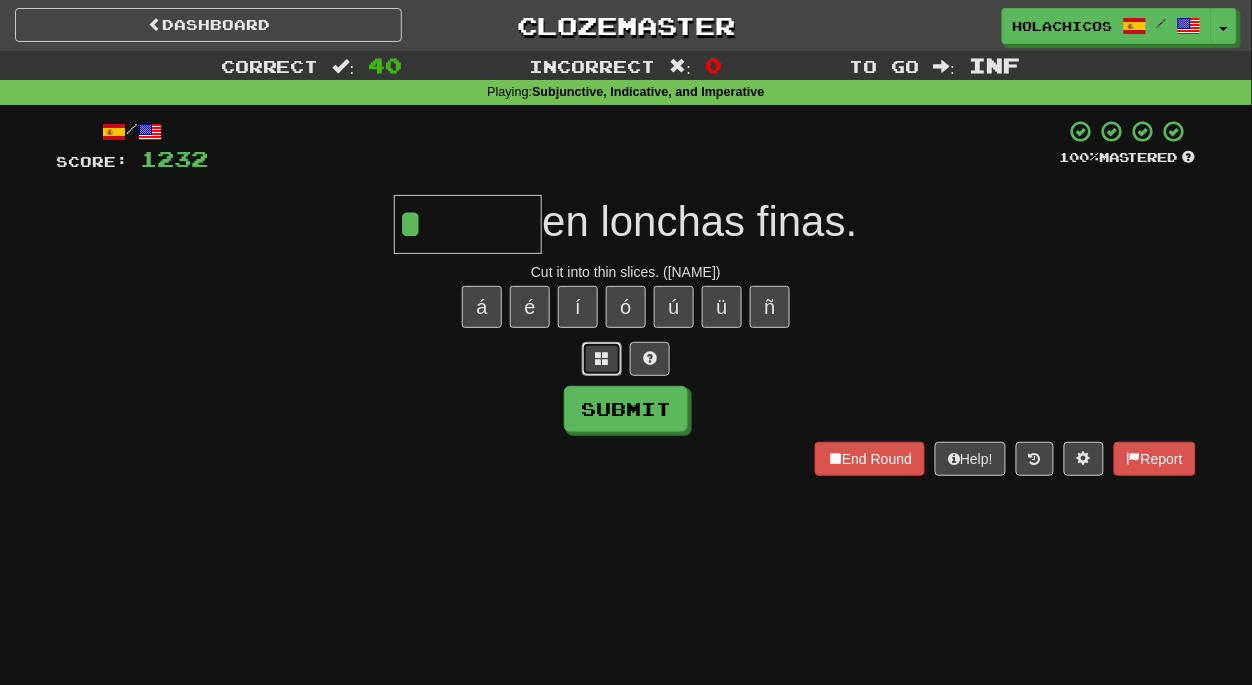 click at bounding box center [602, 358] 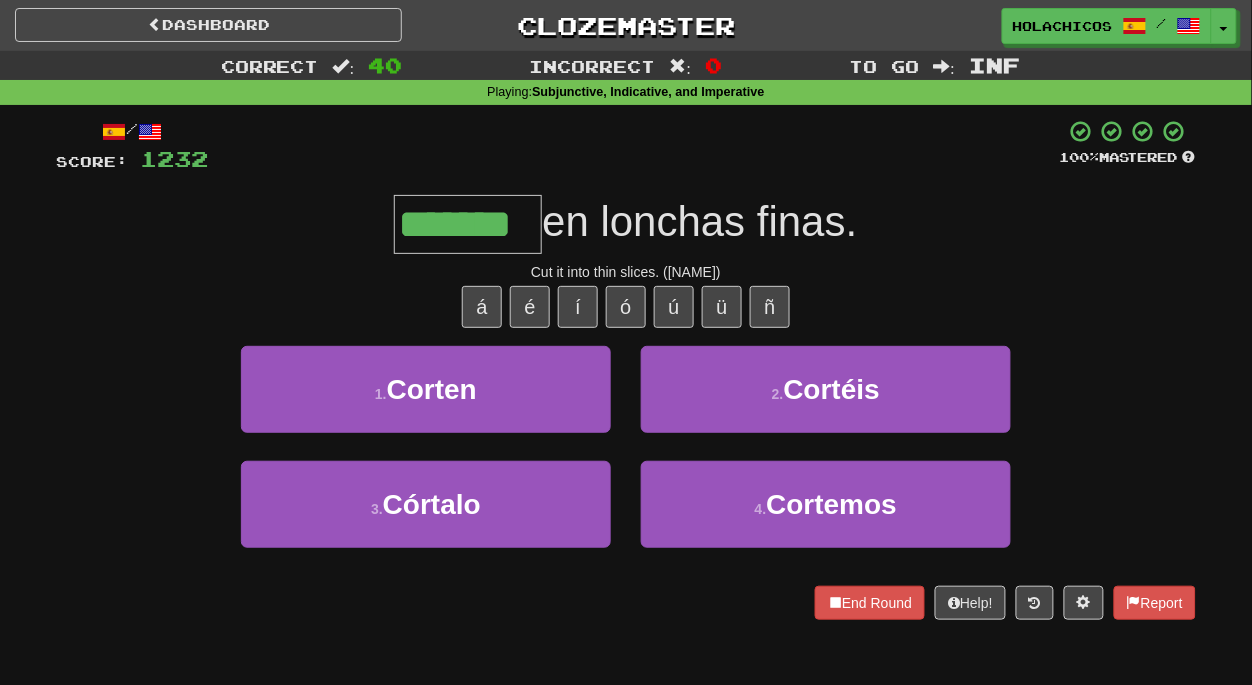 type on "*******" 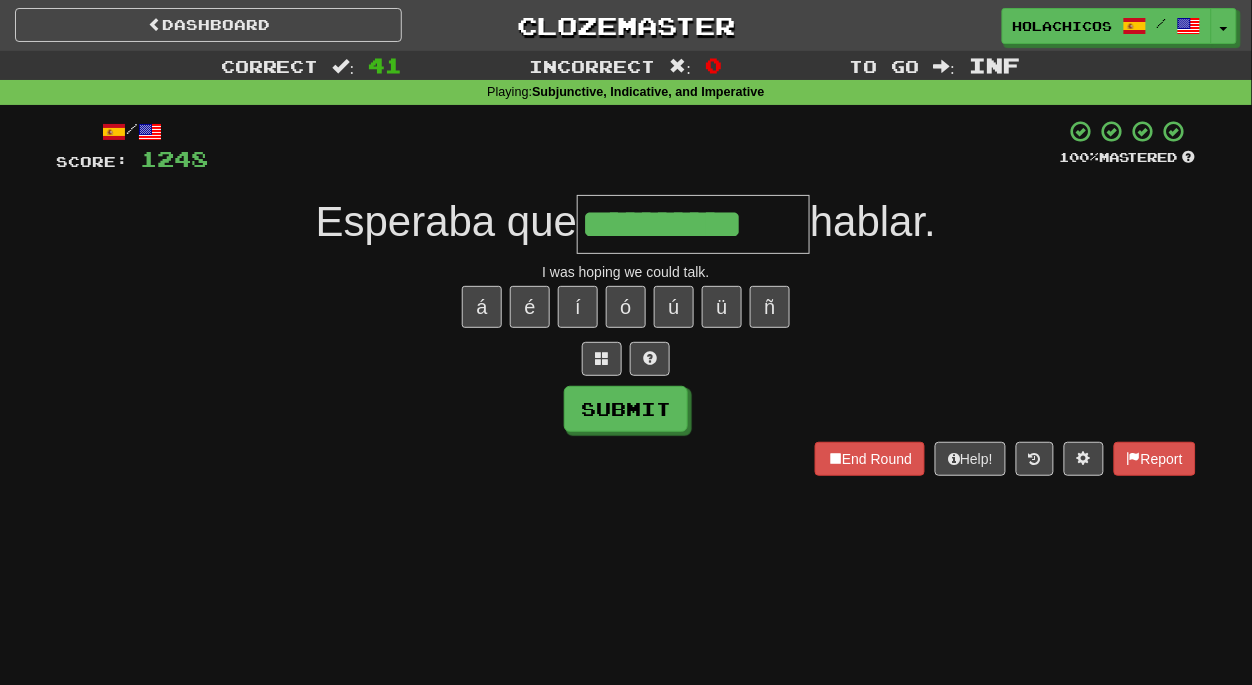 type on "**********" 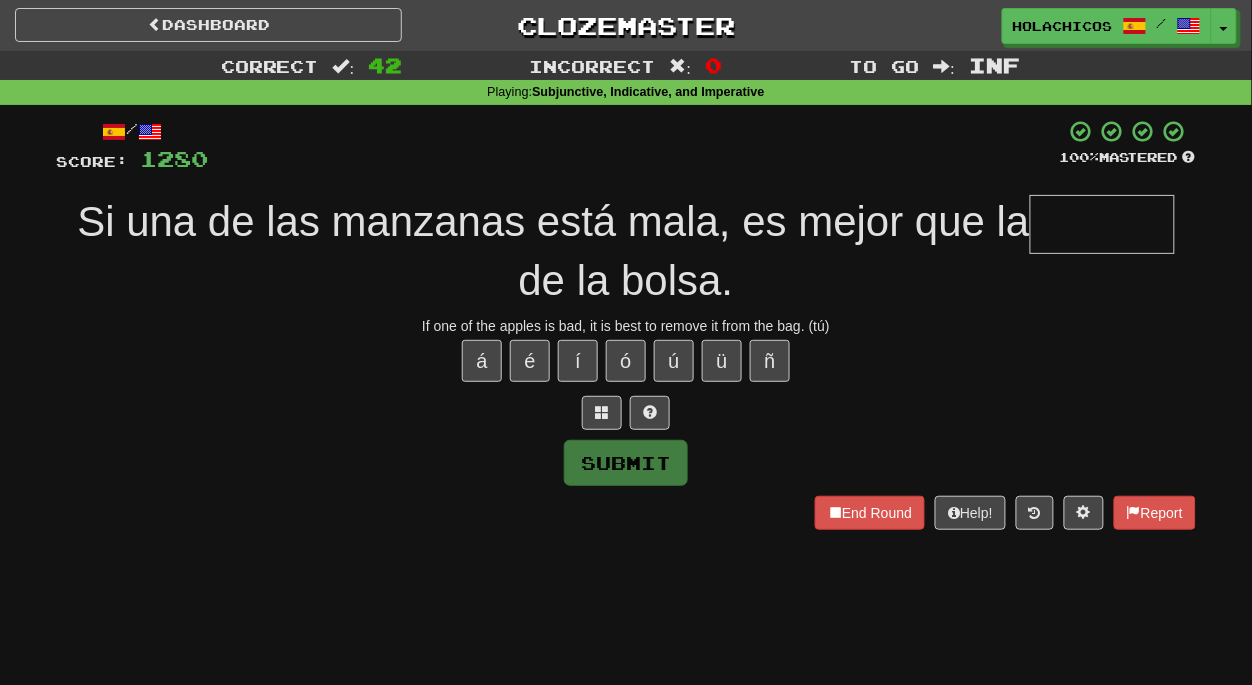 type on "*" 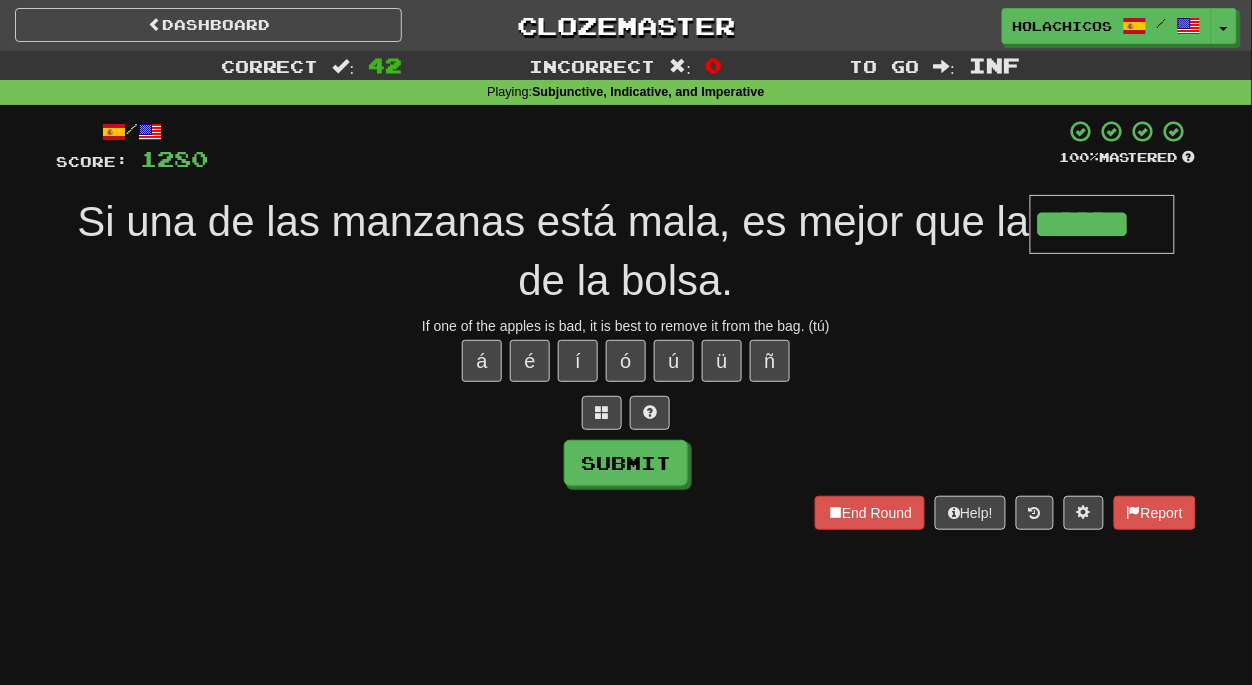 type on "******" 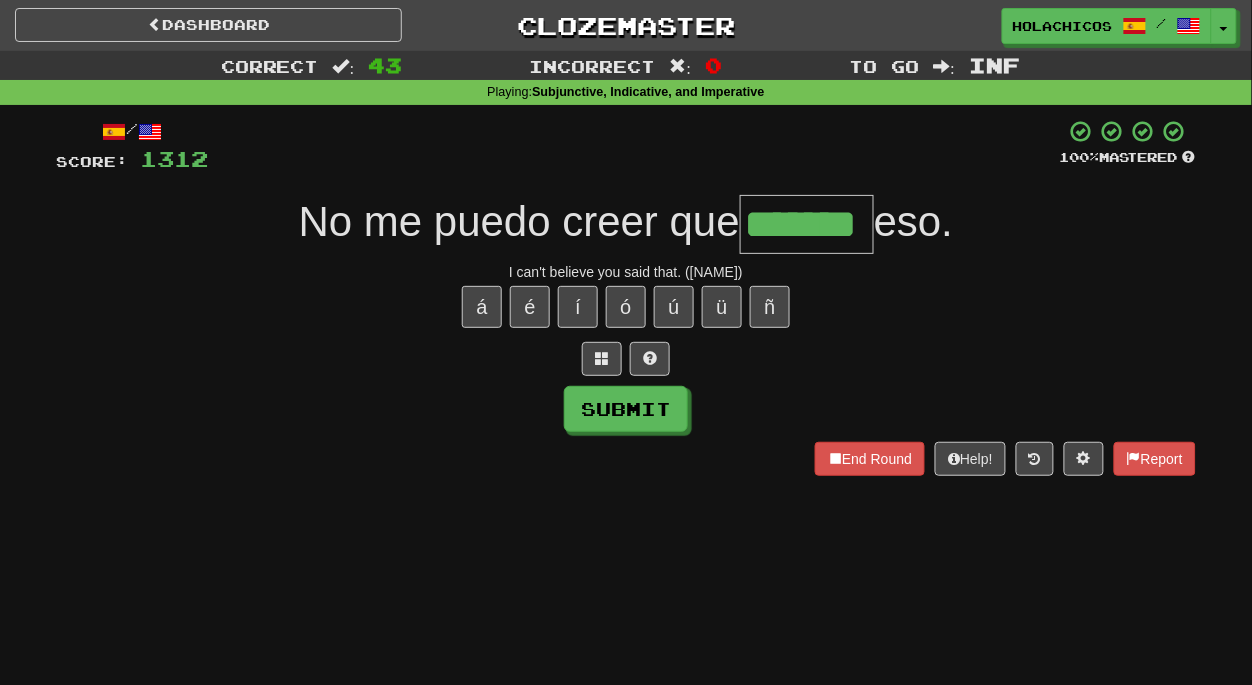 type on "*******" 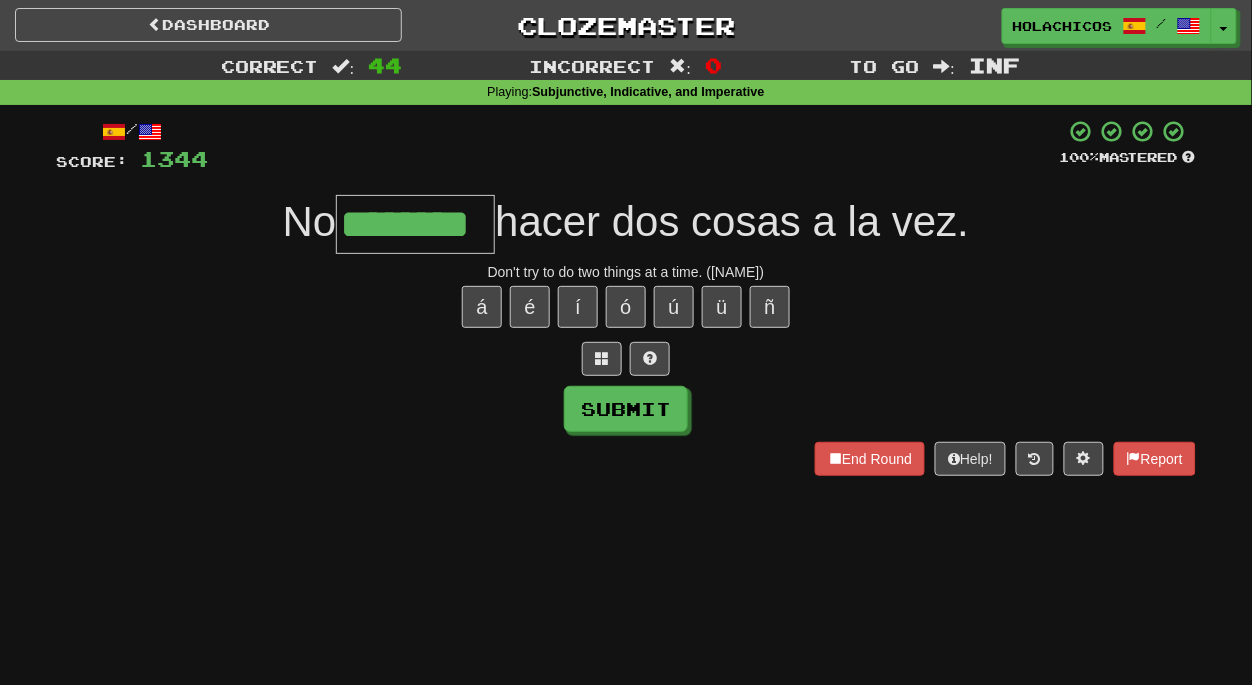 type on "********" 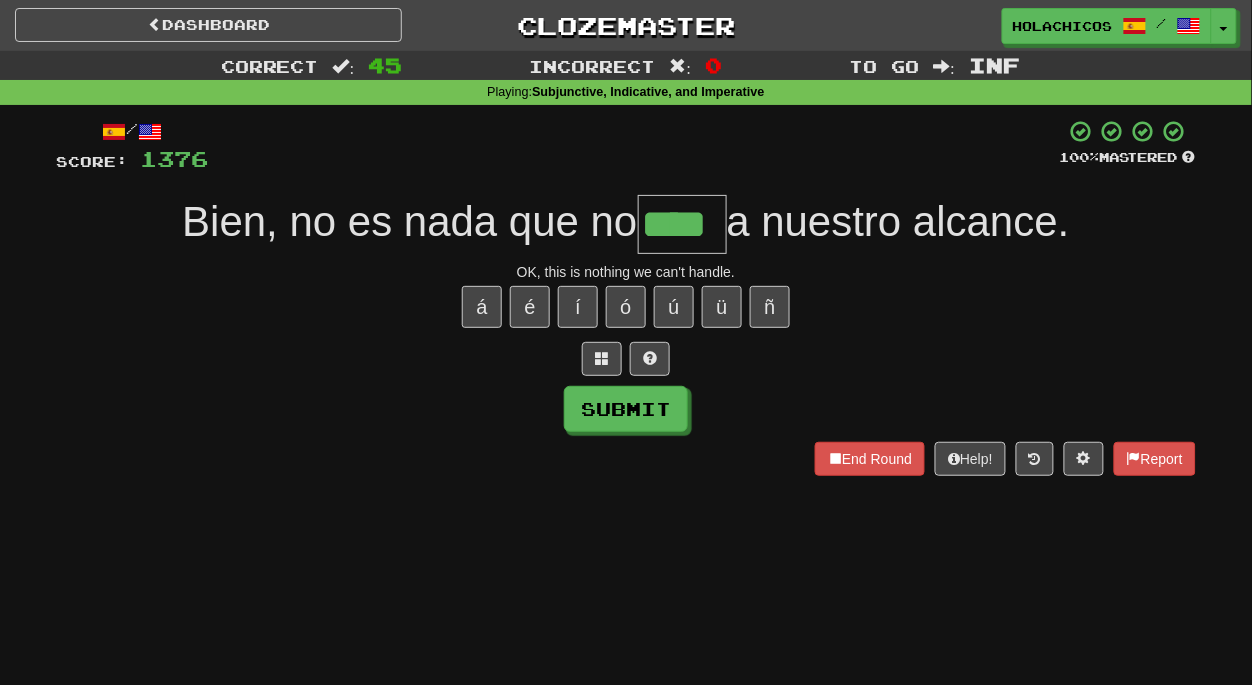 type on "****" 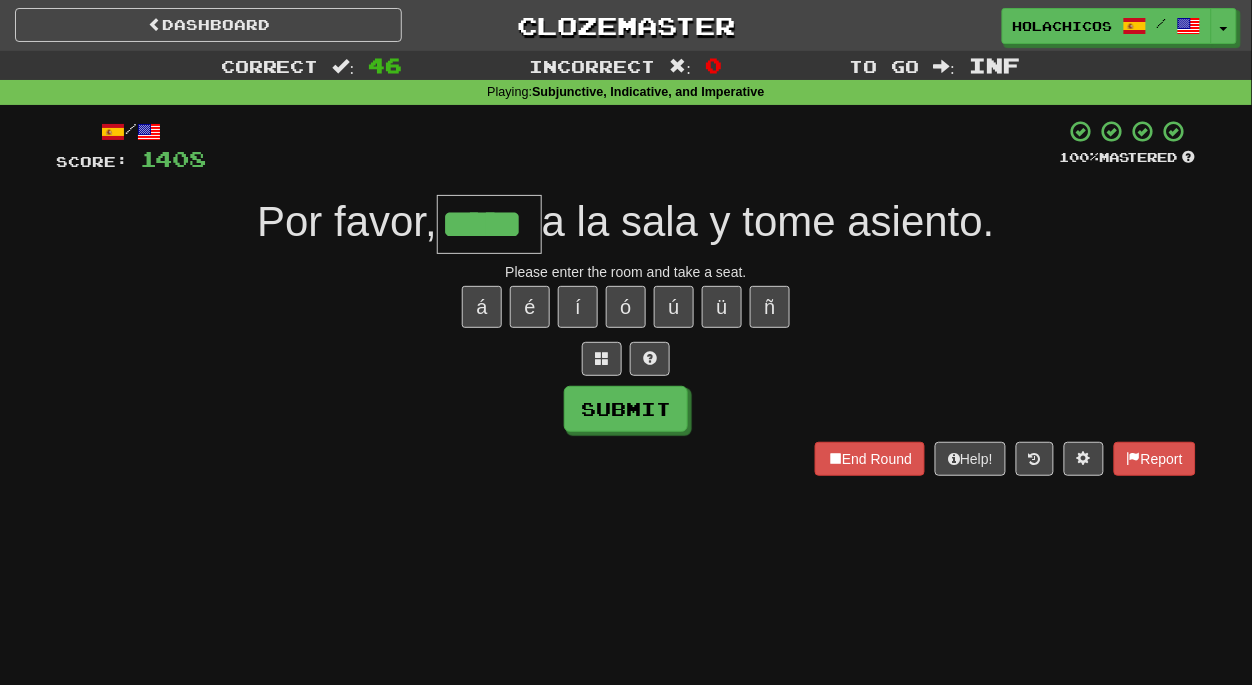 type on "*****" 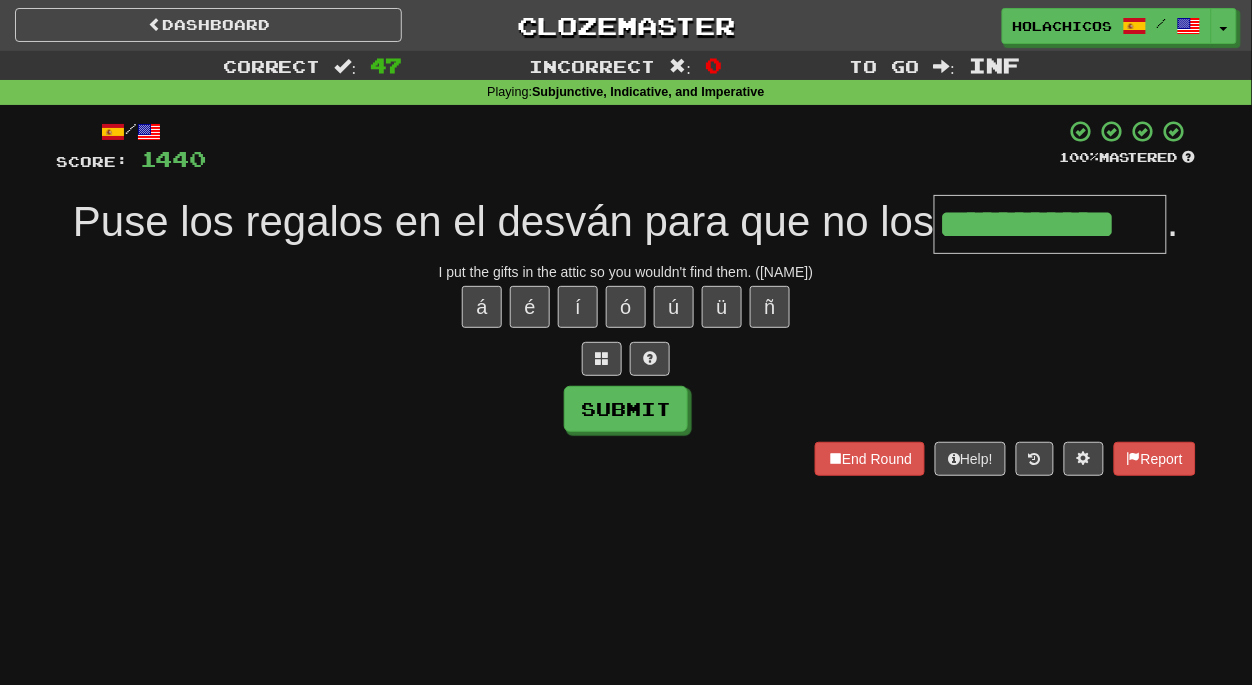 type on "**********" 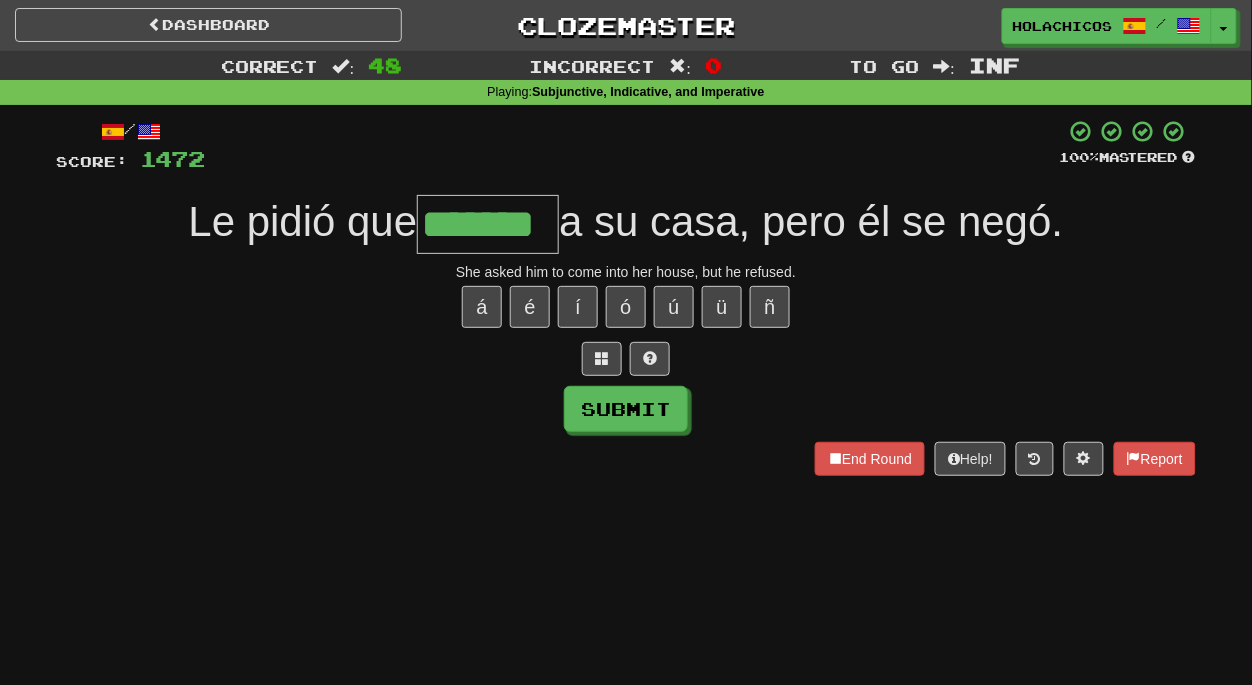 type on "*******" 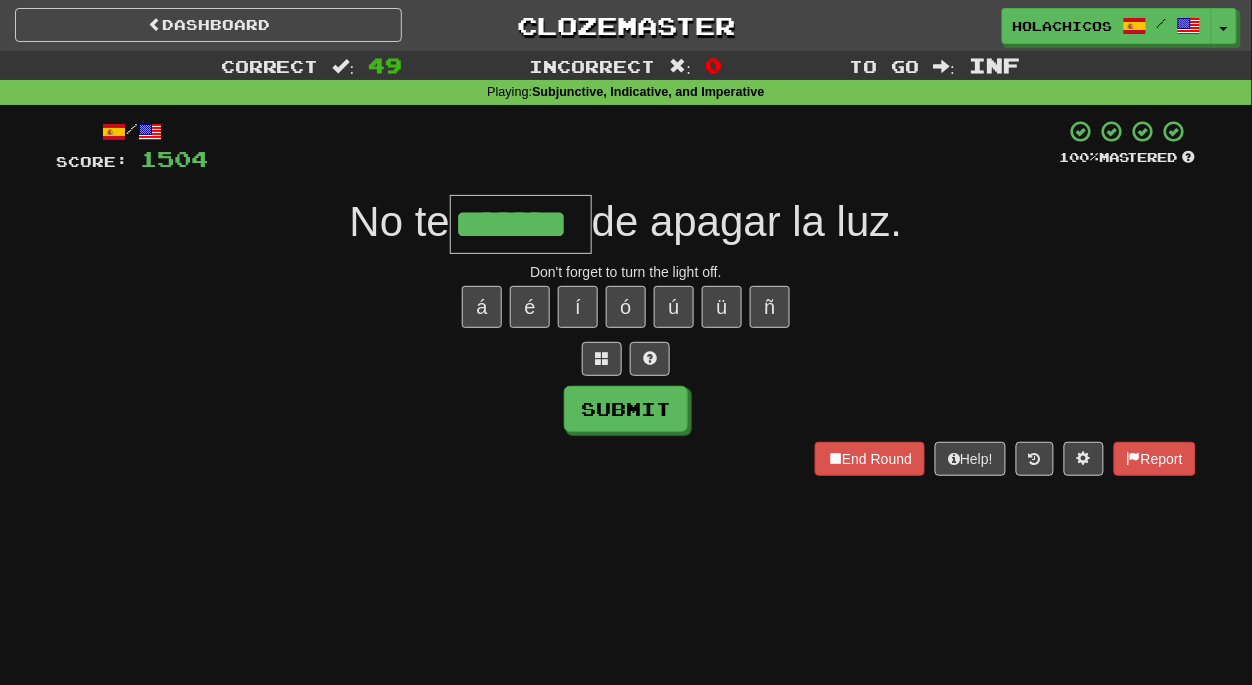 type on "*******" 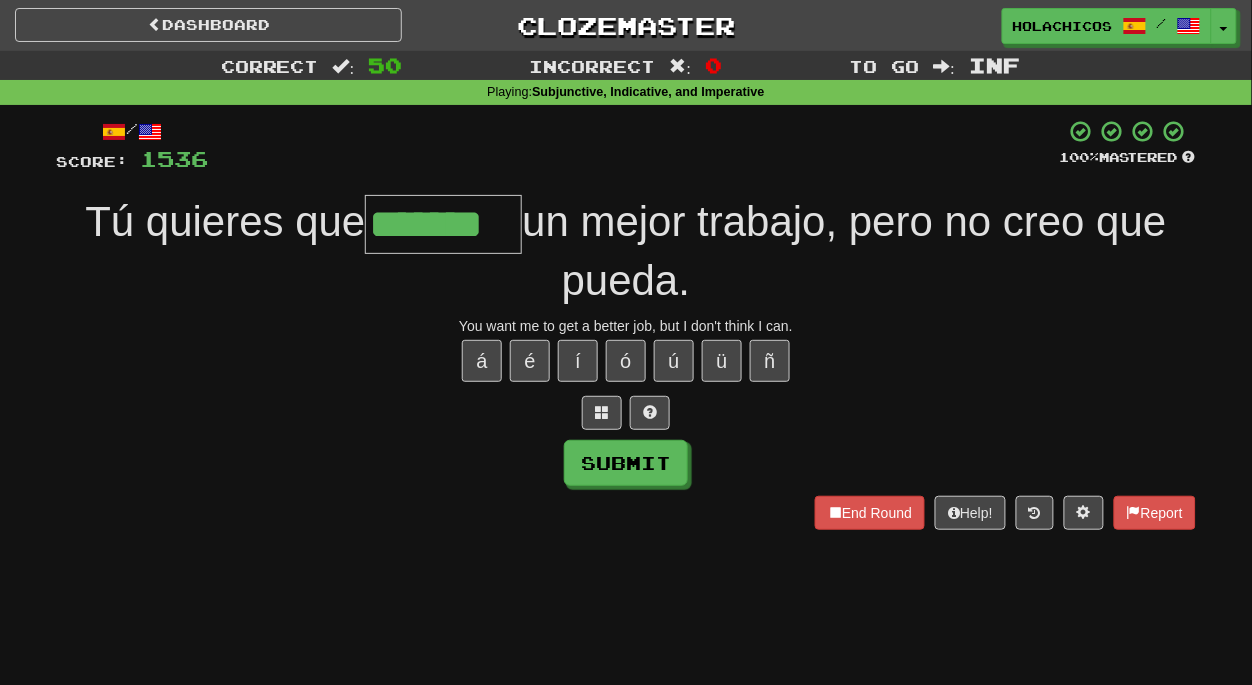 type on "*******" 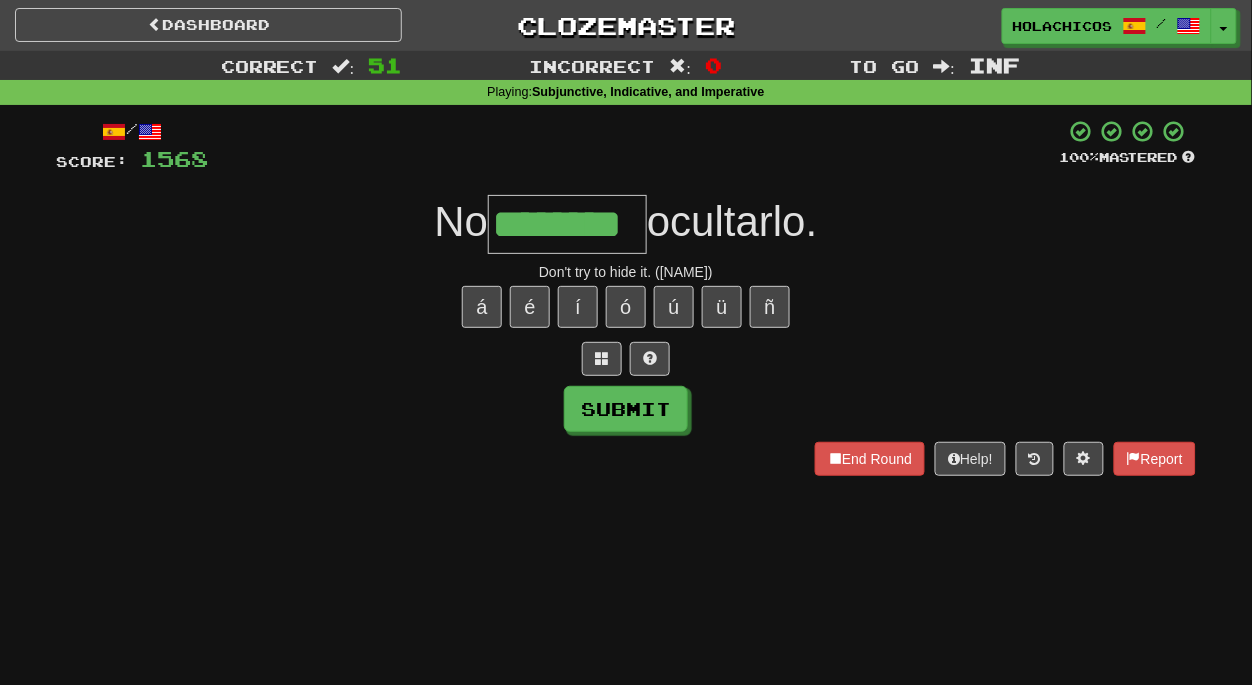 type on "********" 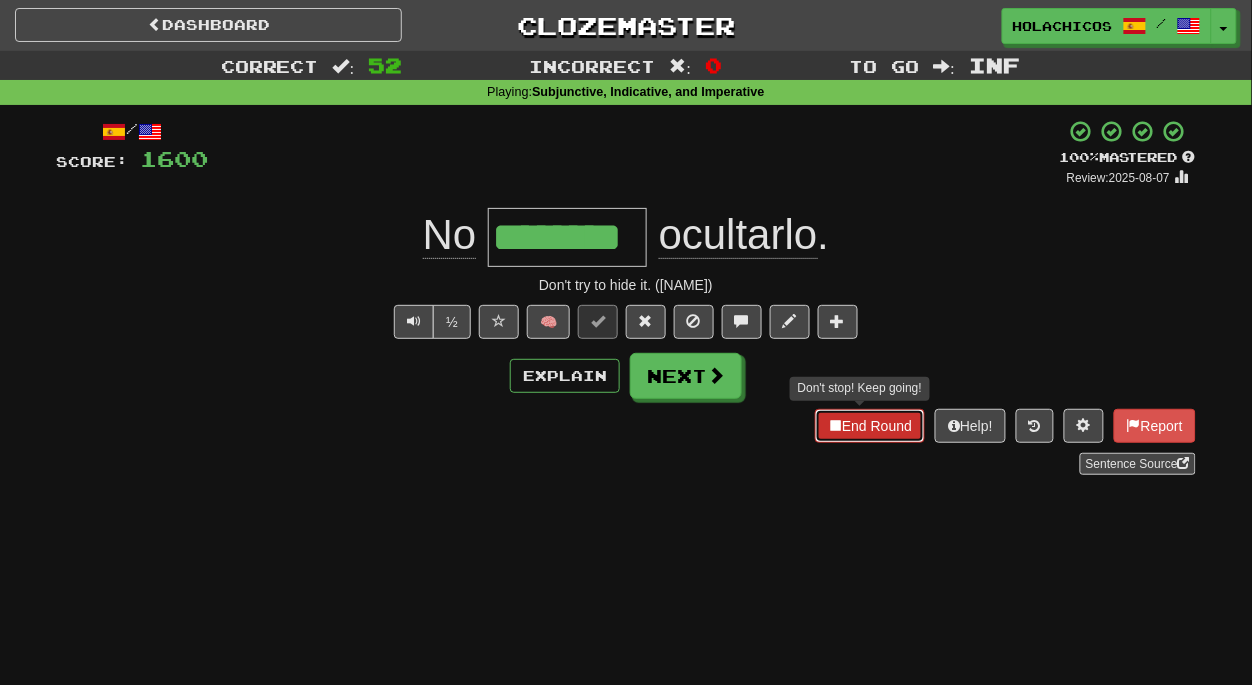 click on "End Round" at bounding box center (870, 426) 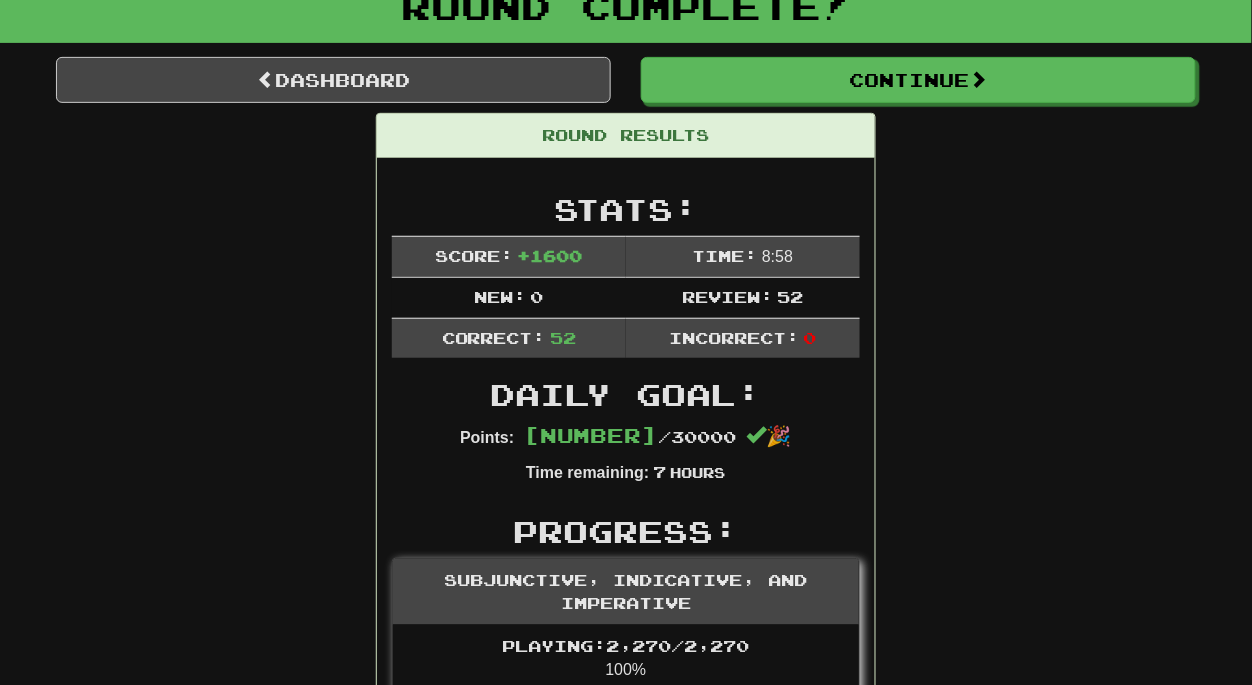 scroll, scrollTop: 137, scrollLeft: 0, axis: vertical 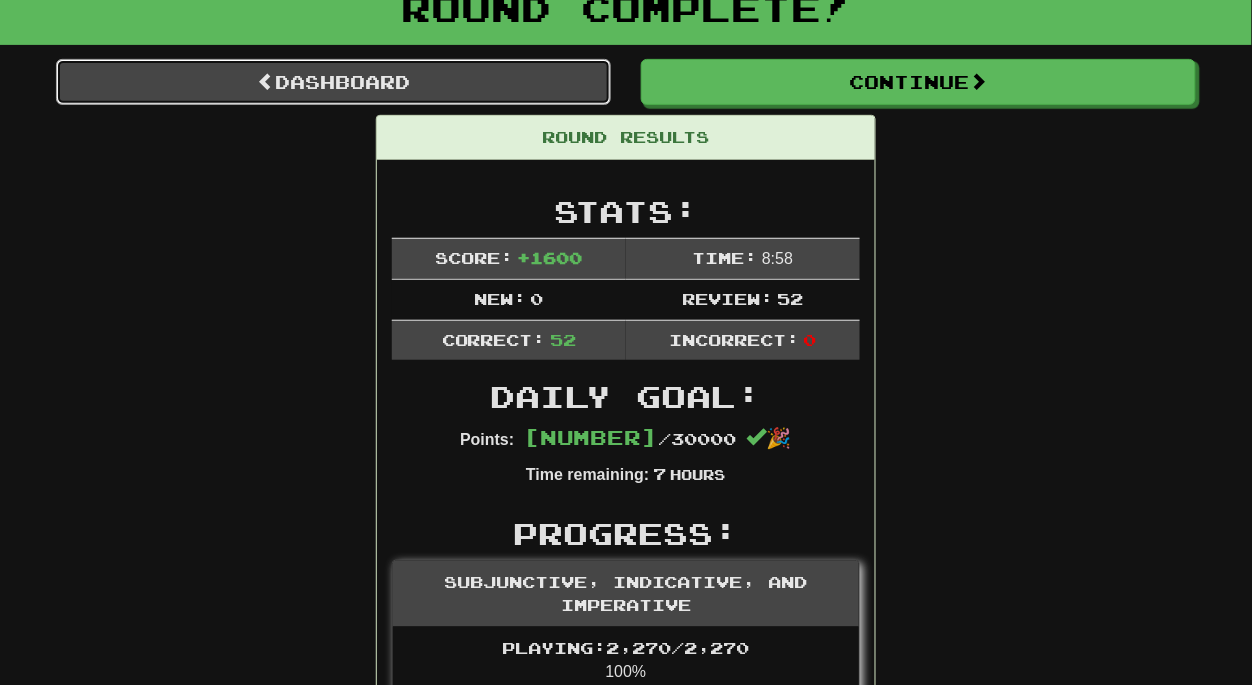click on "Dashboard" at bounding box center (333, 82) 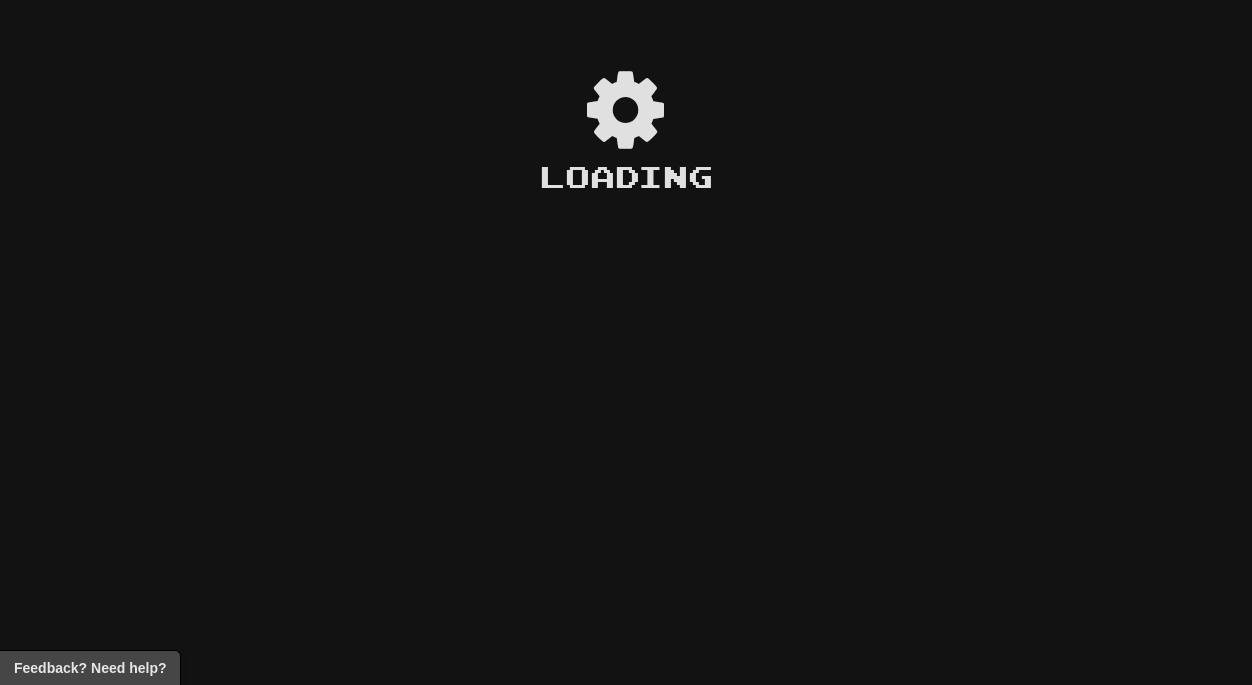 scroll, scrollTop: 0, scrollLeft: 0, axis: both 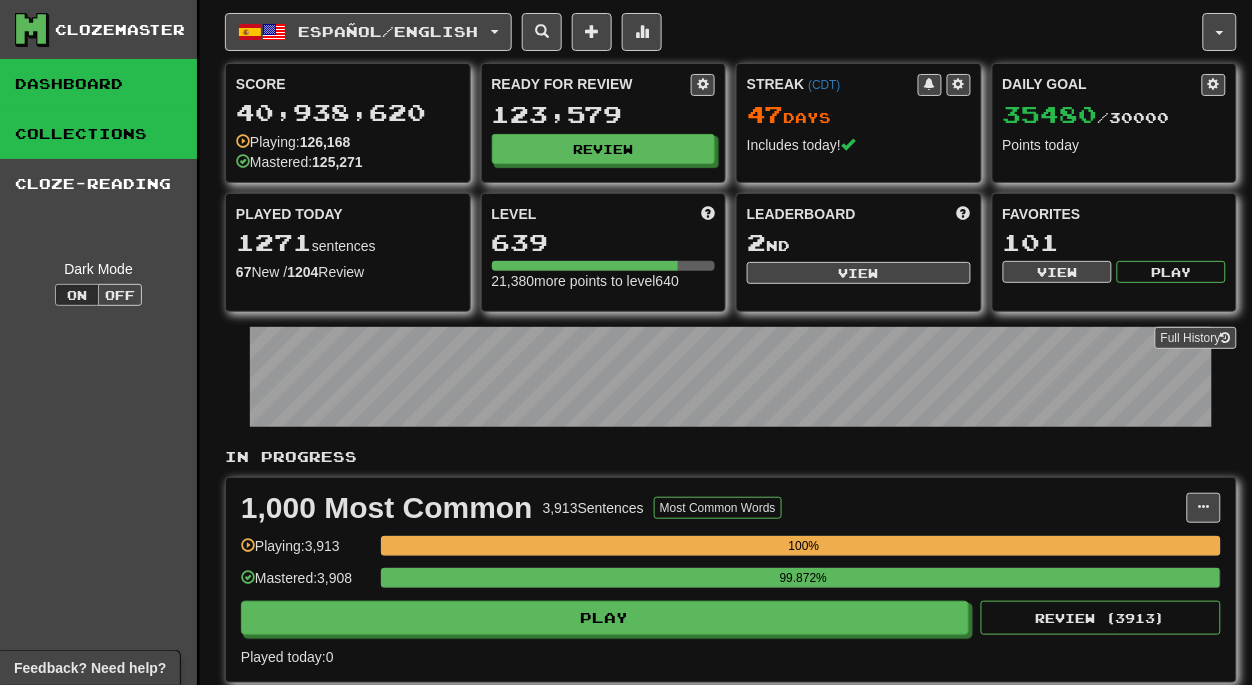 click on "Collections" at bounding box center [98, 134] 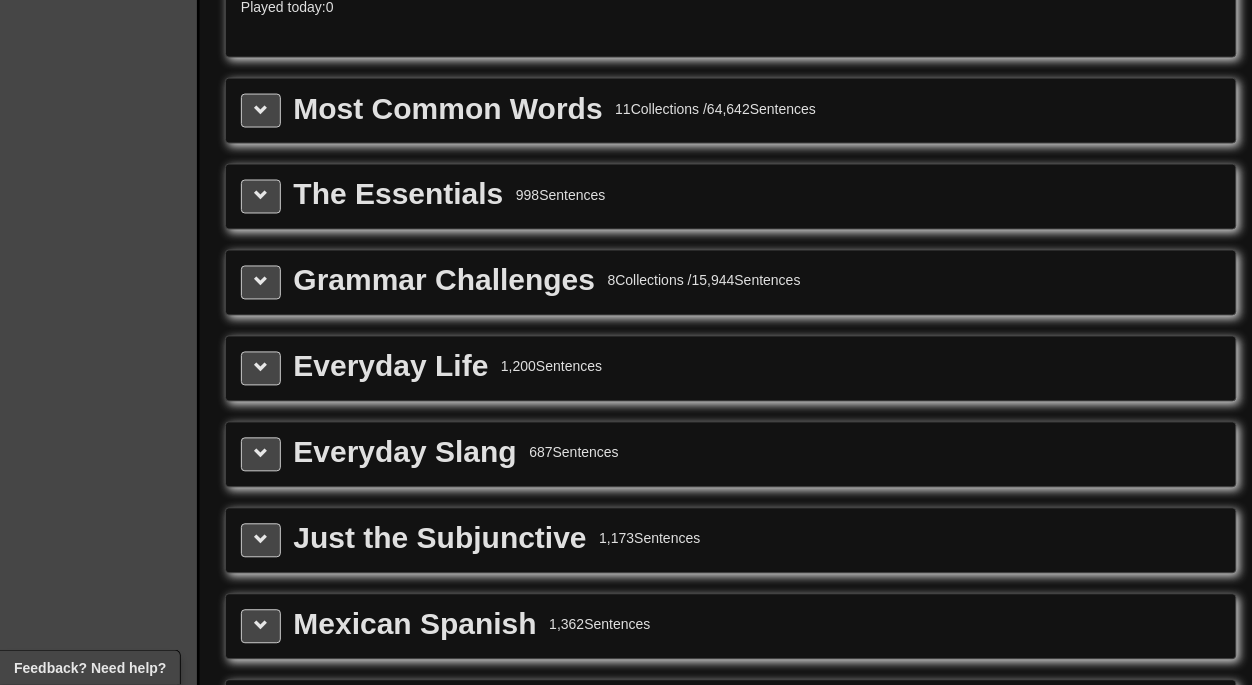 scroll, scrollTop: 2400, scrollLeft: 0, axis: vertical 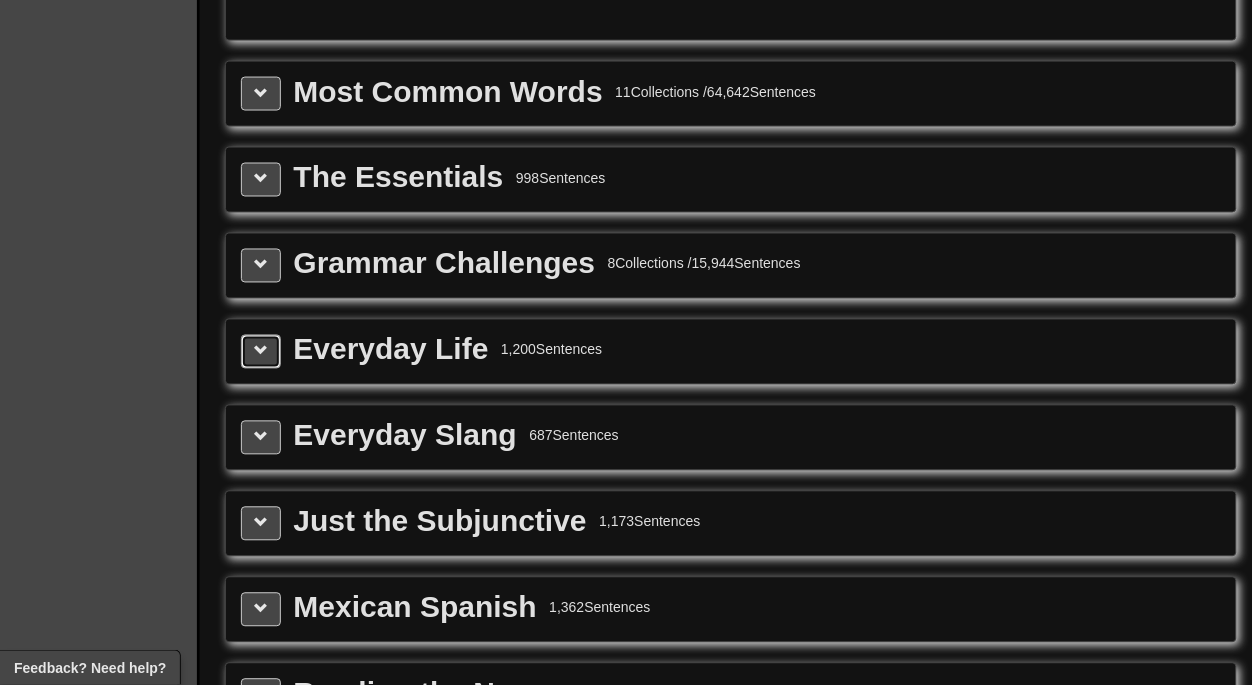 click at bounding box center [261, 351] 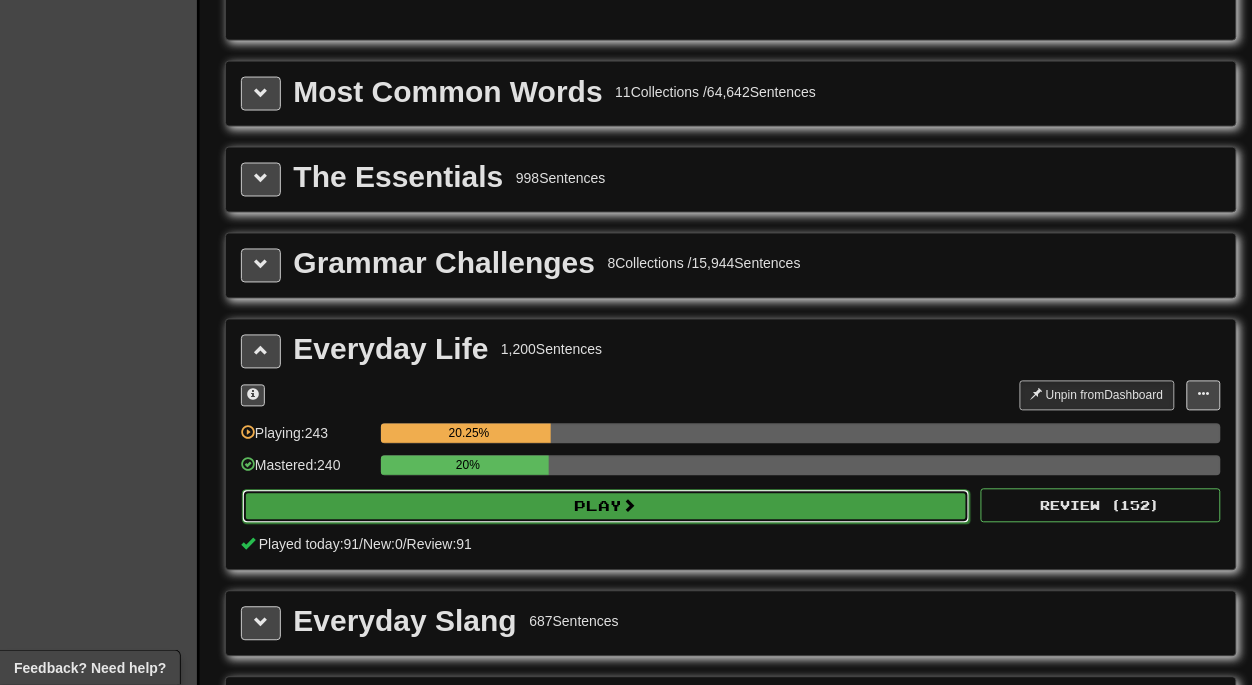 click on "Play" at bounding box center [606, 507] 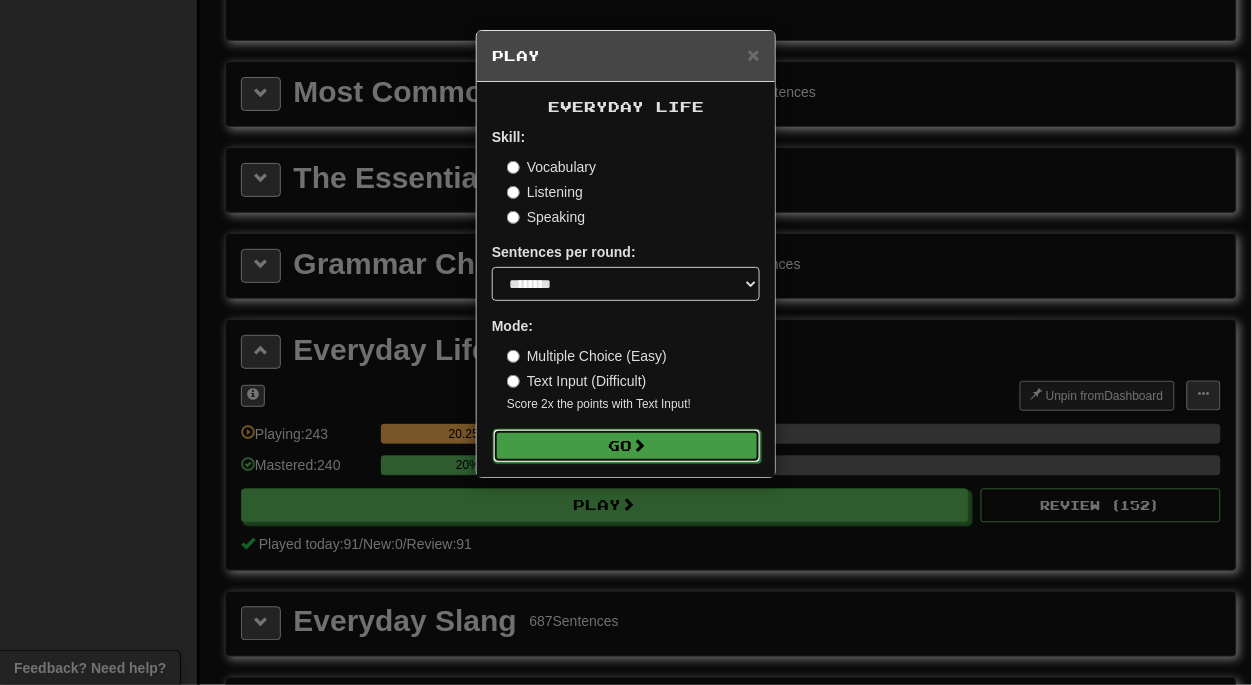 click at bounding box center (639, 445) 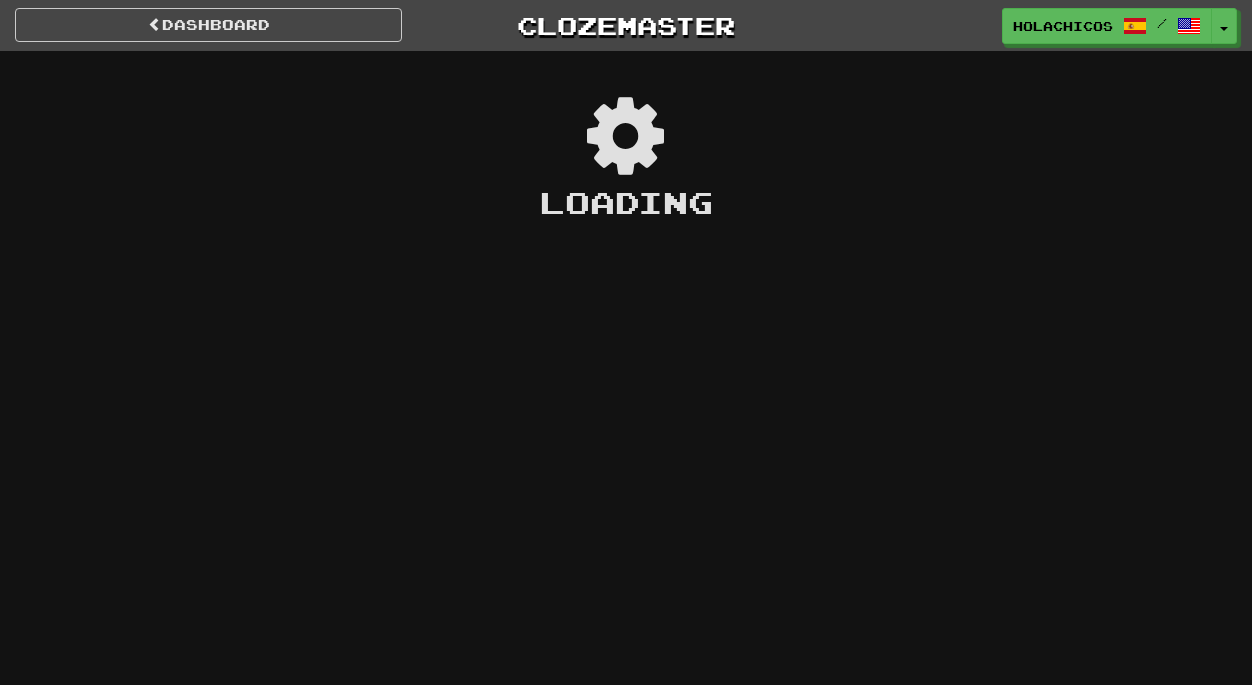 scroll, scrollTop: 0, scrollLeft: 0, axis: both 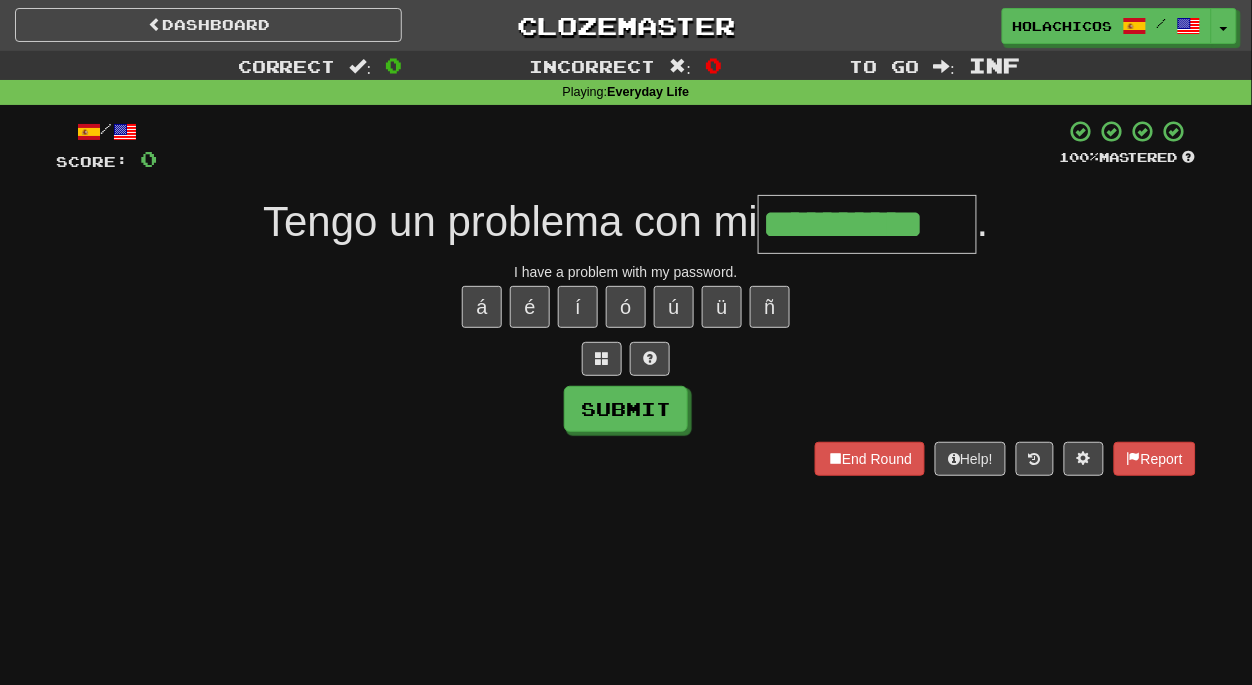 type on "**********" 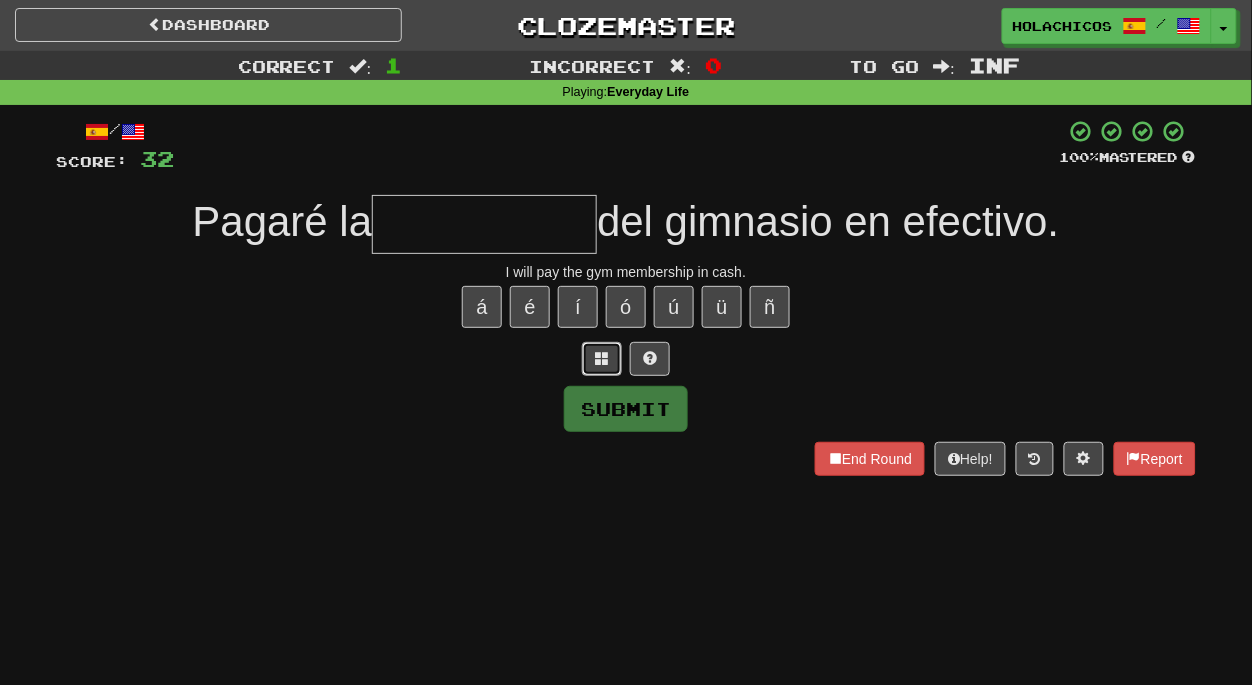 click at bounding box center [602, 359] 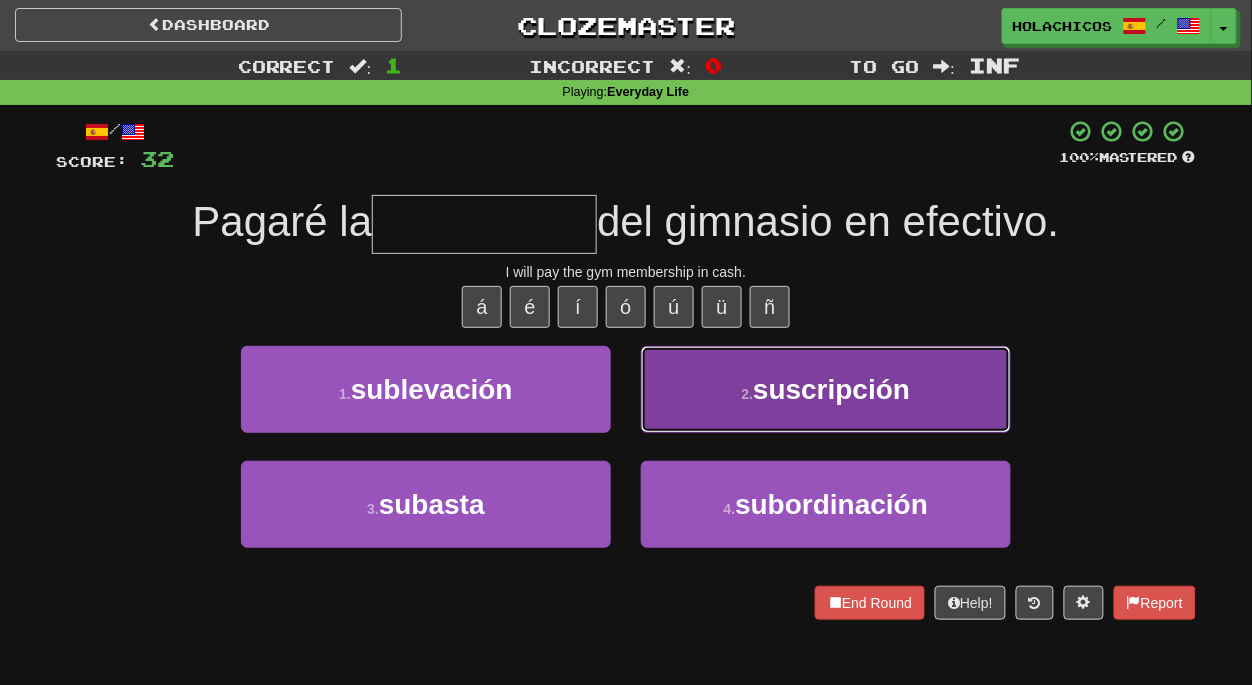 click on "2 .  suscripción" at bounding box center [826, 389] 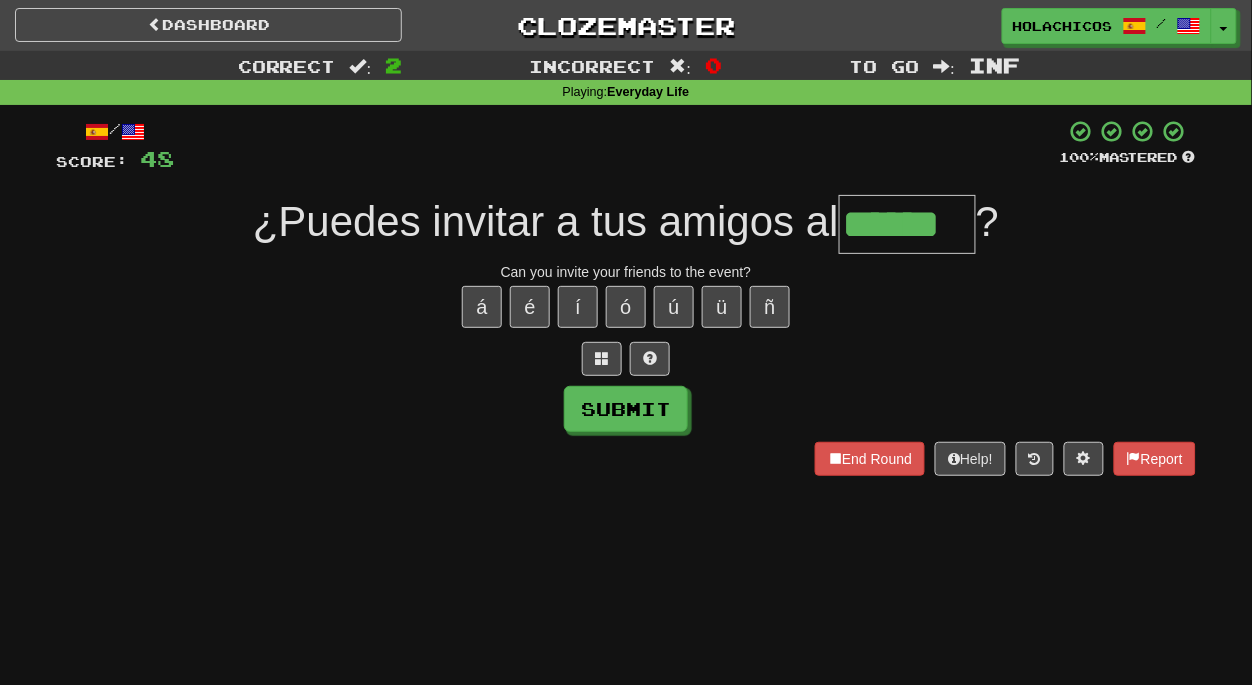 type on "******" 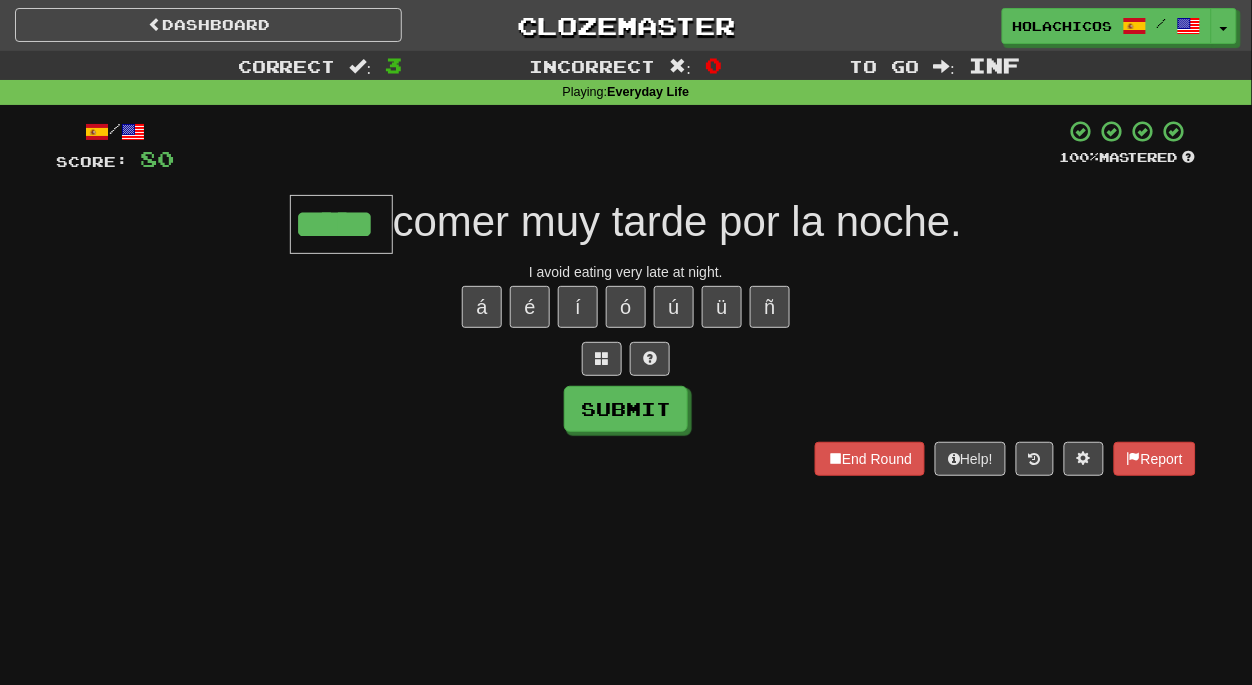 type on "*****" 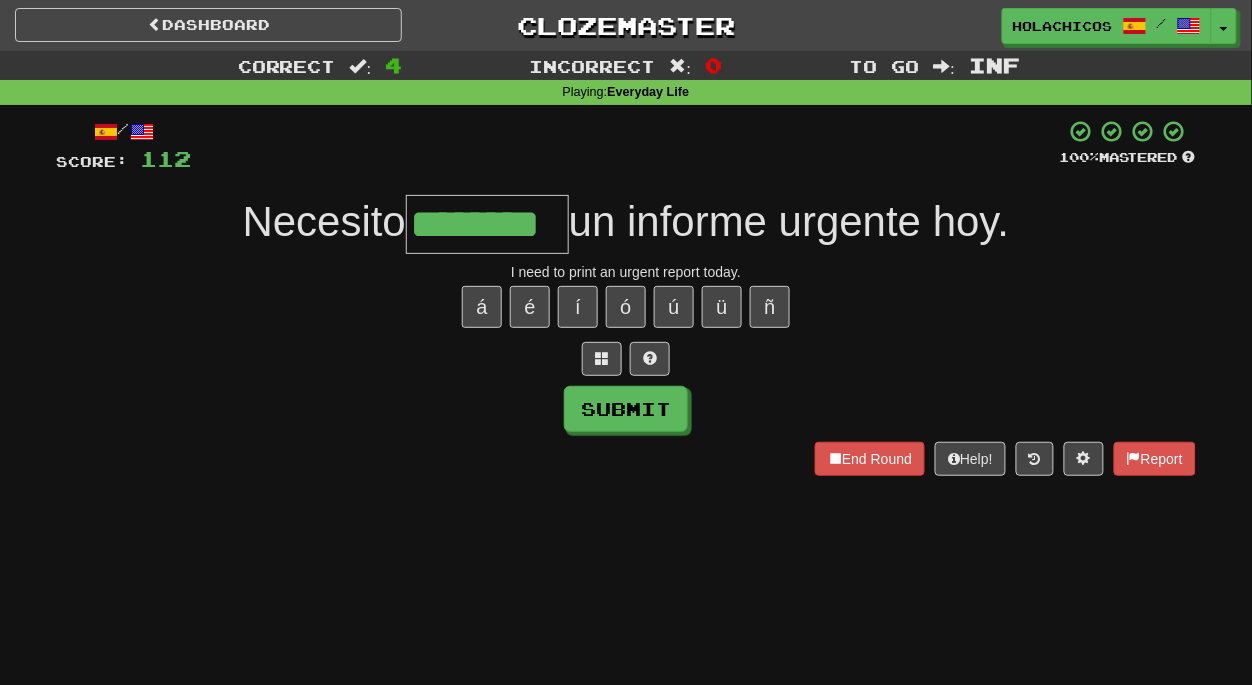 type on "********" 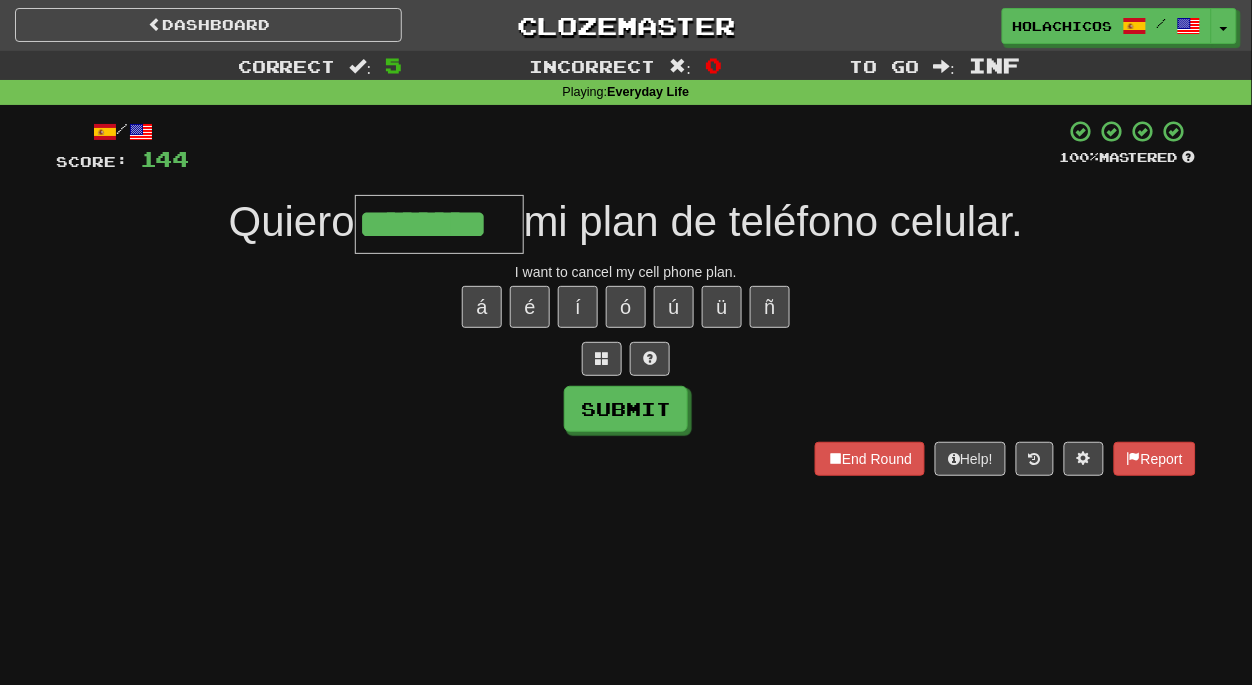 type on "********" 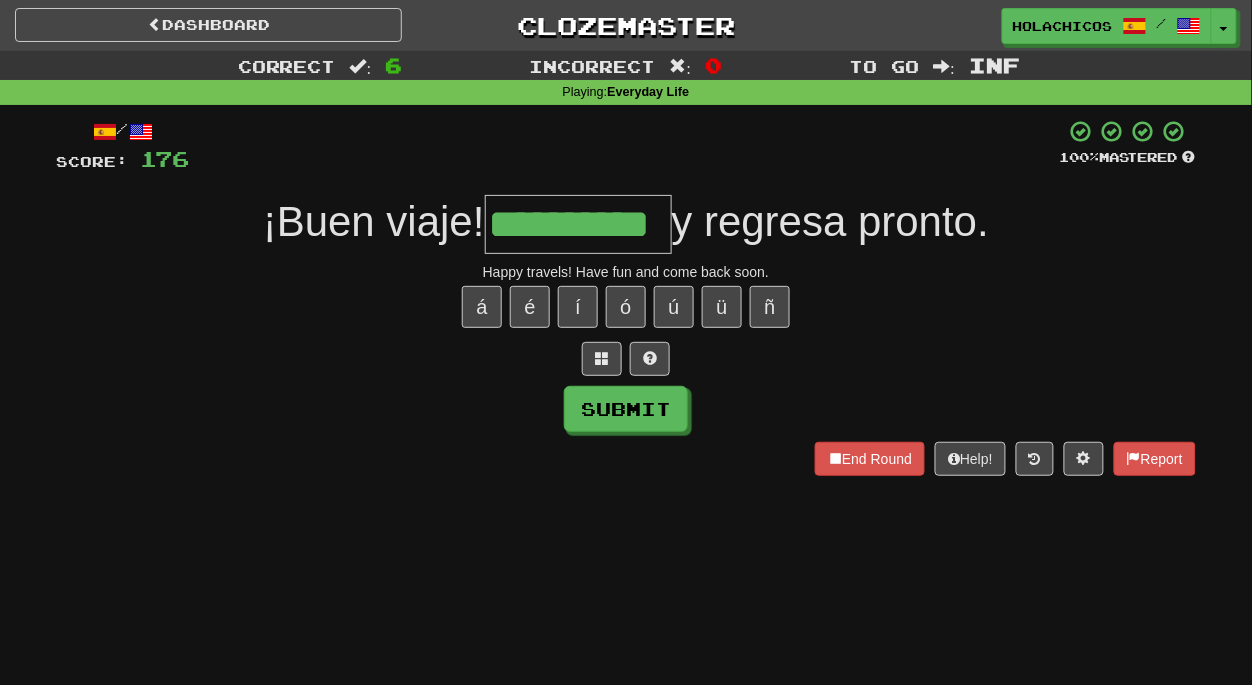 type on "**********" 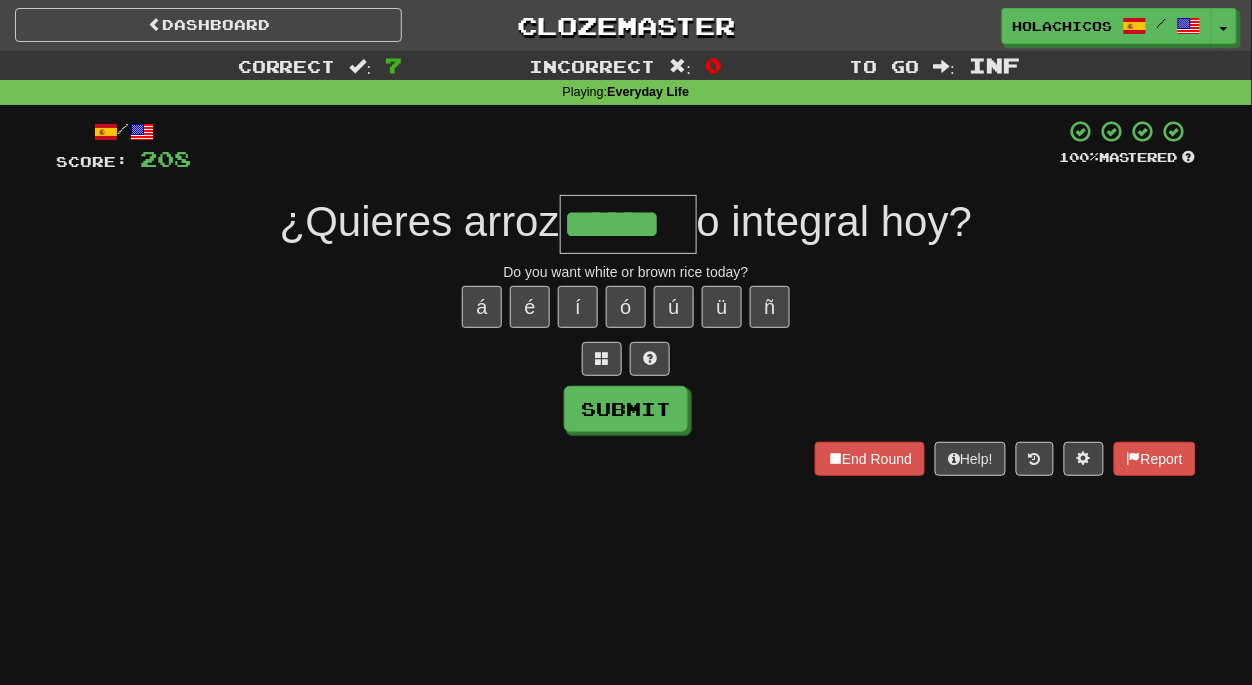 type on "******" 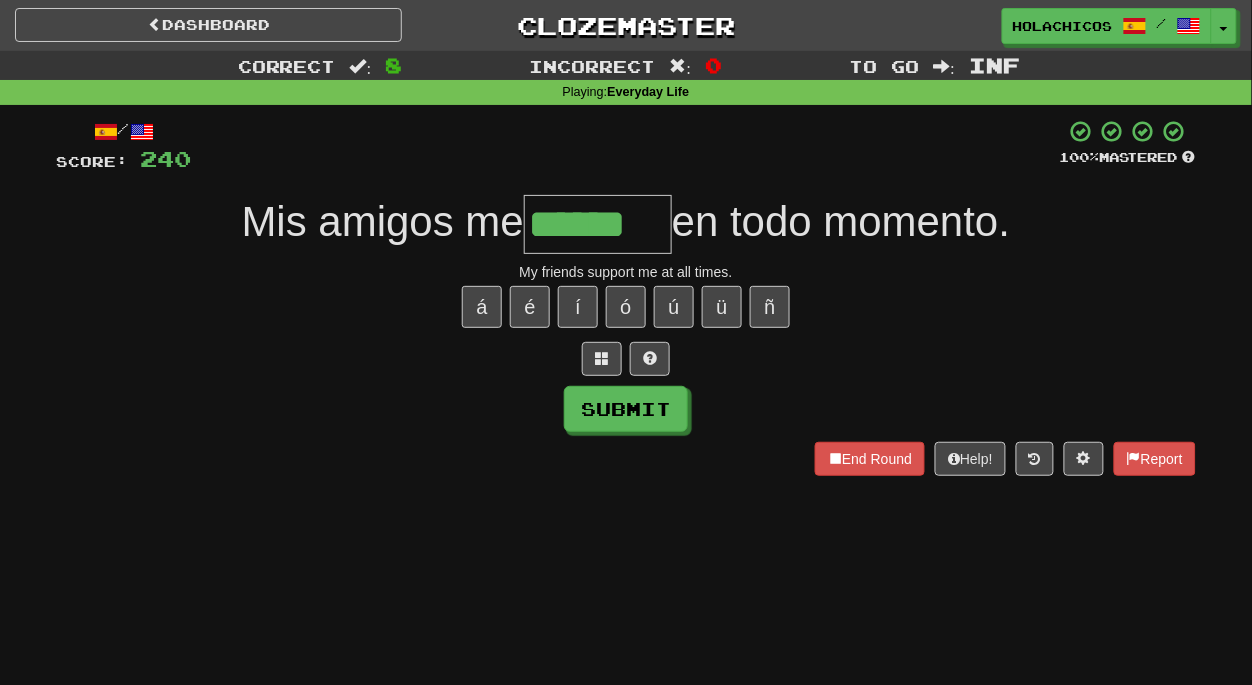 type on "******" 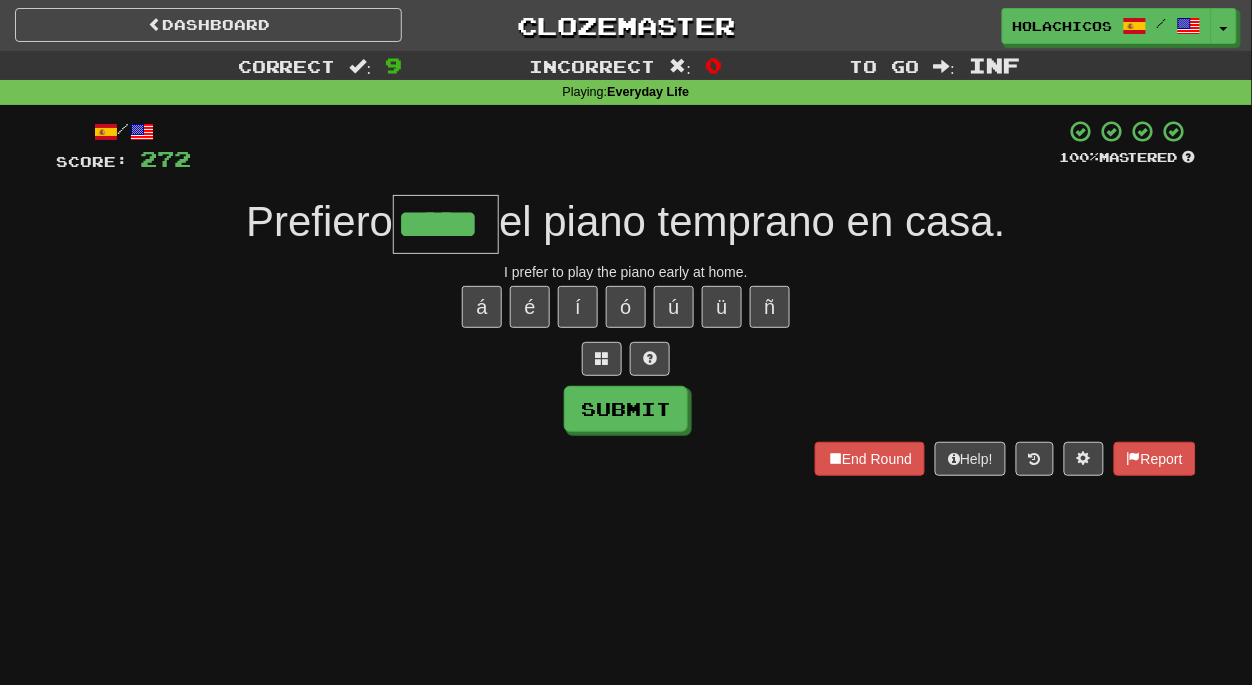 type on "*****" 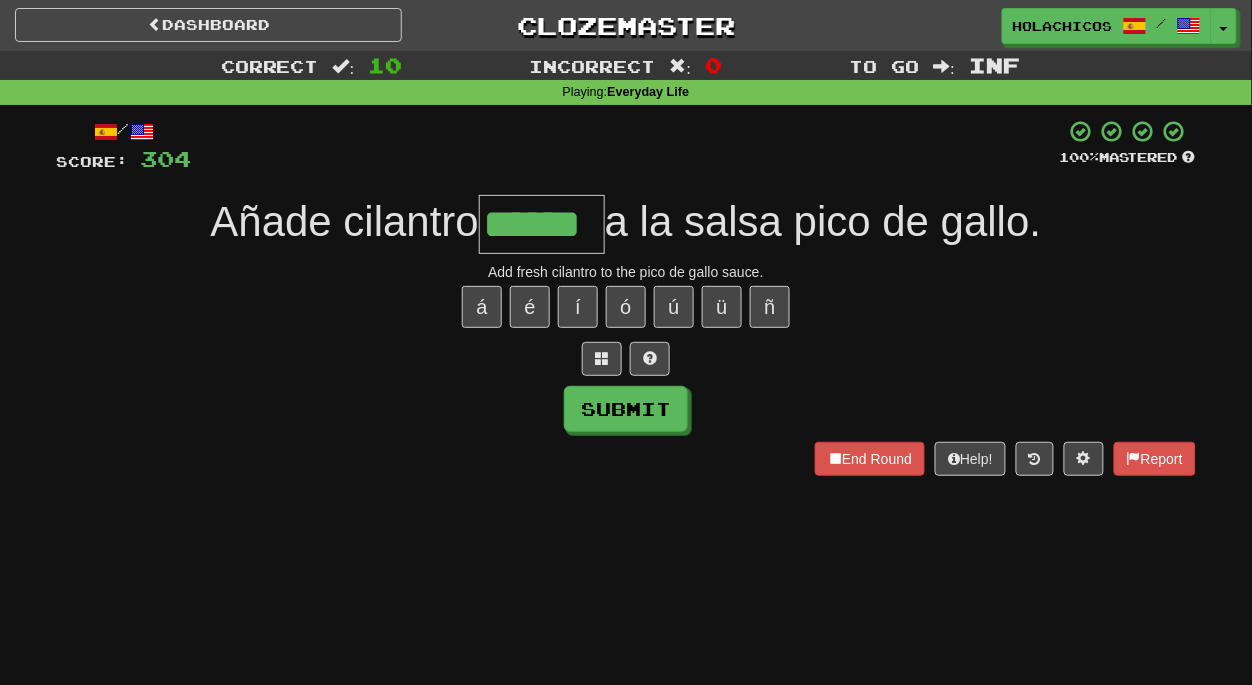 type on "******" 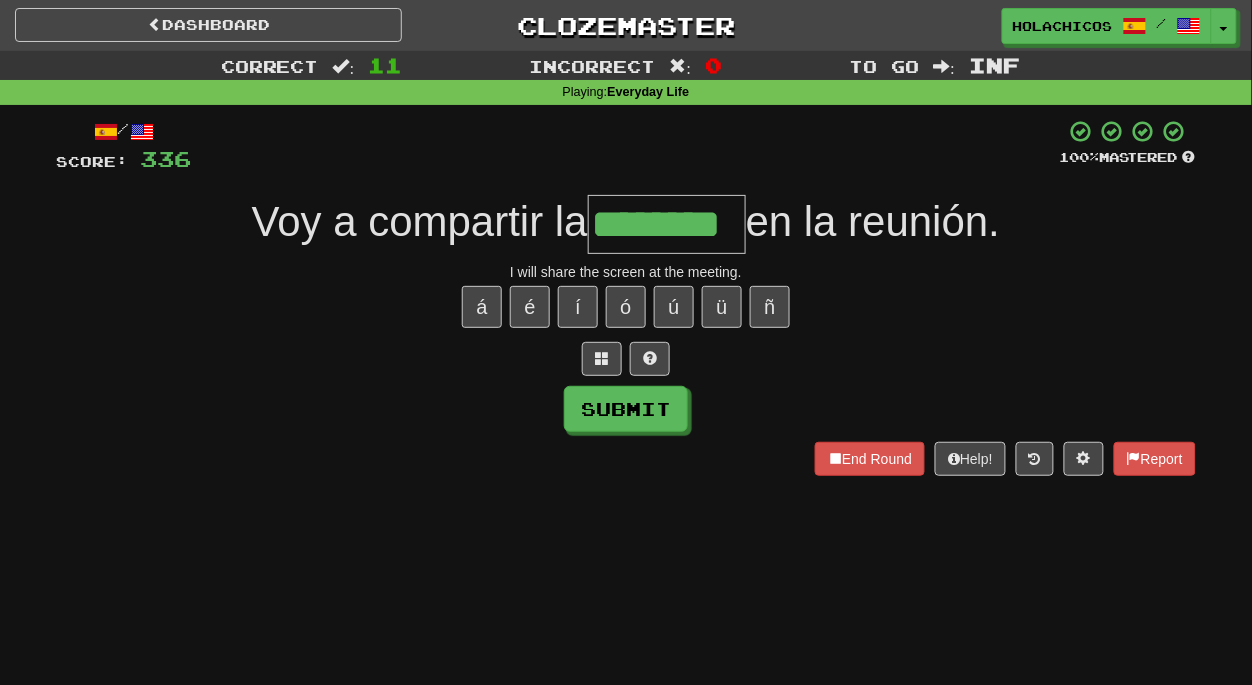 type on "********" 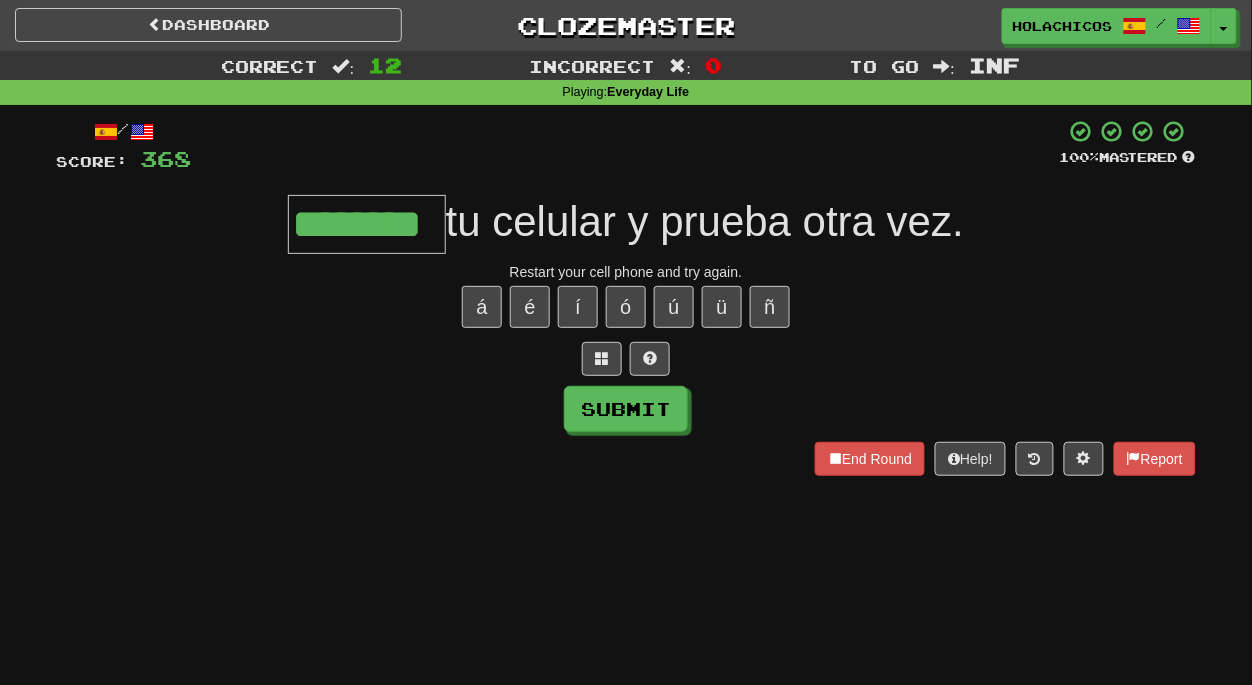 type on "********" 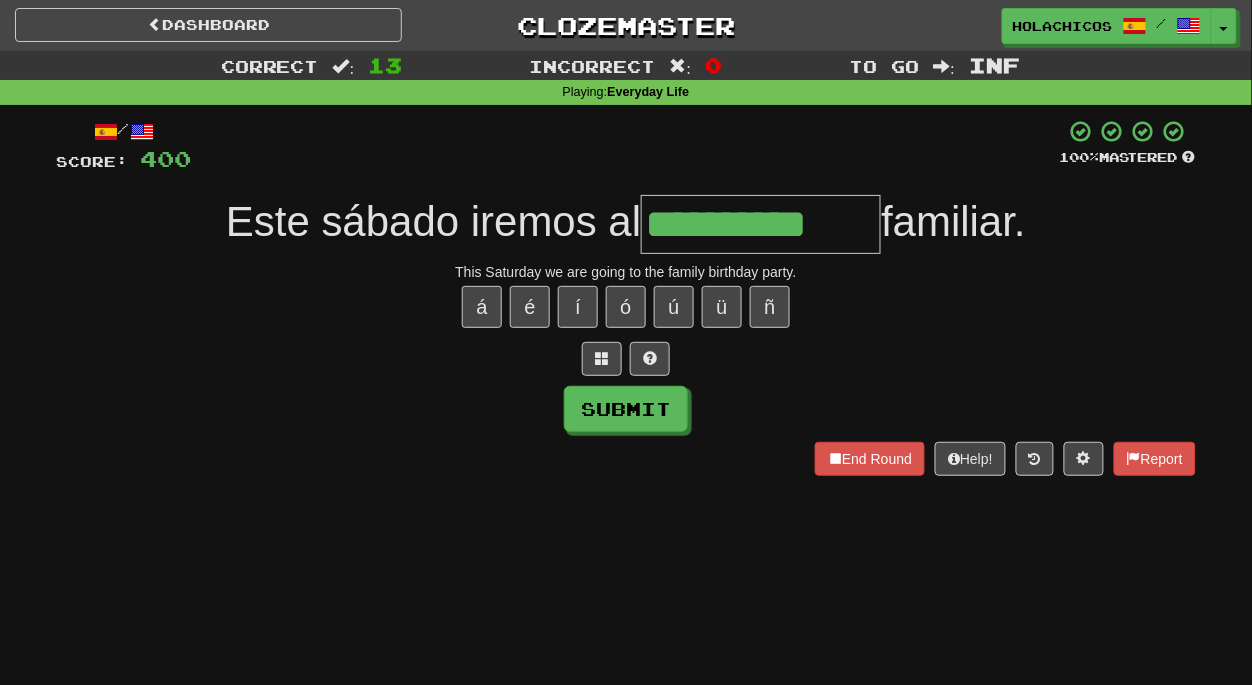 type on "**********" 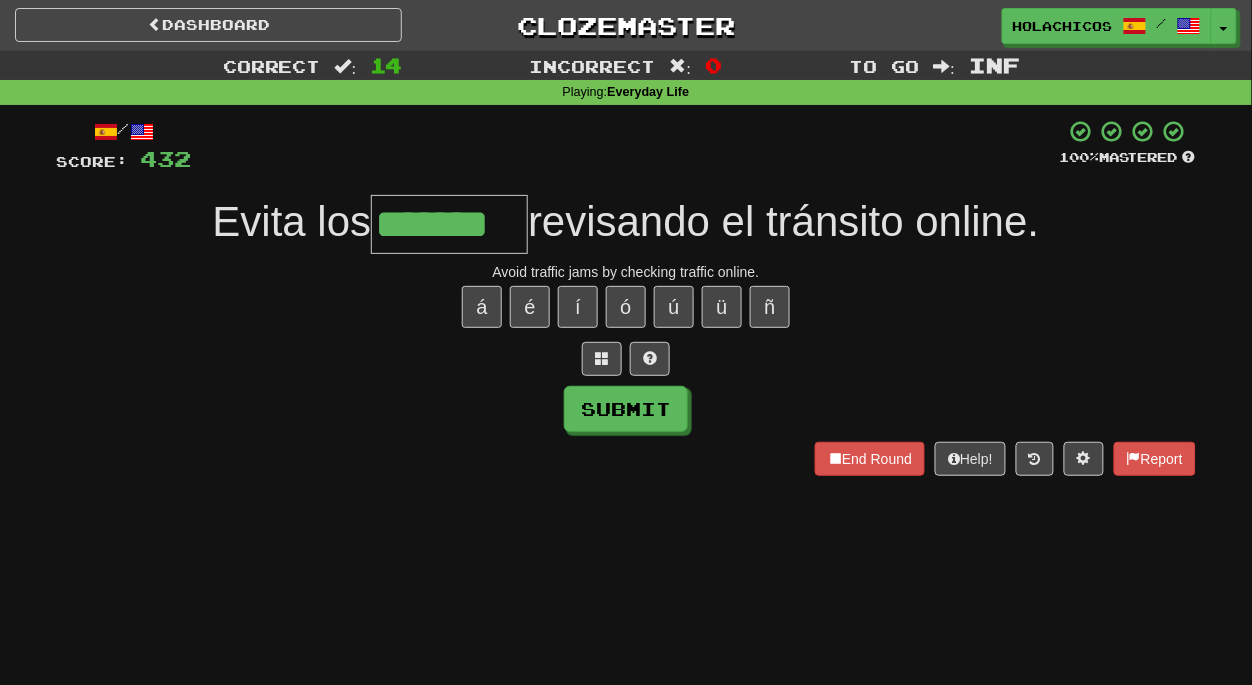 type on "*******" 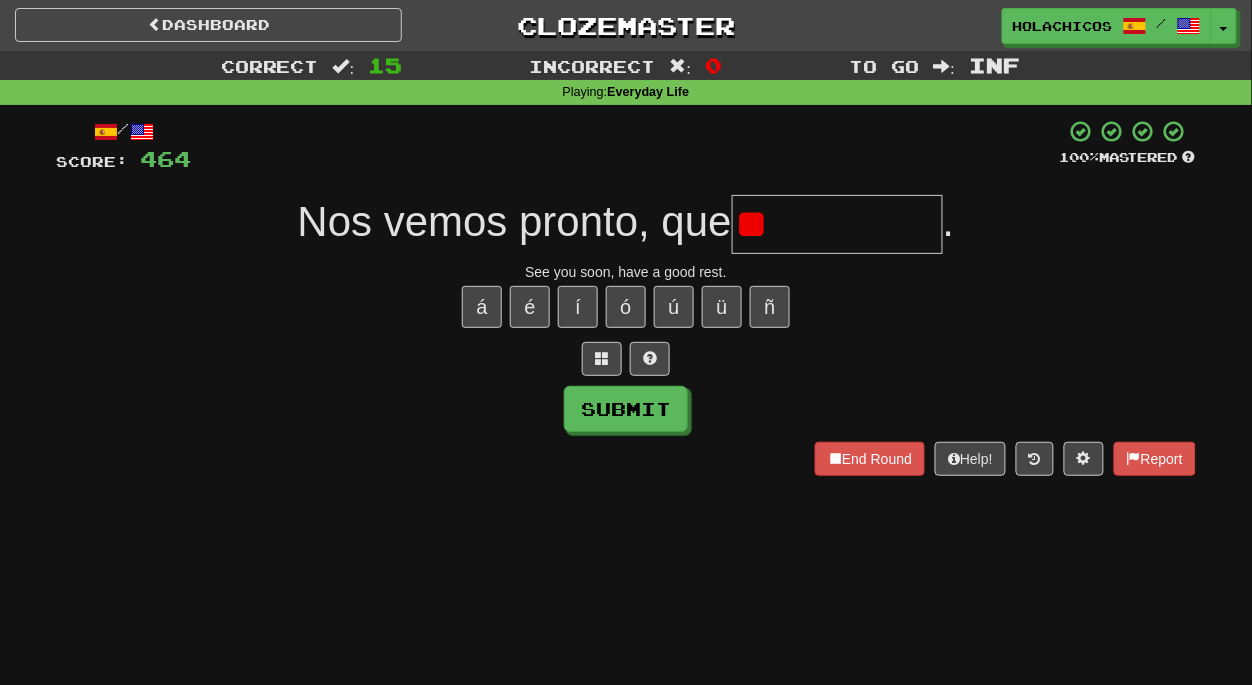 type on "*" 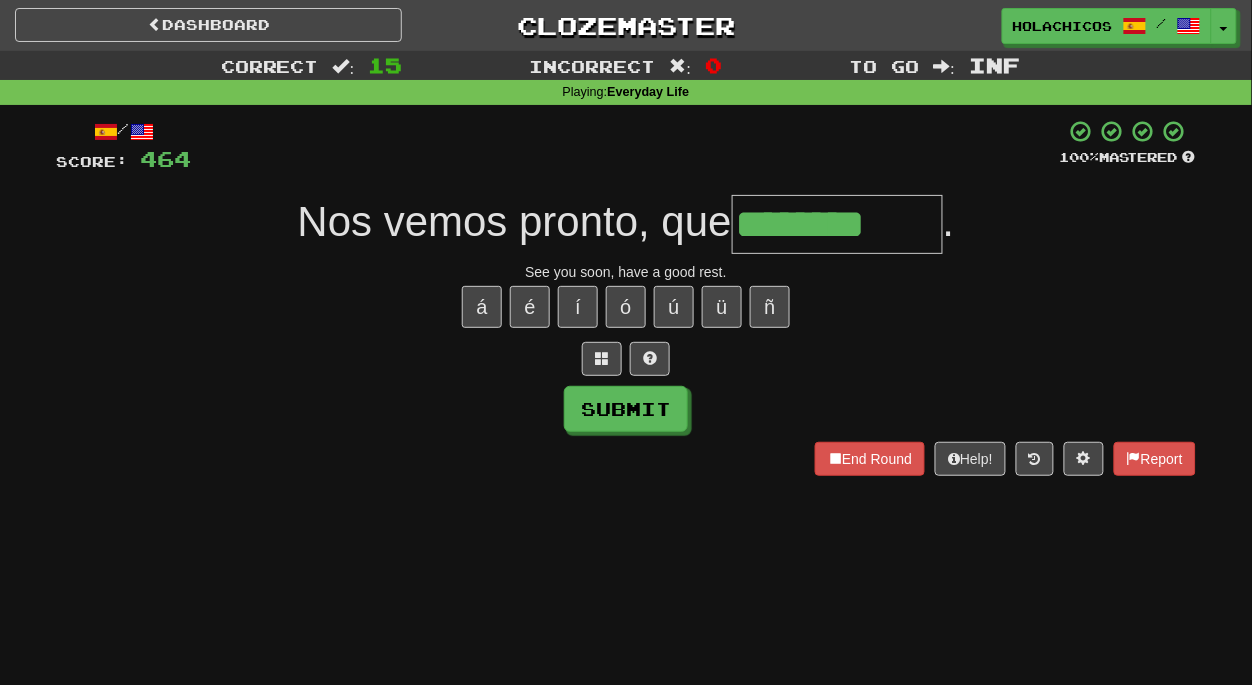 scroll, scrollTop: 0, scrollLeft: 0, axis: both 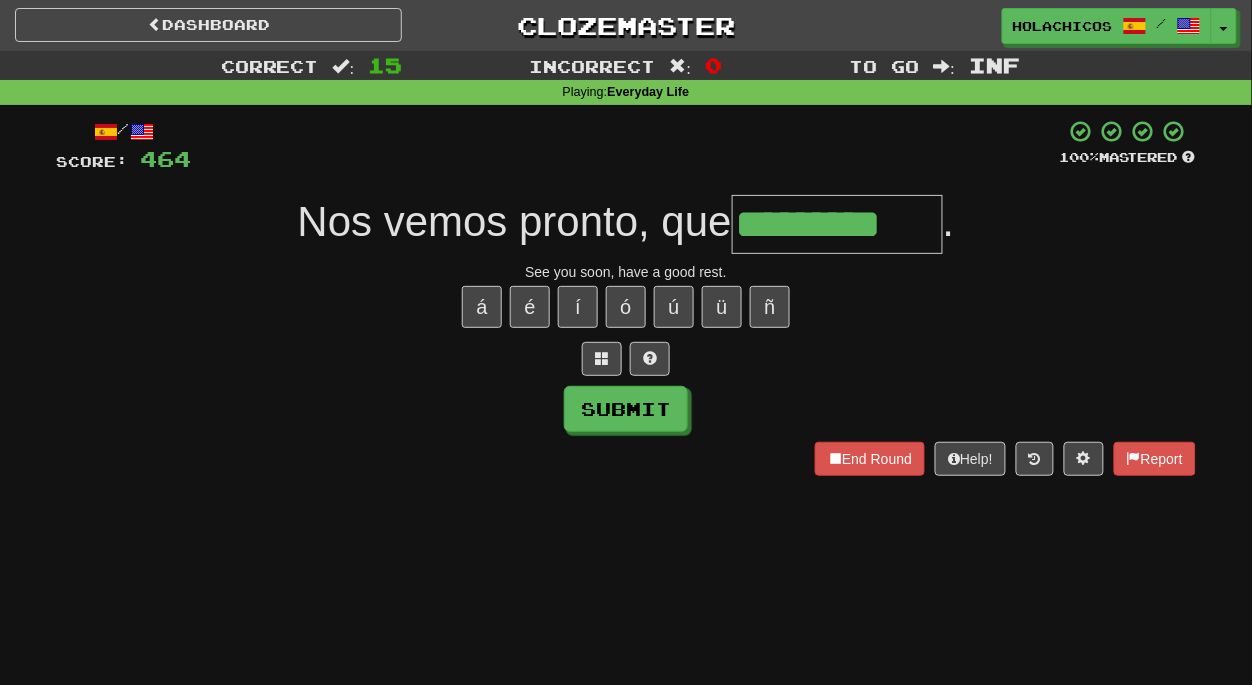type on "*********" 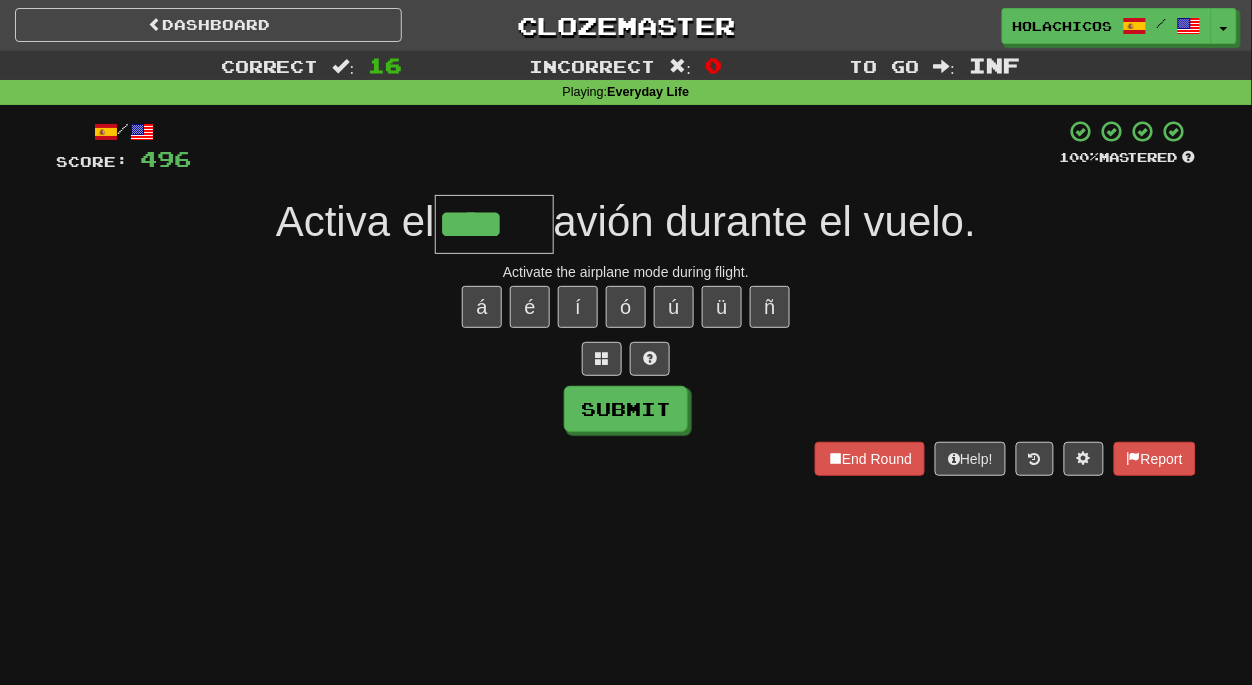 type on "****" 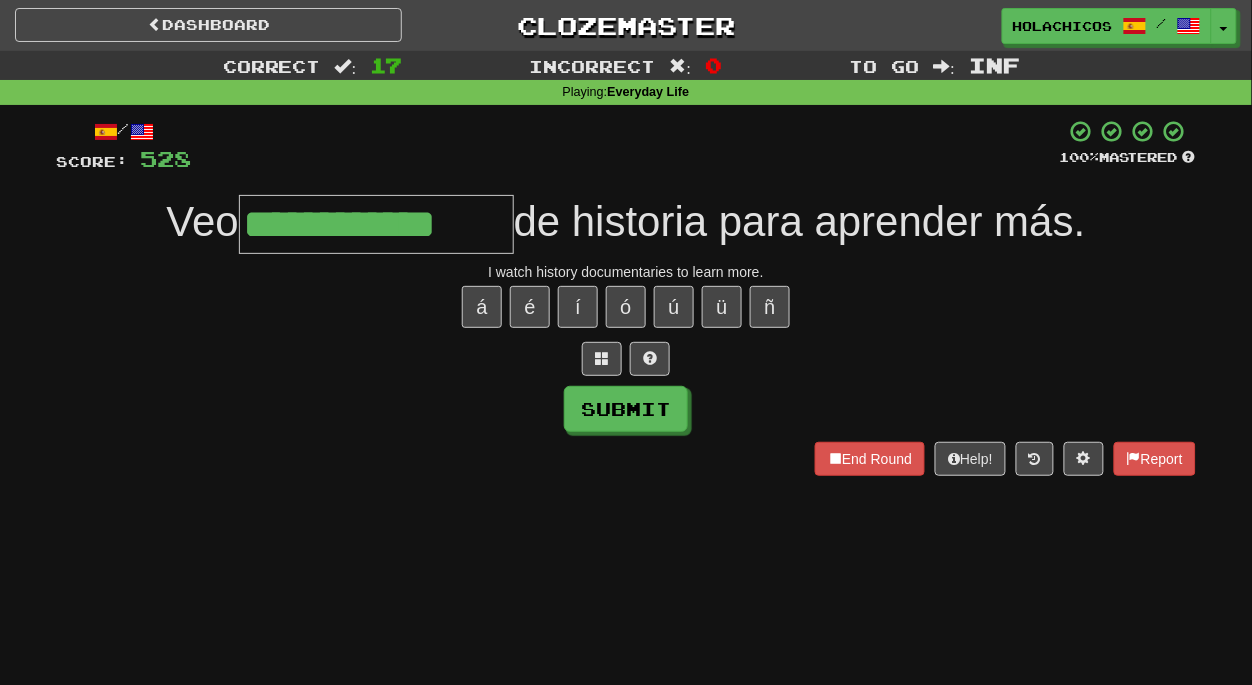 type on "**********" 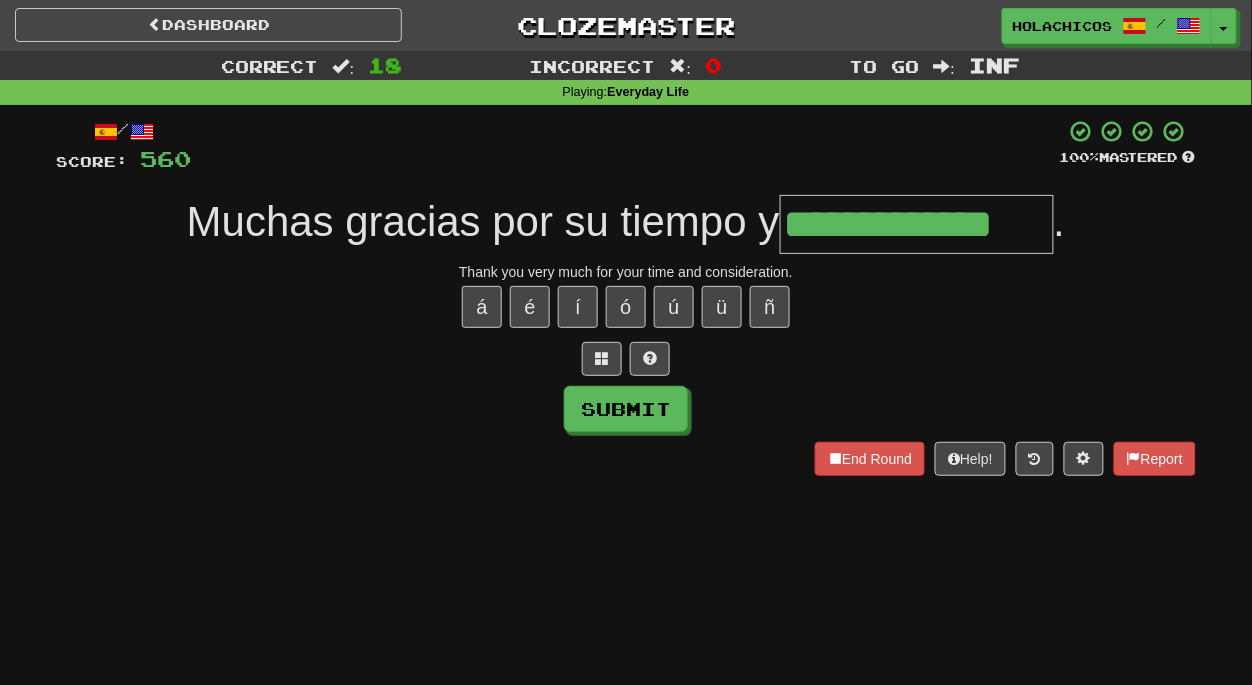 type on "**********" 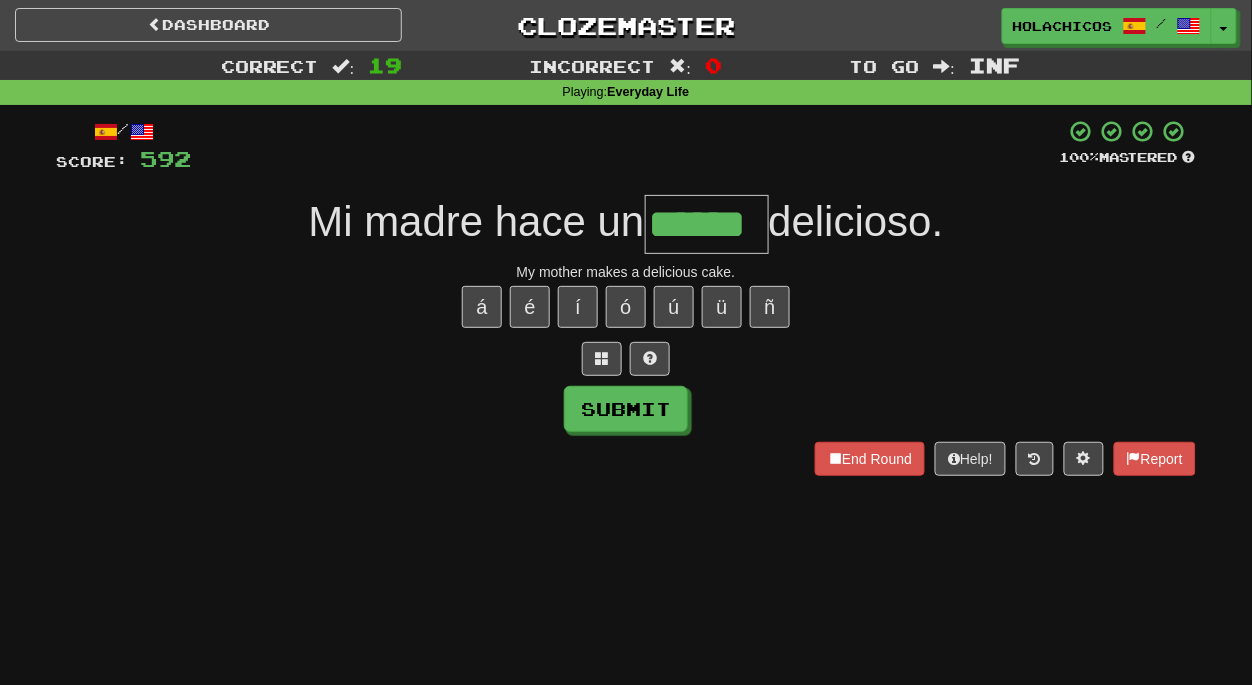 type on "******" 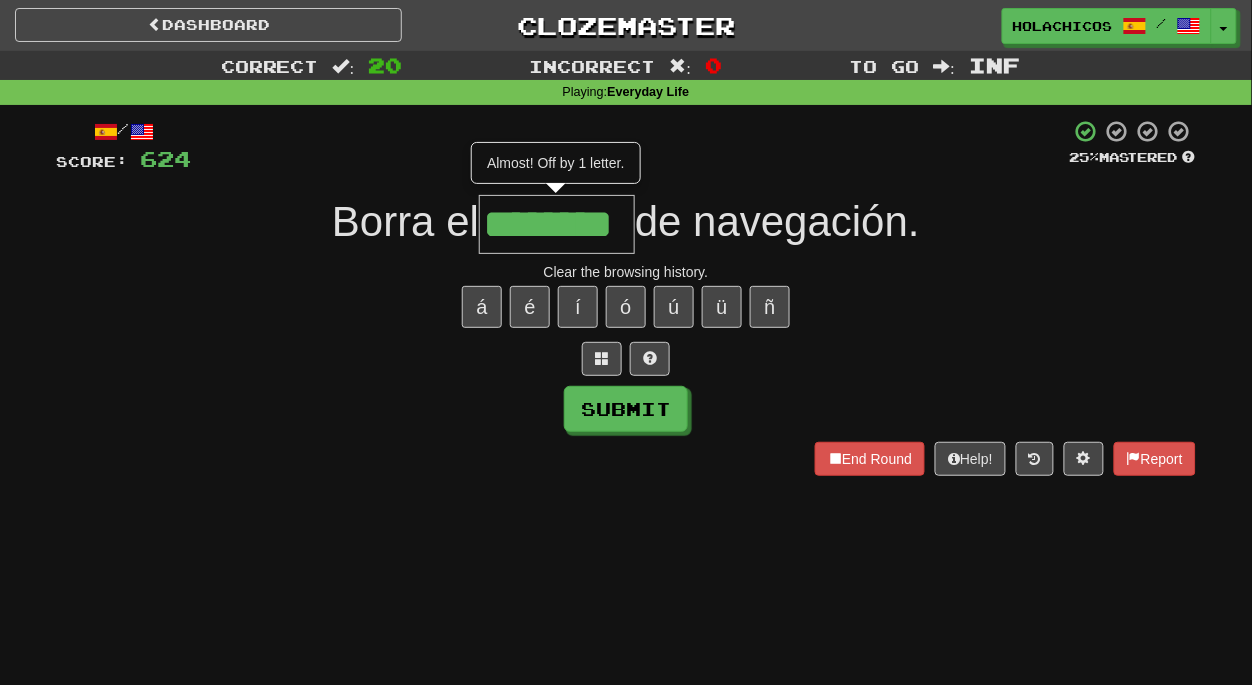 type on "*********" 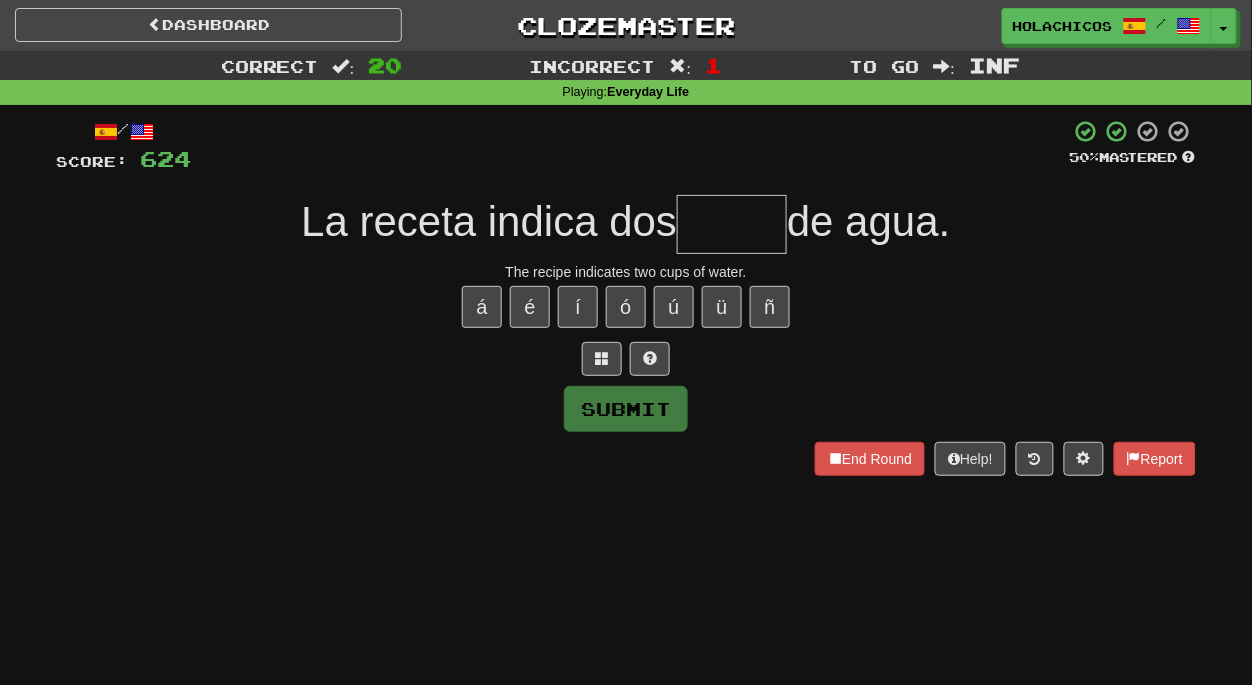 type on "*" 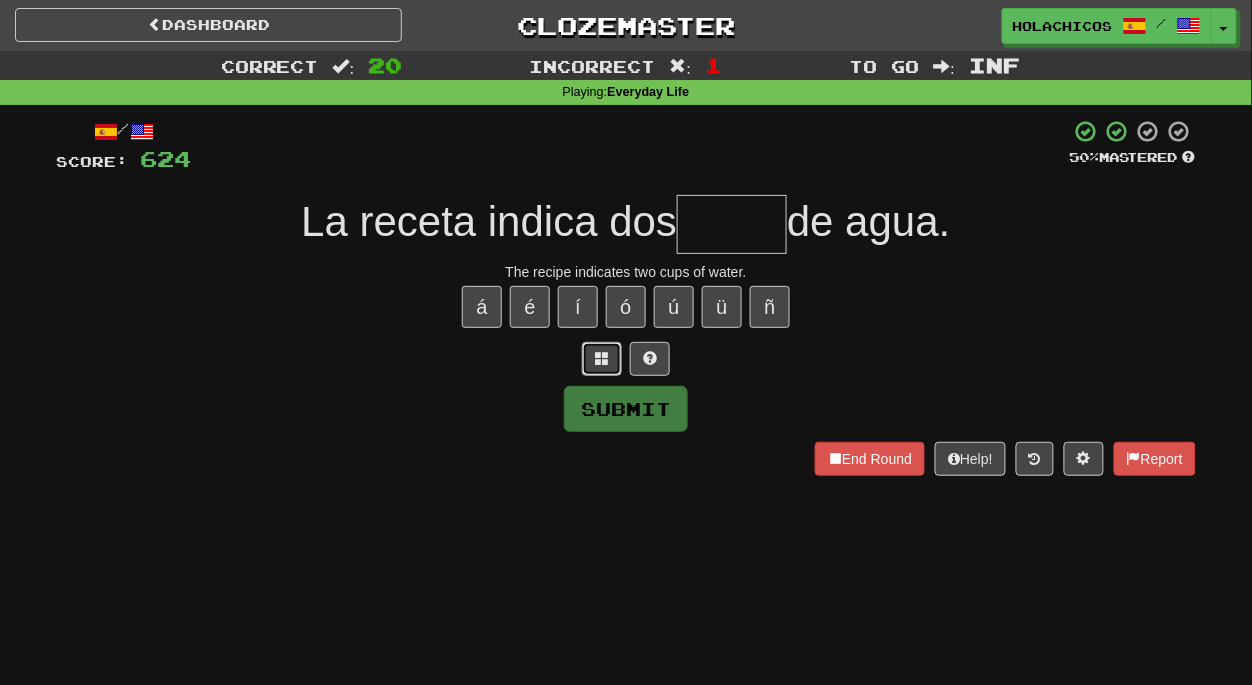 click at bounding box center (602, 358) 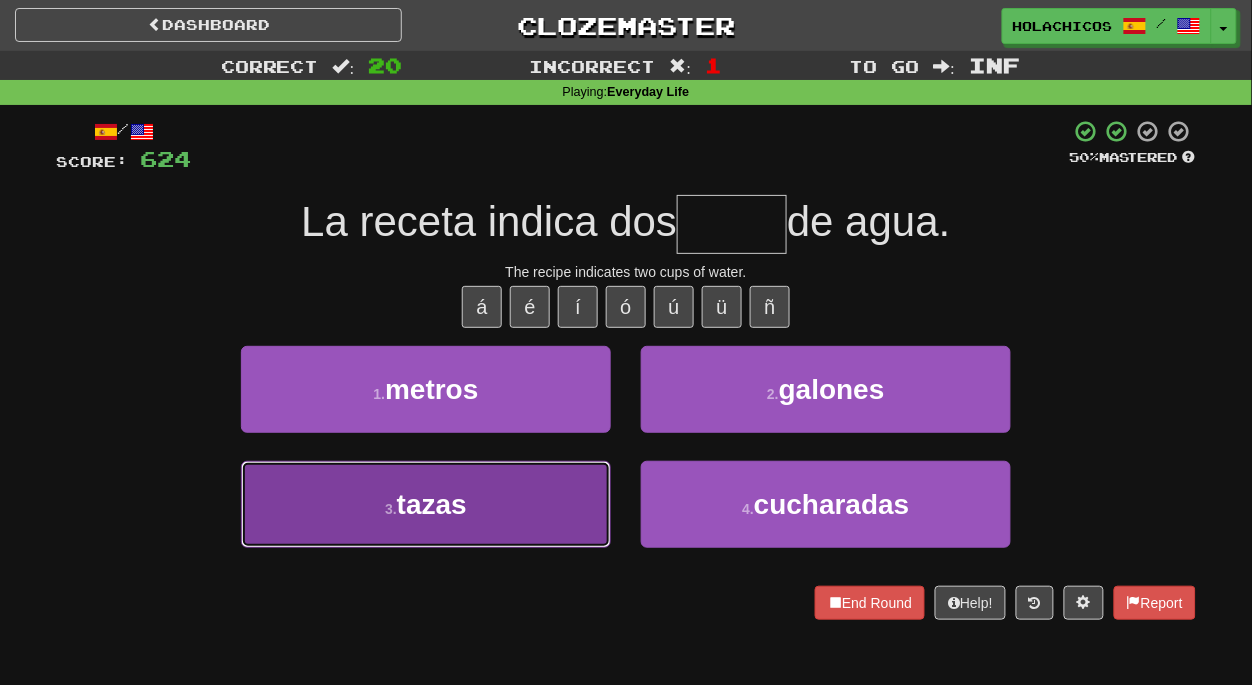 click on "3 .  tazas" at bounding box center [426, 504] 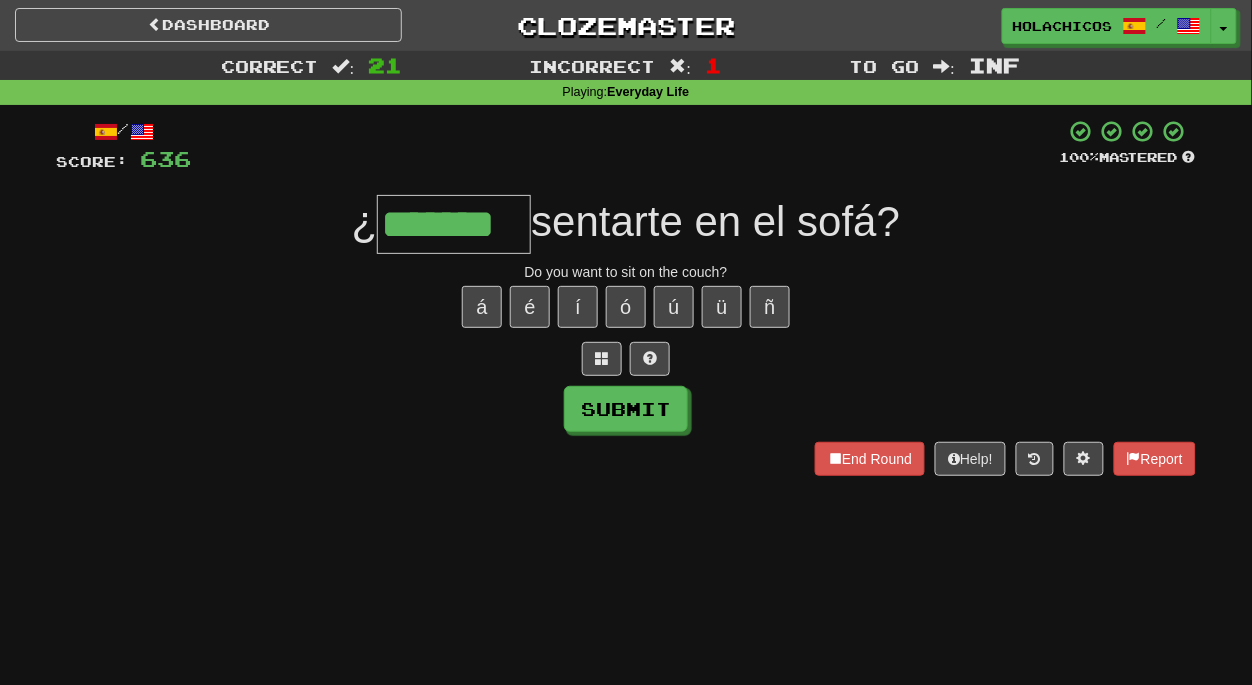 type on "*******" 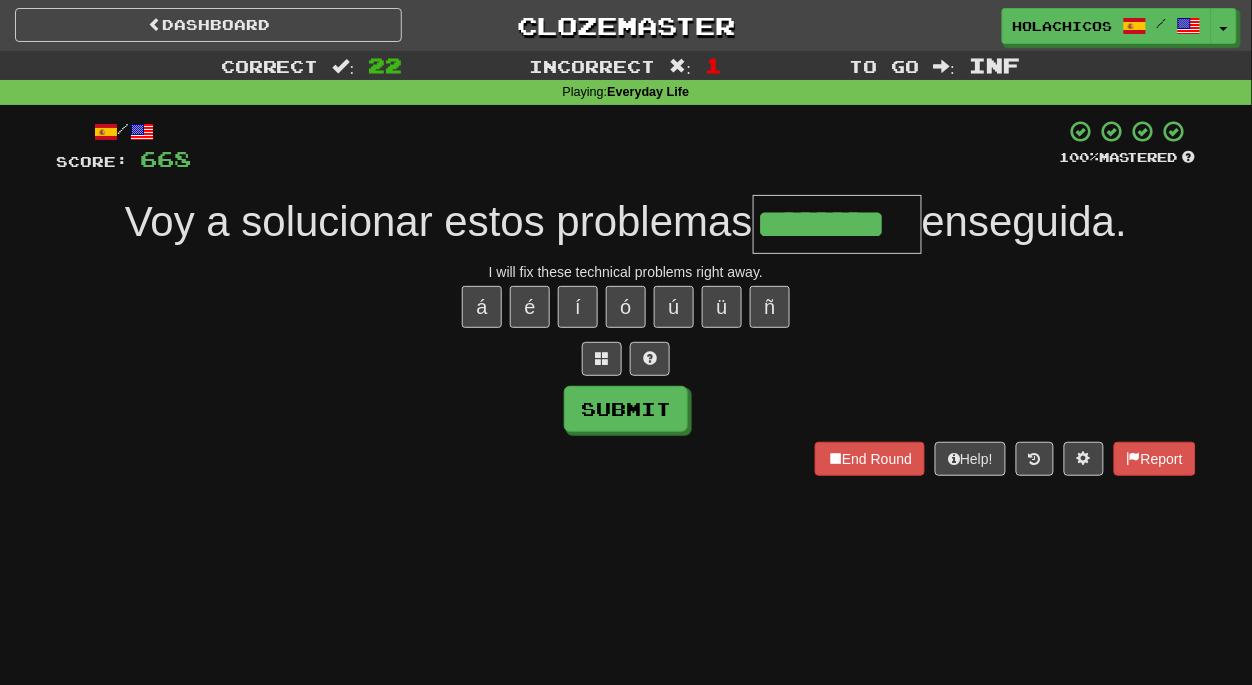 type on "********" 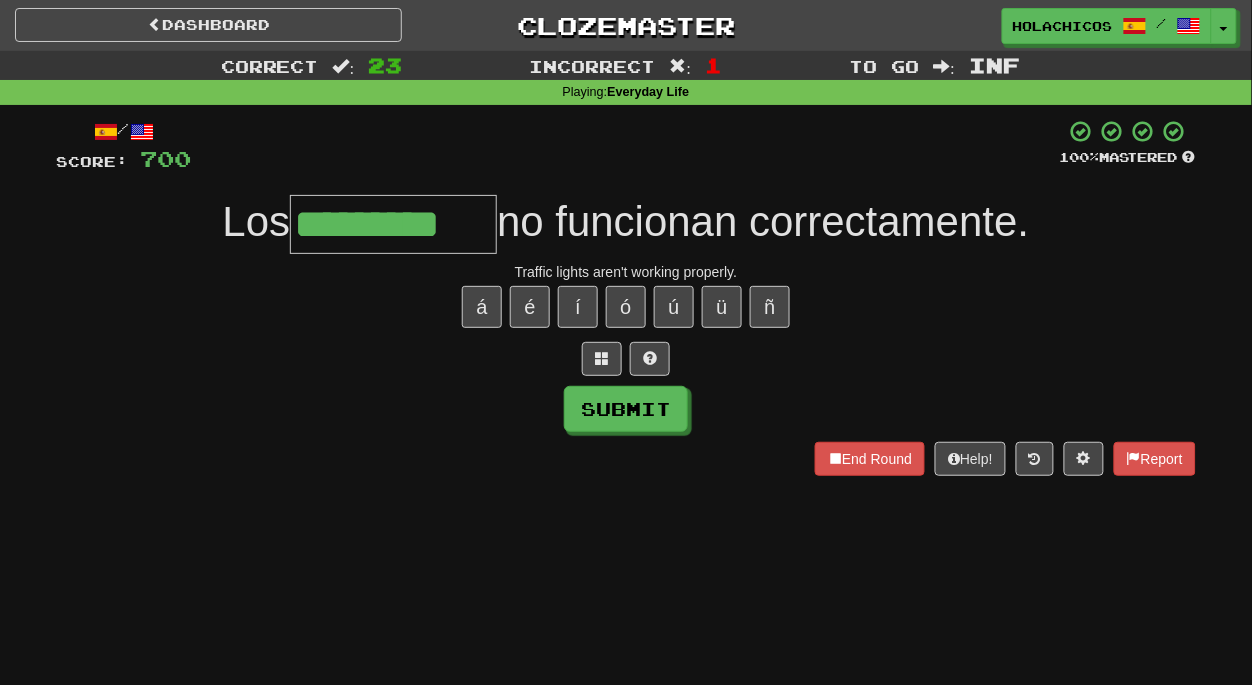 type on "*********" 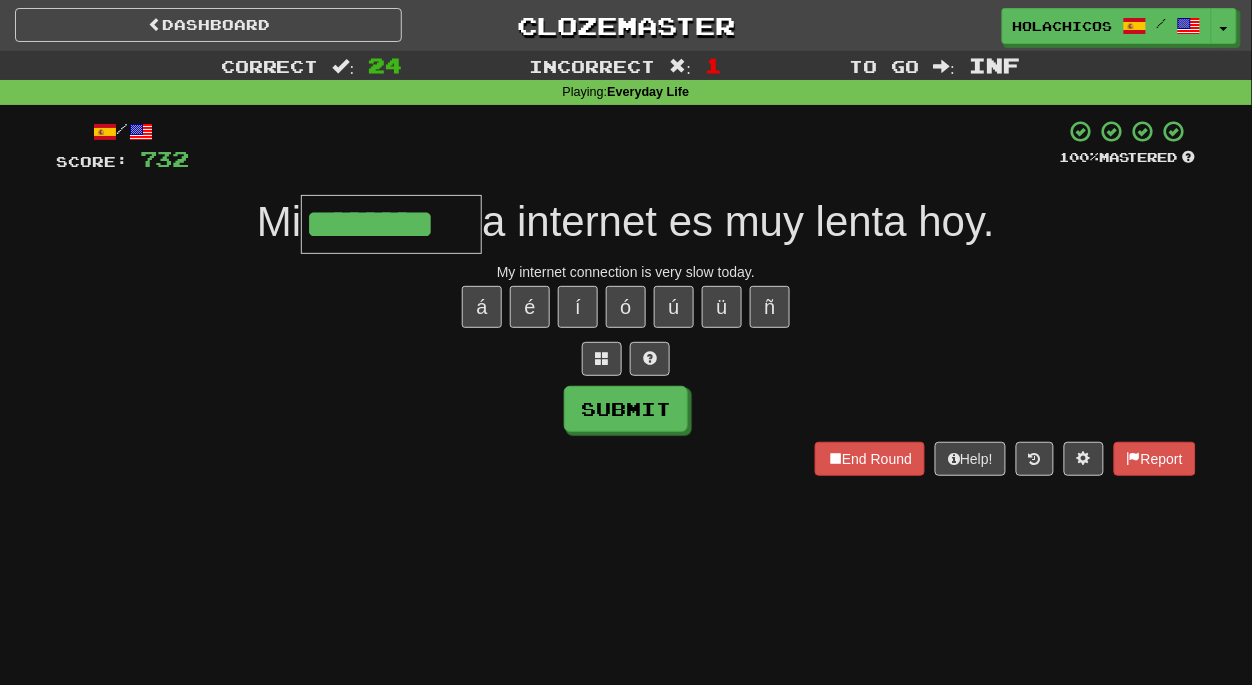 type on "********" 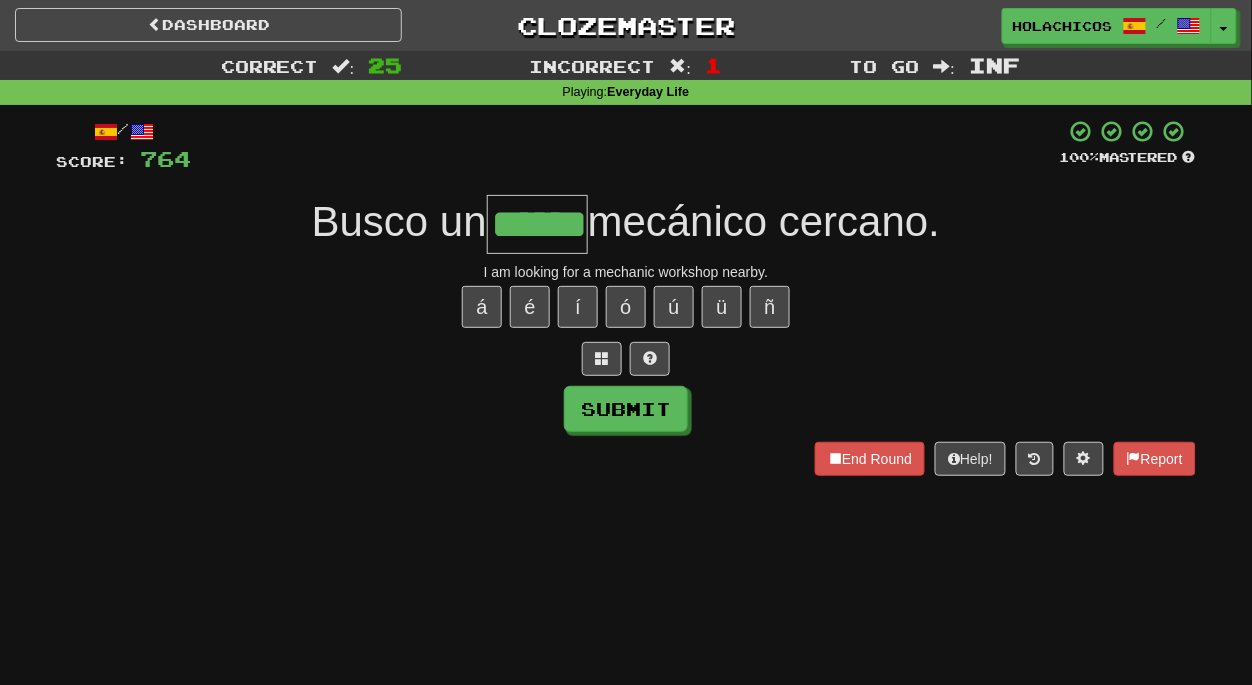 type on "******" 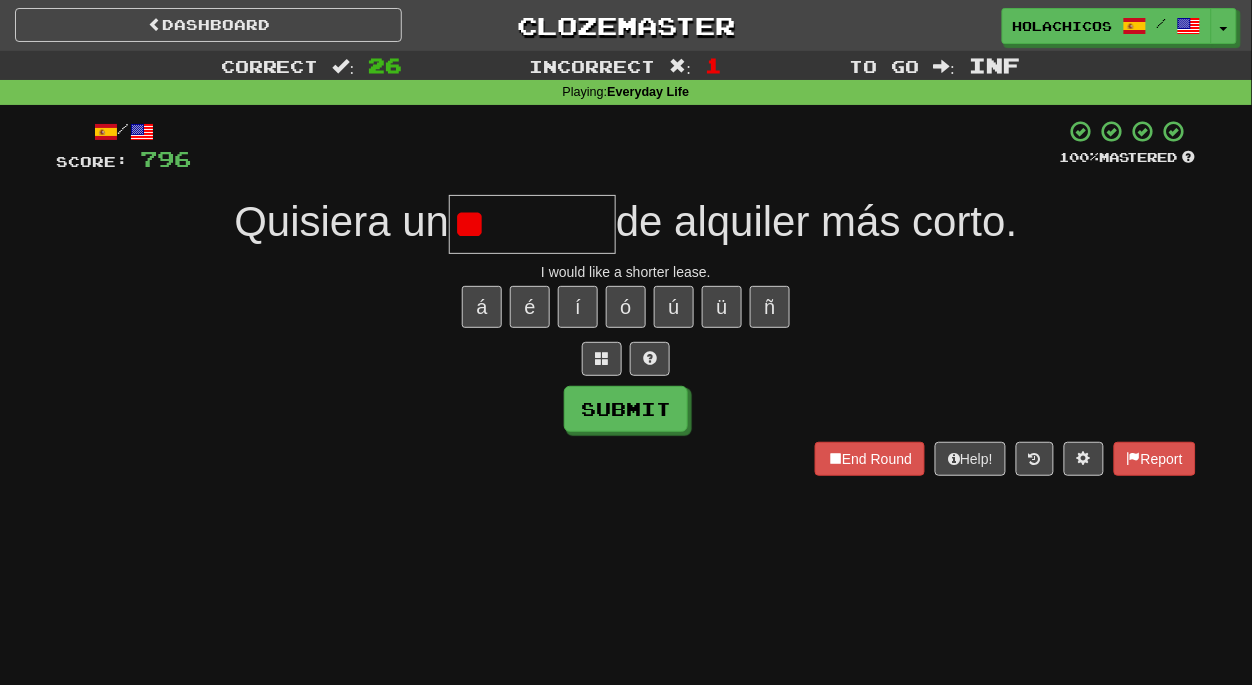 type on "*" 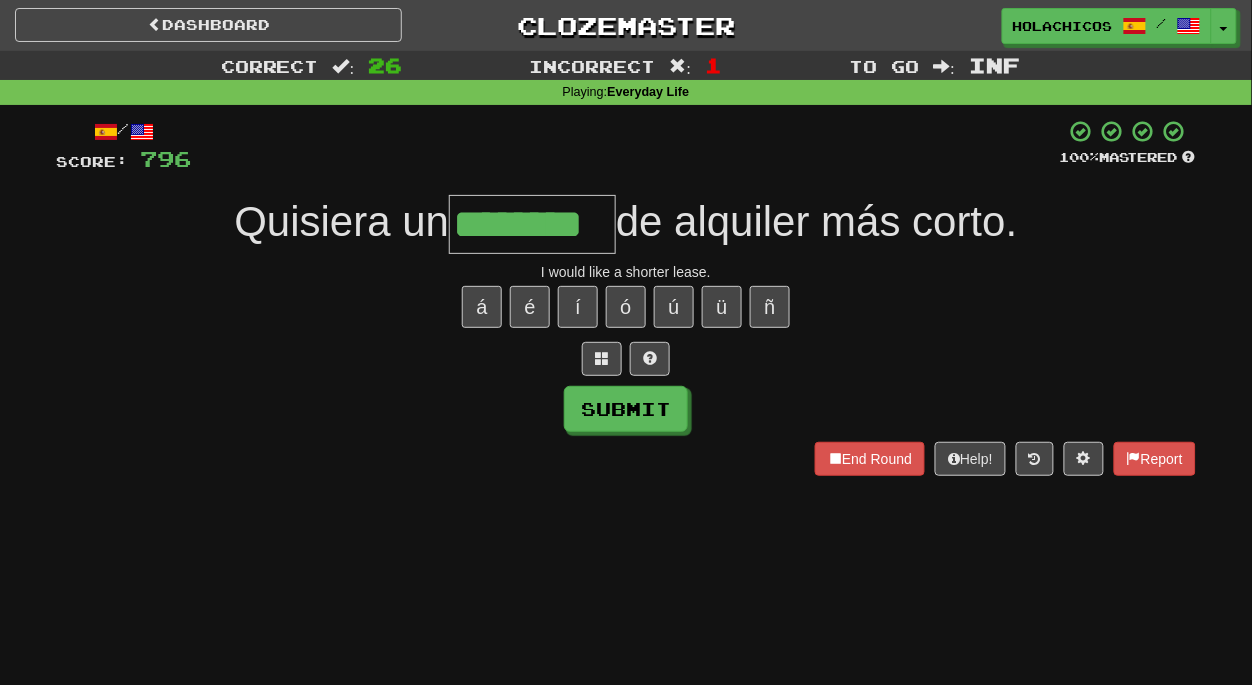 type on "********" 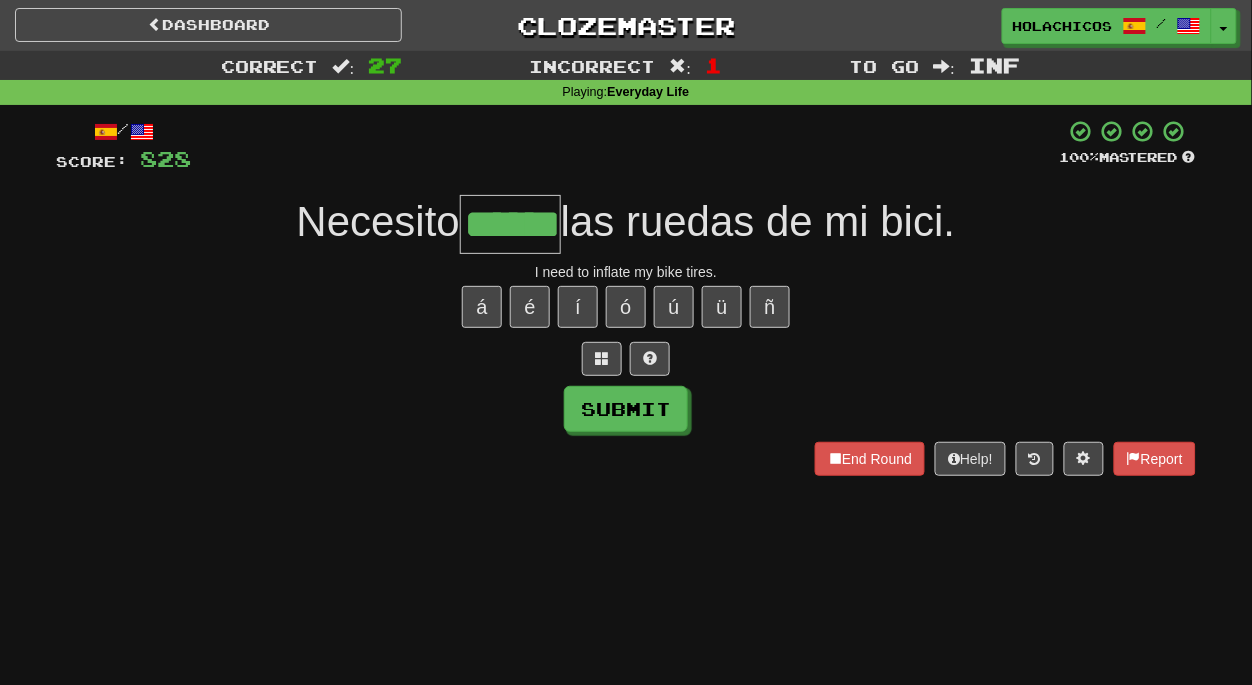 type on "******" 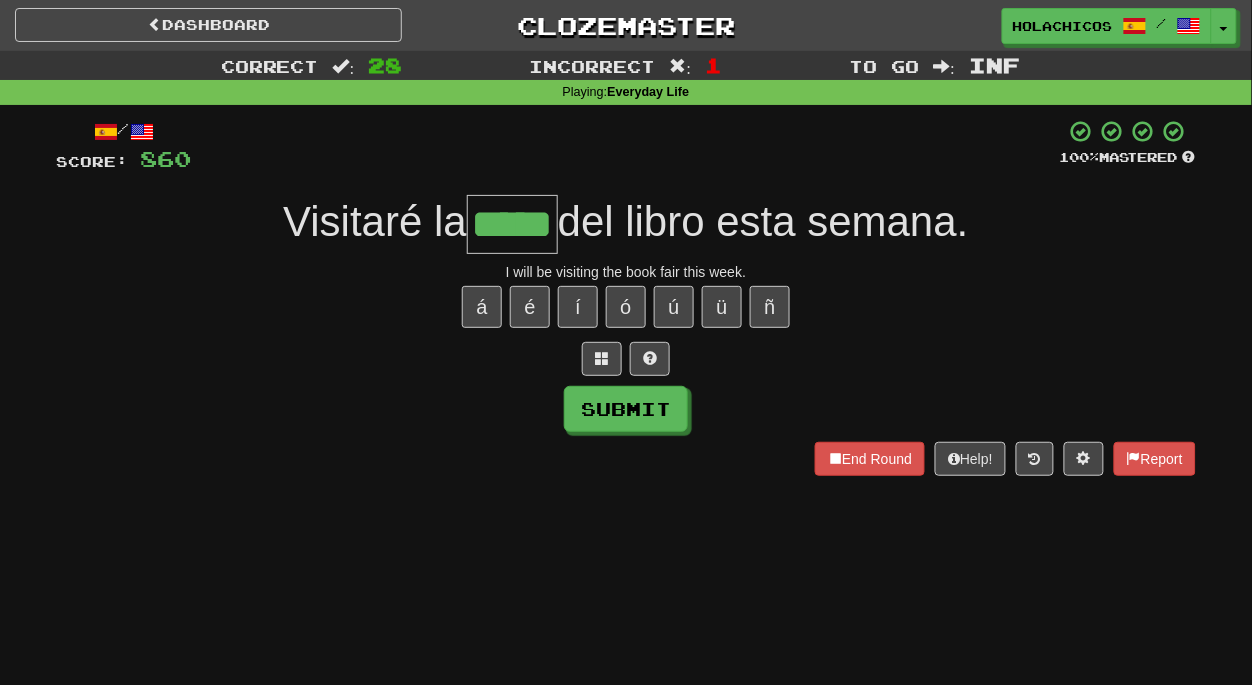 type on "*****" 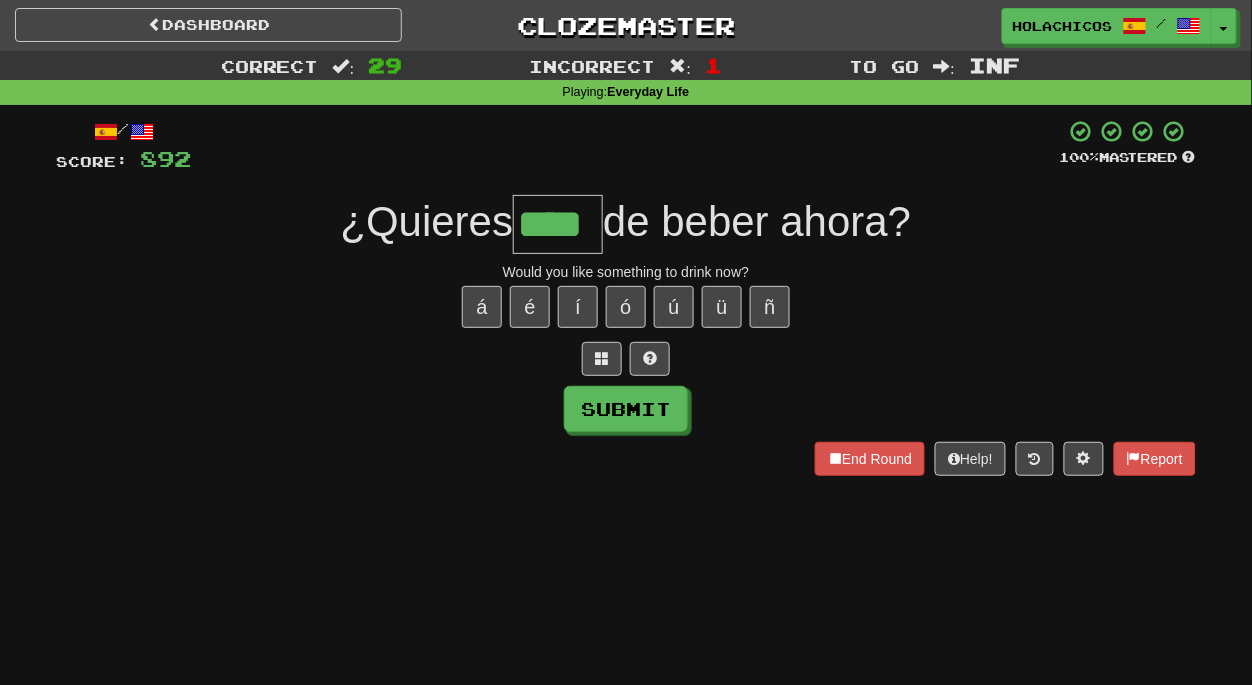 type on "****" 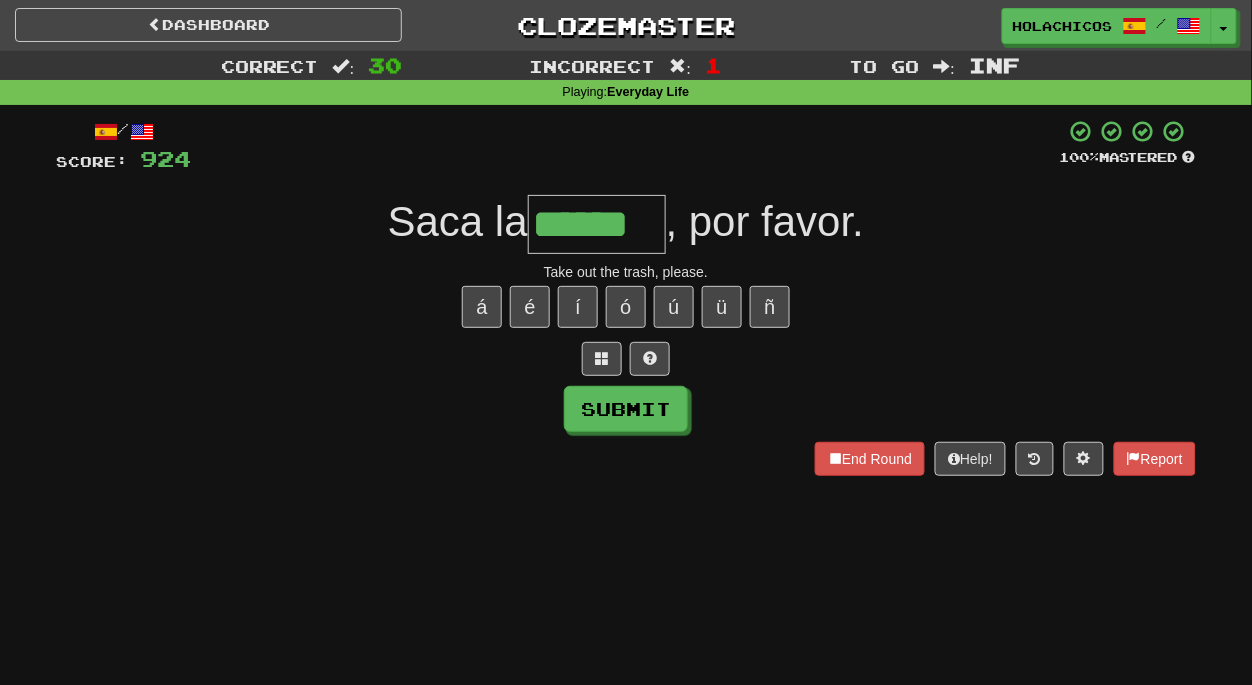 type on "******" 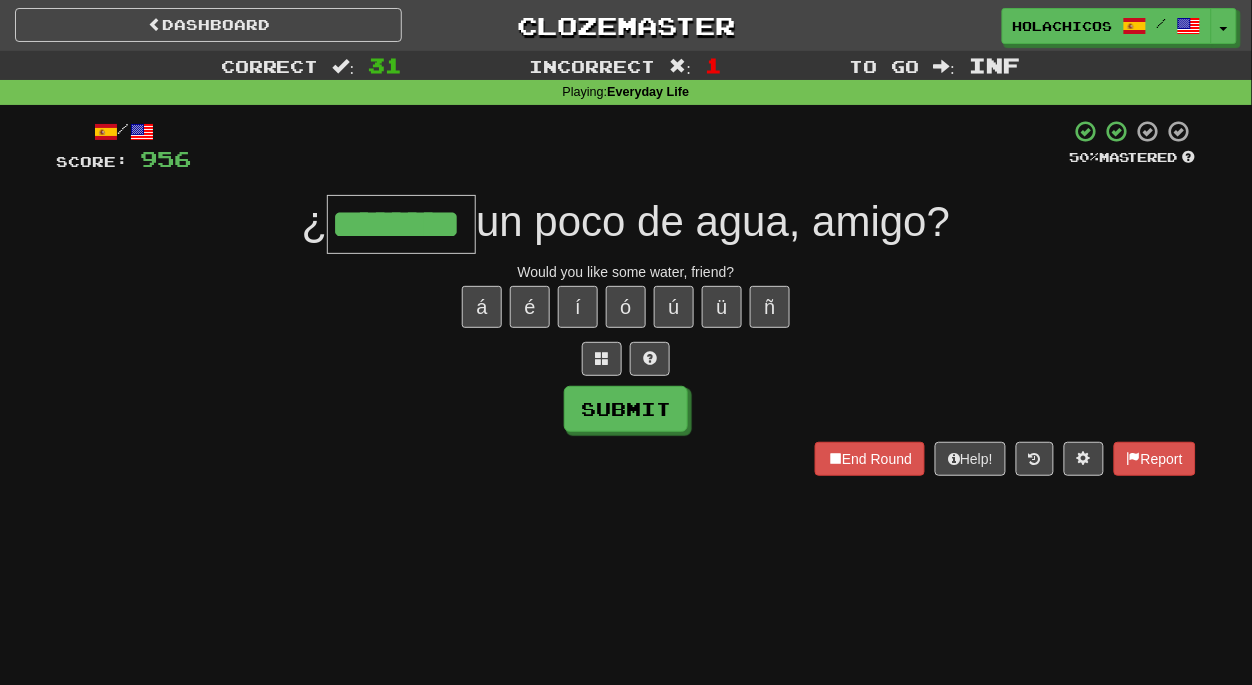 scroll, scrollTop: 0, scrollLeft: 5, axis: horizontal 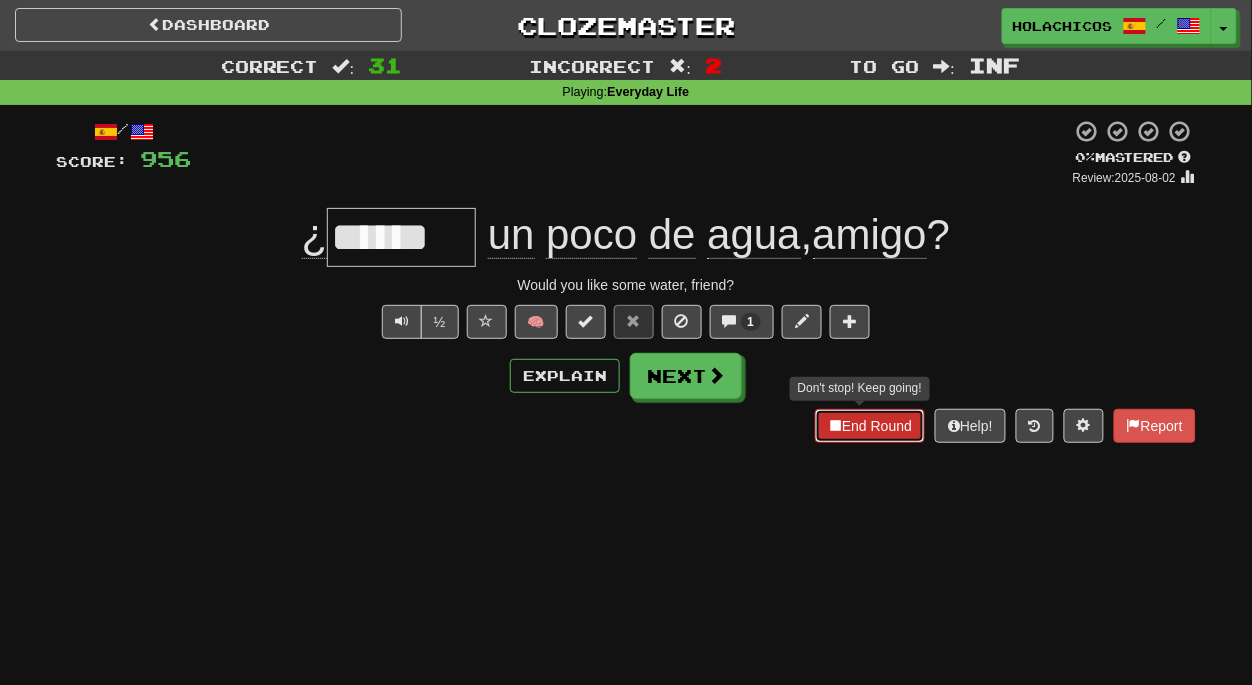 click on "End Round" at bounding box center [870, 426] 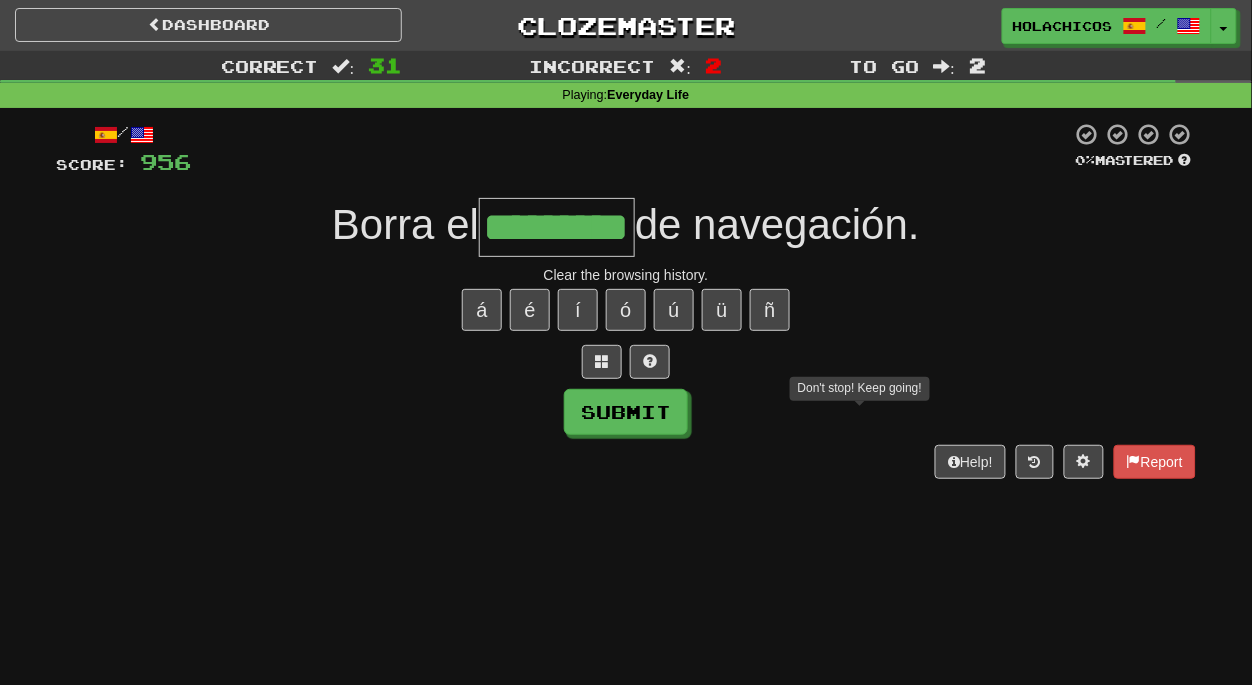 type on "*********" 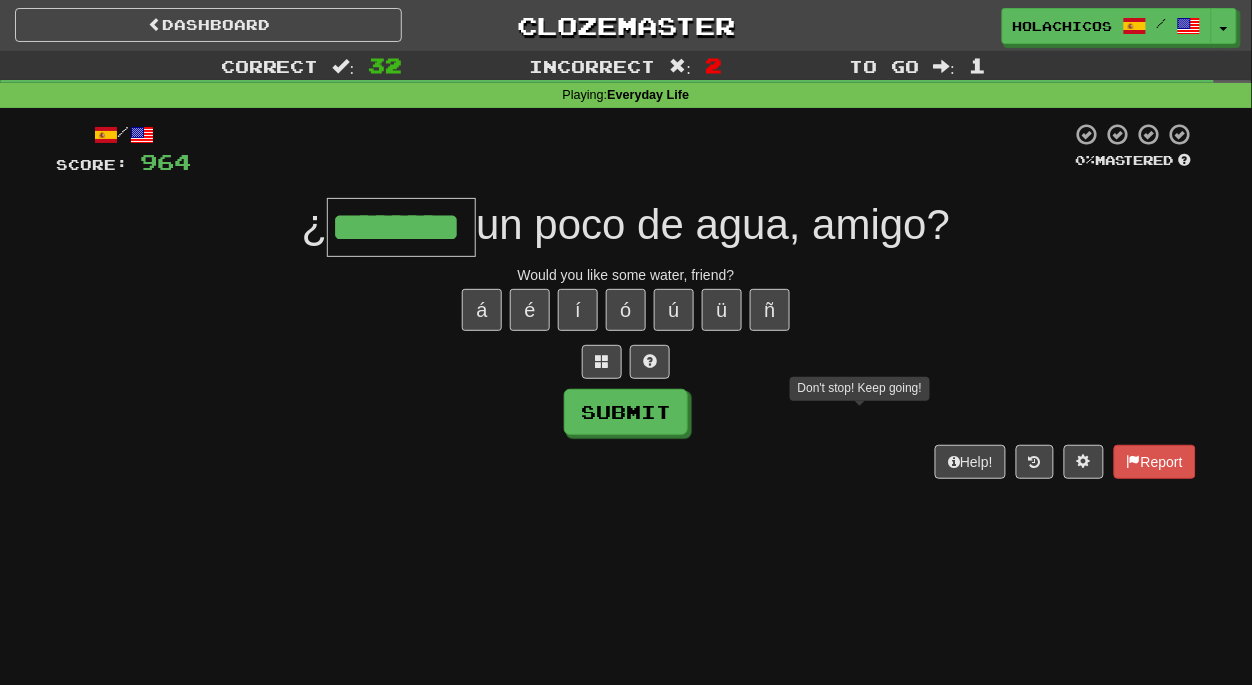 scroll, scrollTop: 0, scrollLeft: 5, axis: horizontal 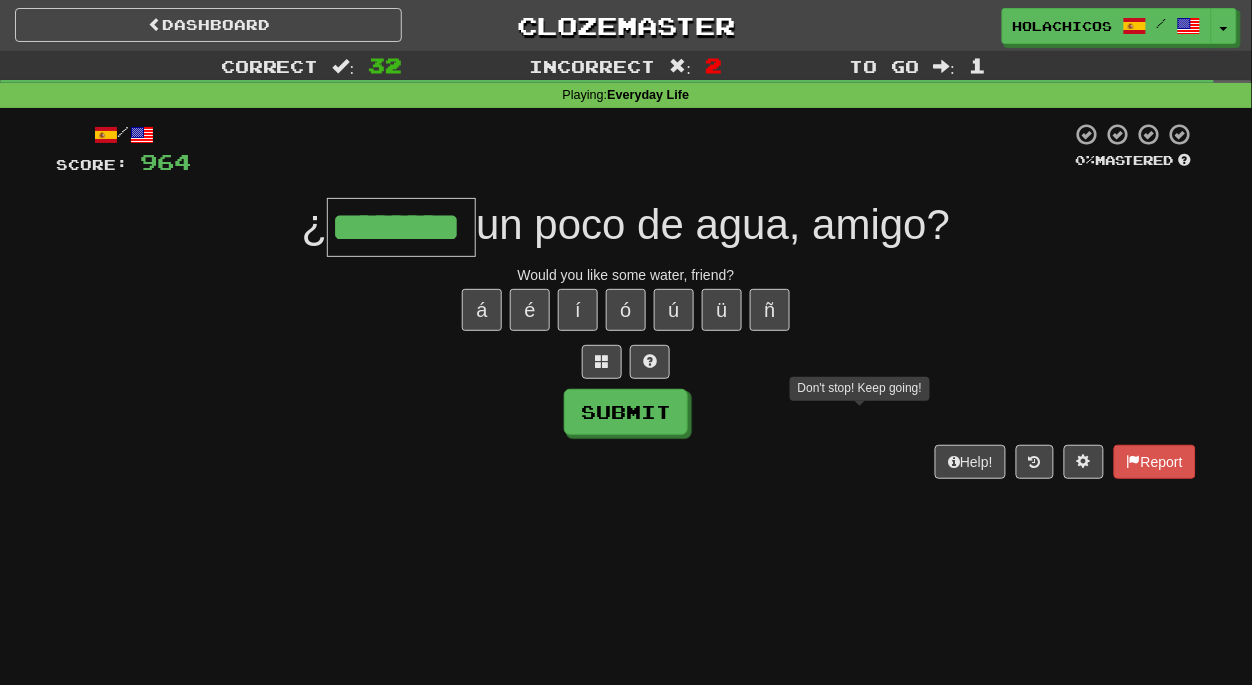 type on "******" 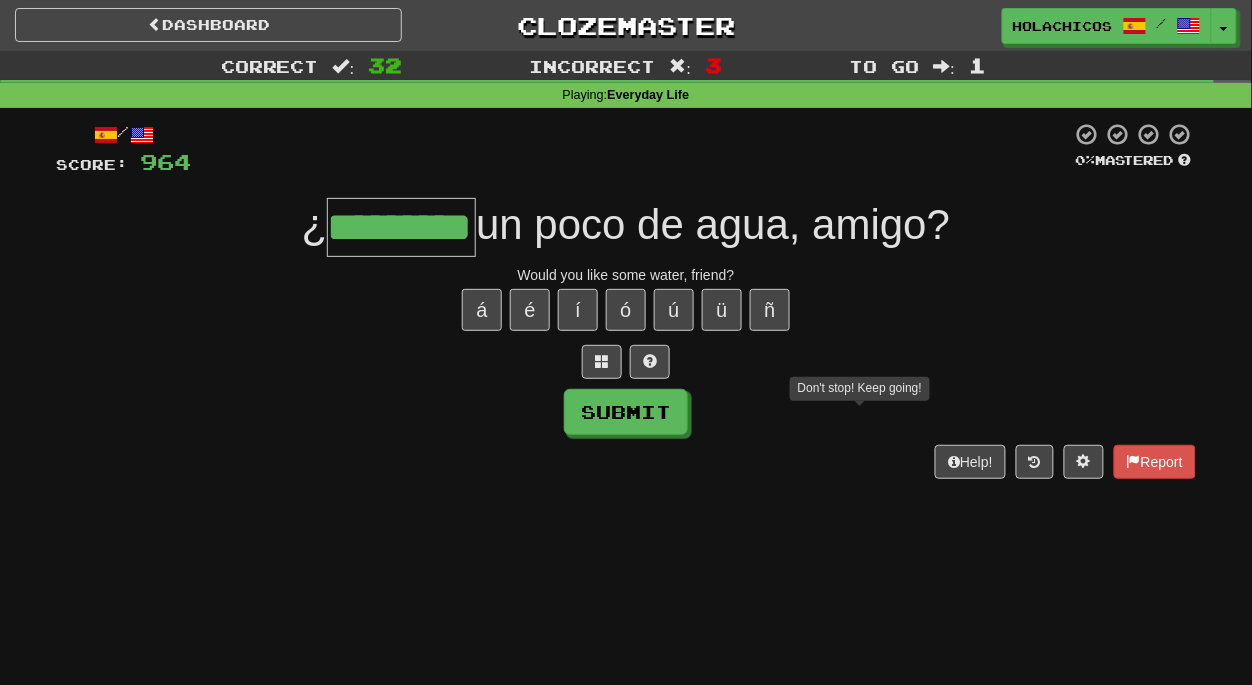 scroll, scrollTop: 0, scrollLeft: 26, axis: horizontal 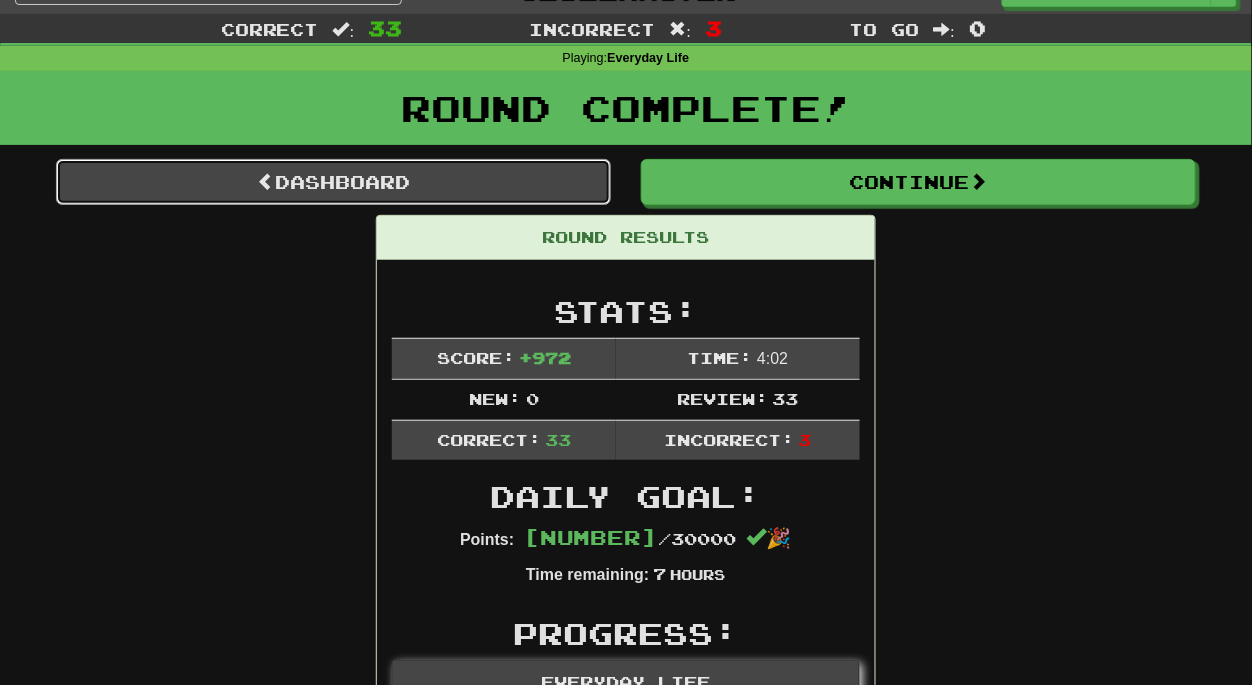 click on "Dashboard" at bounding box center (333, 182) 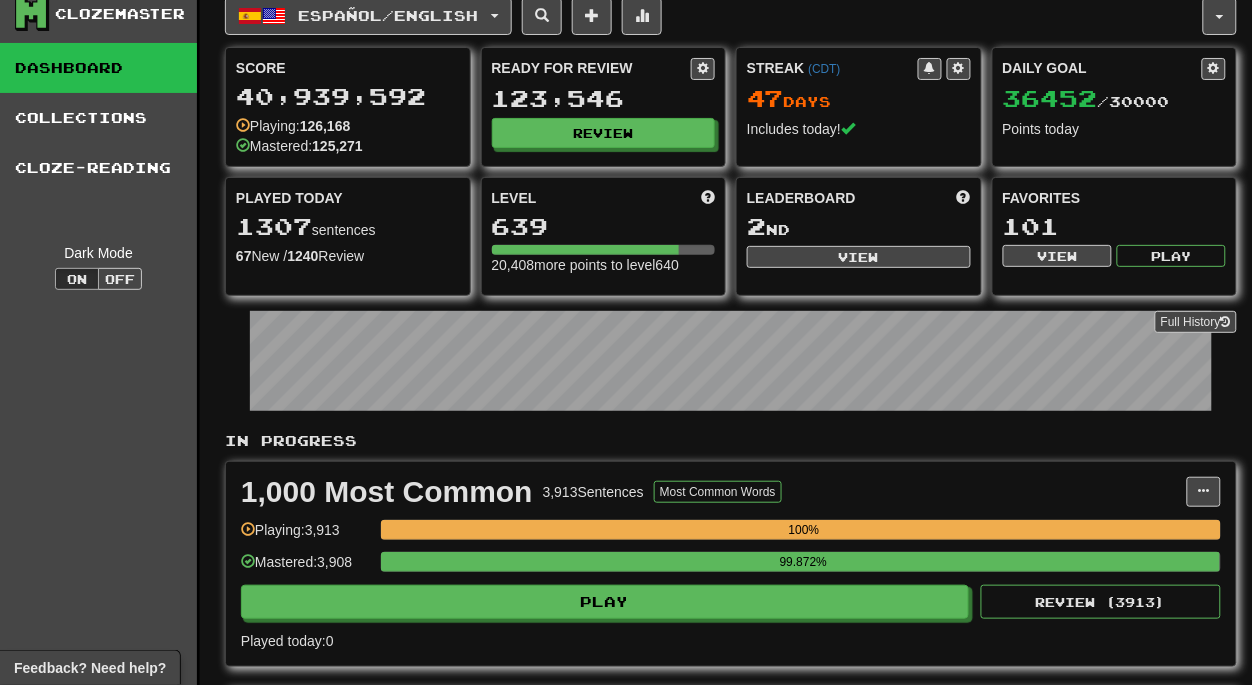 scroll, scrollTop: 24, scrollLeft: 0, axis: vertical 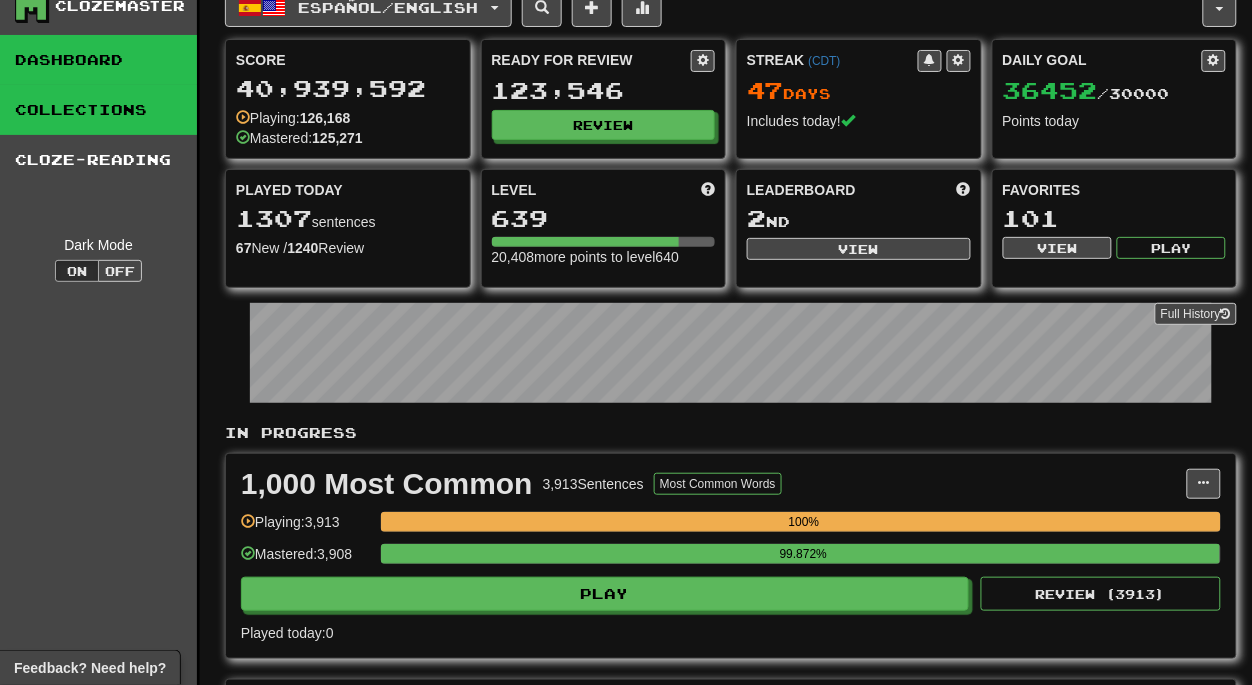 click on "Collections" at bounding box center [98, 110] 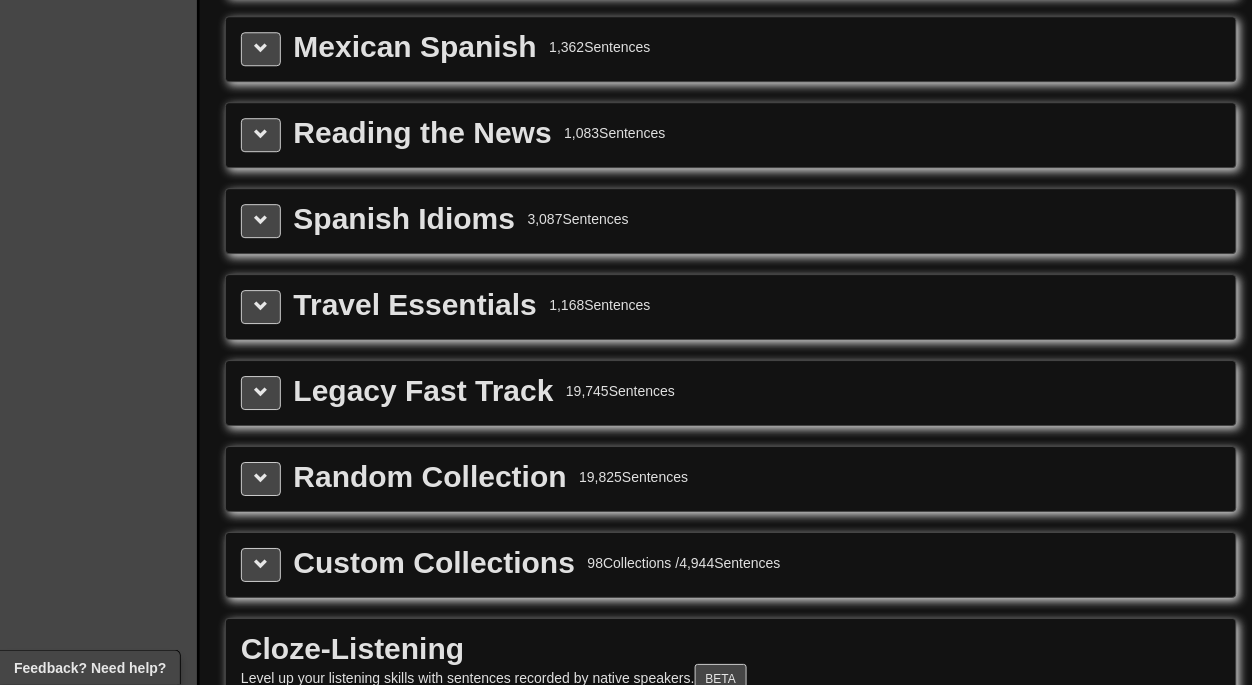 scroll, scrollTop: 2964, scrollLeft: 0, axis: vertical 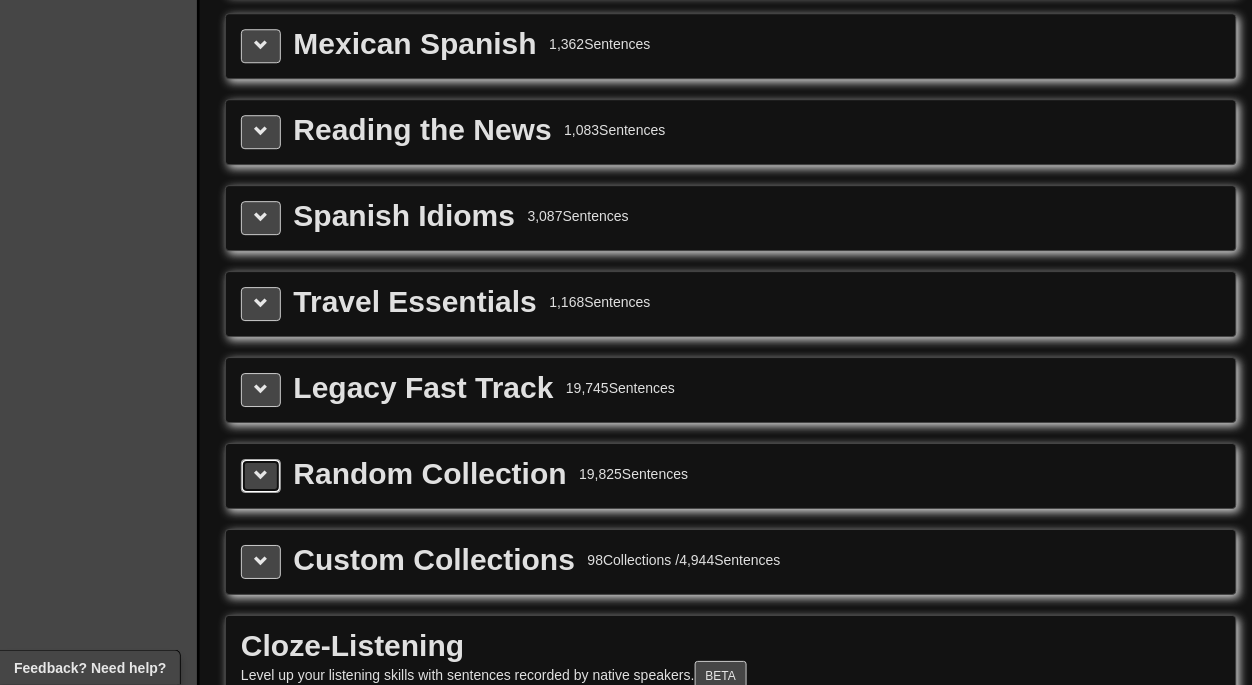 click at bounding box center (261, 475) 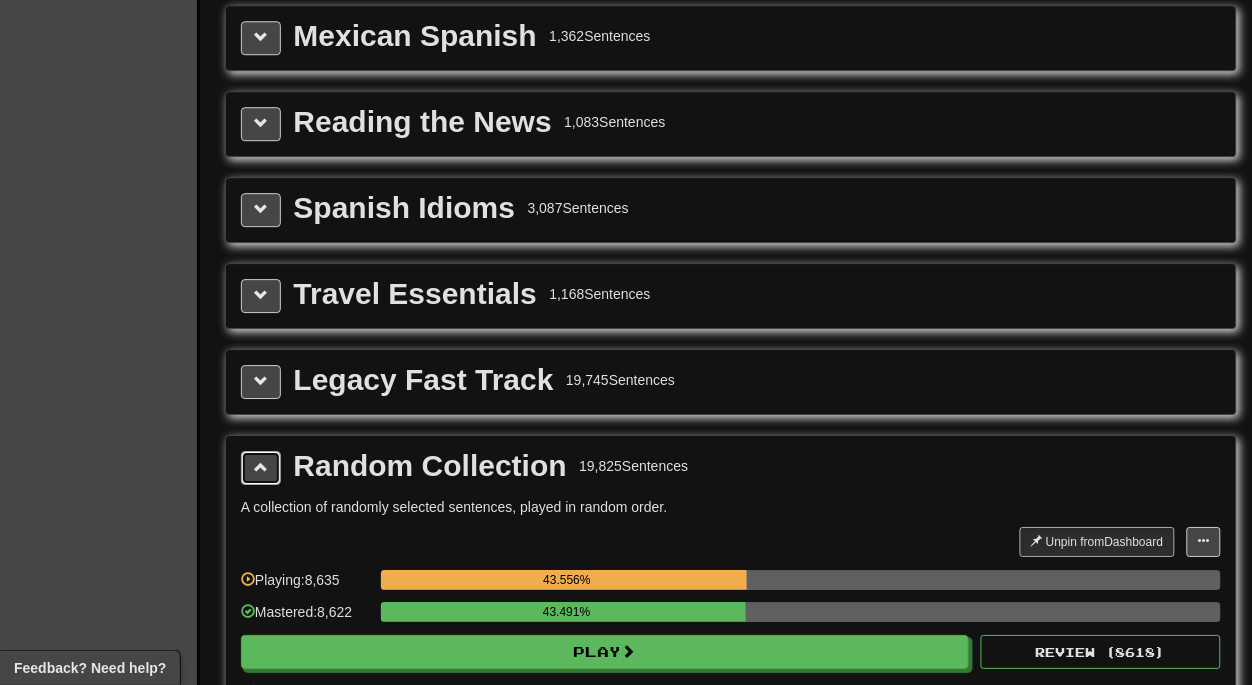 scroll, scrollTop: 2970, scrollLeft: 0, axis: vertical 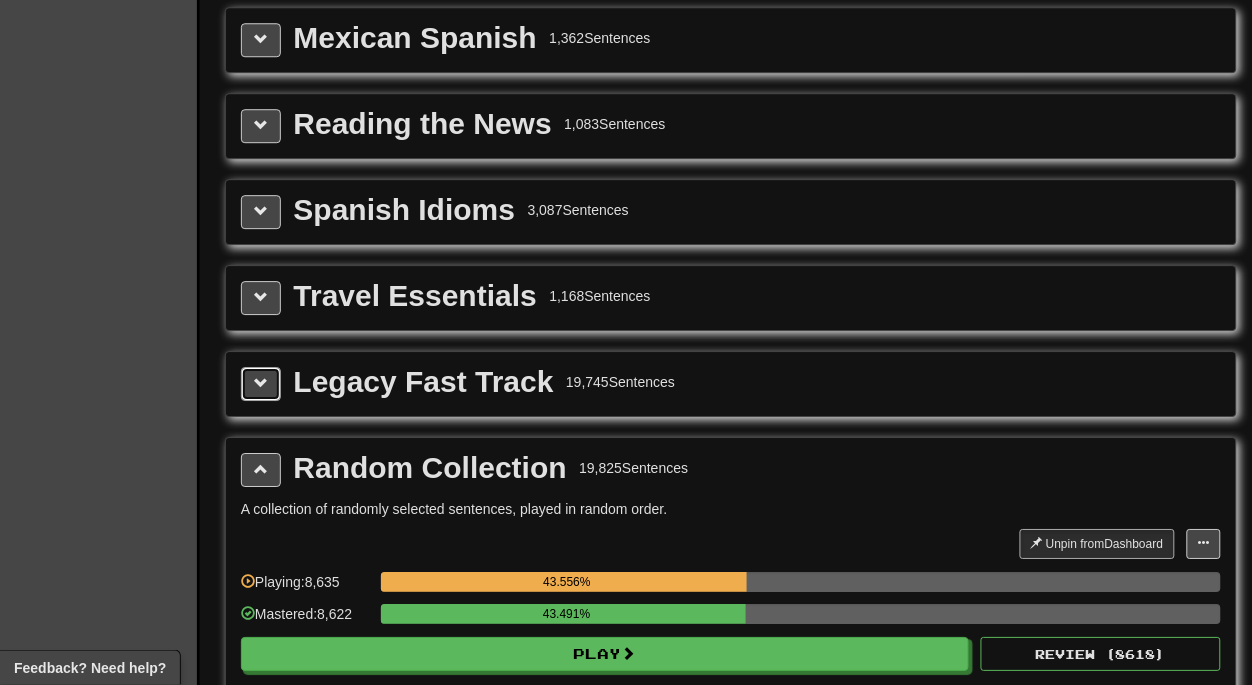 click at bounding box center (261, 383) 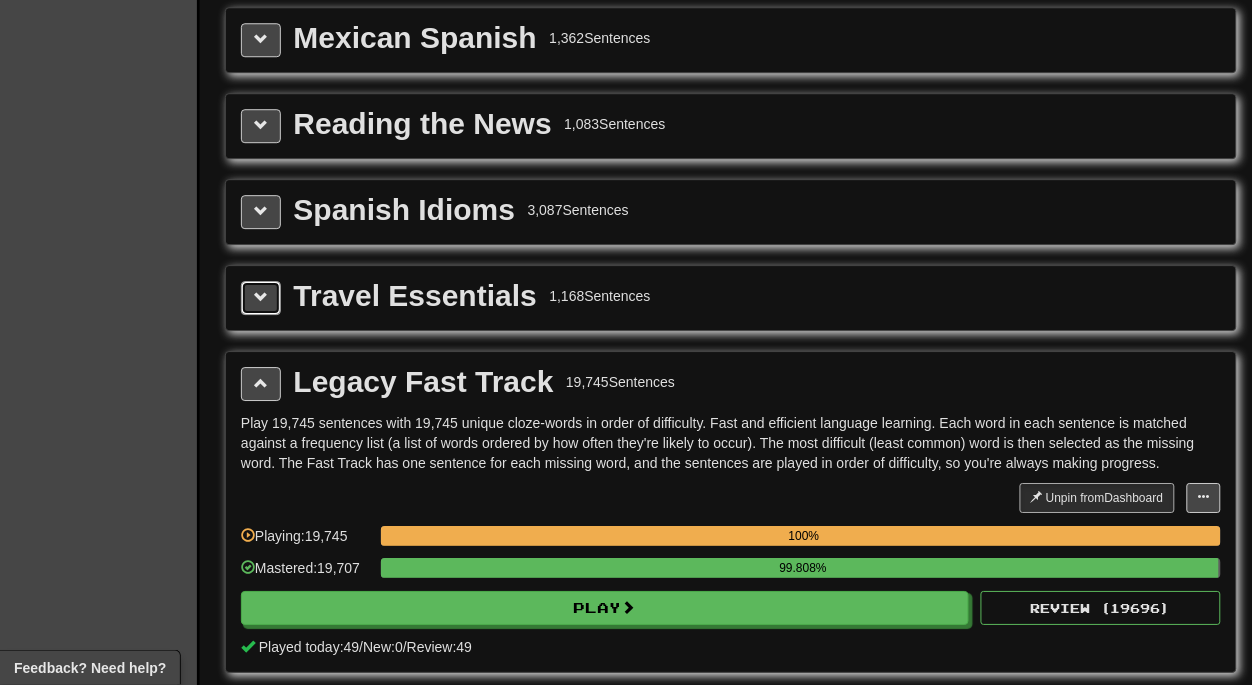 click at bounding box center (261, 297) 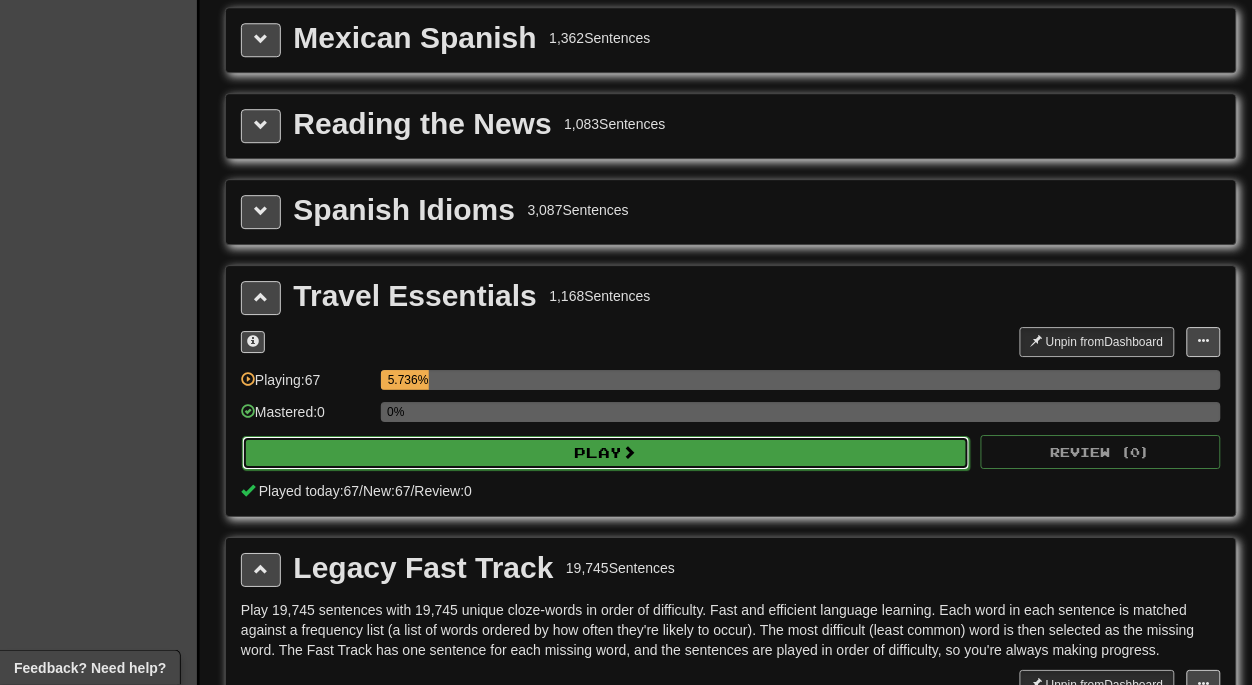 click on "Play" at bounding box center [606, 453] 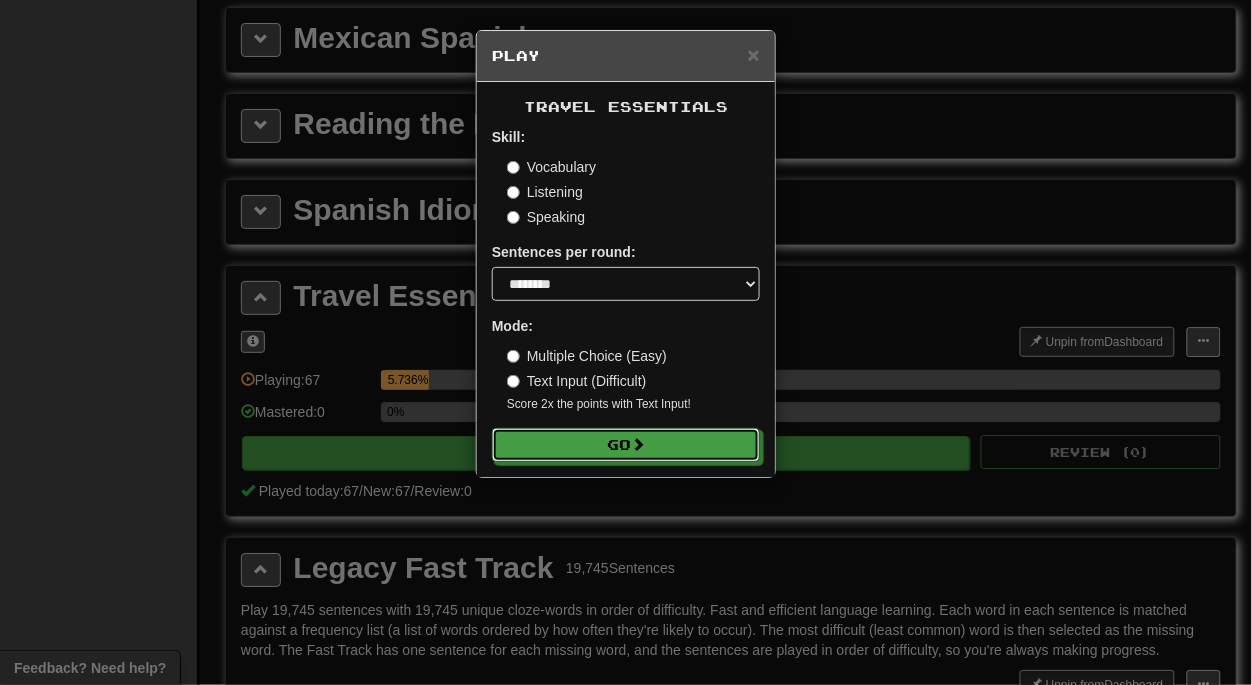 click on "Go" at bounding box center [626, 445] 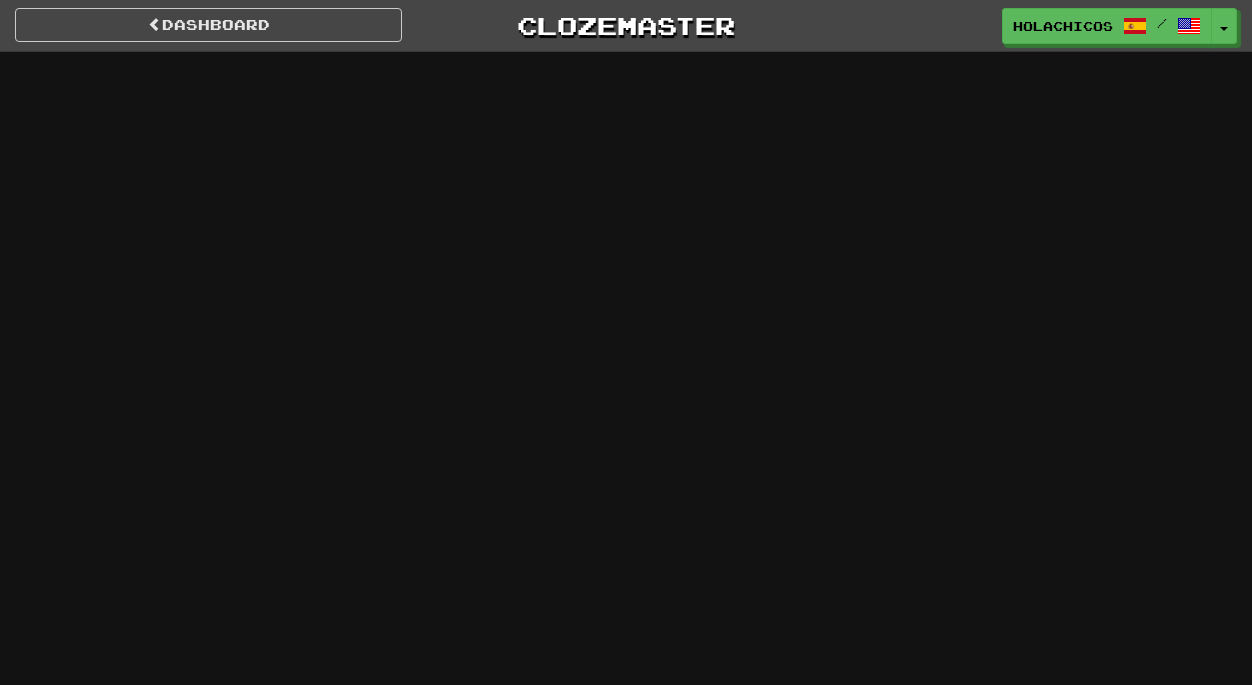 scroll, scrollTop: 0, scrollLeft: 0, axis: both 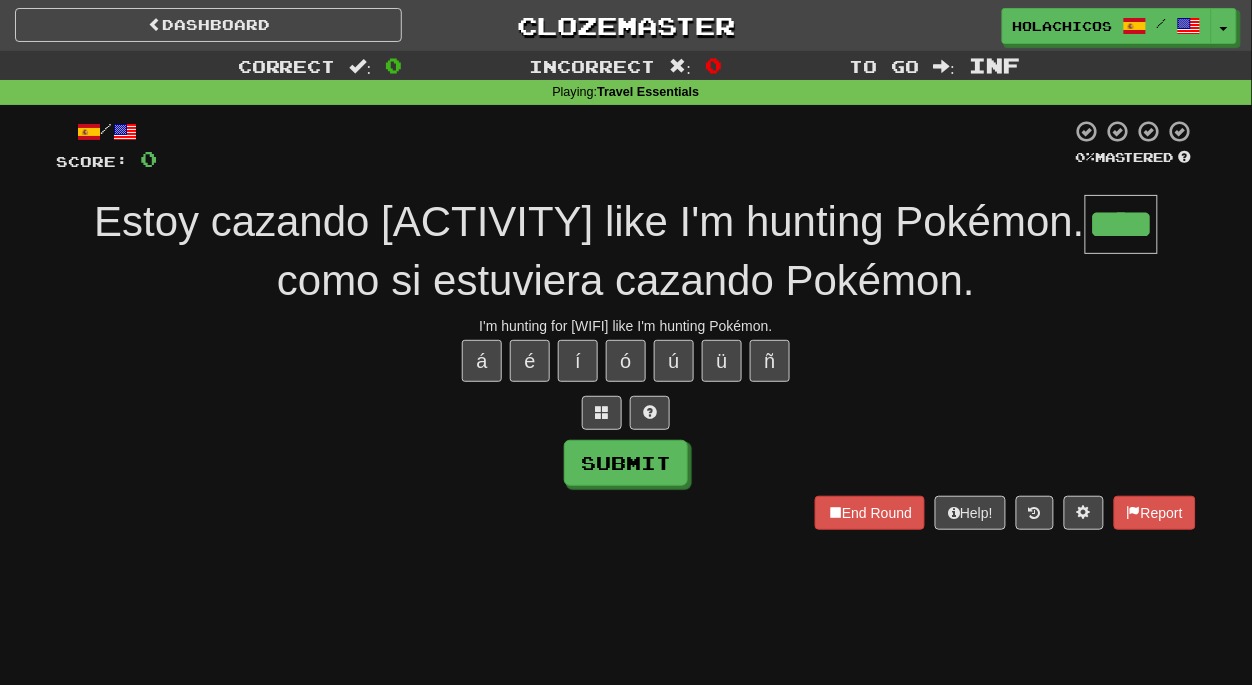type on "****" 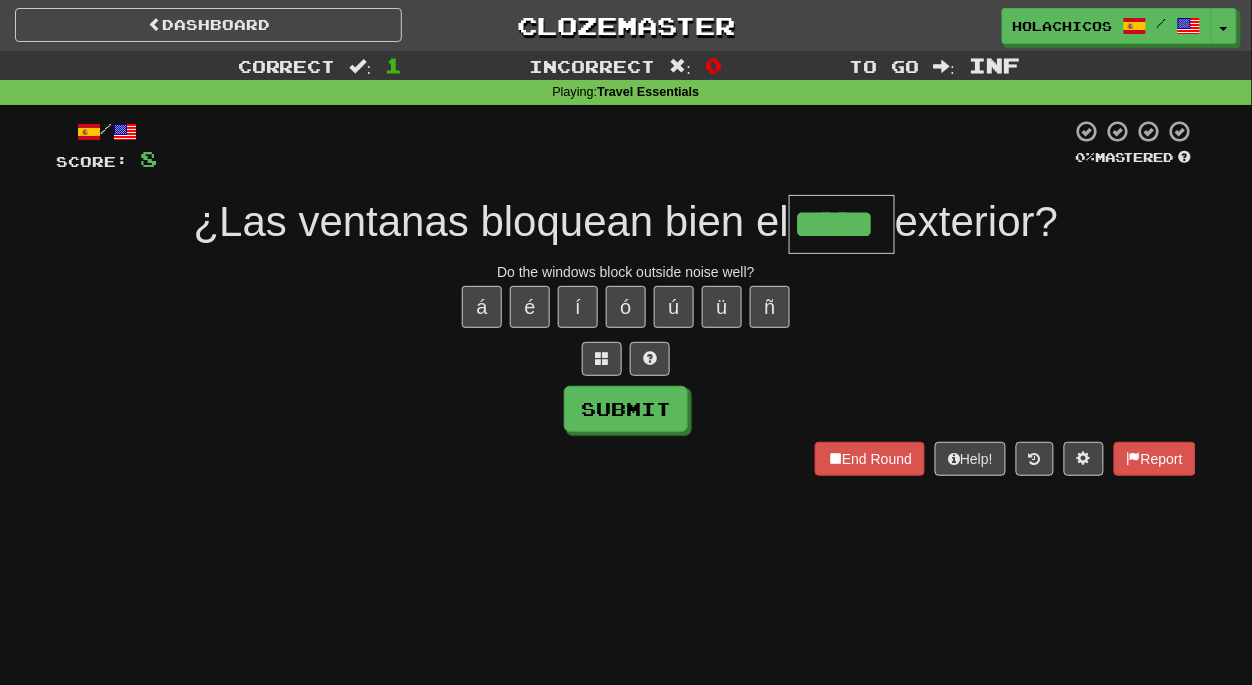 type on "*****" 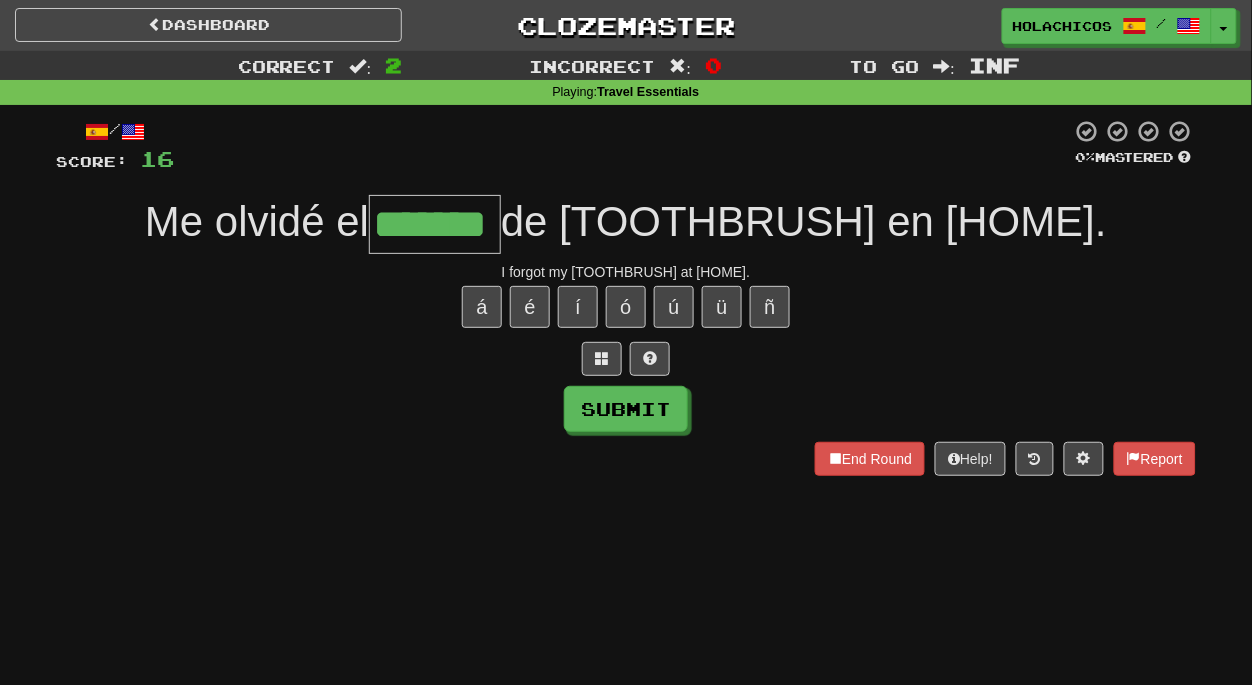 type on "*******" 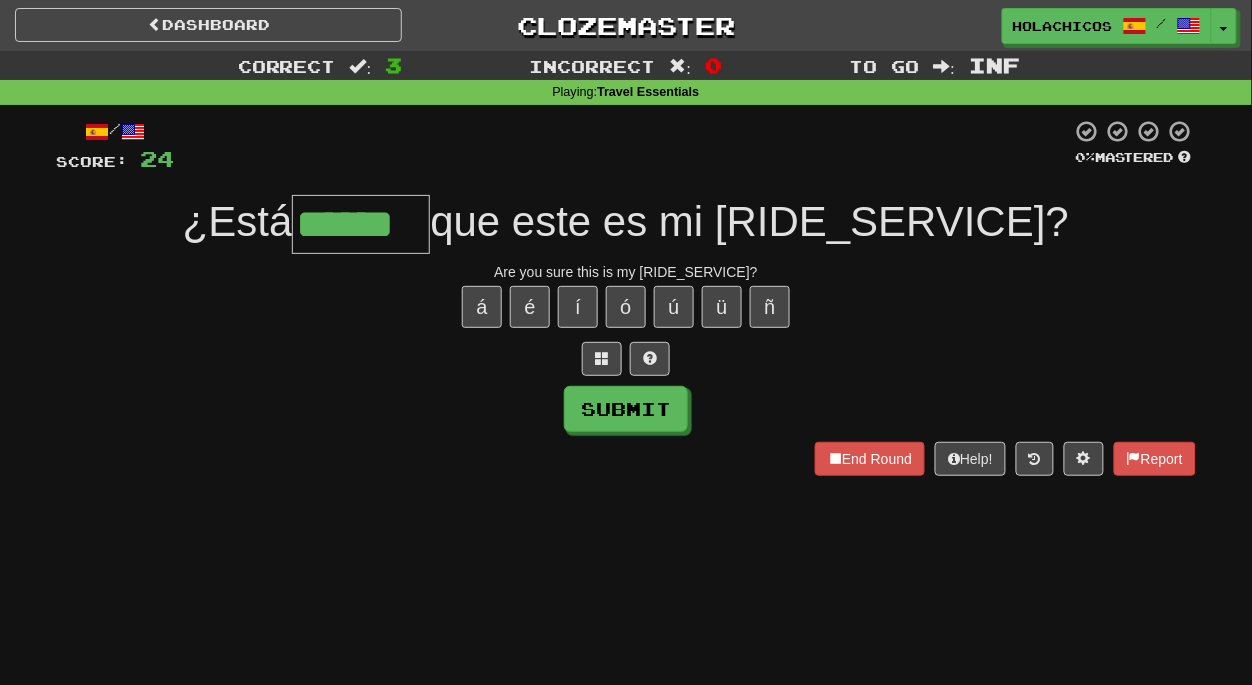 type on "******" 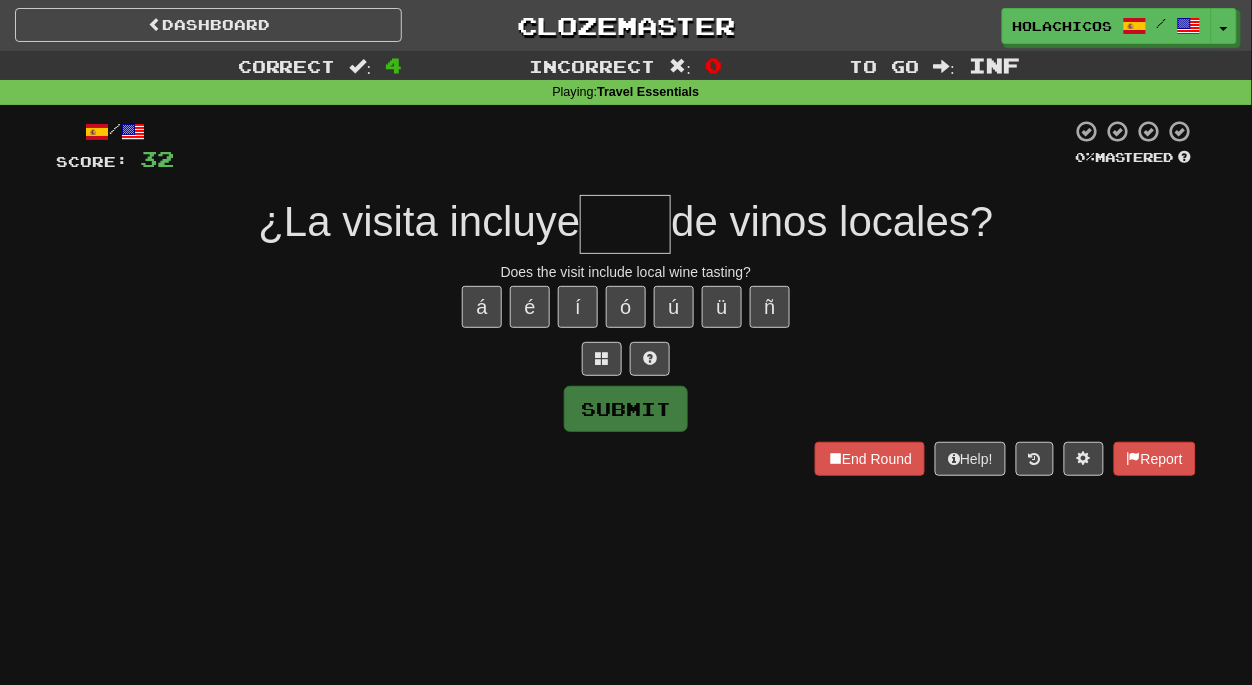 type on "*" 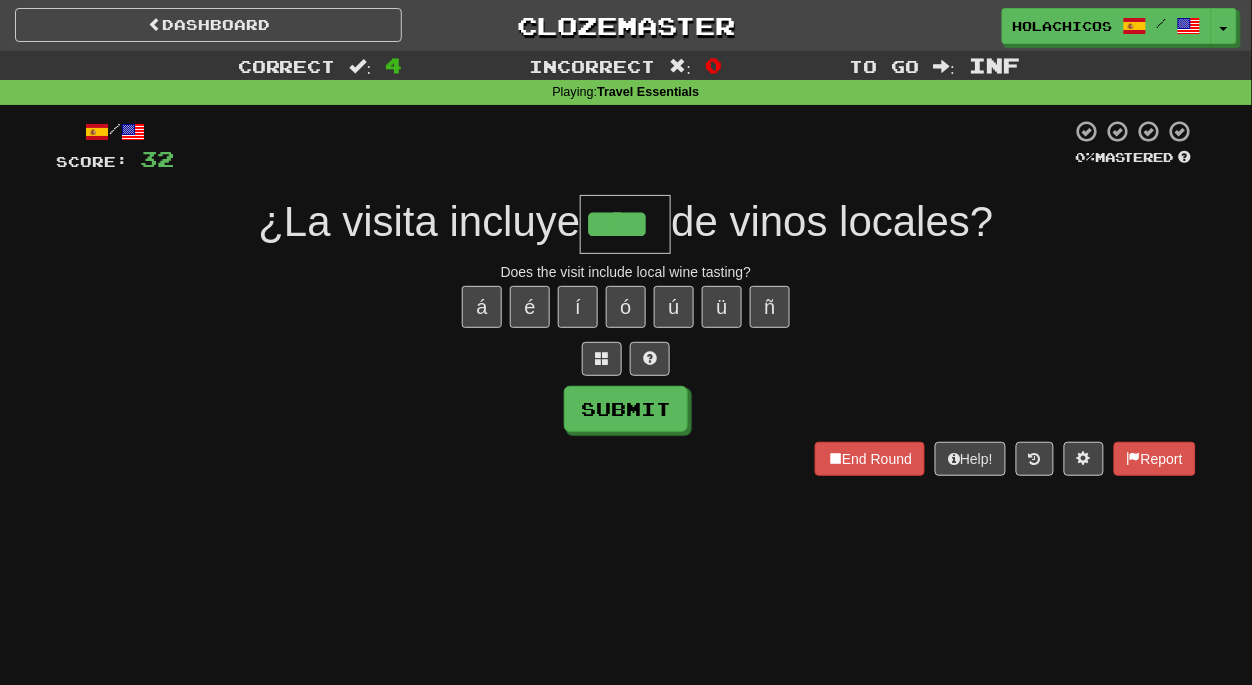 type on "****" 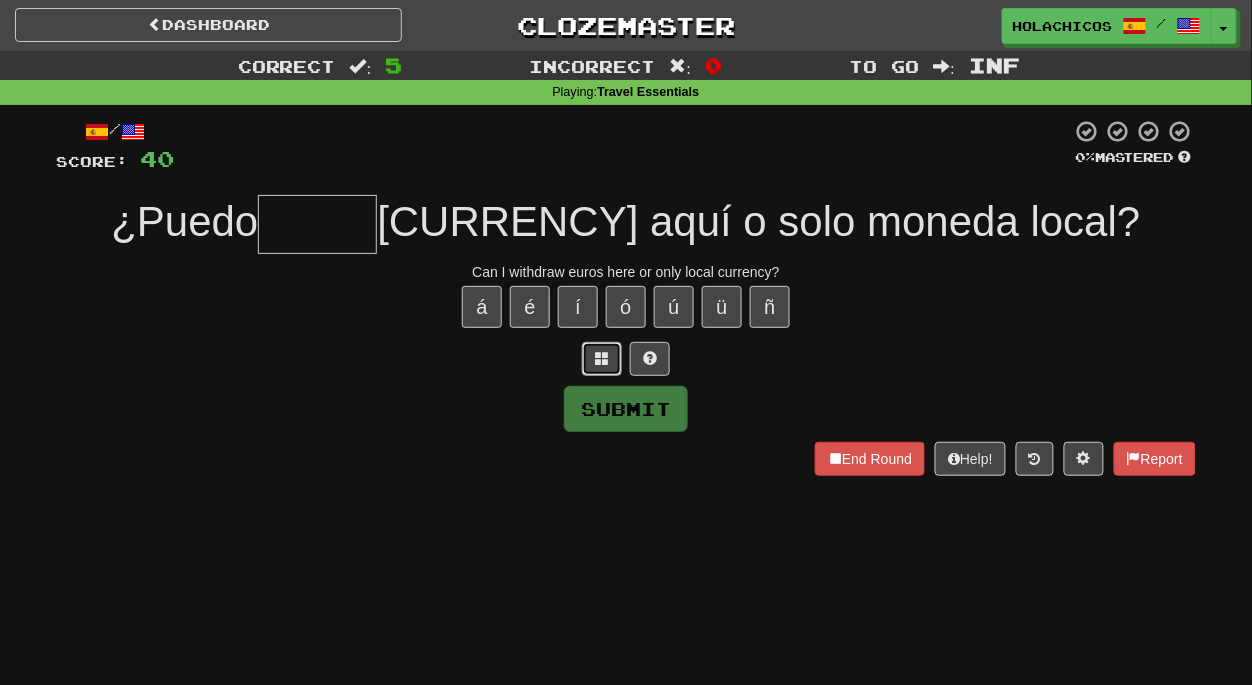 click at bounding box center (602, 358) 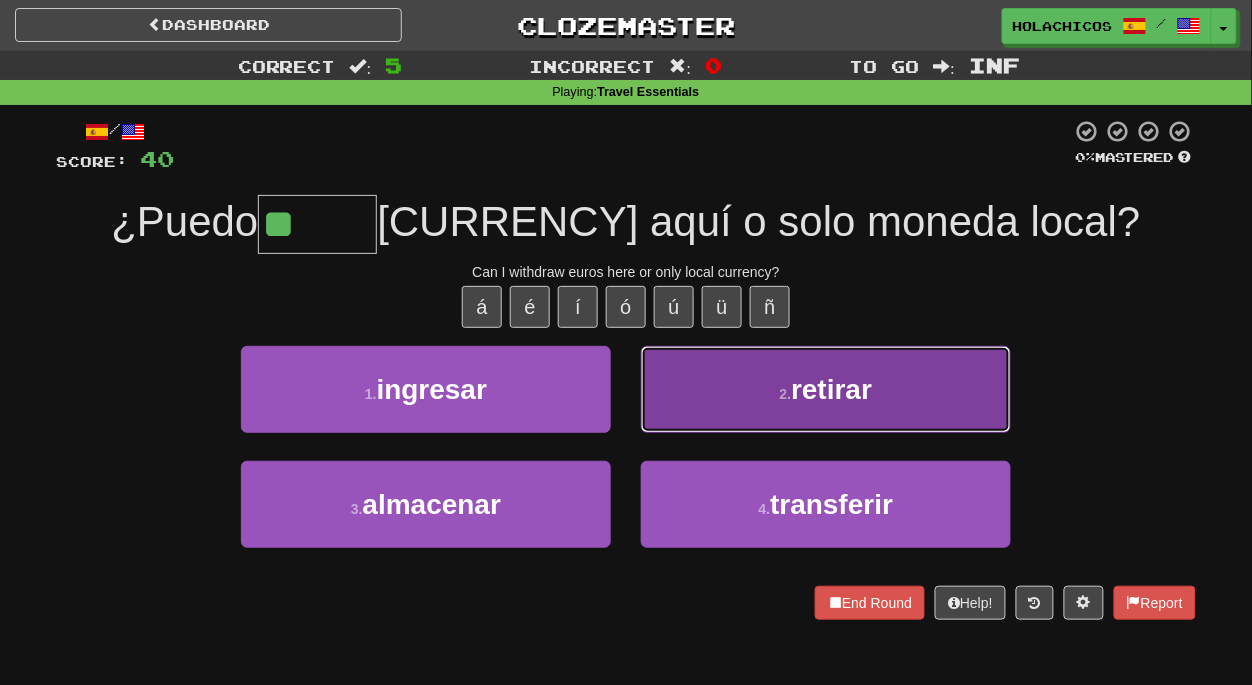 click on "2 .  retirar" at bounding box center (826, 389) 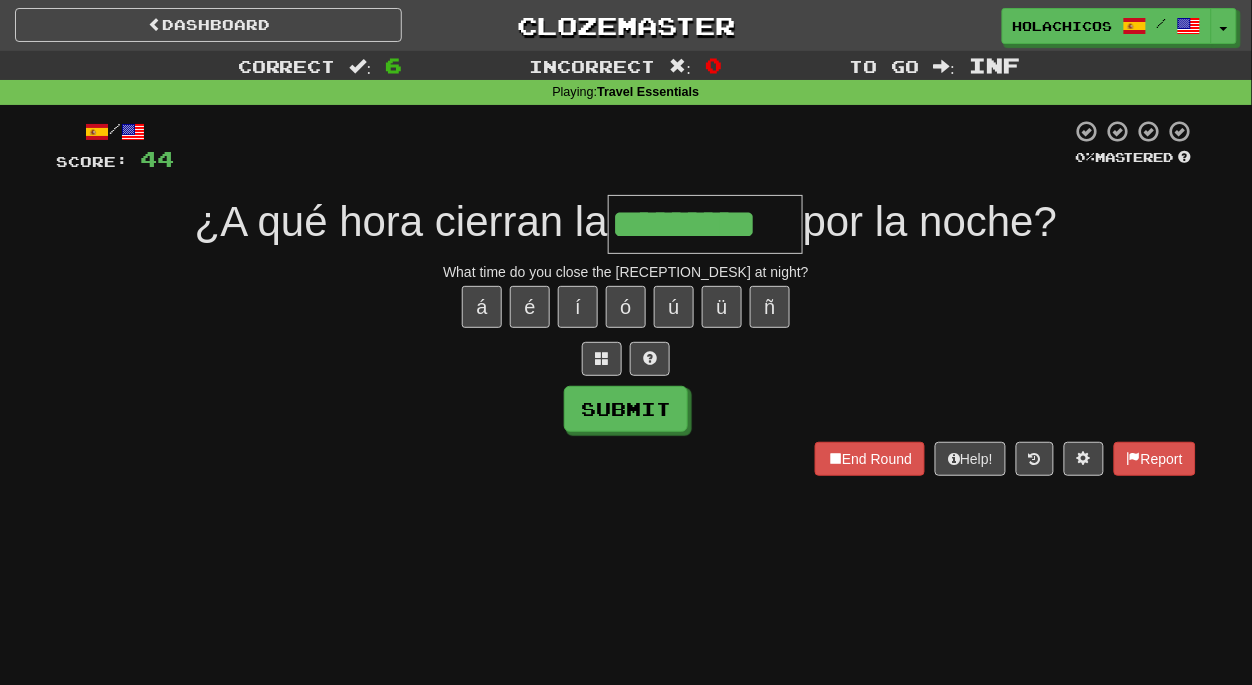 type on "*********" 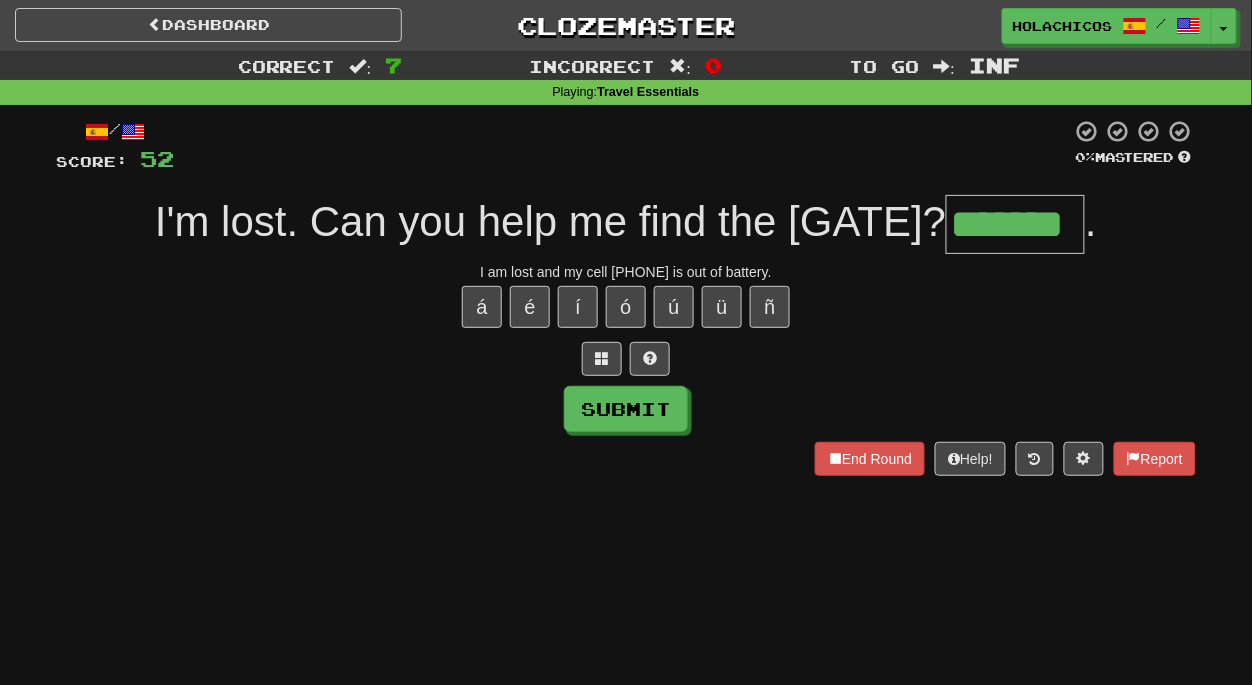 type on "*******" 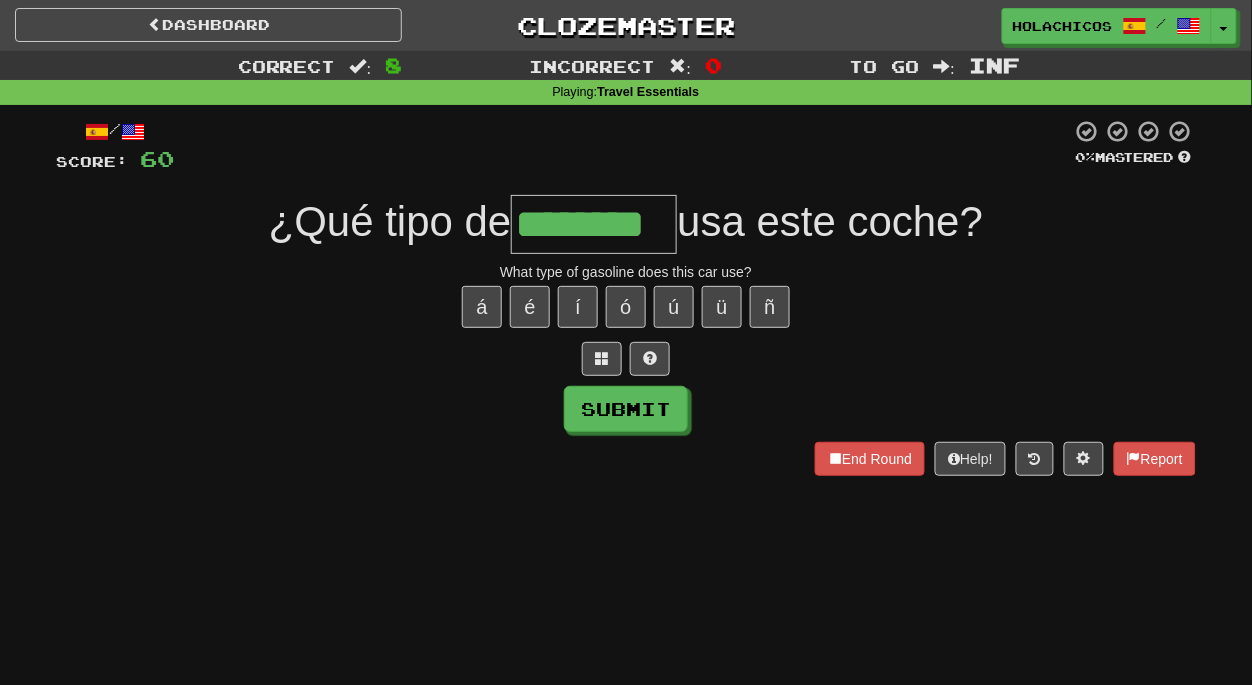 type on "********" 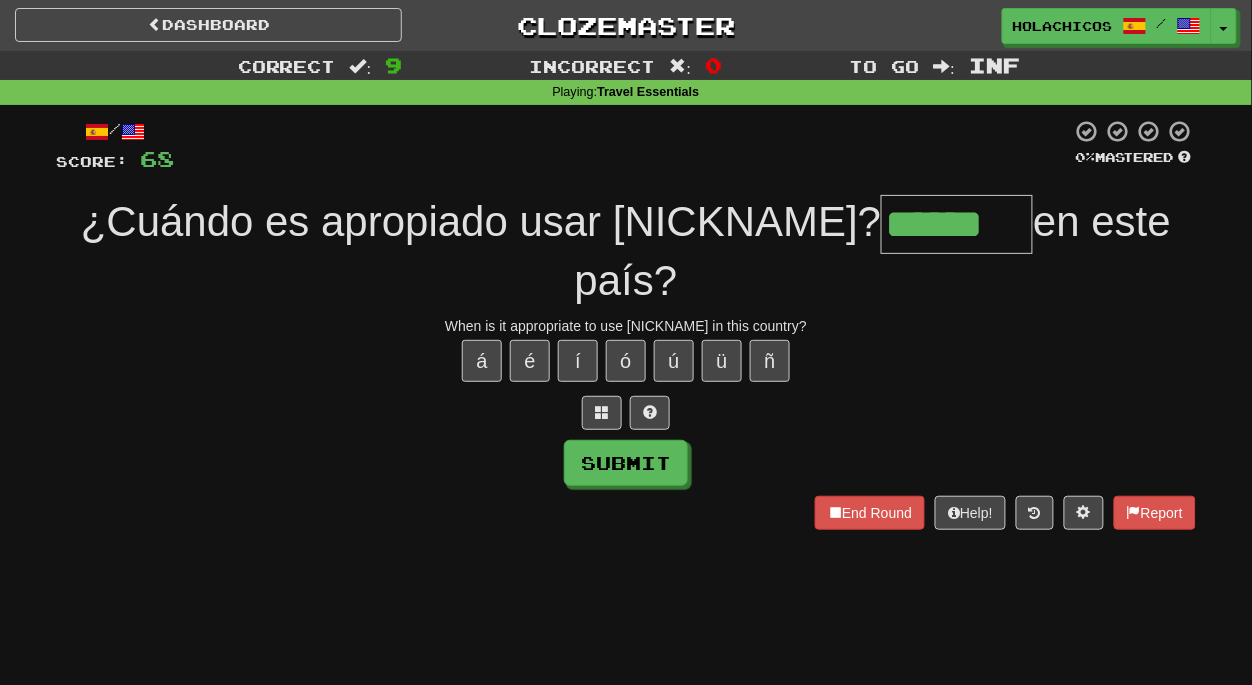type on "******" 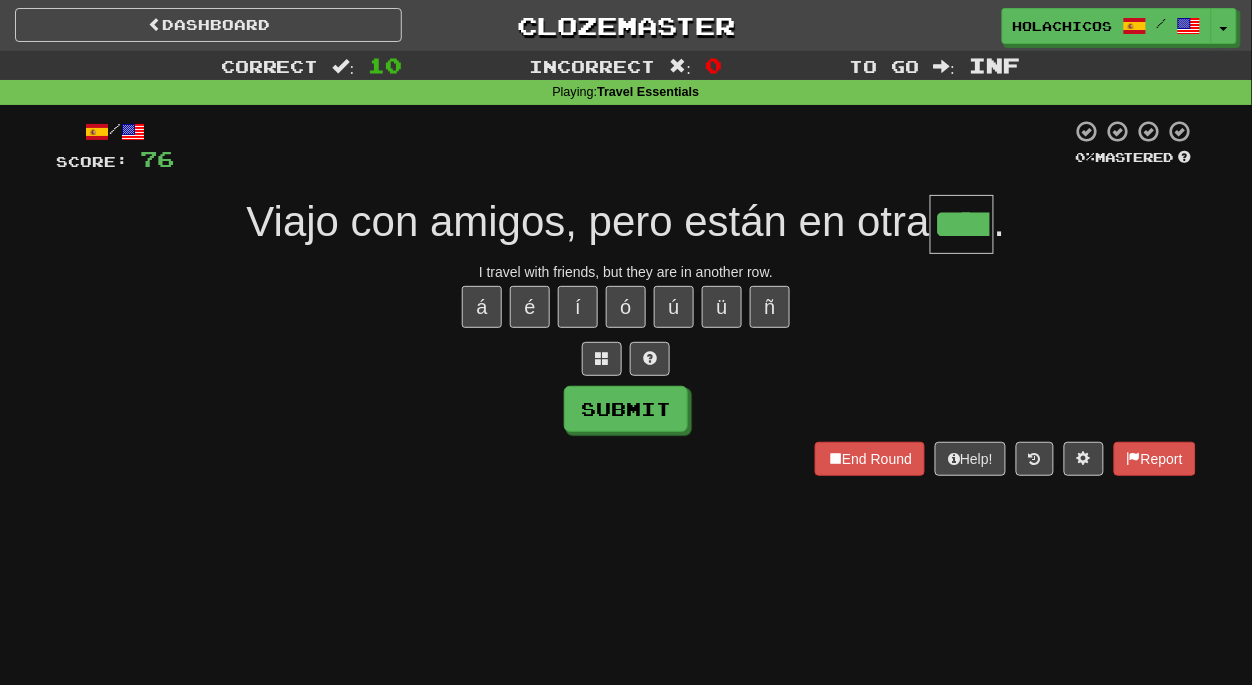type on "****" 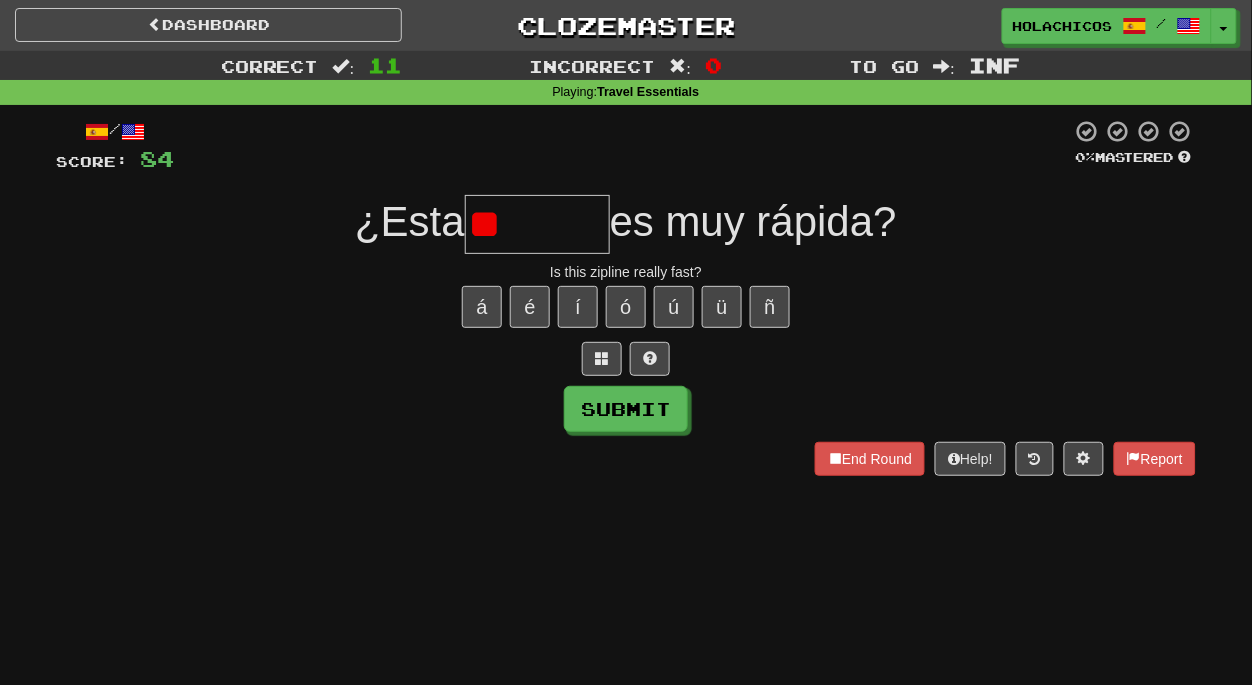 type on "*" 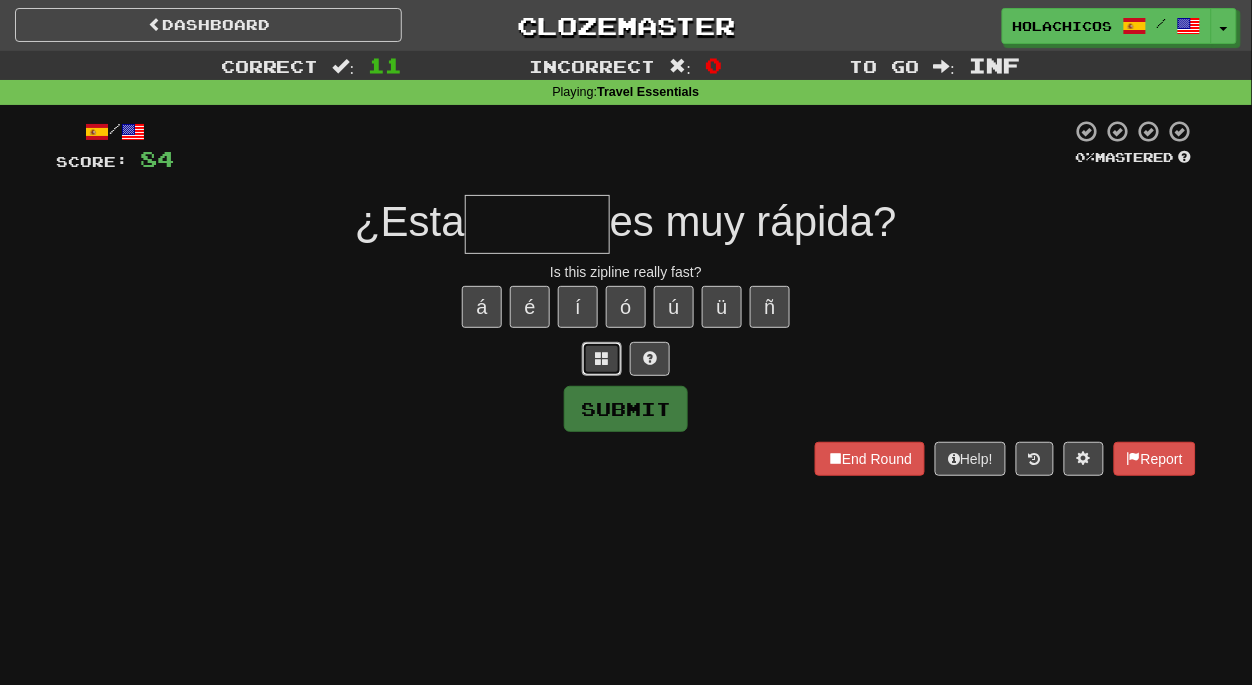 click at bounding box center (602, 359) 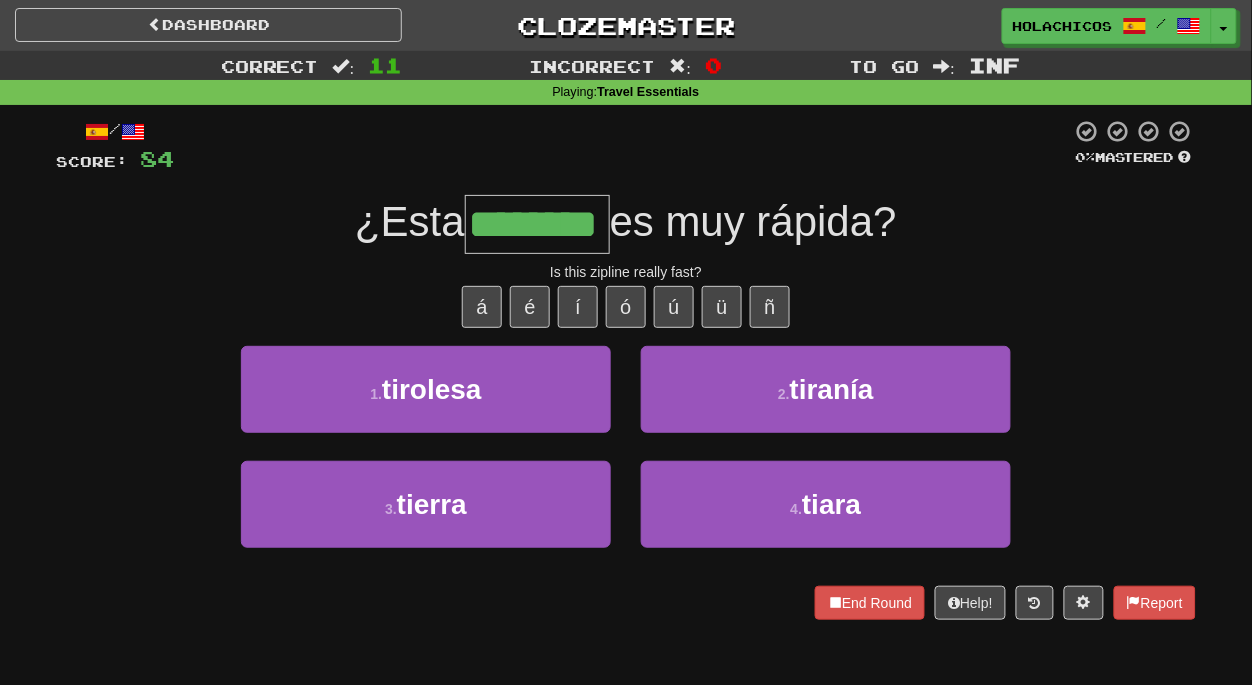 type on "********" 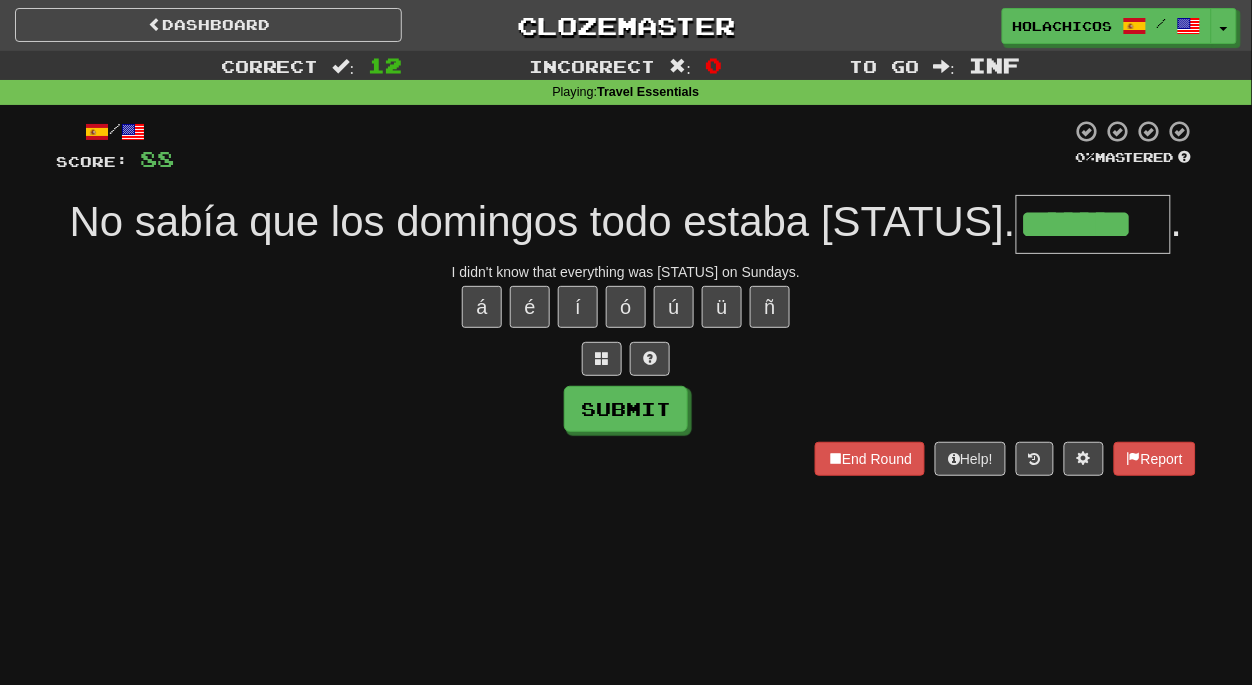 type on "*******" 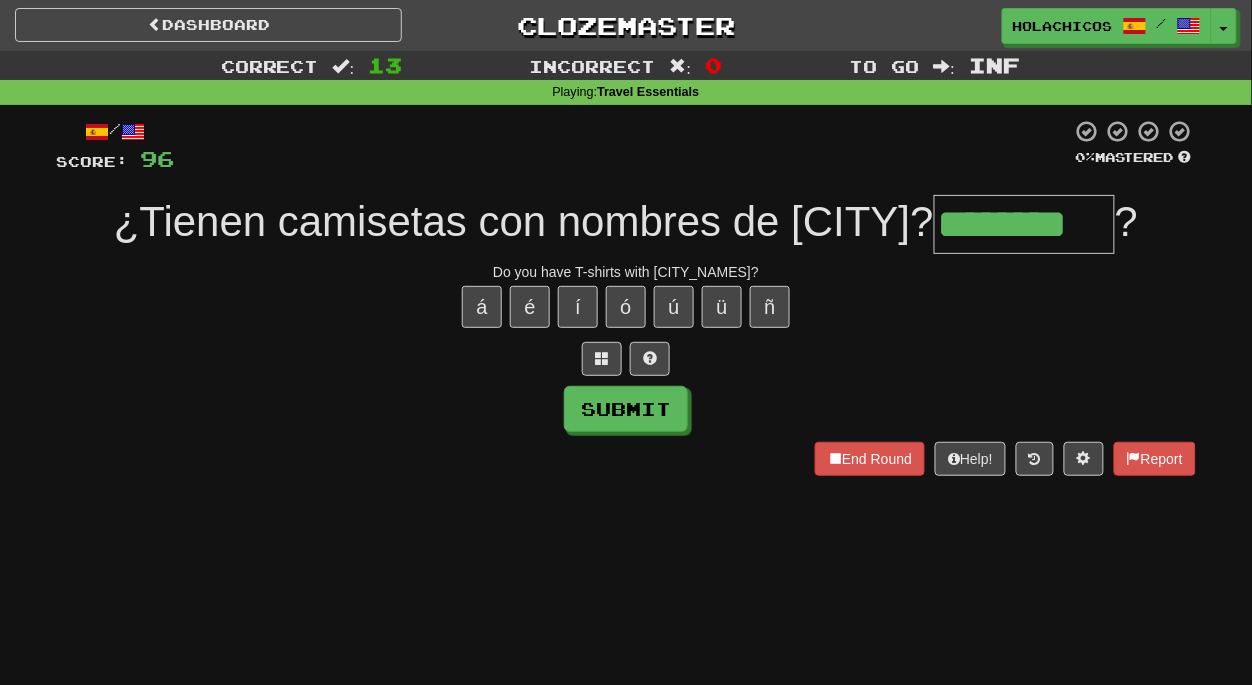 type on "********" 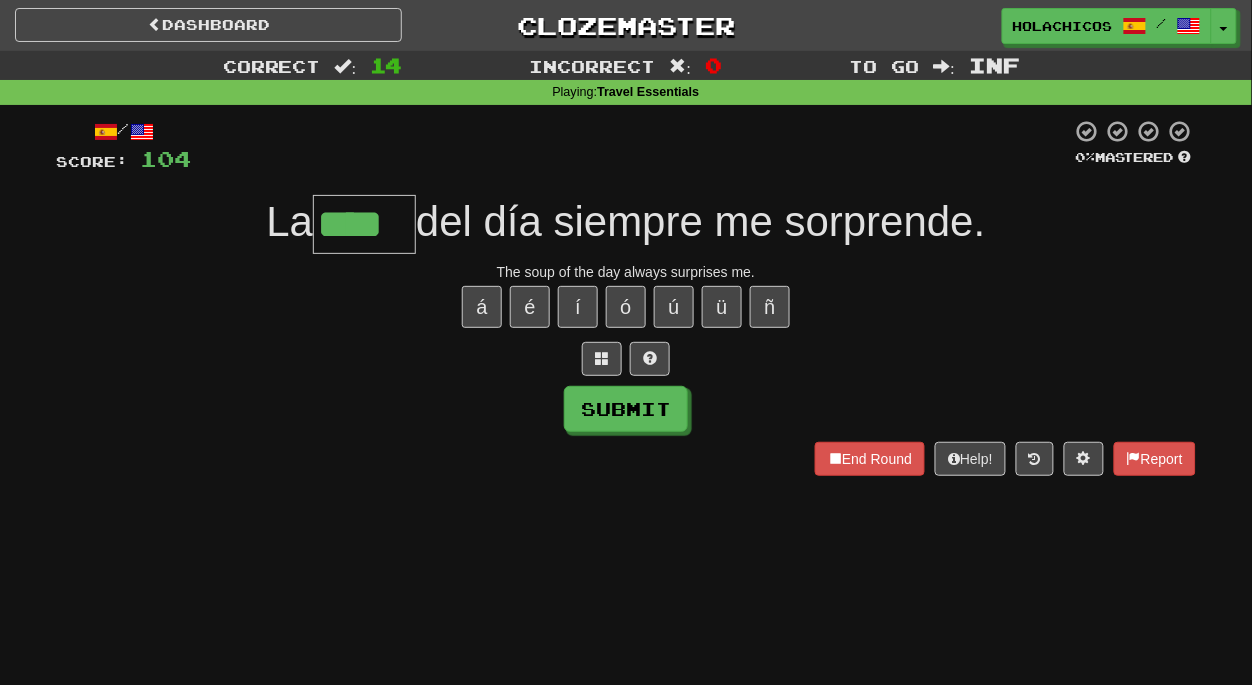 type on "****" 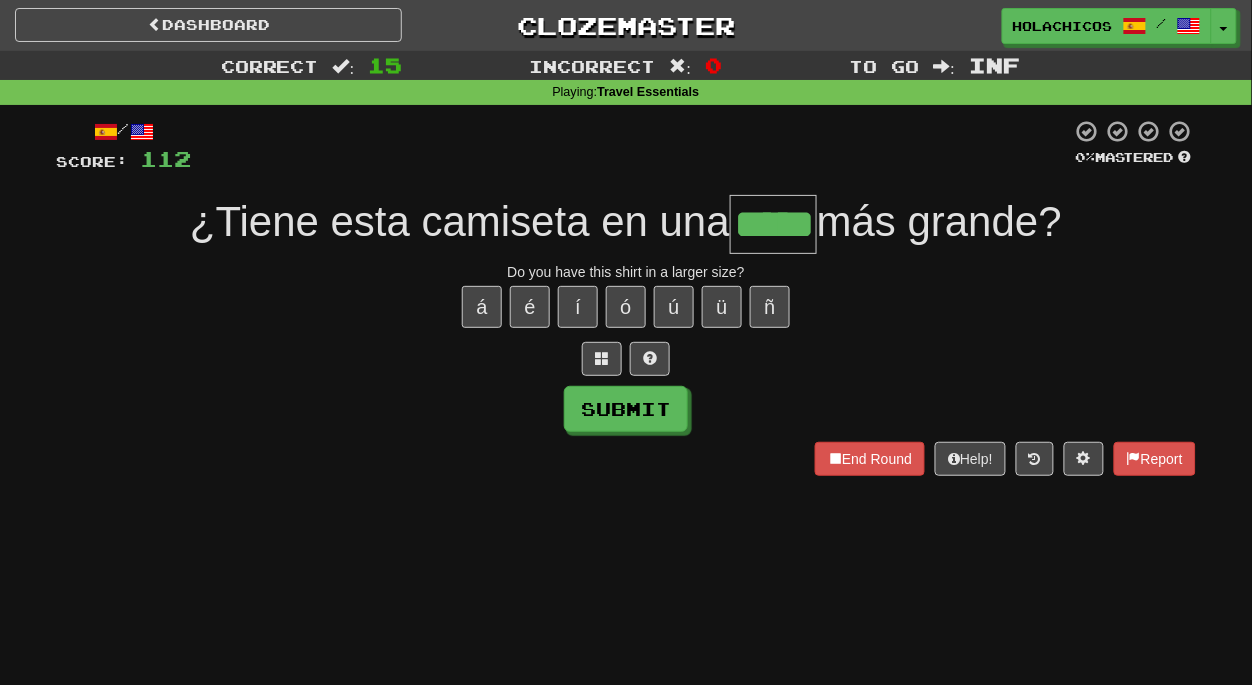type on "*****" 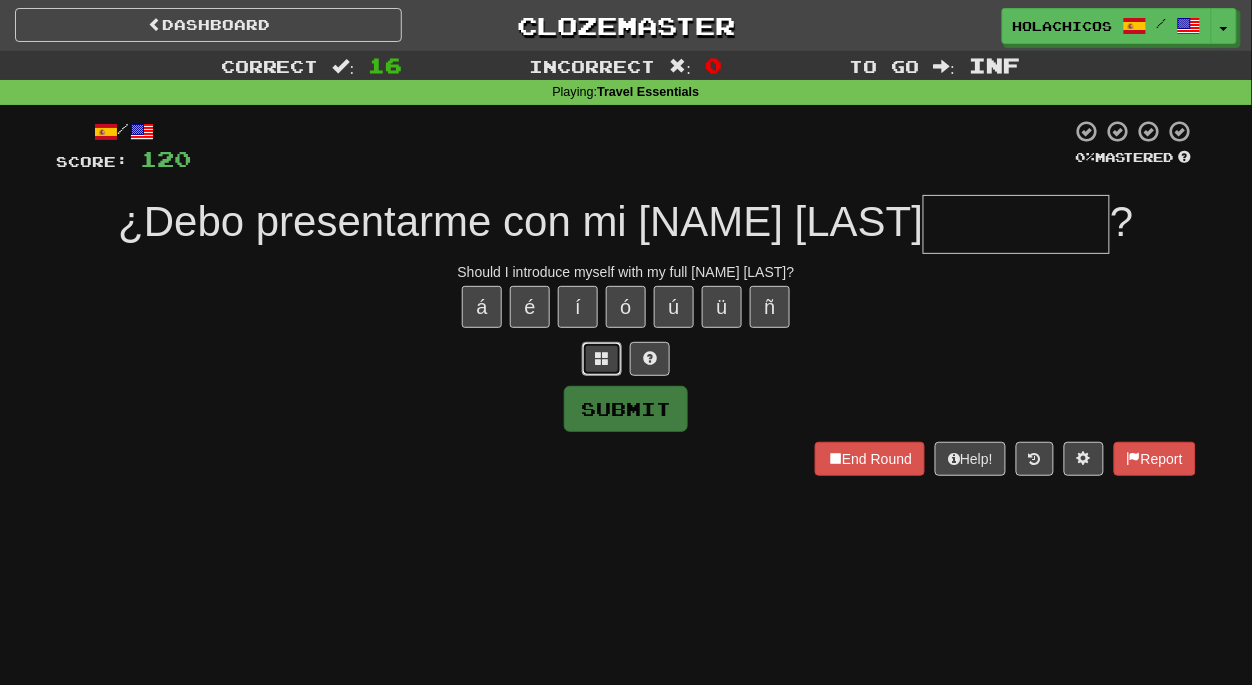 click at bounding box center [602, 358] 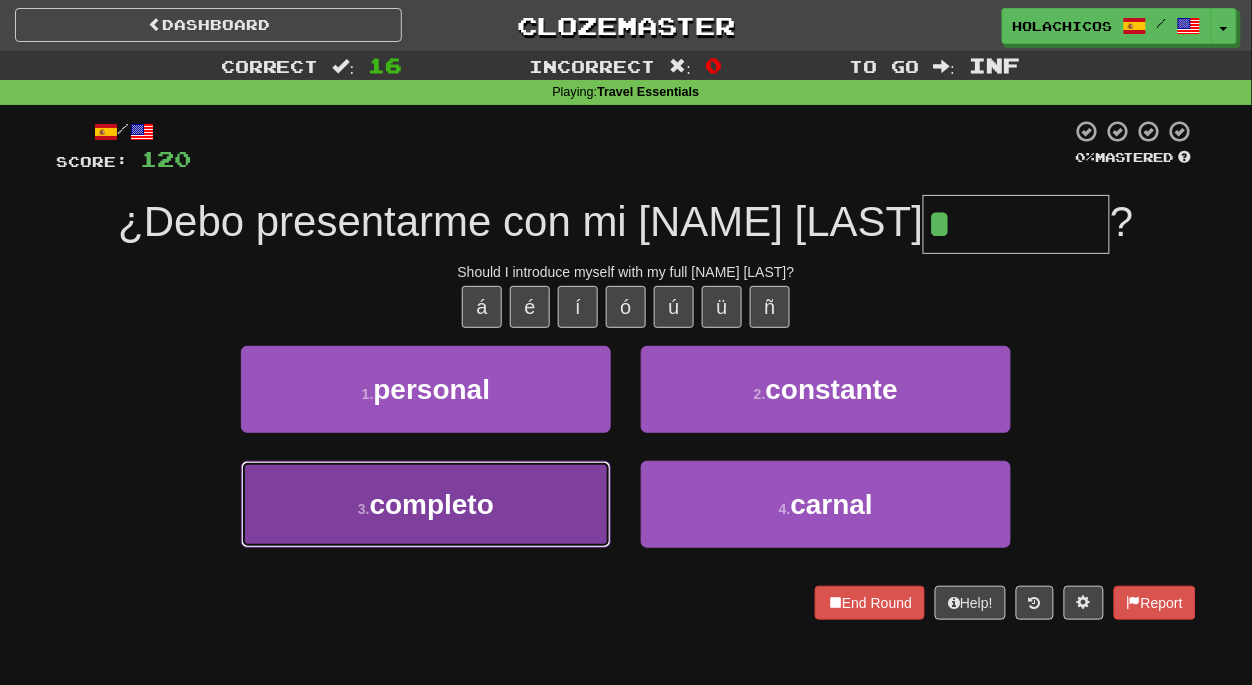 click on "3 .  completo" at bounding box center (426, 504) 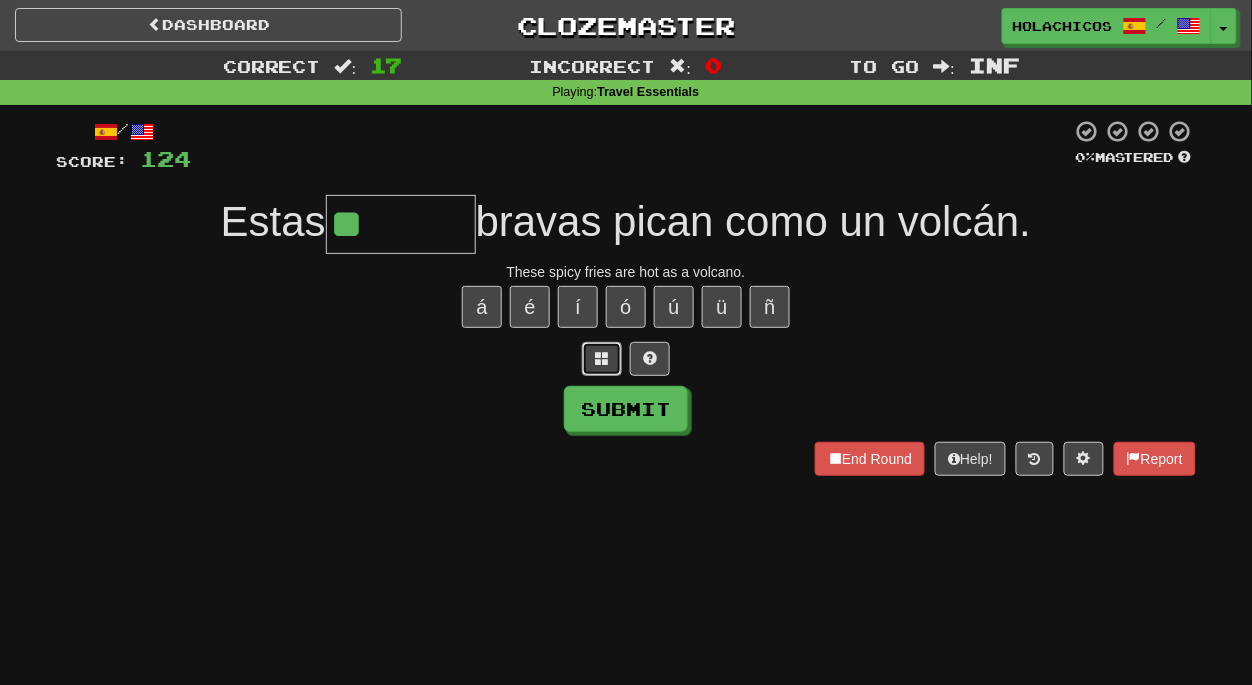 click at bounding box center (602, 358) 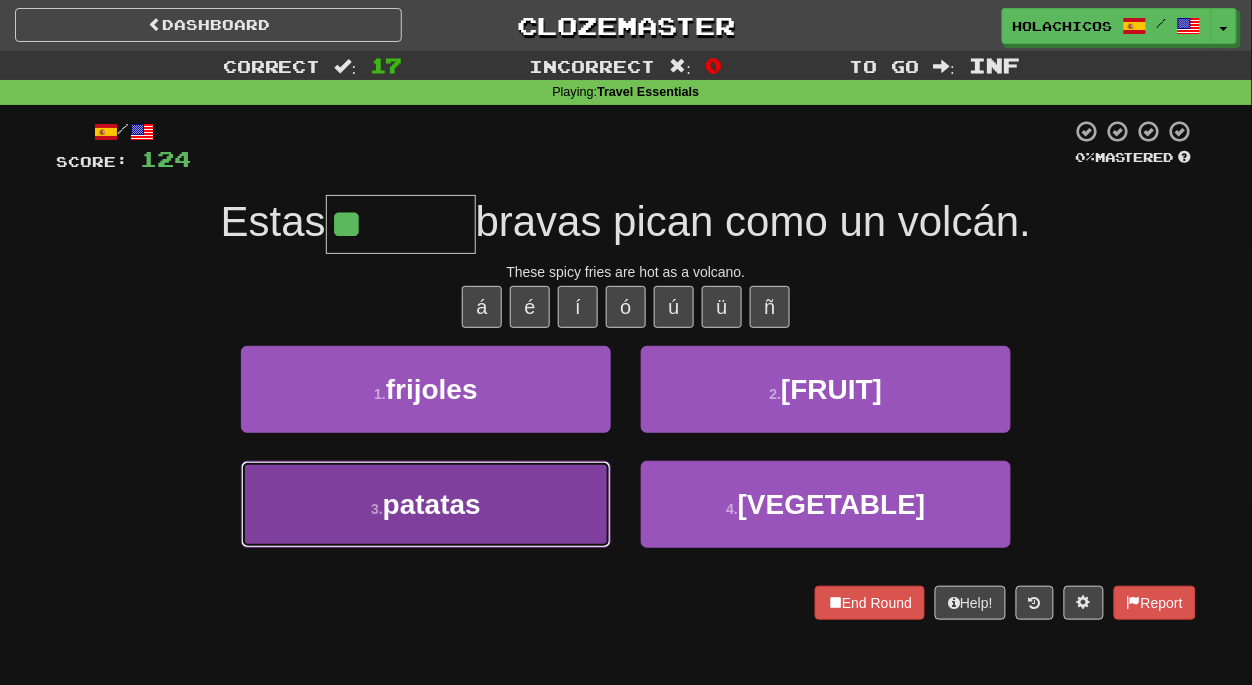 click on "3 .  patatas" at bounding box center (426, 504) 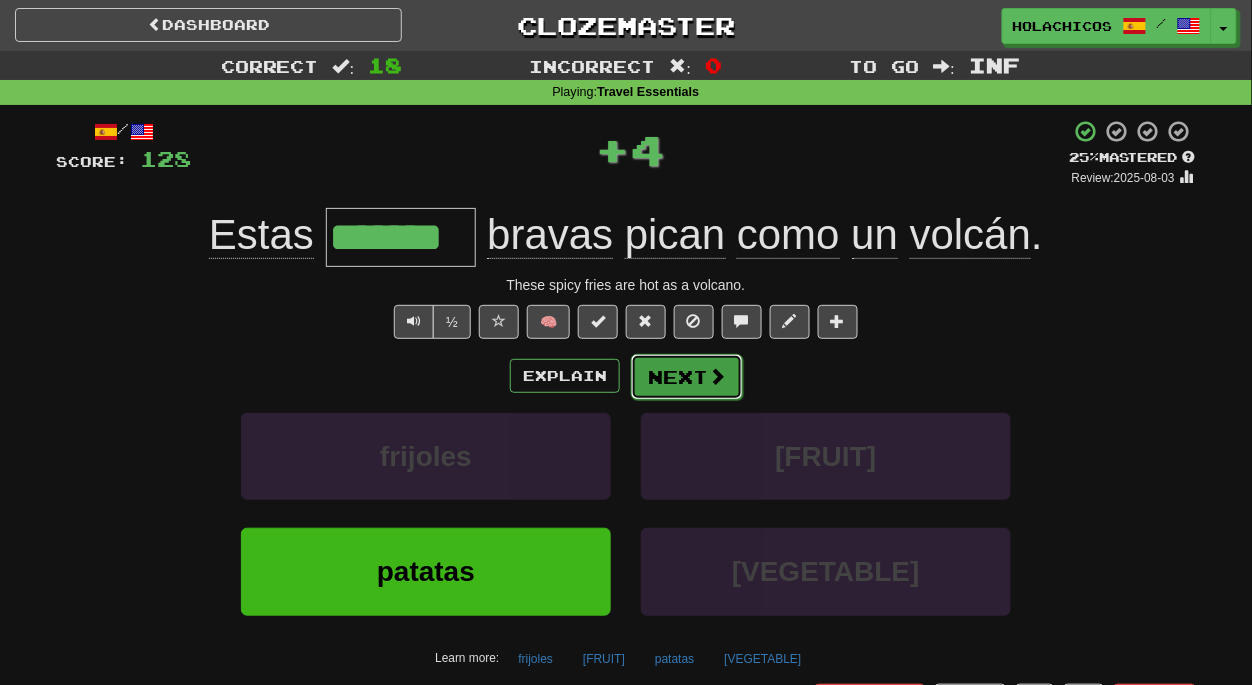 click on "Next" at bounding box center [687, 377] 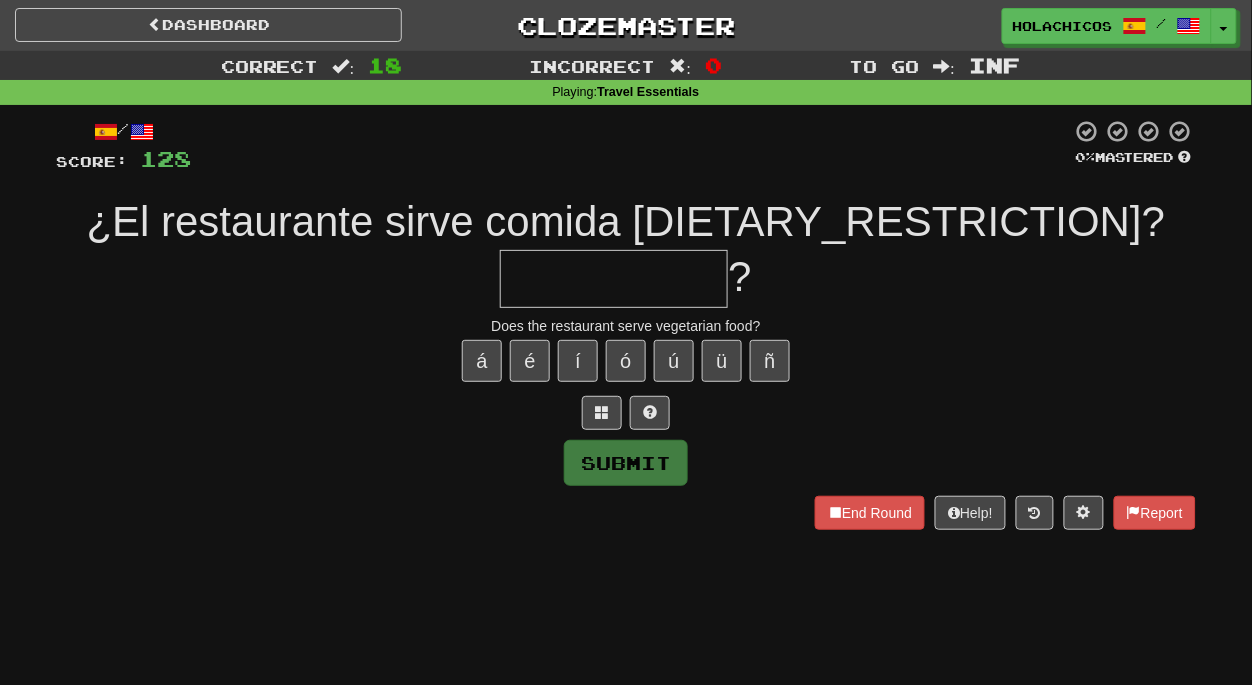 type on "*" 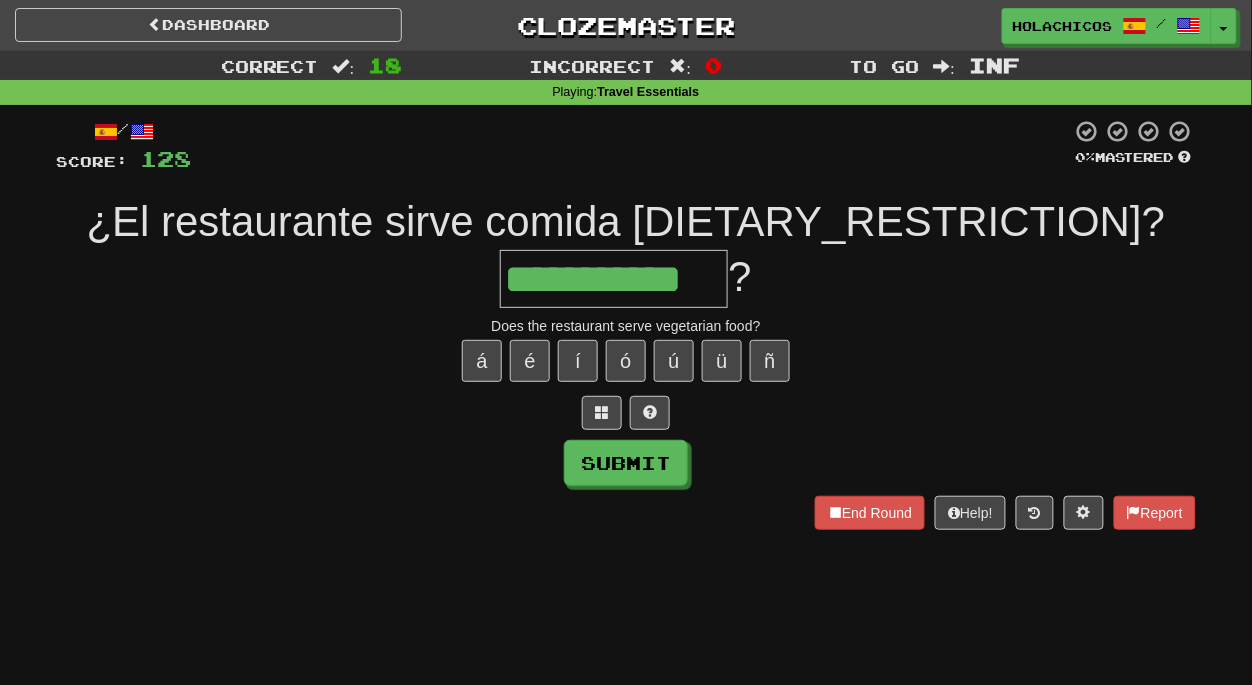 type on "**********" 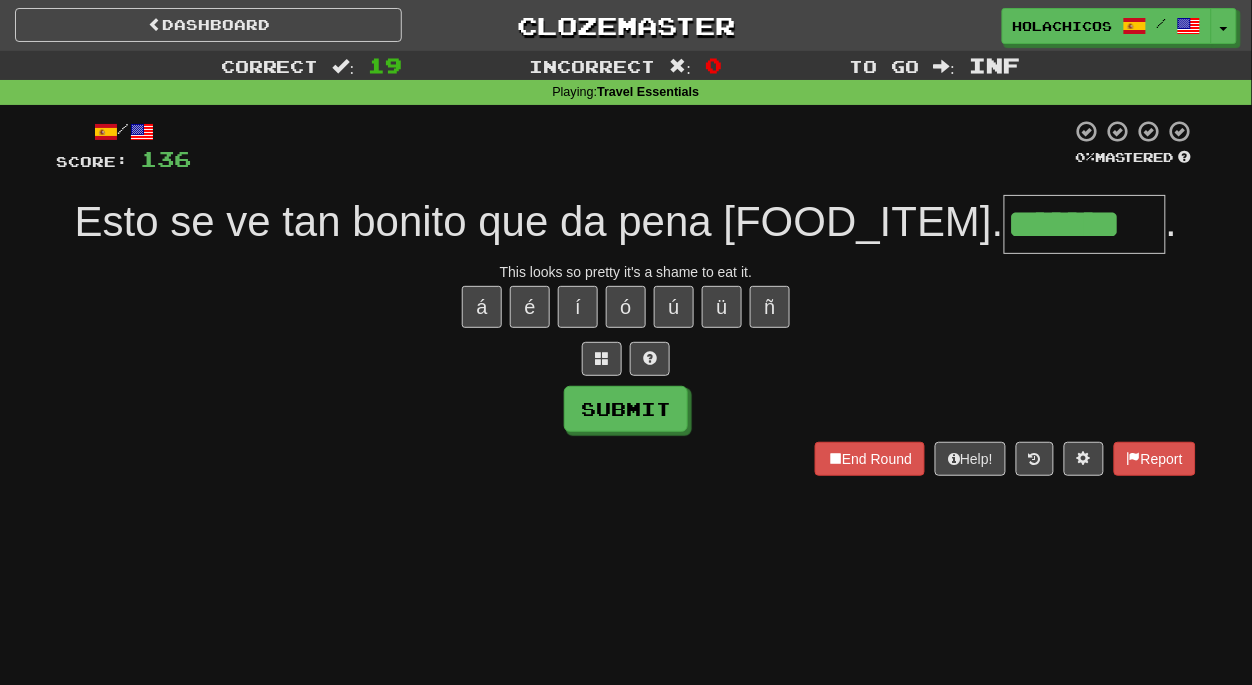 type on "*******" 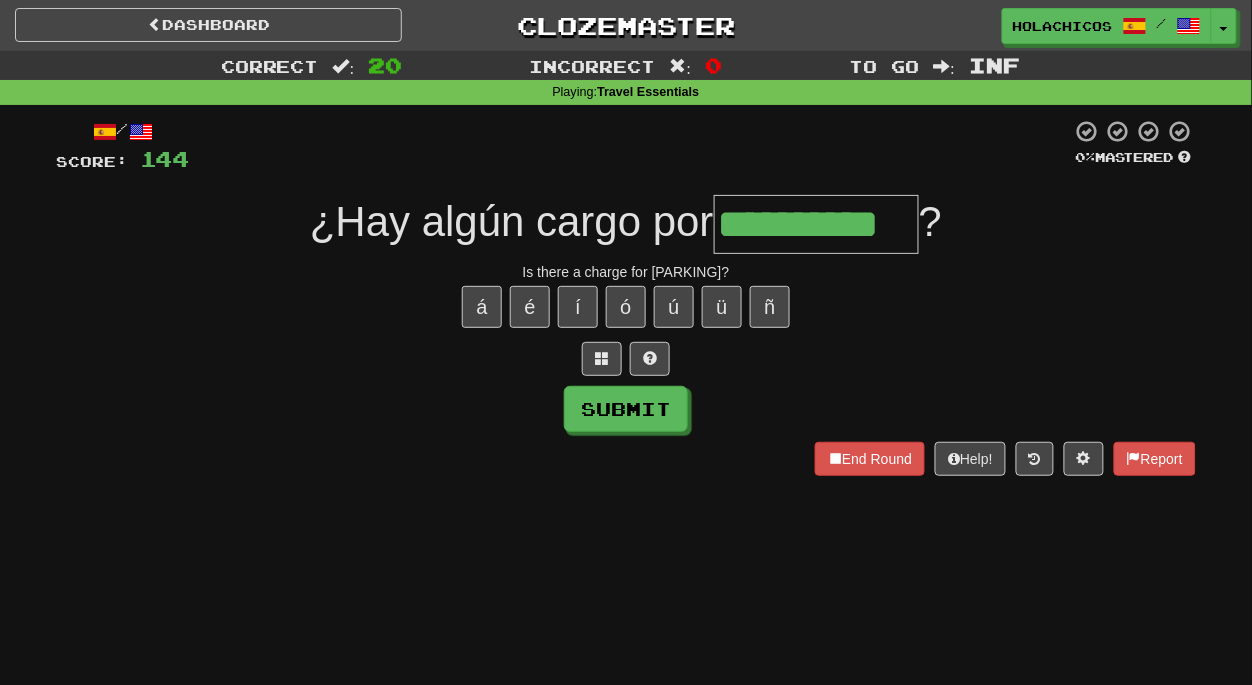 type on "**********" 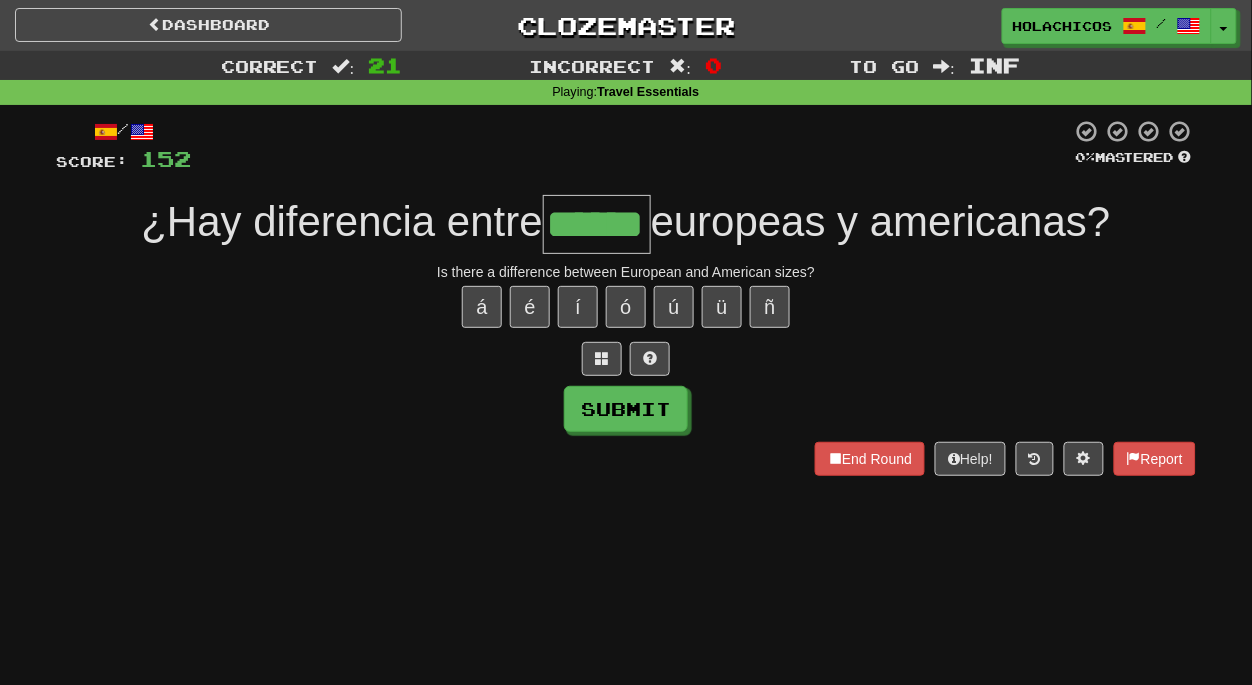 type on "******" 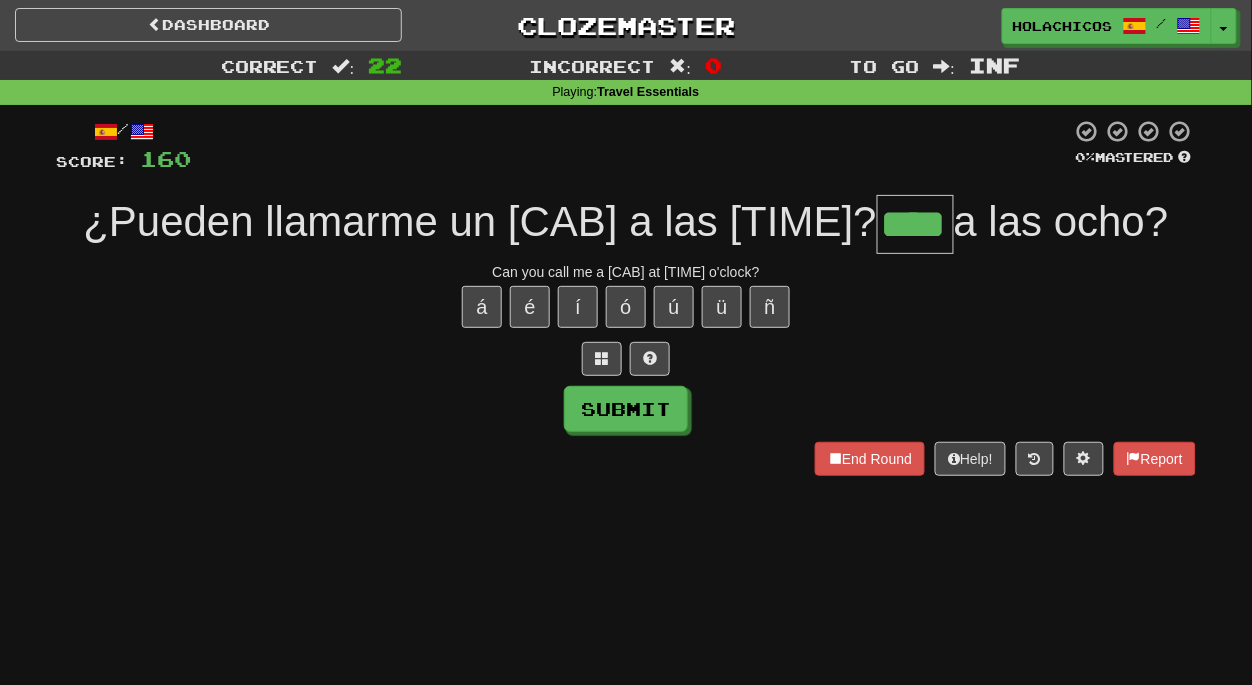 type on "****" 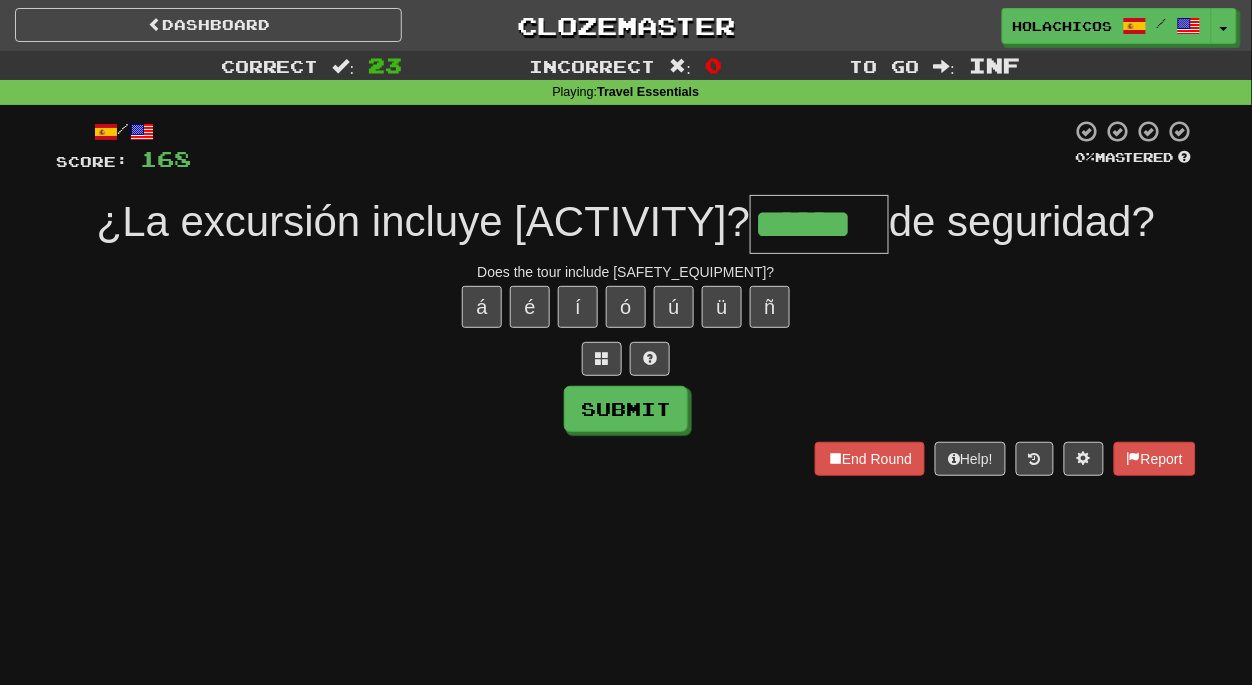 type on "******" 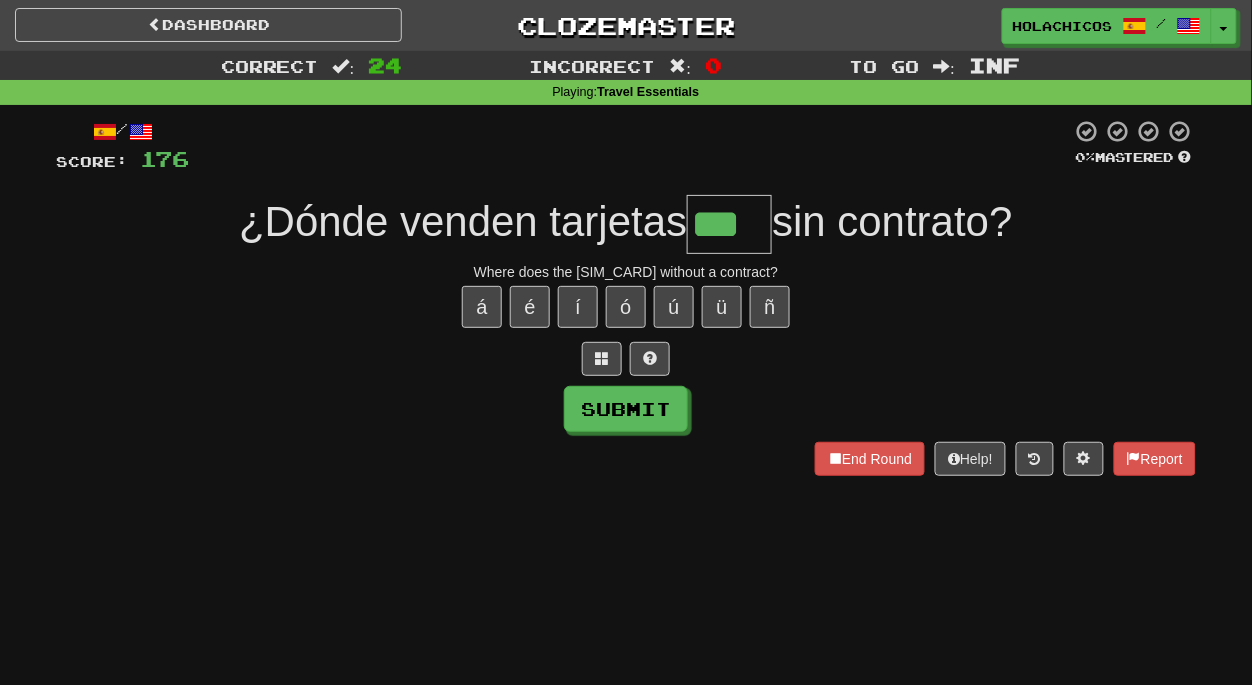 type on "***" 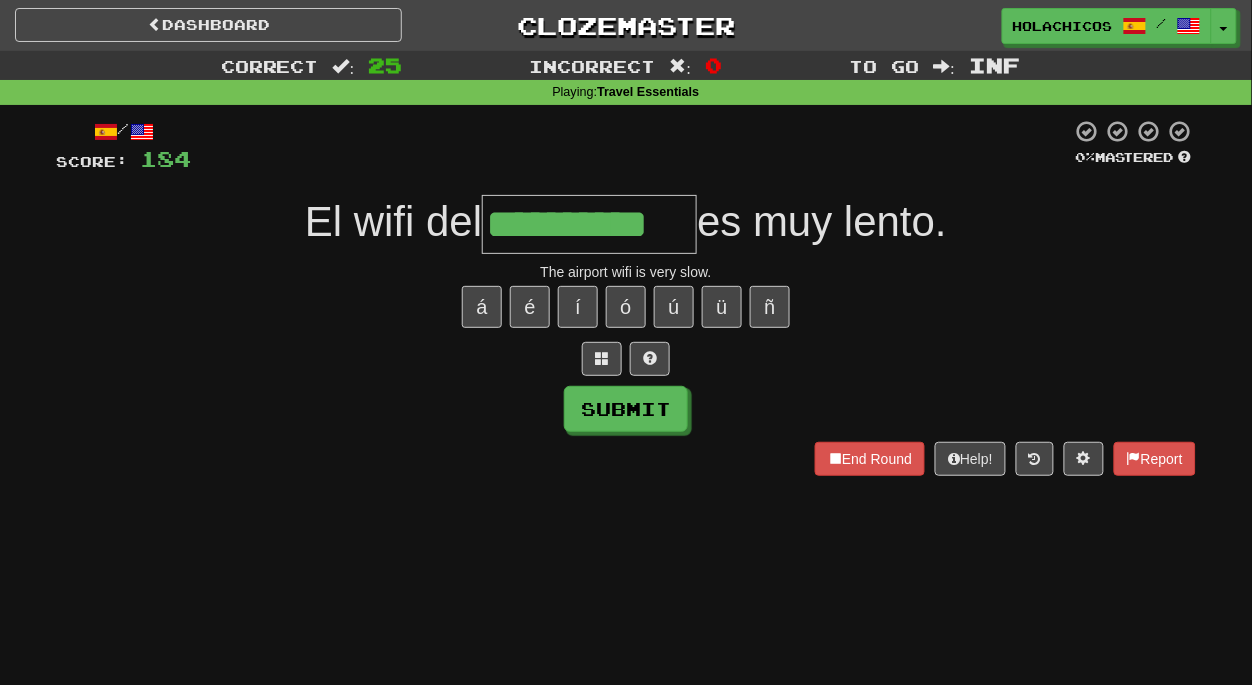 type on "**********" 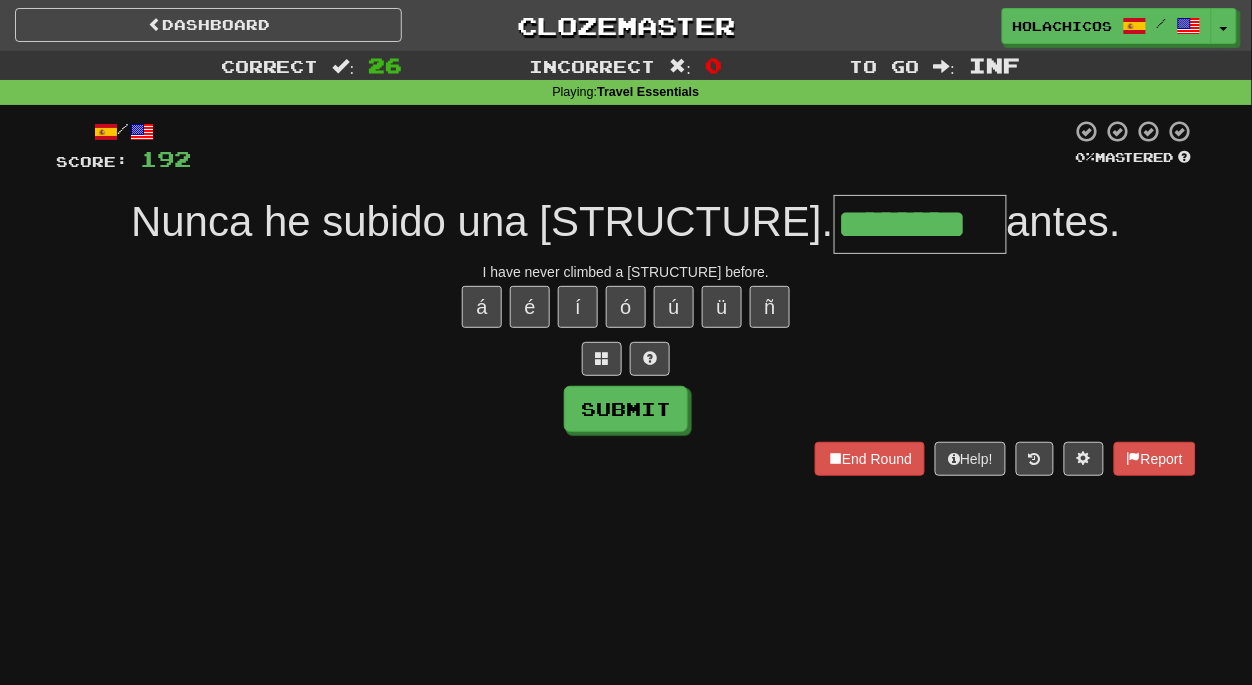 type on "********" 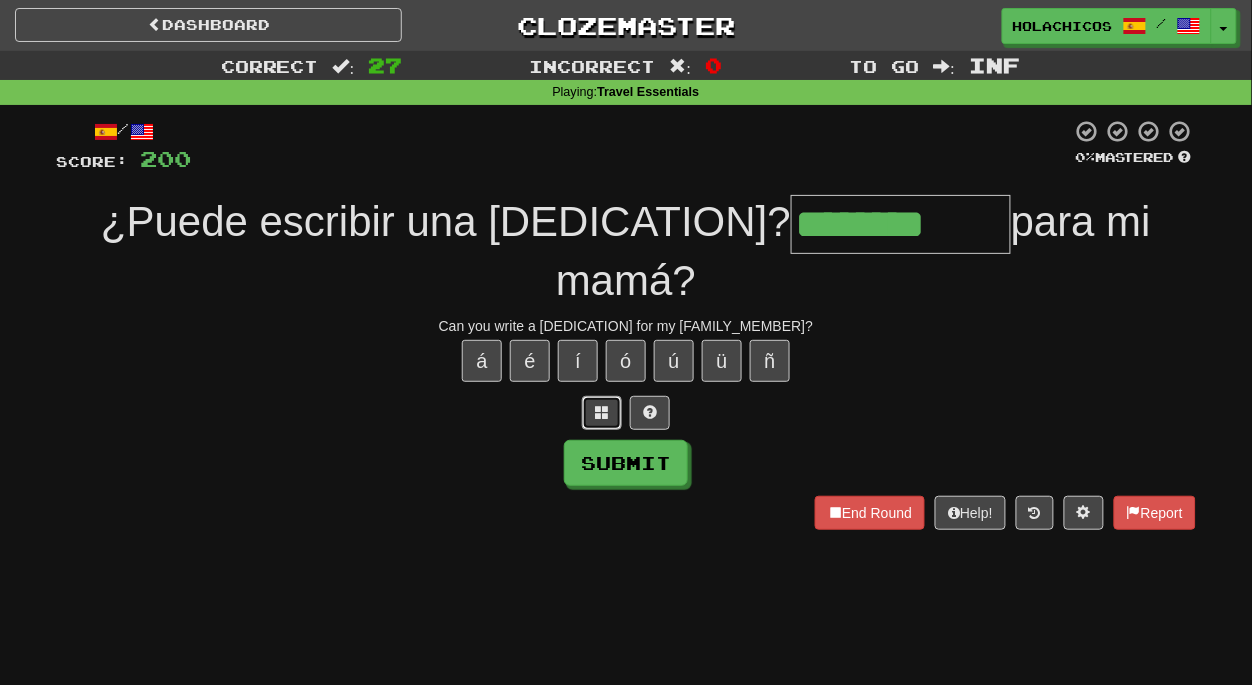 click at bounding box center (602, 412) 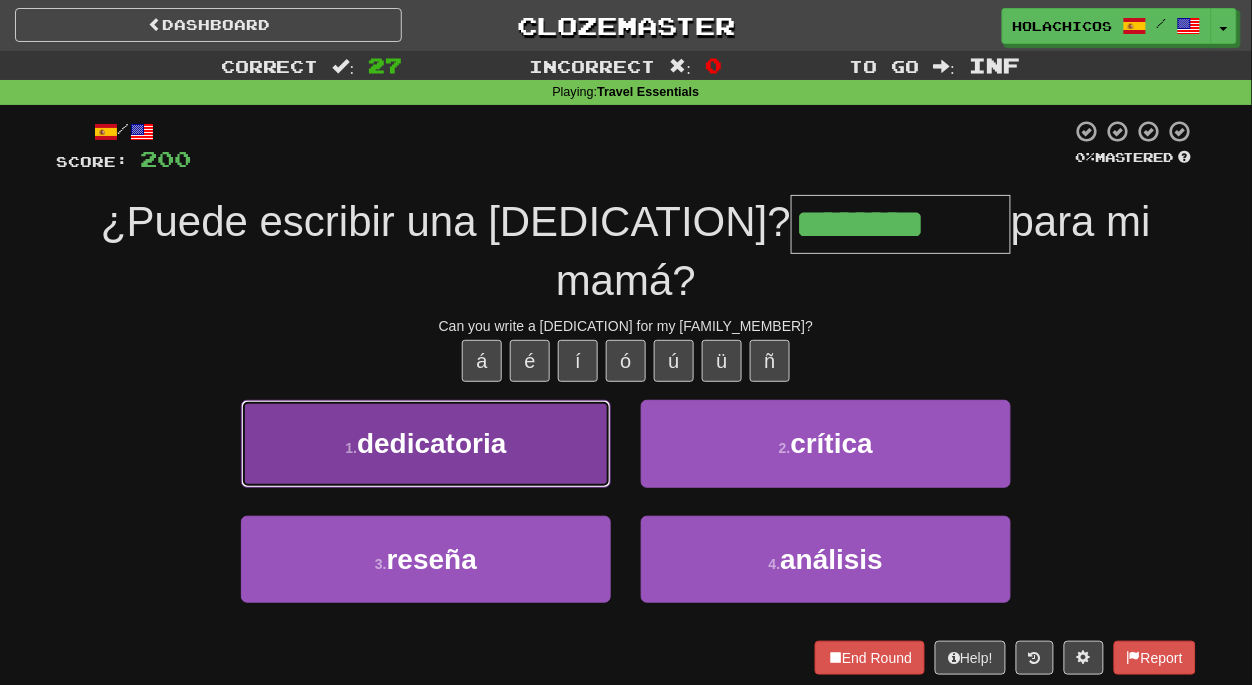 click on "dedicatoria" at bounding box center (431, 443) 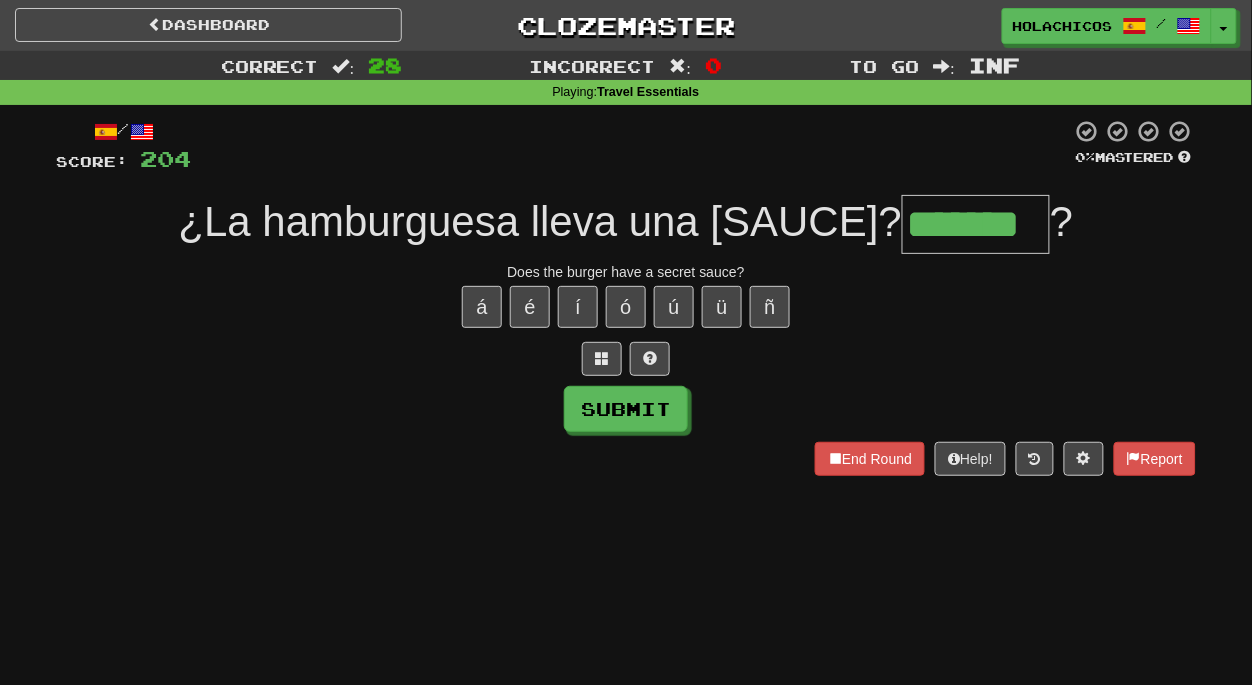 type on "*******" 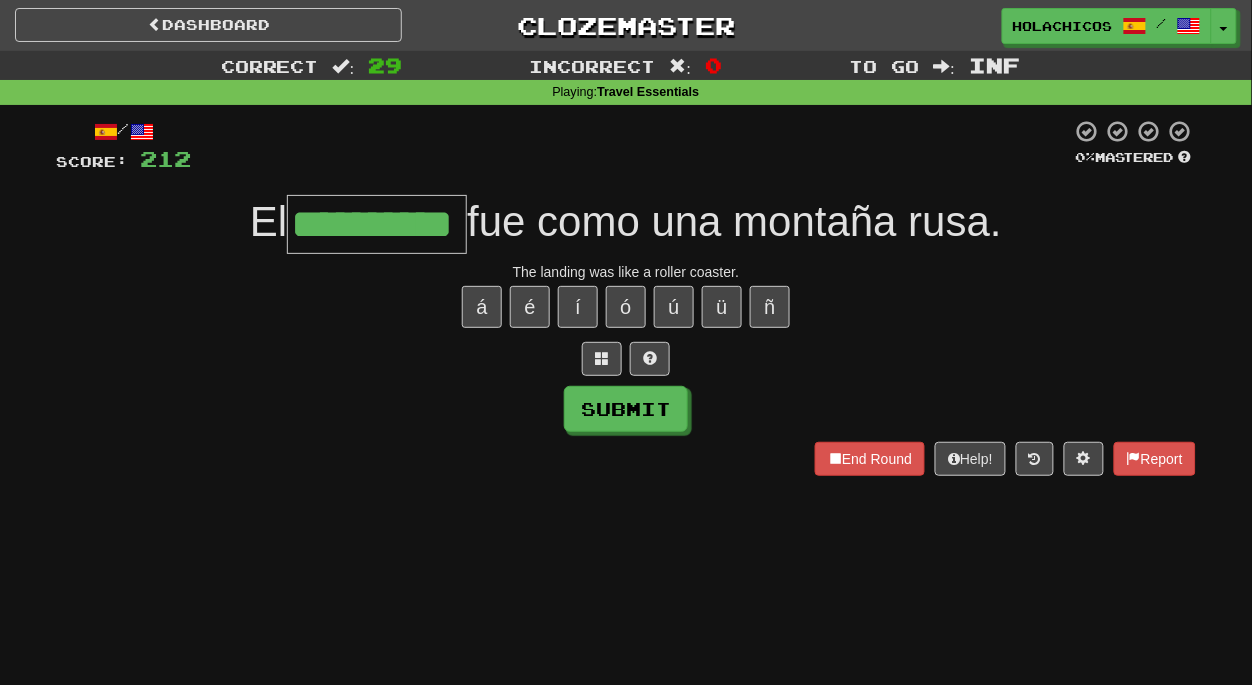 type on "**********" 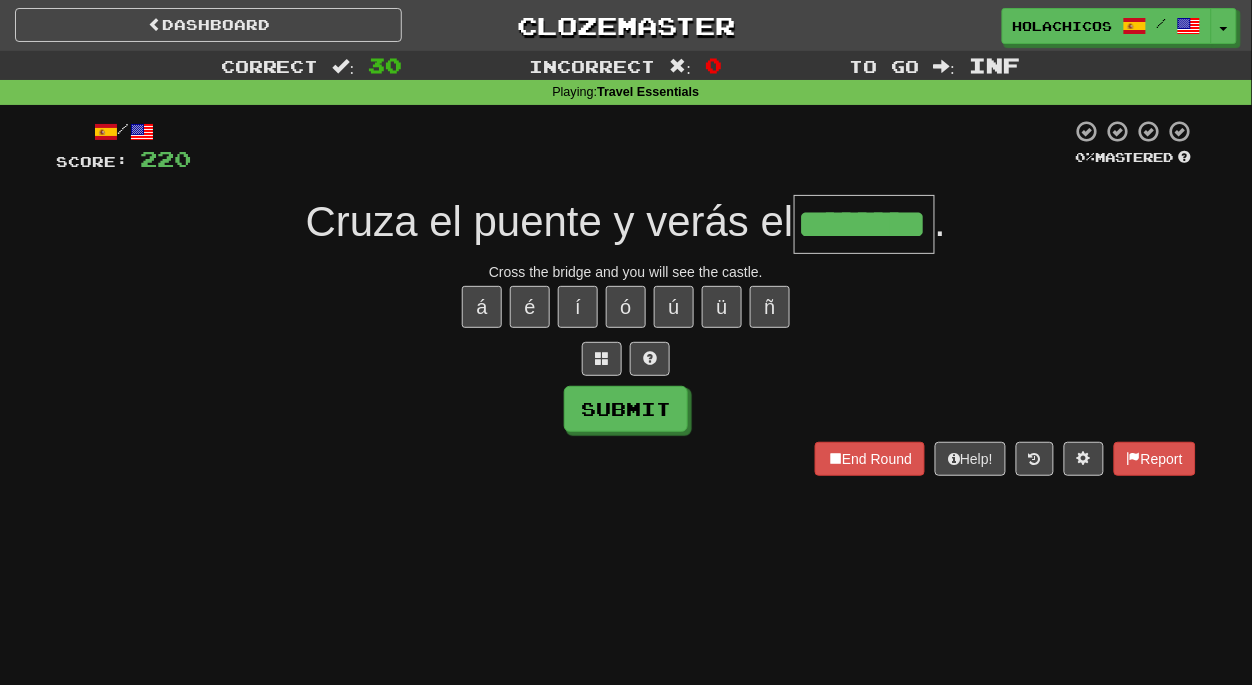 type on "********" 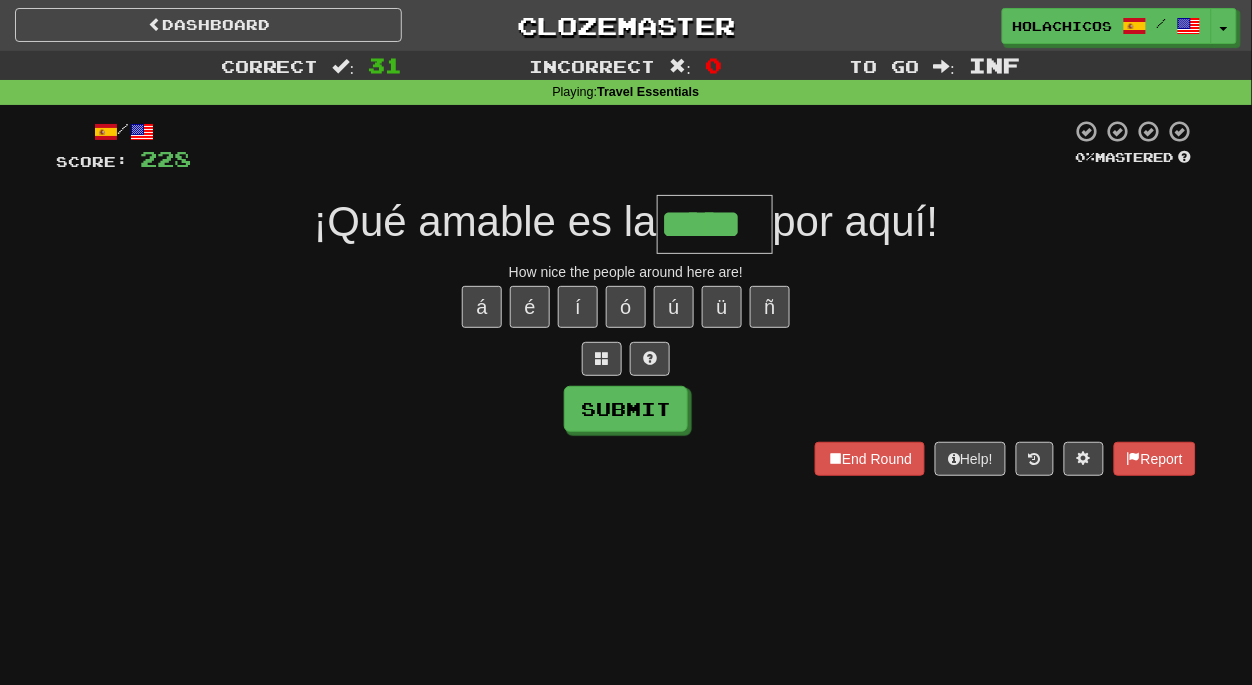 type on "*****" 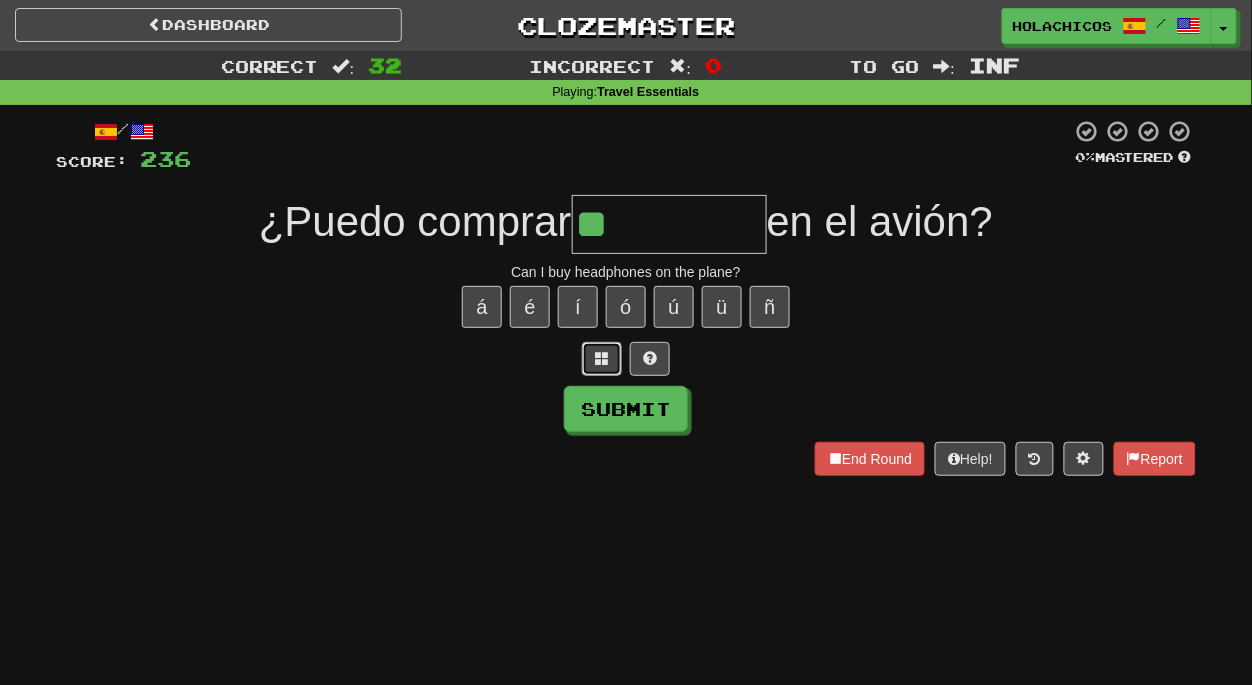 click at bounding box center [602, 358] 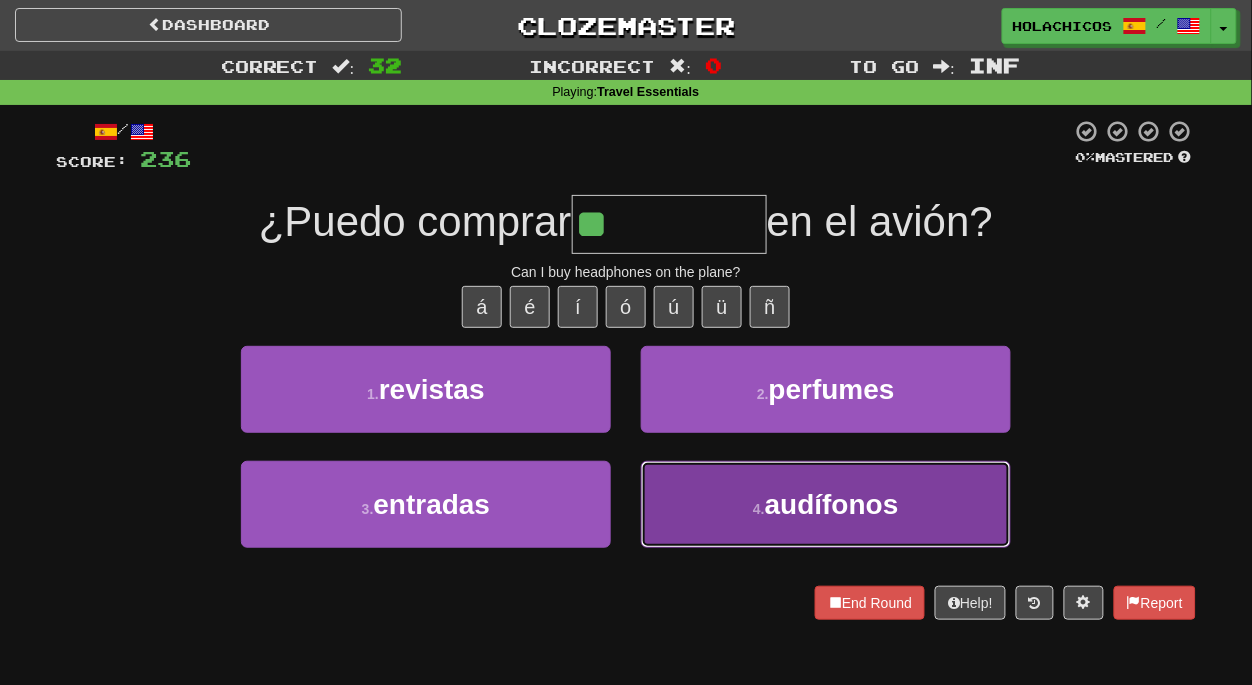 click on "4 .  audífonos" at bounding box center (826, 504) 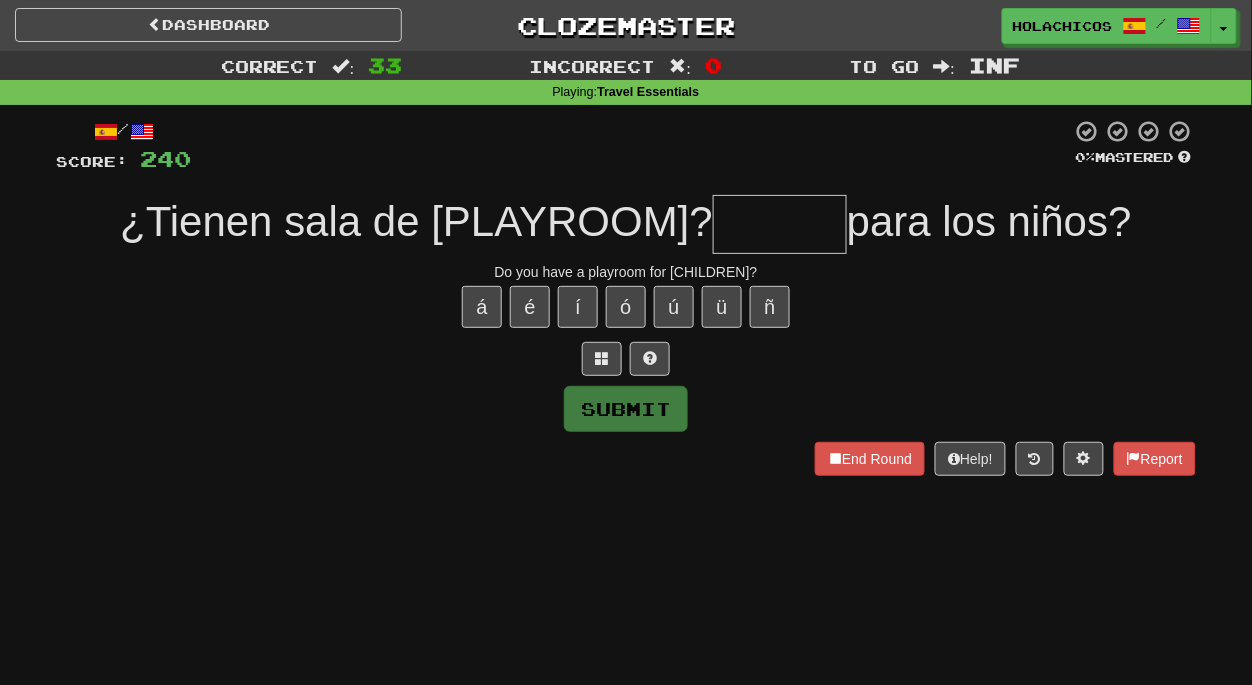 type on "*" 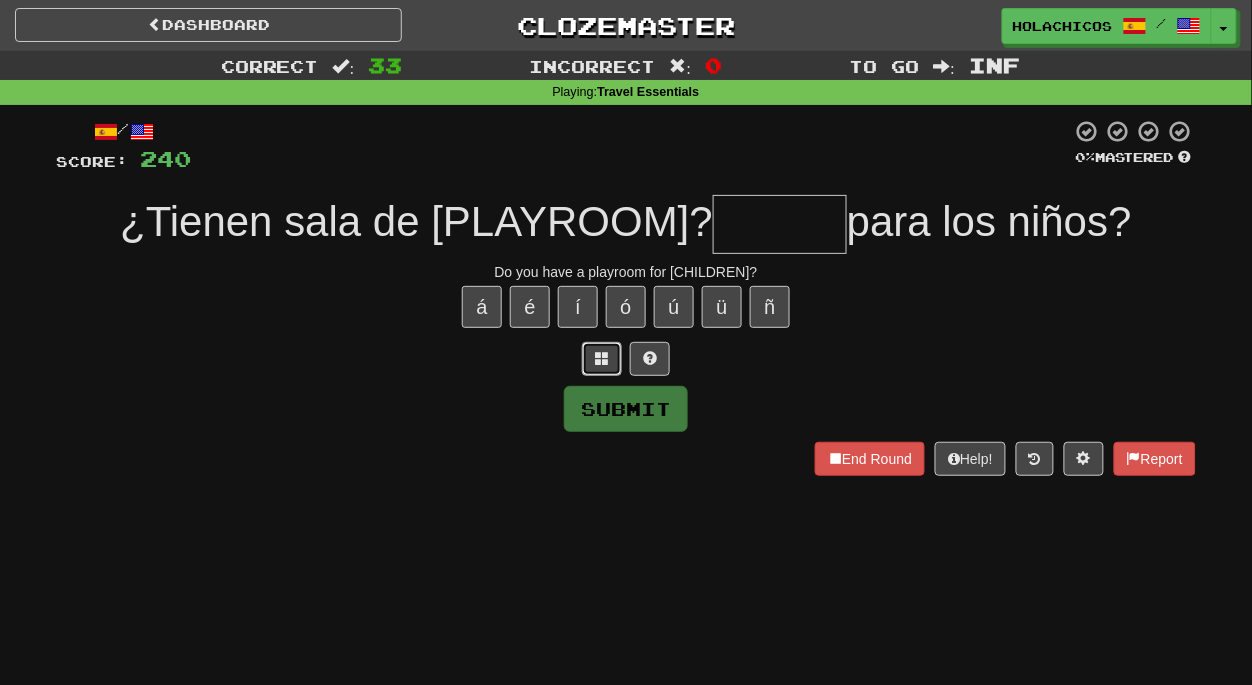 click at bounding box center (602, 359) 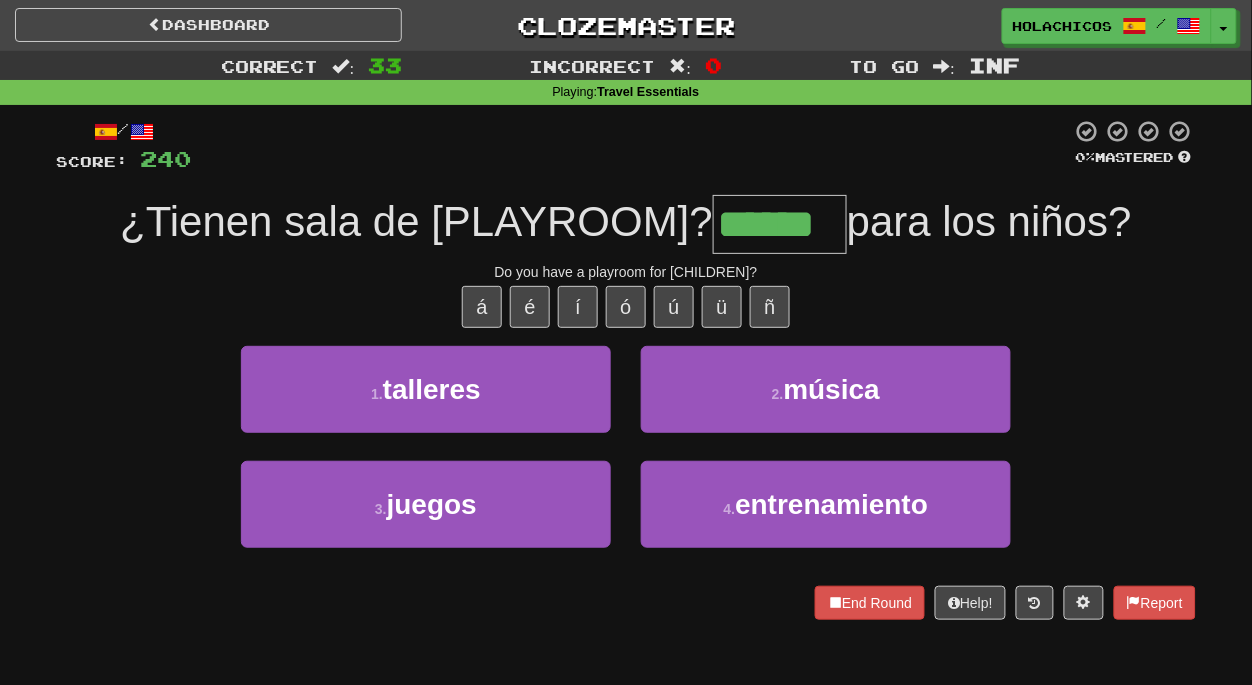 type on "******" 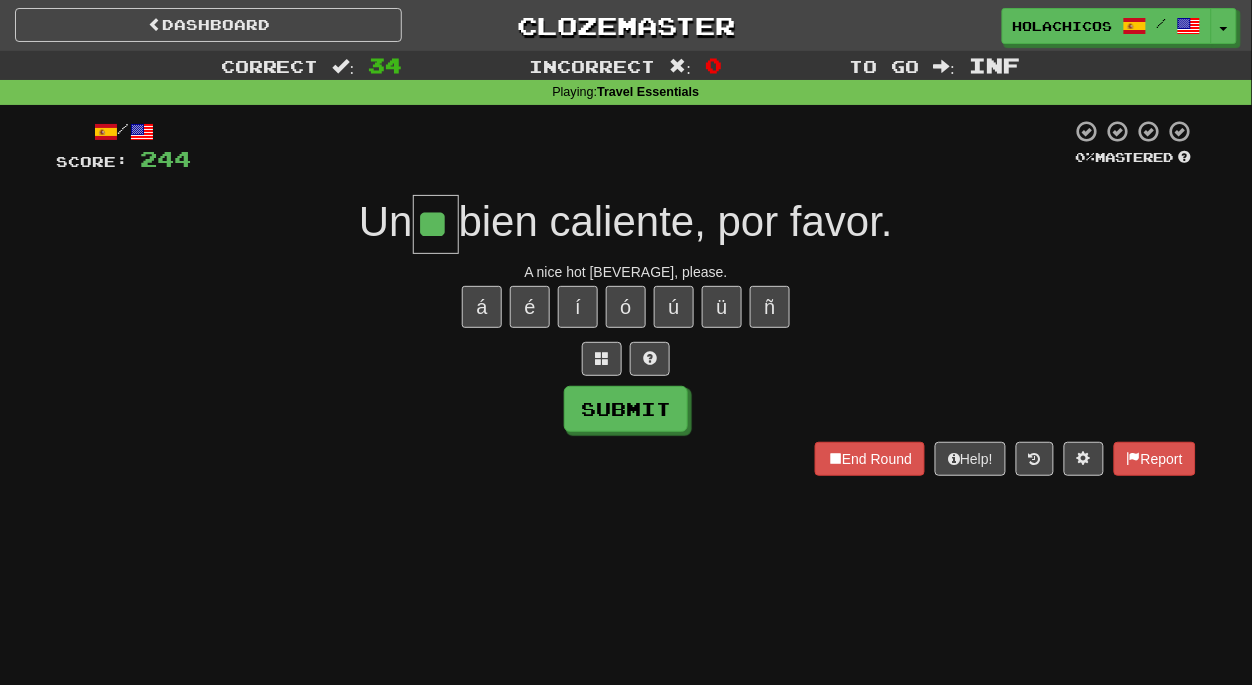 type on "**" 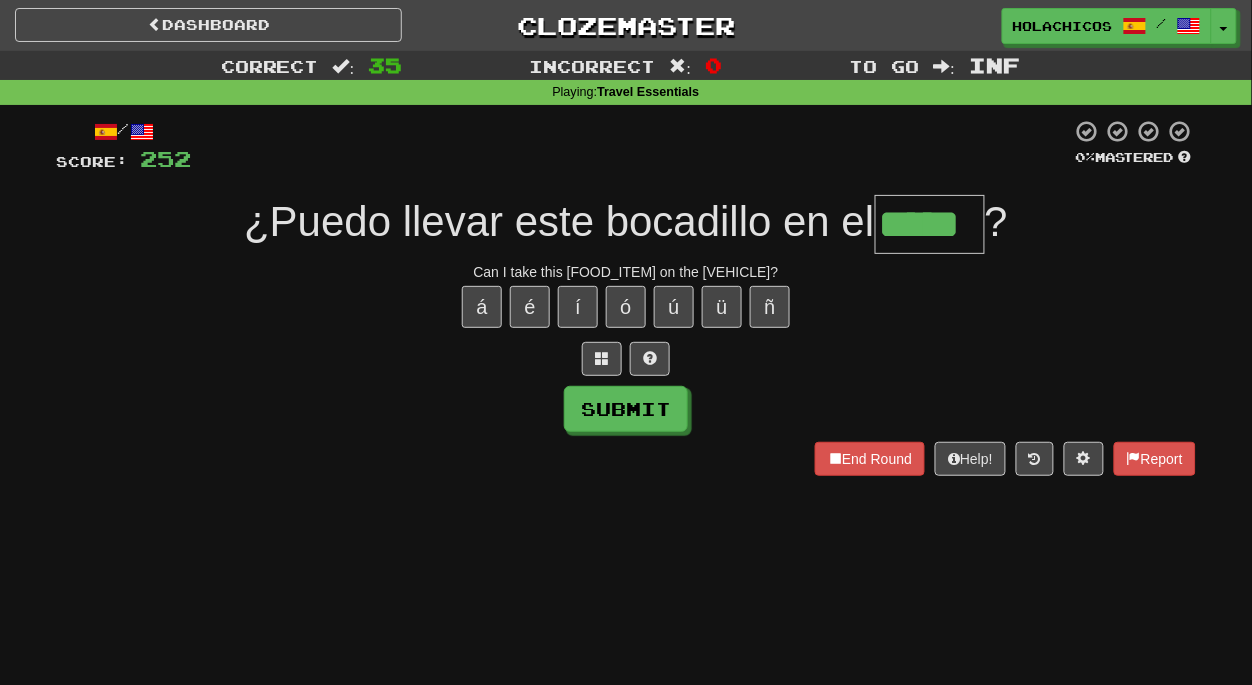 type on "*****" 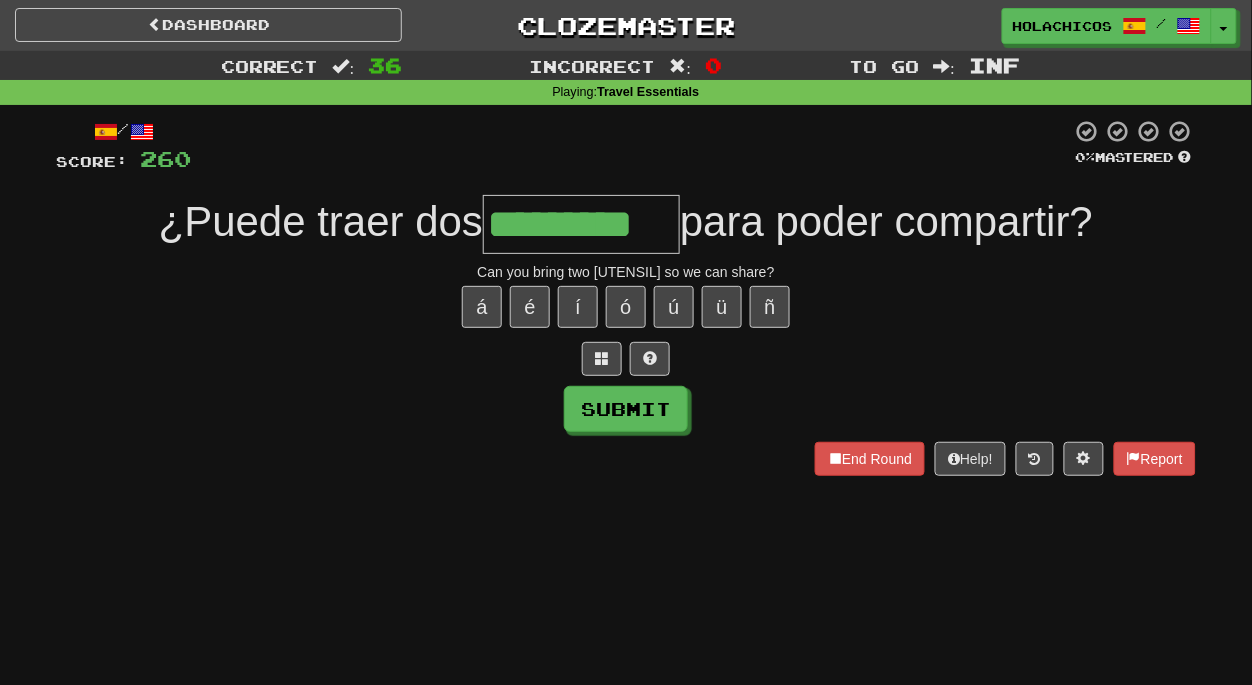 type on "*********" 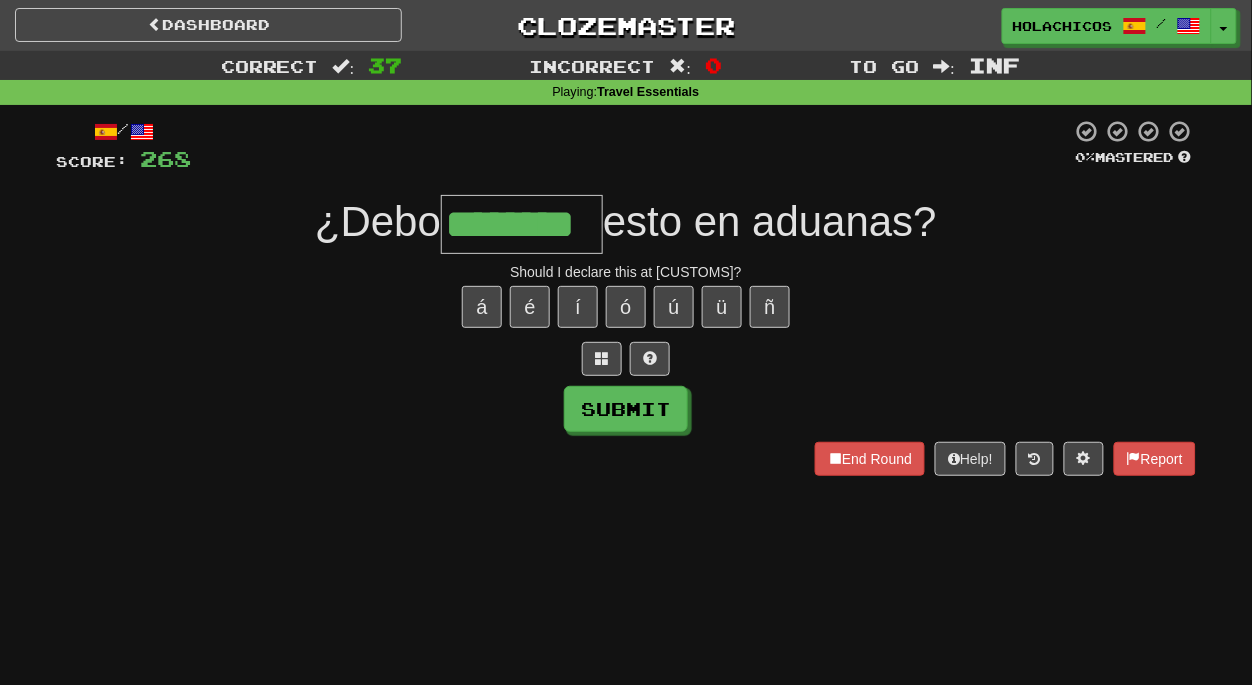 type on "********" 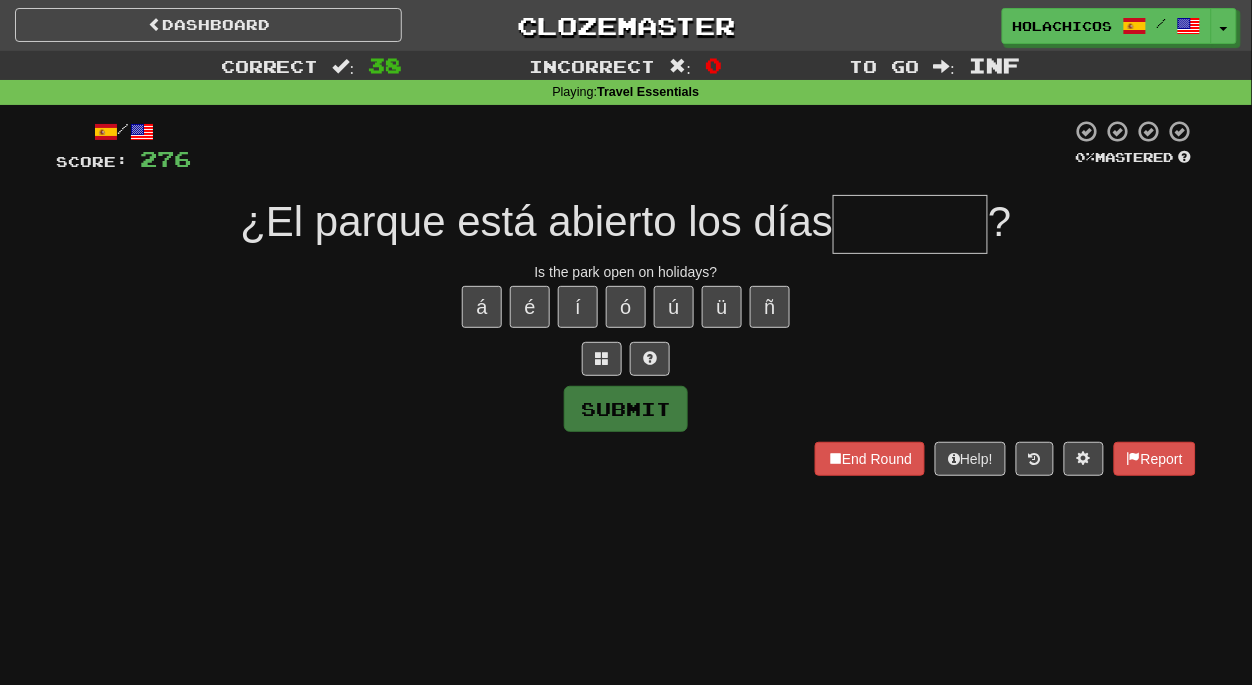 type on "*" 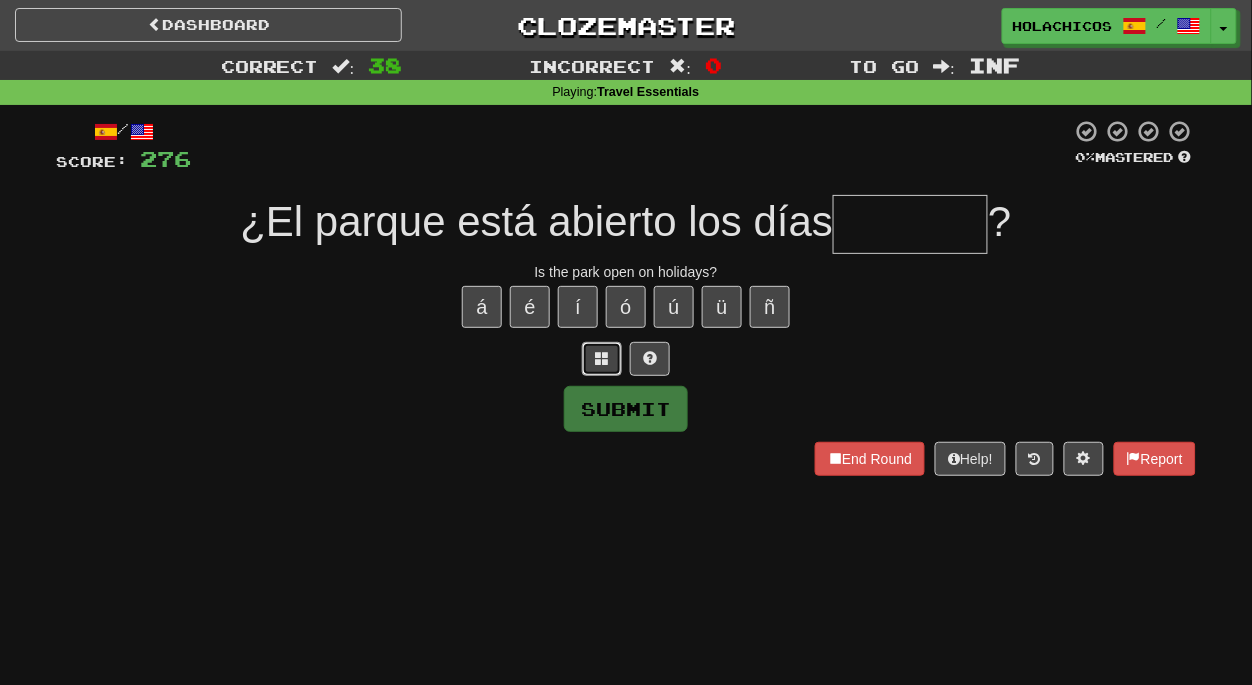 click at bounding box center [602, 358] 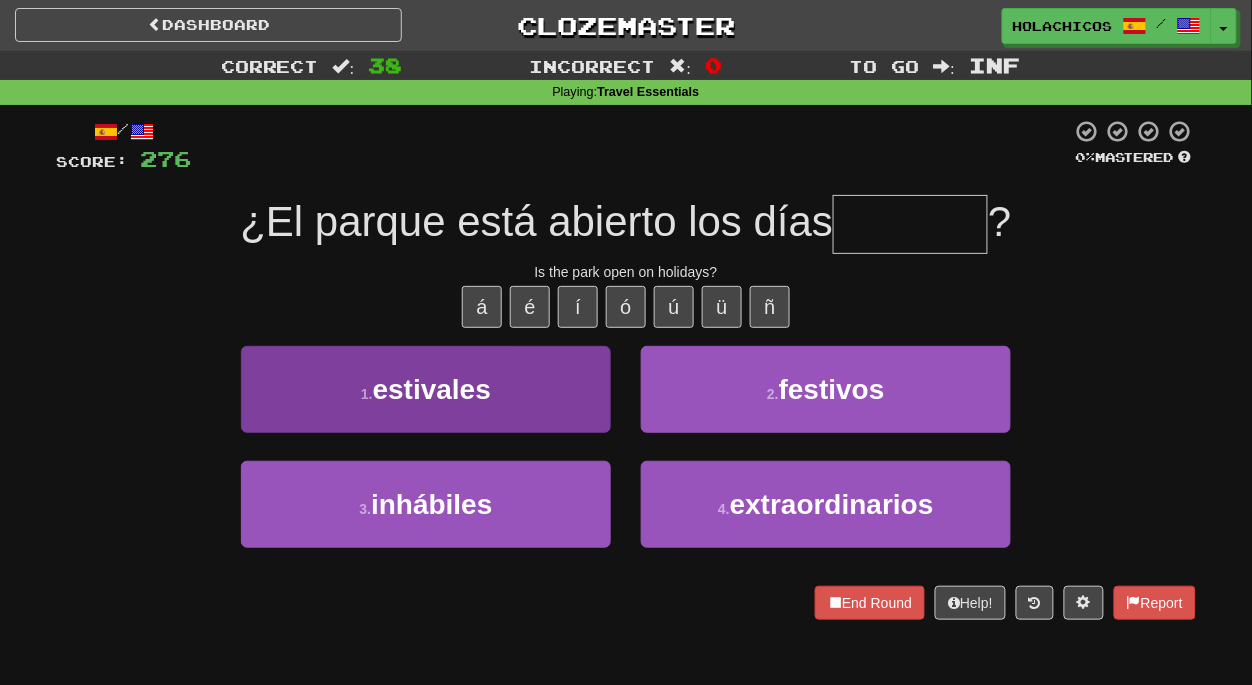 type on "*" 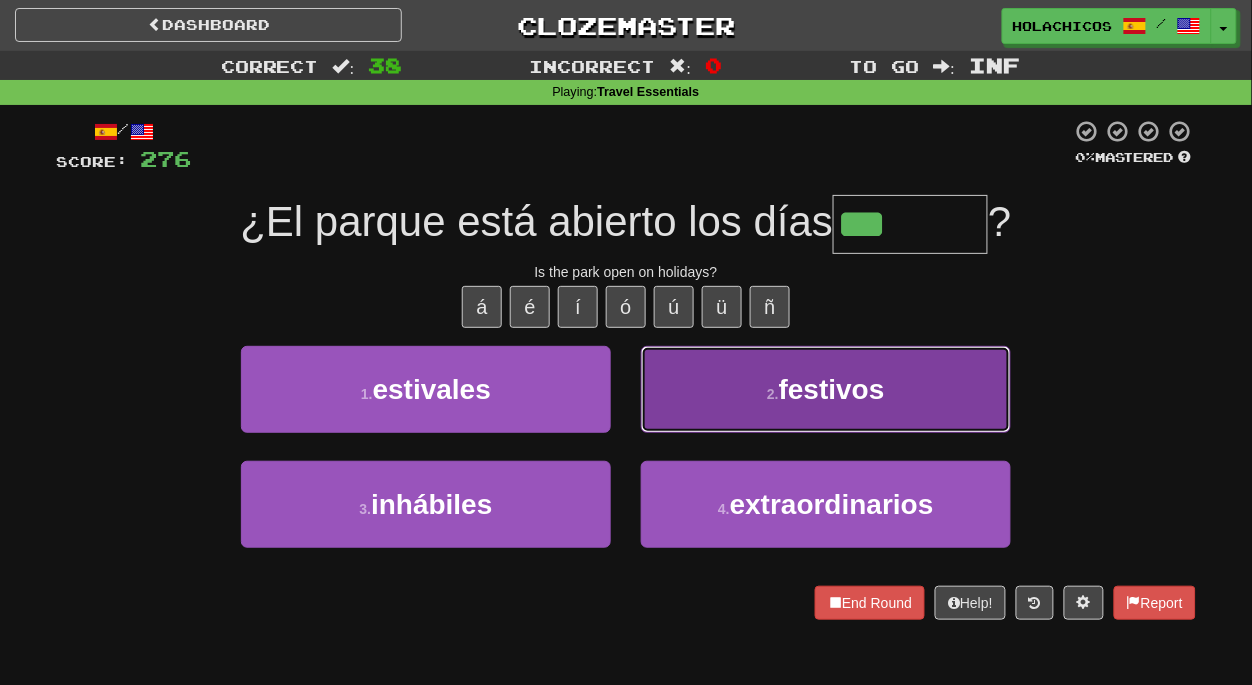 click on "2 .  festivos" at bounding box center (826, 389) 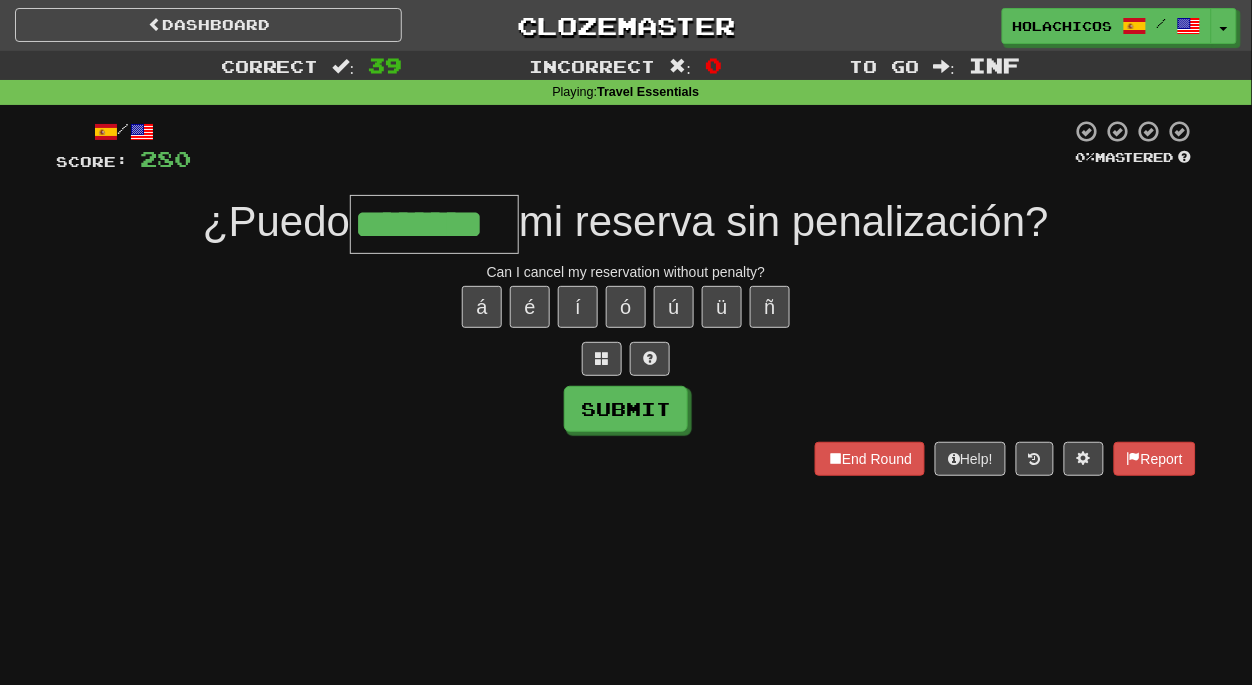type on "********" 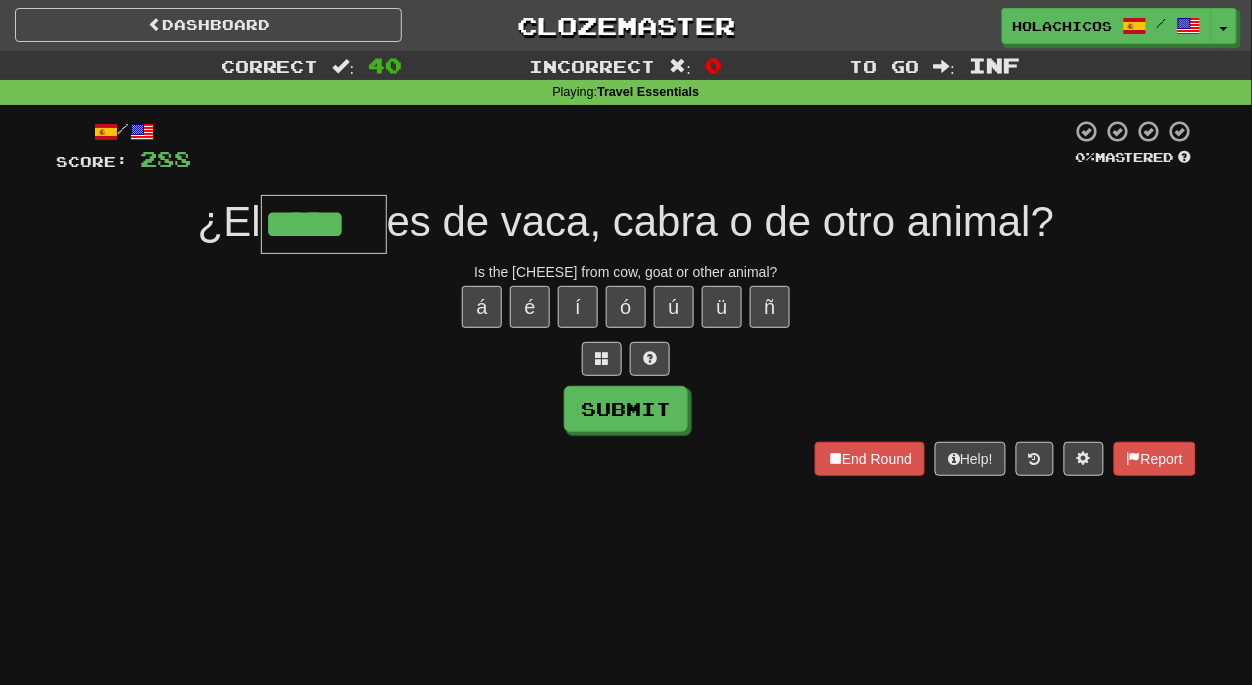 type on "*****" 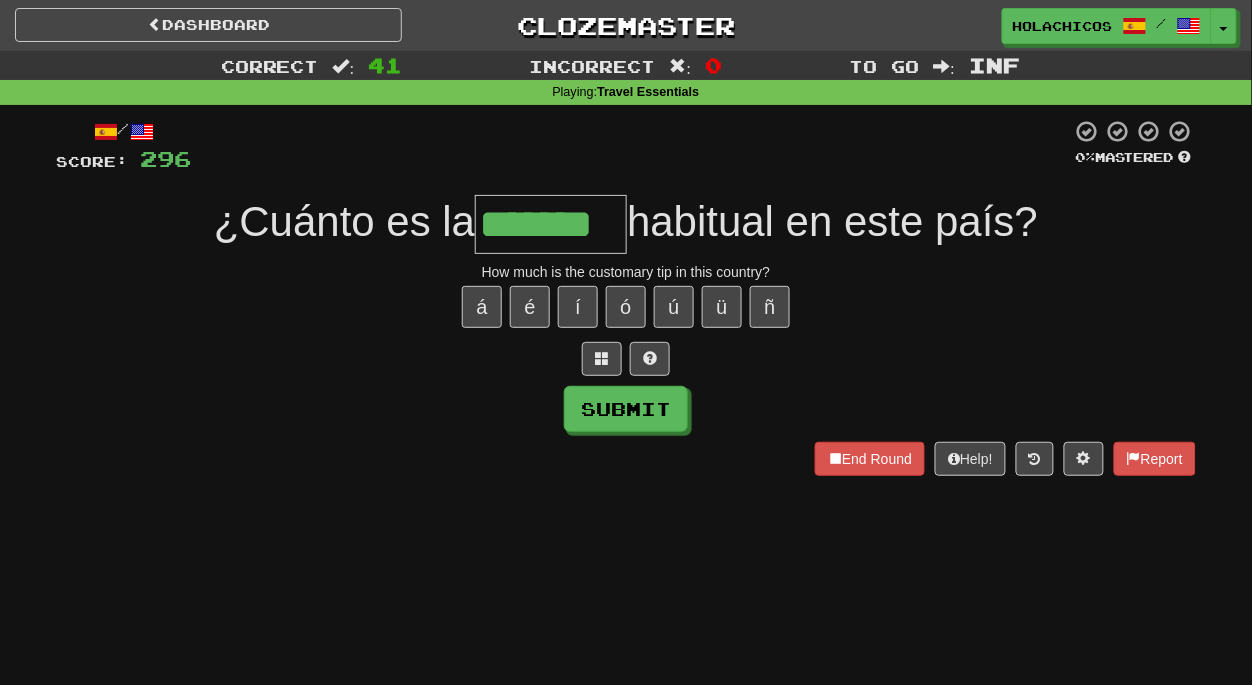 type on "*******" 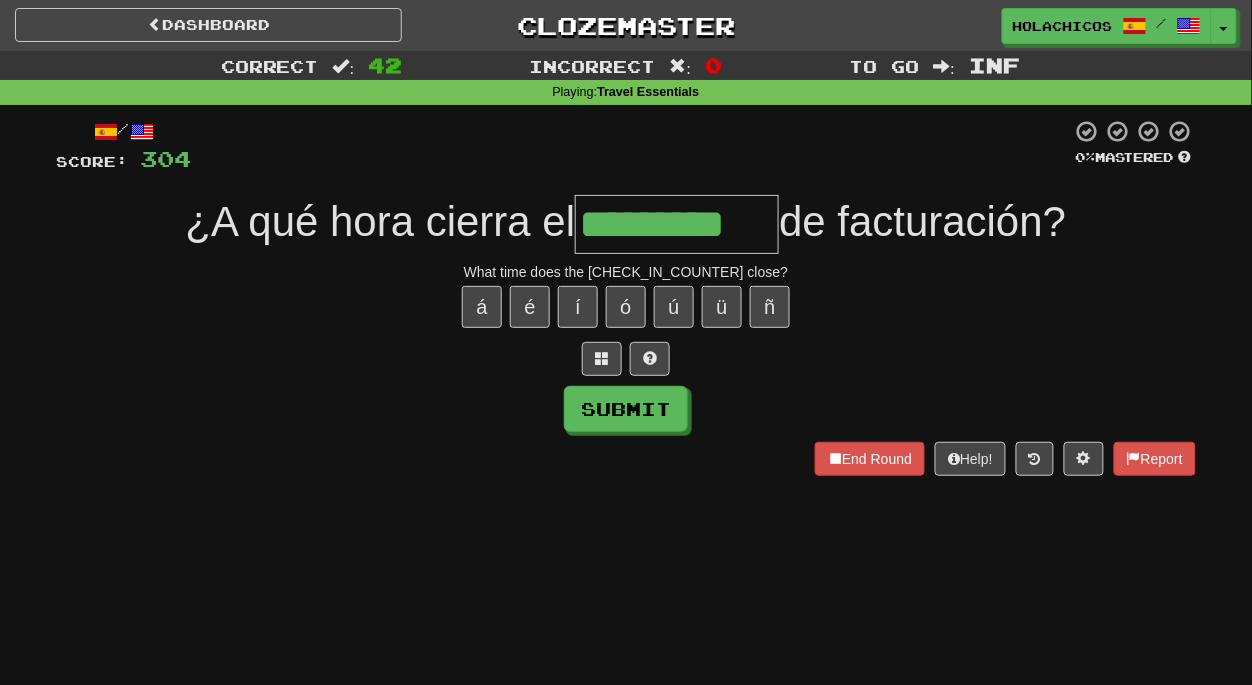 type on "*********" 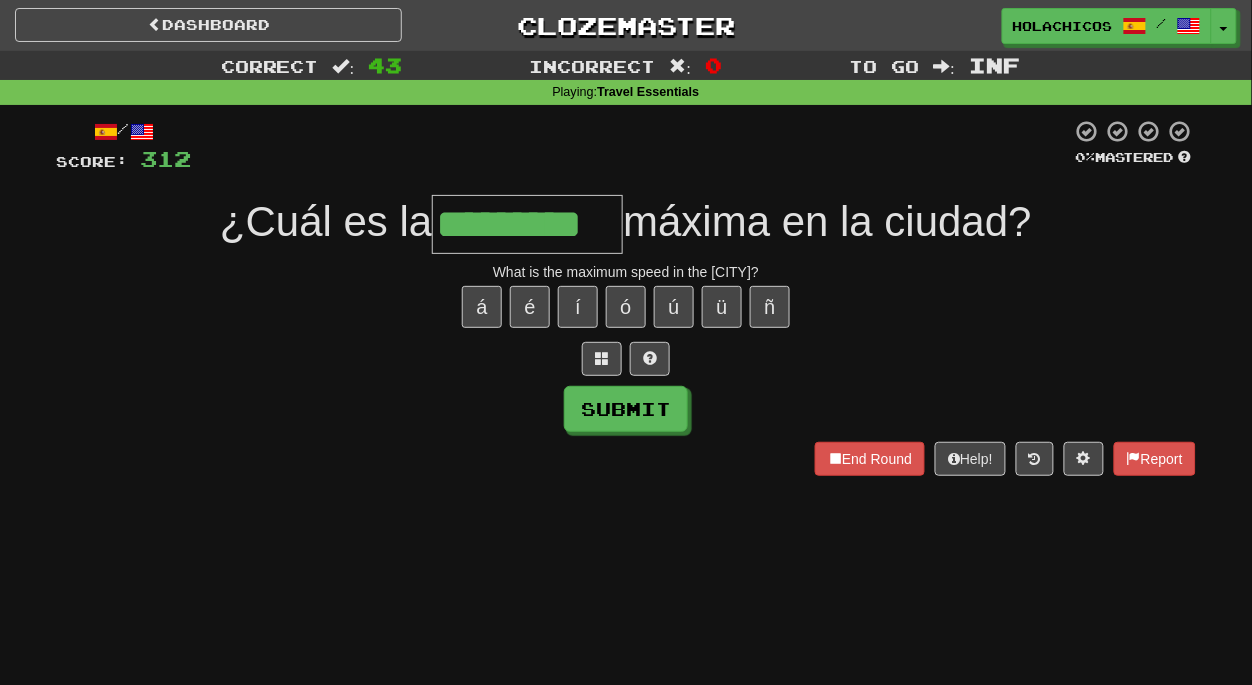 type on "*********" 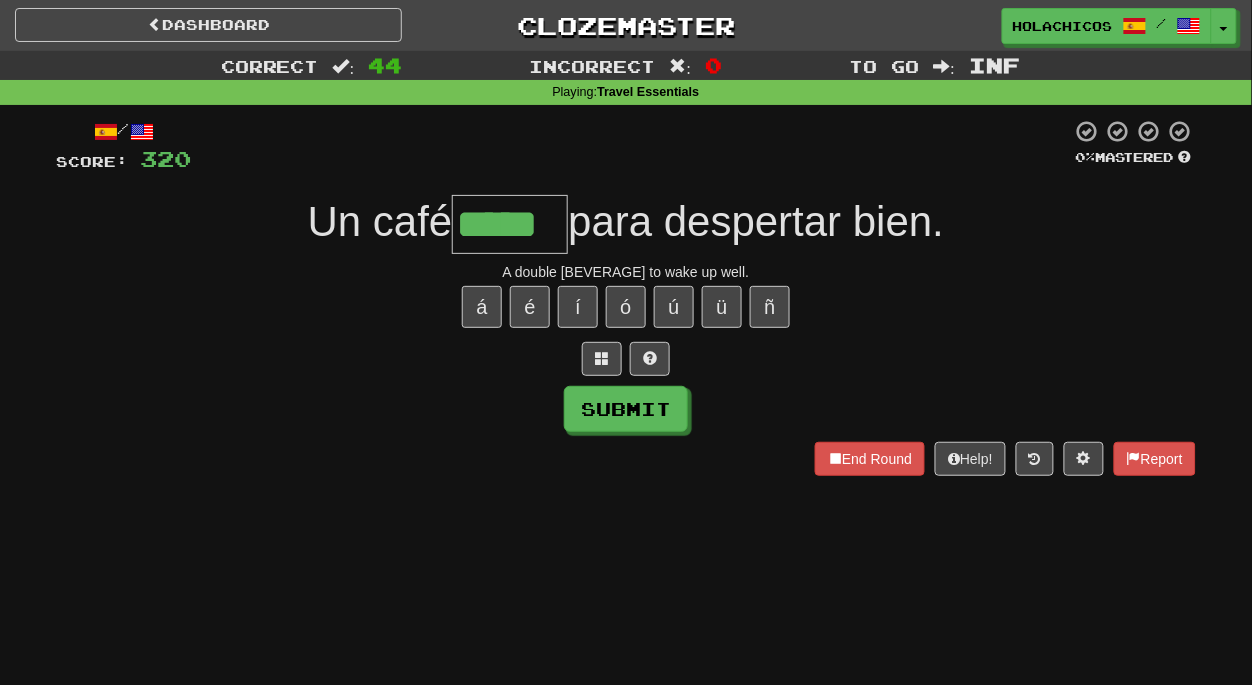 type on "*****" 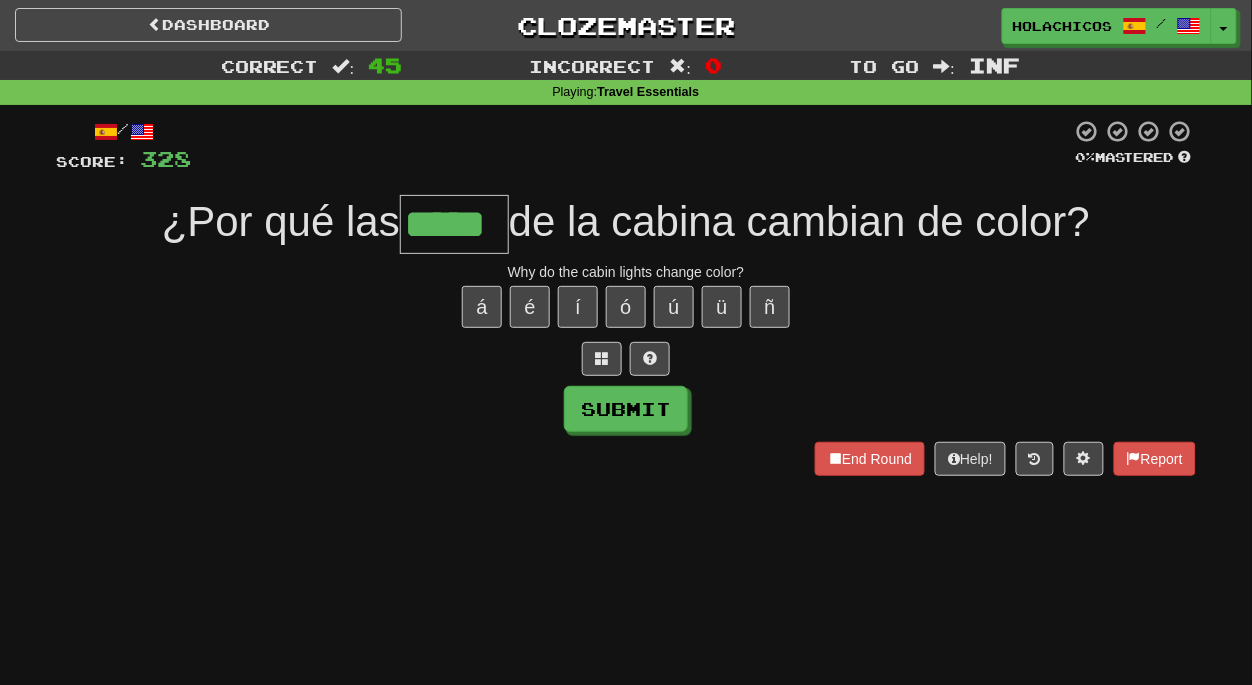 type on "*****" 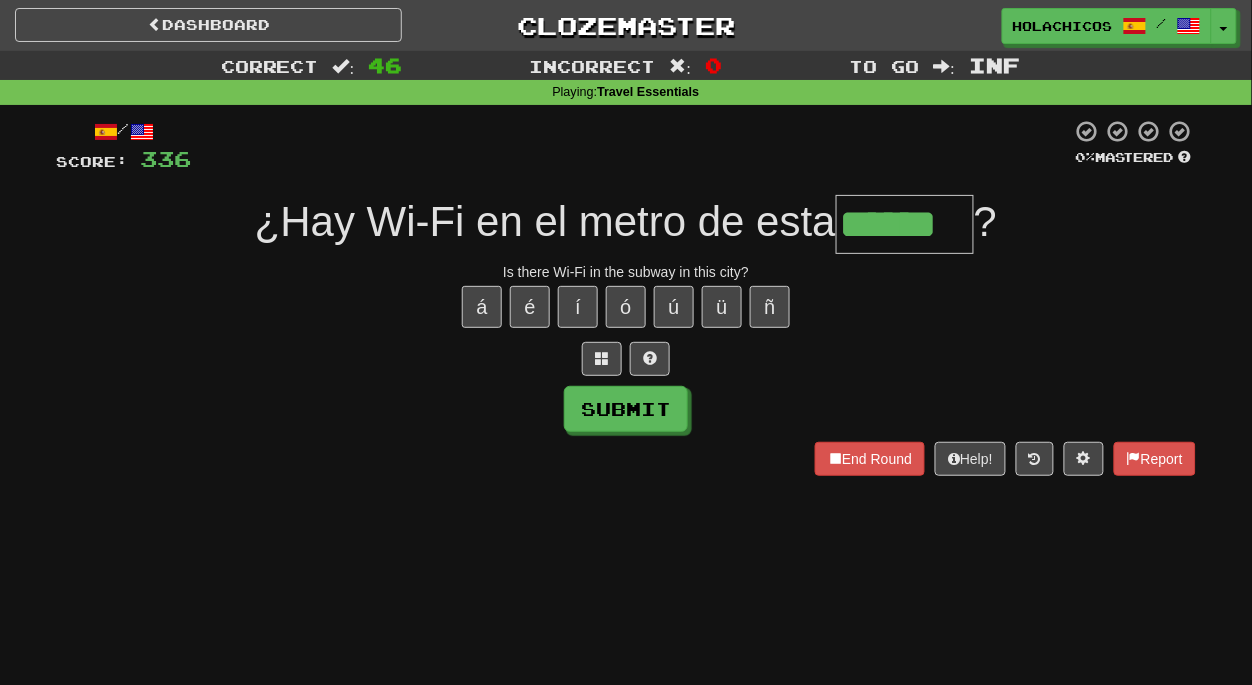 type on "******" 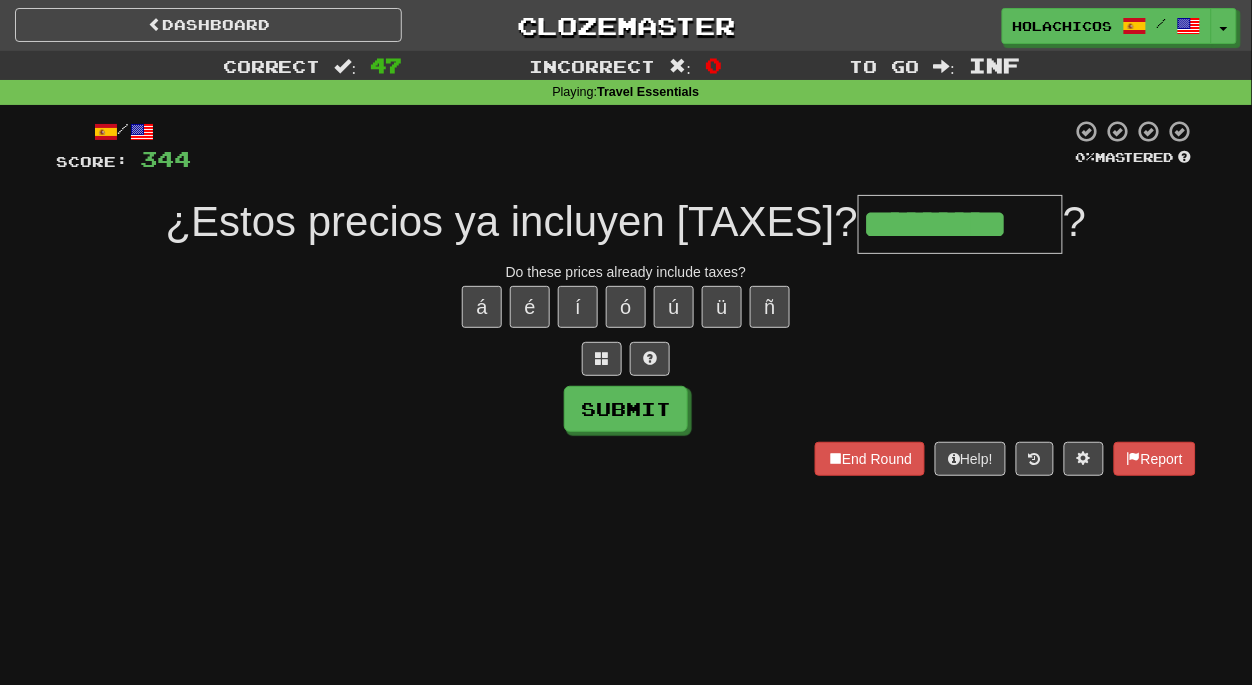 type on "*********" 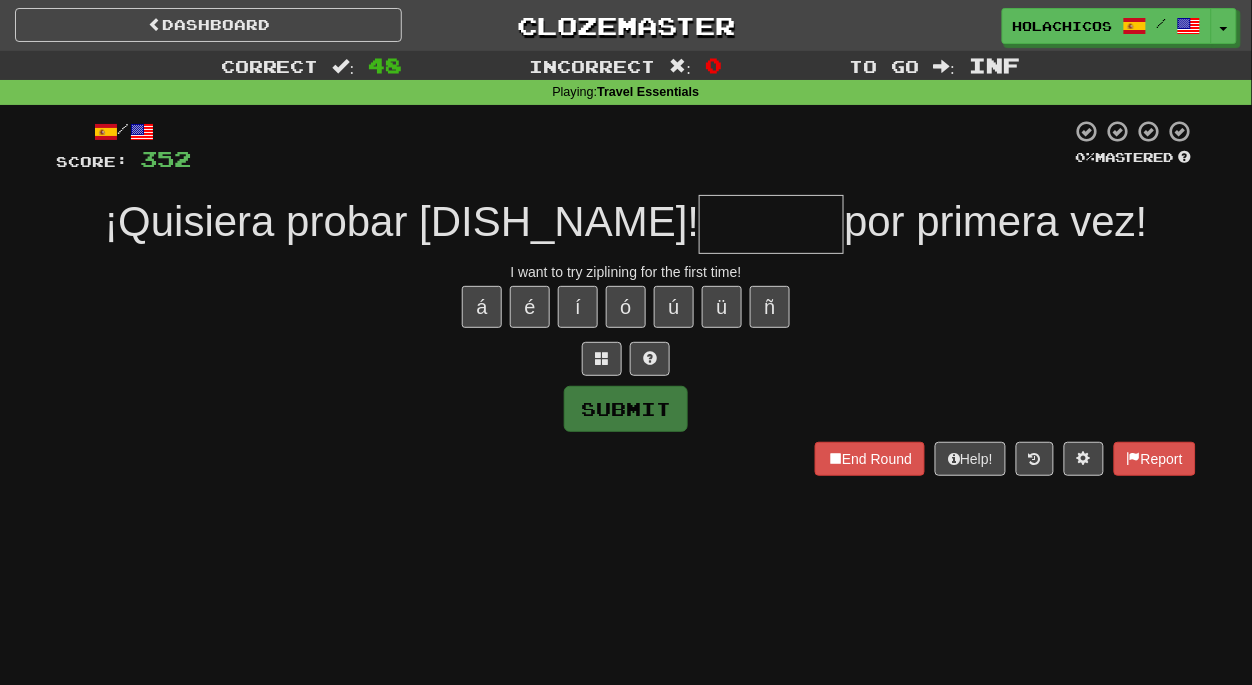type on "*" 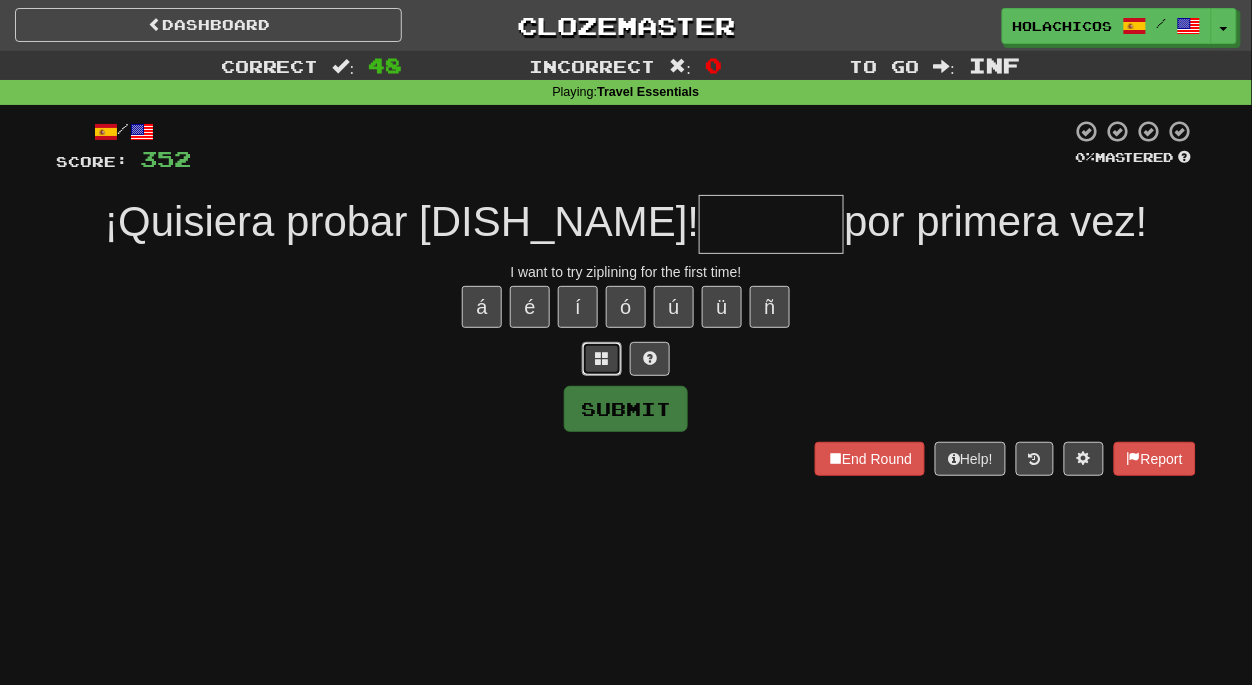 click at bounding box center (602, 359) 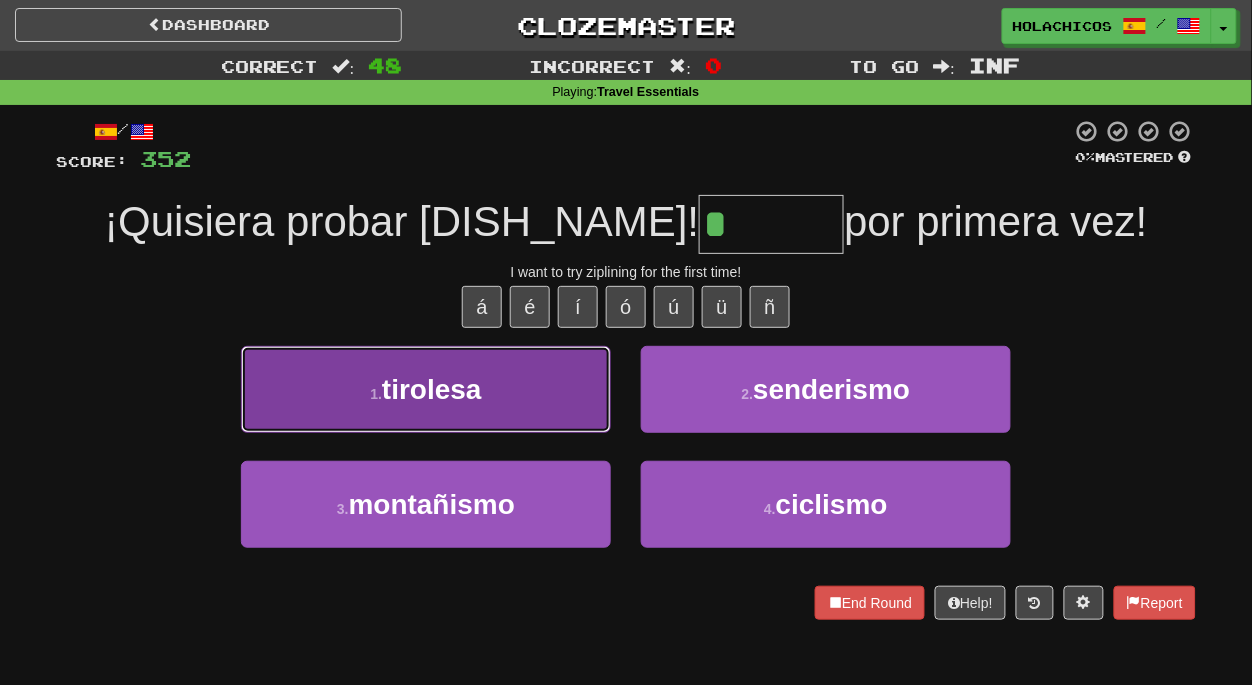click on "1 .  tirolesa" at bounding box center (426, 389) 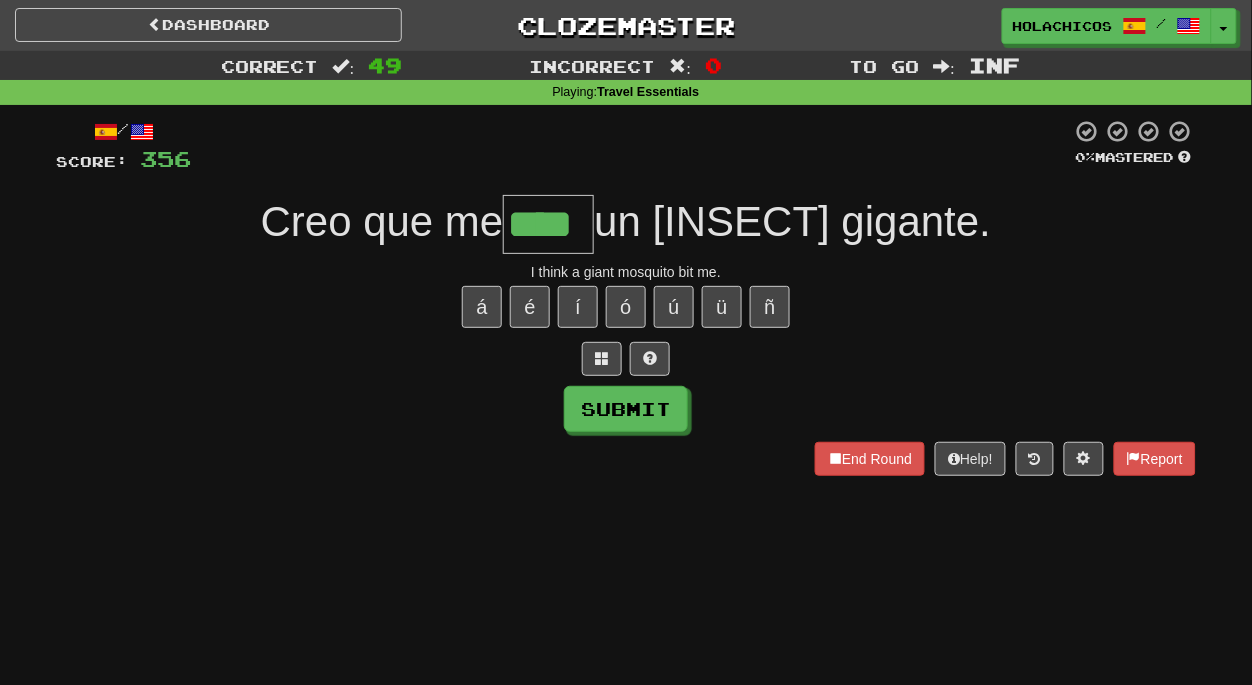 type on "****" 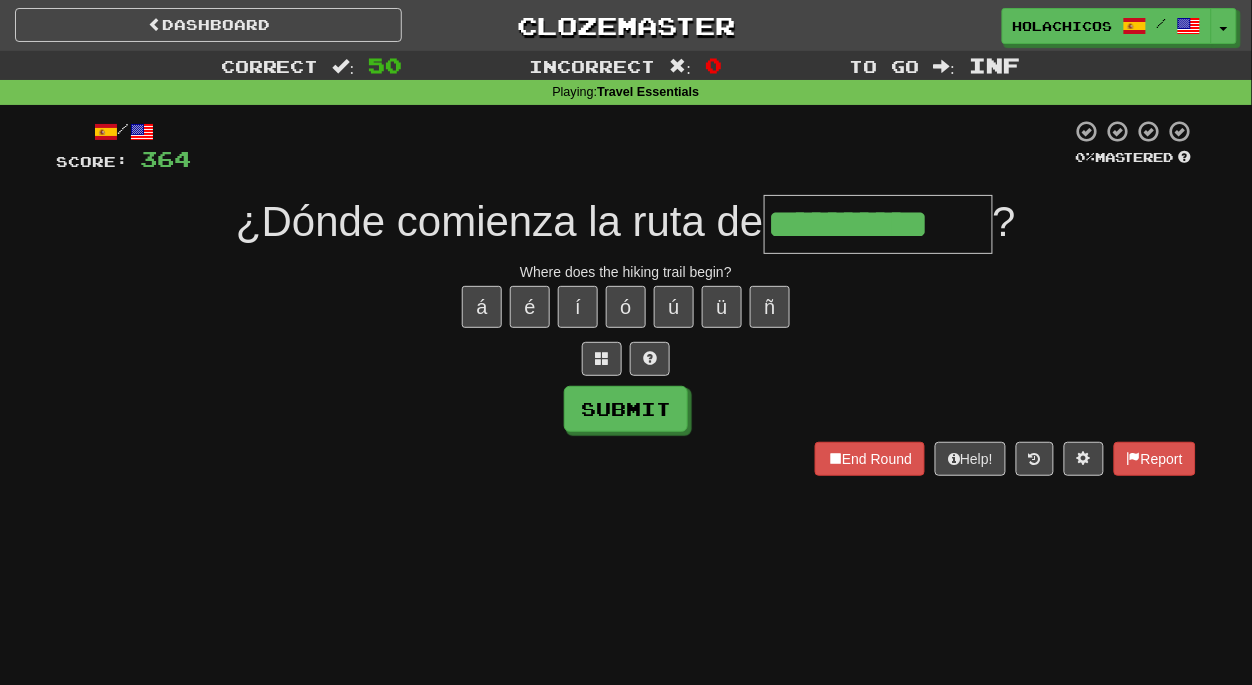 type on "**********" 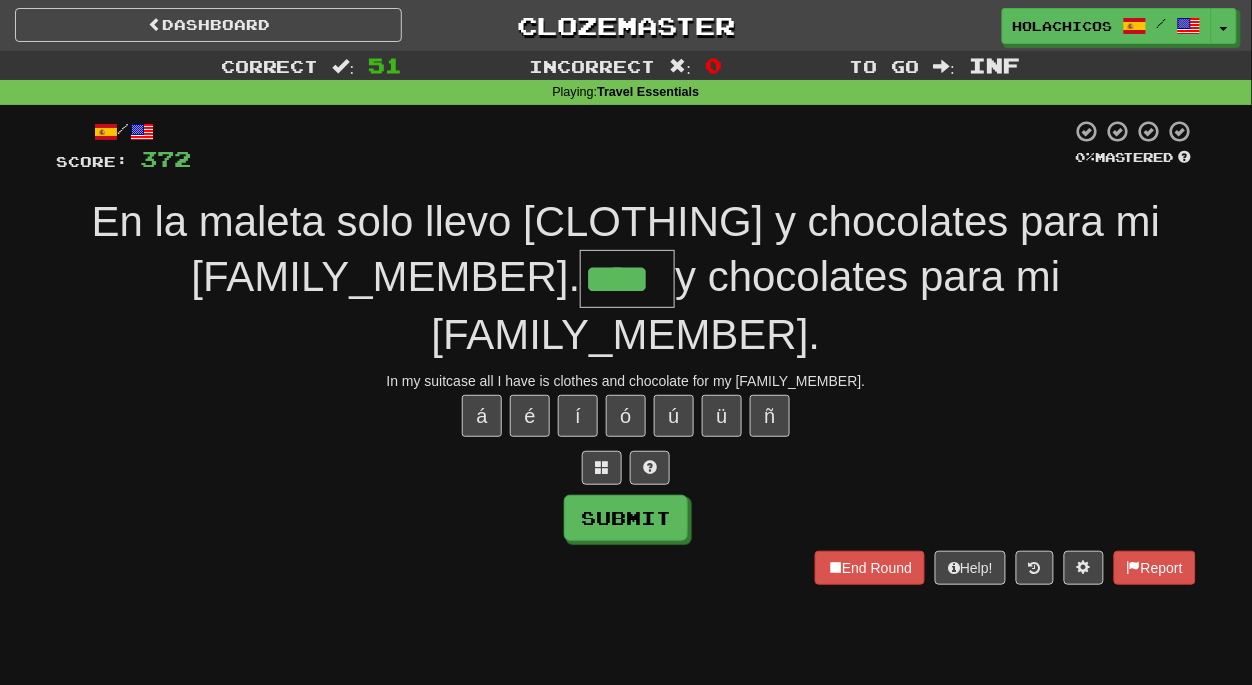 type on "****" 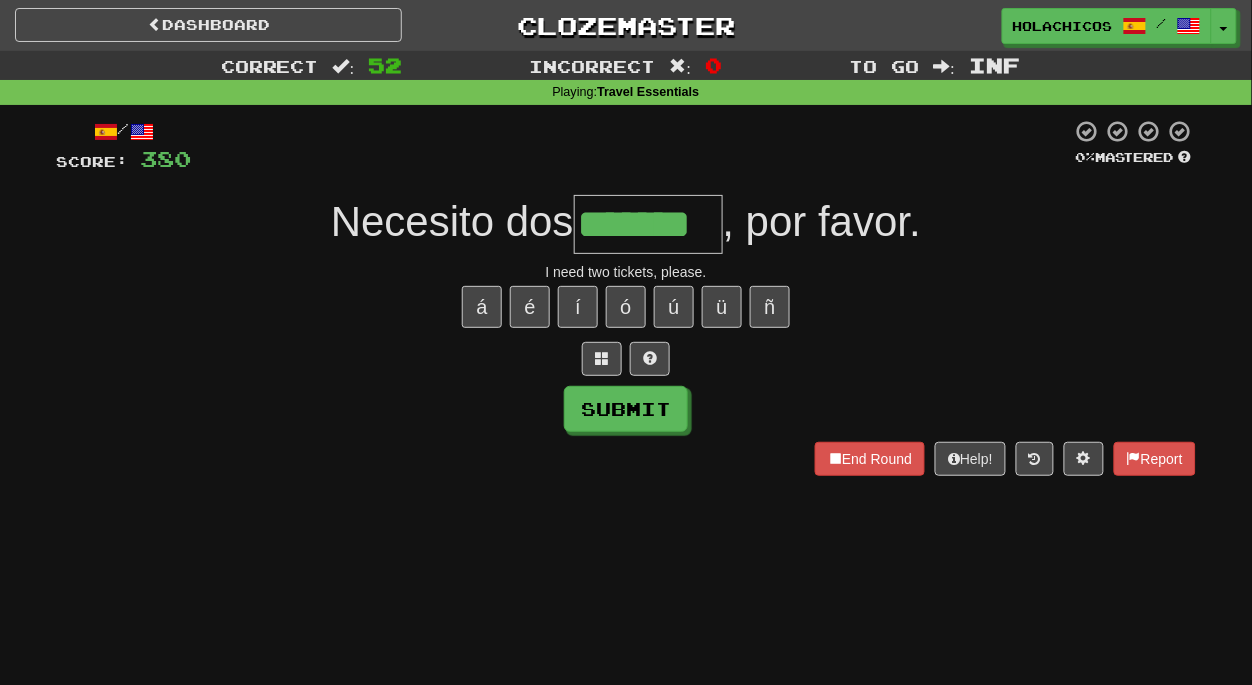 type on "*******" 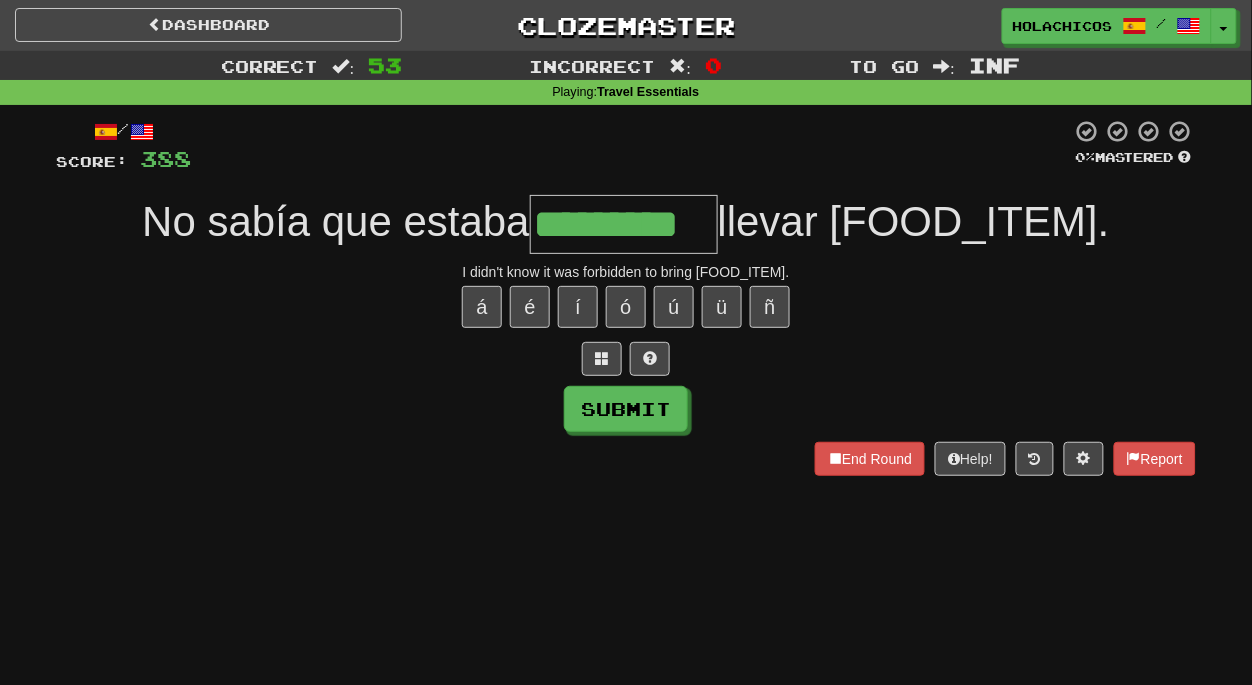type on "*********" 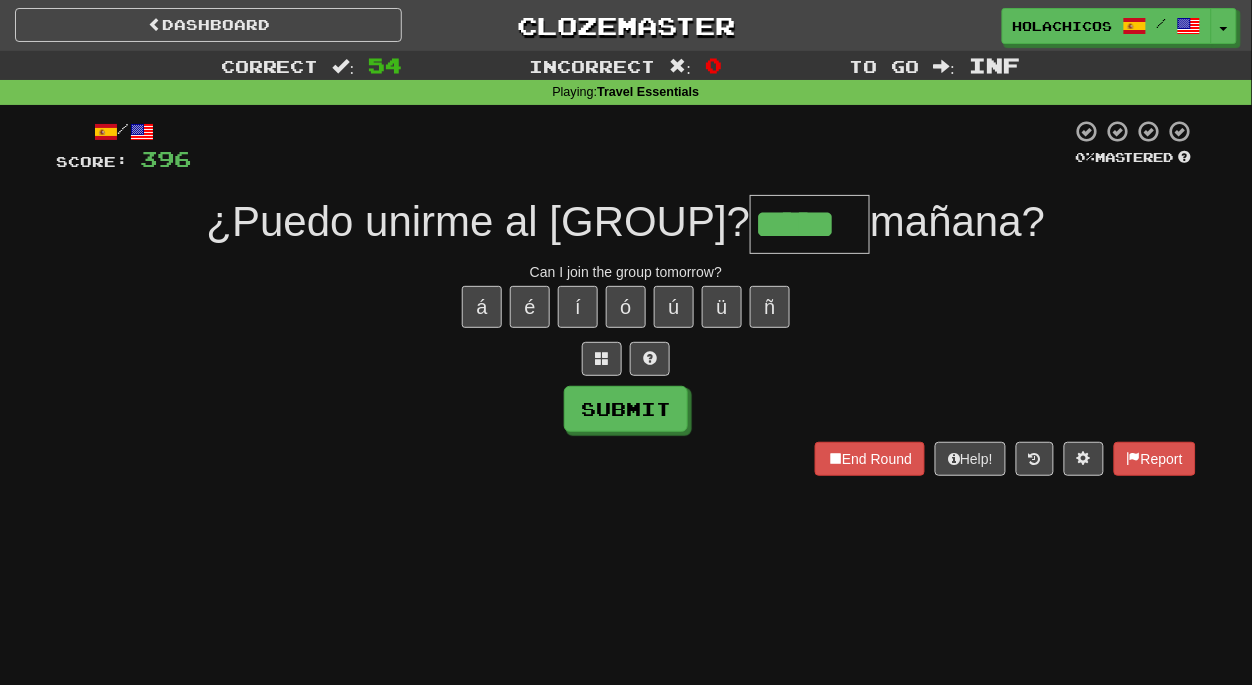 type on "*****" 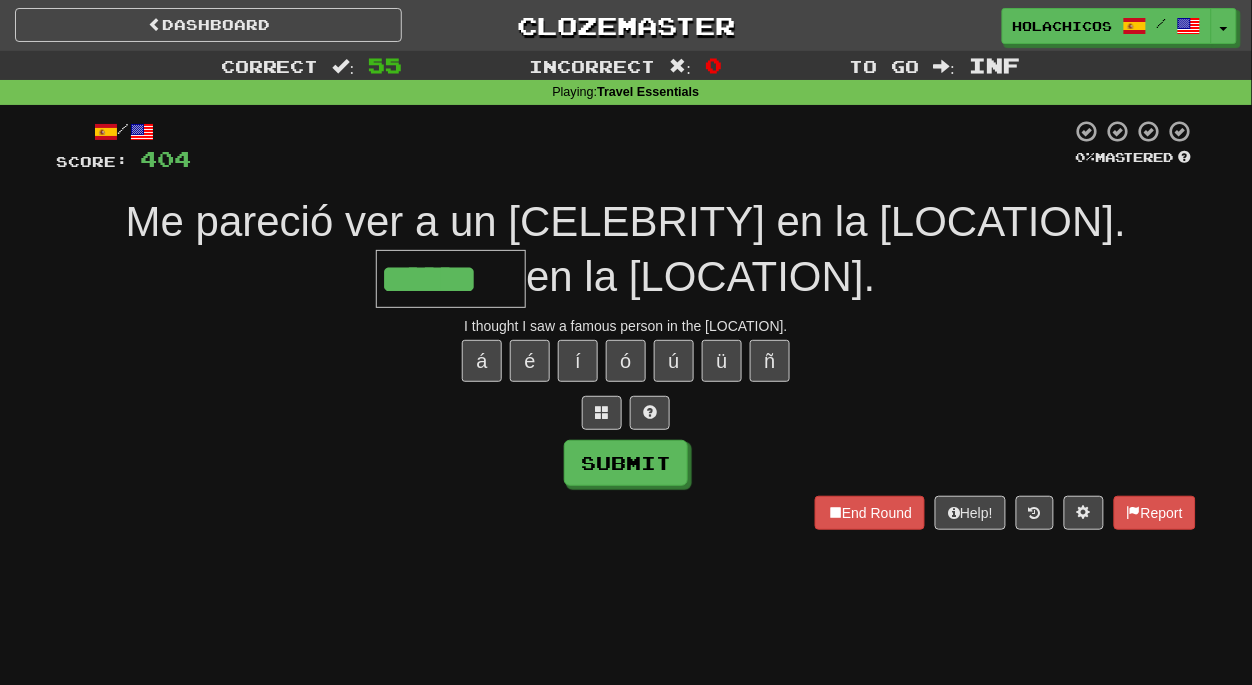 type on "******" 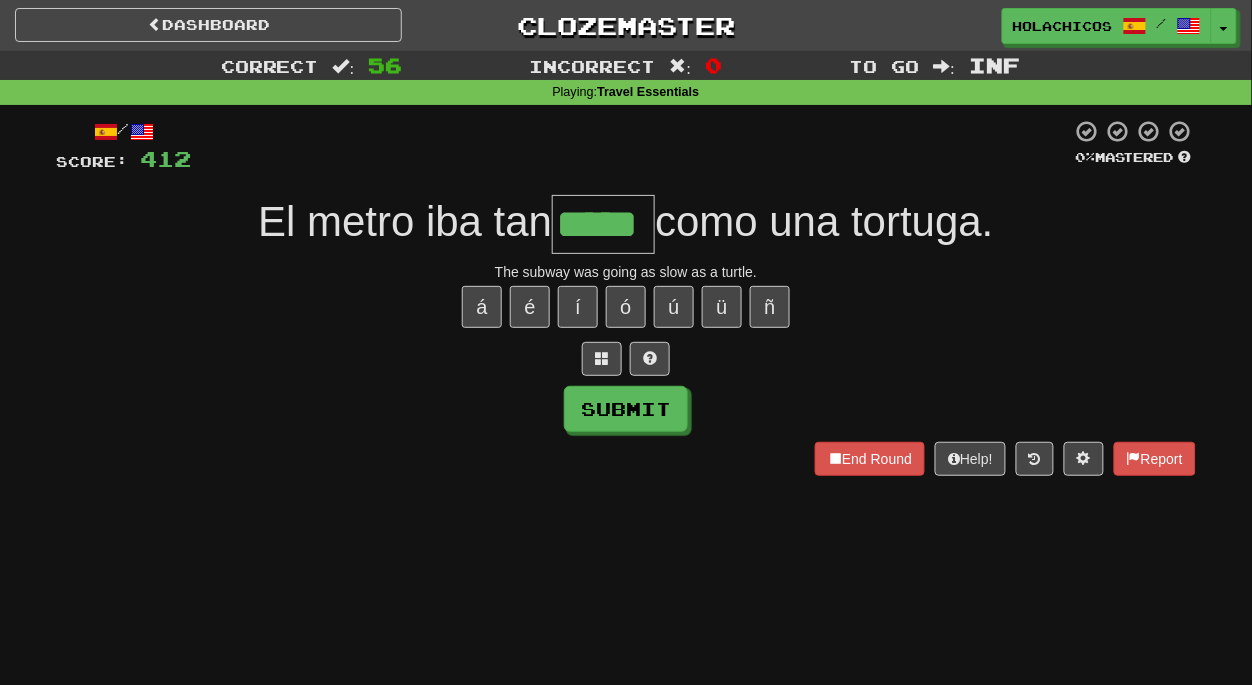 type on "*****" 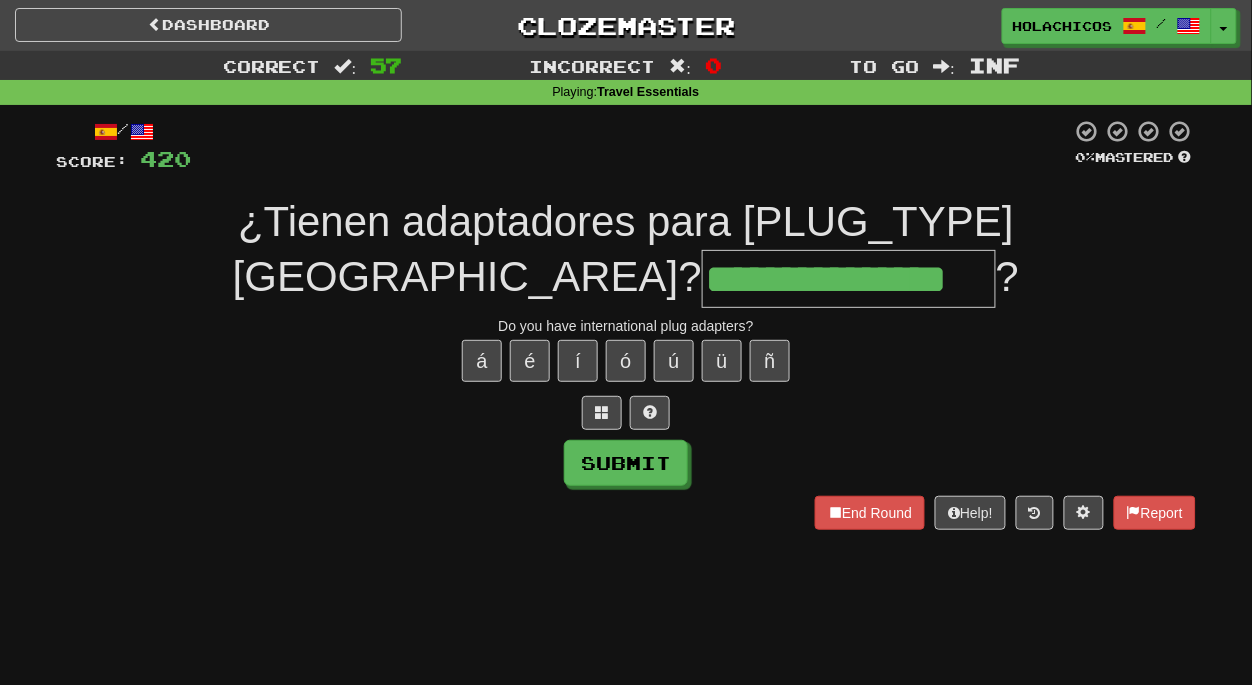 type on "**********" 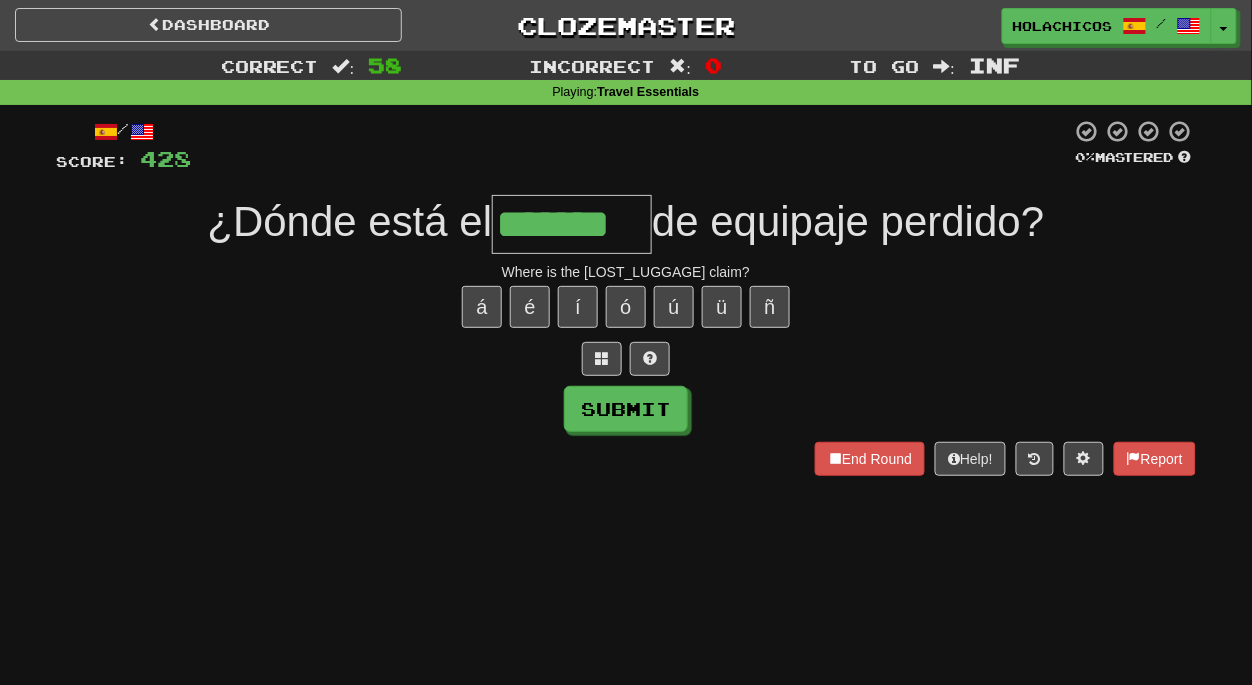 type on "*******" 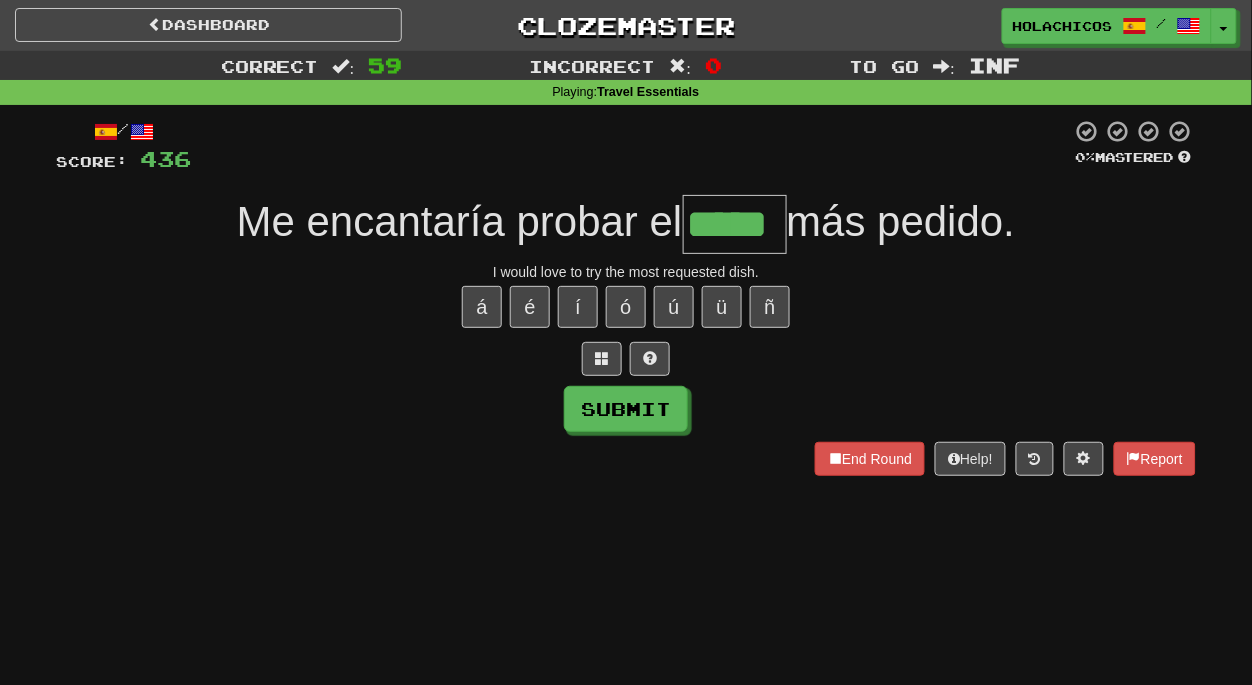 type on "*****" 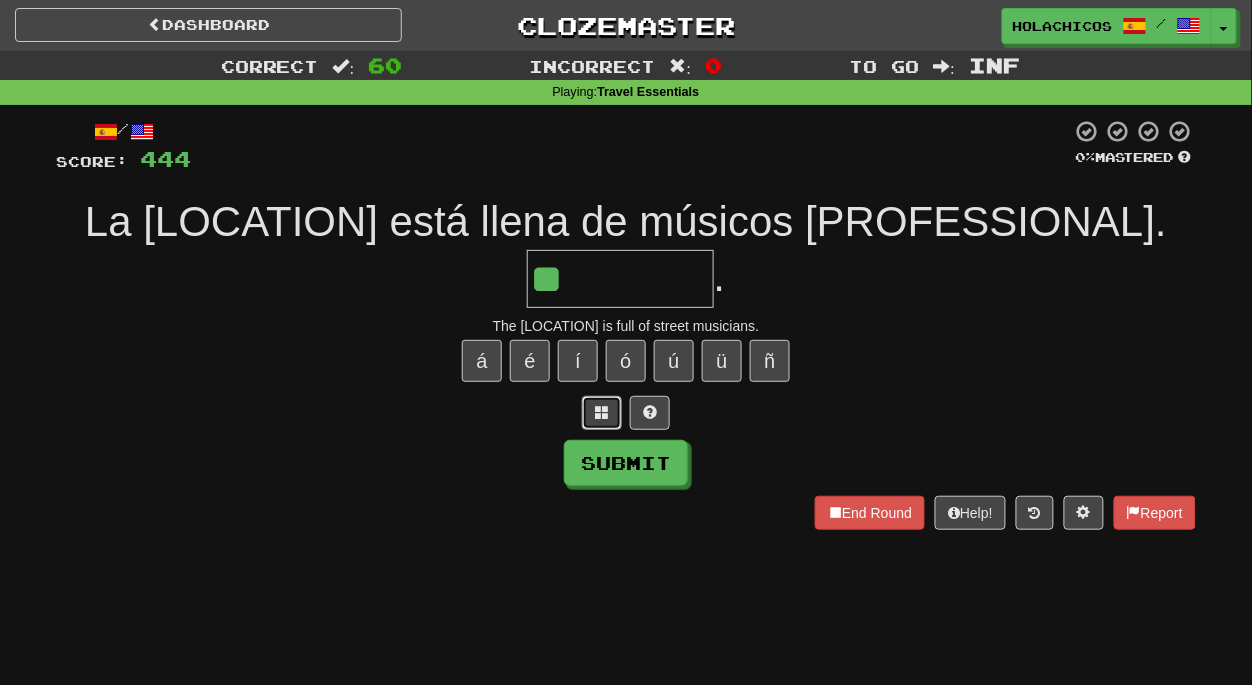 click at bounding box center [602, 413] 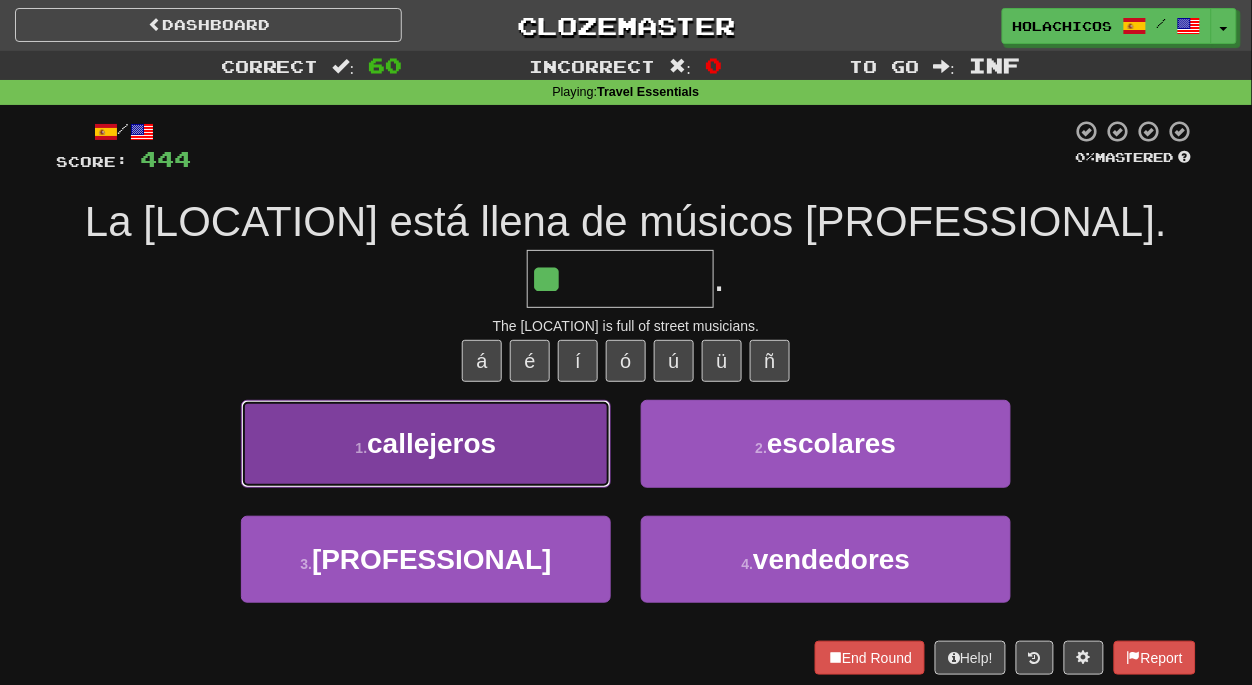 click on "callejeros" at bounding box center (431, 443) 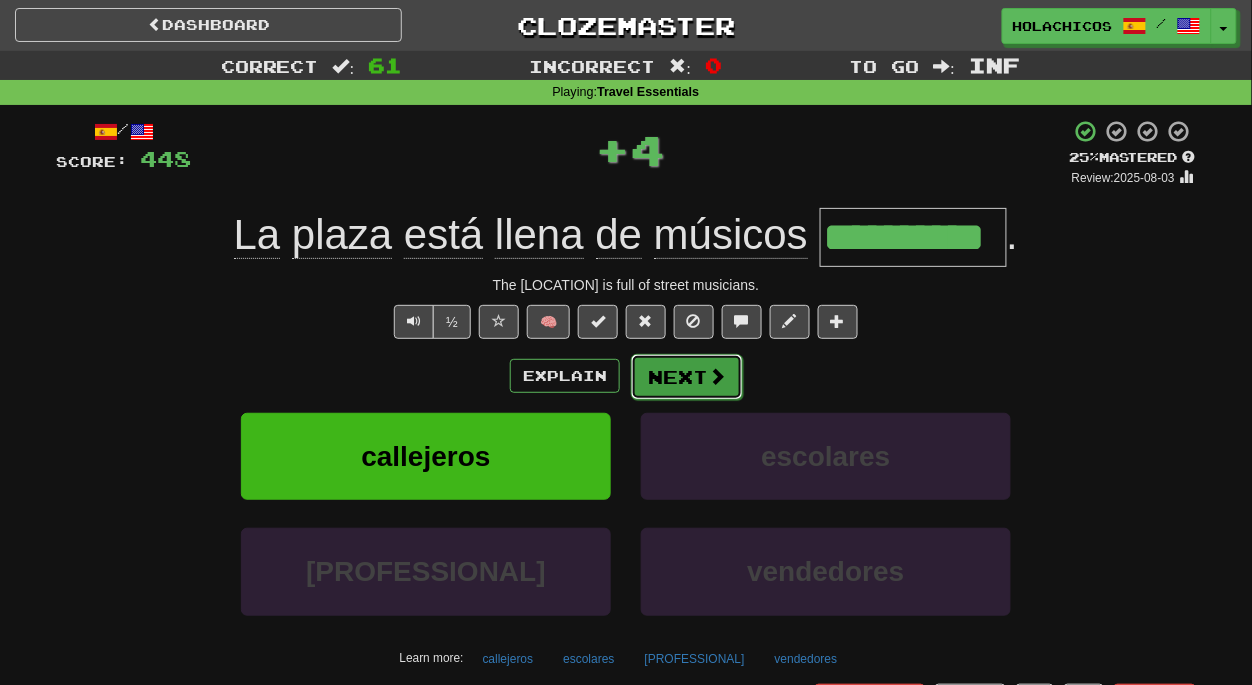 click on "Next" at bounding box center [687, 377] 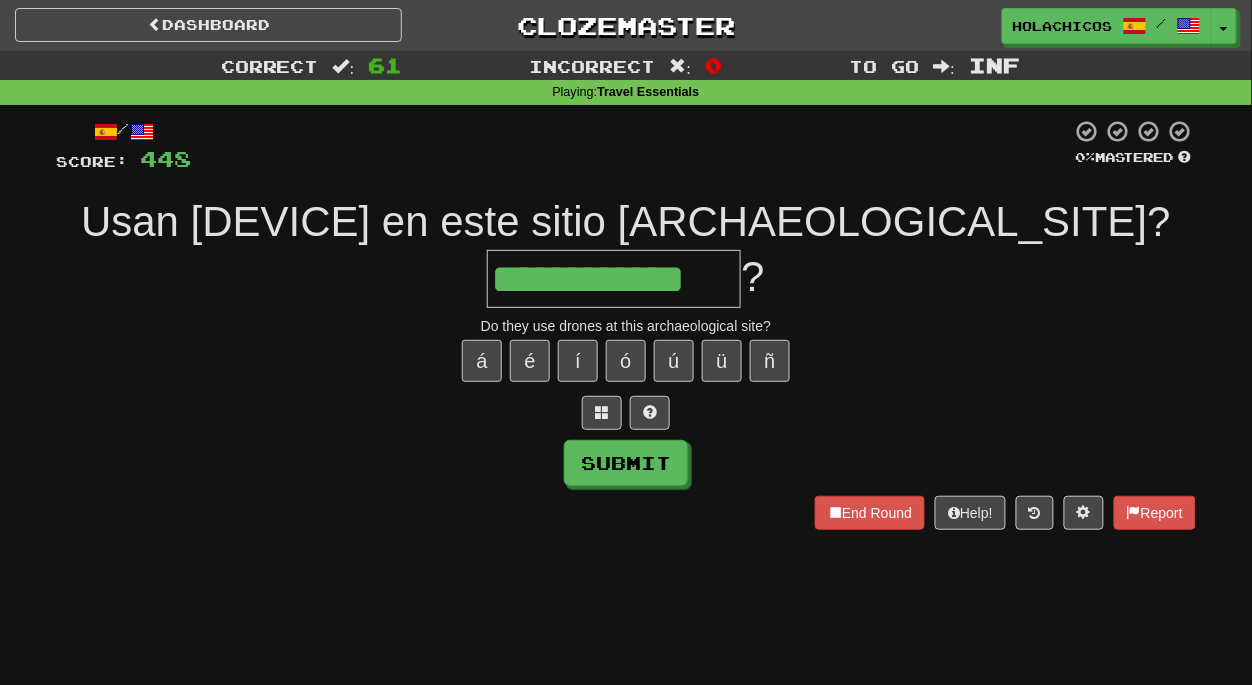 type on "**********" 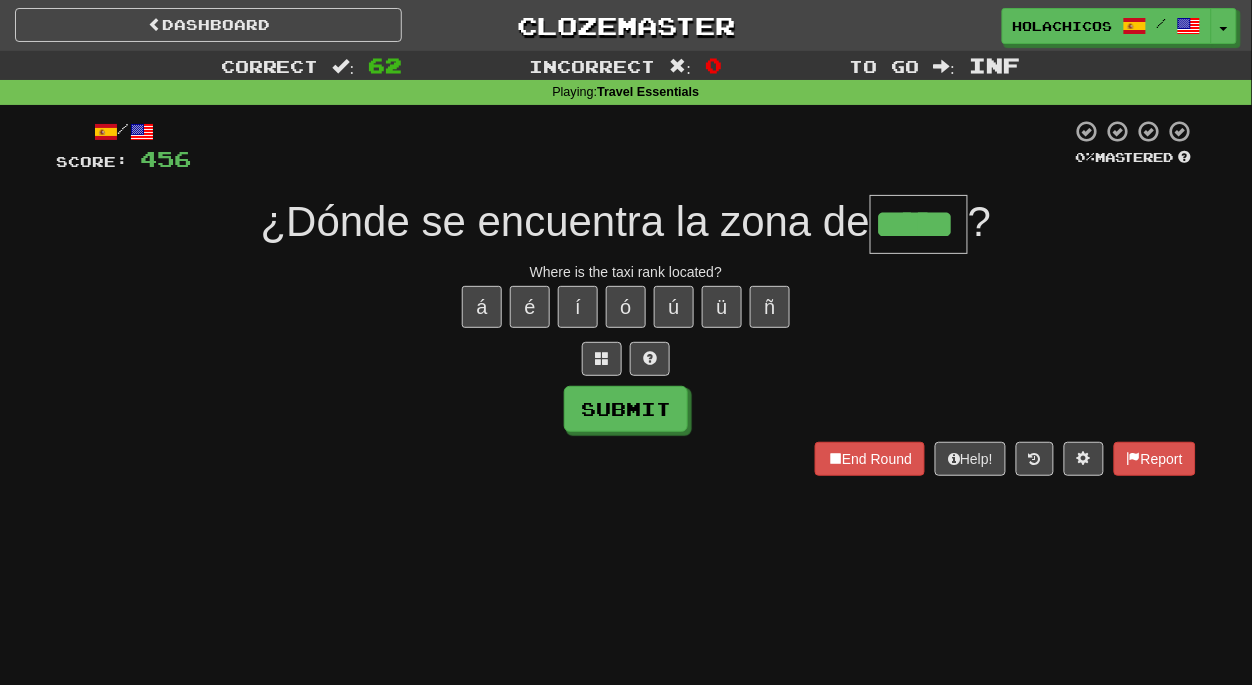 type on "*****" 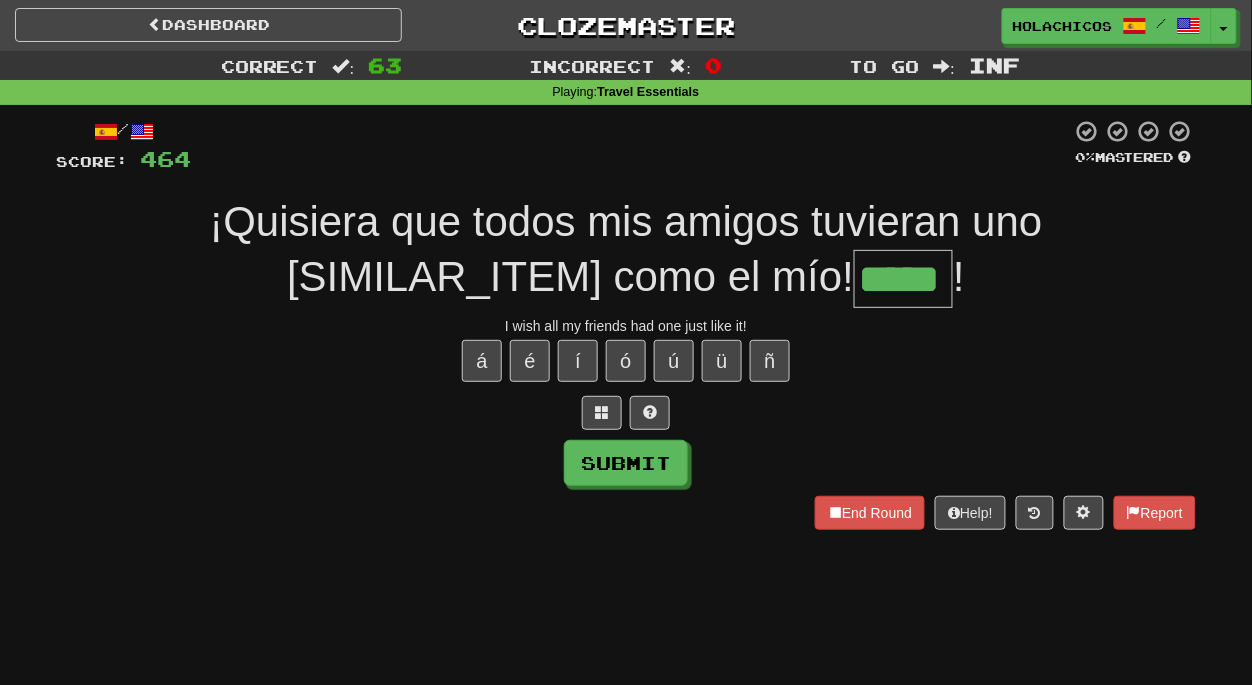 type on "*****" 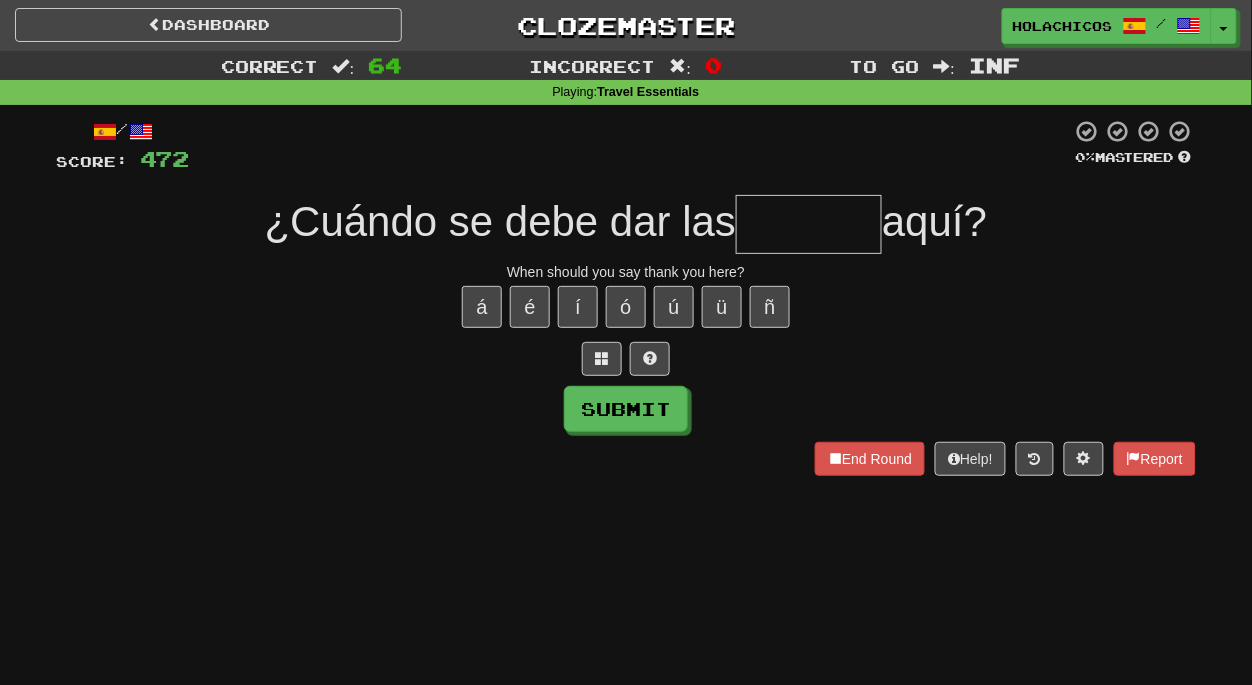type on "*" 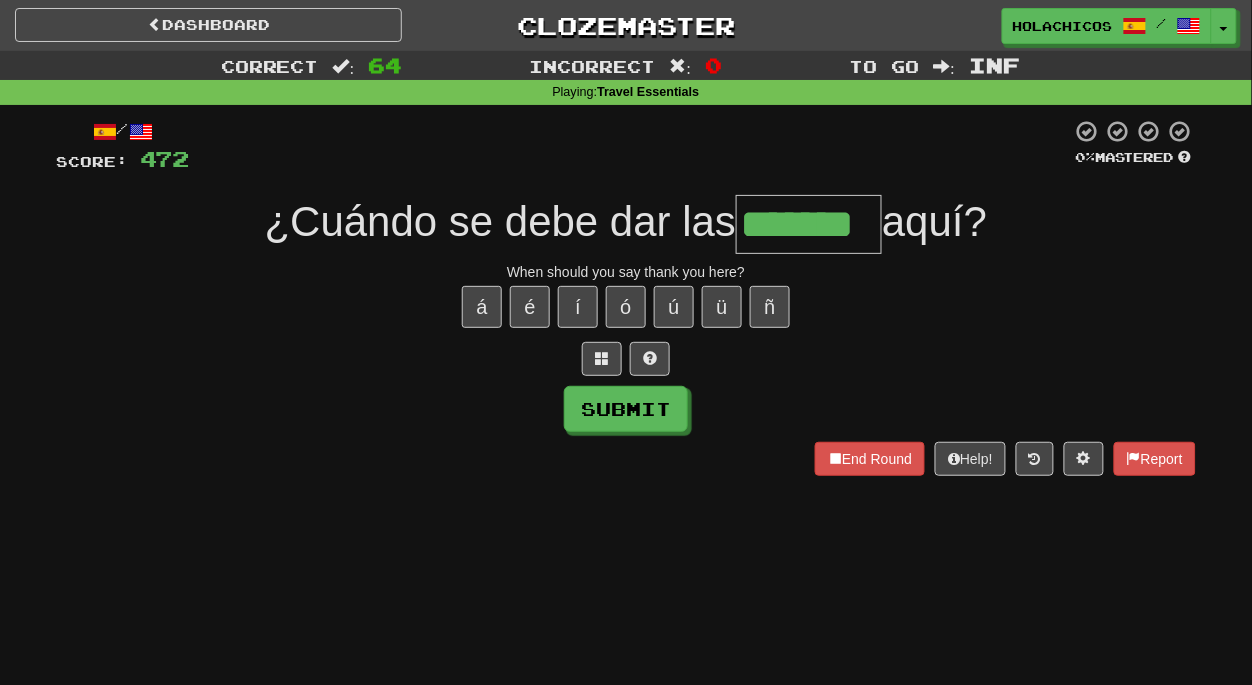 type on "*******" 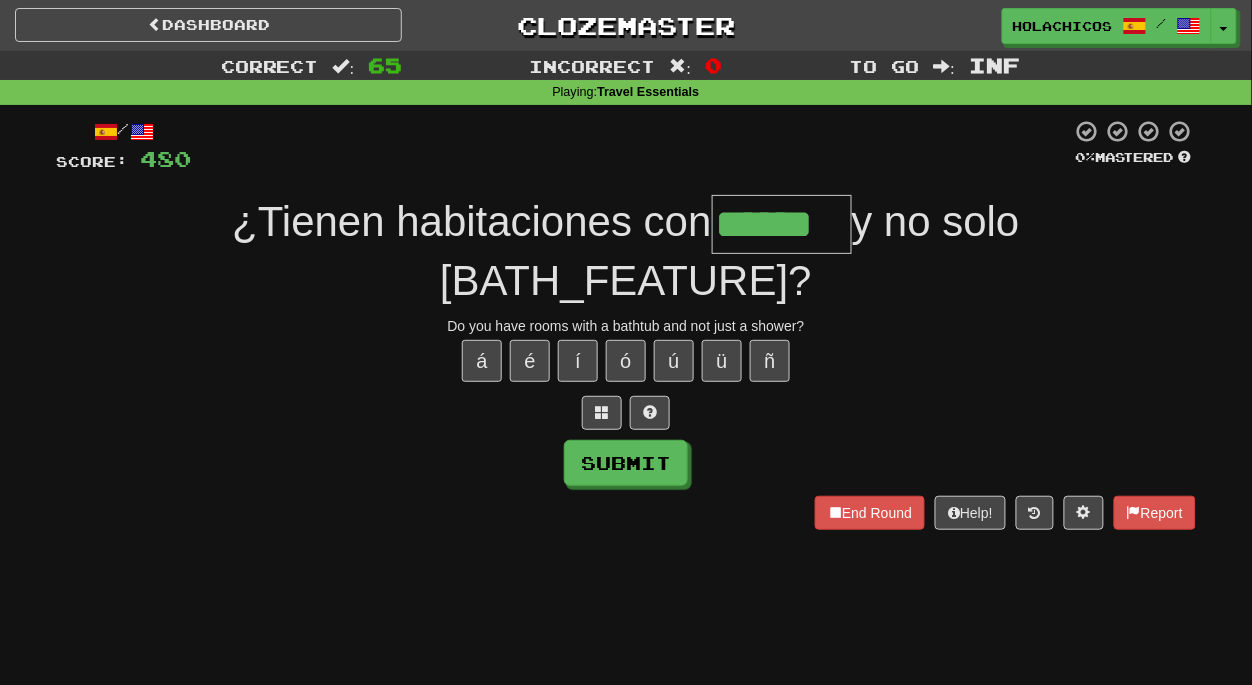 type on "******" 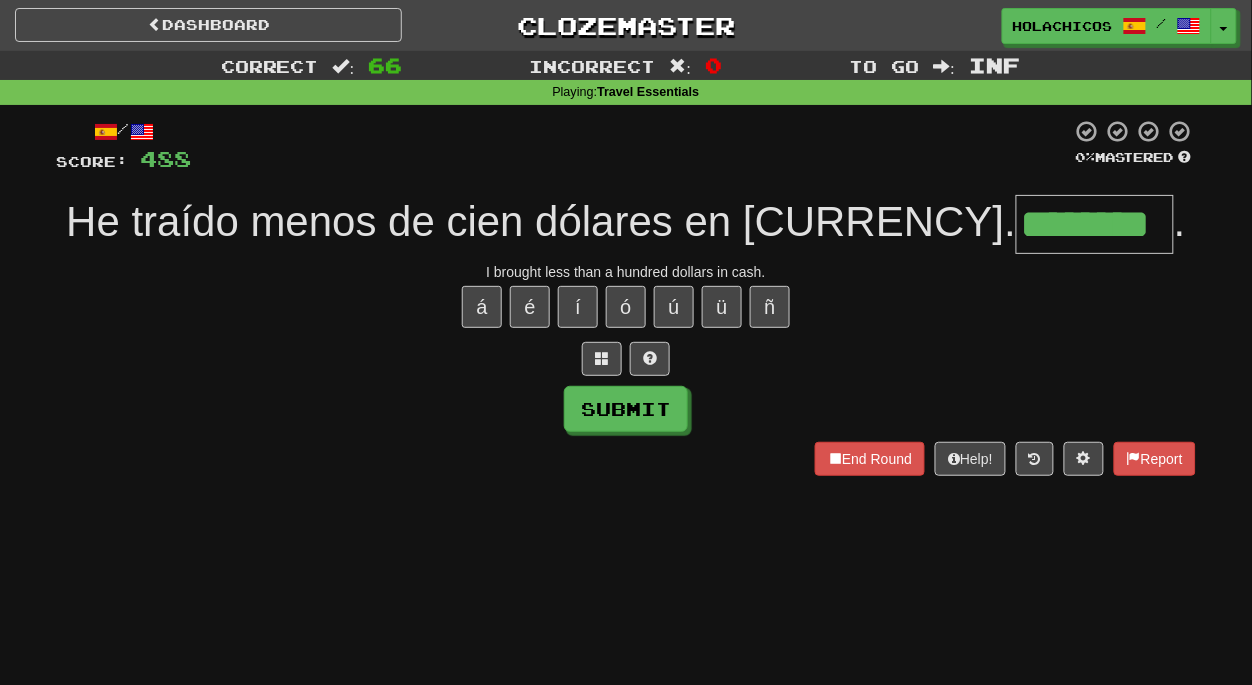 type on "********" 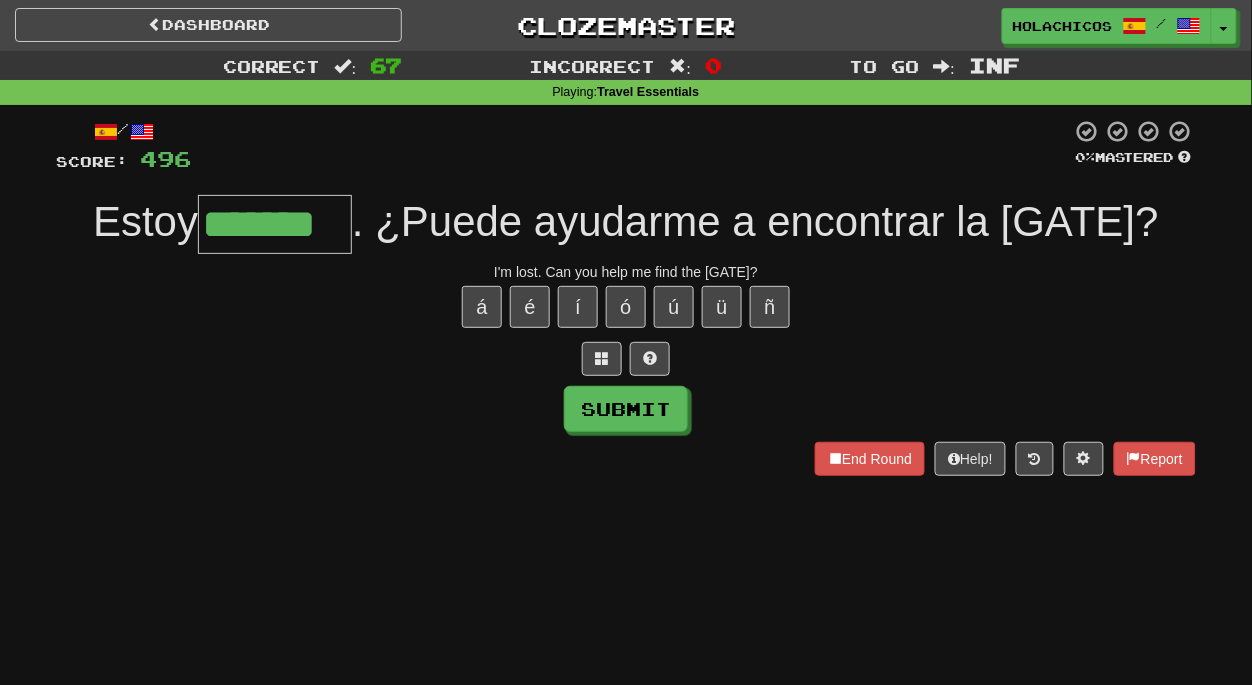 type on "*******" 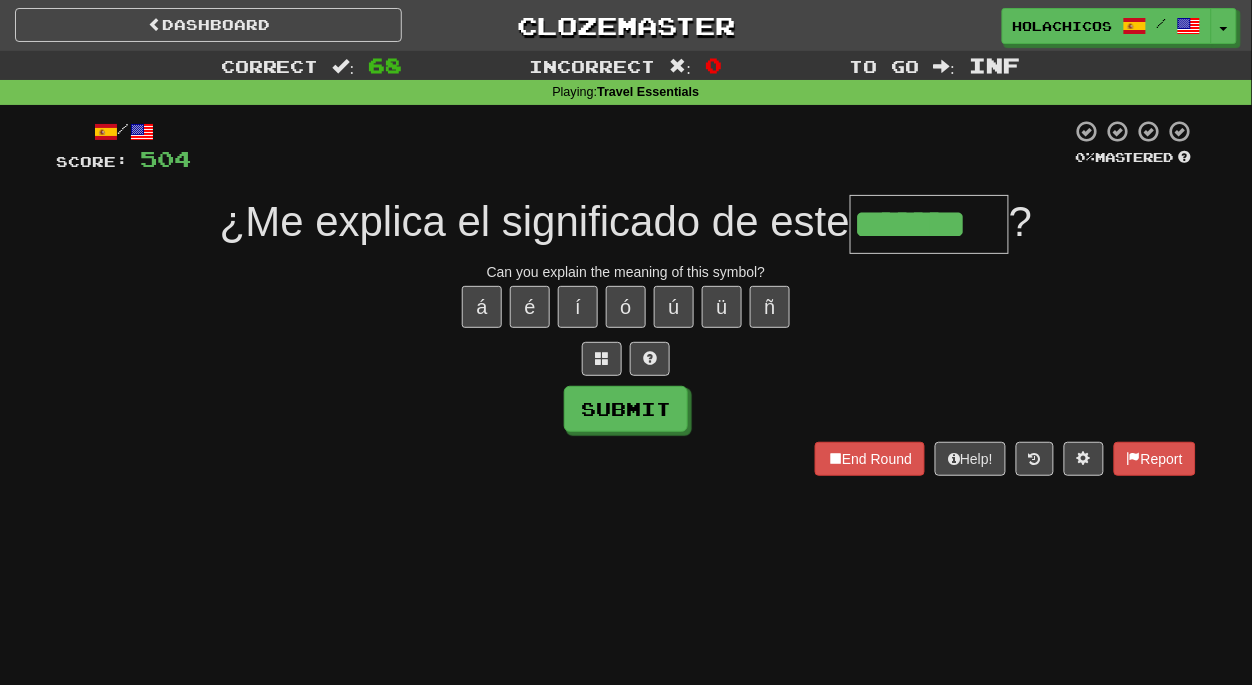 type on "*******" 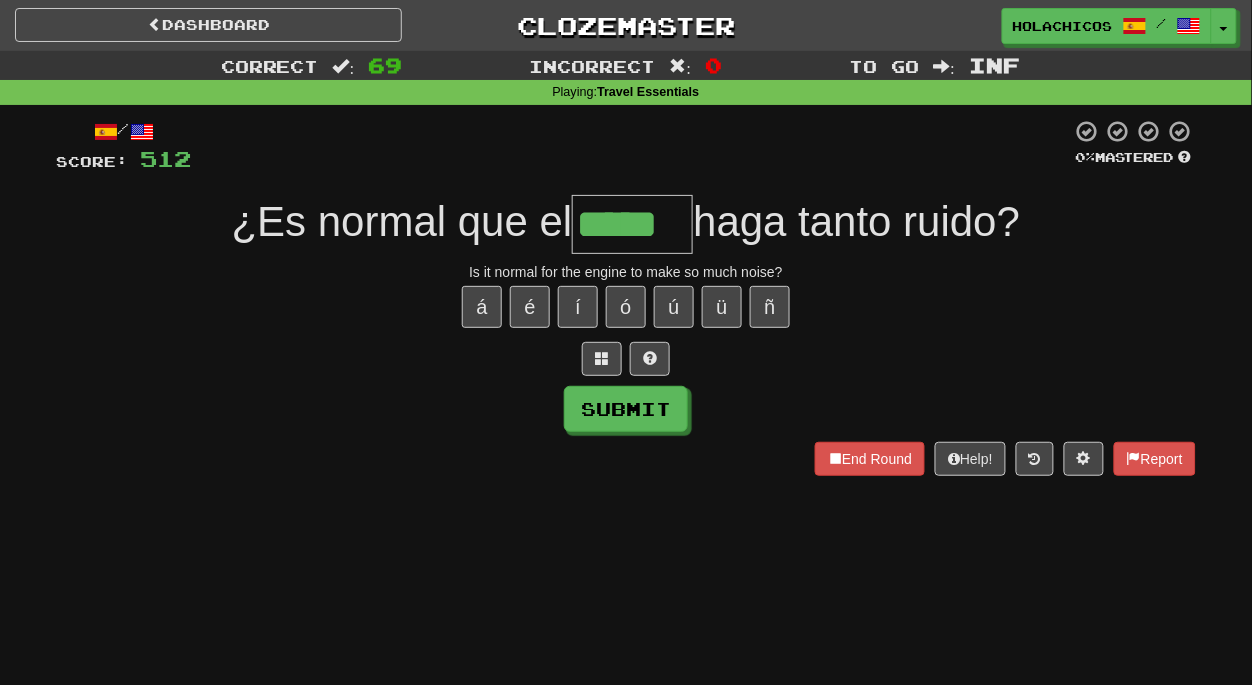 type on "*****" 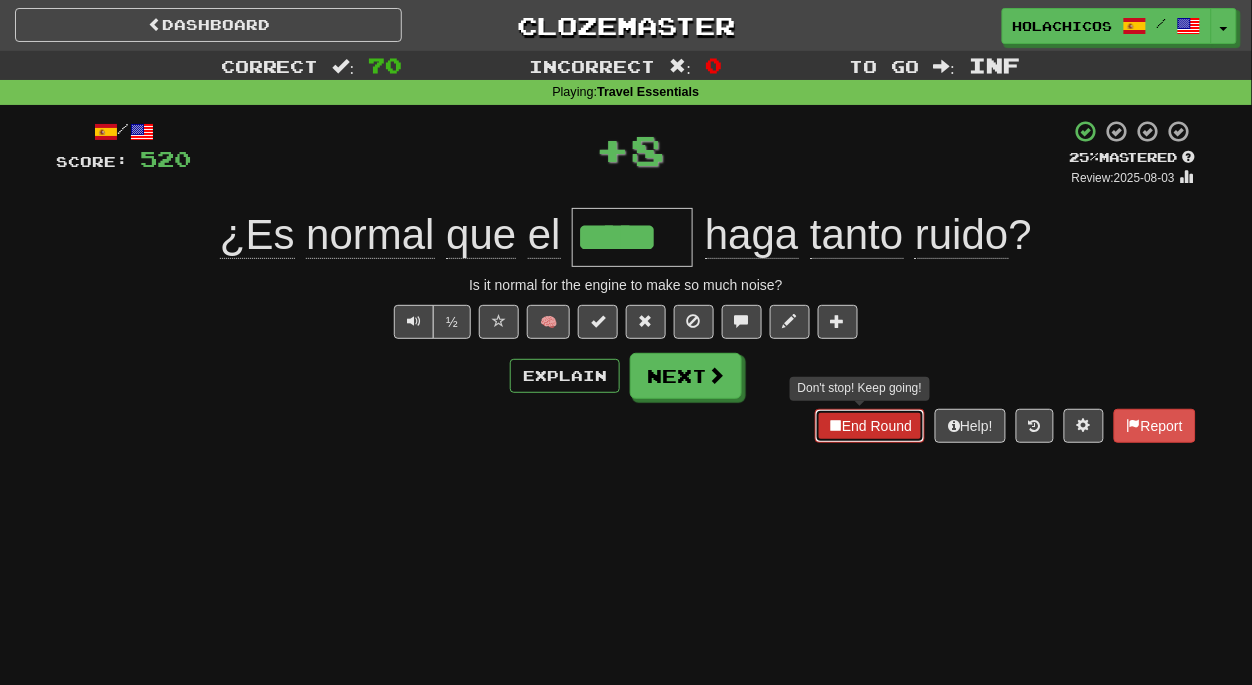 click on "End Round" at bounding box center (870, 426) 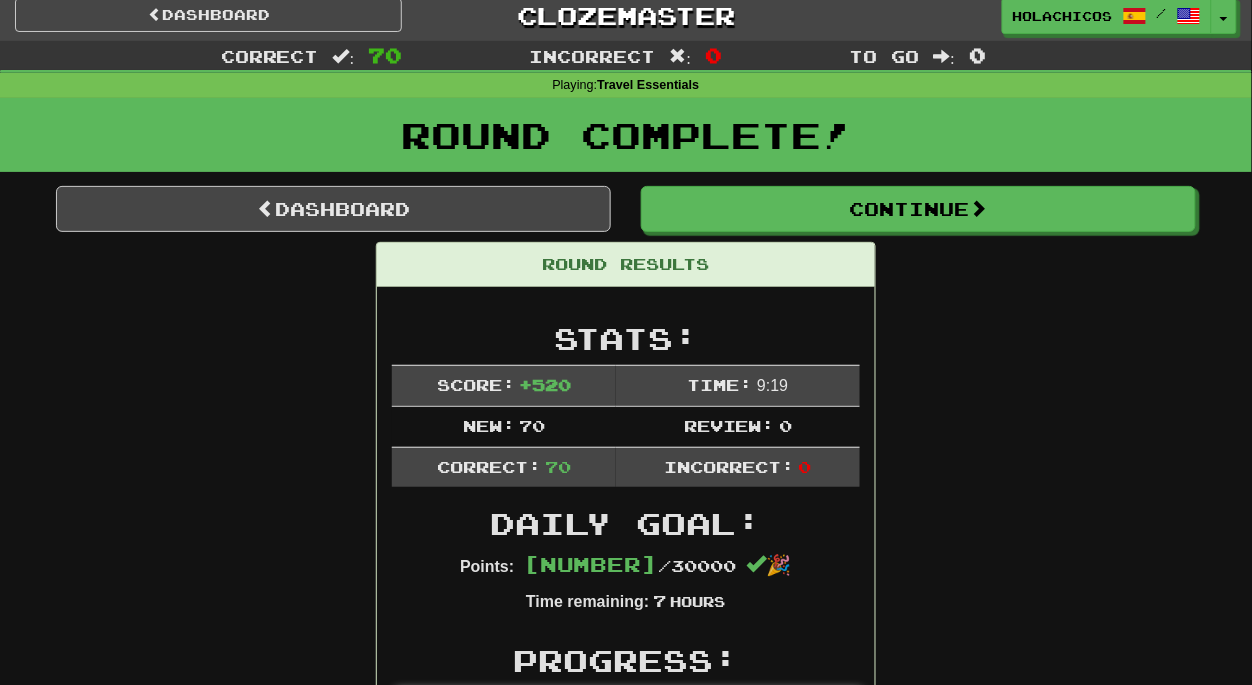 scroll, scrollTop: 0, scrollLeft: 0, axis: both 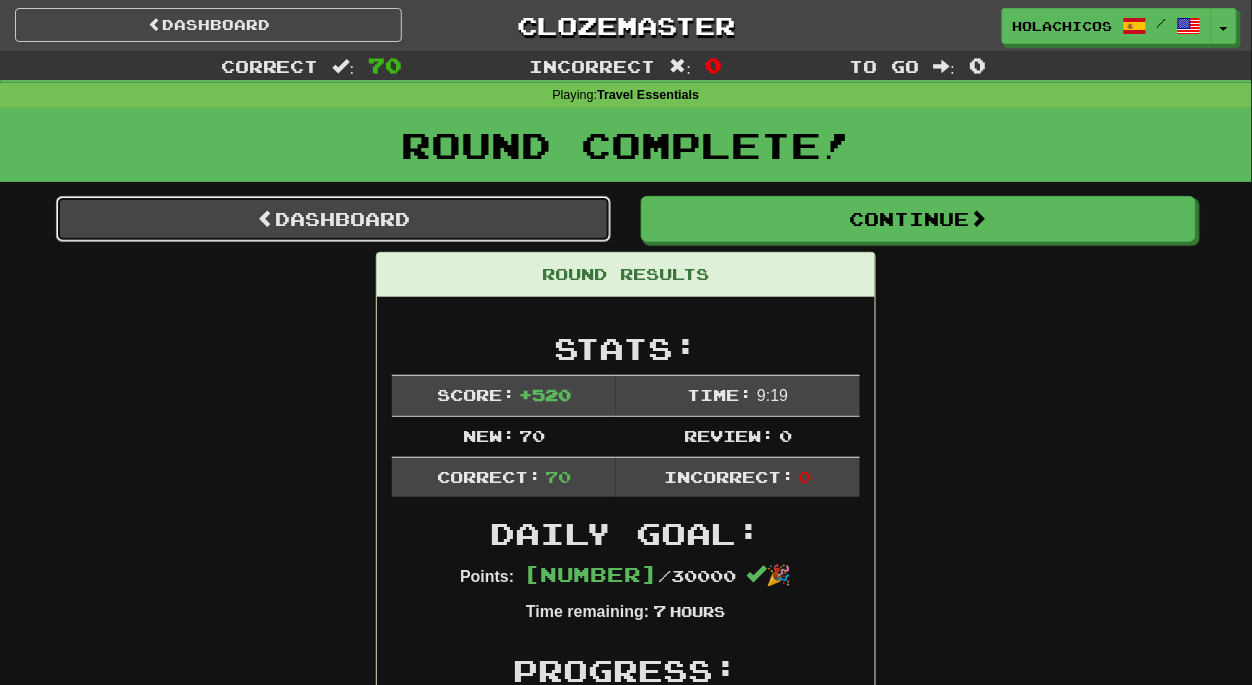 click on "Dashboard" at bounding box center [333, 219] 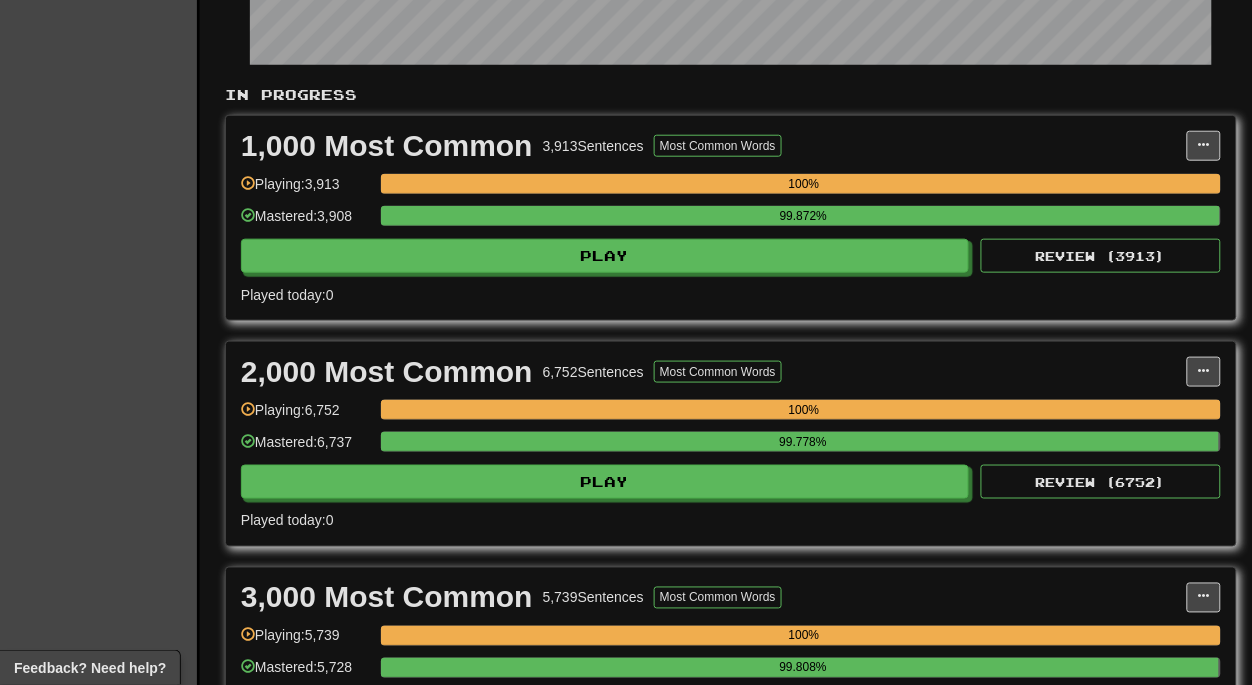 scroll, scrollTop: 363, scrollLeft: 0, axis: vertical 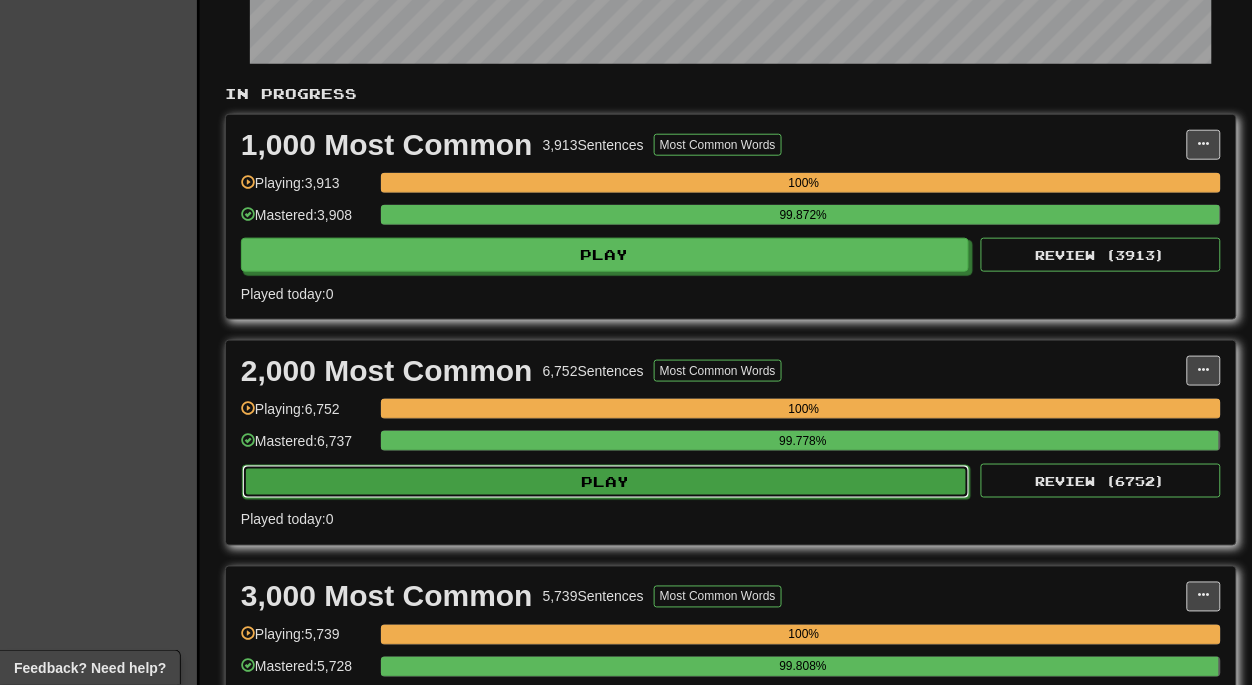 click on "Play" at bounding box center (606, 482) 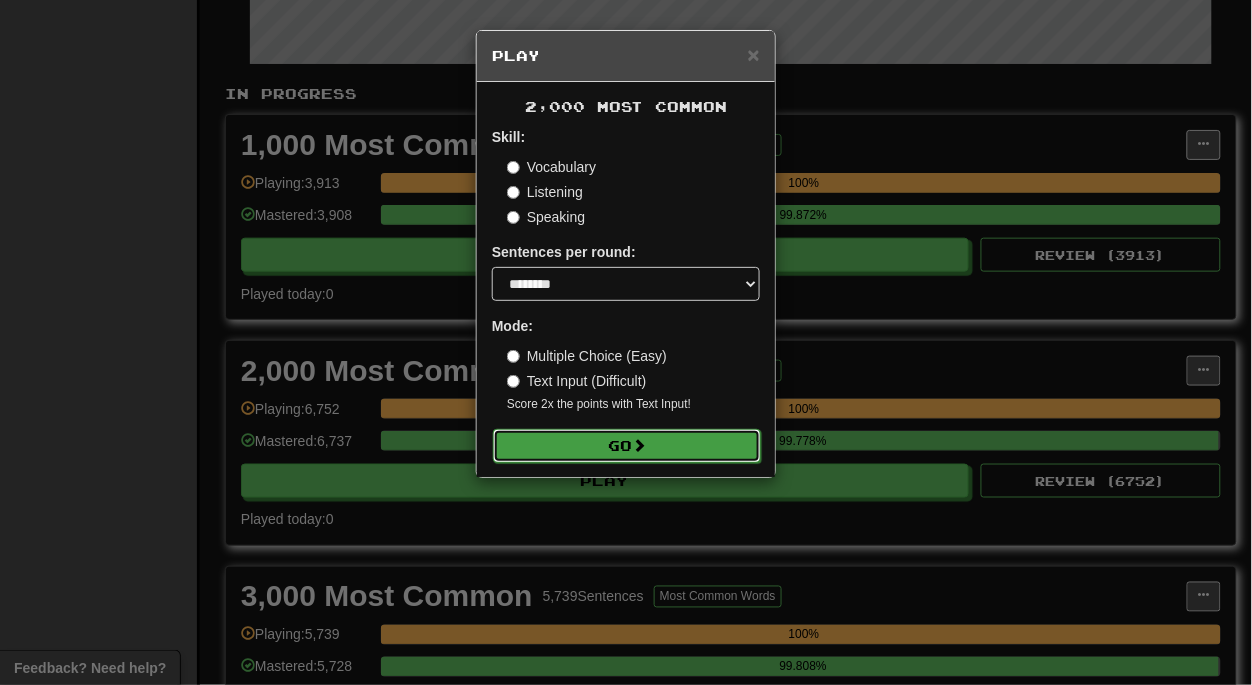 click on "Go" at bounding box center [627, 446] 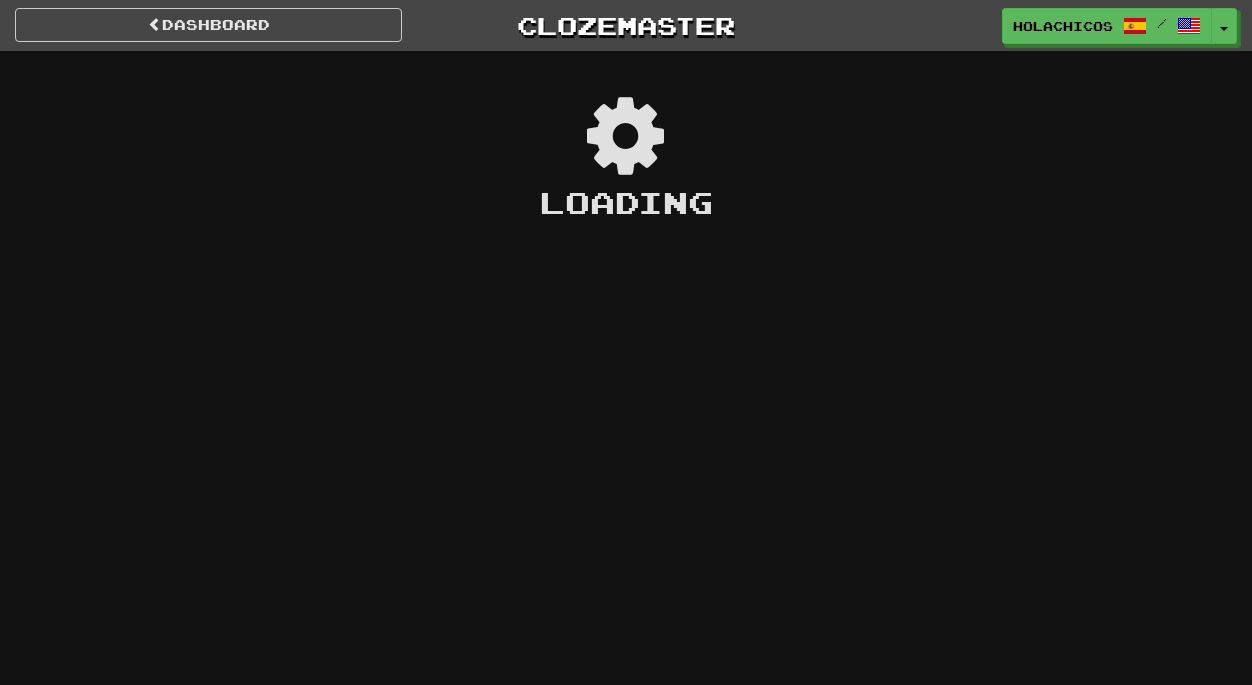 scroll, scrollTop: 0, scrollLeft: 0, axis: both 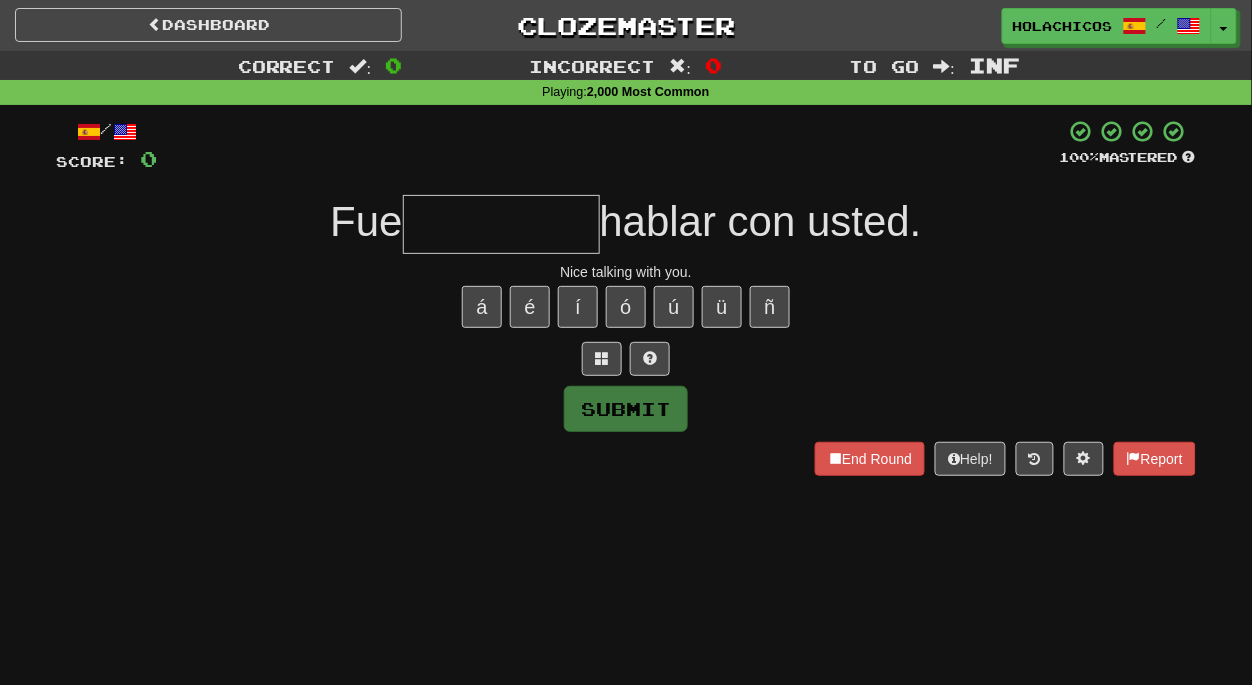 type on "*" 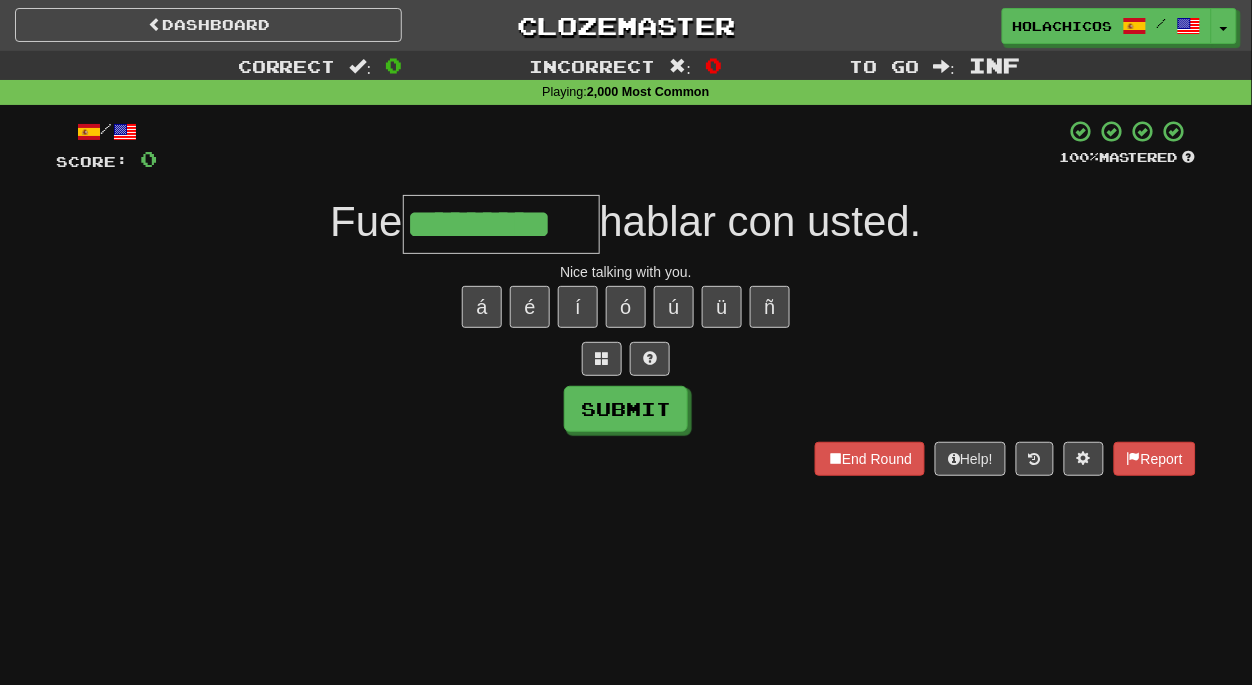 type on "*********" 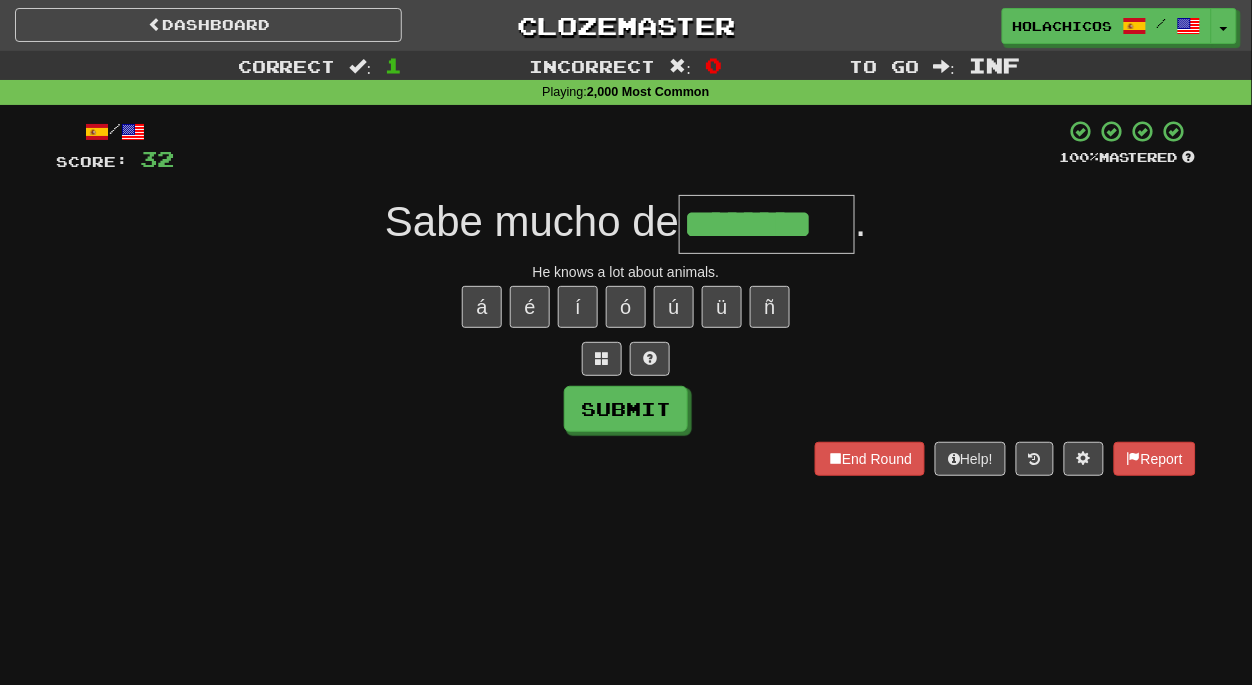 type on "********" 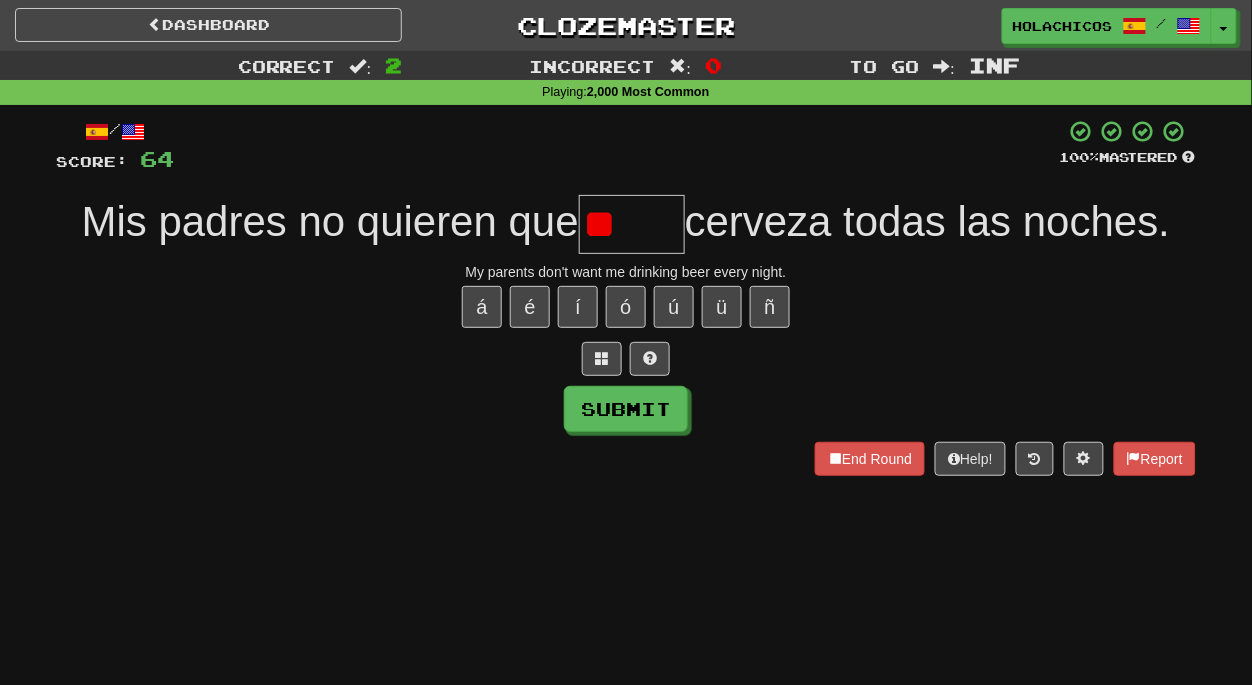 type on "*" 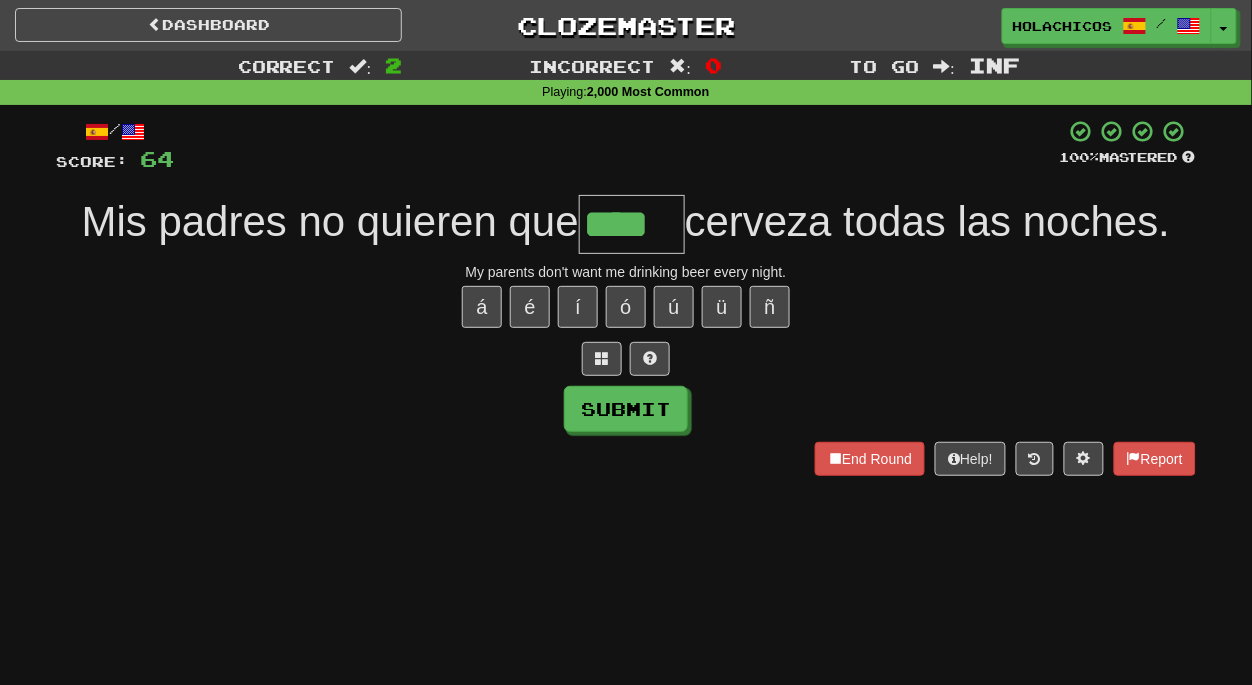 type on "****" 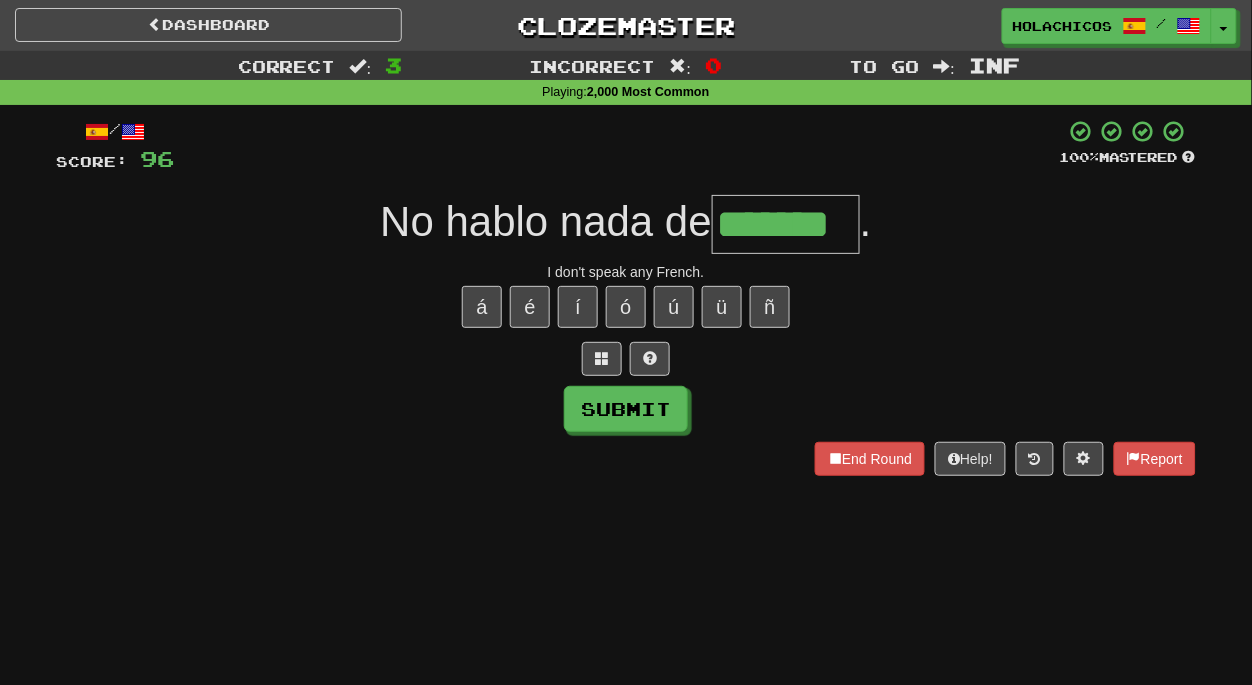 type on "*******" 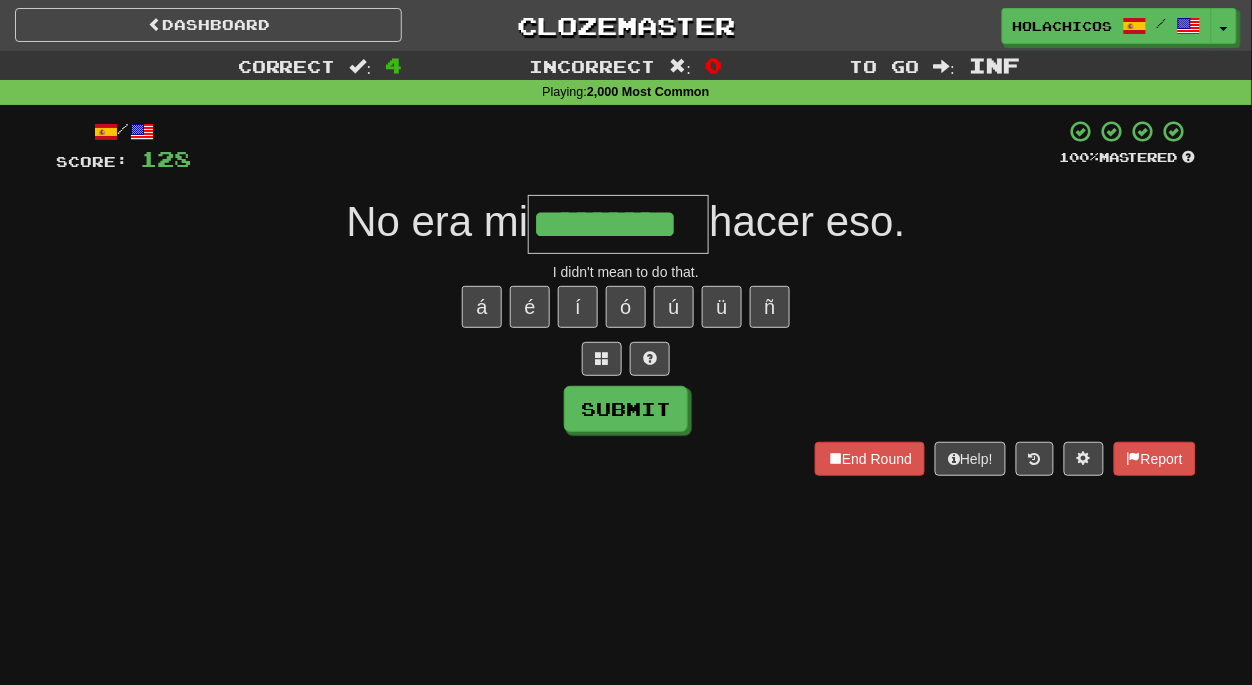 type on "*********" 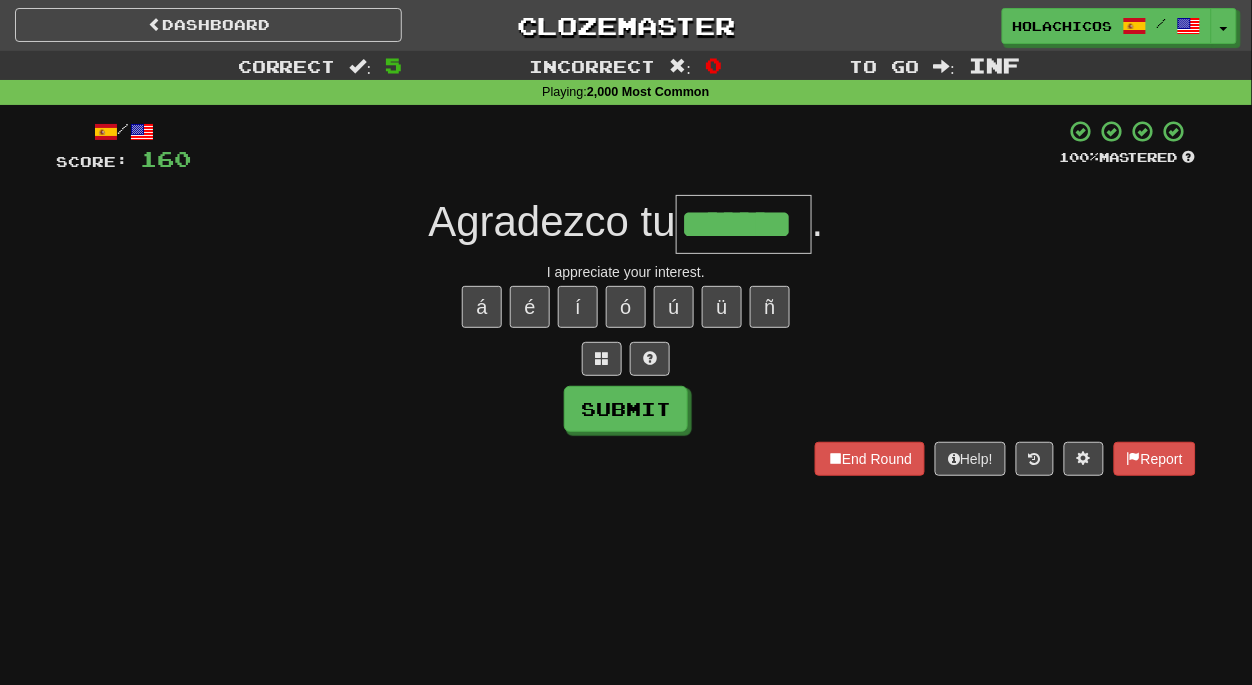 type on "*******" 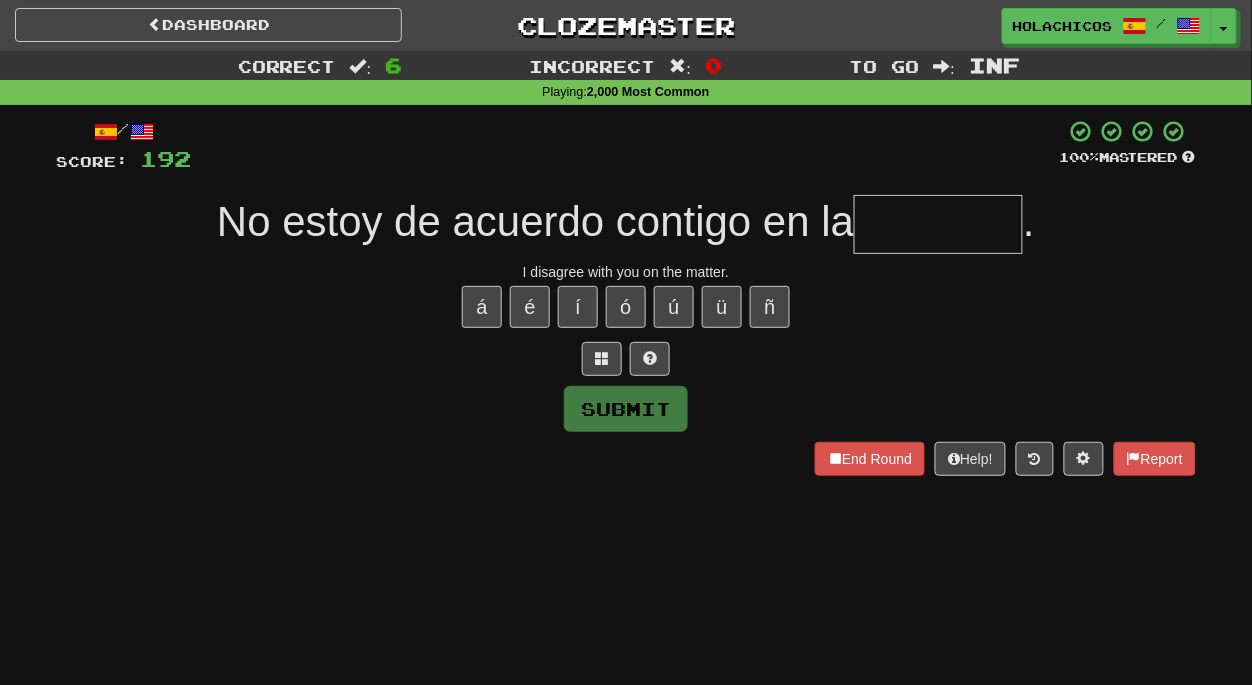 type on "*" 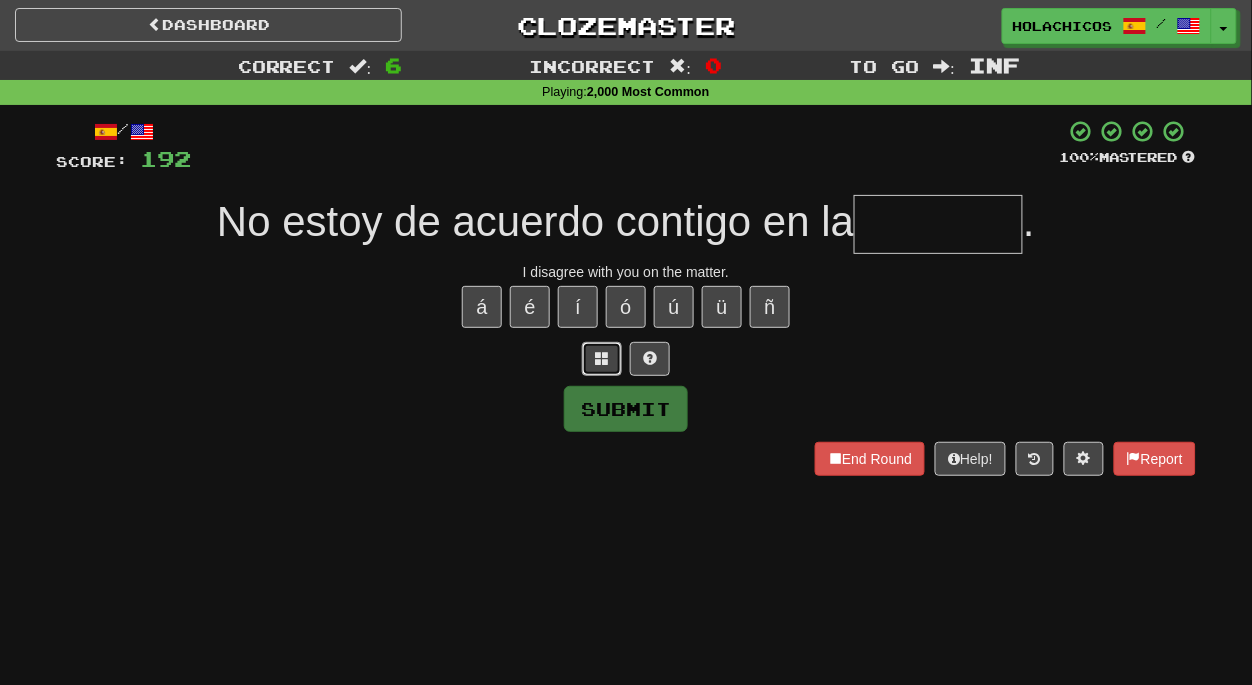 click at bounding box center [602, 358] 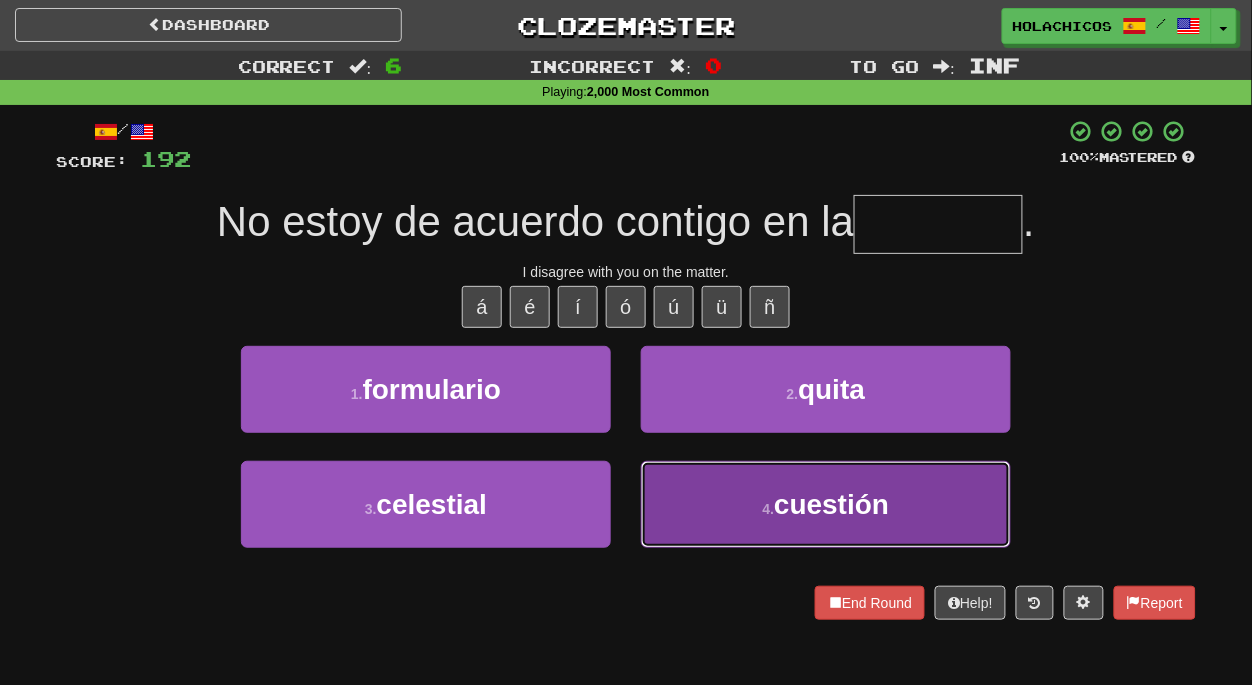 click on "4 .  cuestión" at bounding box center [826, 504] 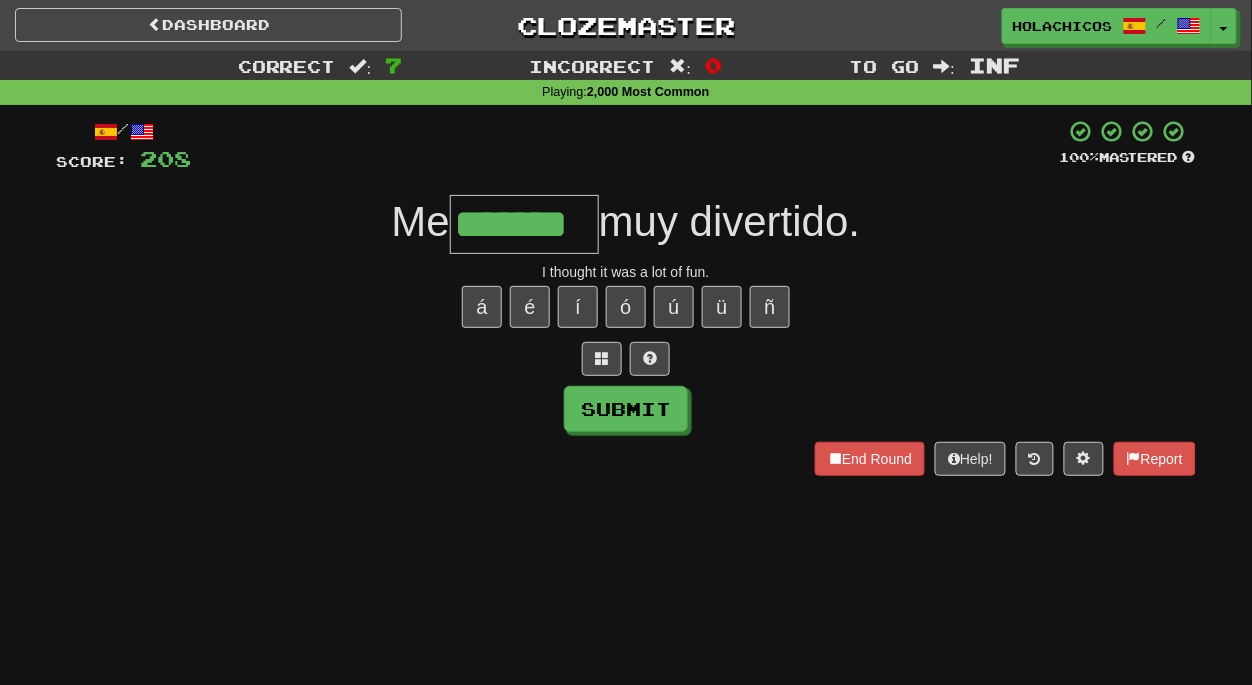 type on "*******" 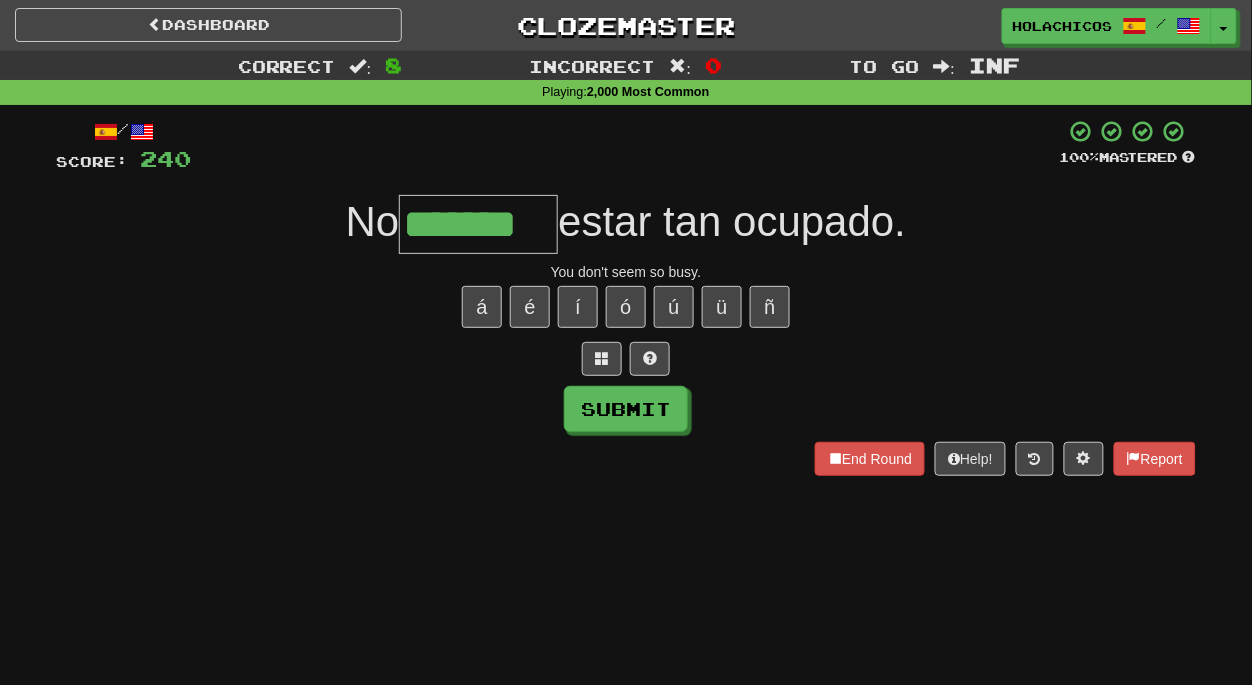 type on "*******" 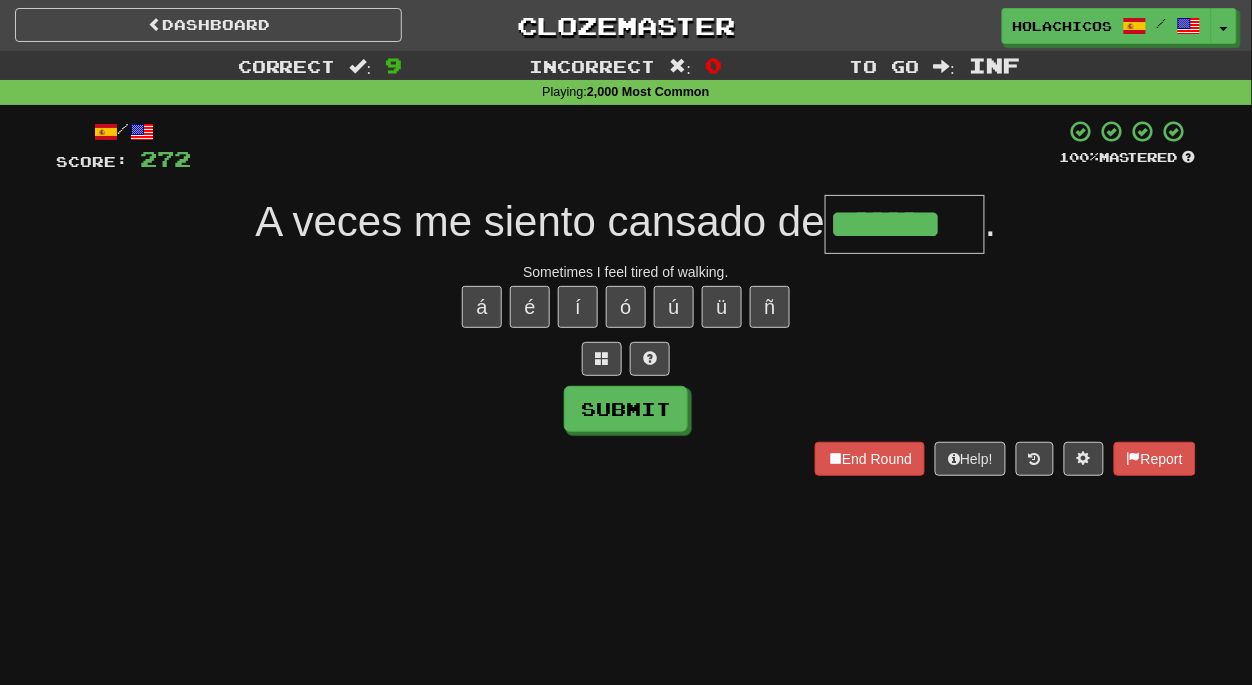 type on "*******" 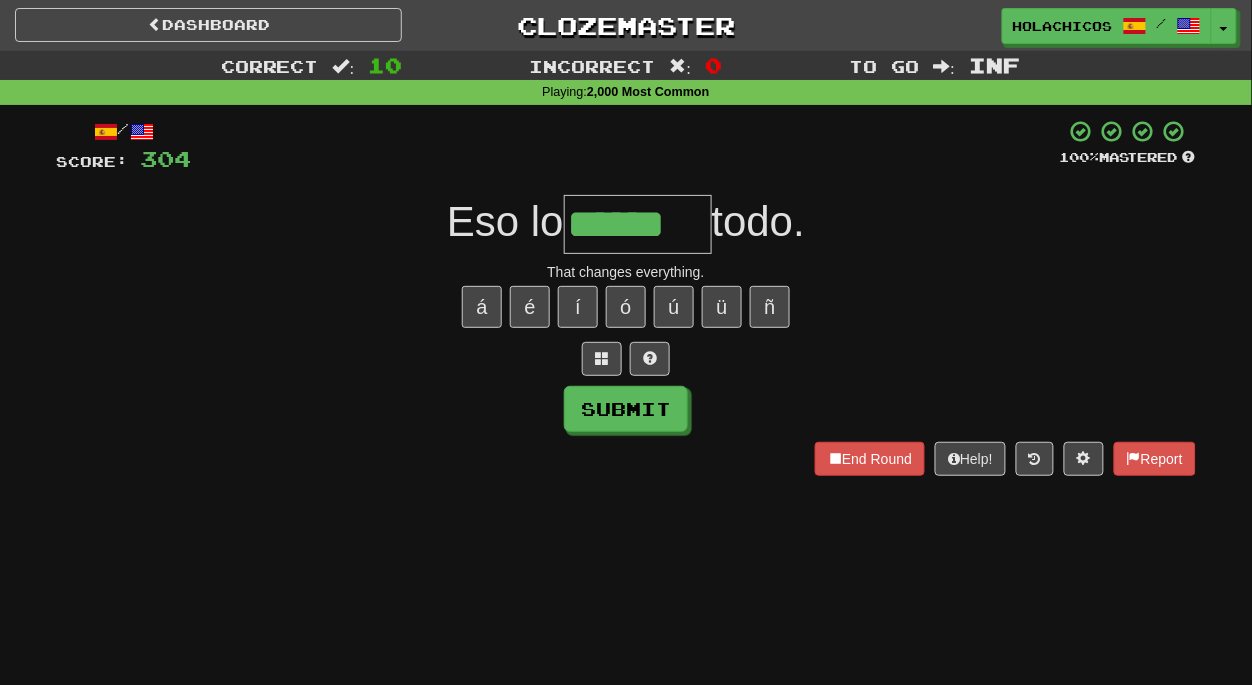 type on "******" 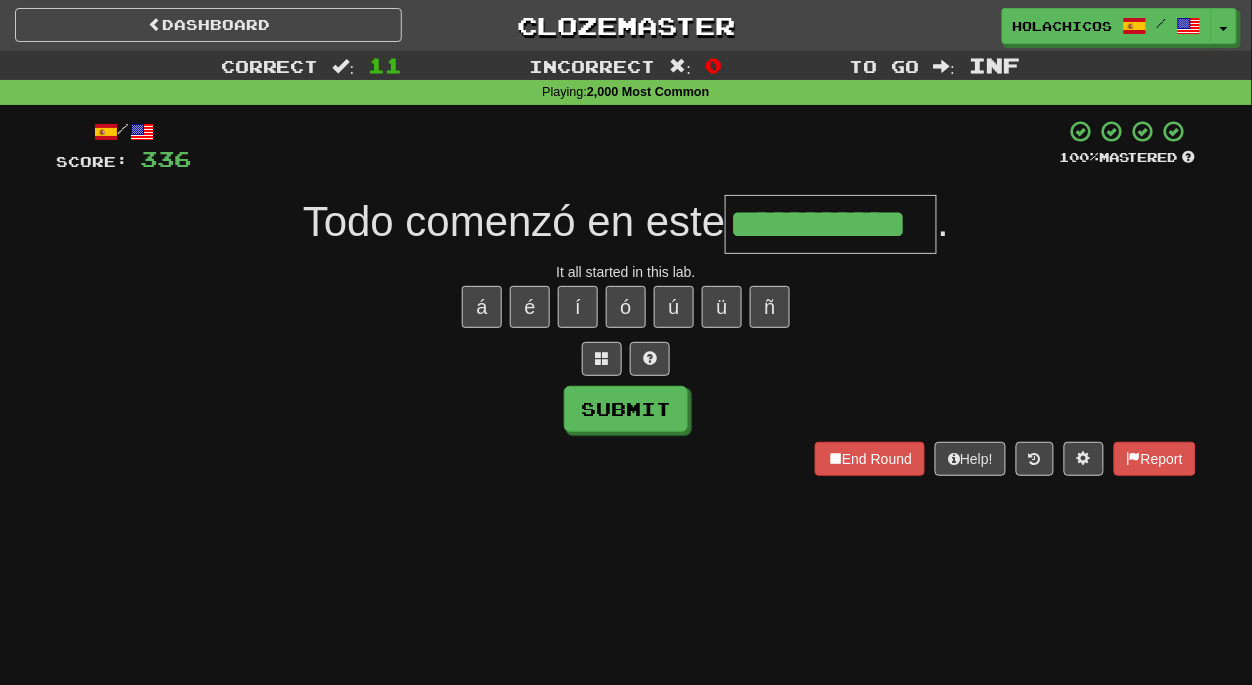 type on "**********" 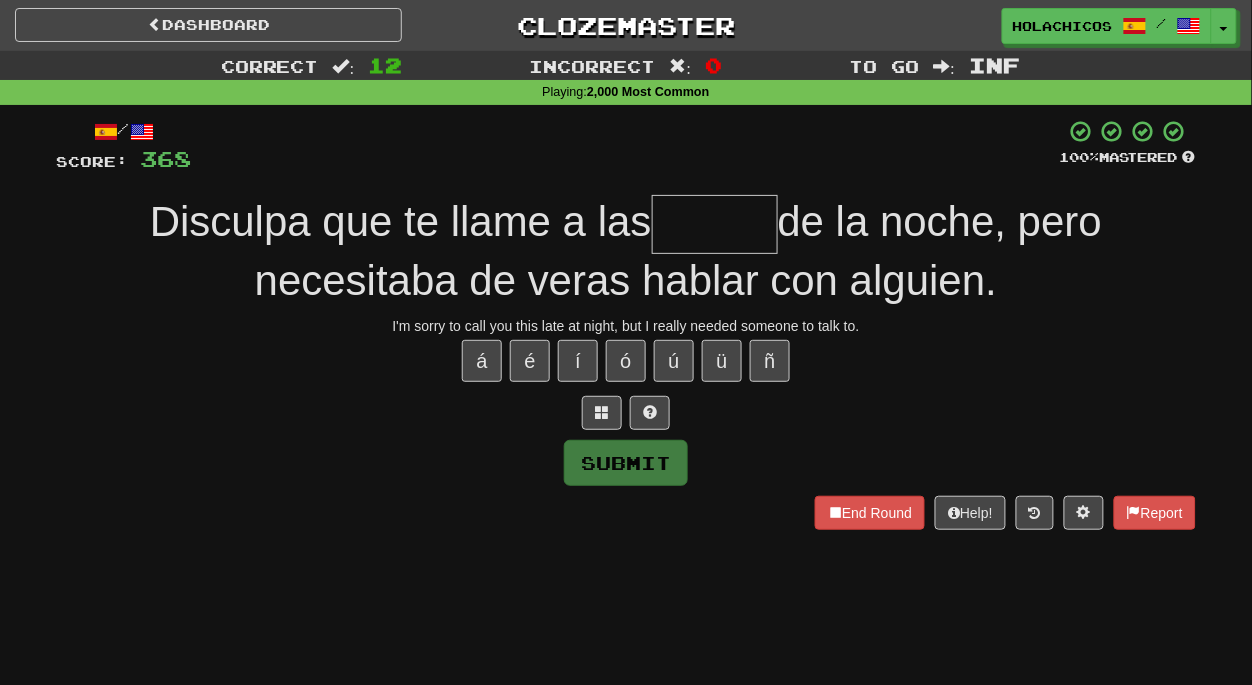 type on "*" 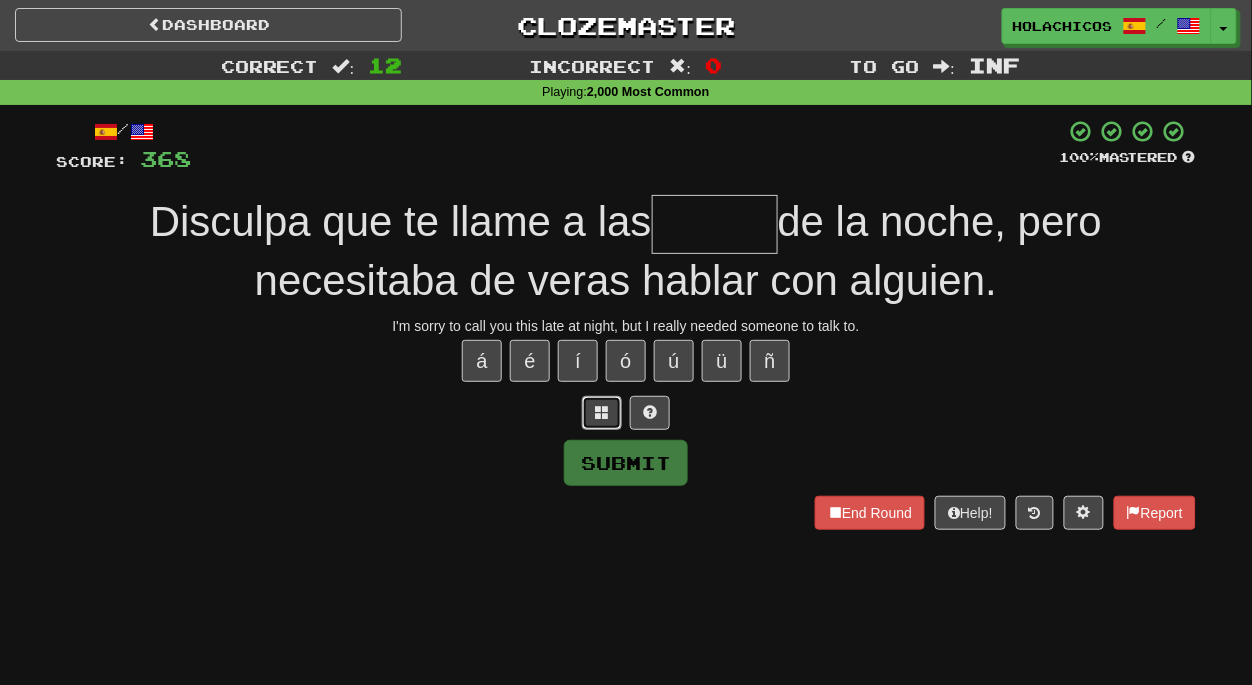 click at bounding box center (602, 412) 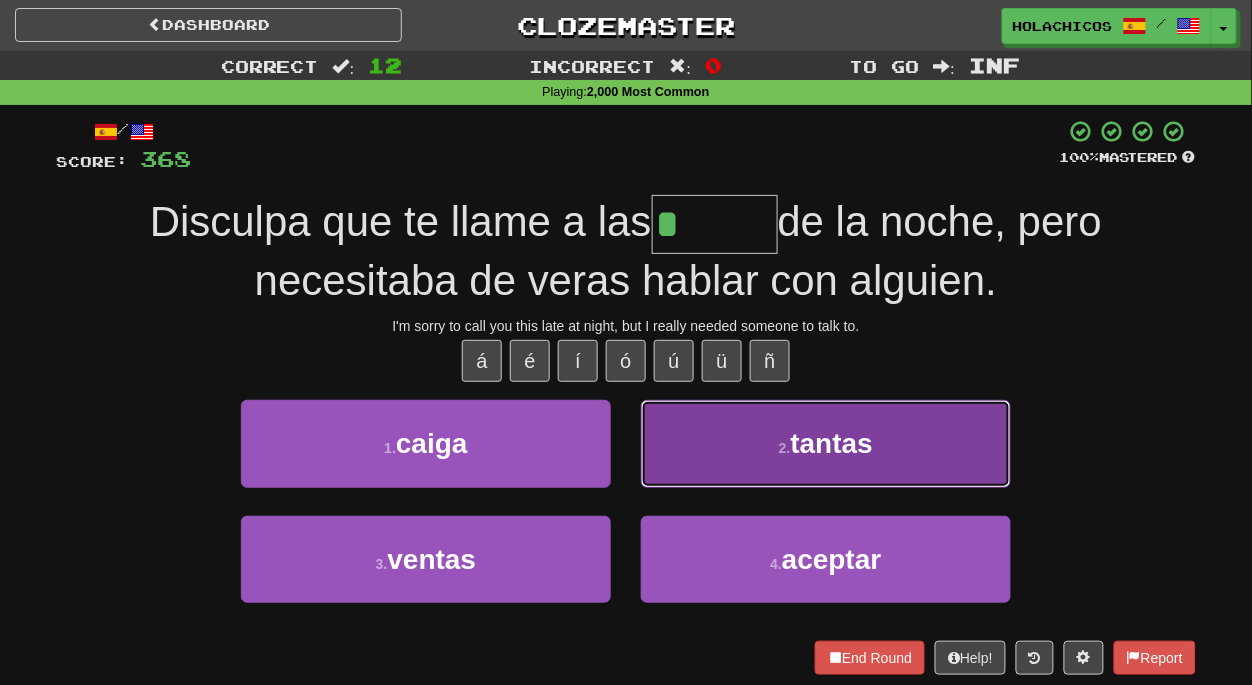 click on "2 .  tantas" at bounding box center (826, 443) 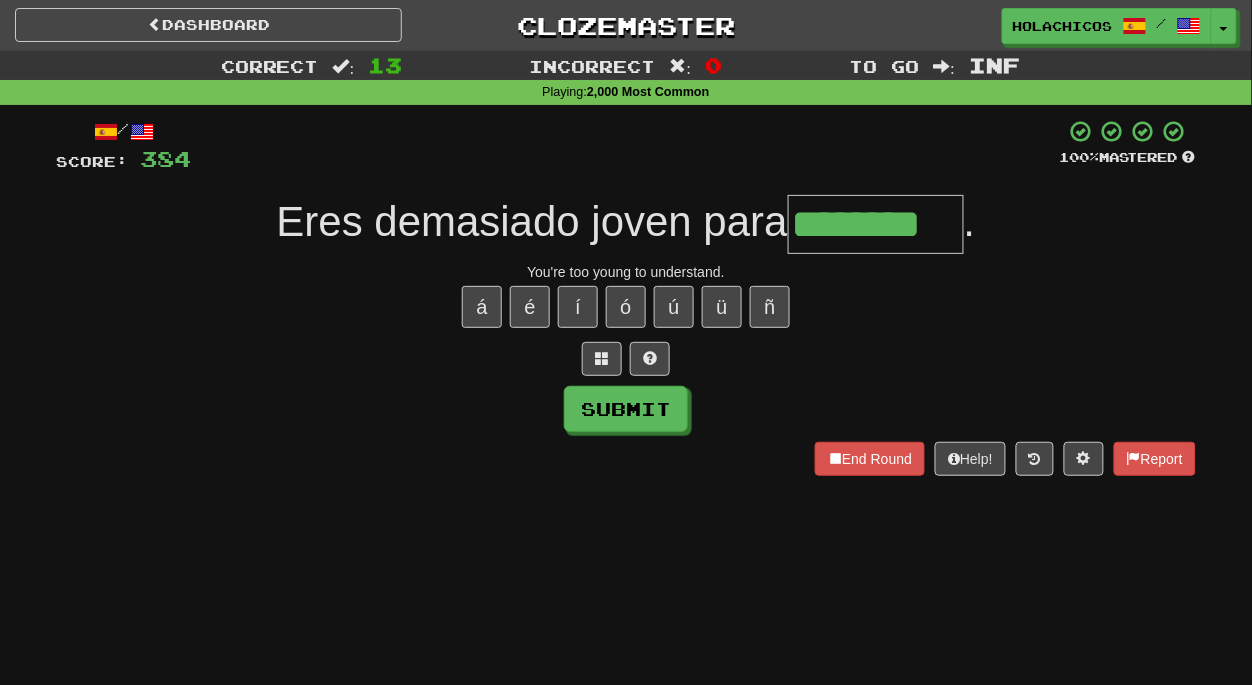 type on "********" 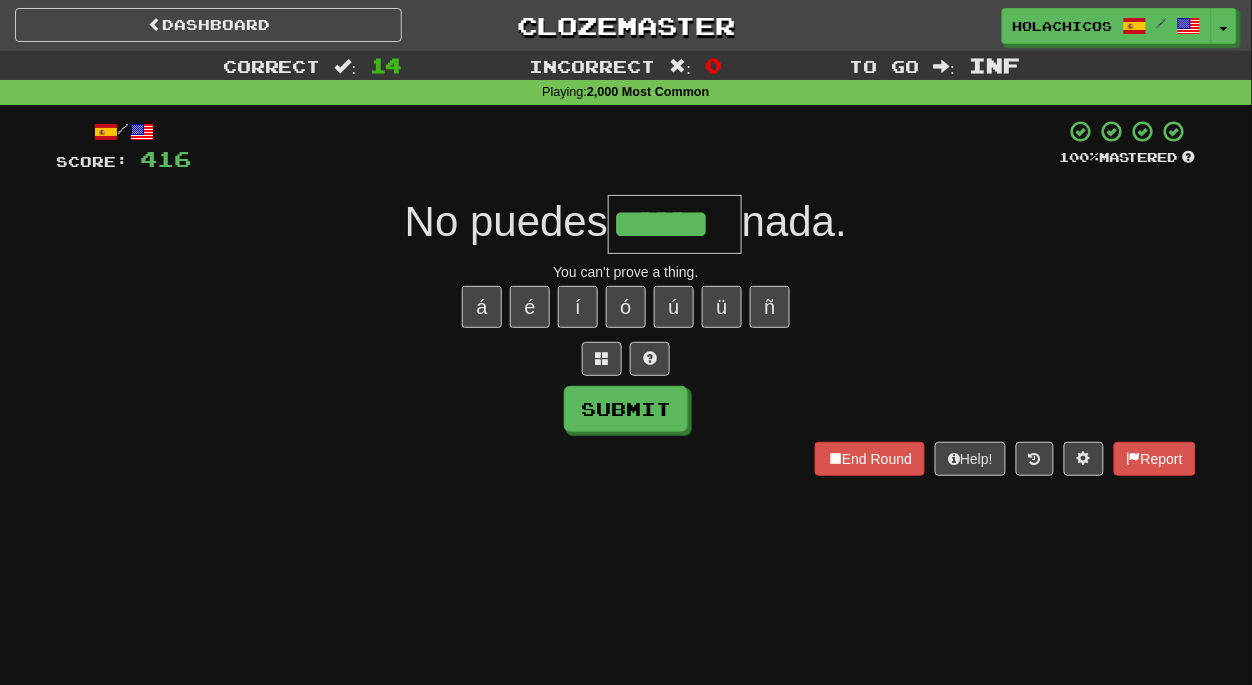 type on "******" 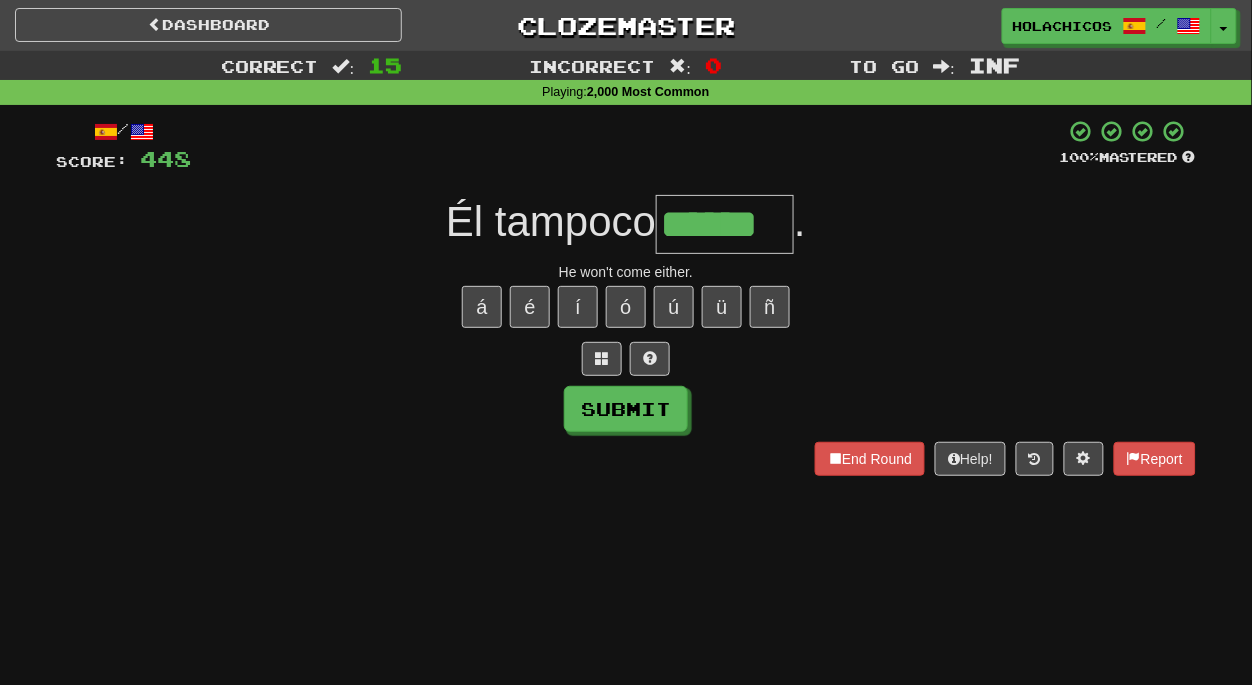 type on "******" 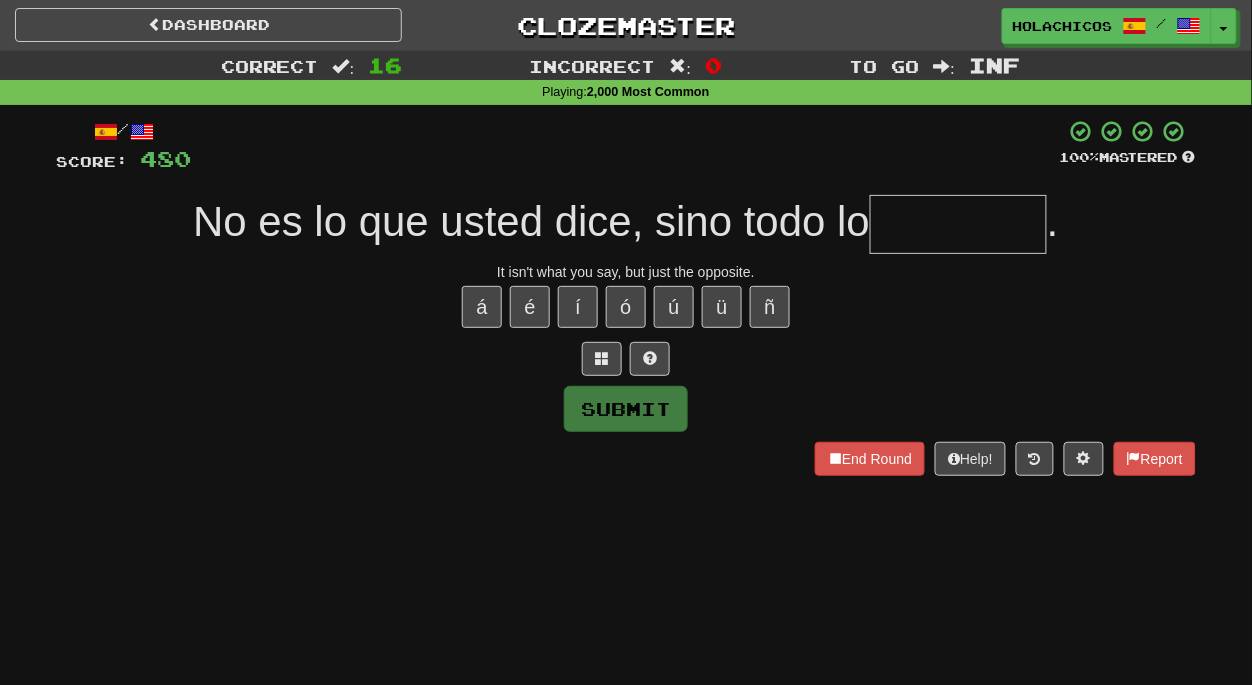 type on "*" 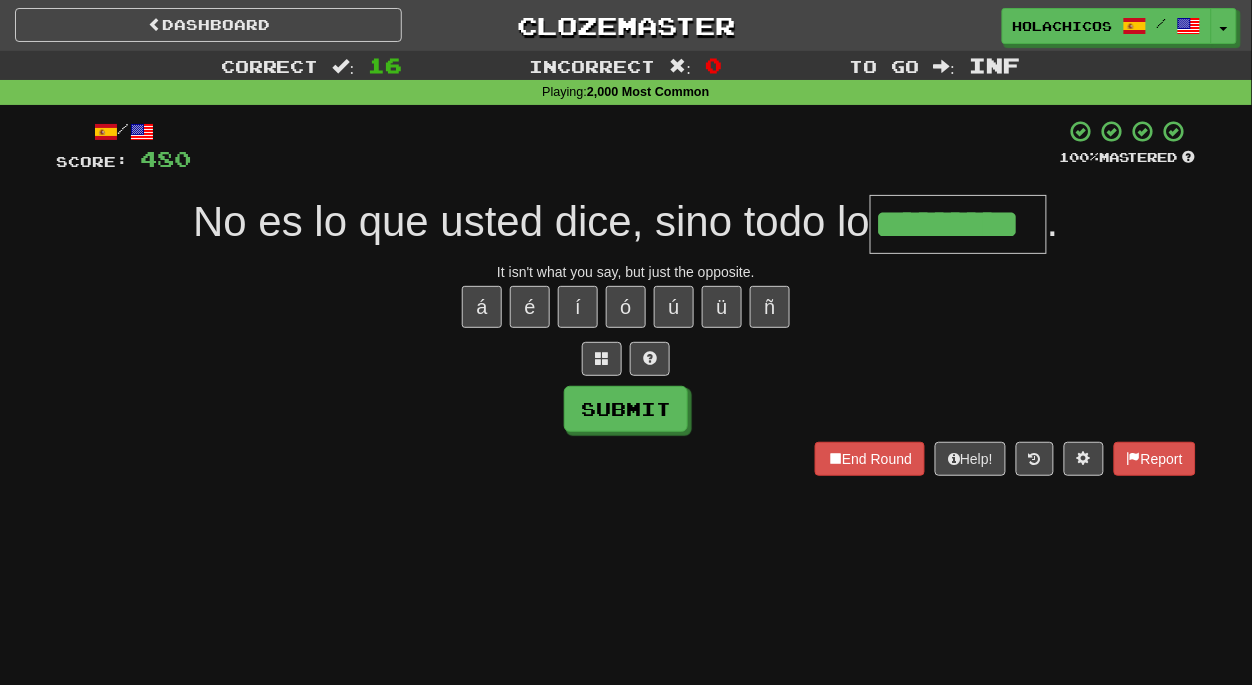 type on "*********" 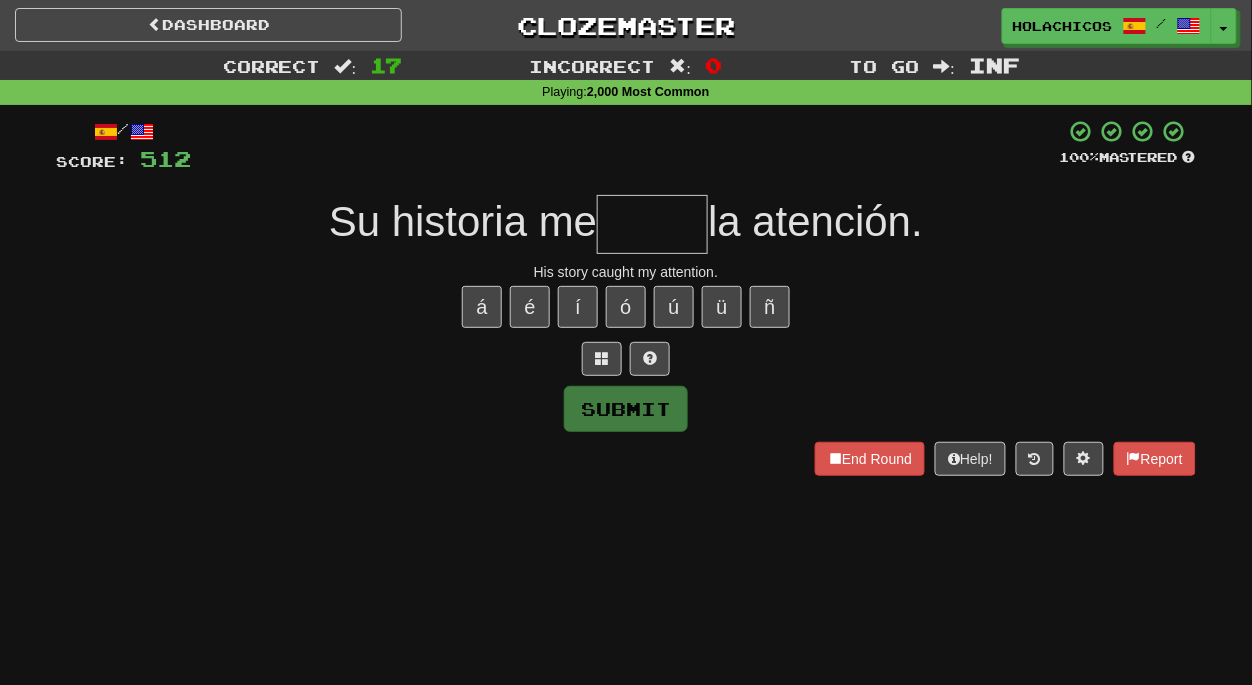 type on "*" 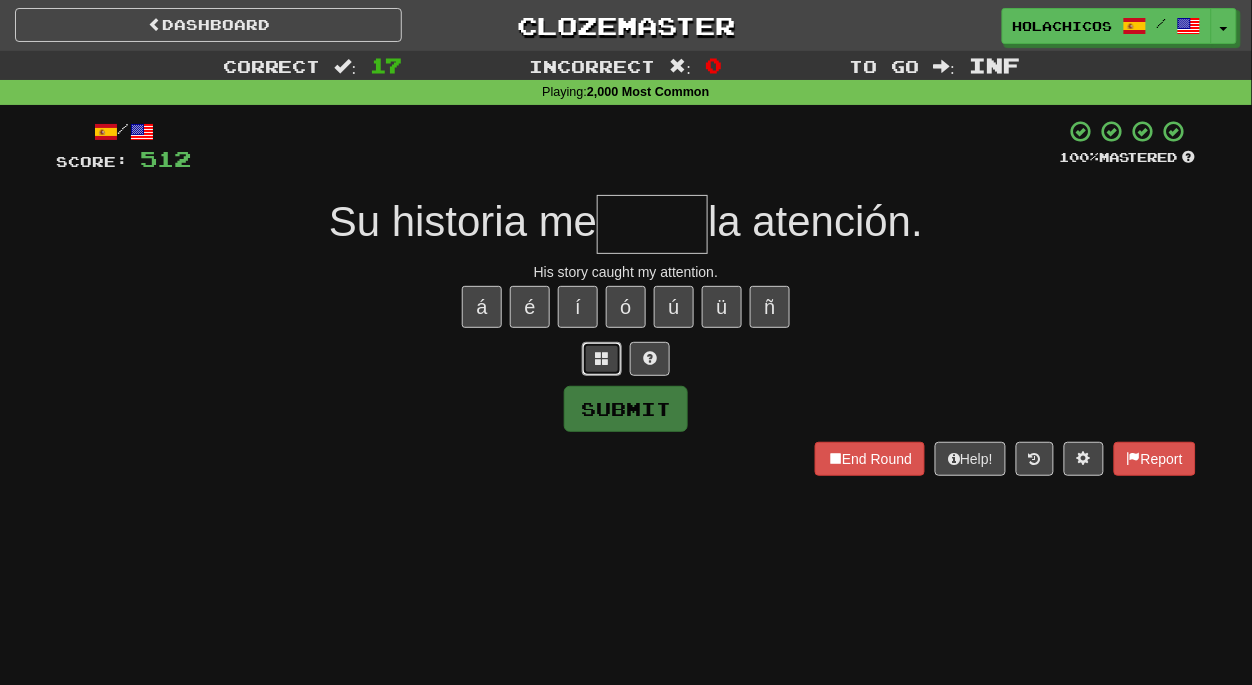 click at bounding box center [602, 359] 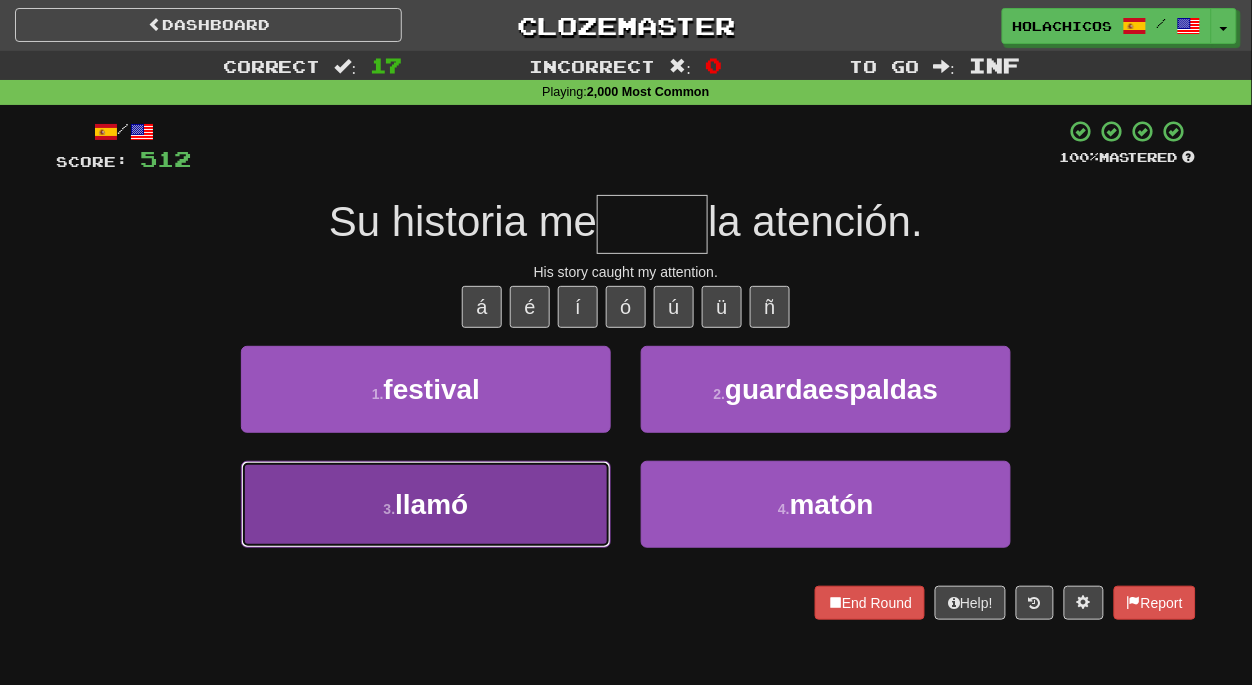 click on "3 .  llamó" at bounding box center (426, 504) 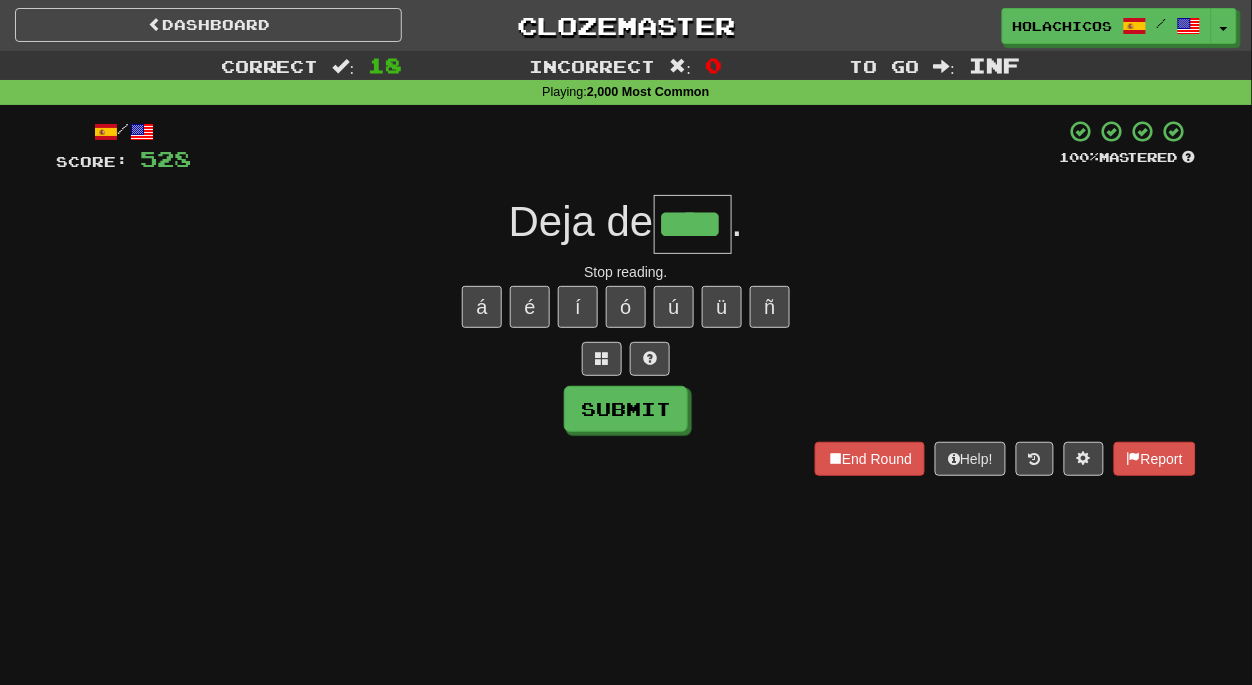 type on "****" 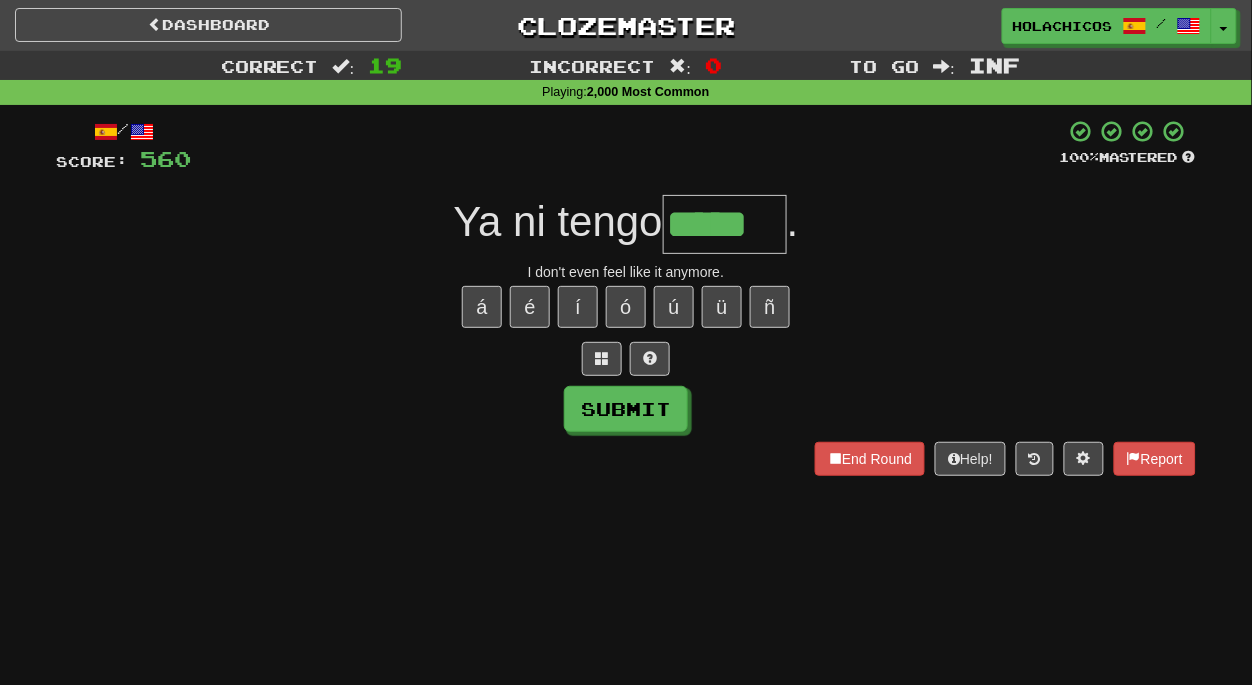 type on "*****" 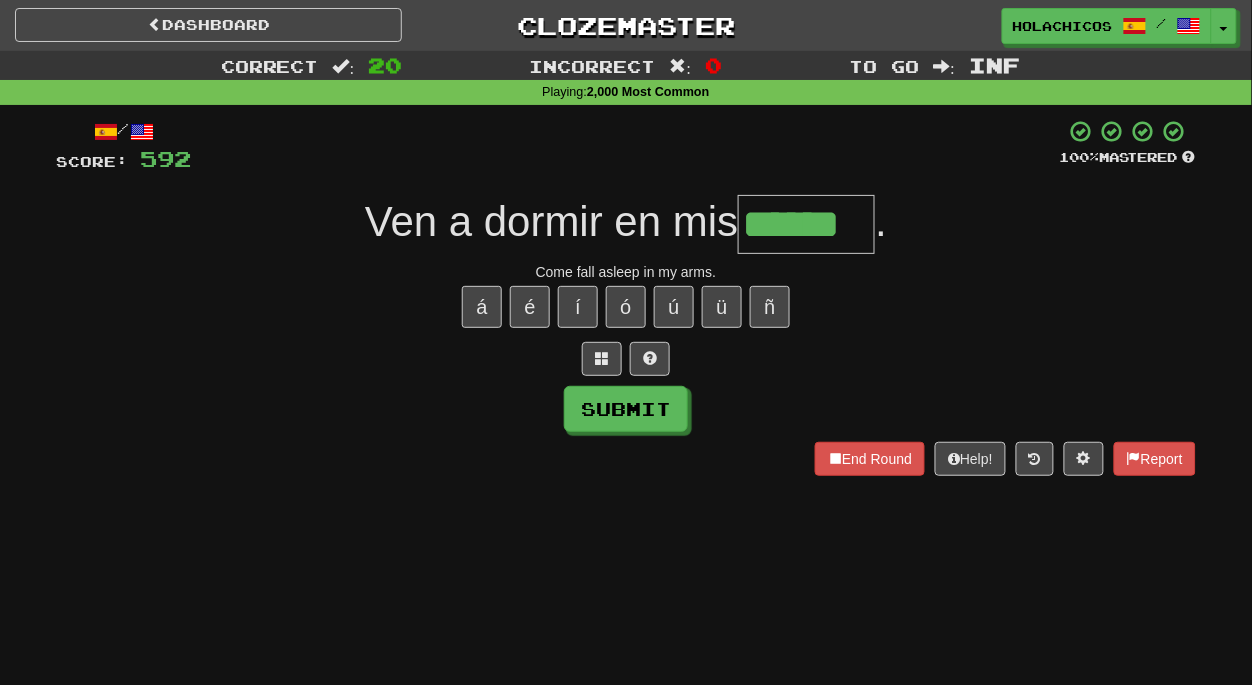type on "******" 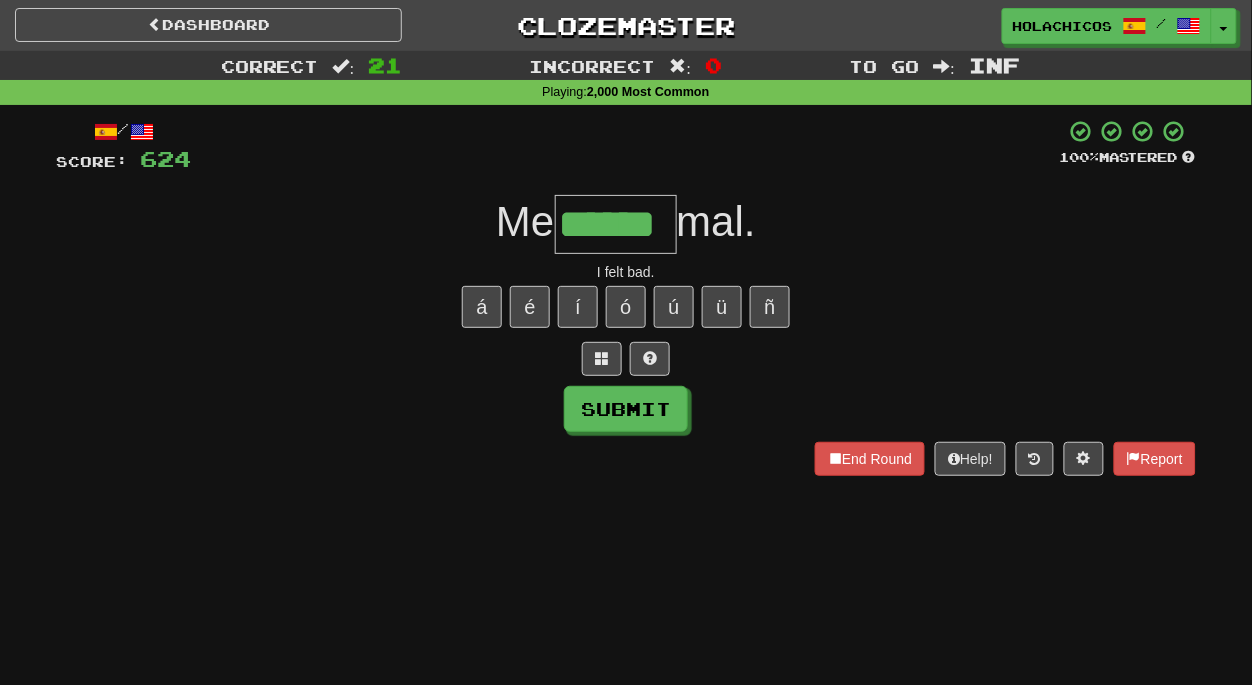type on "******" 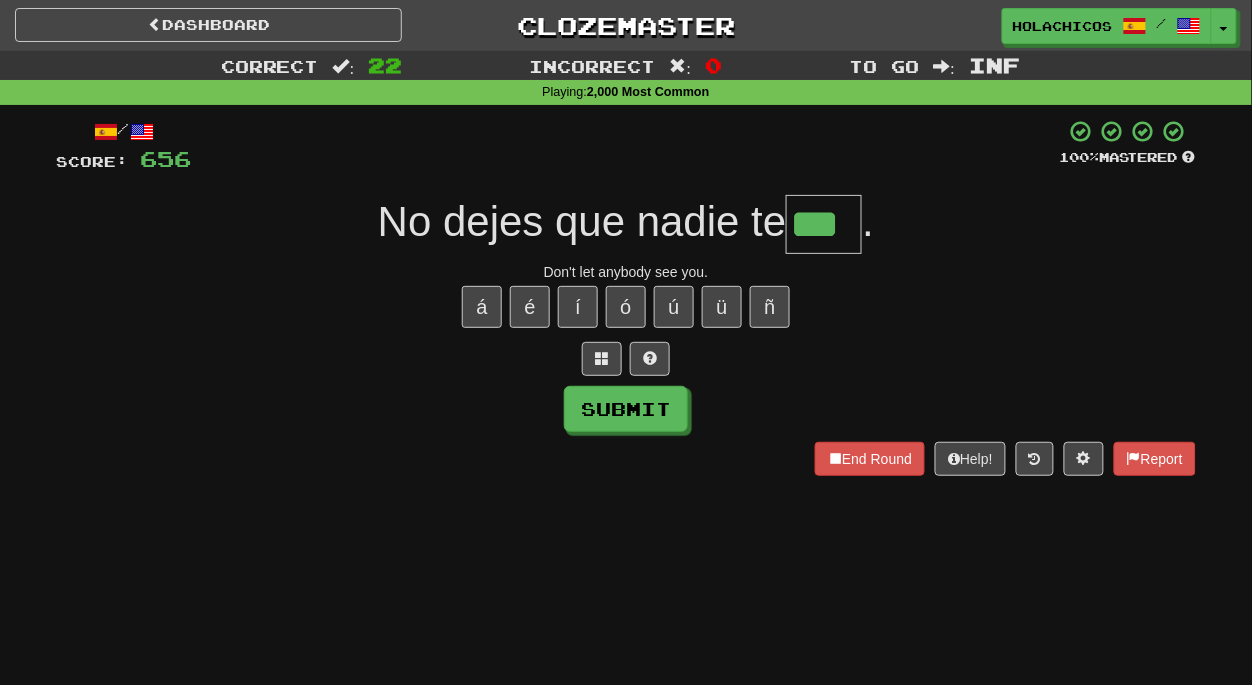 type on "***" 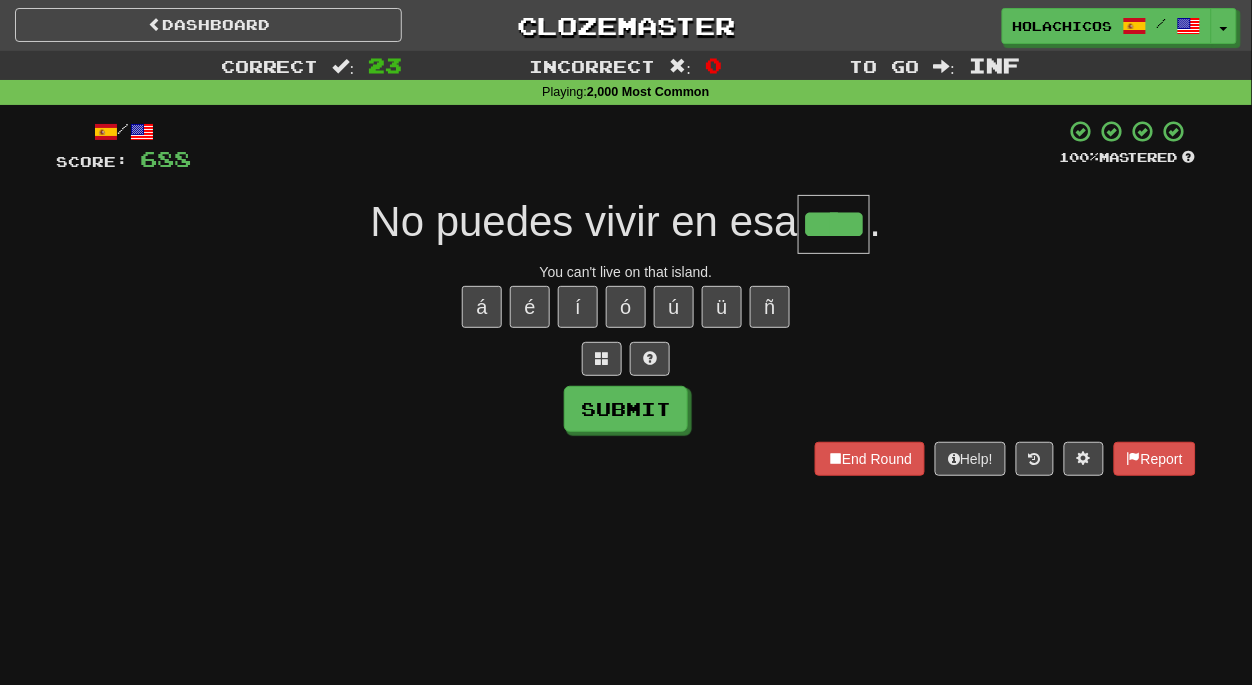 type on "****" 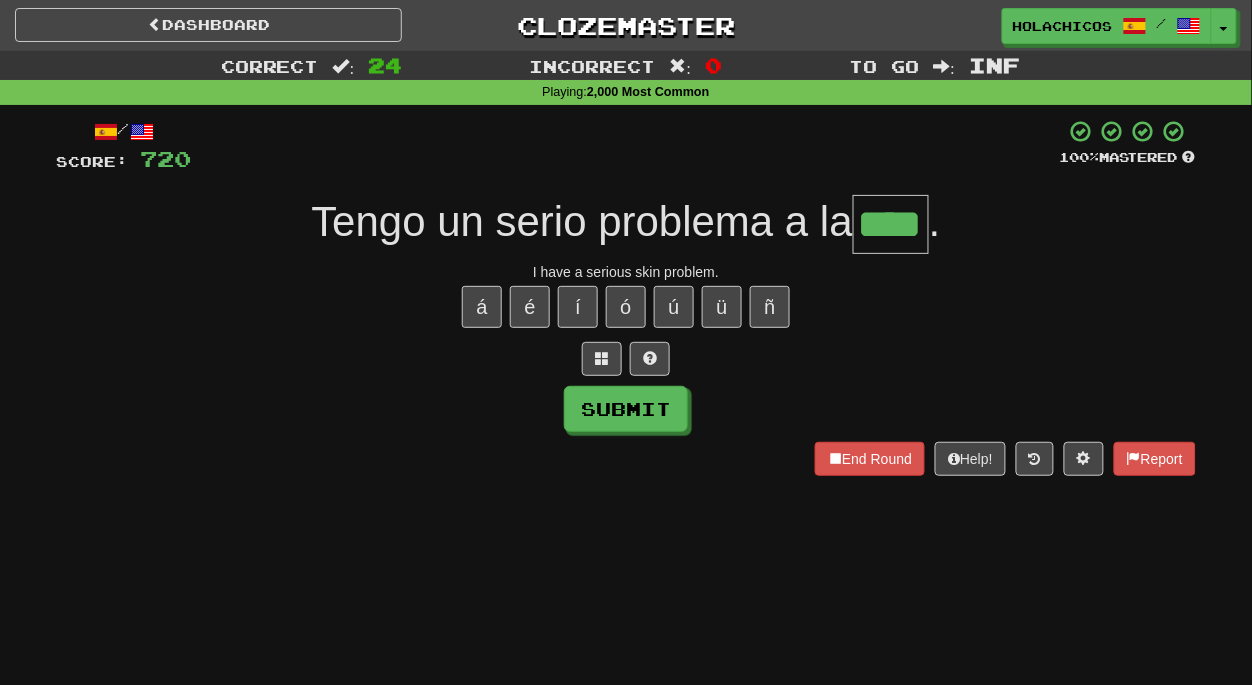 type on "****" 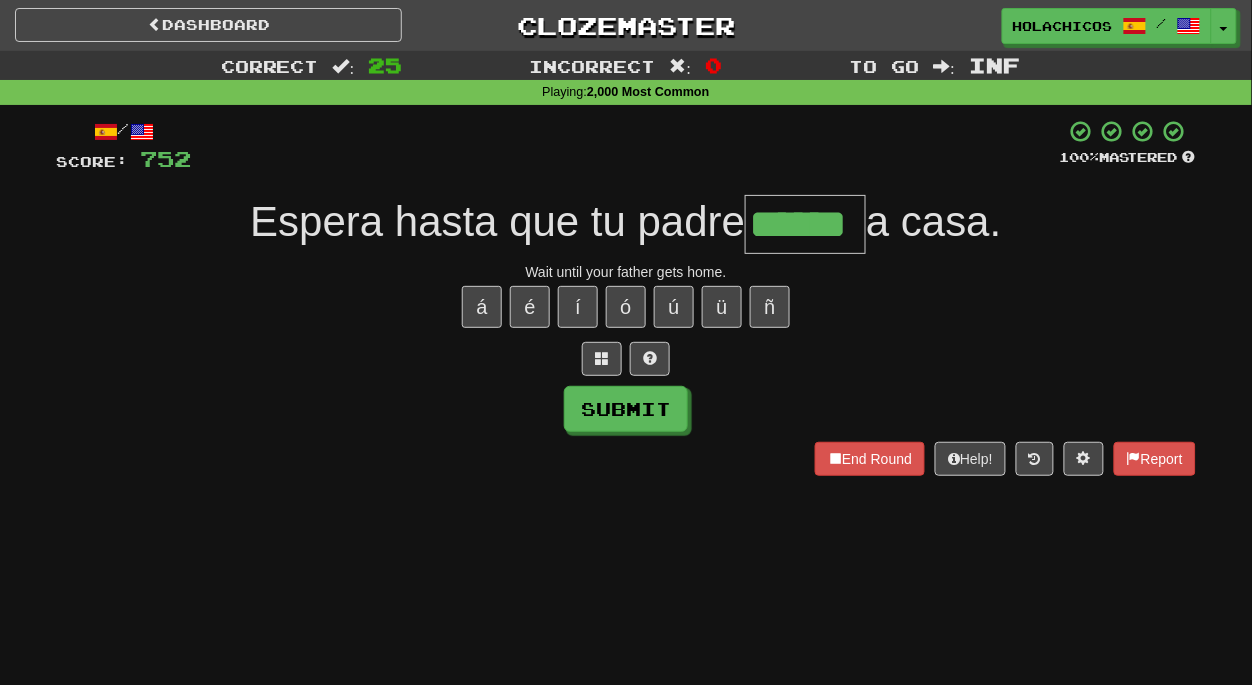 type on "******" 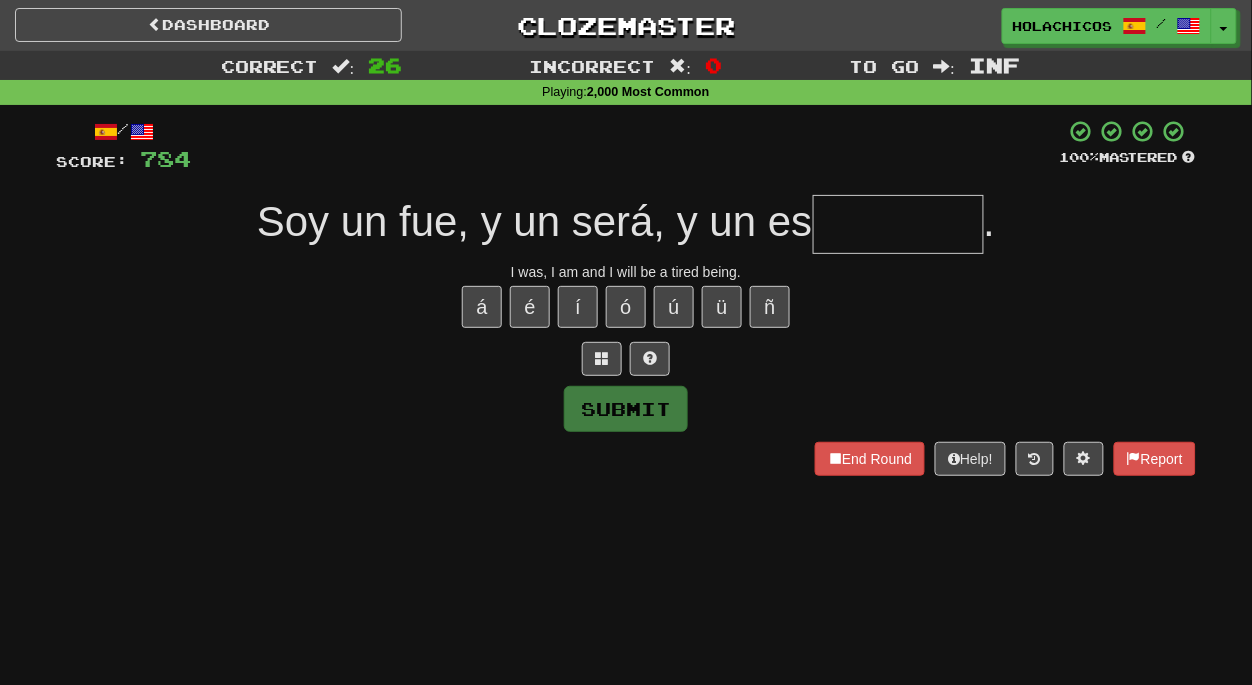 type on "*" 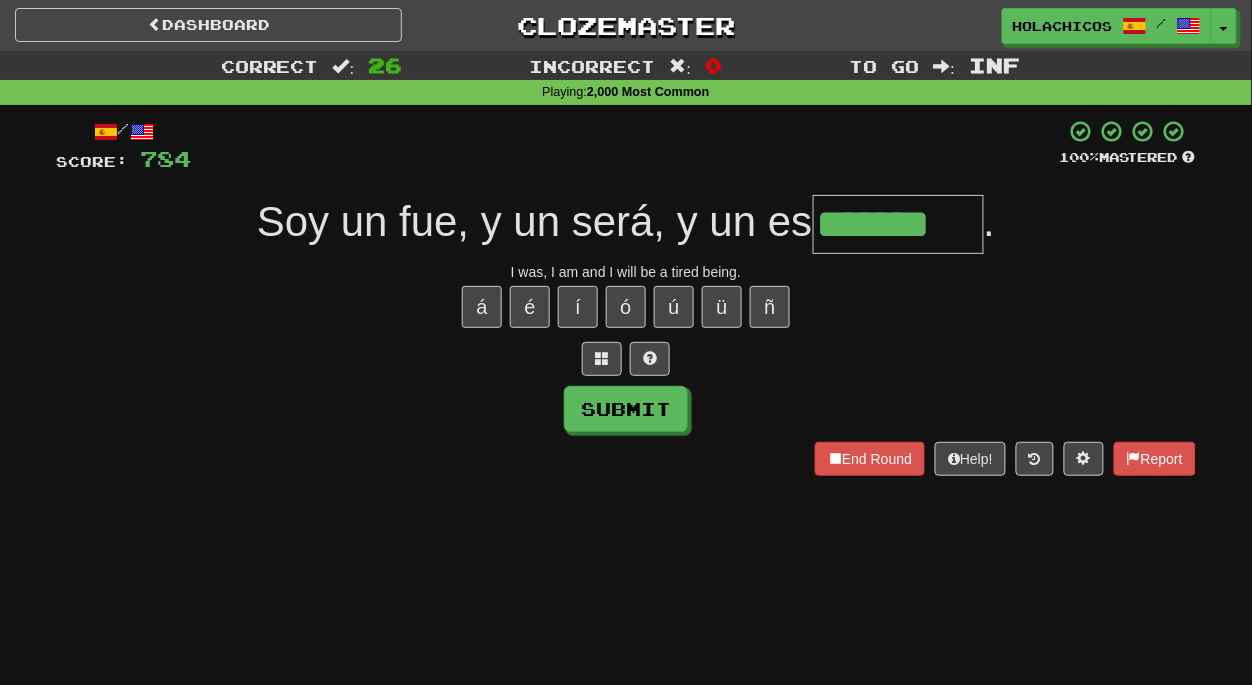 type on "*******" 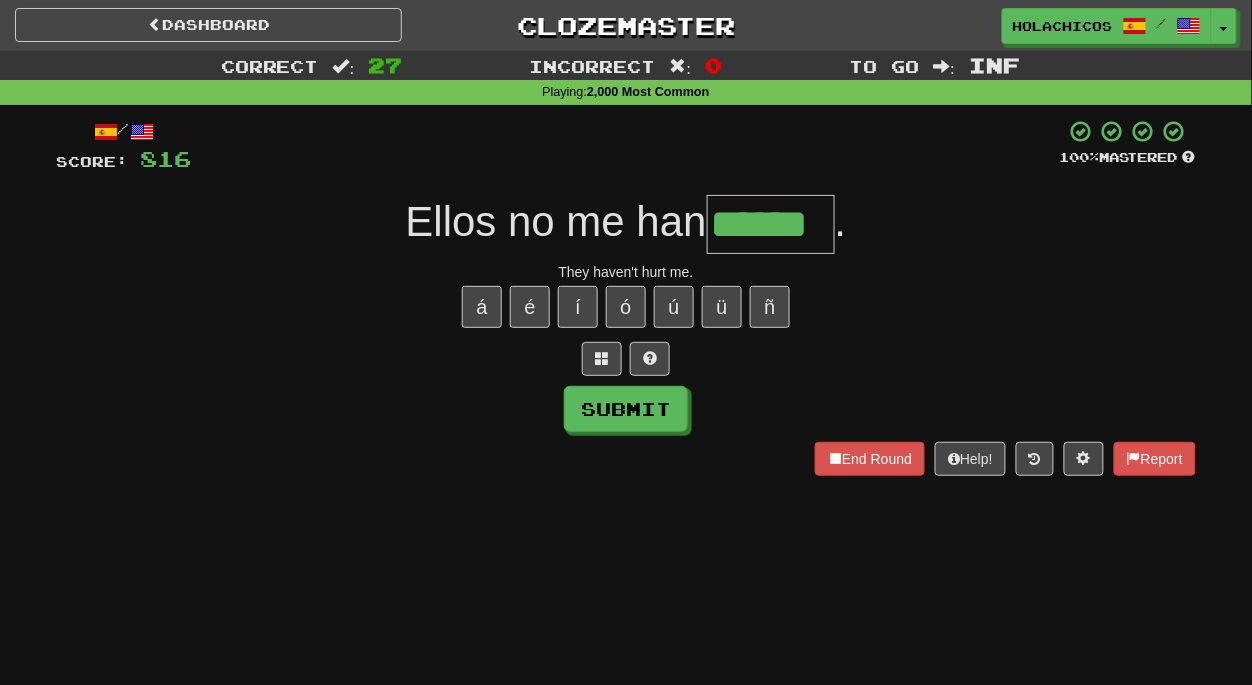 type on "******" 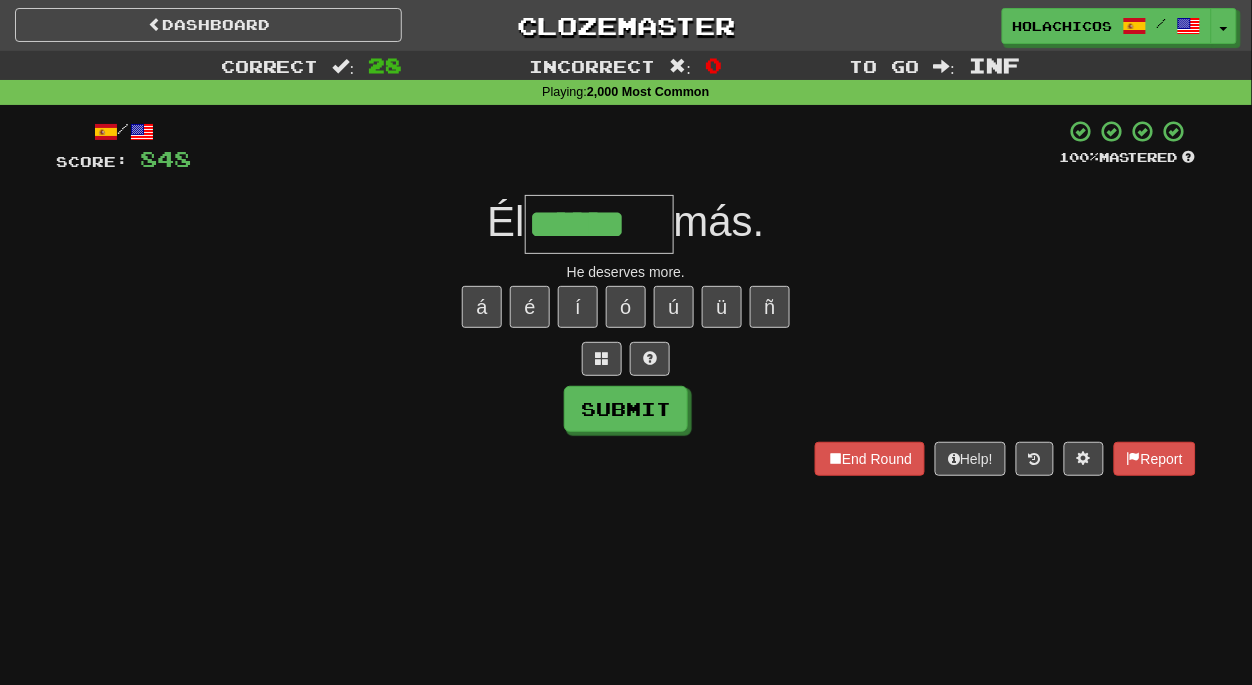 type on "******" 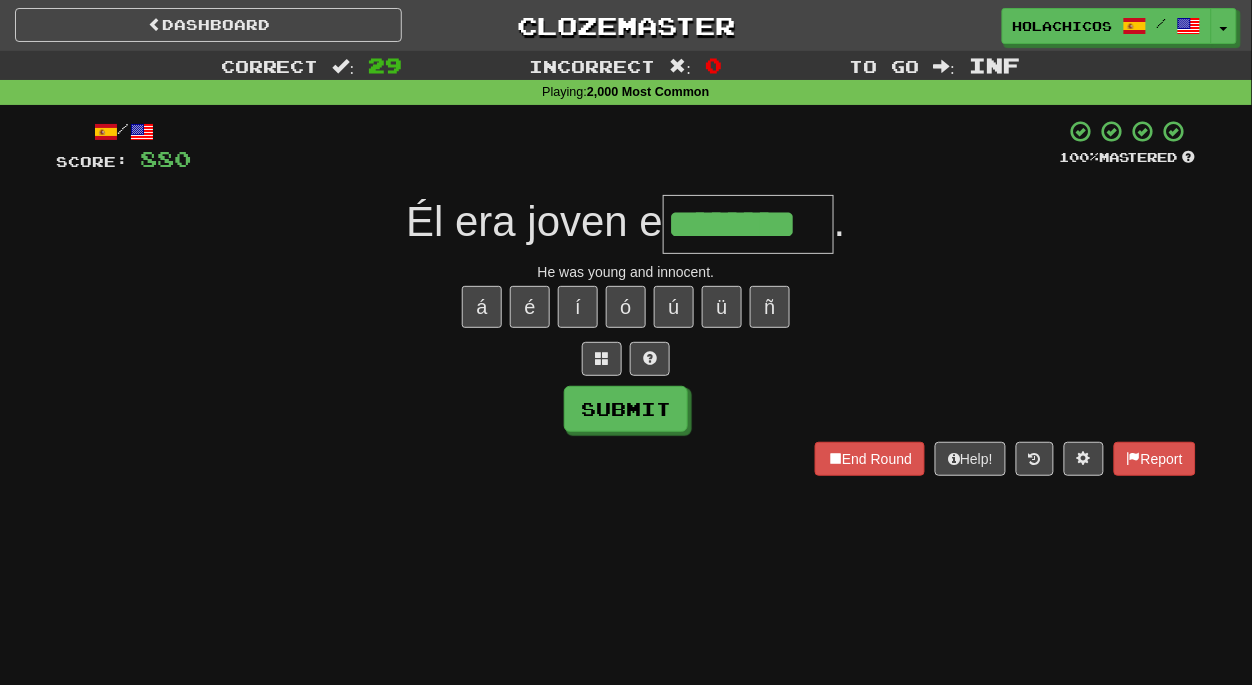 type on "********" 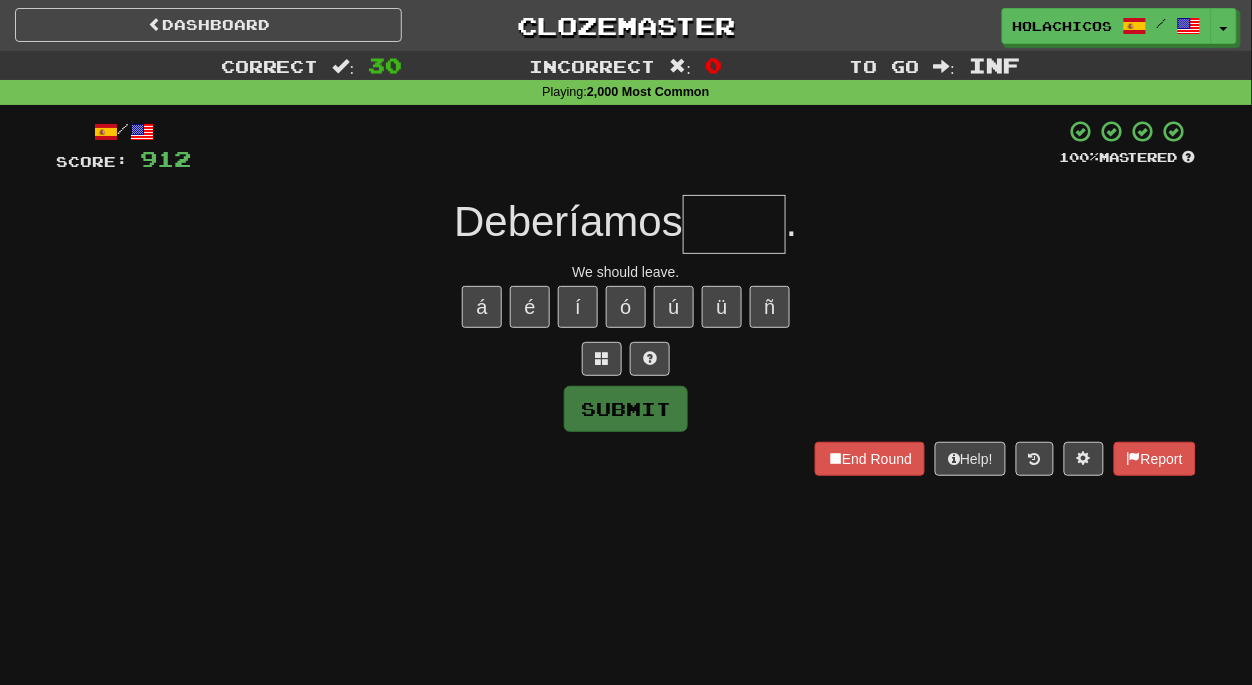 type on "*" 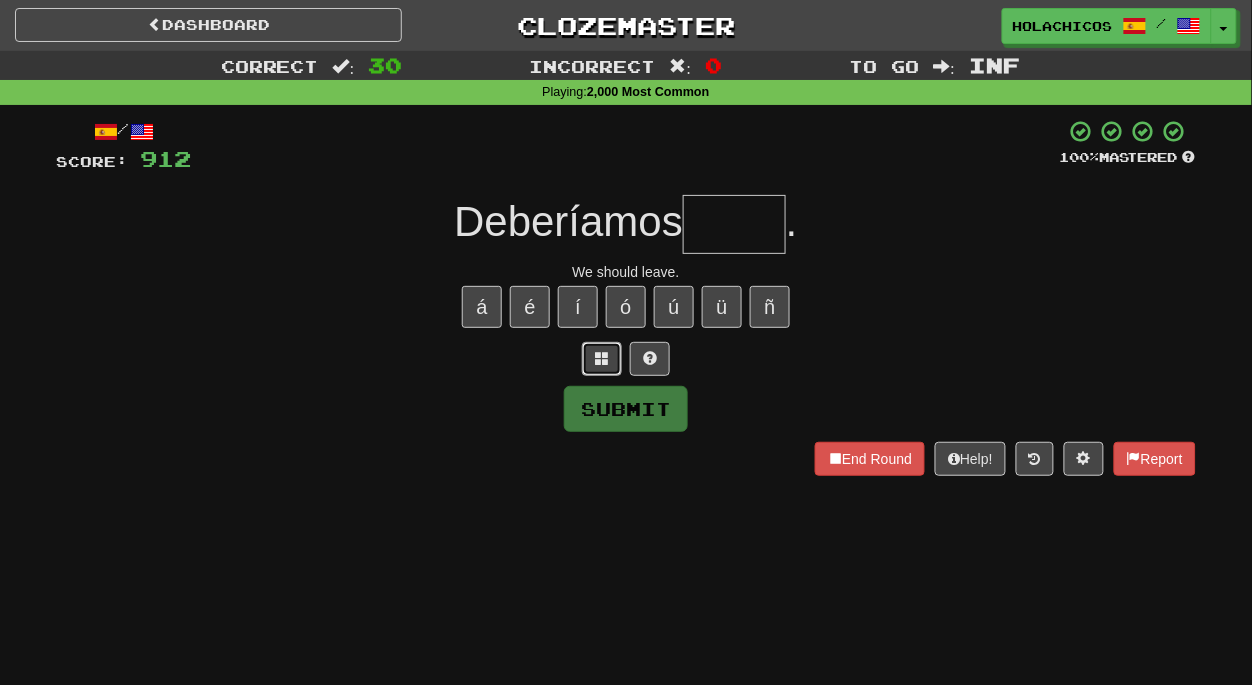 click at bounding box center [602, 358] 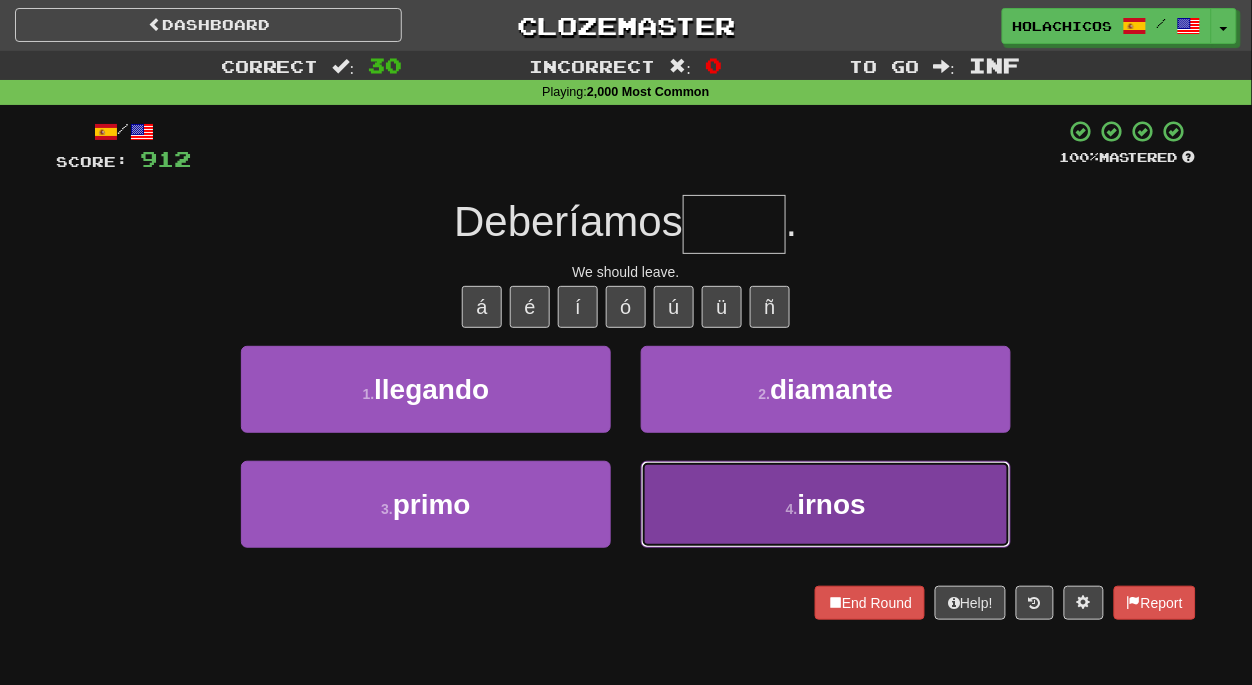 click on "4 .  irnos" at bounding box center (826, 504) 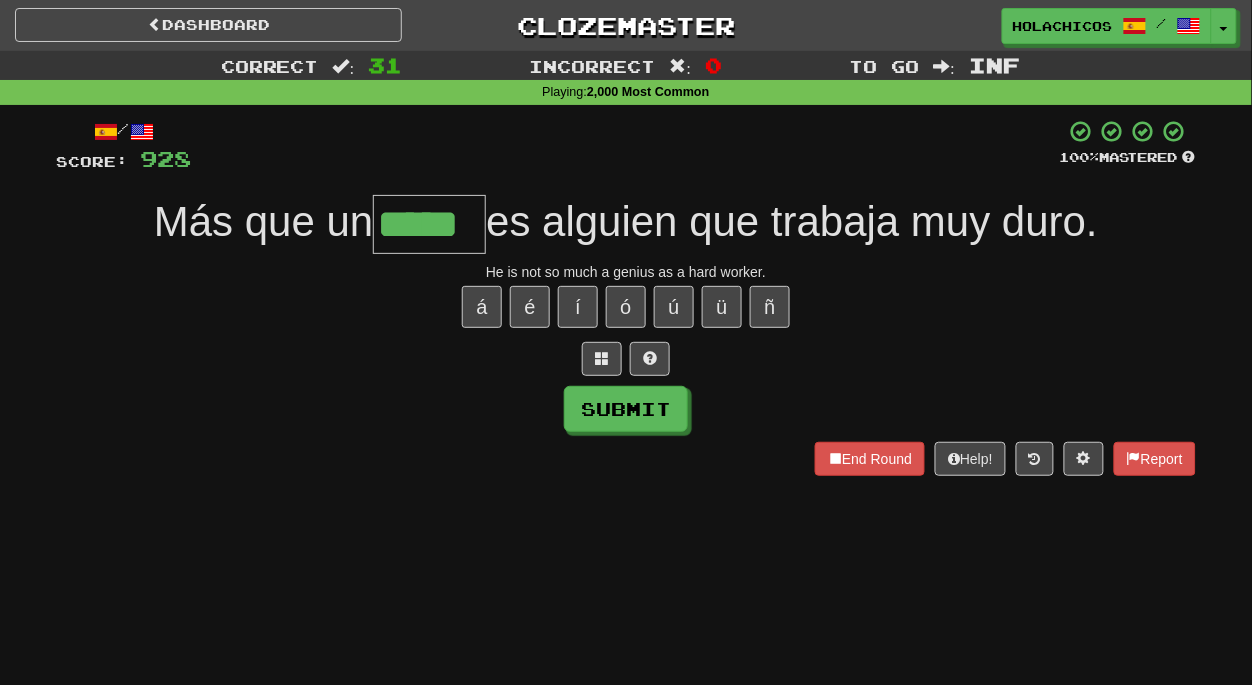 type on "*****" 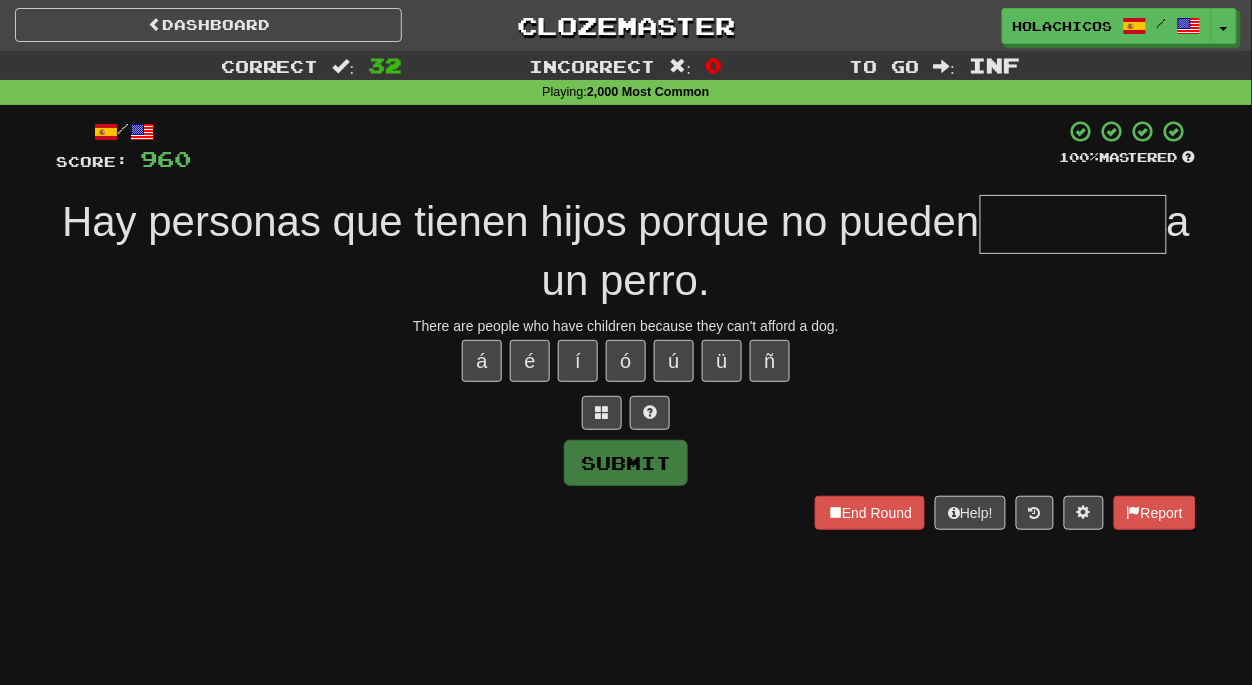 type on "*" 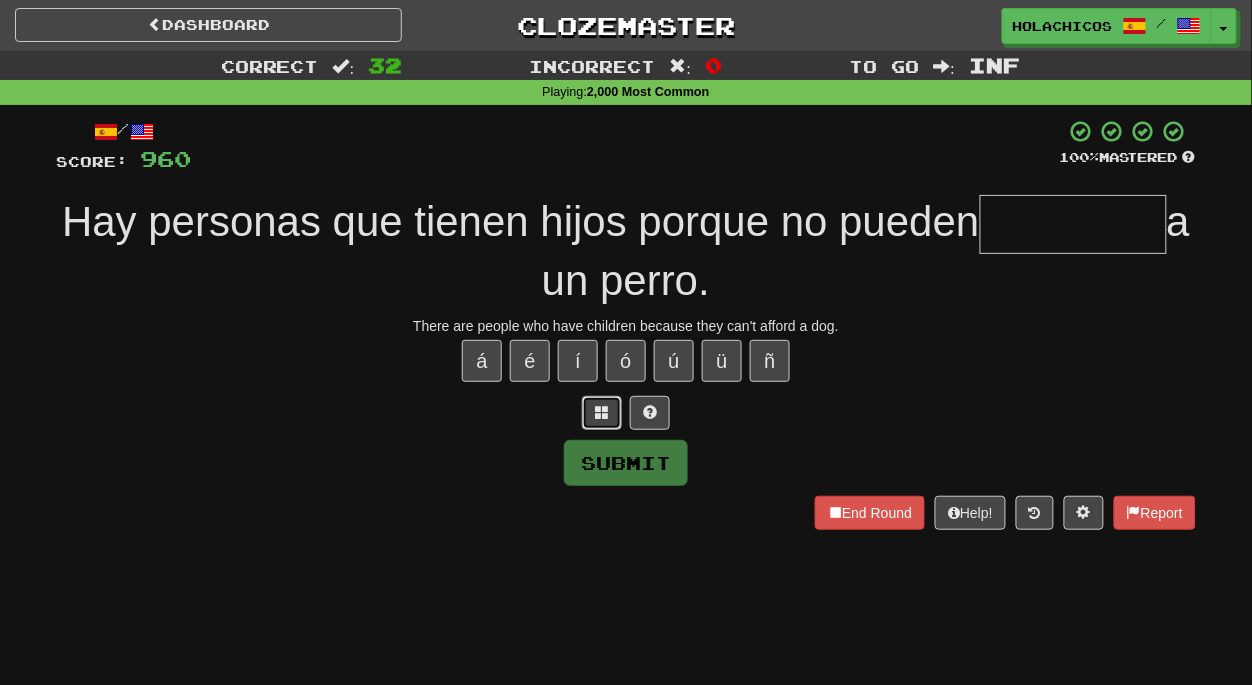 click at bounding box center [602, 412] 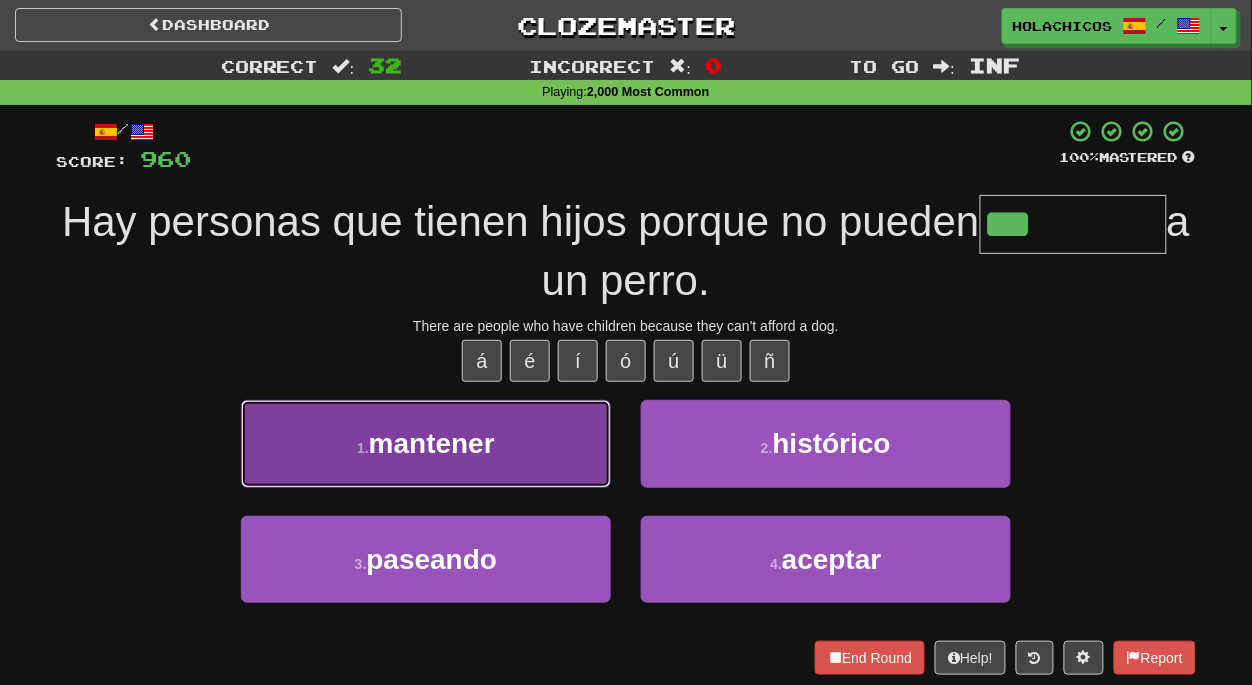 click on "1 .  mantener" at bounding box center [426, 443] 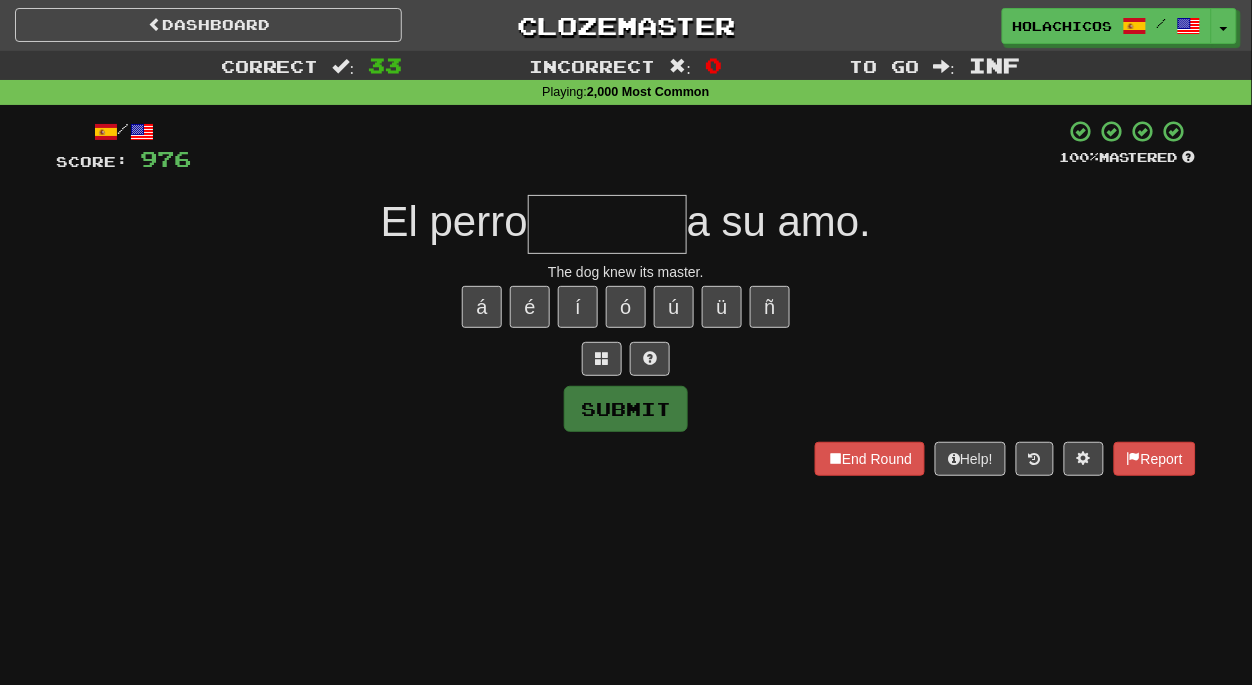 type on "*" 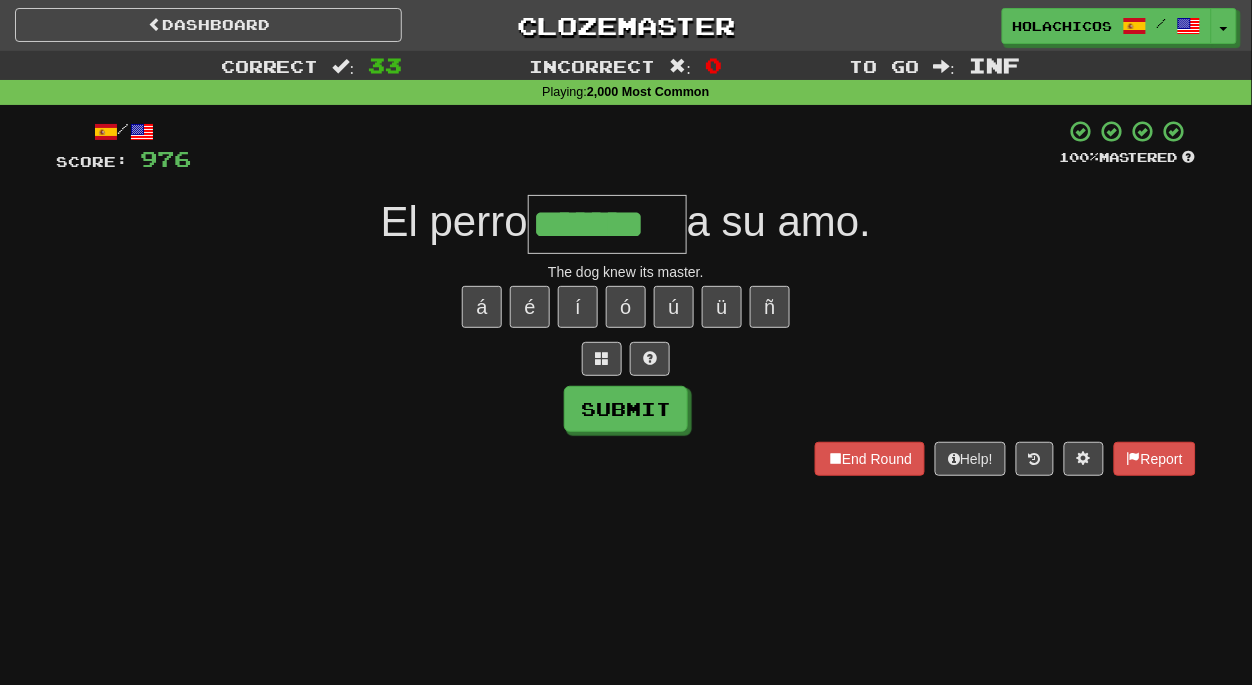 type on "*******" 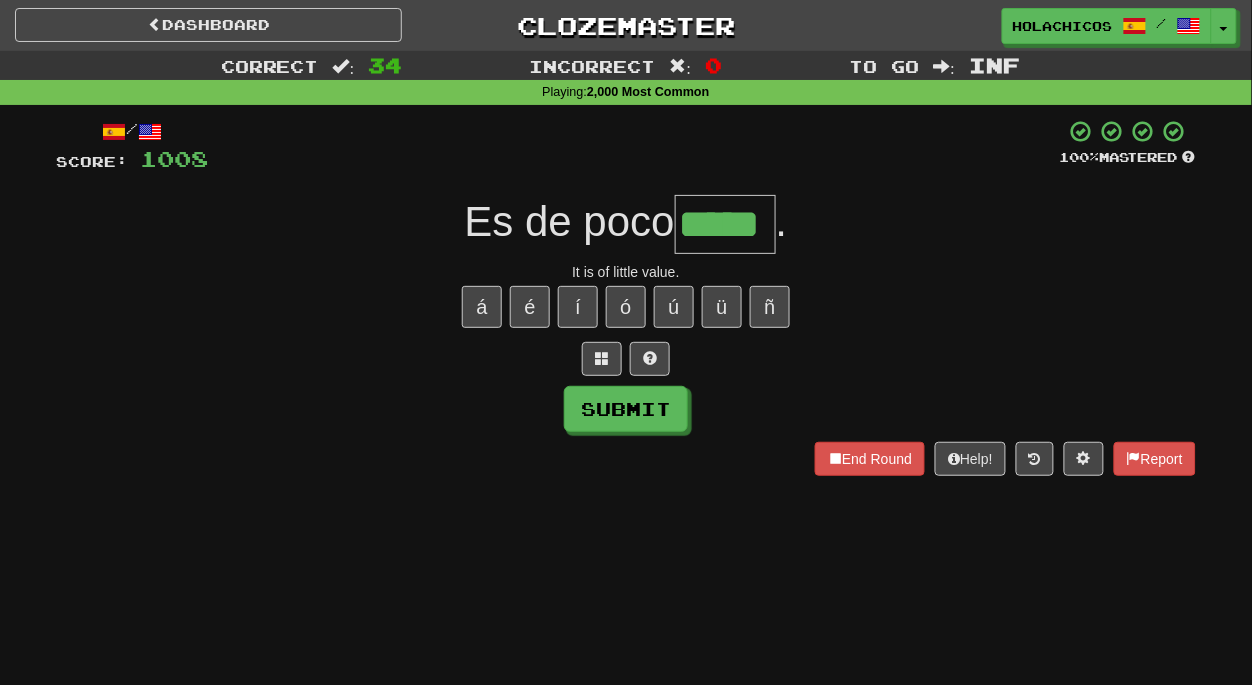 type on "*****" 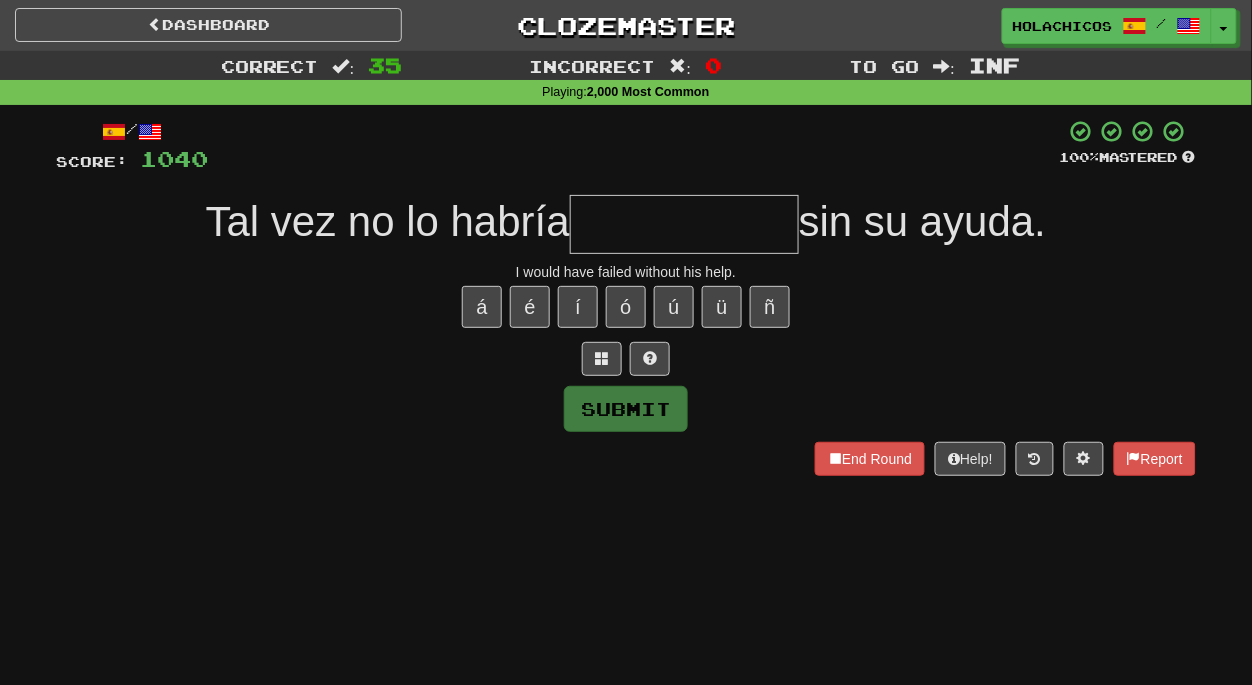 type on "*" 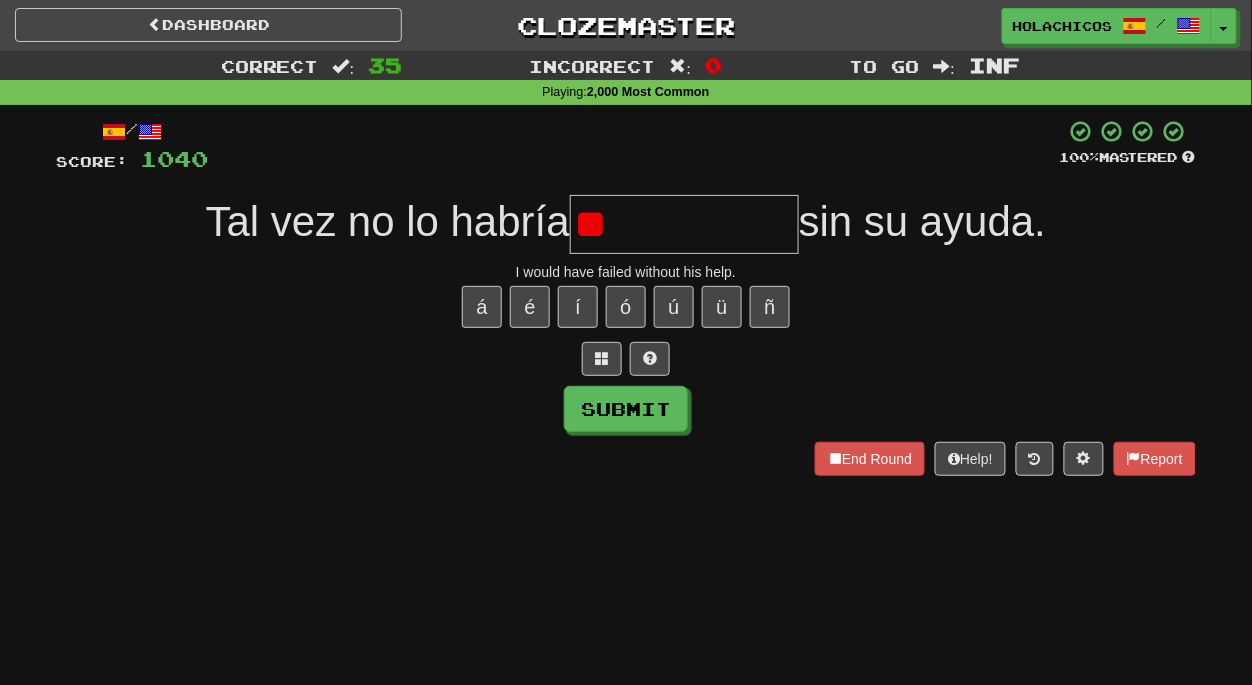 type on "*" 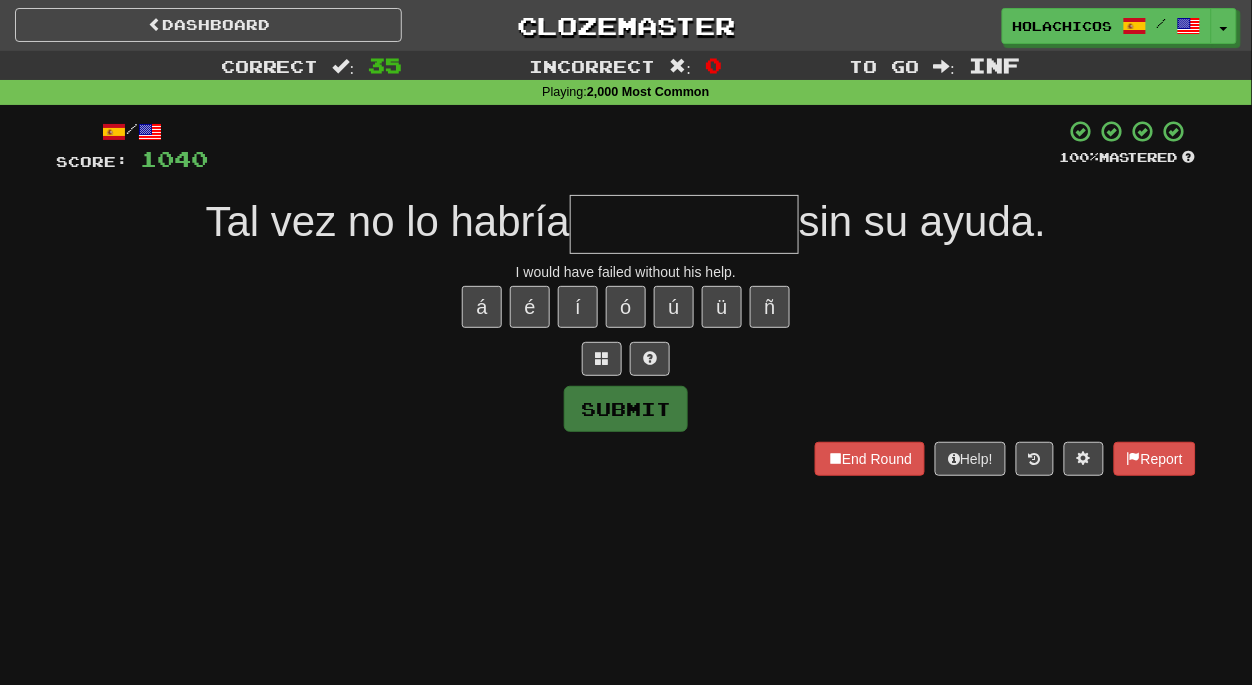 type on "*" 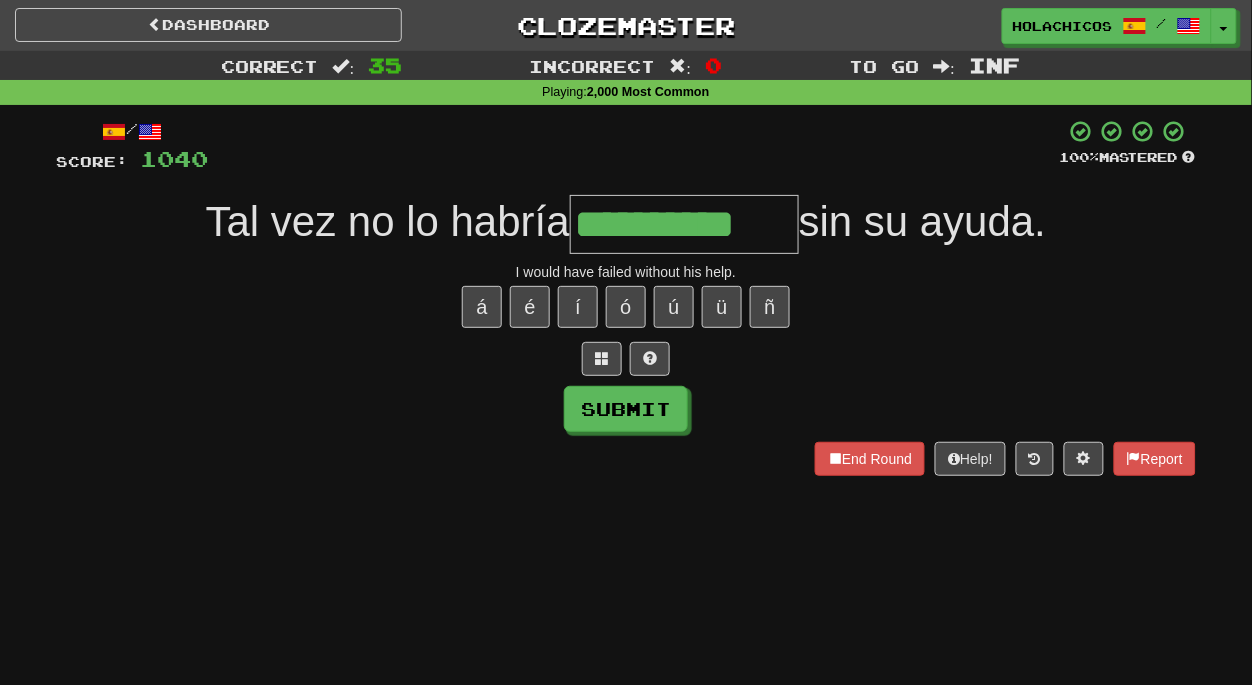 type on "**********" 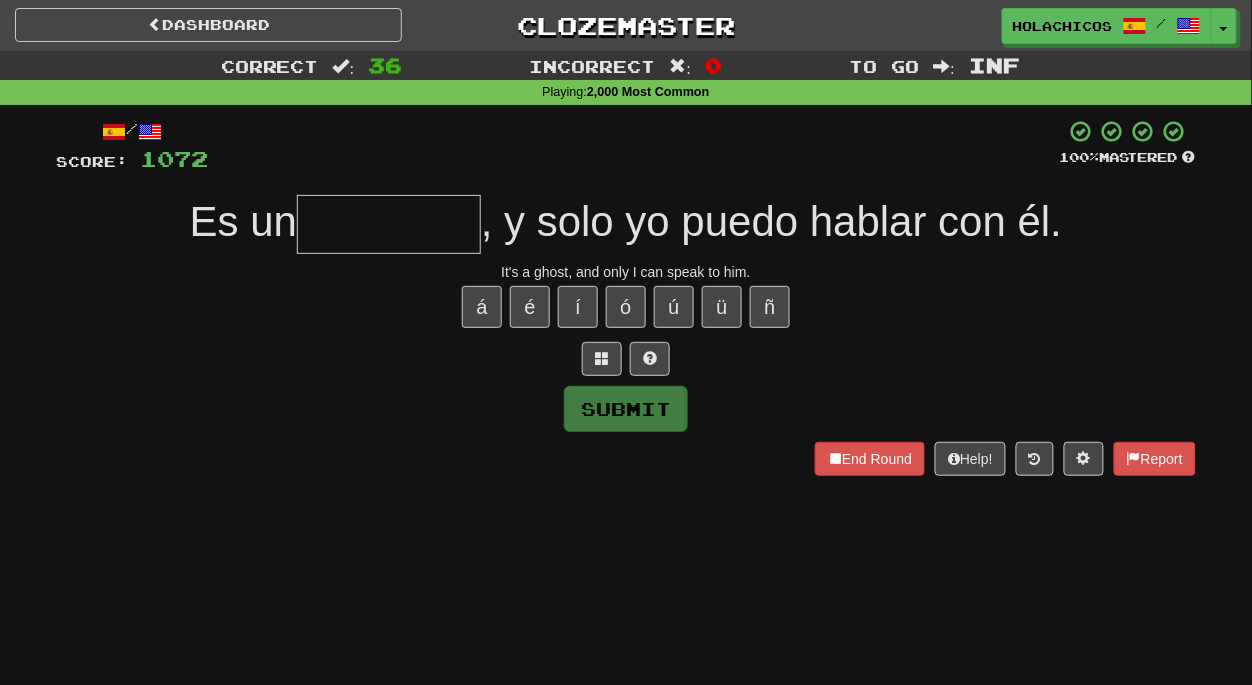 type on "*" 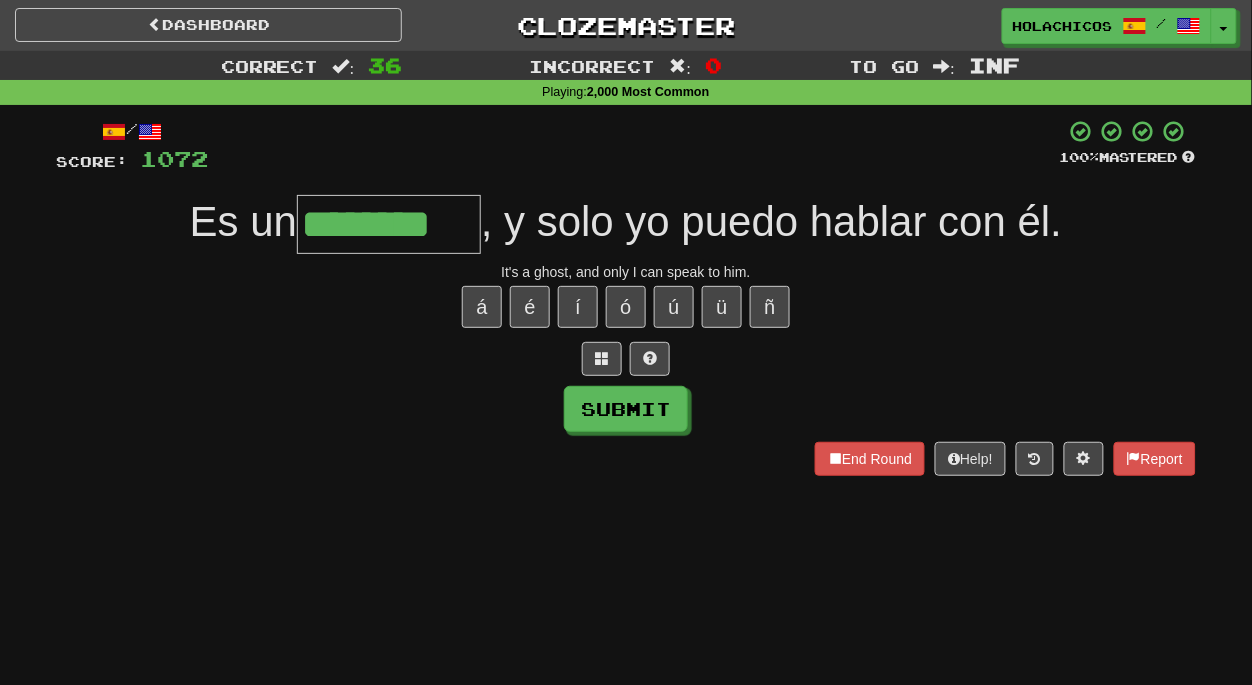 type on "********" 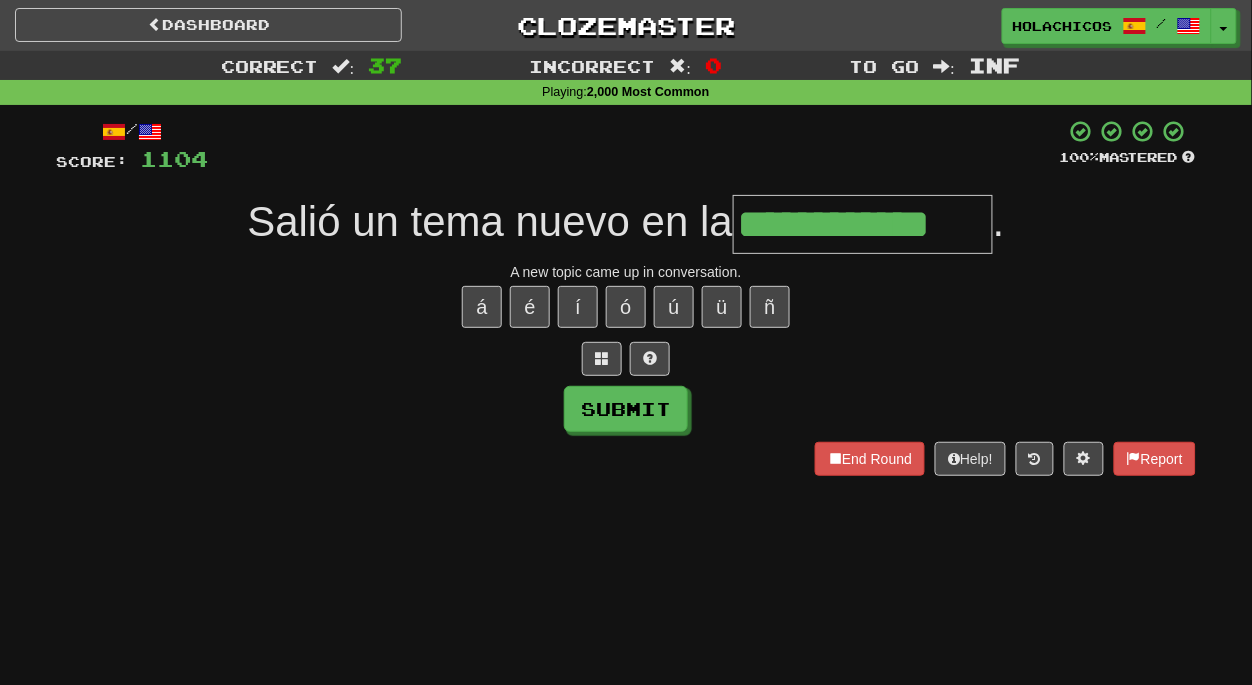 type on "**********" 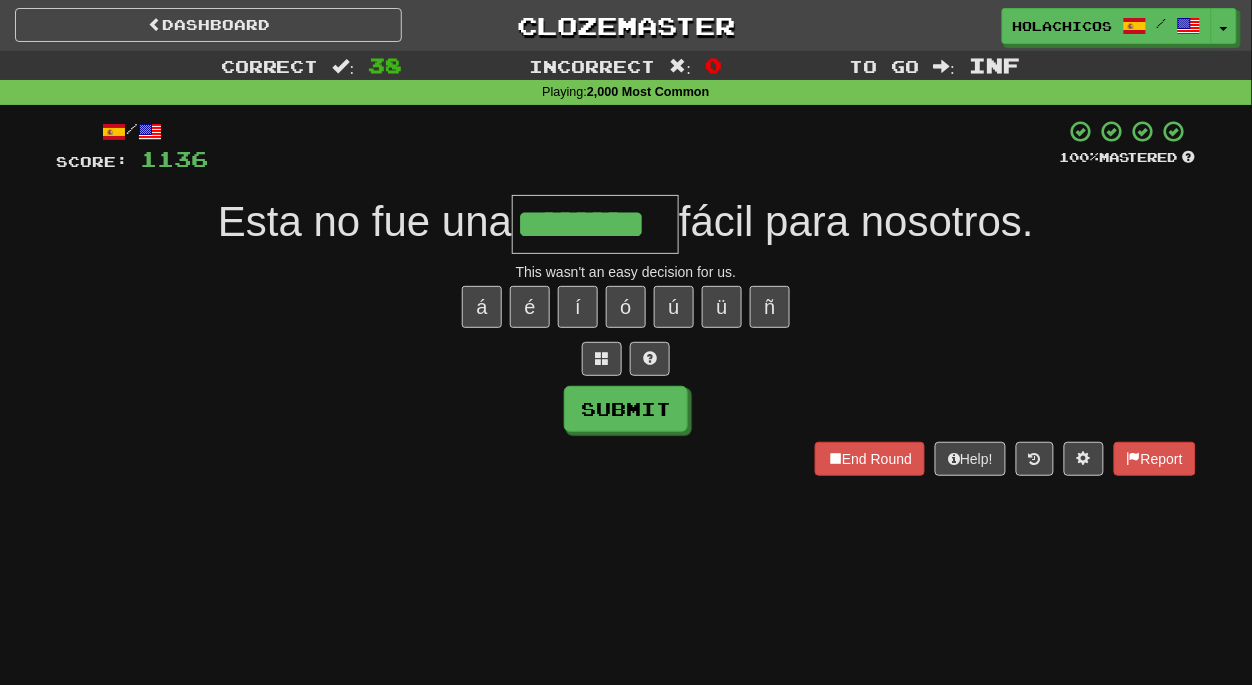 type on "********" 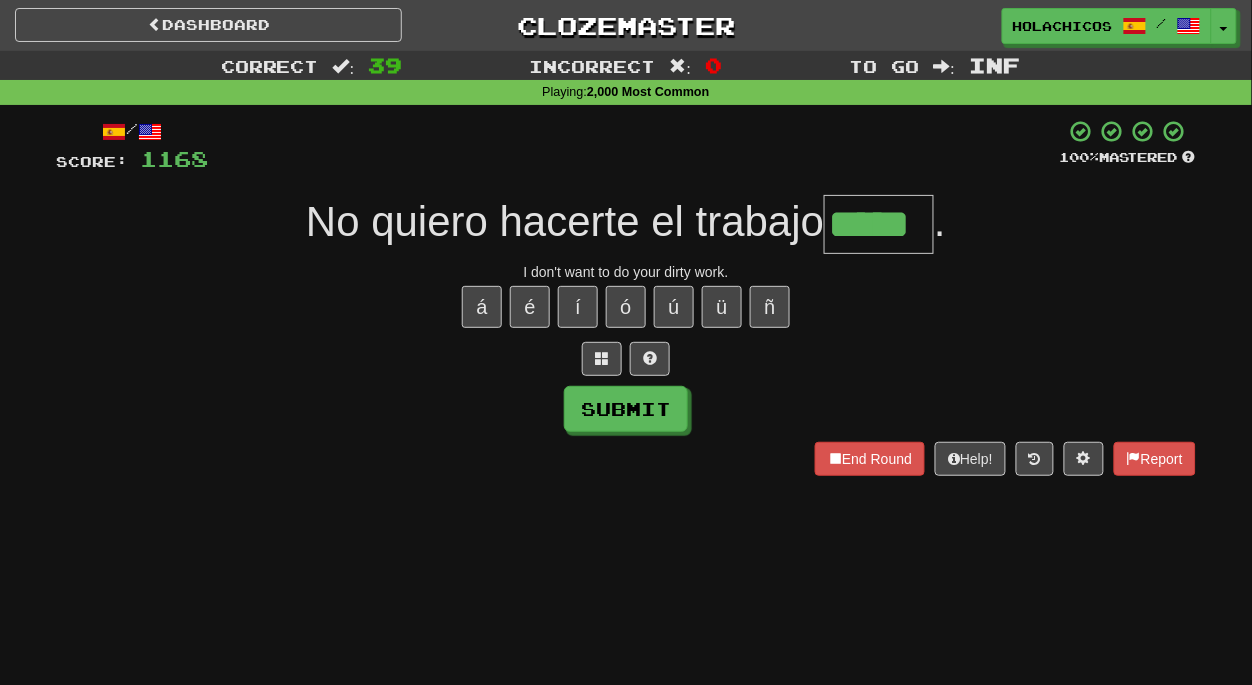 type on "*****" 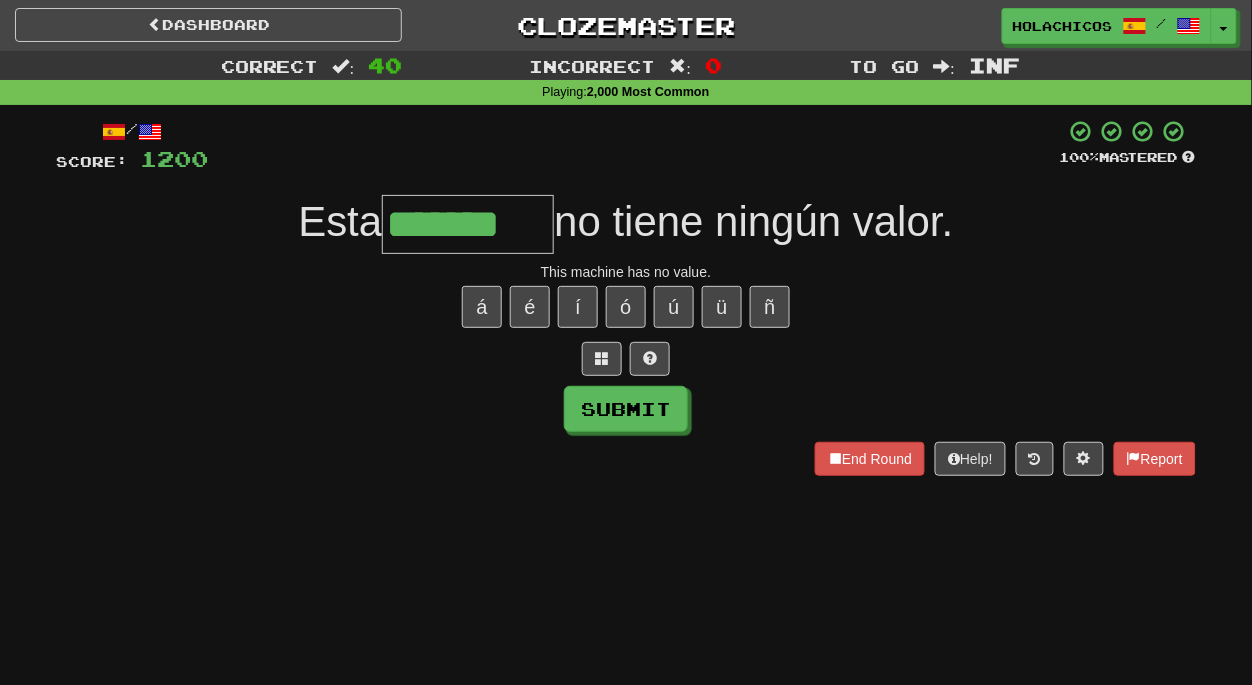 type on "*******" 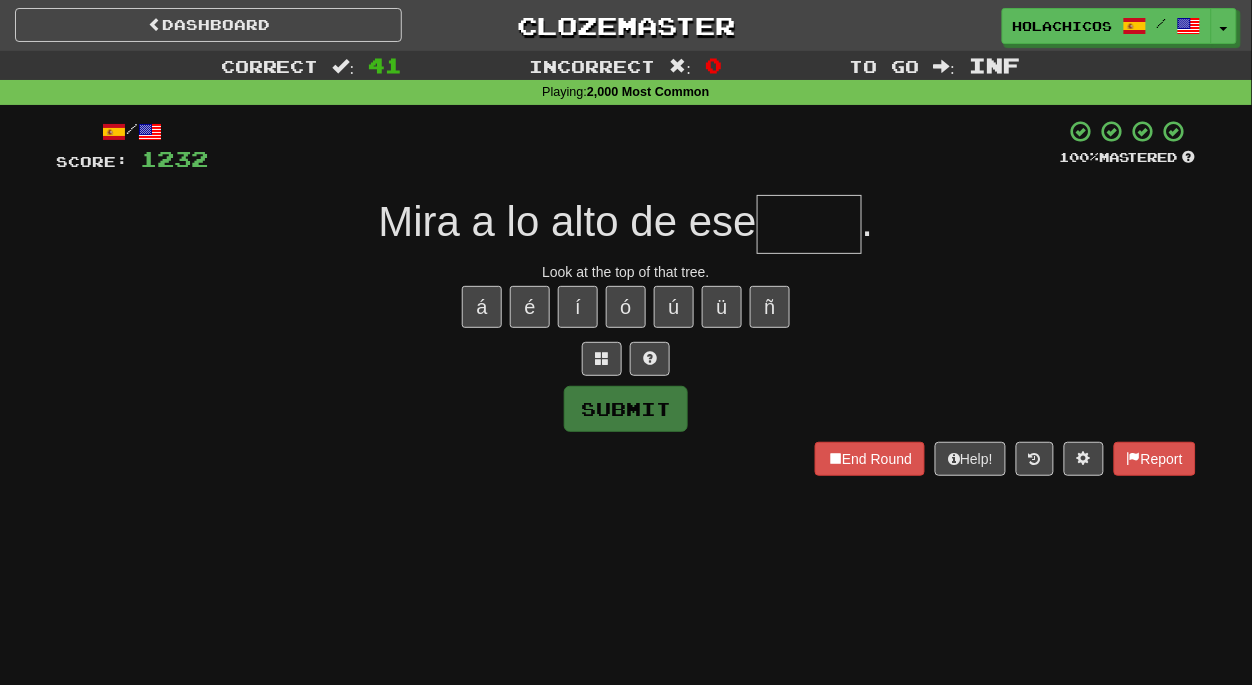 type on "*" 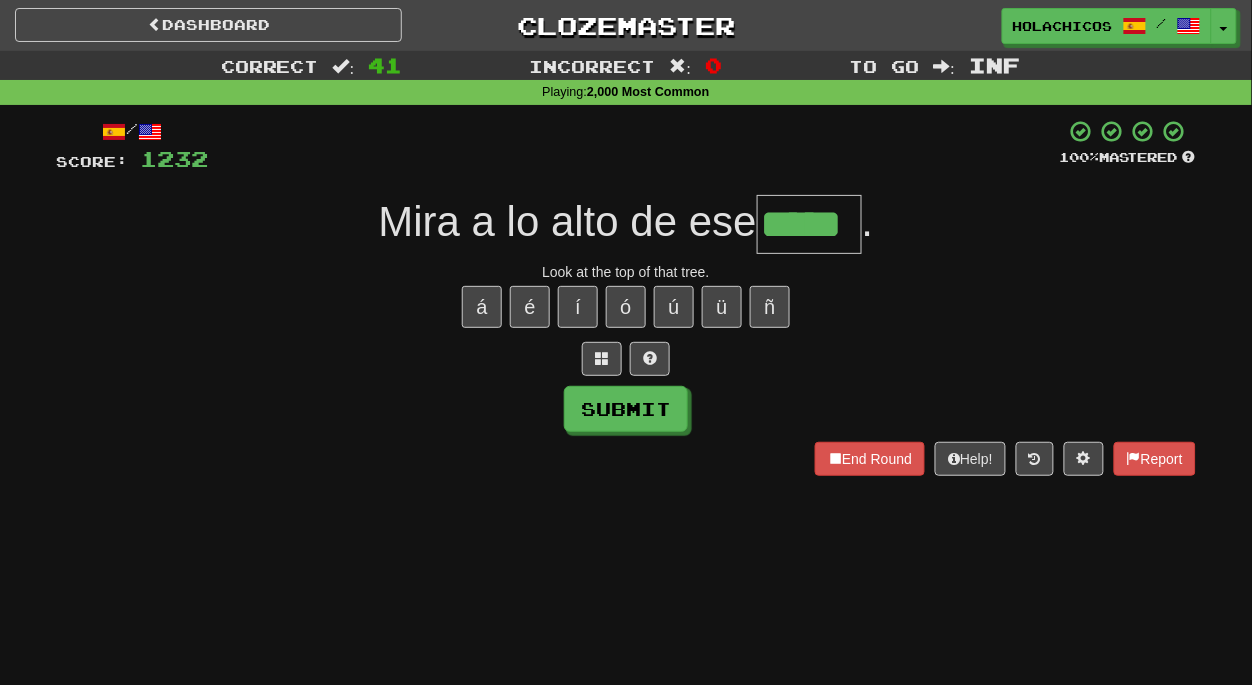 type on "*****" 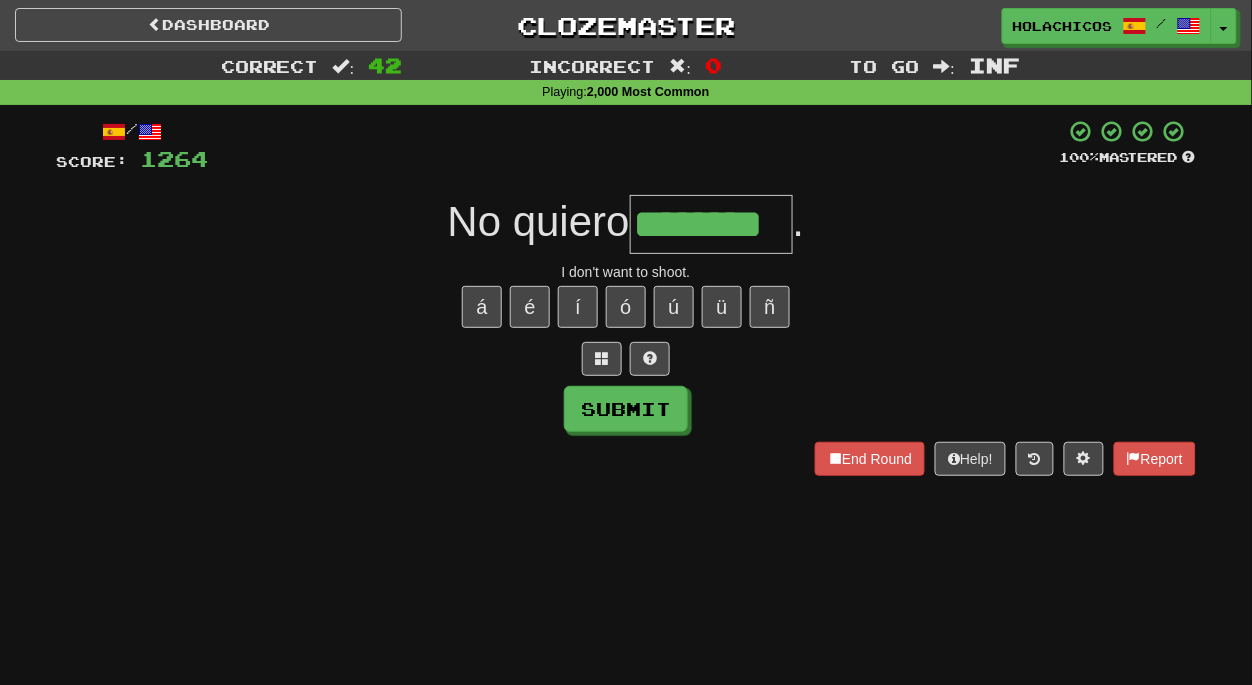 type on "********" 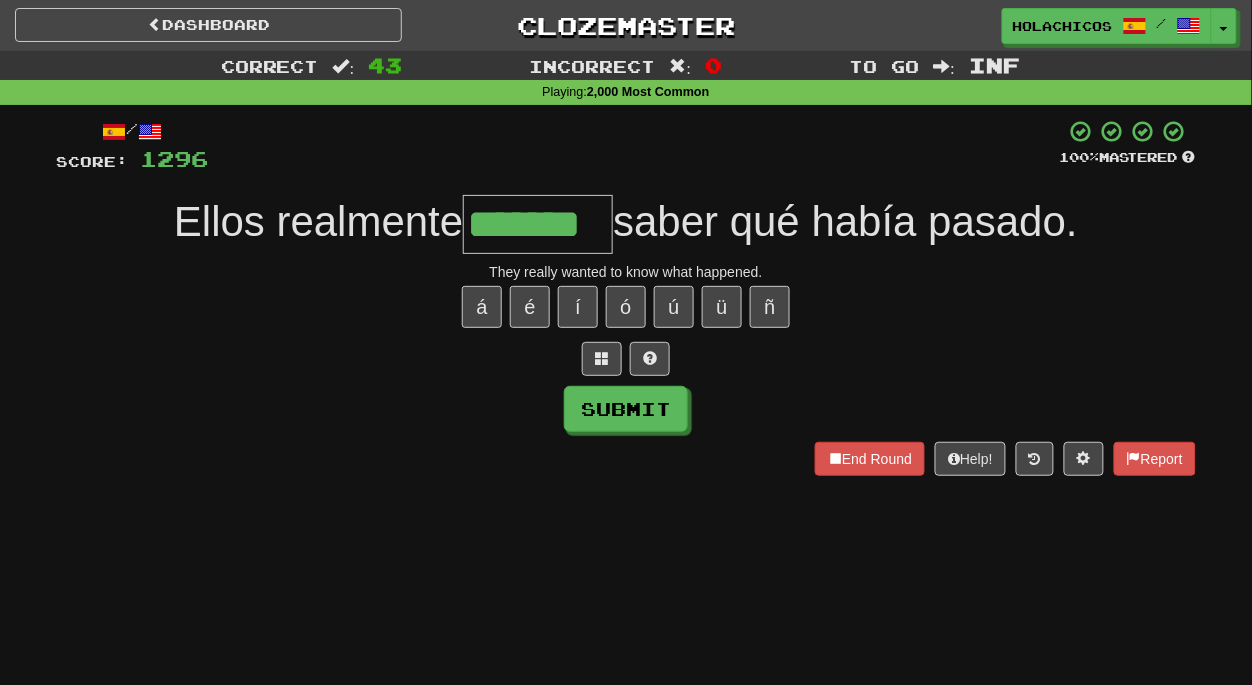 type on "*******" 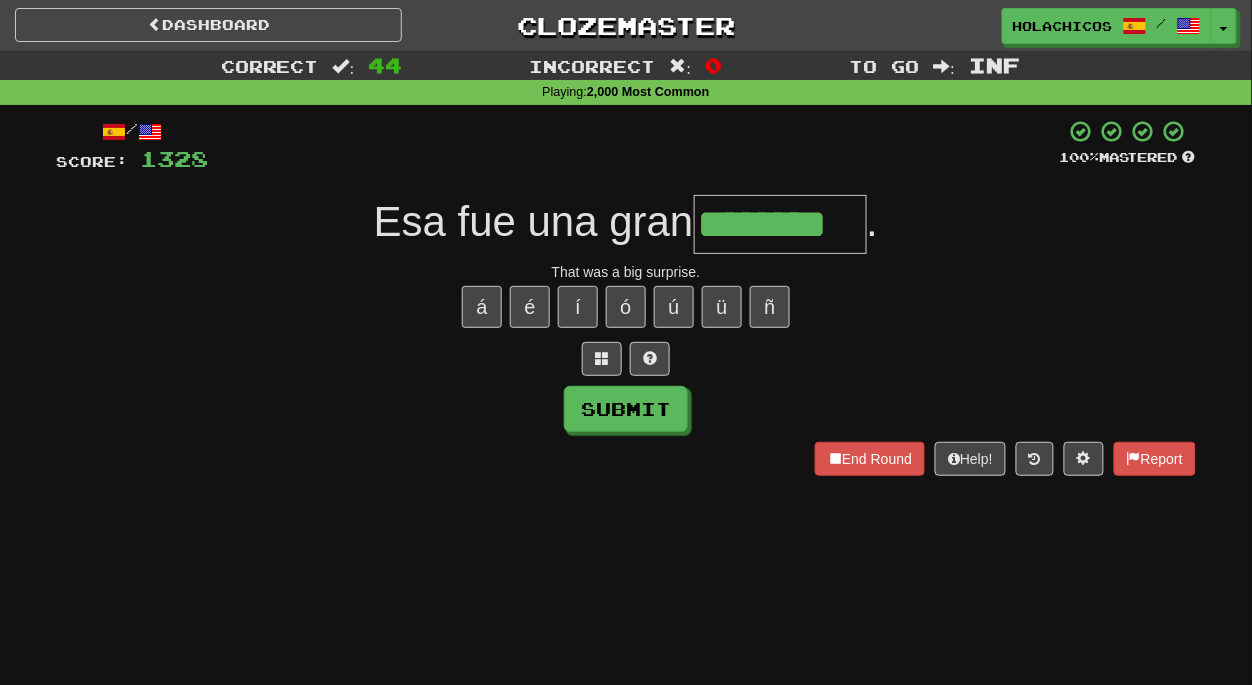type on "********" 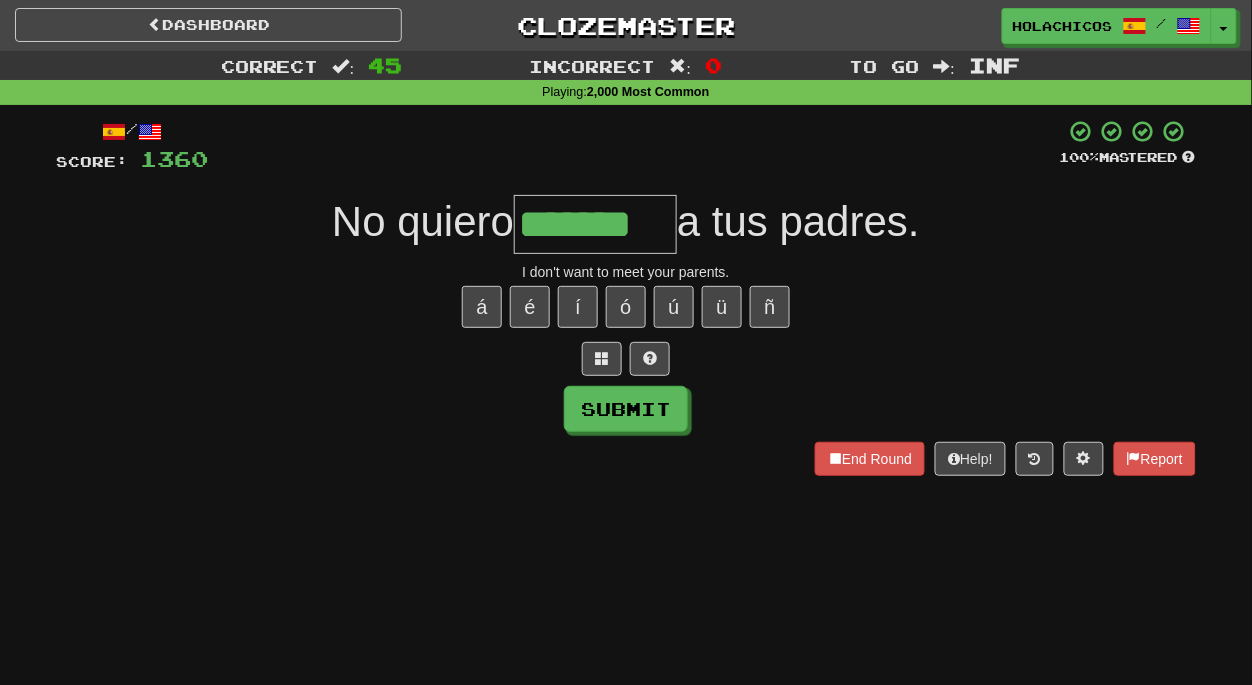 type on "*******" 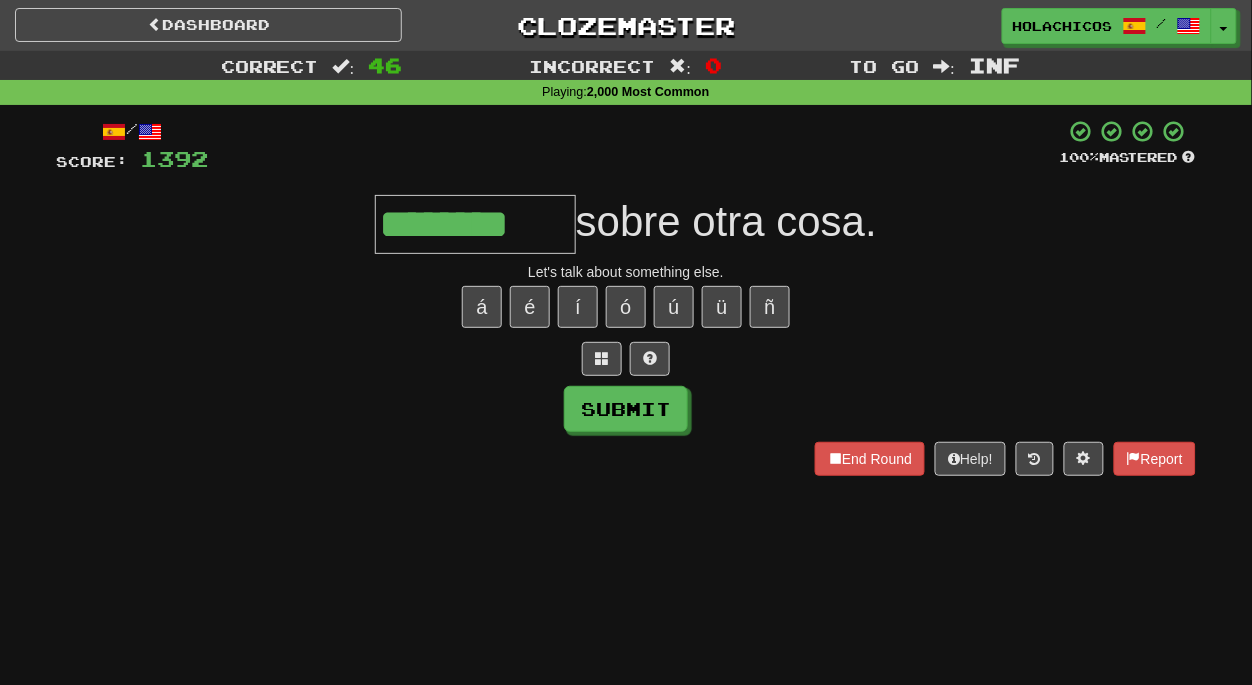 type on "********" 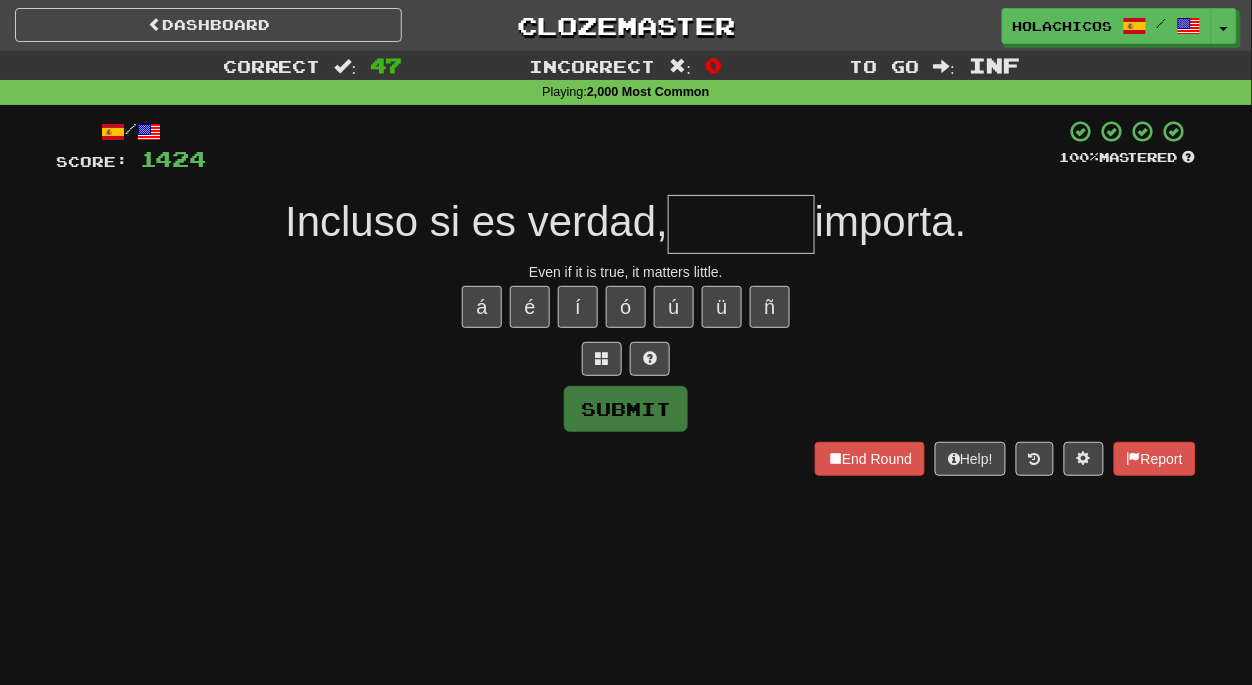 type on "*" 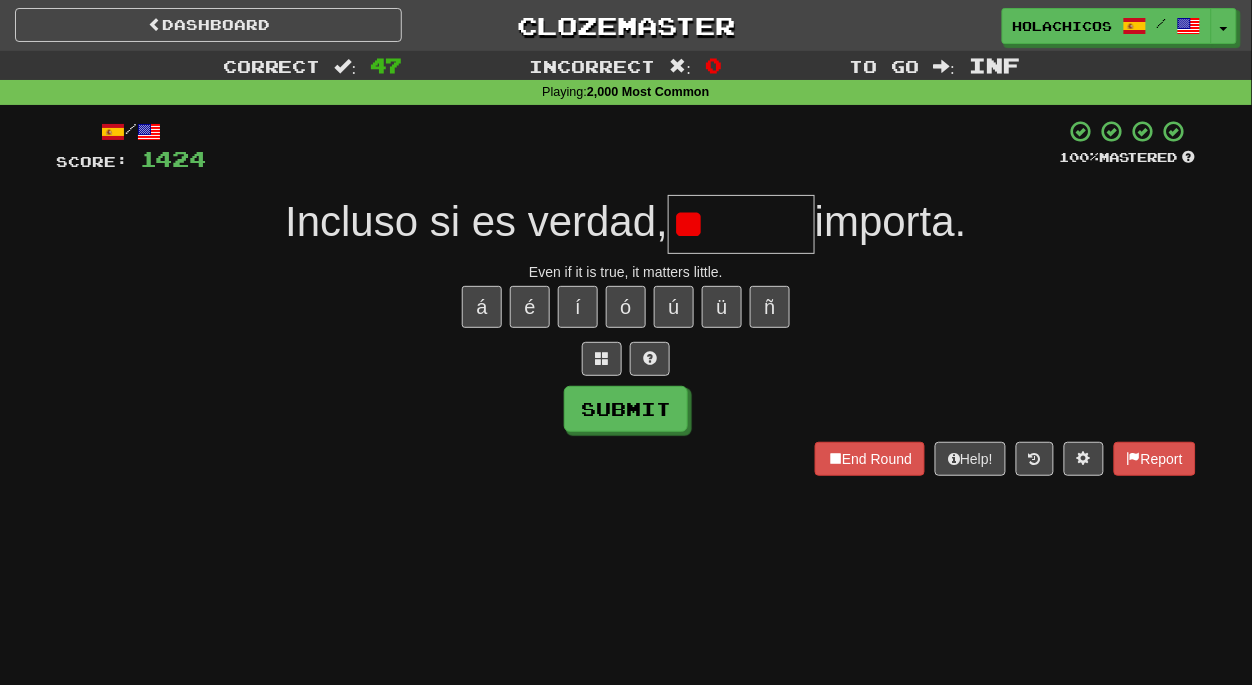 type on "*" 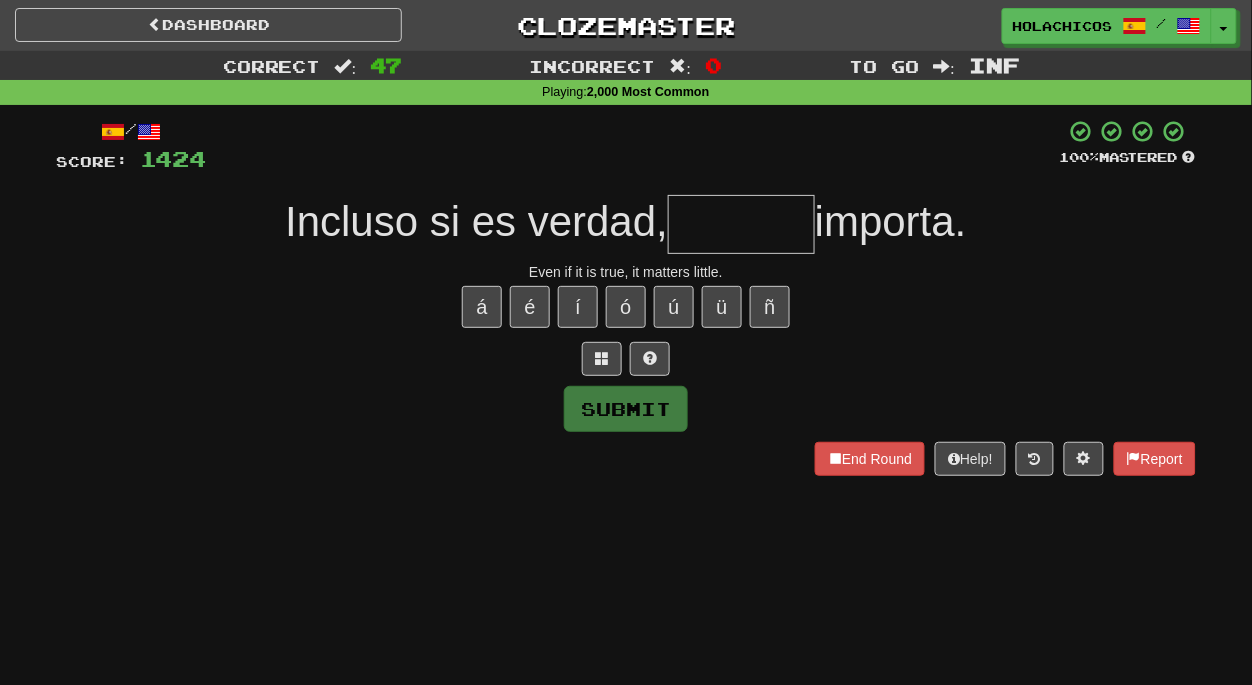 type on "*" 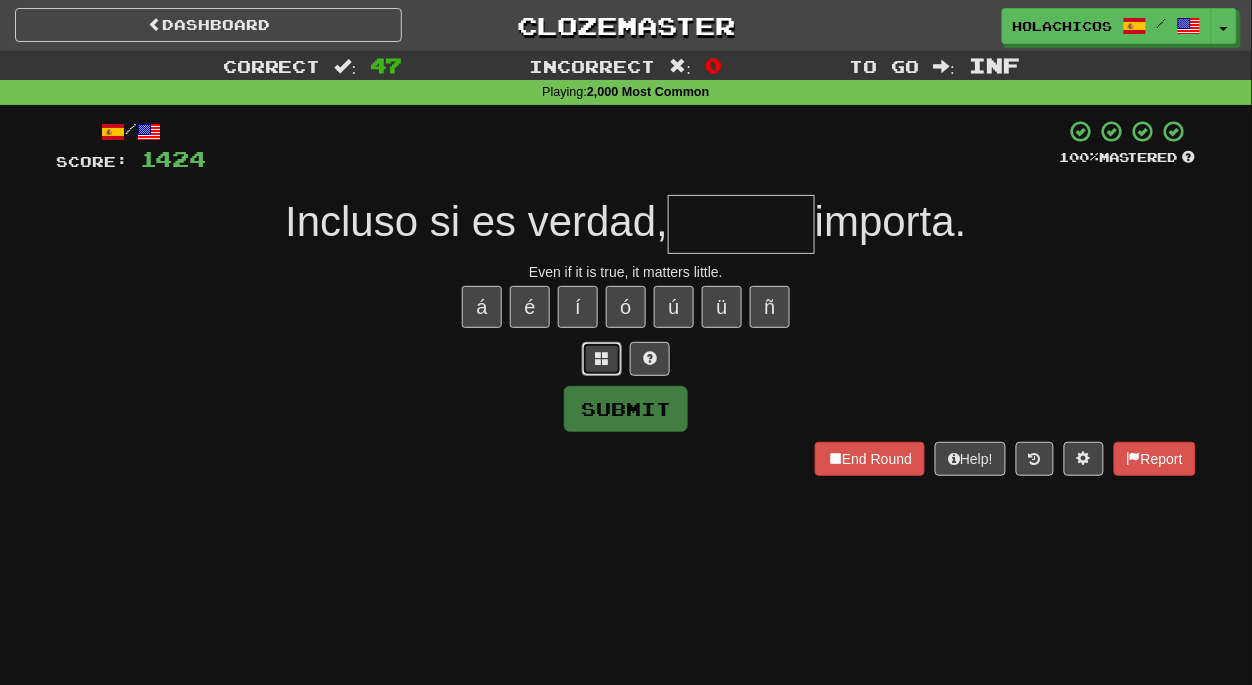 click at bounding box center [602, 359] 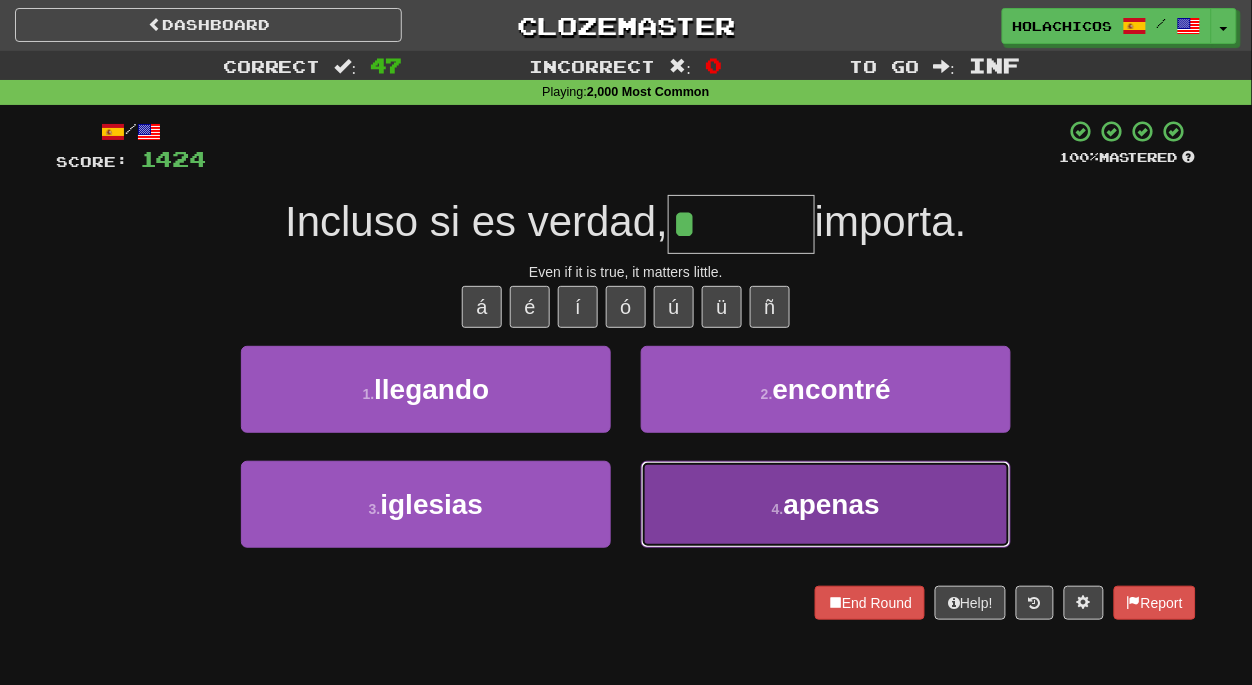 click on "4 .  apenas" at bounding box center (826, 504) 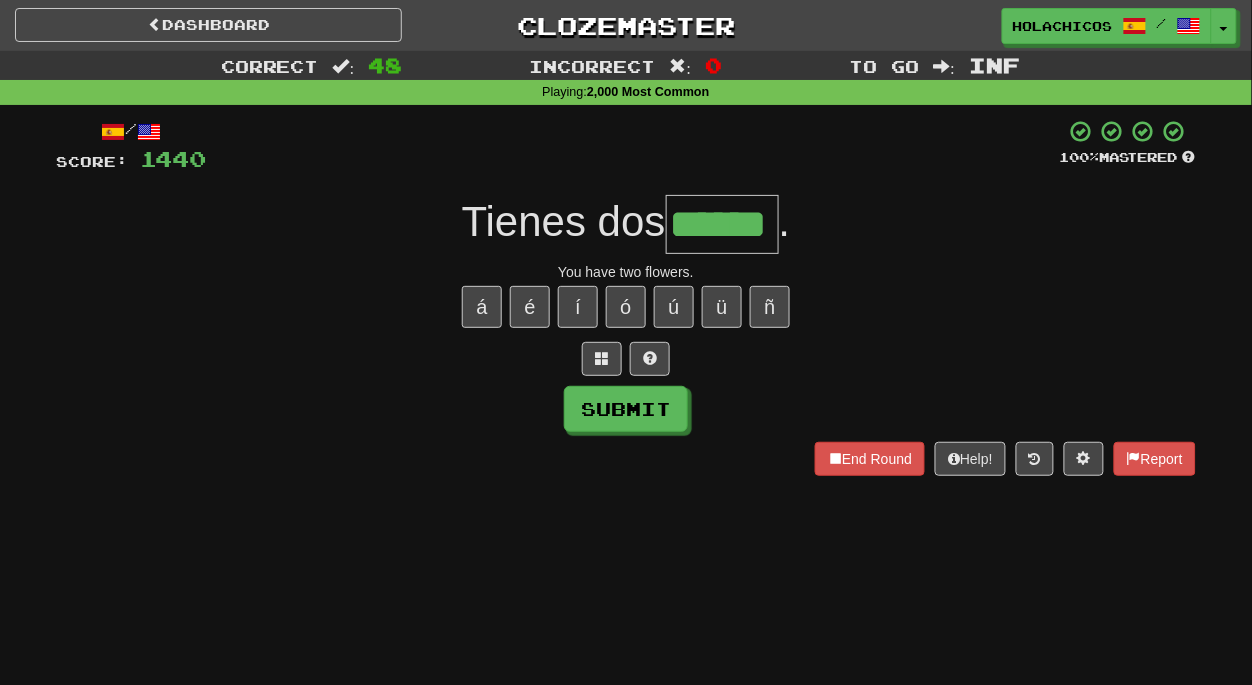 type on "******" 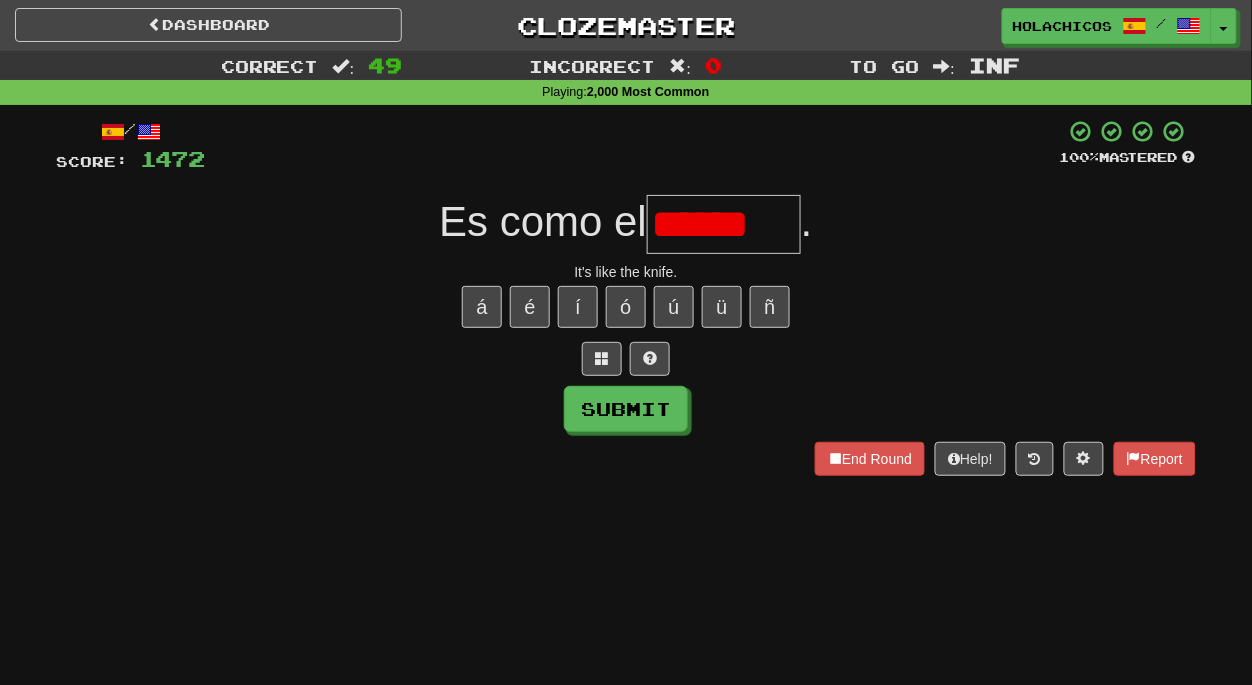 scroll, scrollTop: 0, scrollLeft: 0, axis: both 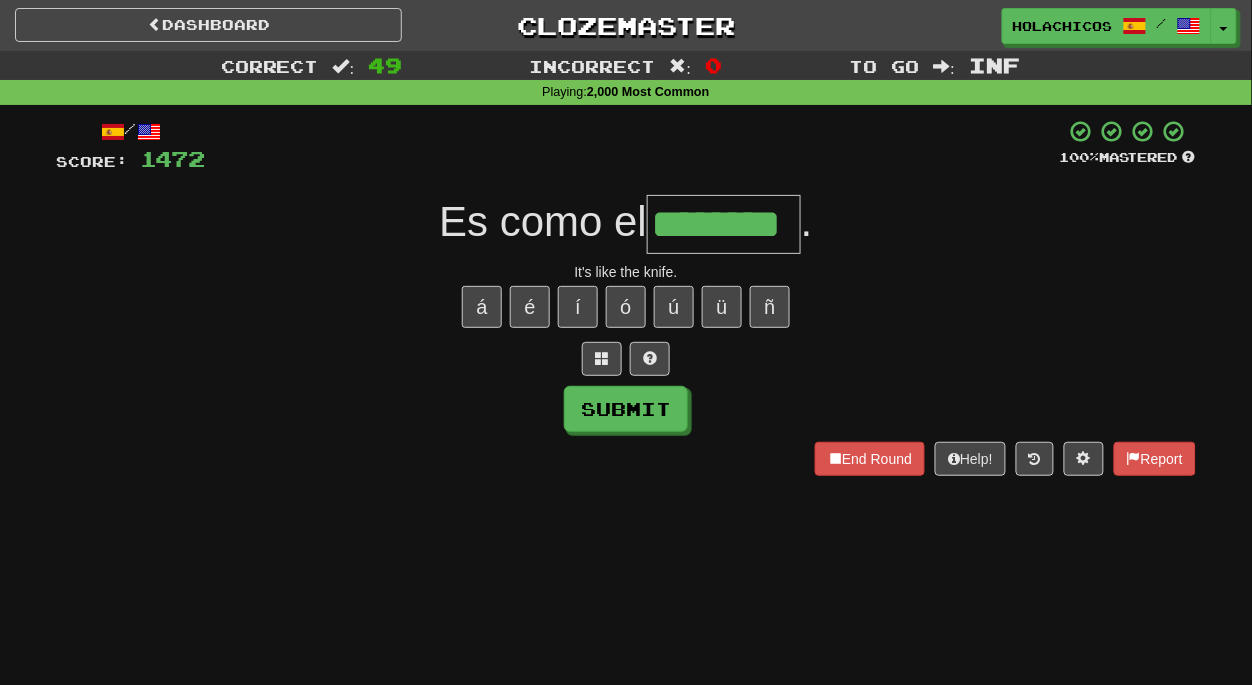 type on "********" 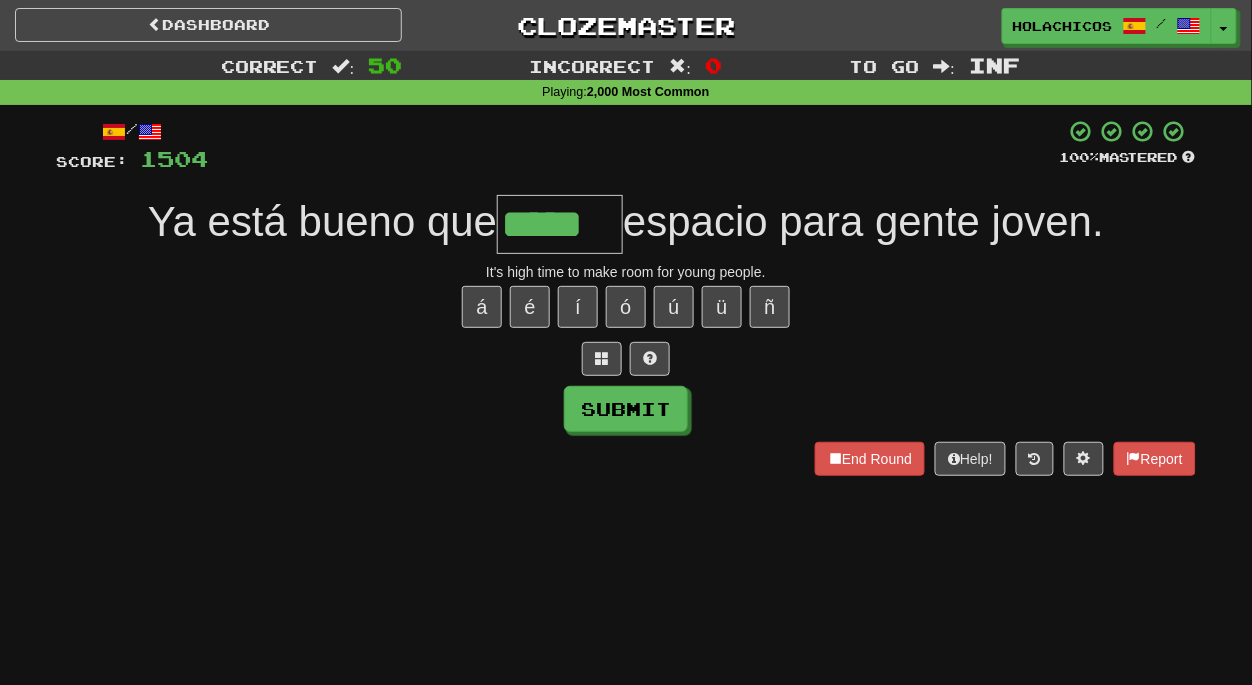 type on "*****" 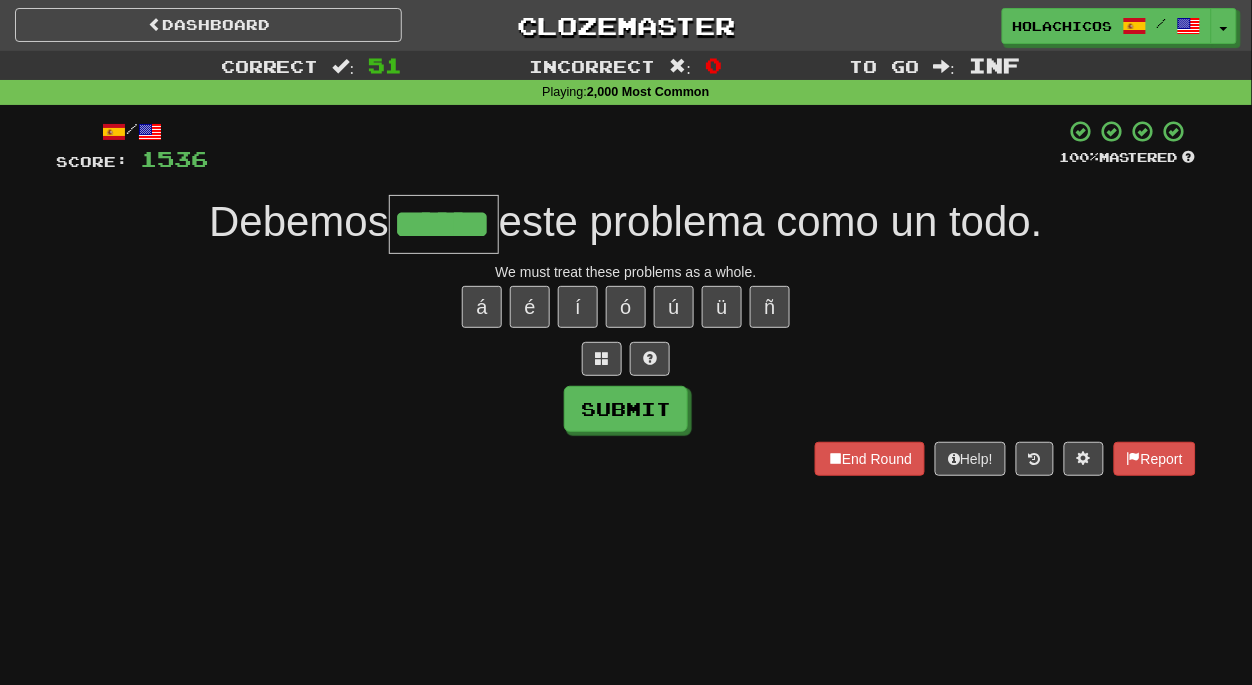 type on "******" 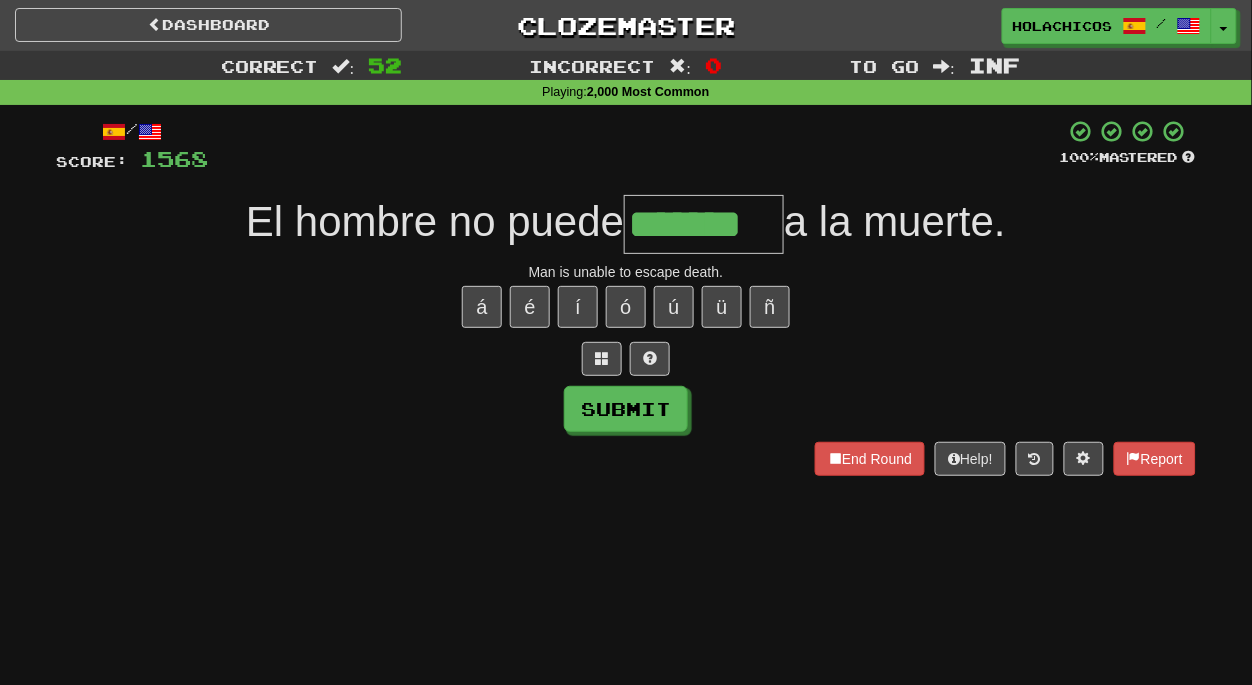 type on "*******" 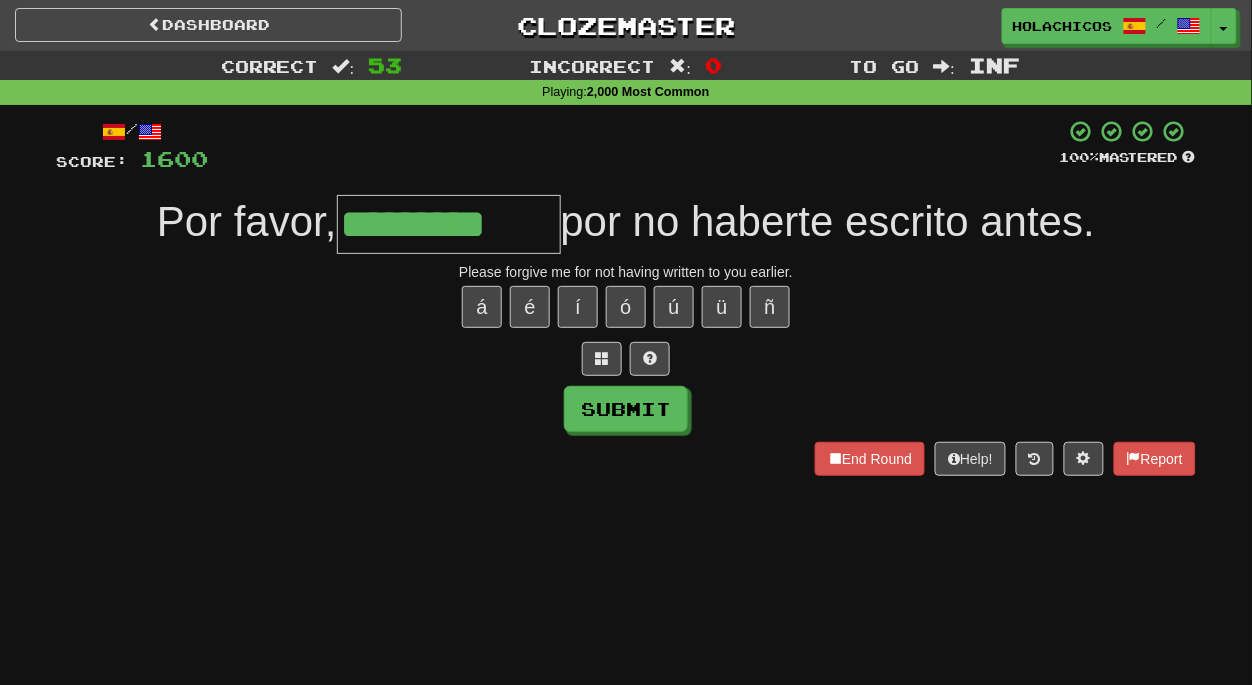 type on "*********" 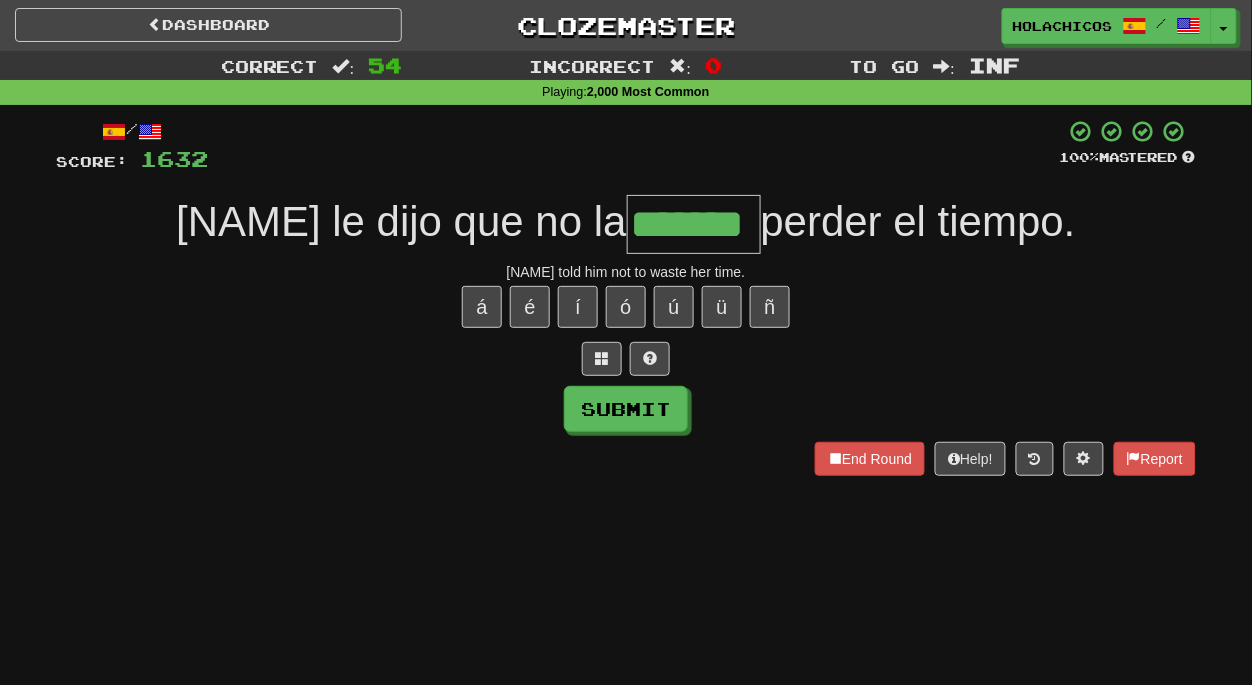 type on "*******" 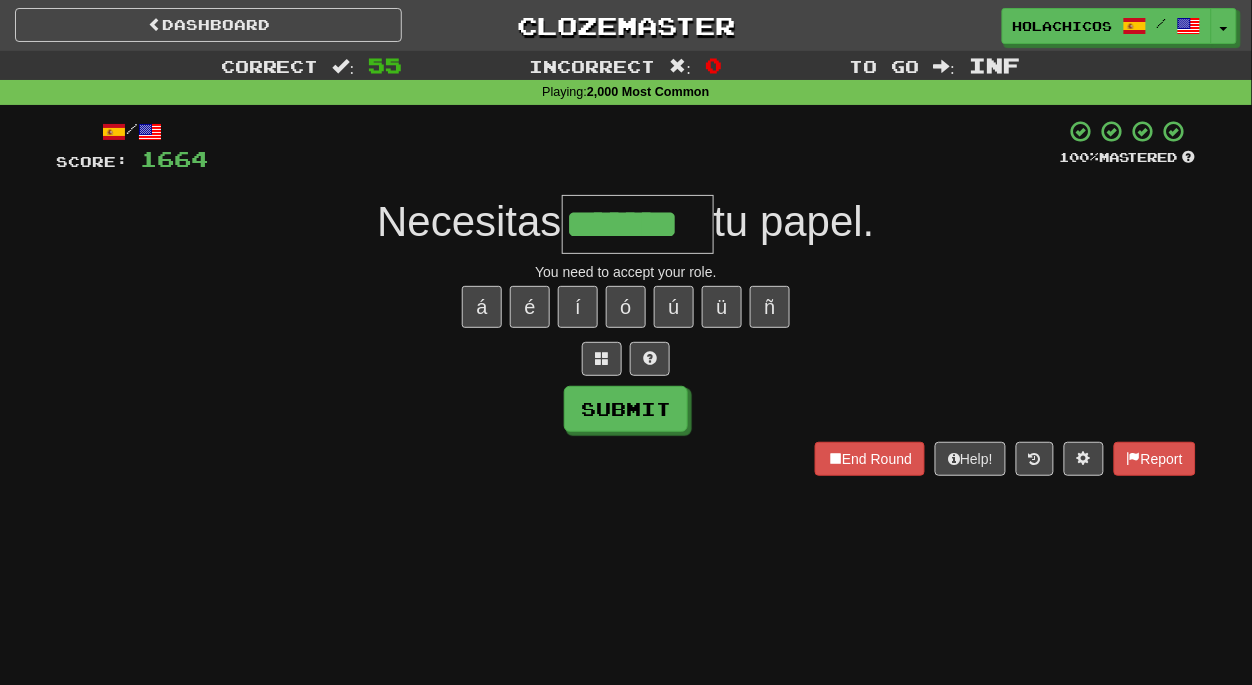 type on "*******" 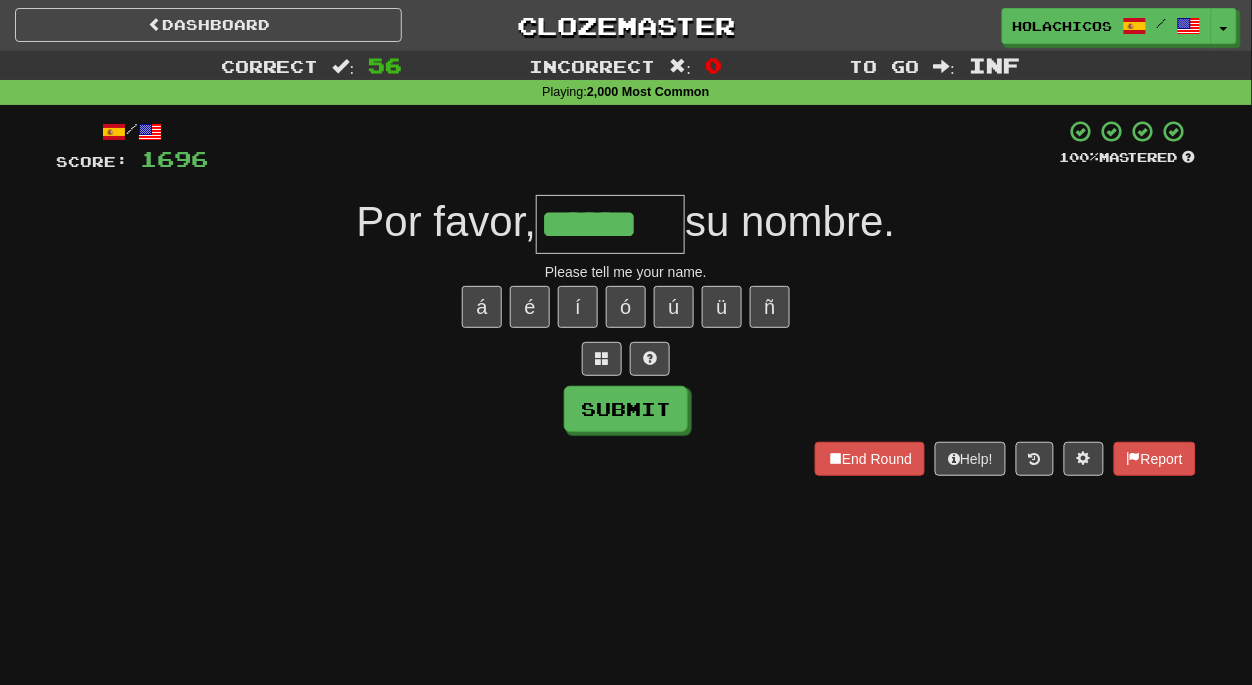 type on "******" 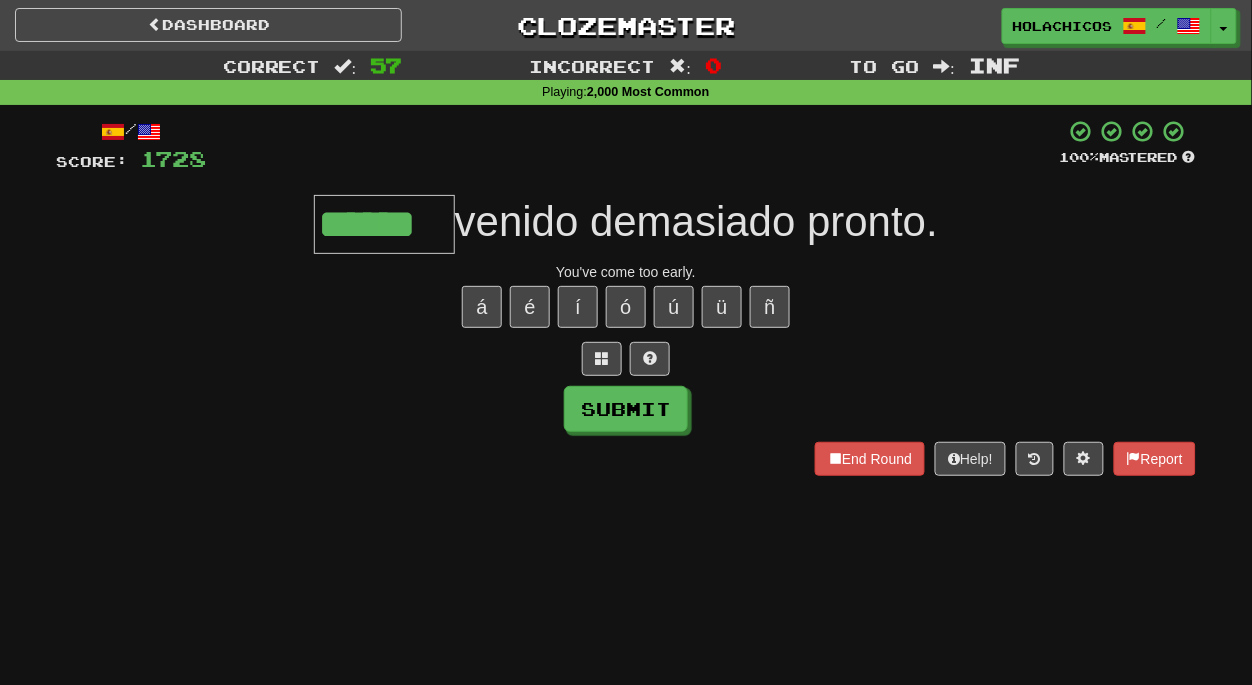 type on "******" 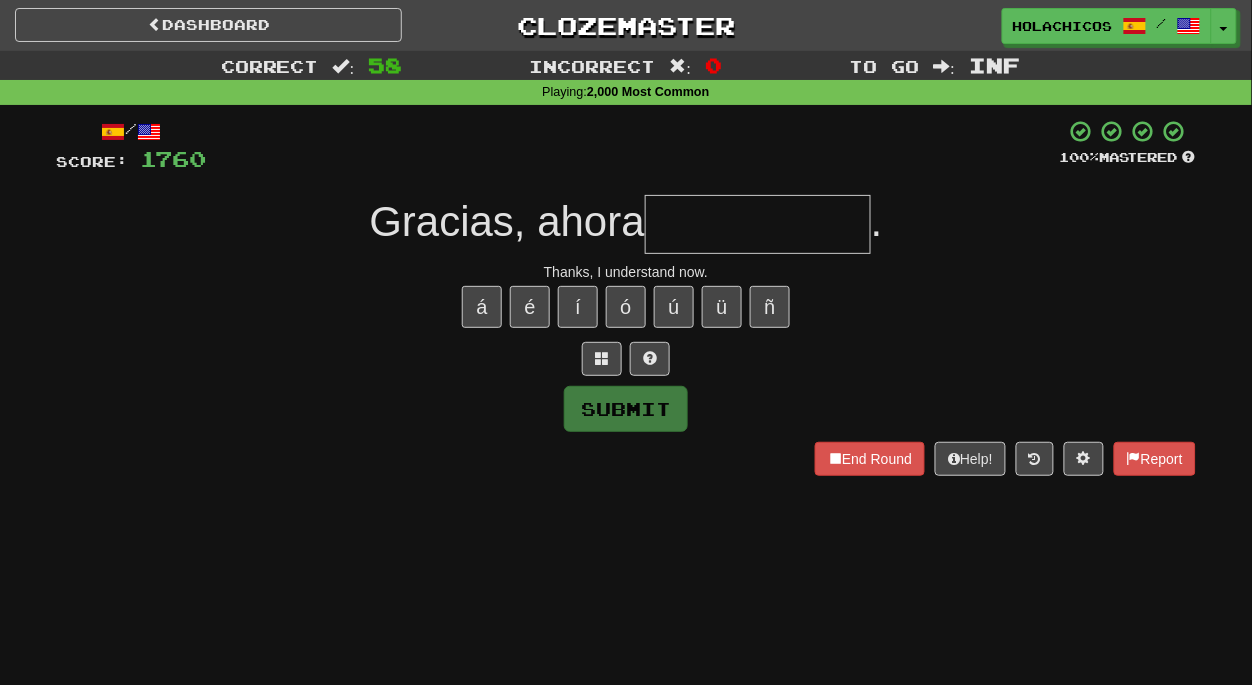 type on "*" 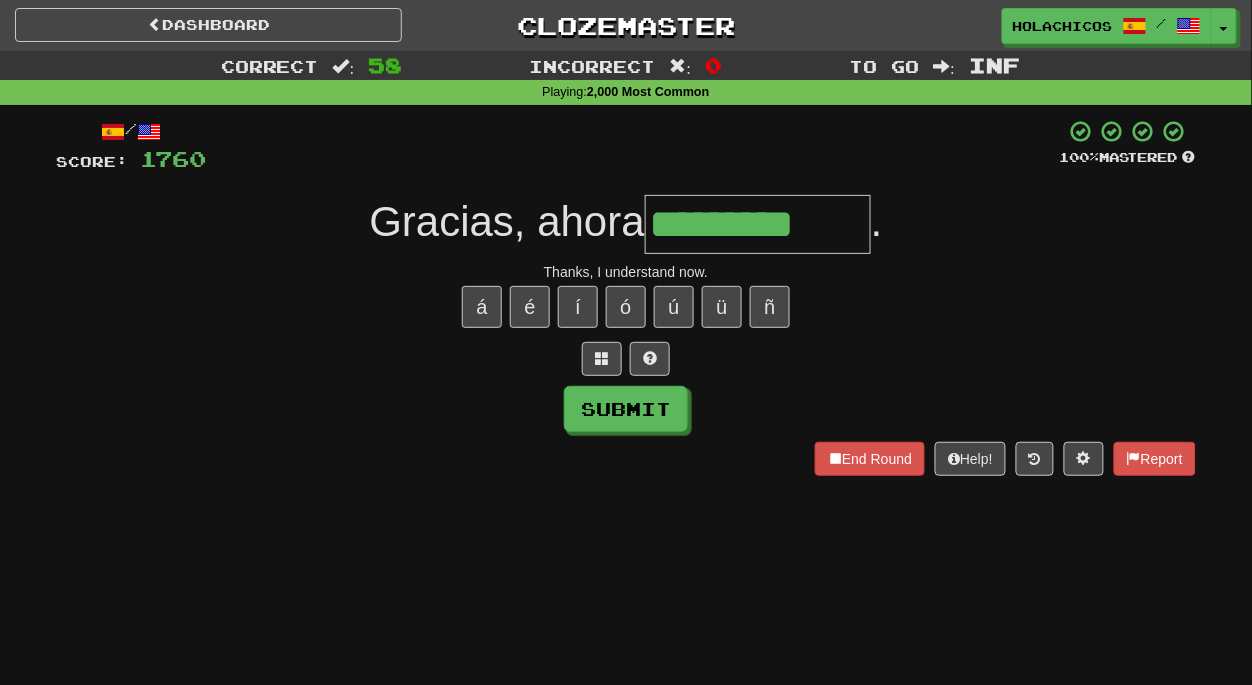 type on "*********" 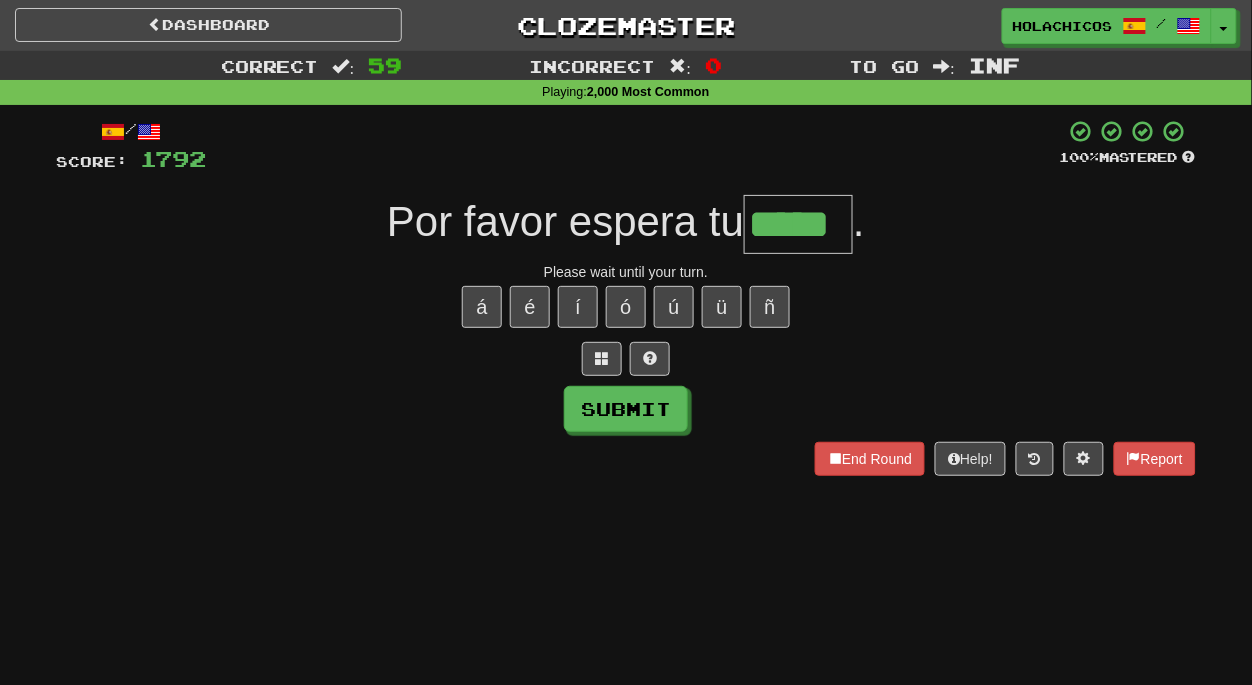type on "*****" 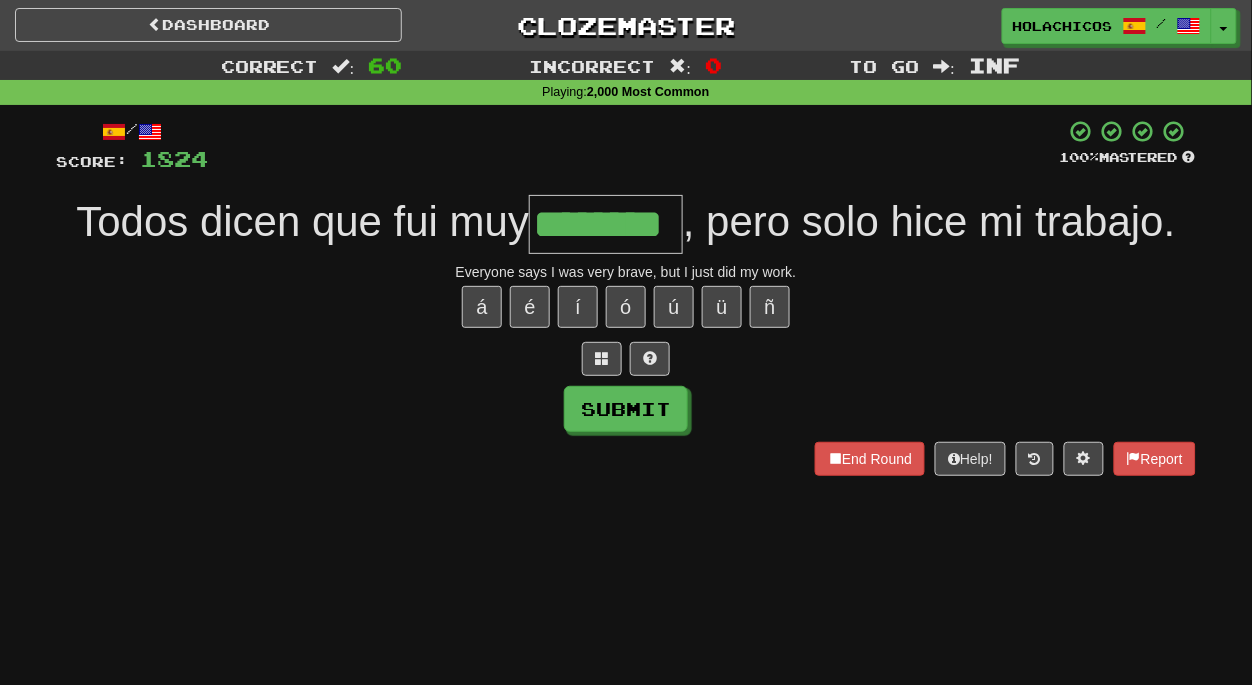 type on "********" 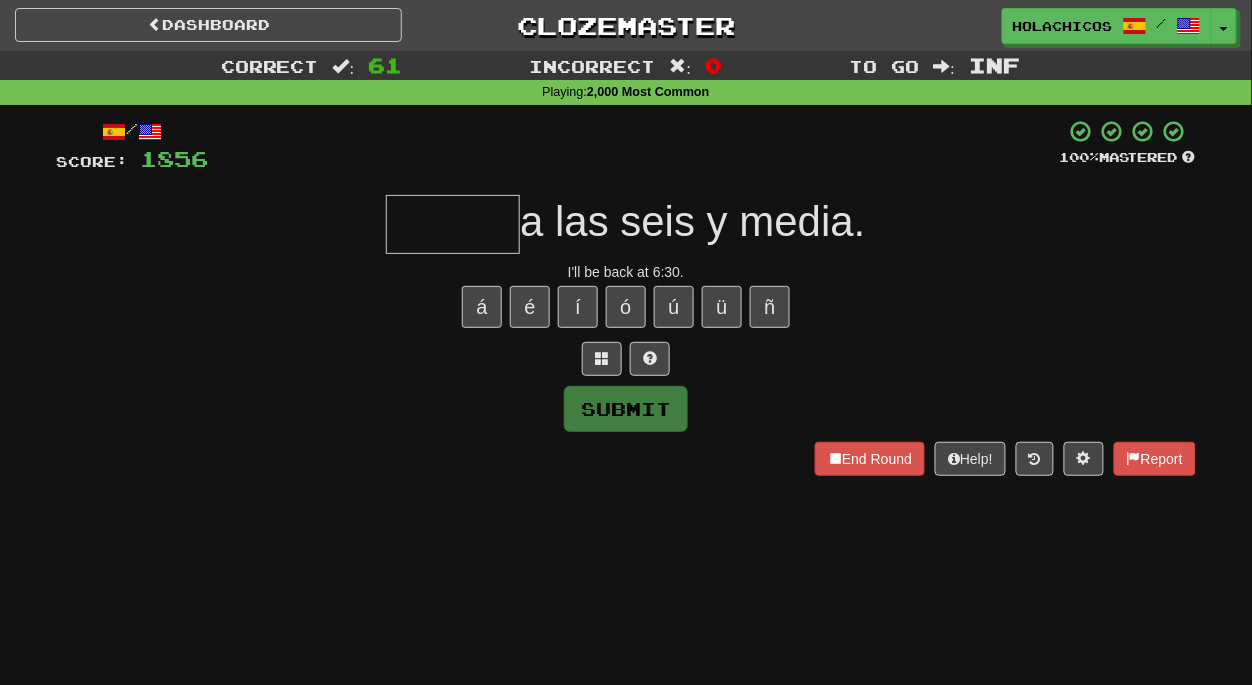 type on "*" 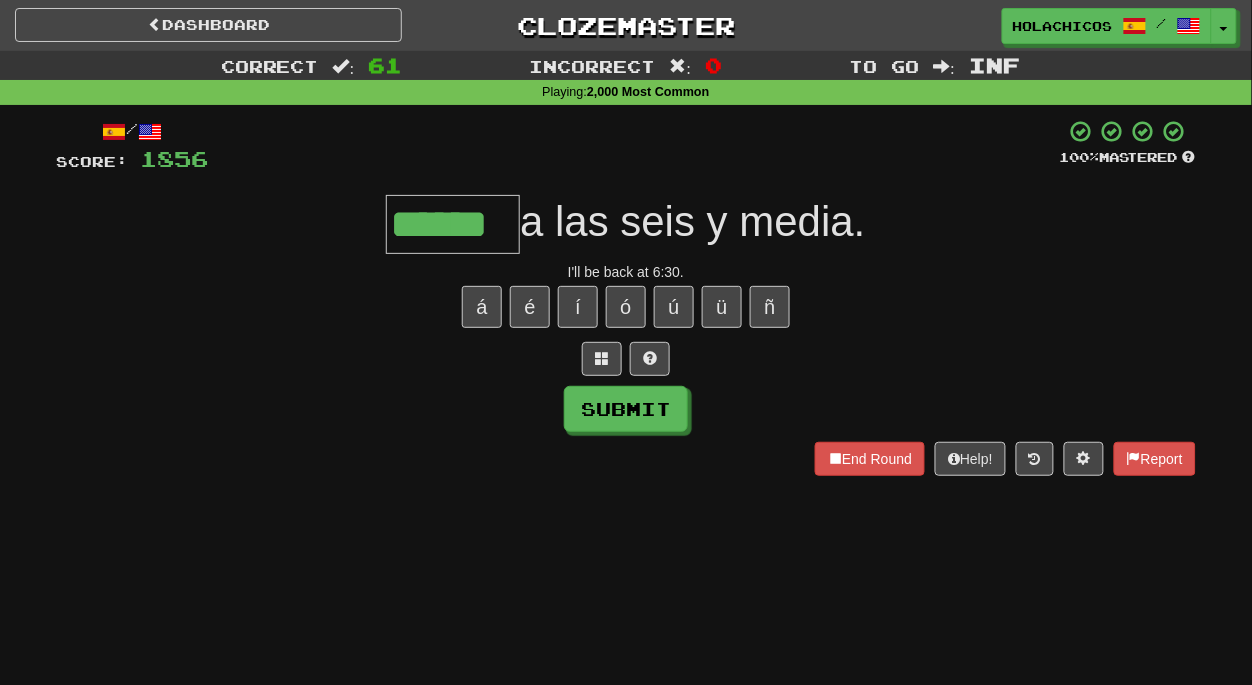 type on "******" 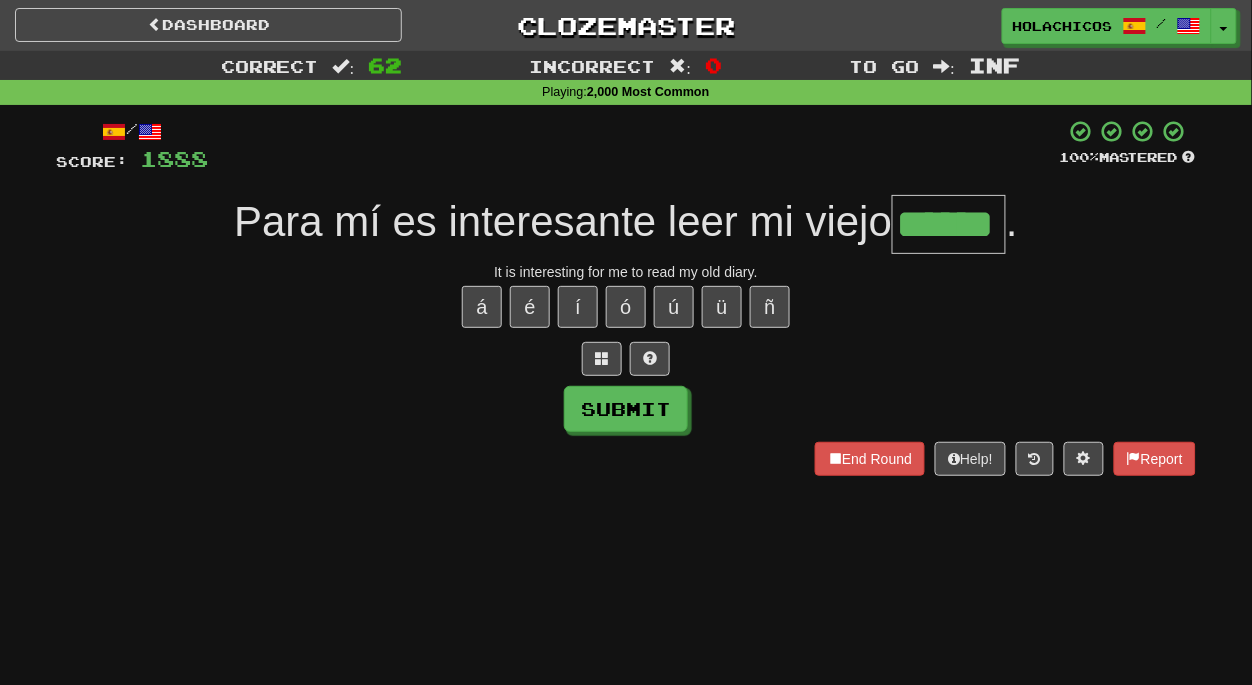 type on "******" 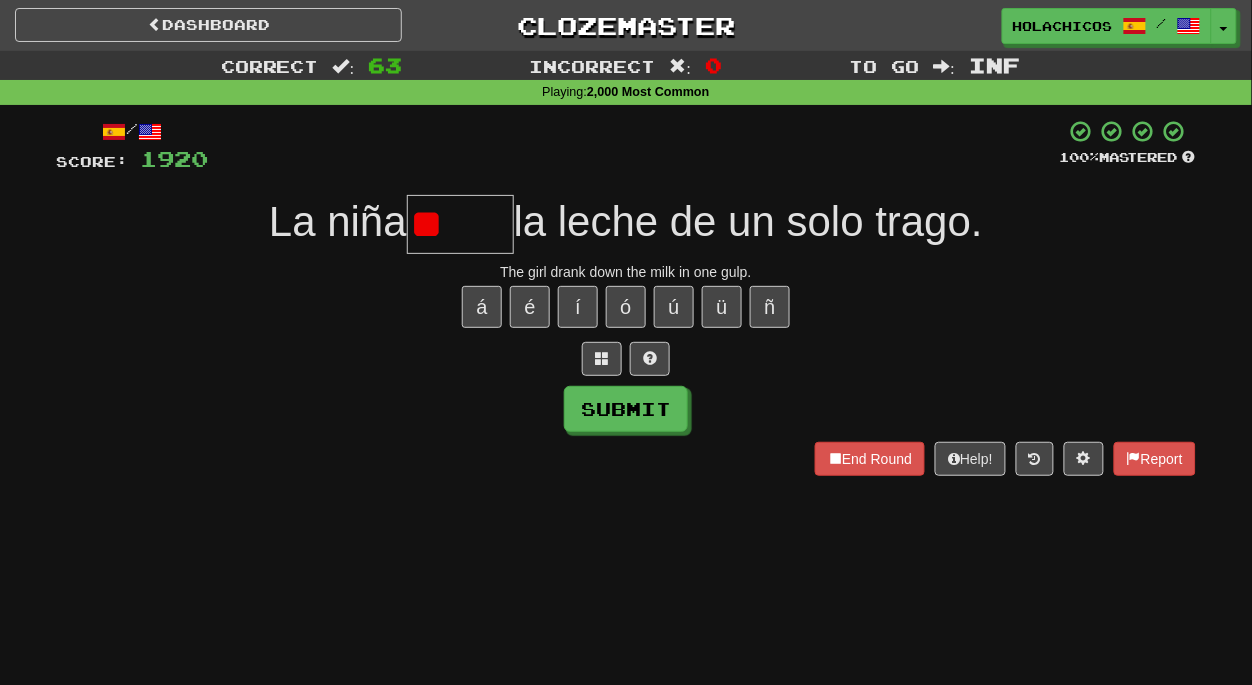 type on "*" 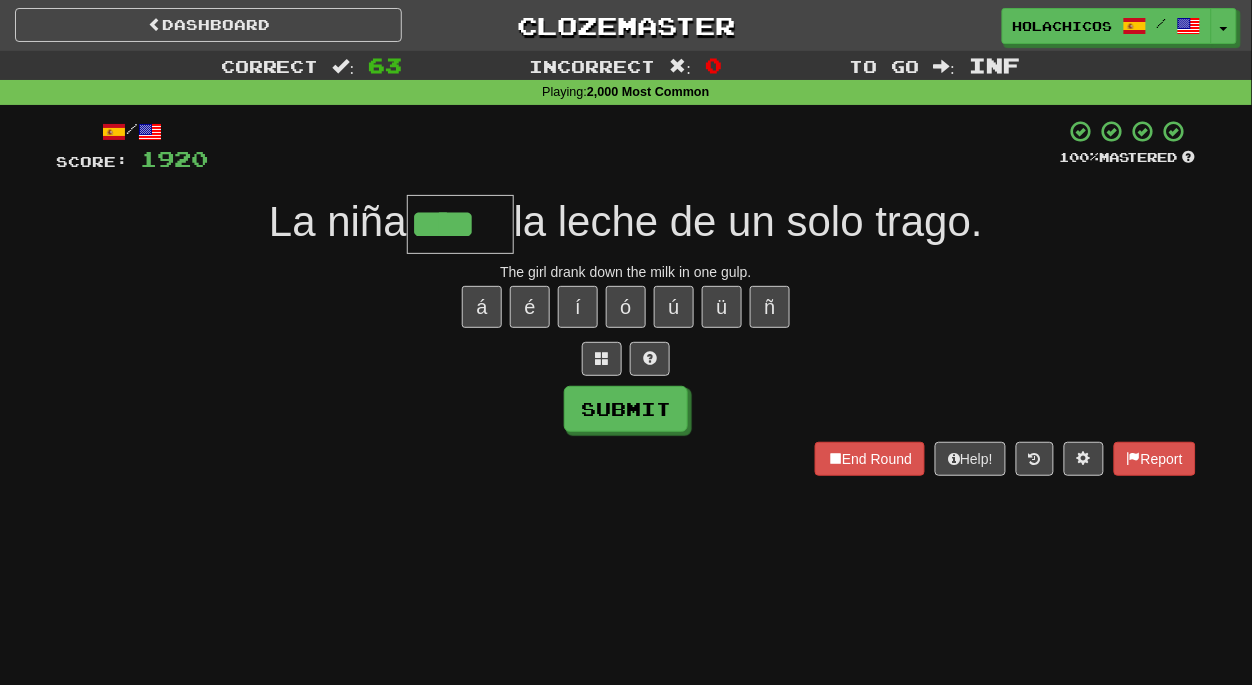 type on "****" 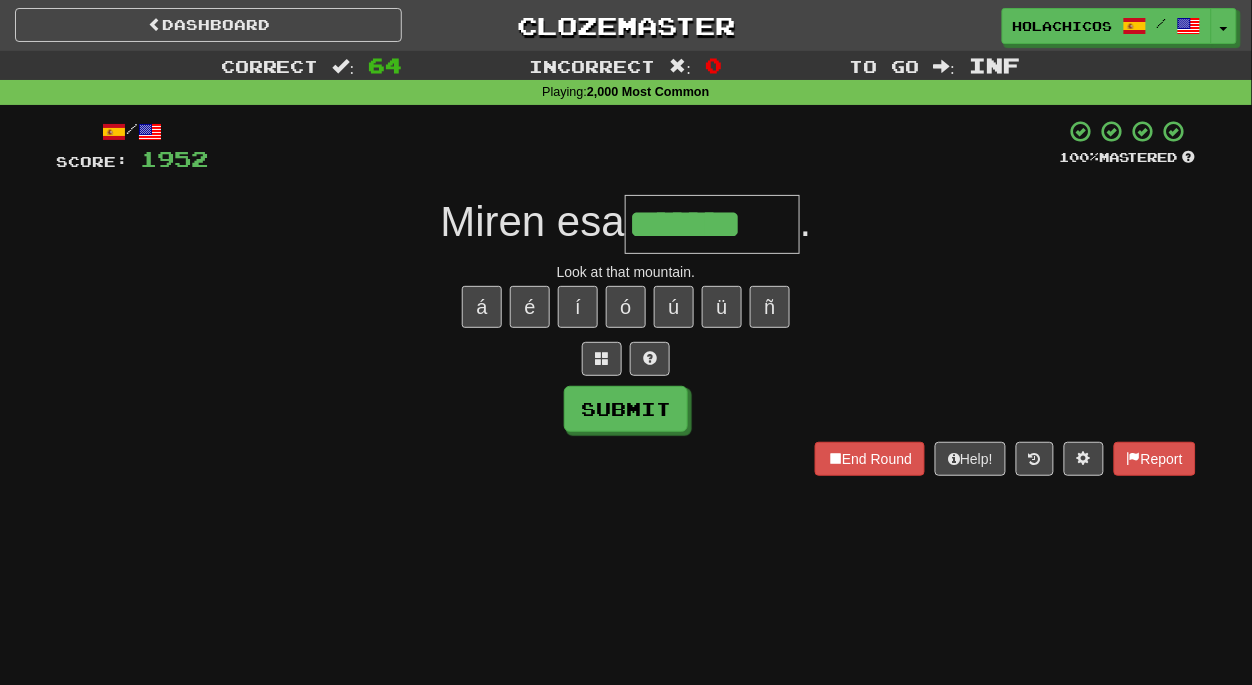 type on "*******" 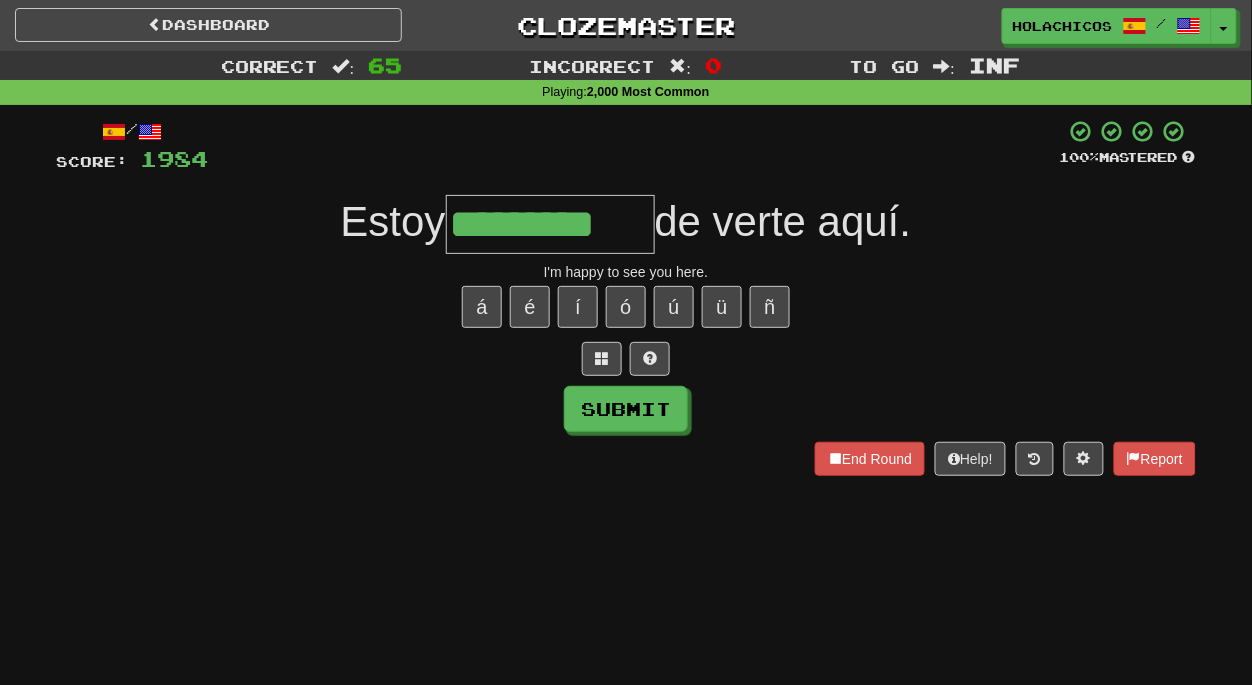 type on "*********" 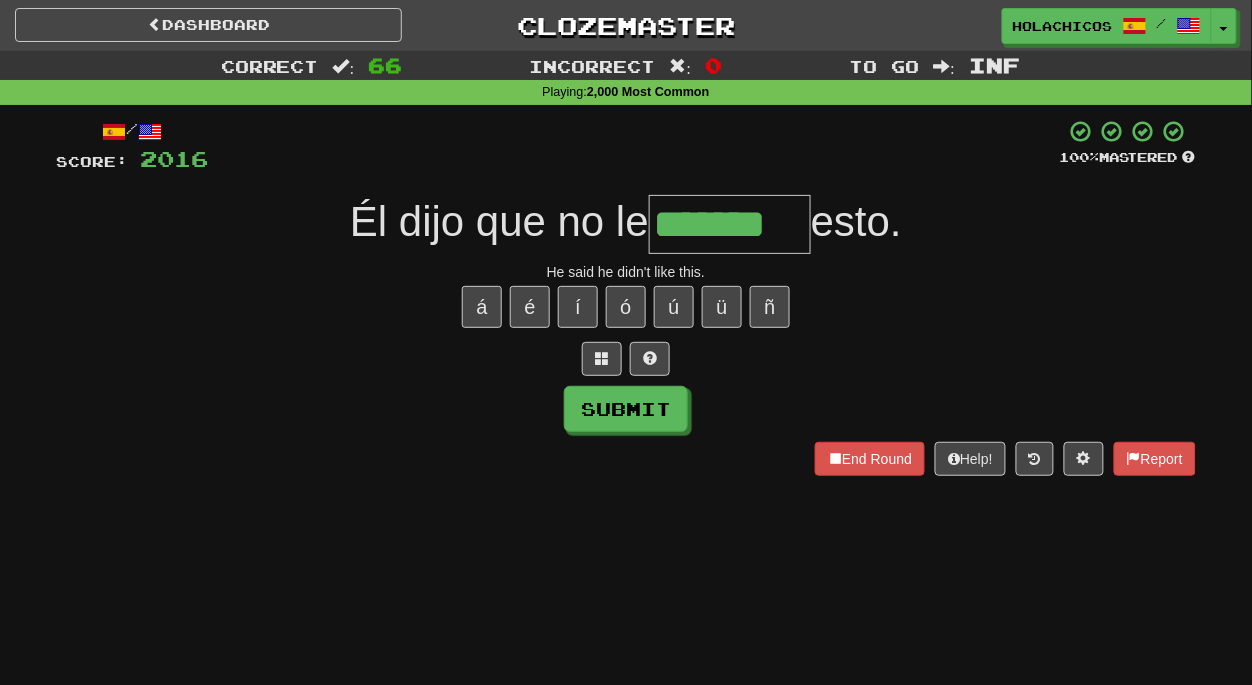 type on "*******" 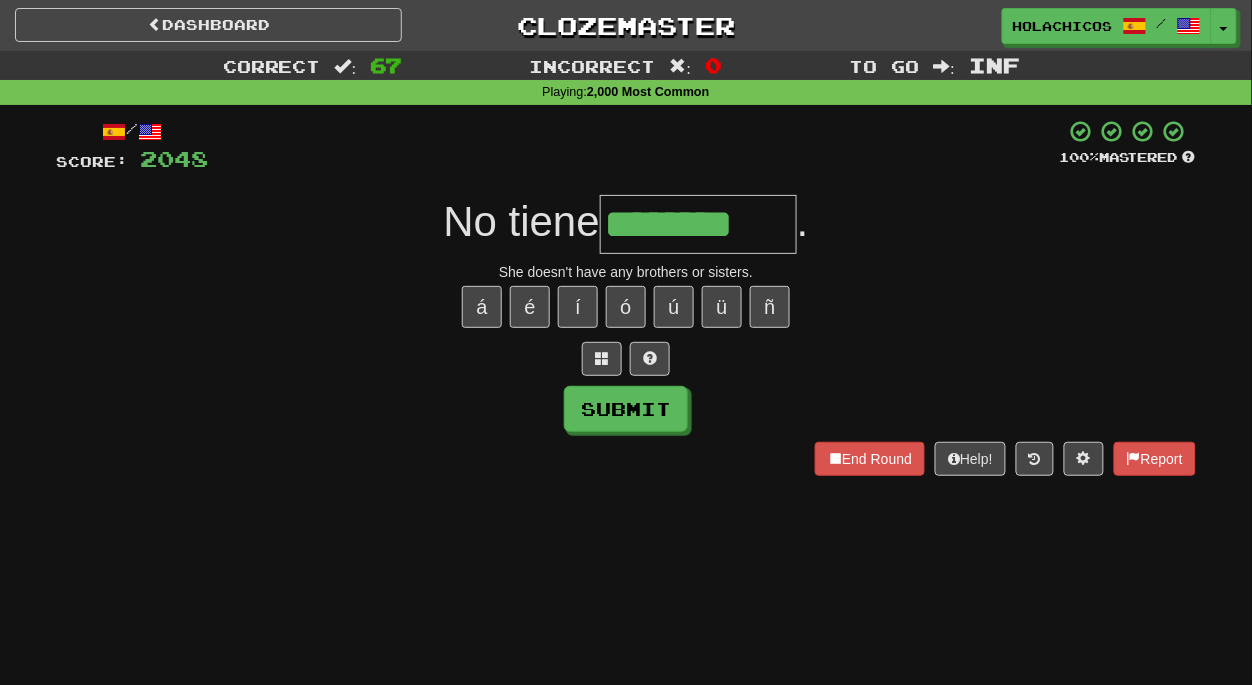 type on "********" 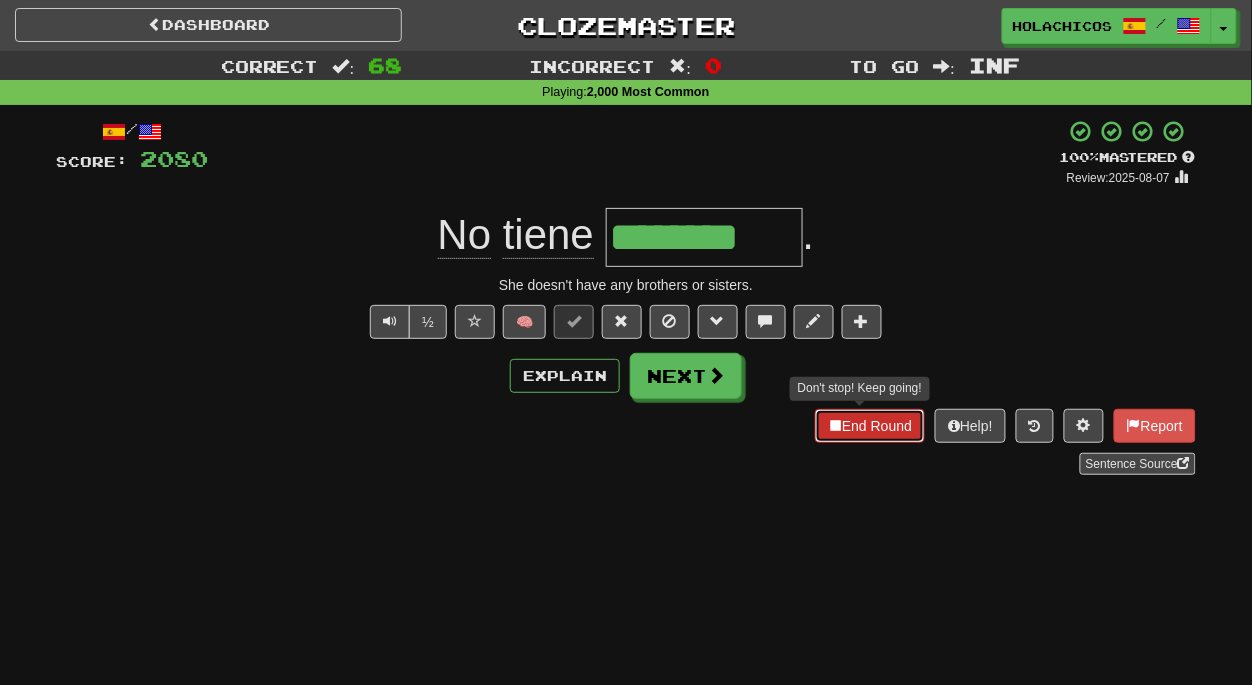 click on "End Round" at bounding box center [870, 426] 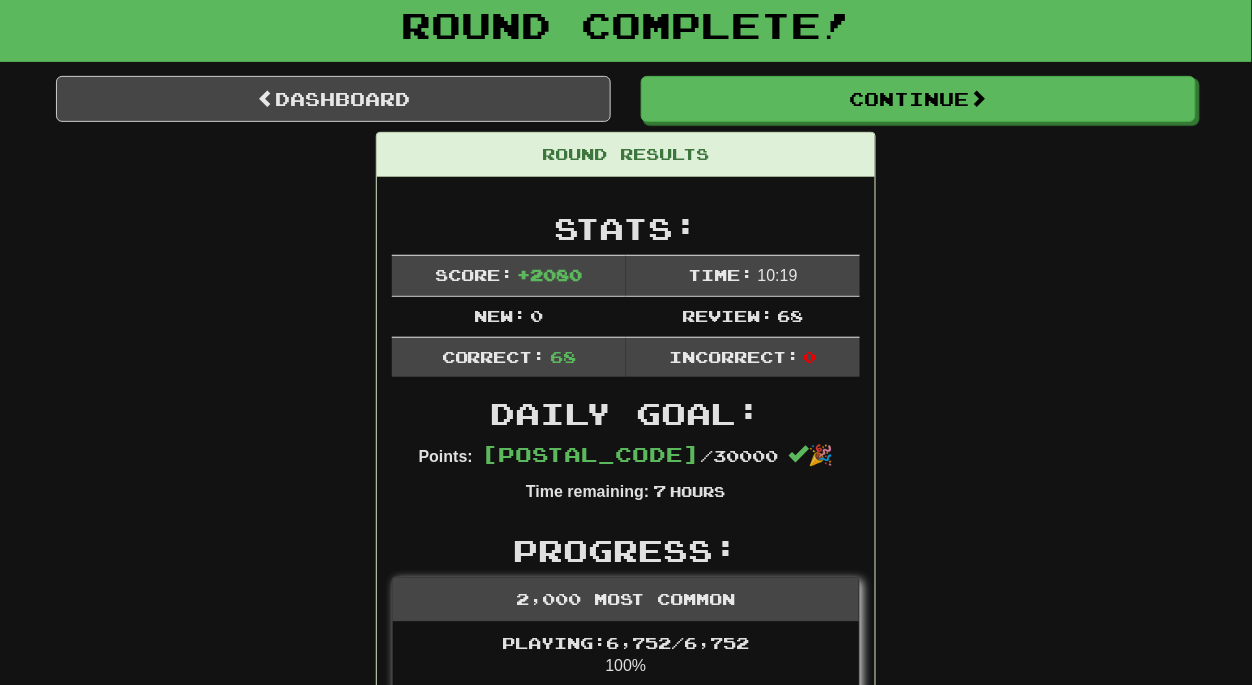 scroll, scrollTop: 119, scrollLeft: 0, axis: vertical 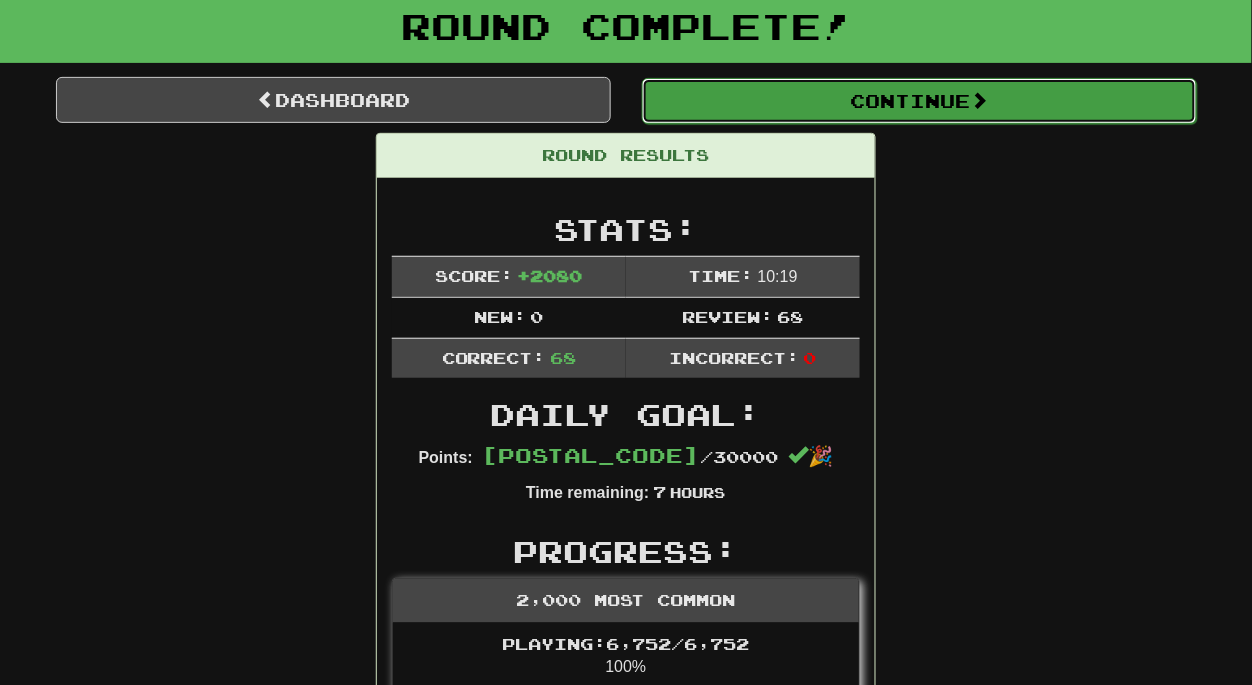 click on "Continue" at bounding box center (919, 101) 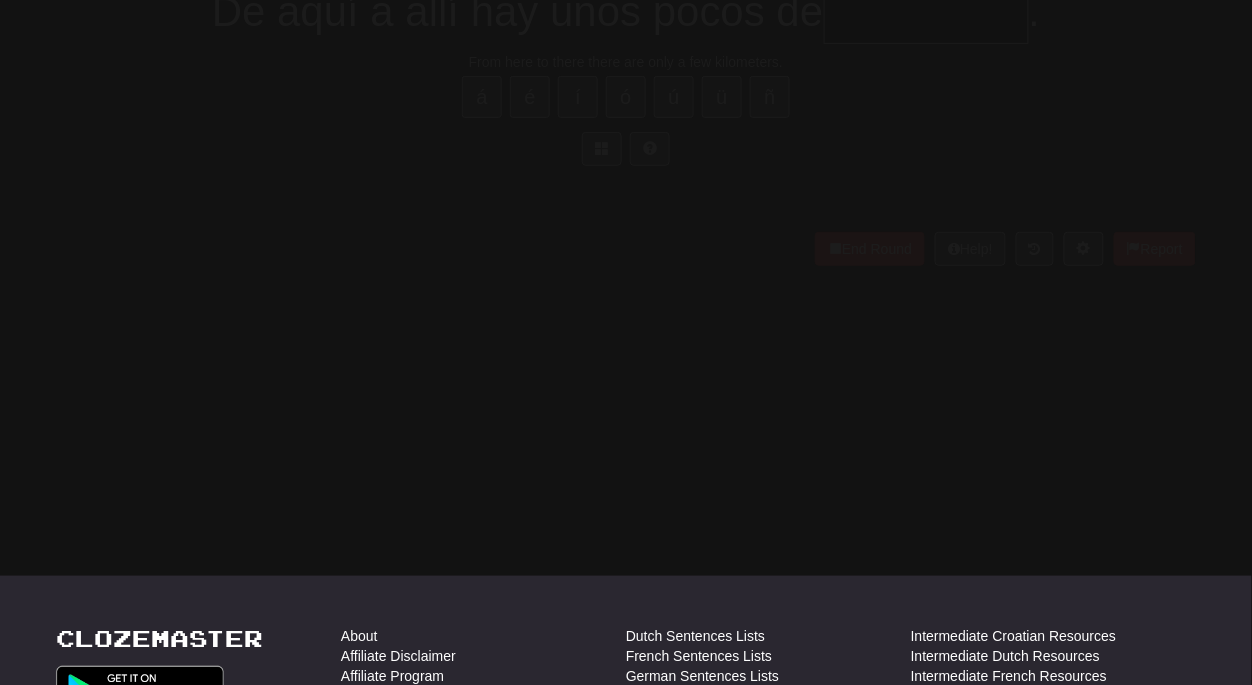 scroll, scrollTop: 119, scrollLeft: 0, axis: vertical 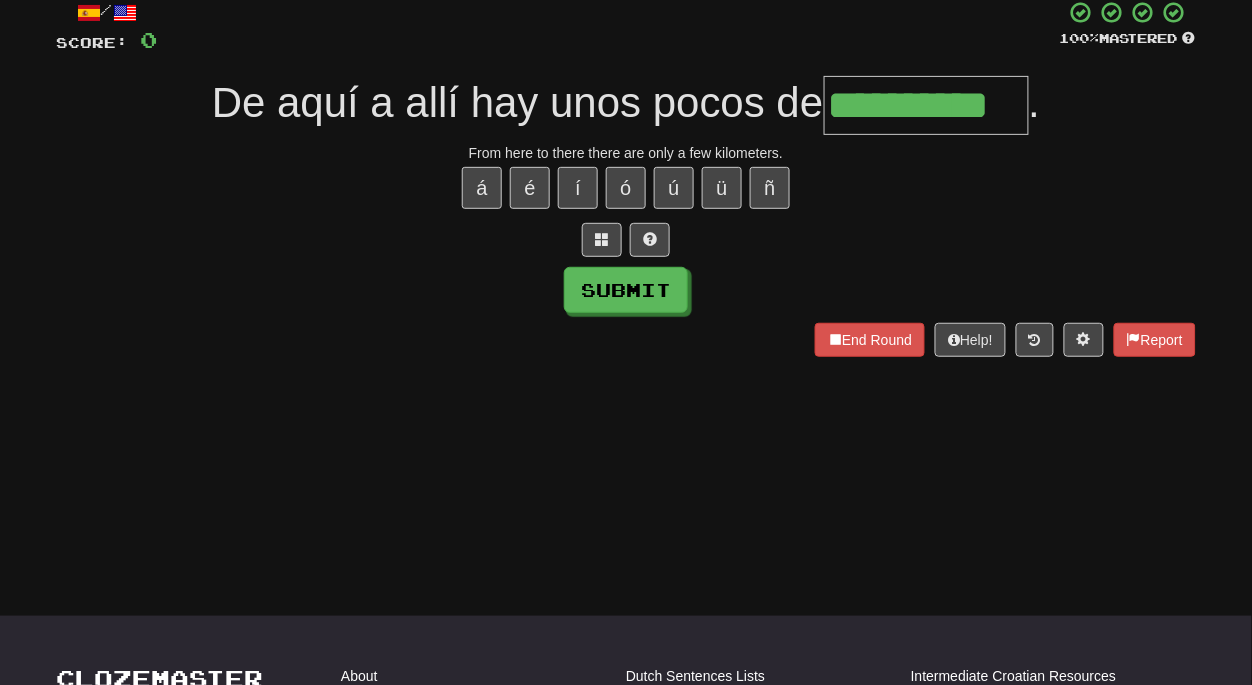 type on "**********" 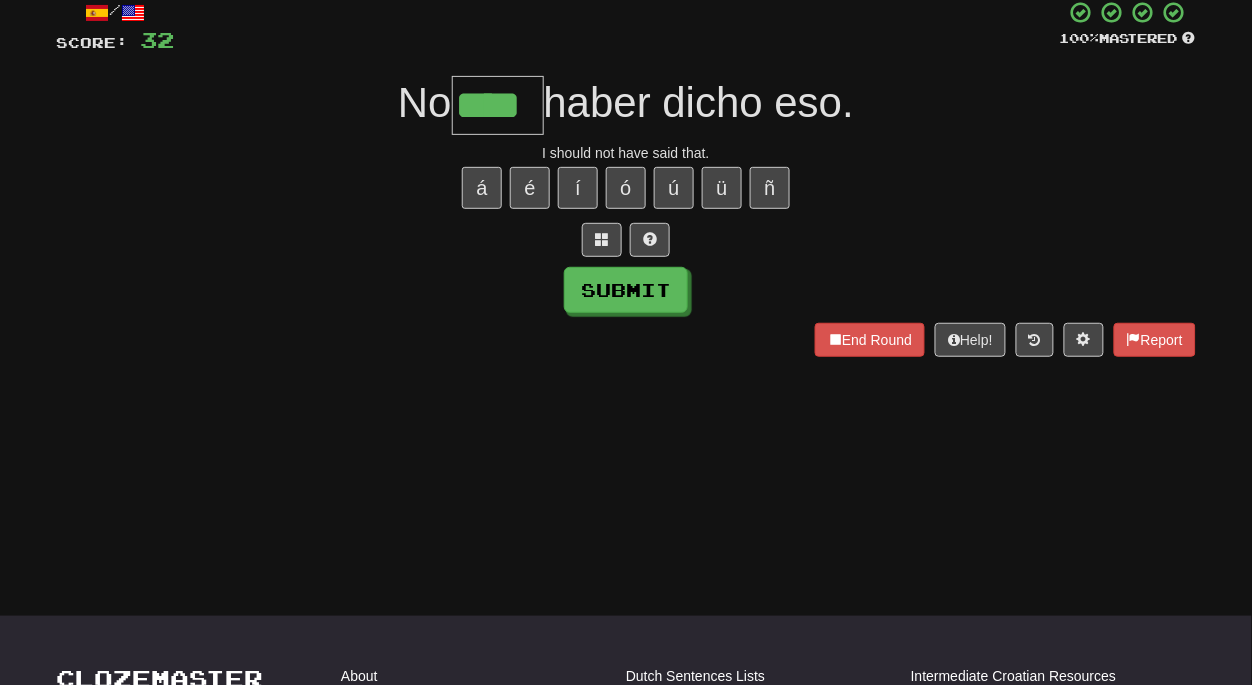 type on "****" 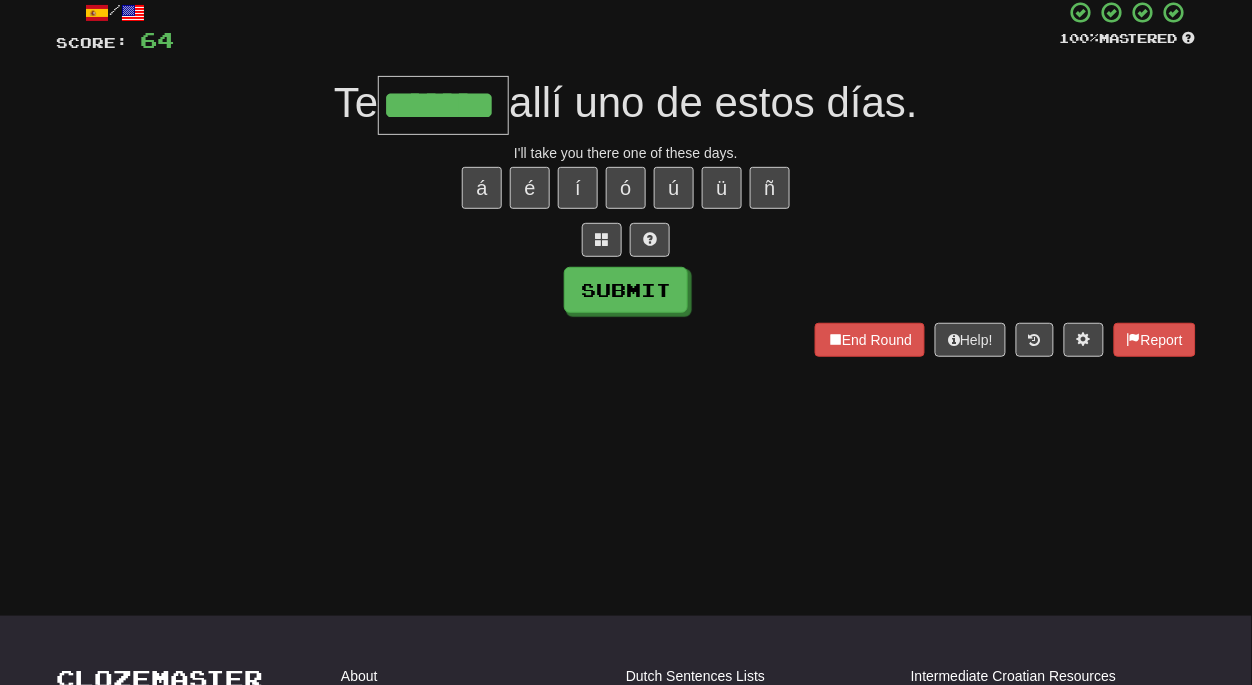 type on "*******" 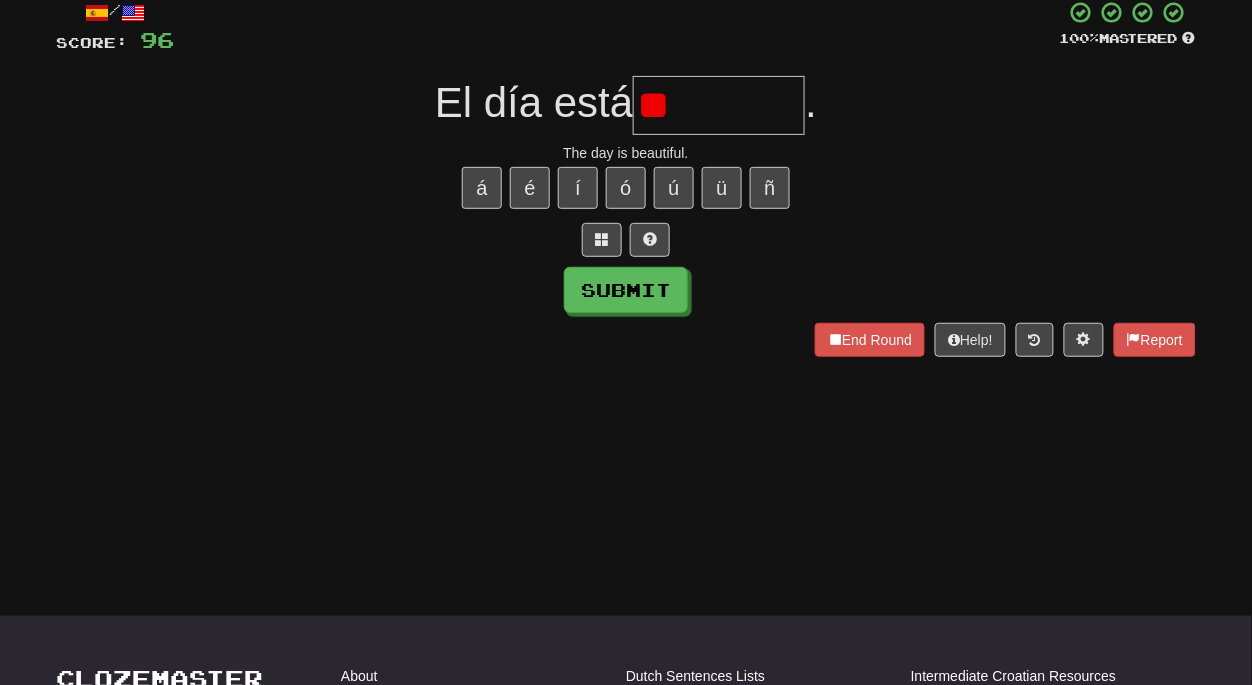 type on "*" 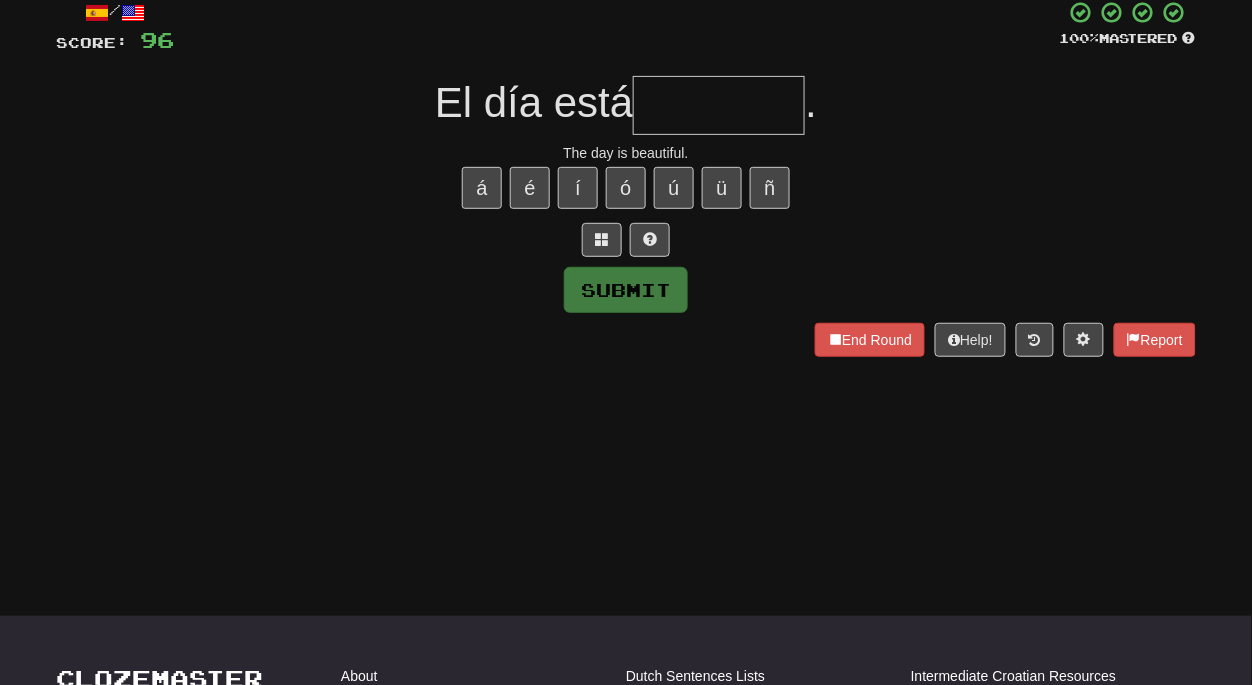 type on "*" 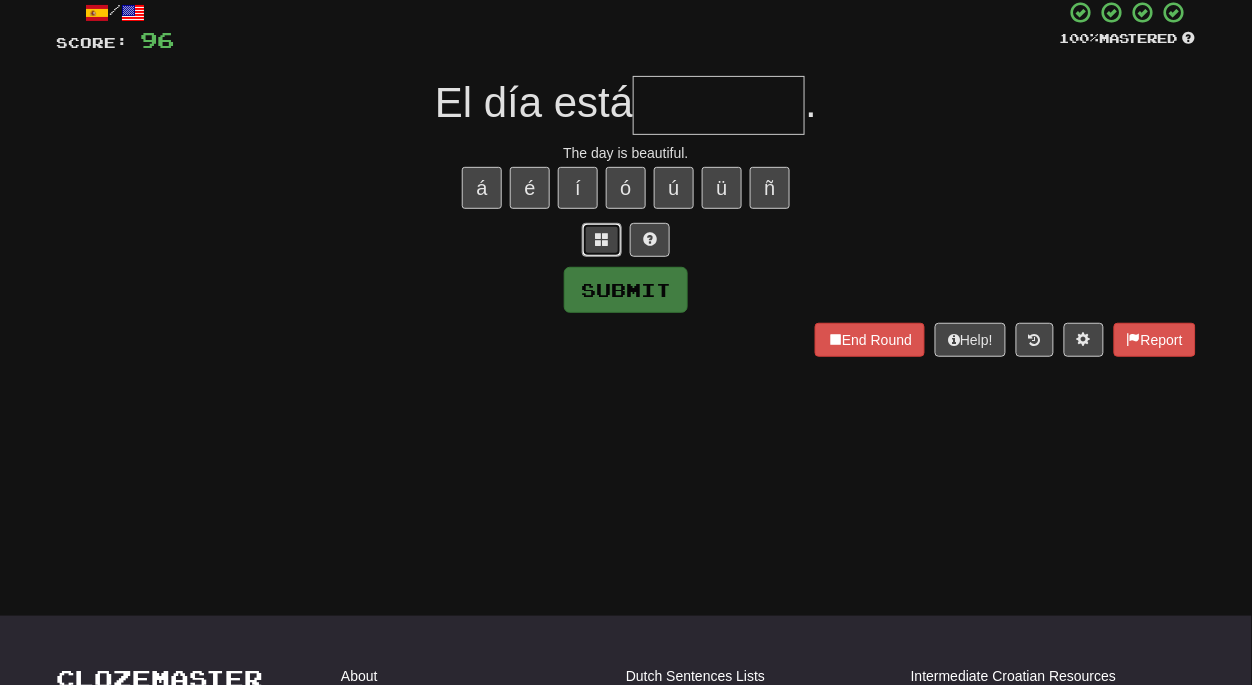 click at bounding box center [602, 240] 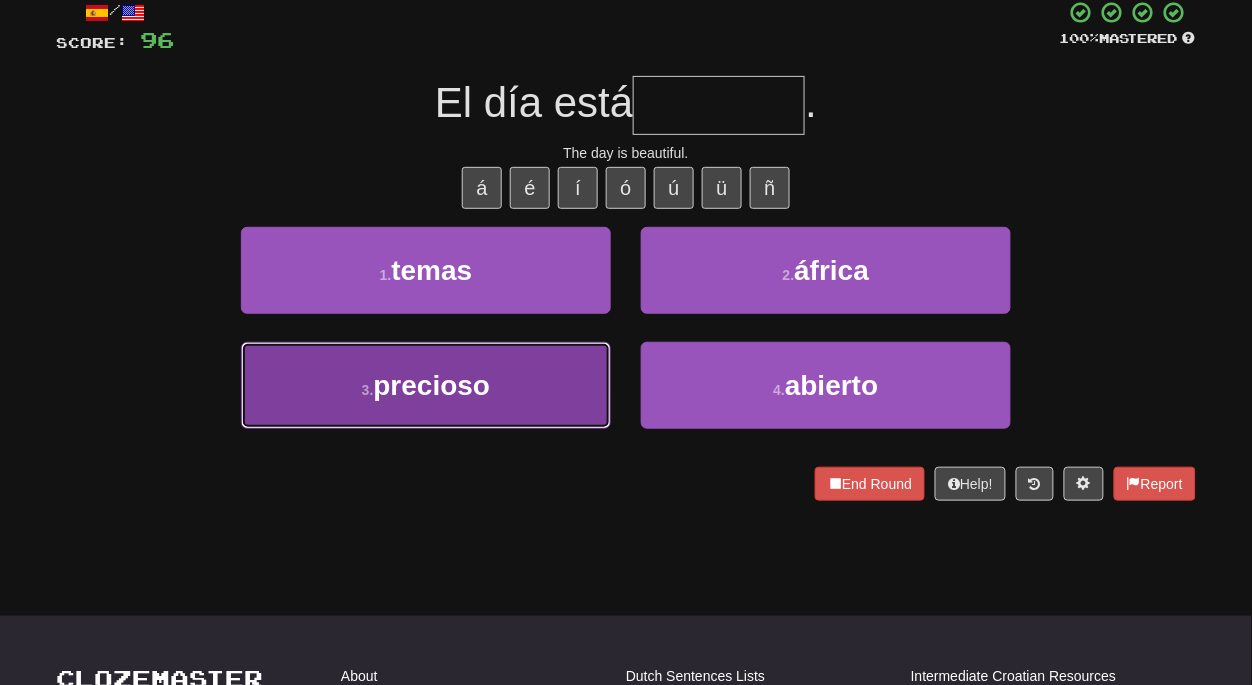 click on "3 .  precioso" at bounding box center [426, 385] 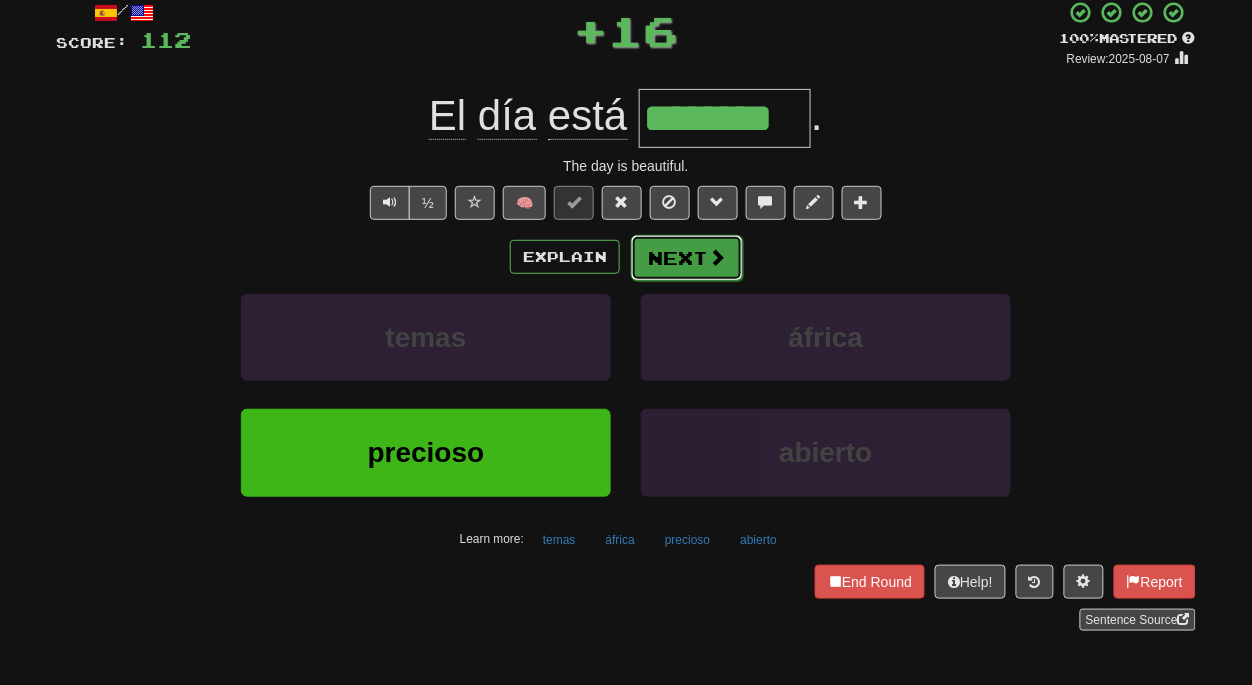 click on "Next" at bounding box center [687, 258] 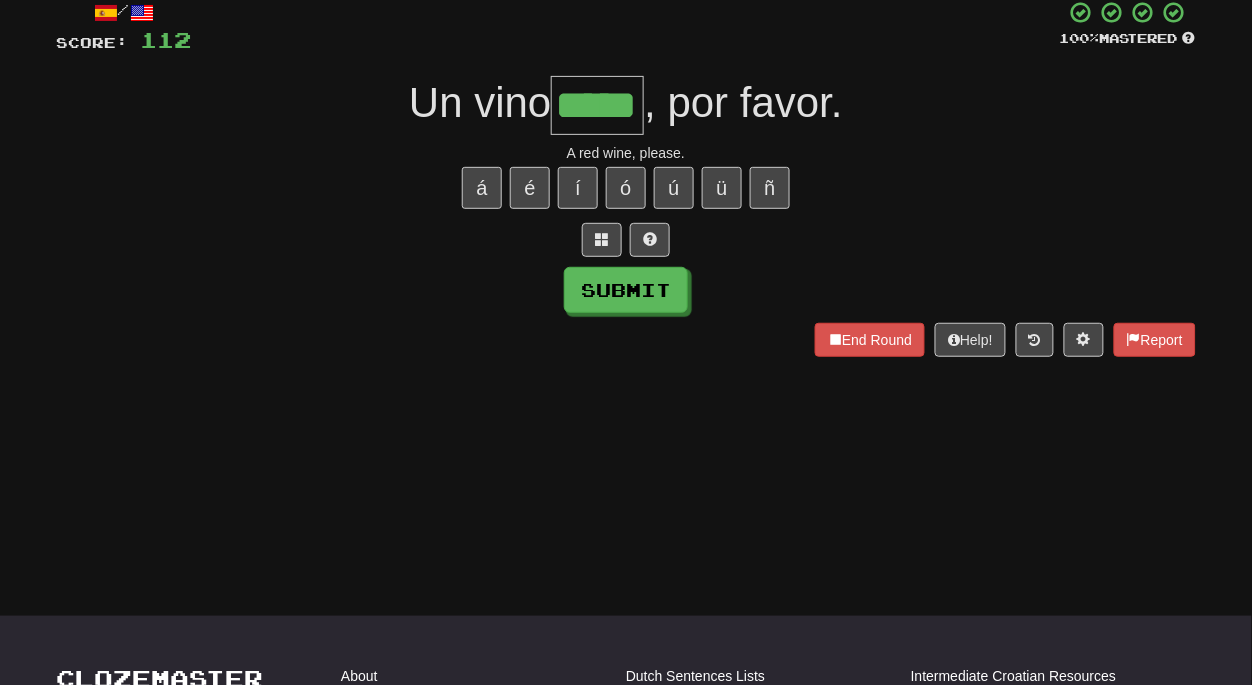 type on "*****" 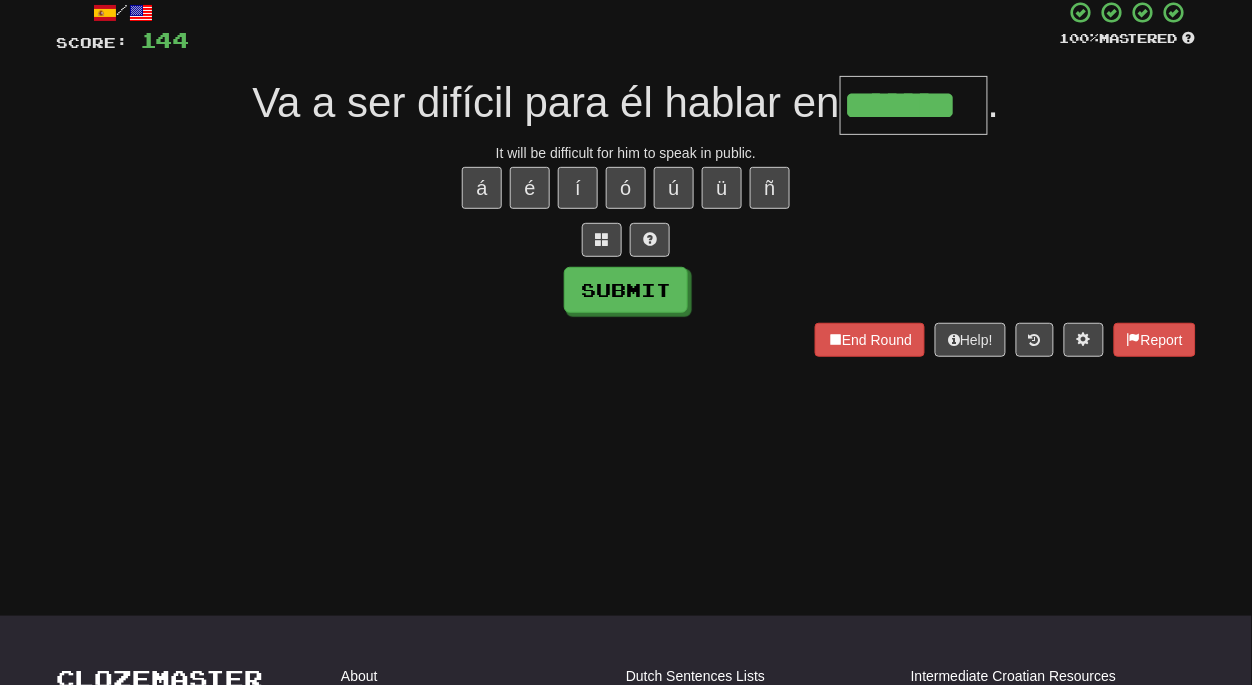 type on "*******" 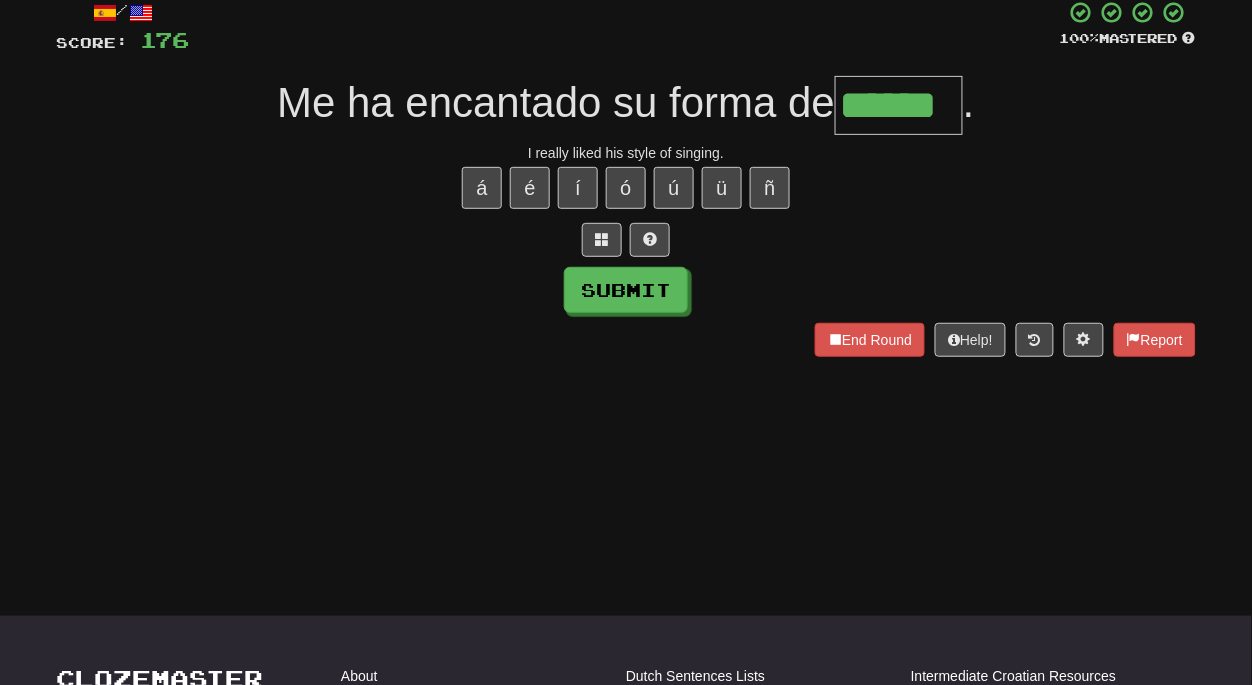 type on "******" 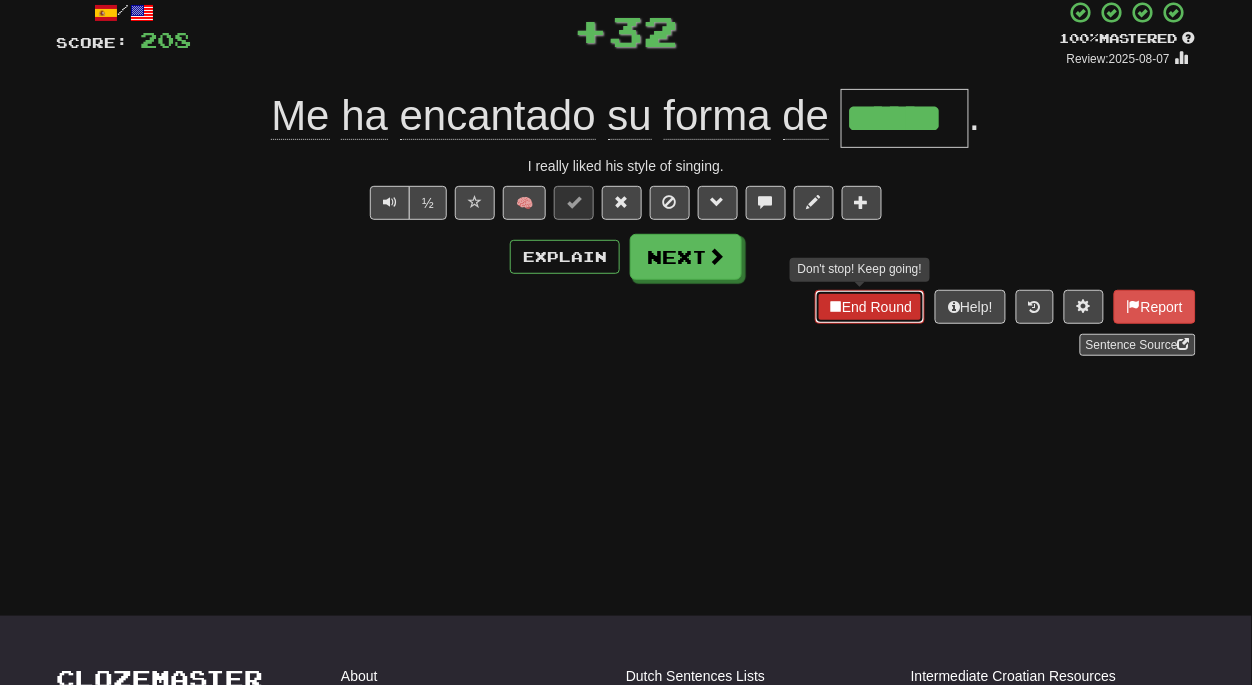 click on "End Round" at bounding box center [870, 307] 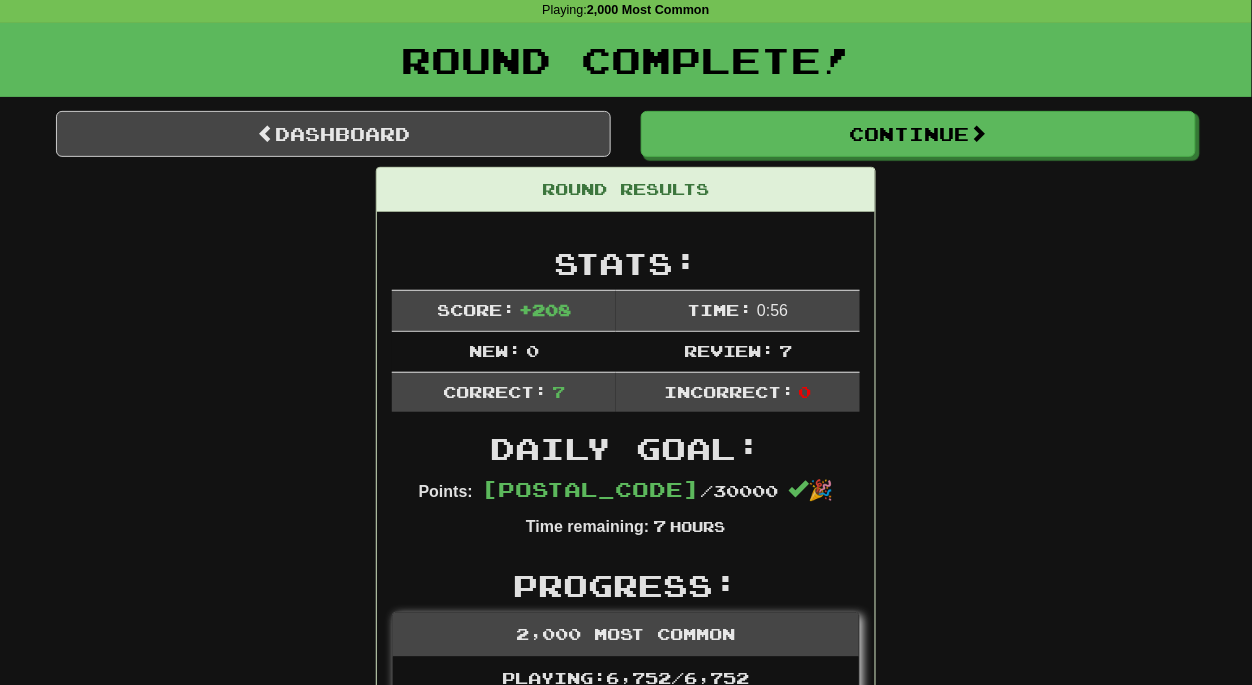 scroll, scrollTop: 0, scrollLeft: 0, axis: both 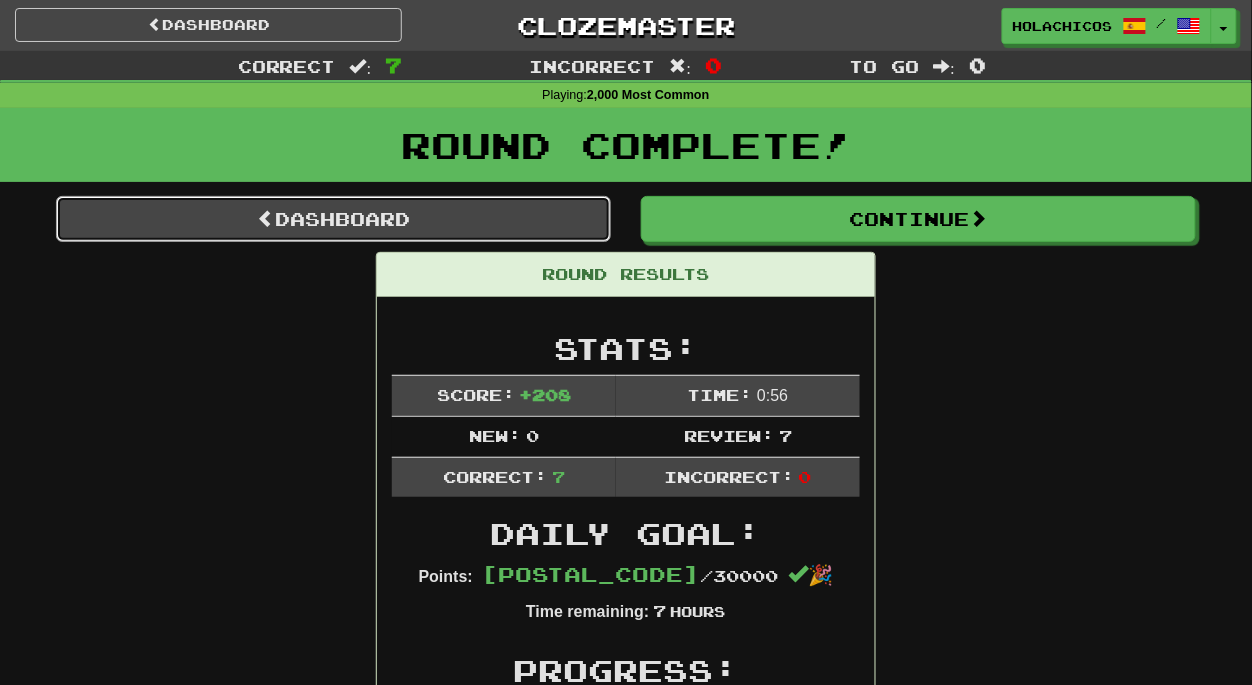click on "Dashboard" at bounding box center (333, 219) 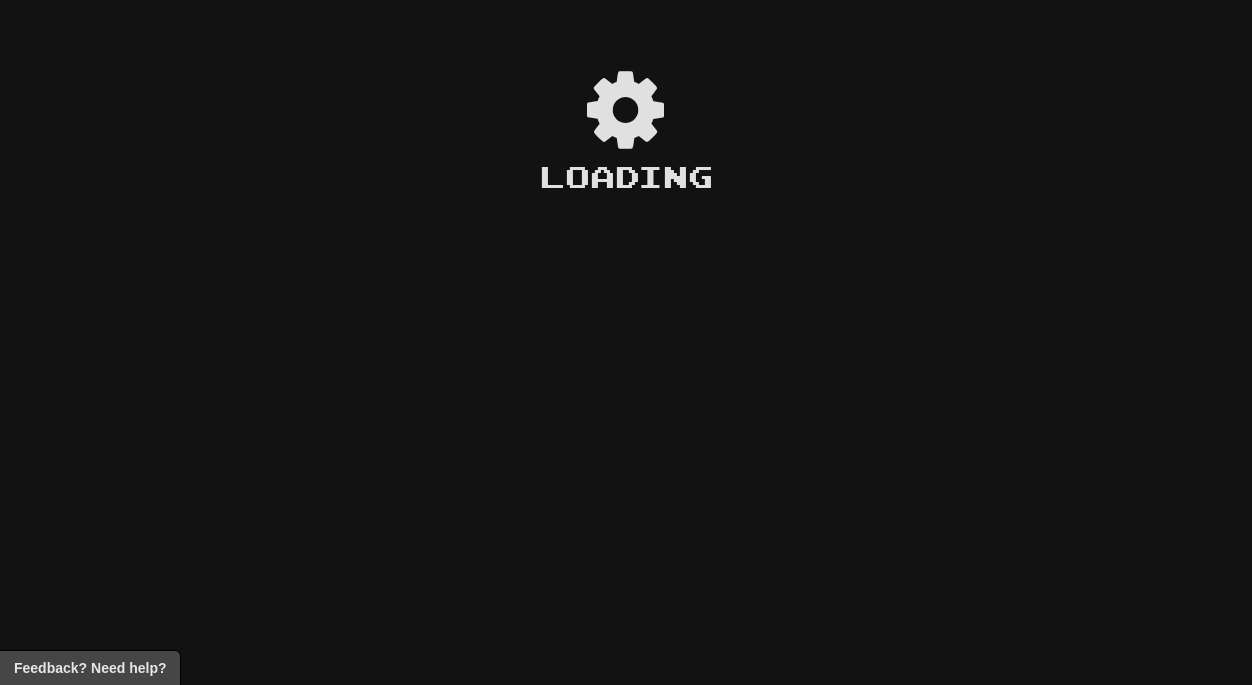 scroll, scrollTop: 0, scrollLeft: 0, axis: both 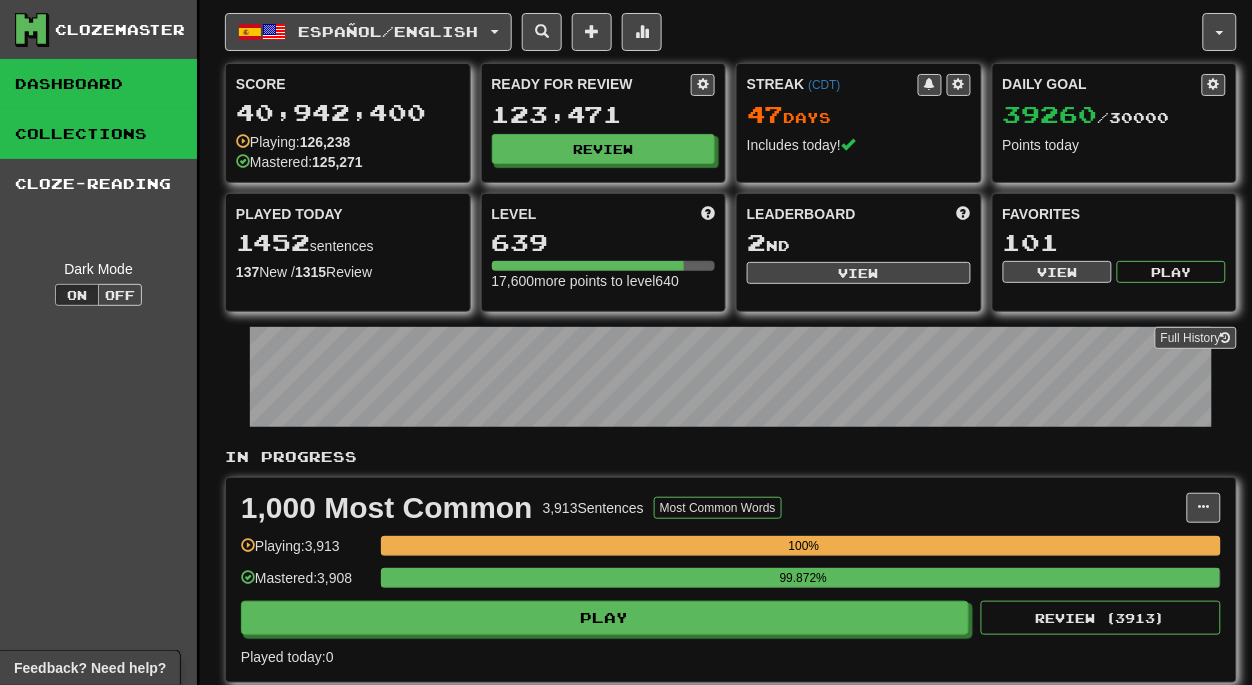 click on "Collections" at bounding box center [98, 134] 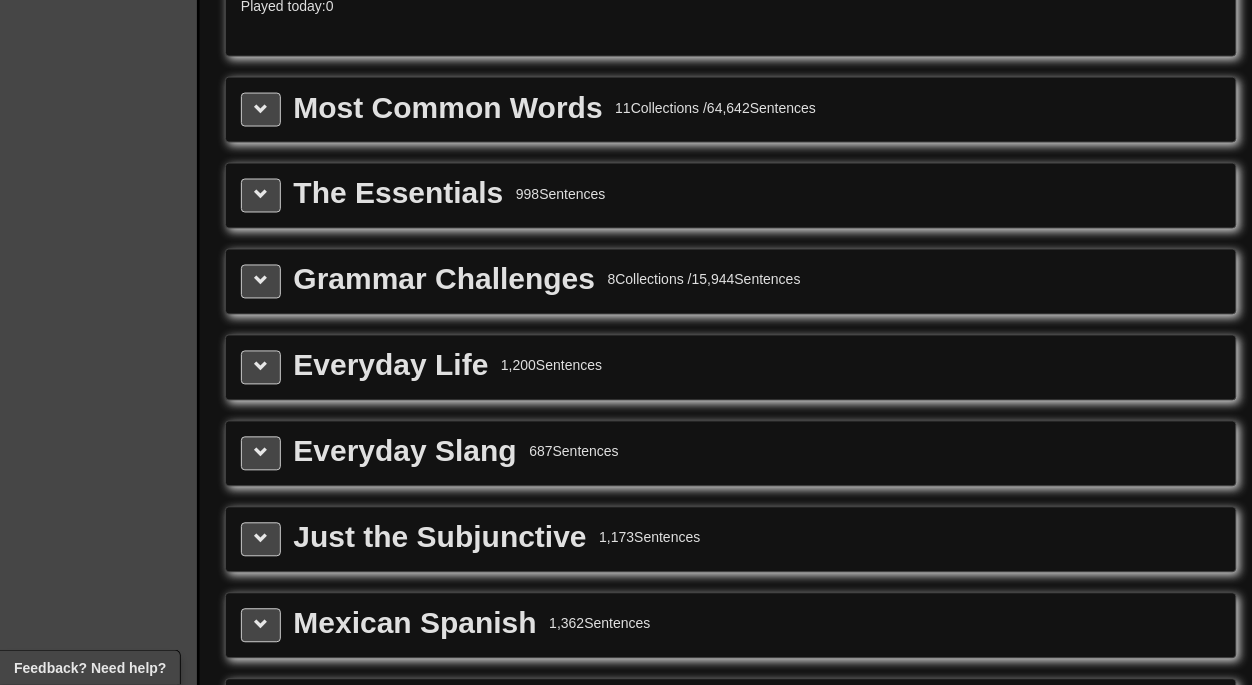 scroll, scrollTop: 2426, scrollLeft: 0, axis: vertical 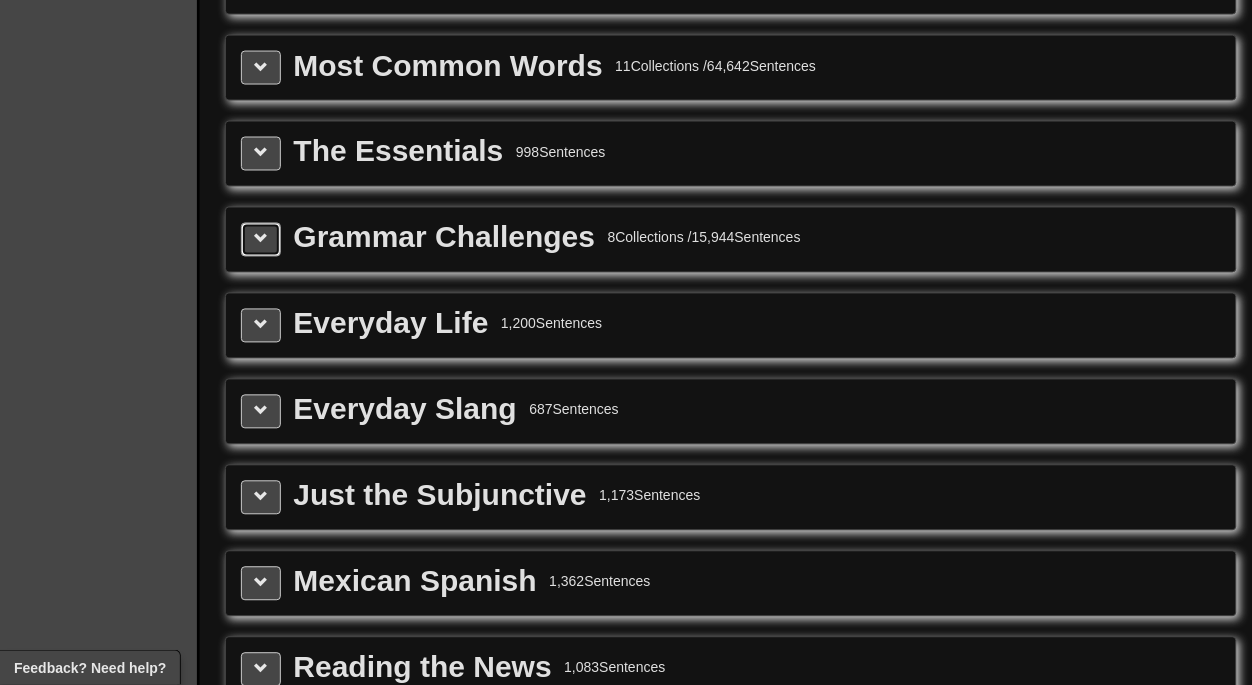click at bounding box center [261, 239] 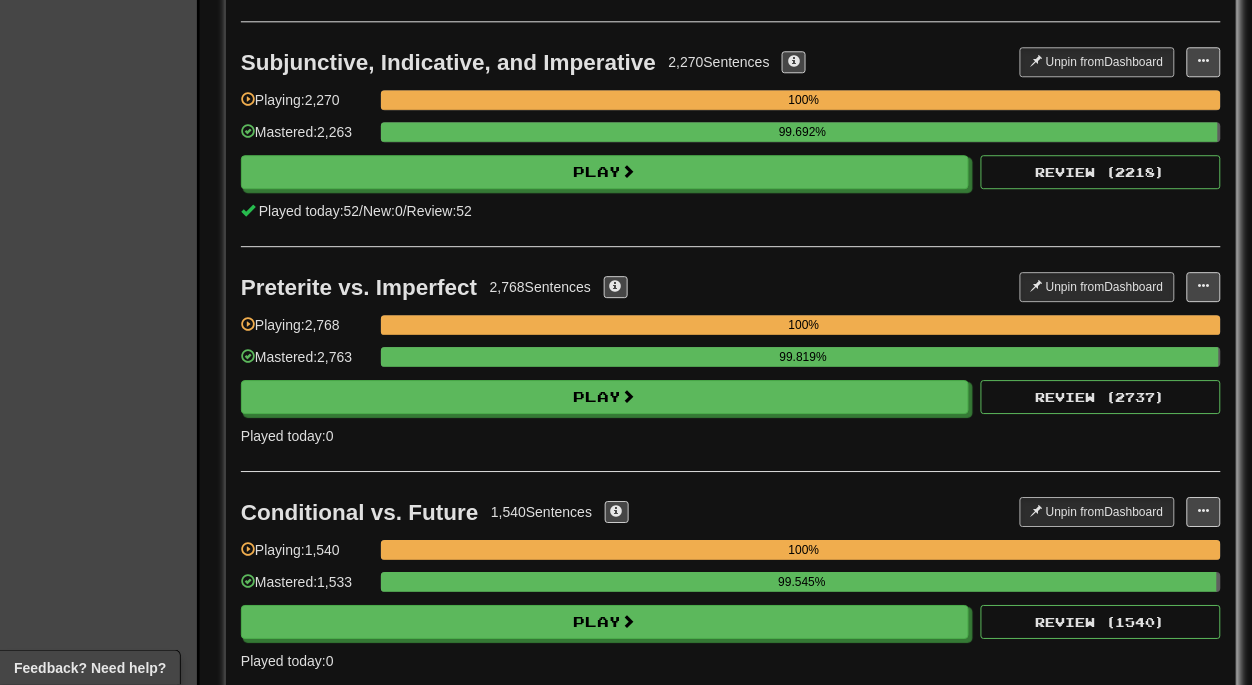 scroll, scrollTop: 2900, scrollLeft: 0, axis: vertical 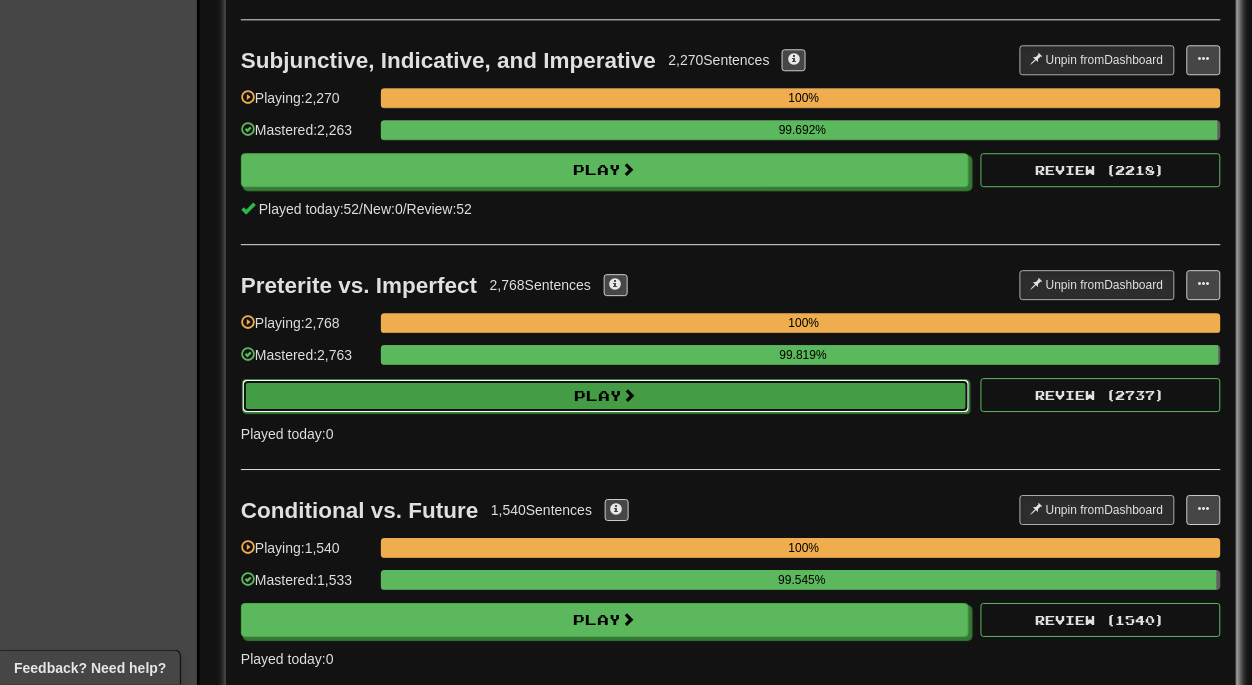 click on "Play" at bounding box center [606, 396] 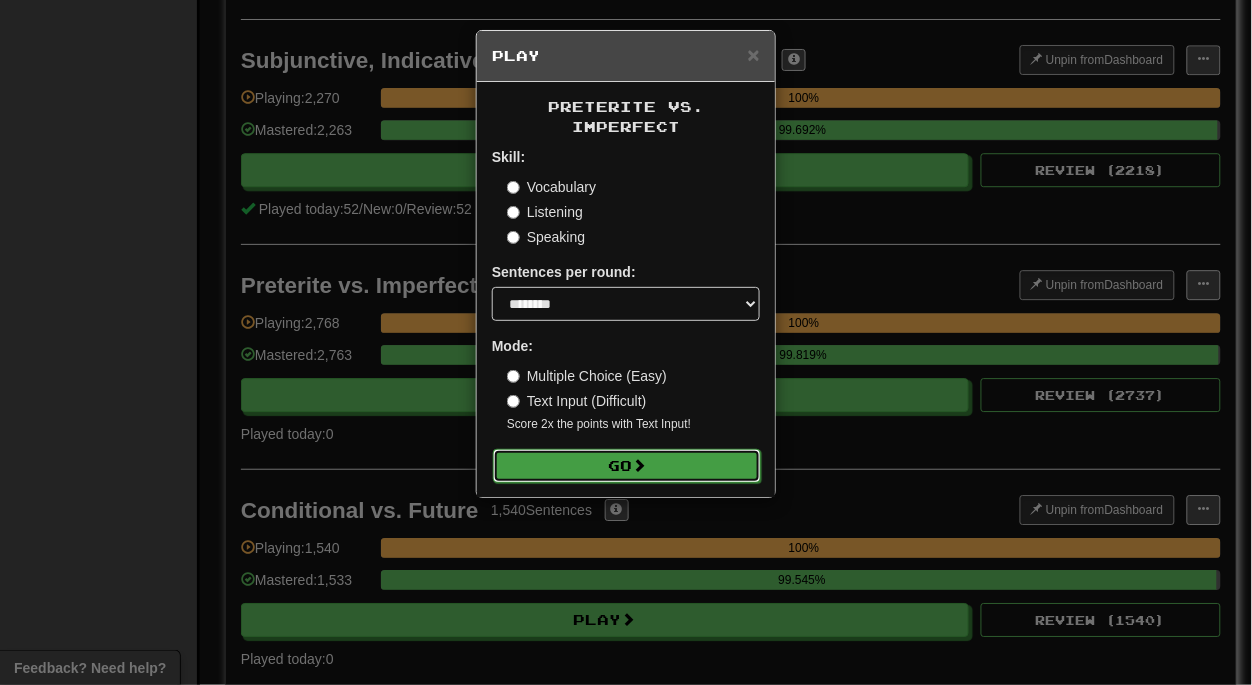click on "Go" at bounding box center [627, 466] 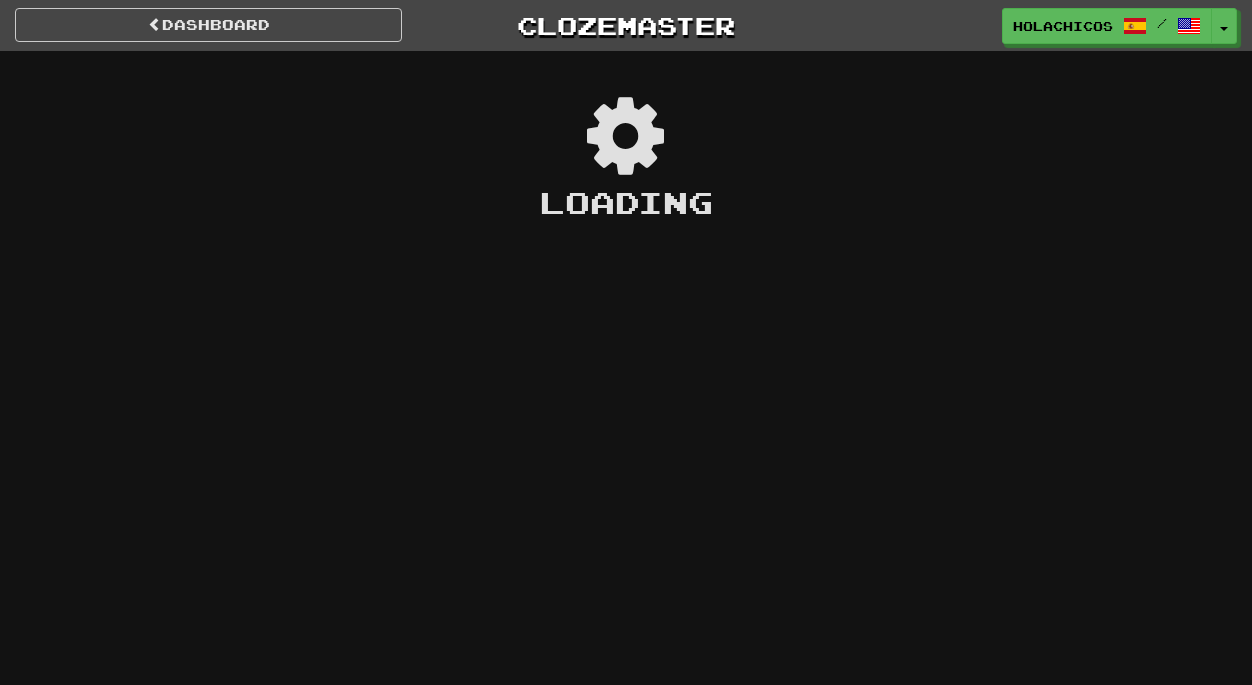 scroll, scrollTop: 0, scrollLeft: 0, axis: both 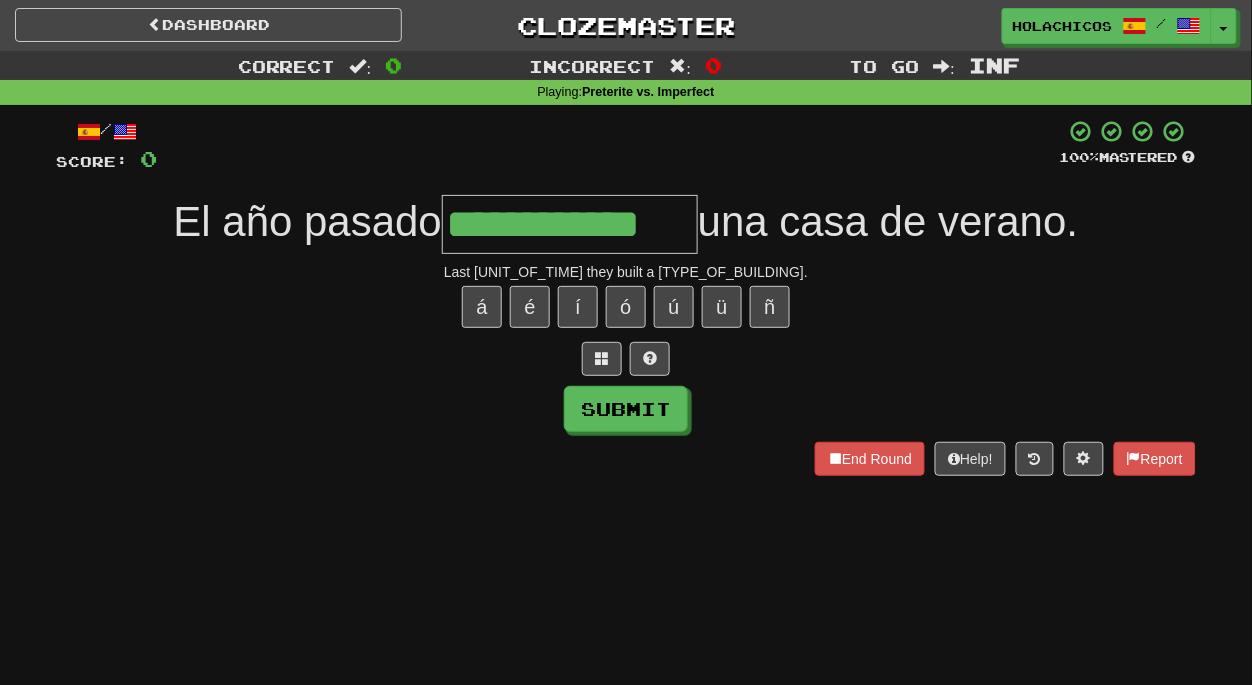 type on "**********" 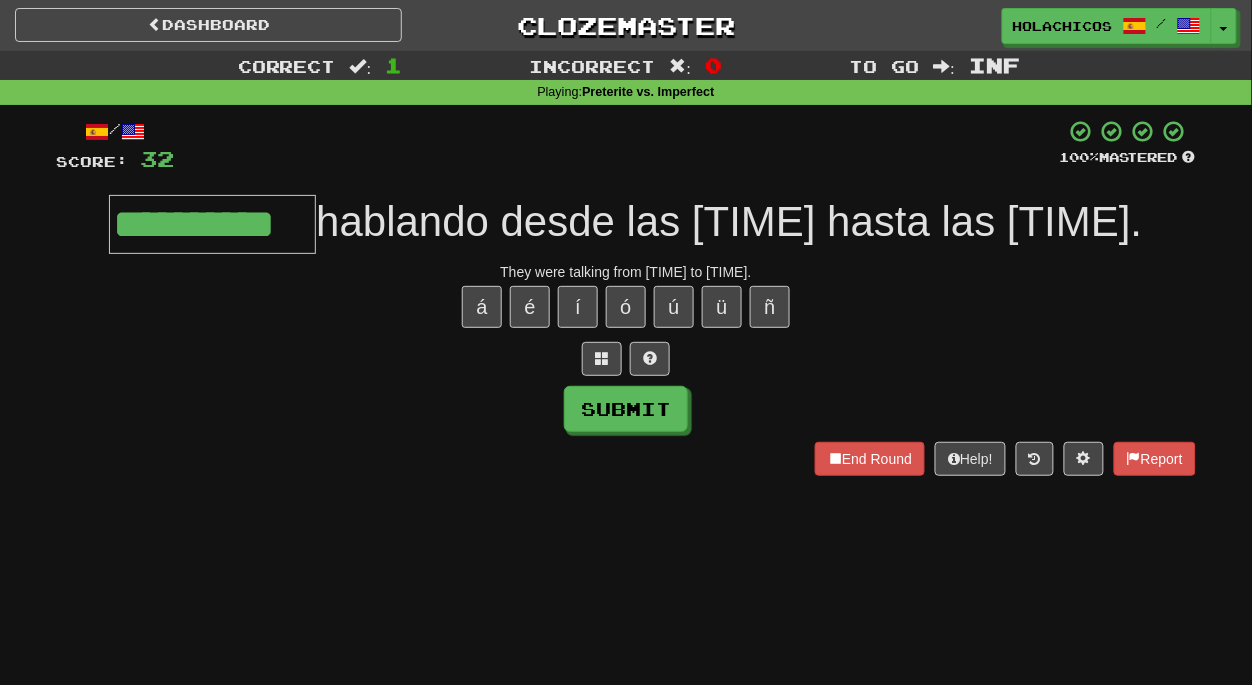 type on "**********" 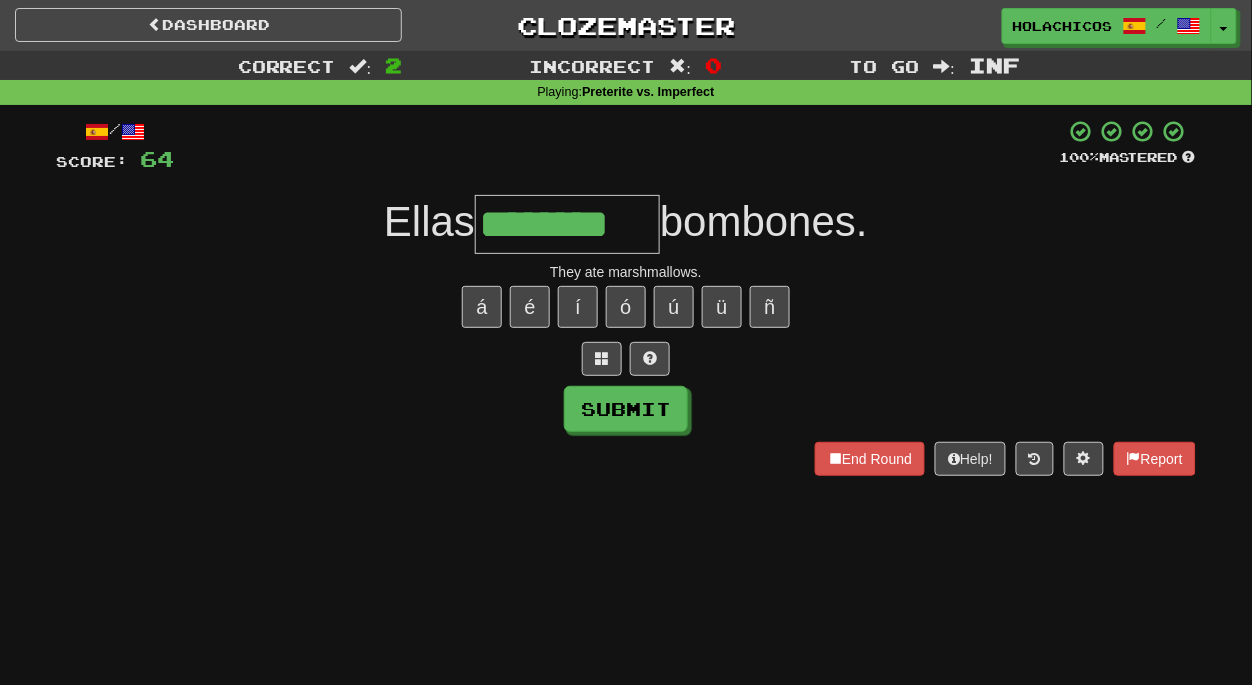 type on "********" 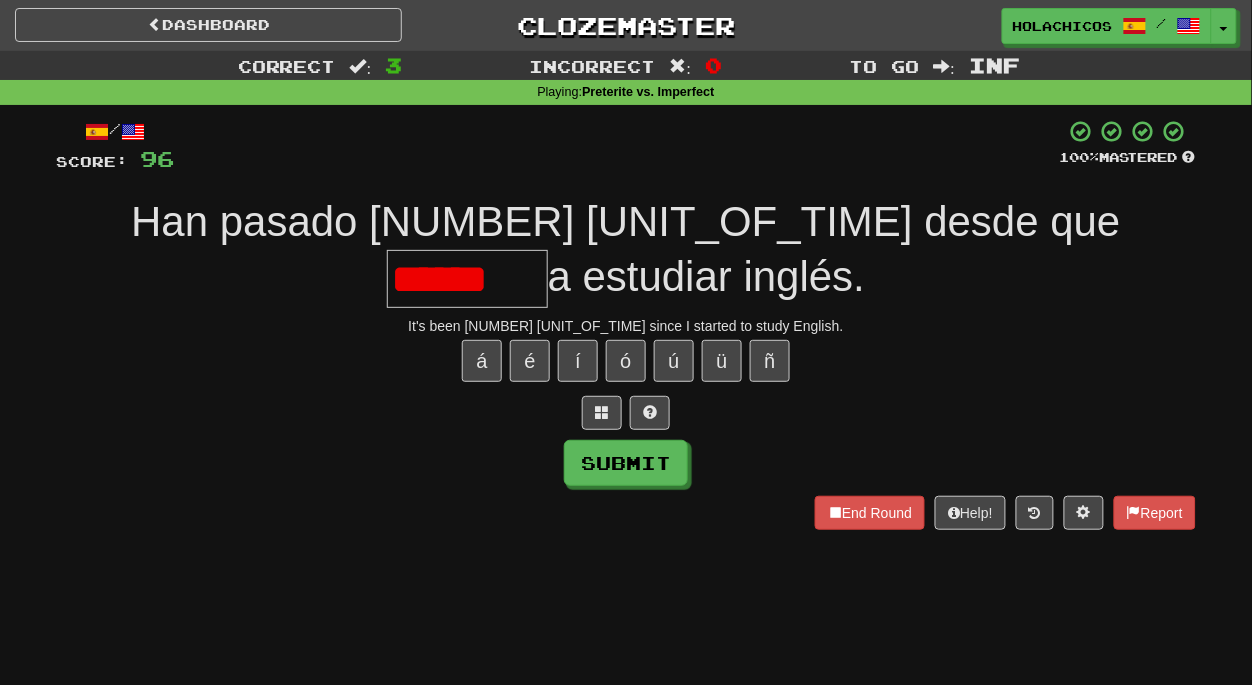 scroll, scrollTop: 0, scrollLeft: 0, axis: both 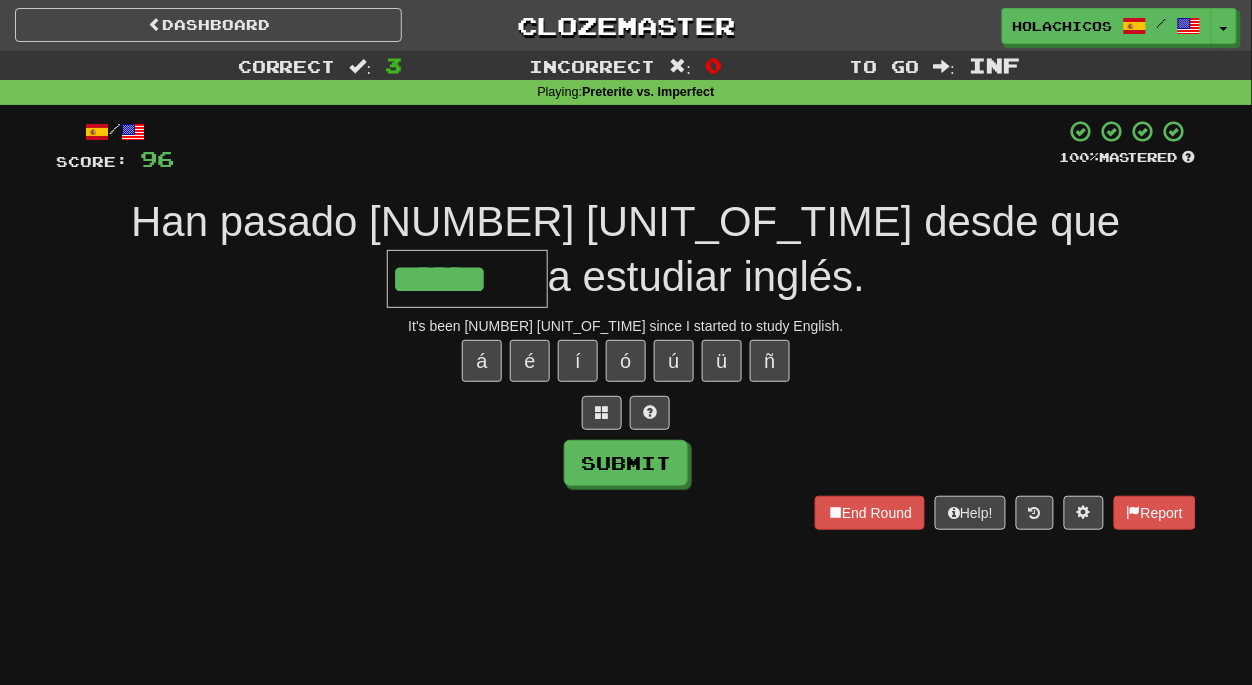 type on "******" 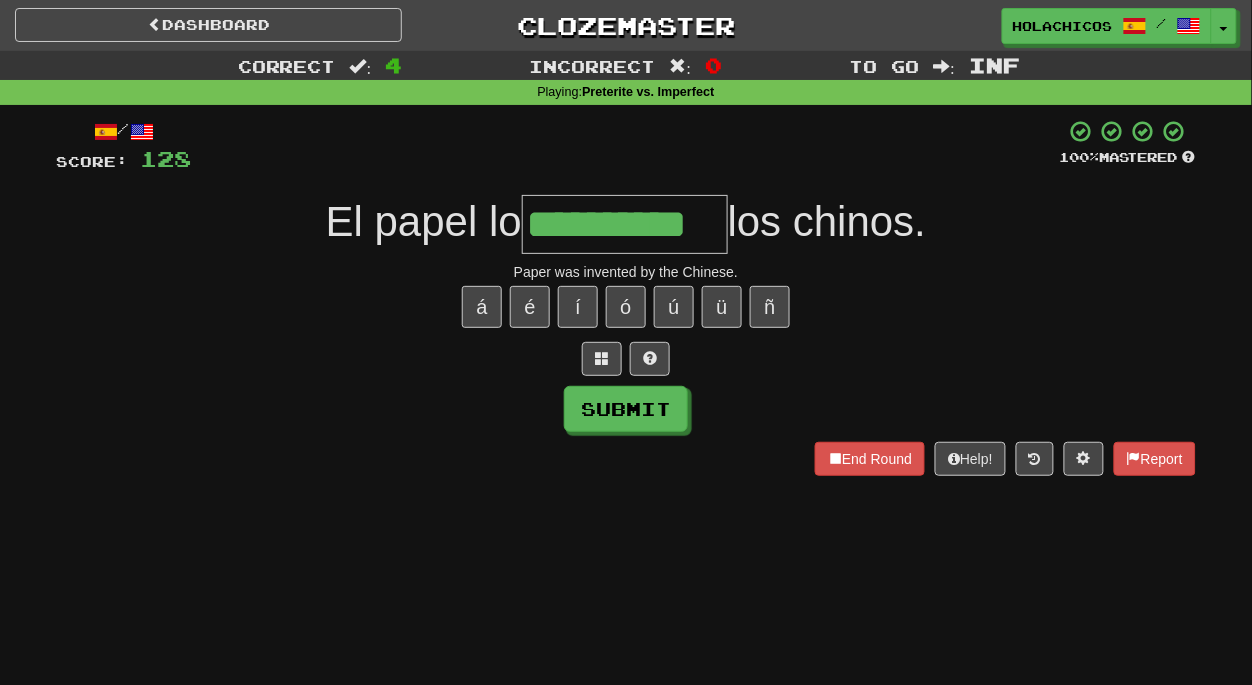 type on "**********" 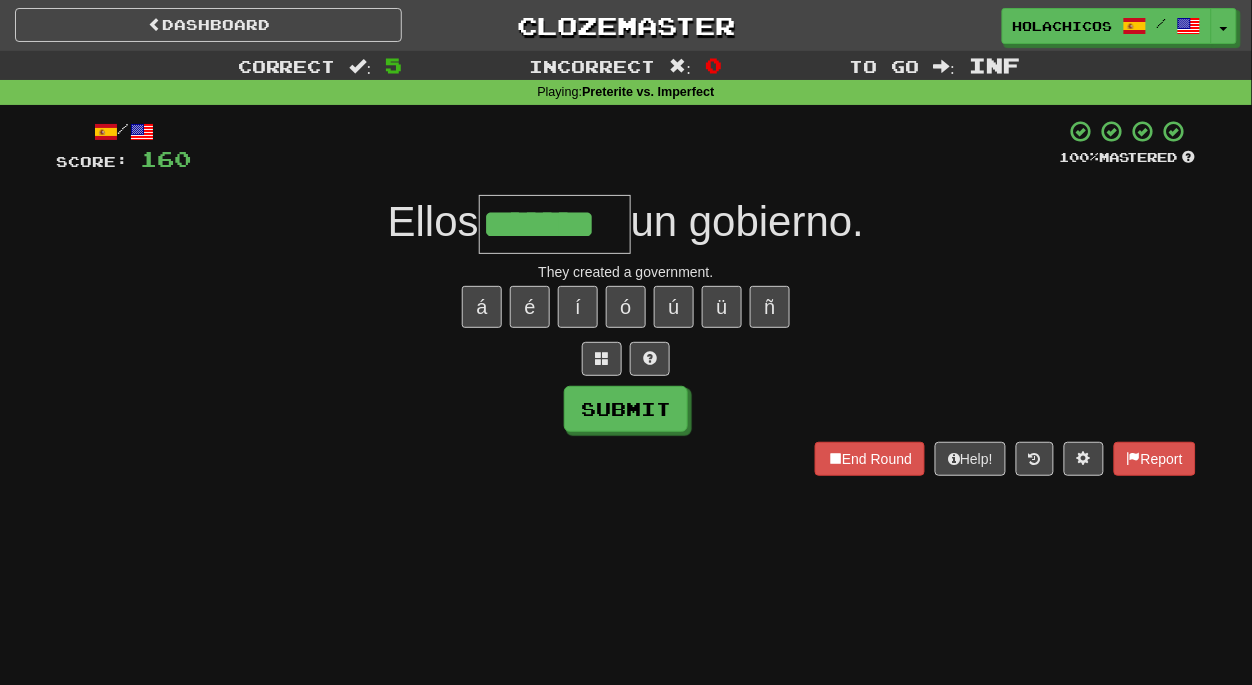 type on "*******" 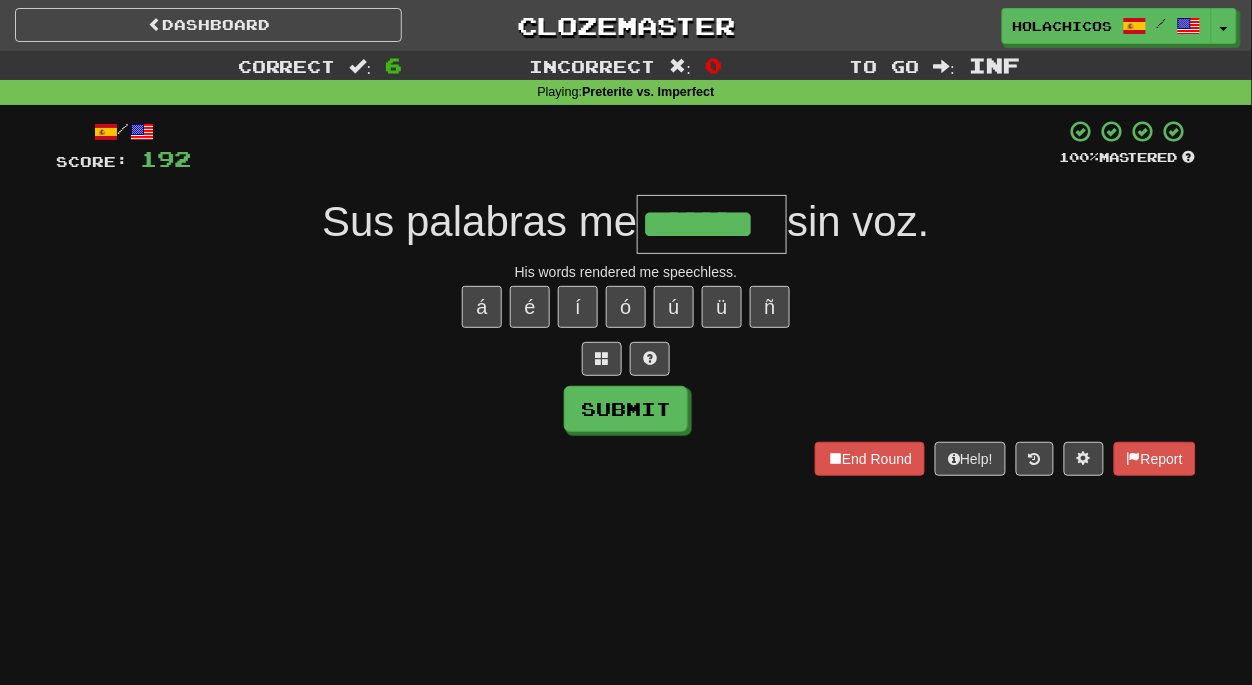 type on "*******" 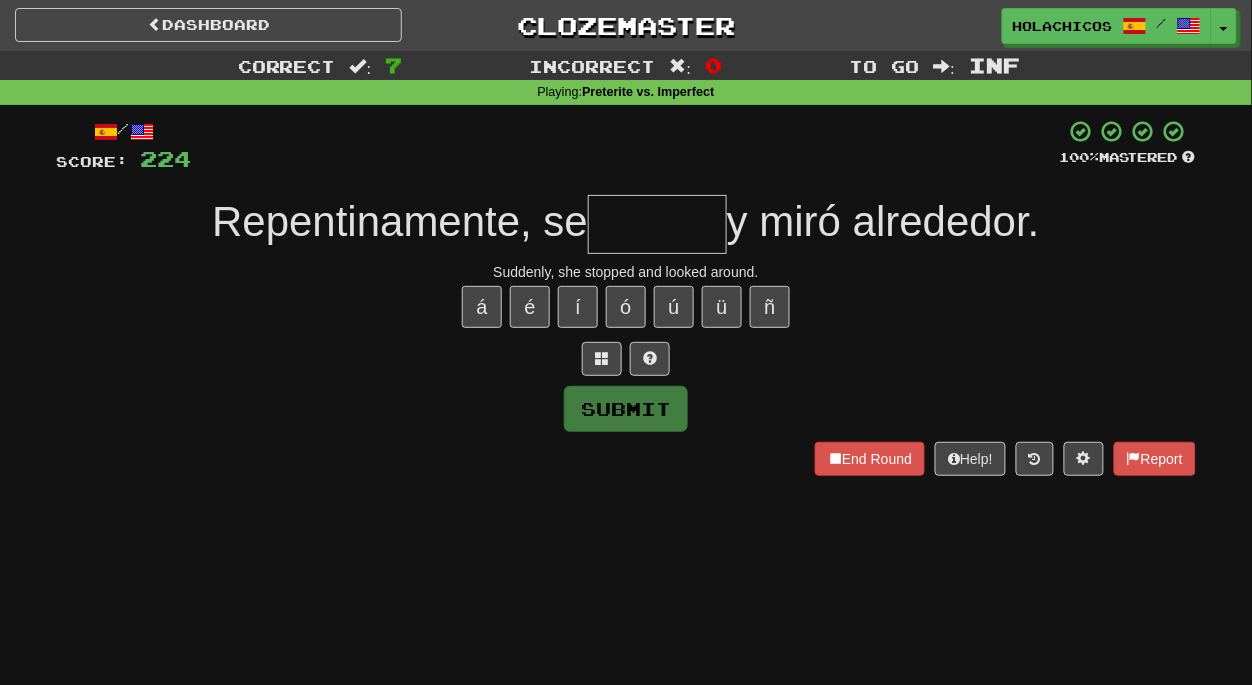 type on "*" 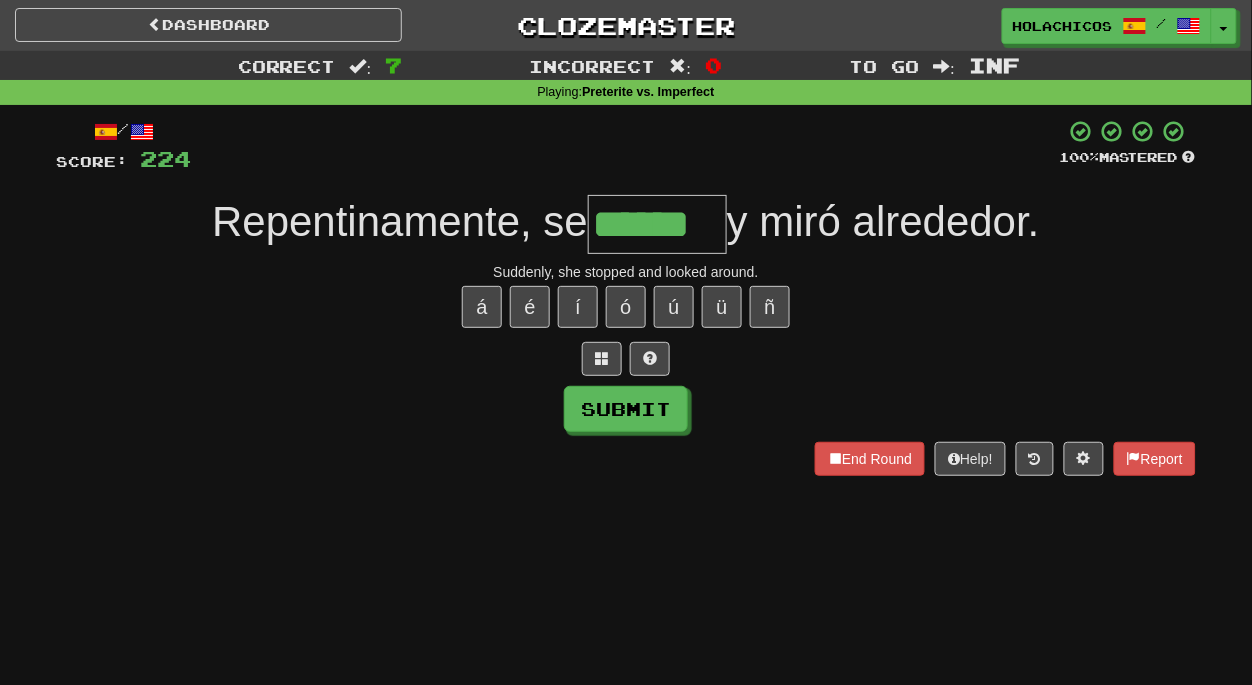 type on "******" 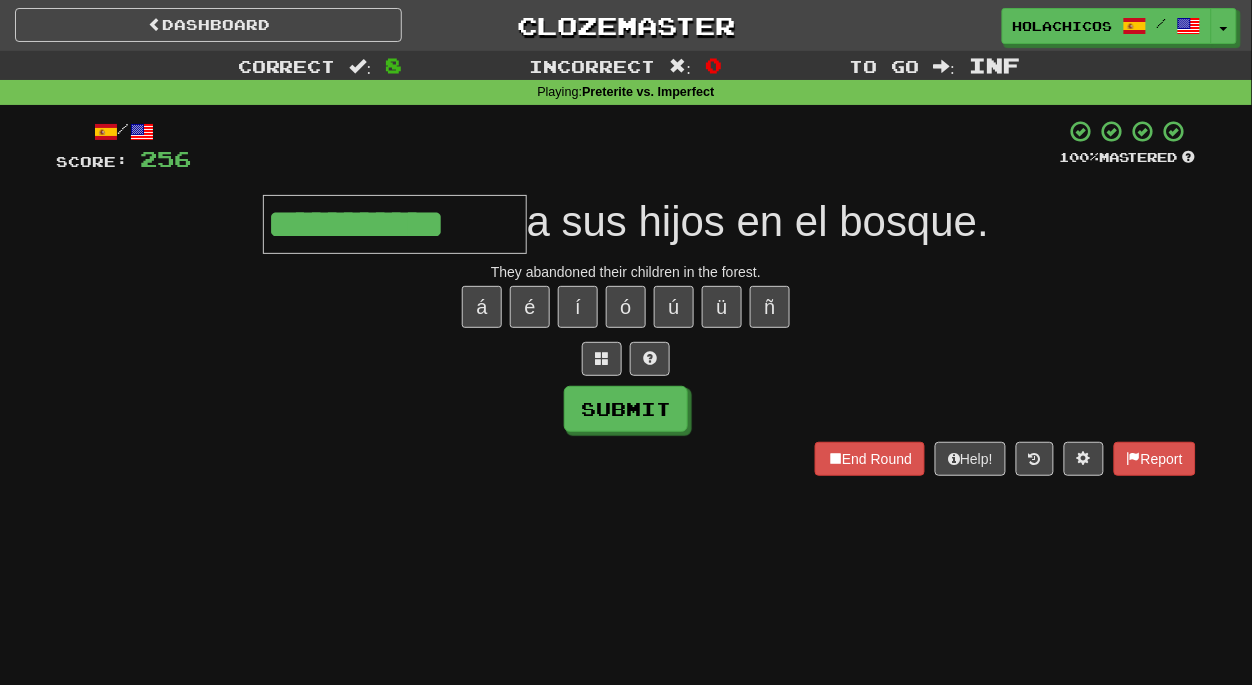 type on "**********" 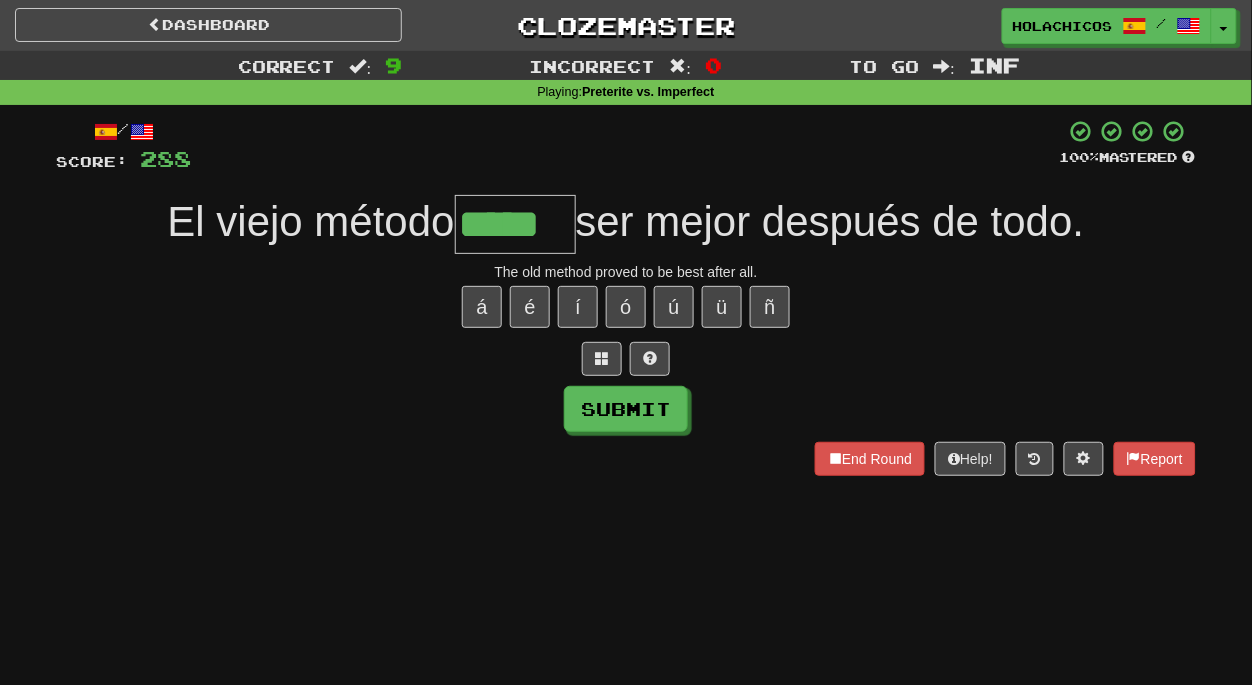 type on "*****" 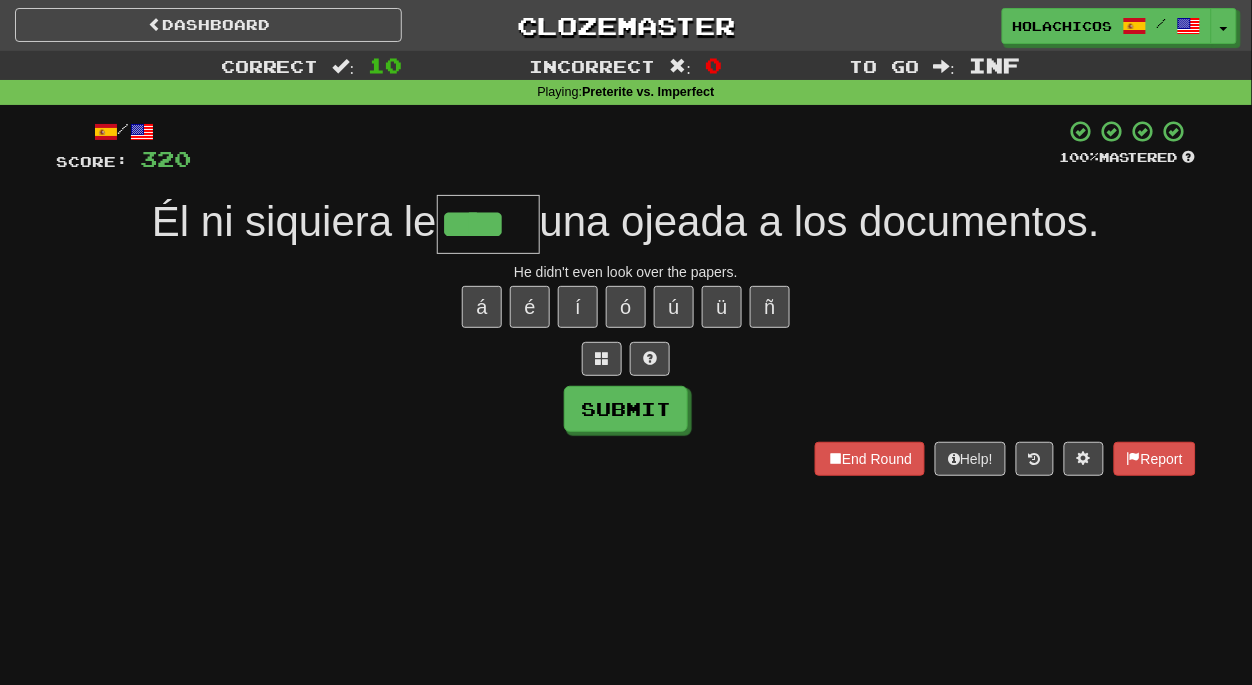 type on "****" 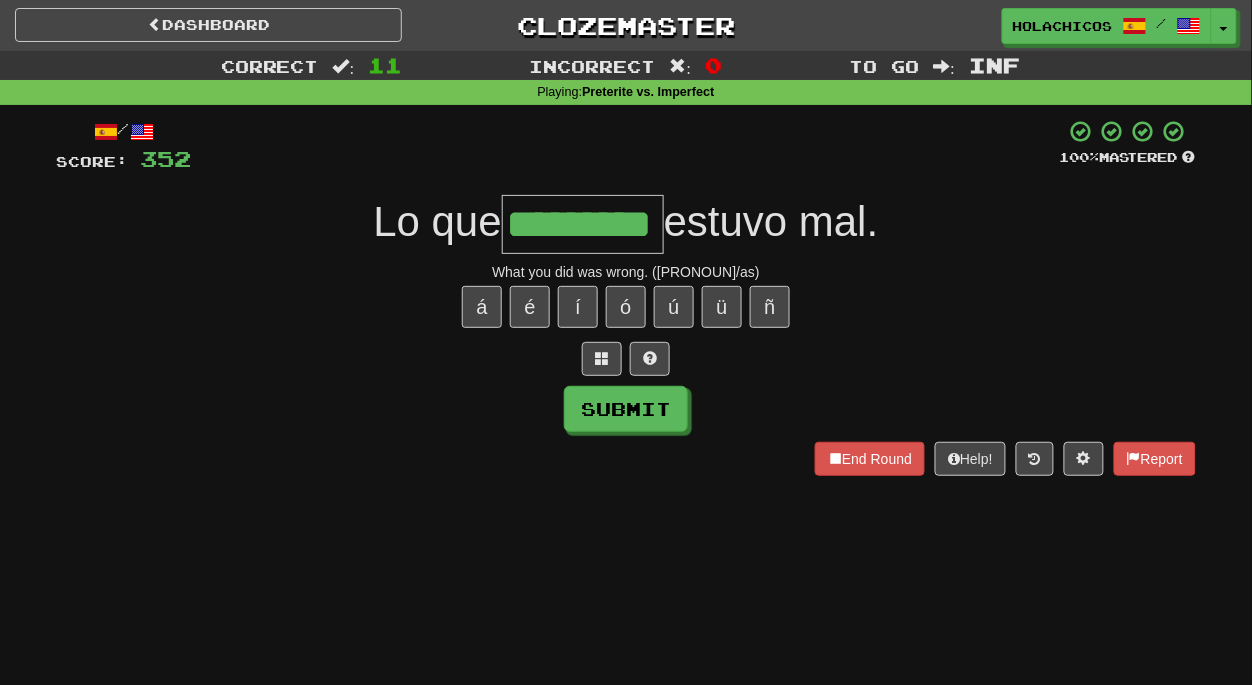 type on "*********" 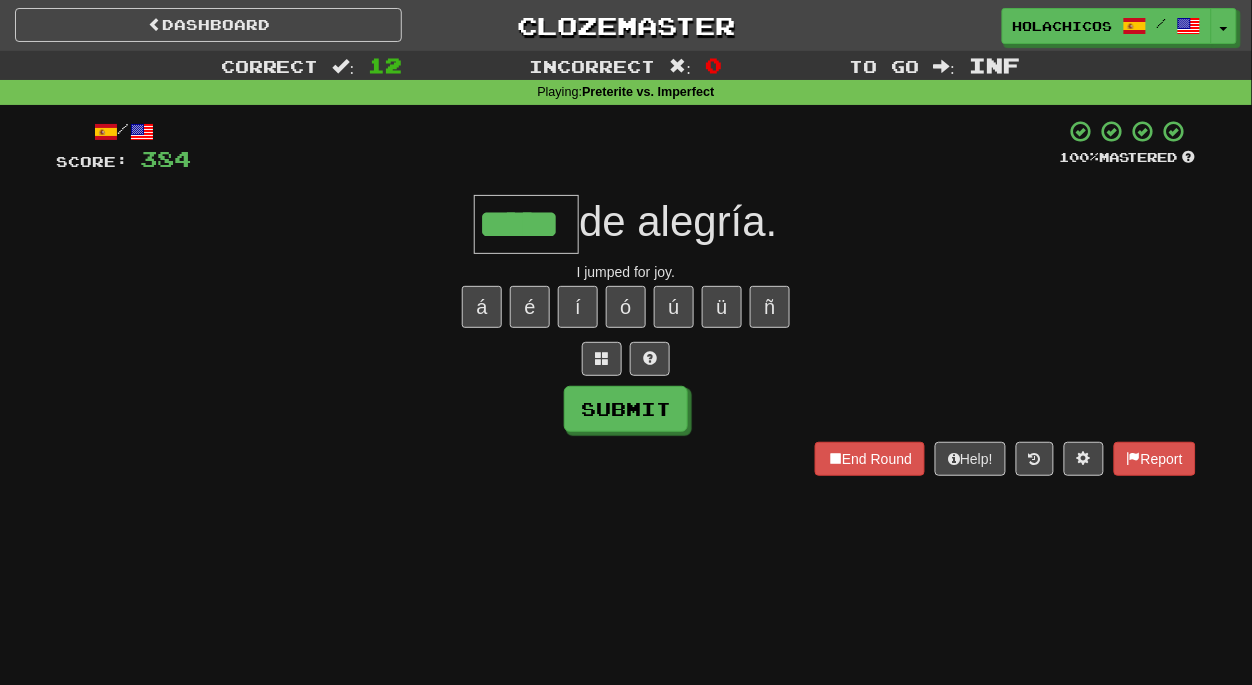 type on "*****" 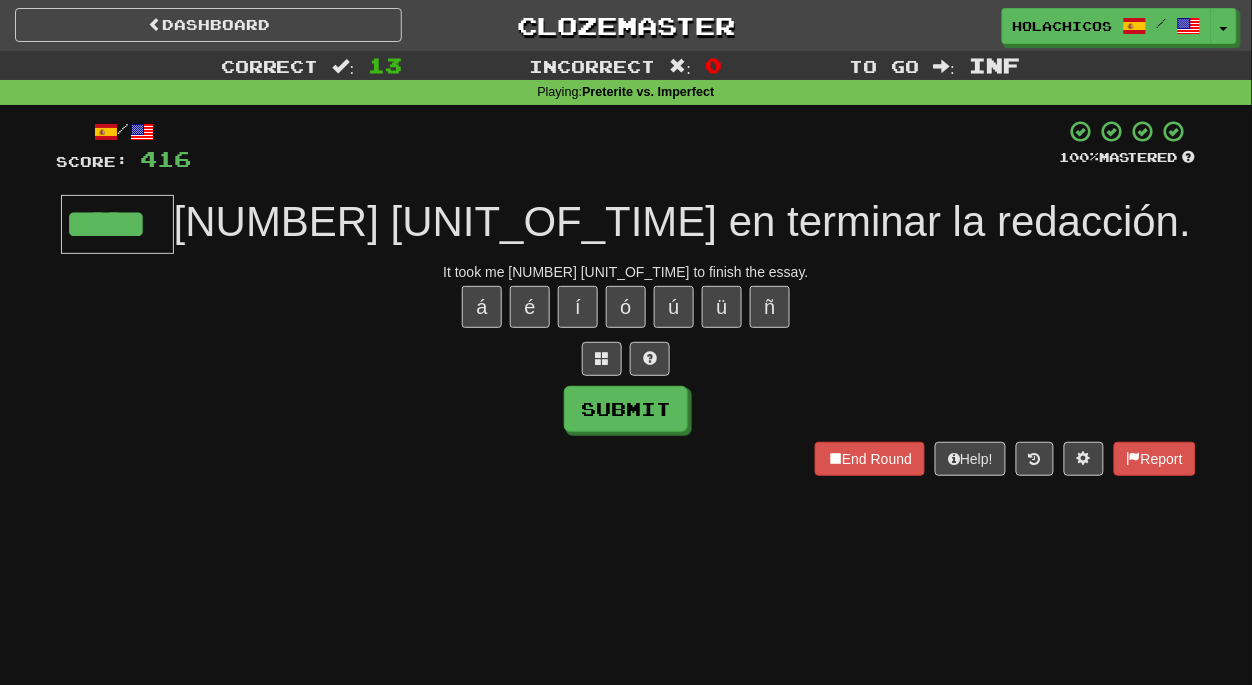 type on "*****" 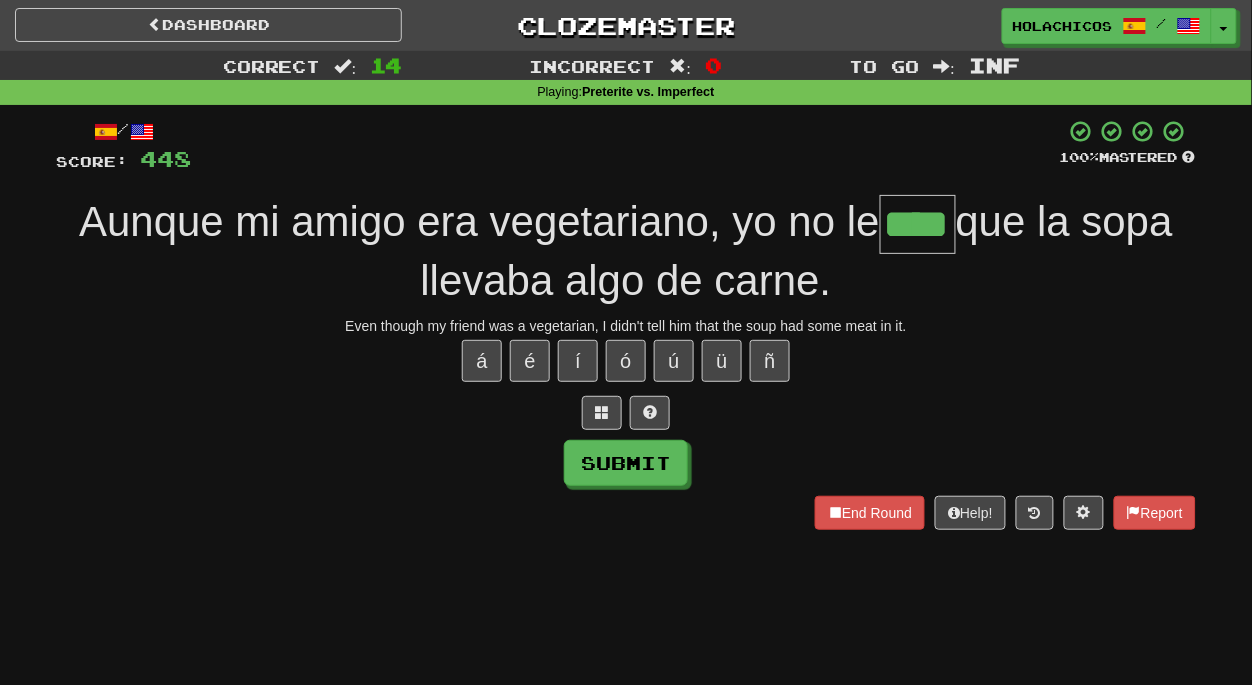 type on "****" 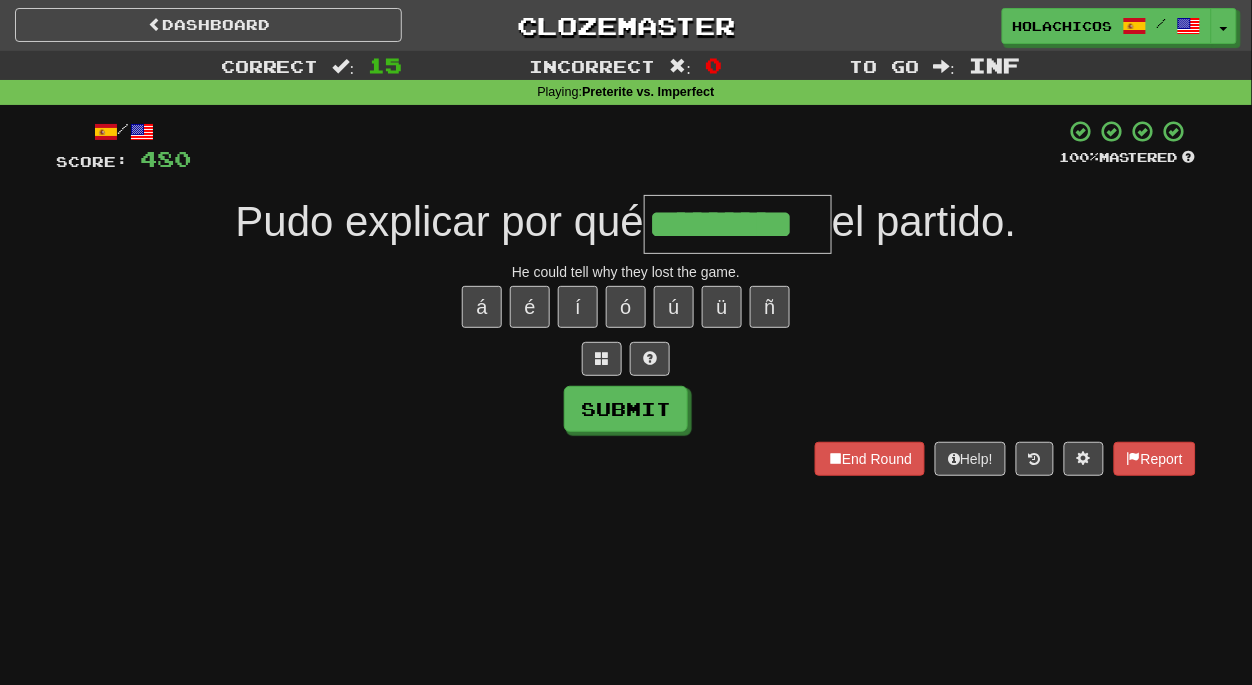 type on "*********" 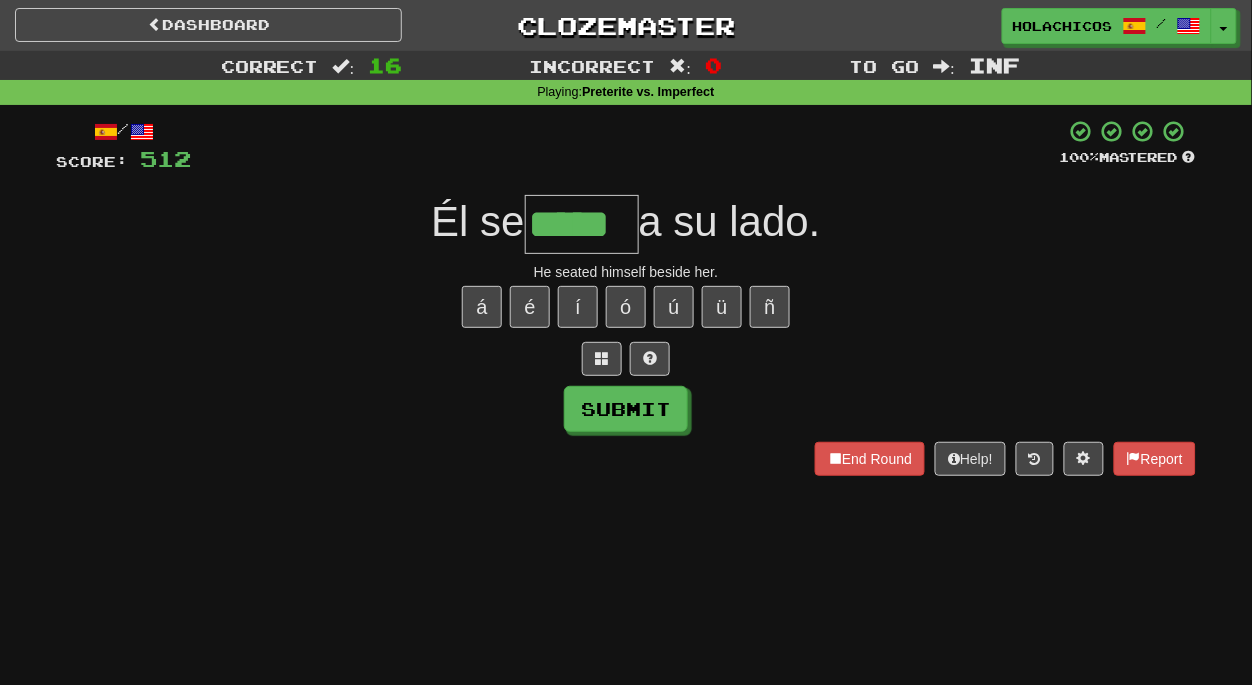 type on "*****" 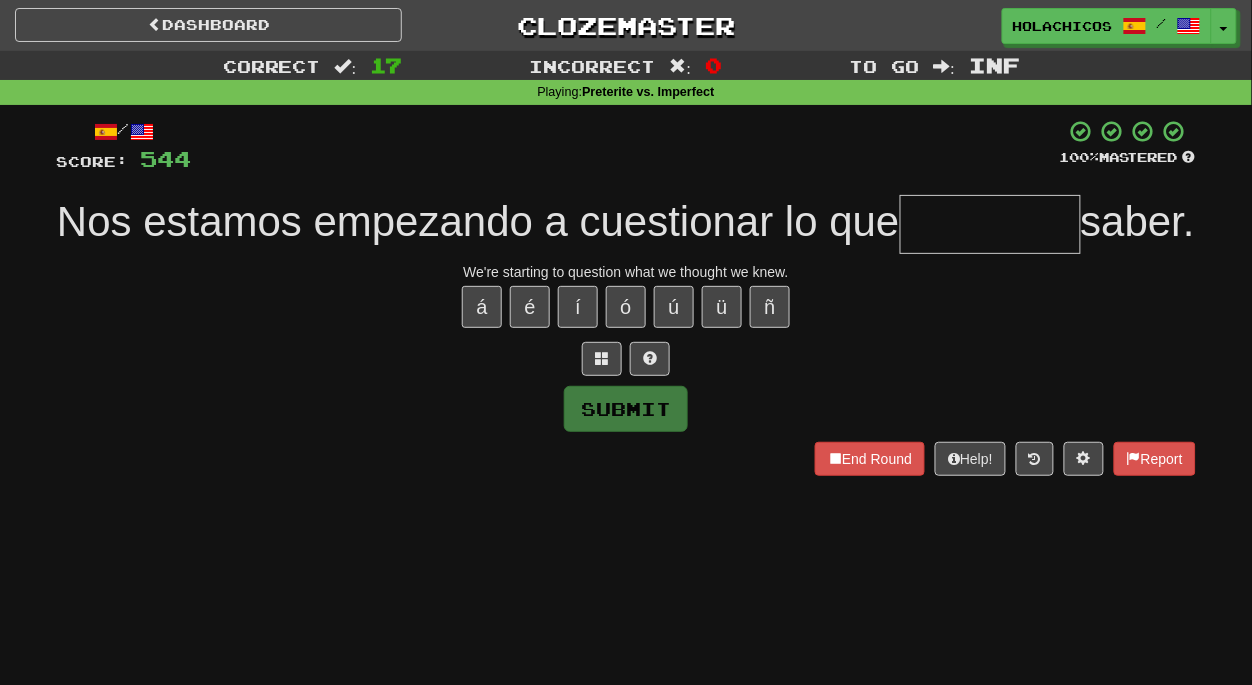 type on "*" 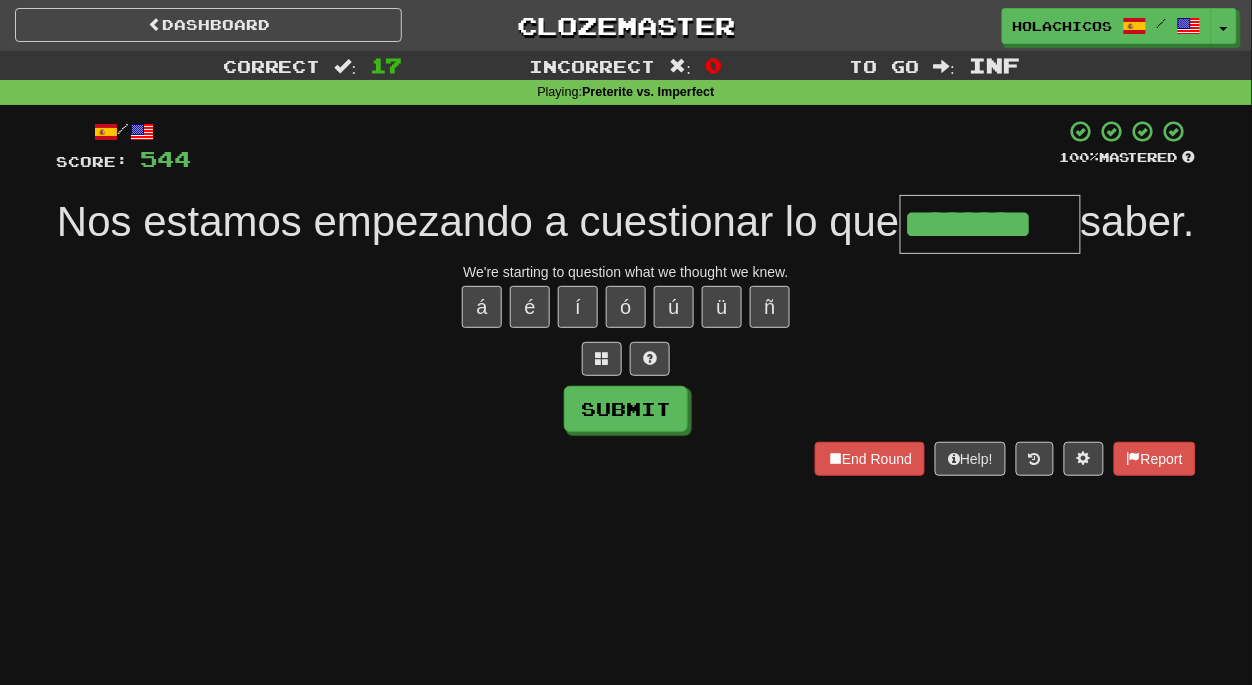 type on "********" 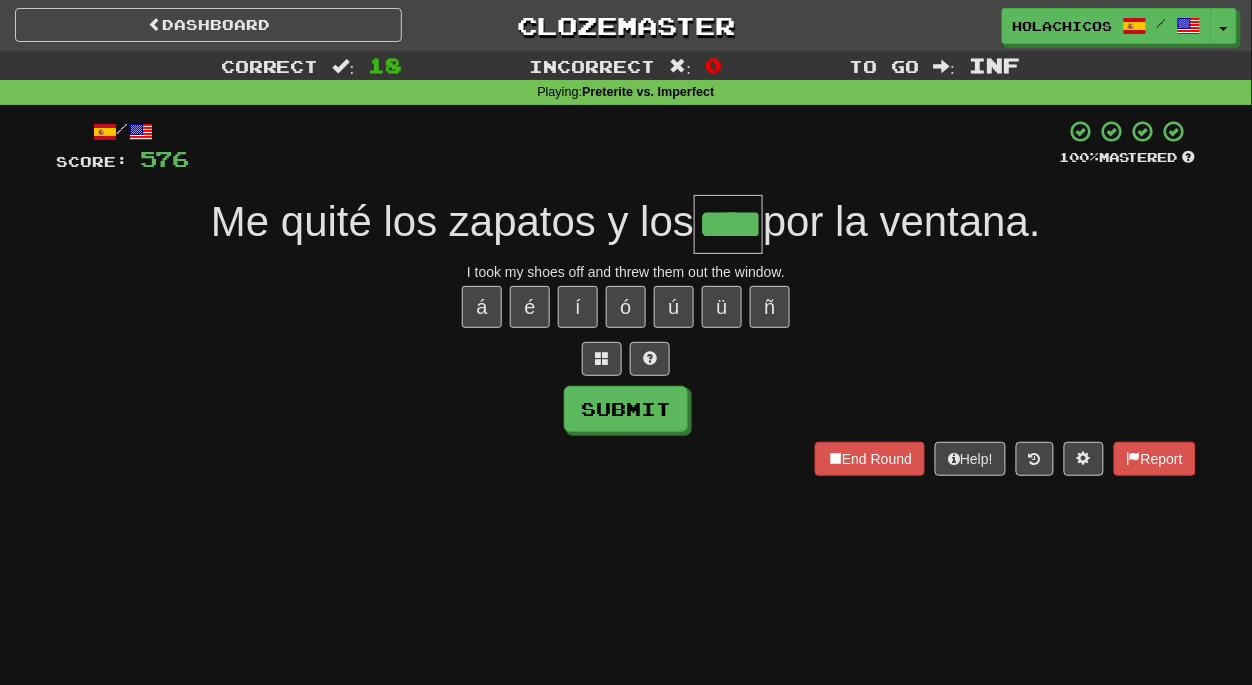 type on "****" 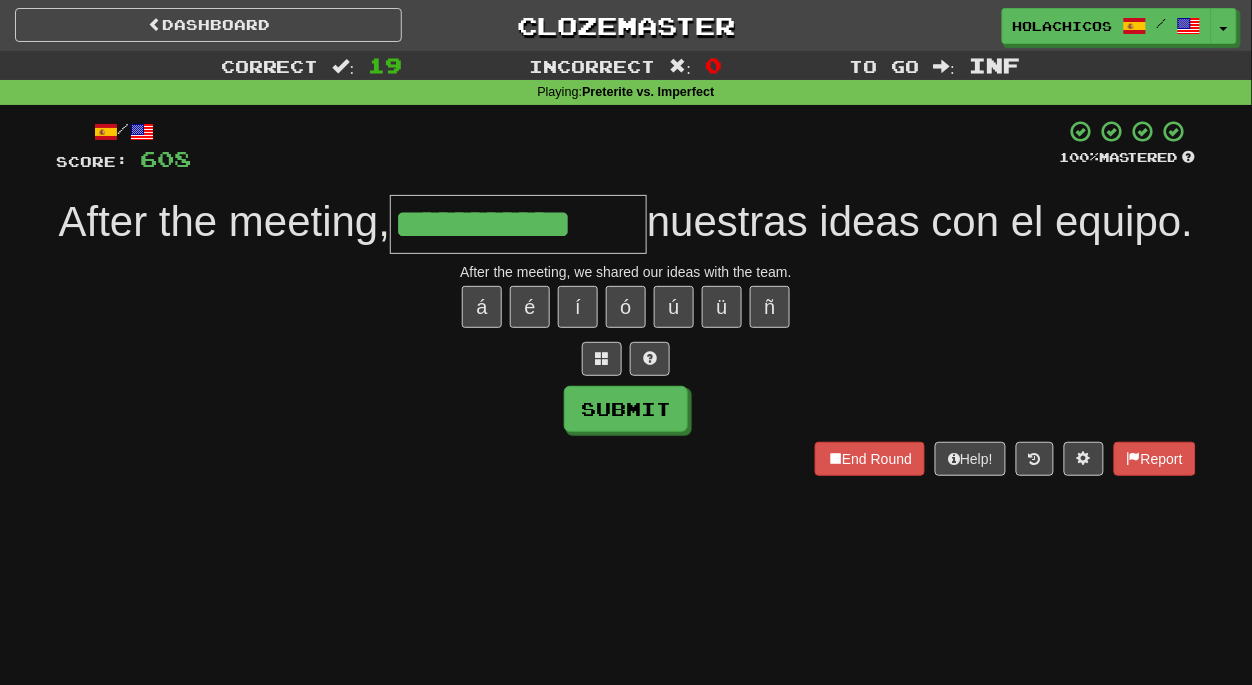 type on "**********" 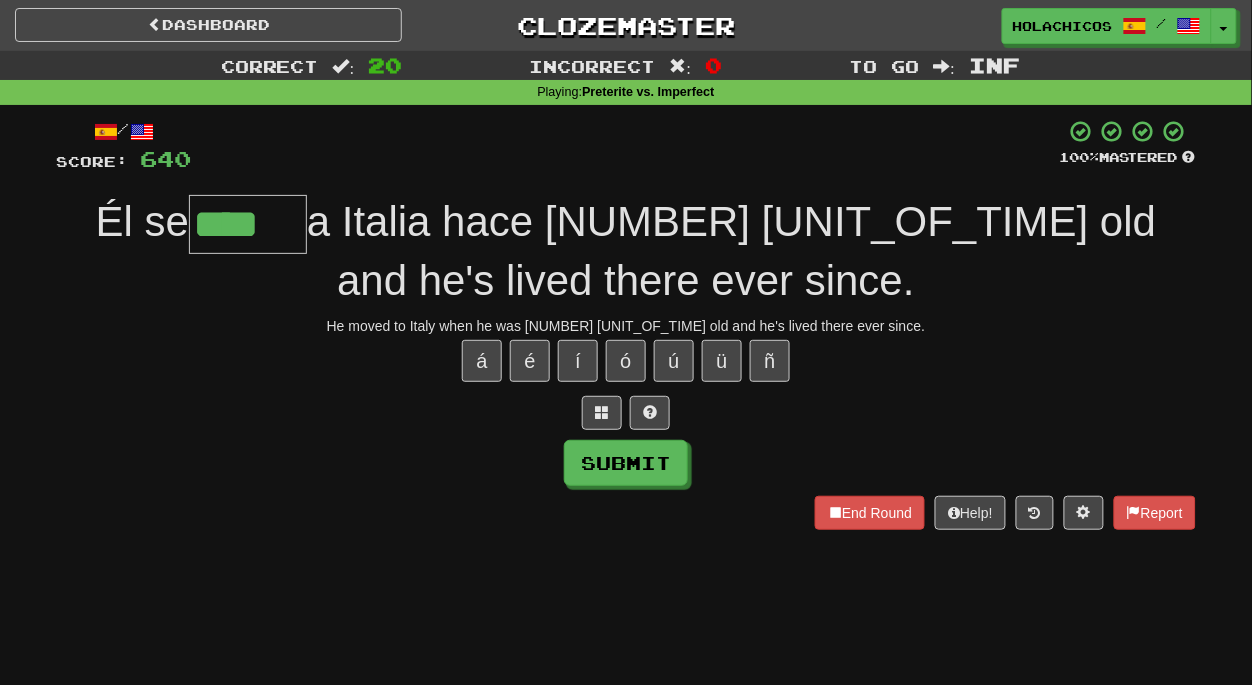 type on "****" 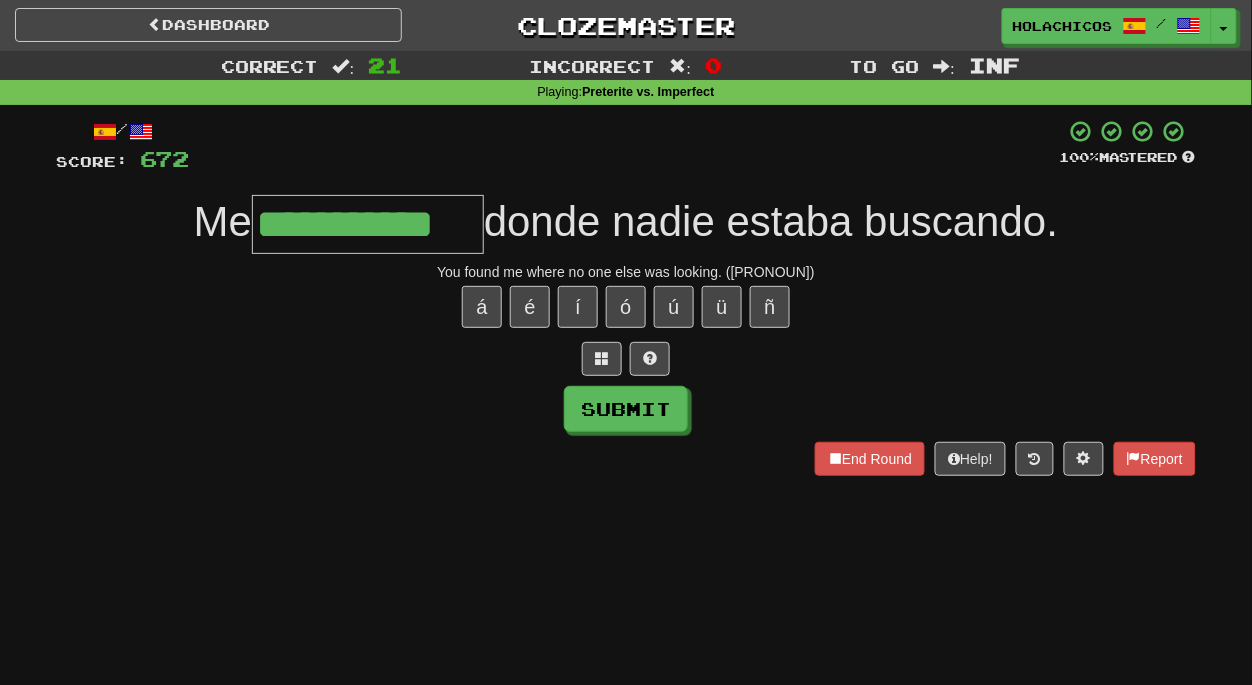 type on "**********" 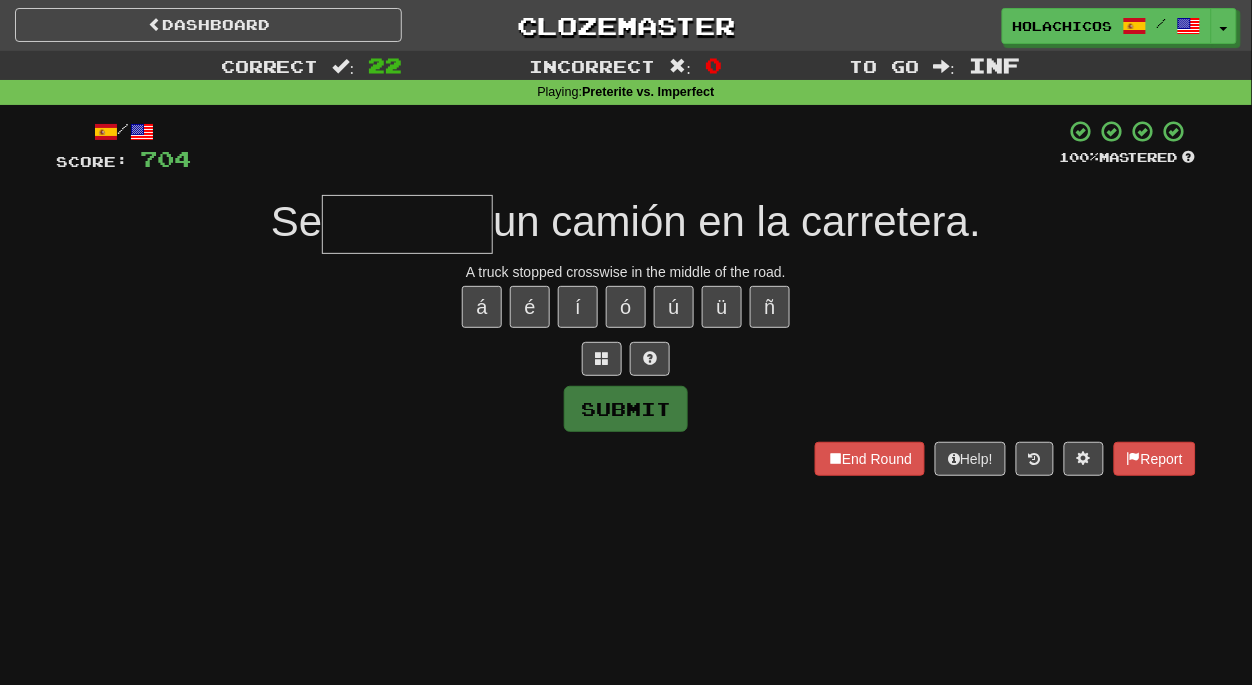 type on "*" 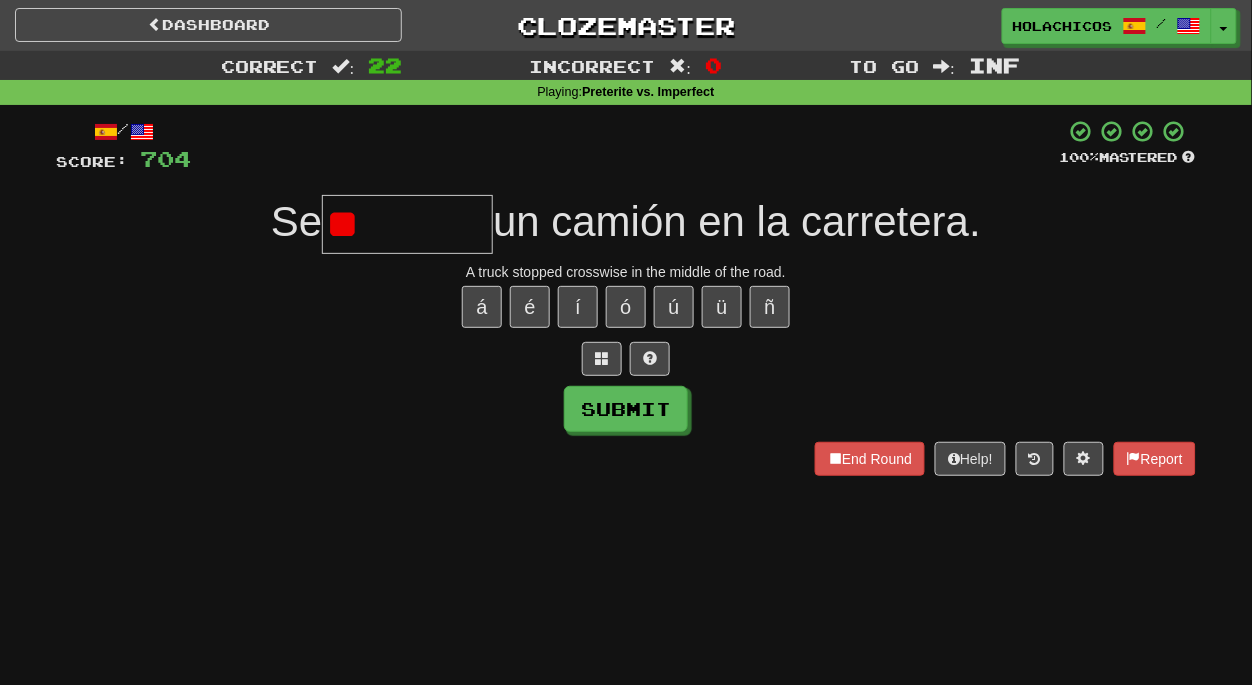 type on "*" 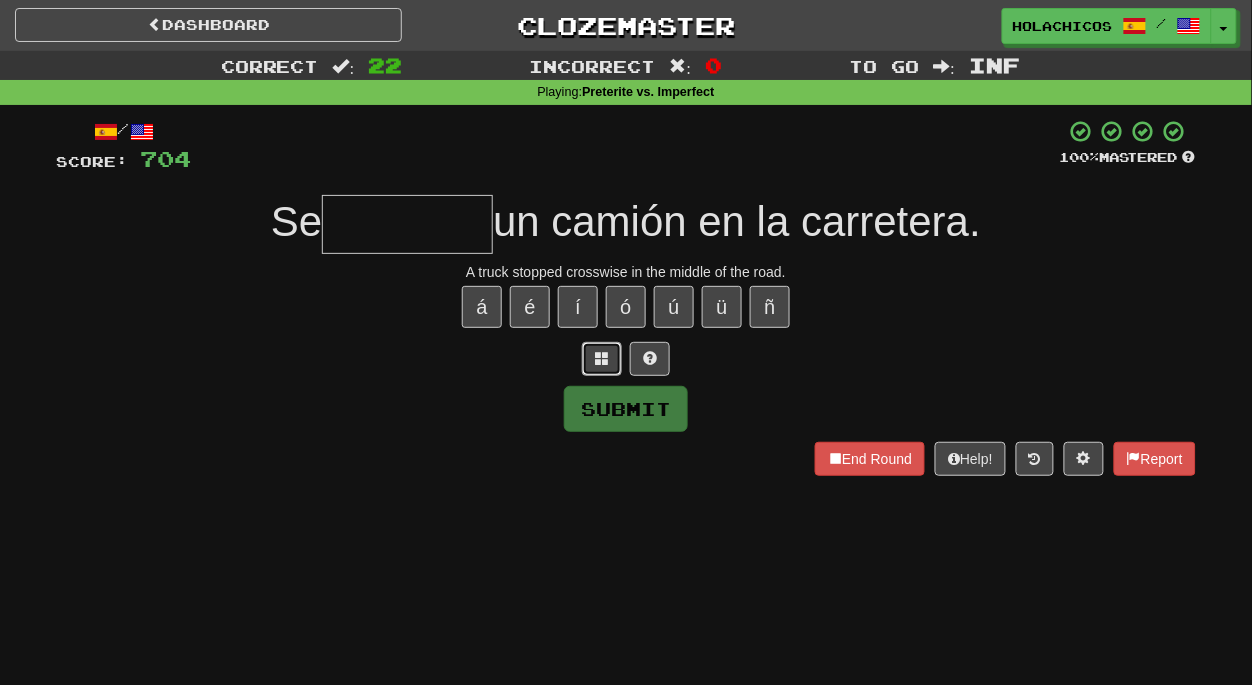 click at bounding box center [602, 359] 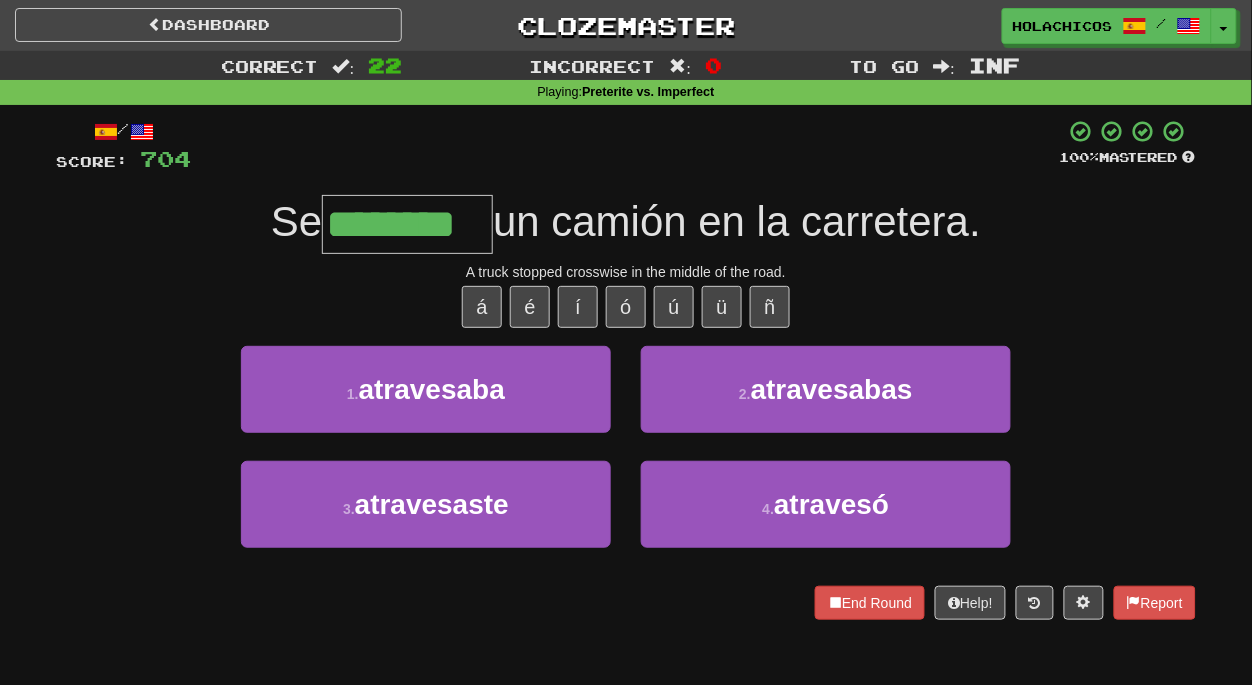 type on "********" 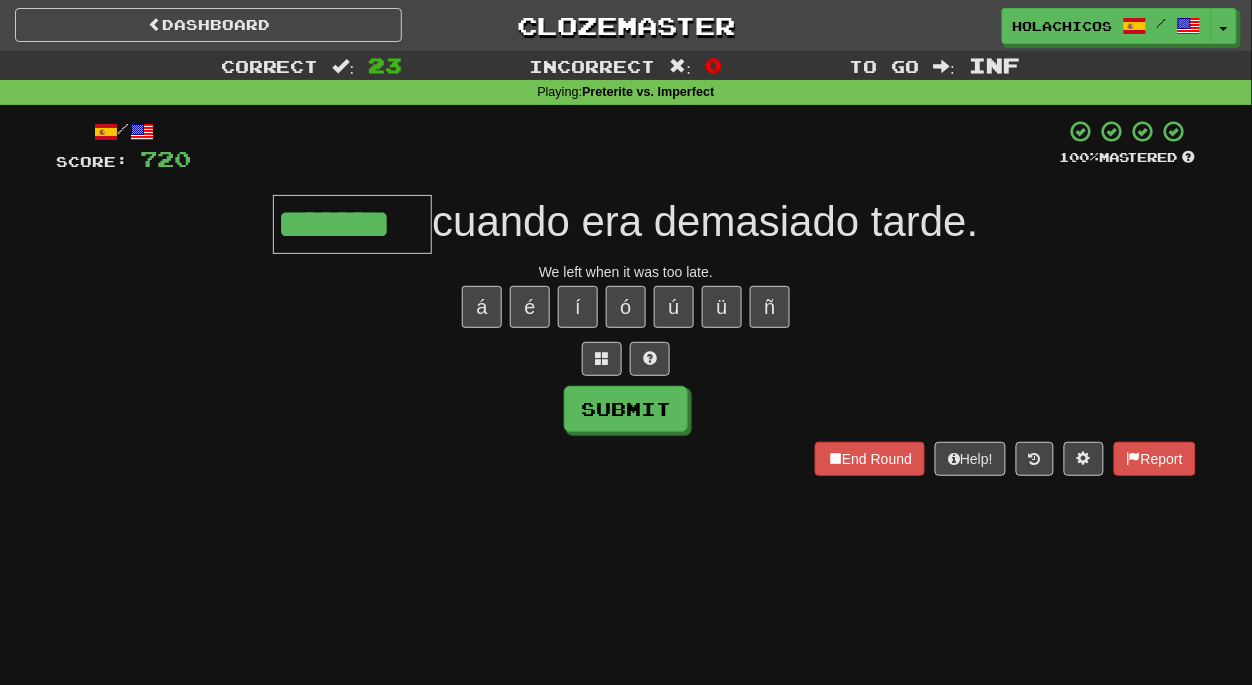 type on "*******" 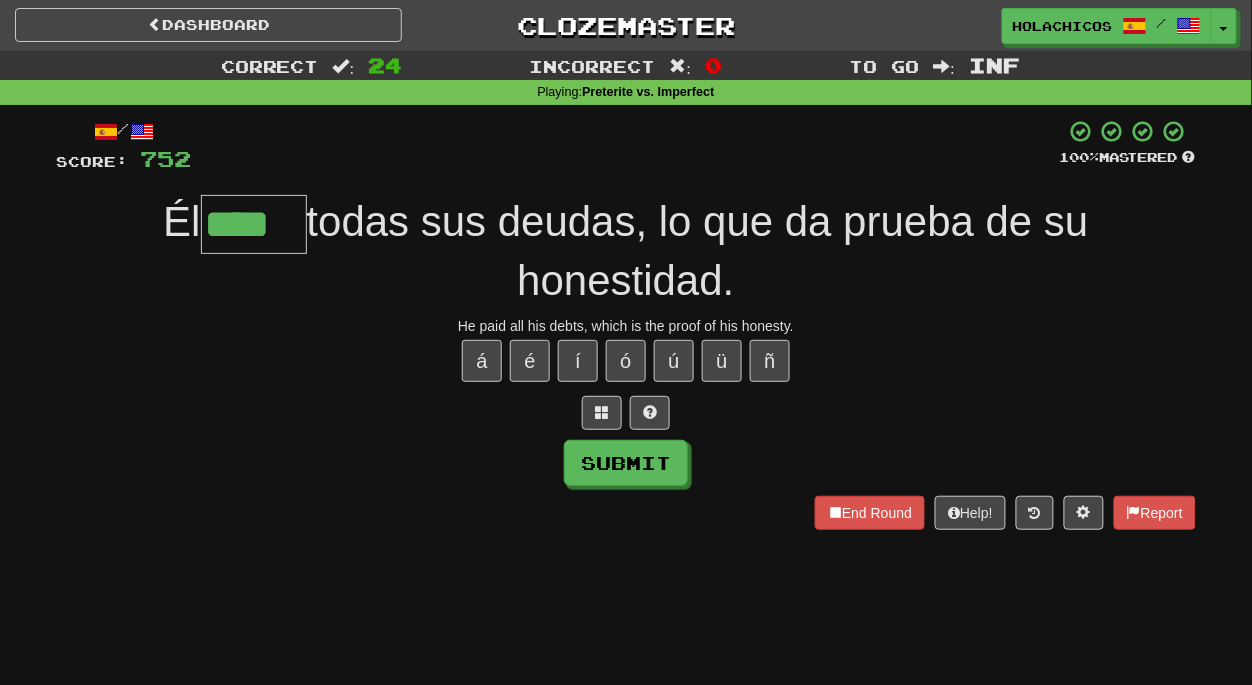 type on "****" 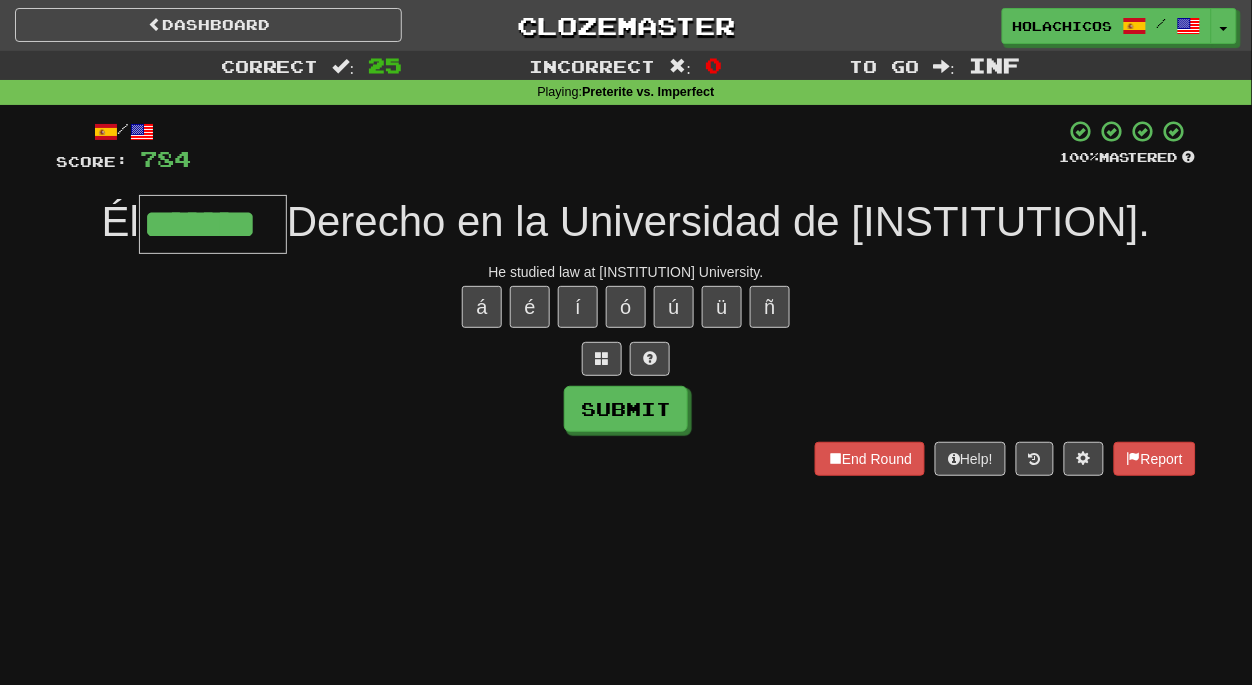 type on "*******" 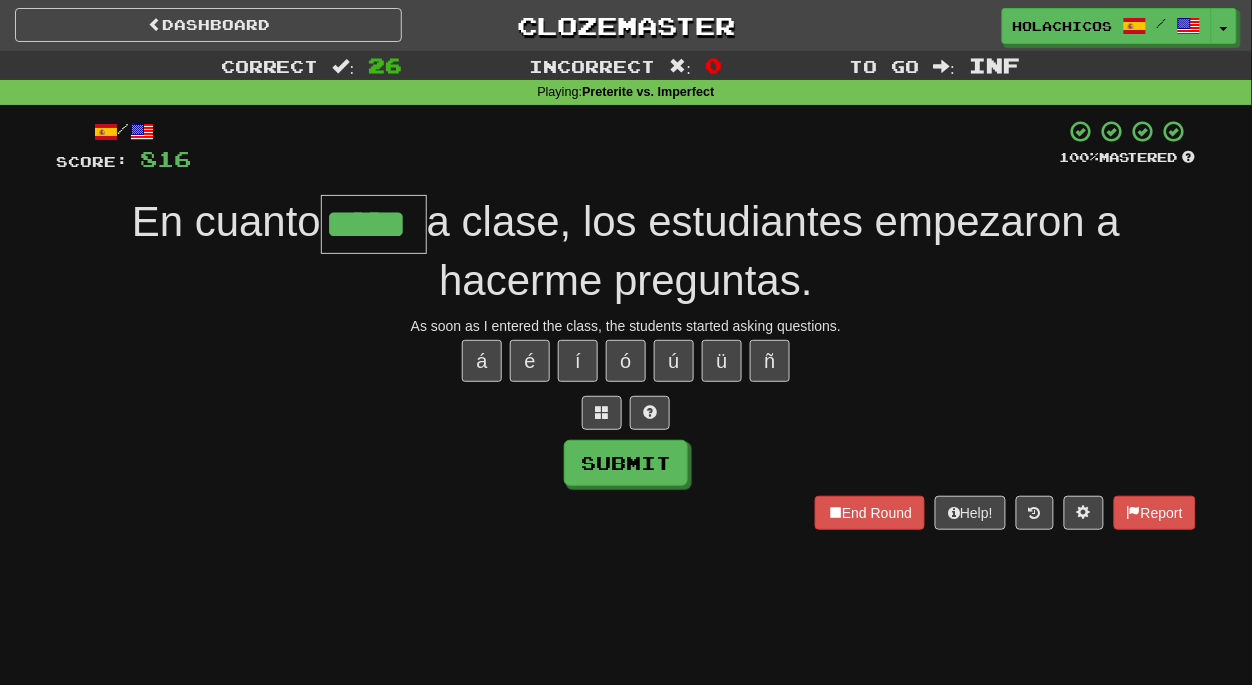type on "*****" 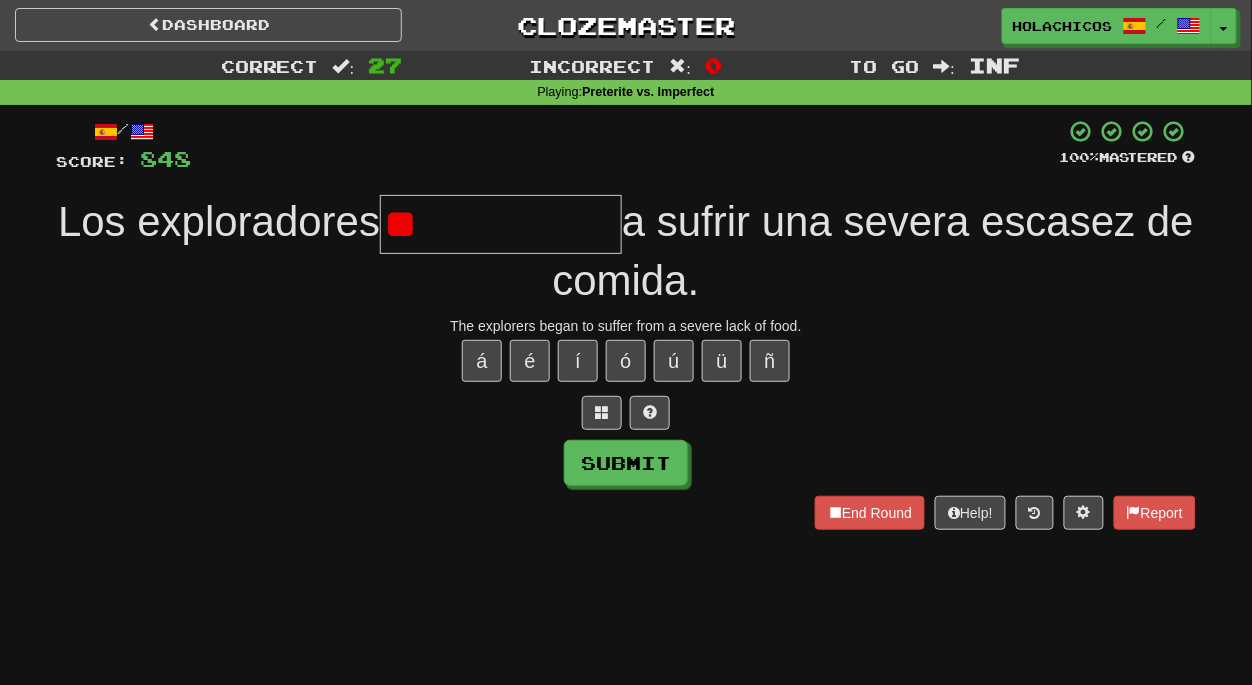 type on "*" 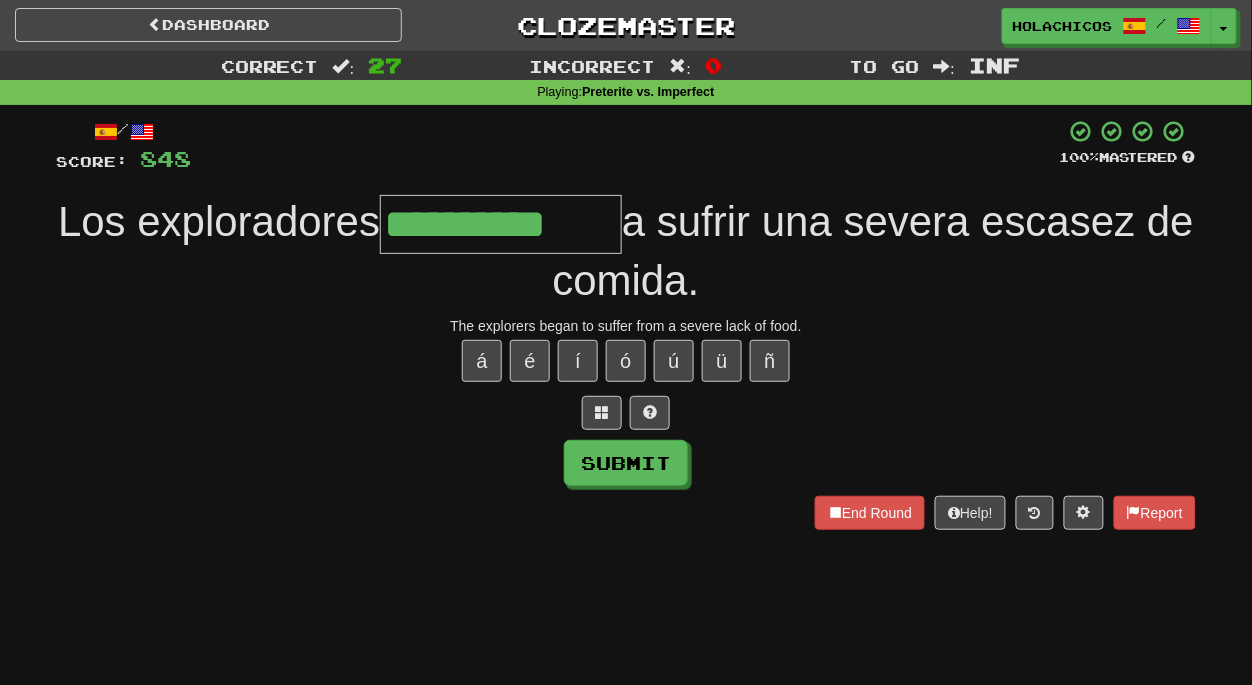 type on "**********" 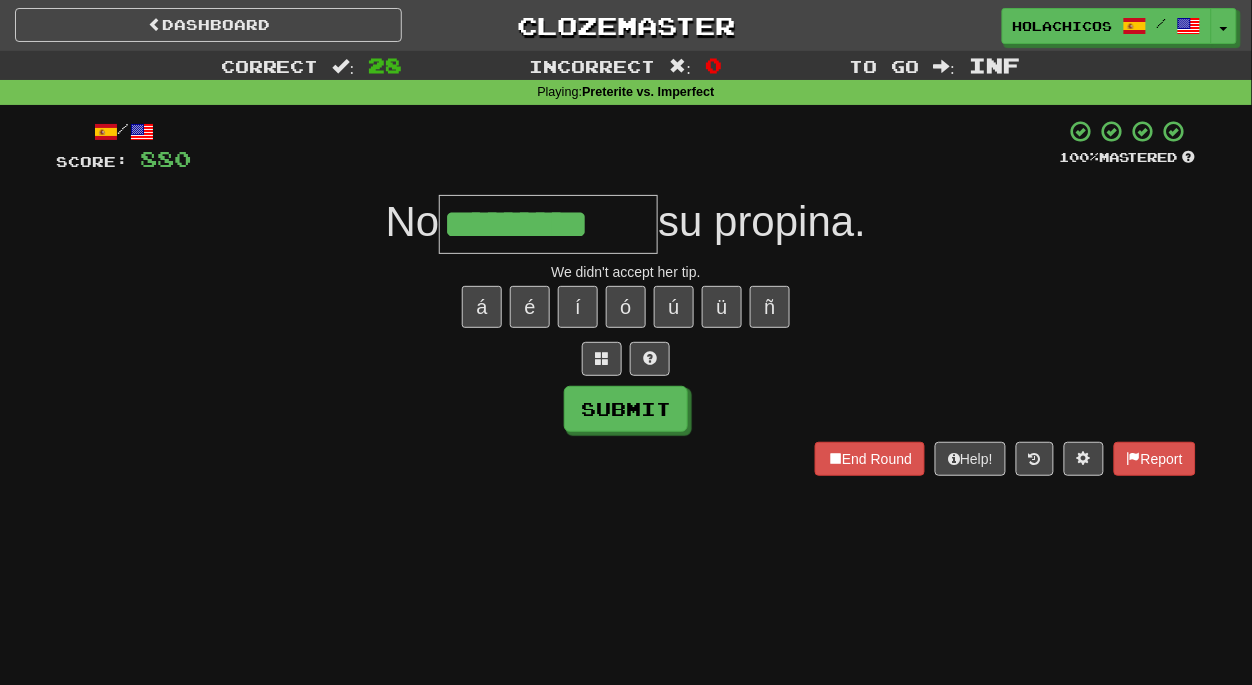 type on "*********" 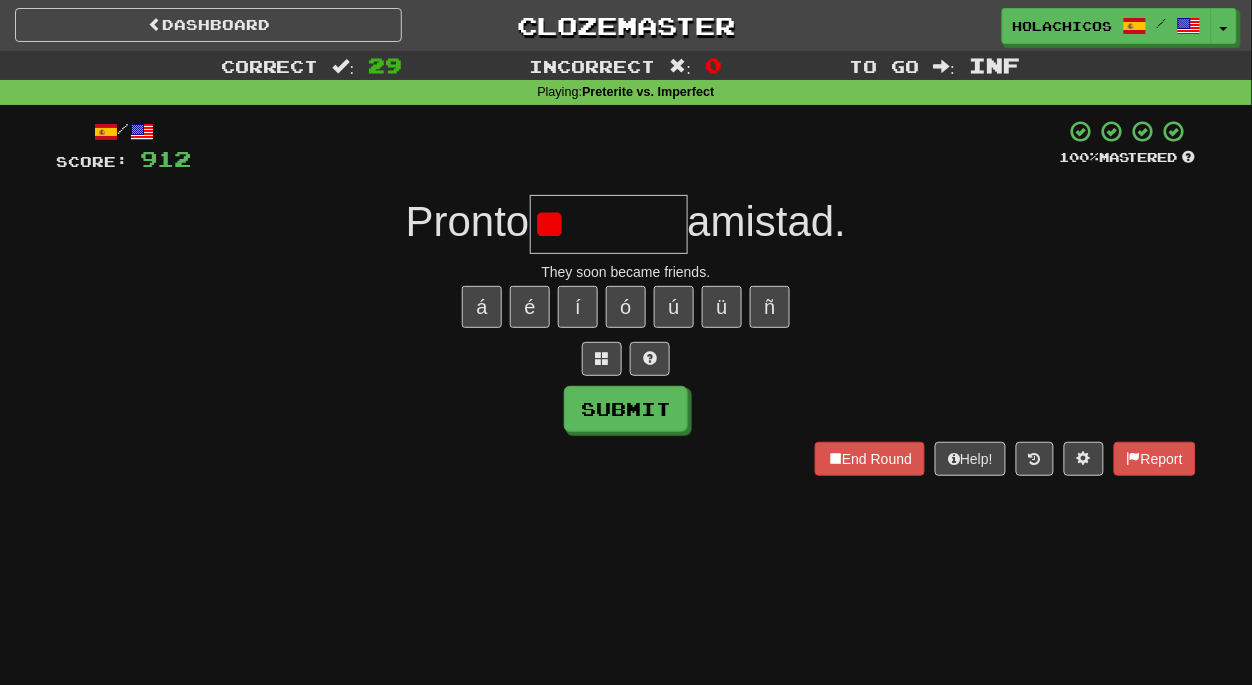 type on "*" 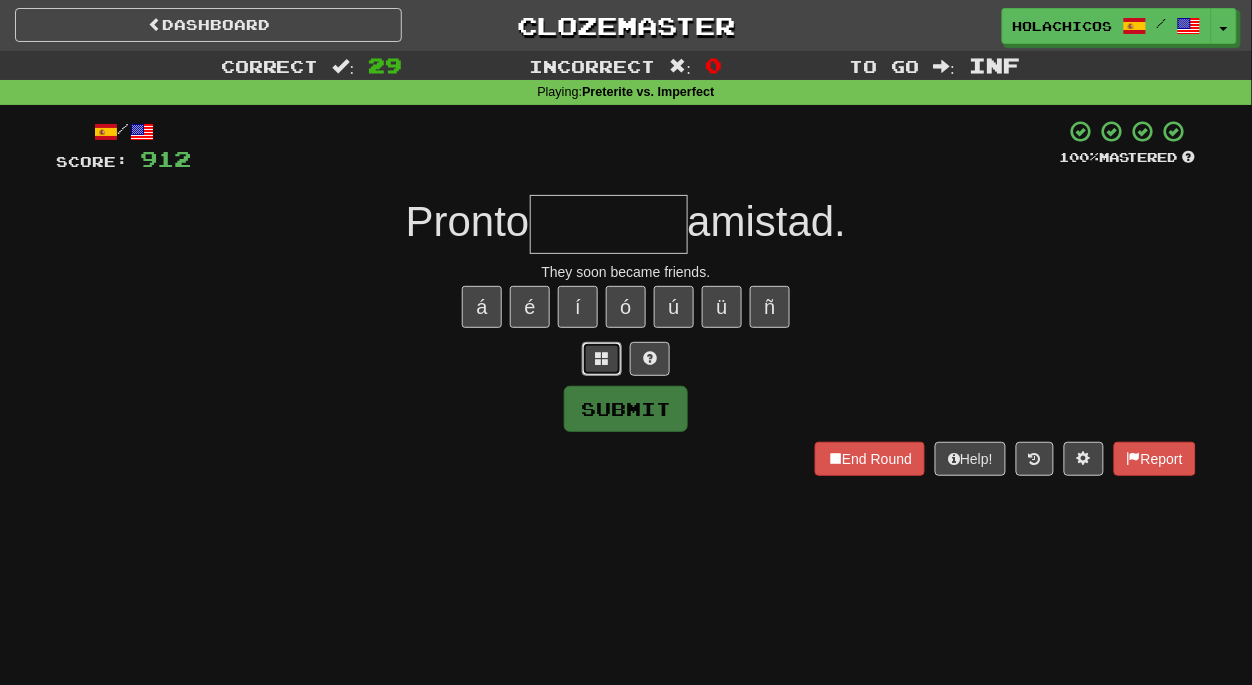 click at bounding box center [602, 359] 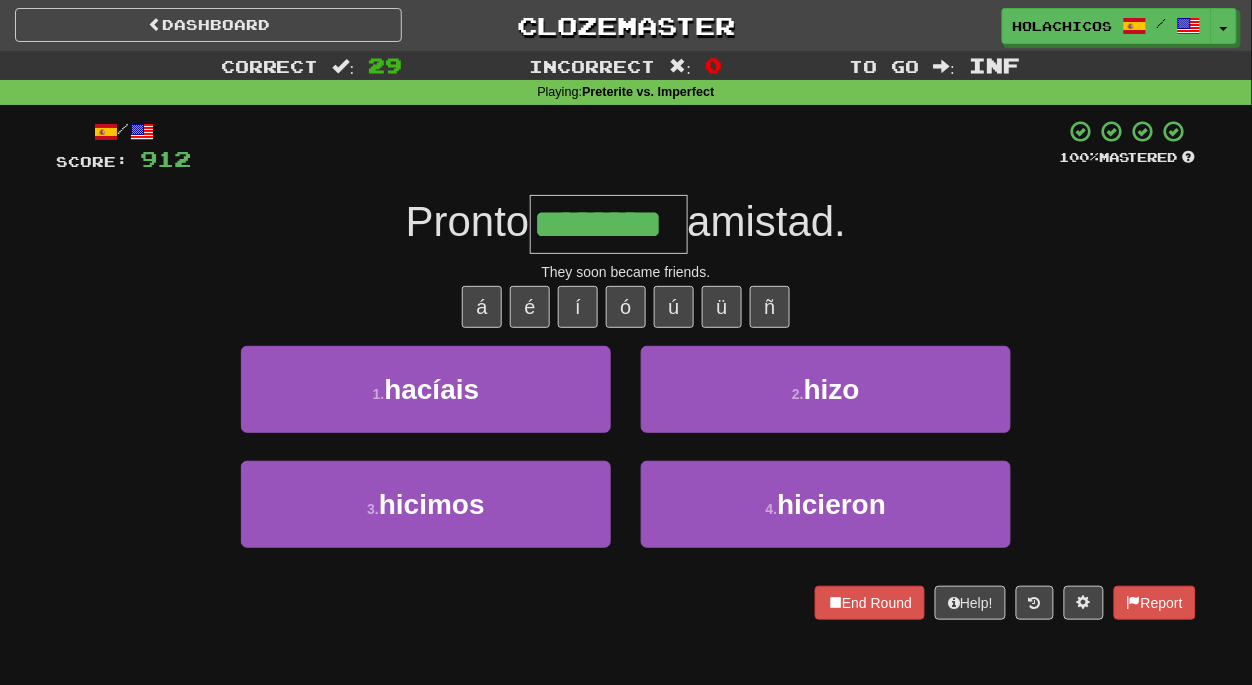 type on "********" 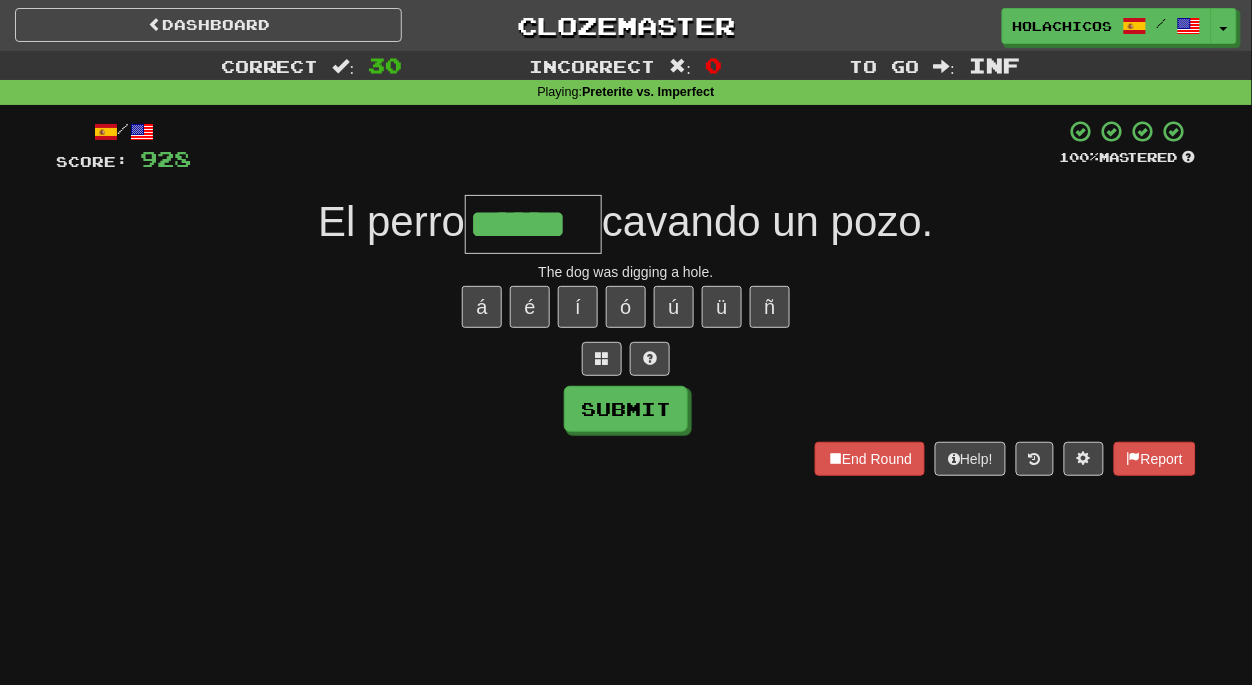 type on "******" 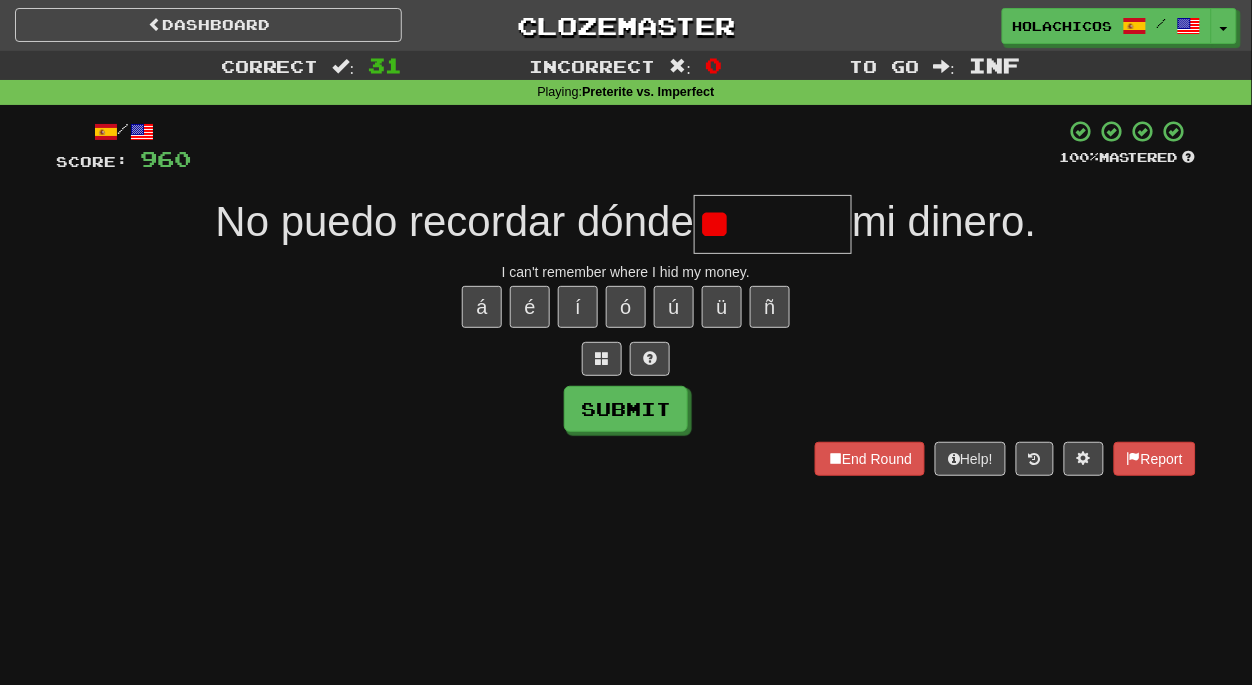 type on "*" 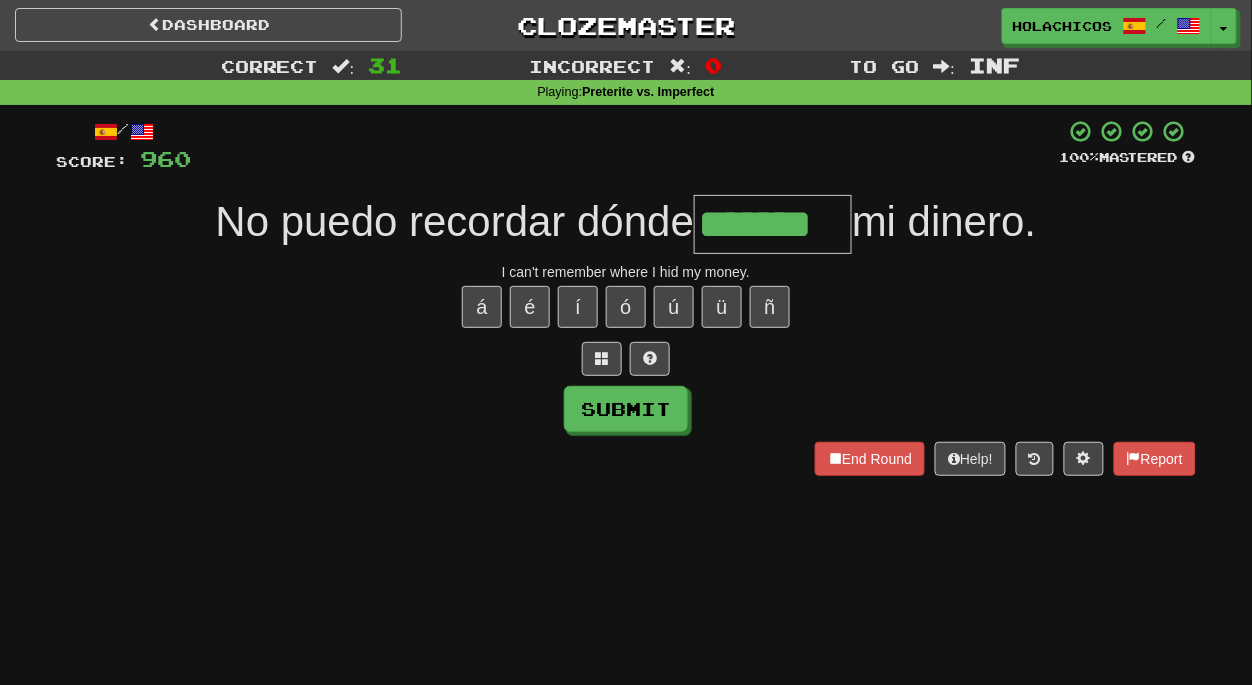 type on "*******" 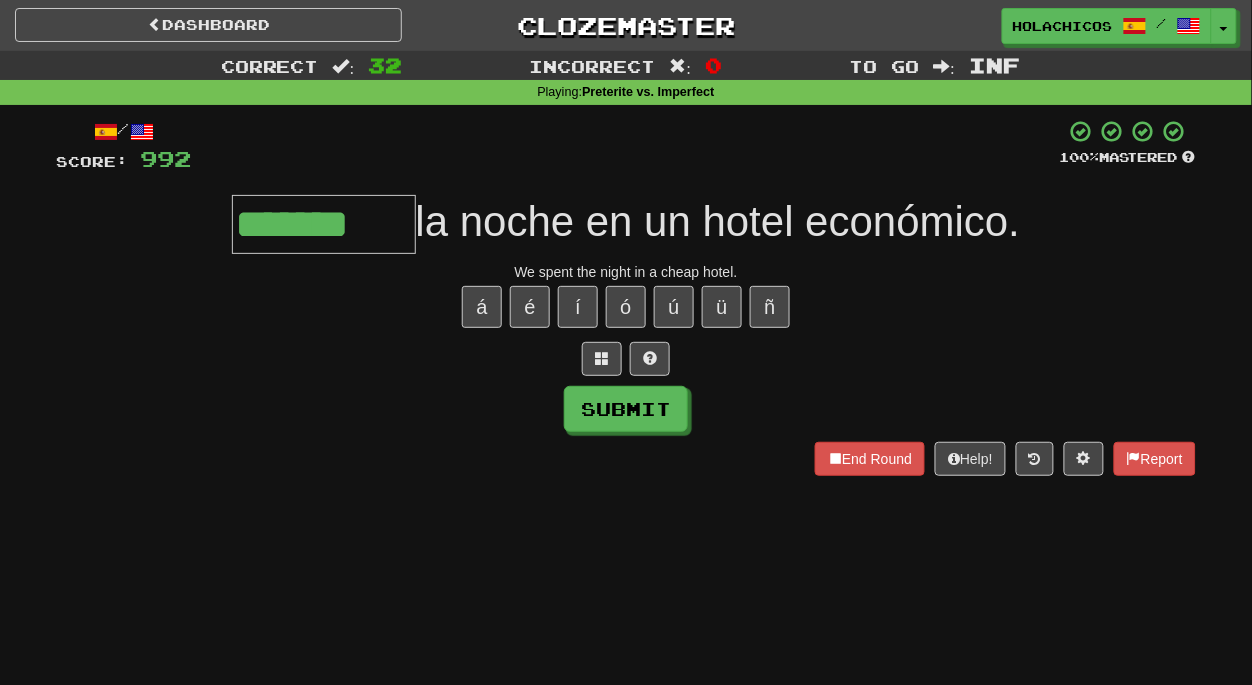 type on "*******" 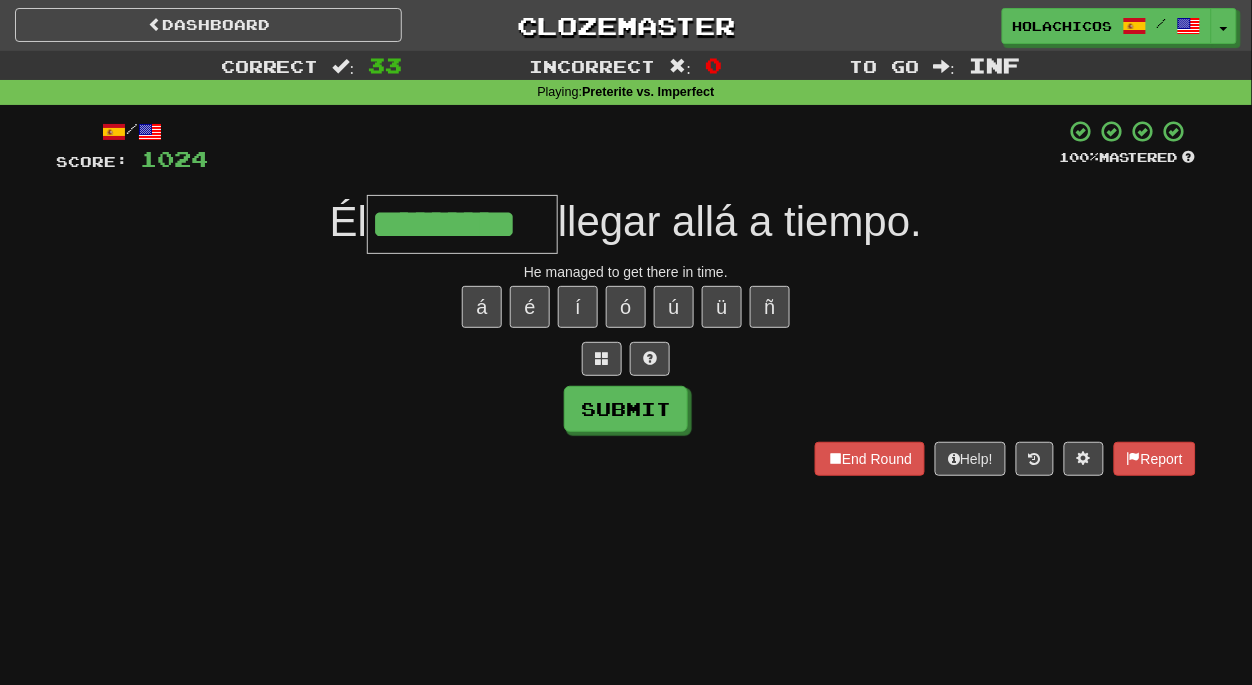 type on "*********" 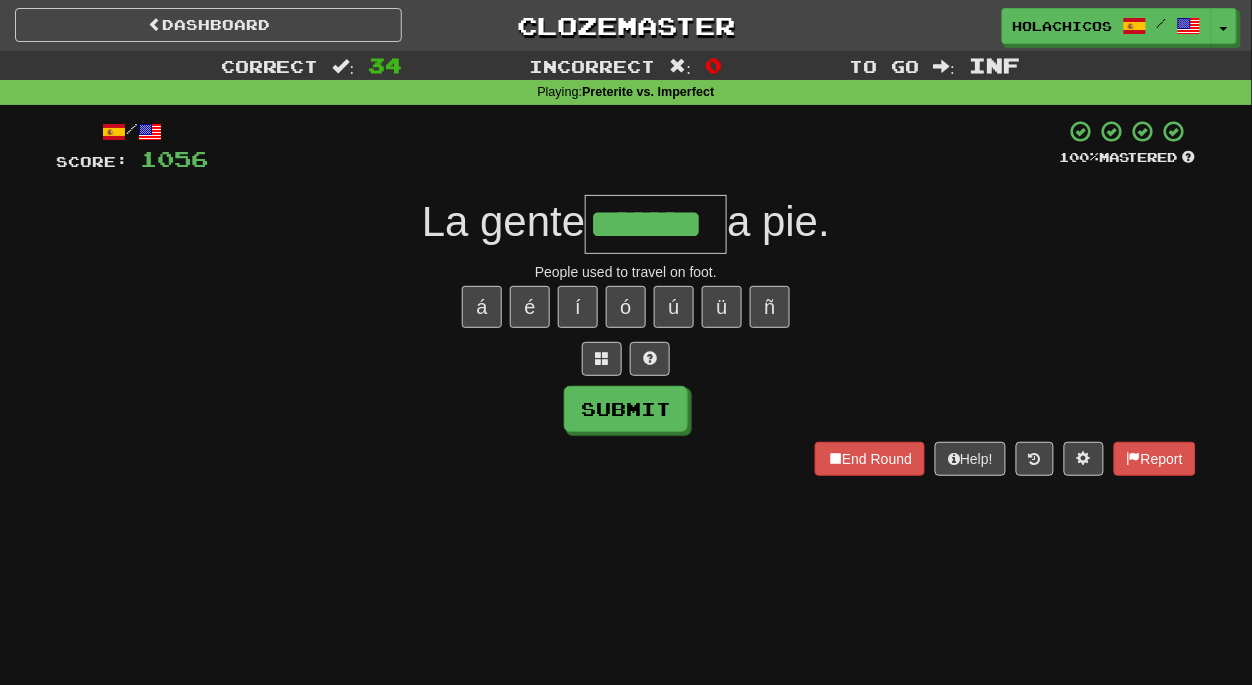 type on "*******" 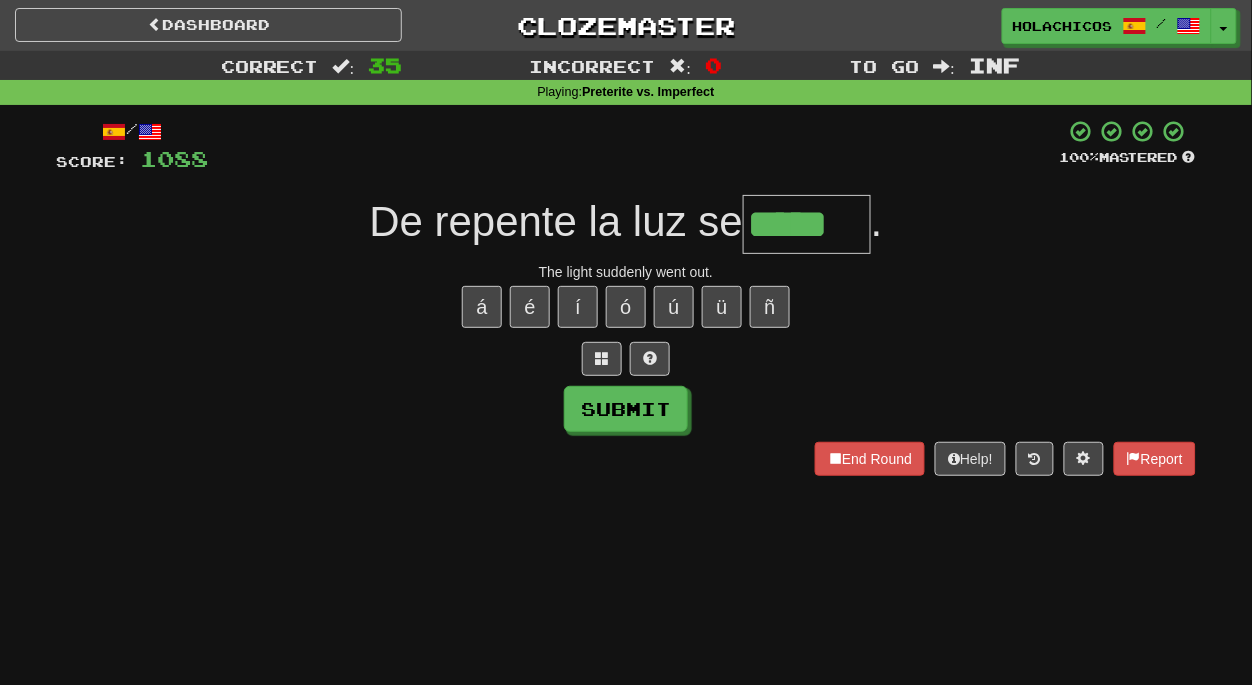 type on "*****" 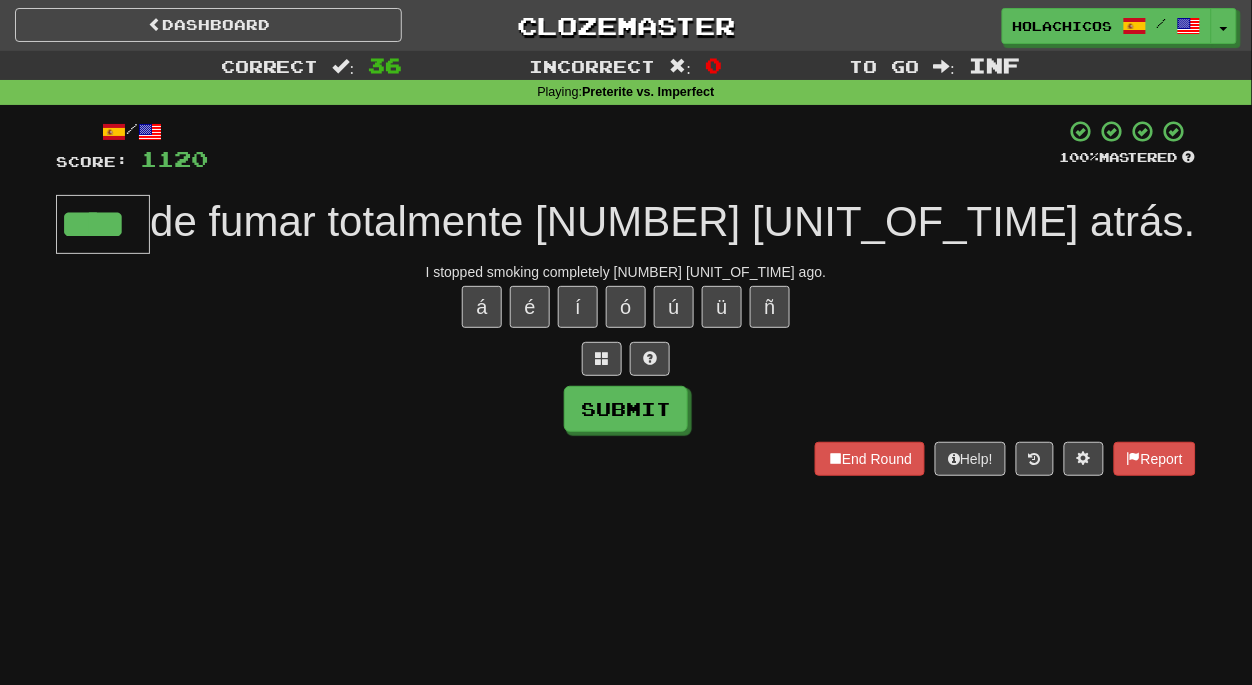 type on "****" 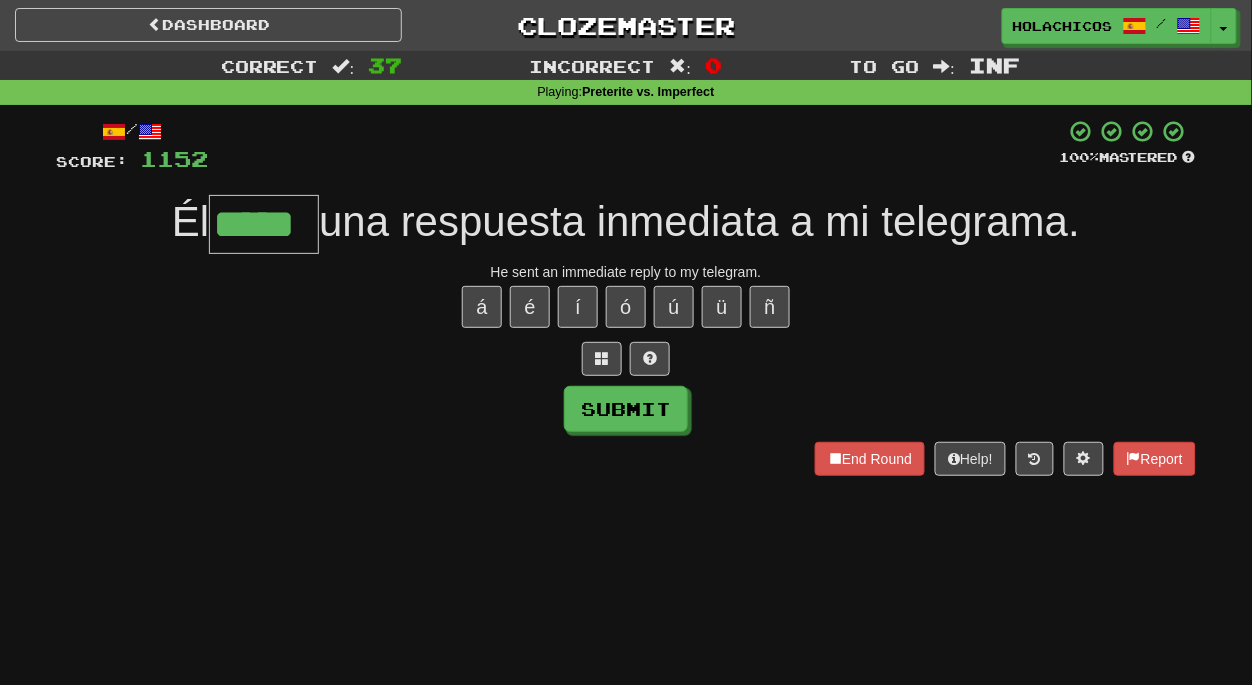 type on "*****" 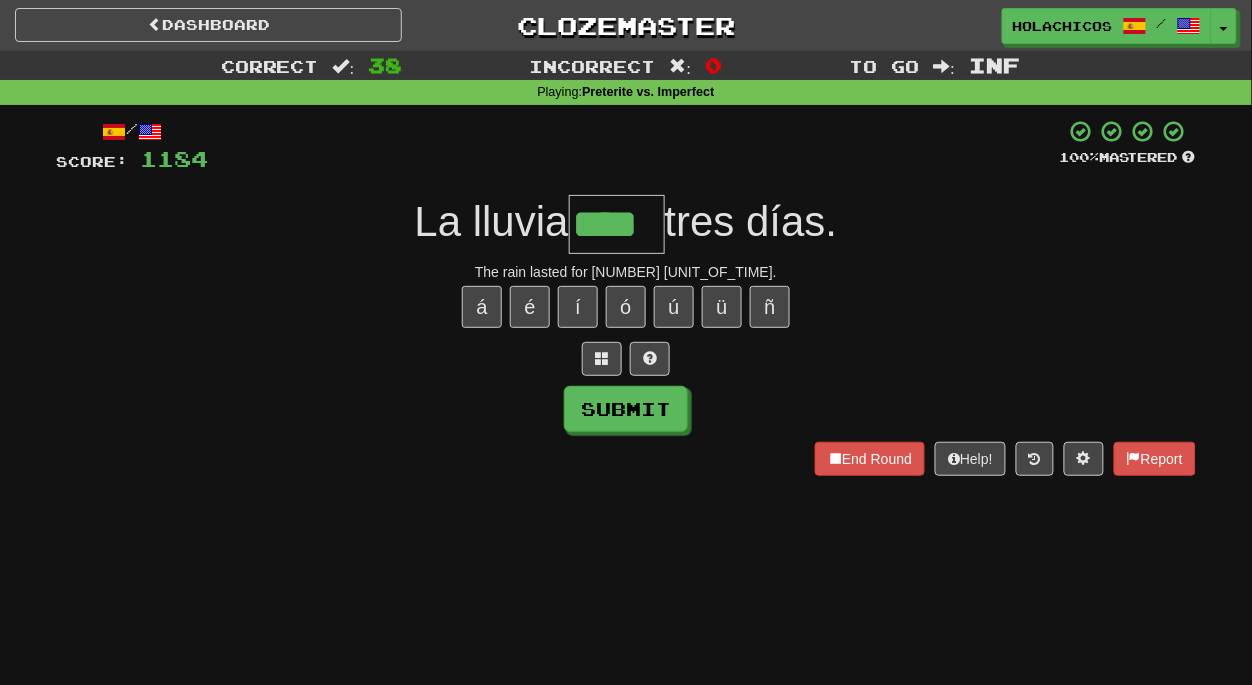 type on "****" 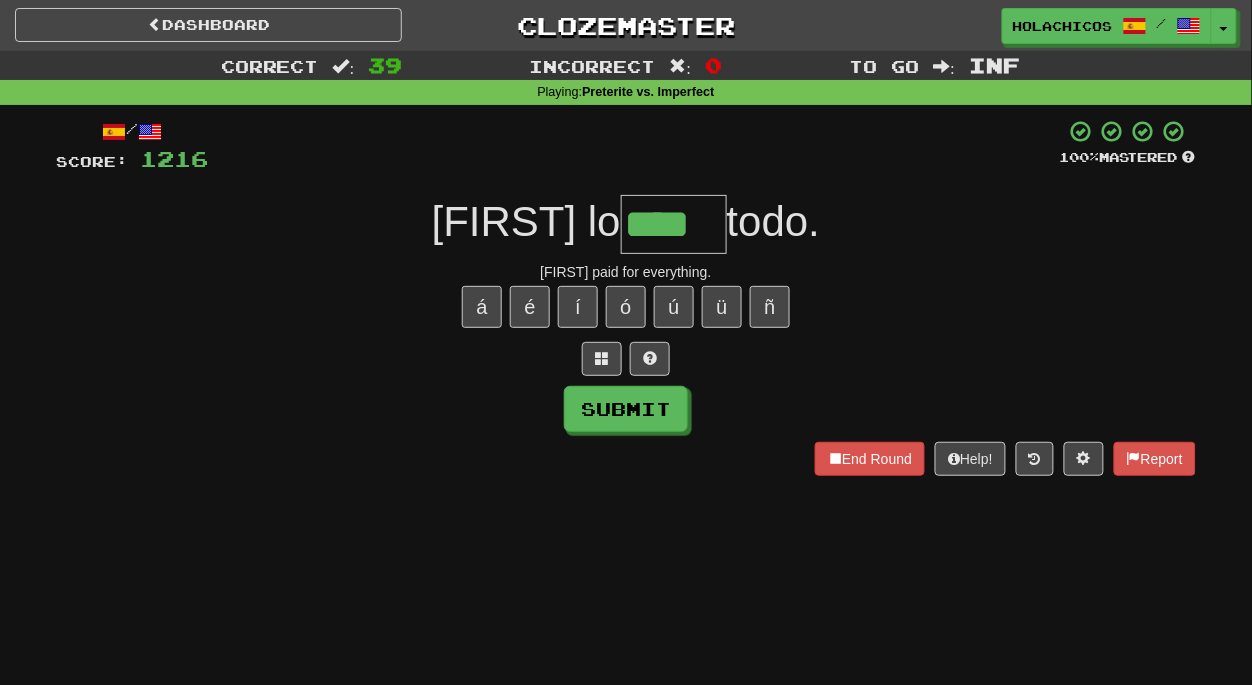 type on "****" 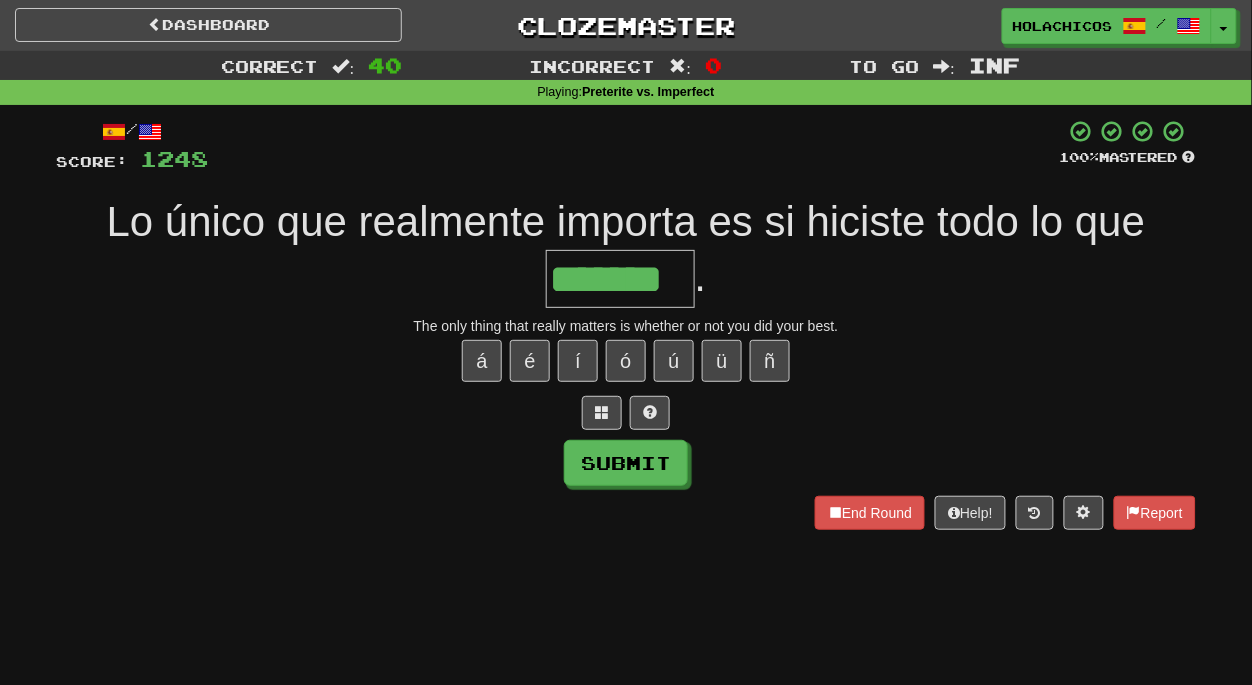 type on "*******" 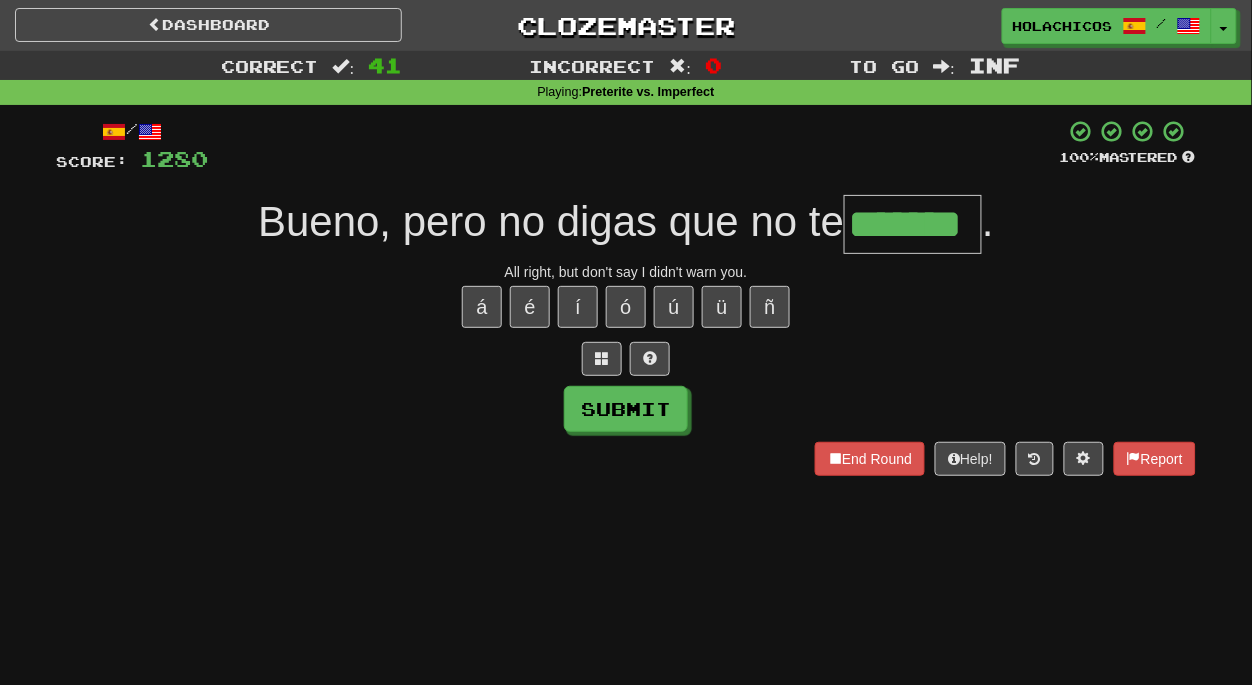 type on "*******" 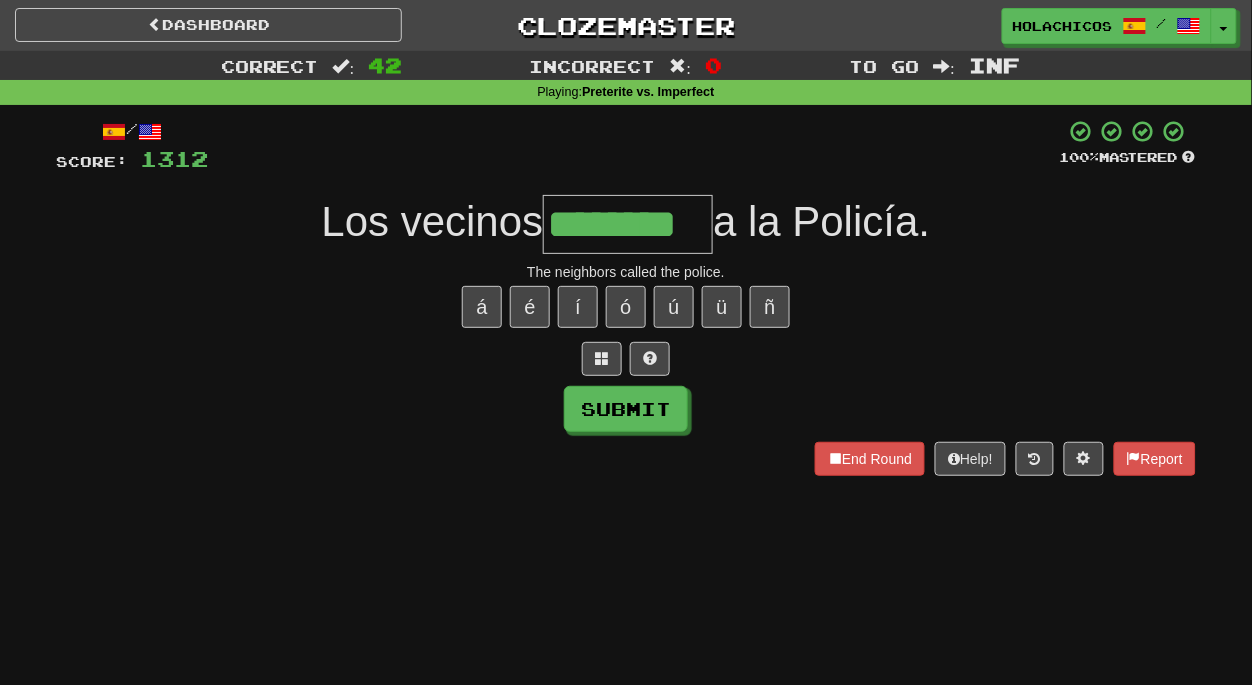 type on "********" 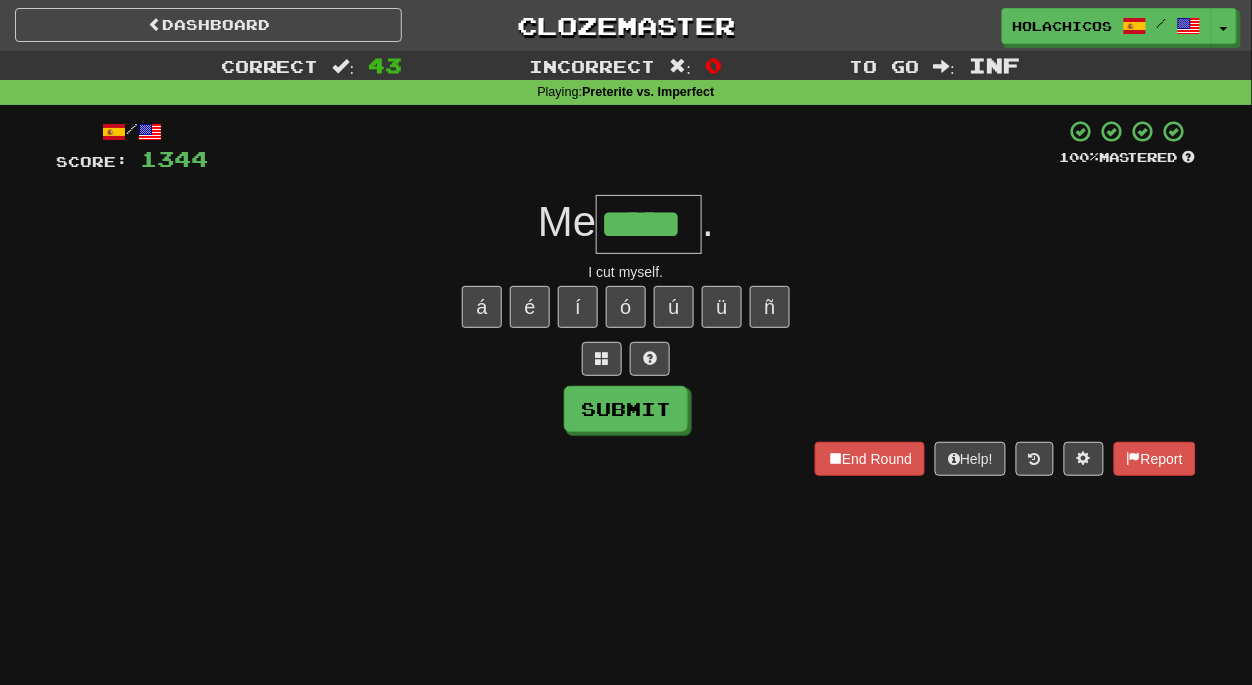 type on "*****" 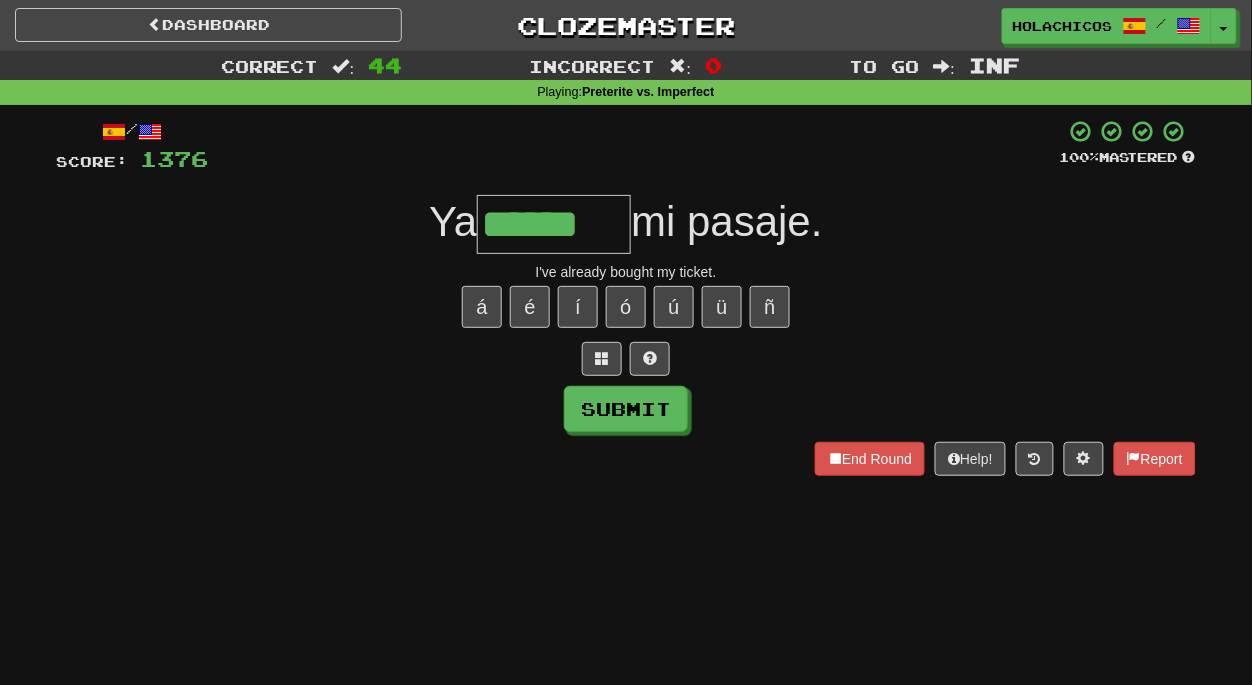 type on "******" 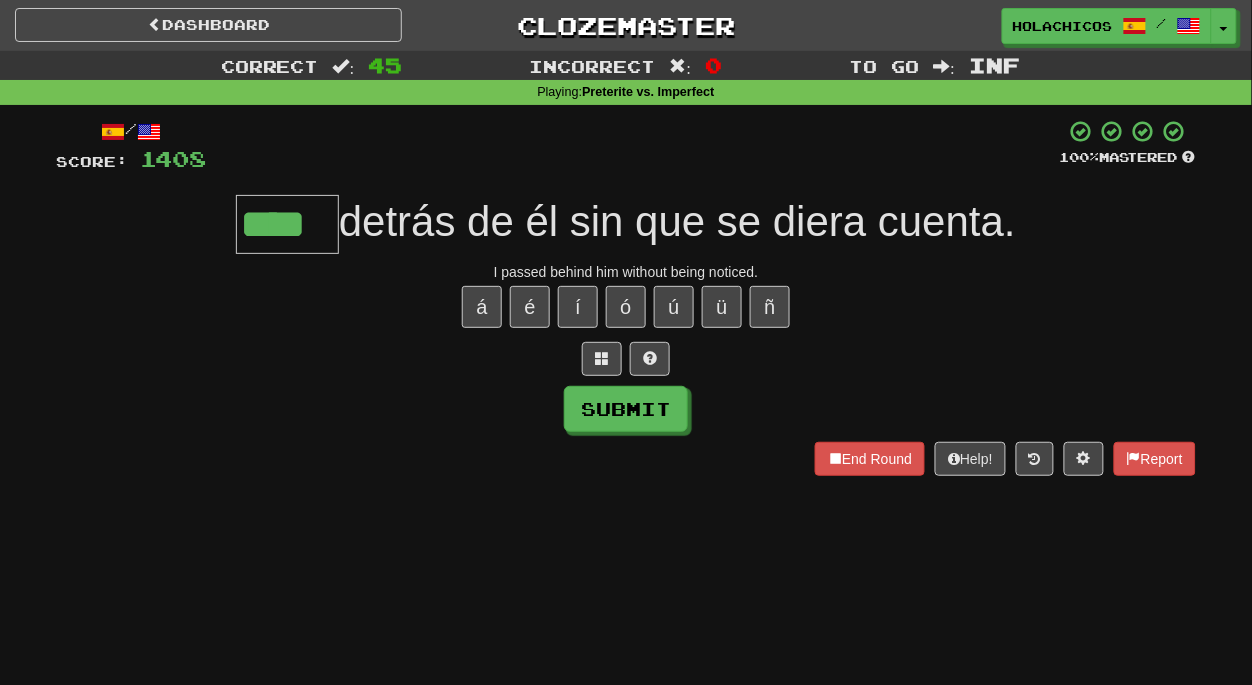 type on "****" 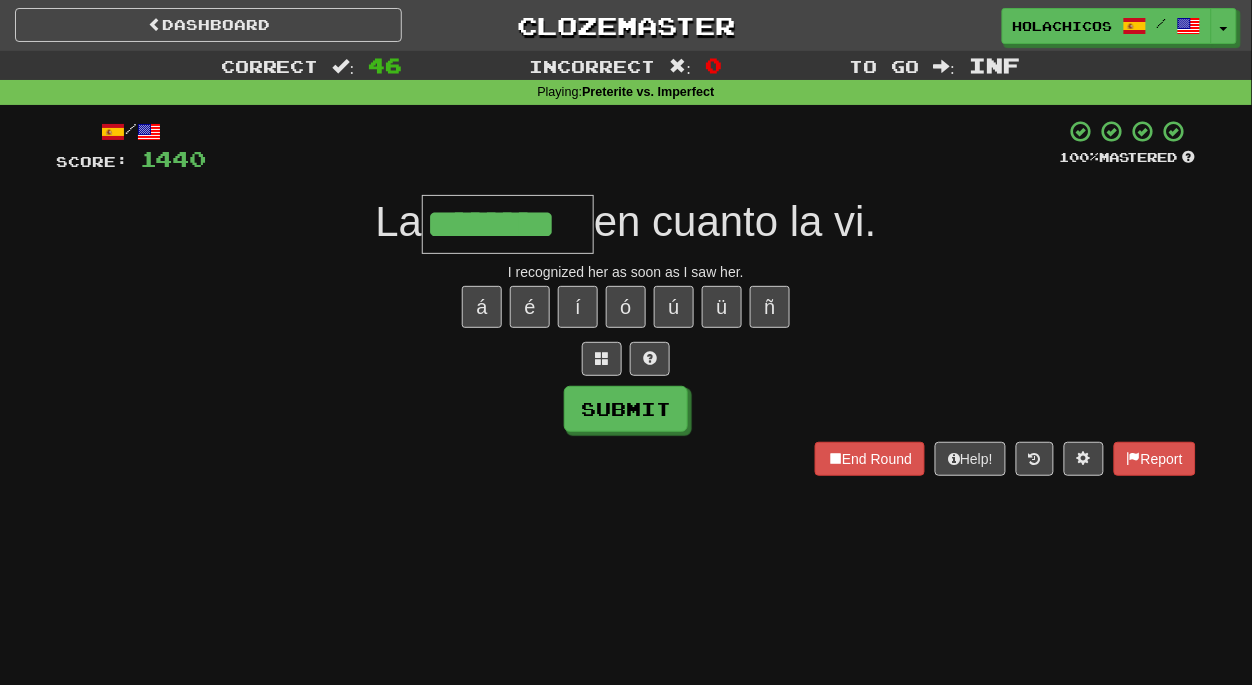 type on "********" 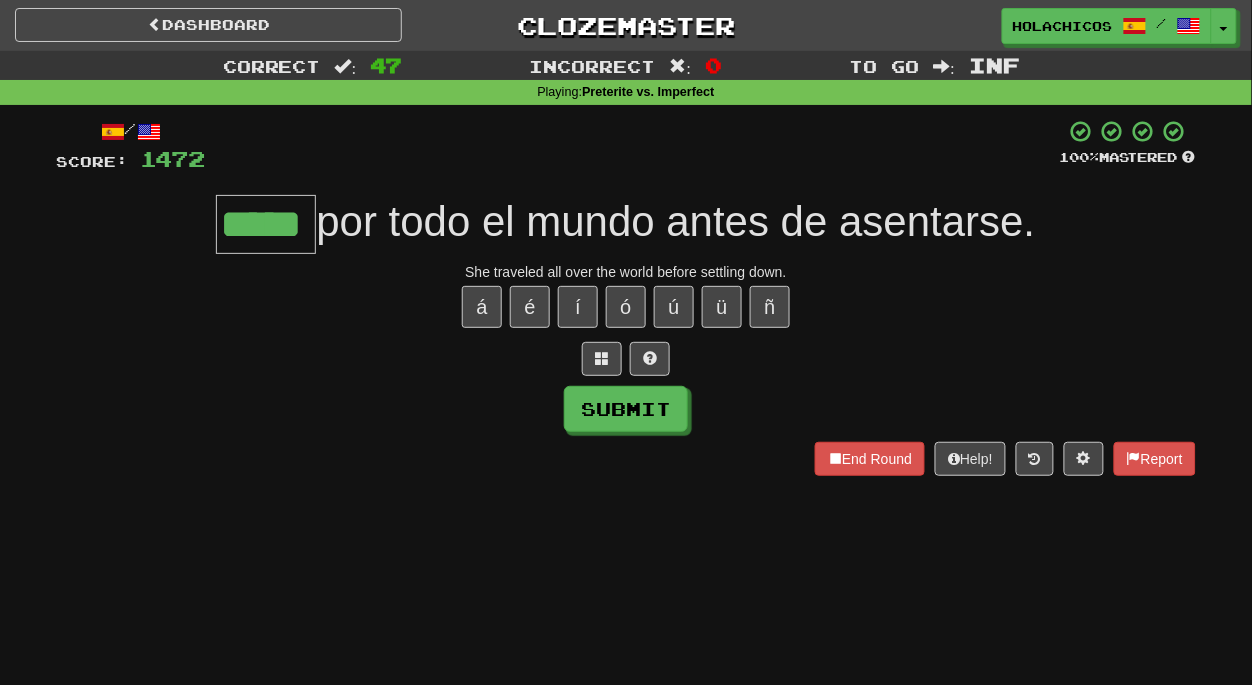 type on "*****" 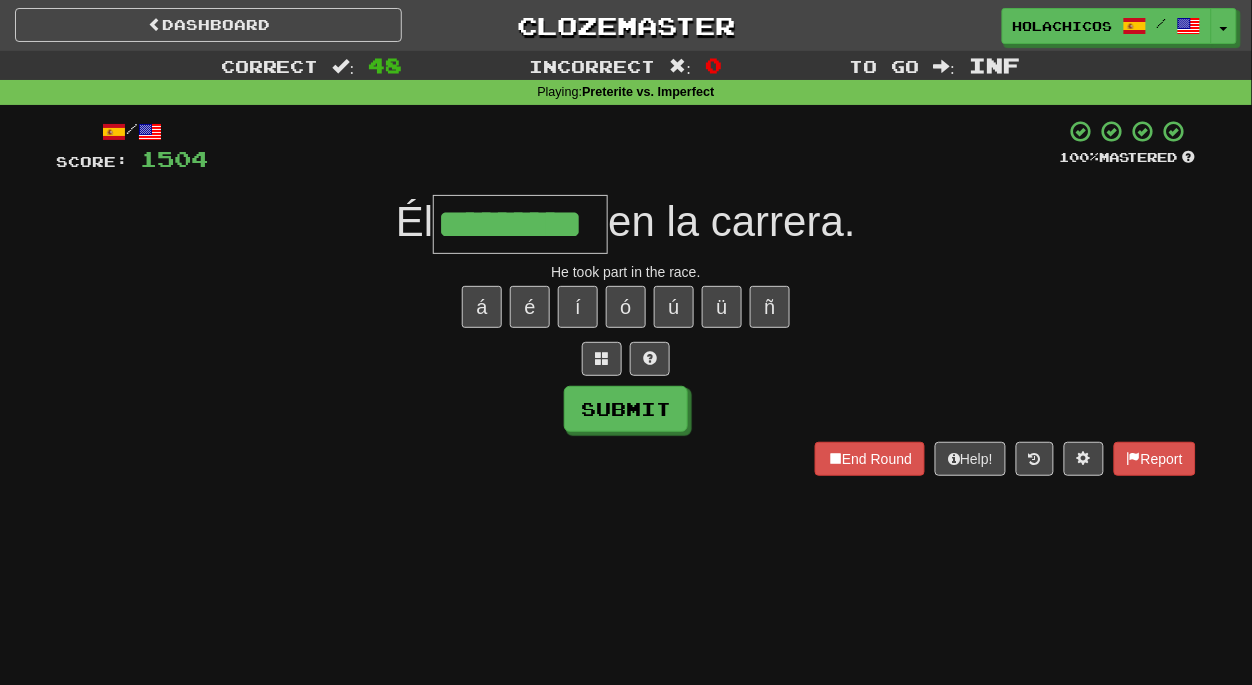 type on "*********" 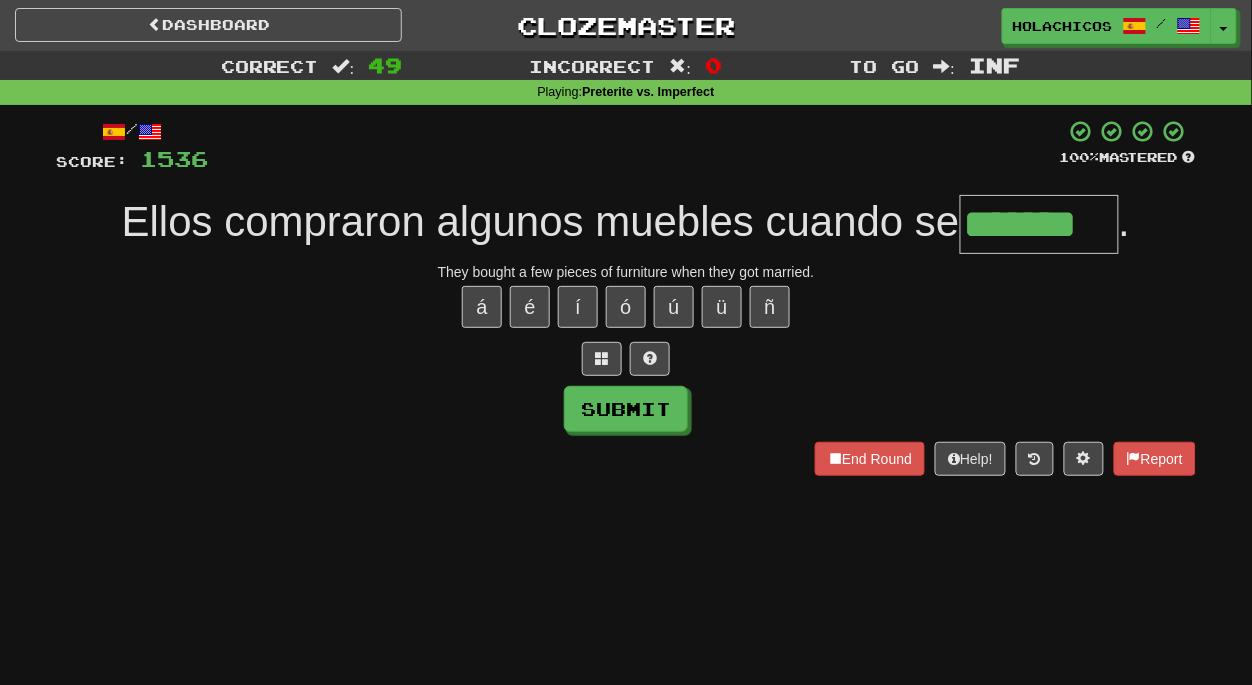 type on "*******" 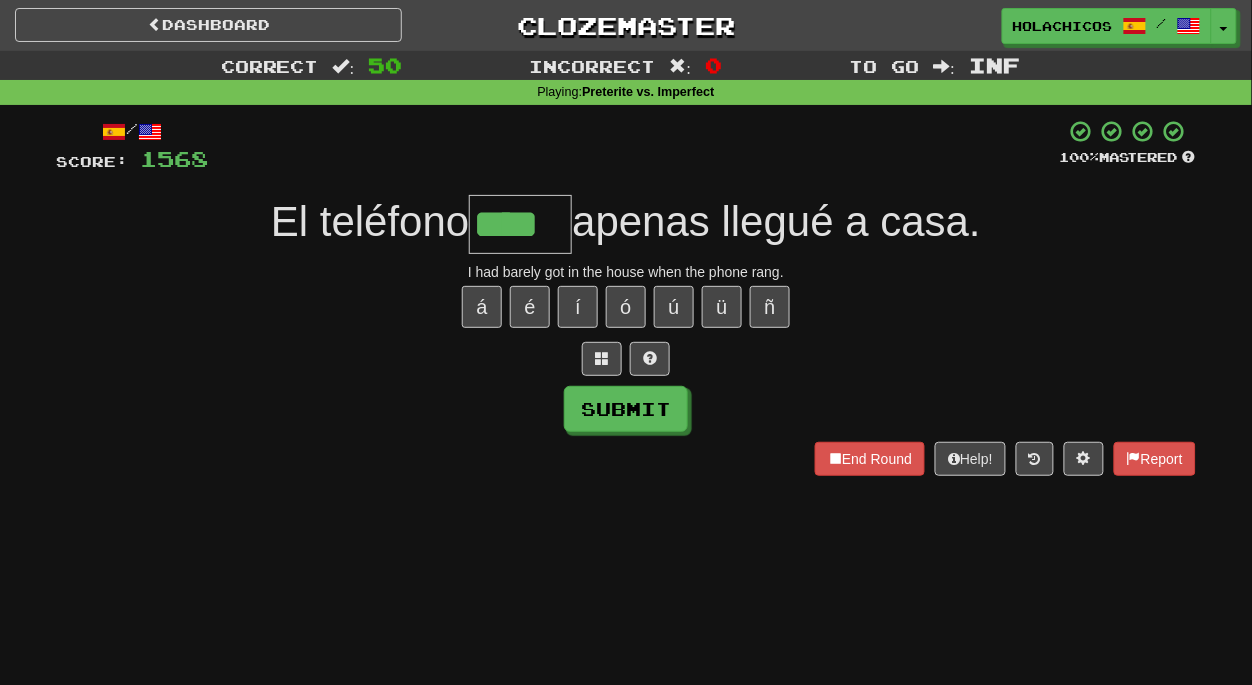 type on "****" 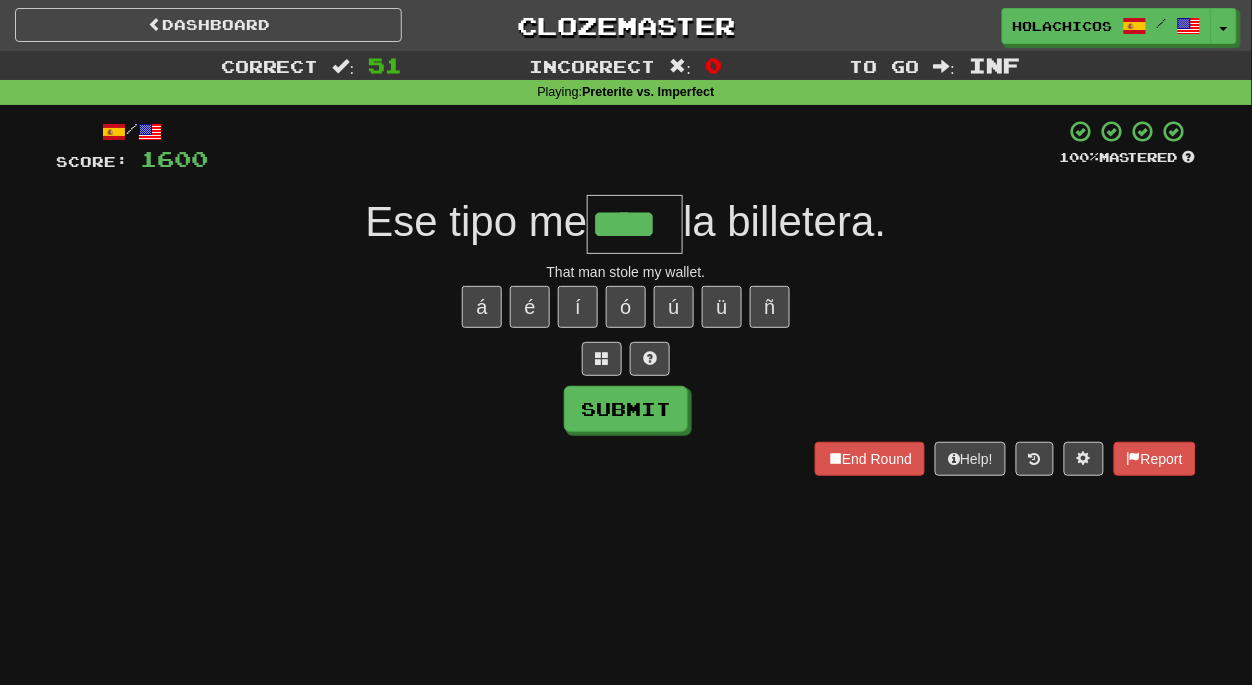 type on "****" 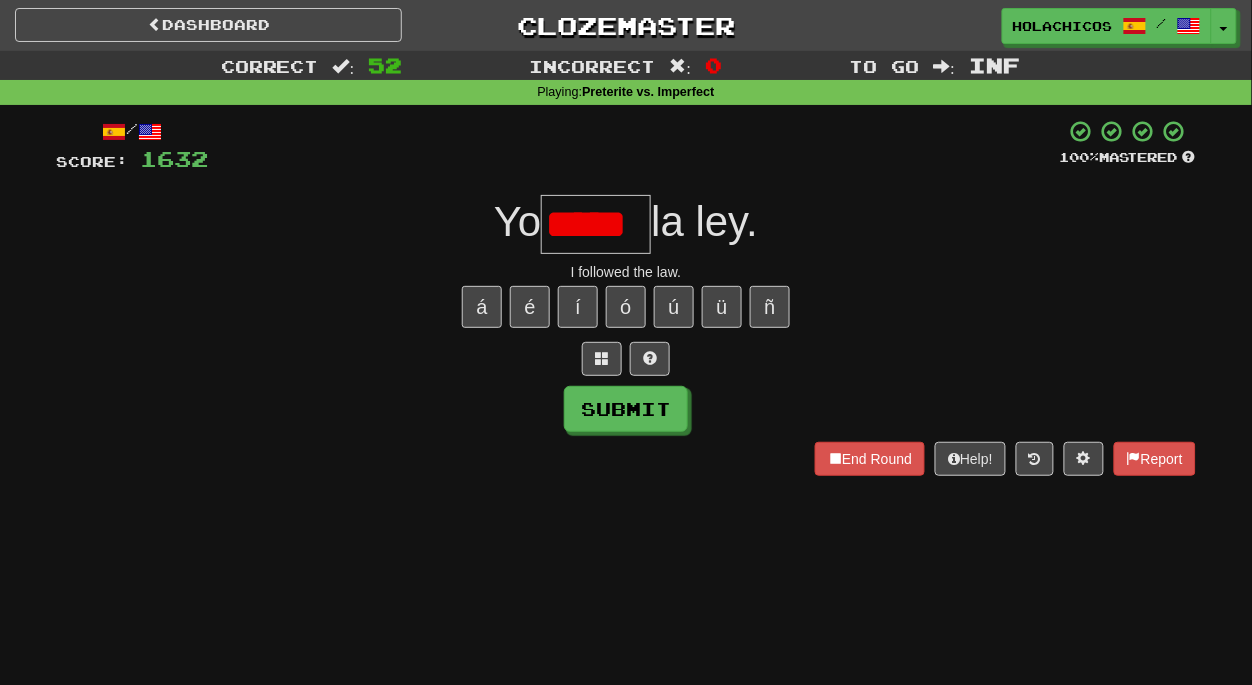 scroll, scrollTop: 0, scrollLeft: 0, axis: both 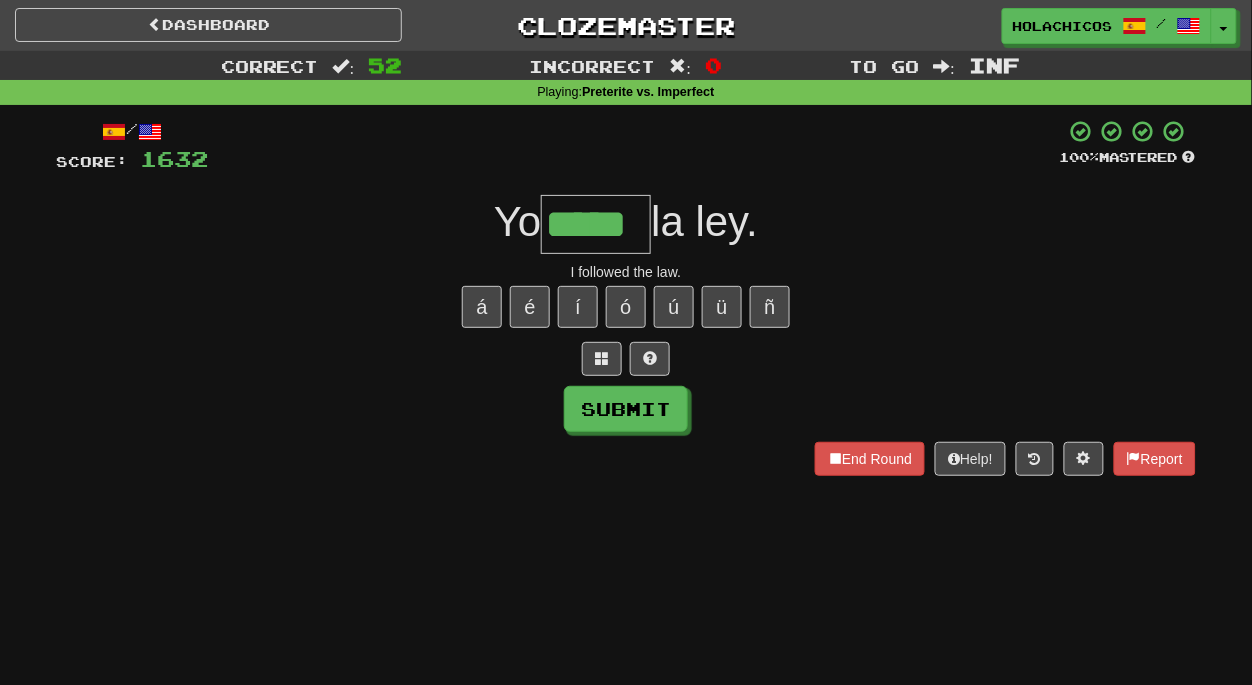 type on "*****" 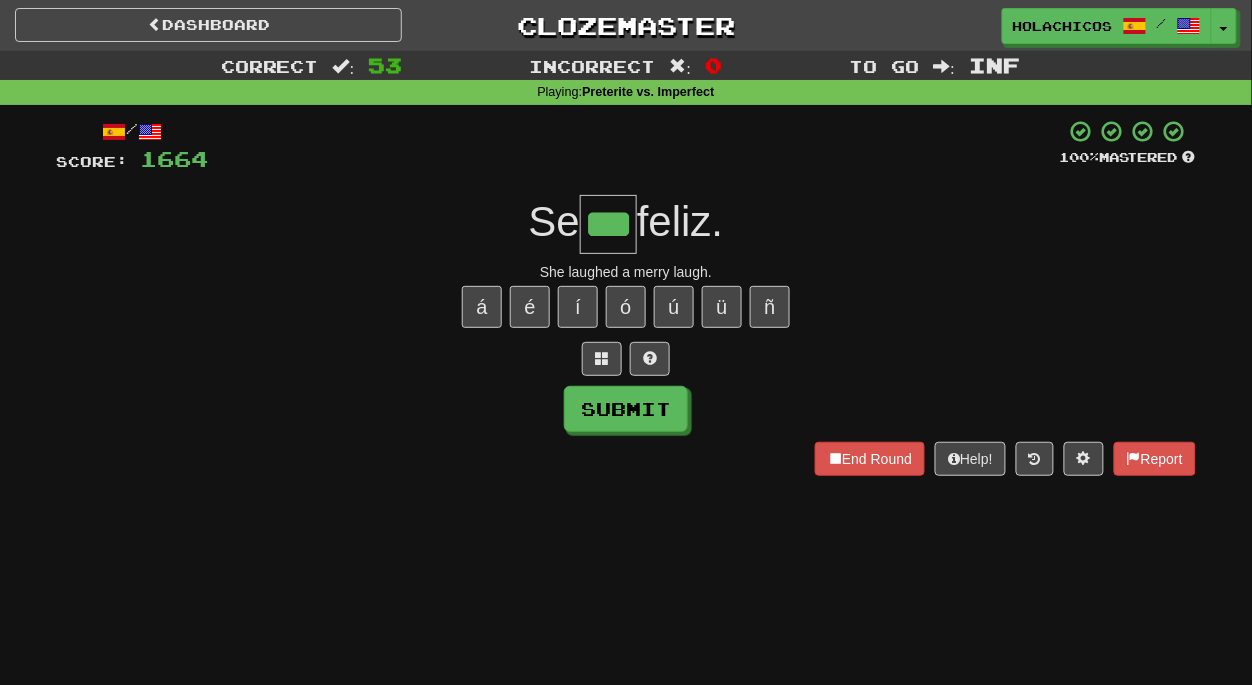 type on "***" 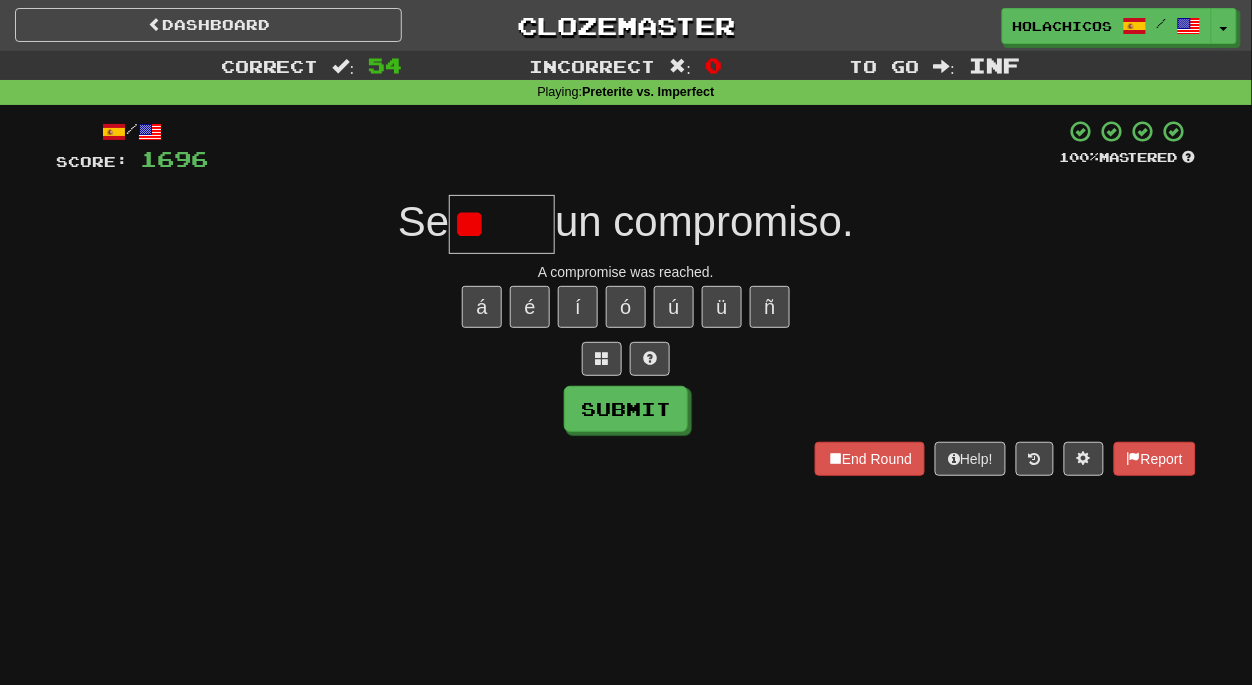 type on "*" 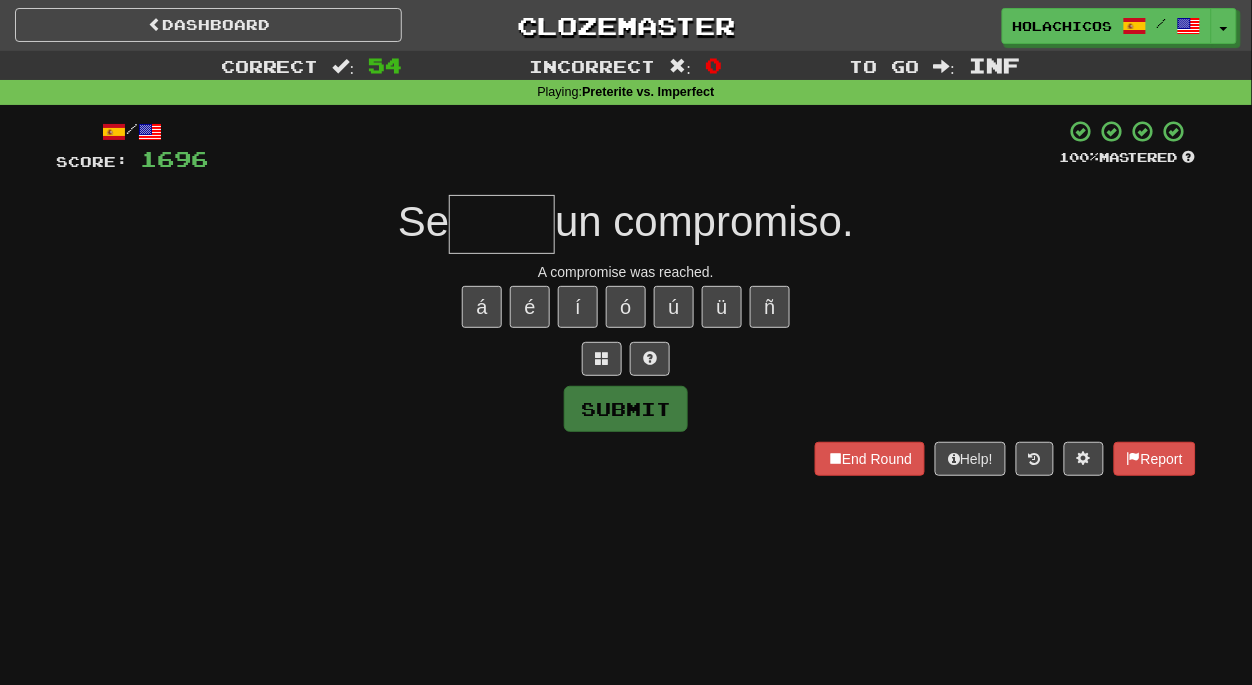 type on "*" 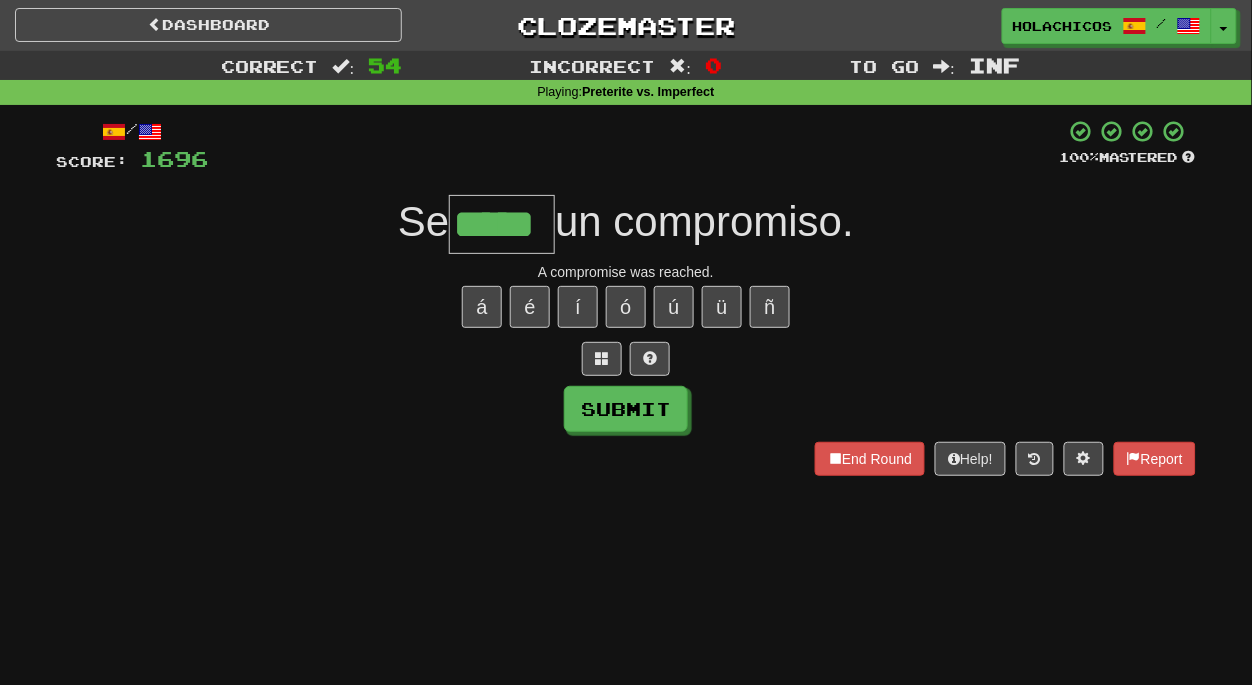type on "*****" 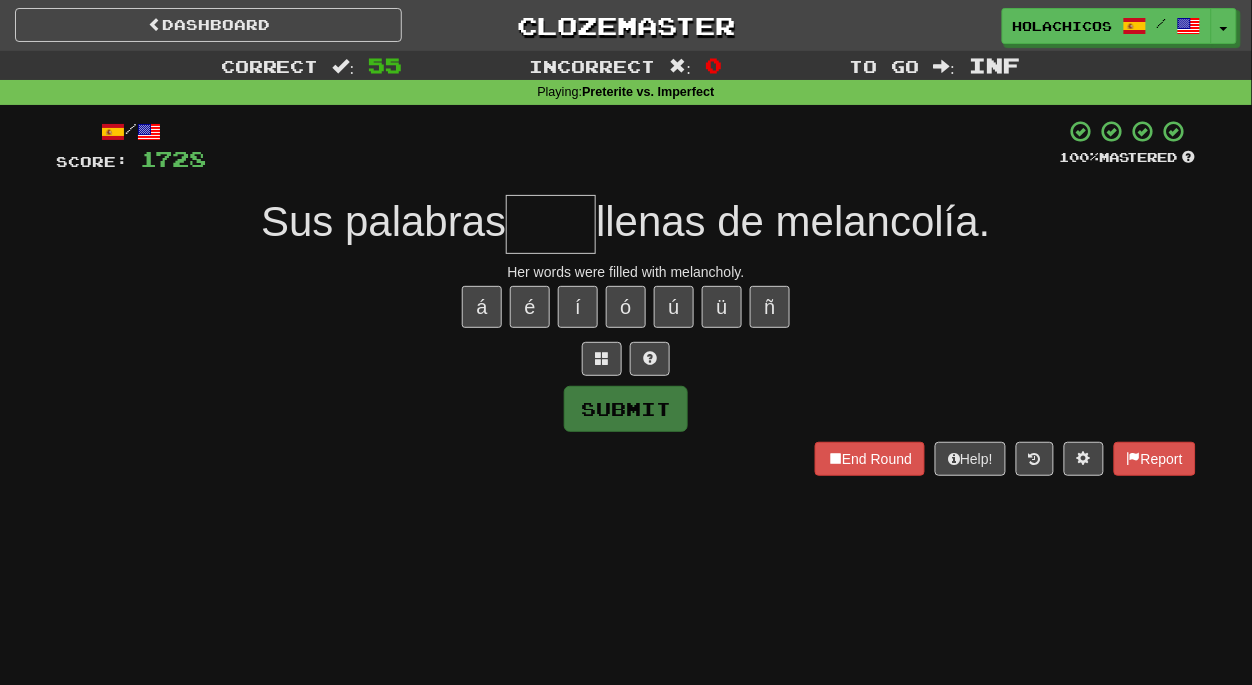 type on "*" 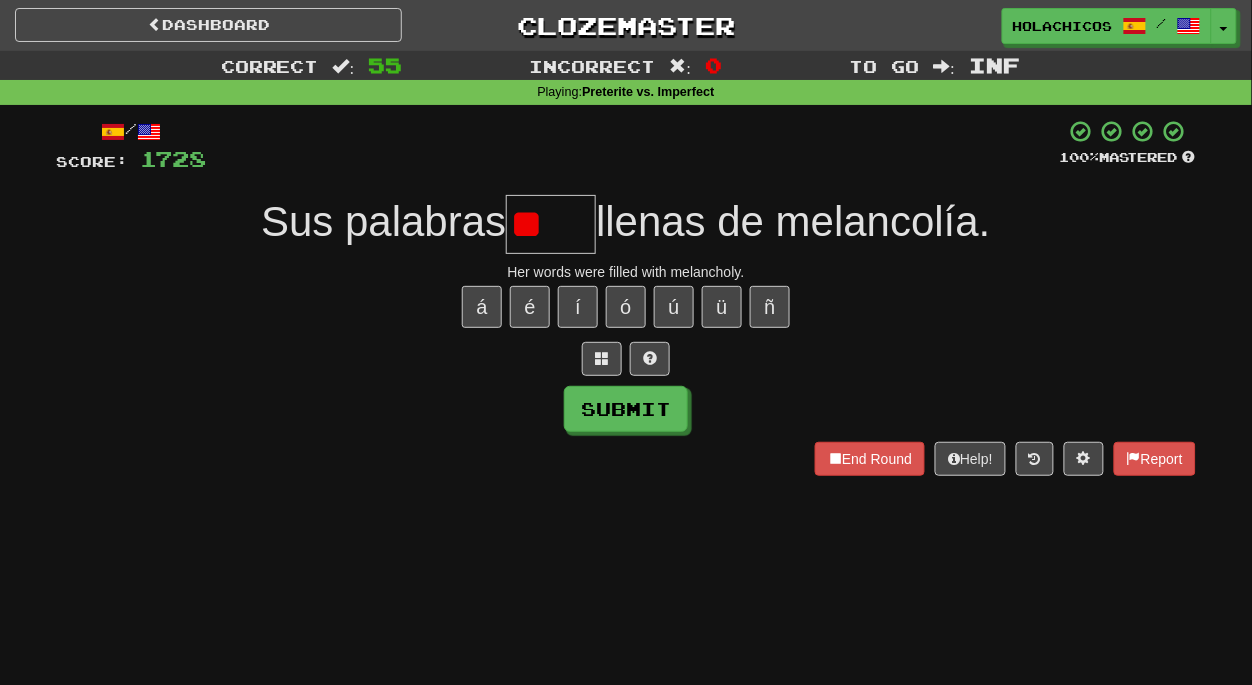 type on "*" 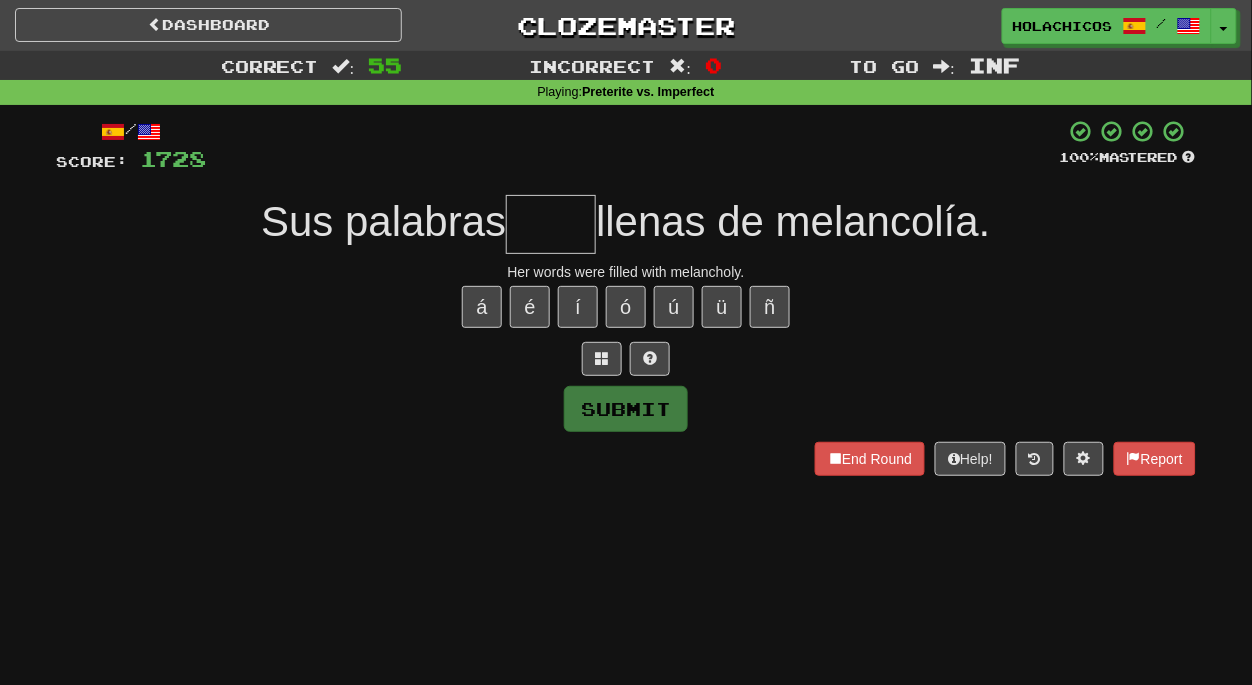 type on "*" 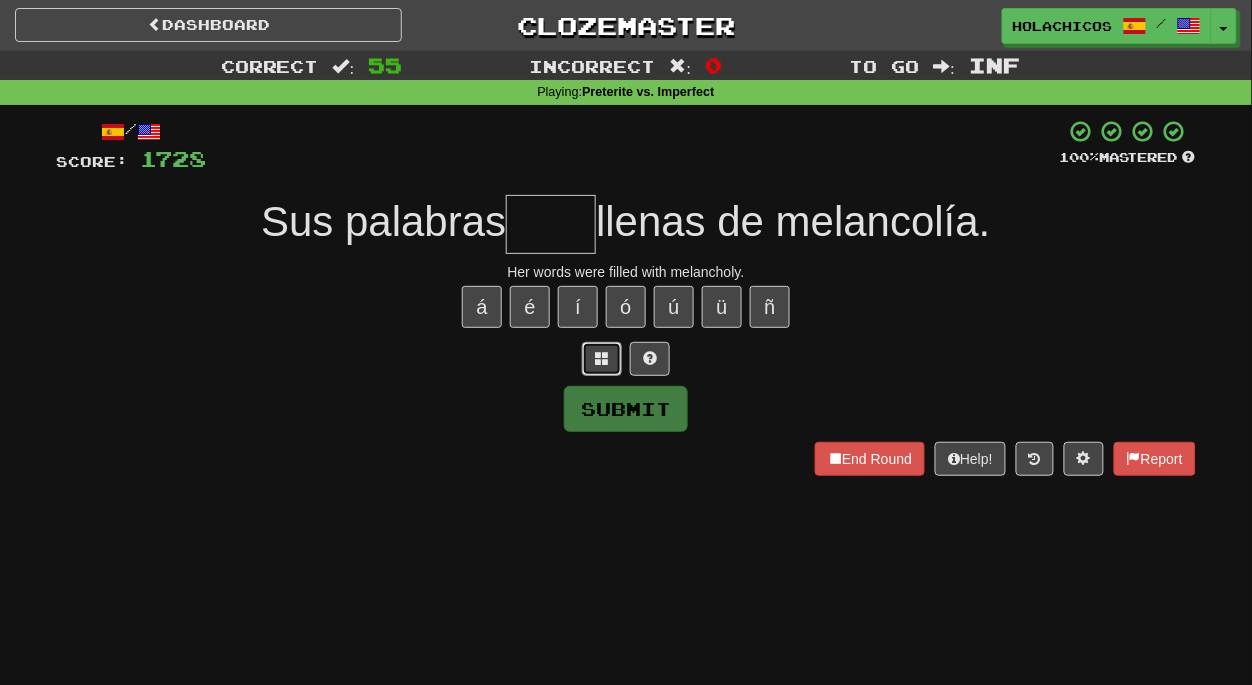 click at bounding box center (602, 358) 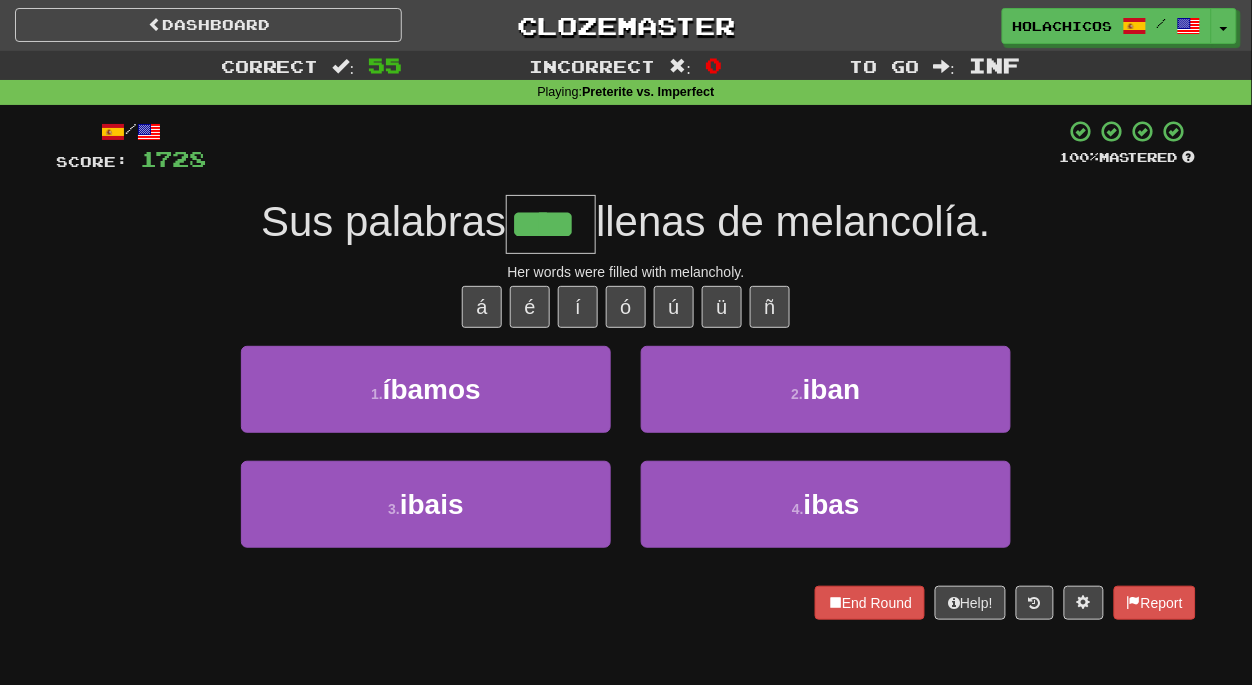 type on "****" 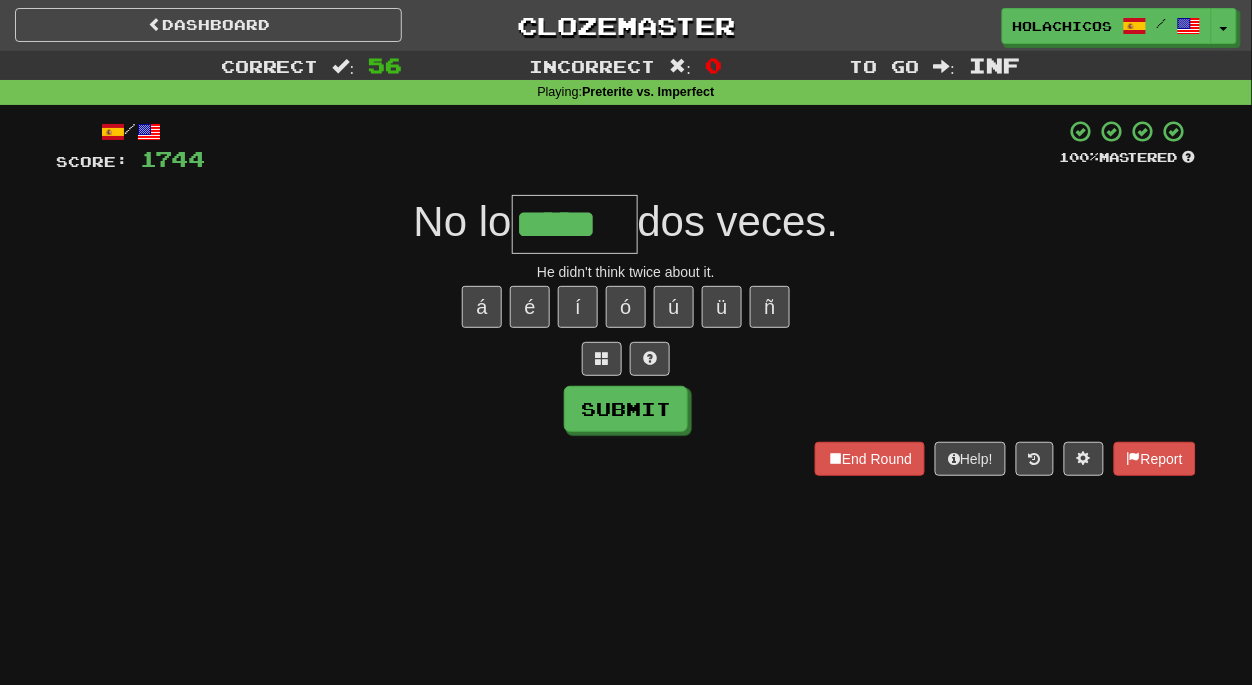type on "*****" 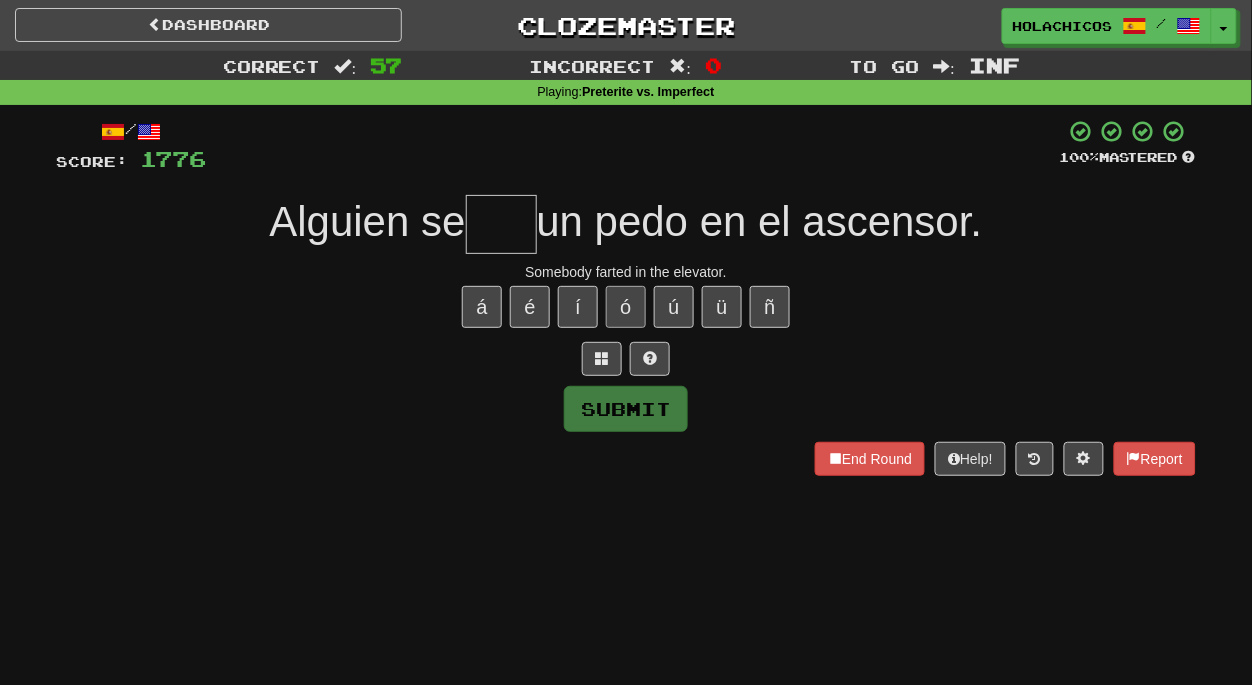 type on "*" 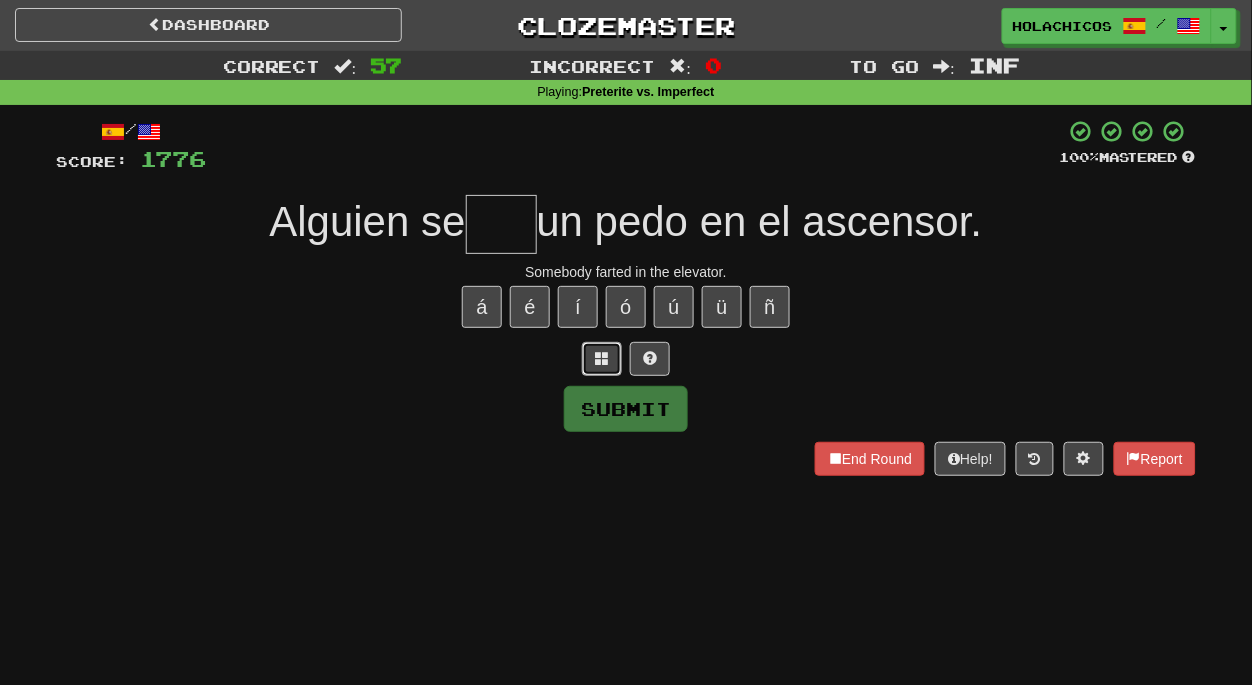click at bounding box center [602, 358] 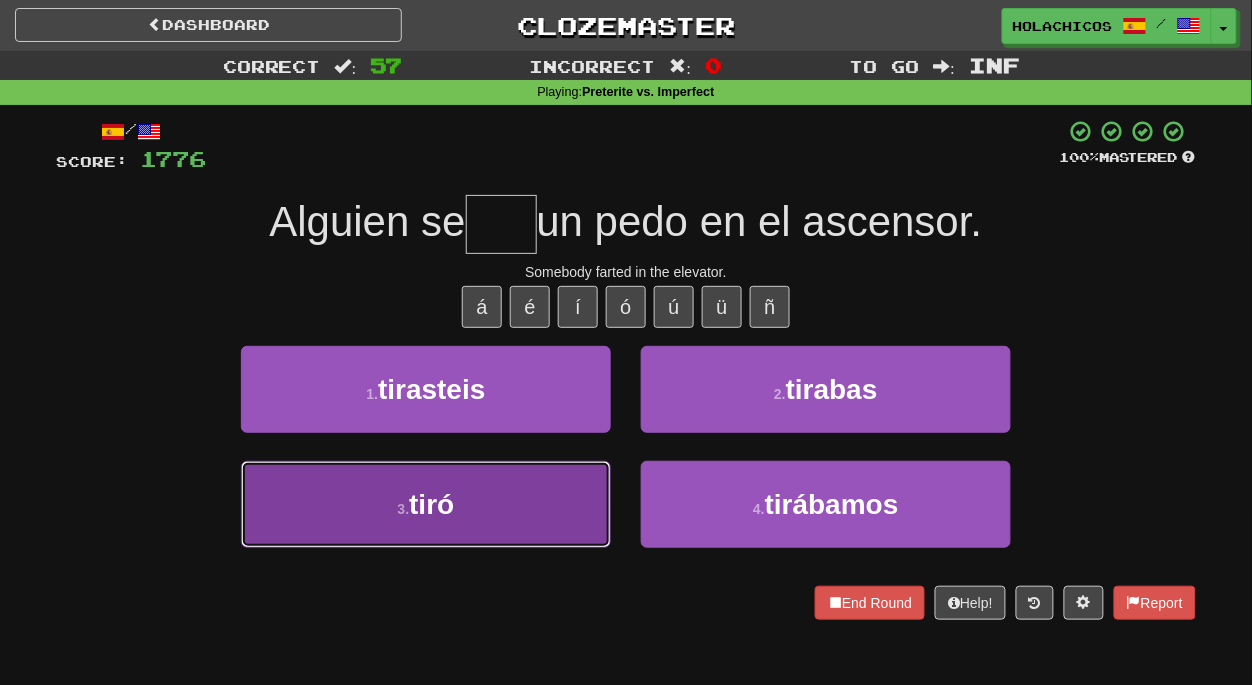 click on "3 .  tiró" at bounding box center [426, 504] 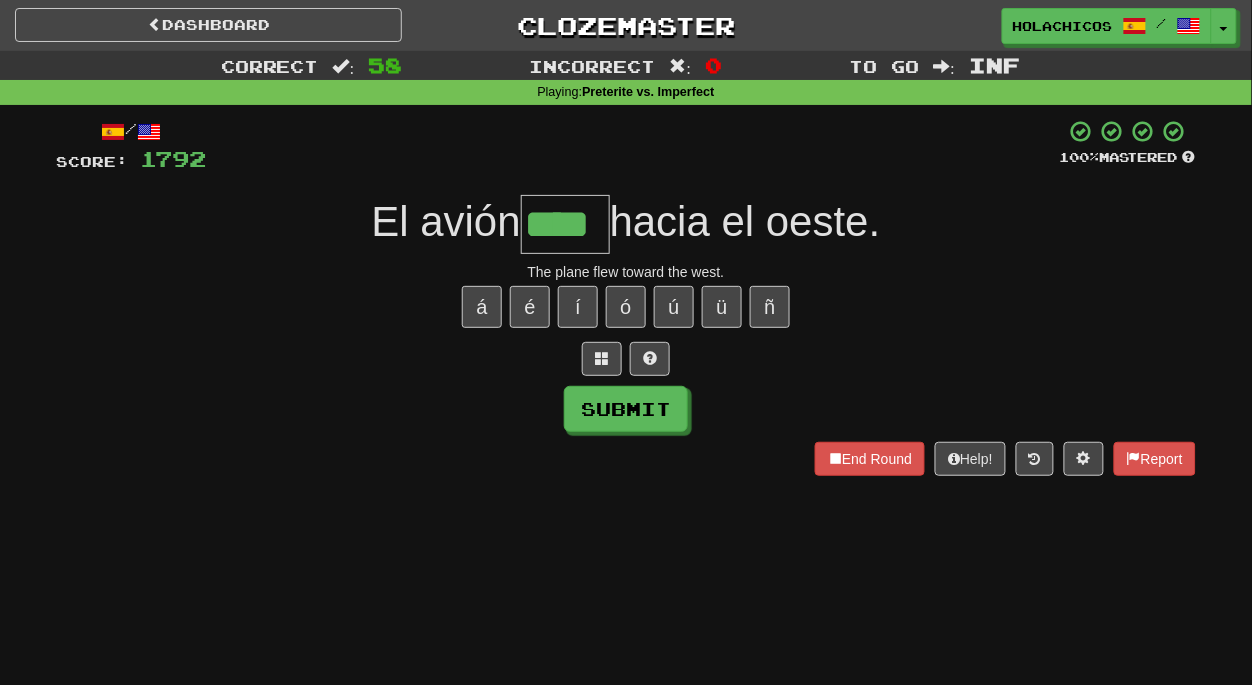 type on "****" 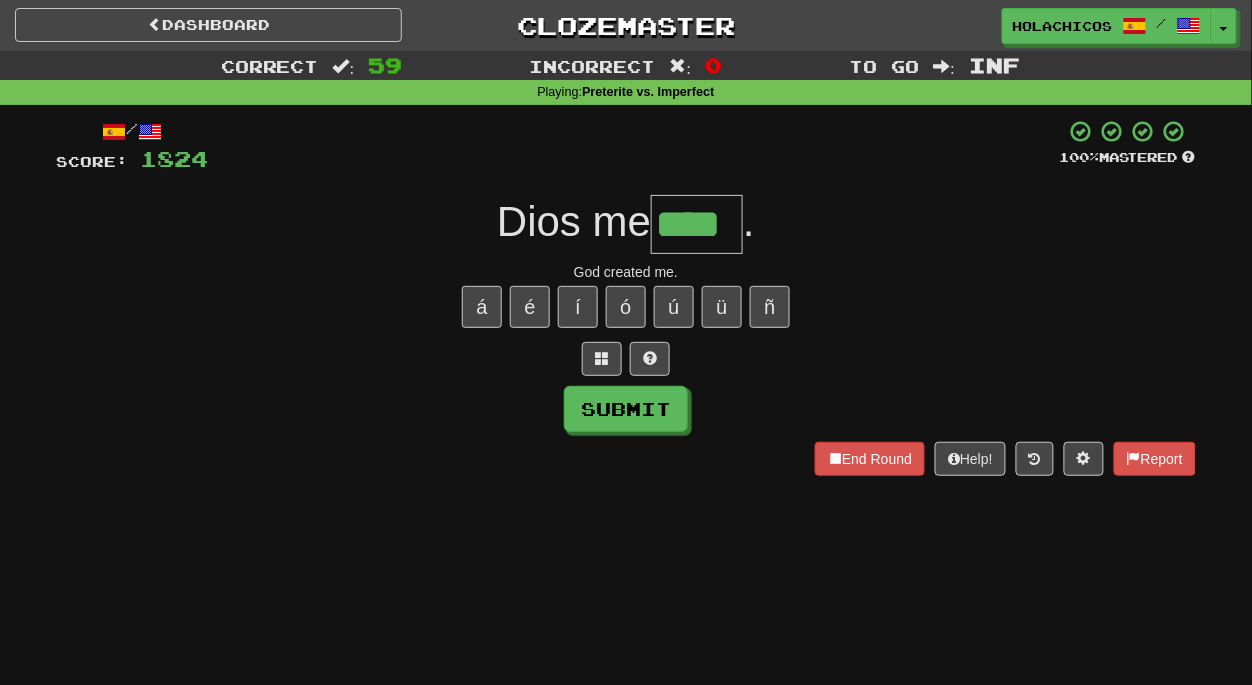 type on "****" 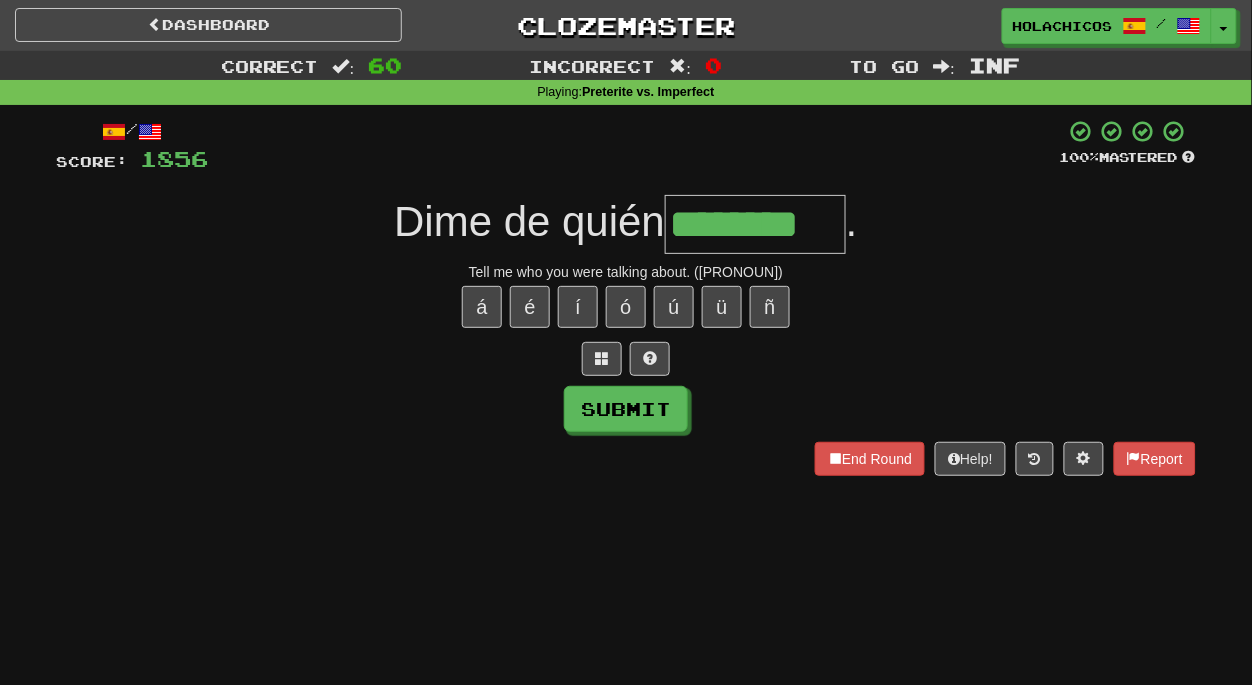 type on "********" 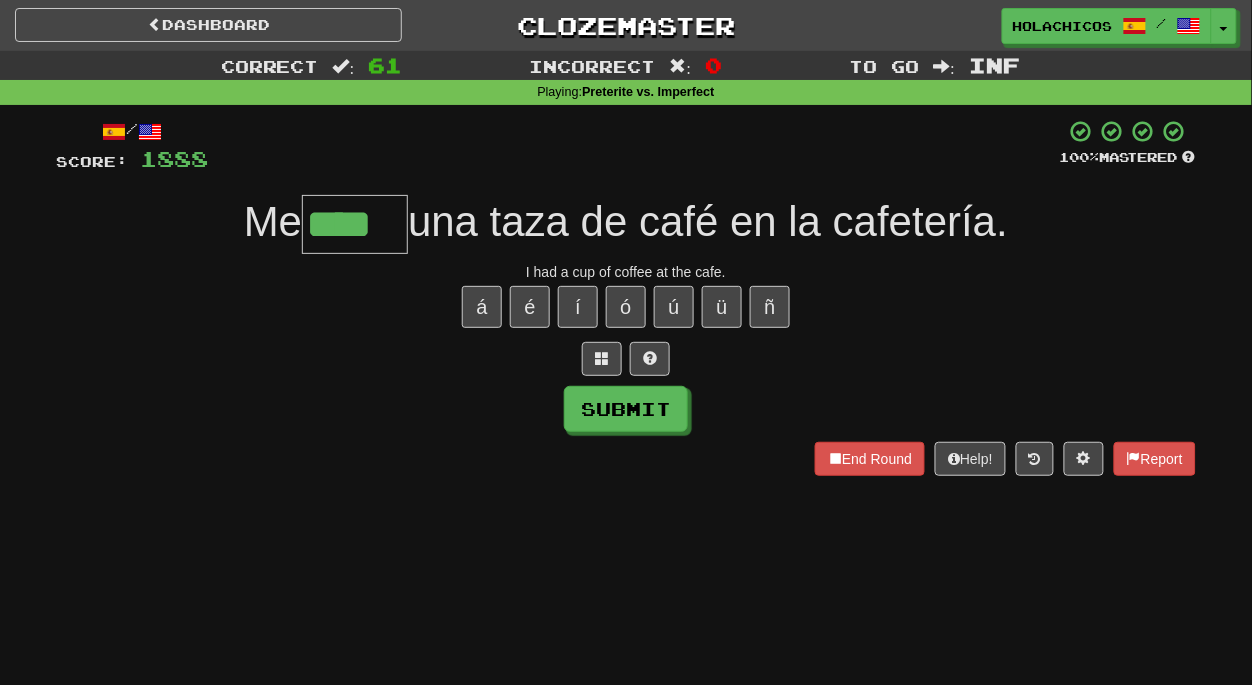 type on "****" 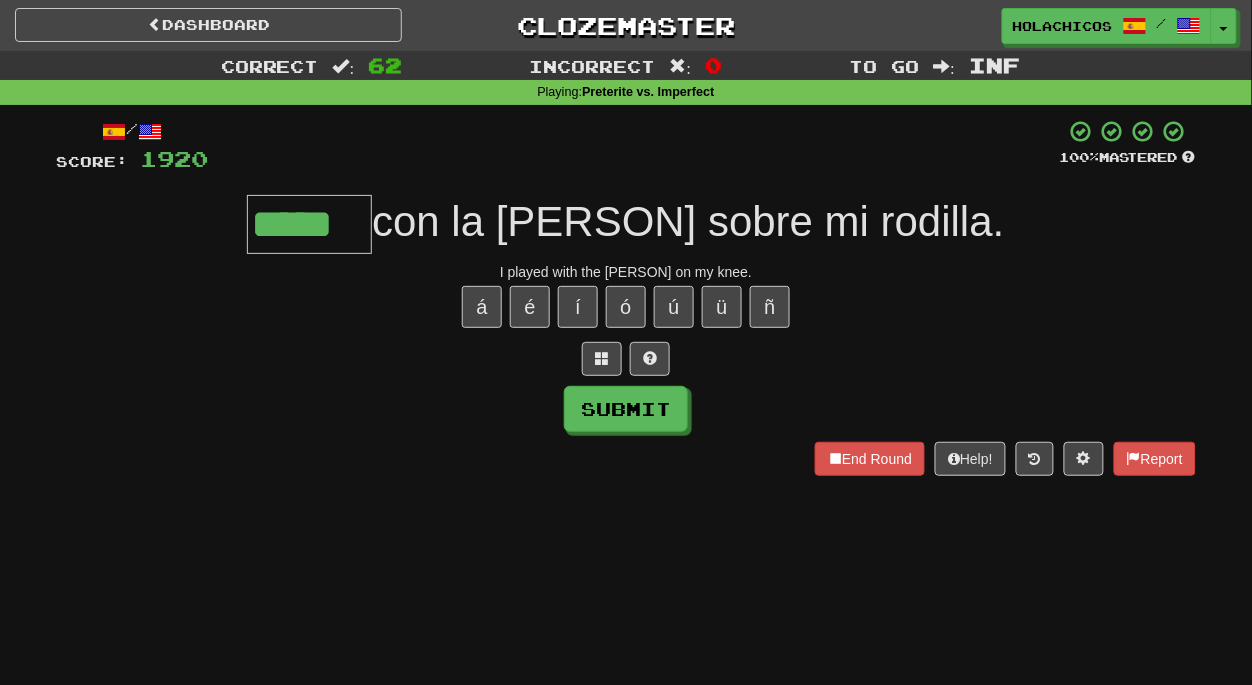 type on "*****" 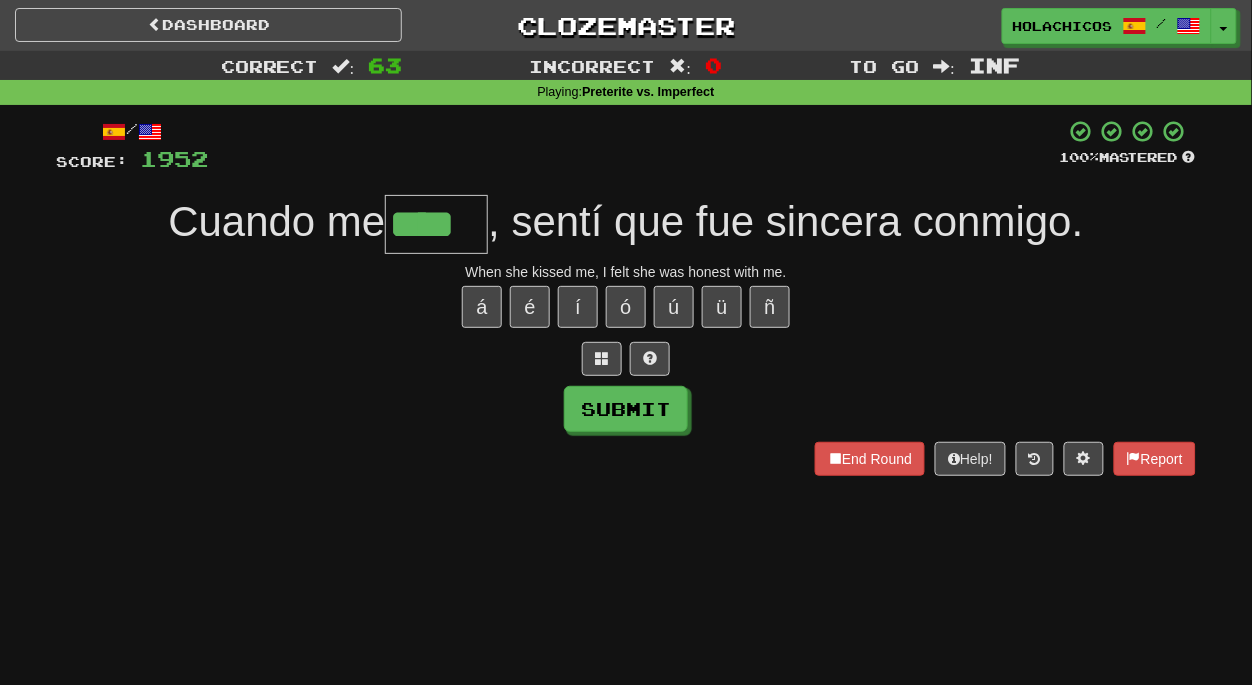 type on "****" 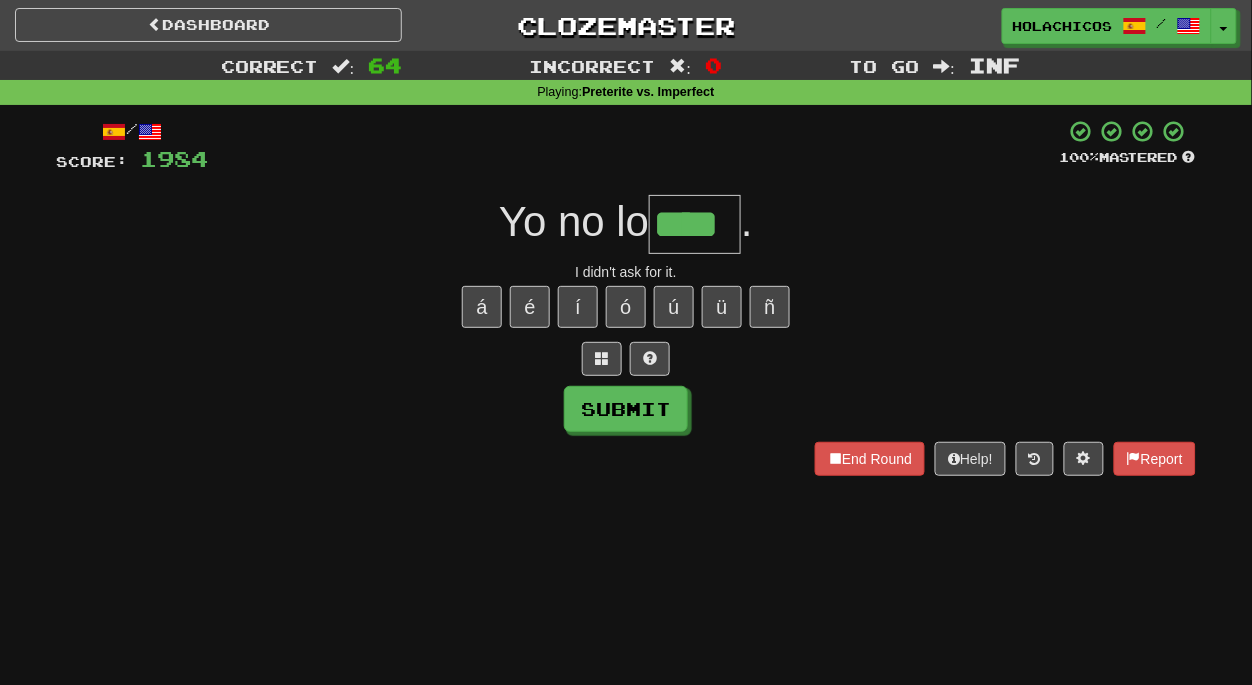 type on "****" 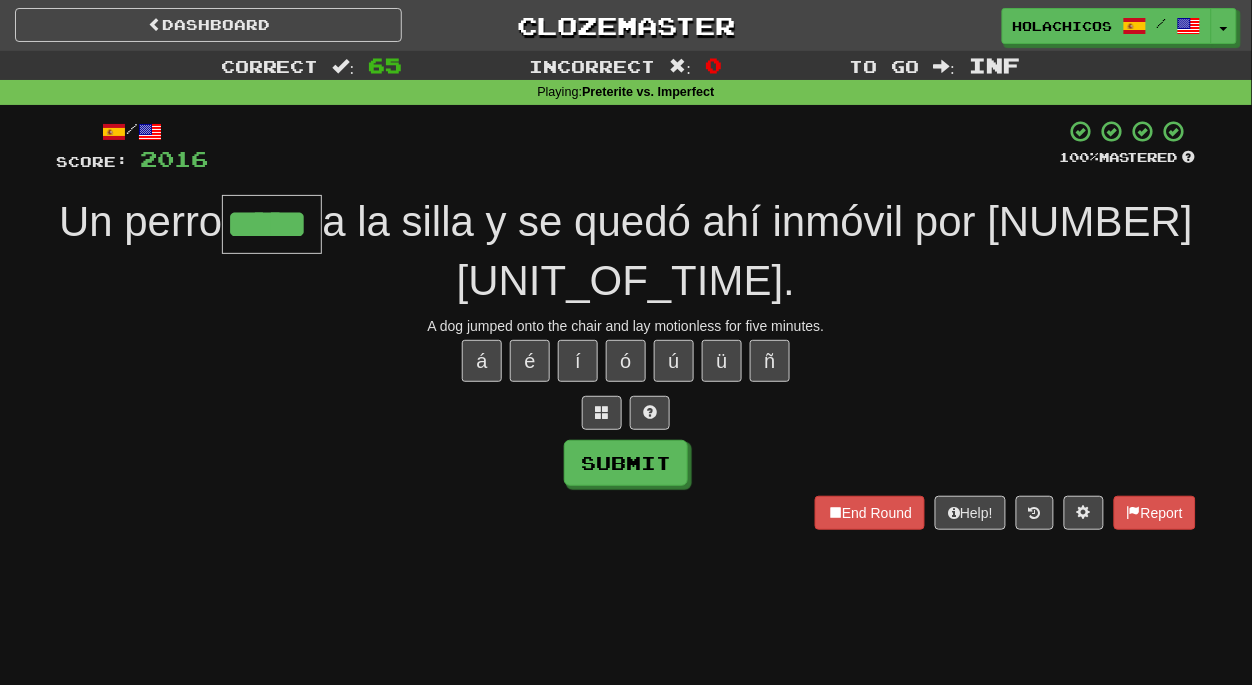type on "*****" 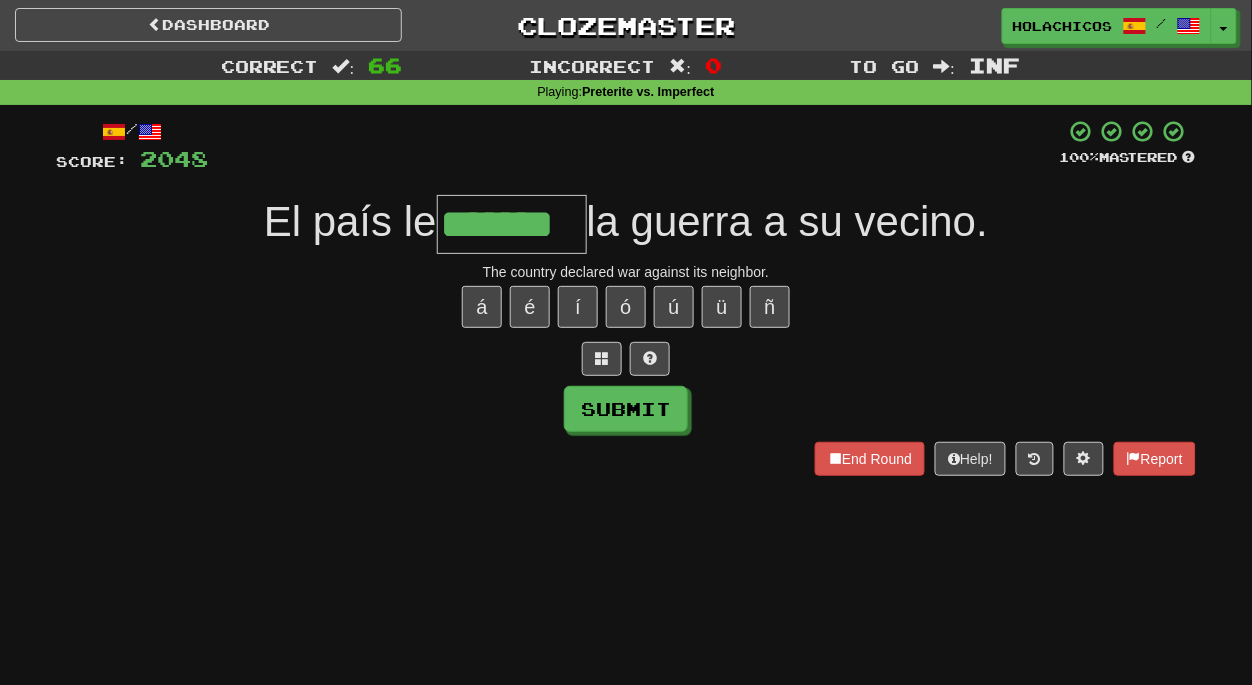 type on "*******" 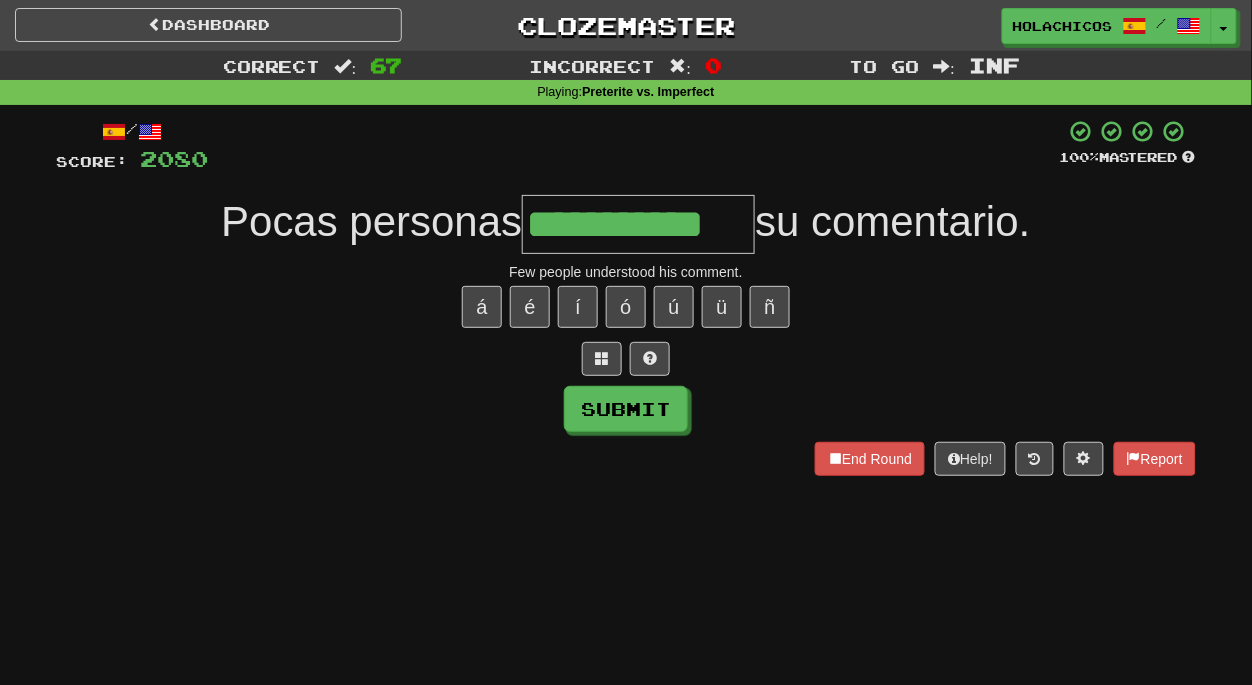 type on "**********" 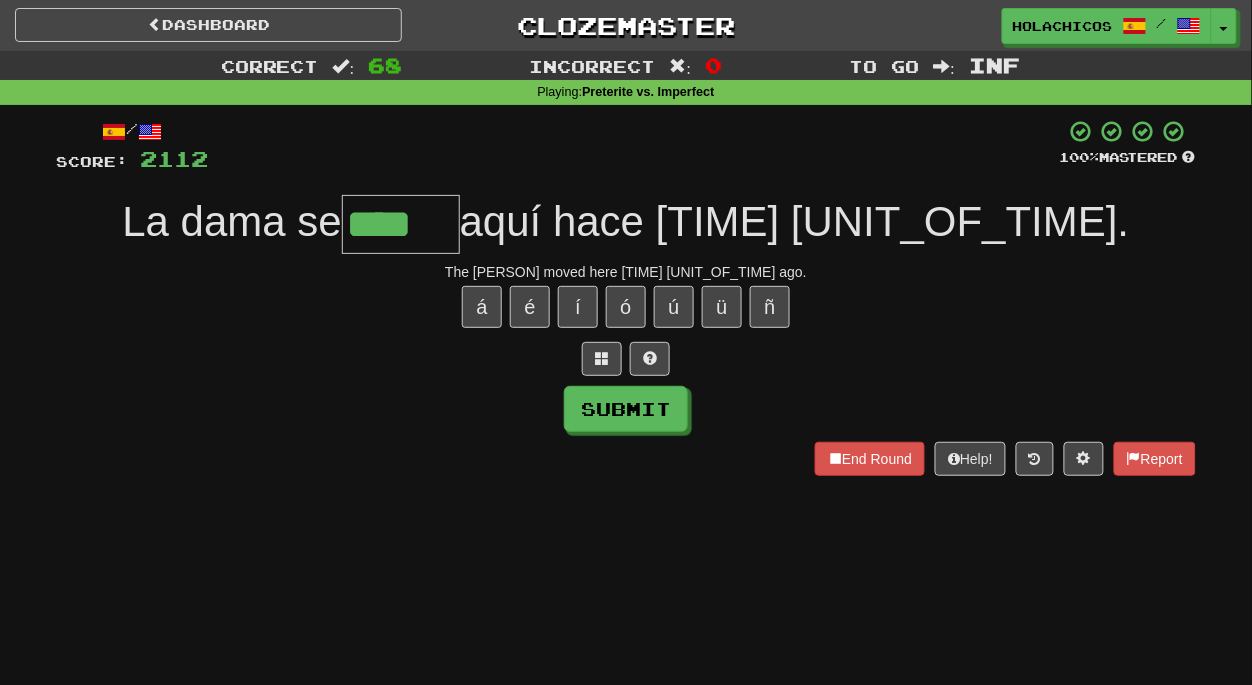 type on "****" 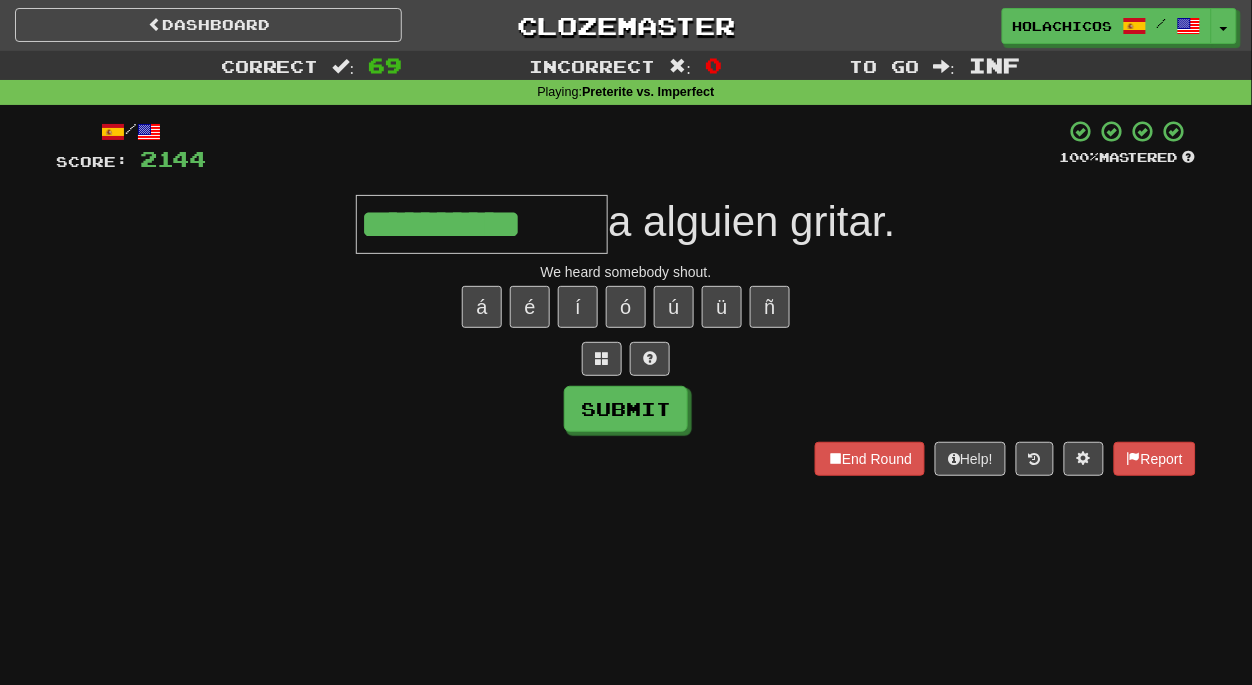 type on "**********" 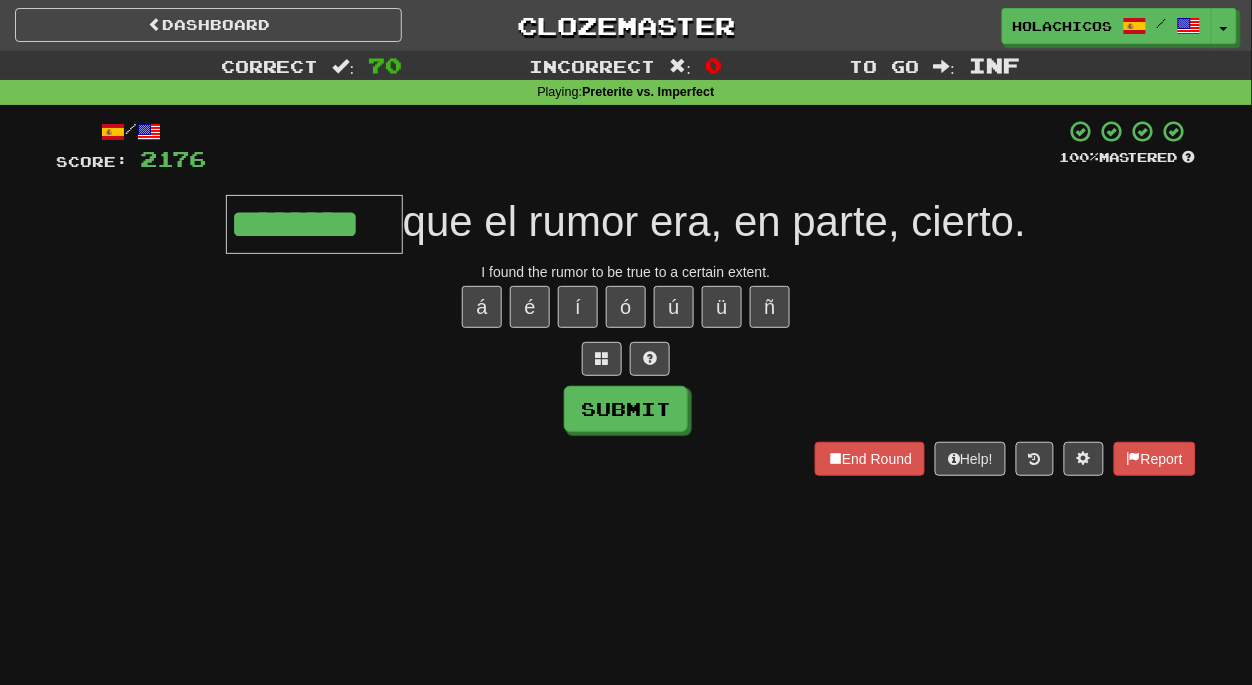 type on "********" 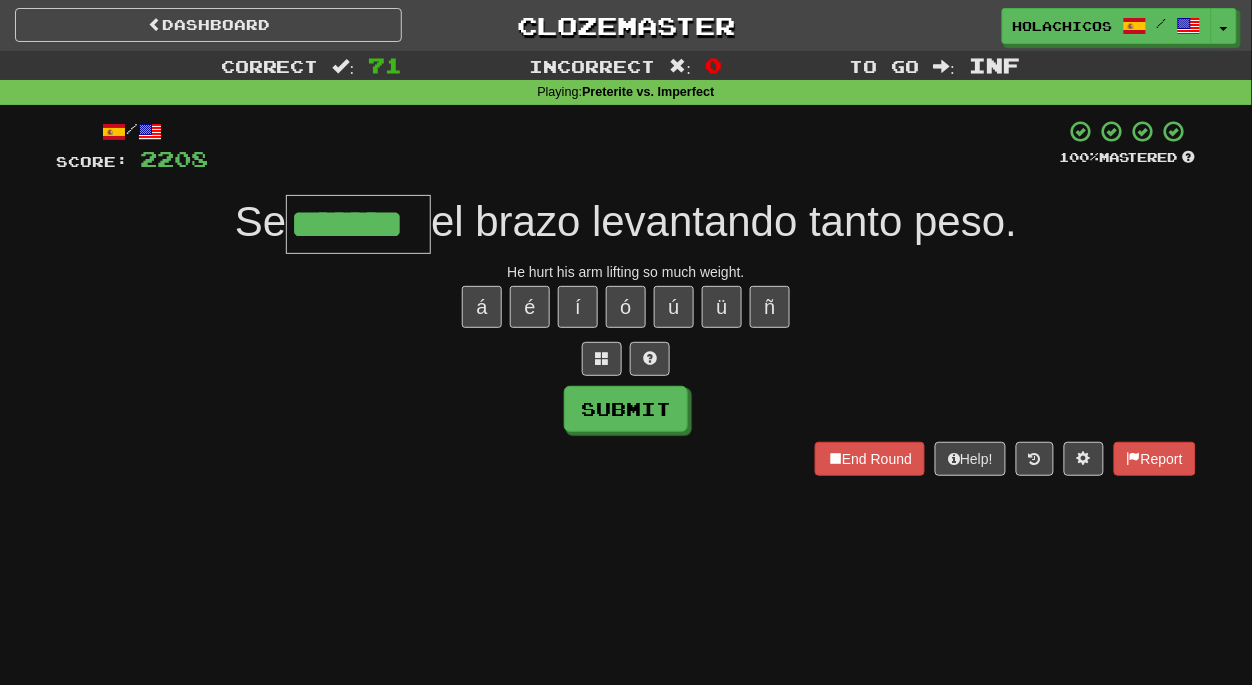 type on "*******" 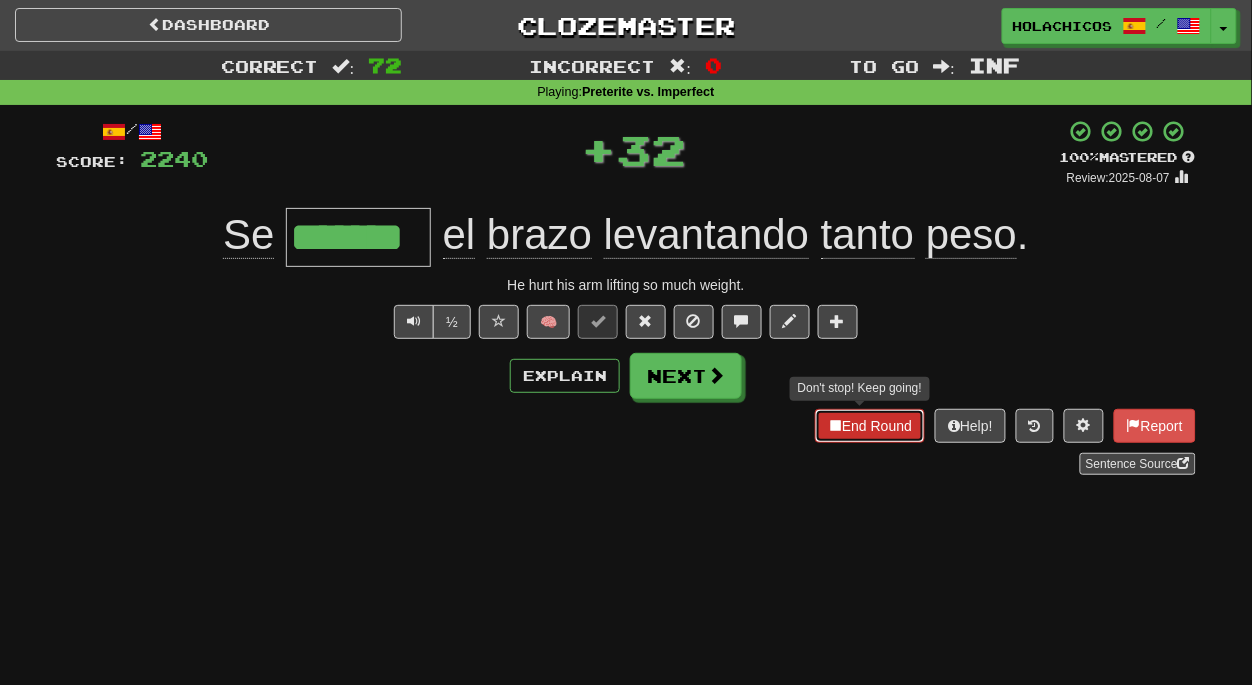 click on "End Round" at bounding box center (870, 426) 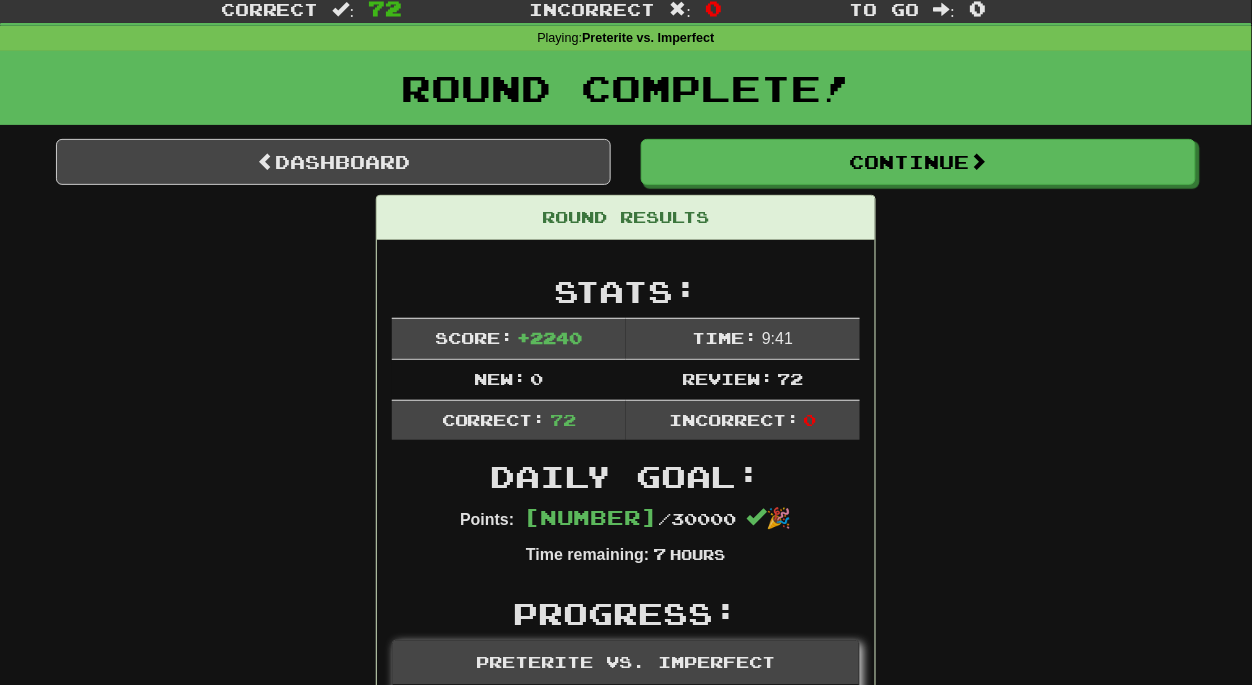 scroll, scrollTop: 40, scrollLeft: 0, axis: vertical 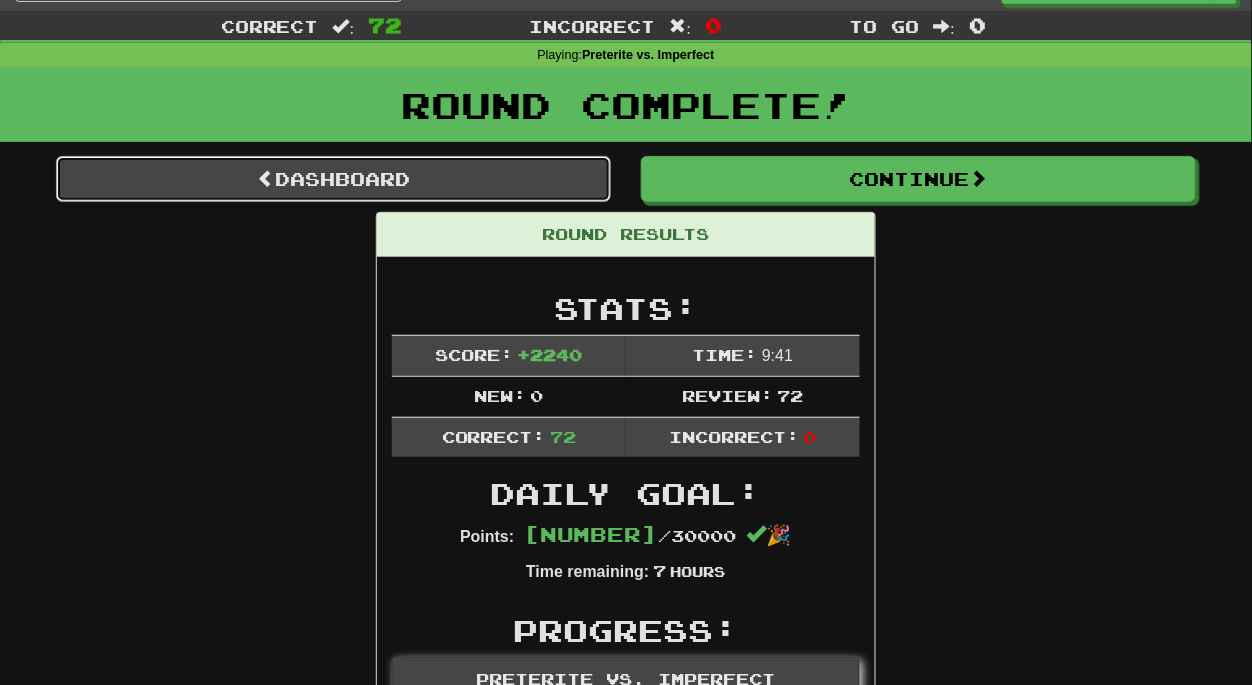 click on "Dashboard" at bounding box center (333, 179) 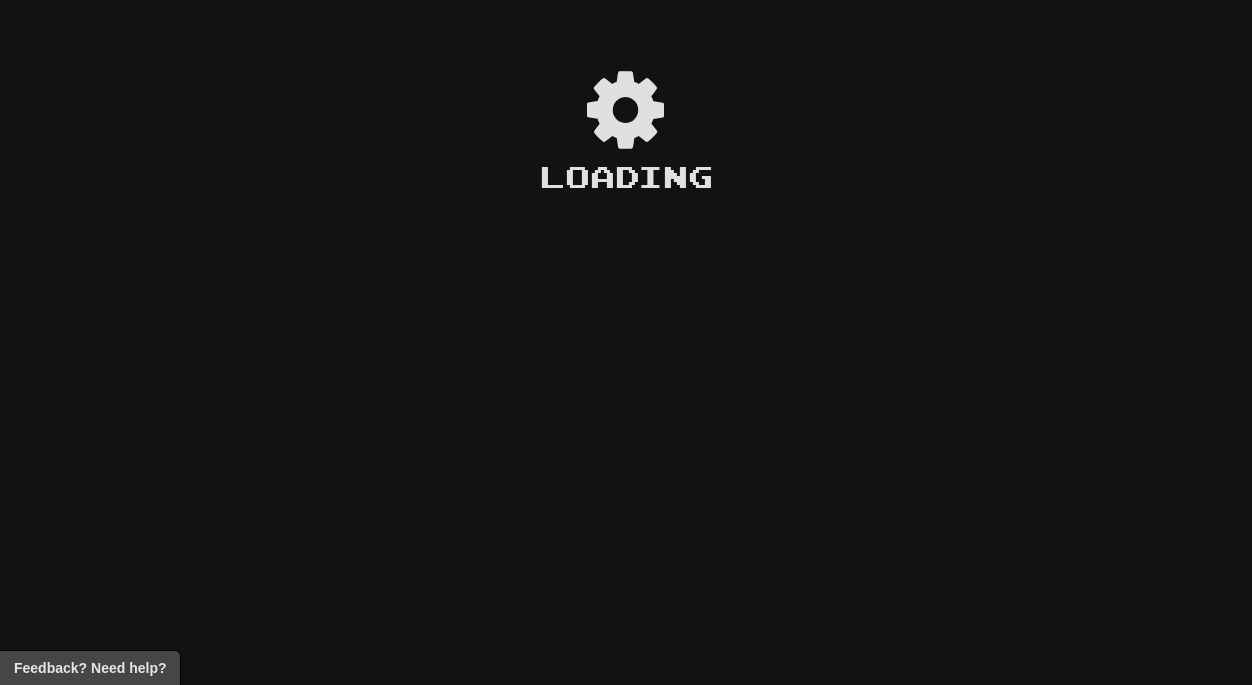 scroll, scrollTop: 0, scrollLeft: 0, axis: both 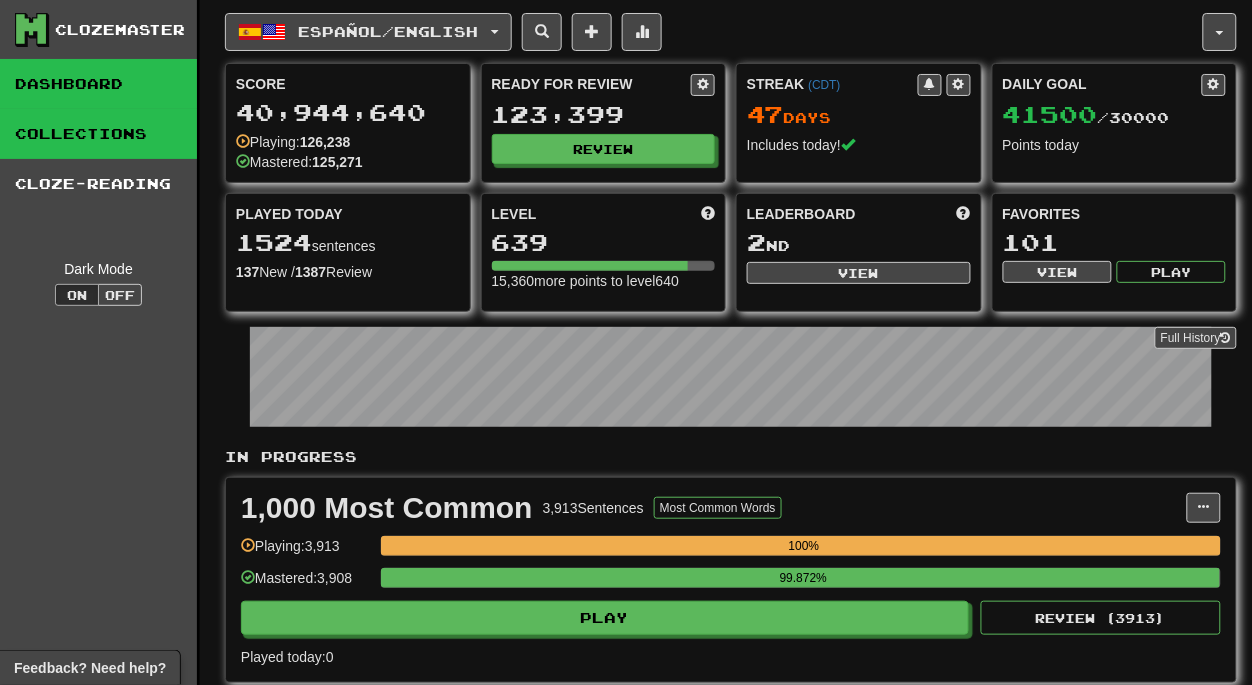 click on "Collections" at bounding box center [98, 134] 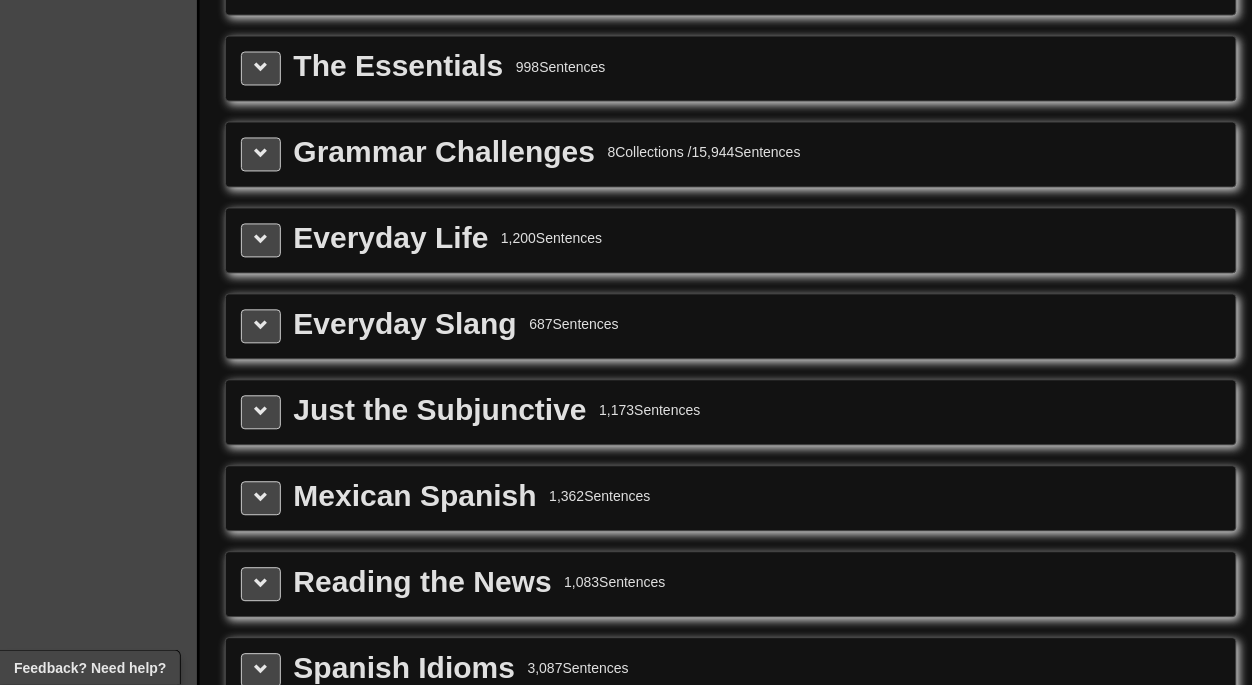 scroll, scrollTop: 2501, scrollLeft: 0, axis: vertical 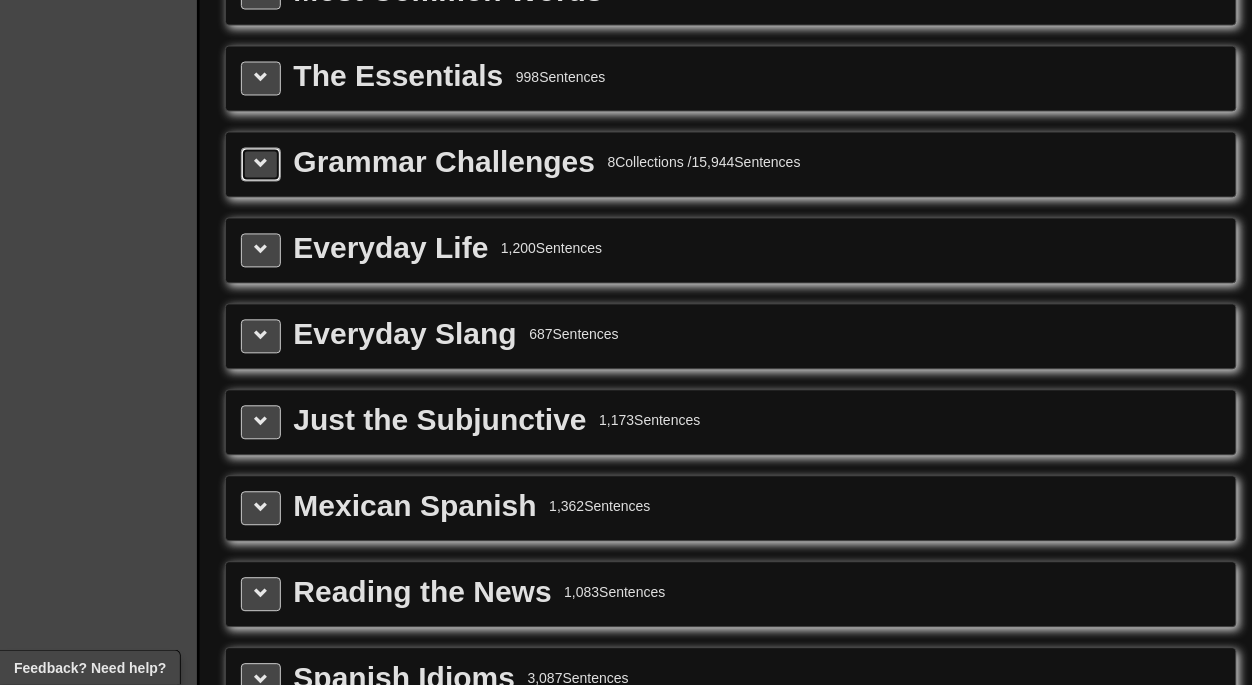click at bounding box center [261, 164] 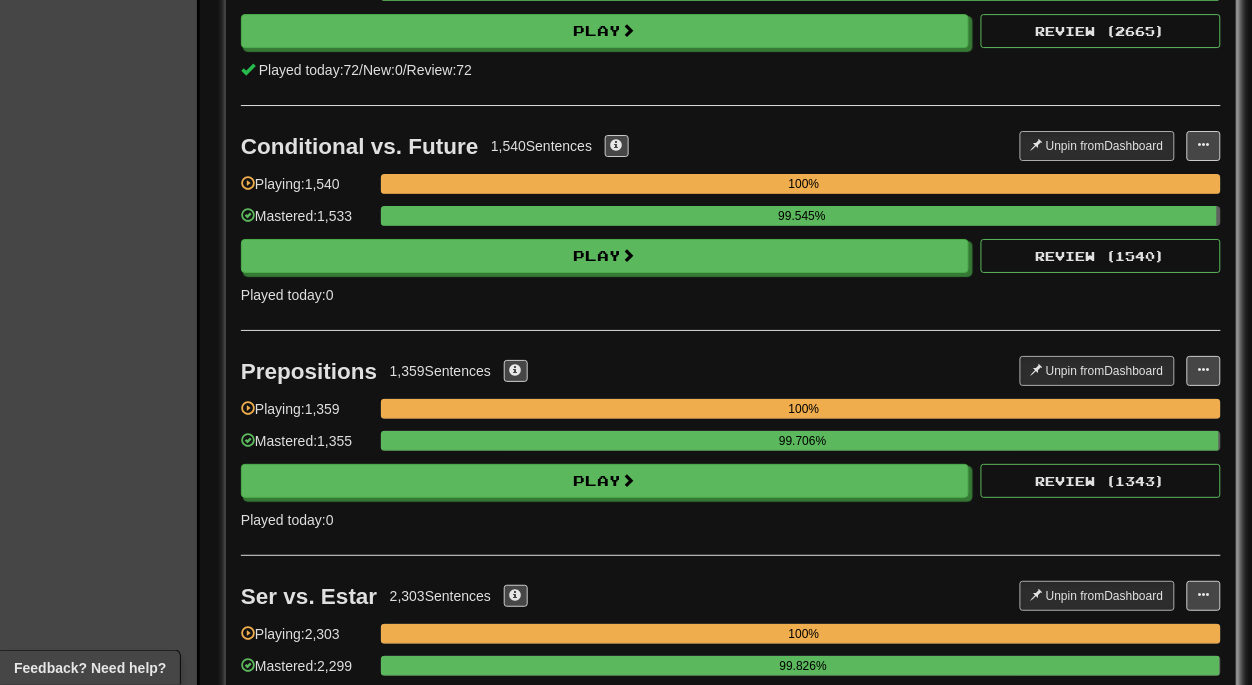 scroll, scrollTop: 3287, scrollLeft: 0, axis: vertical 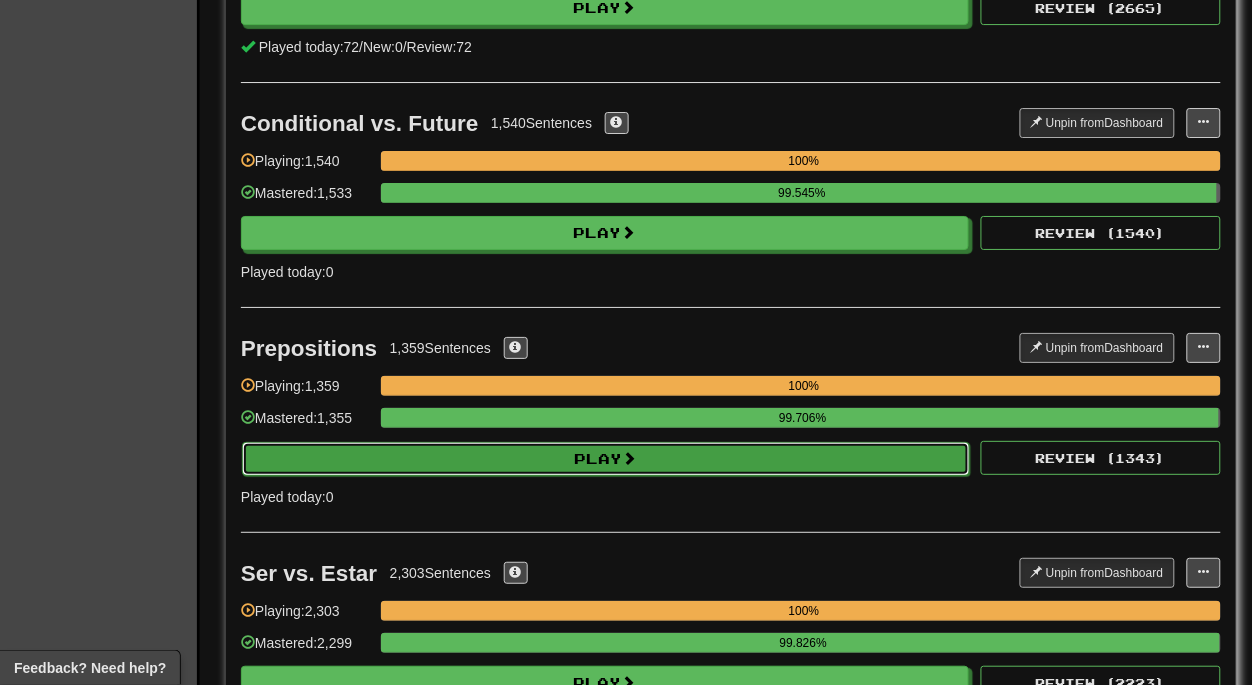 click on "Play" at bounding box center [606, 459] 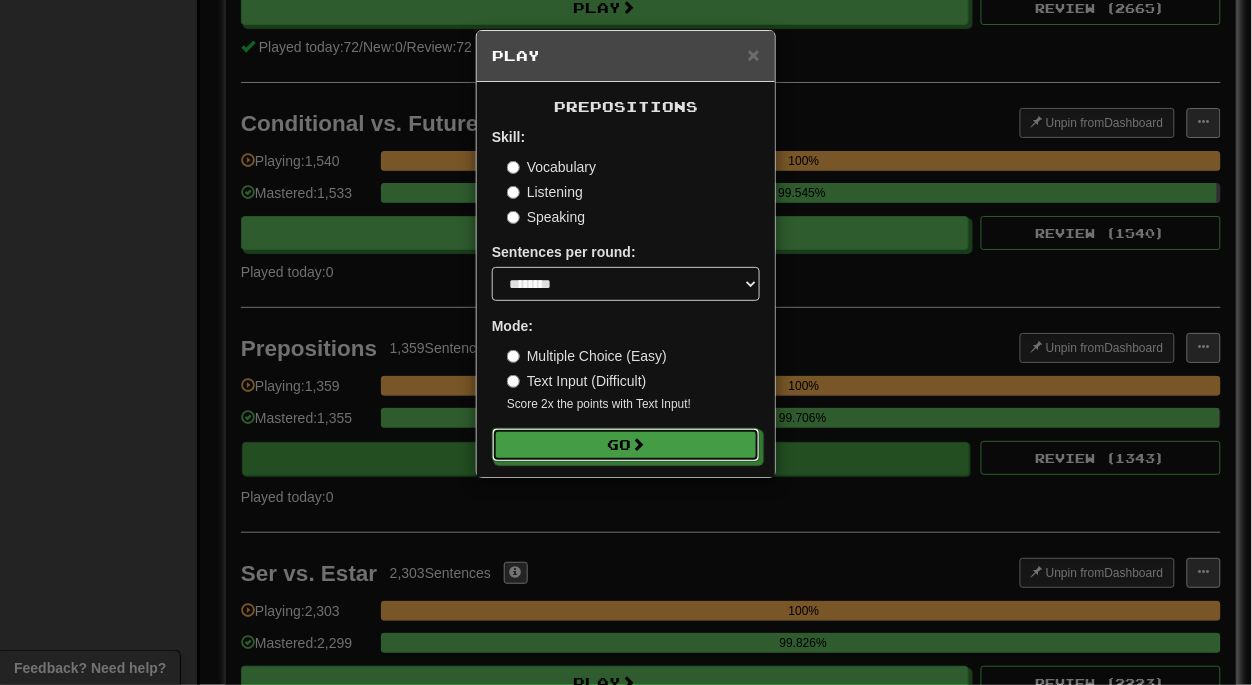 click on "Go" at bounding box center (626, 445) 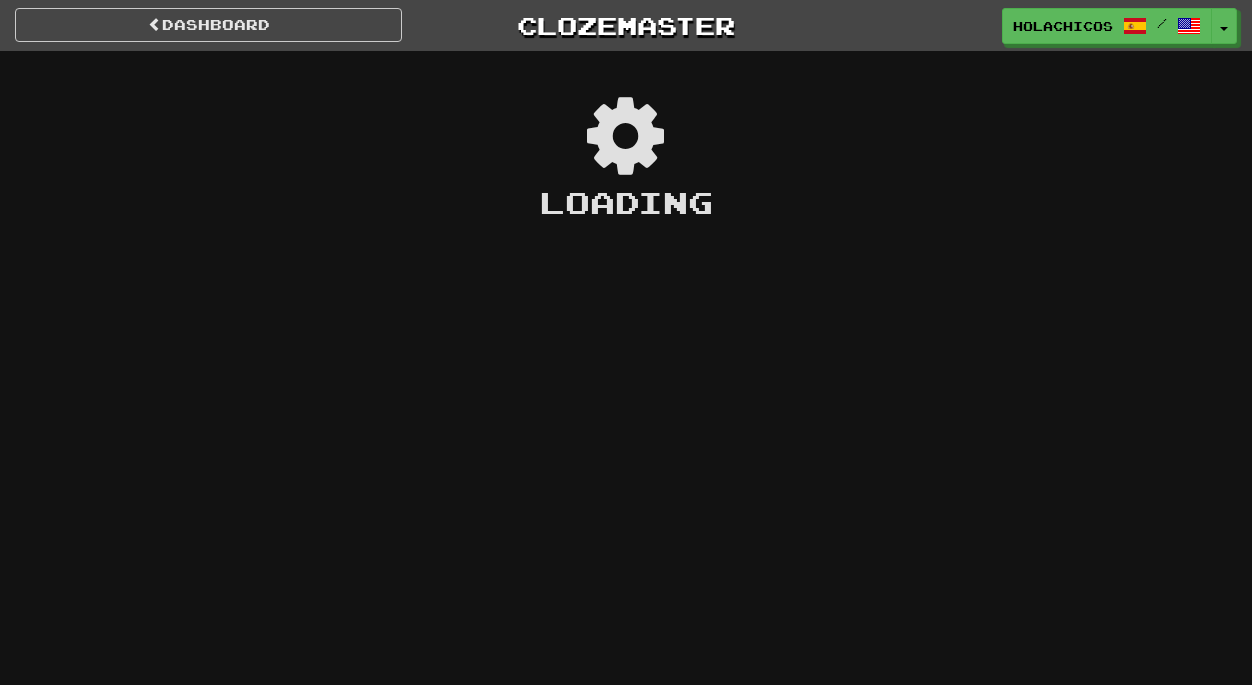 scroll, scrollTop: 0, scrollLeft: 0, axis: both 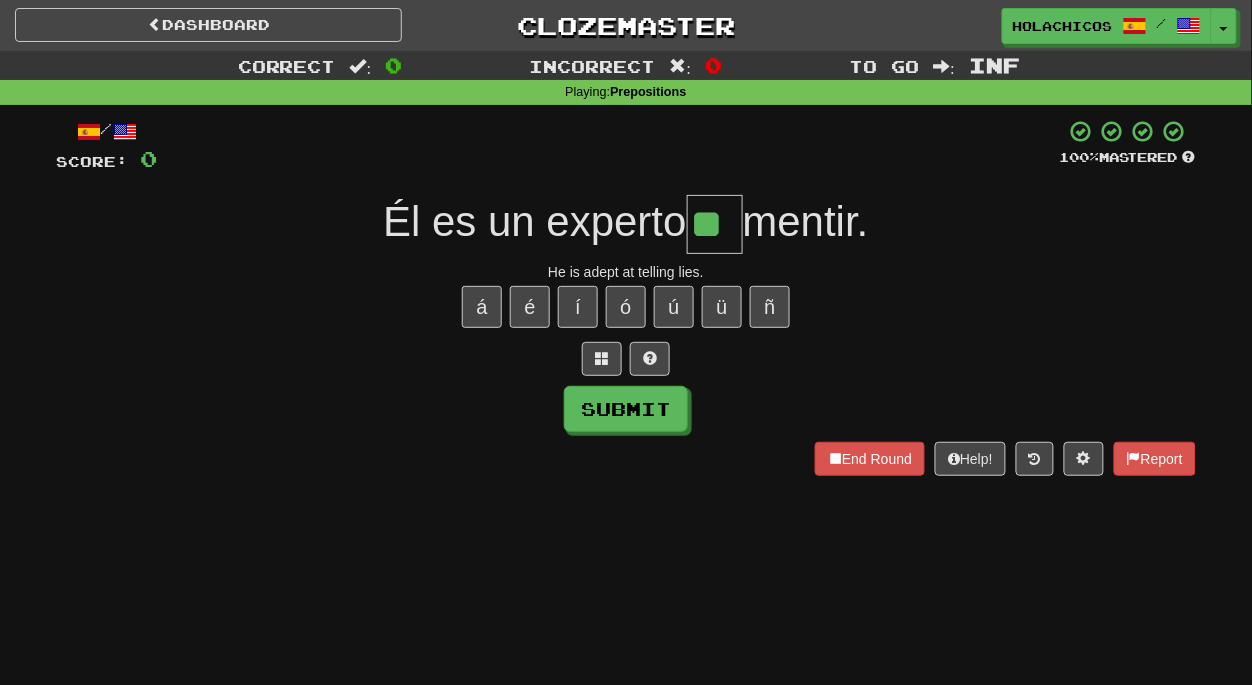 type on "**" 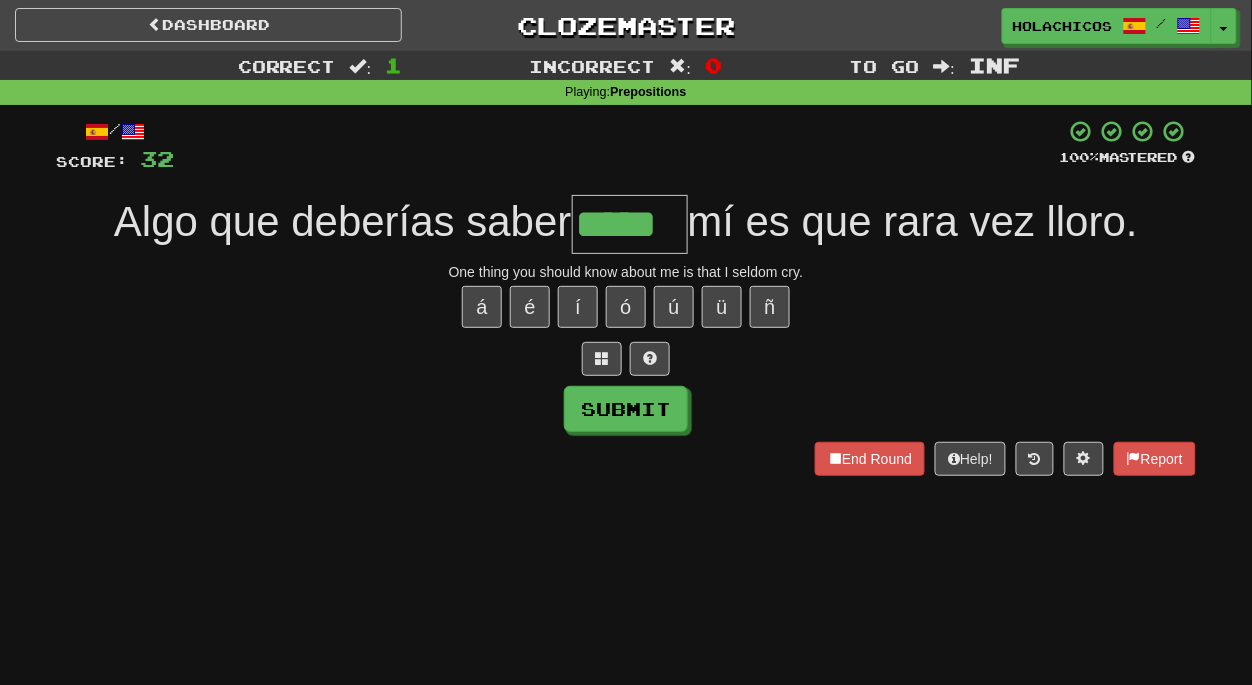 type on "*****" 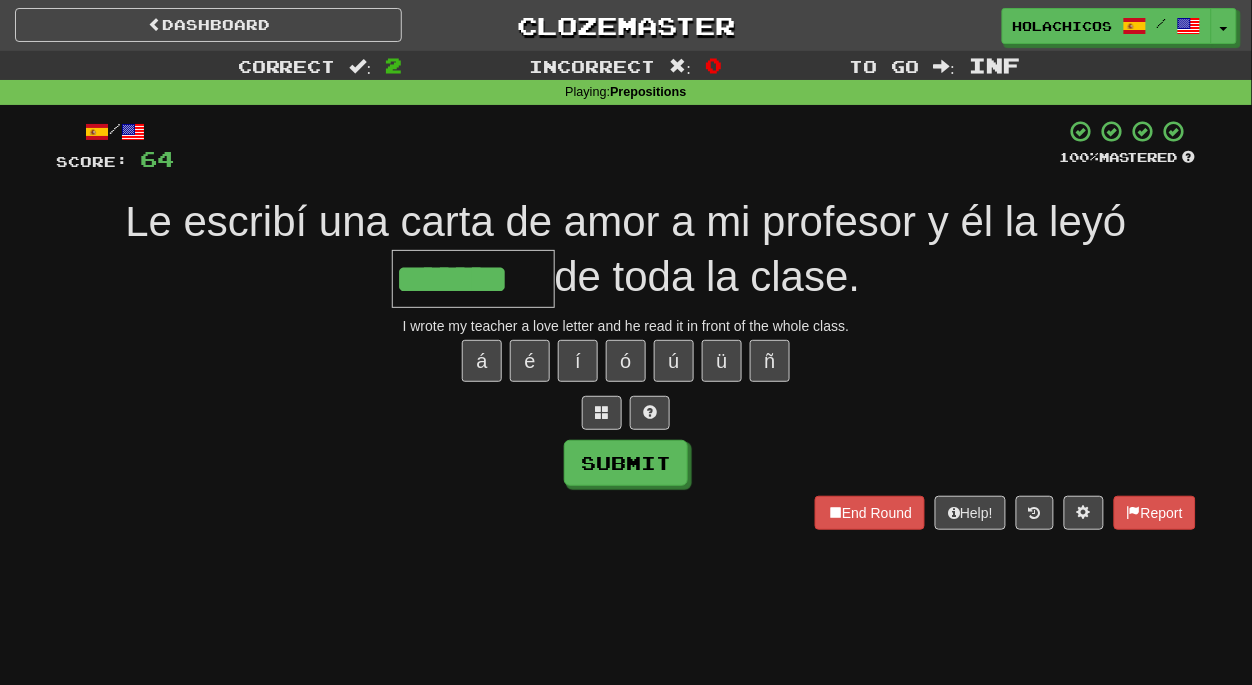 type on "********" 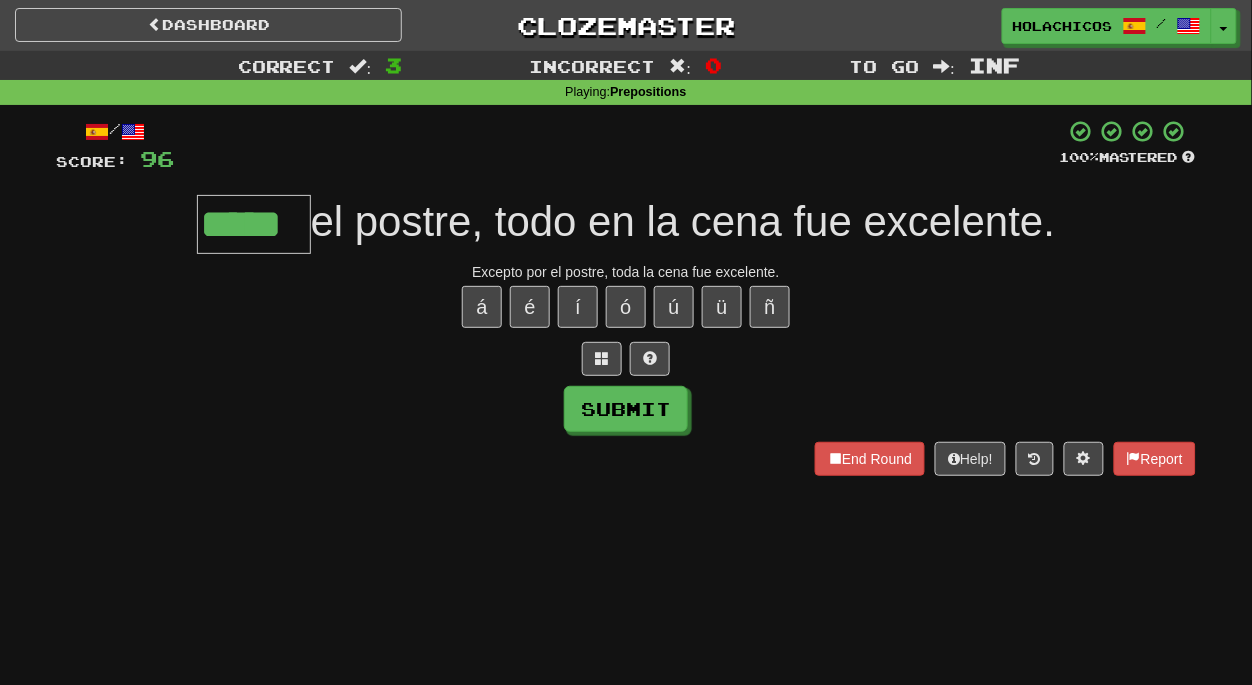 type on "*****" 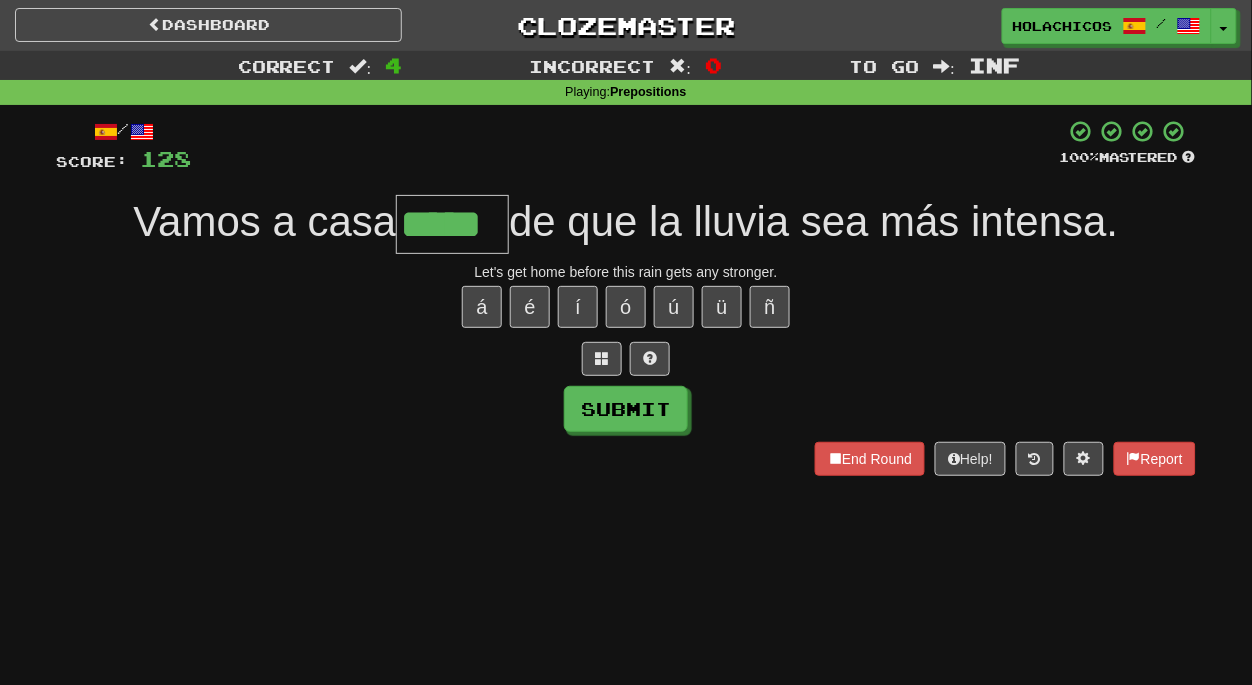 type on "*****" 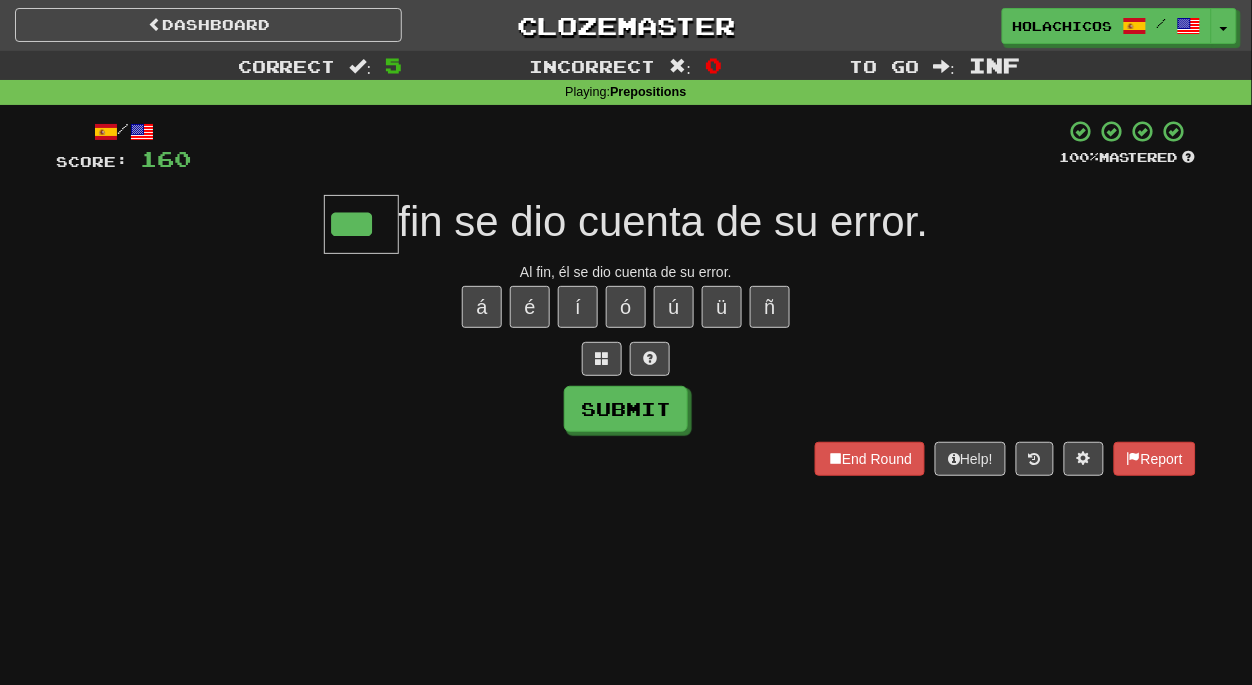 type on "***" 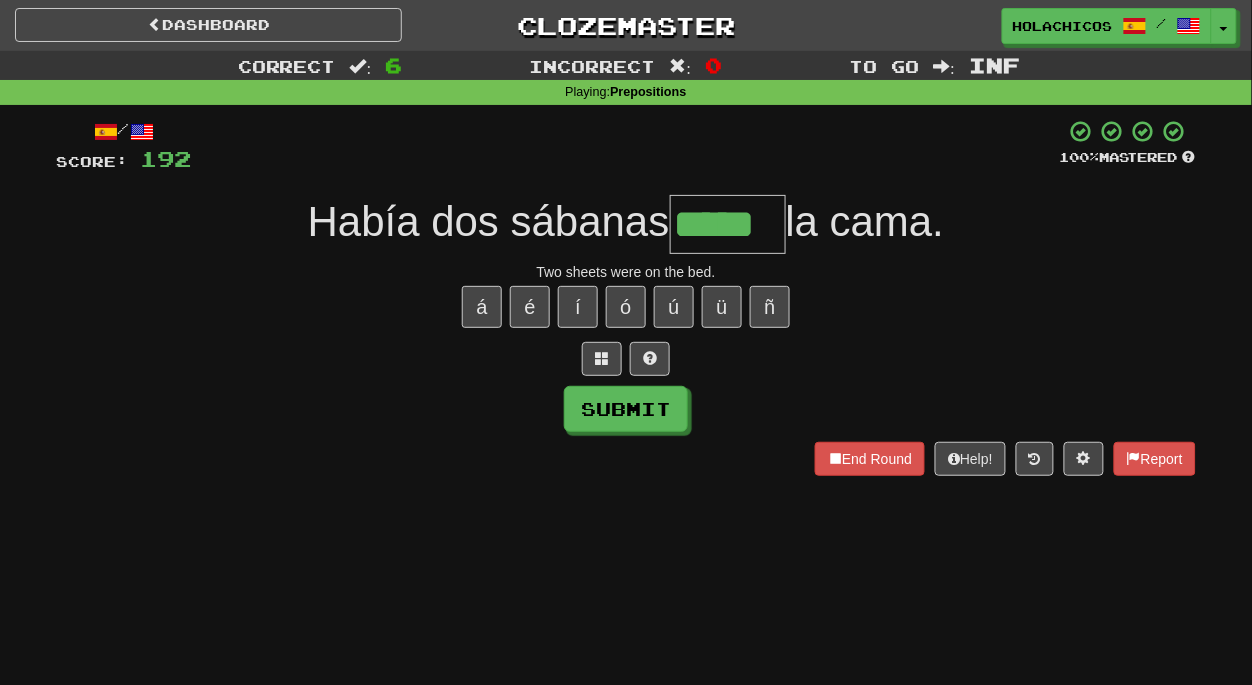 type on "*****" 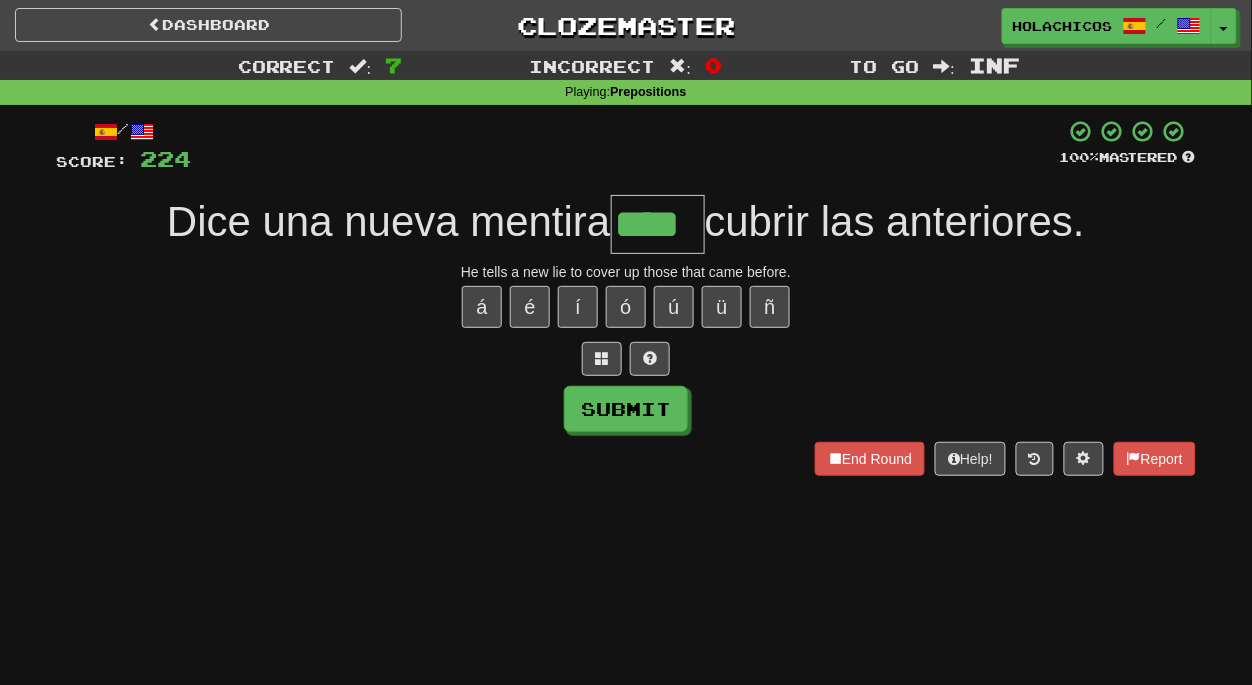 type on "****" 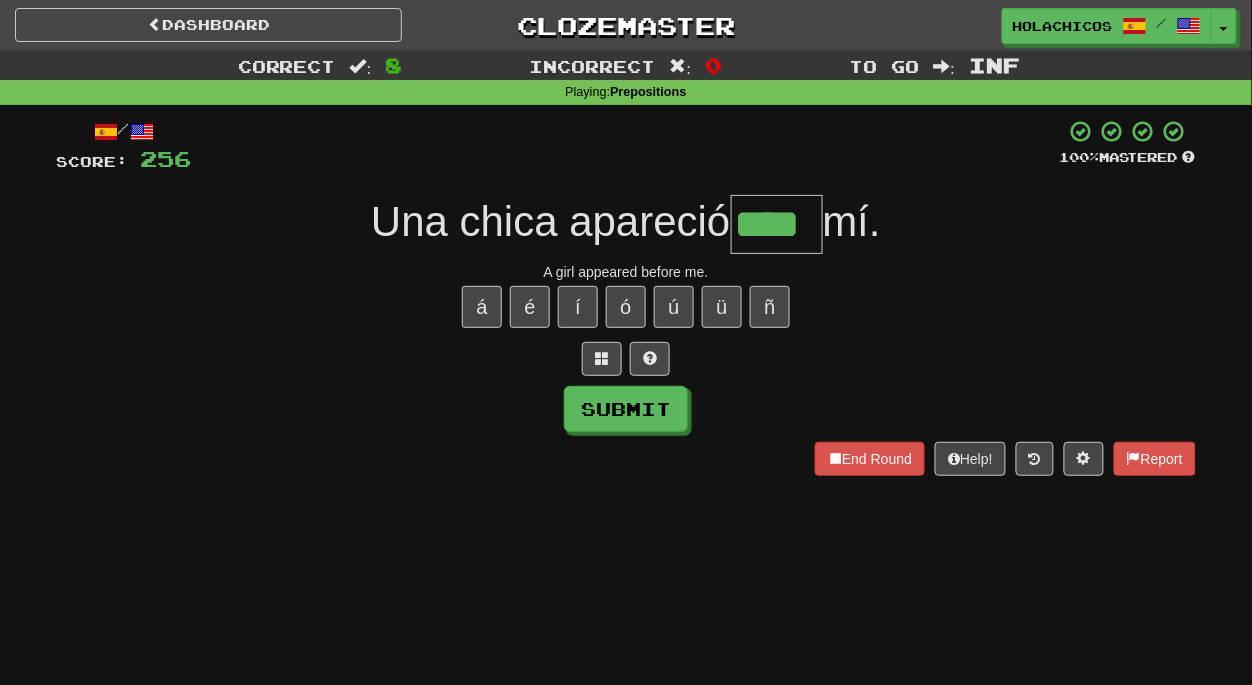 type on "****" 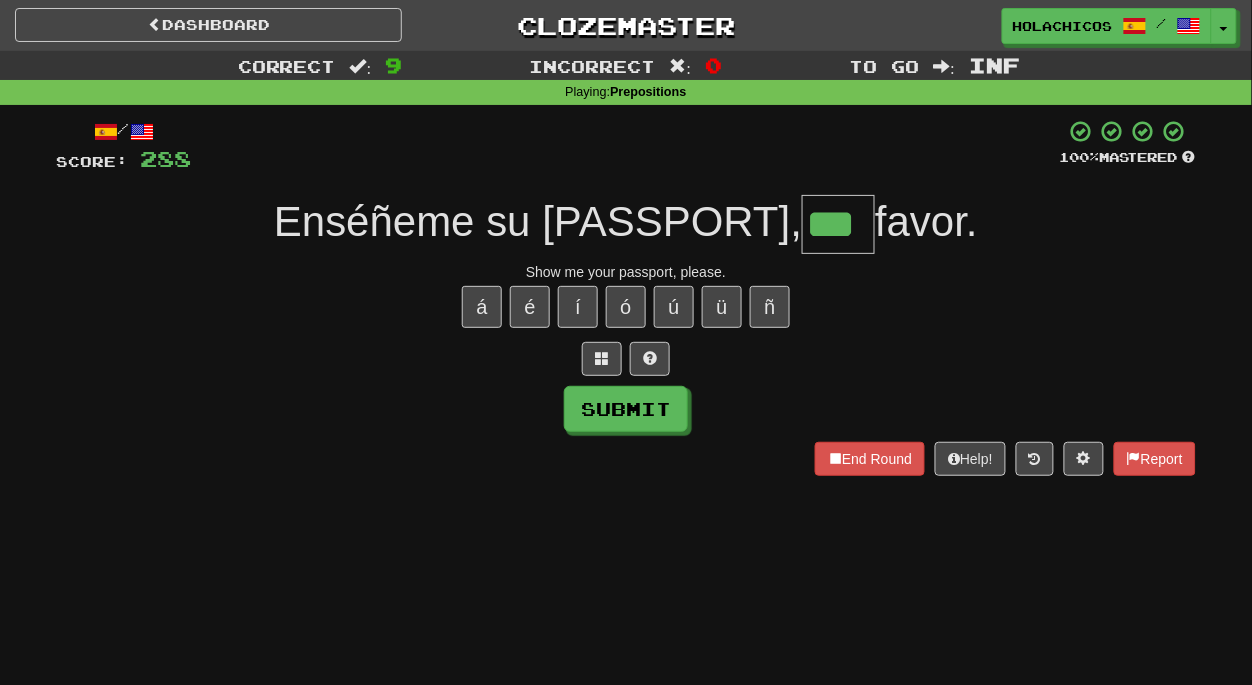 type on "***" 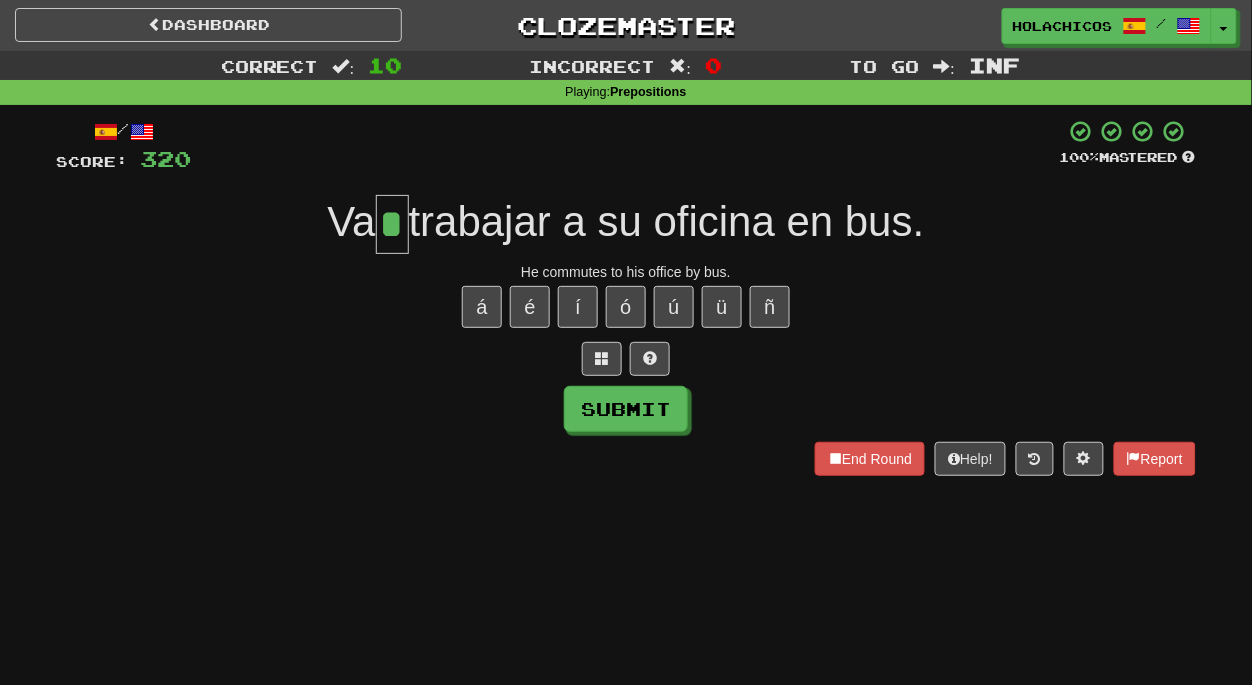 type on "*" 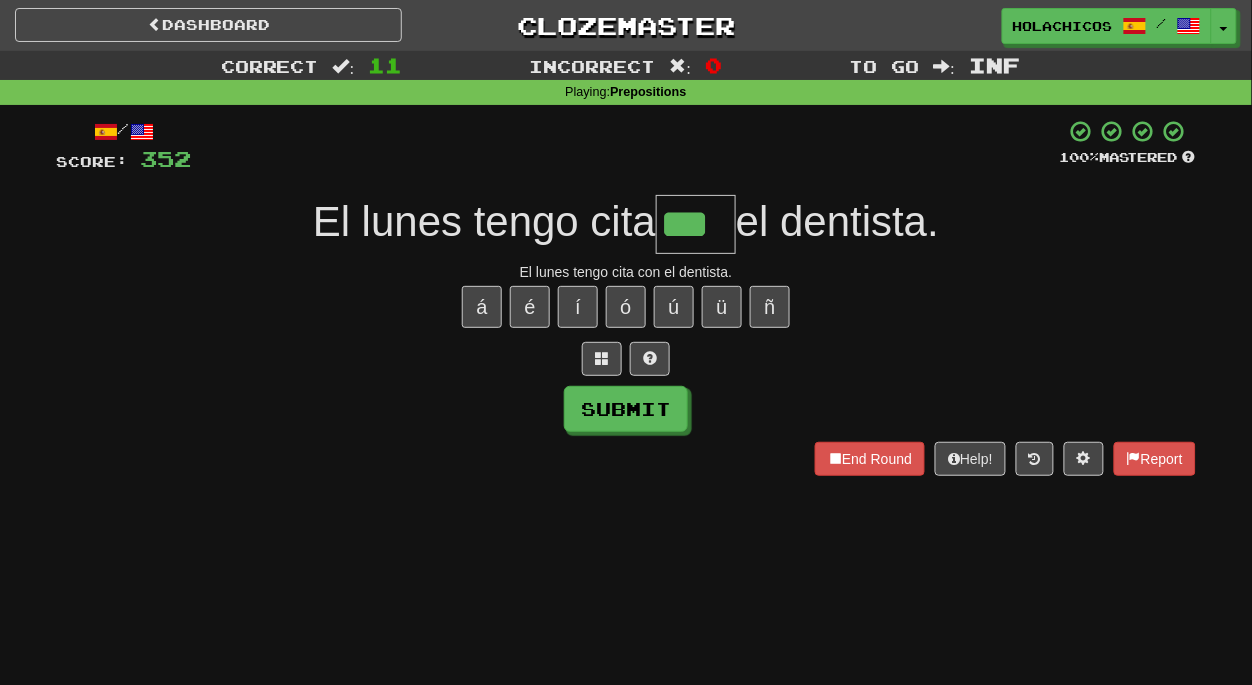 type on "***" 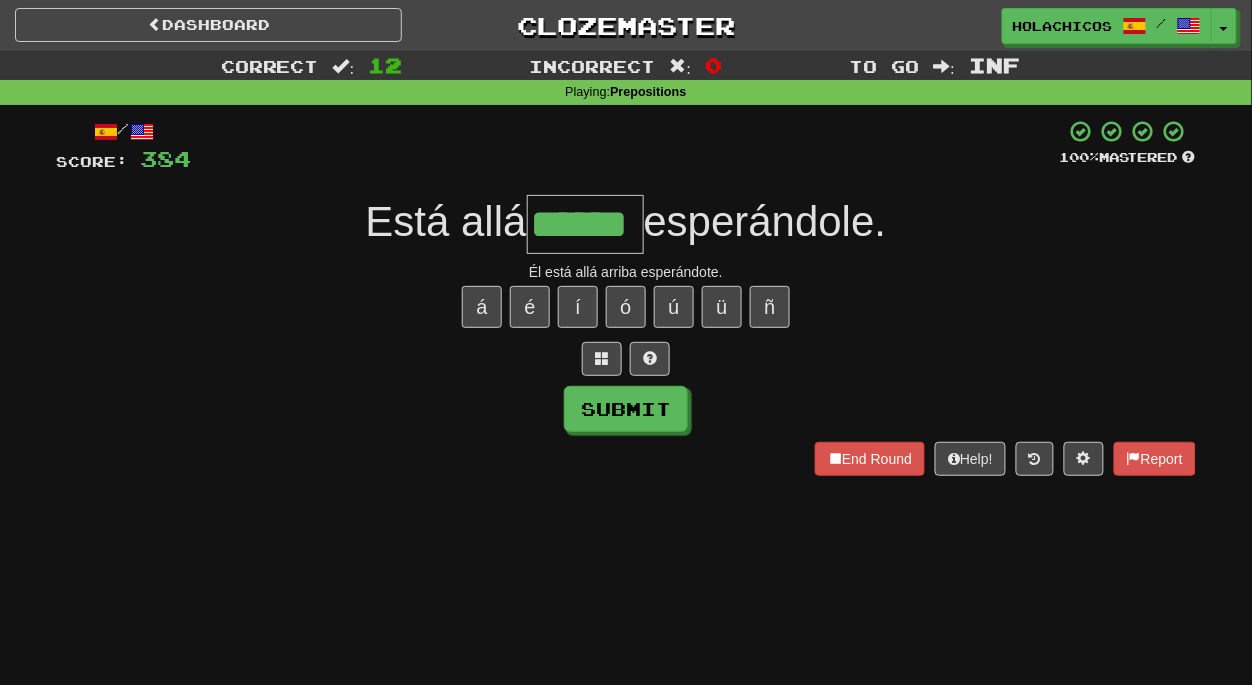 type on "******" 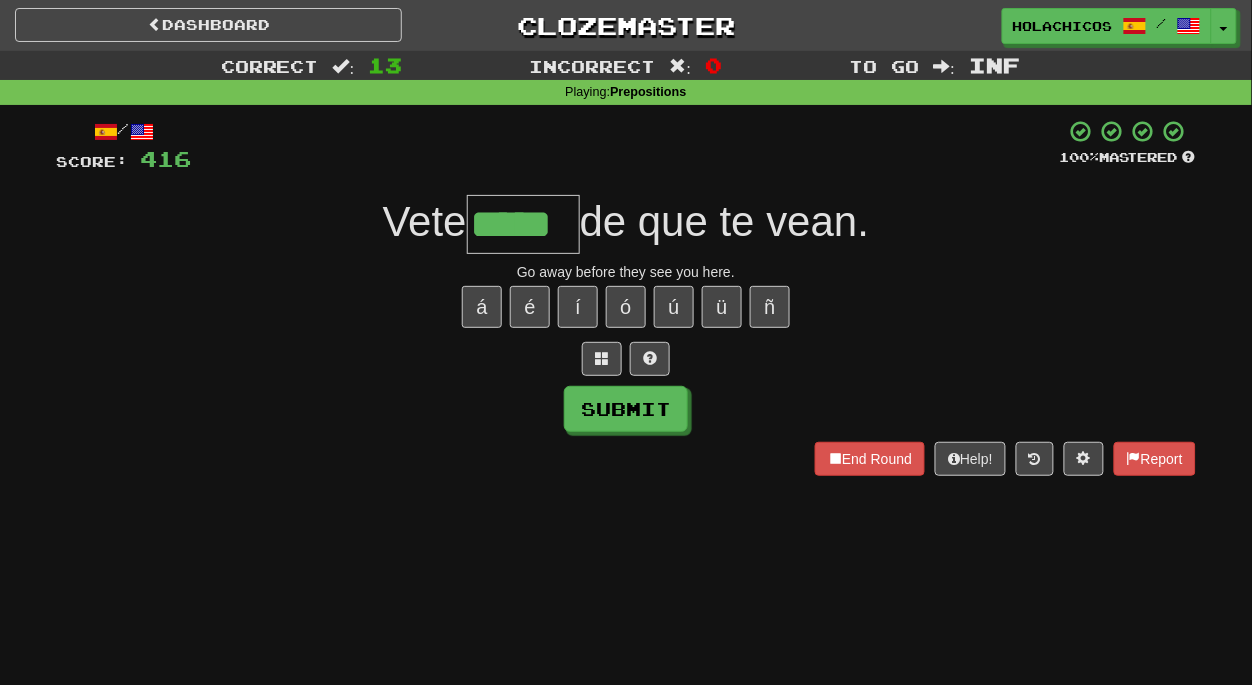 type on "*****" 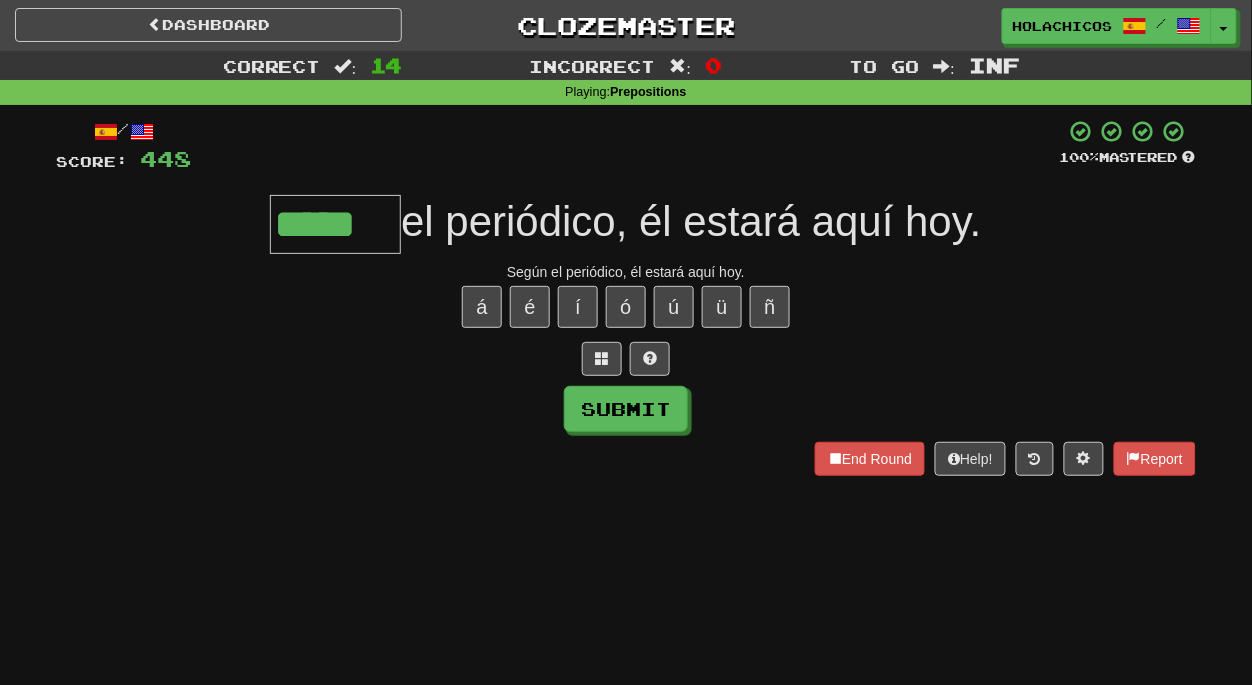 type on "*****" 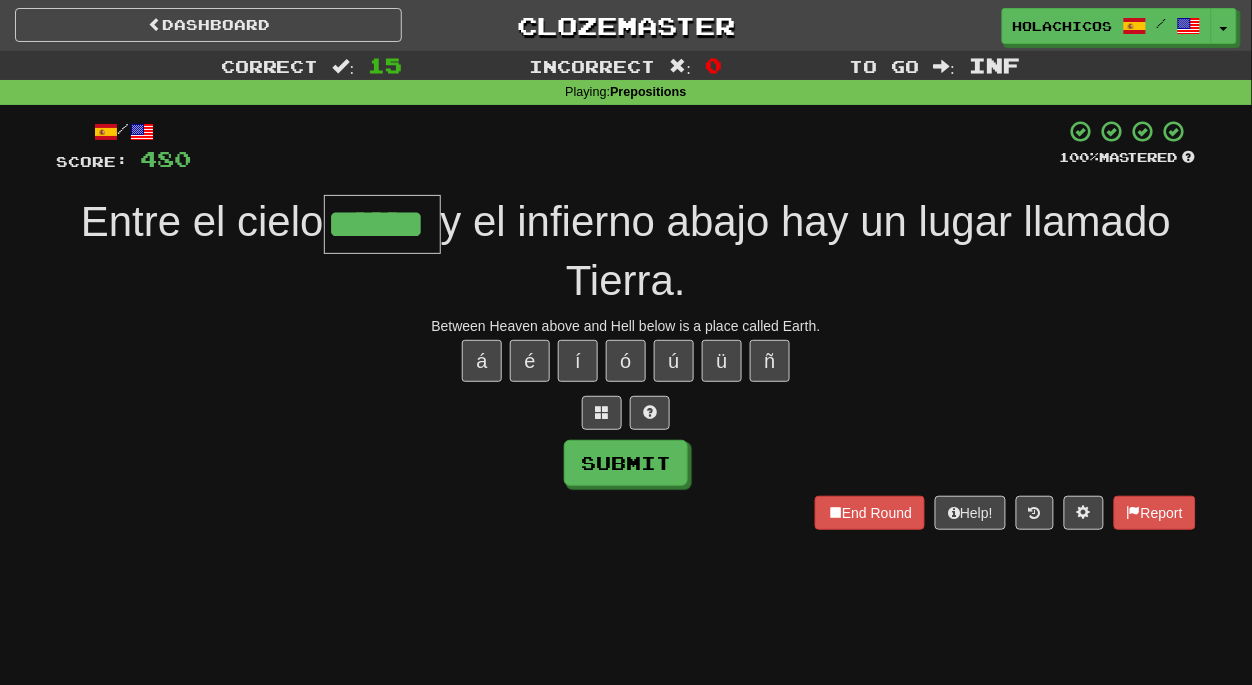 type on "******" 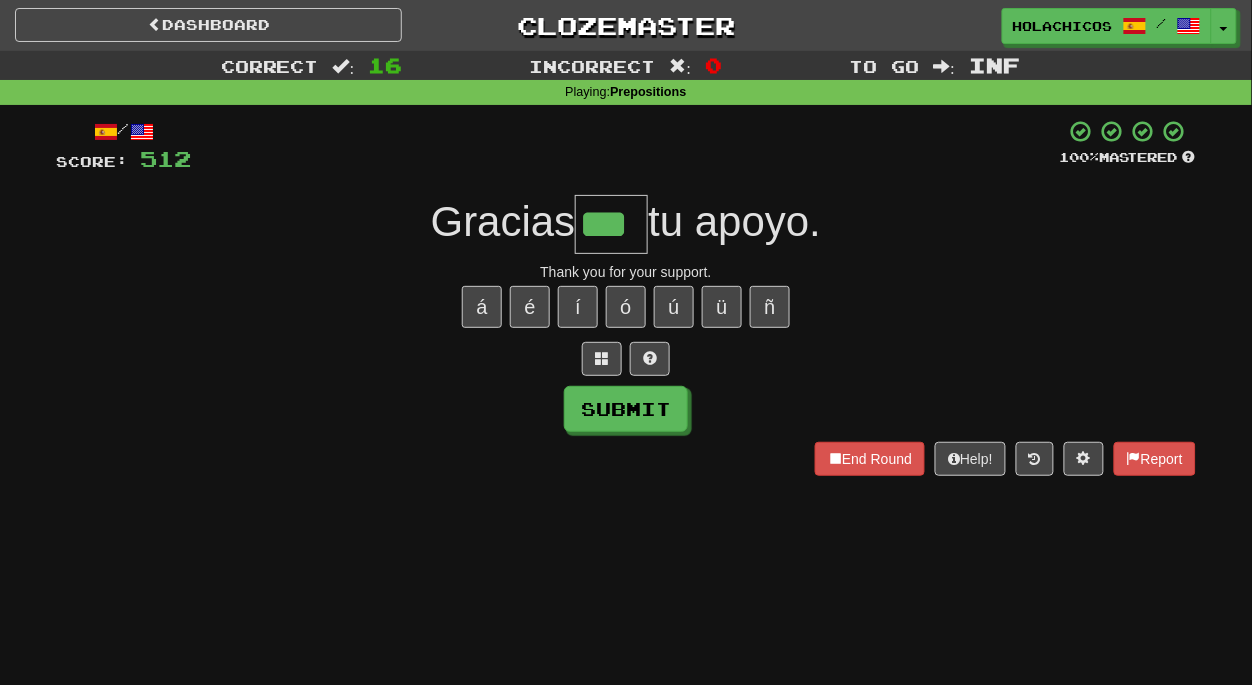 type on "***" 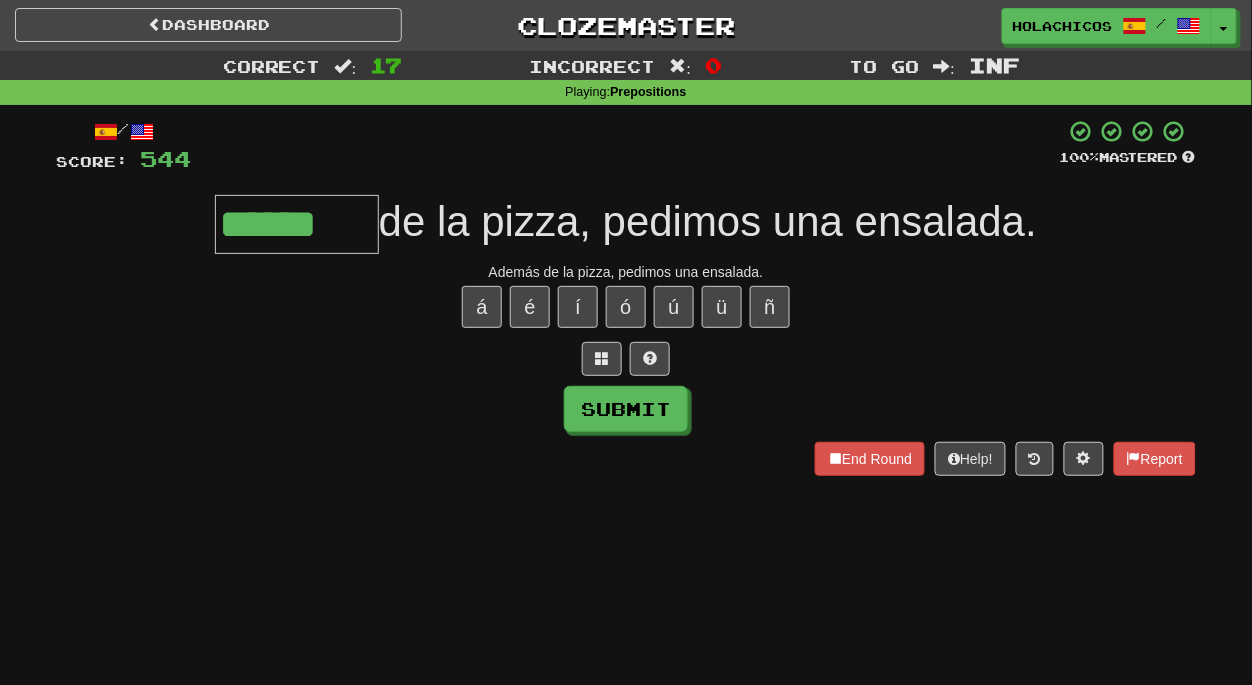 type on "******" 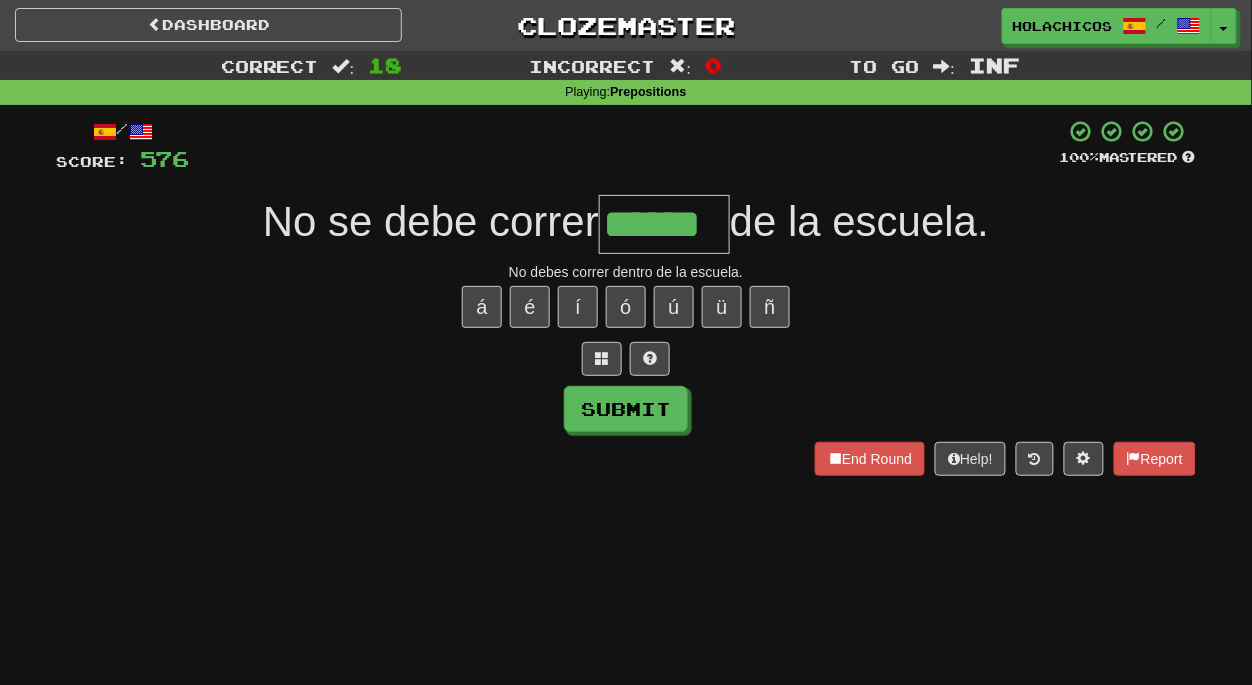 type on "******" 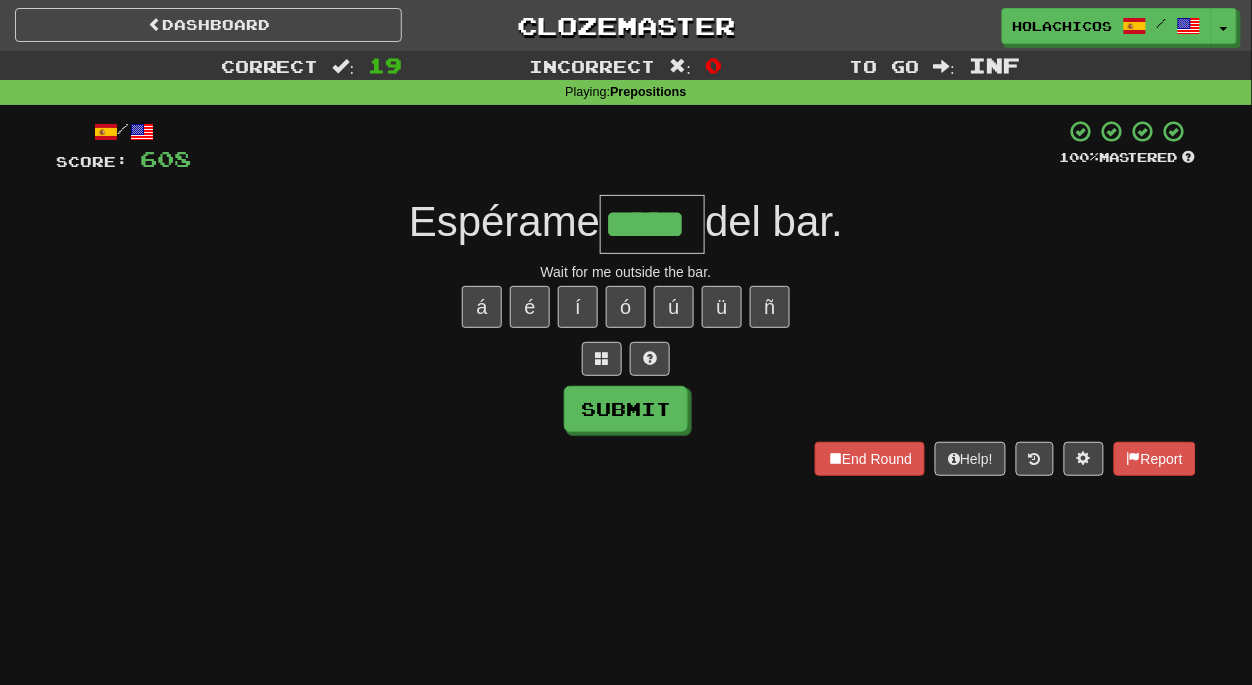type on "*****" 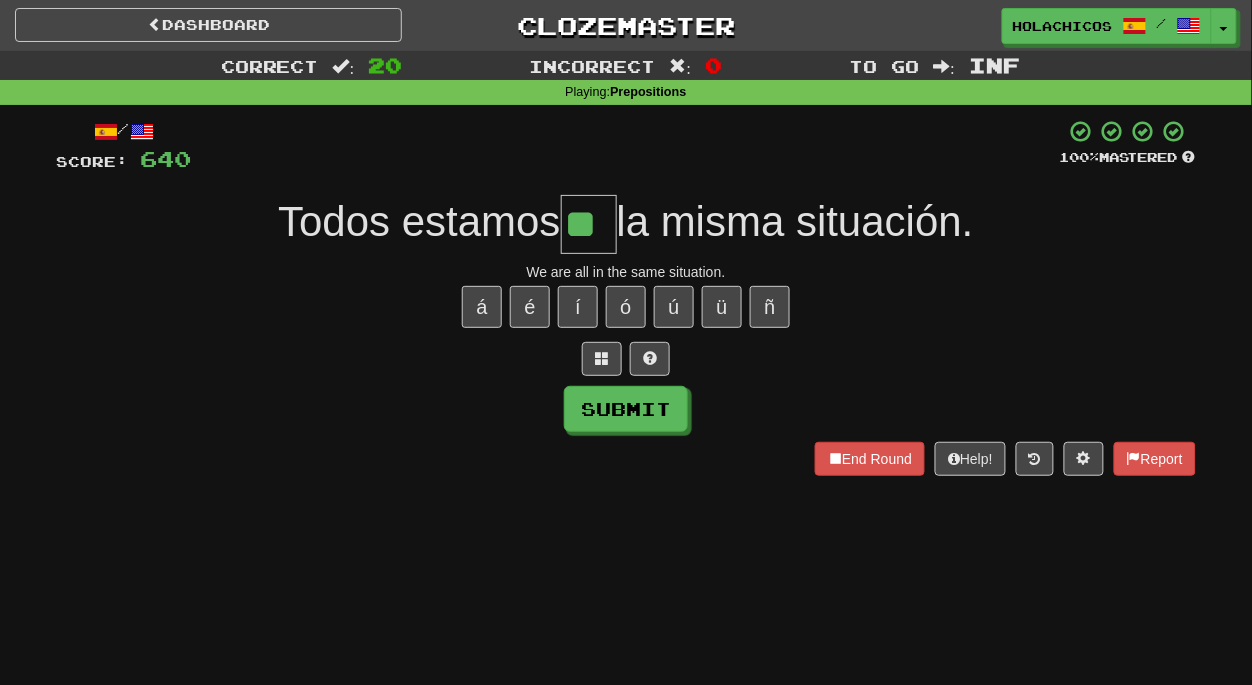 type on "**" 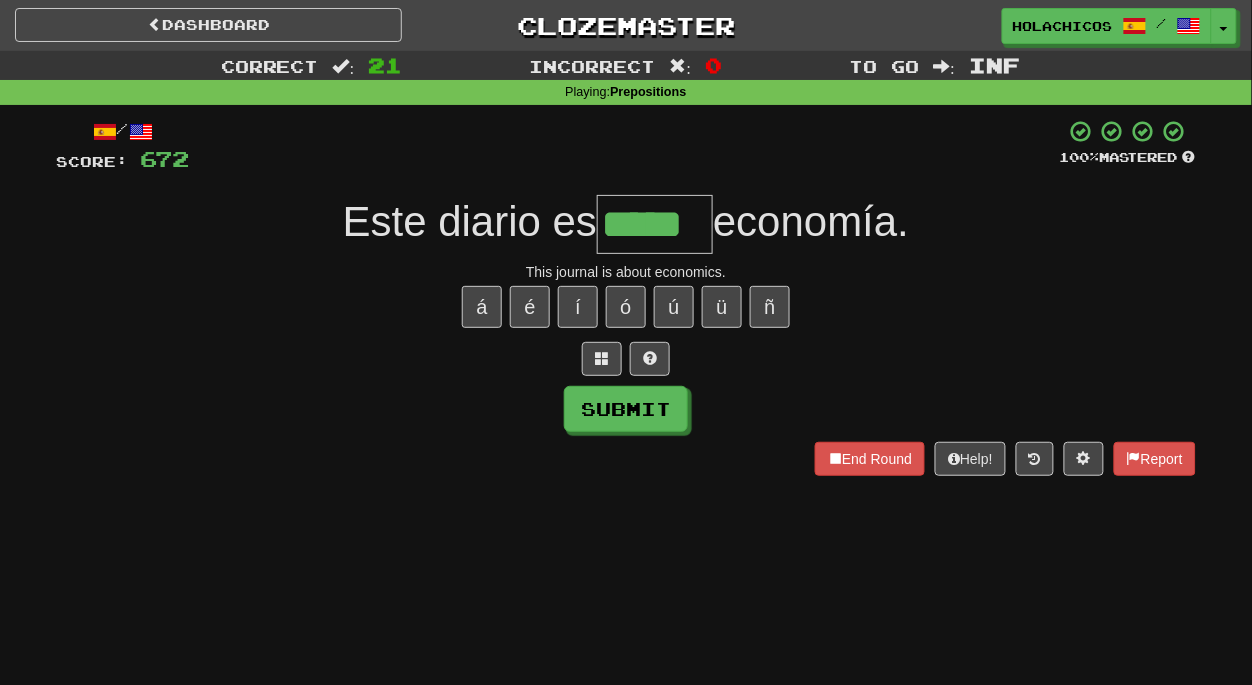 type on "*****" 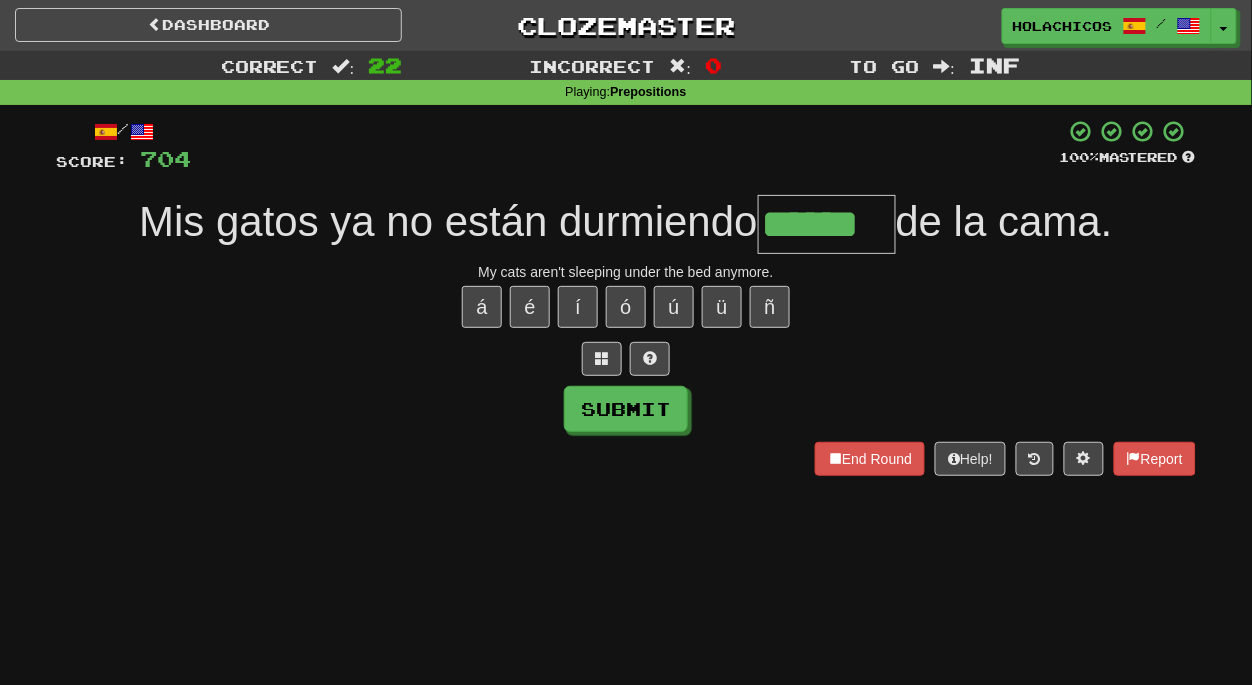 type on "******" 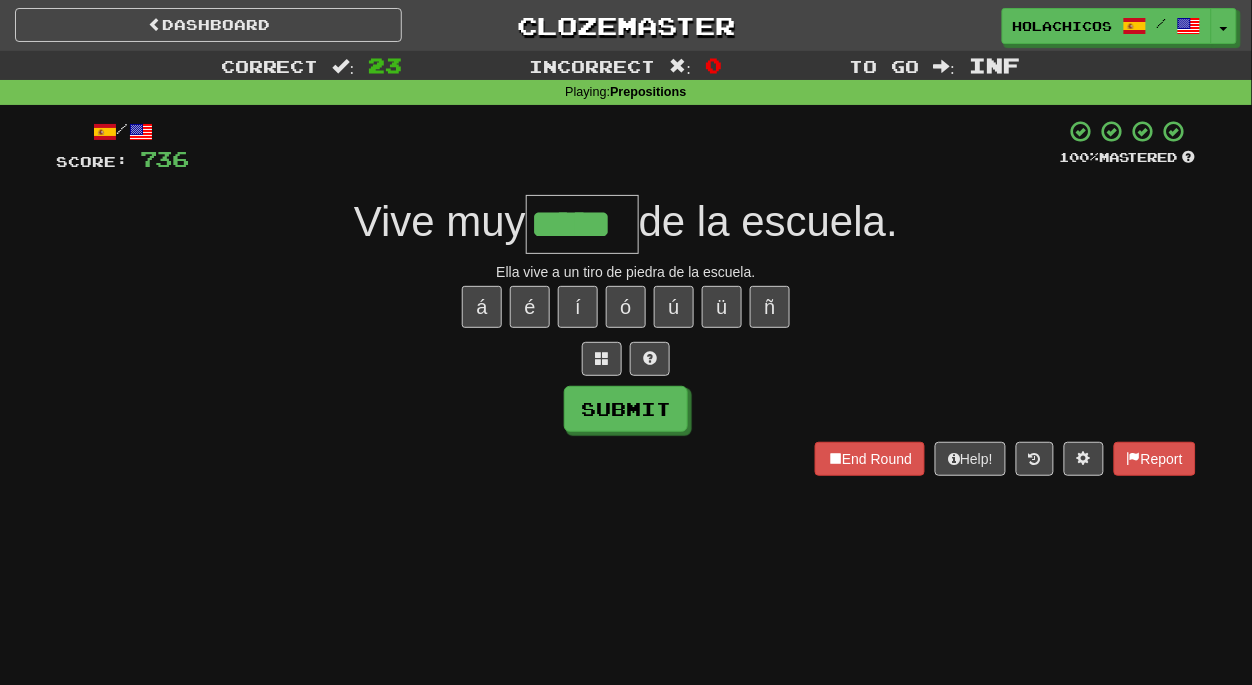 type on "*****" 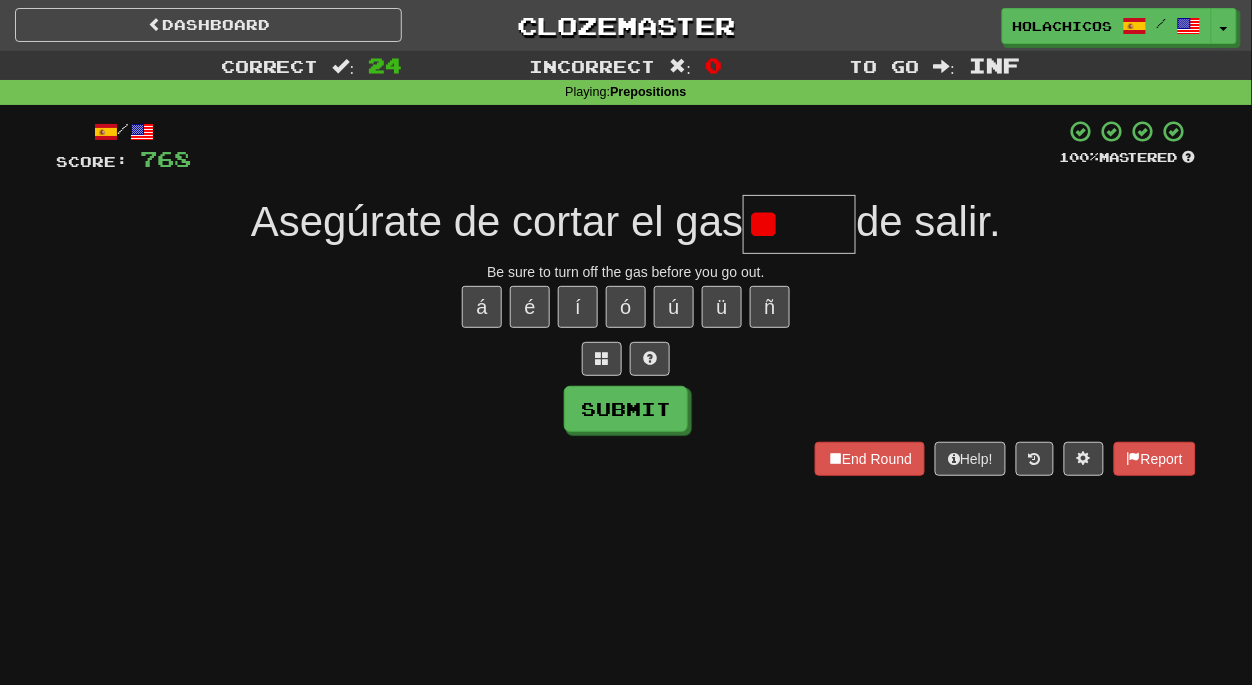 type on "*" 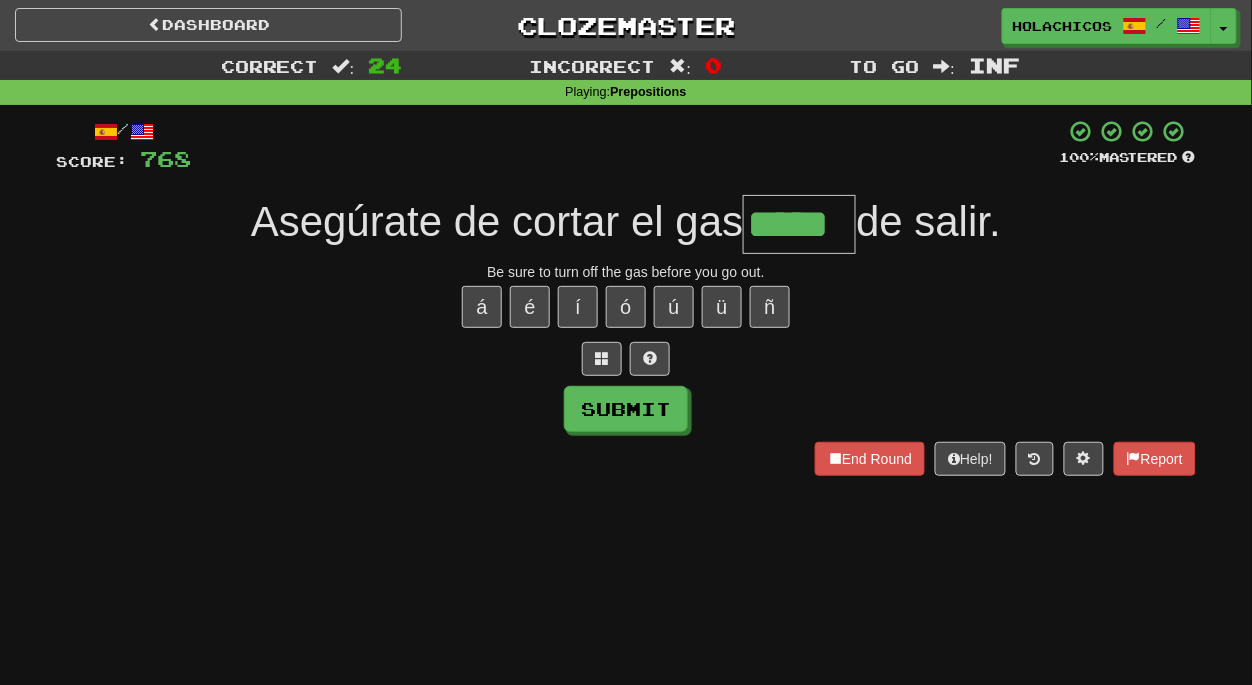 type on "*****" 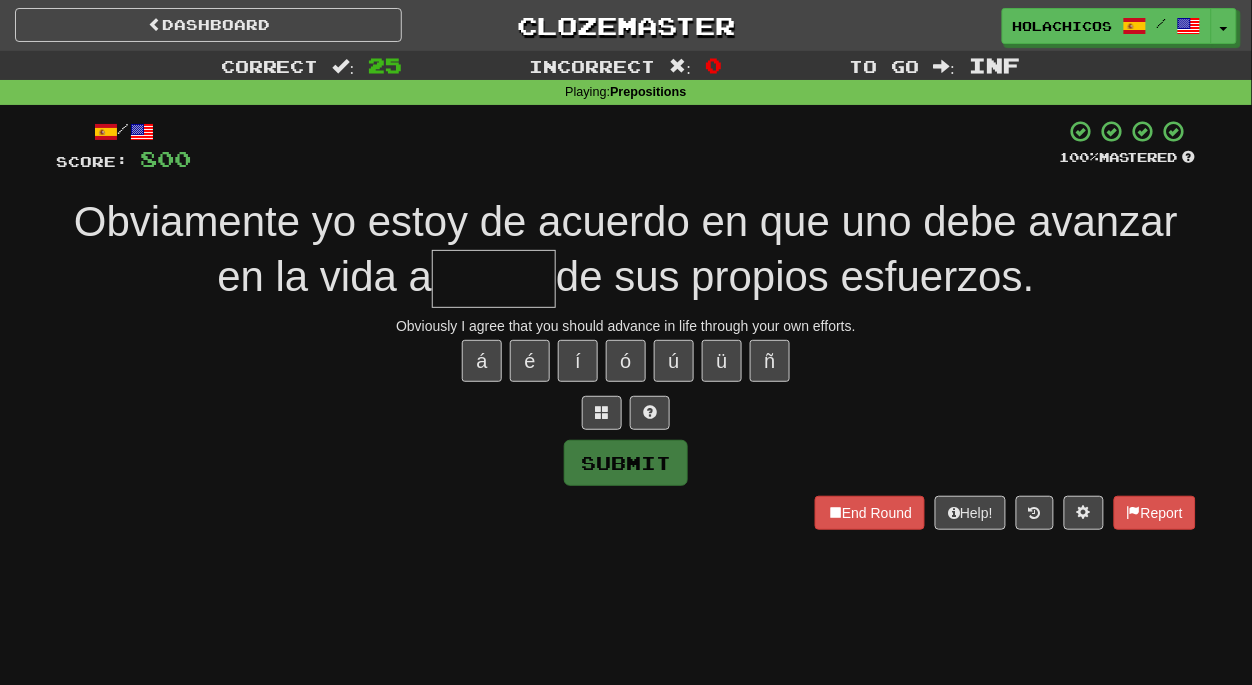 type on "*" 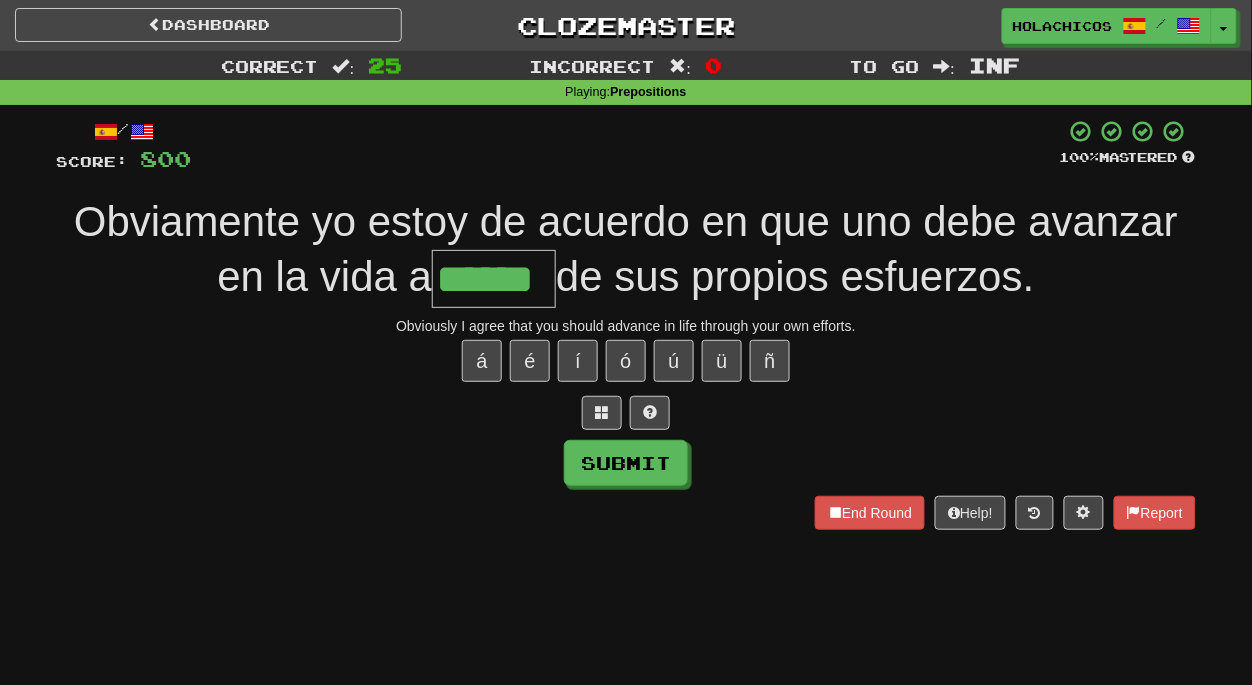 type on "******" 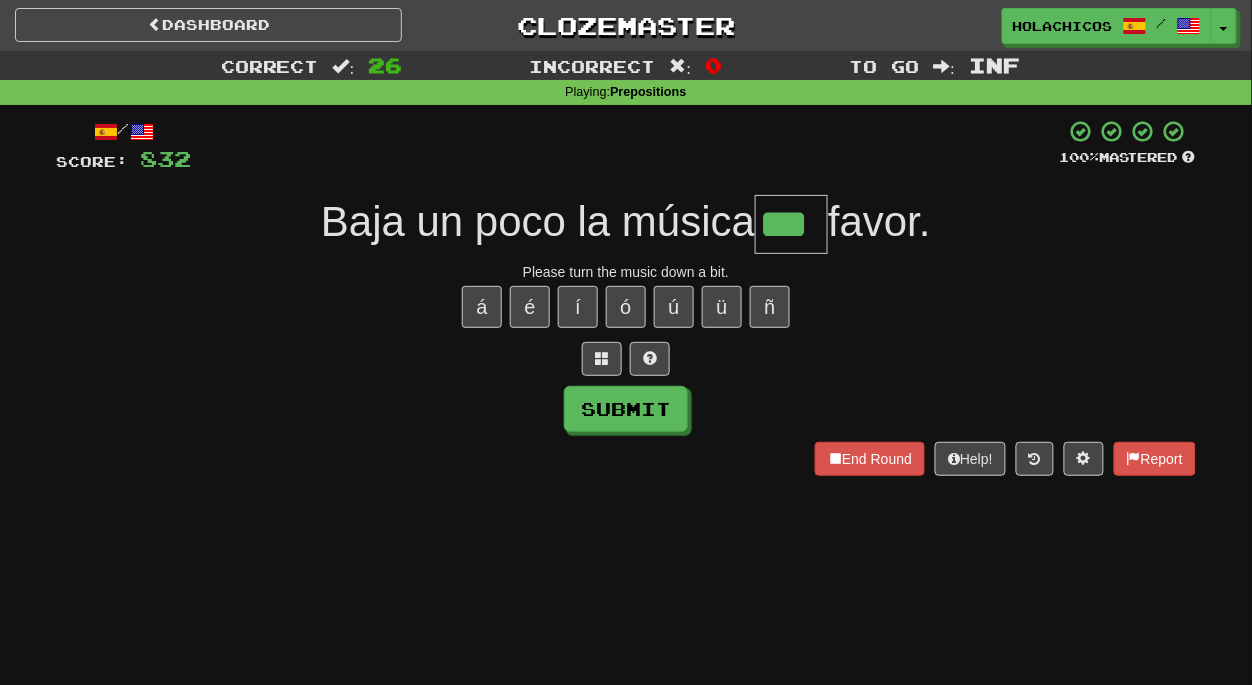 type on "***" 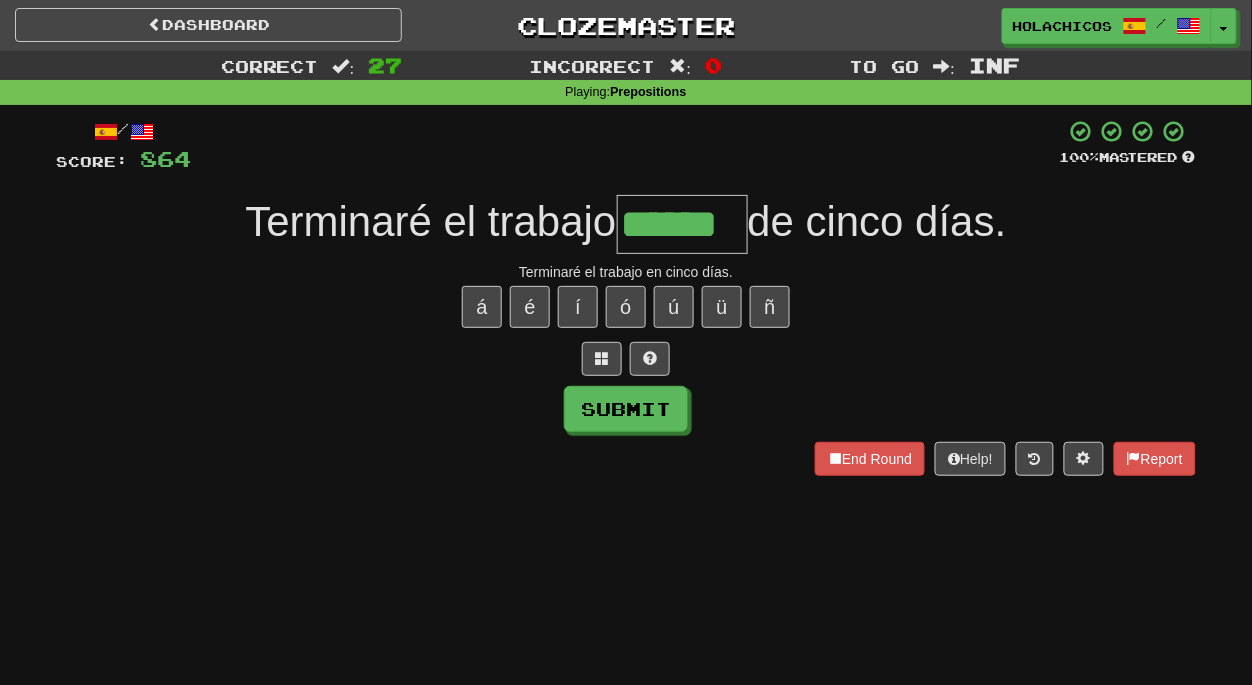 type on "******" 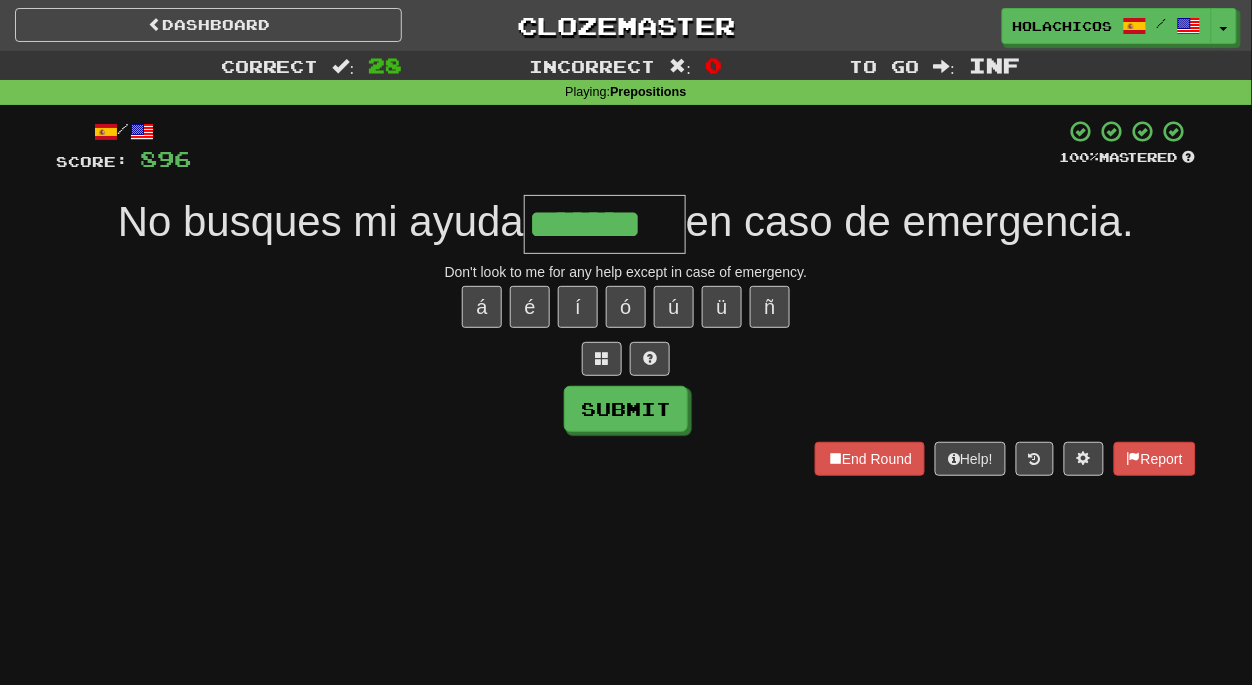 type on "*******" 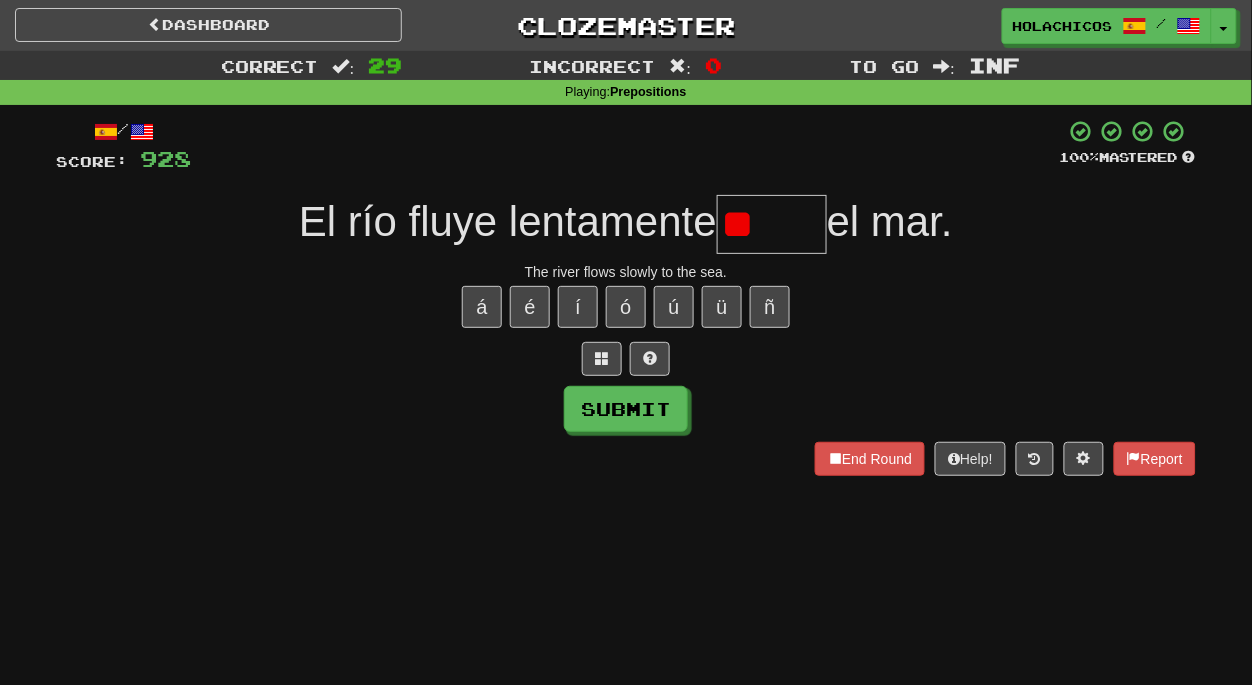 type on "*" 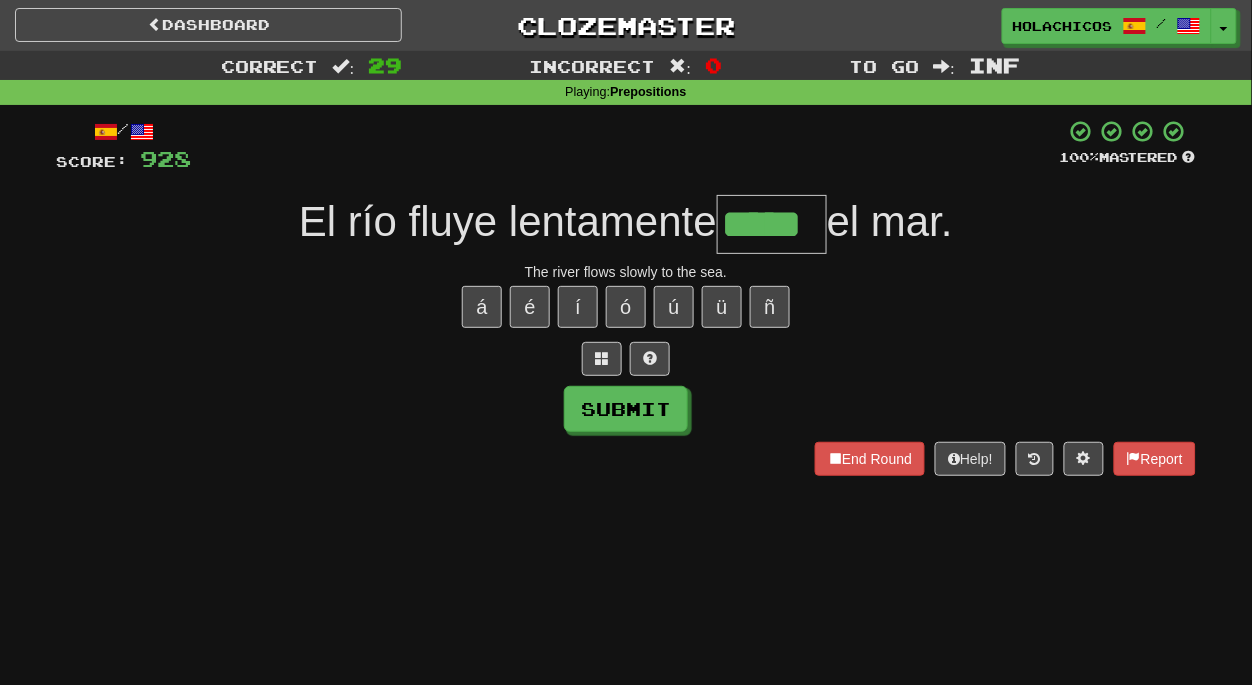 type on "*****" 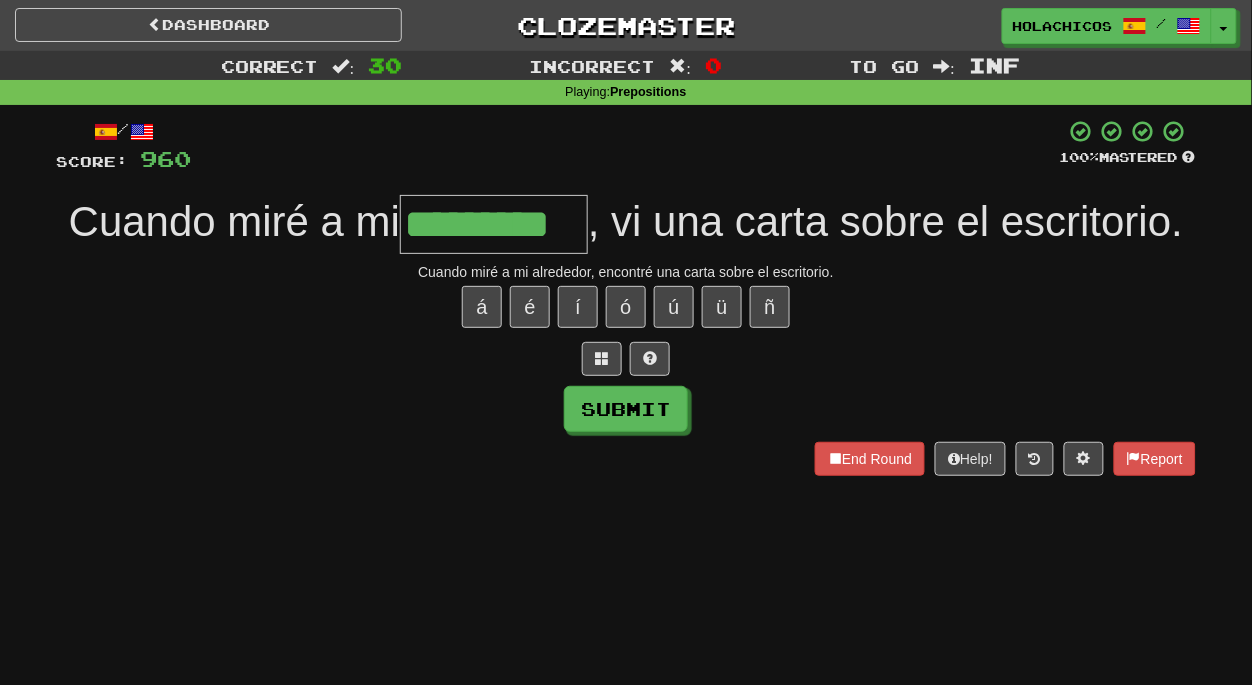 type on "*********" 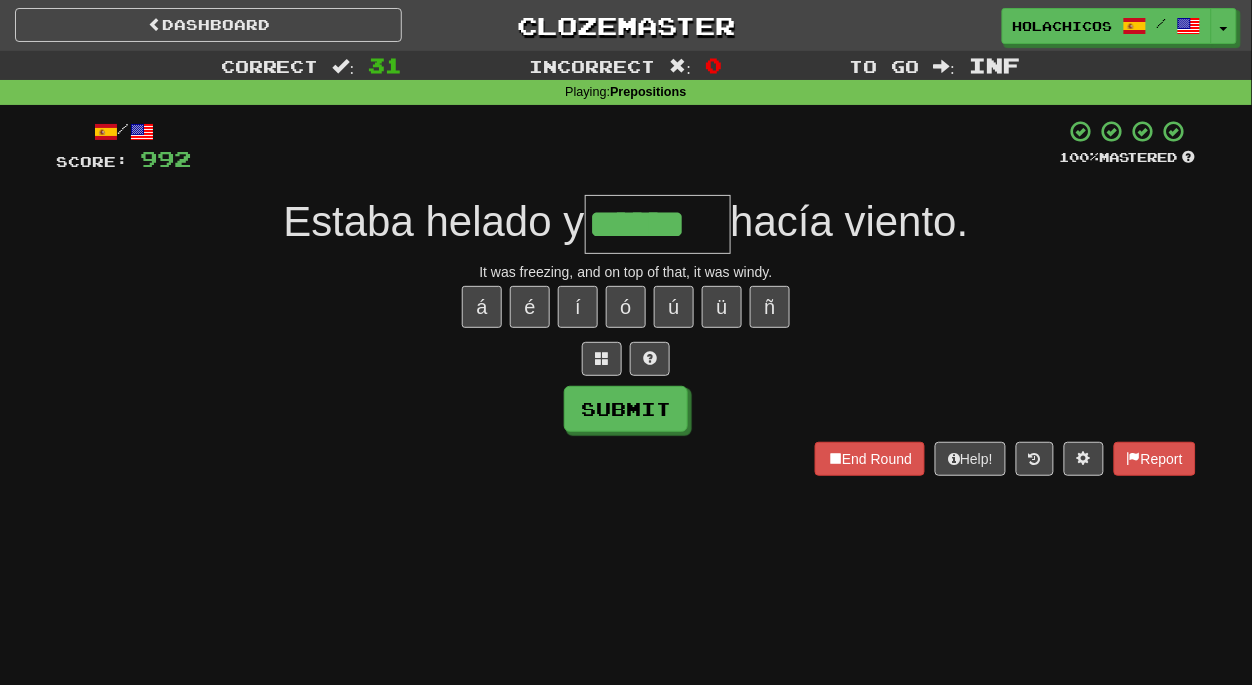 type on "******" 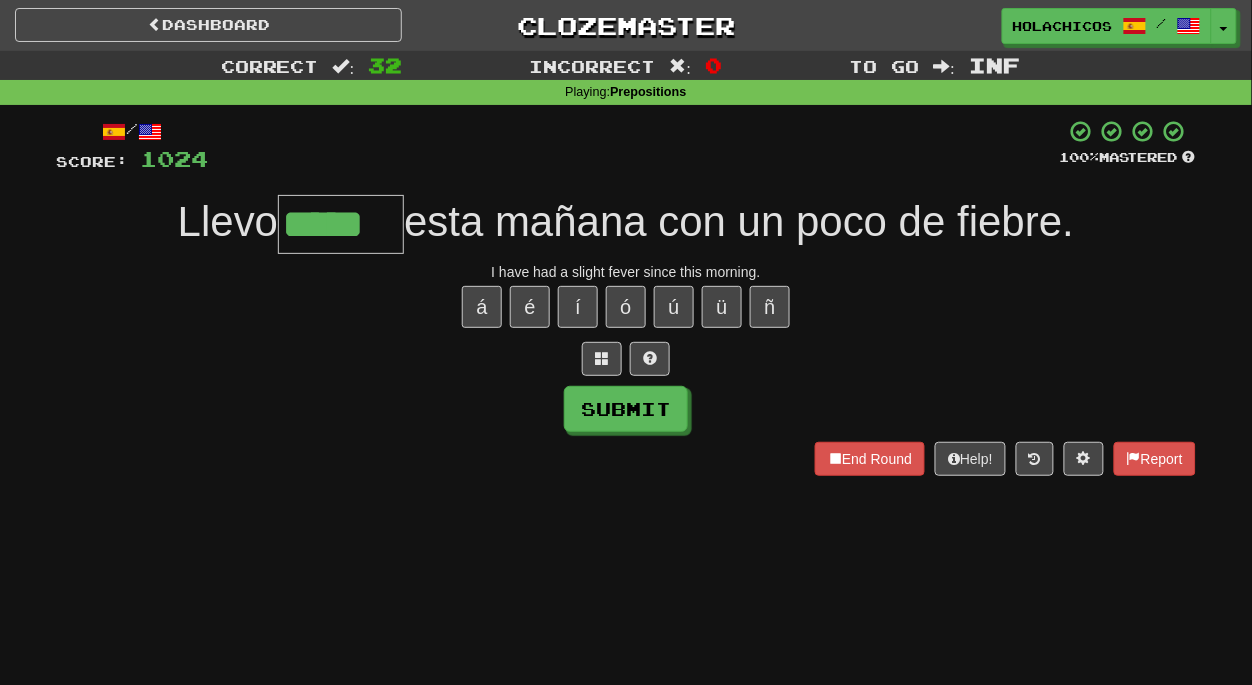 type on "*****" 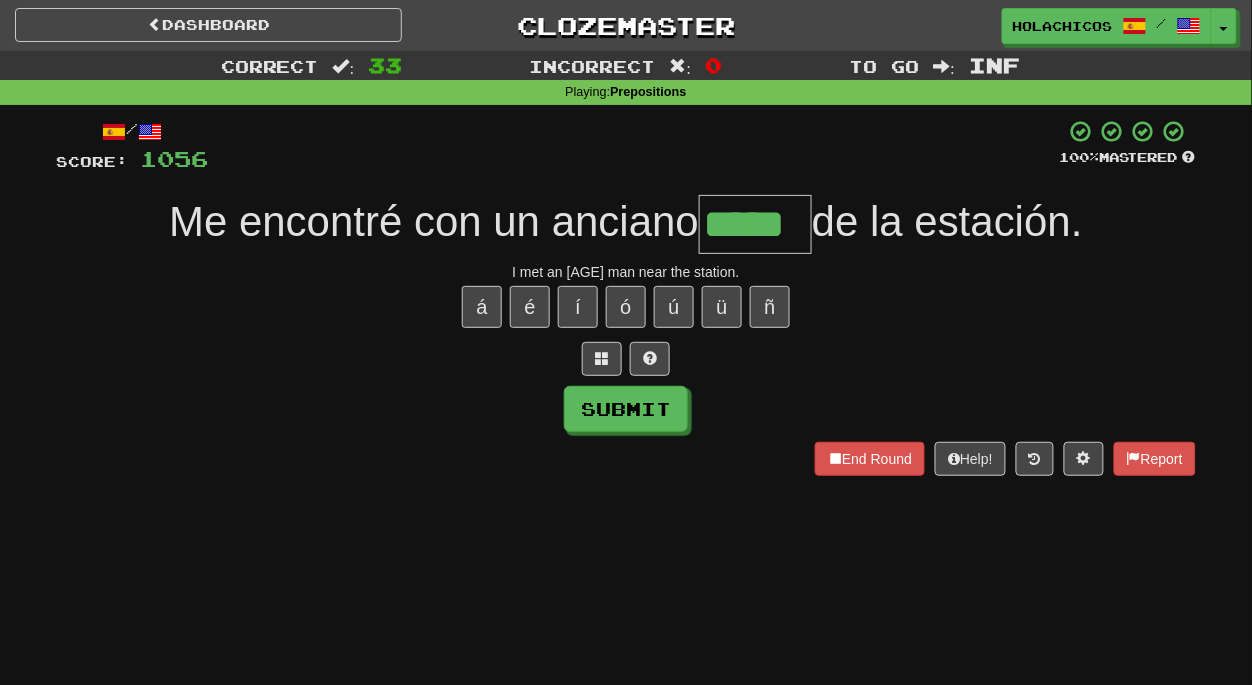 type on "*****" 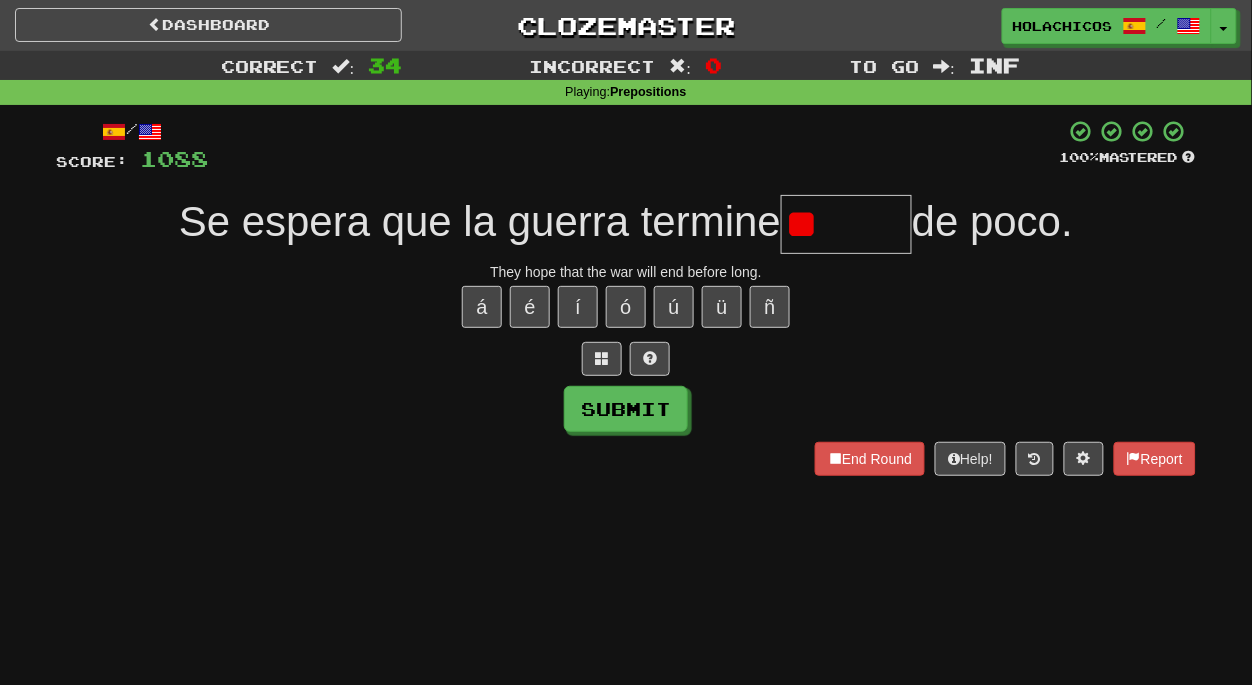 type on "*" 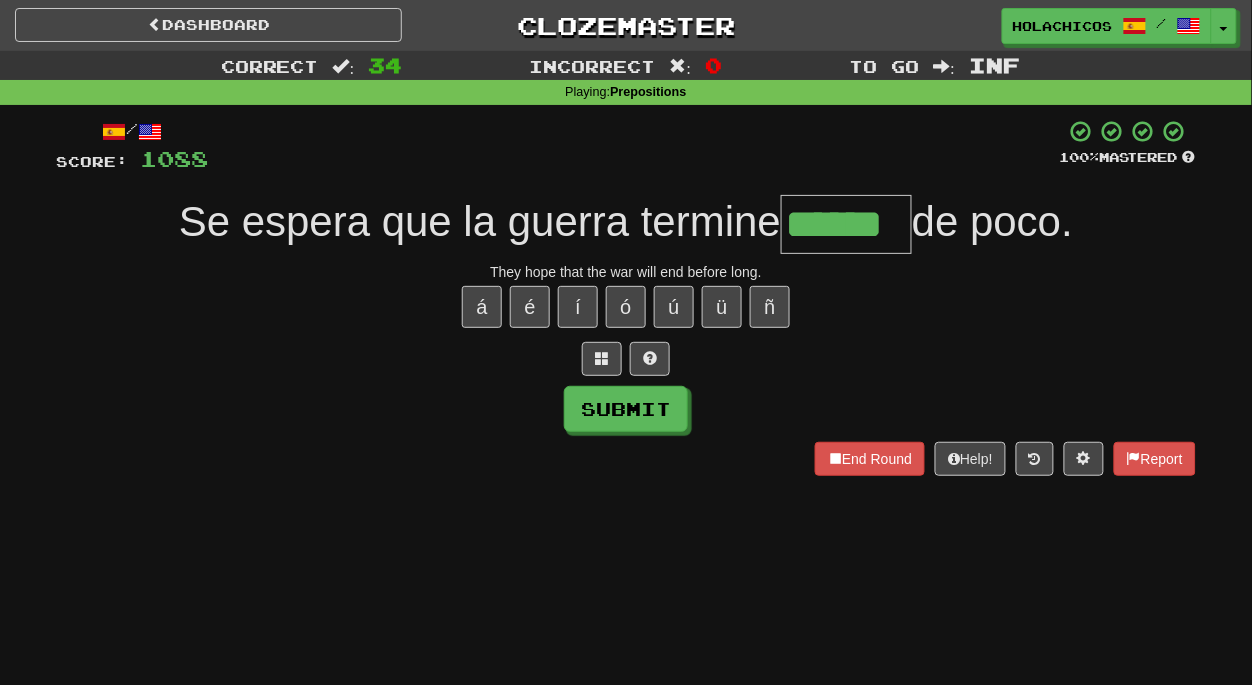 type on "******" 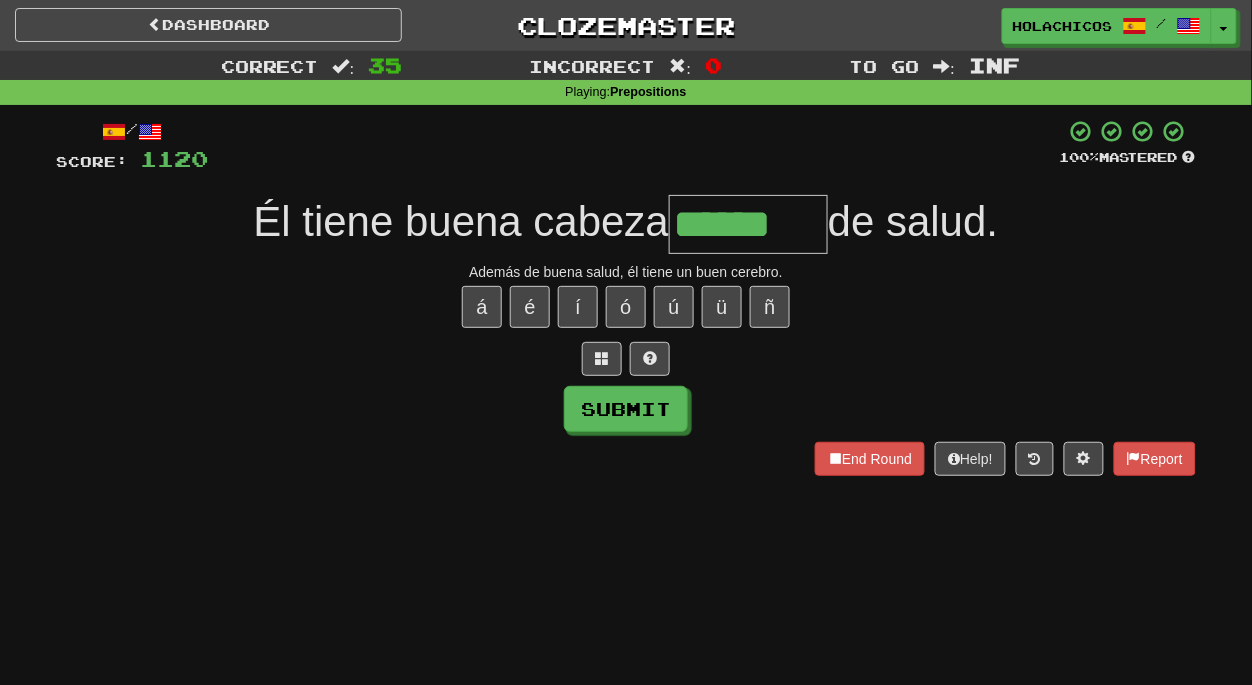 type on "******" 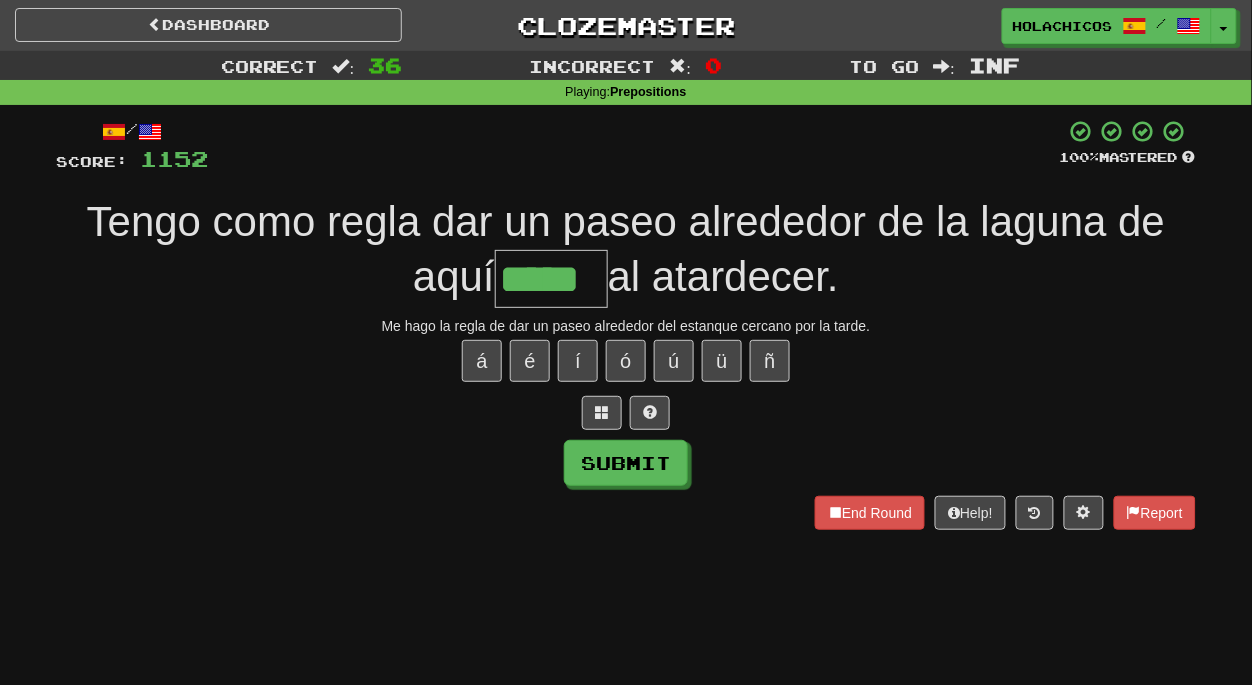 type on "*****" 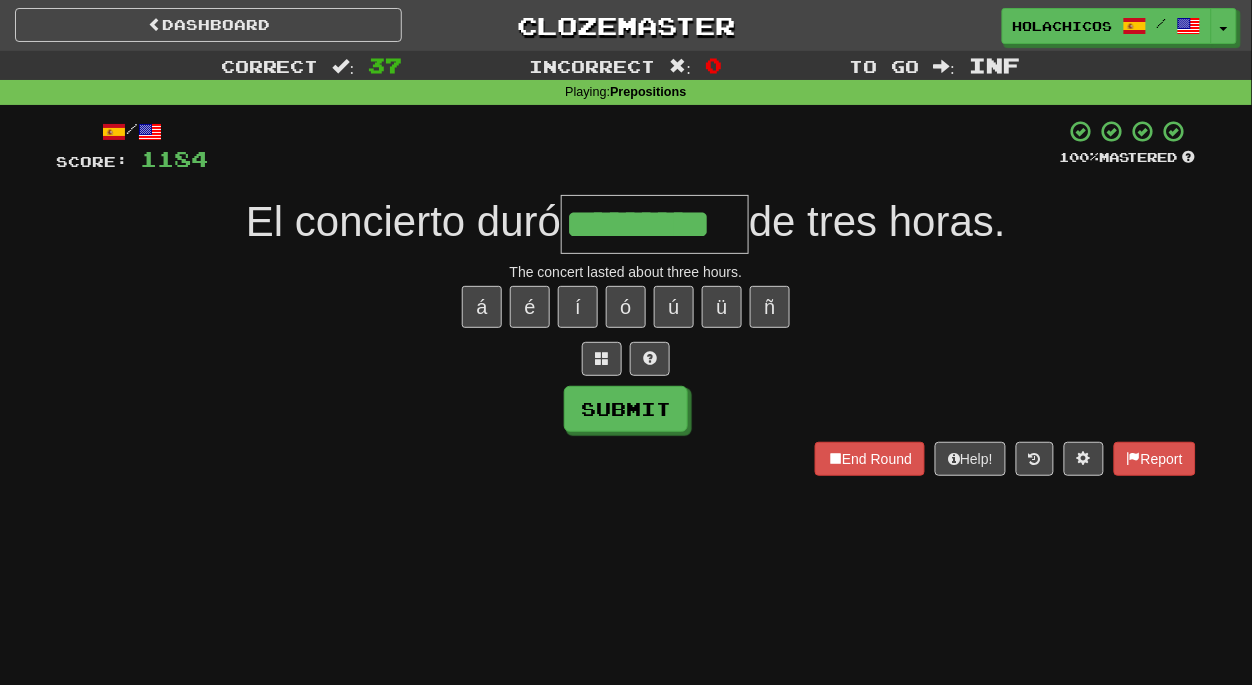 type on "*********" 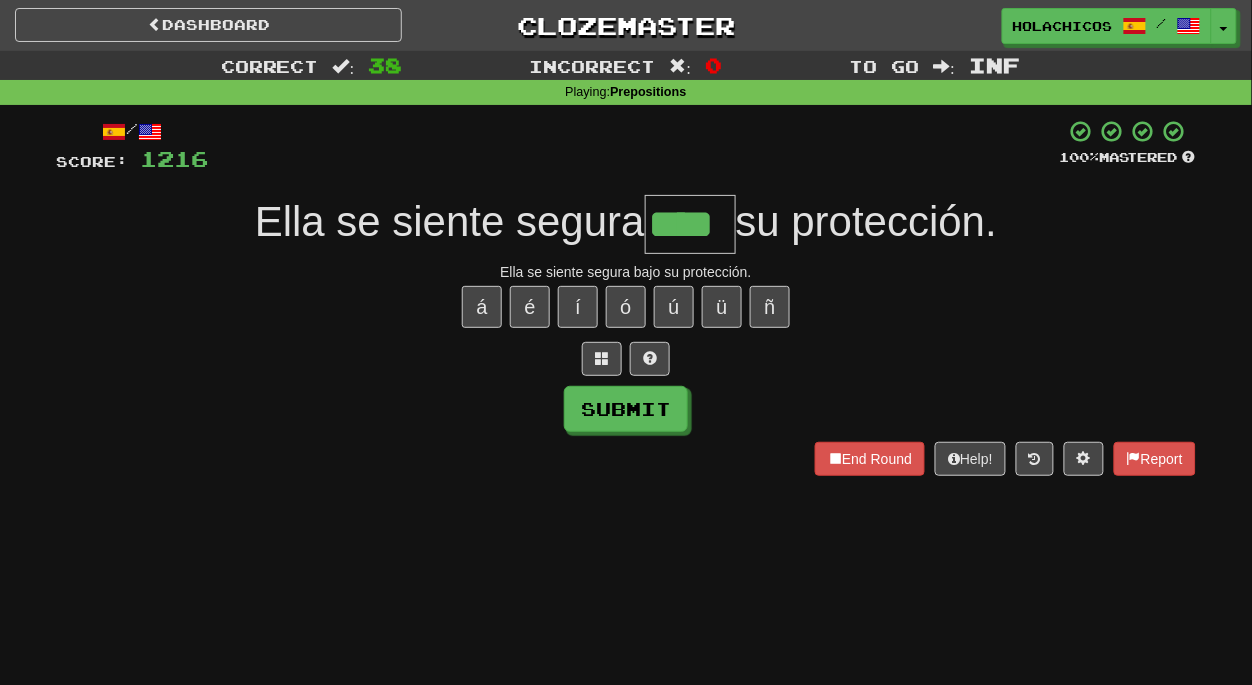 type on "****" 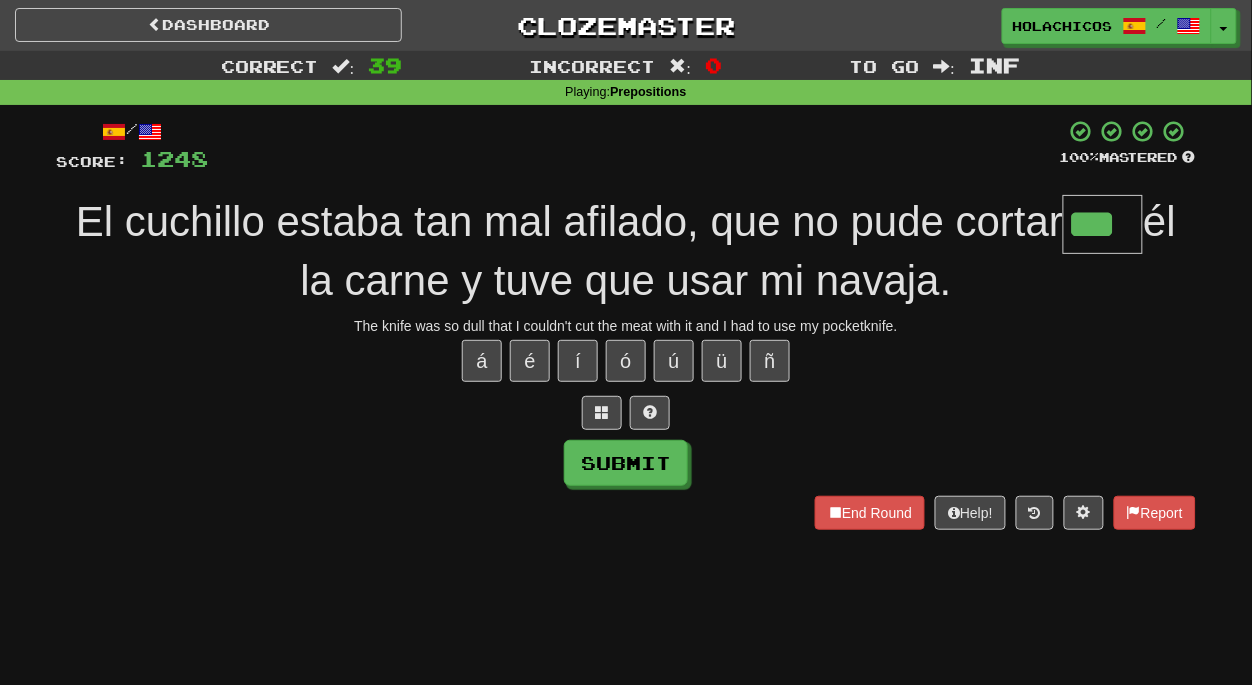 type on "***" 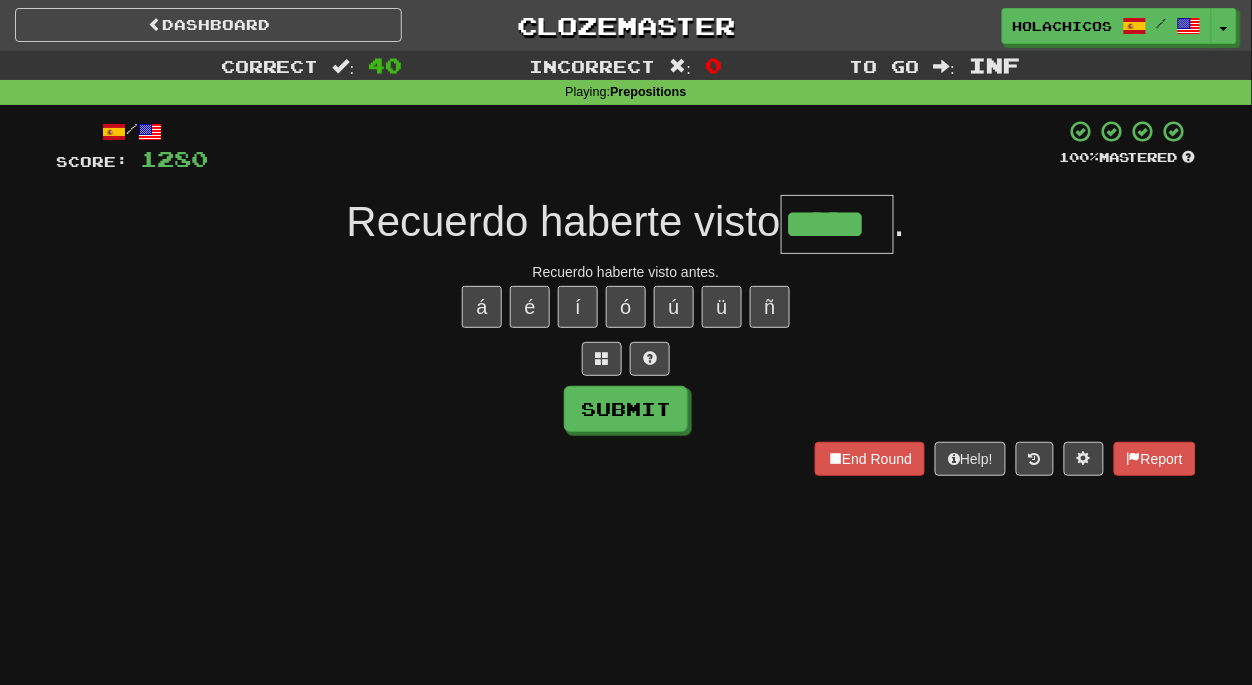 type on "*****" 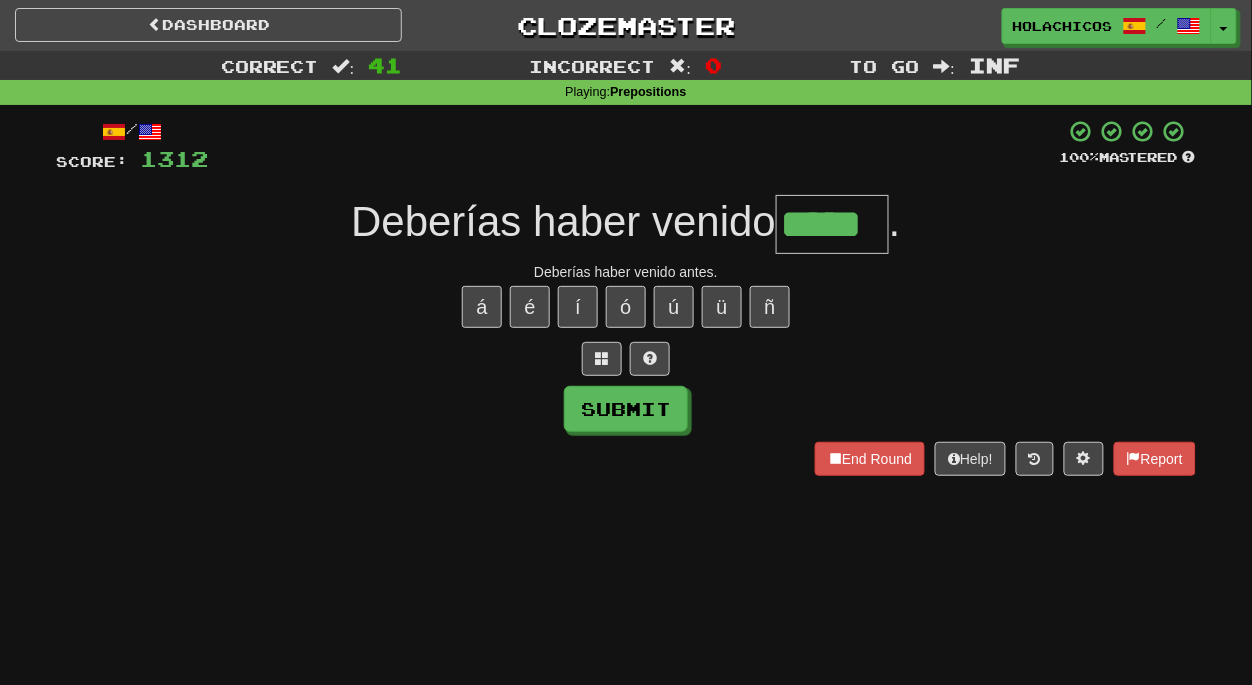 type on "*****" 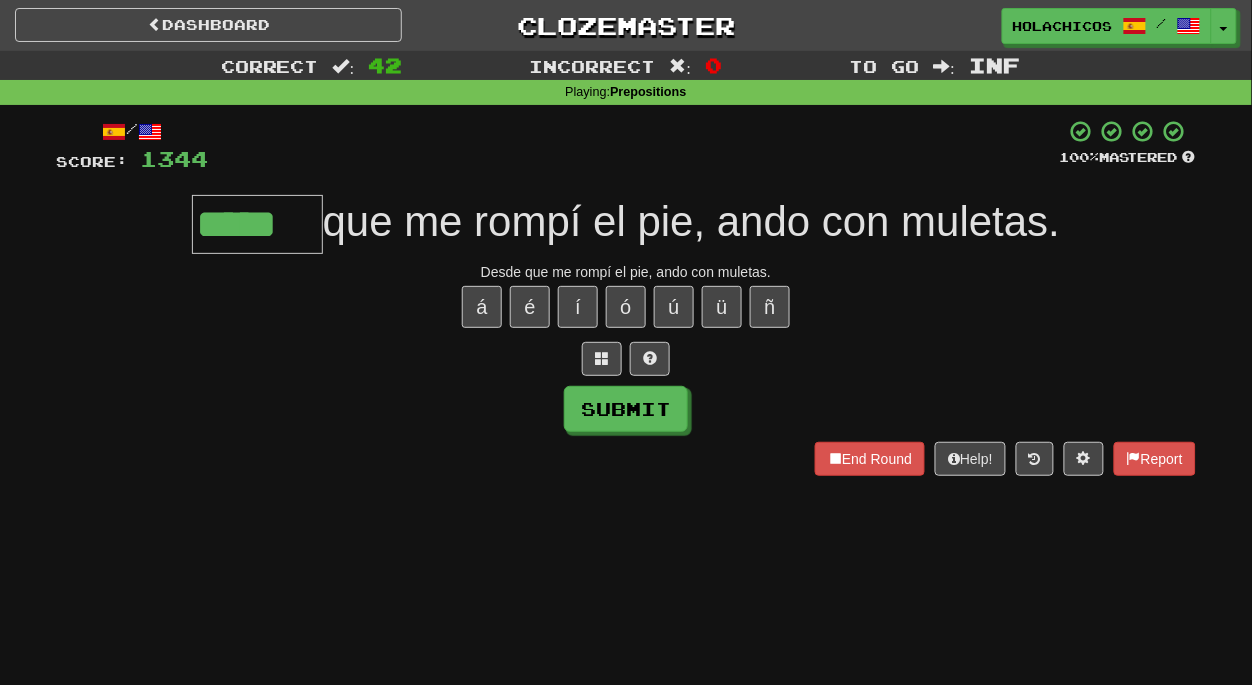 type on "*****" 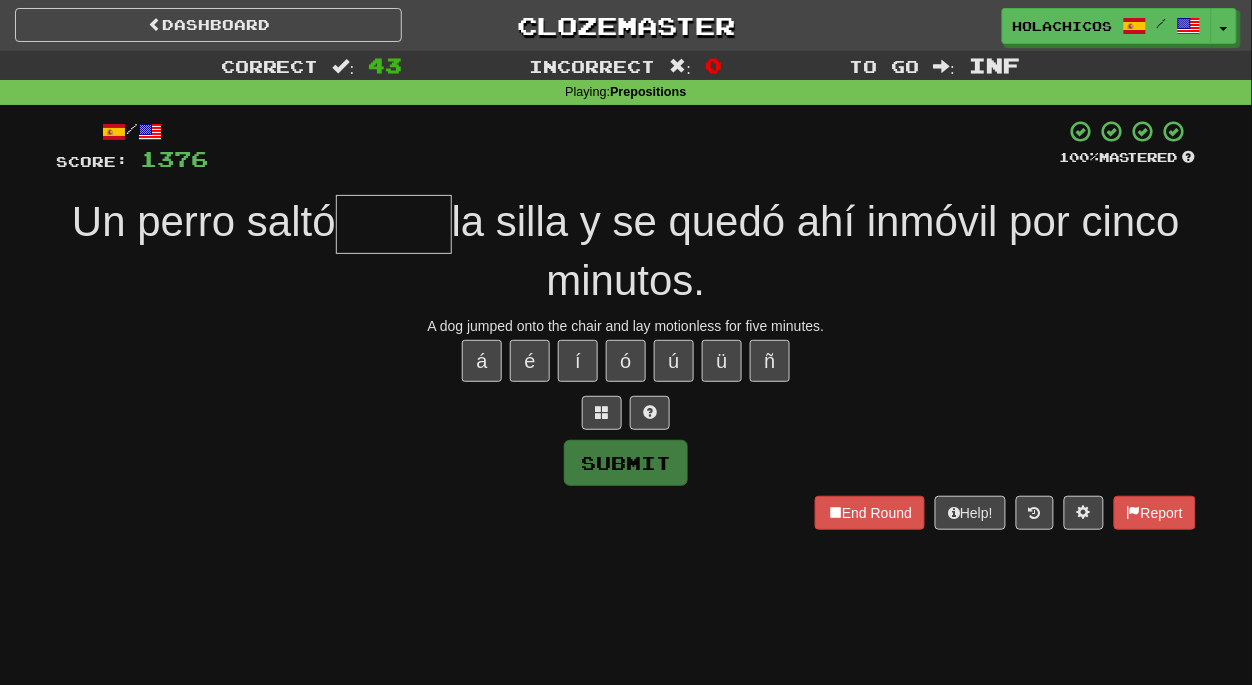 type on "*" 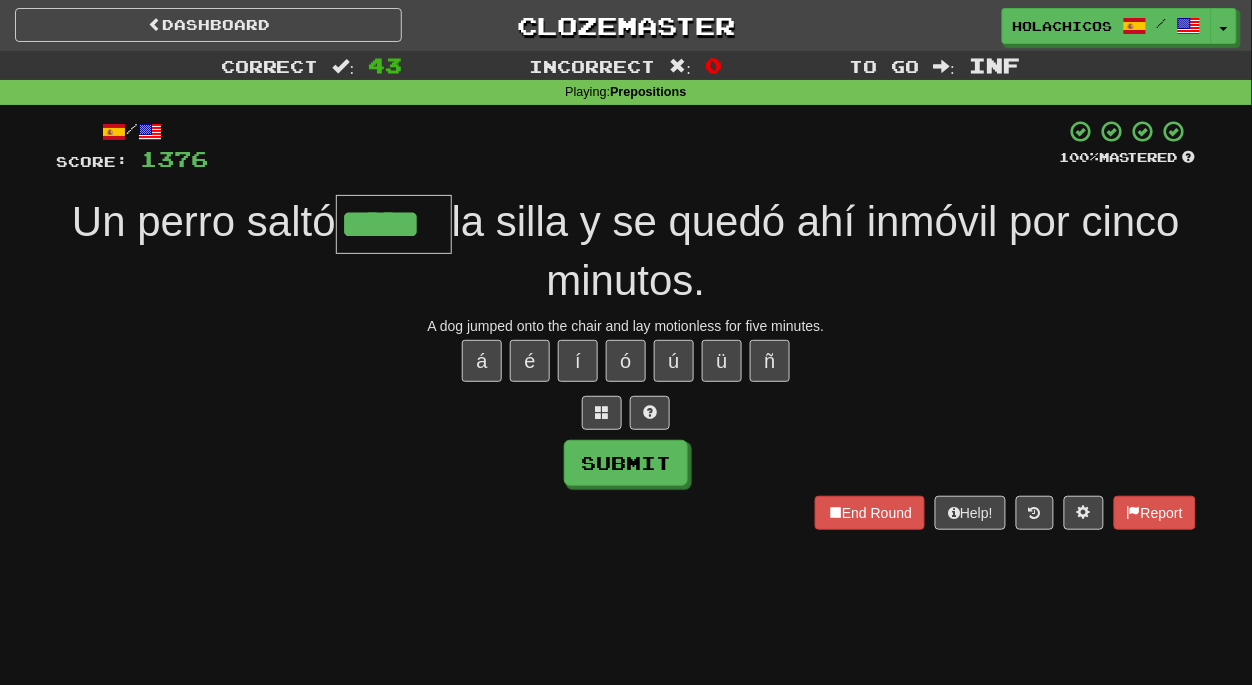 type on "*****" 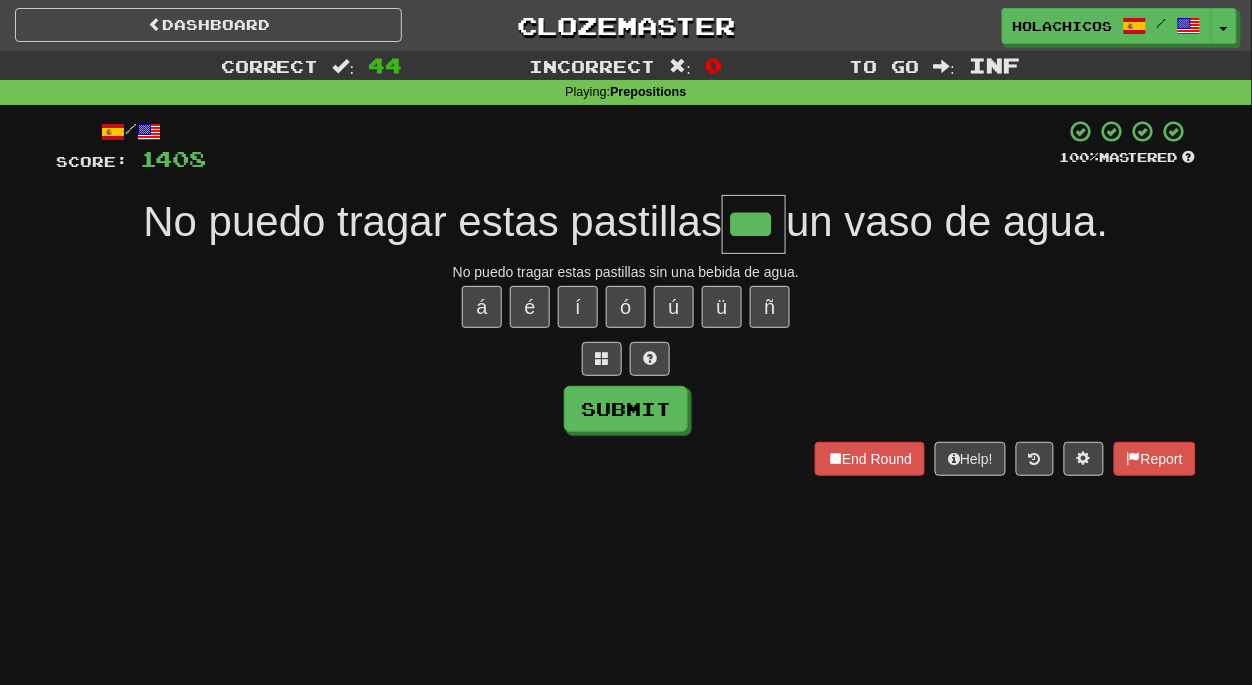type on "***" 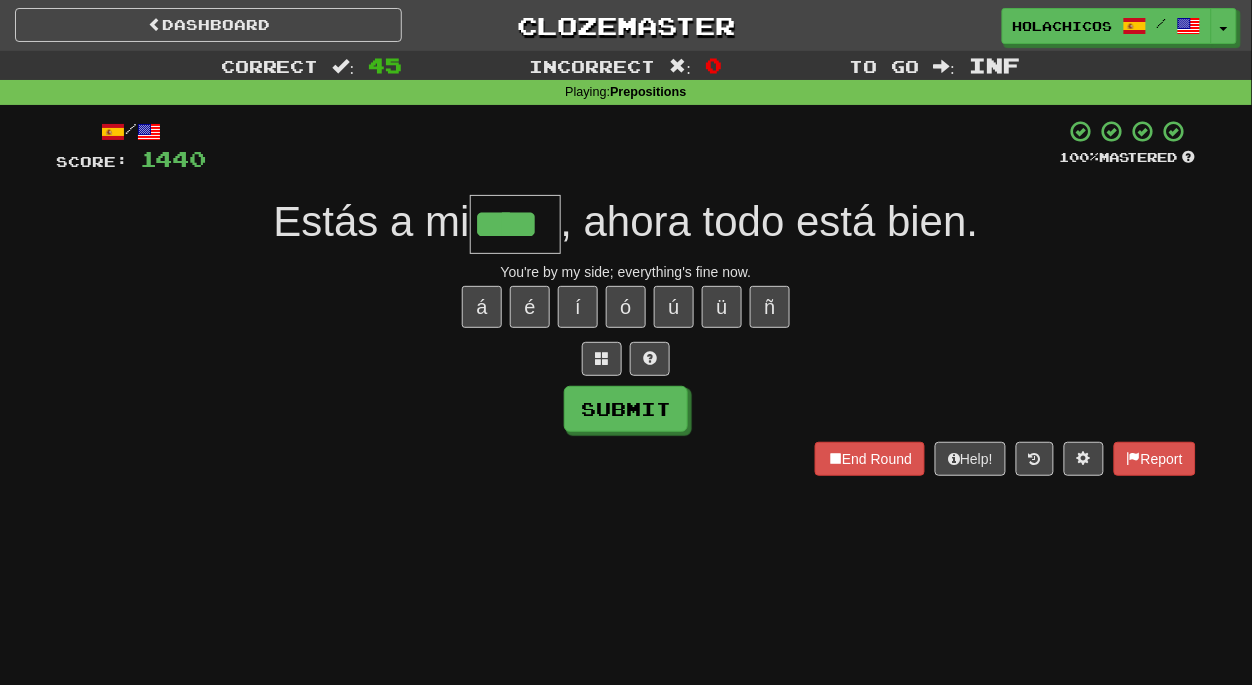 type on "****" 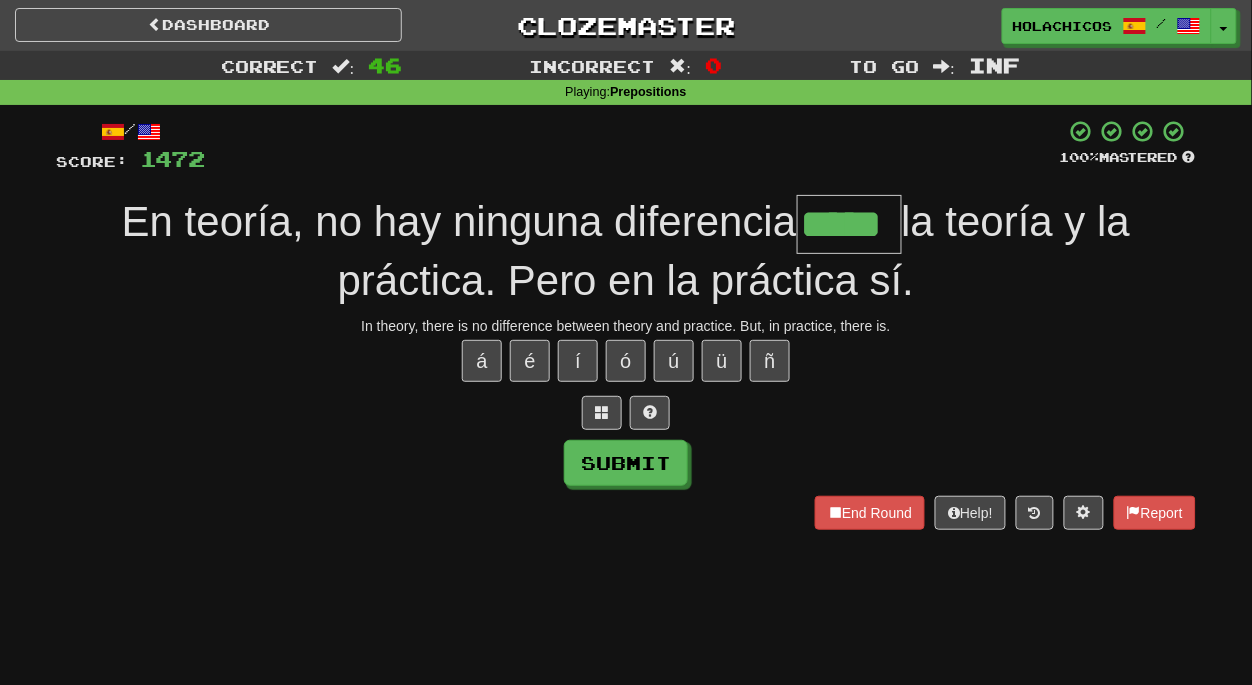 type on "*****" 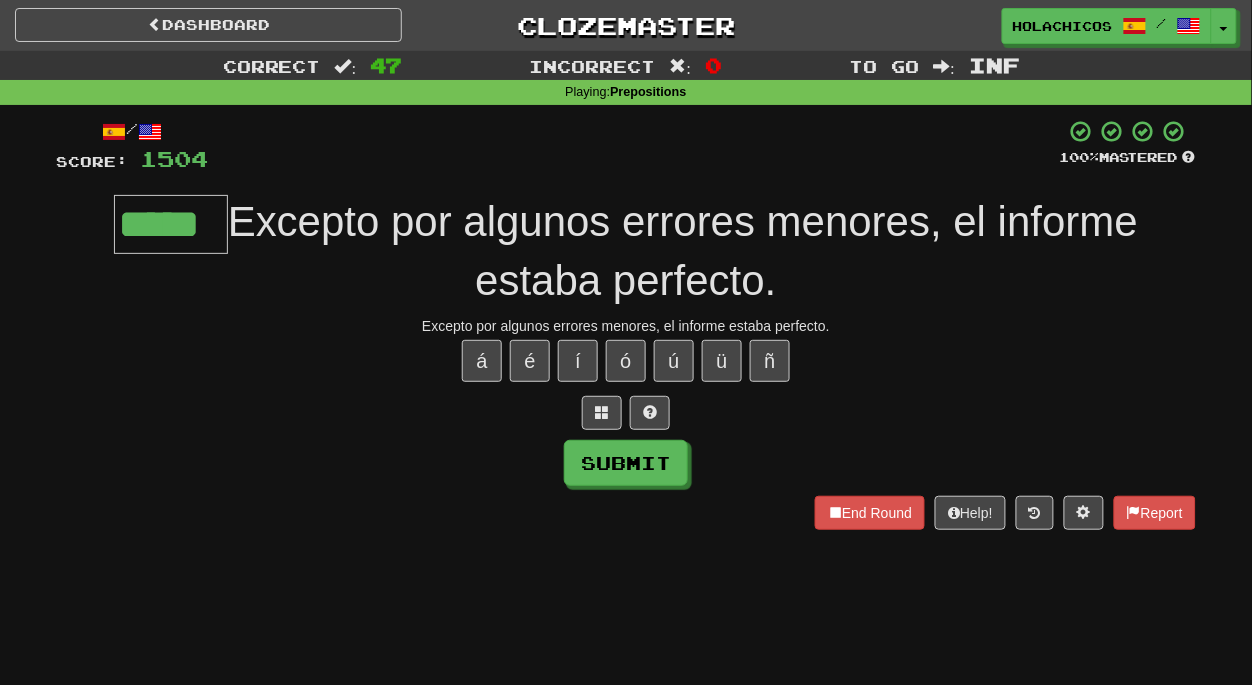 type on "*****" 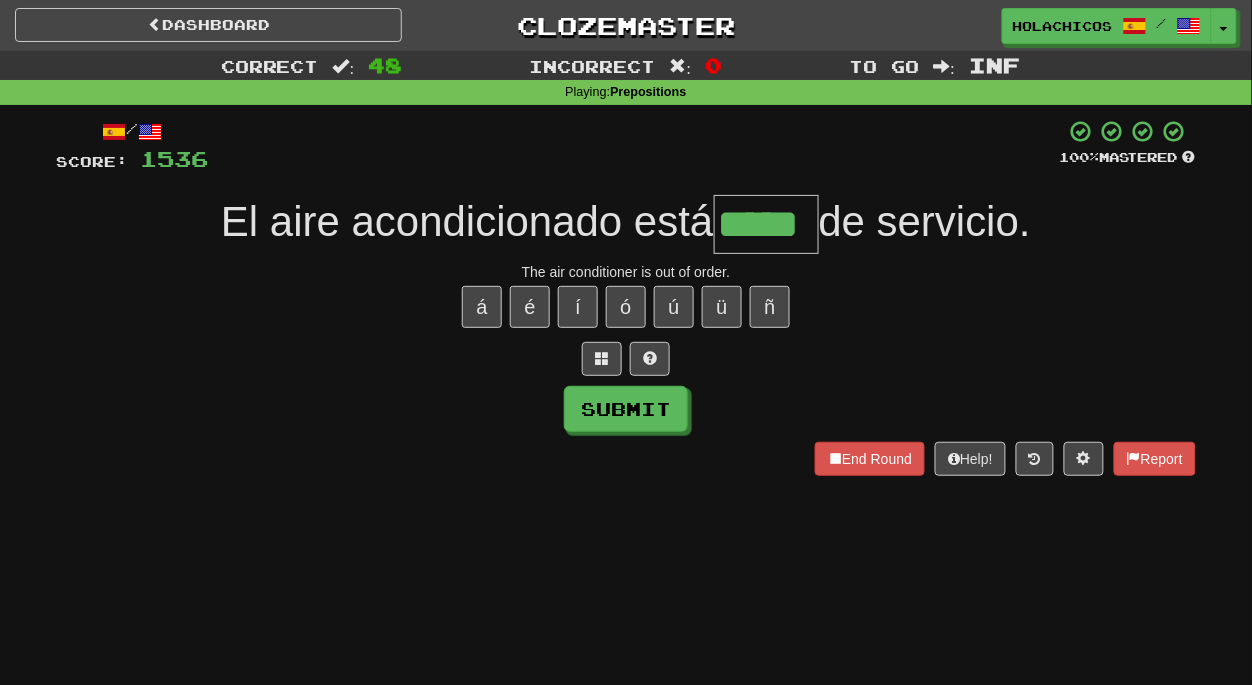 type on "*****" 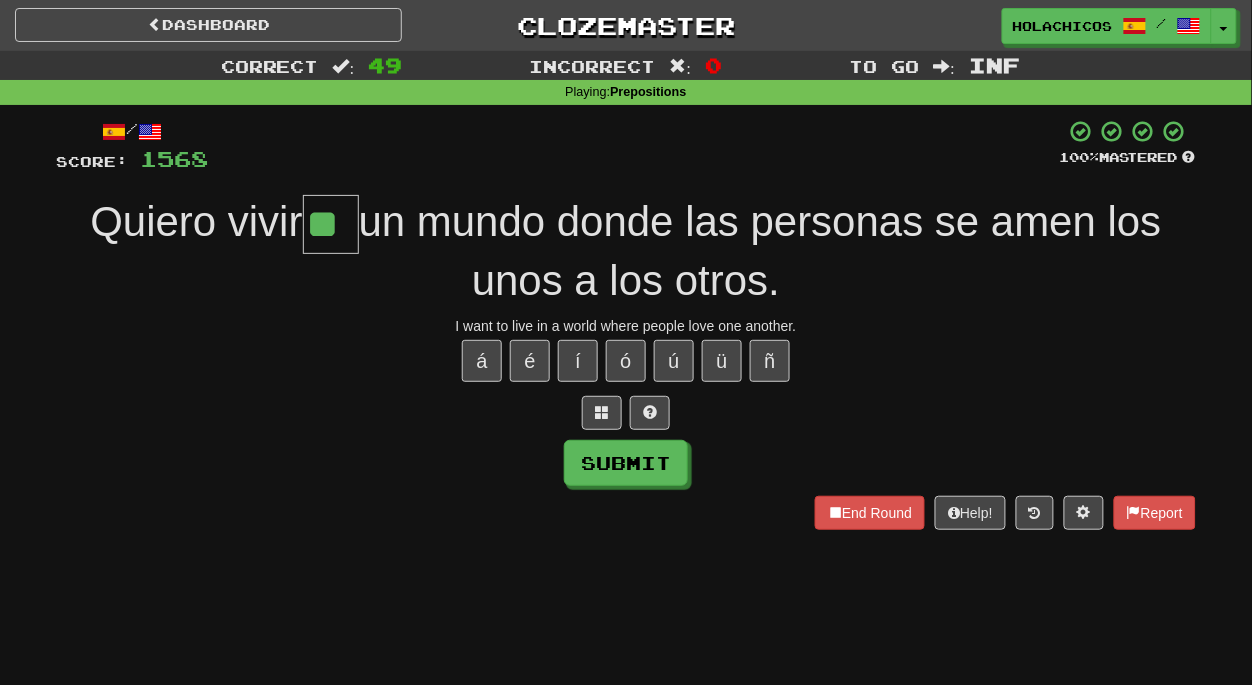 type on "**" 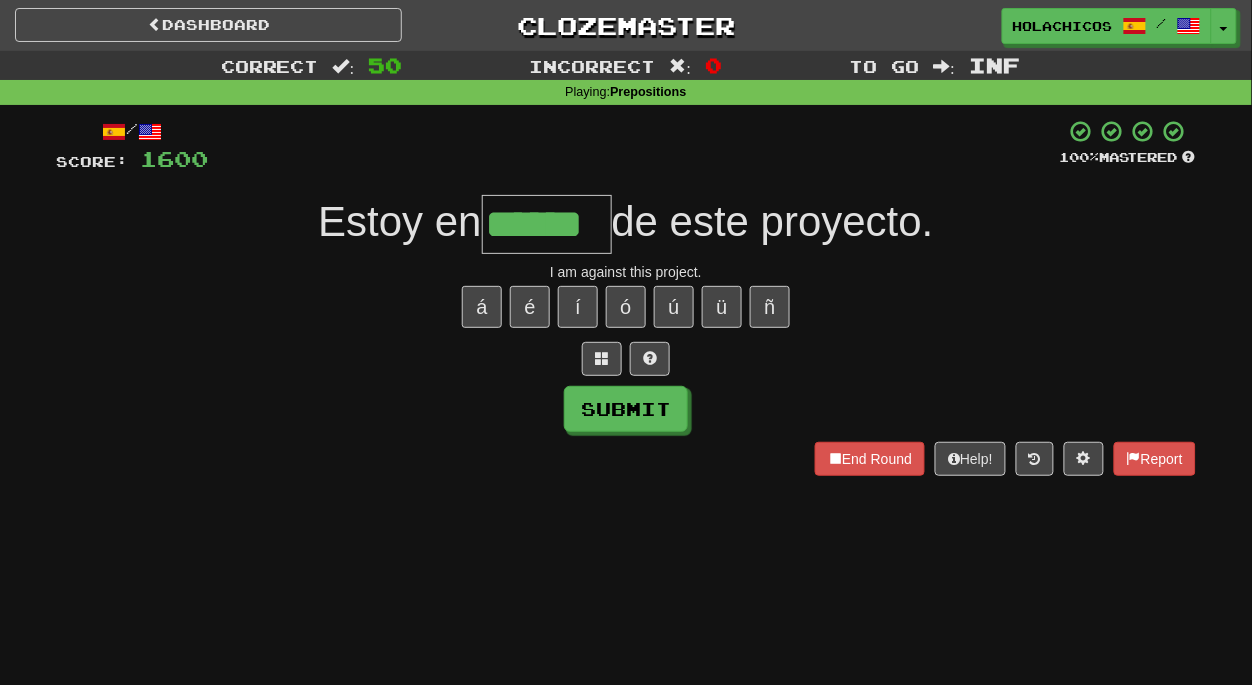 type on "******" 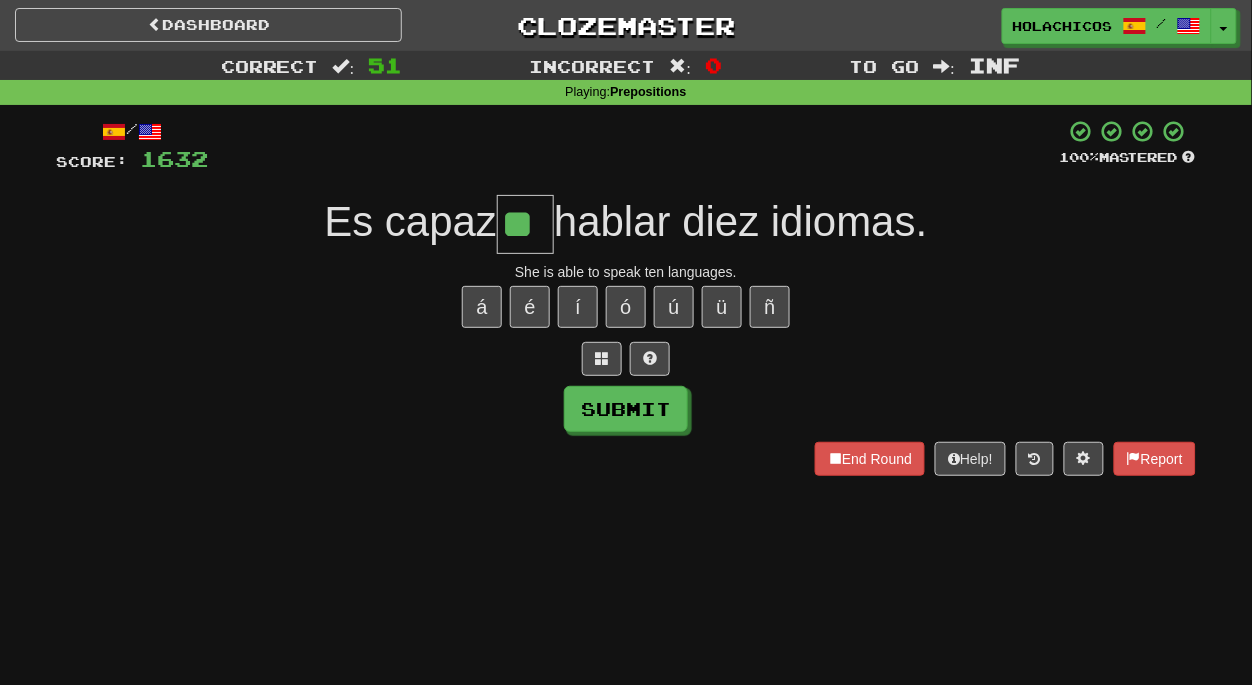 type on "**" 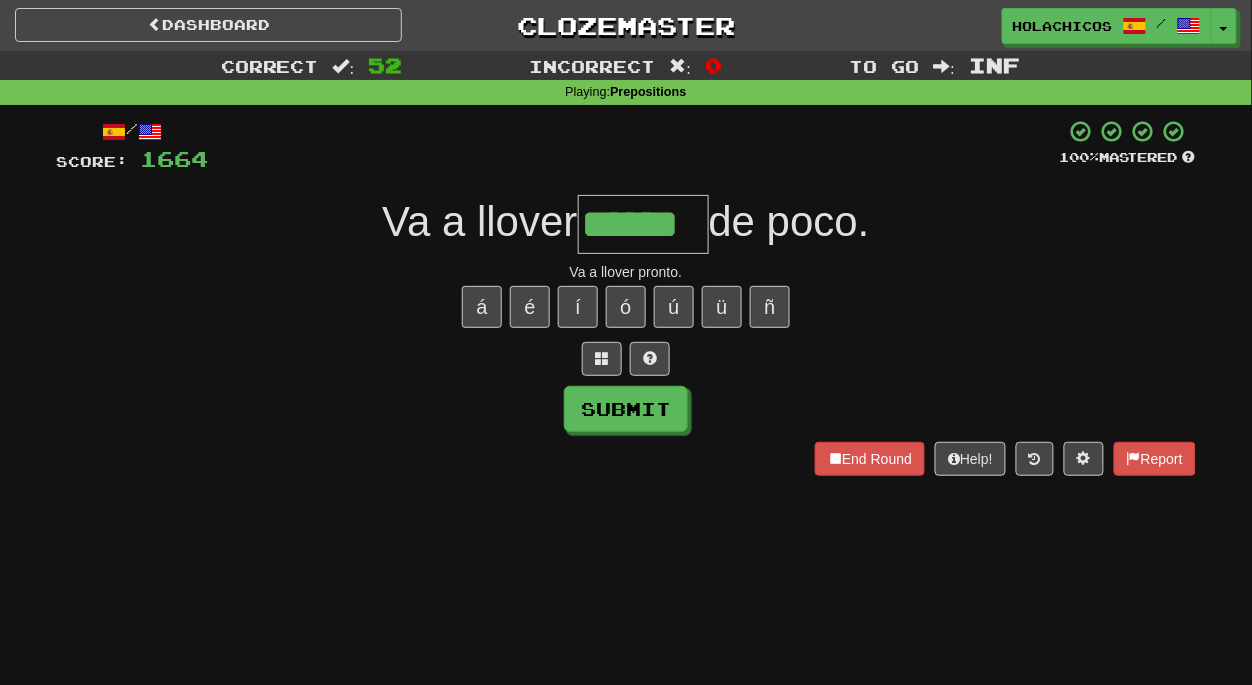 type on "******" 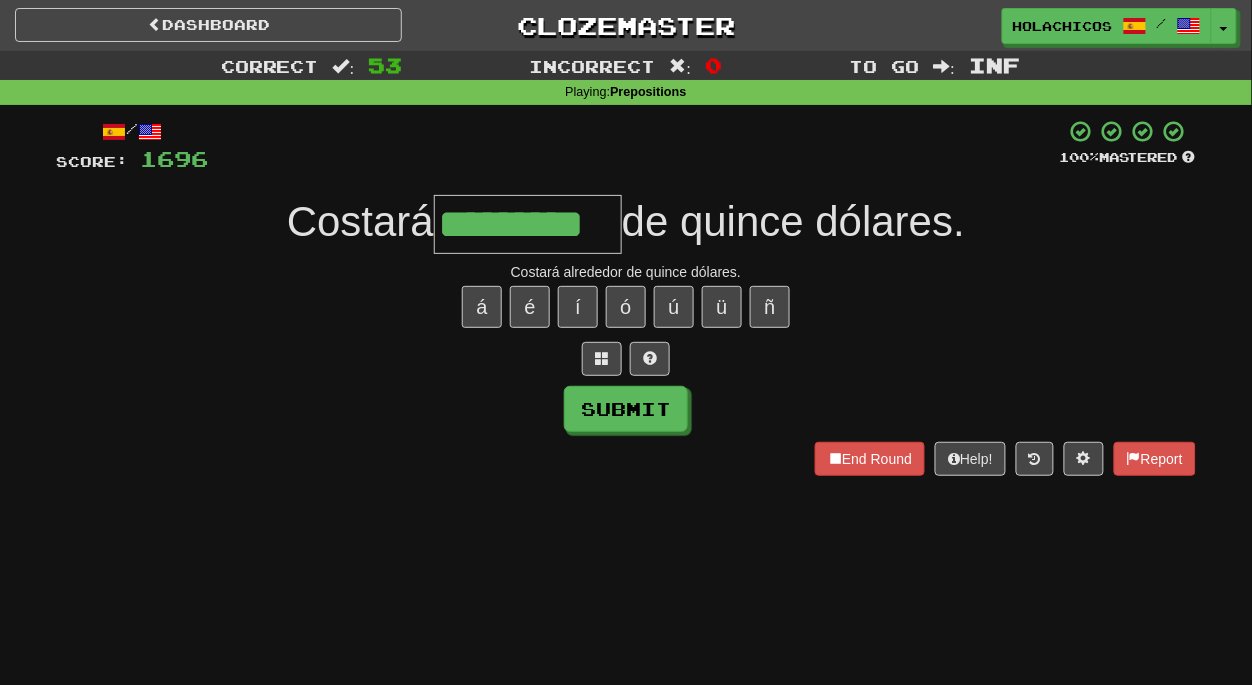 type on "*********" 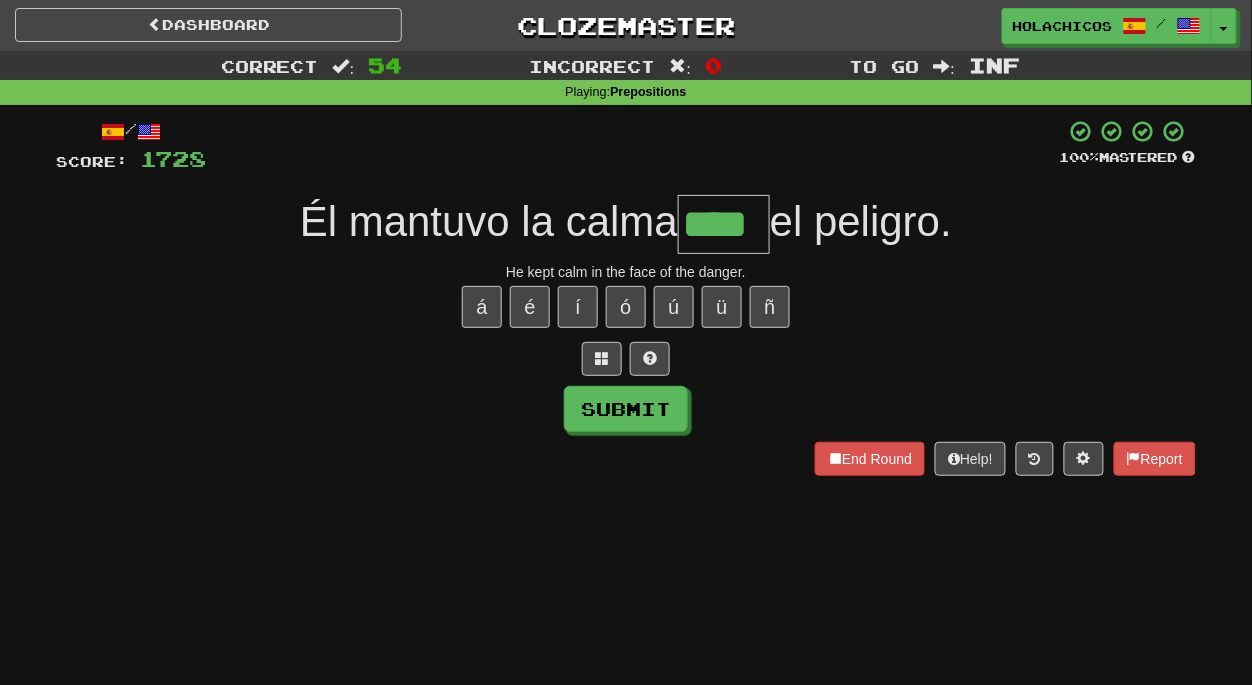 type on "****" 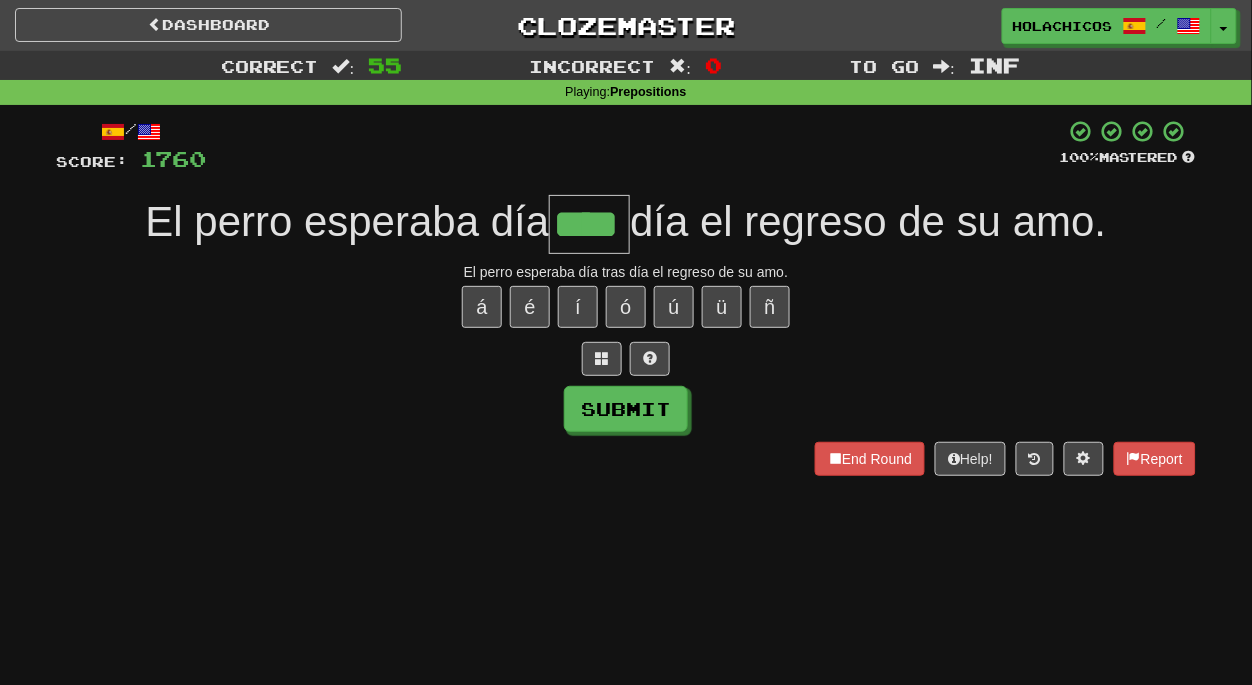 type on "****" 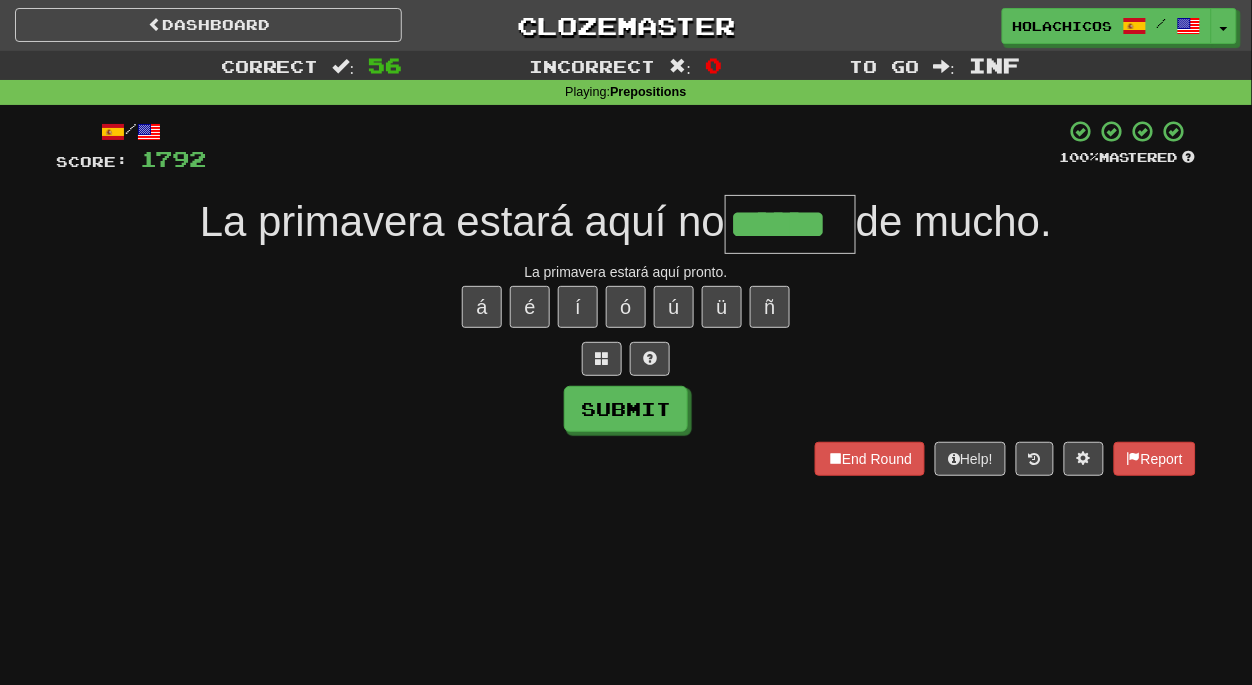 type on "******" 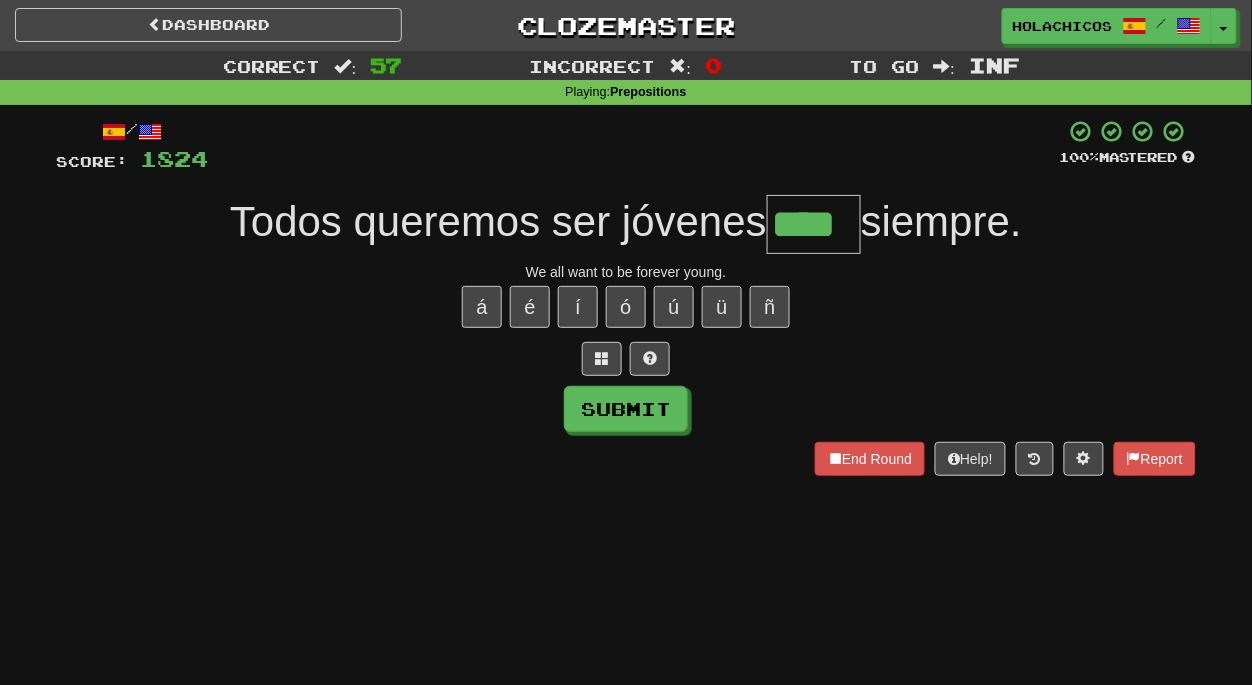 type on "****" 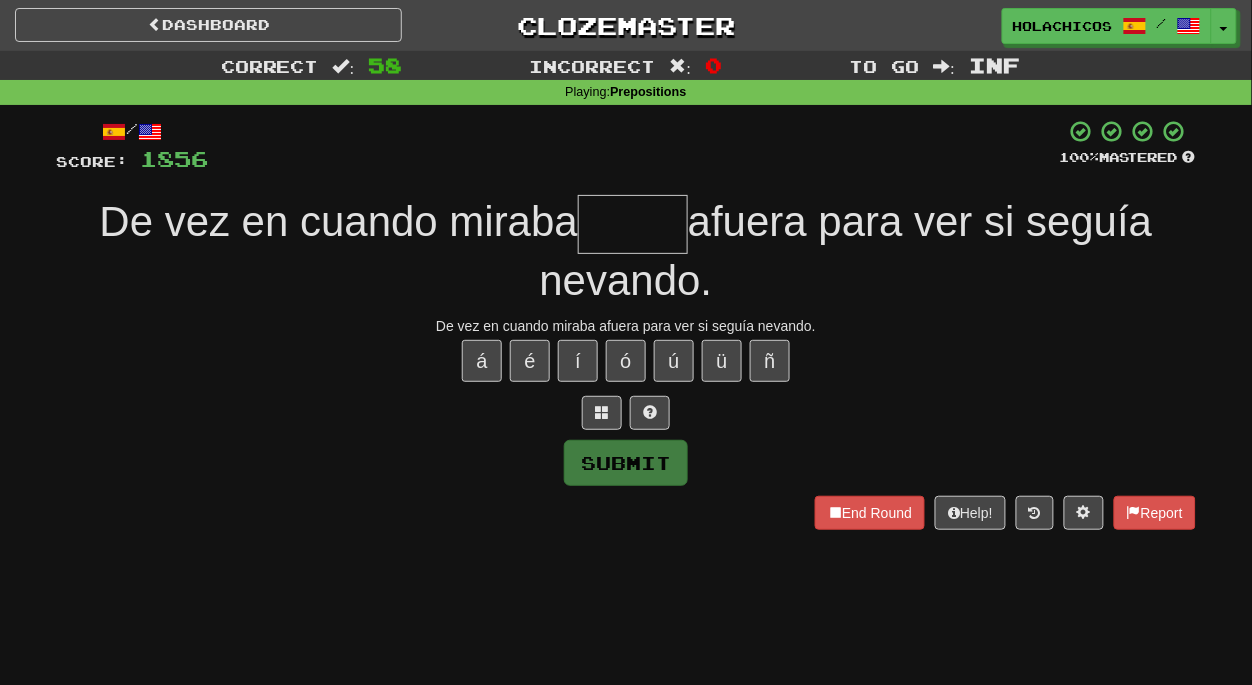 type on "*" 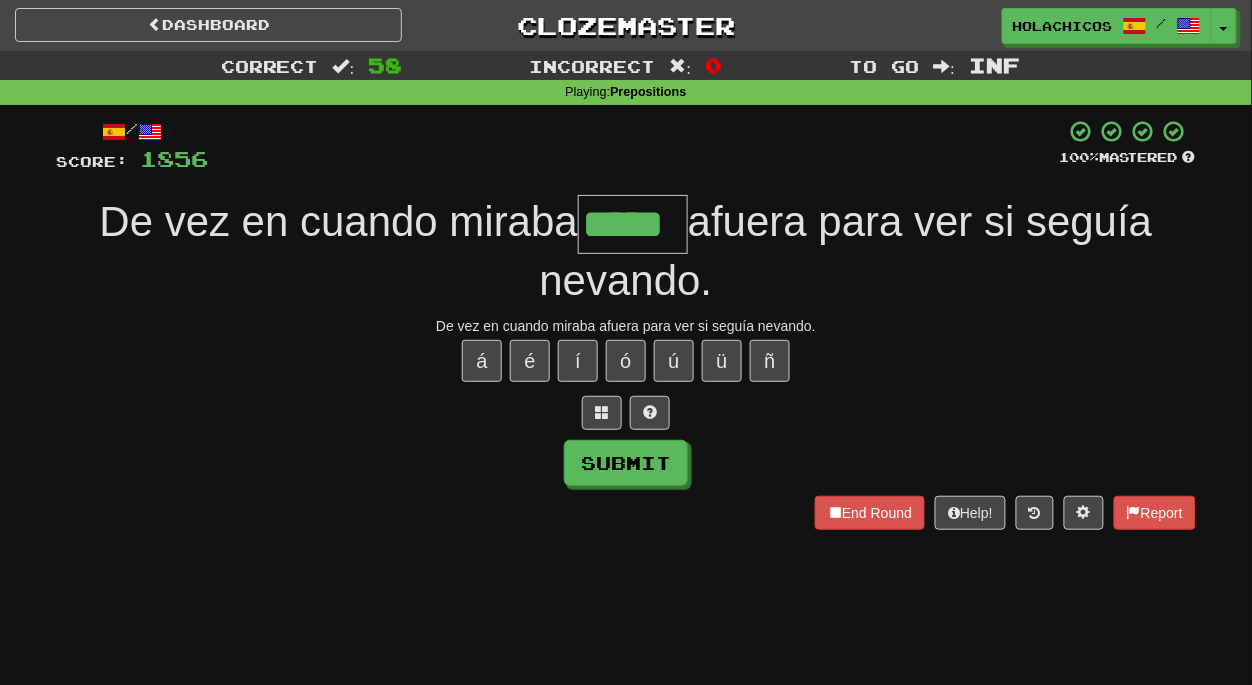 type on "*****" 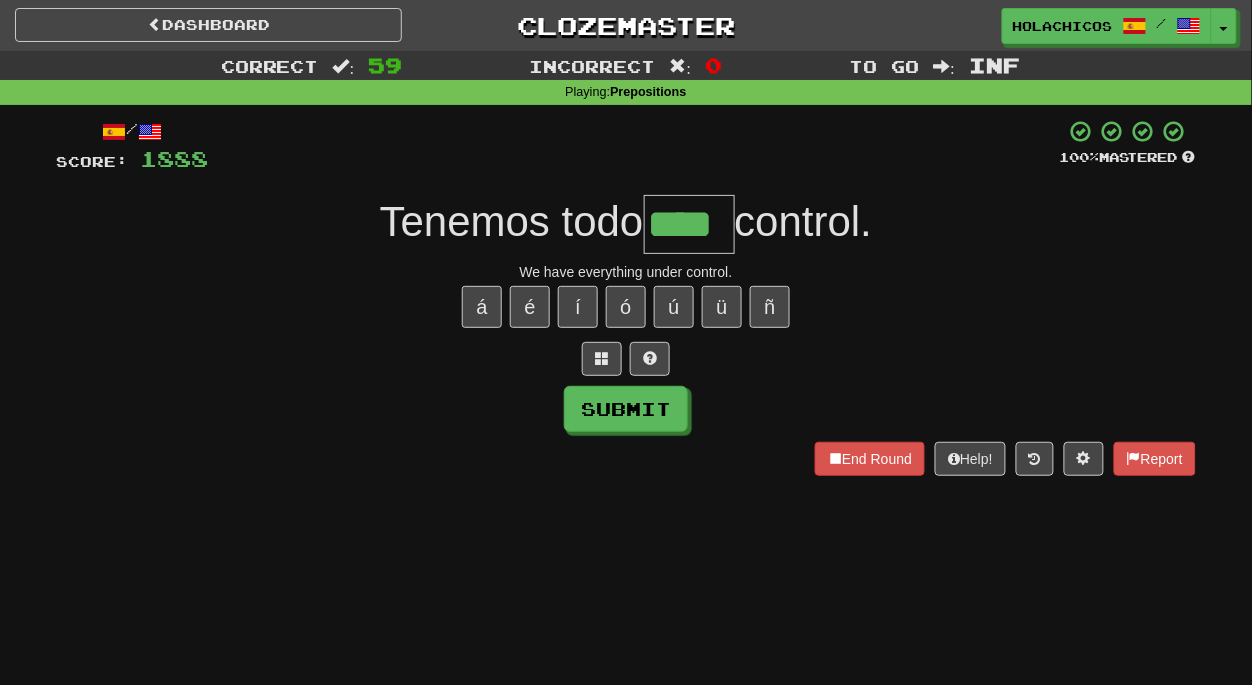 type on "****" 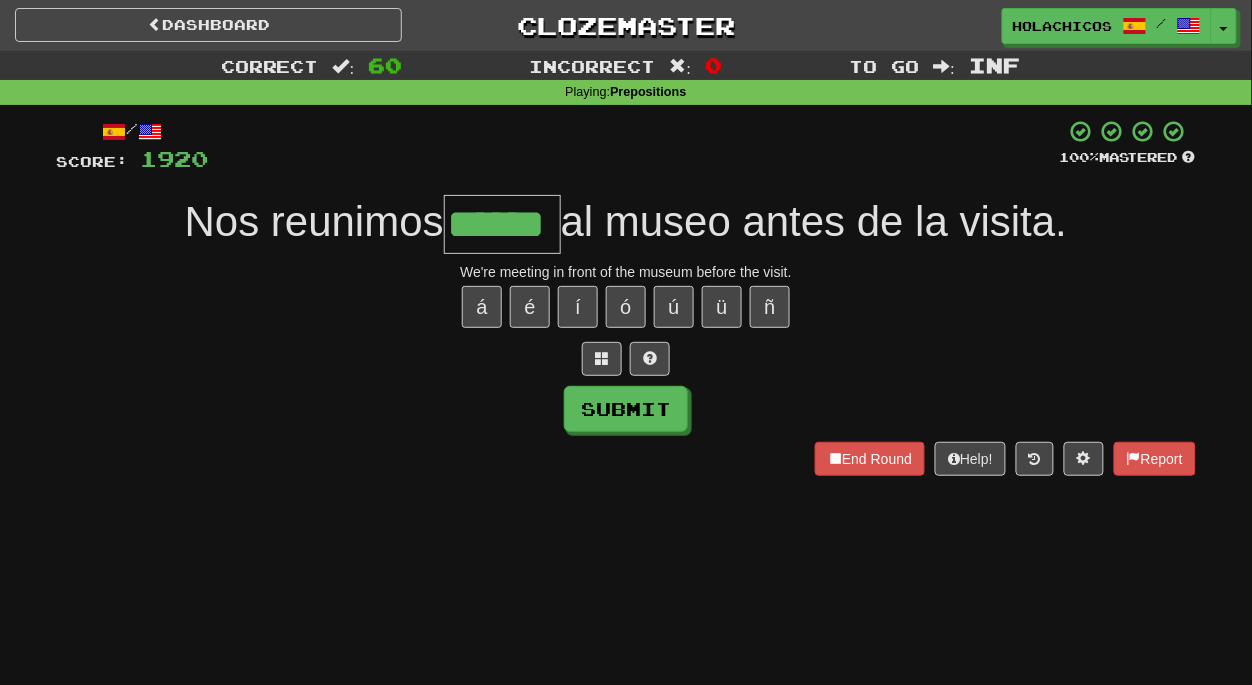 type on "******" 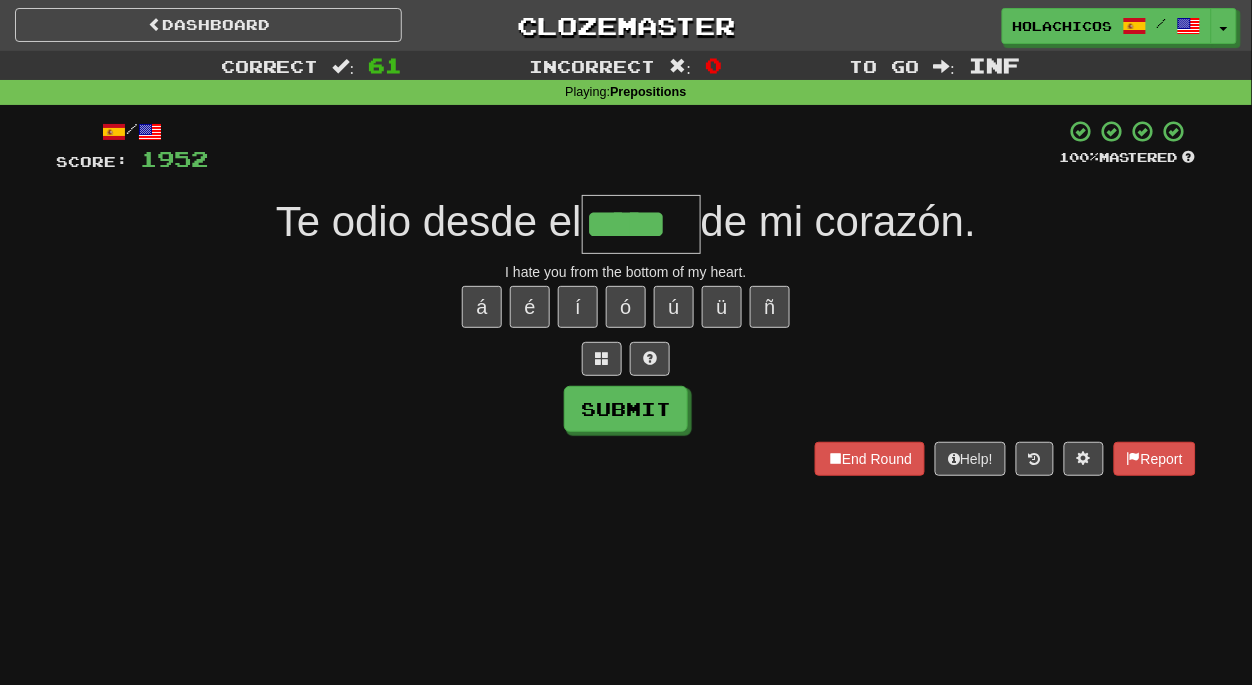 type on "*****" 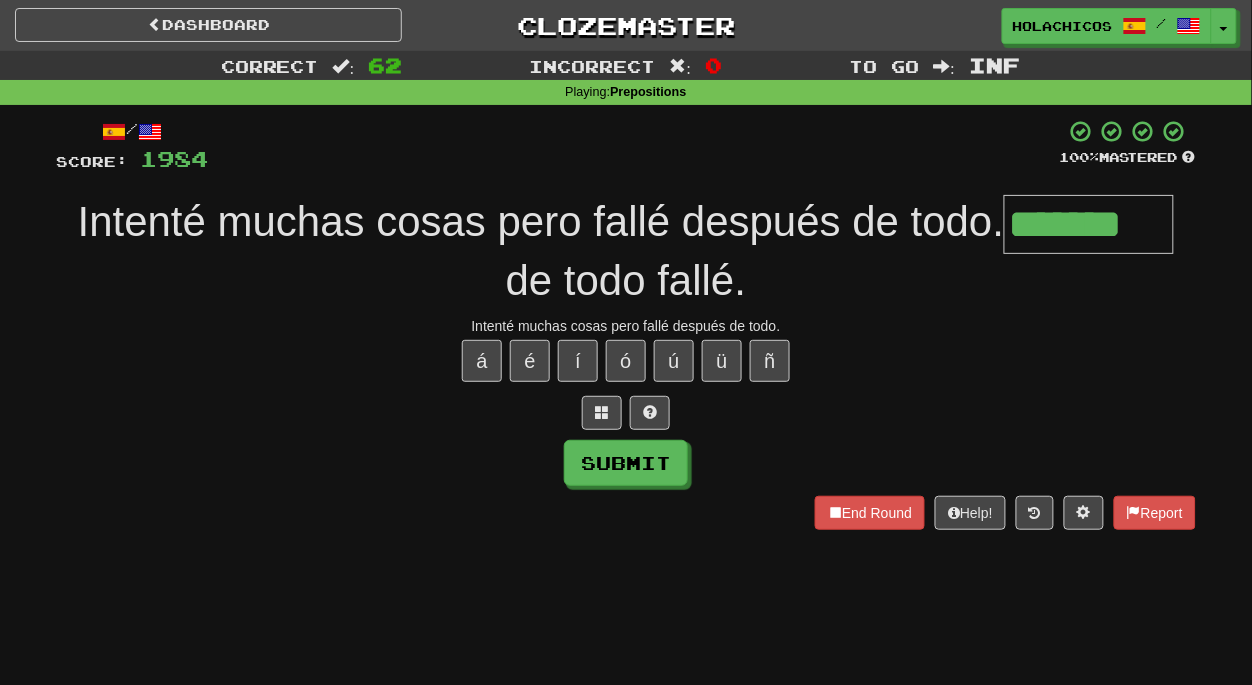 type on "*******" 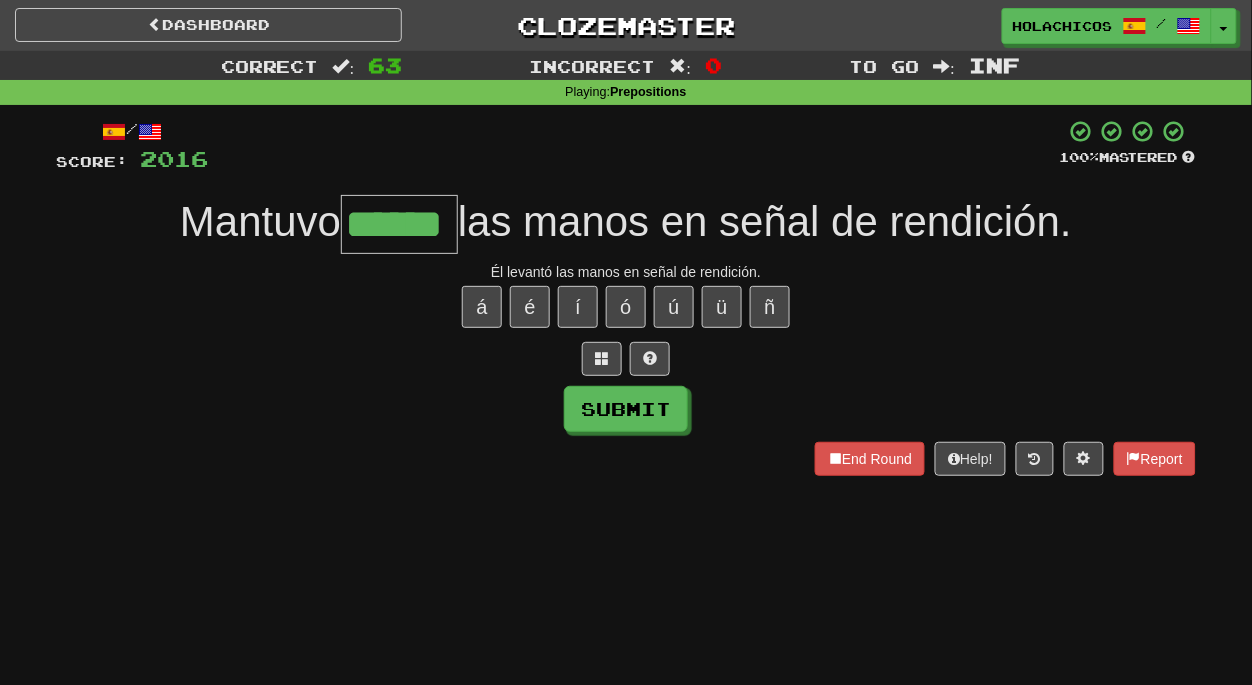 type on "******" 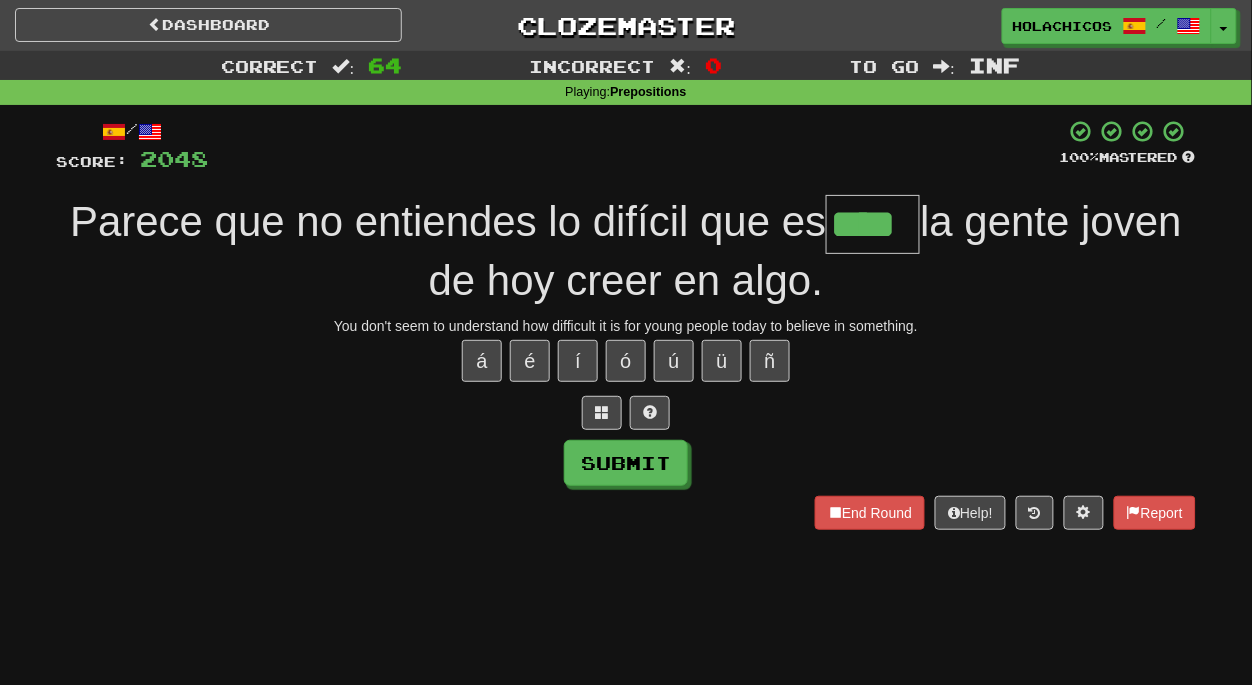 type on "****" 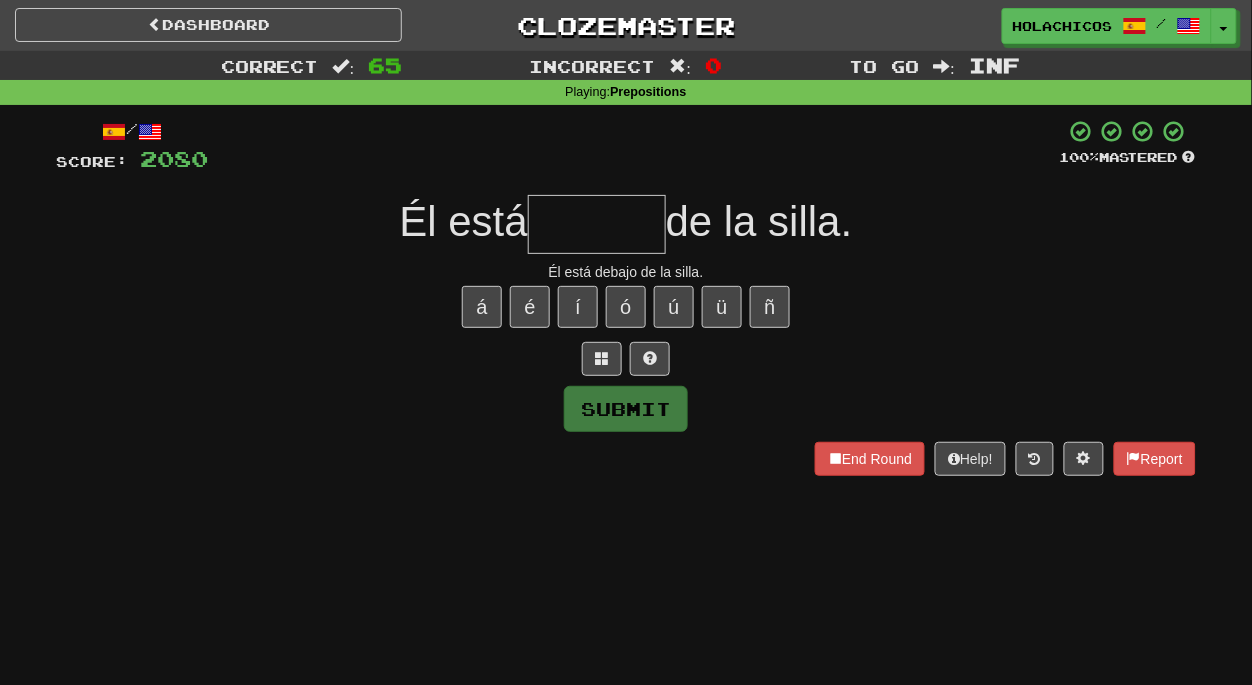 type on "*" 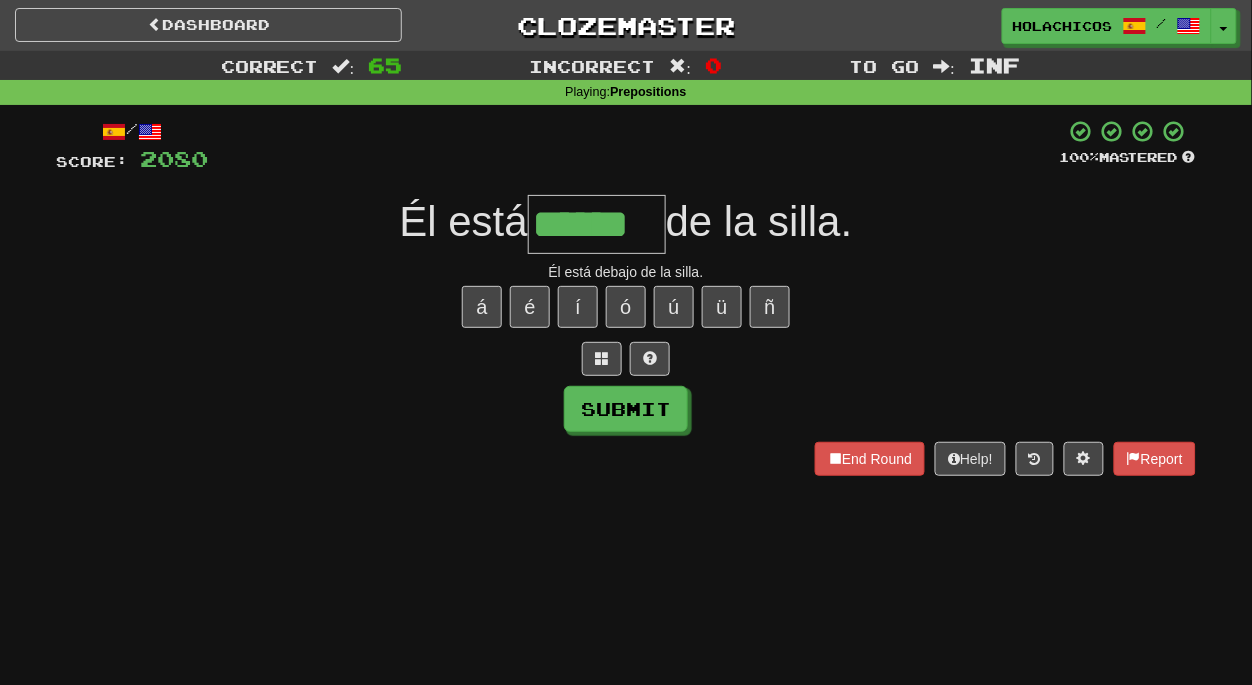 type on "******" 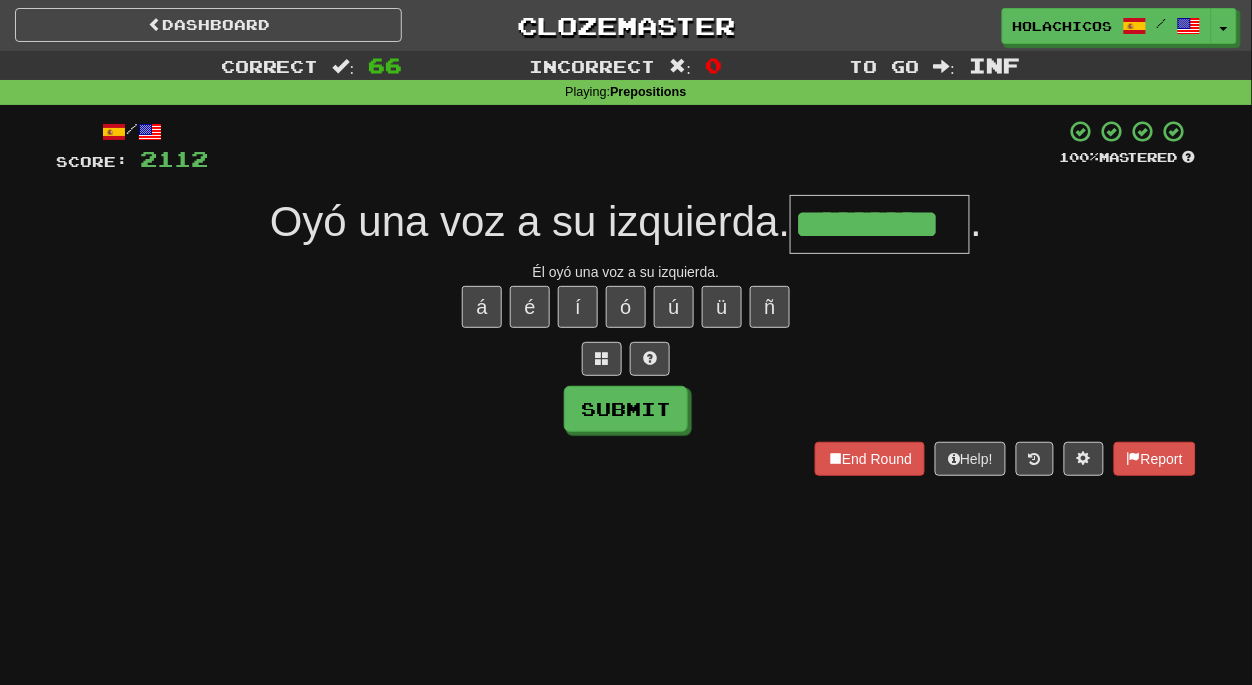 type on "*********" 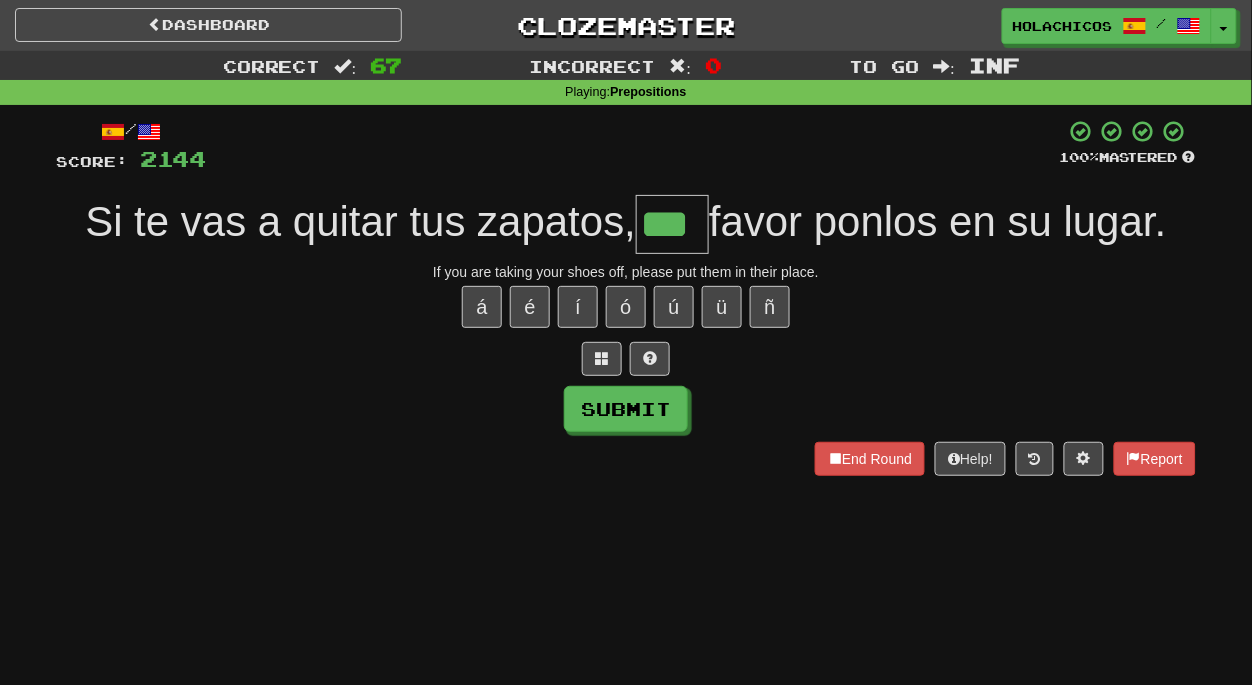 type on "***" 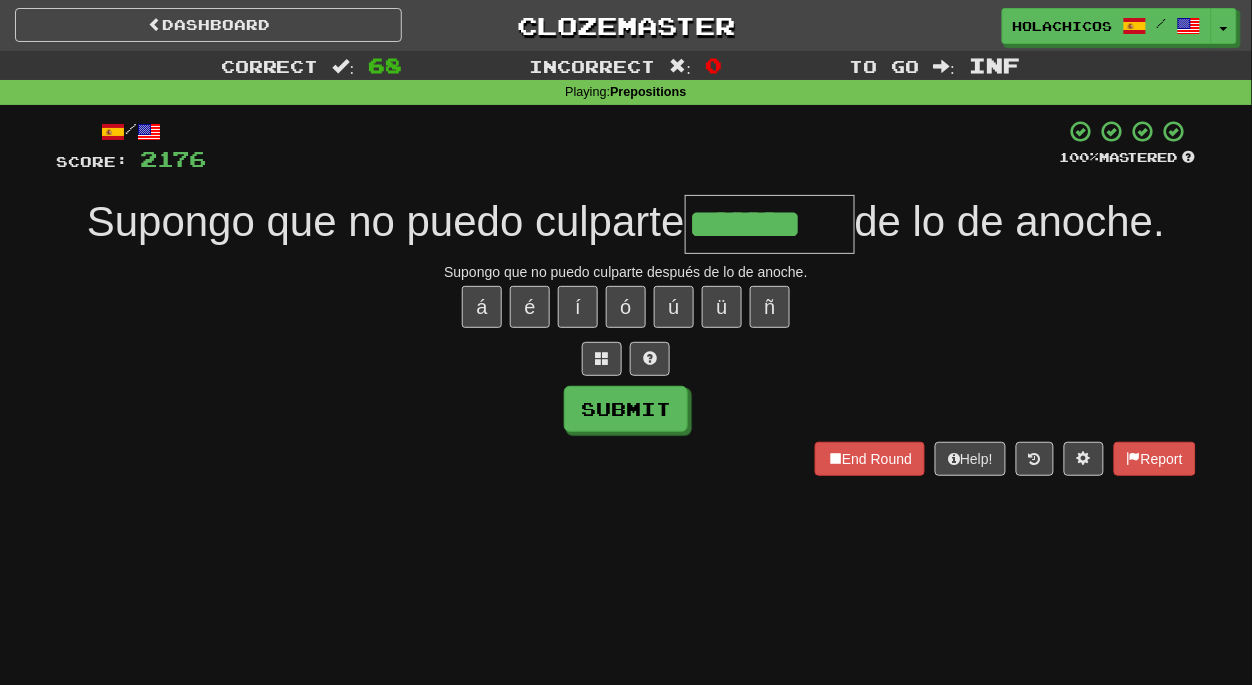 type on "*******" 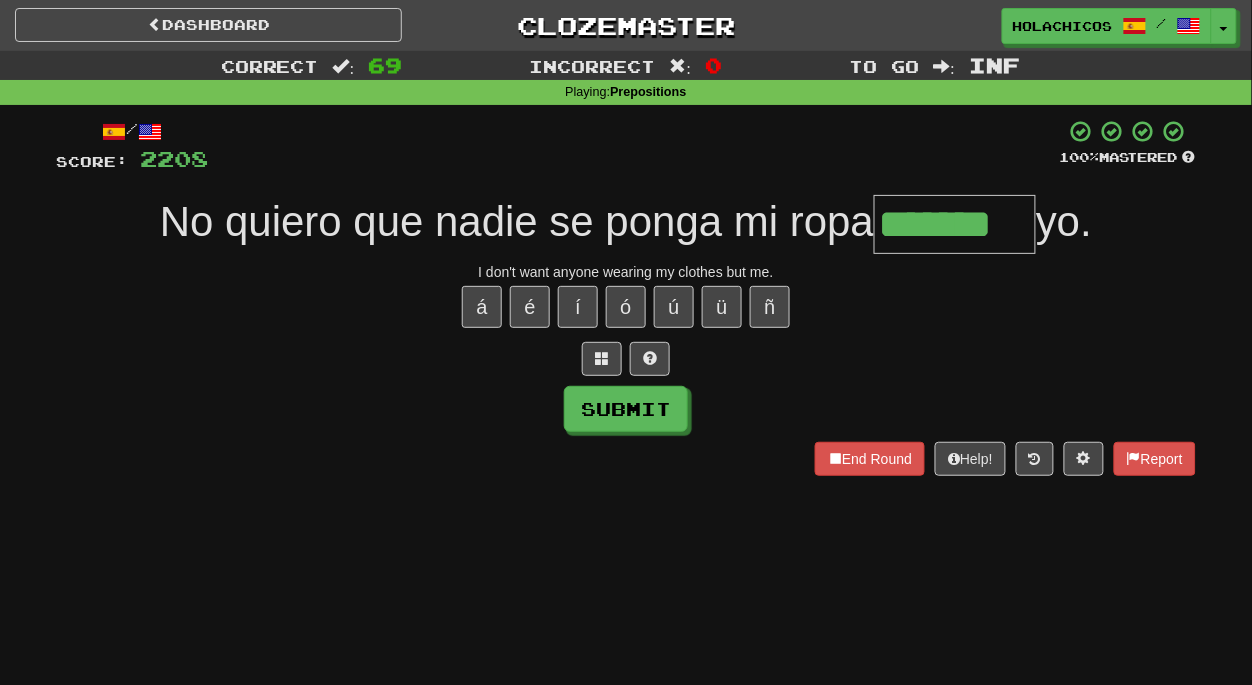 type on "*******" 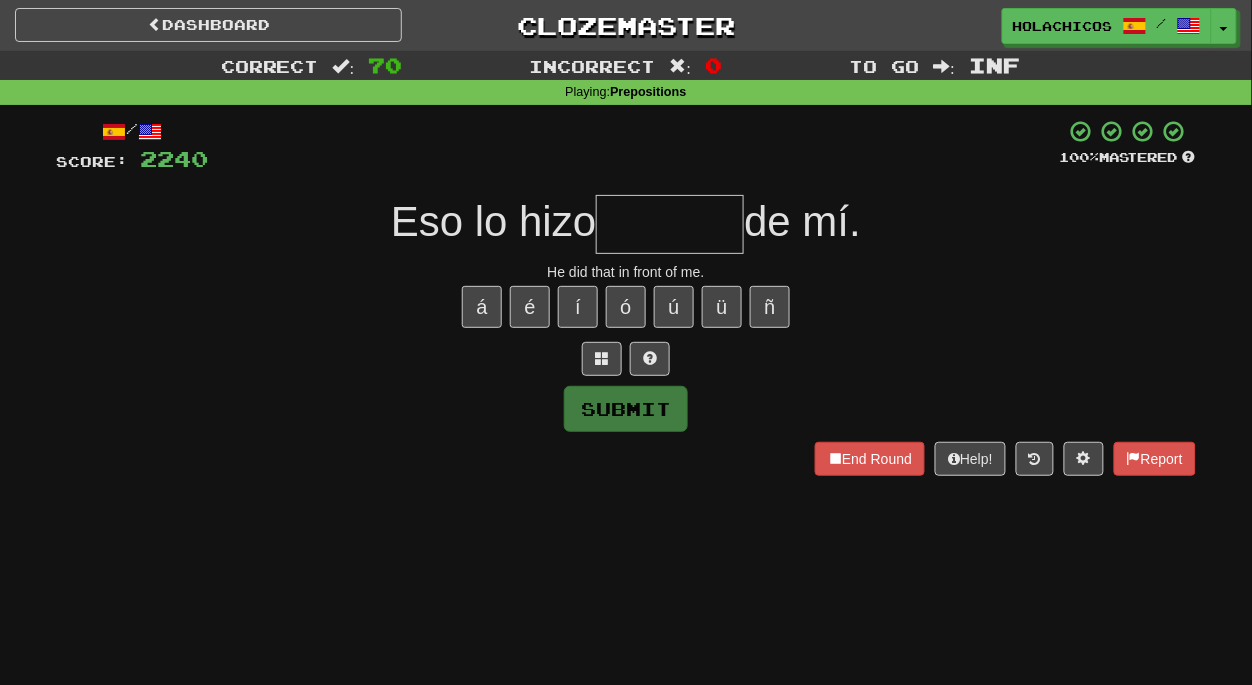 type on "*" 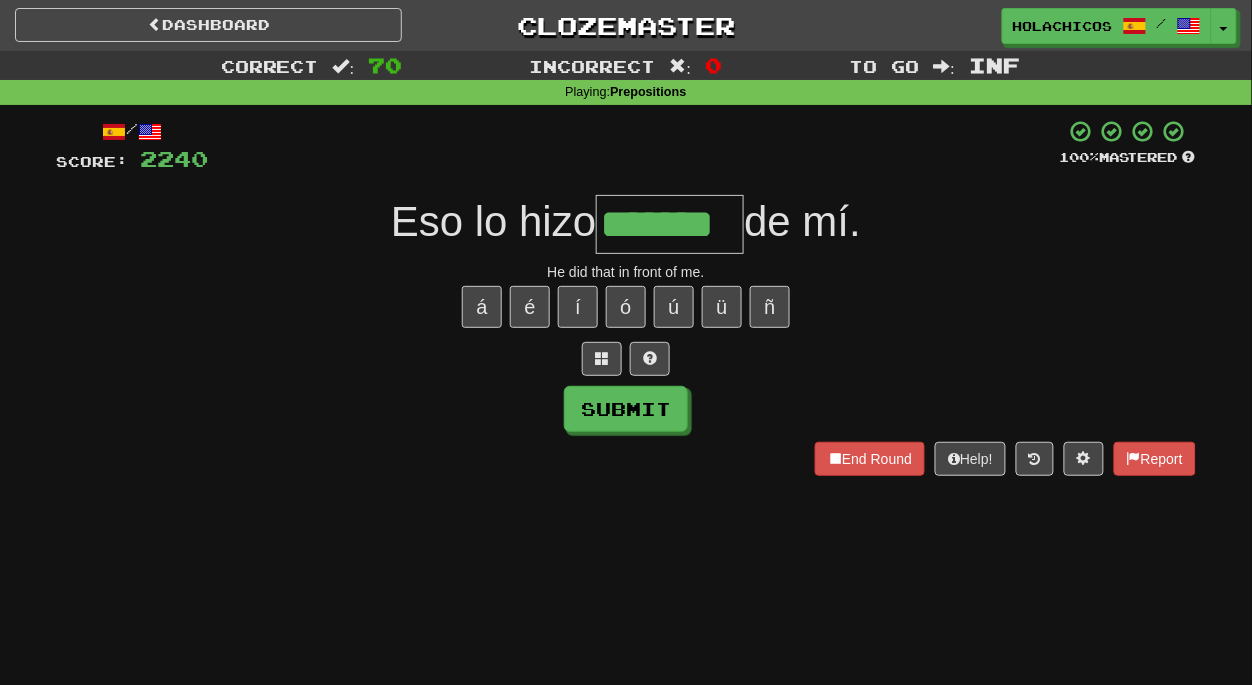 type on "*******" 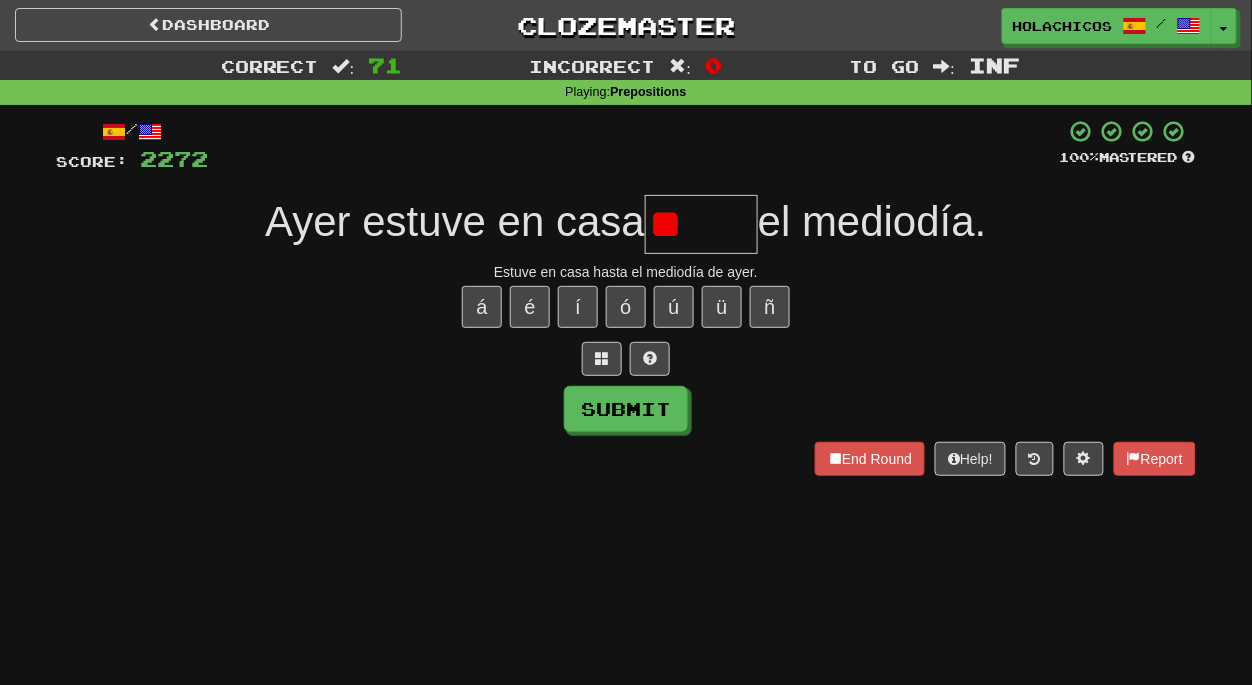 type on "*" 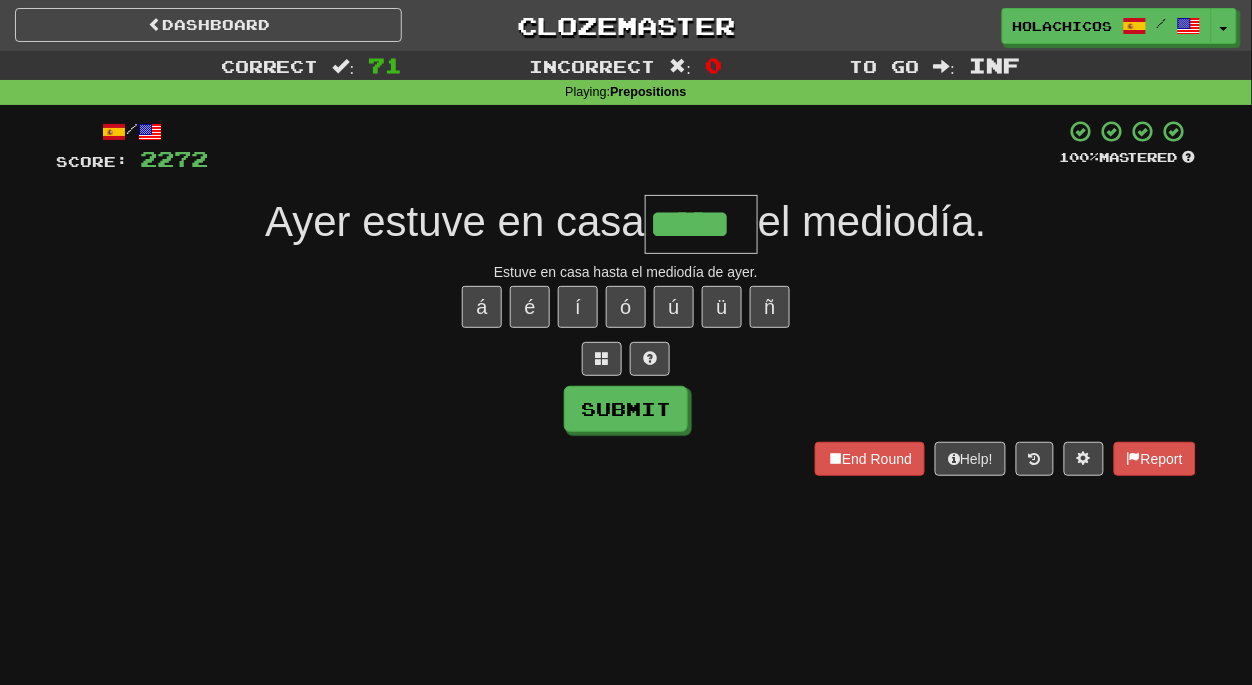 type on "*****" 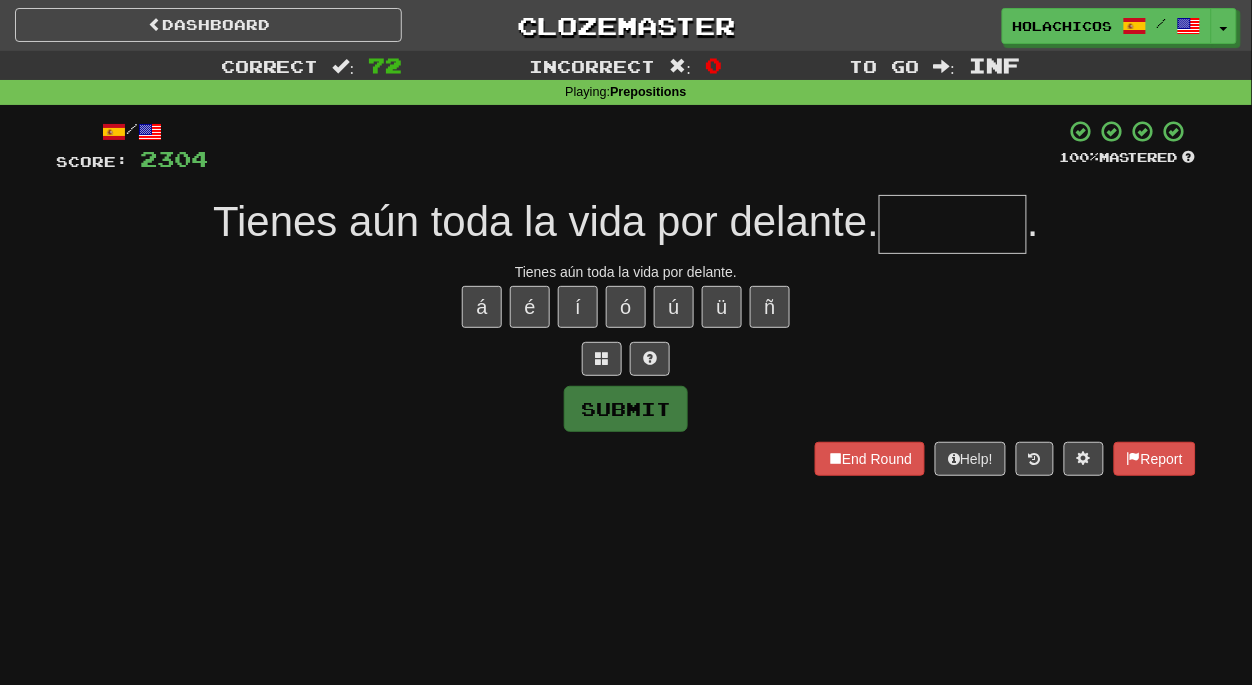 type on "*" 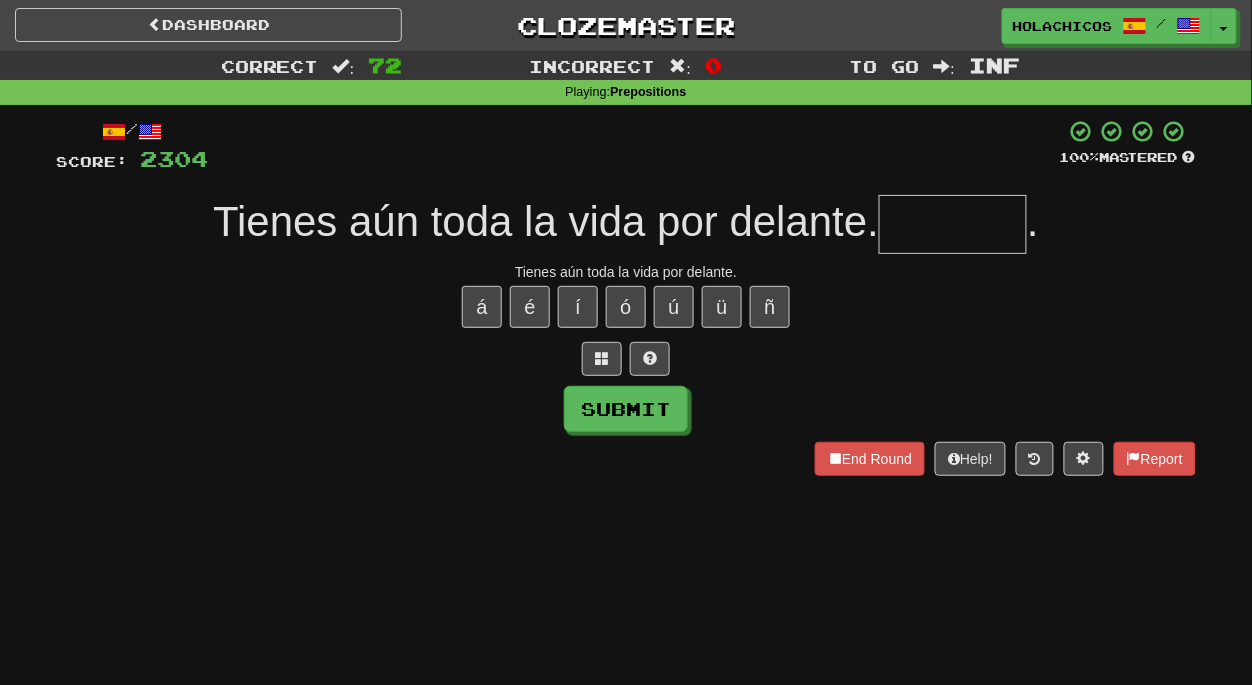 type on "*" 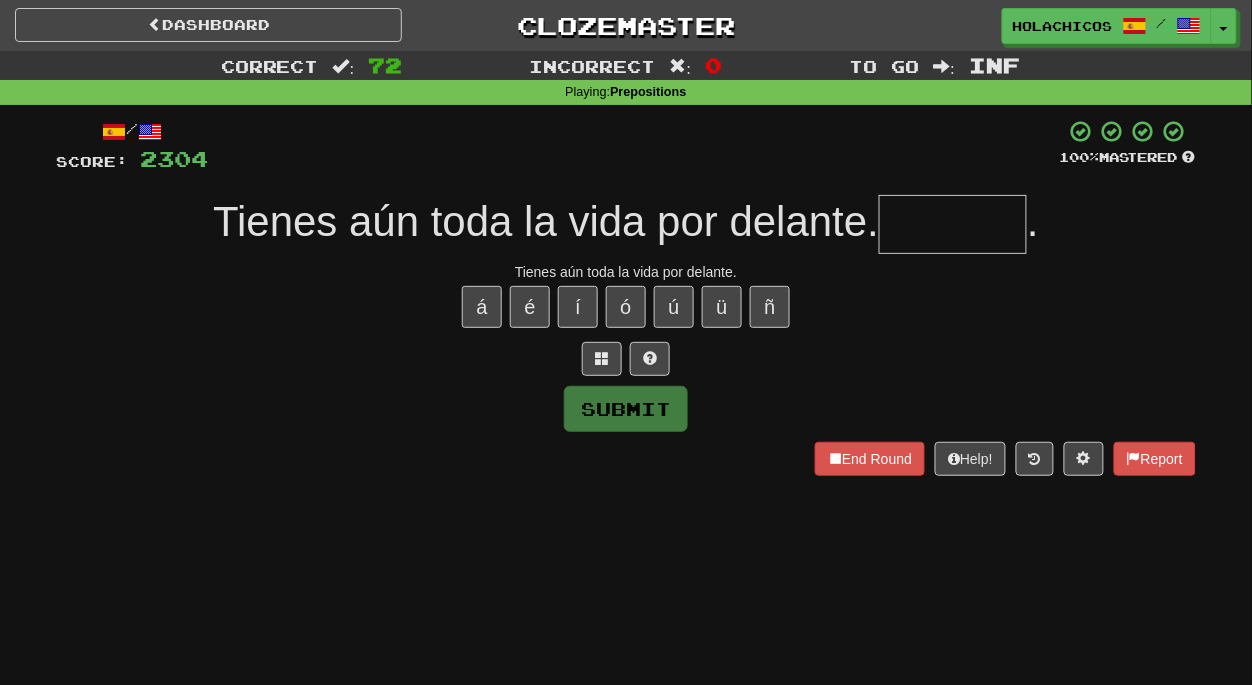 type on "*" 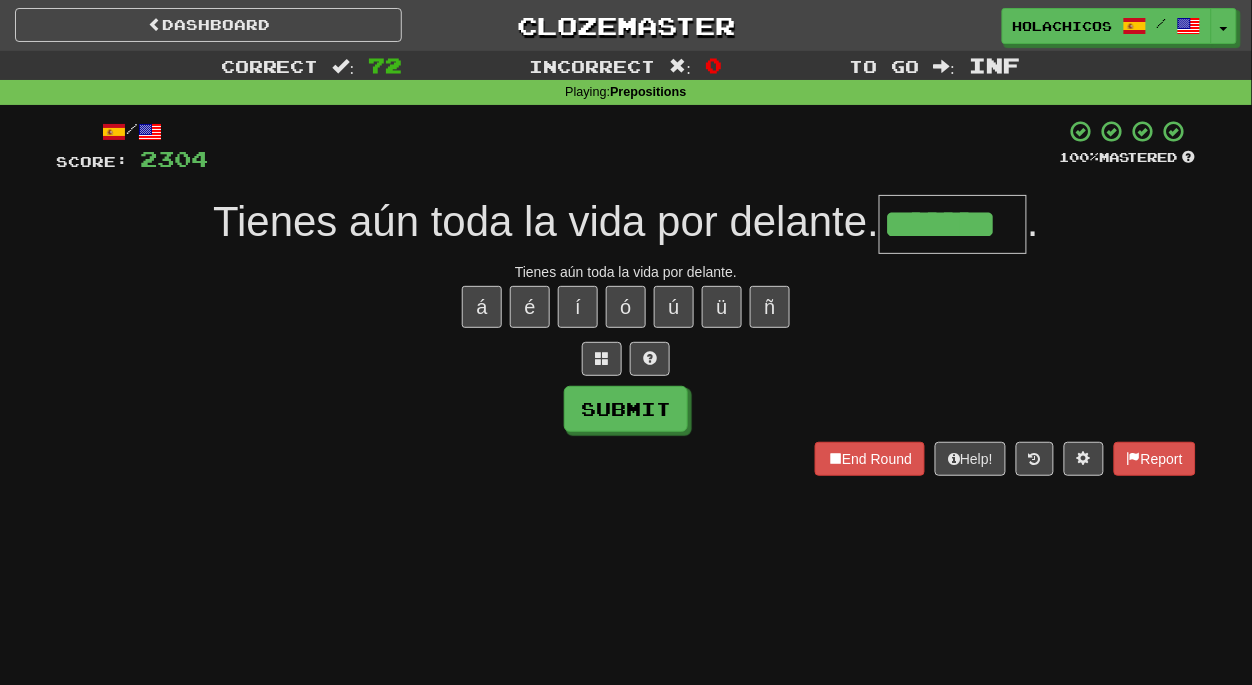type on "*******" 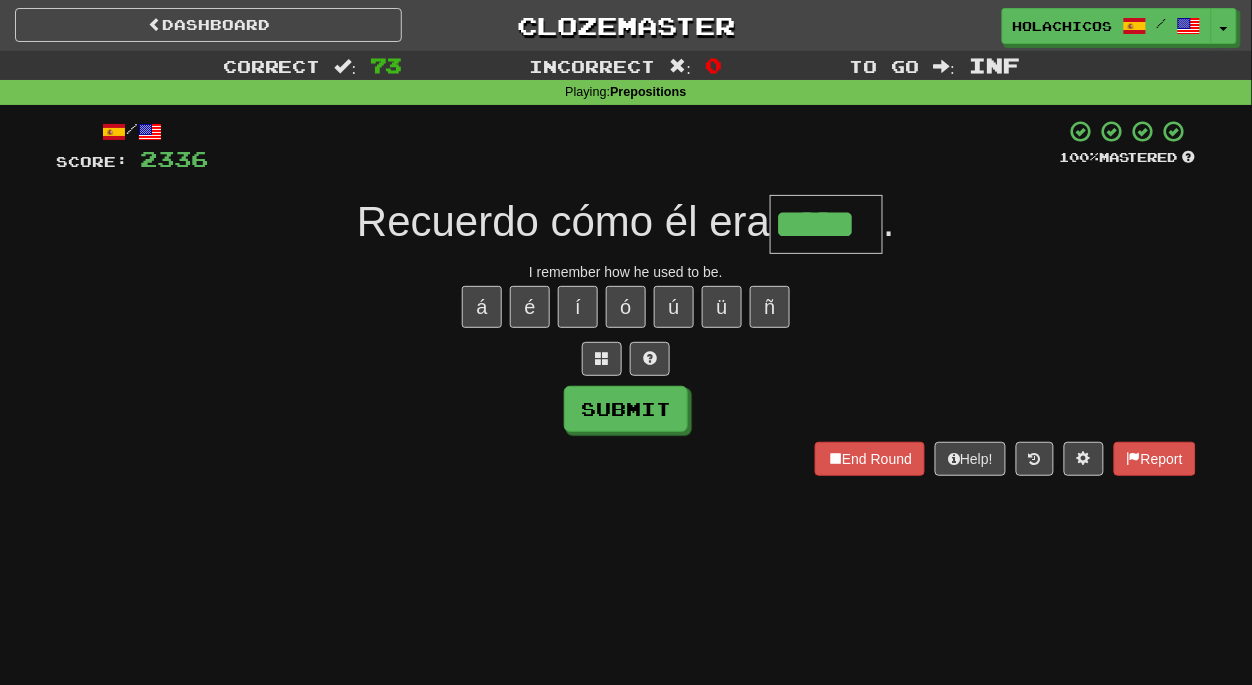type on "*****" 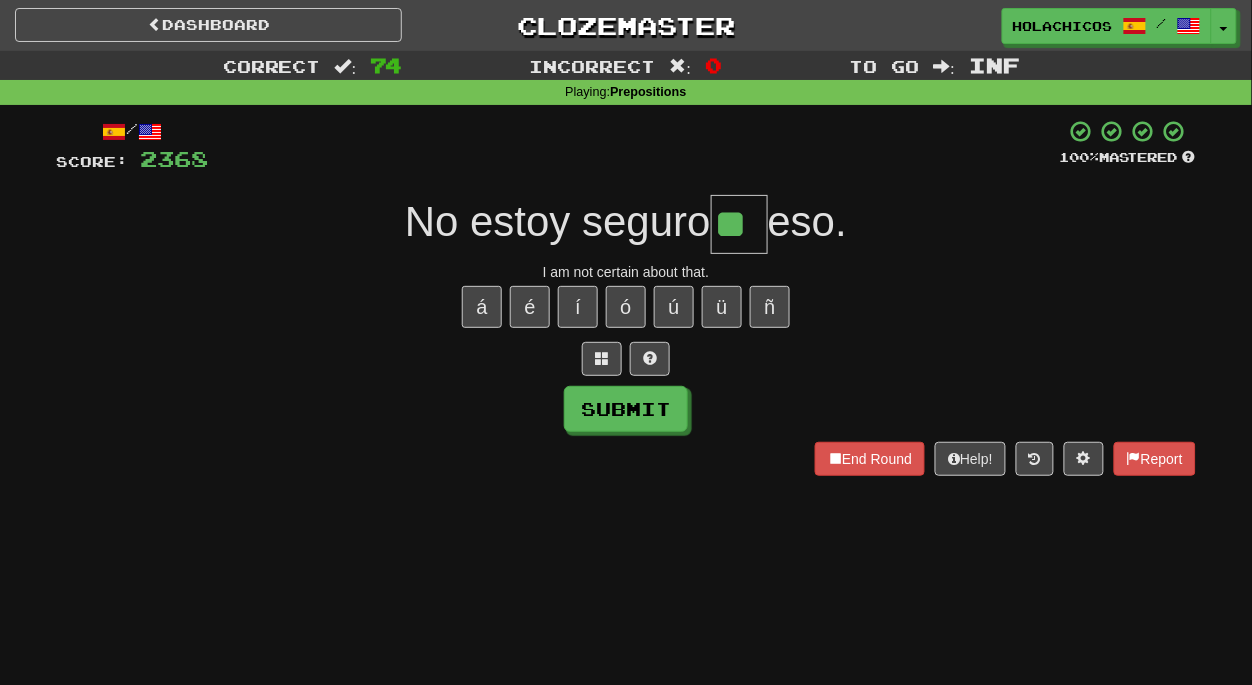 type on "**" 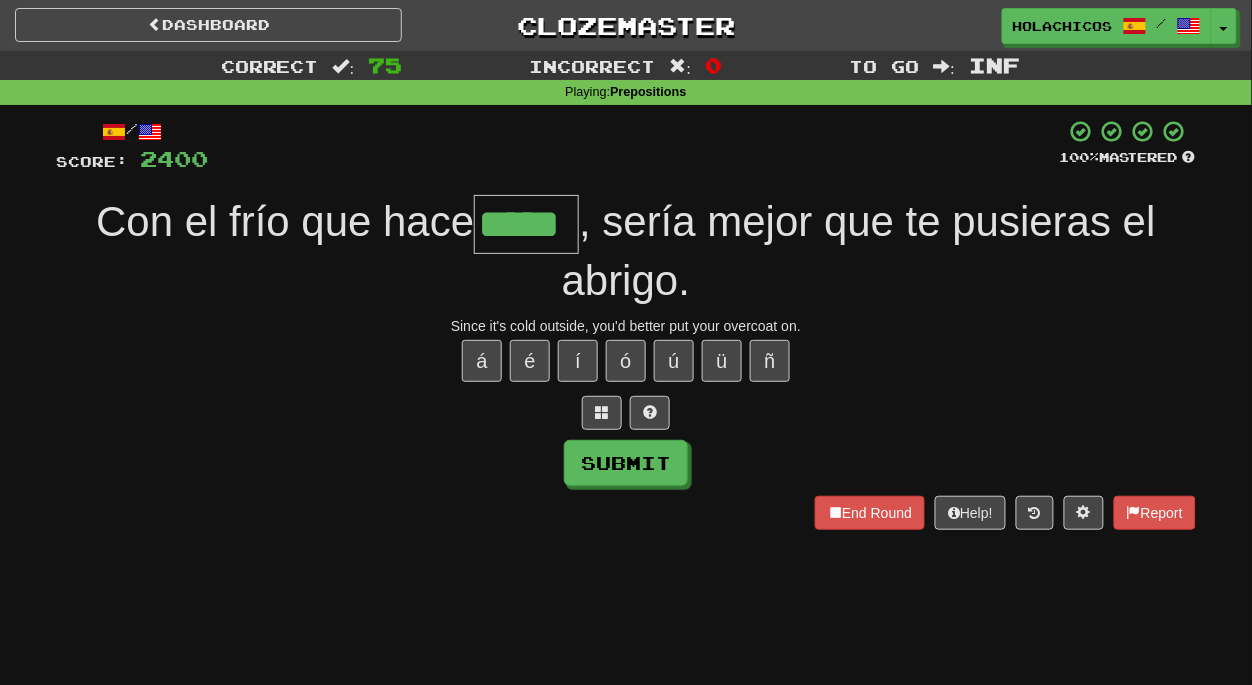 type on "*****" 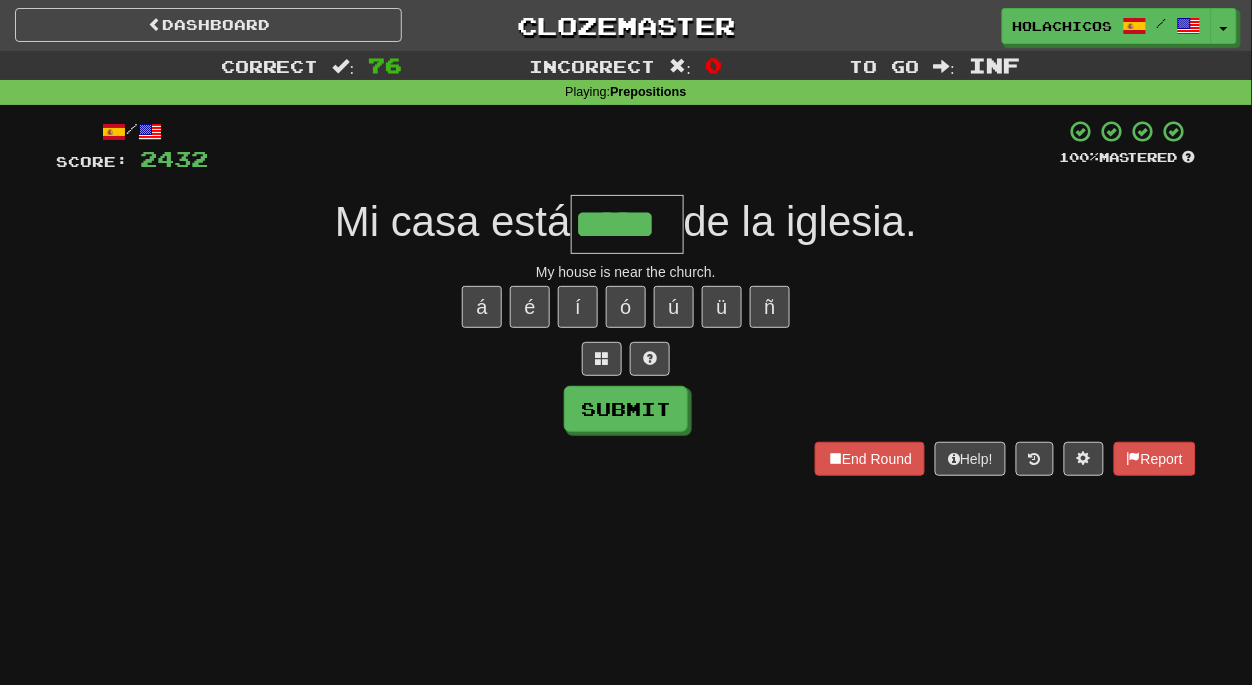 type on "*****" 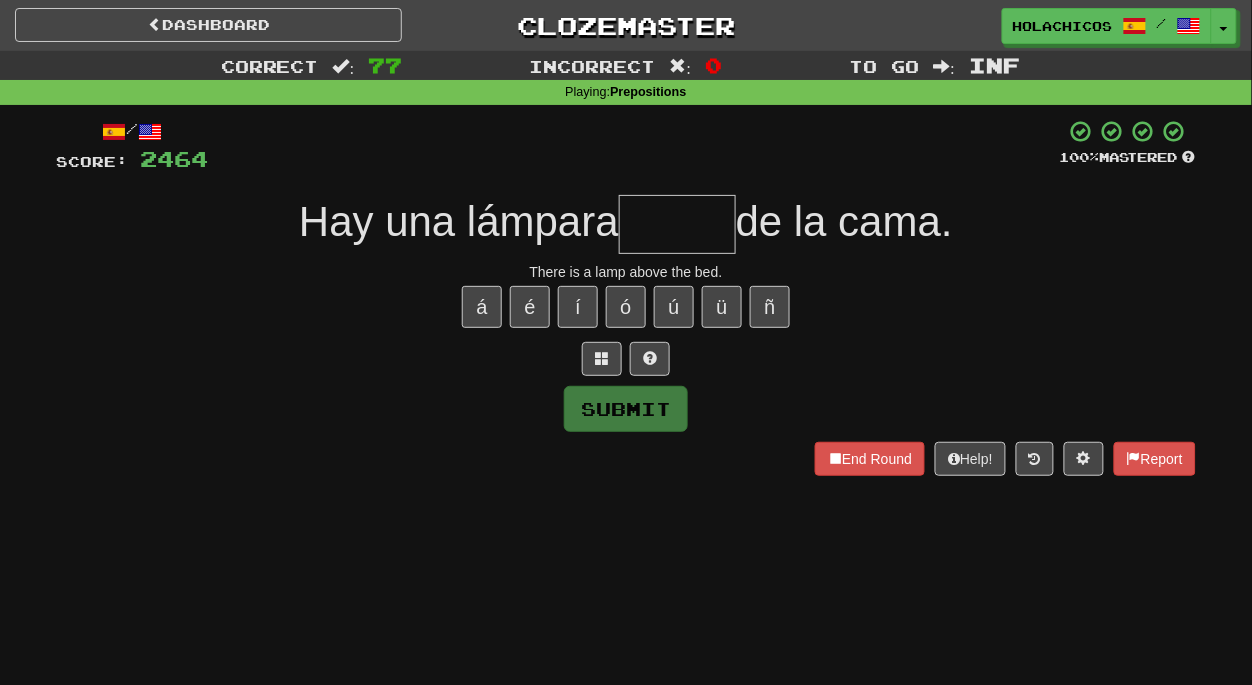 type on "*" 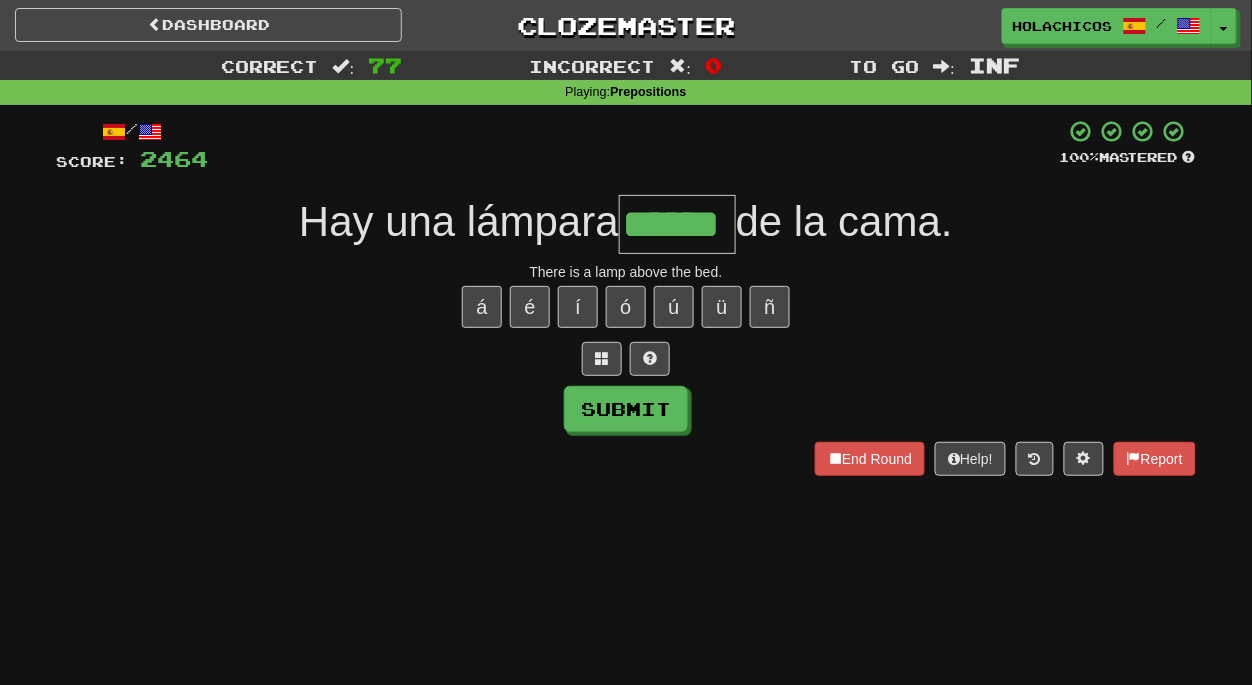 type on "******" 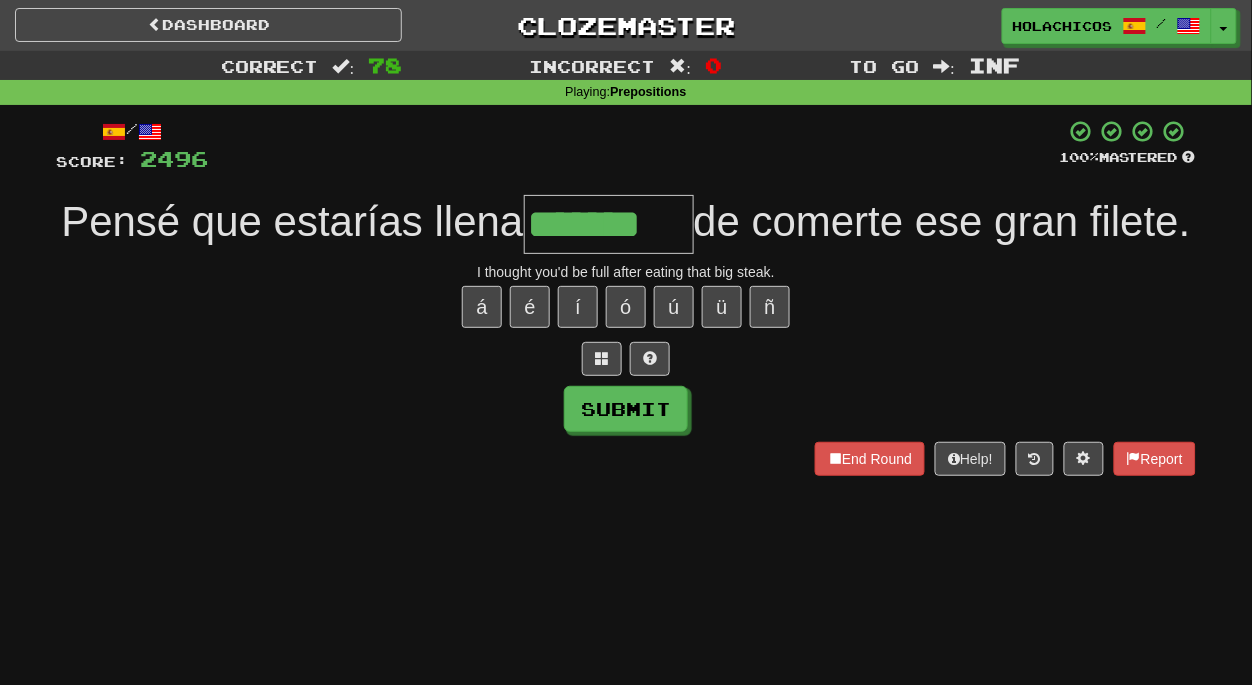 type on "*******" 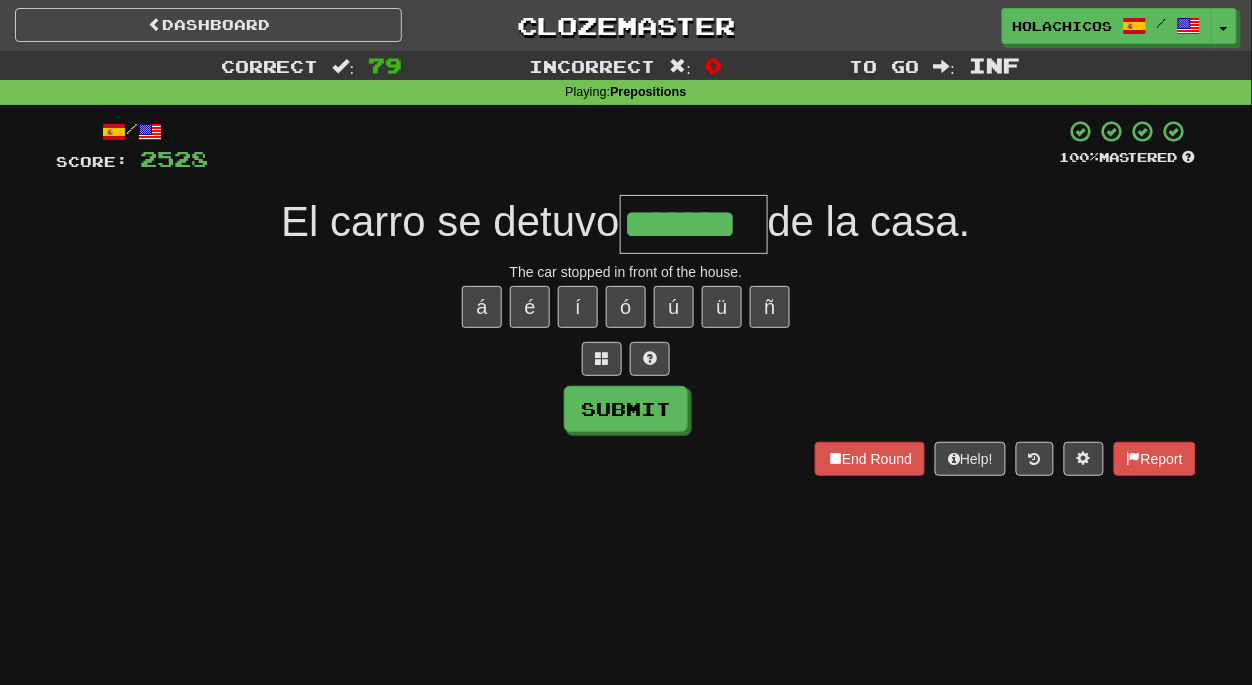 type on "*******" 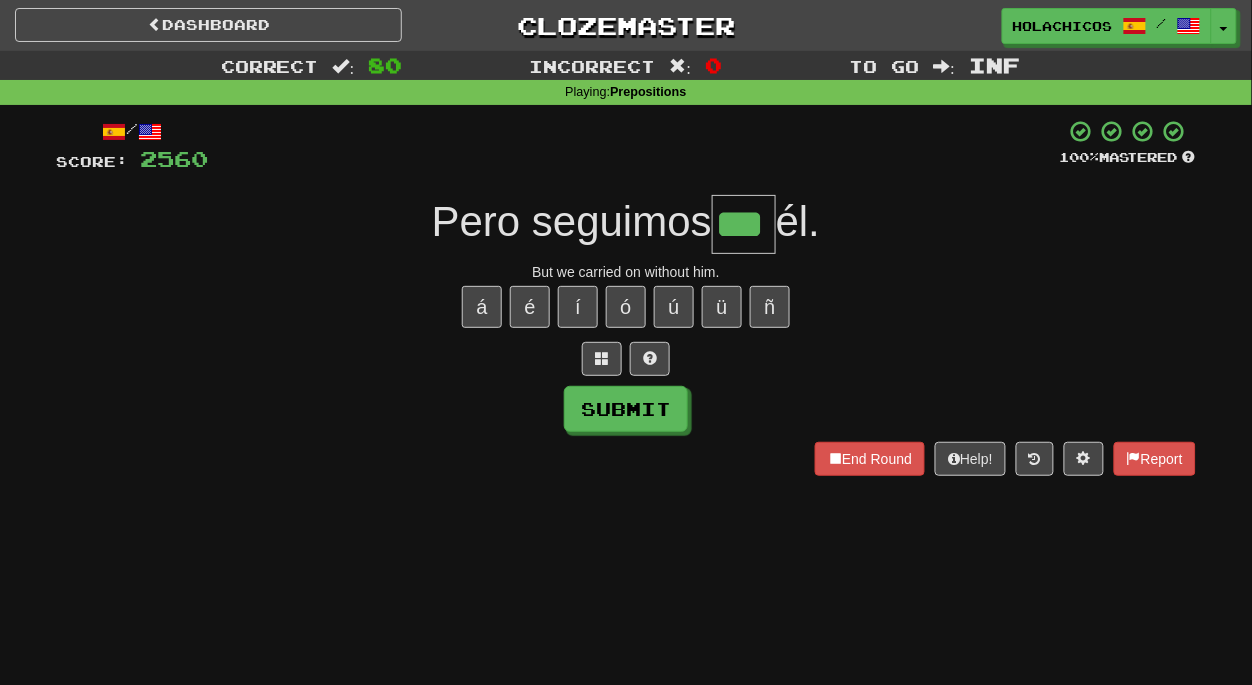 type on "***" 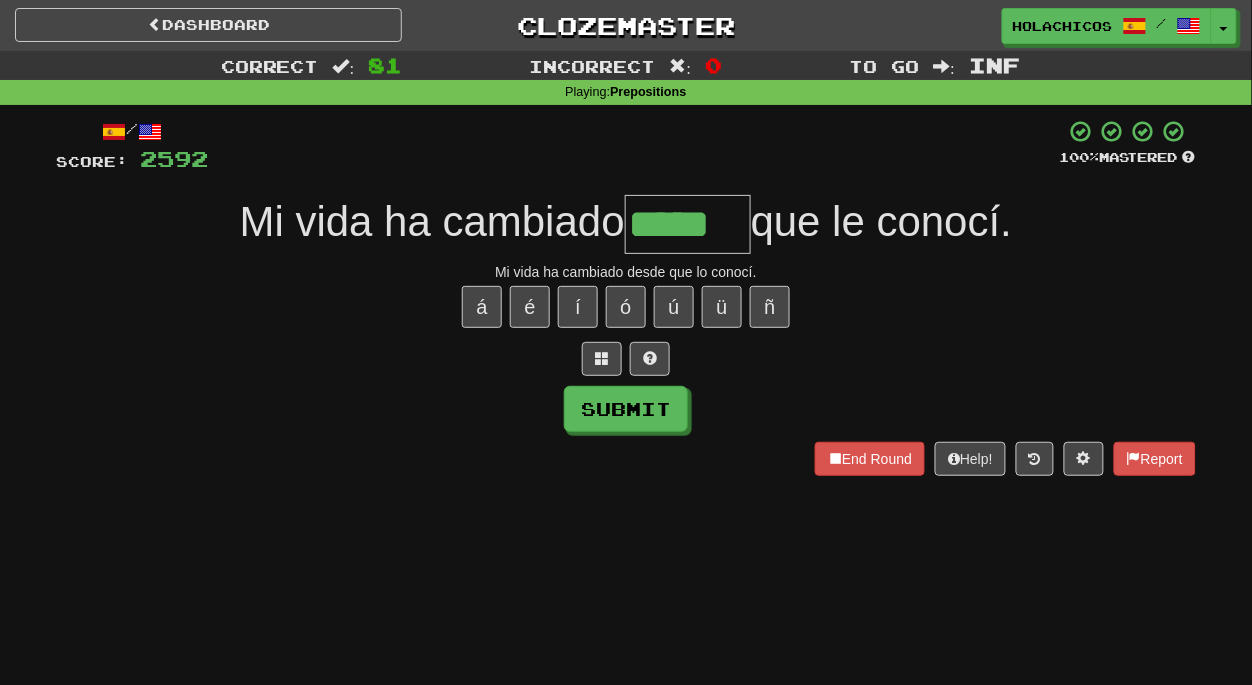 type on "*****" 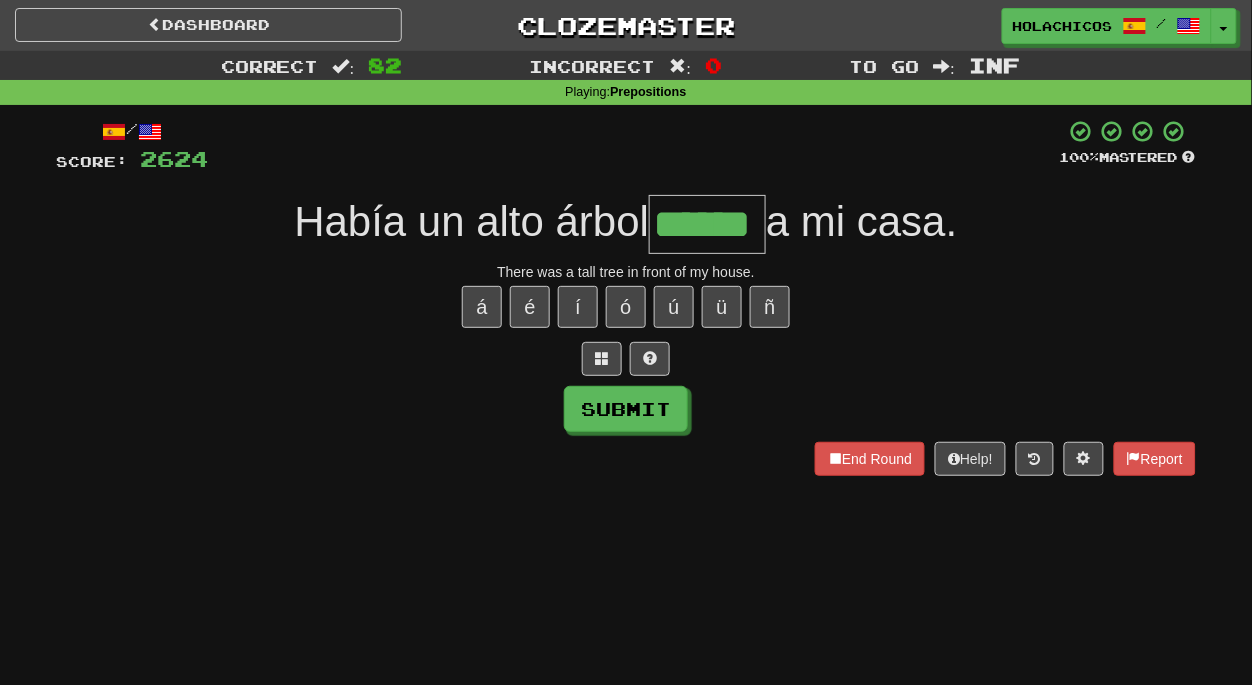 type on "******" 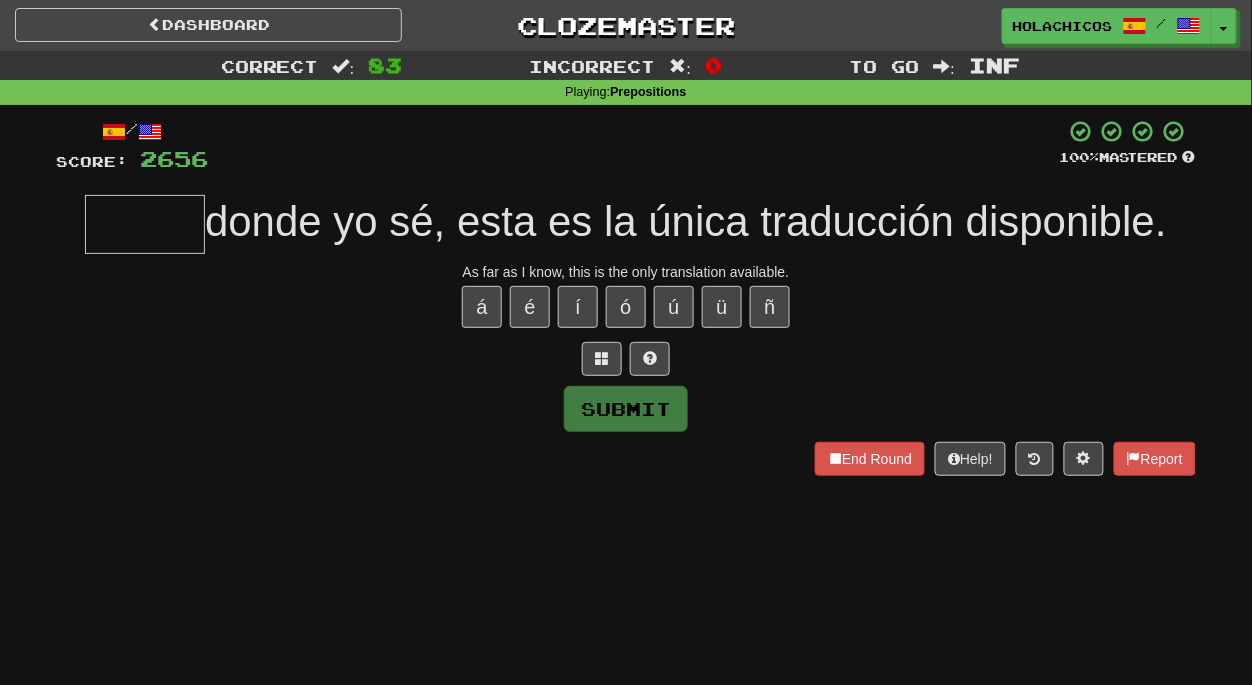 type on "*" 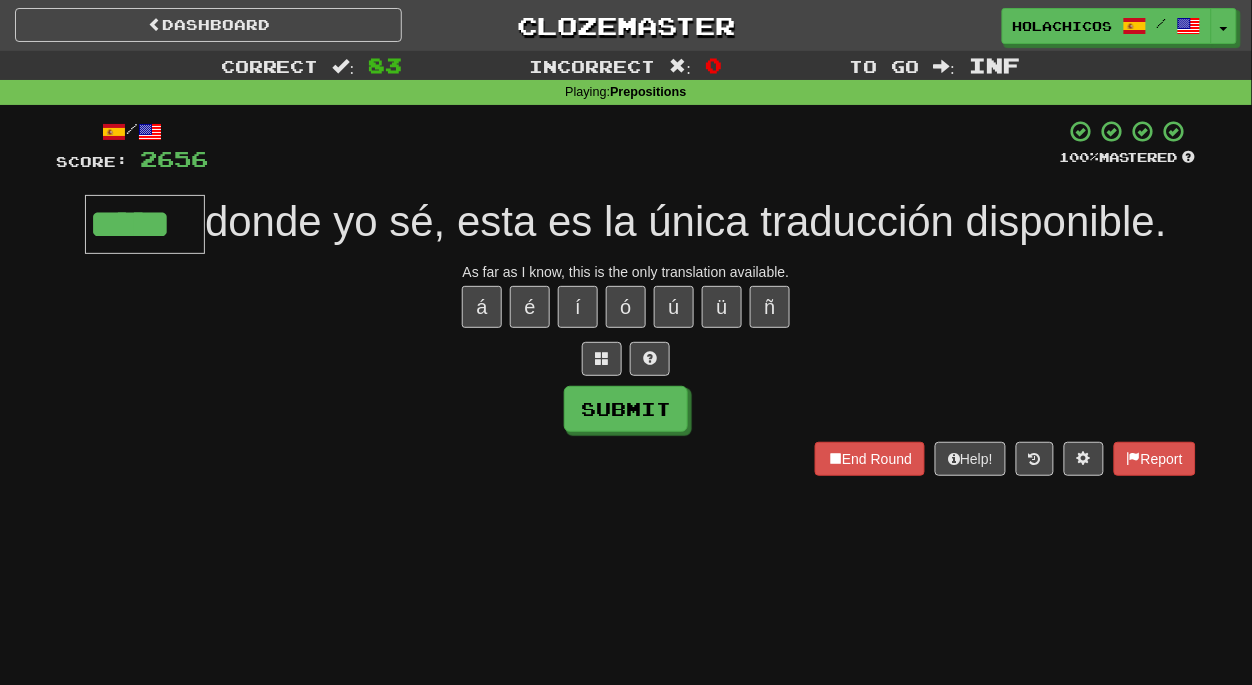 type on "*****" 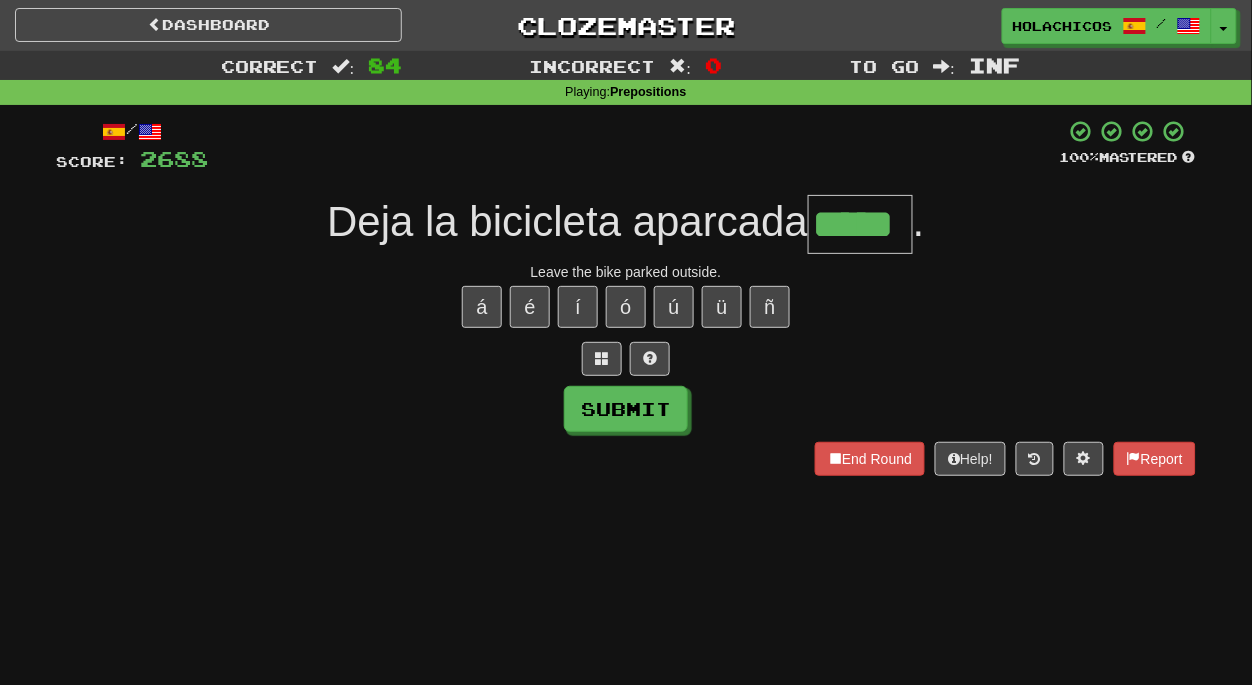 type on "*****" 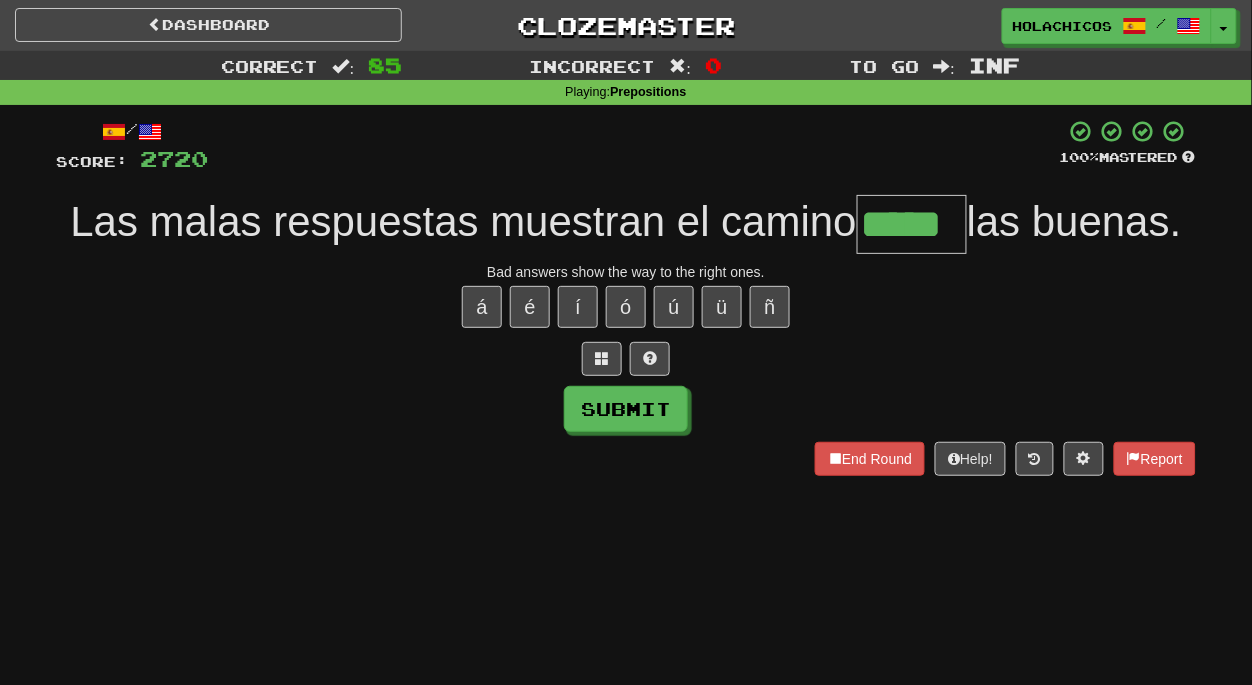 type on "*****" 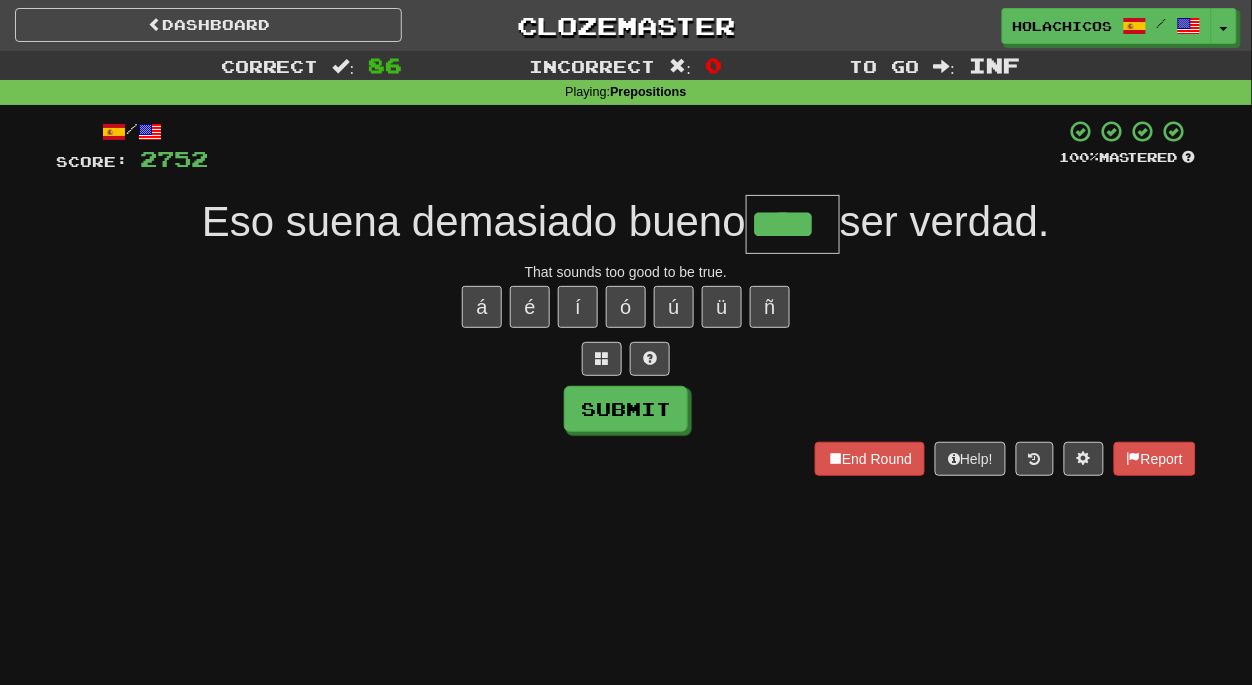 type on "****" 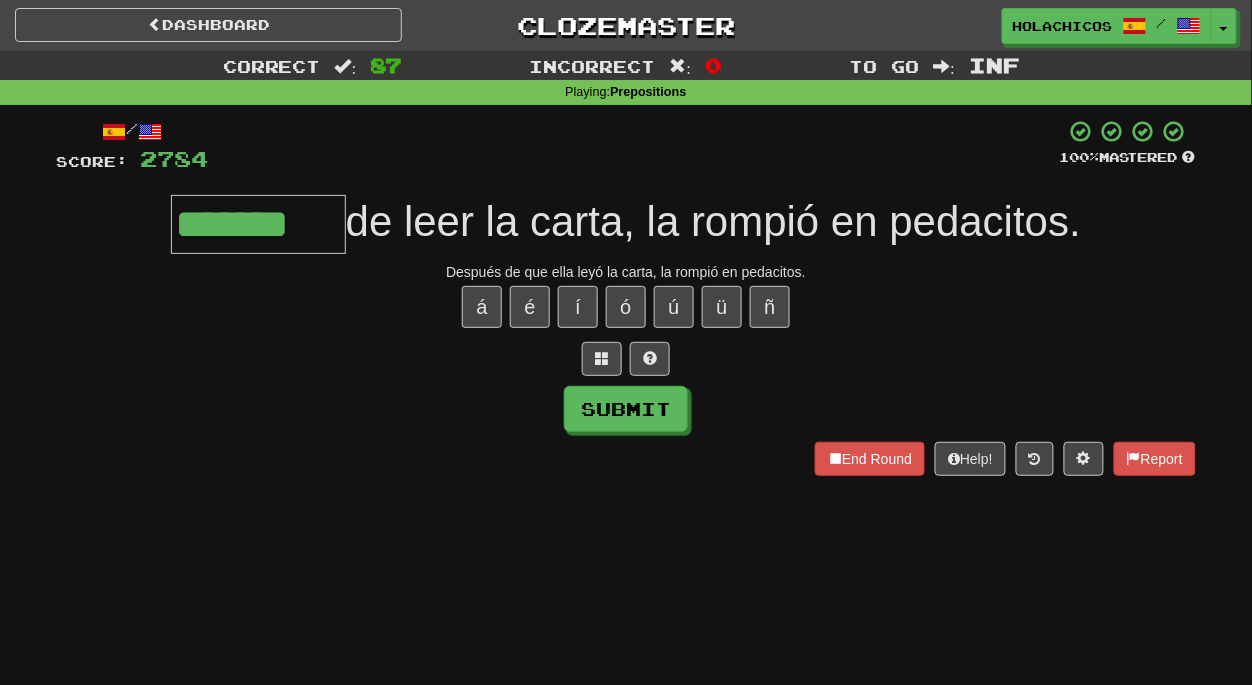 type on "*******" 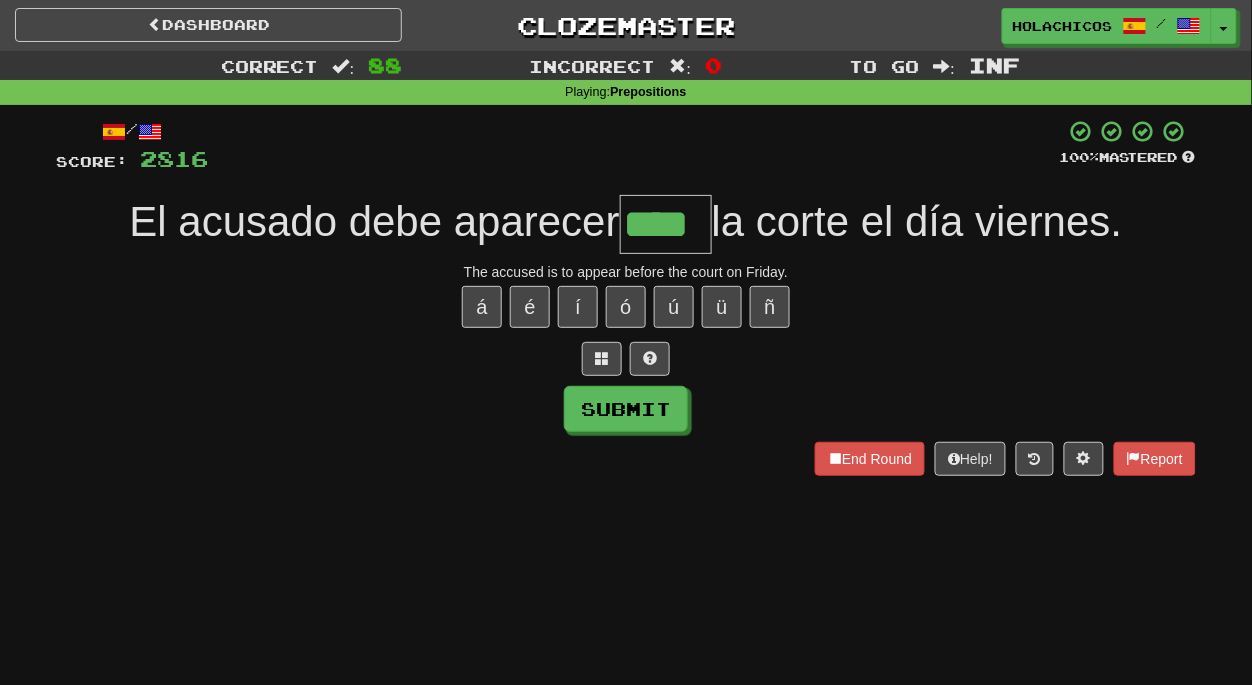 type on "****" 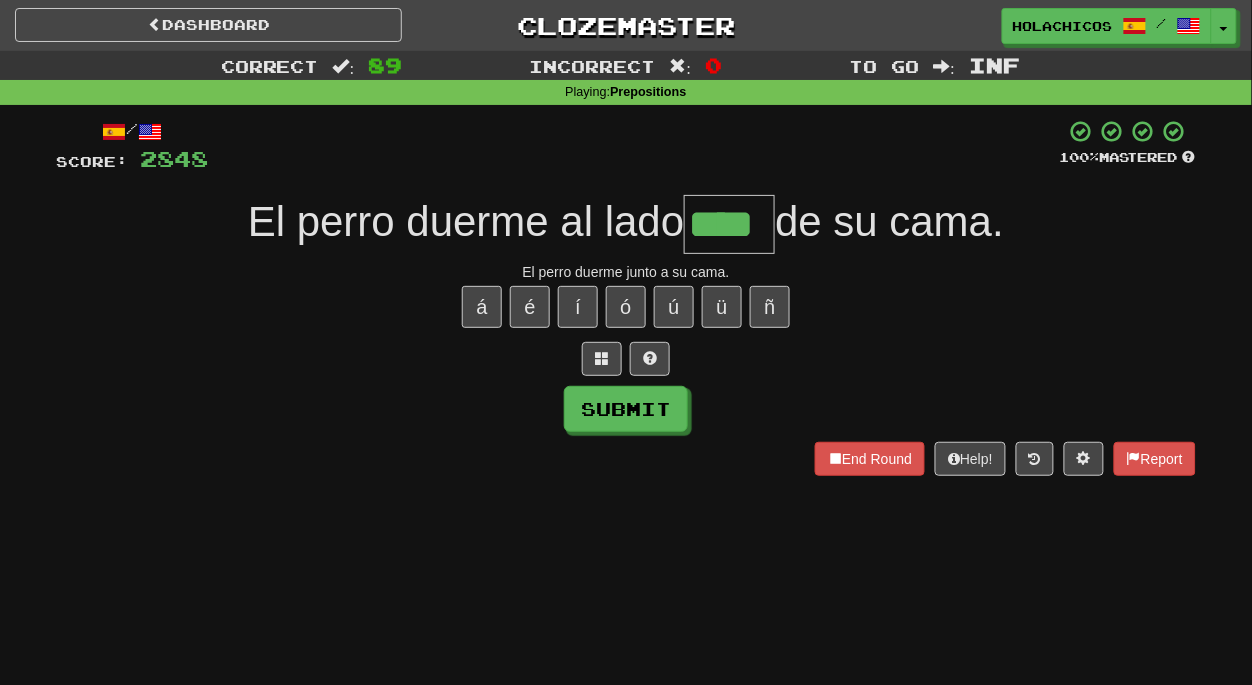 type on "****" 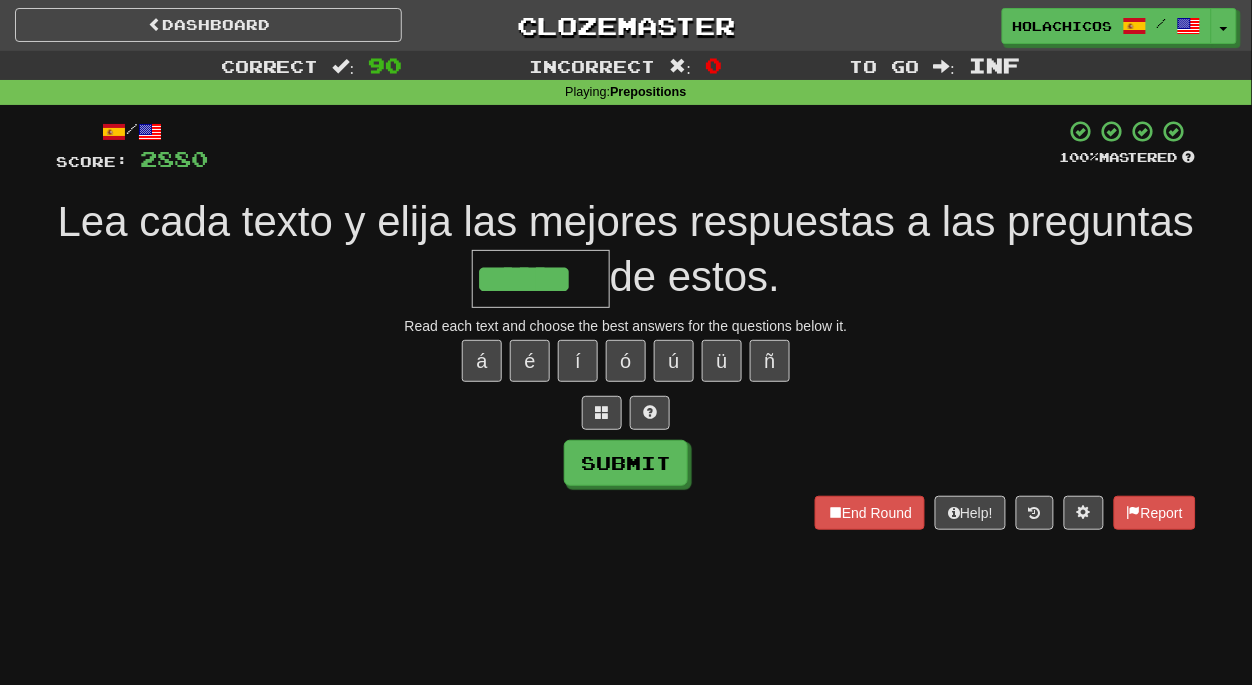 type on "******" 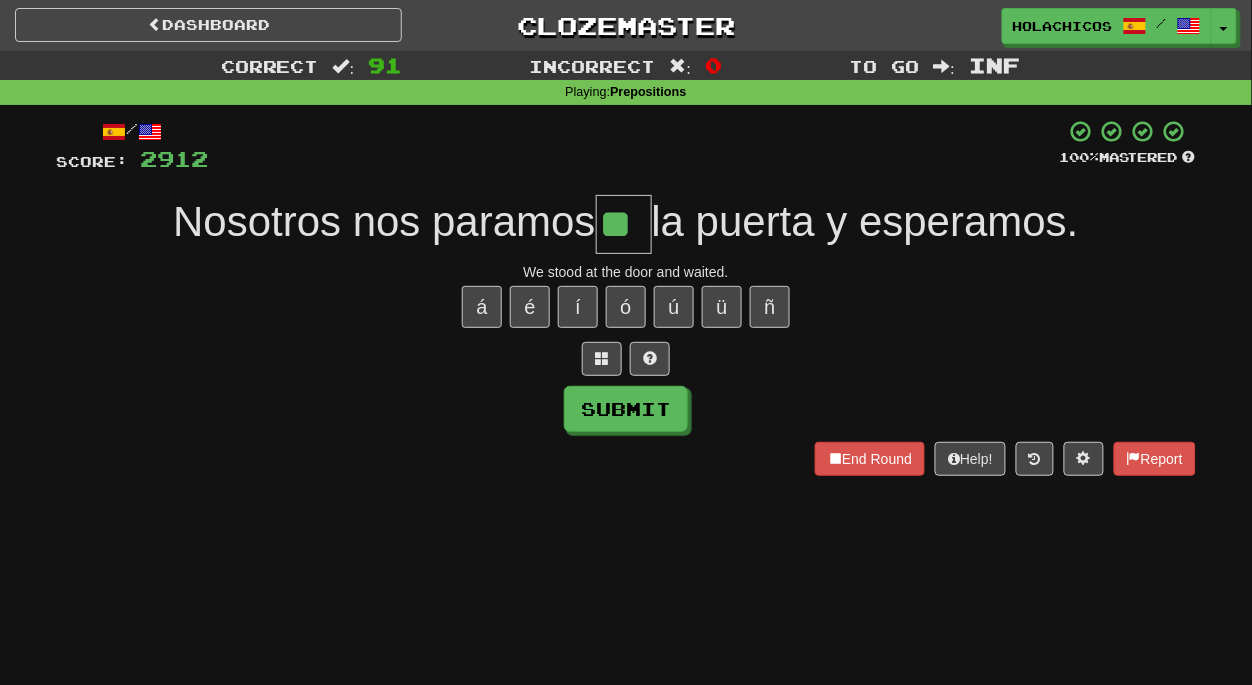 type on "**" 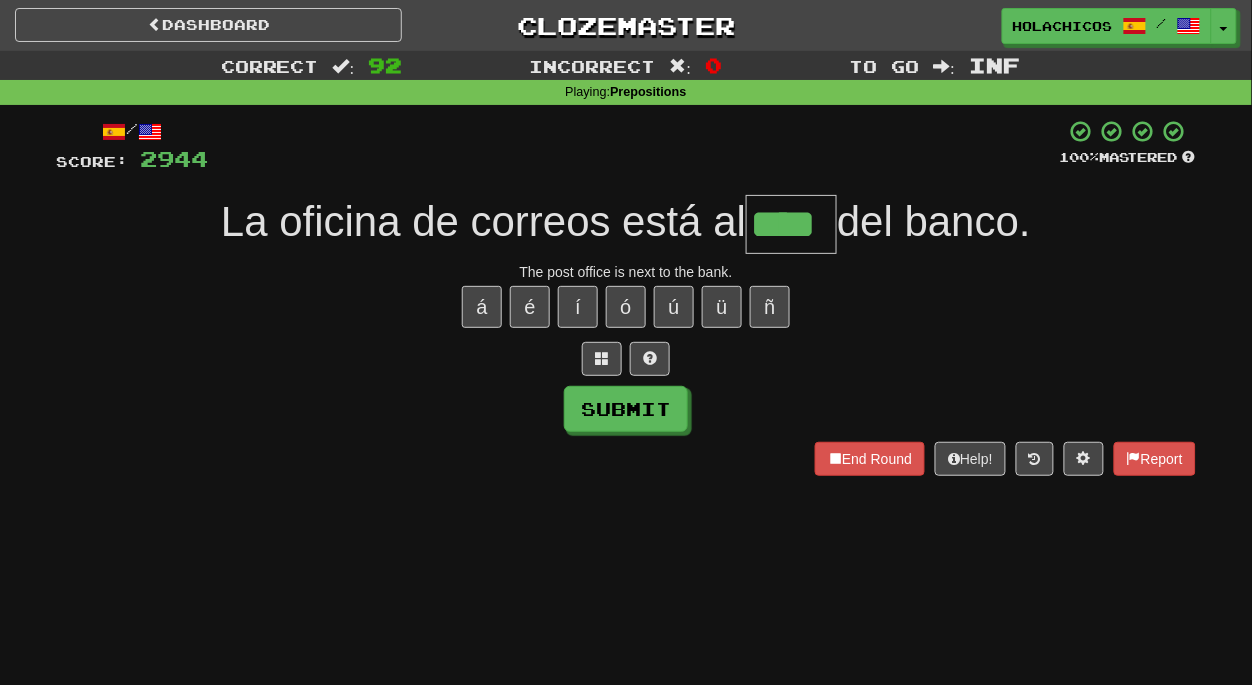type on "****" 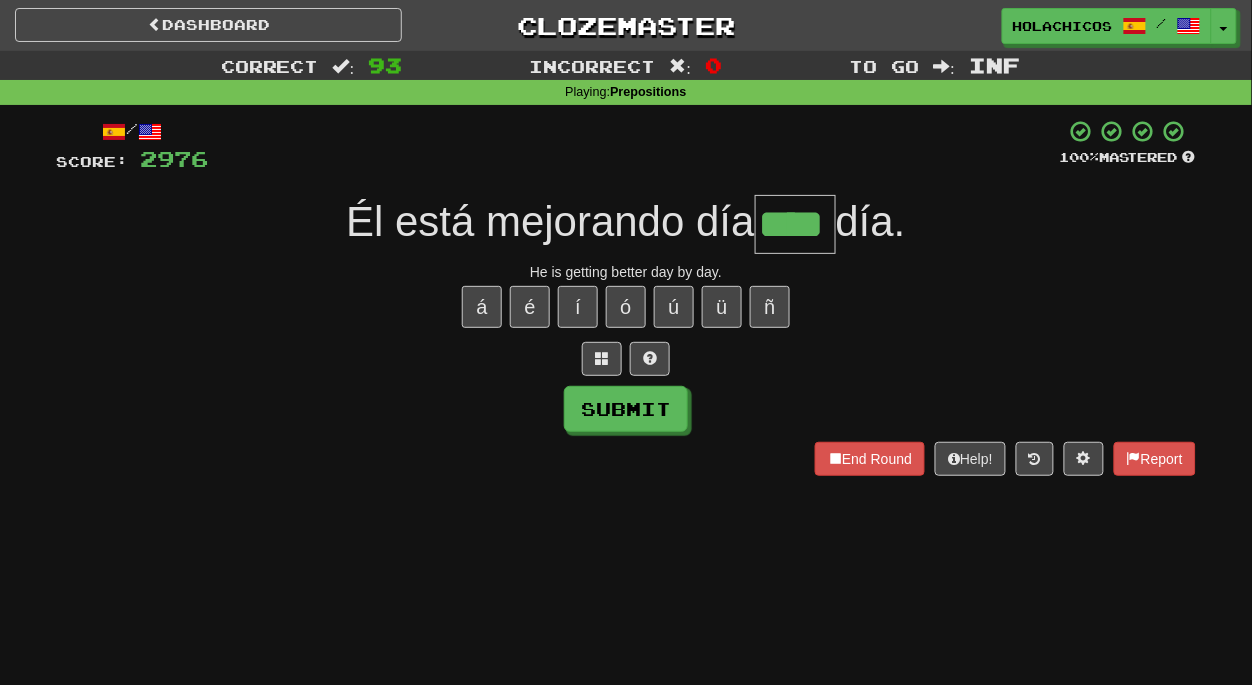 type on "****" 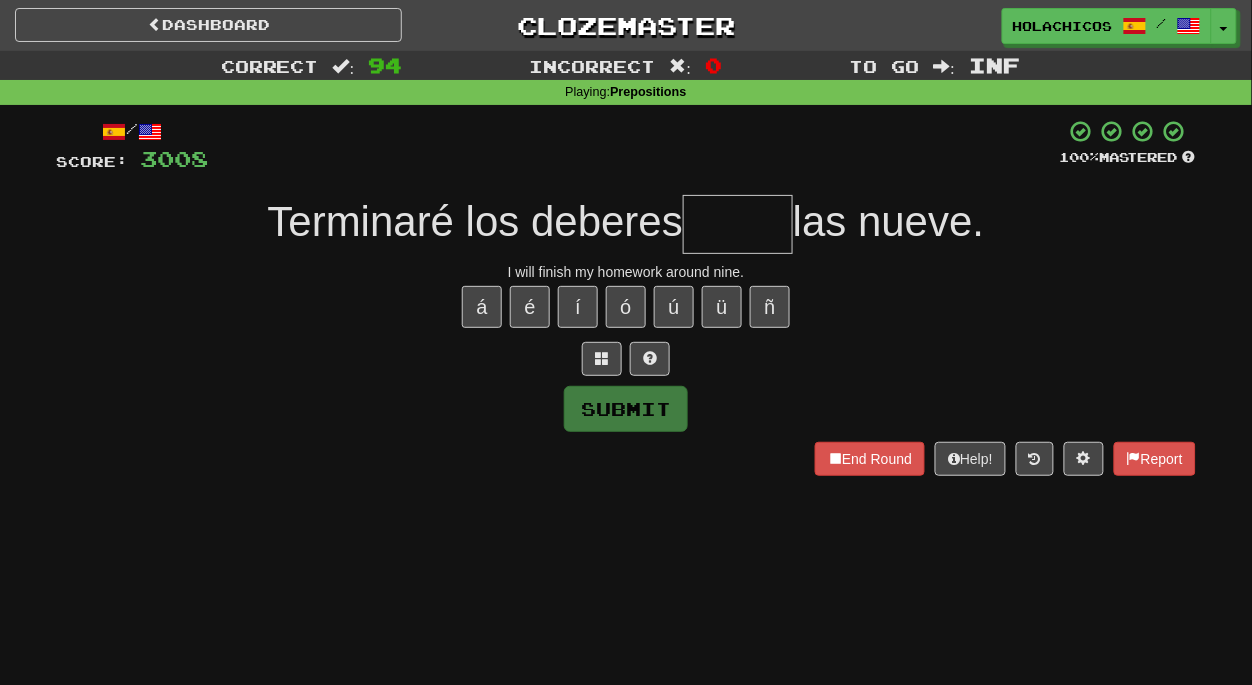type on "*" 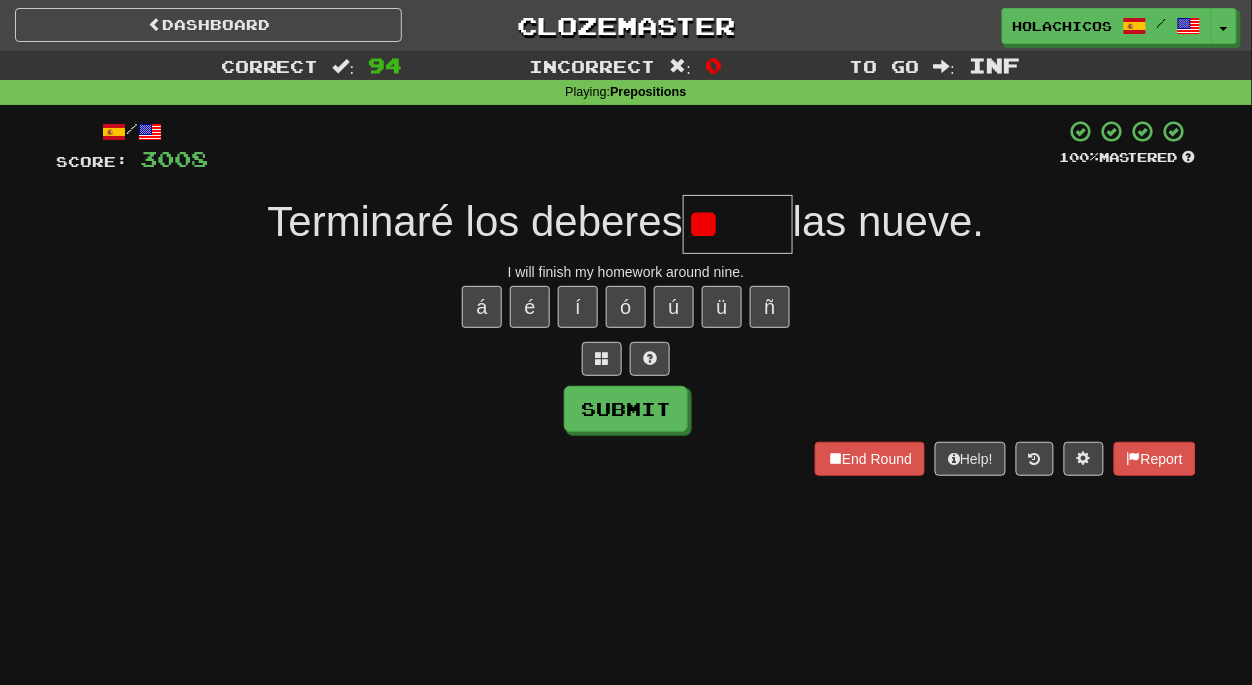 type on "*" 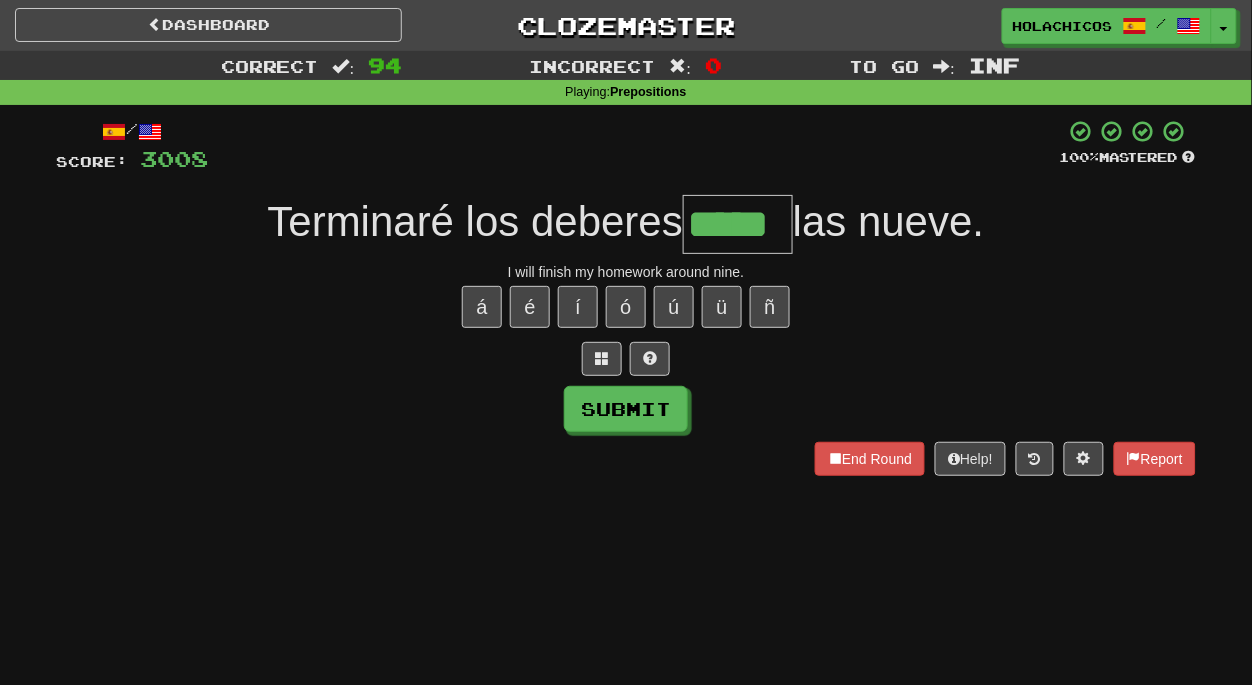 type on "*****" 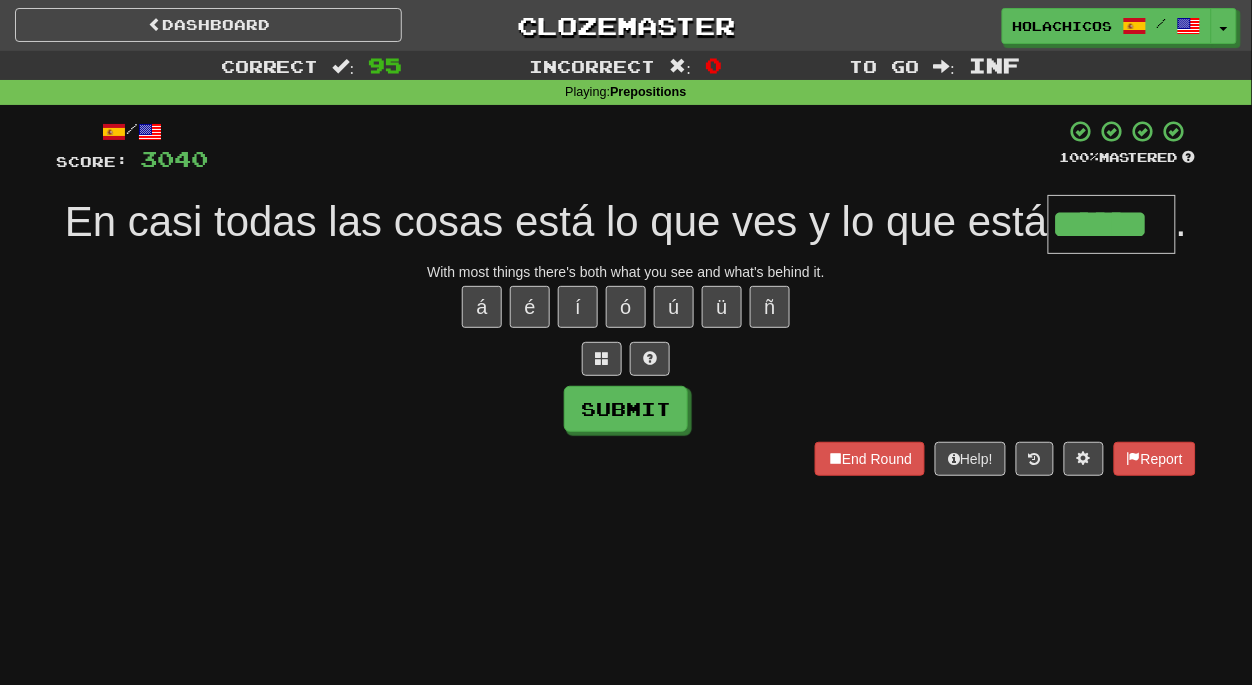 type on "******" 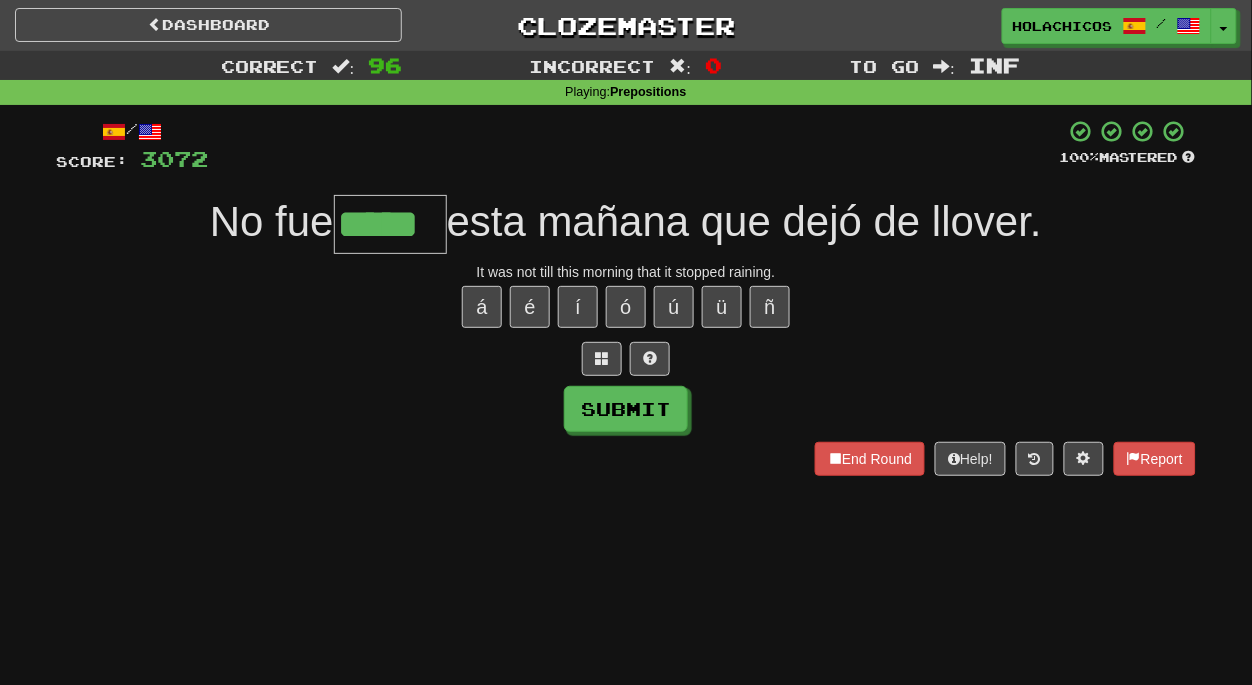 type on "*****" 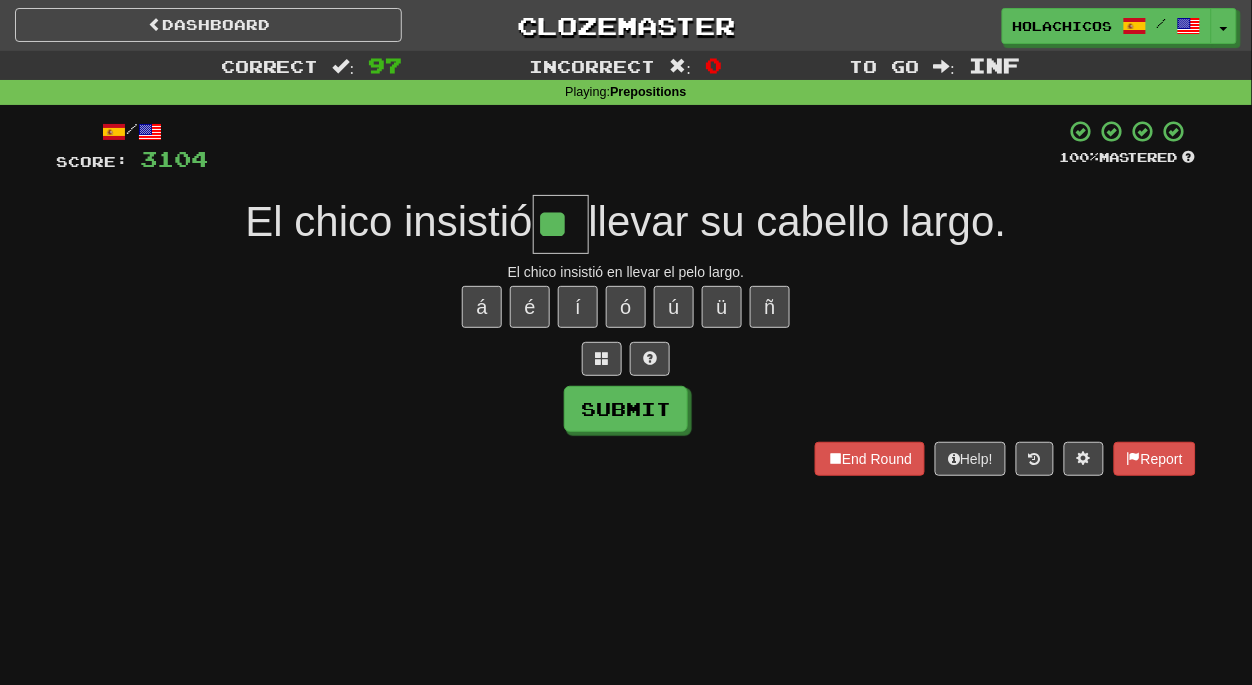 type on "**" 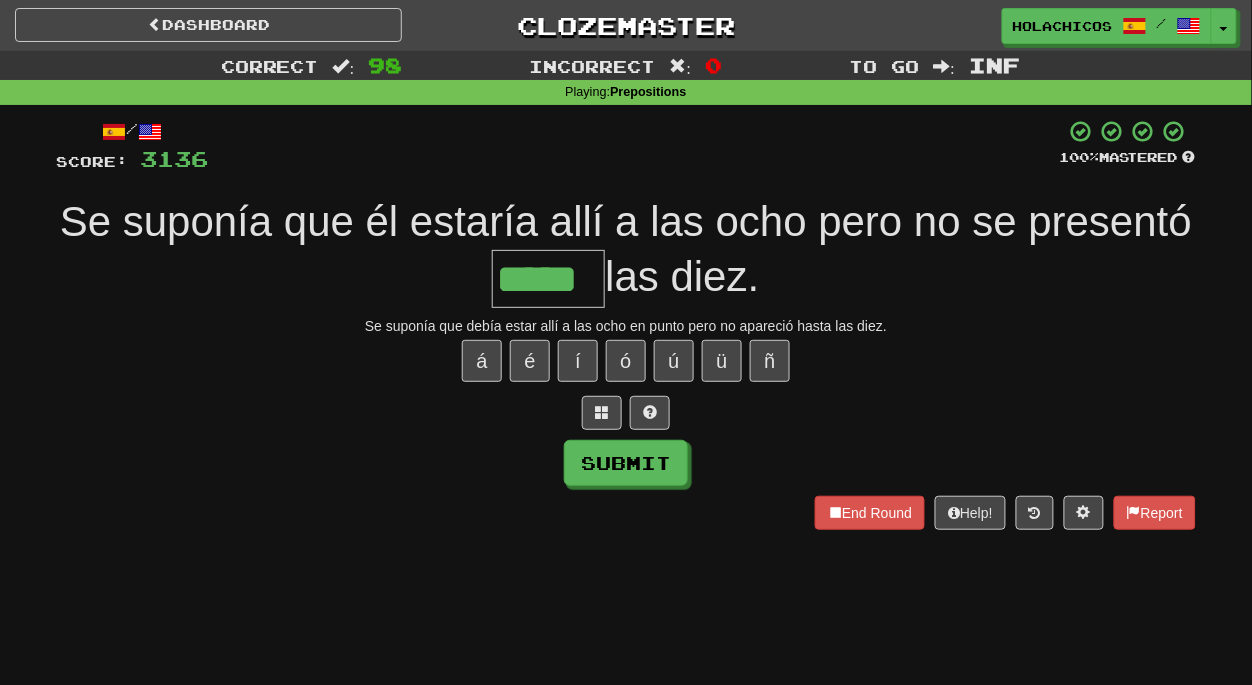 type on "*****" 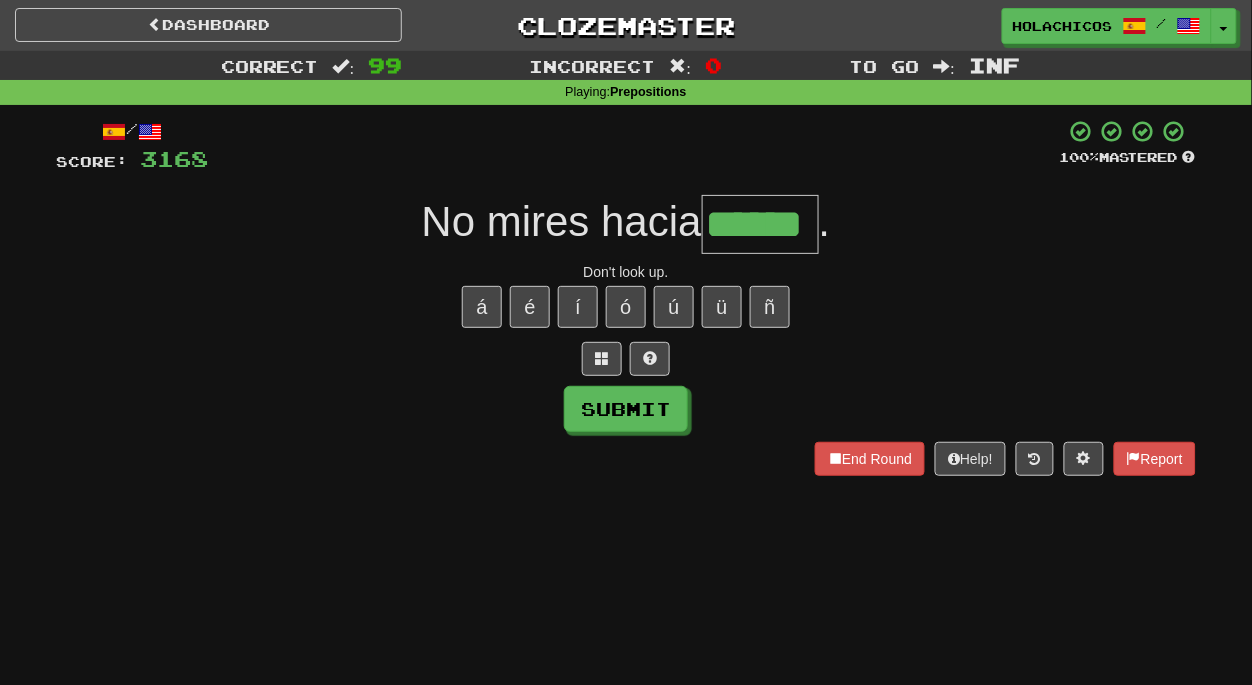 type on "******" 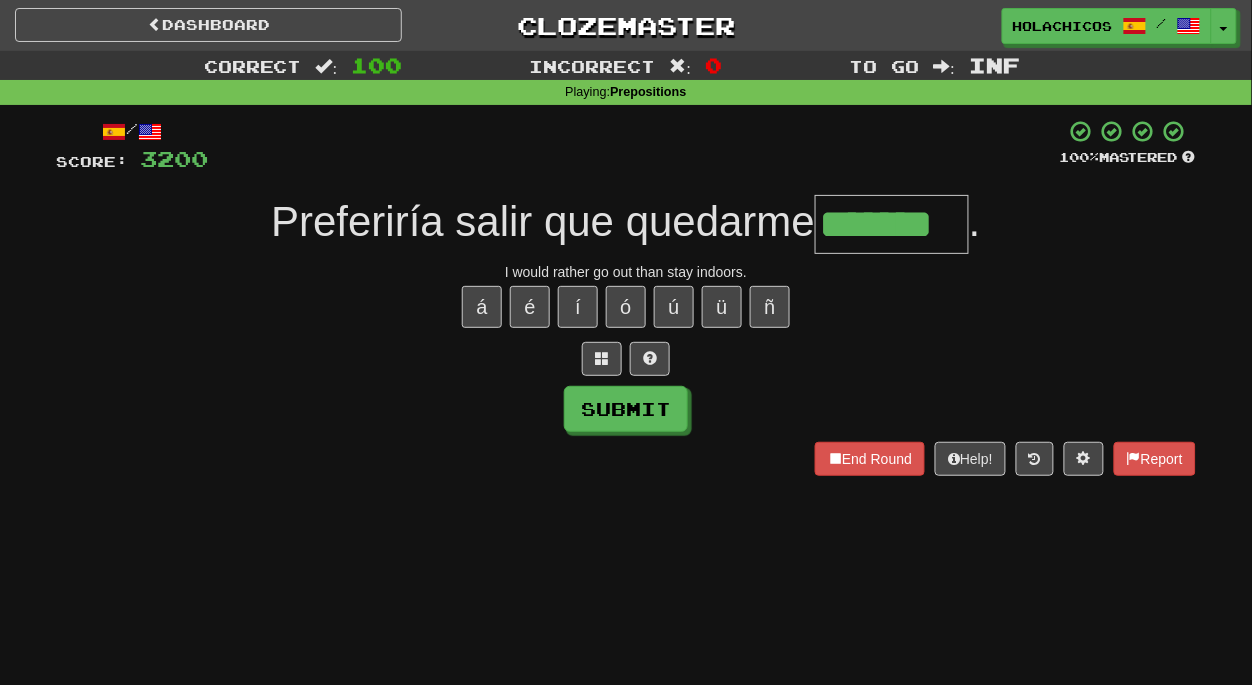 type on "*******" 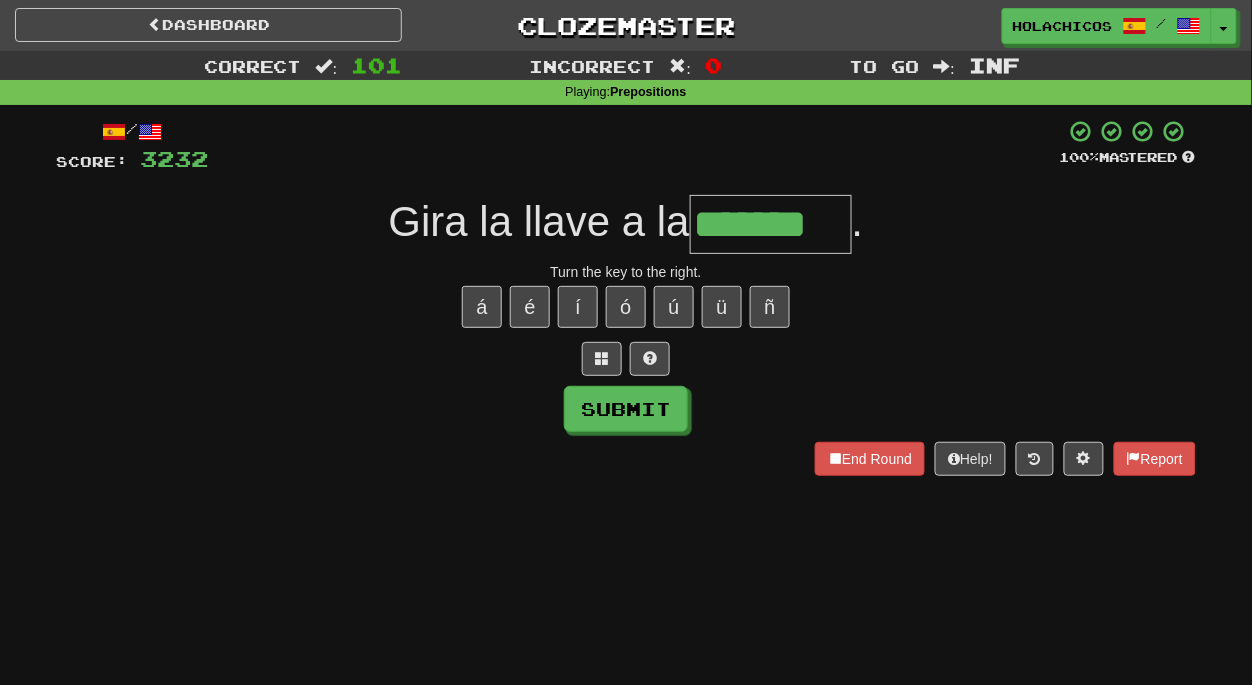 type on "*******" 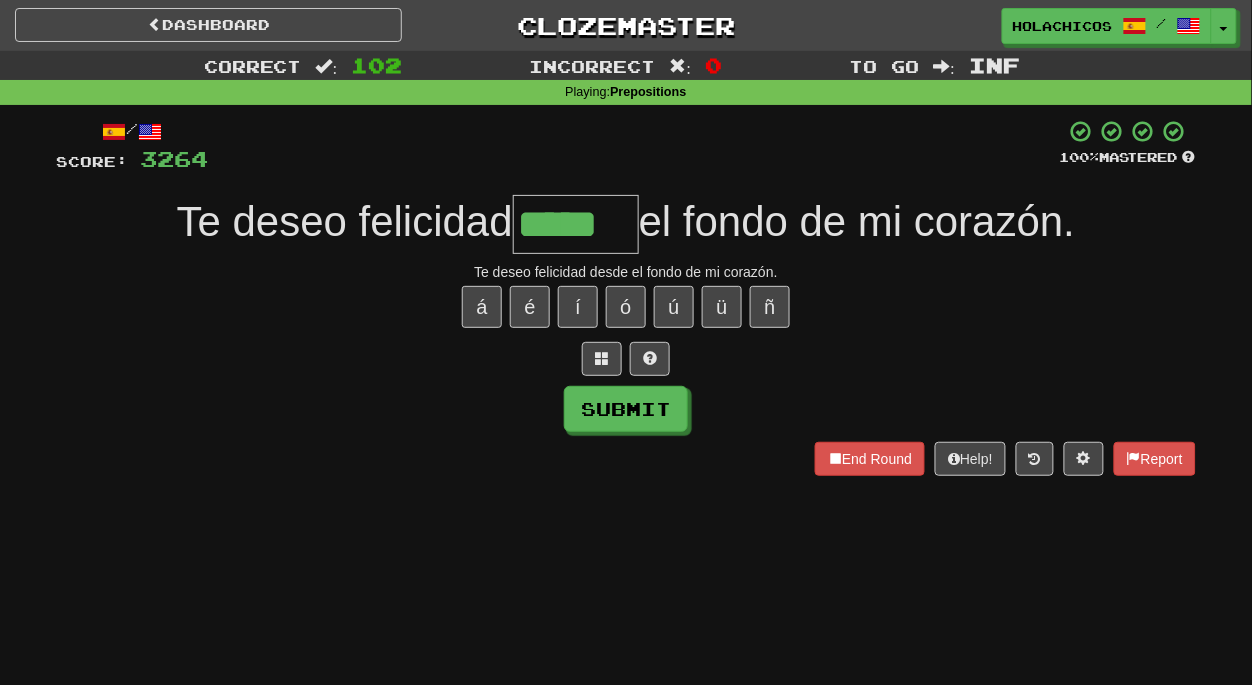 type on "*****" 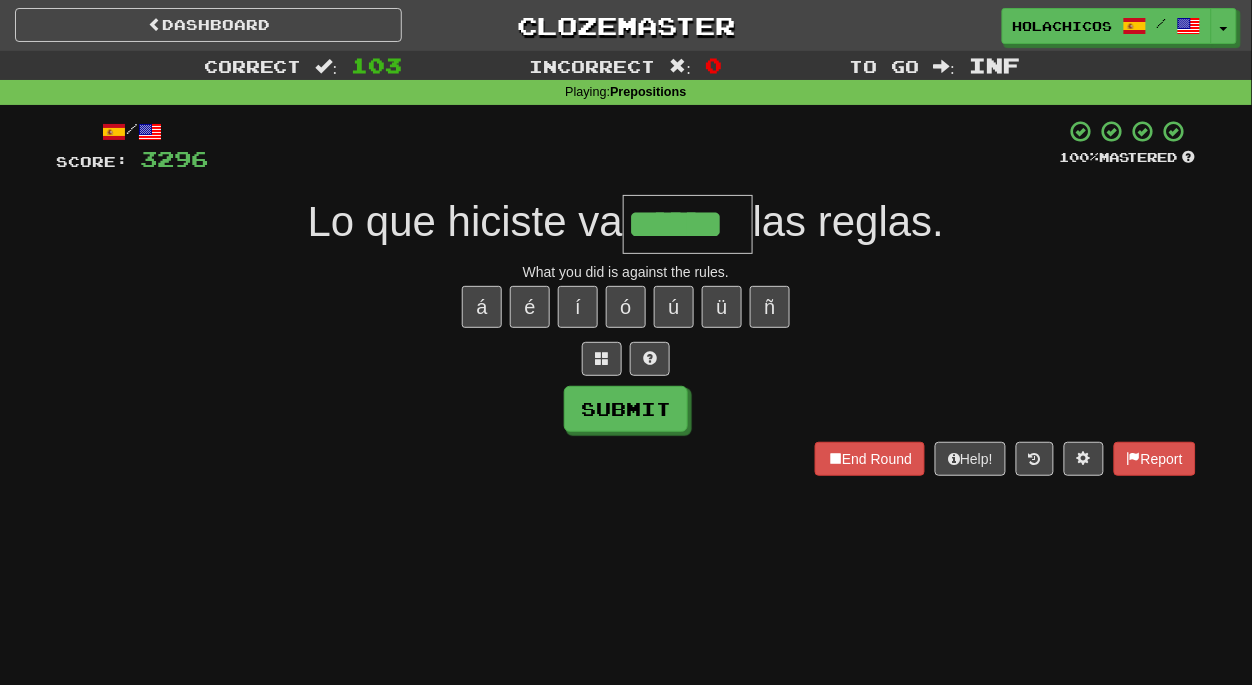 type on "******" 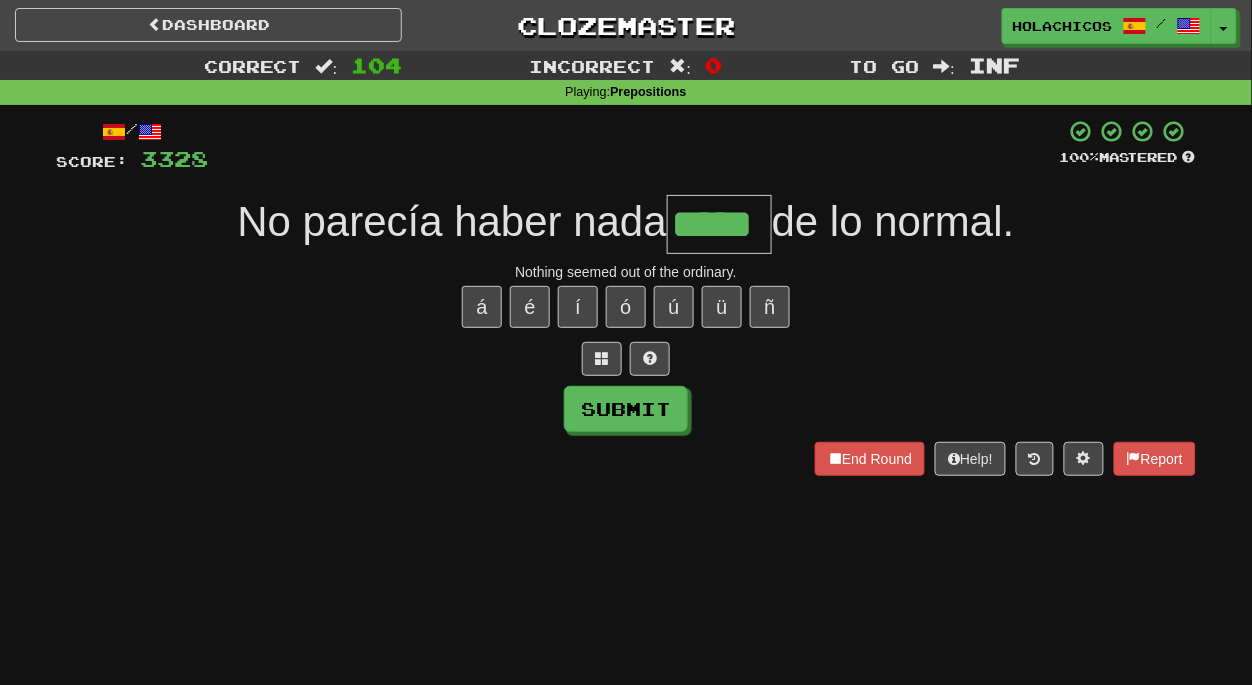 type on "*****" 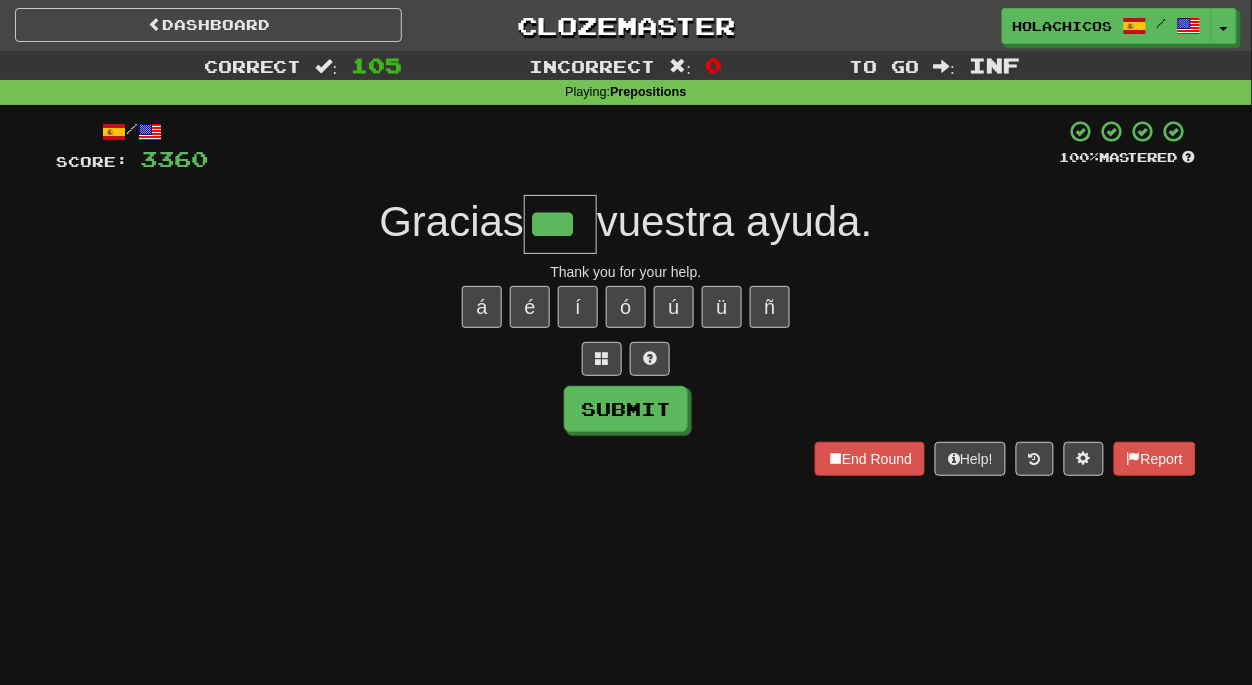type on "***" 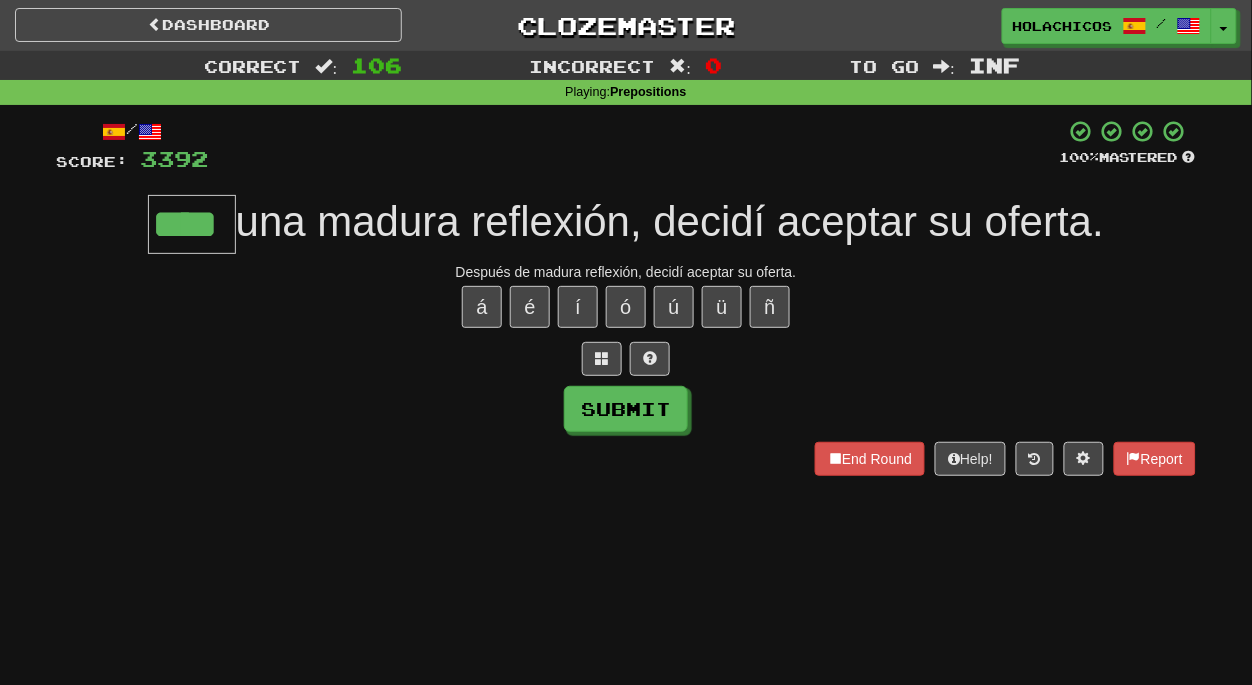type on "****" 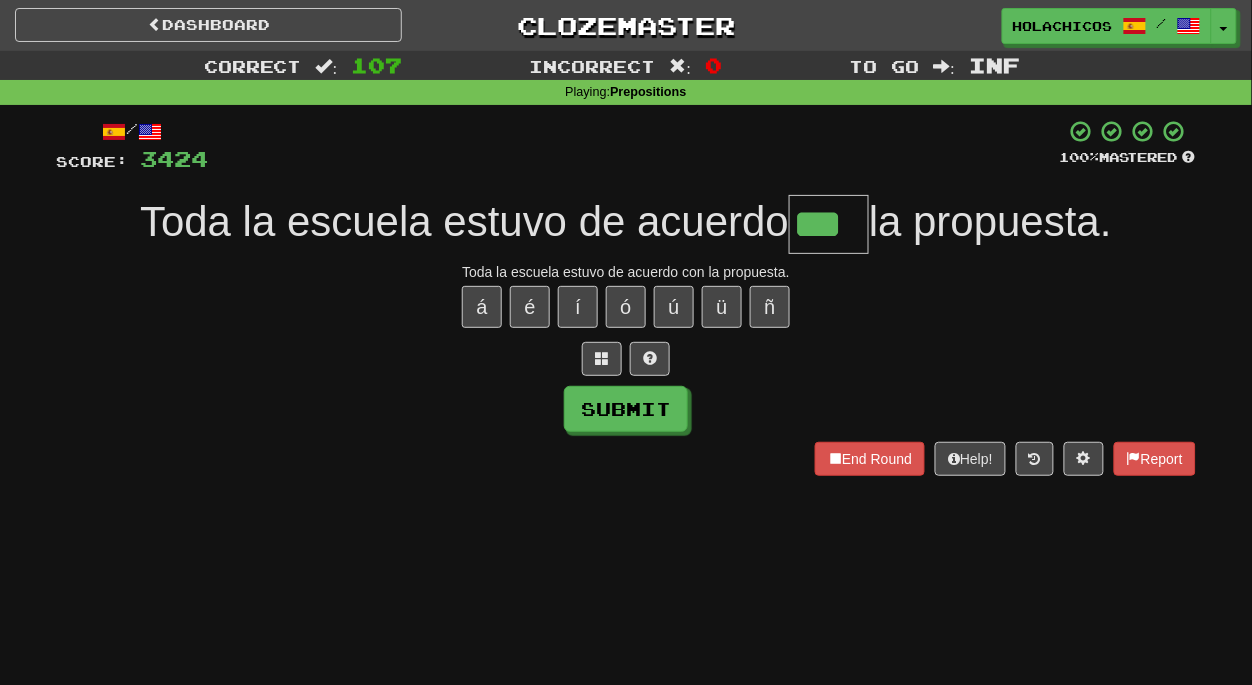 type on "***" 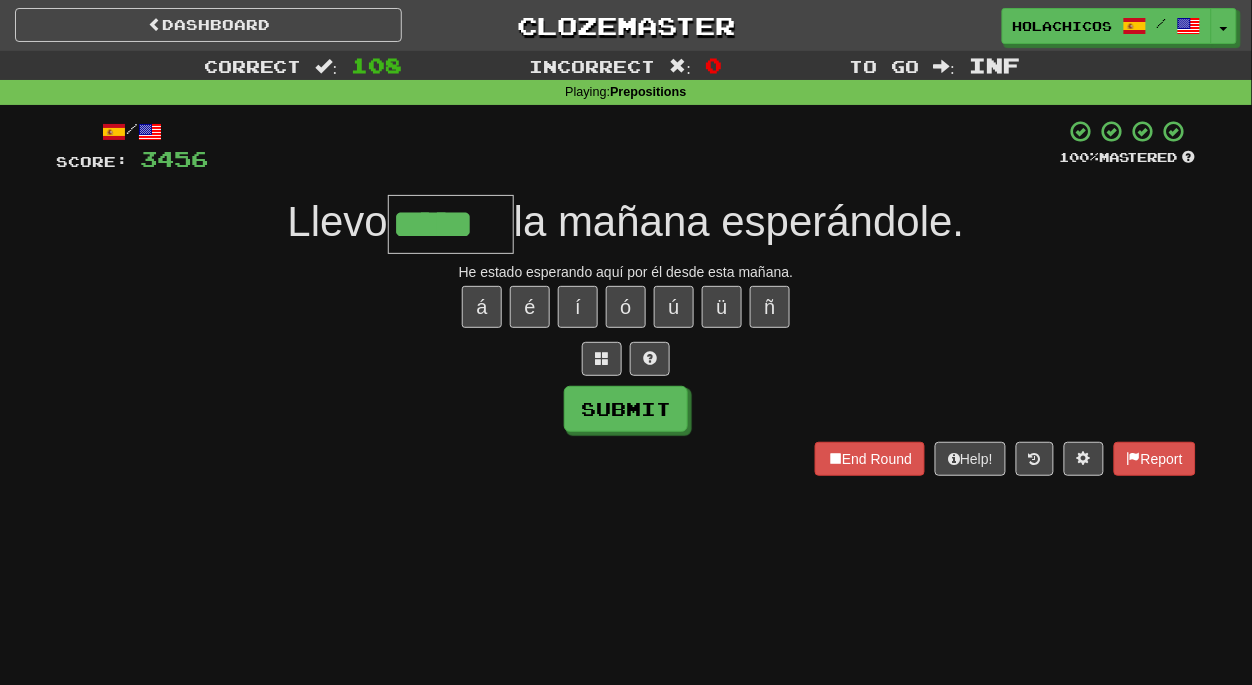 type on "*****" 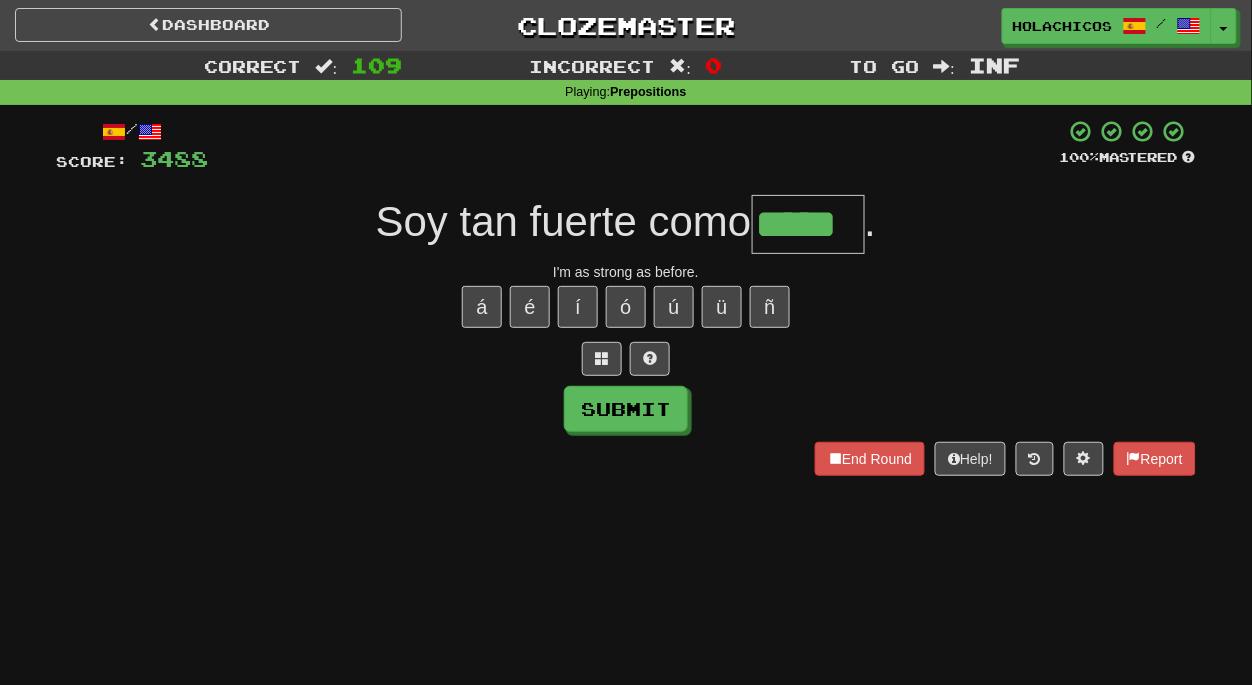type on "*****" 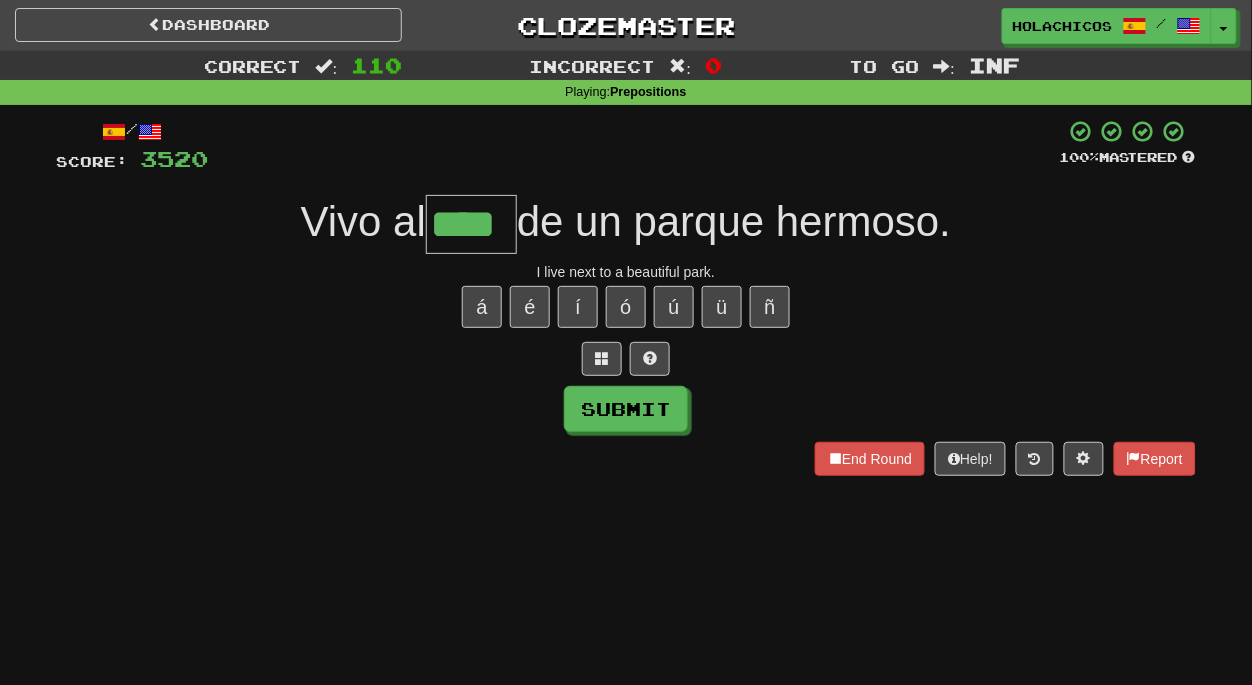 type on "****" 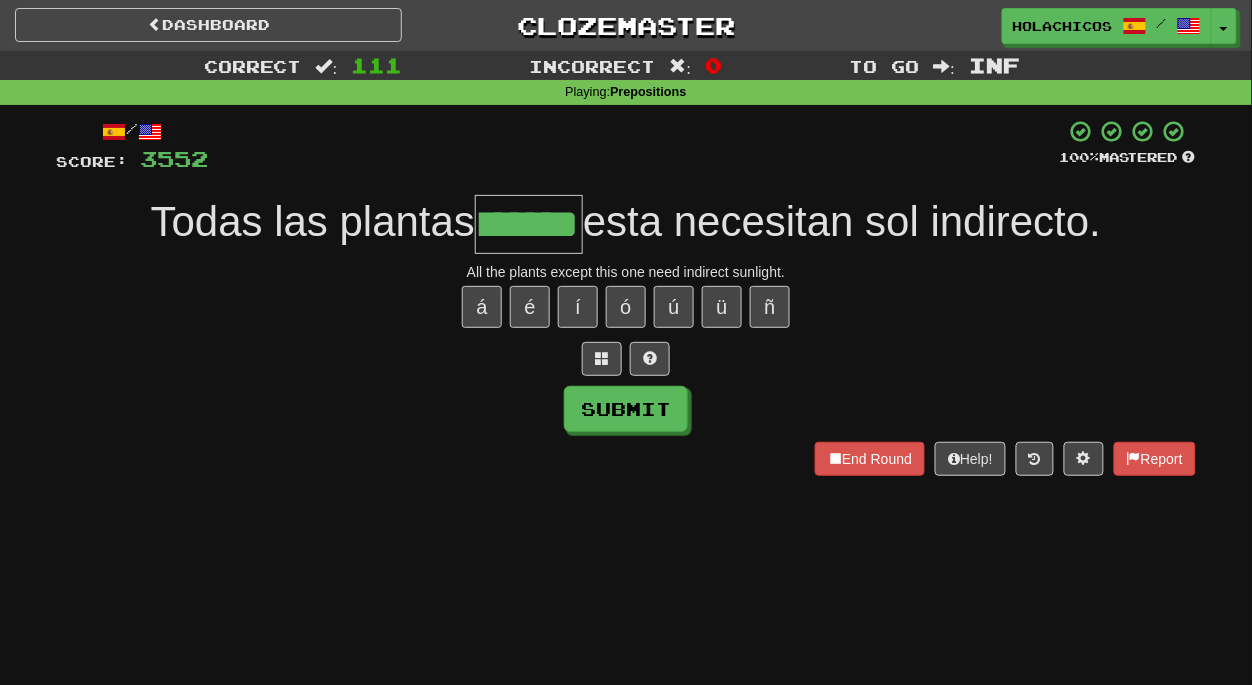 scroll, scrollTop: 0, scrollLeft: 51, axis: horizontal 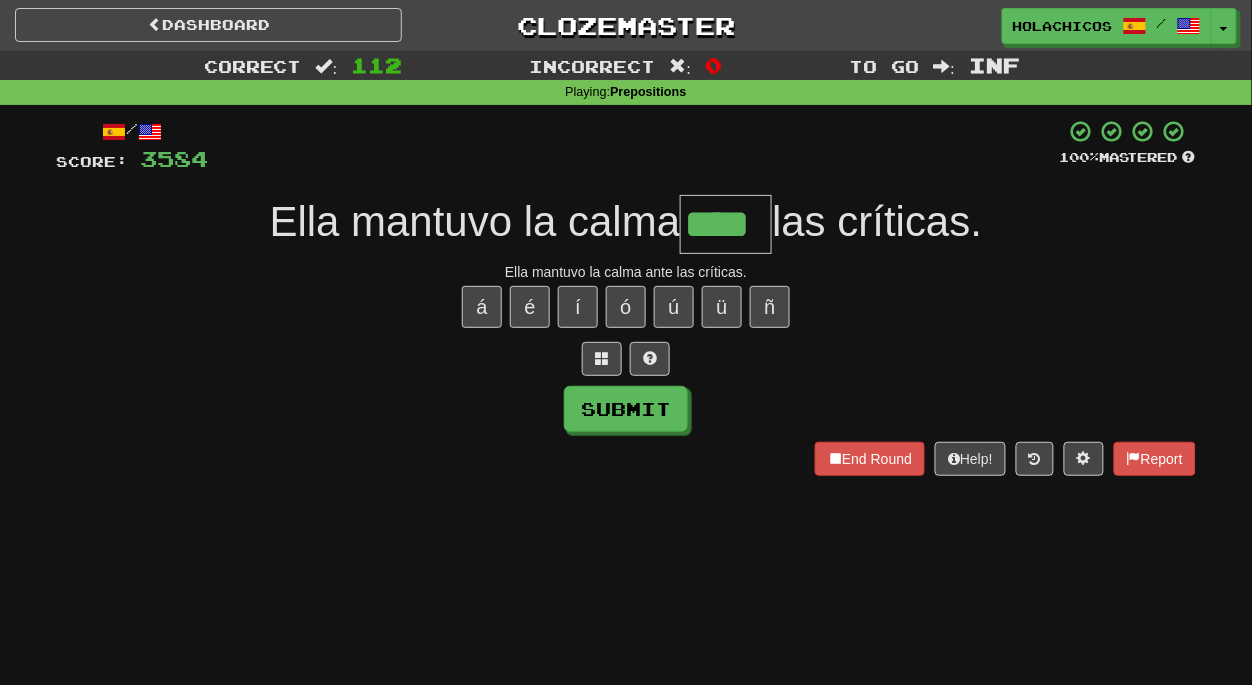 type on "****" 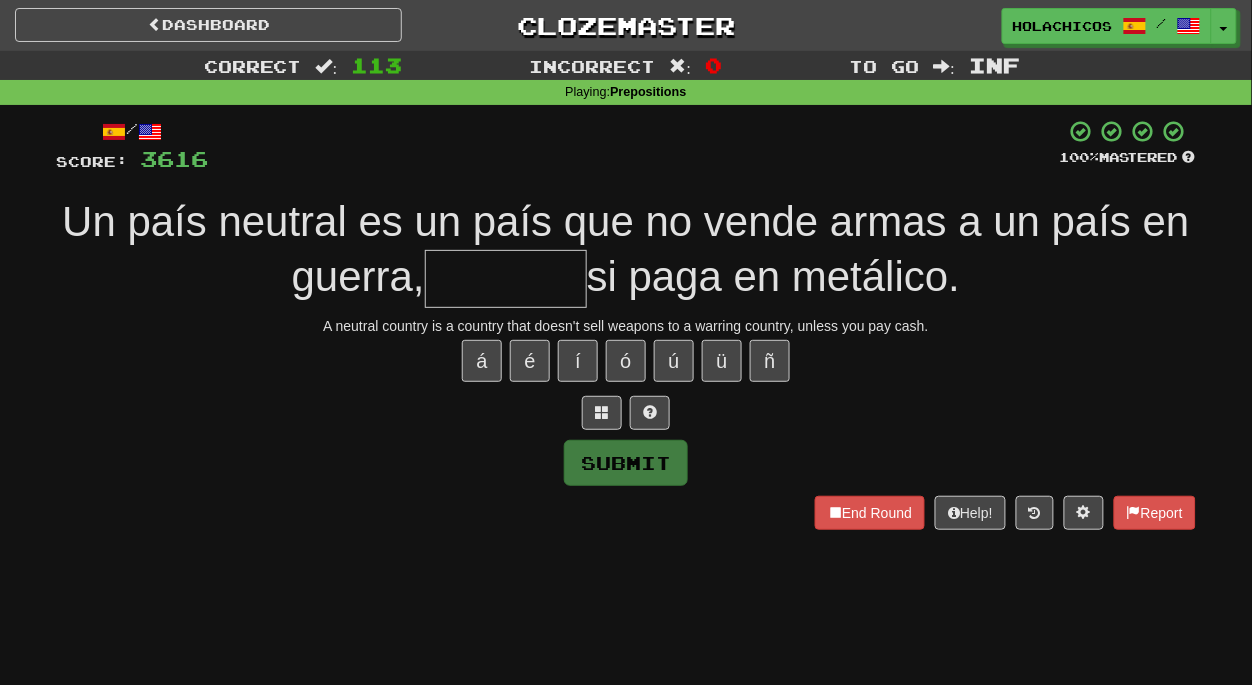 type on "*" 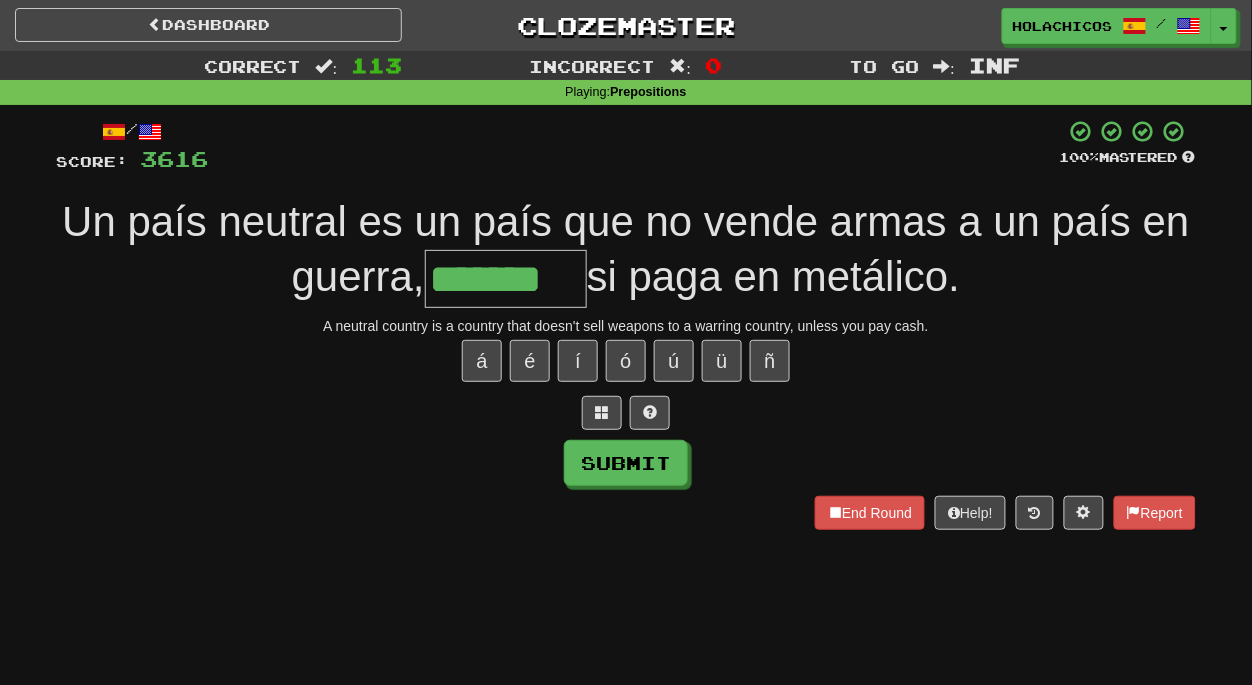 type on "*******" 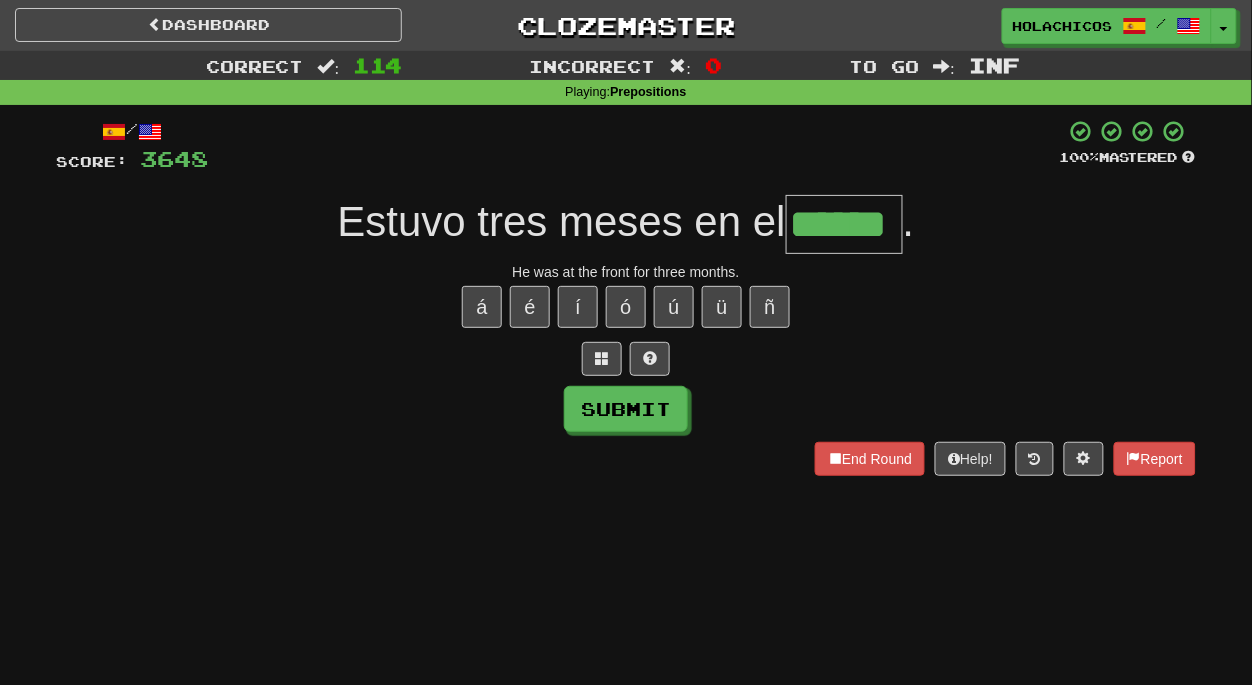 type on "******" 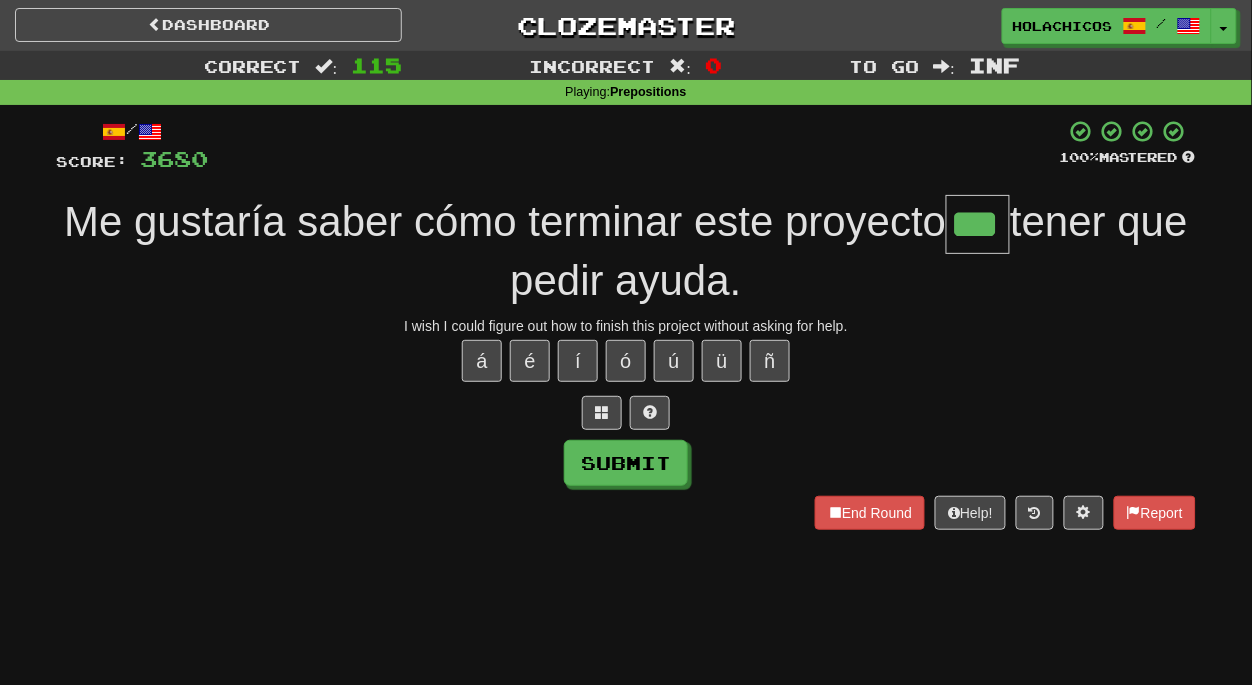 type on "***" 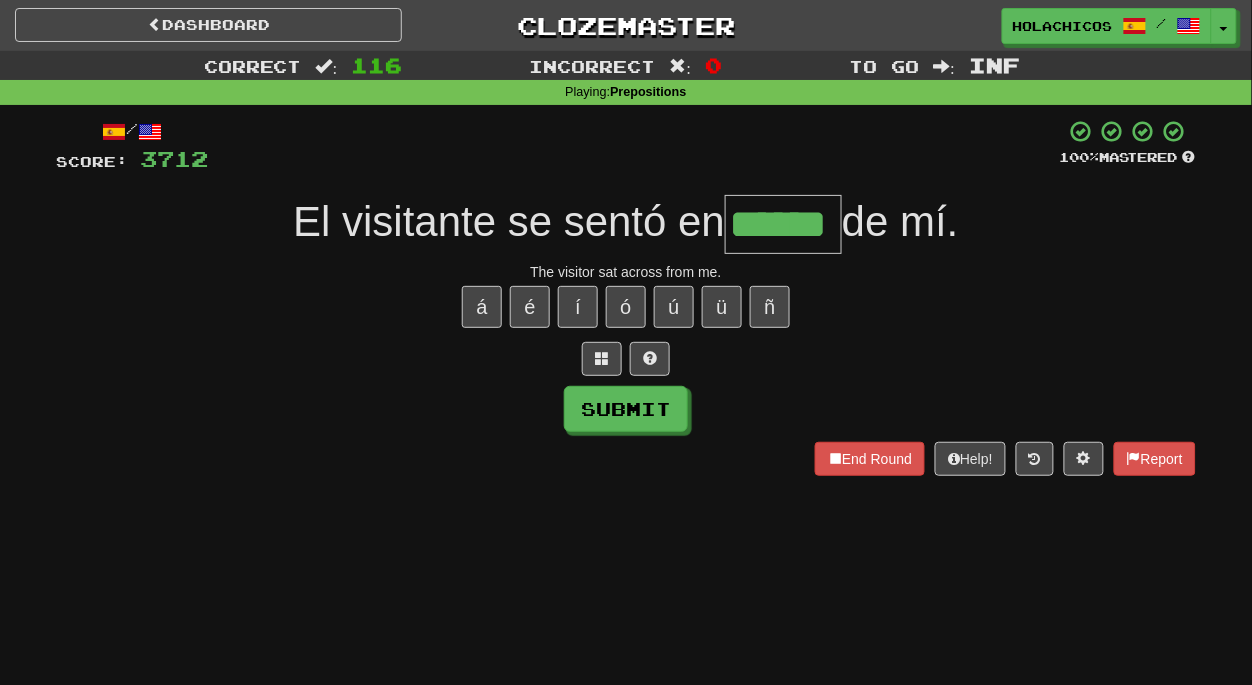 type on "******" 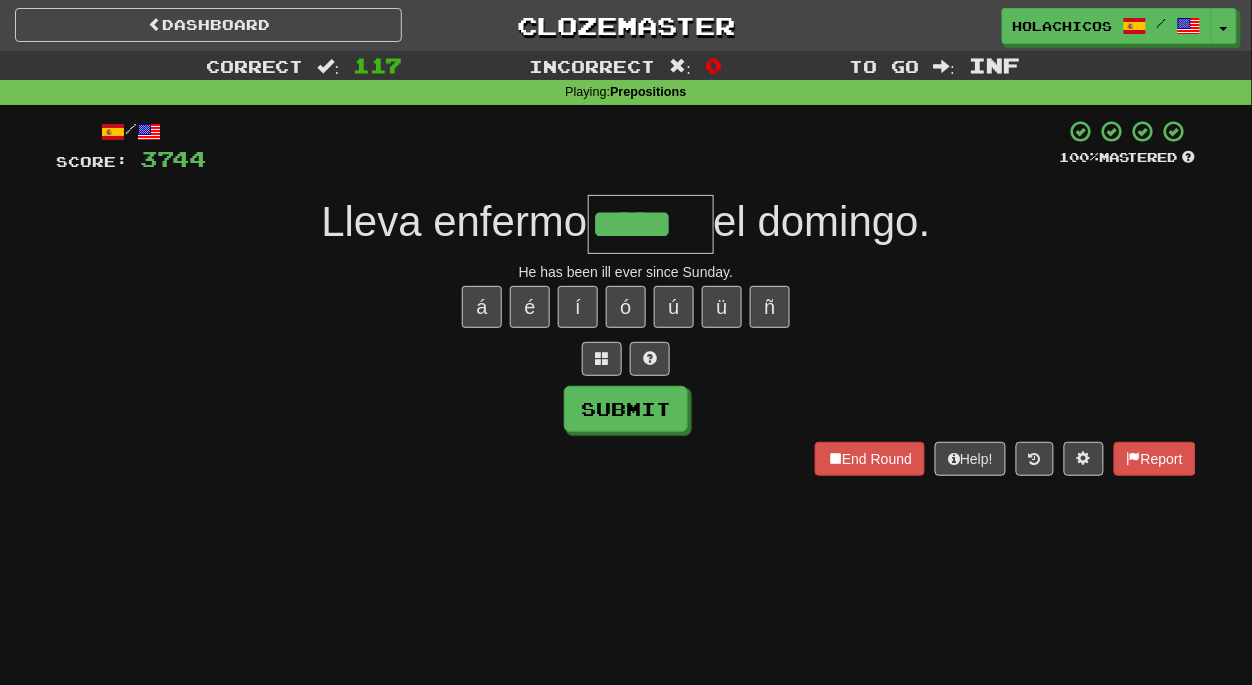 type on "*****" 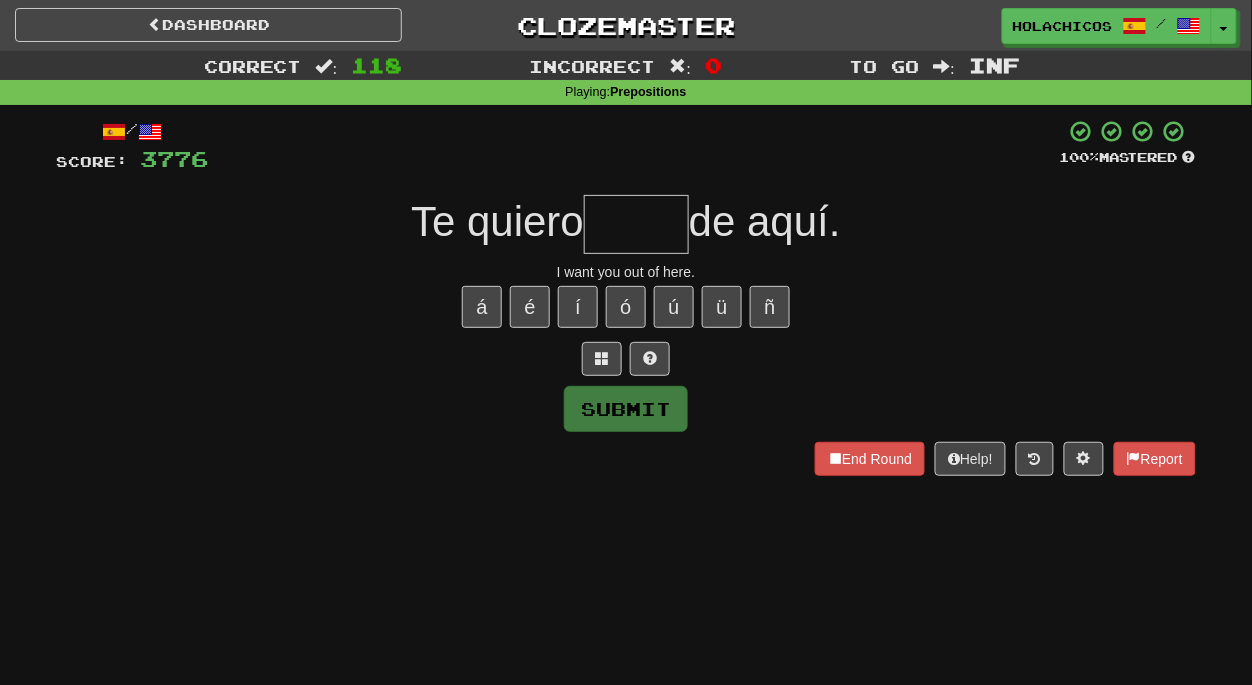 type on "*" 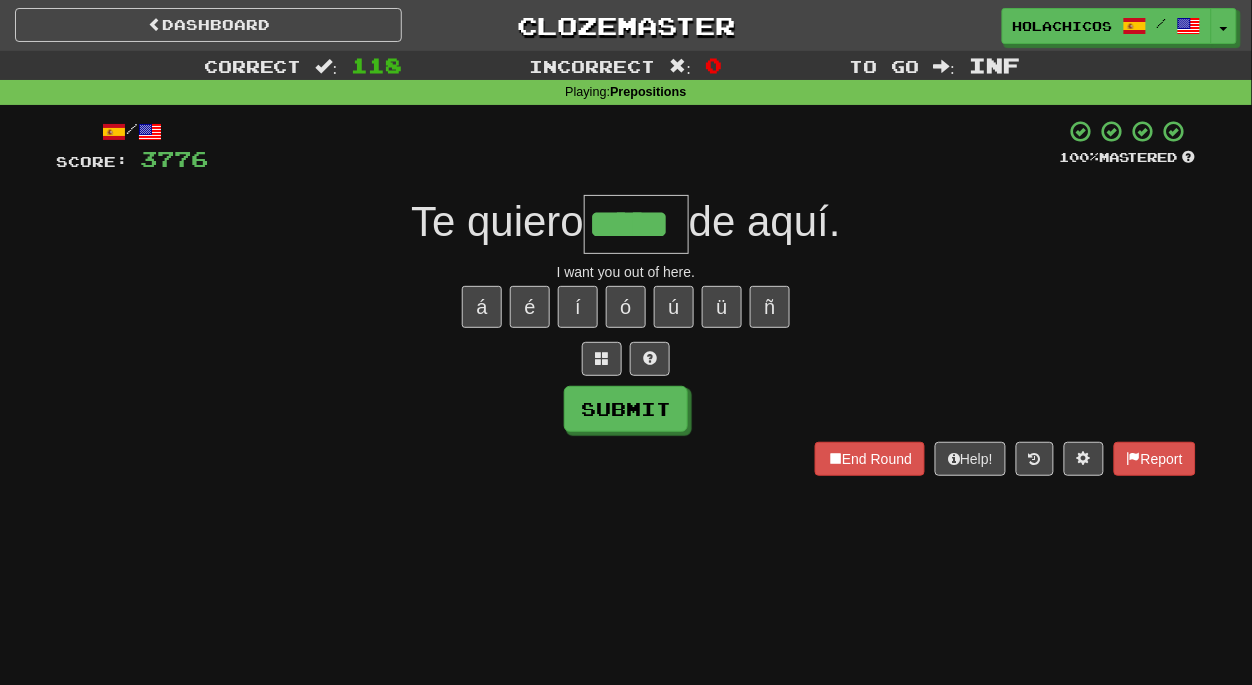 type on "*****" 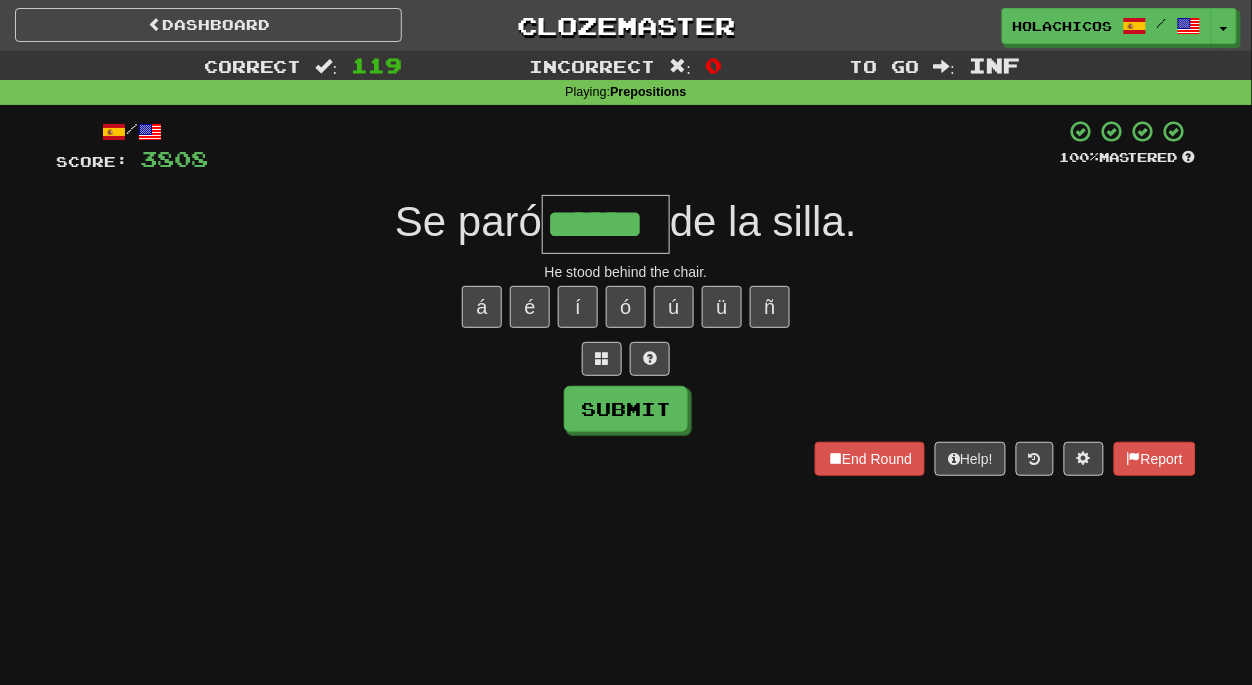 type on "******" 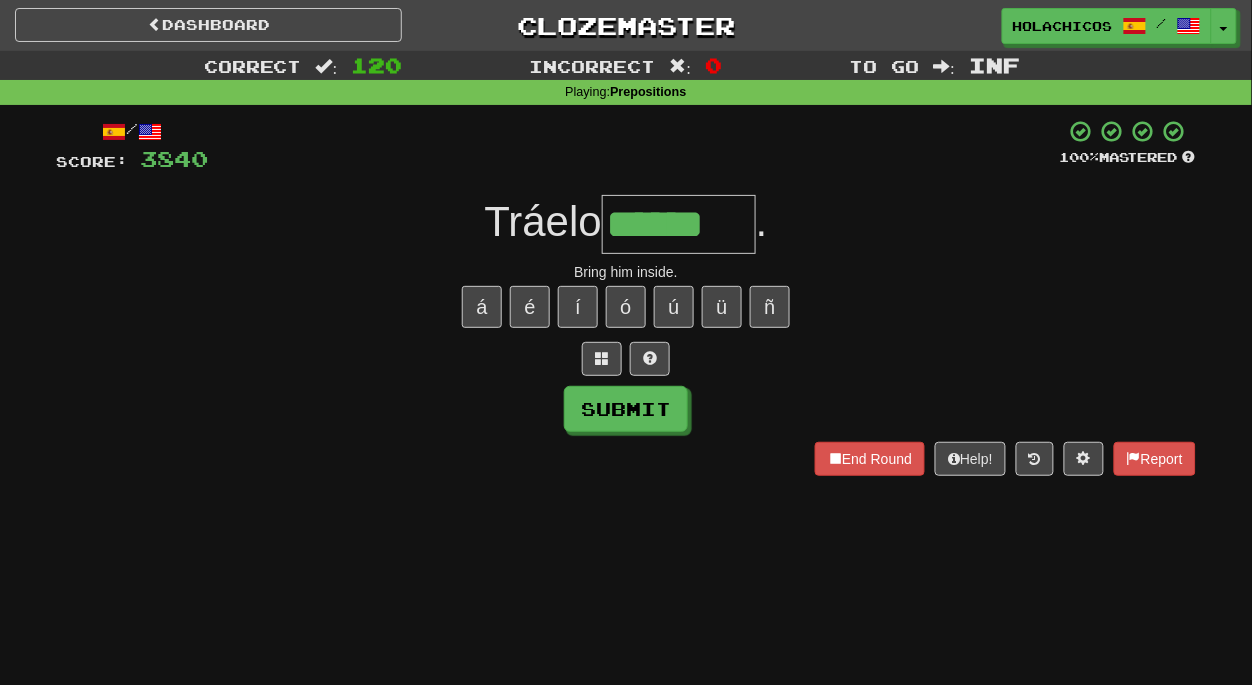 type on "*******" 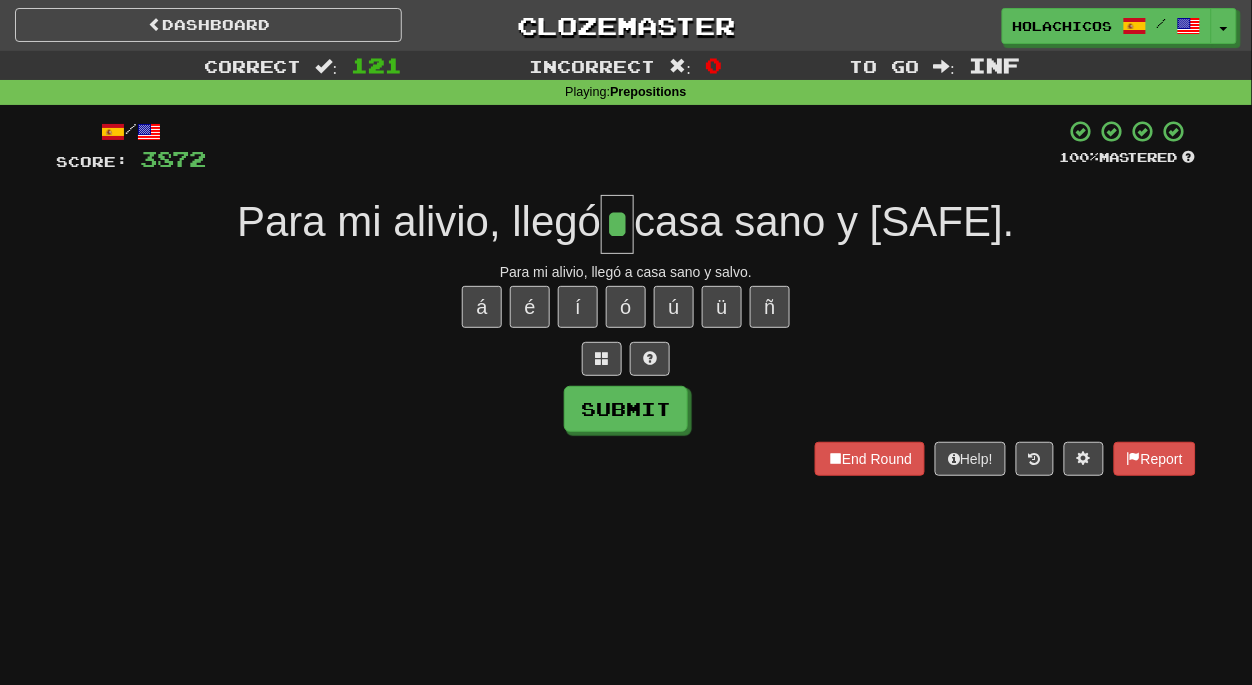 type on "*" 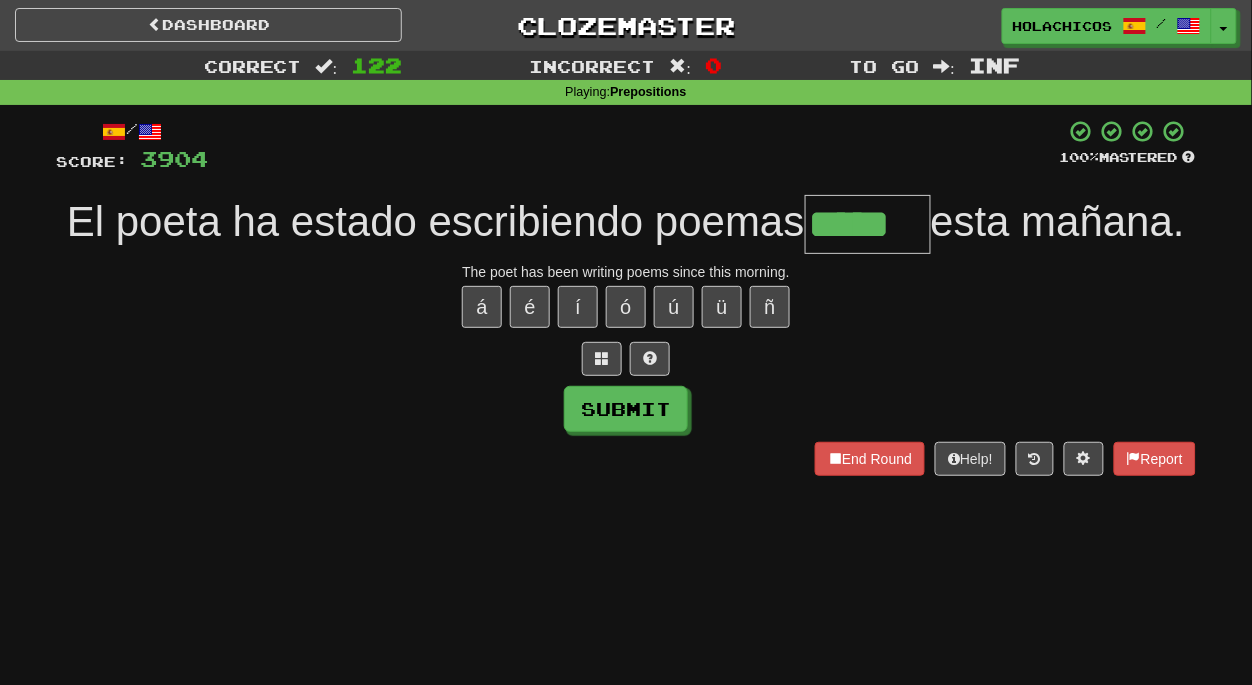type on "*****" 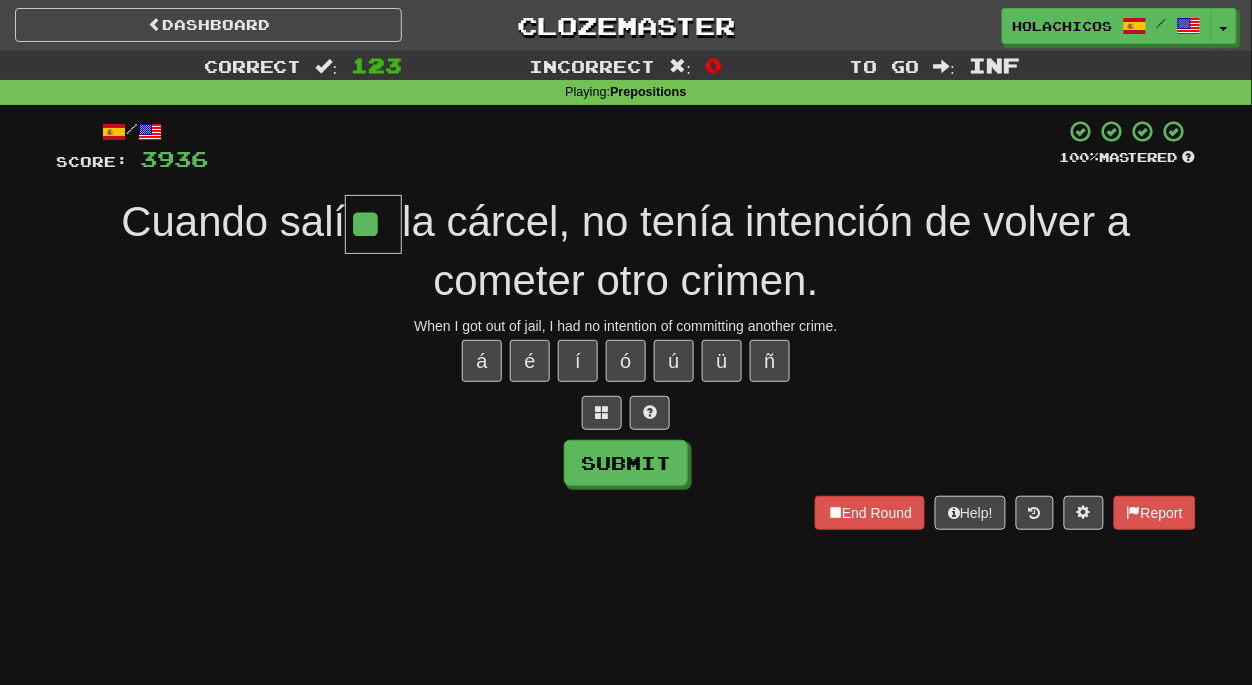 type on "**" 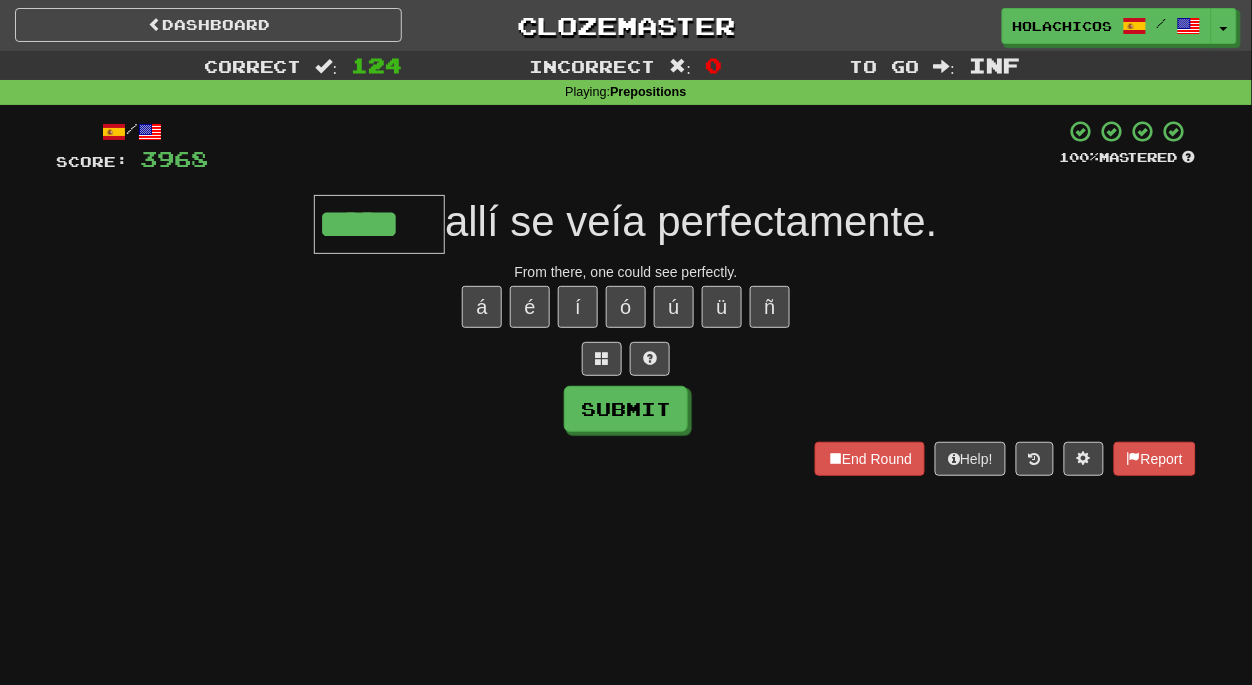 type on "*****" 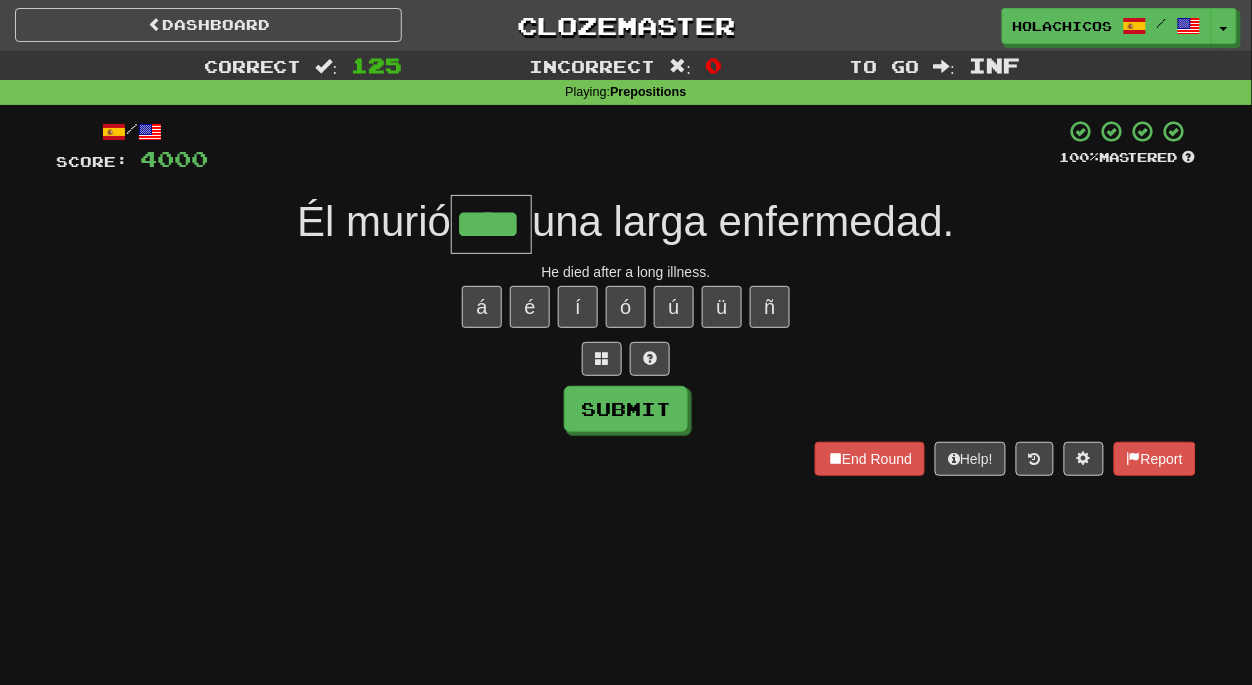 type on "****" 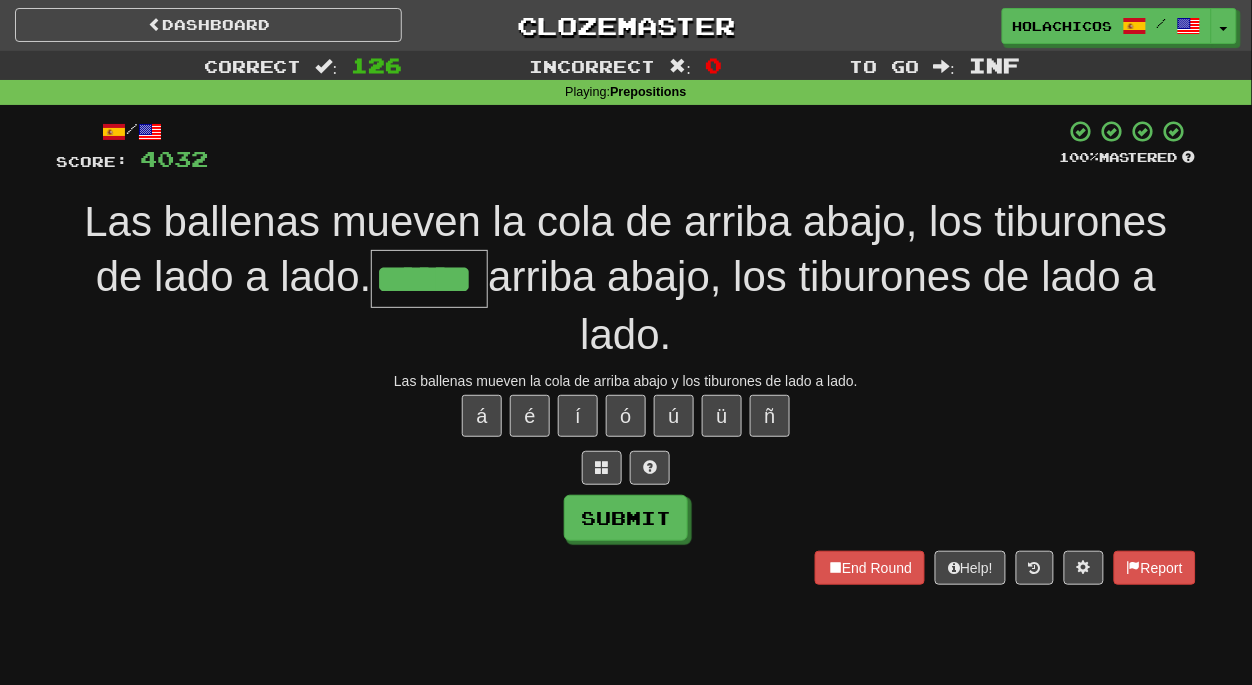 type on "******" 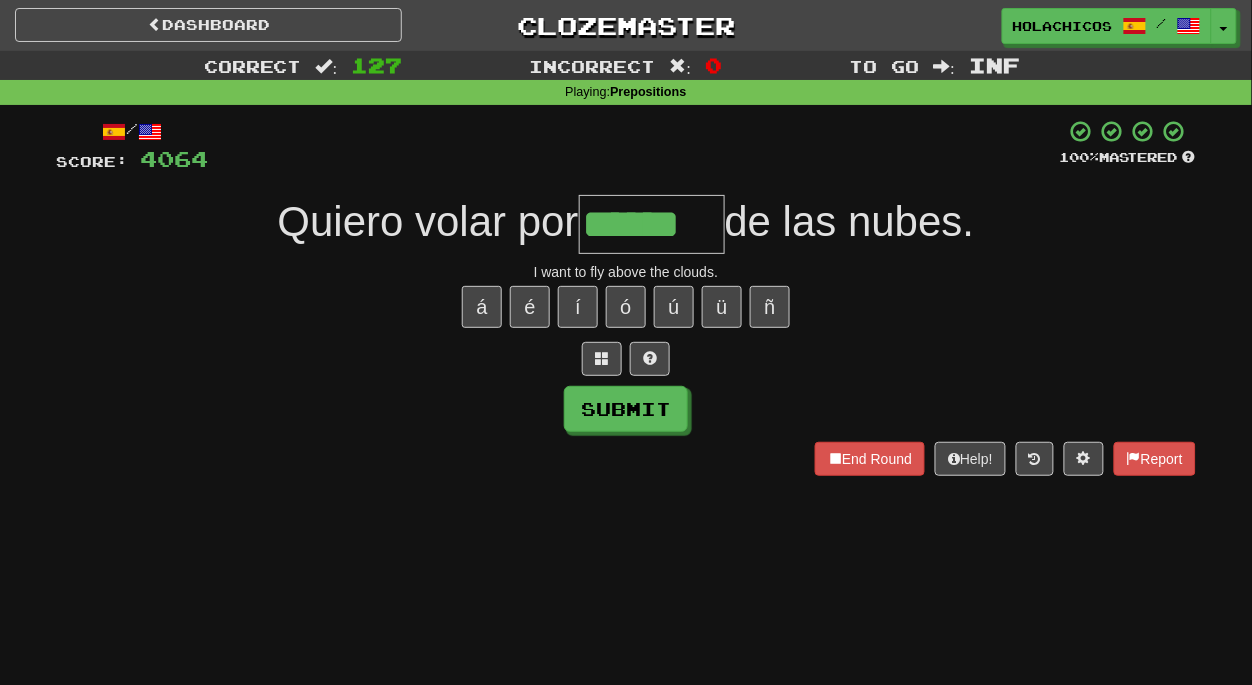 type on "******" 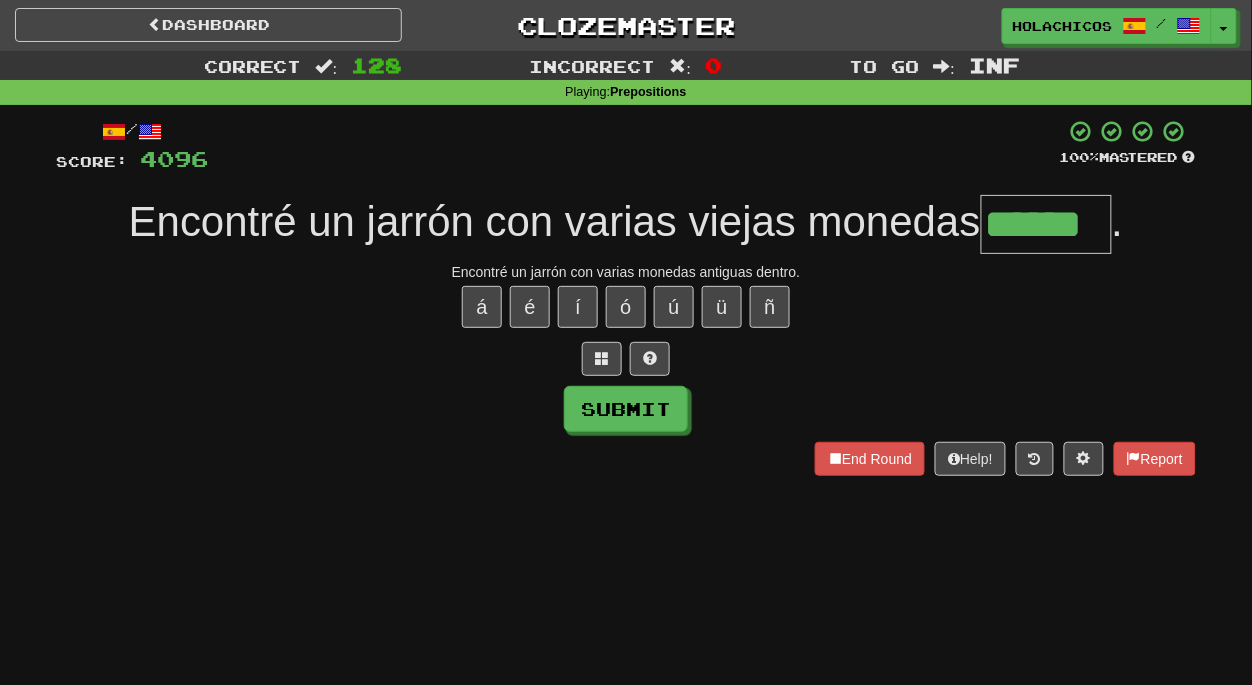 type on "******" 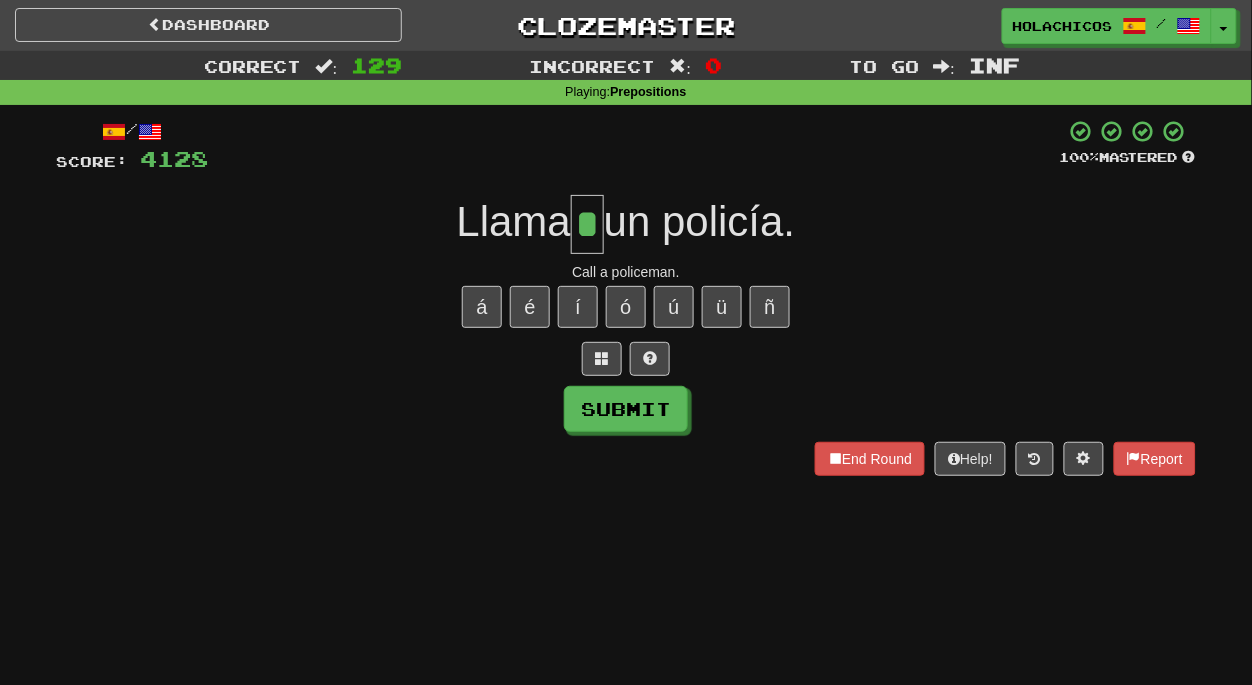 type on "*" 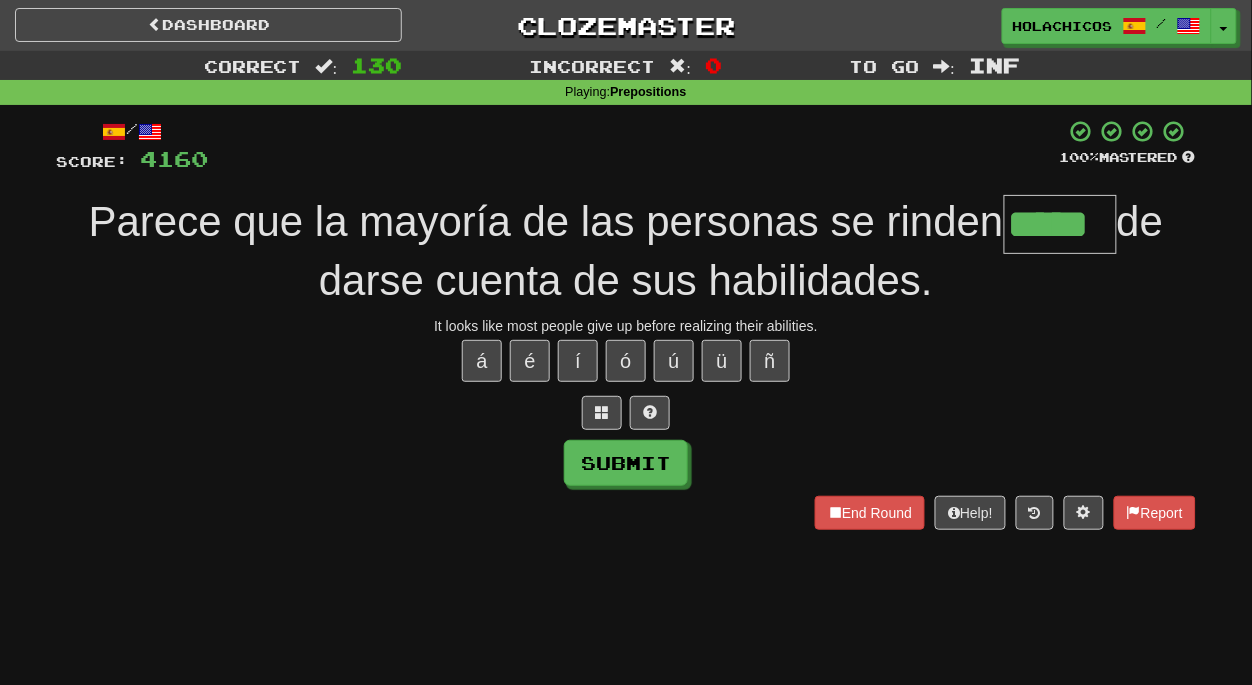 type on "*****" 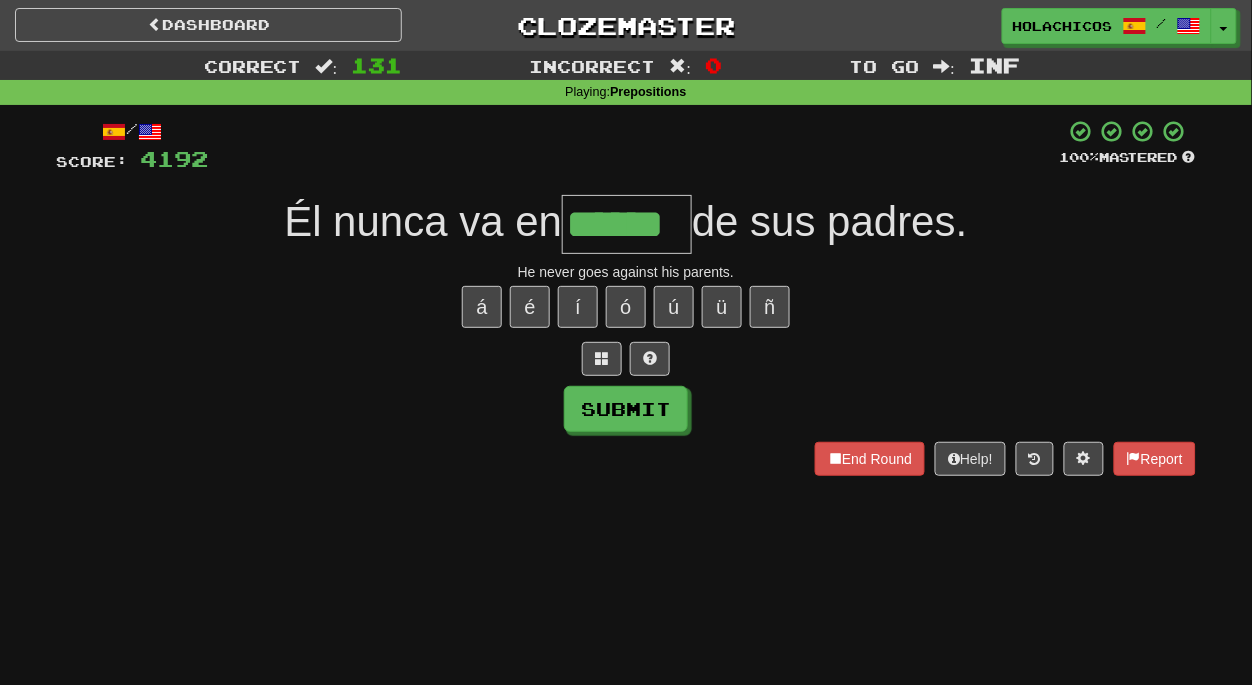 type on "******" 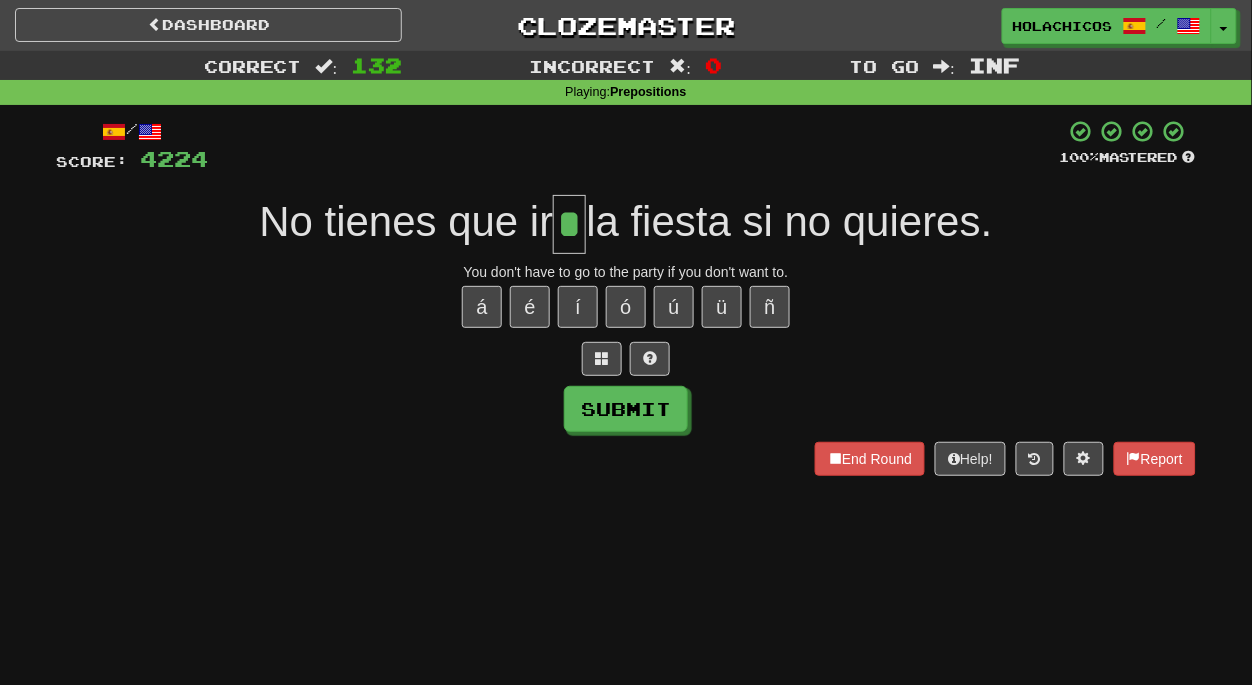 type on "*" 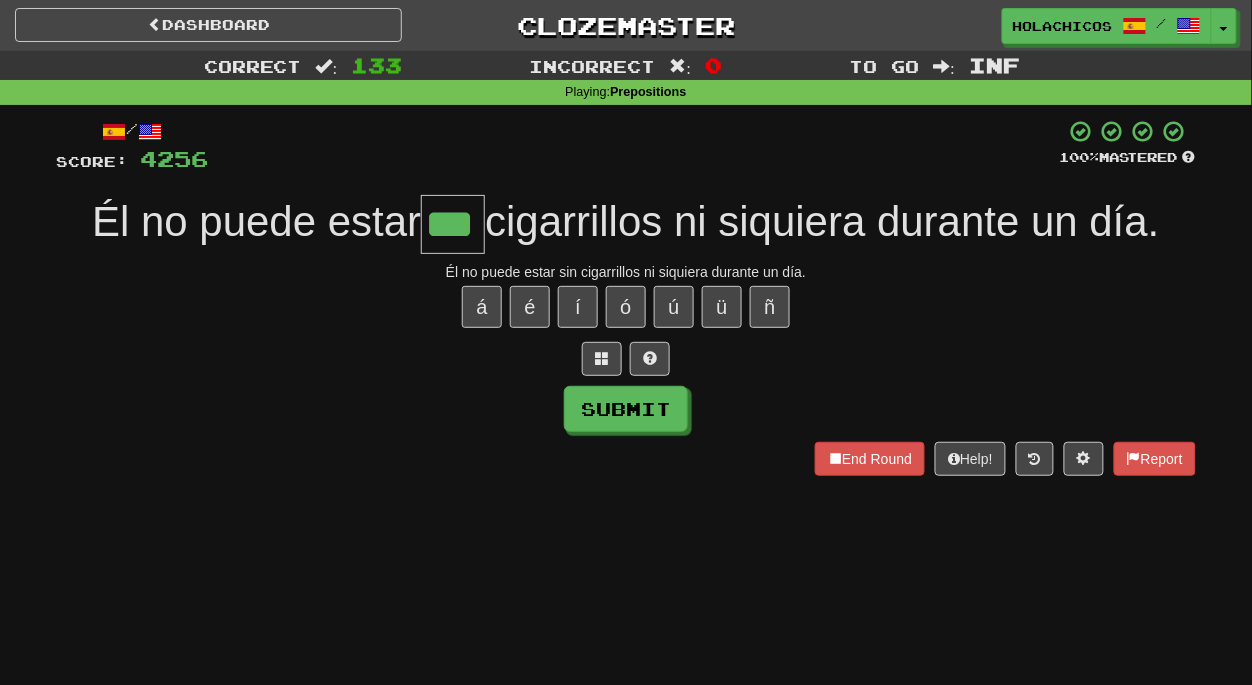 type on "***" 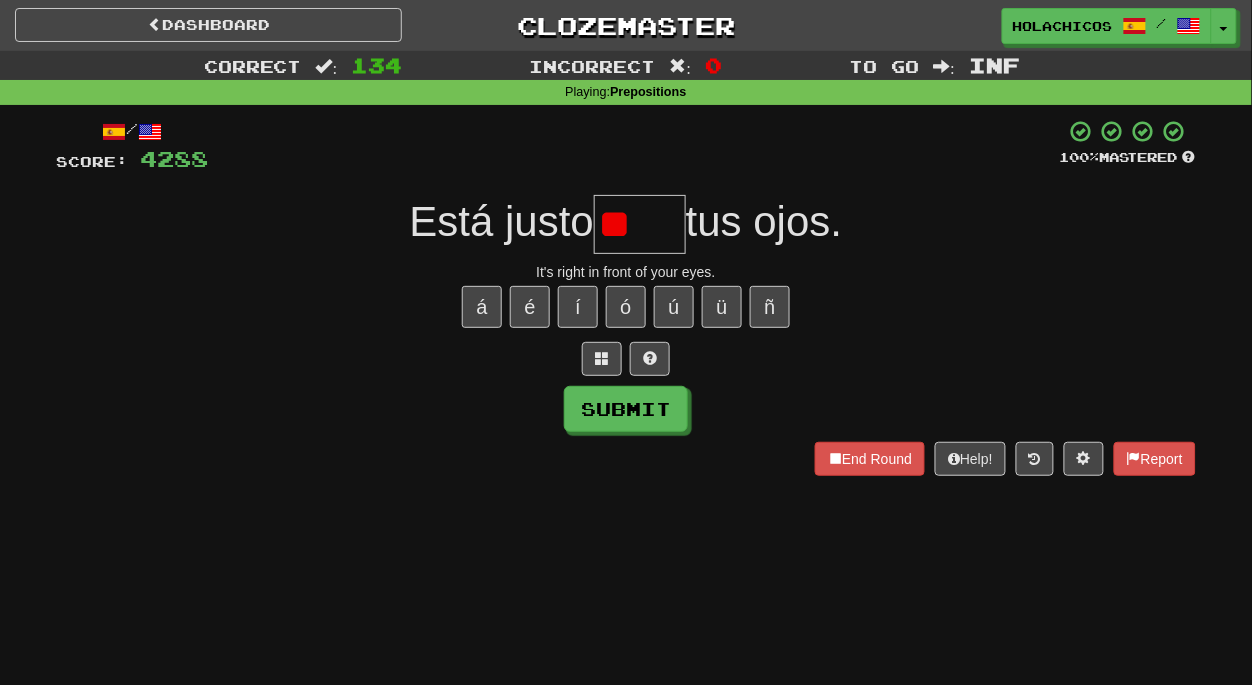 type on "*" 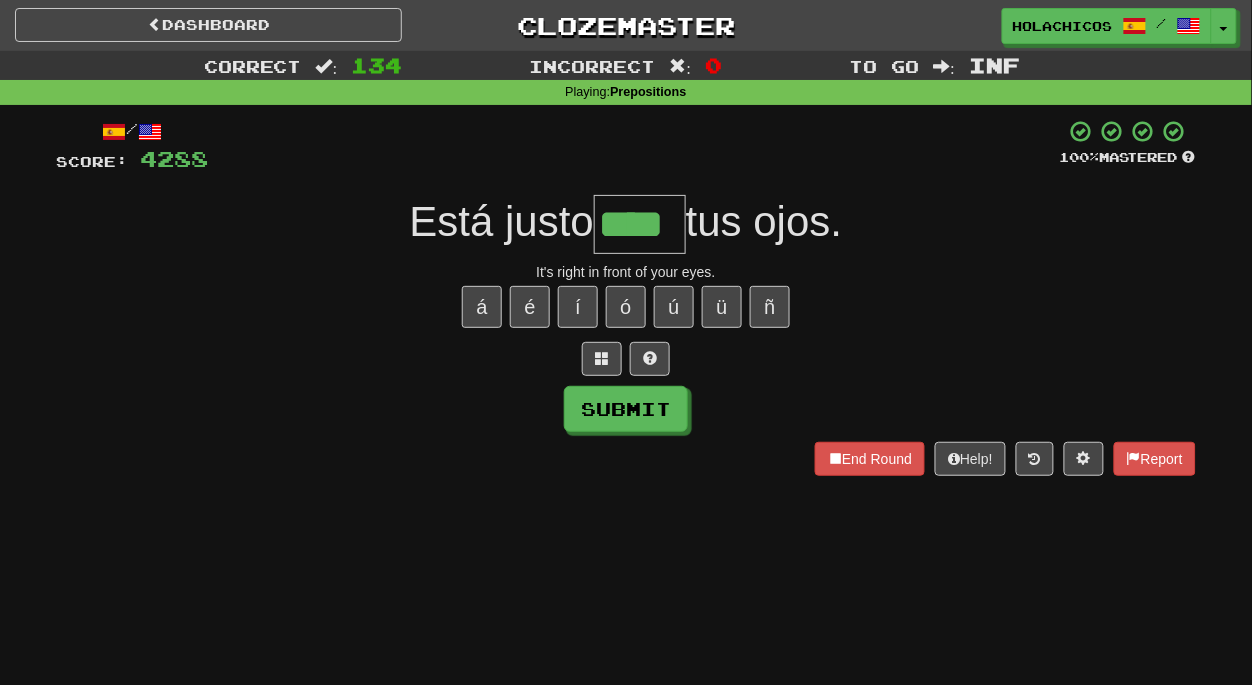 type on "****" 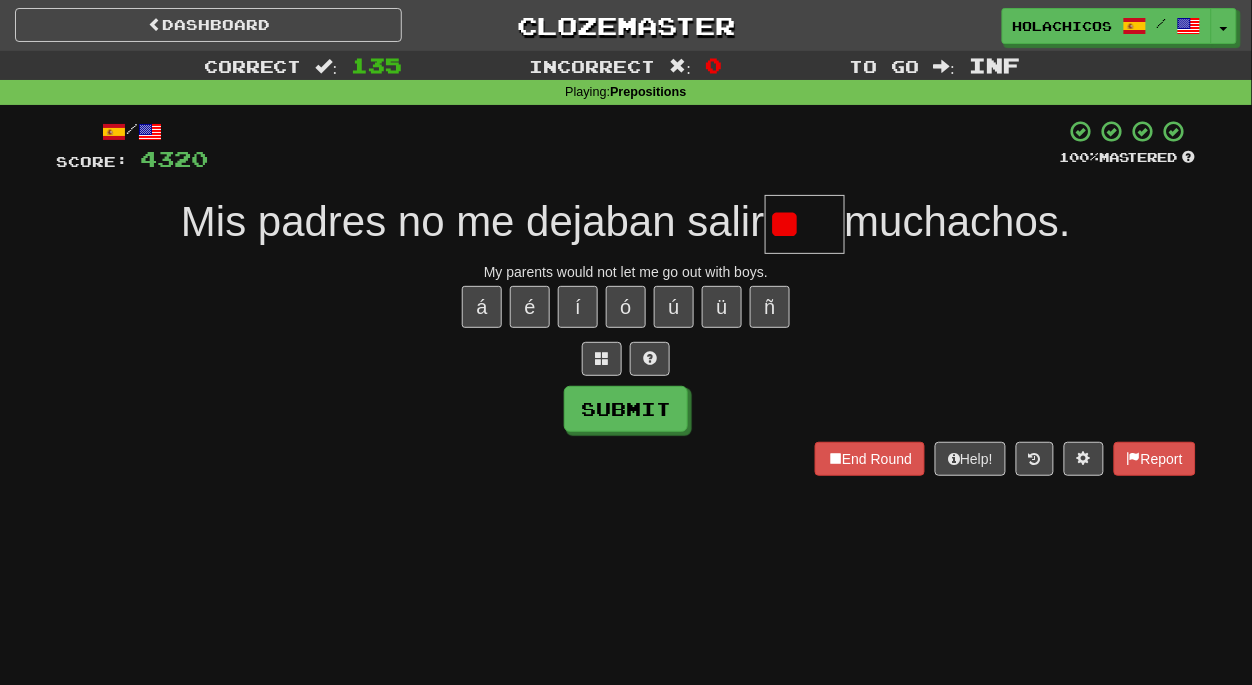 type on "*" 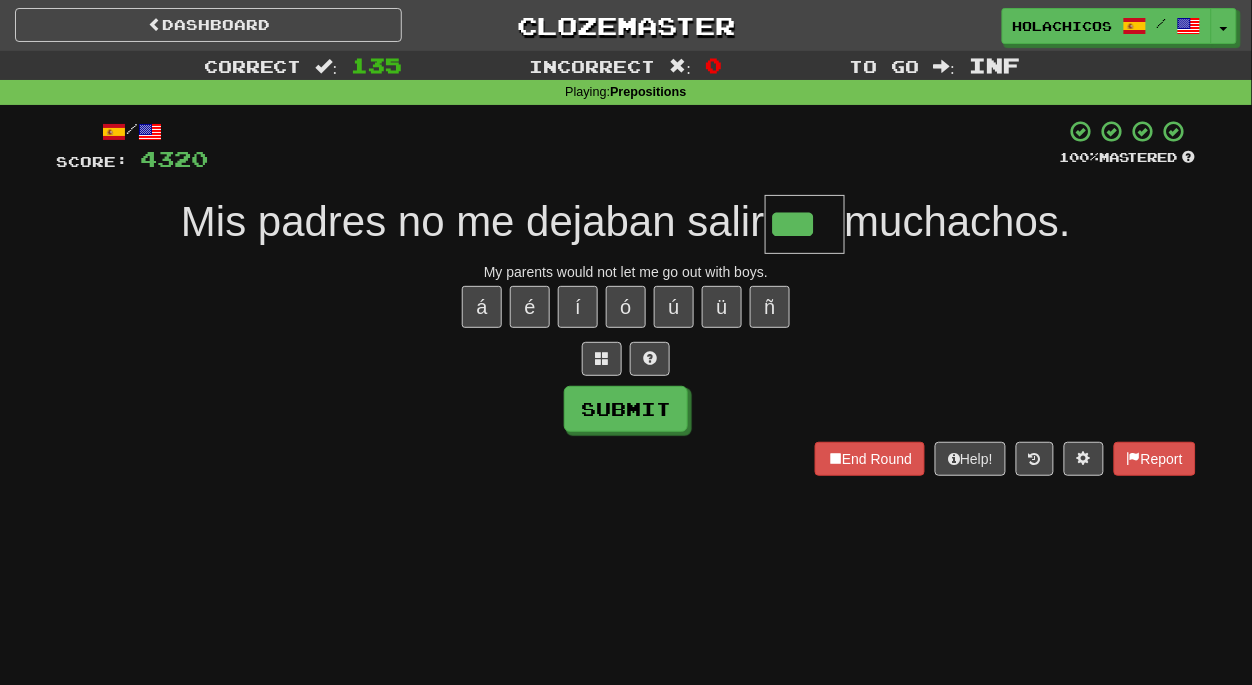 type on "***" 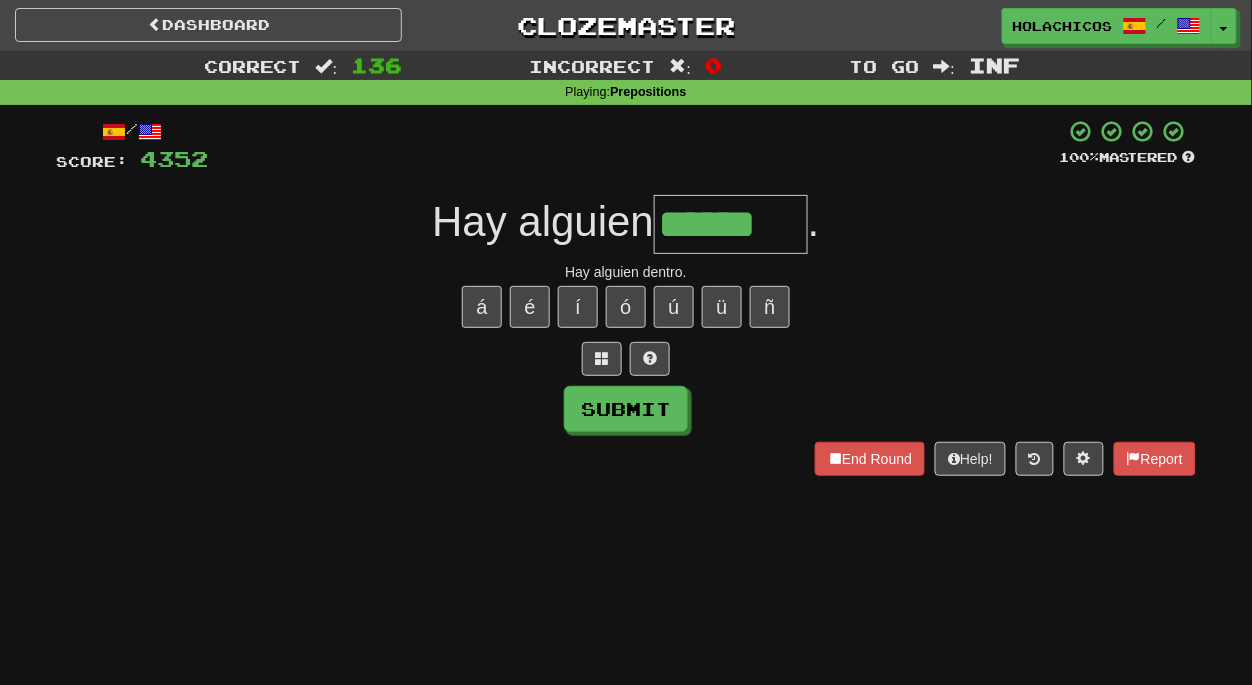 type on "*******" 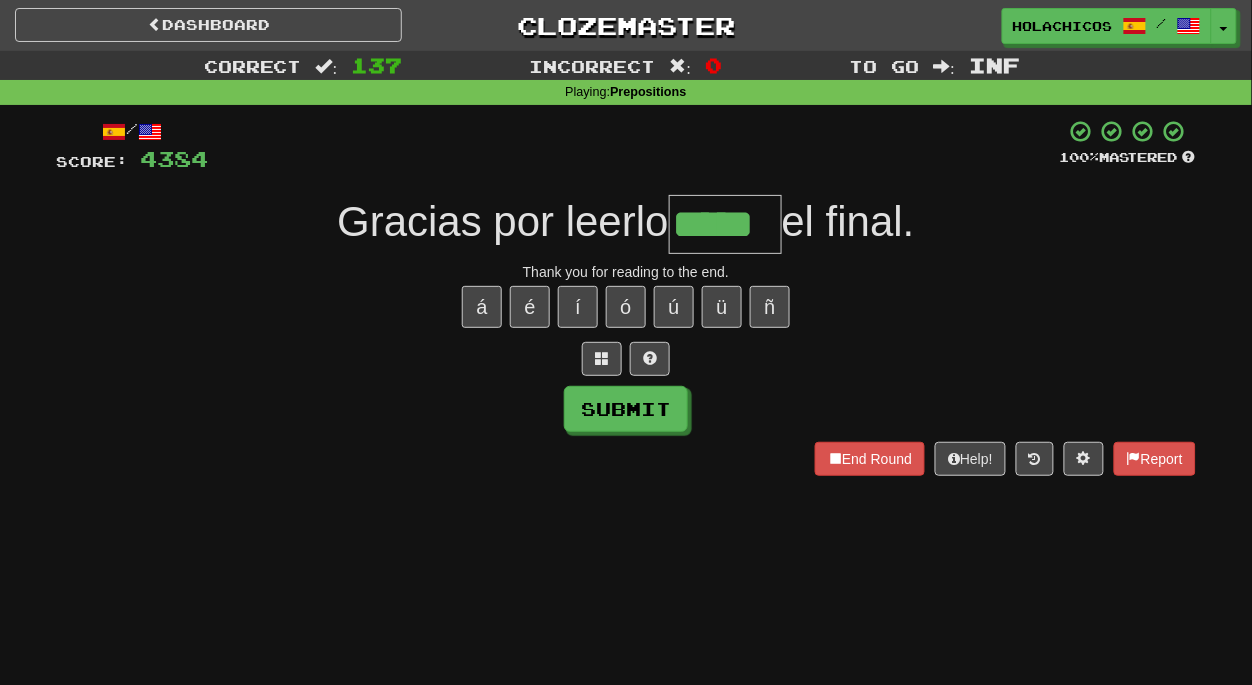 type on "*****" 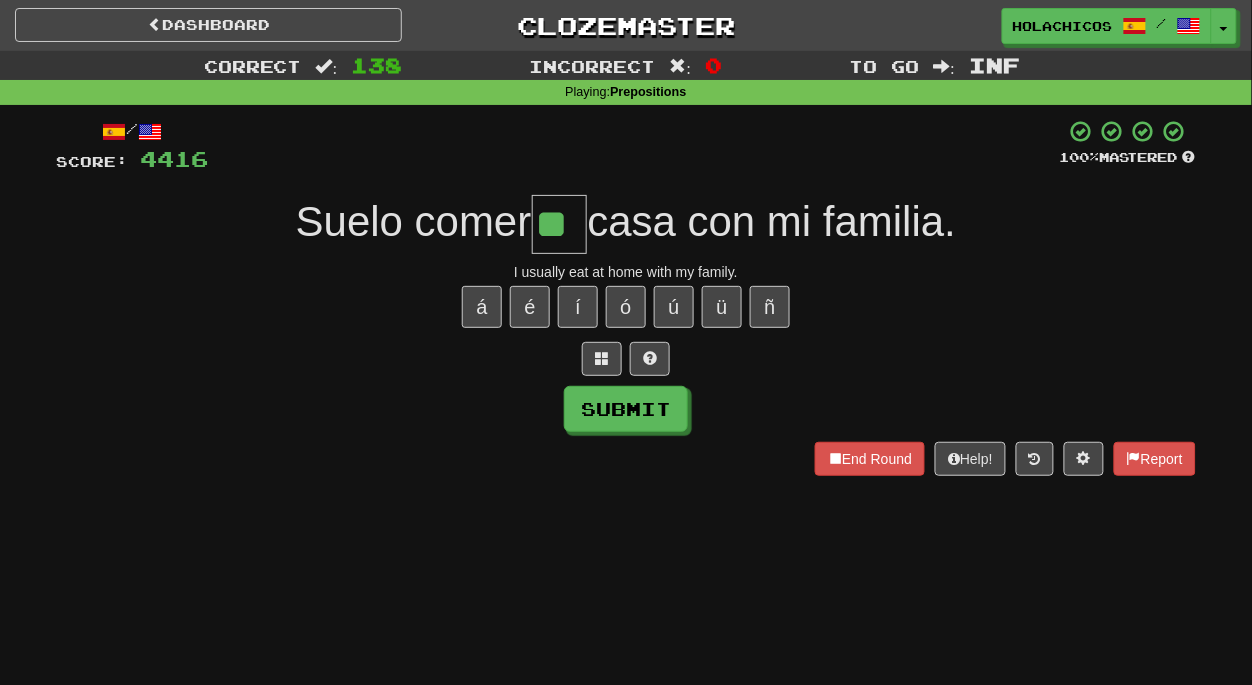 type on "**" 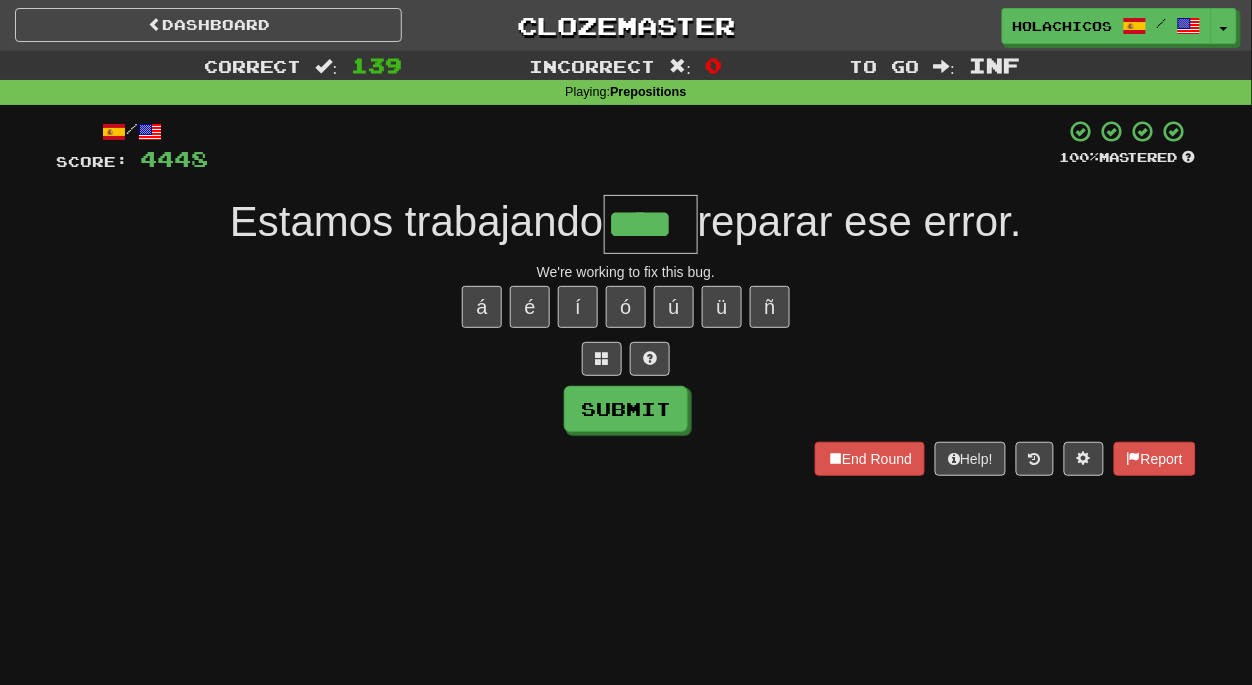 type on "****" 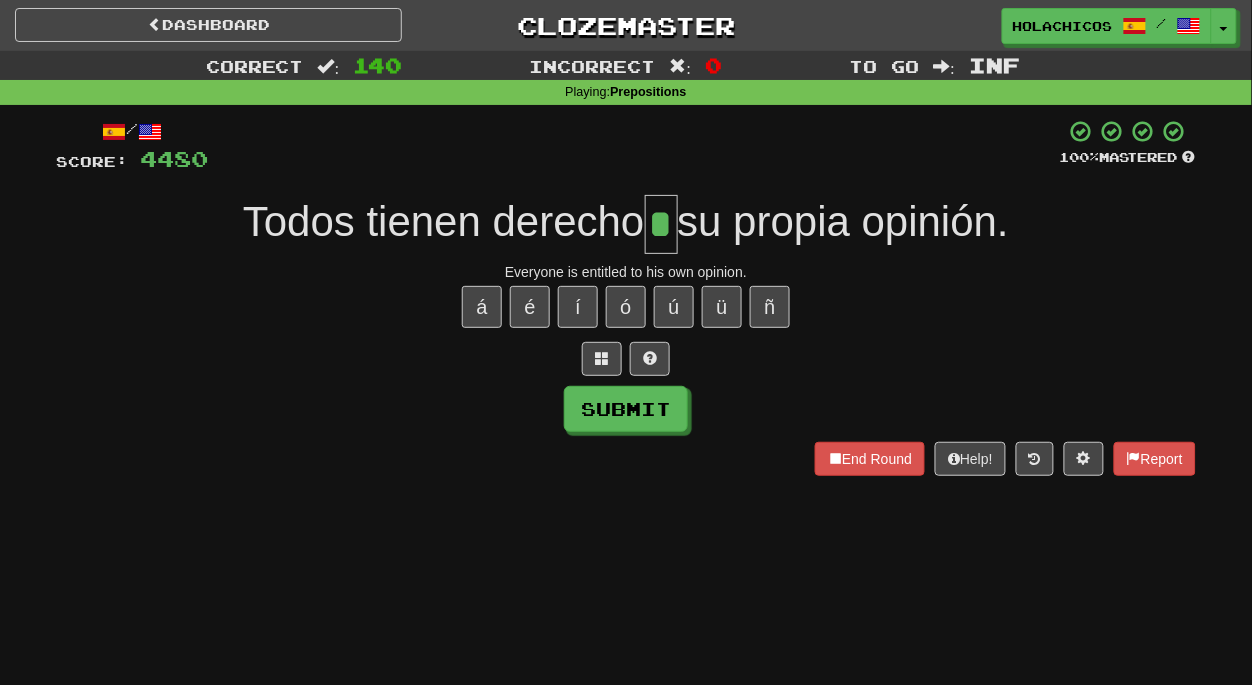 type on "*" 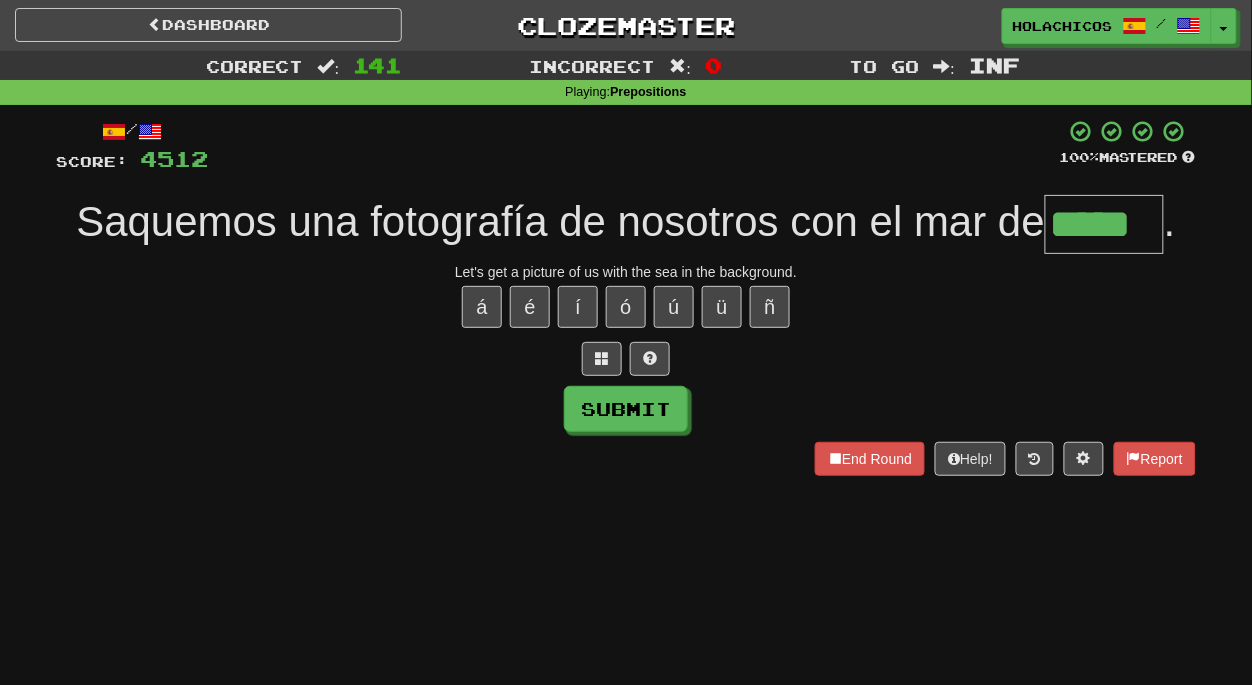 type on "*****" 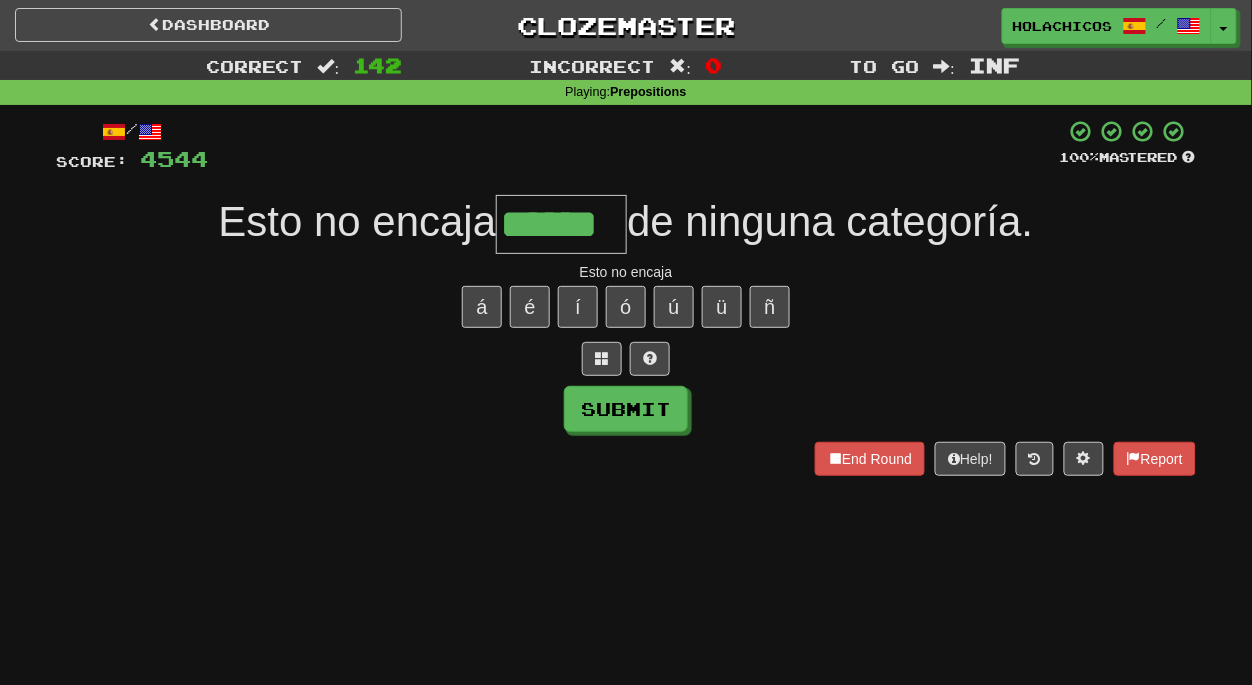 type on "******" 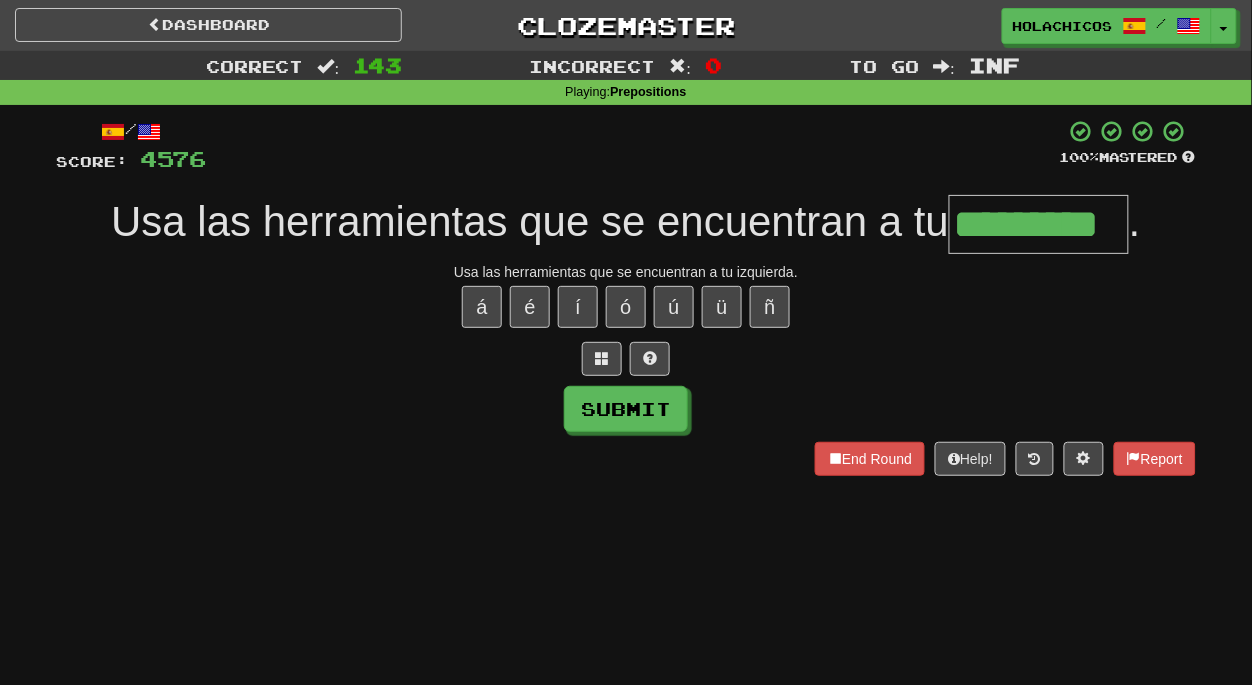 type on "*********" 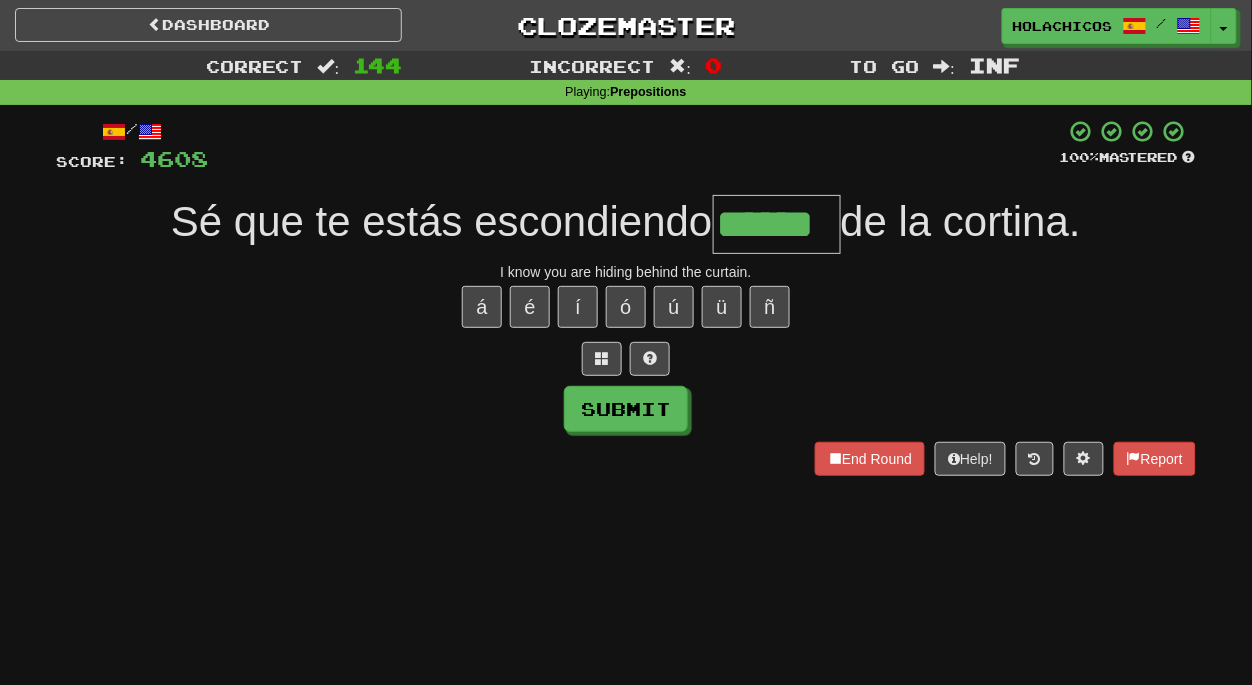 type on "******" 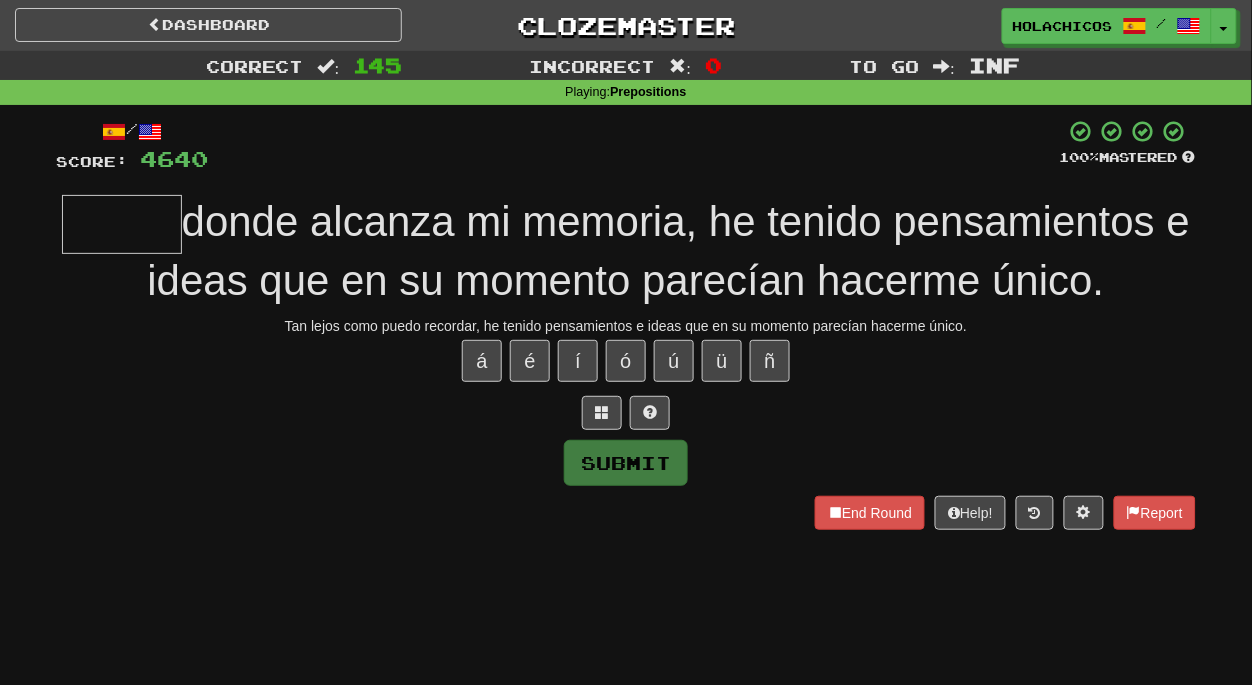 type on "*" 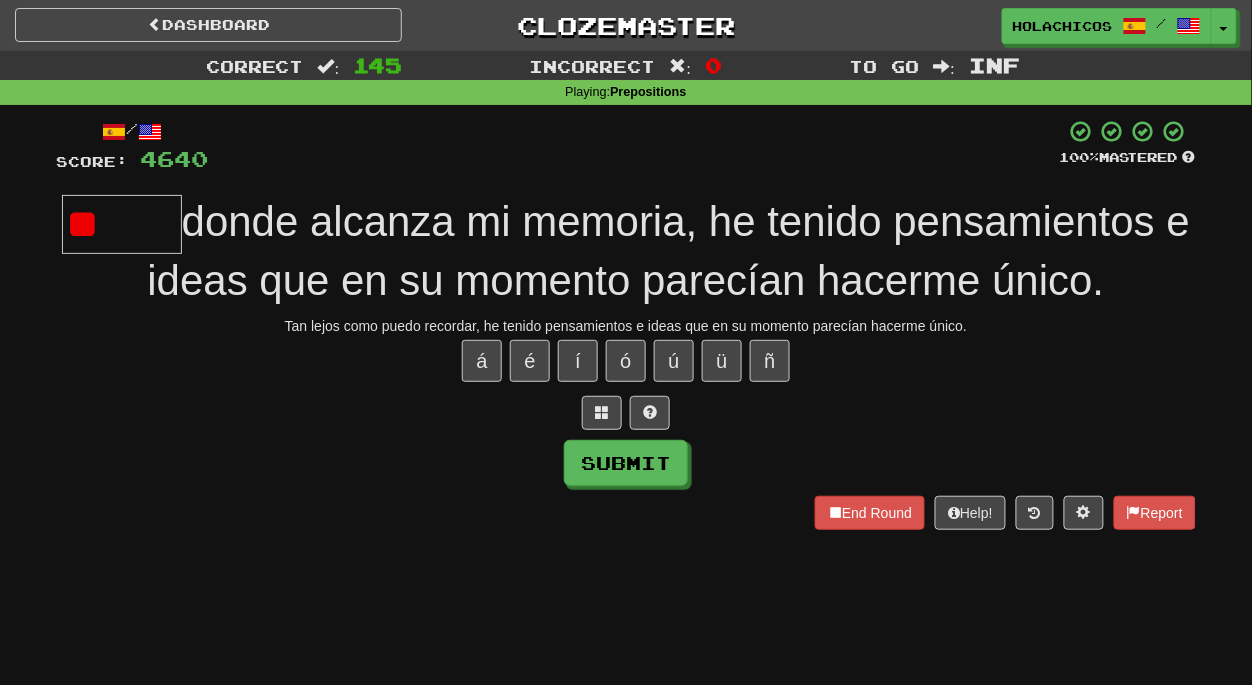 type on "*" 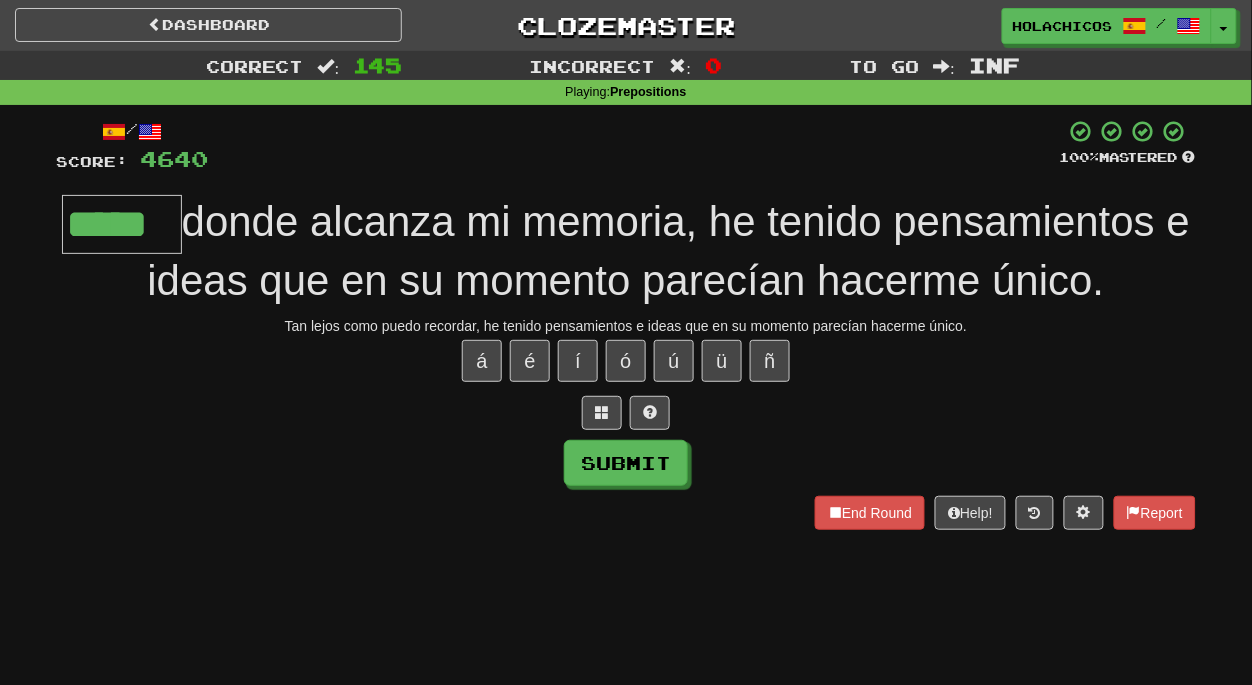 type on "*****" 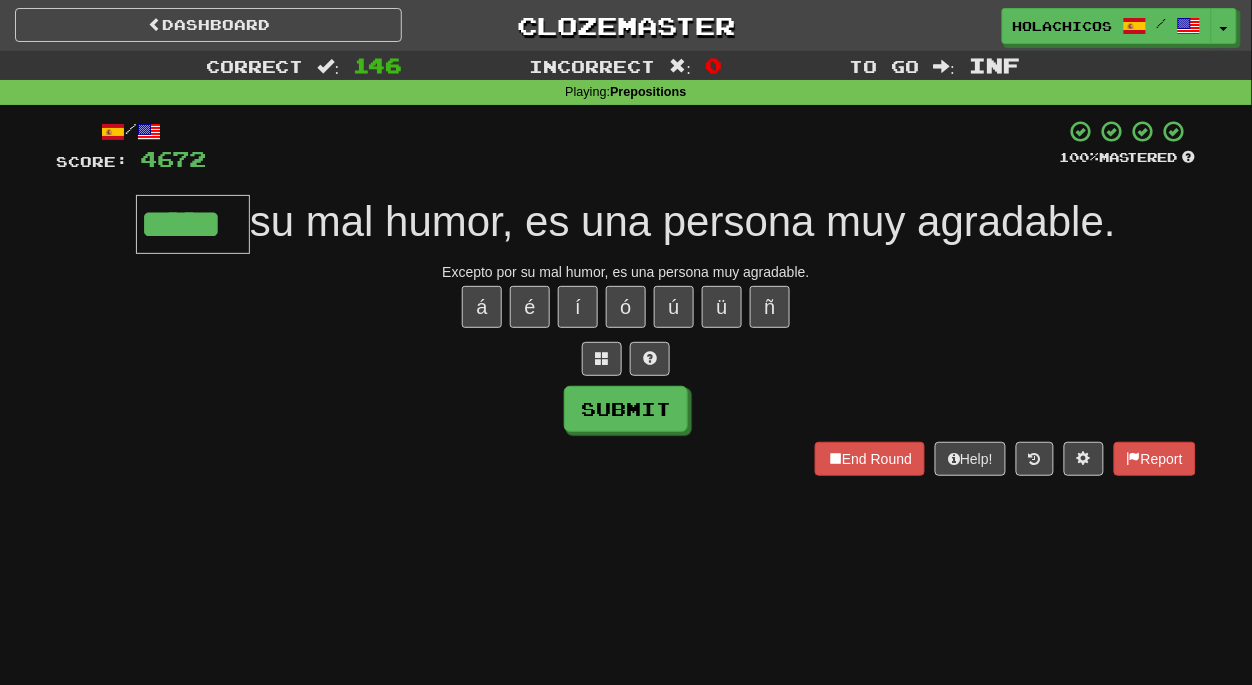 type on "*****" 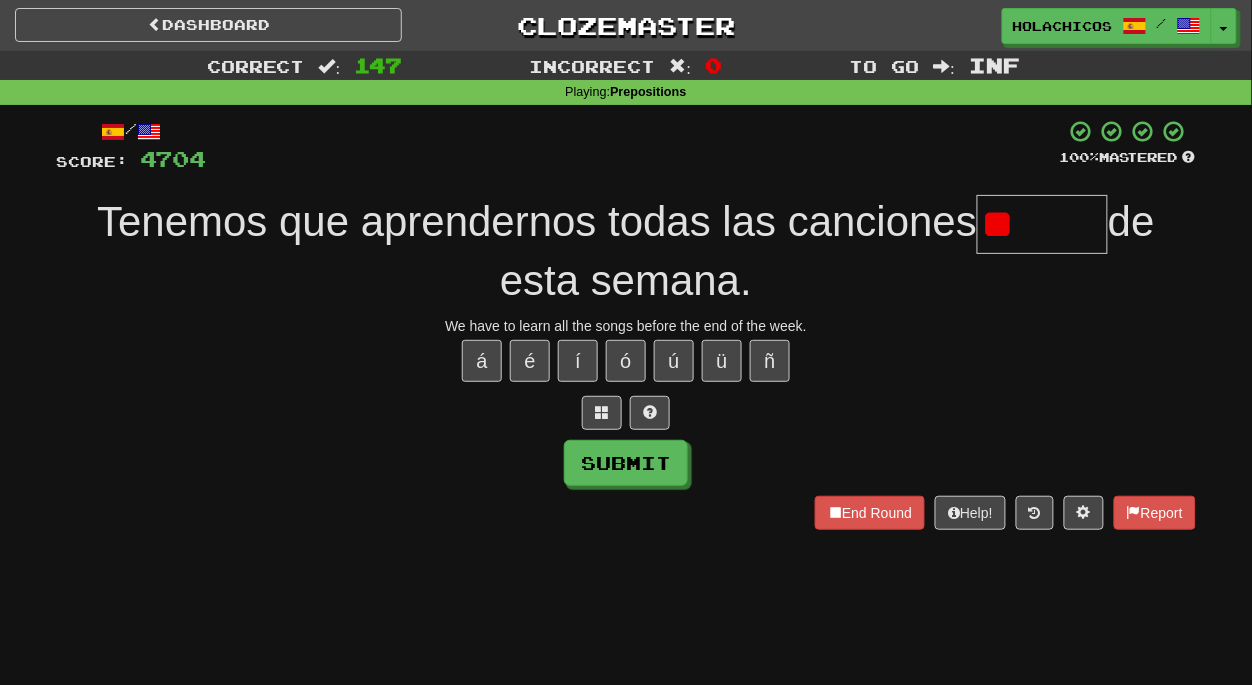 type on "*" 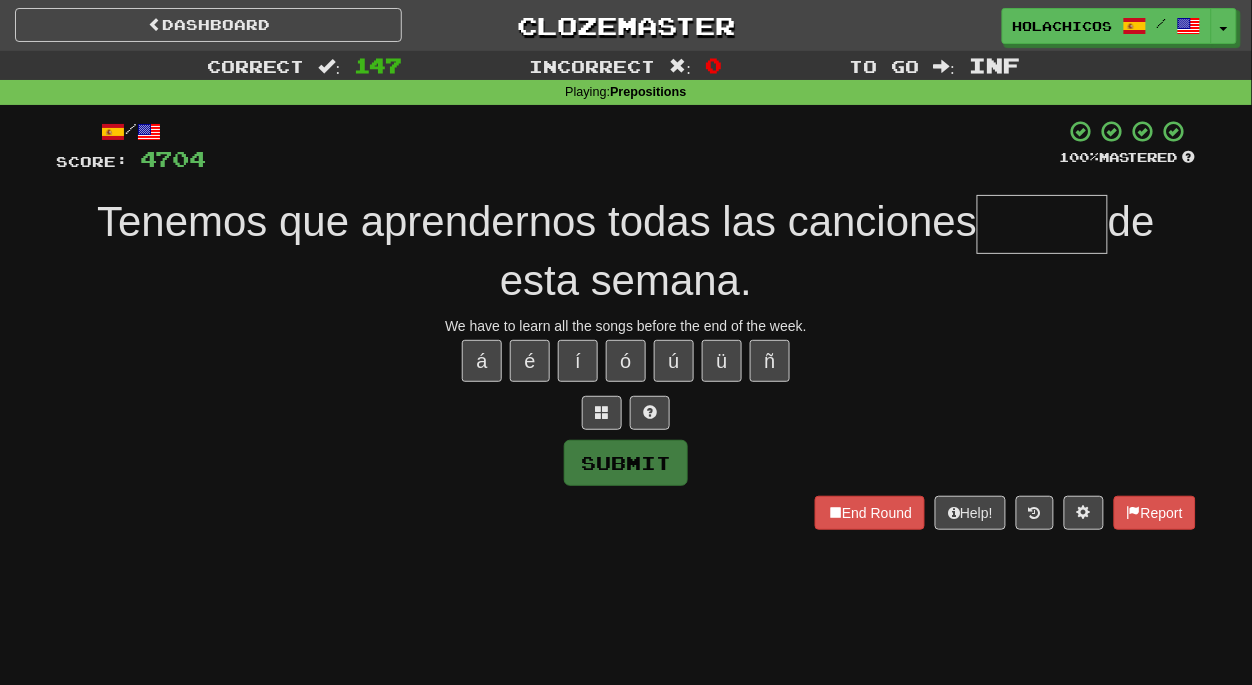 type on "*" 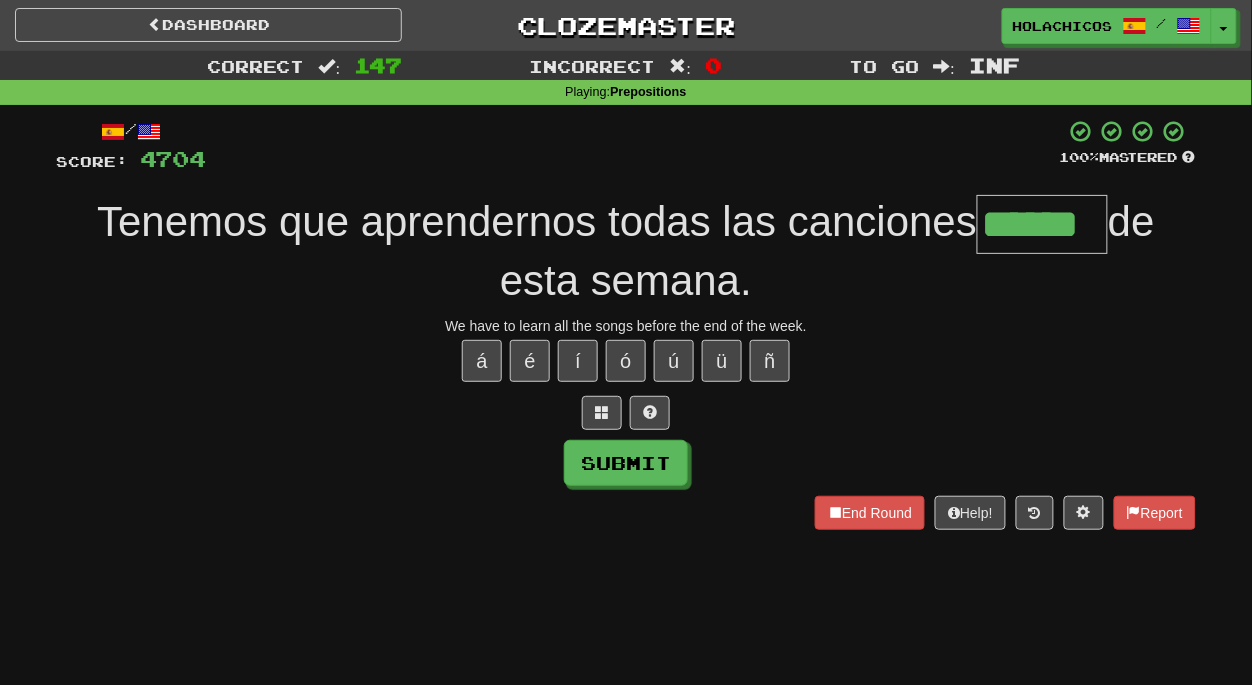 type on "******" 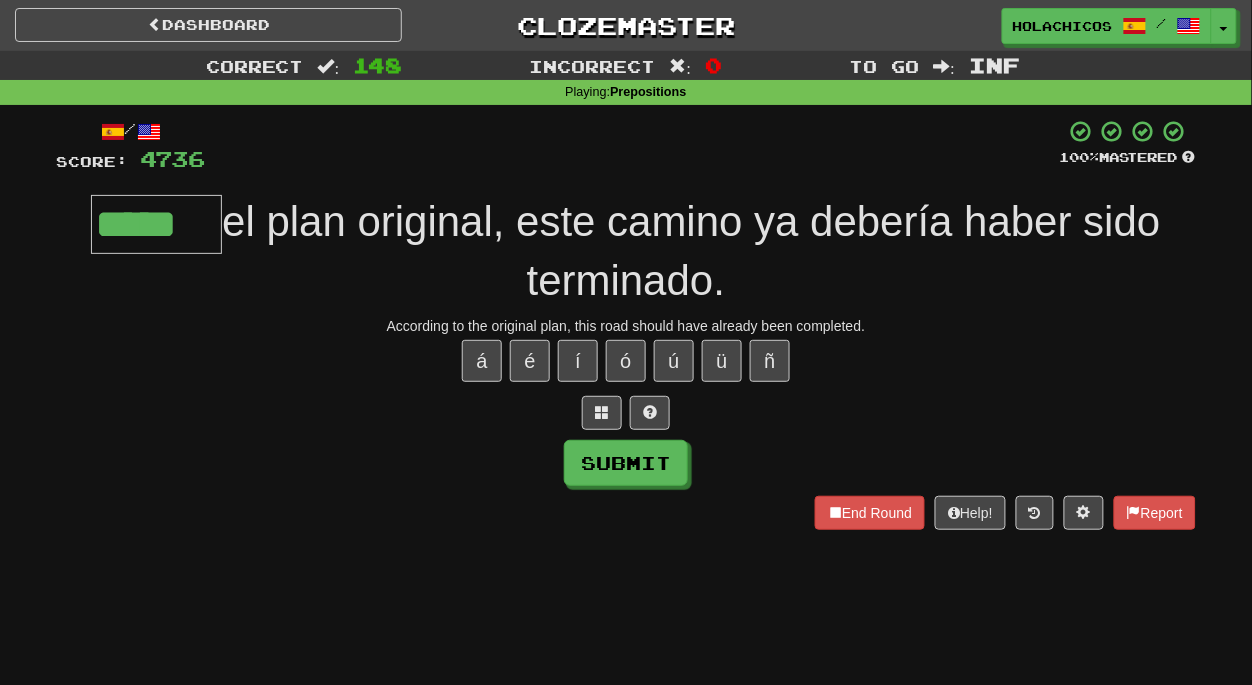 type on "*****" 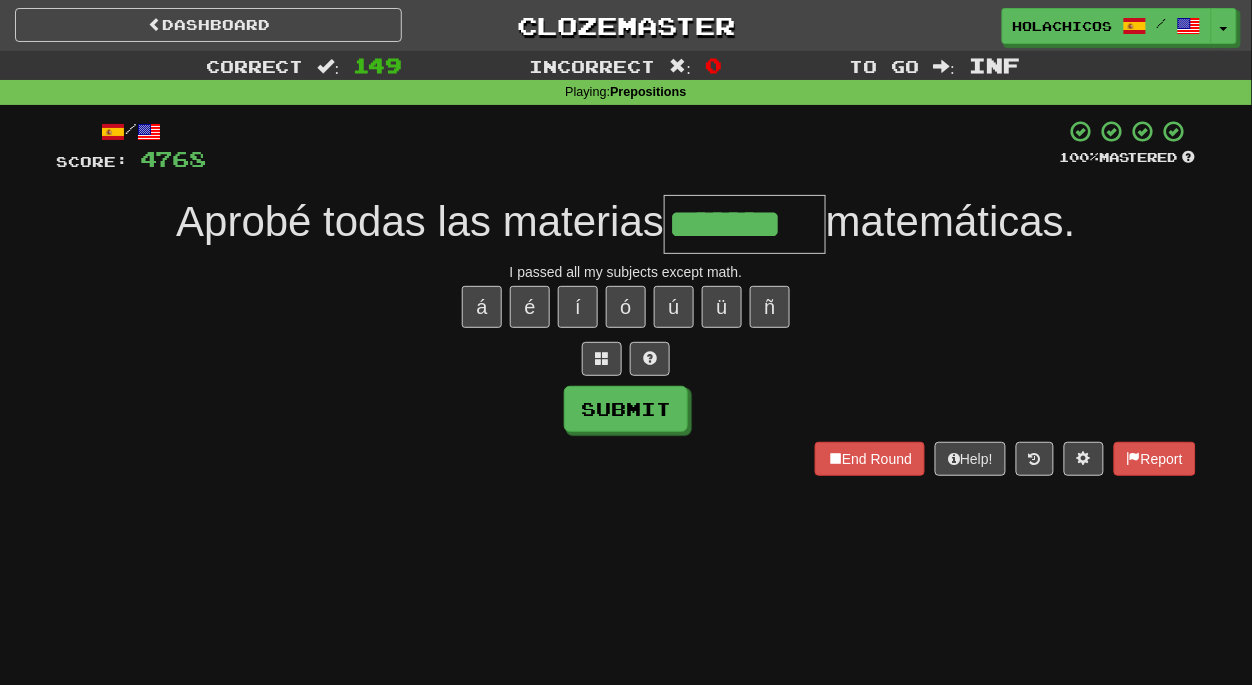 type on "*******" 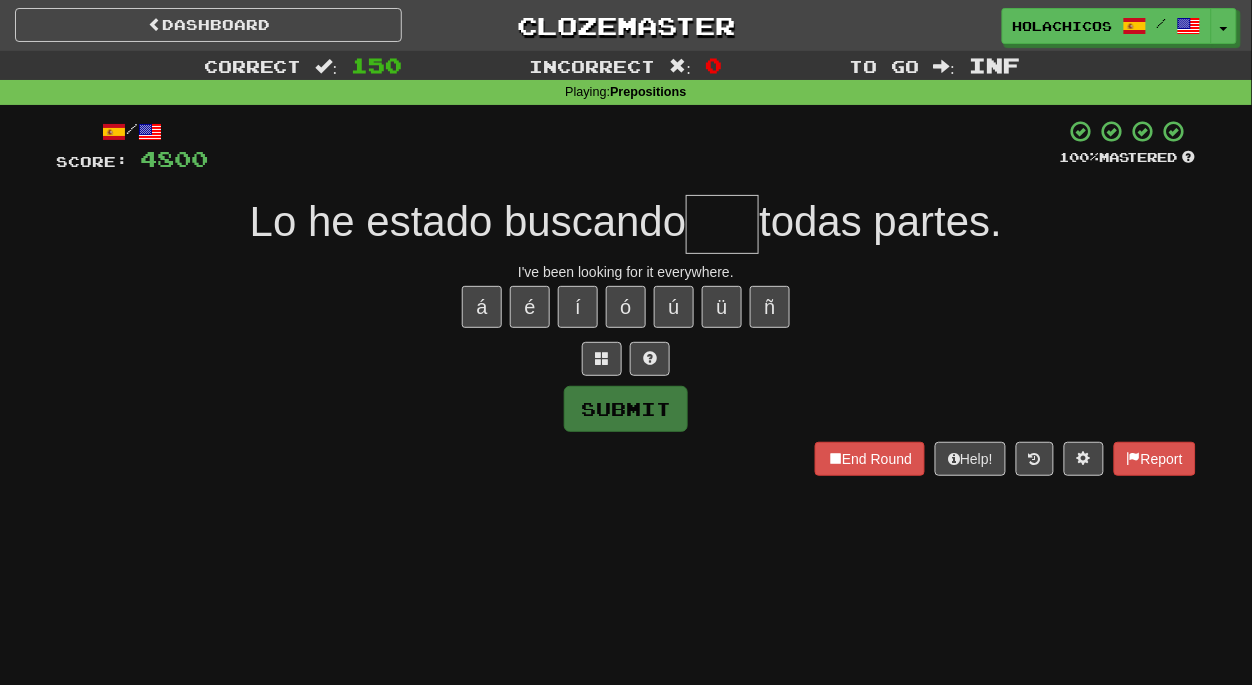 type on "*" 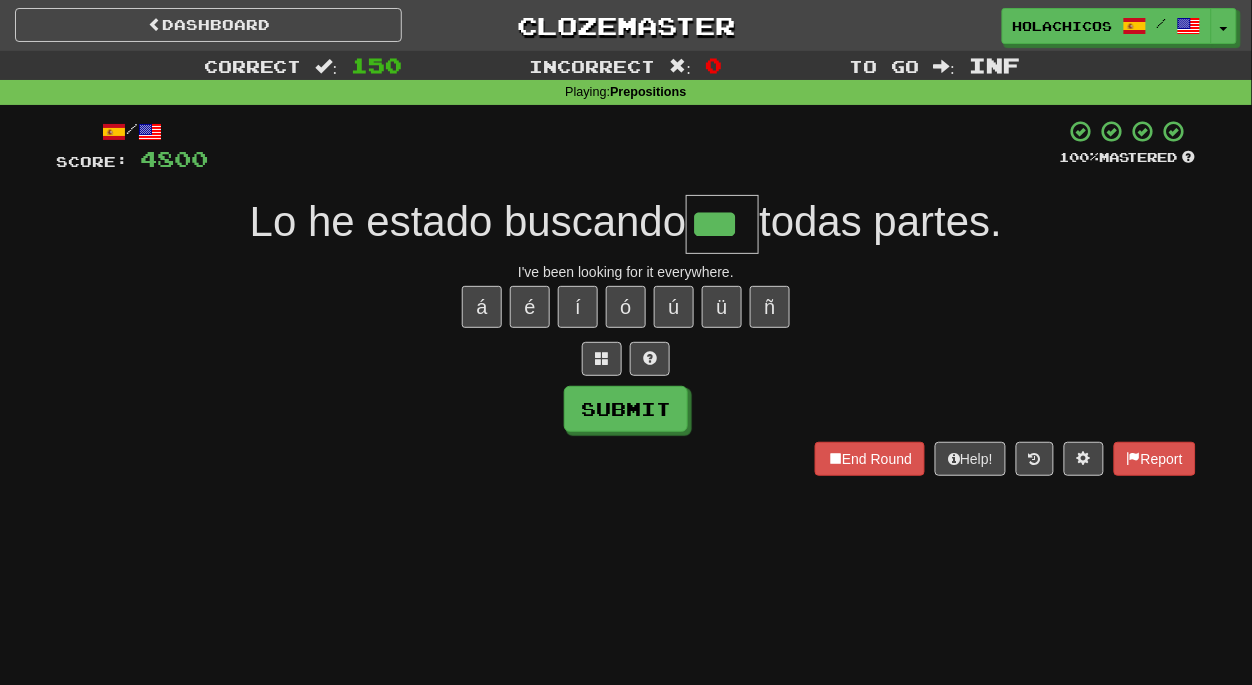type on "***" 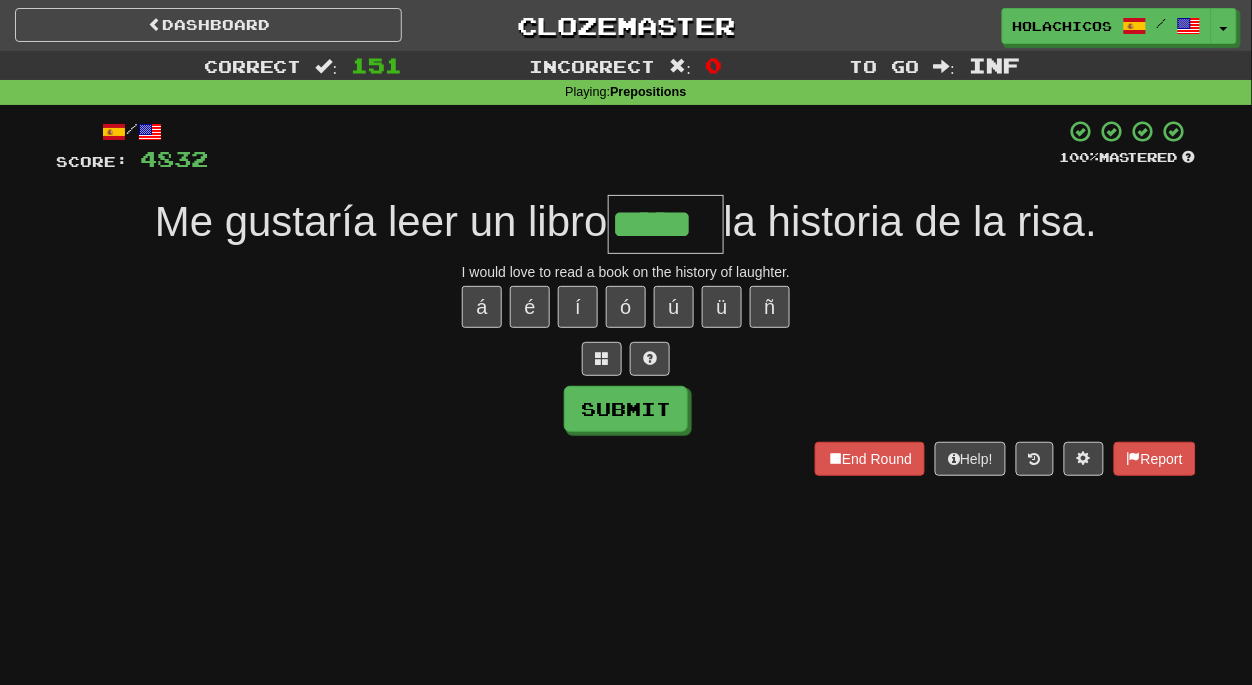 type on "*****" 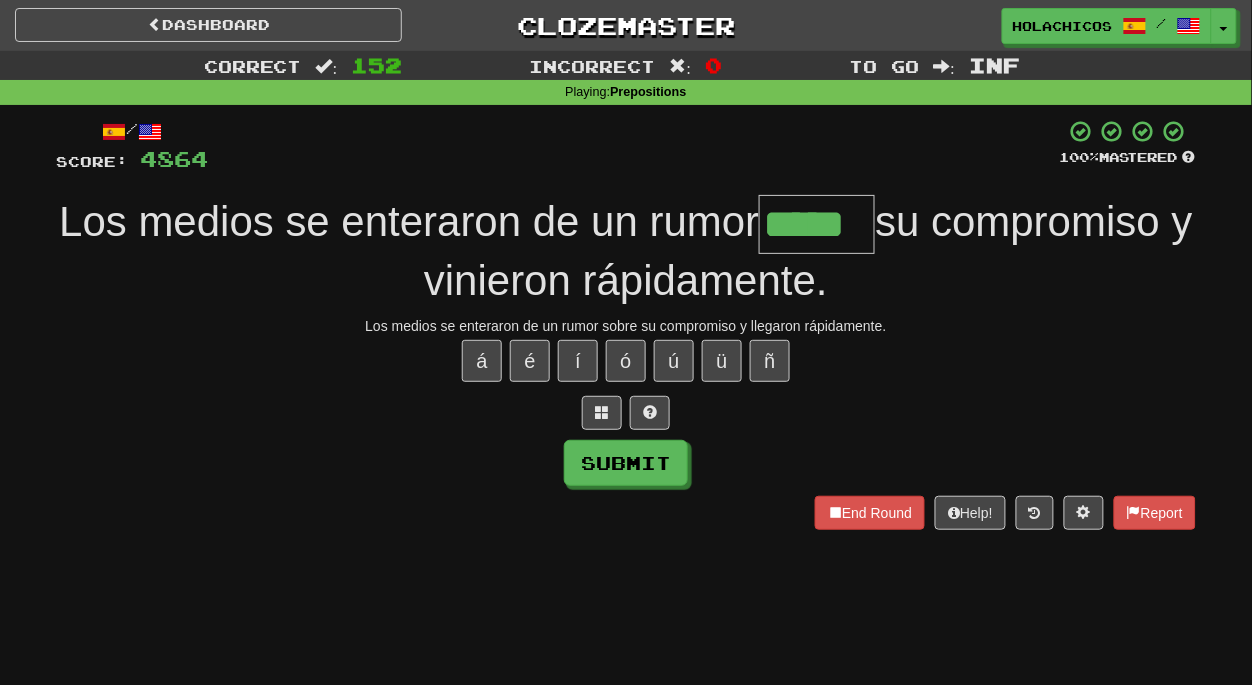 type on "*****" 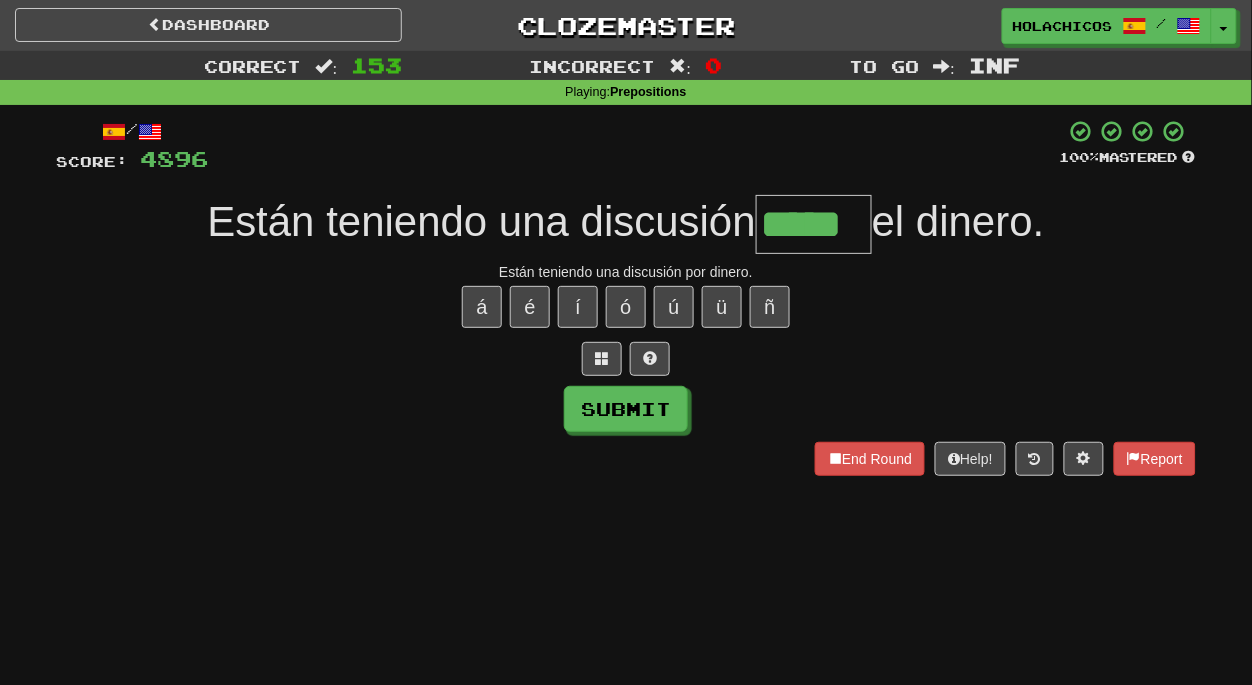 type on "*****" 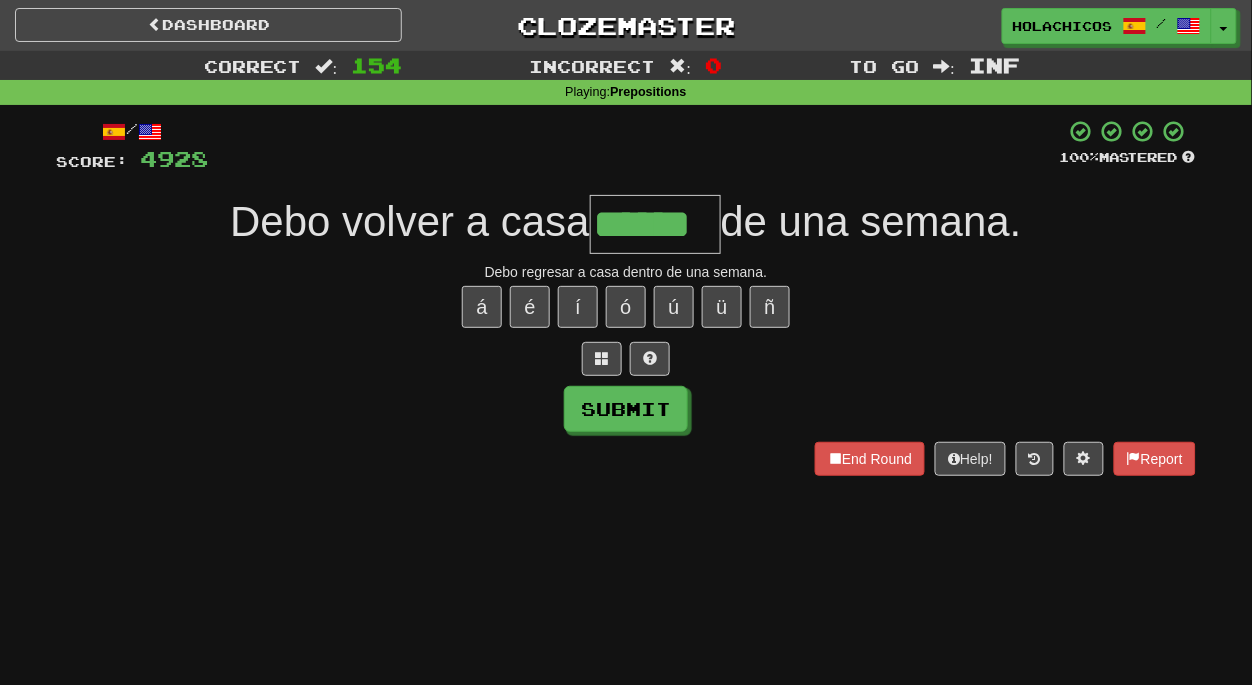 type on "******" 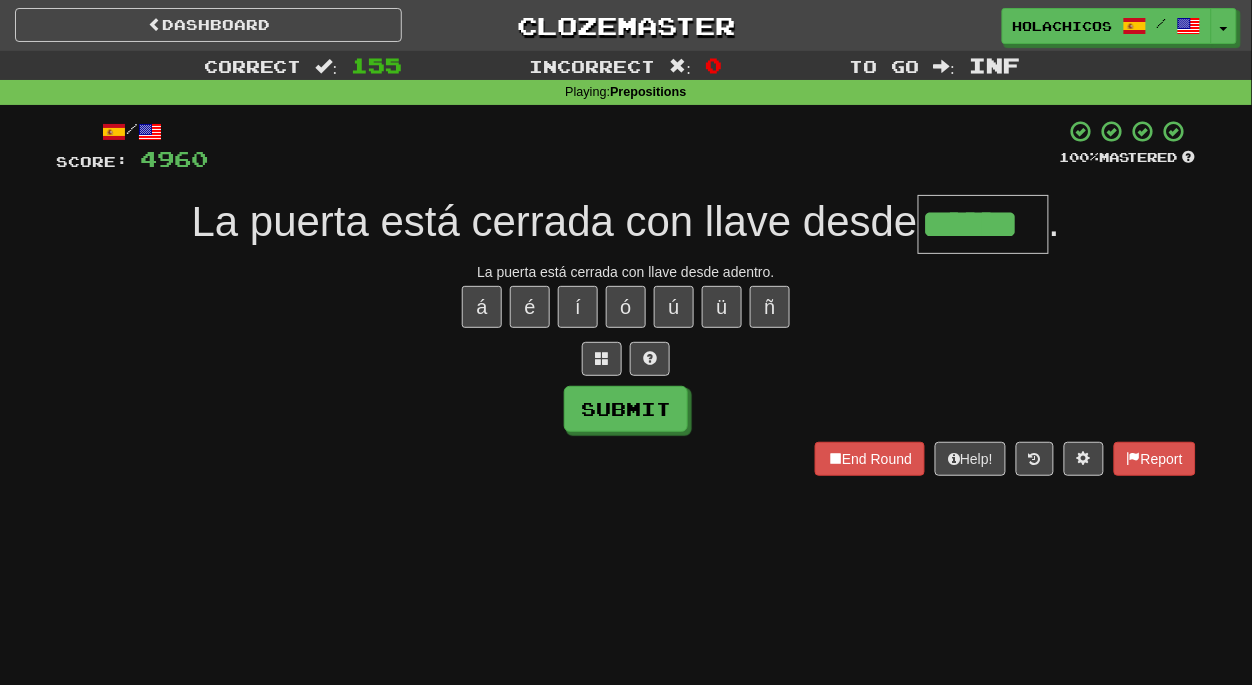 type on "******" 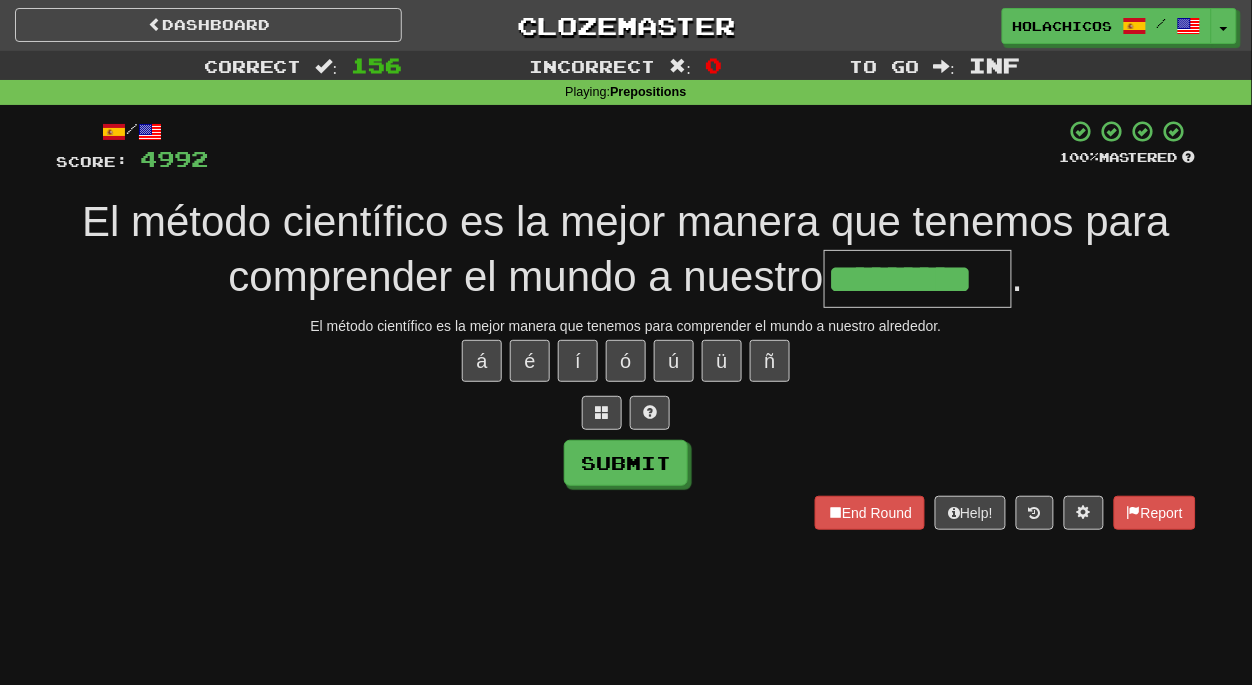 type on "*********" 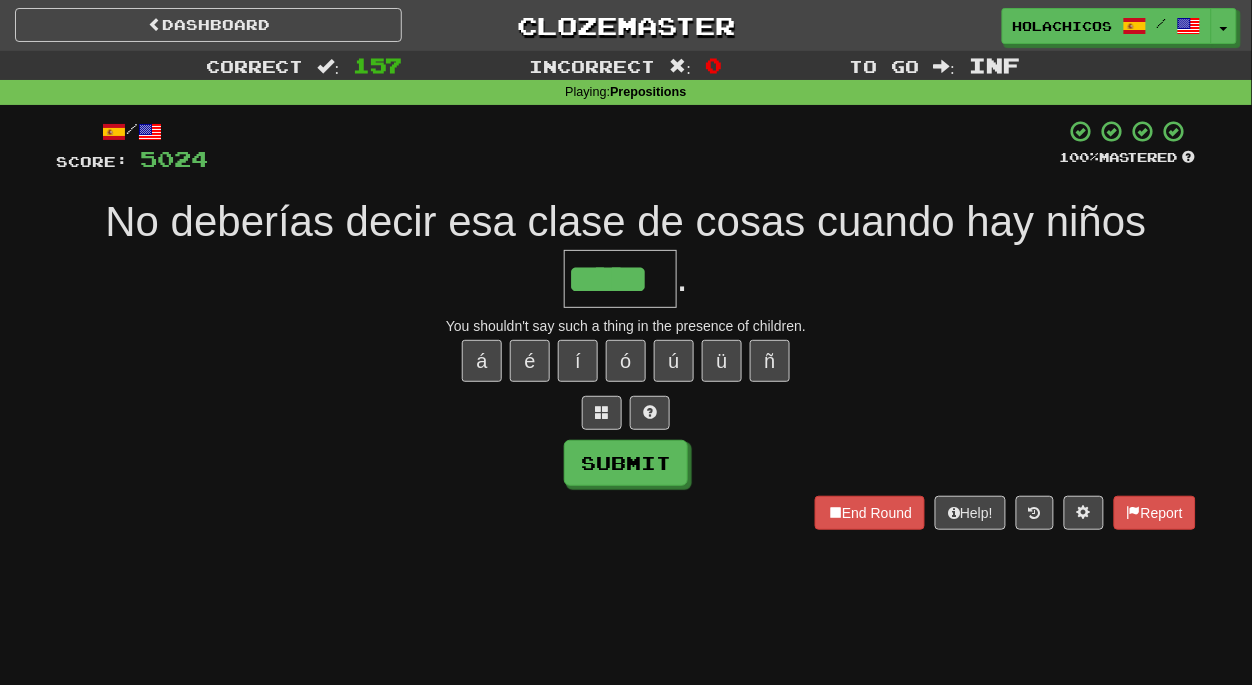 type on "*****" 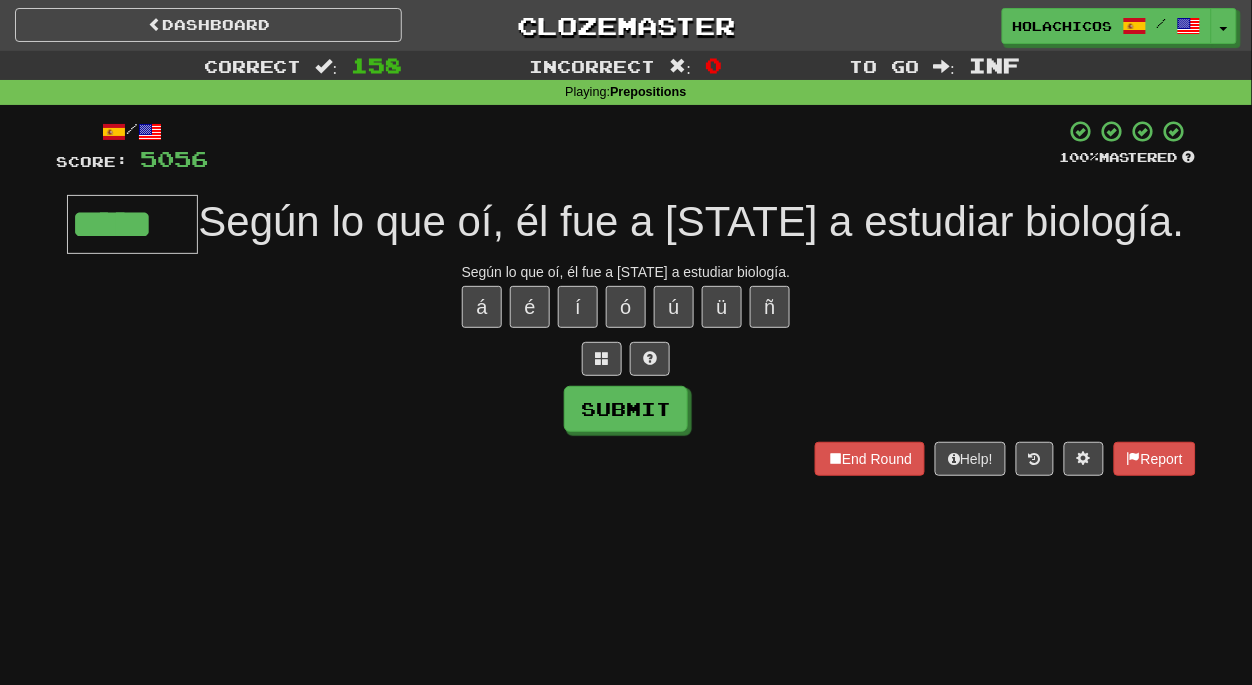 type on "*****" 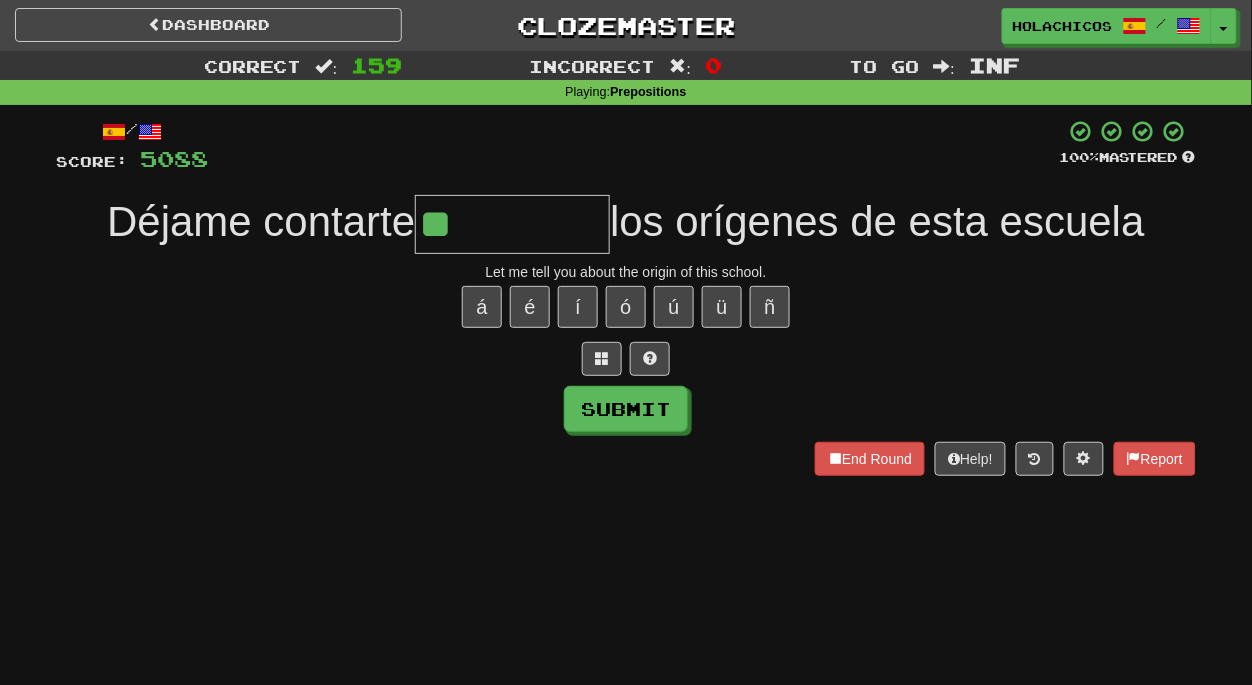 type on "*" 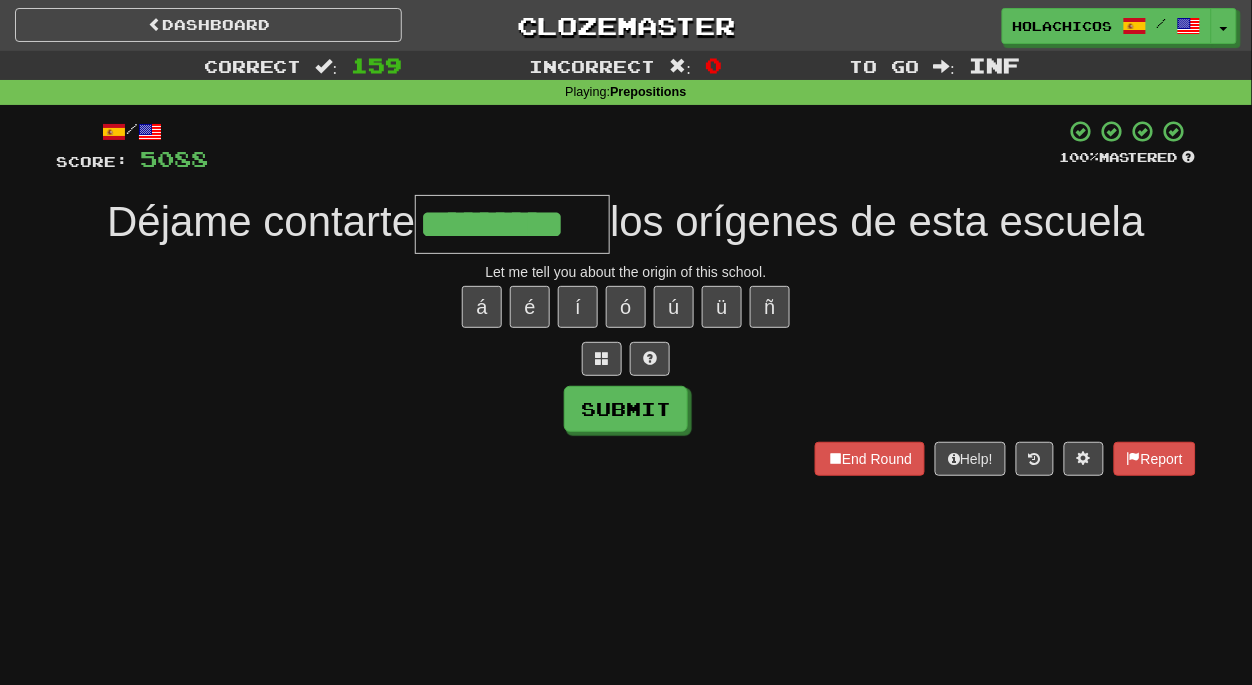 type on "*********" 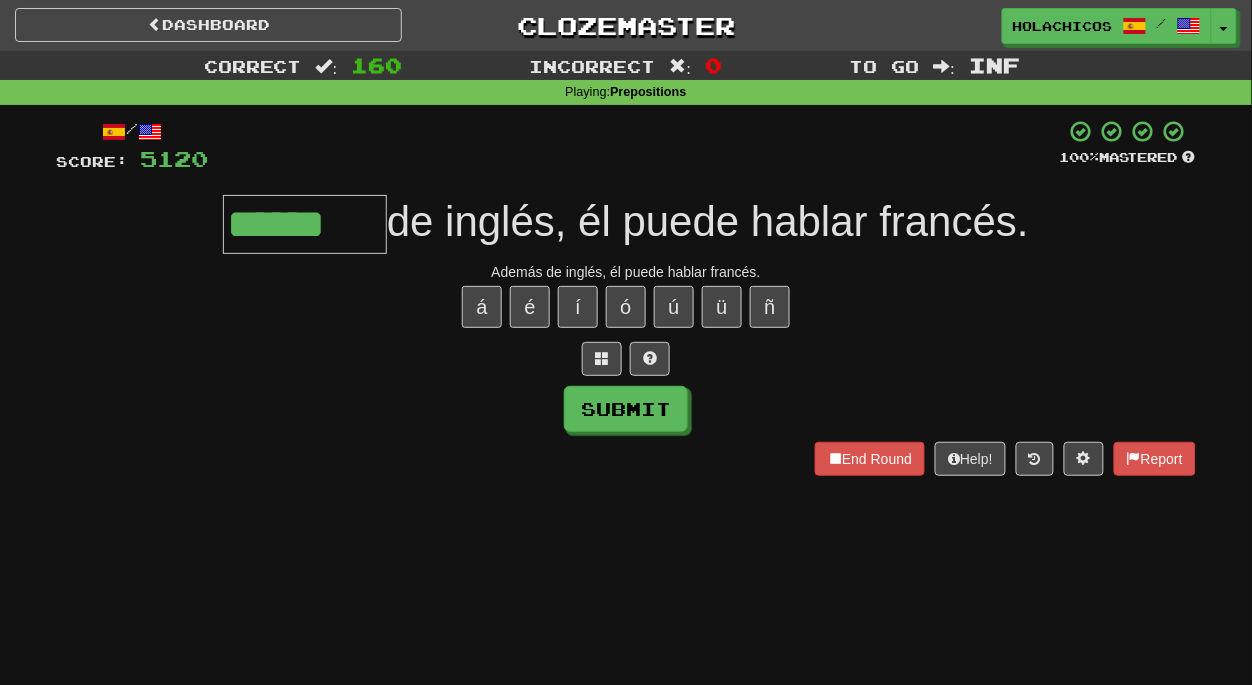 type on "******" 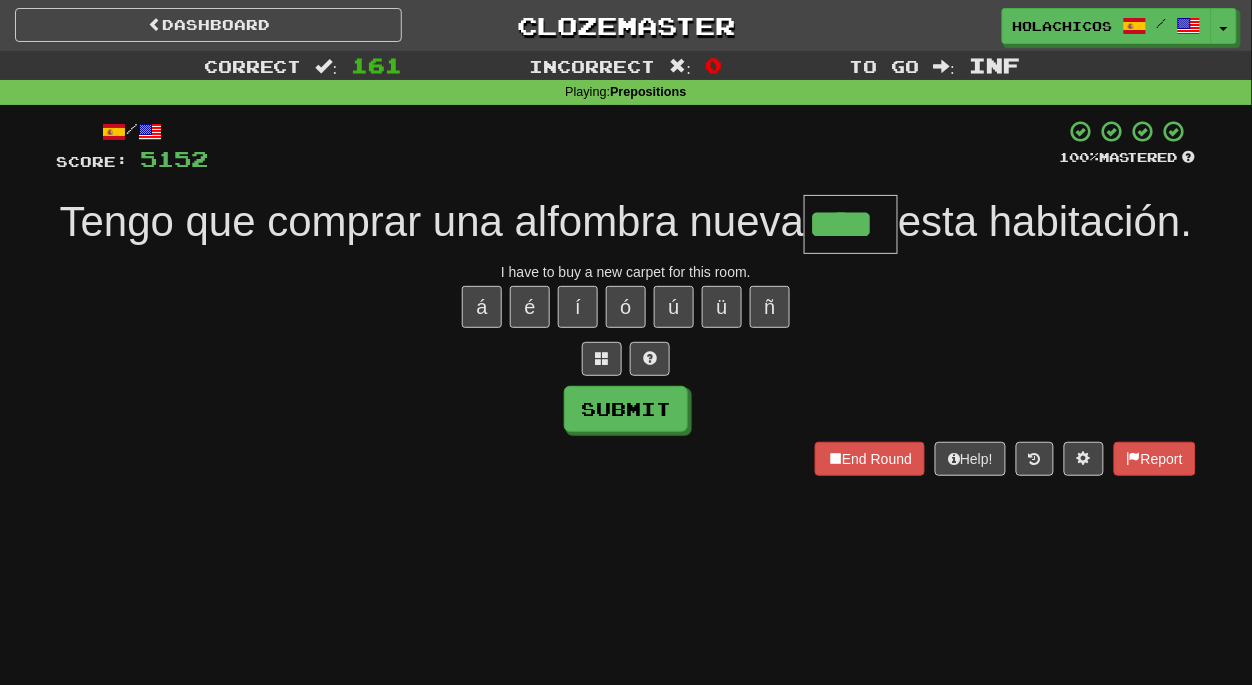 type on "****" 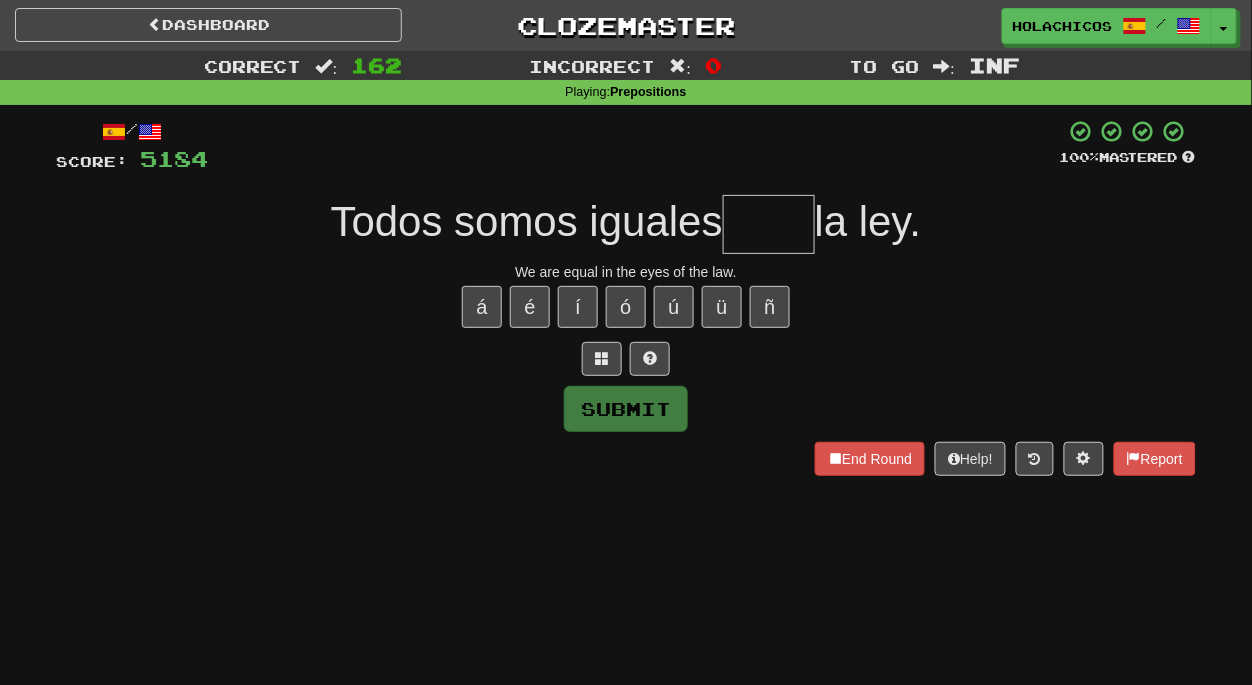 type on "*" 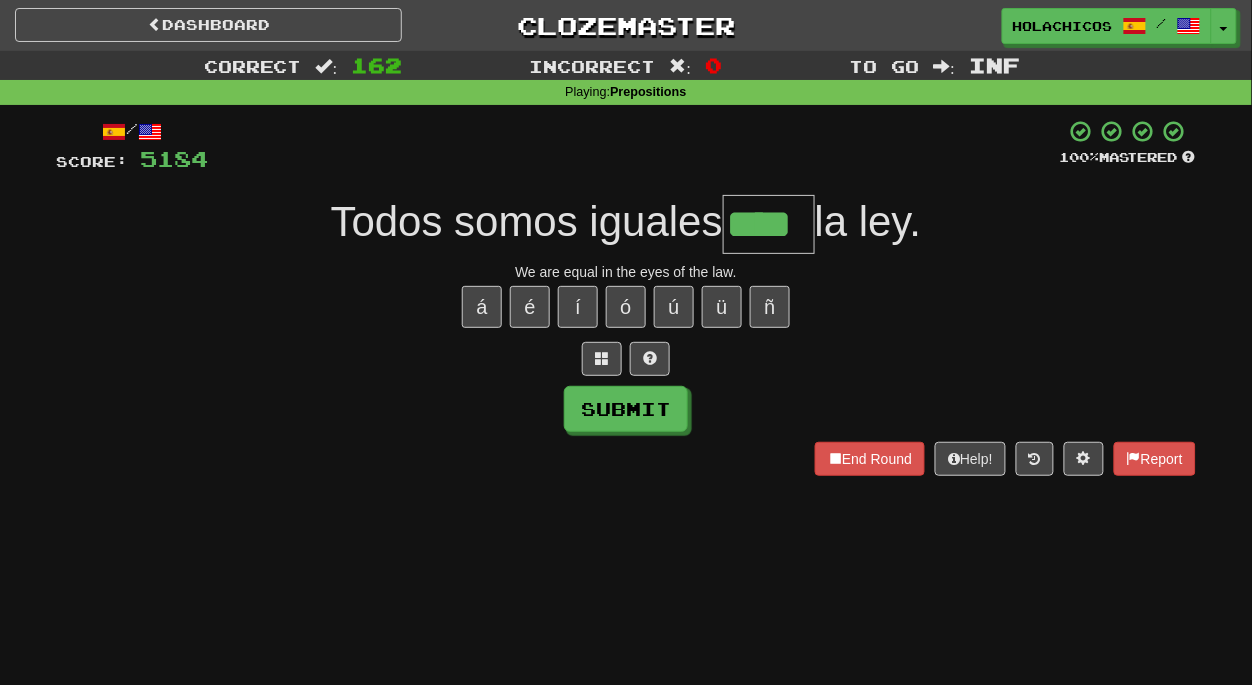 type on "****" 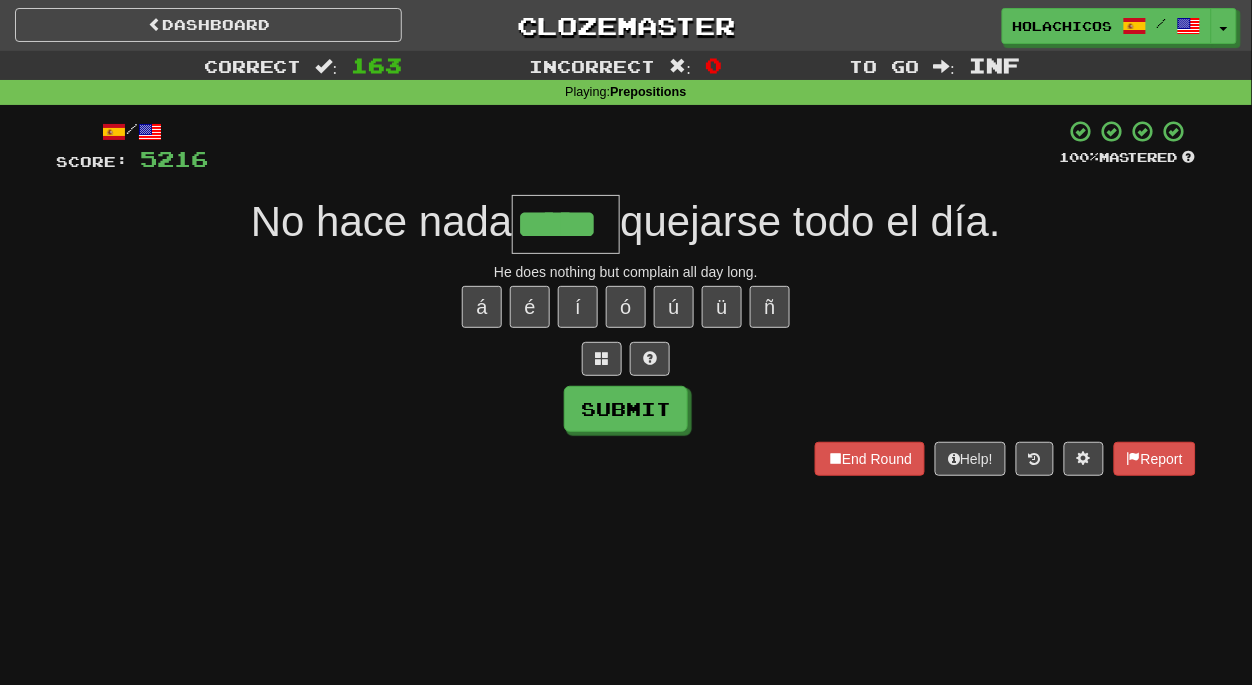 type on "*****" 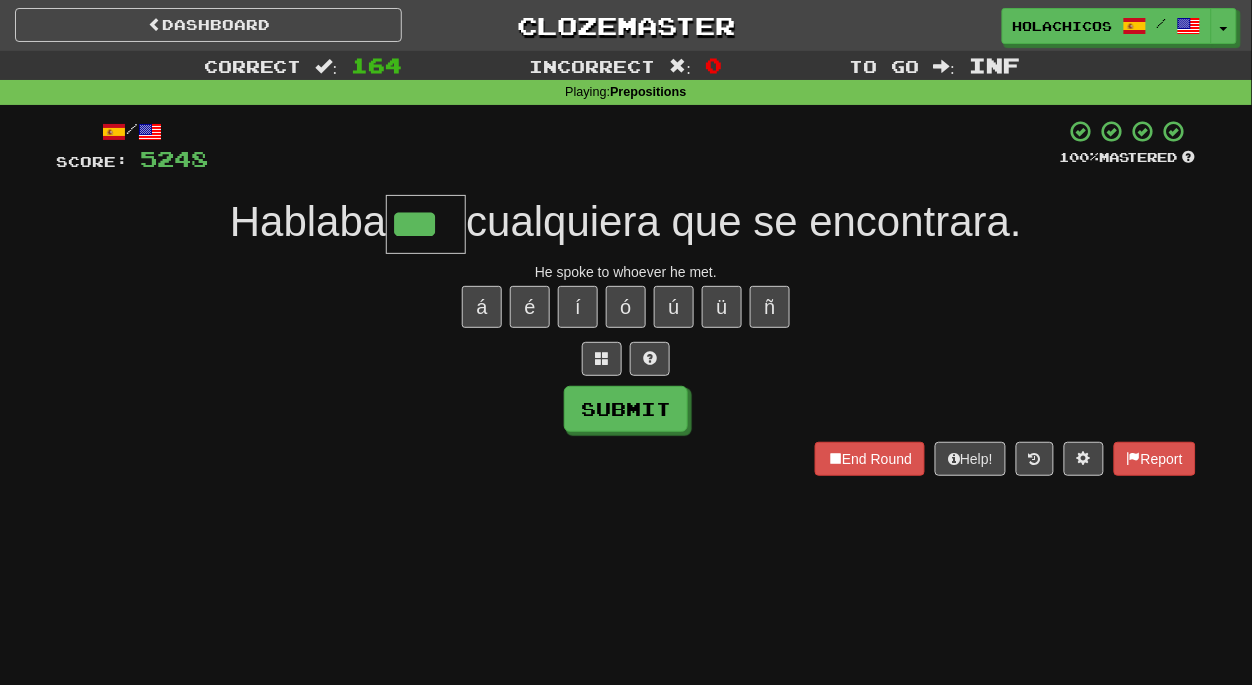 type on "***" 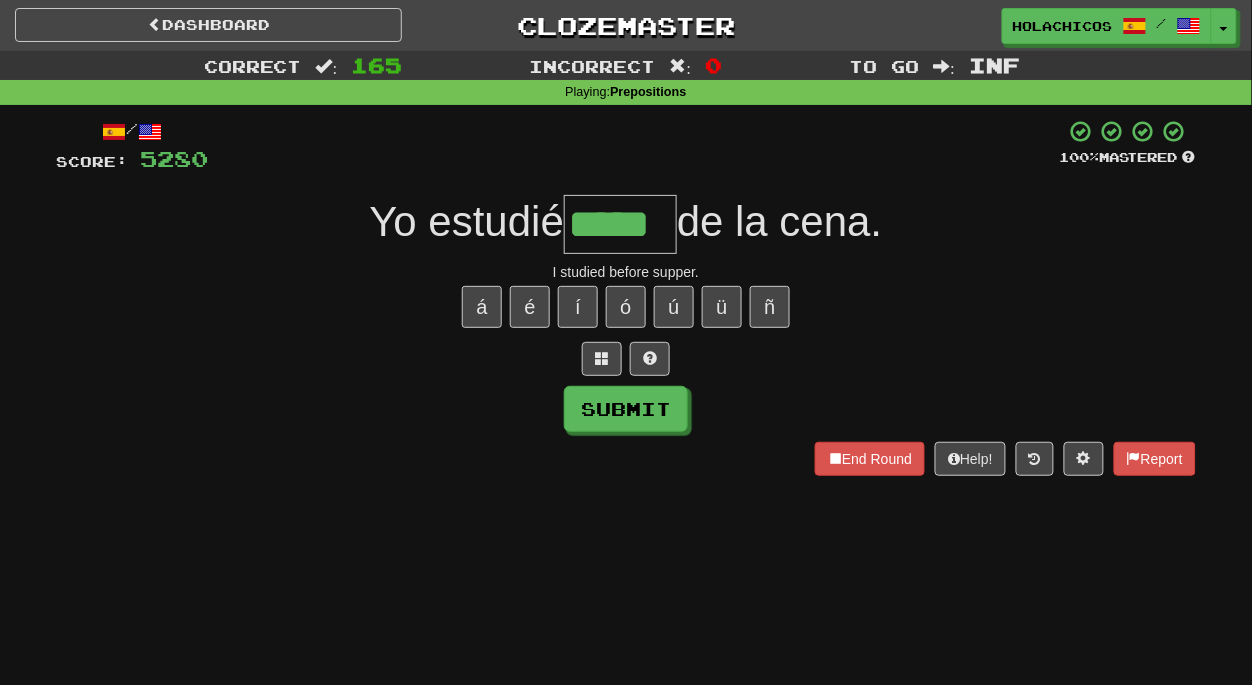 type on "*****" 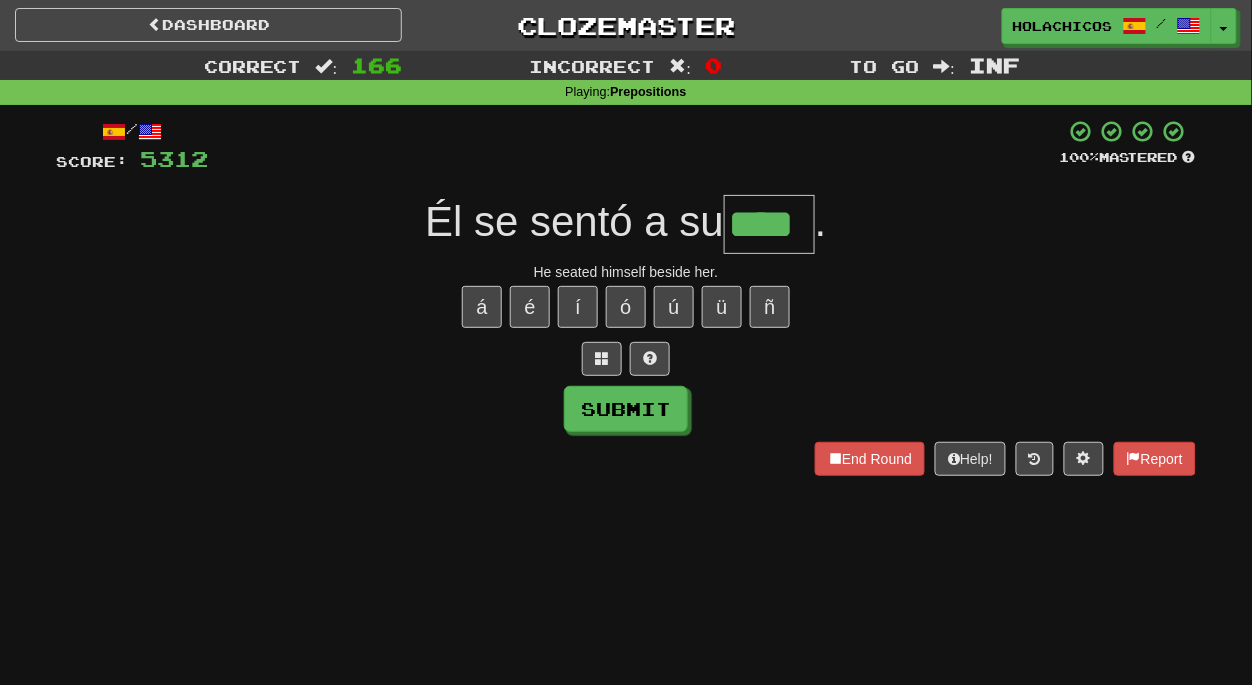 type on "****" 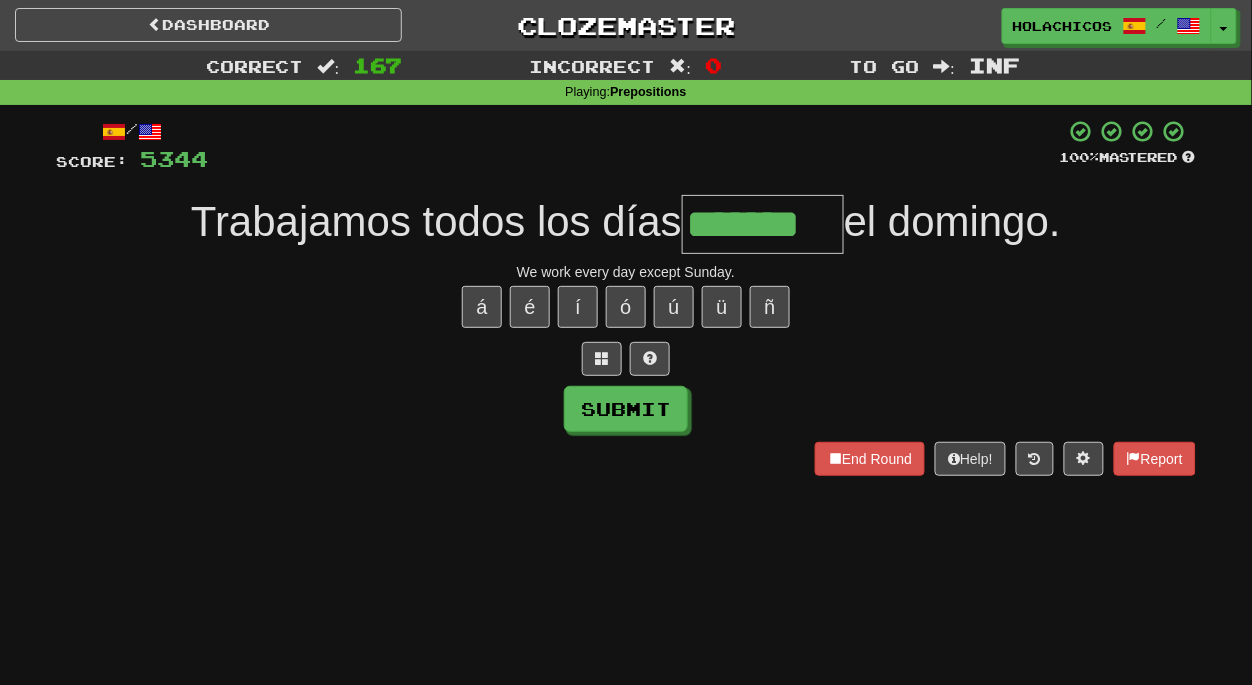 type 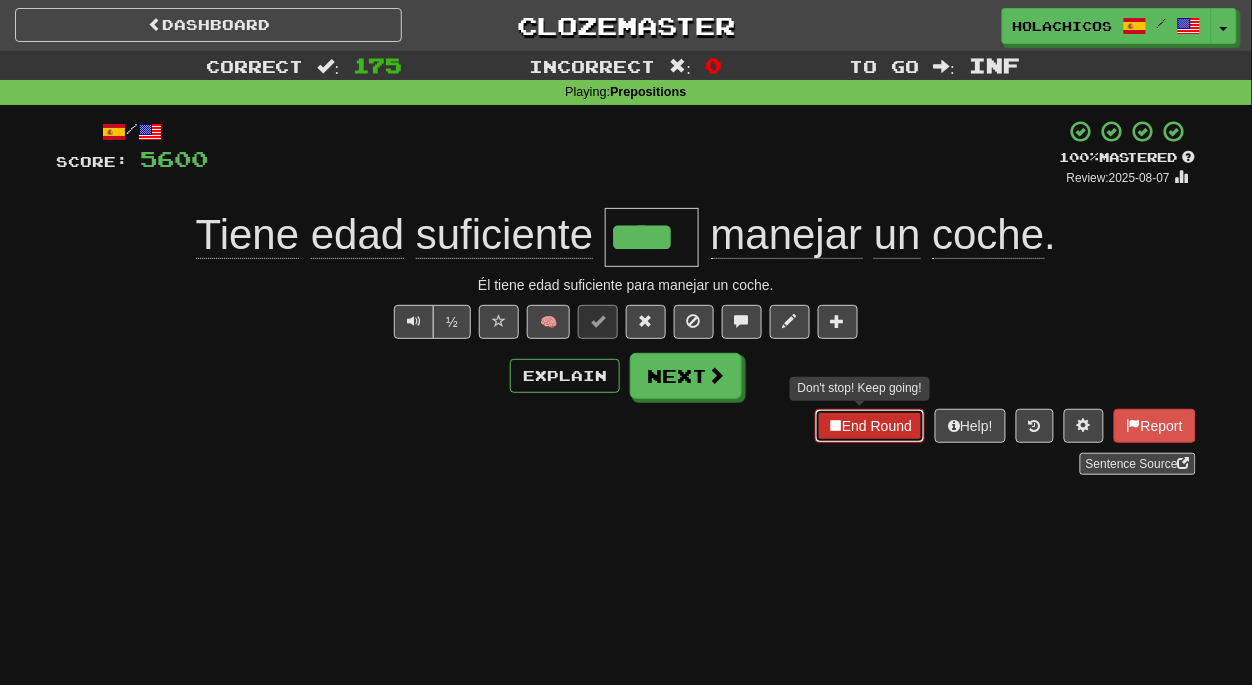 click on "End Round" at bounding box center [870, 426] 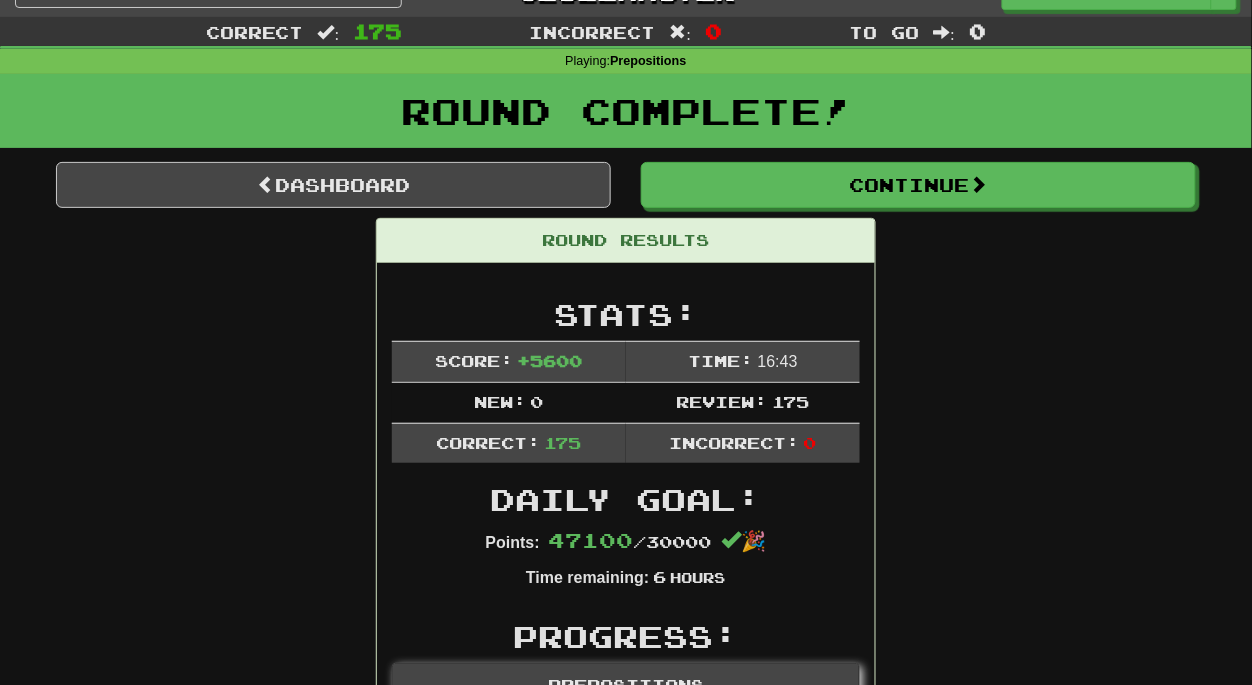 scroll, scrollTop: 0, scrollLeft: 0, axis: both 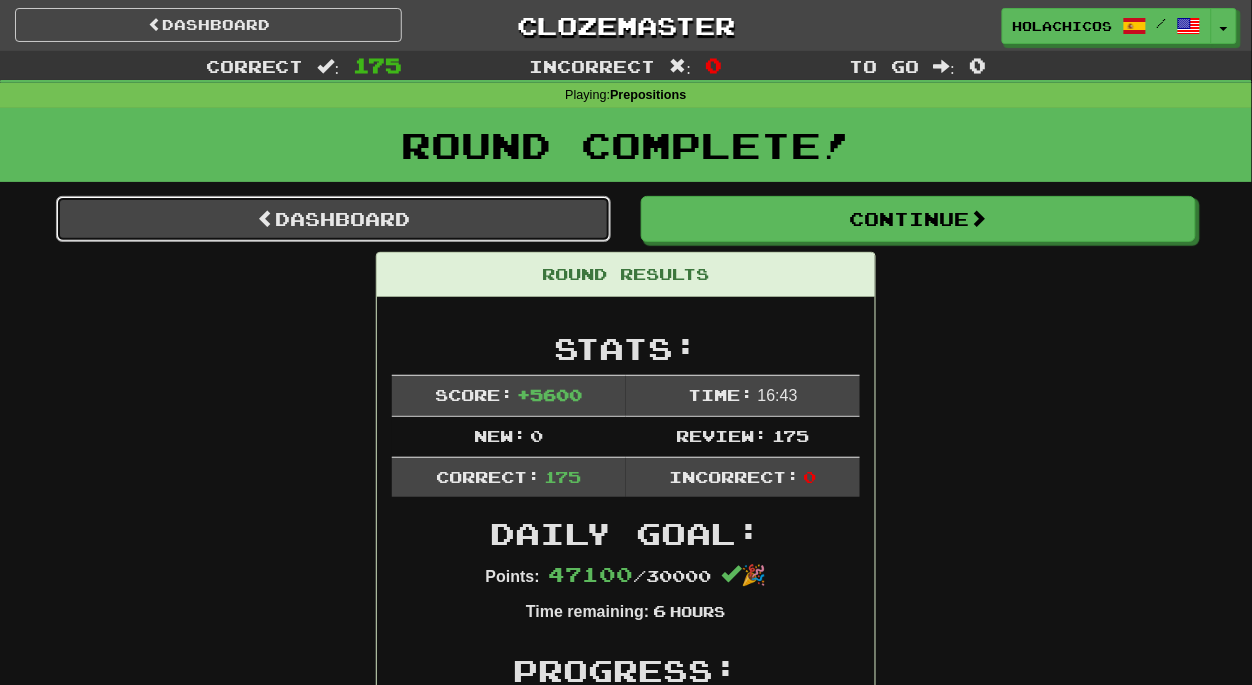click on "Dashboard" at bounding box center (333, 219) 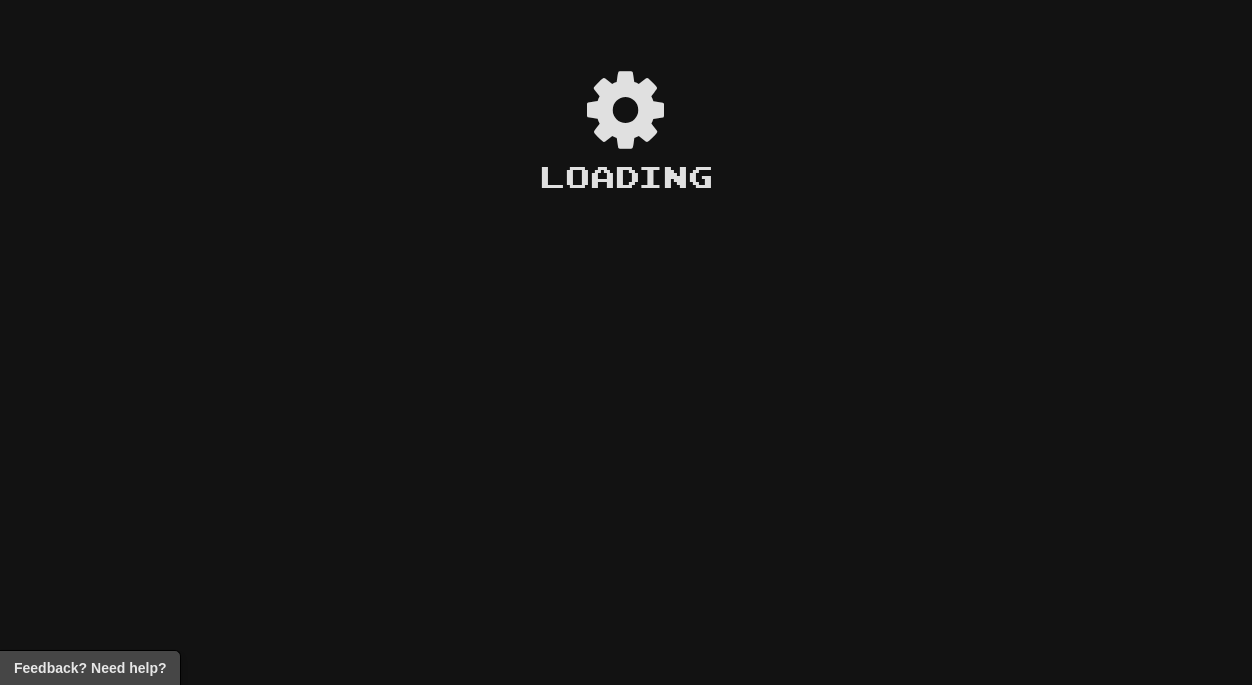 scroll, scrollTop: 0, scrollLeft: 0, axis: both 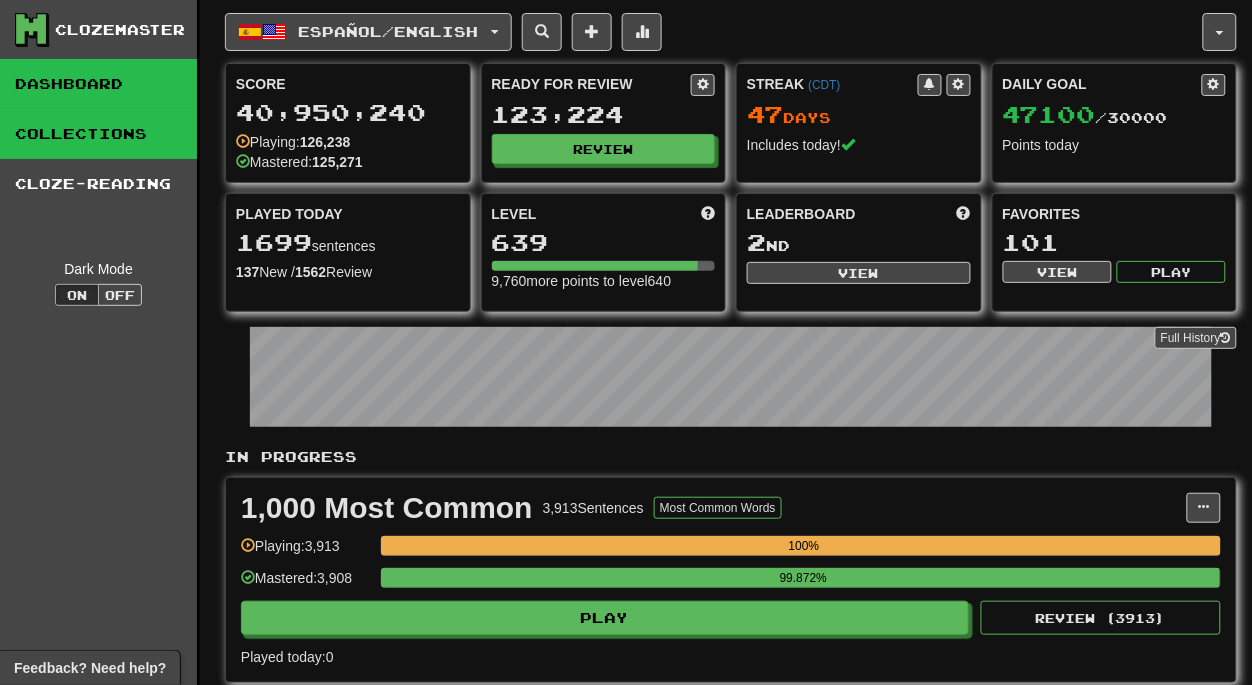 click on "Collections" at bounding box center (98, 134) 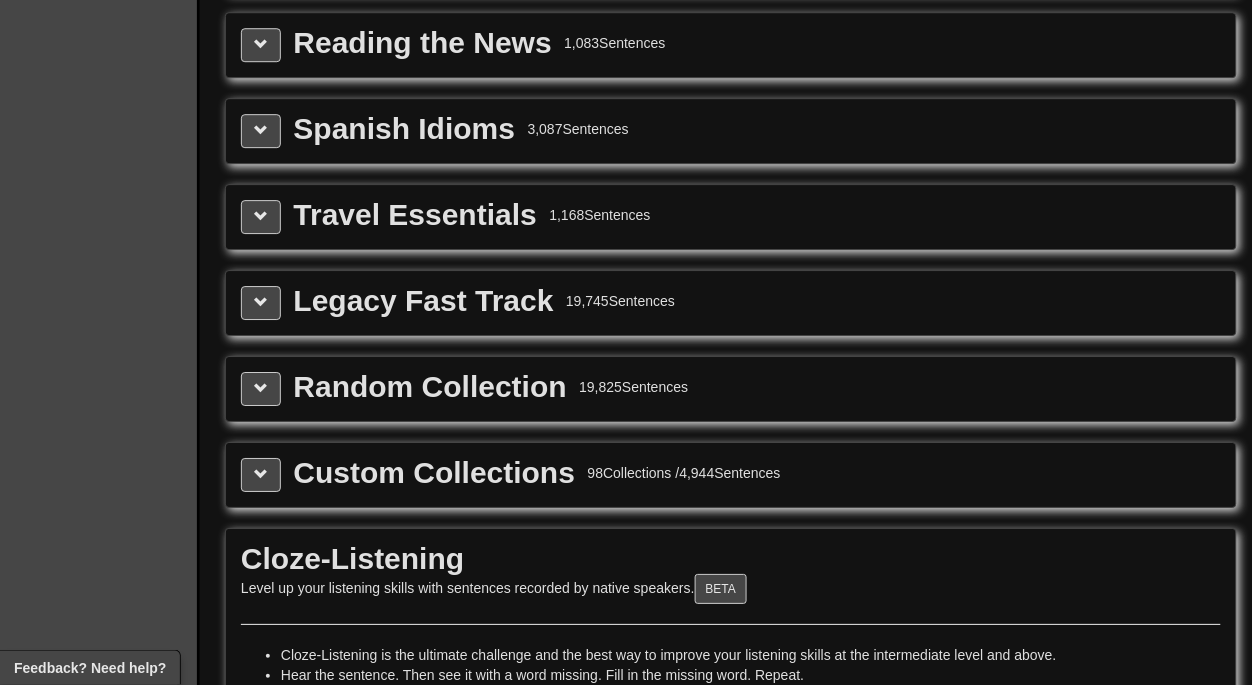 scroll, scrollTop: 3054, scrollLeft: 0, axis: vertical 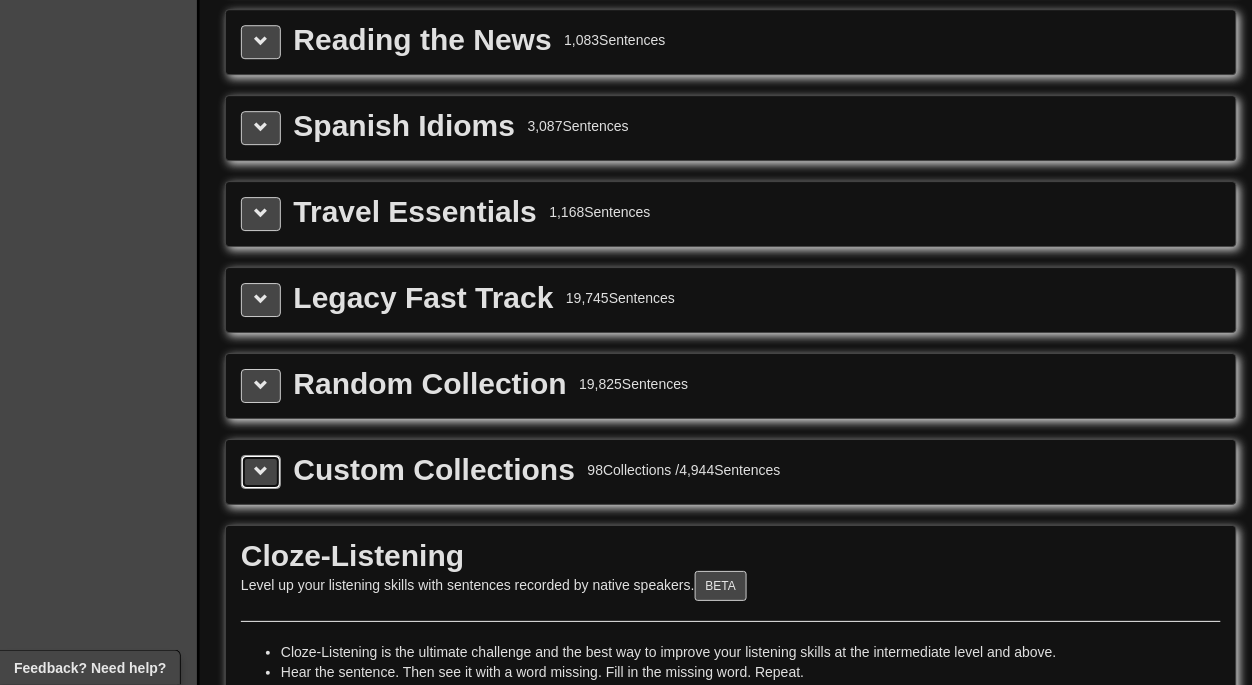 click at bounding box center [261, 471] 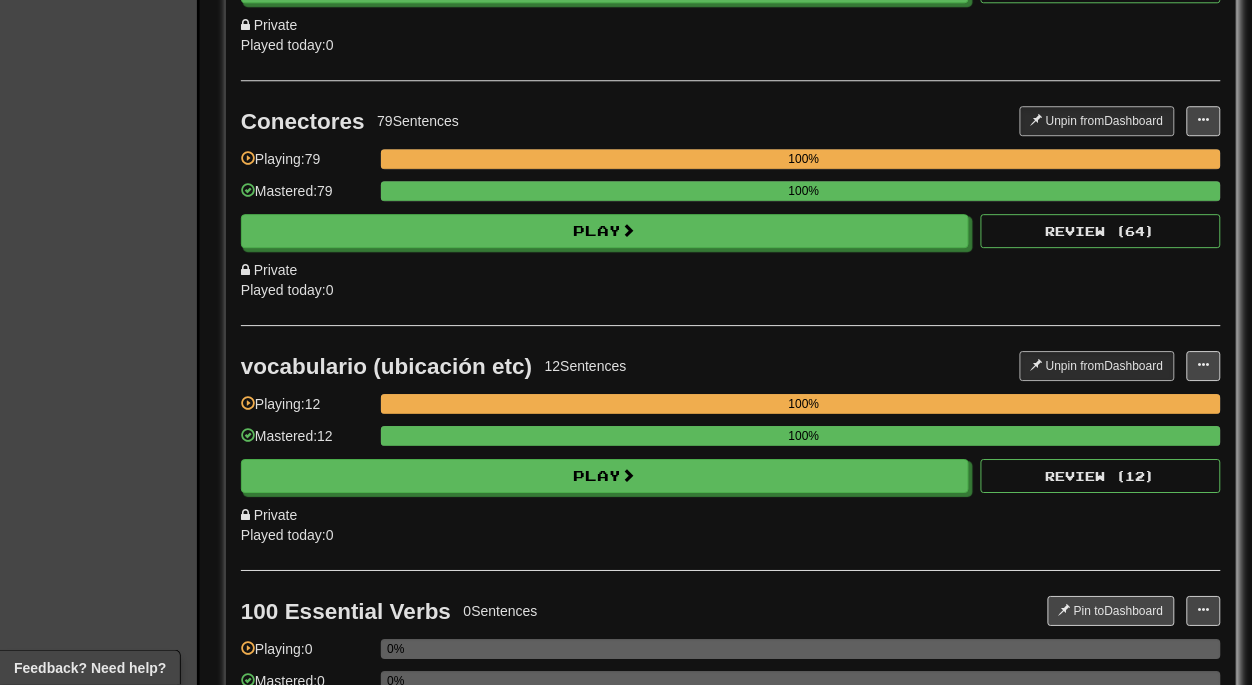 scroll, scrollTop: 27053, scrollLeft: 0, axis: vertical 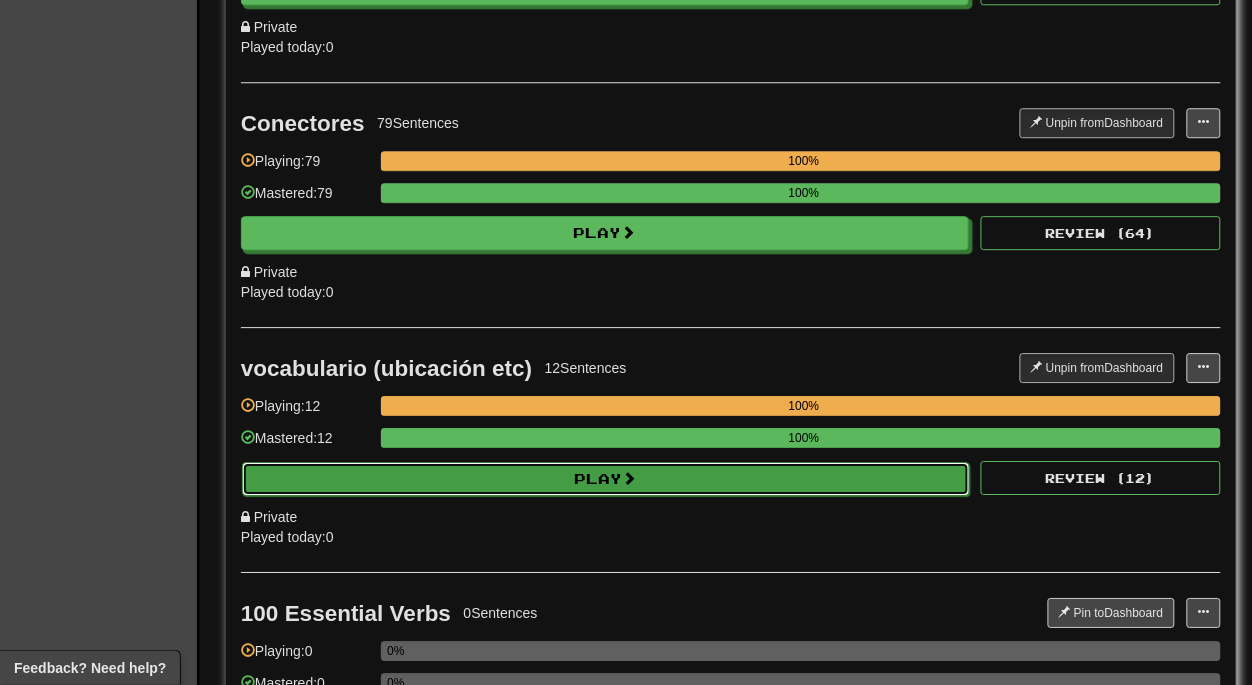 click on "Play" at bounding box center (606, 479) 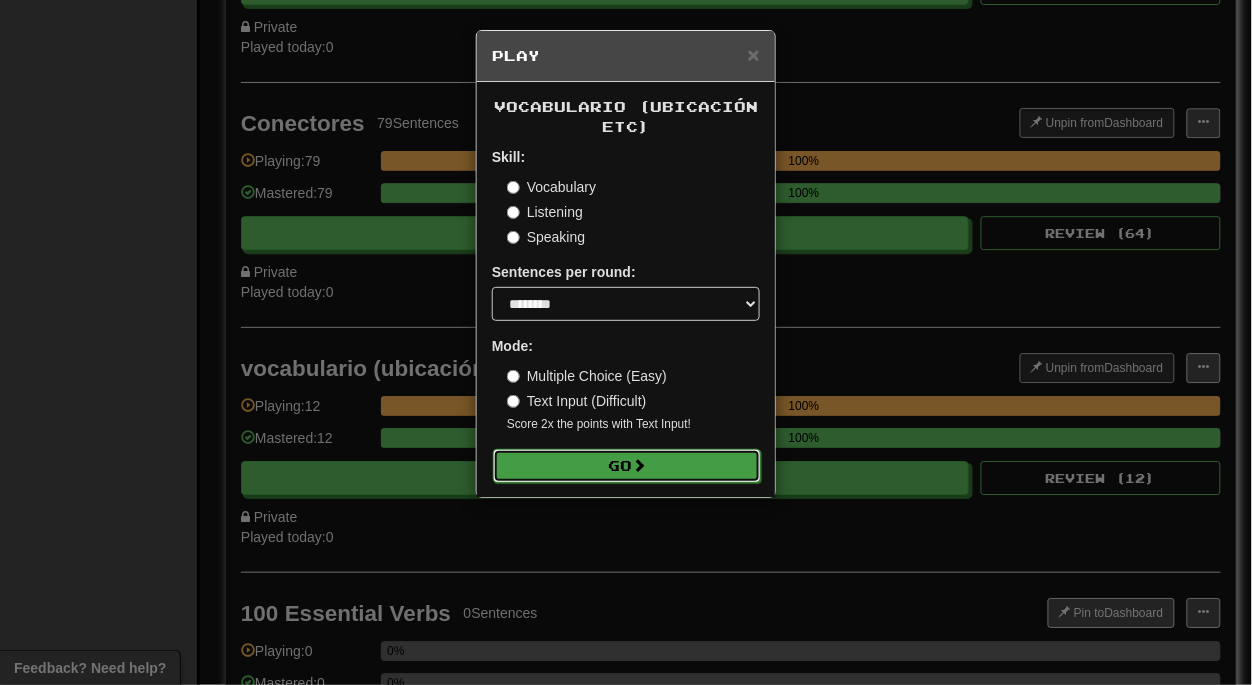 click on "Go" at bounding box center (627, 466) 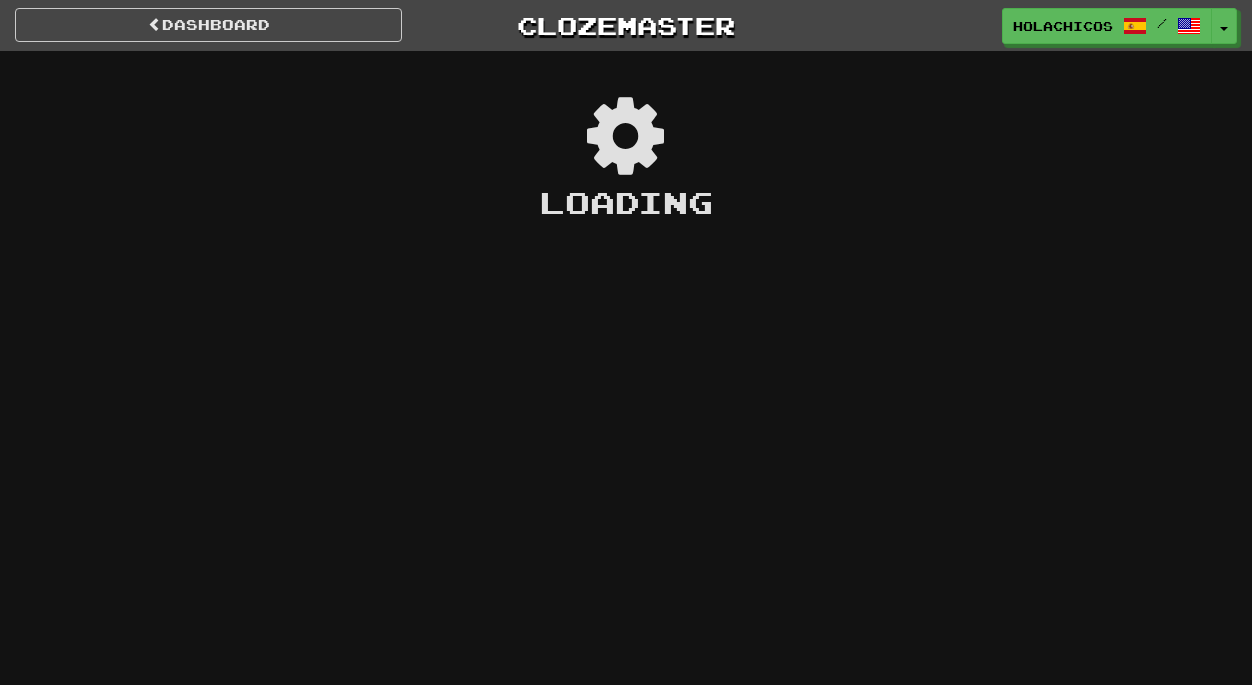 scroll, scrollTop: 0, scrollLeft: 0, axis: both 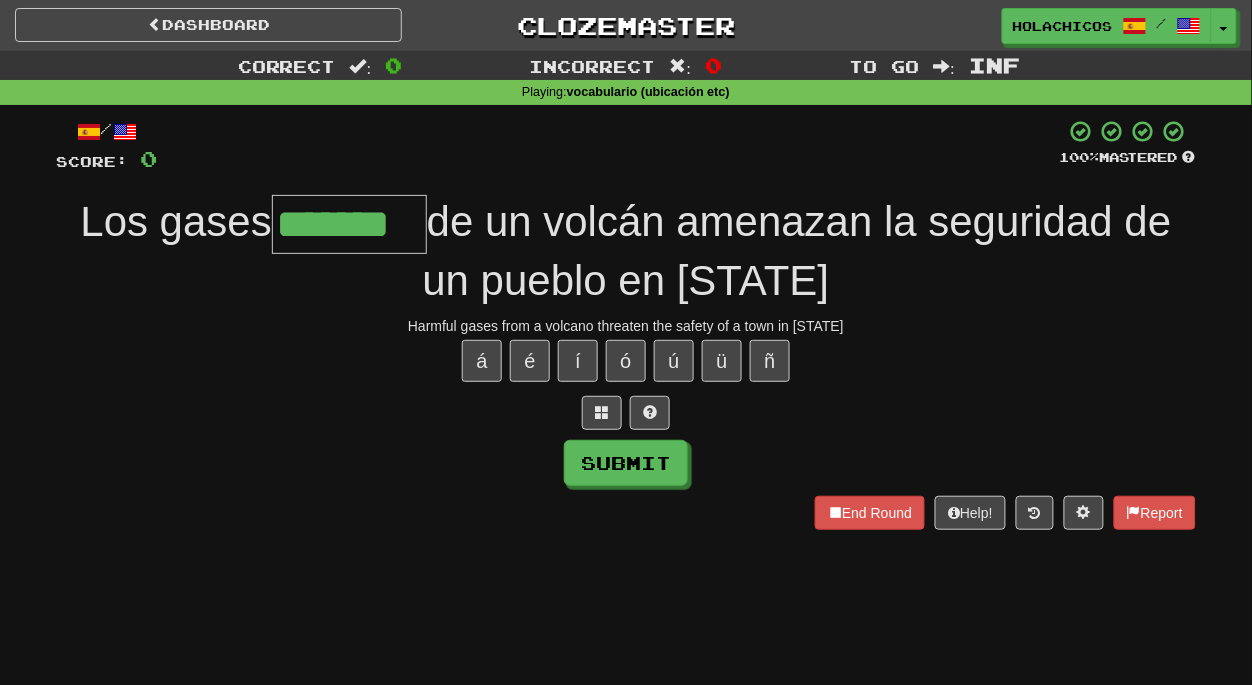 type on "*******" 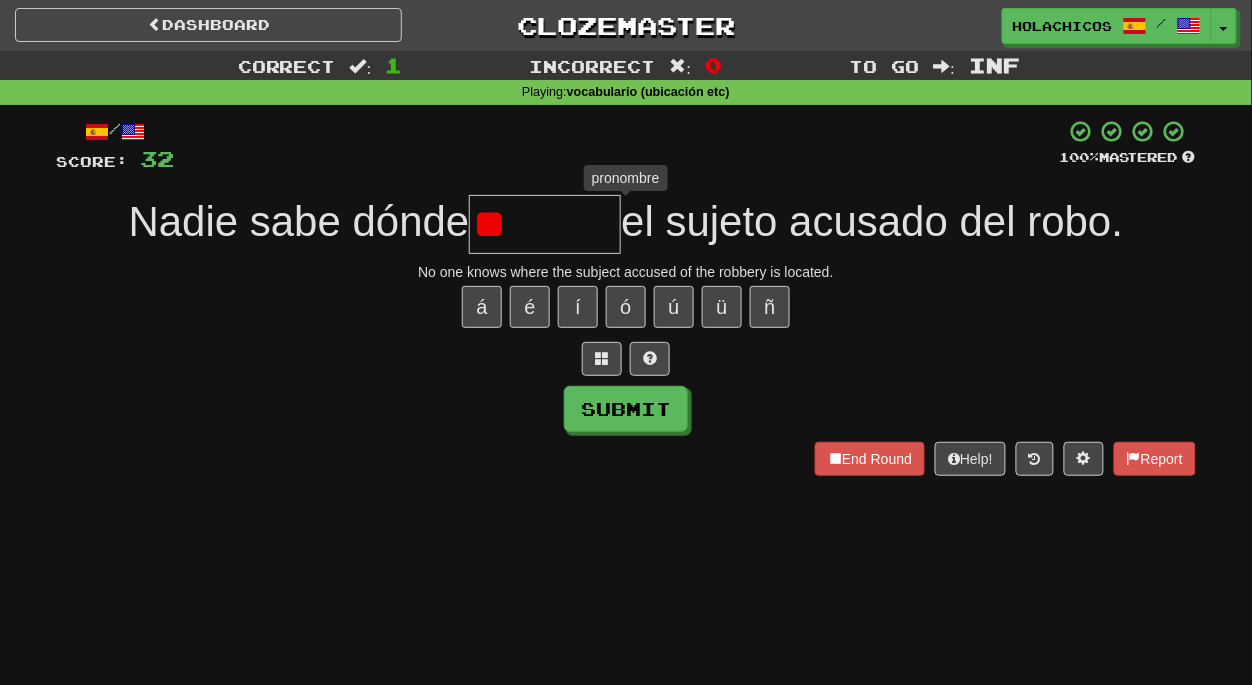 type on "*" 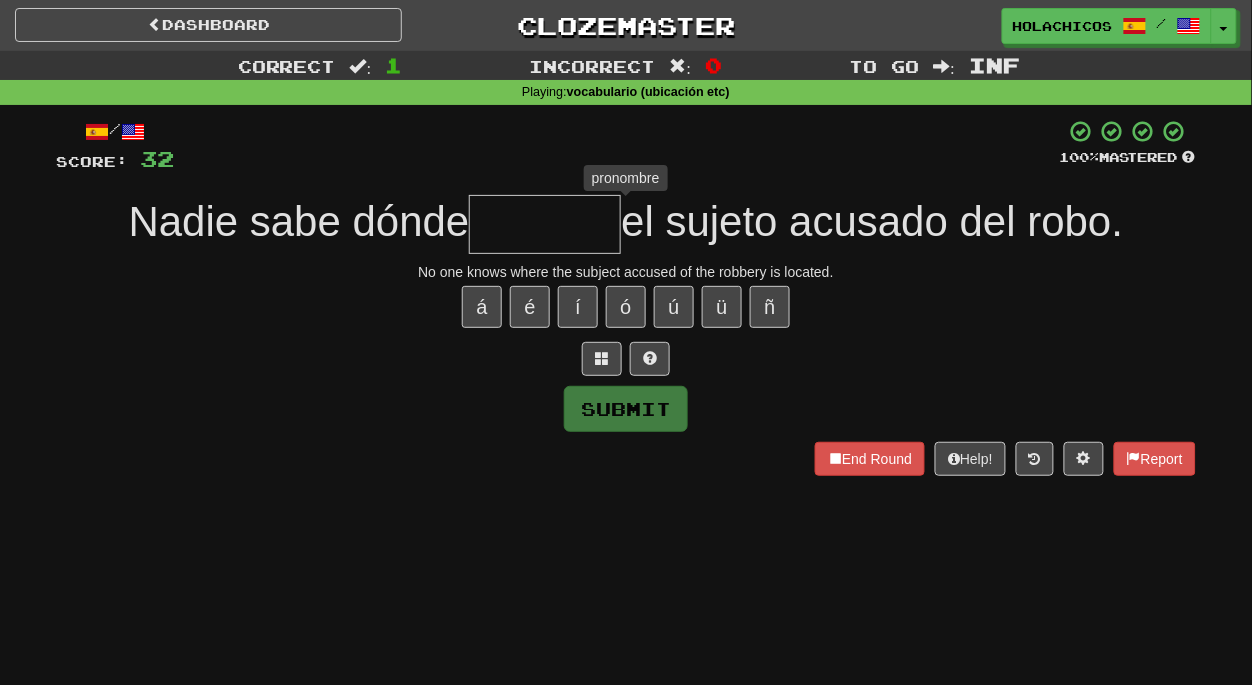 type on "*" 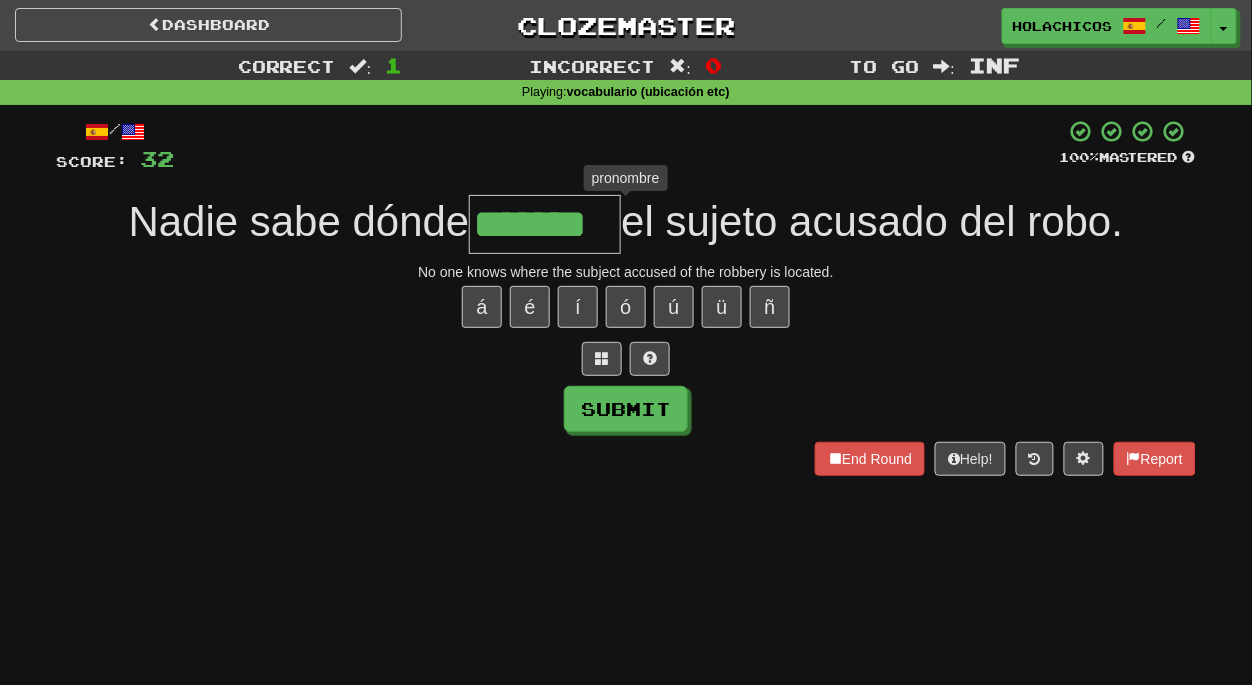 type on "********" 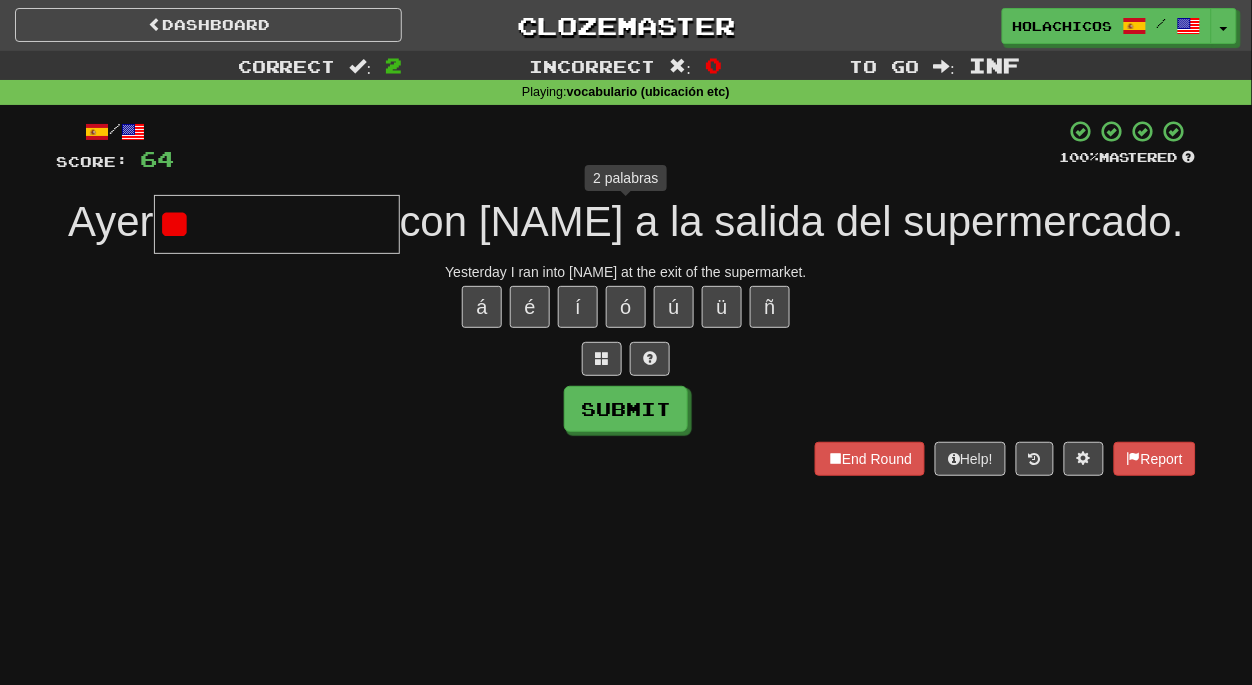 type on "*" 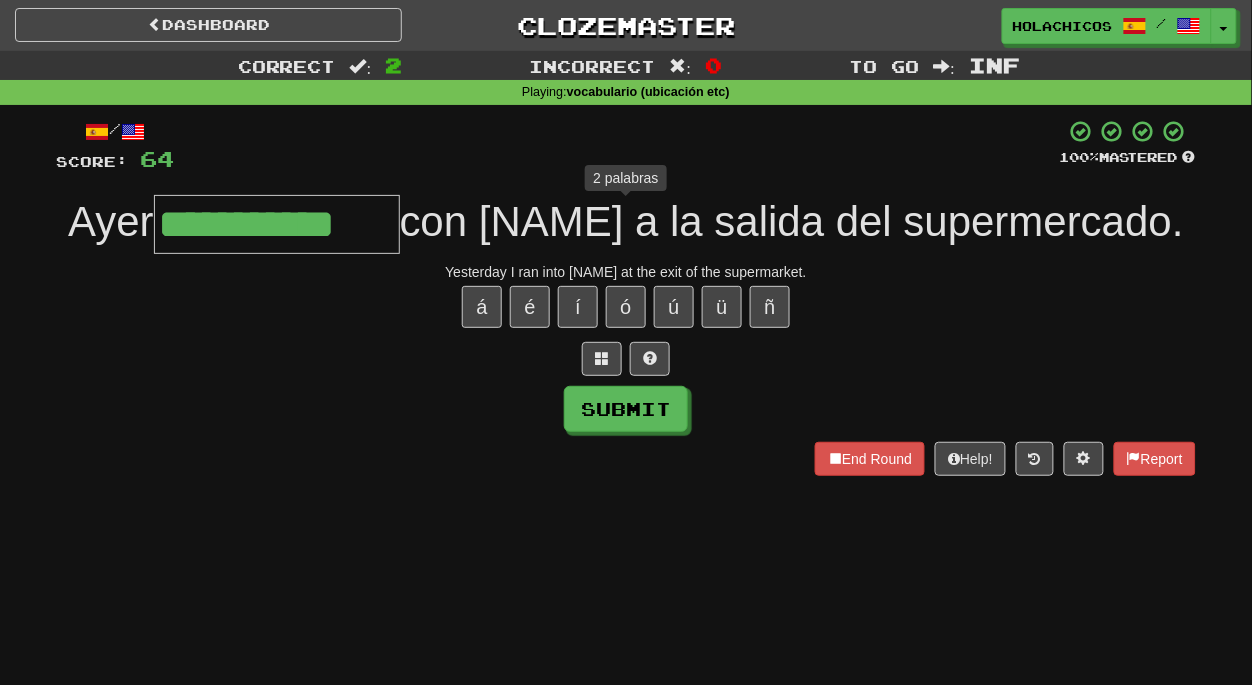 type on "**********" 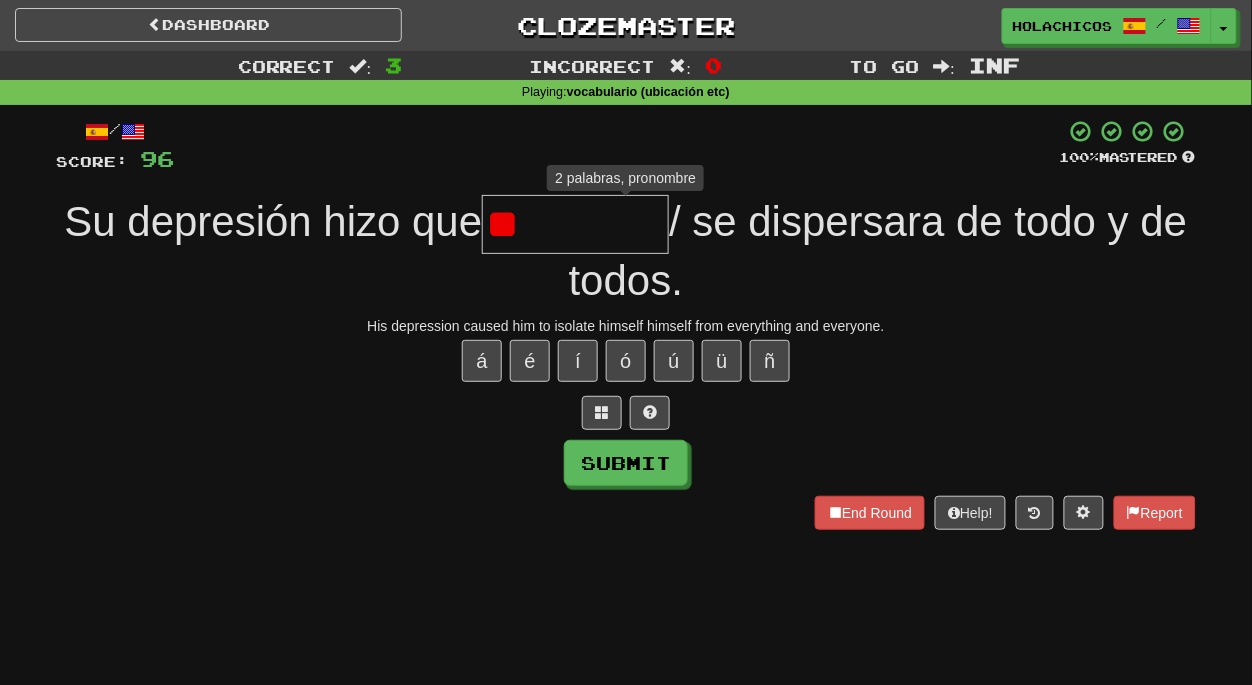 type on "*" 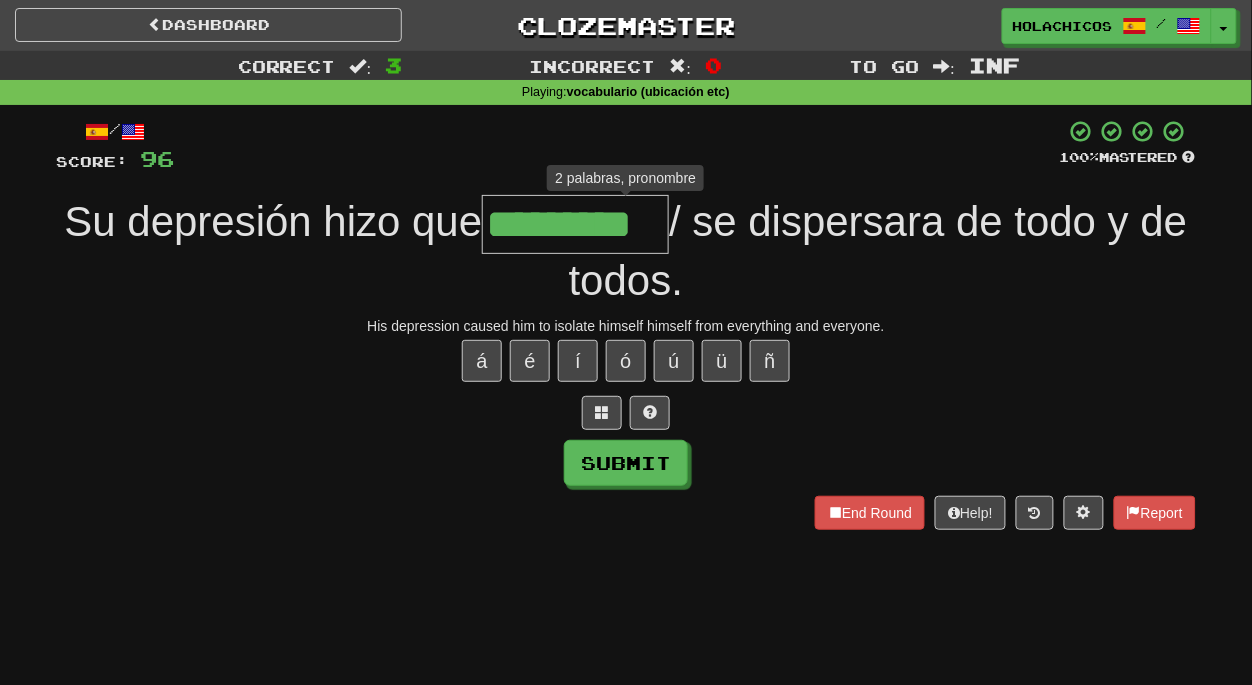 type on "**********" 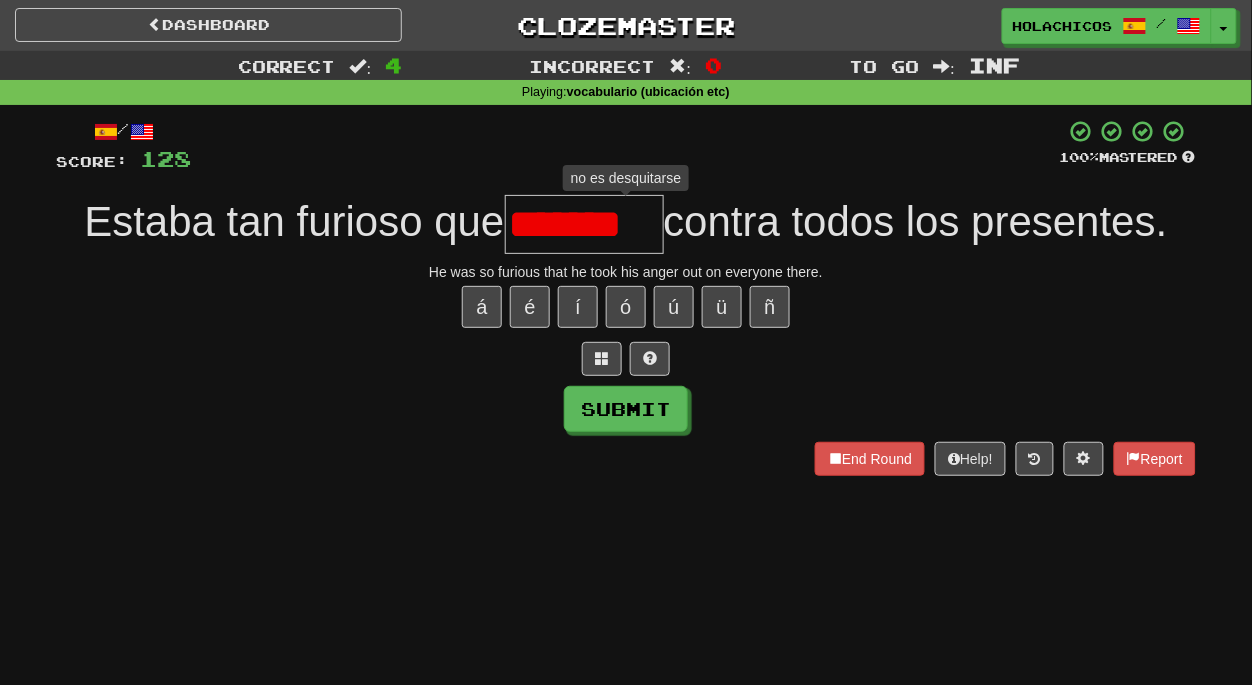 type on "*******" 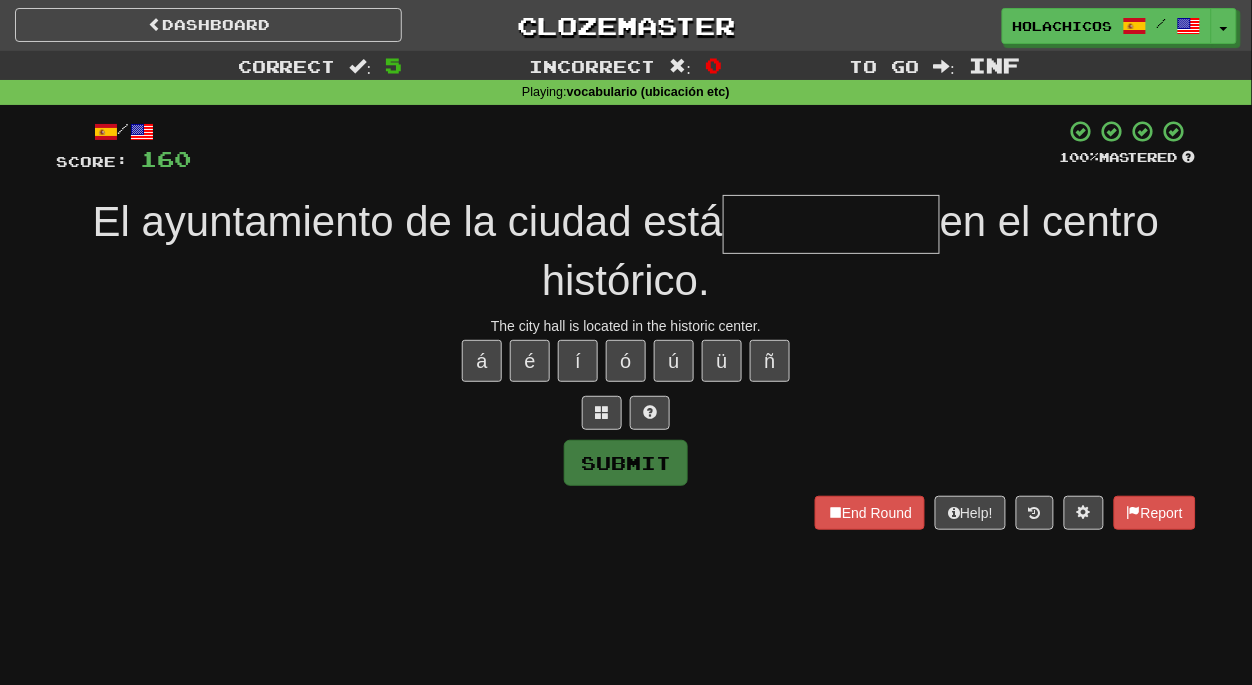 type on "*" 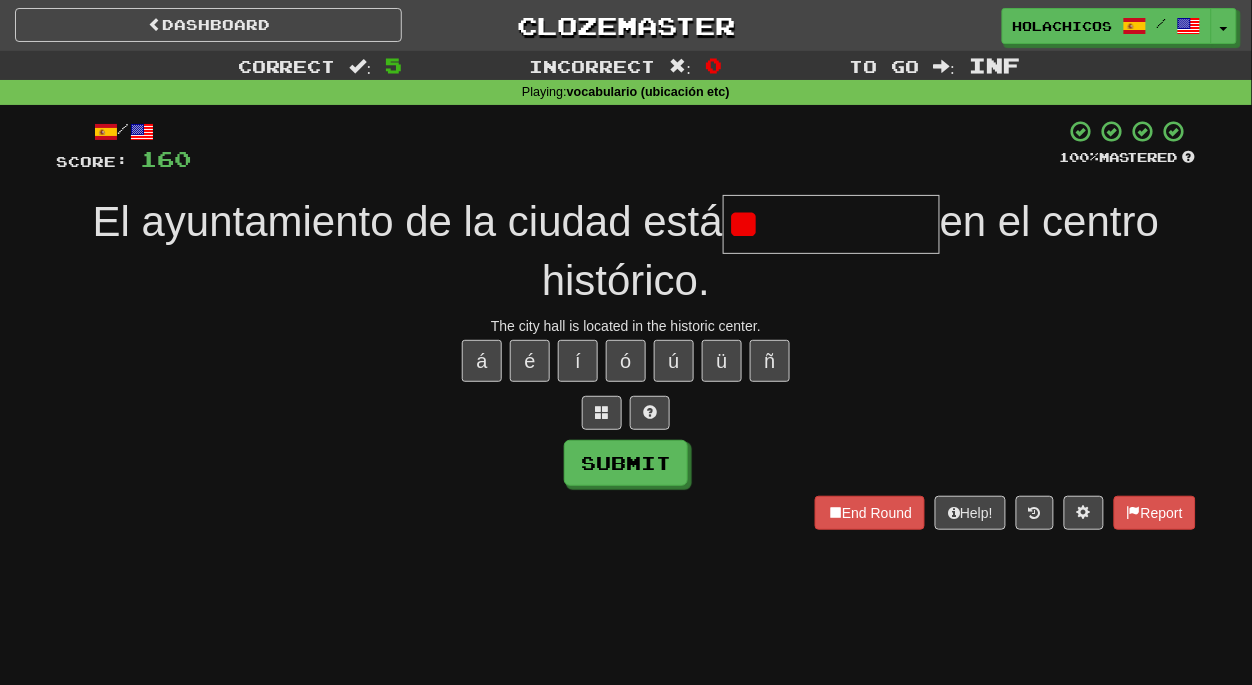 type on "*" 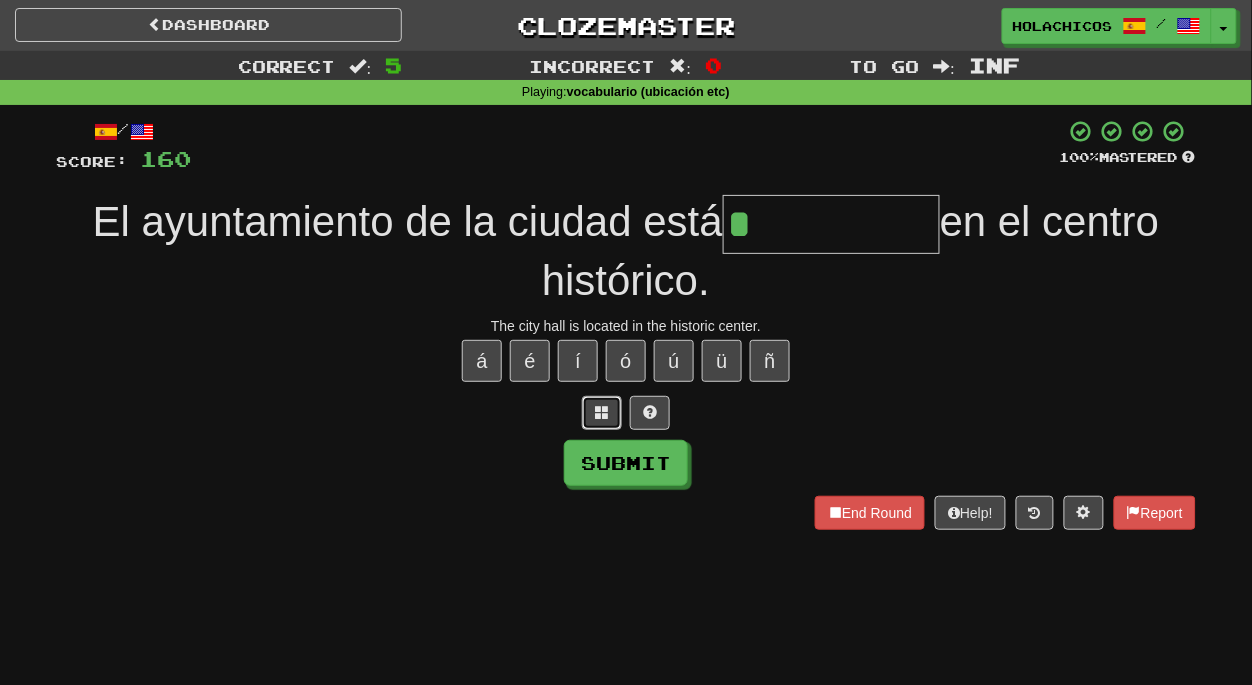 click at bounding box center (602, 413) 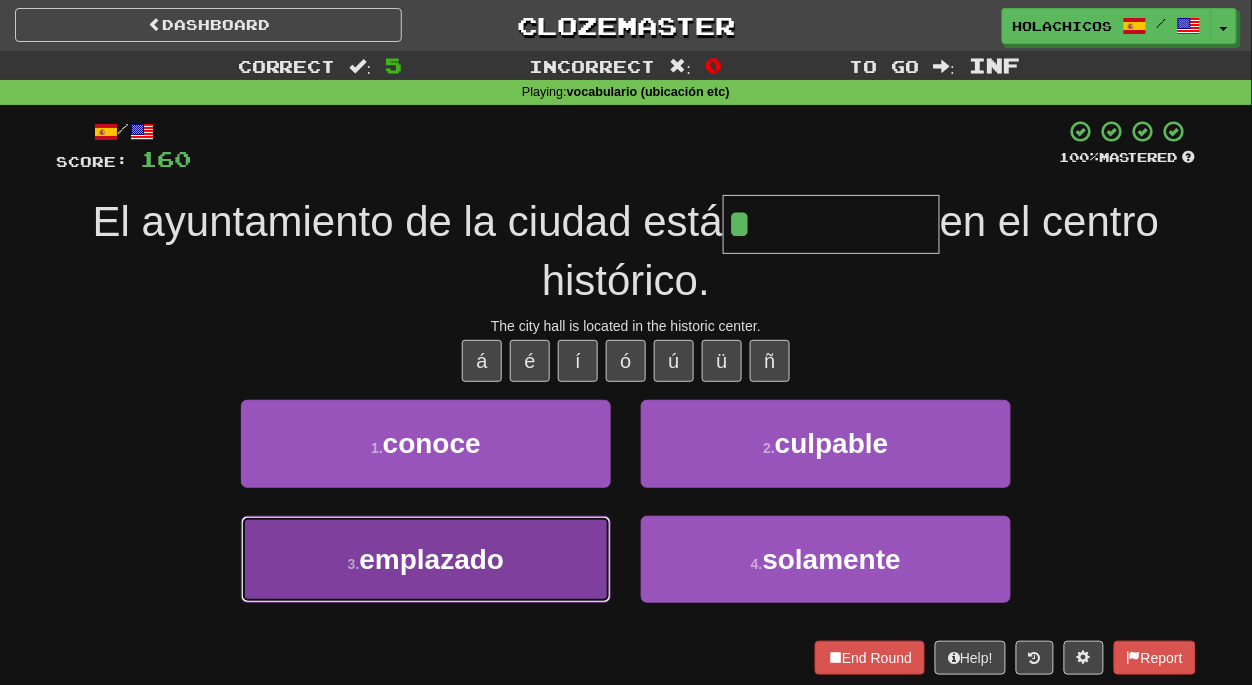 click on "emplazado" at bounding box center [431, 559] 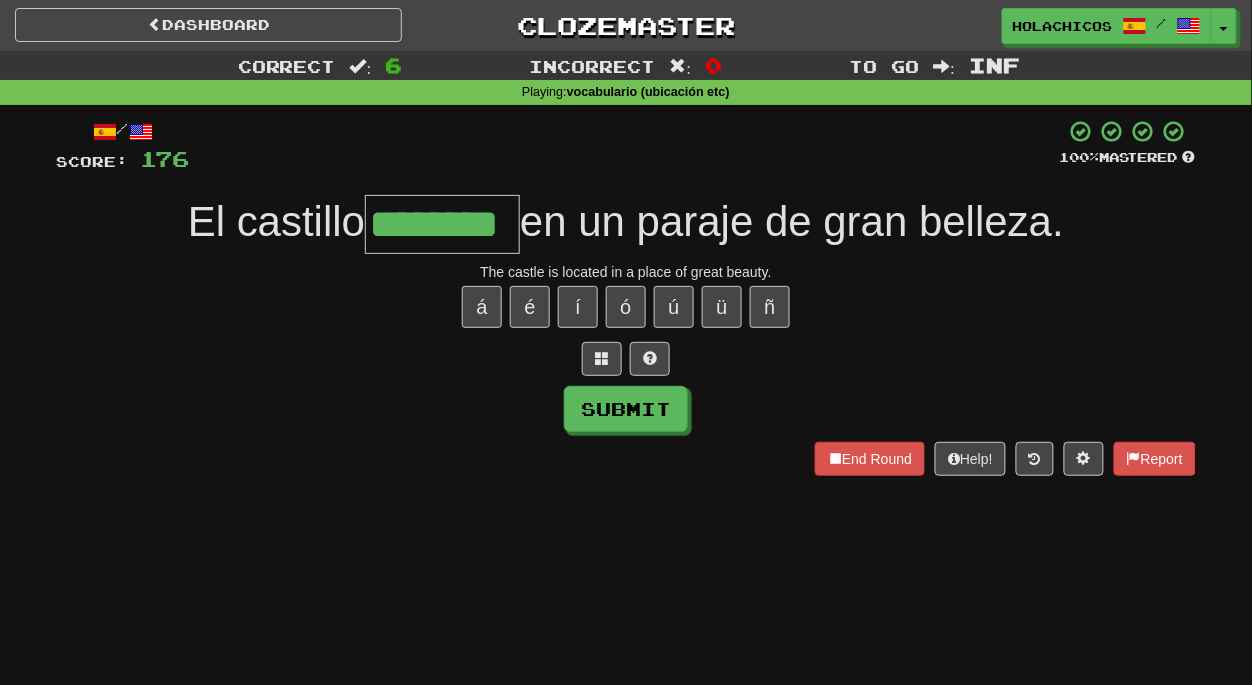 type on "********" 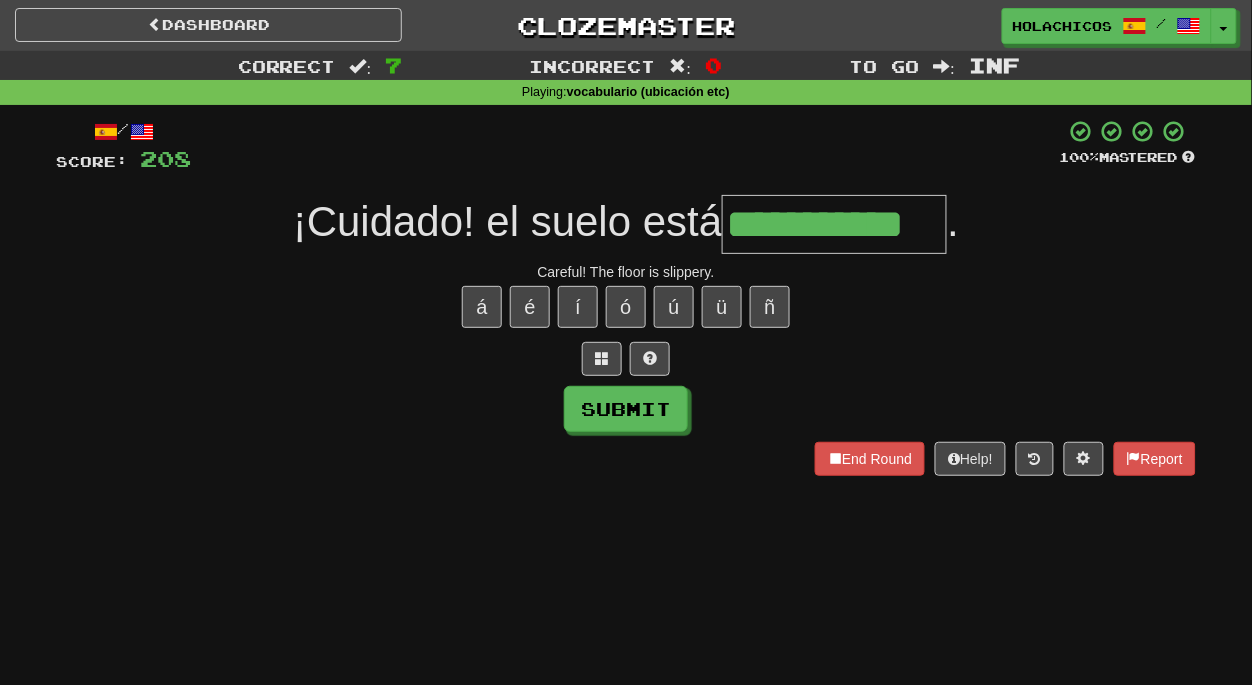 type on "**********" 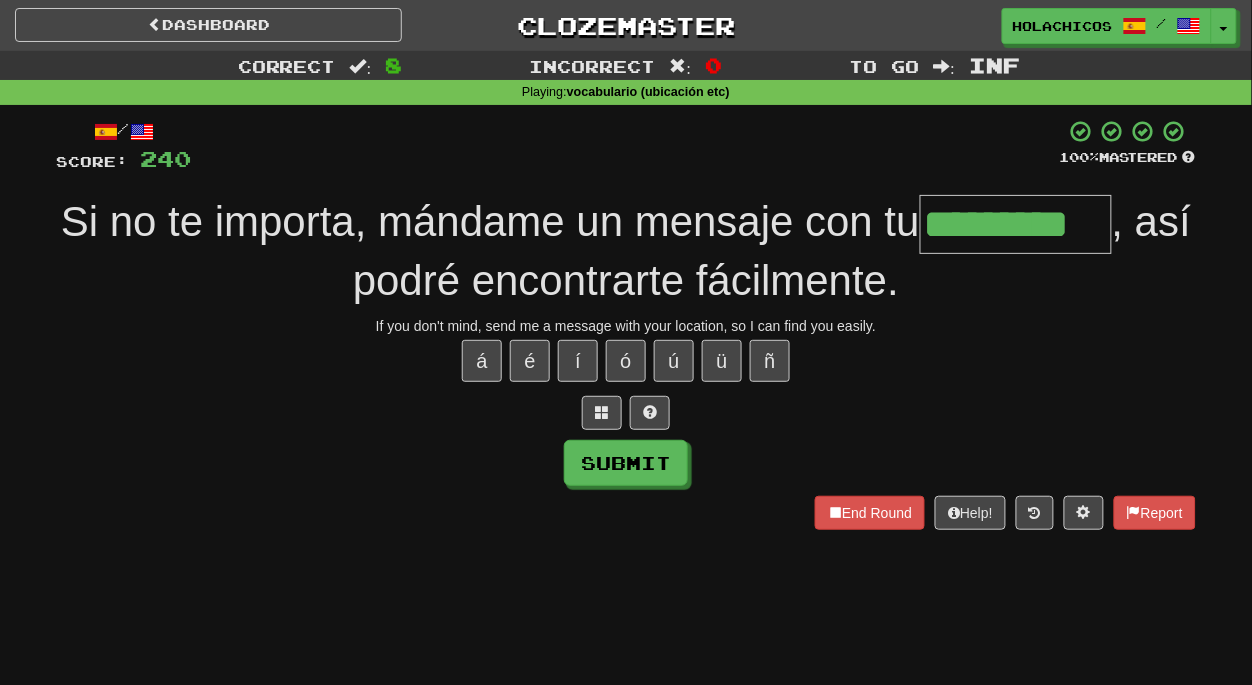 type on "*********" 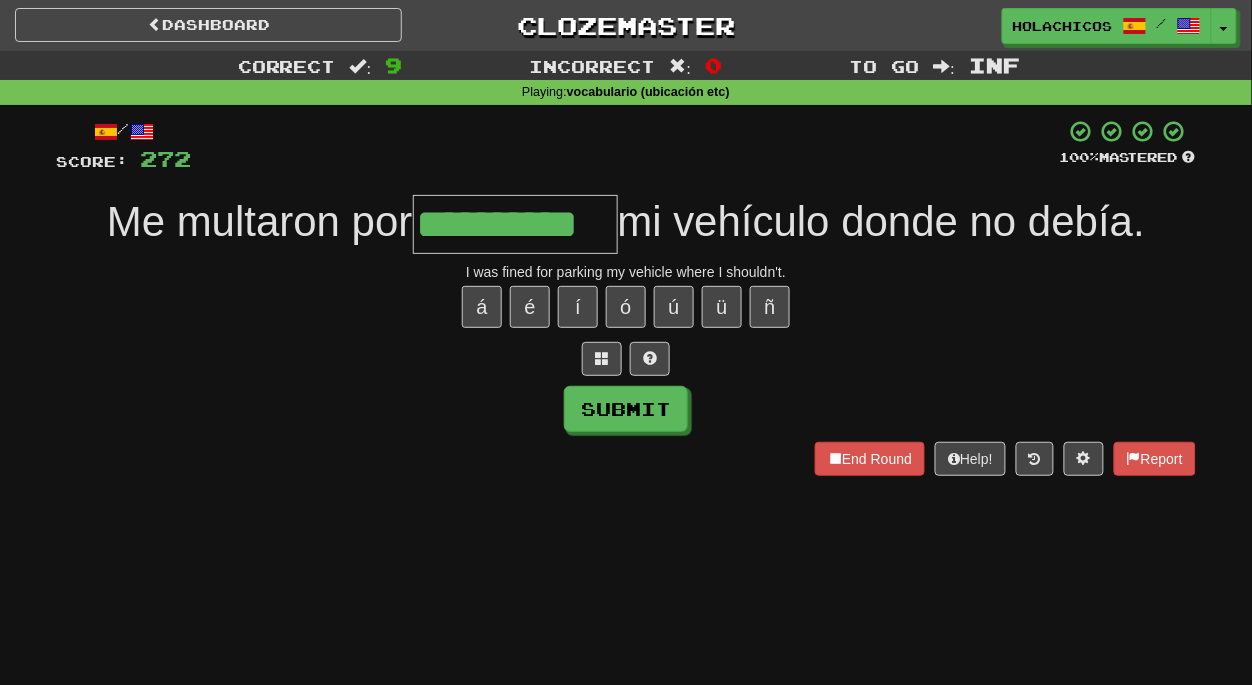 type on "**********" 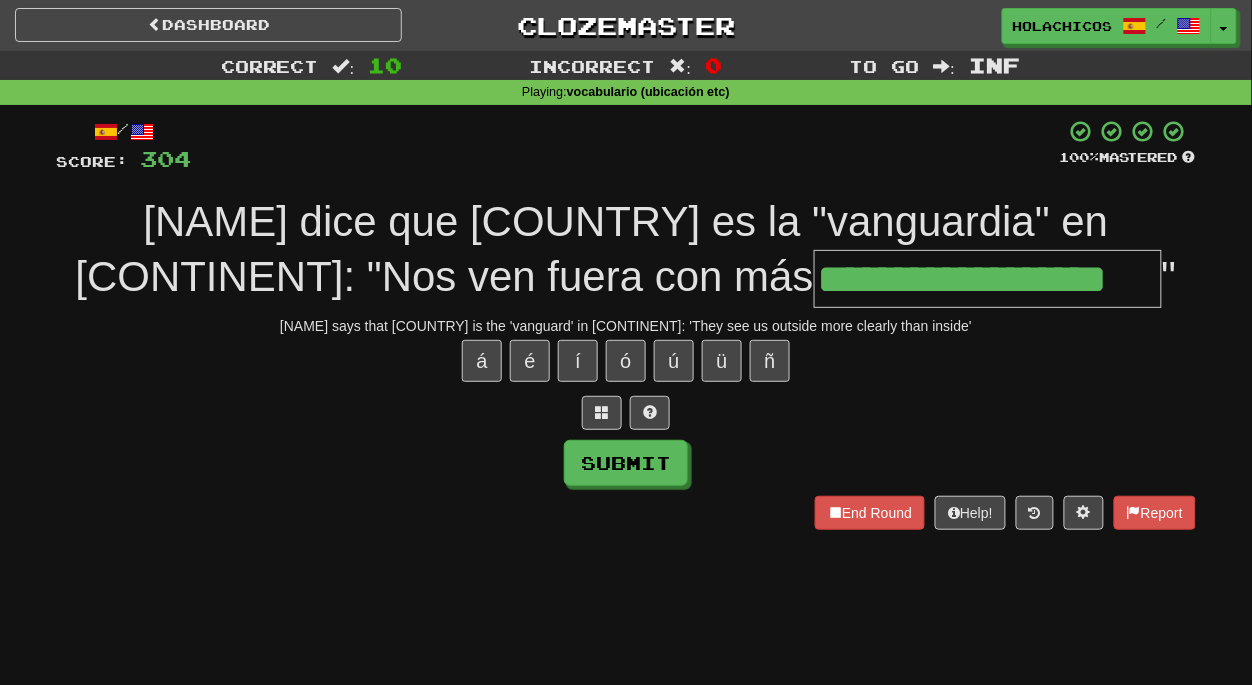 type on "**********" 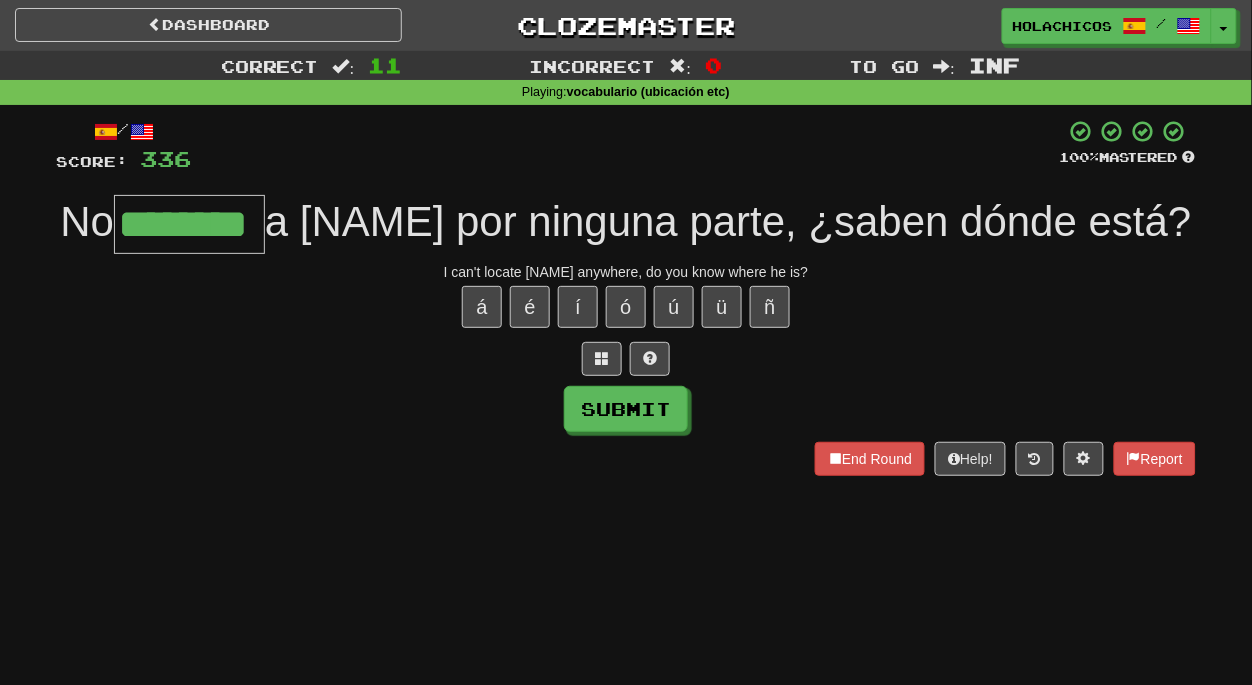 type on "********" 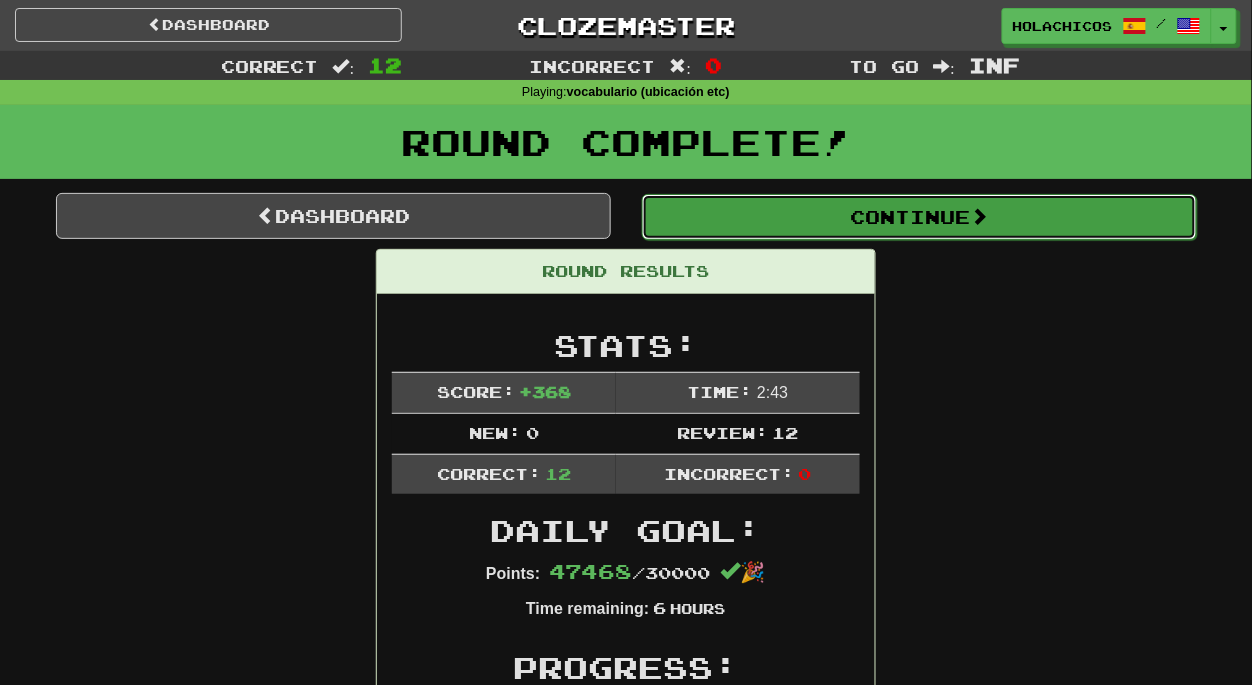 click on "Continue" at bounding box center [919, 217] 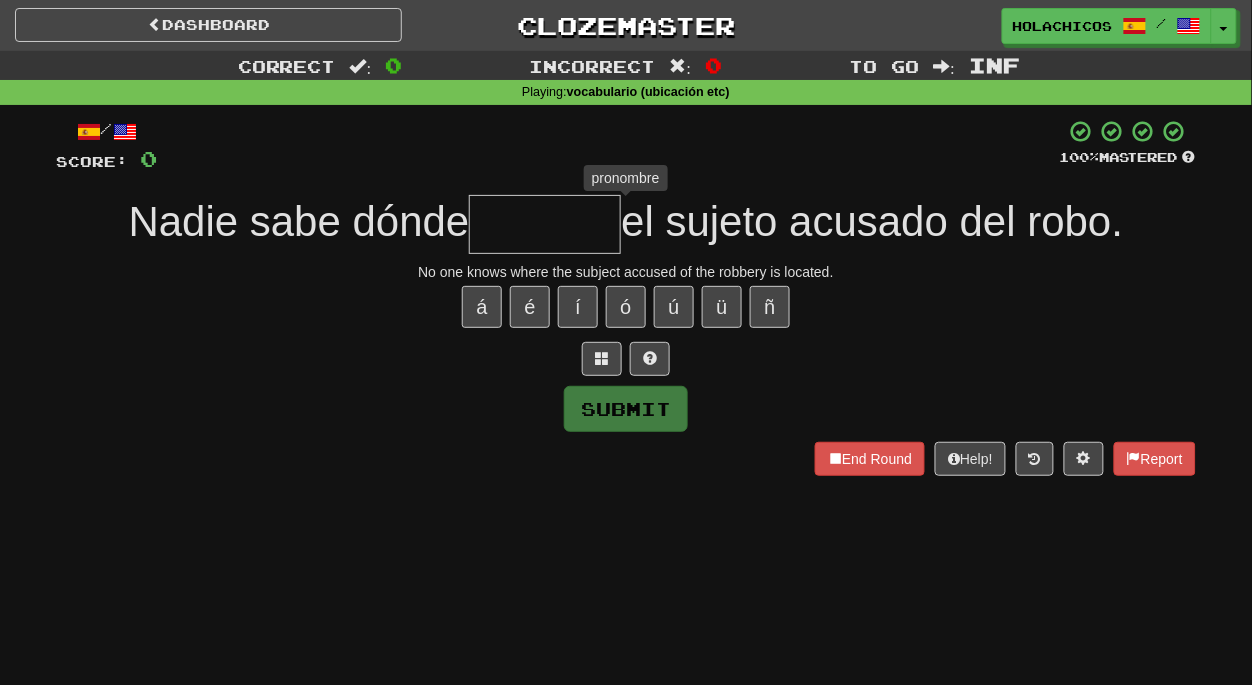 type on "*" 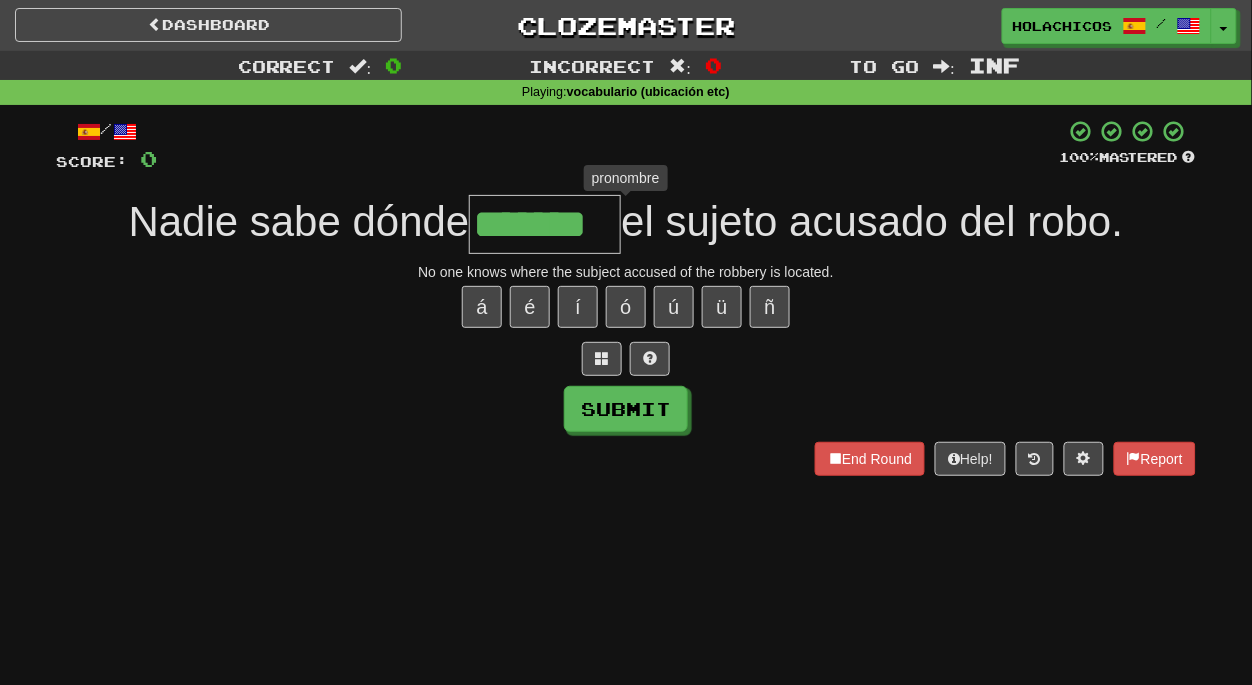 type on "********" 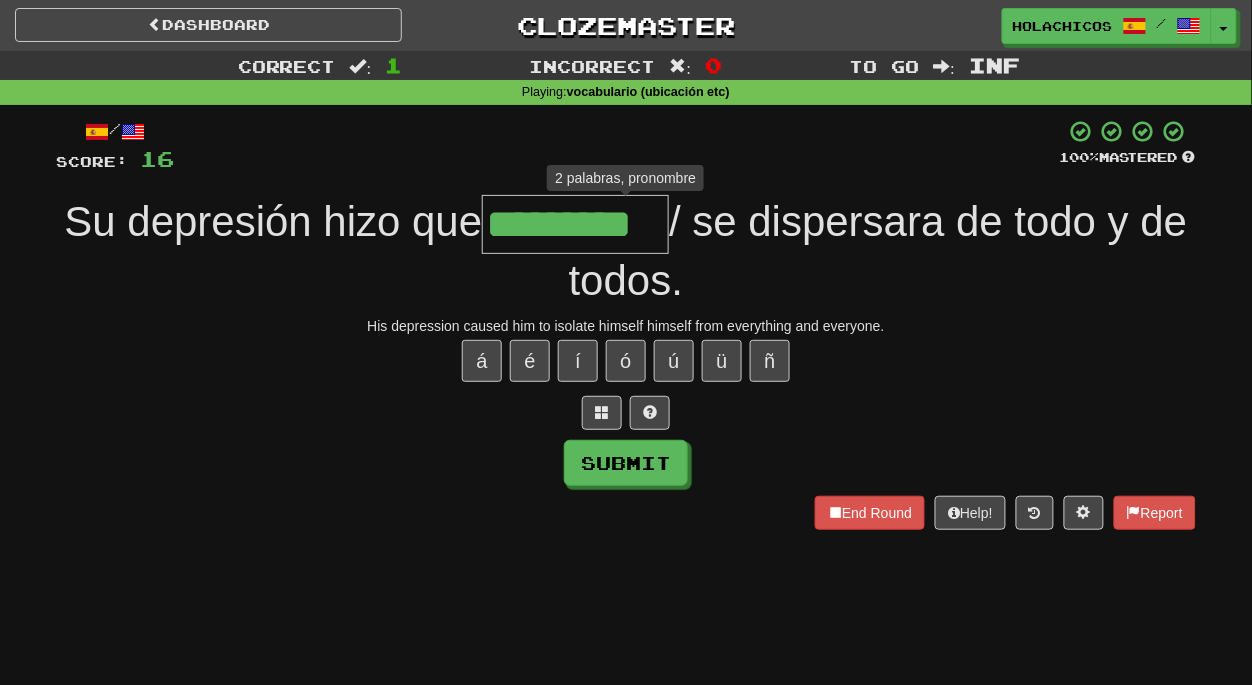 type on "**********" 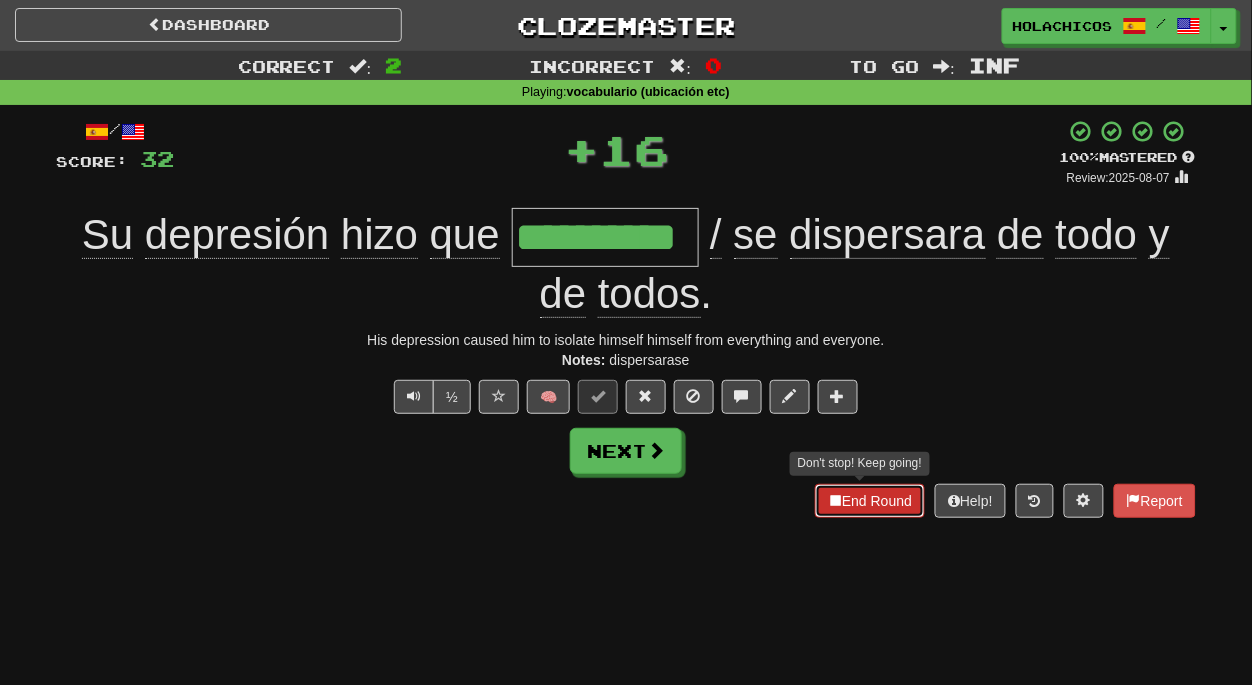 click on "End Round" at bounding box center (870, 501) 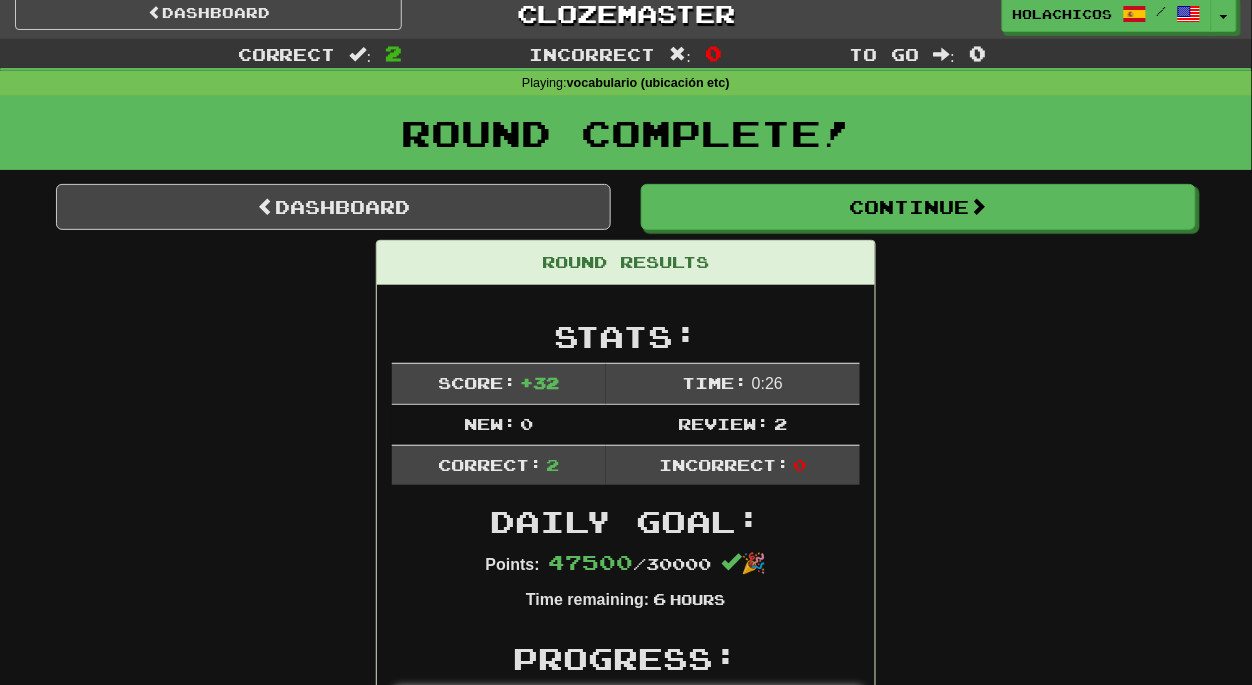 scroll, scrollTop: 0, scrollLeft: 0, axis: both 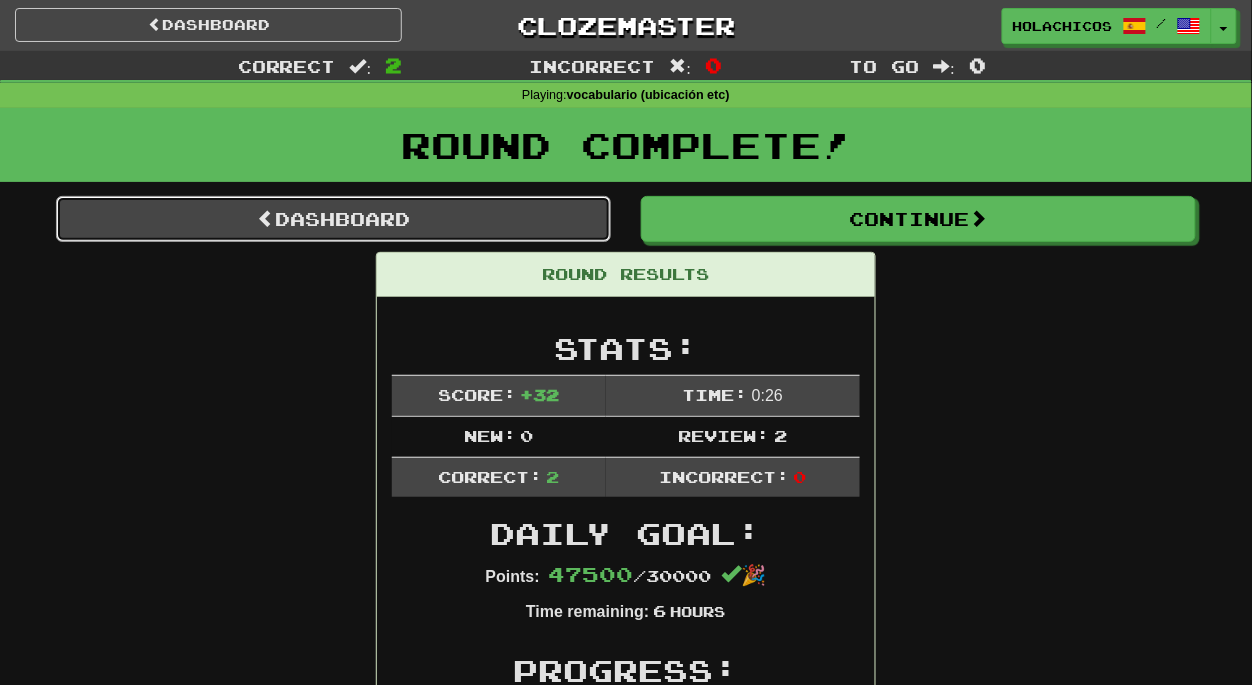 click on "Dashboard" at bounding box center (333, 219) 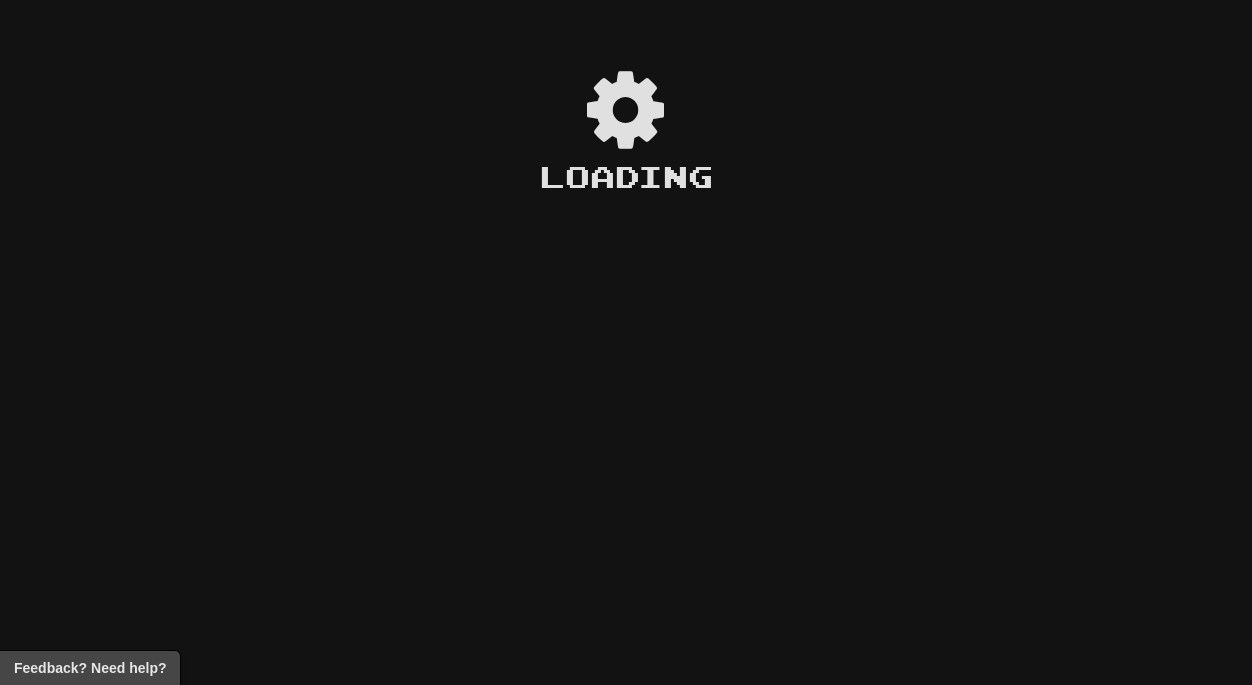 scroll, scrollTop: 0, scrollLeft: 0, axis: both 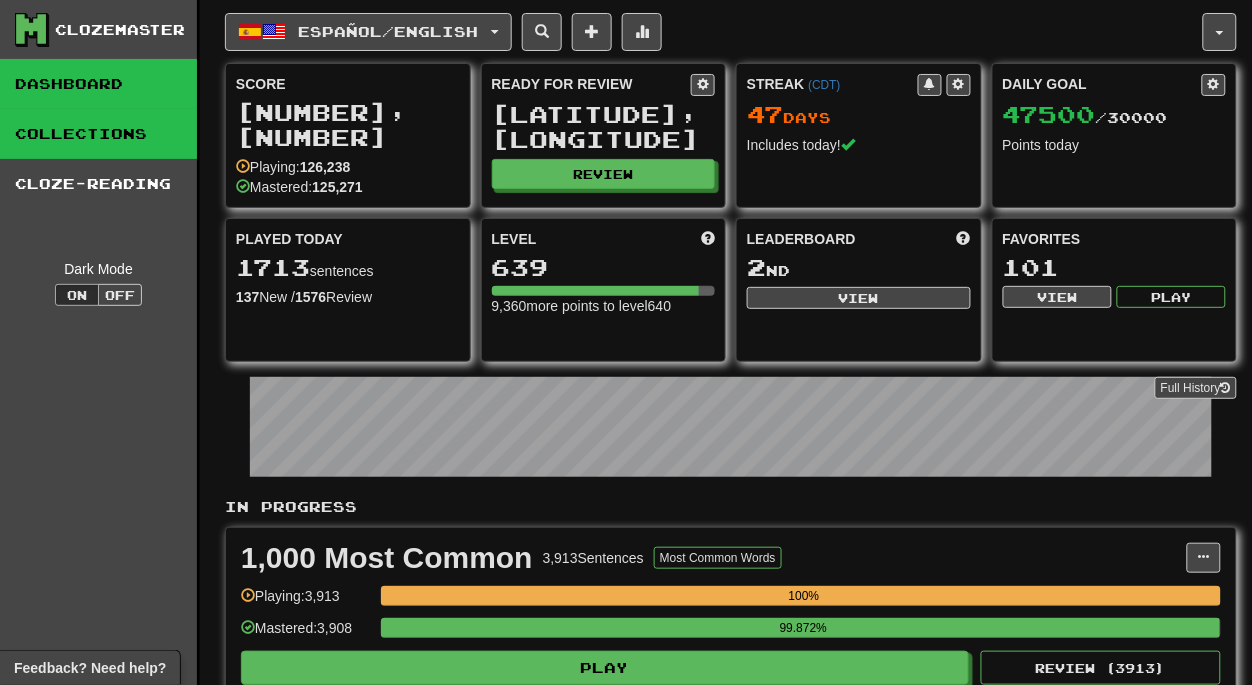 click on "Collections" at bounding box center (98, 134) 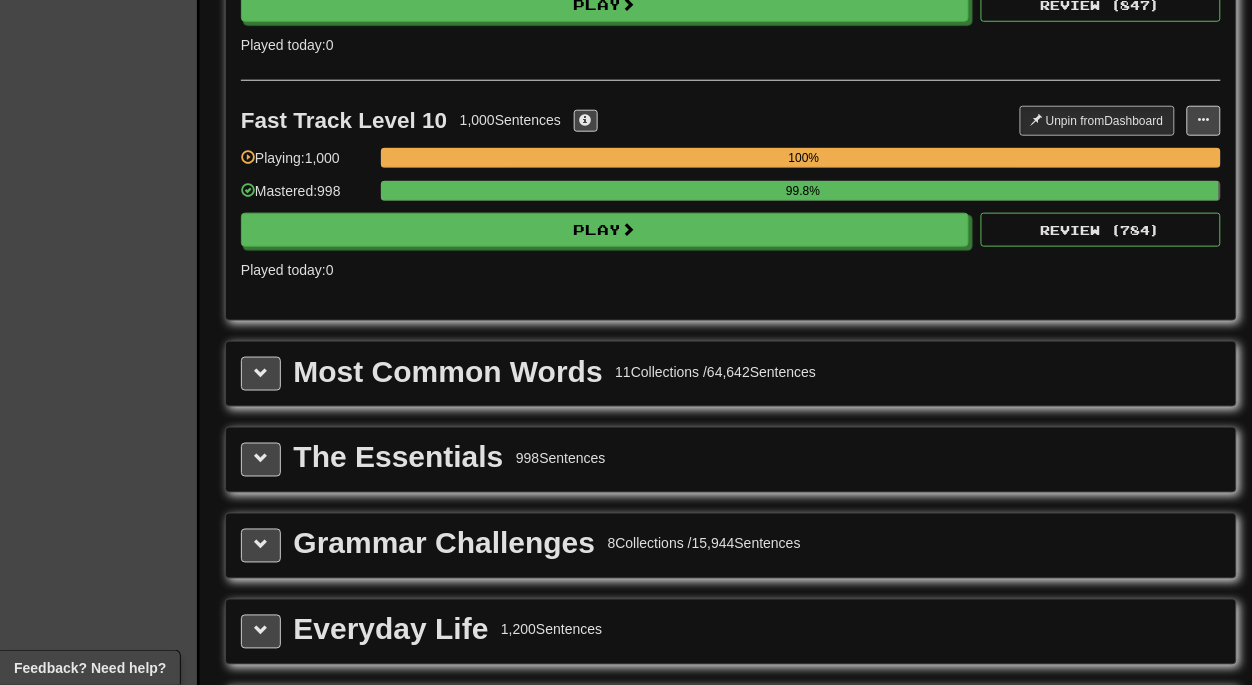 scroll, scrollTop: 2146, scrollLeft: 0, axis: vertical 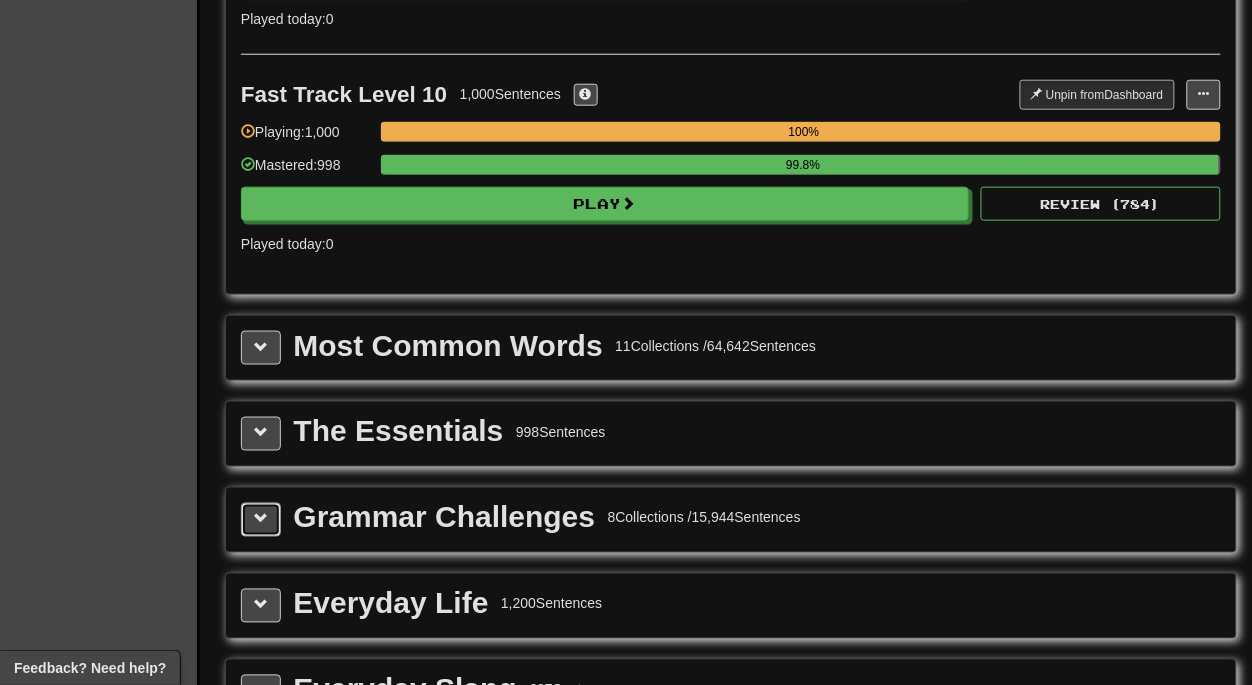 click at bounding box center (261, 519) 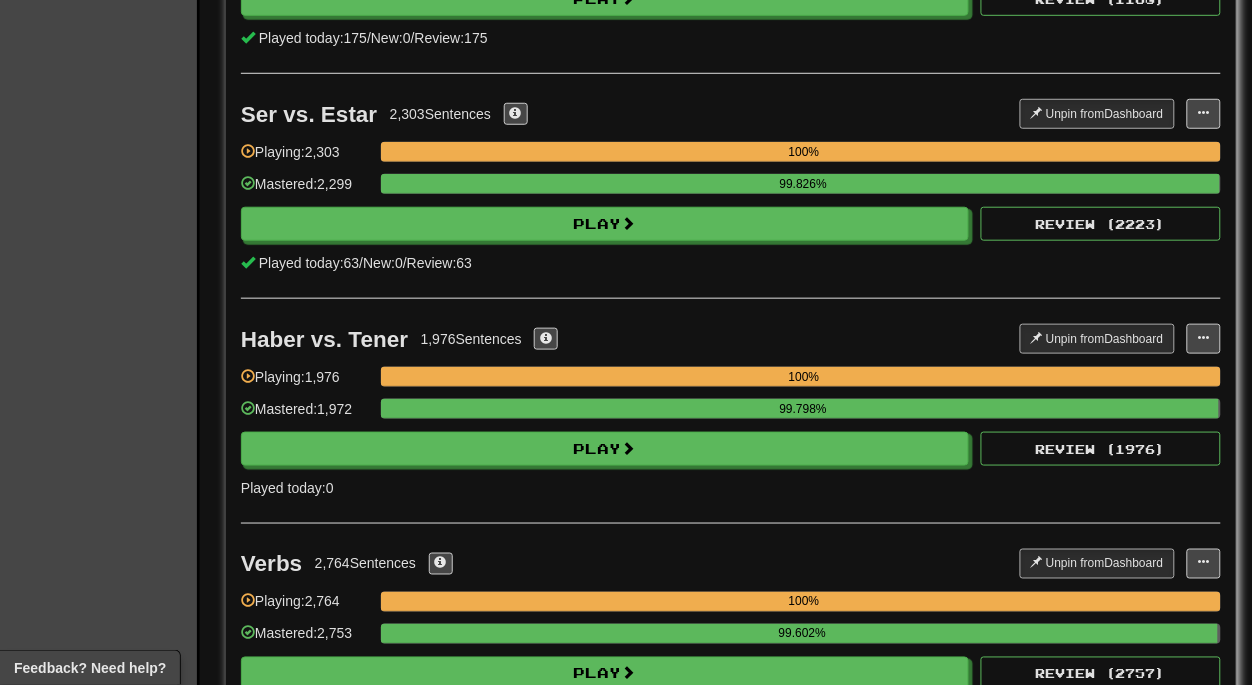 scroll, scrollTop: 3748, scrollLeft: 0, axis: vertical 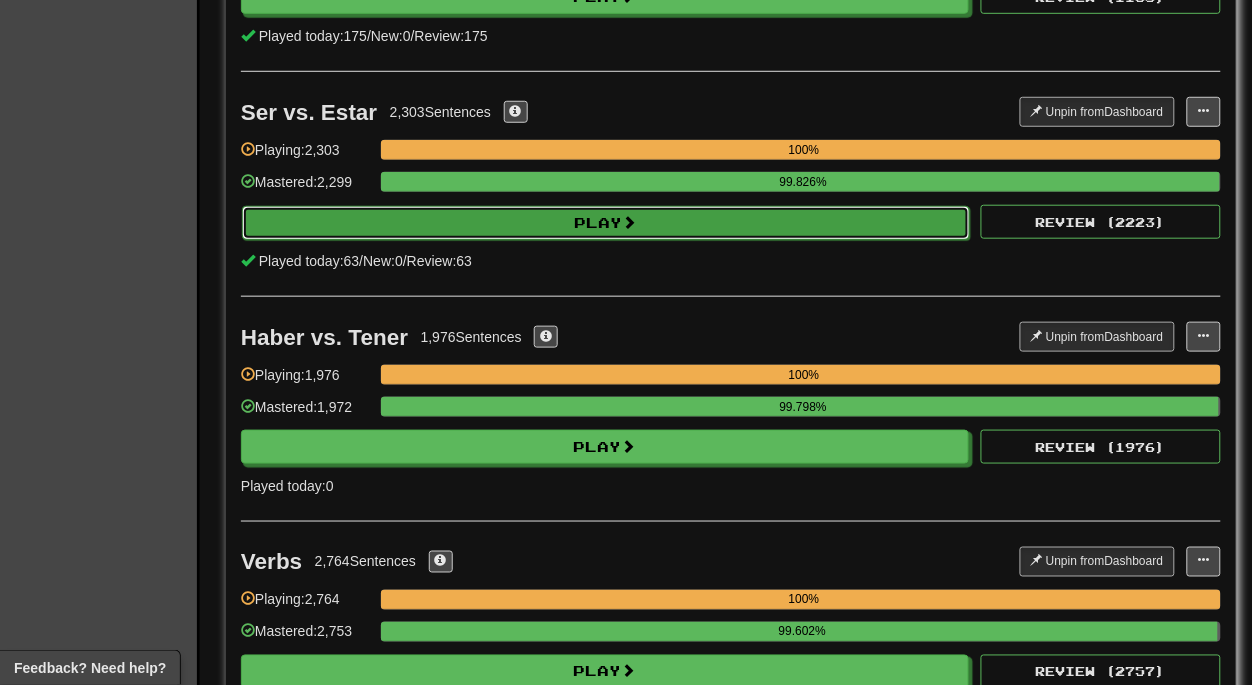 click on "Play" at bounding box center [606, 223] 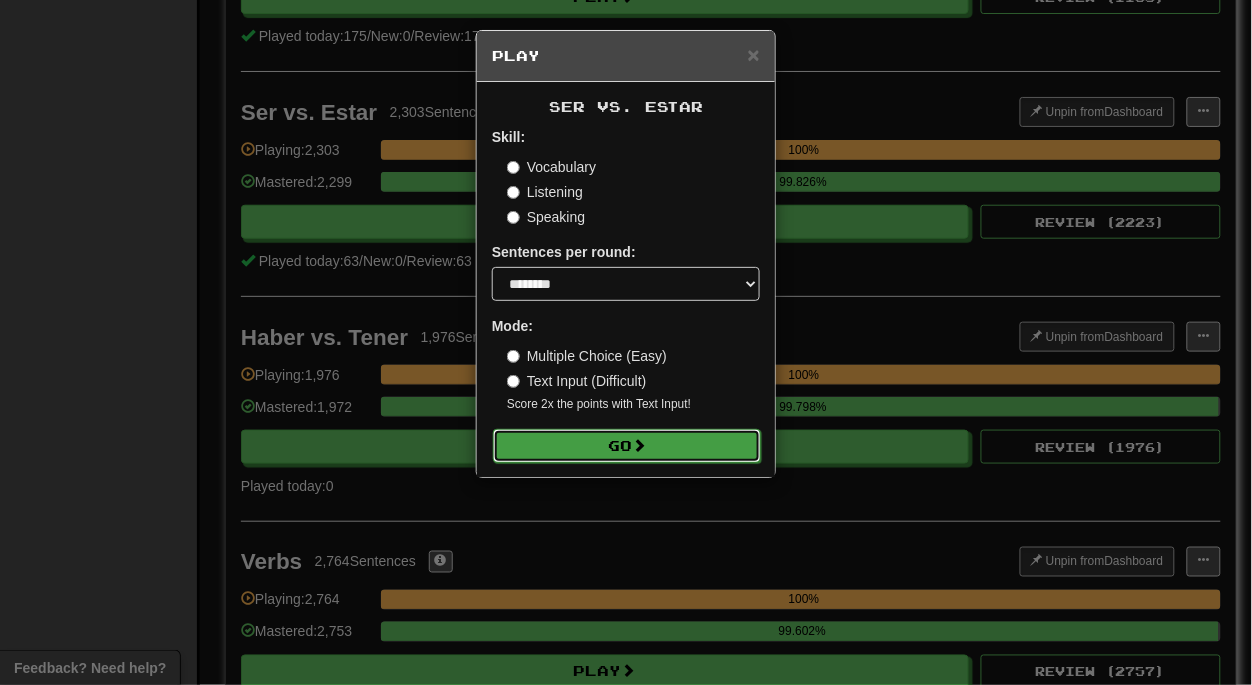 click on "Go" at bounding box center (627, 446) 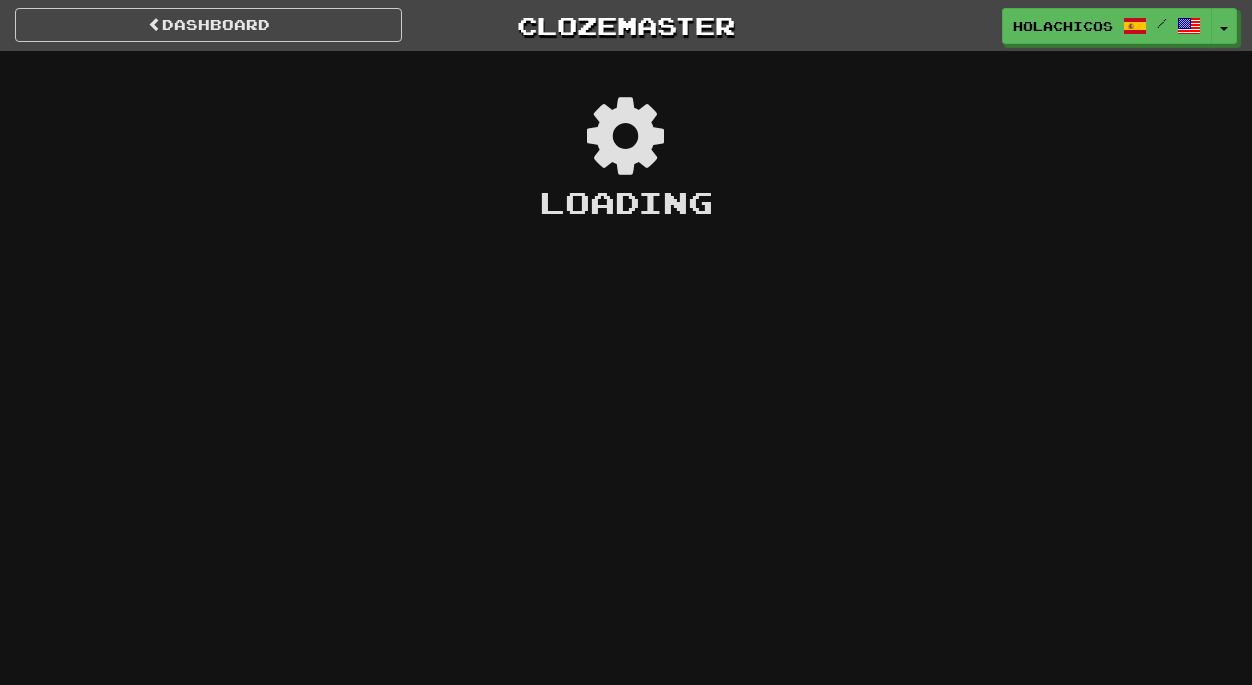 scroll, scrollTop: 0, scrollLeft: 0, axis: both 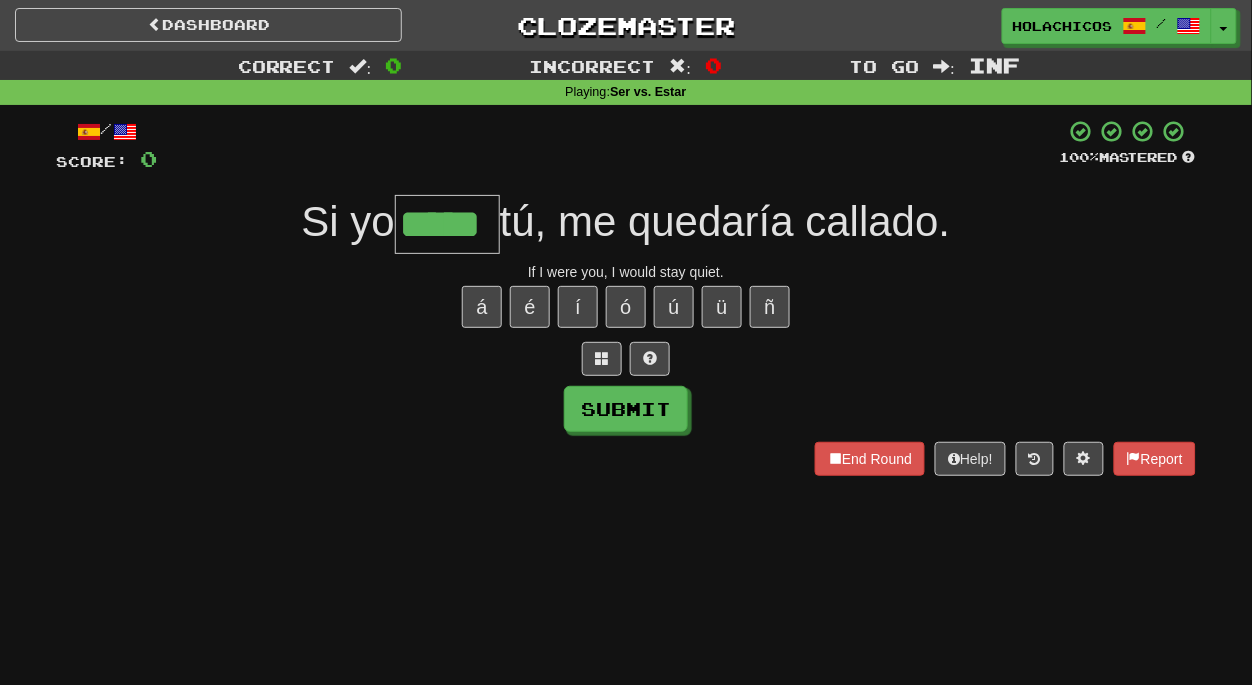 type on "*****" 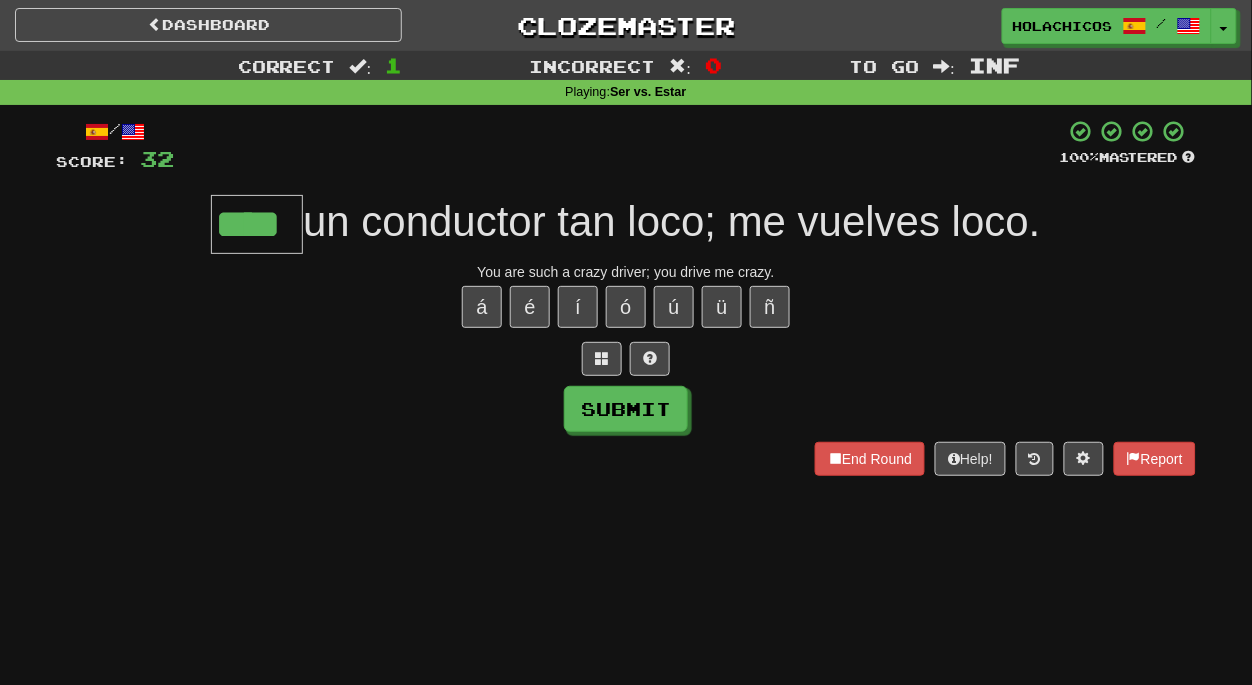 type on "****" 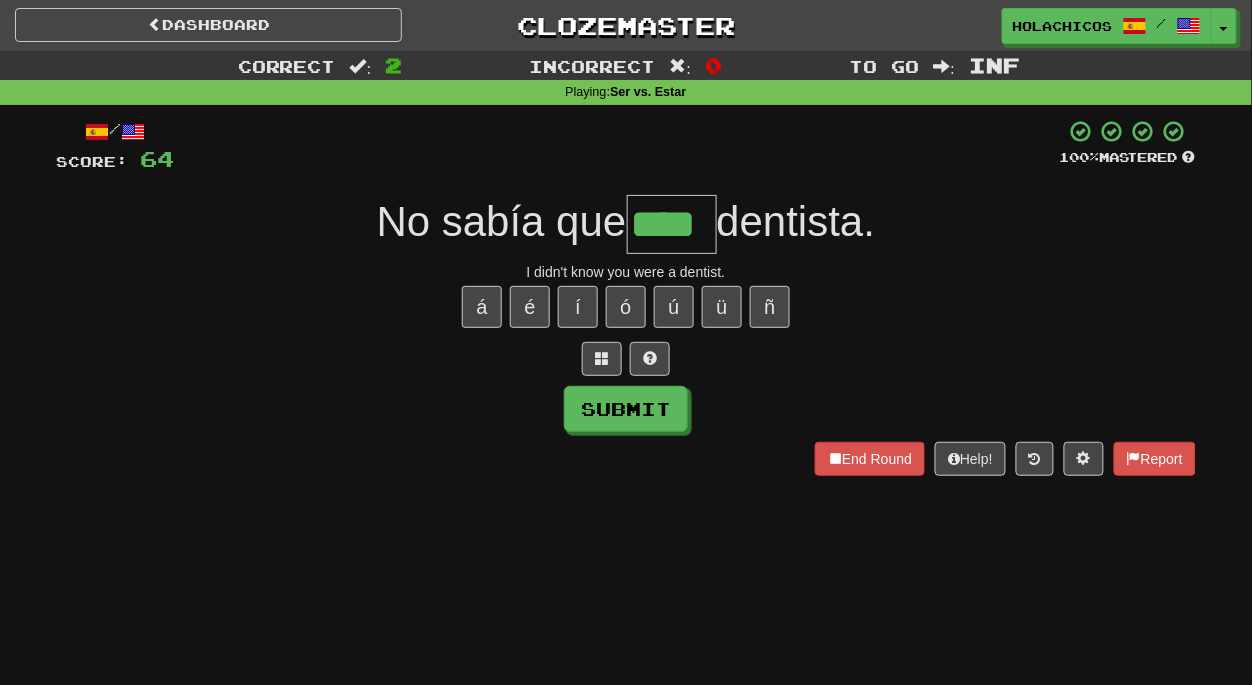 type on "****" 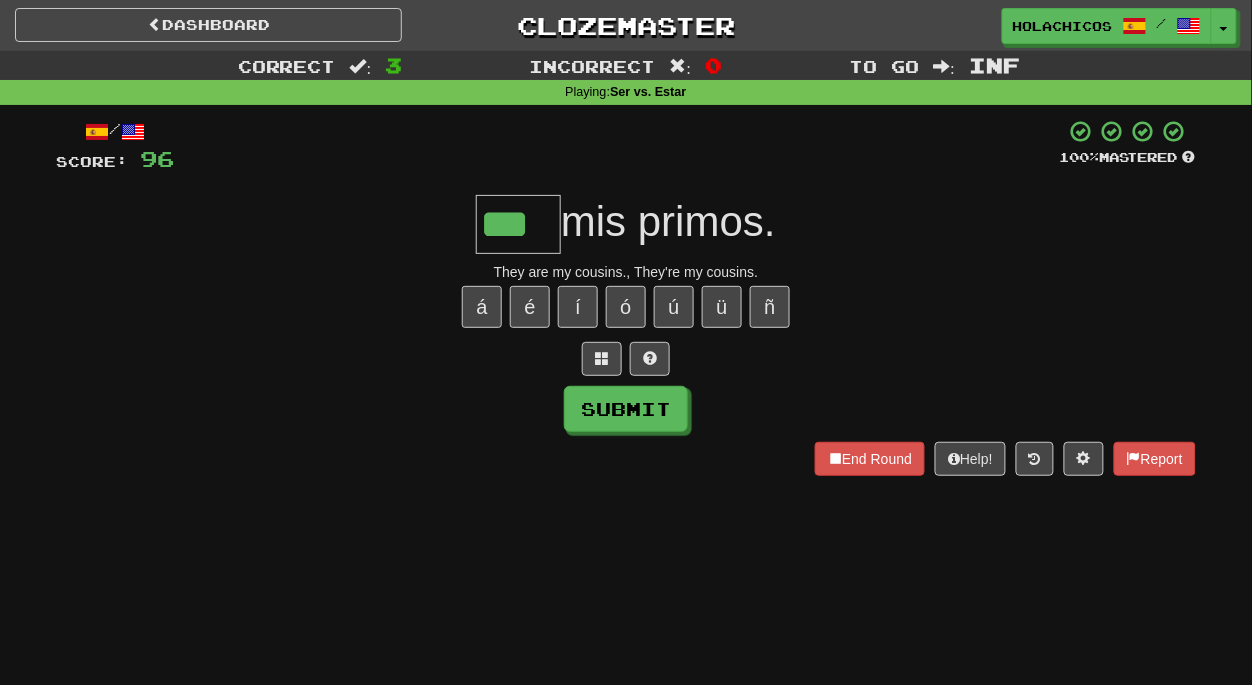 type on "***" 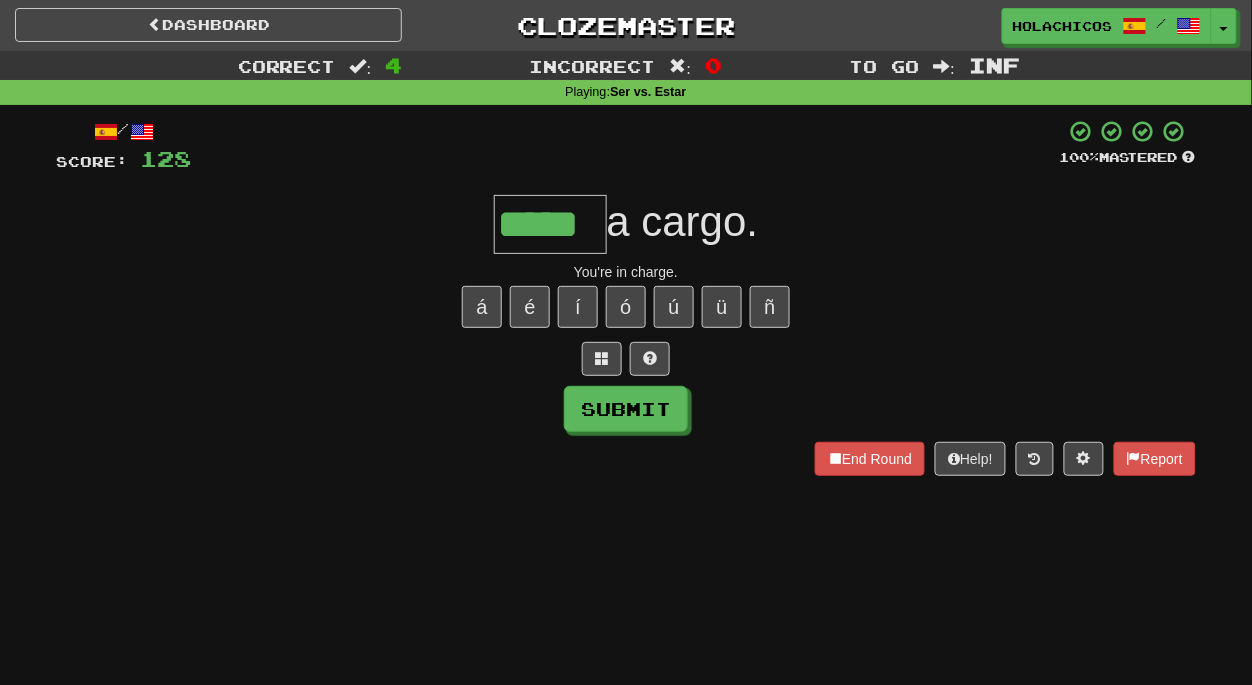 type on "*****" 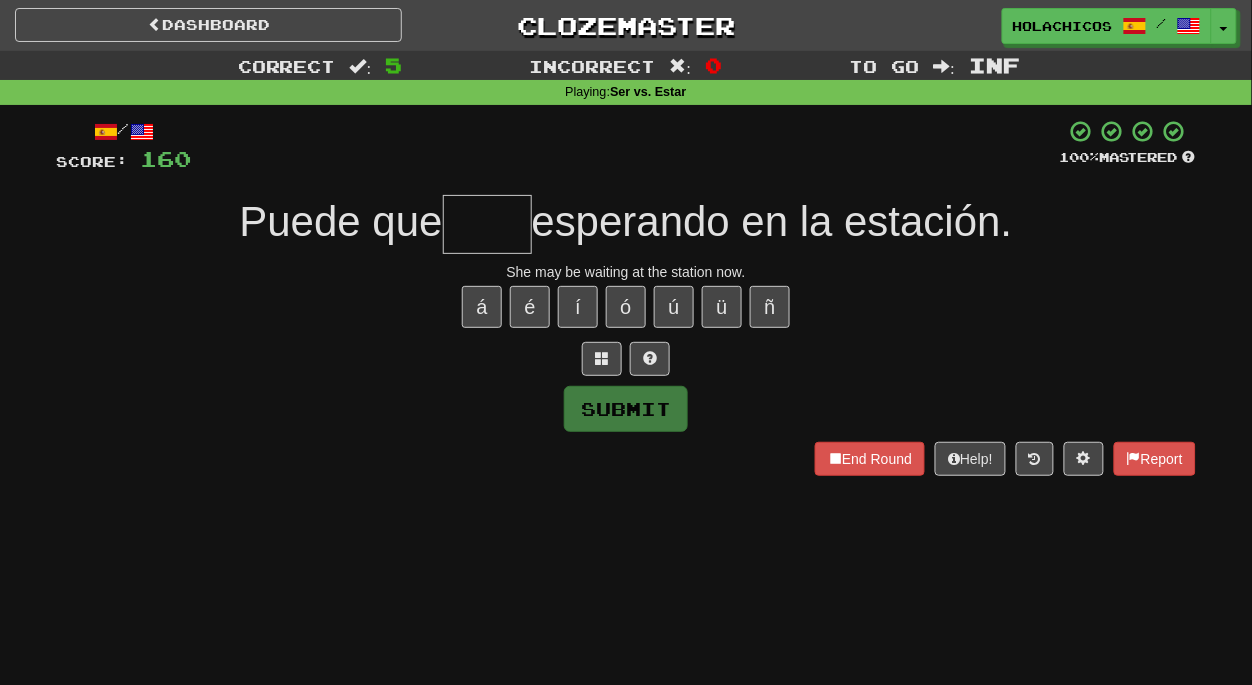 type on "*" 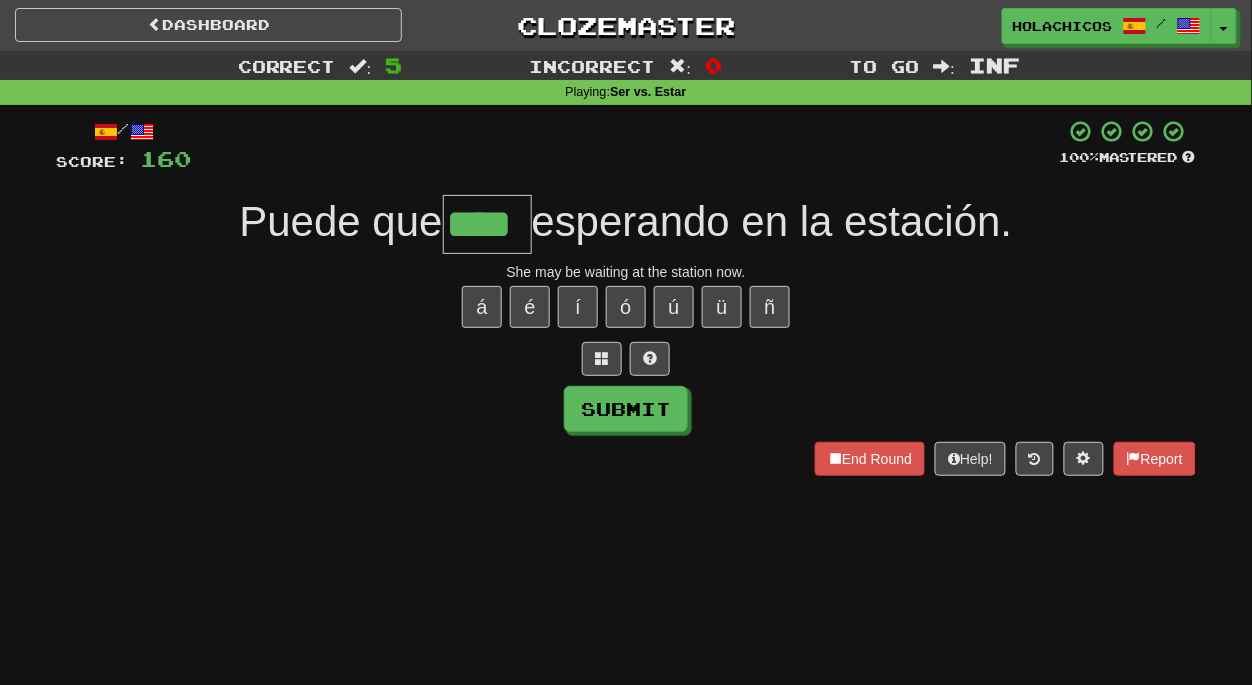 type on "****" 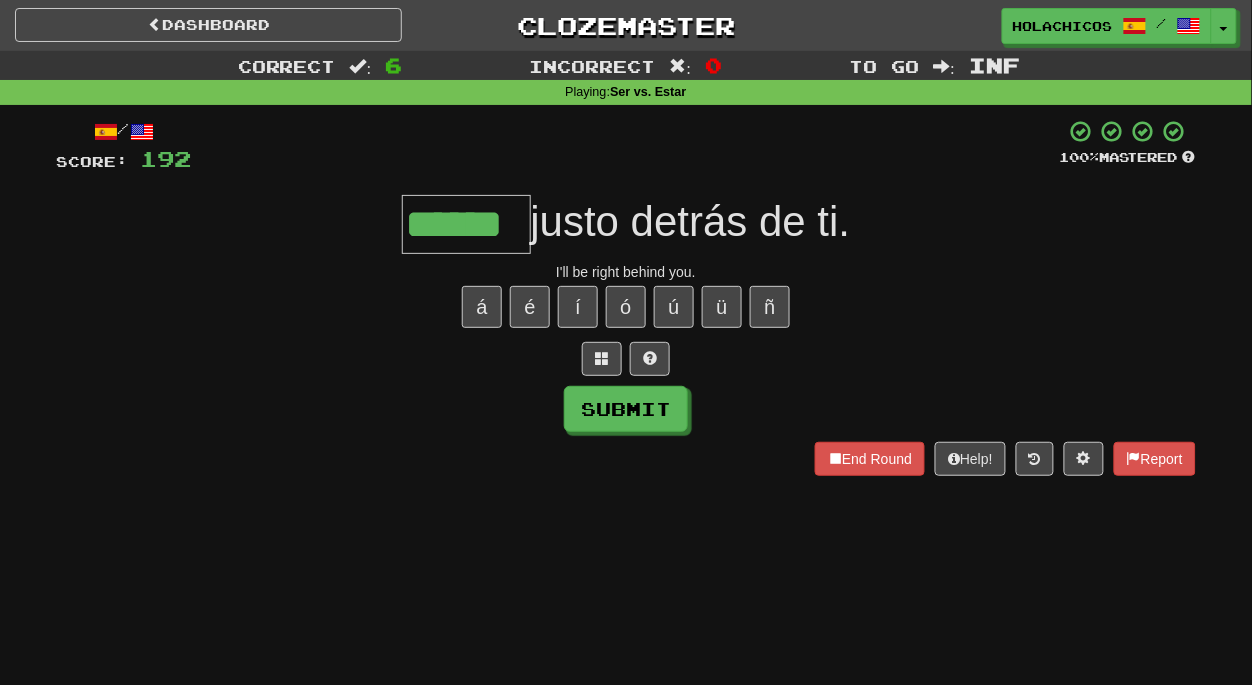 type on "******" 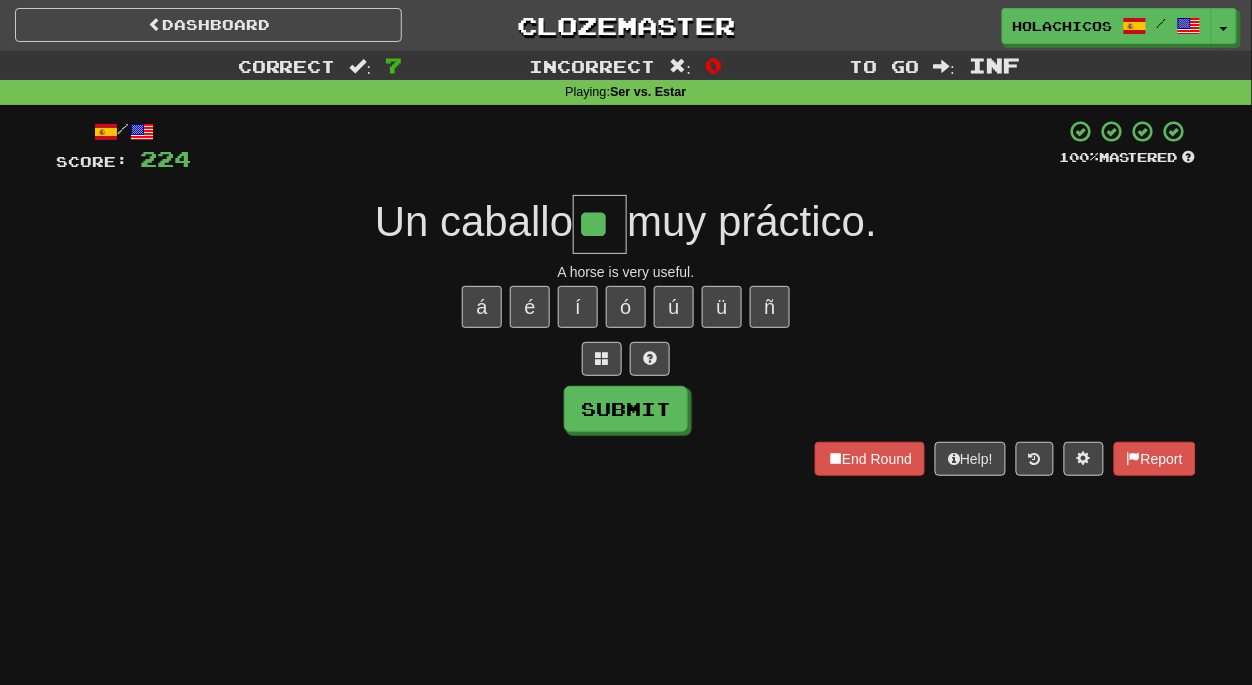 type on "**" 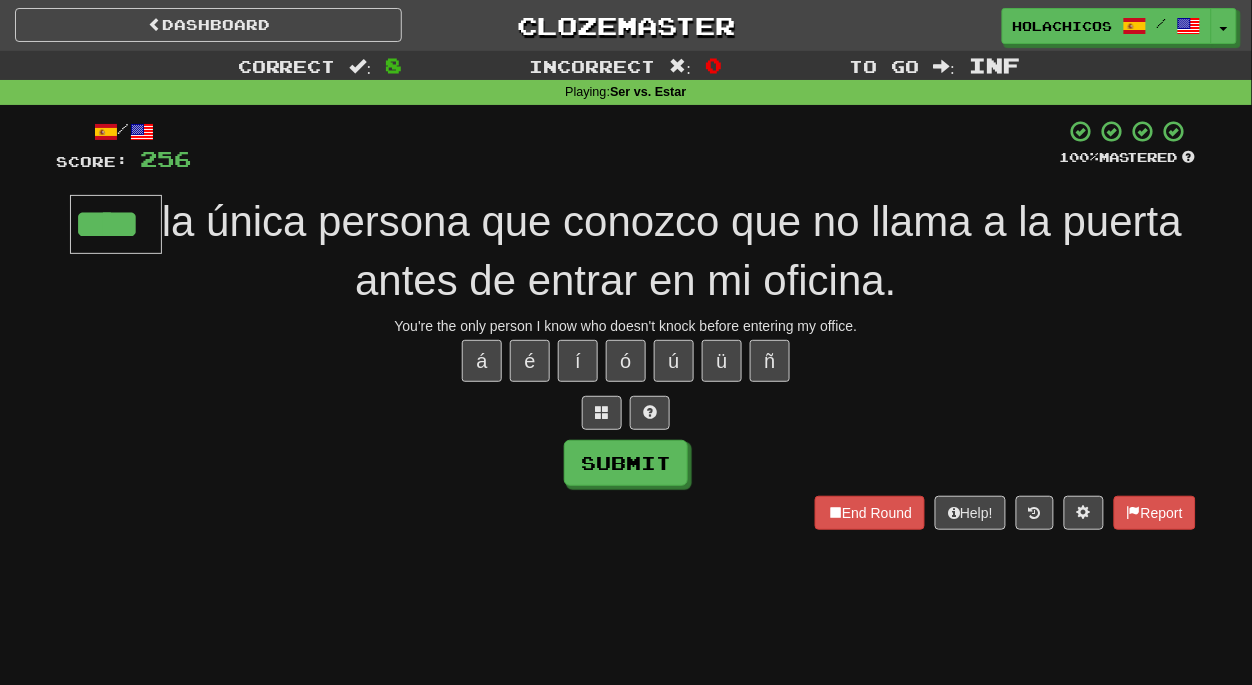 type on "****" 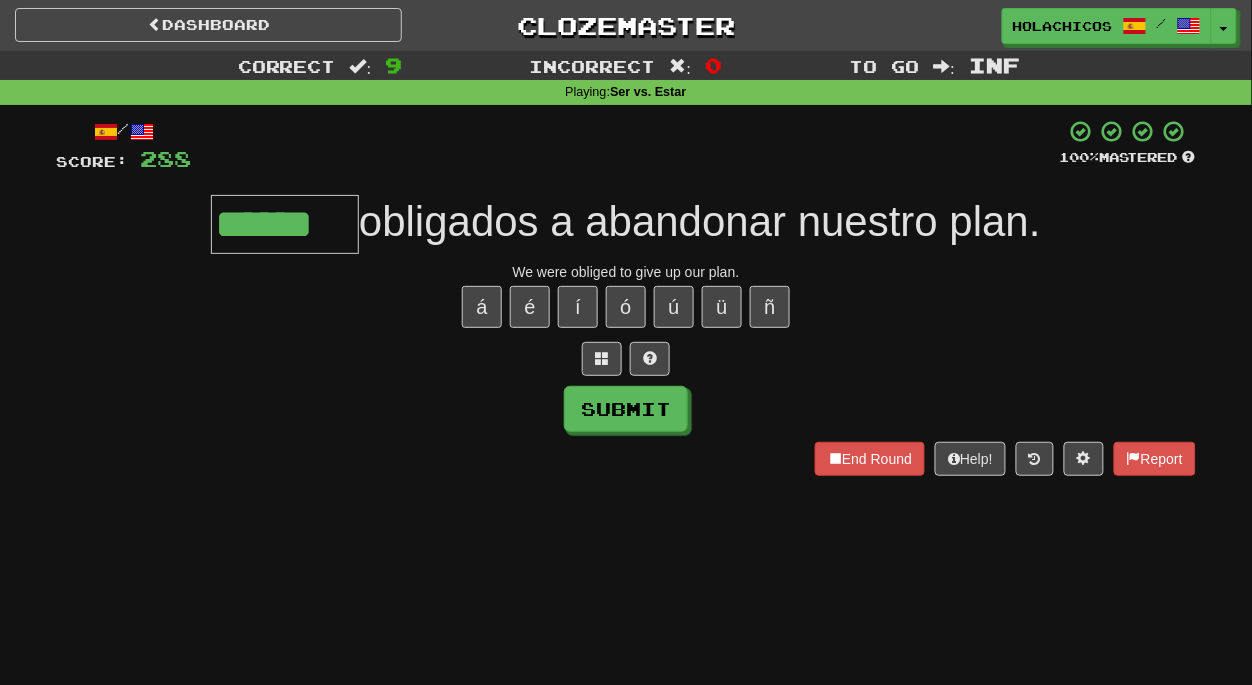 type on "******" 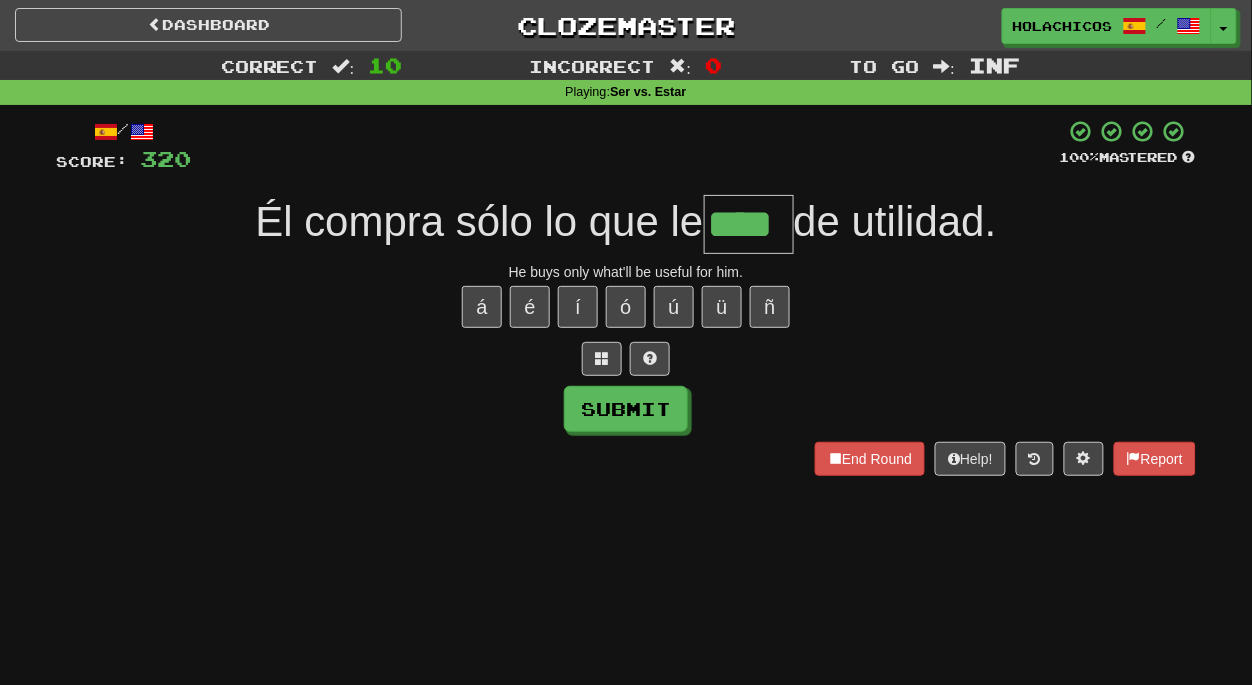 type on "****" 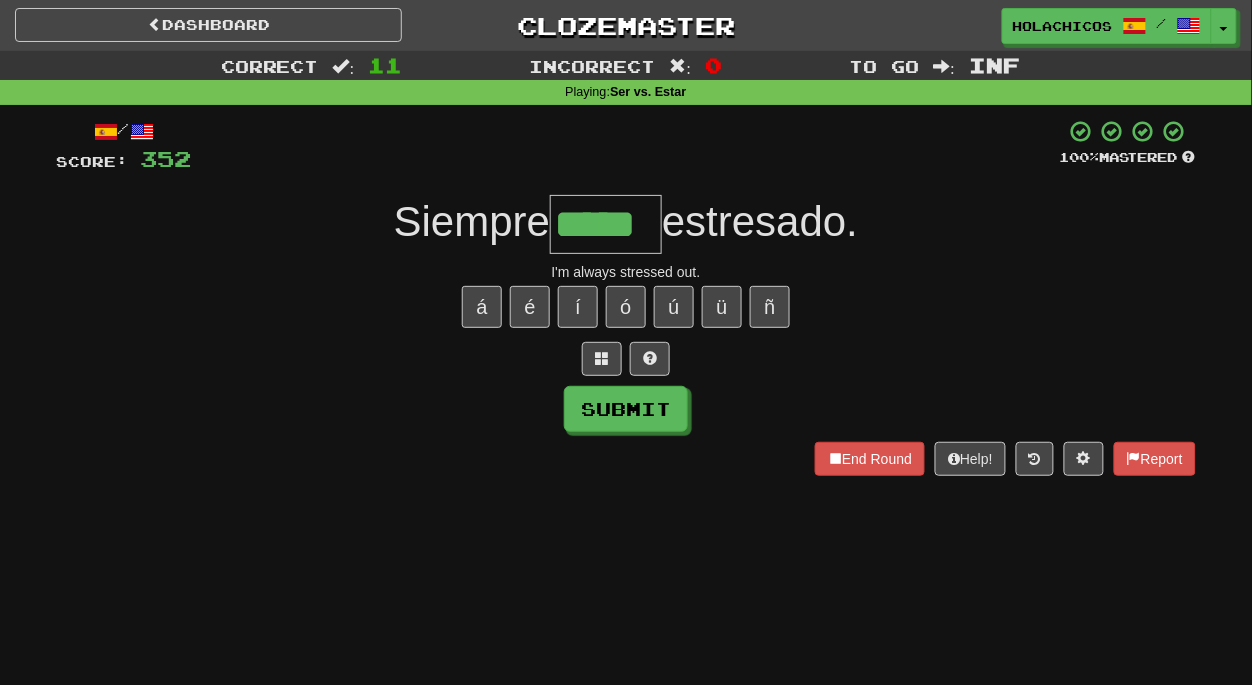 type on "*****" 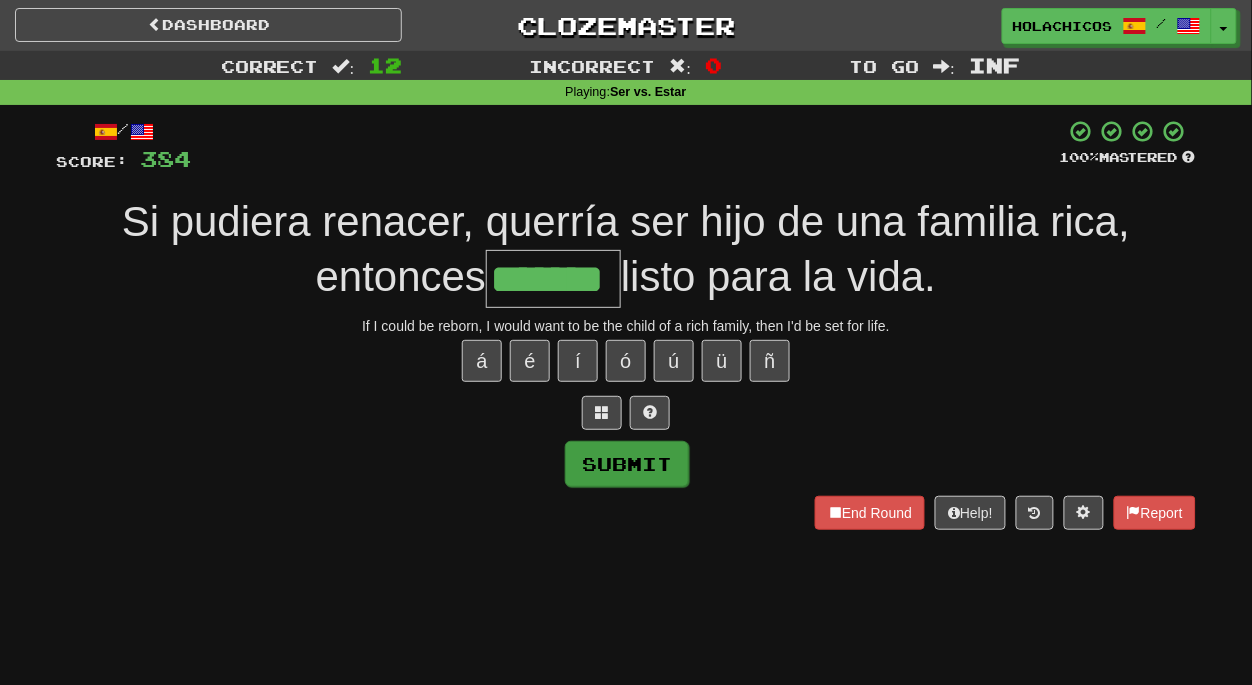 type on "*******" 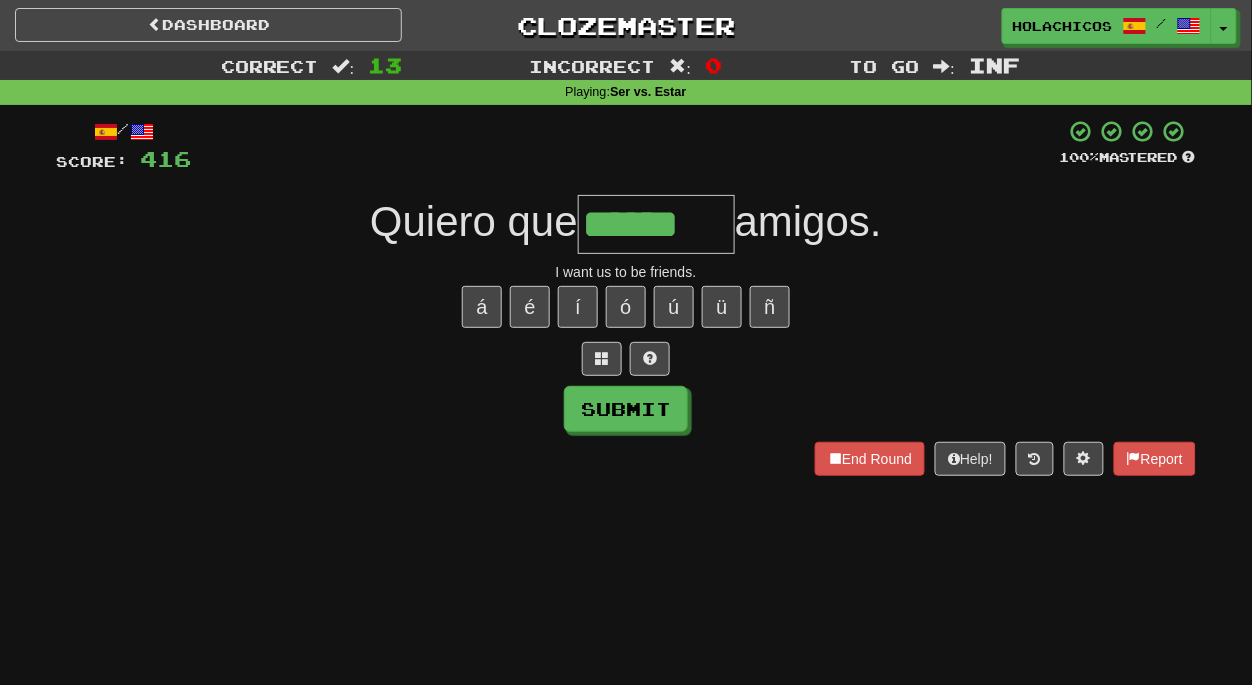 type on "******" 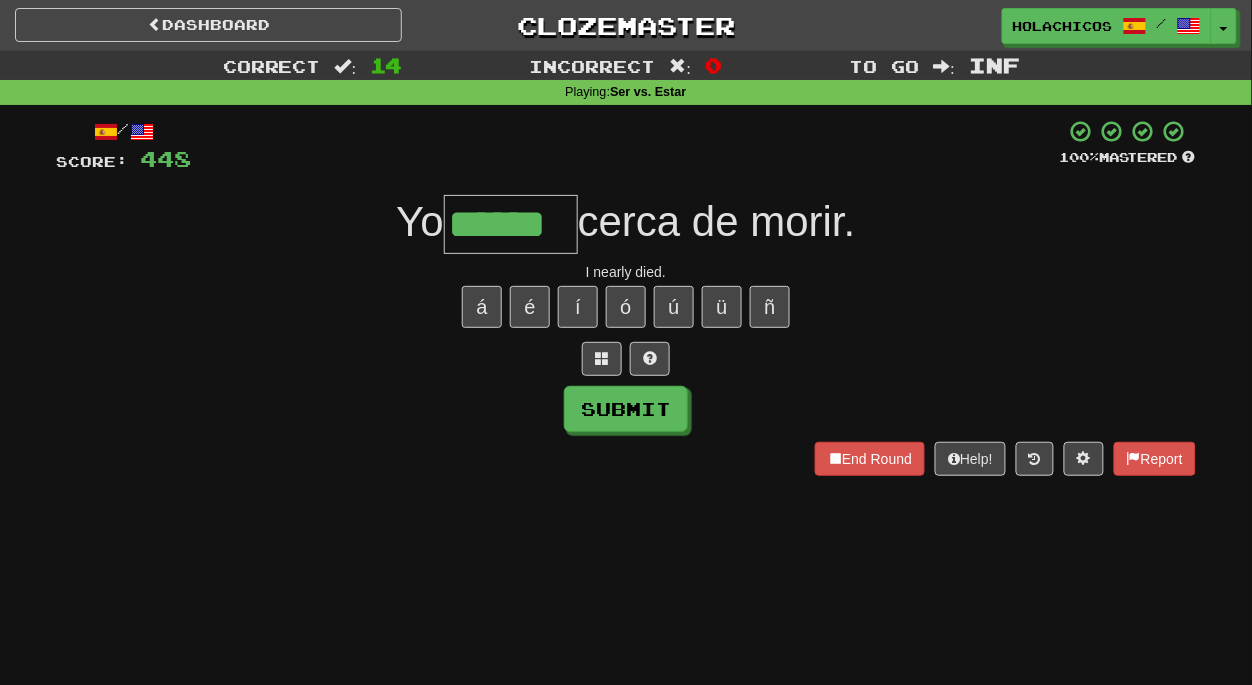 type on "******" 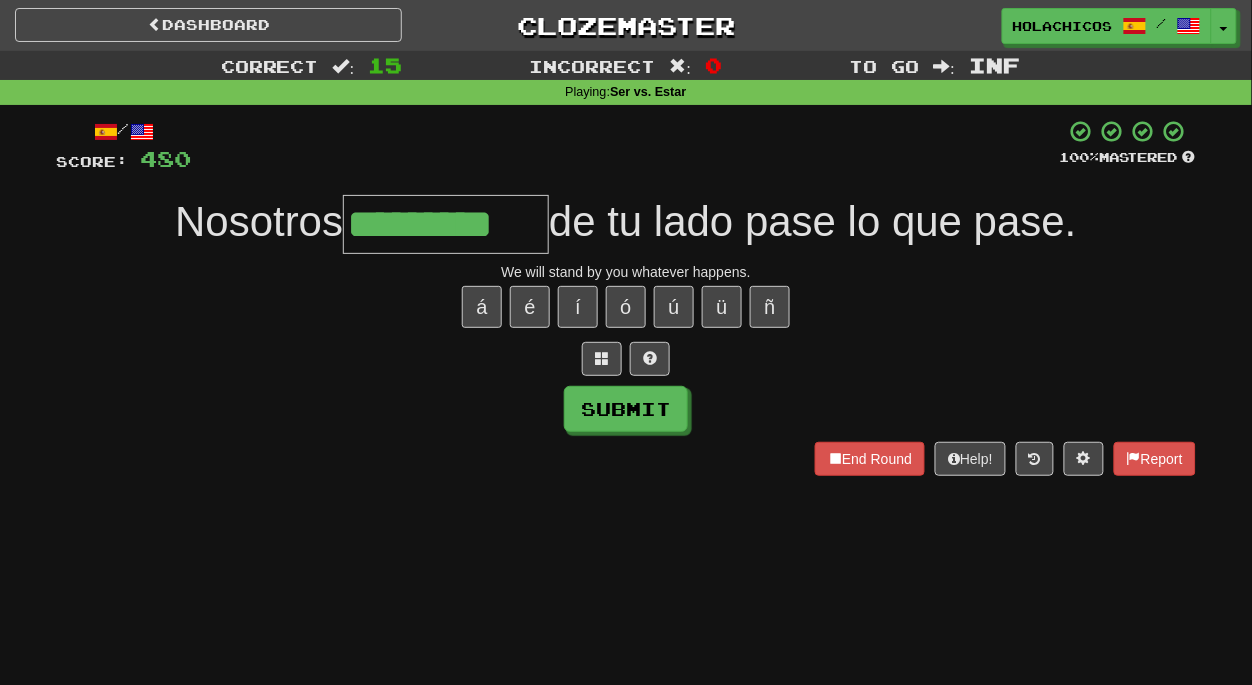 type on "*********" 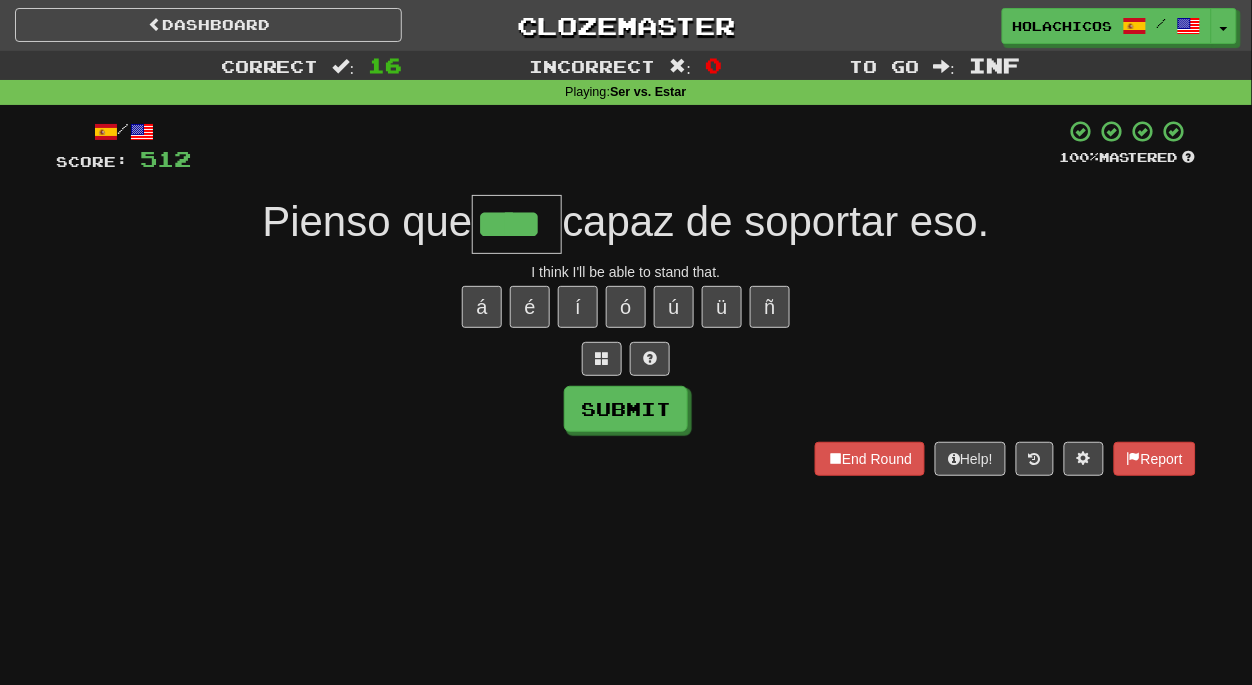 type on "****" 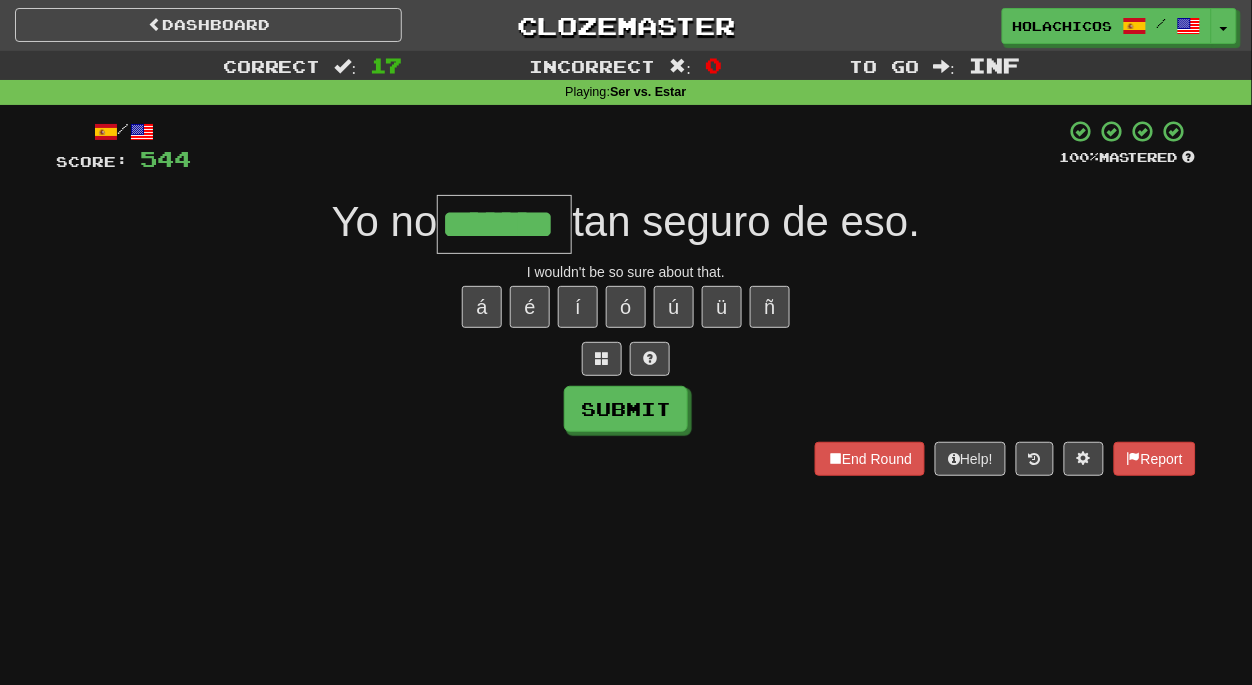 type on "*******" 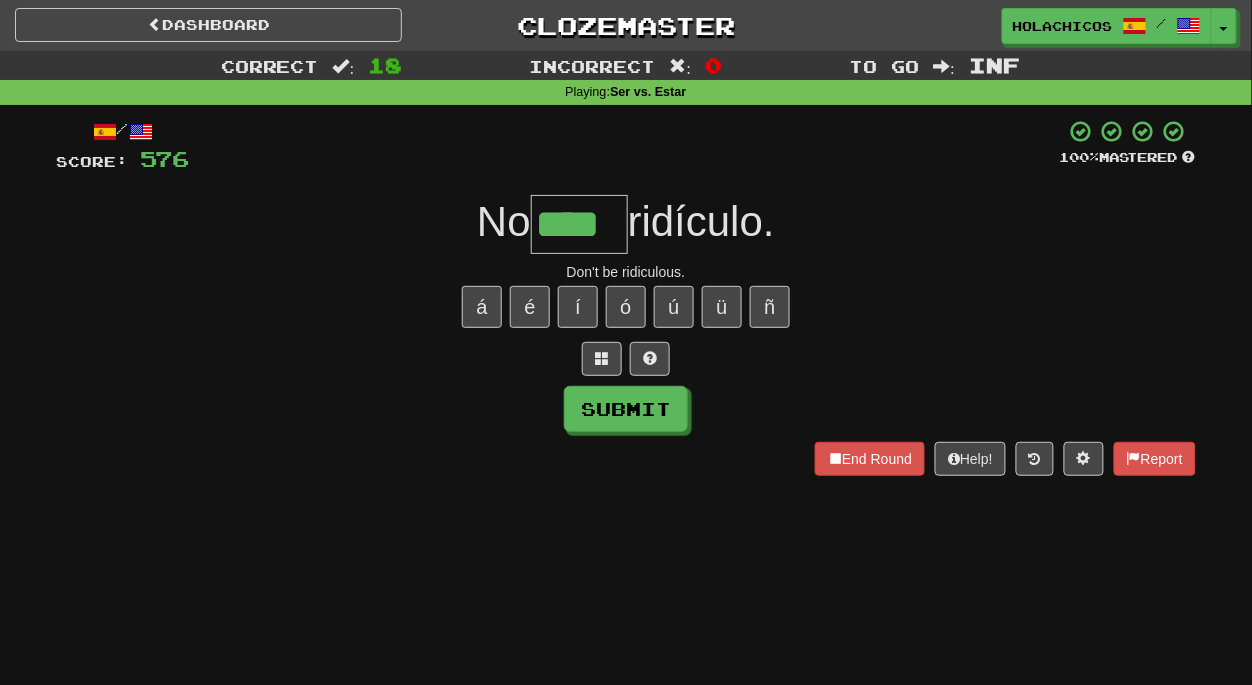 type on "****" 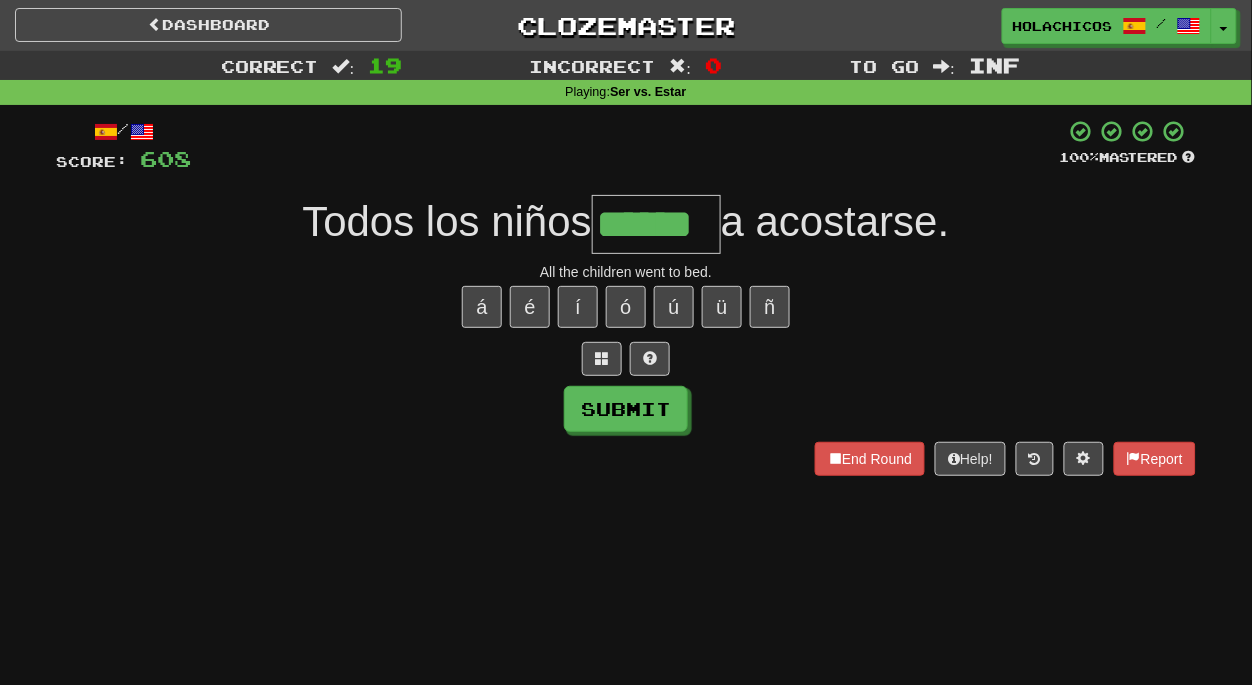 type on "******" 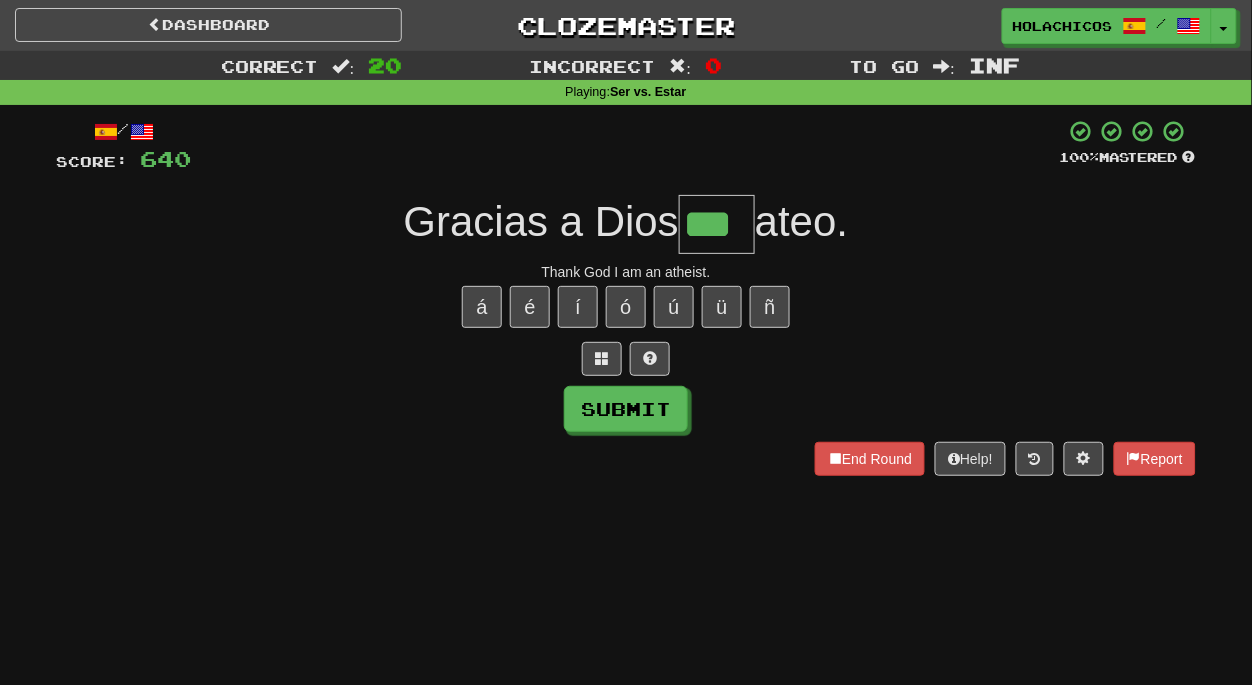 type on "***" 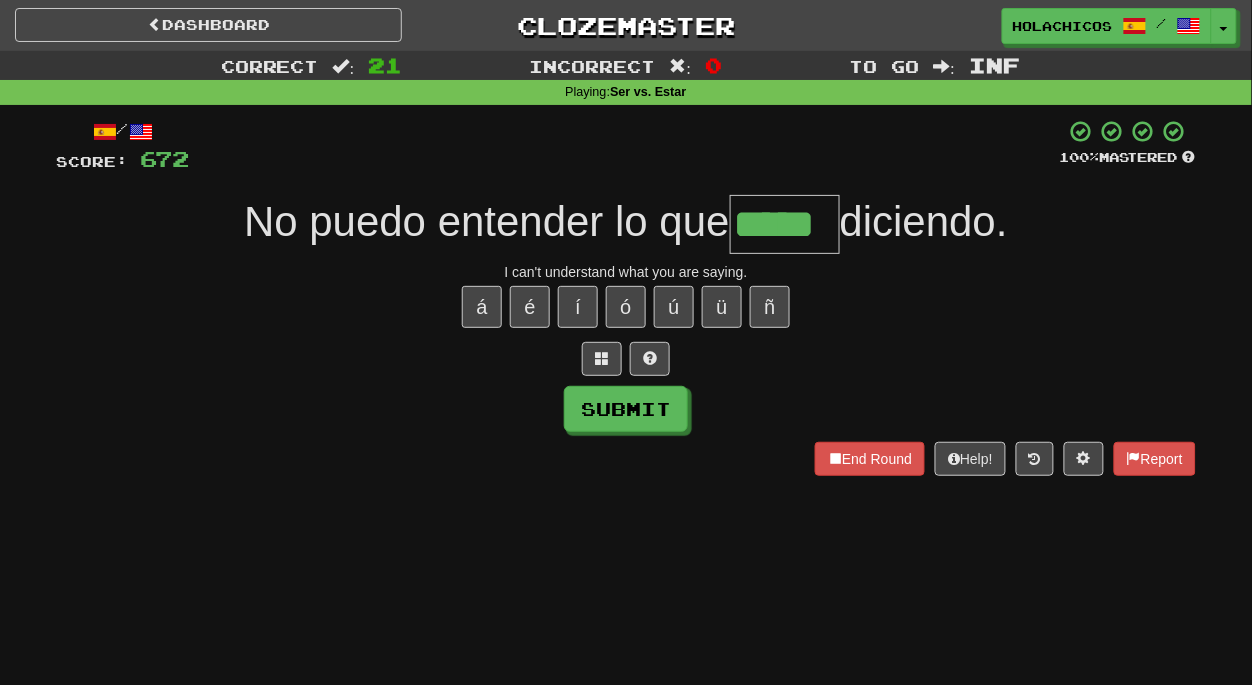 type on "*****" 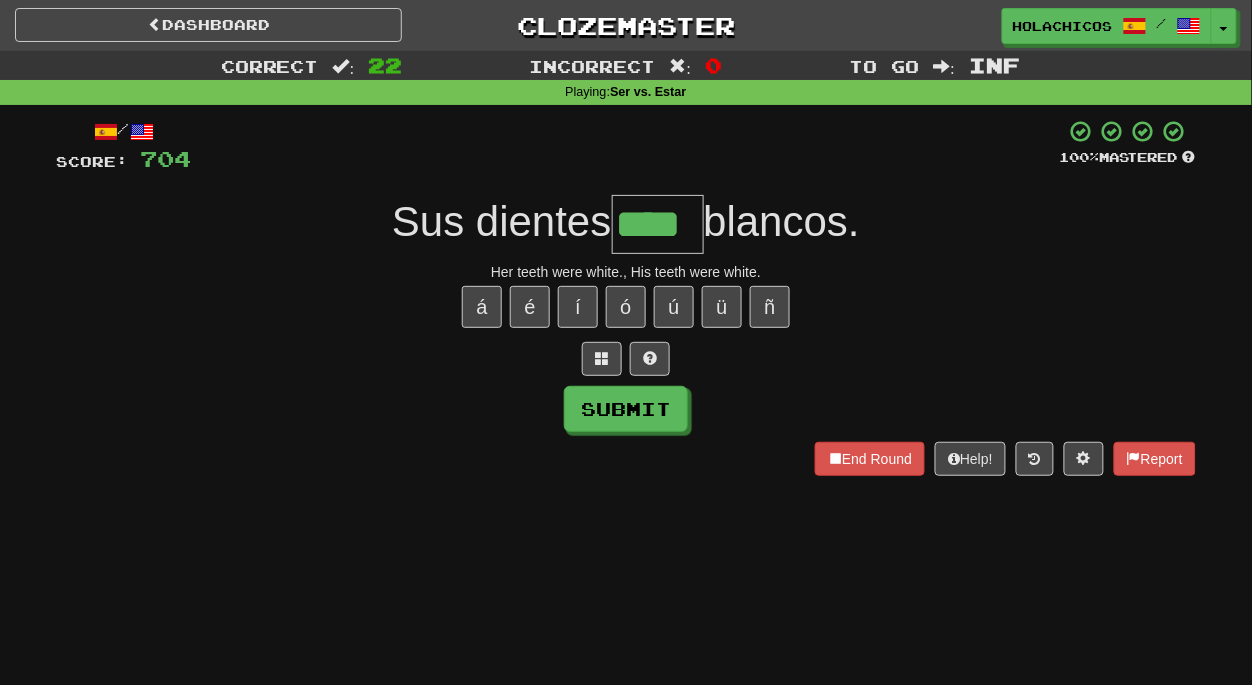 type on "****" 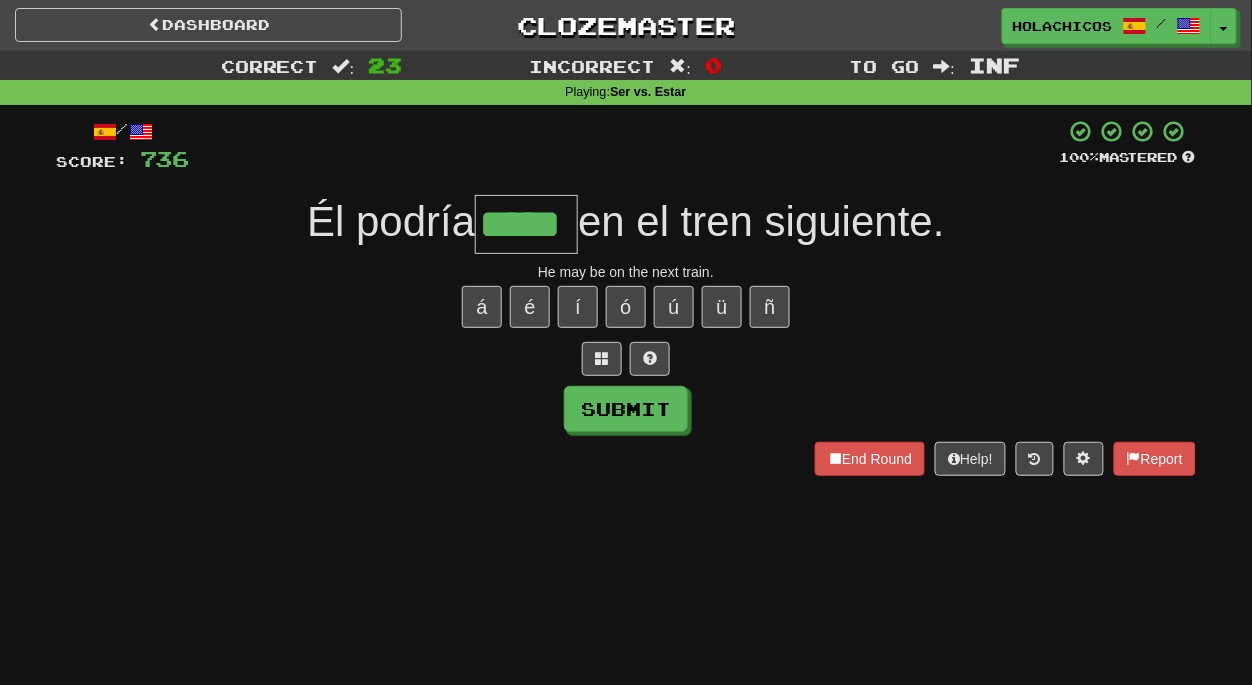 type on "*****" 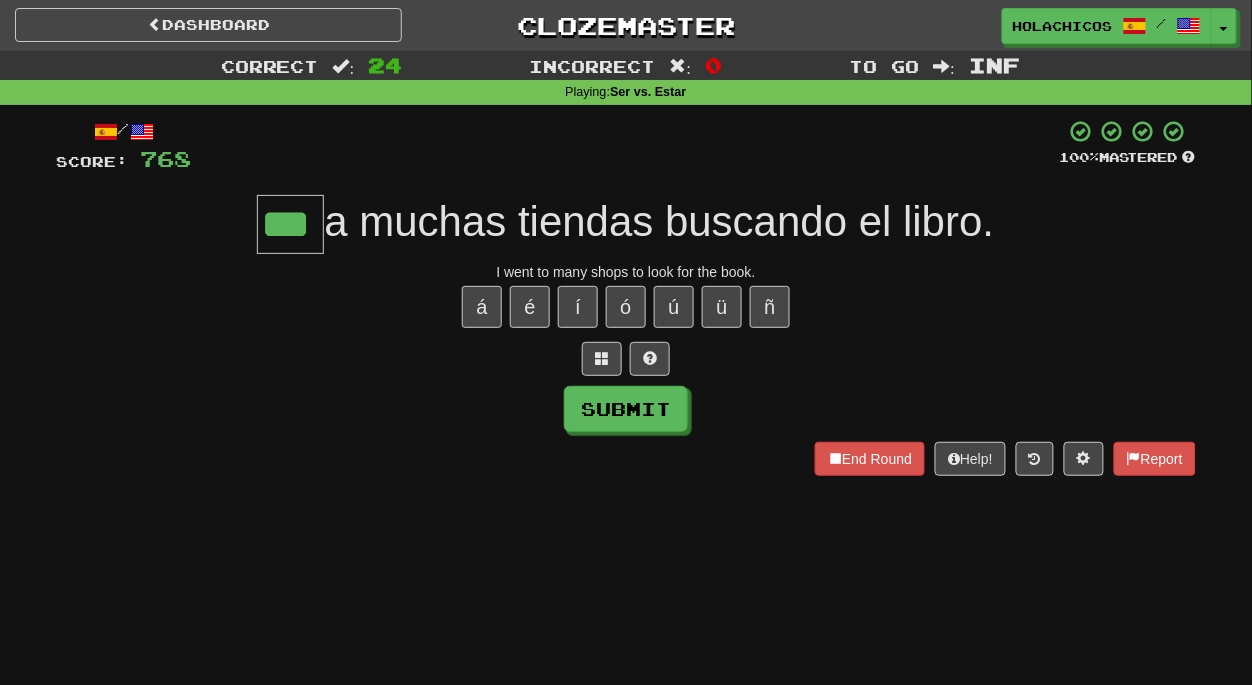 type on "***" 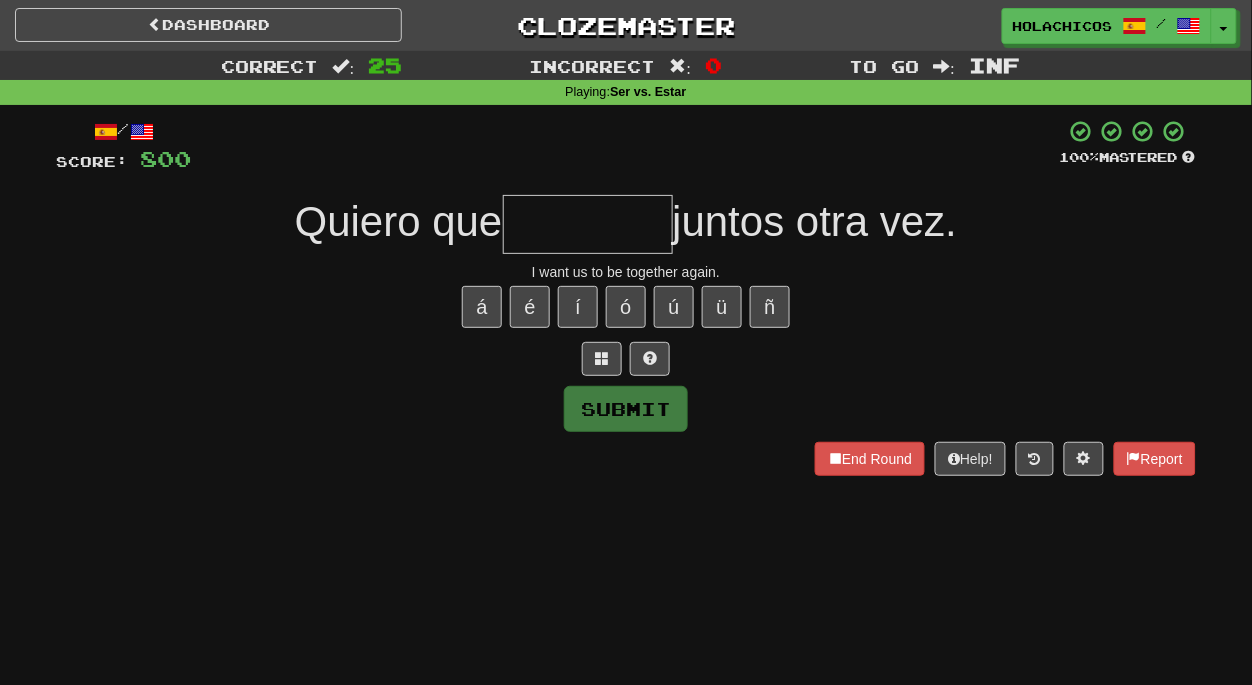 type on "*" 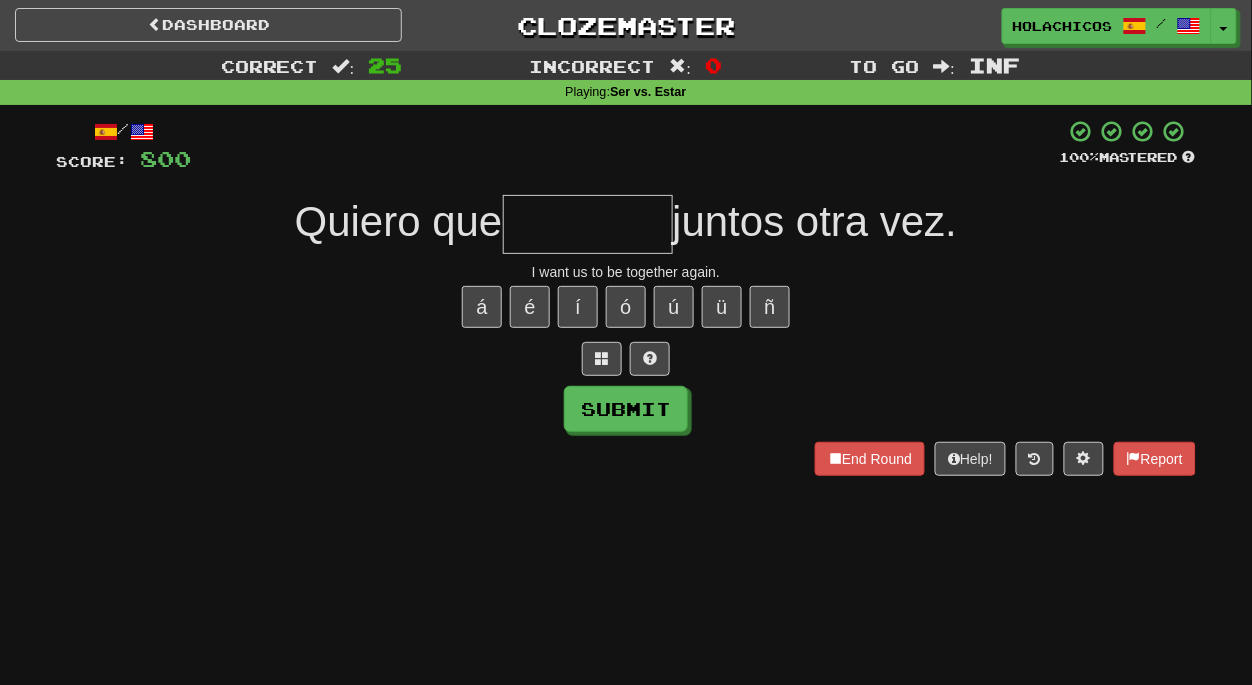type on "*" 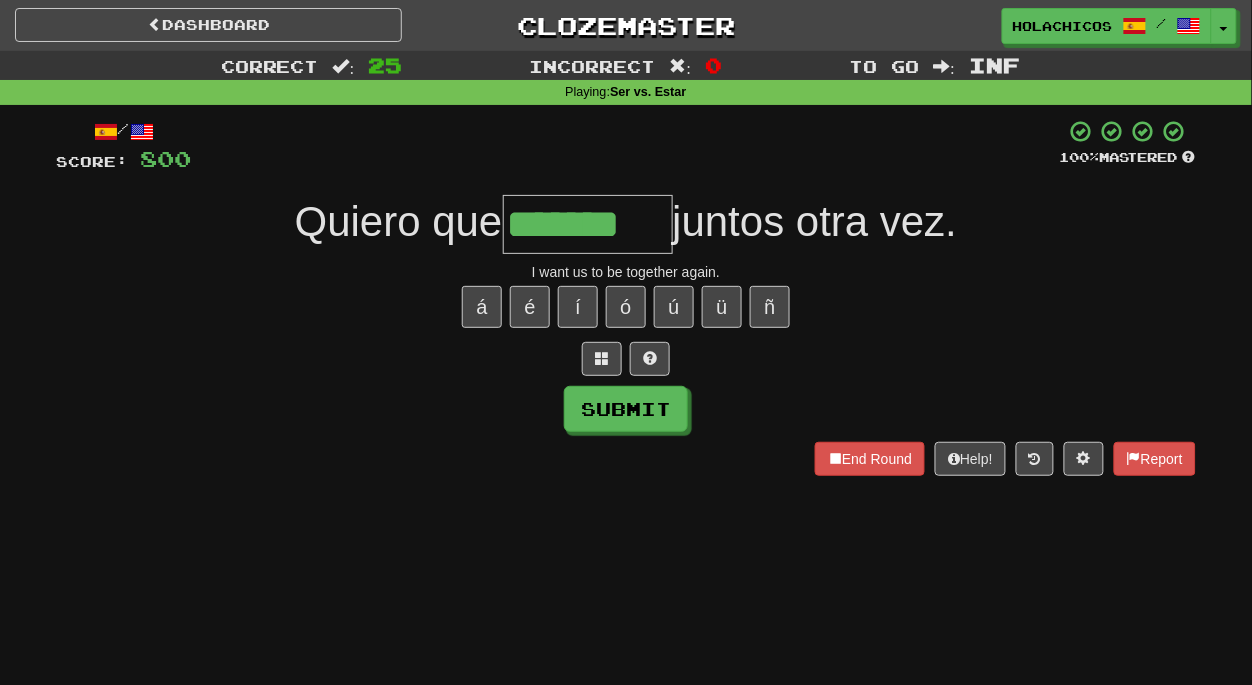 type on "*******" 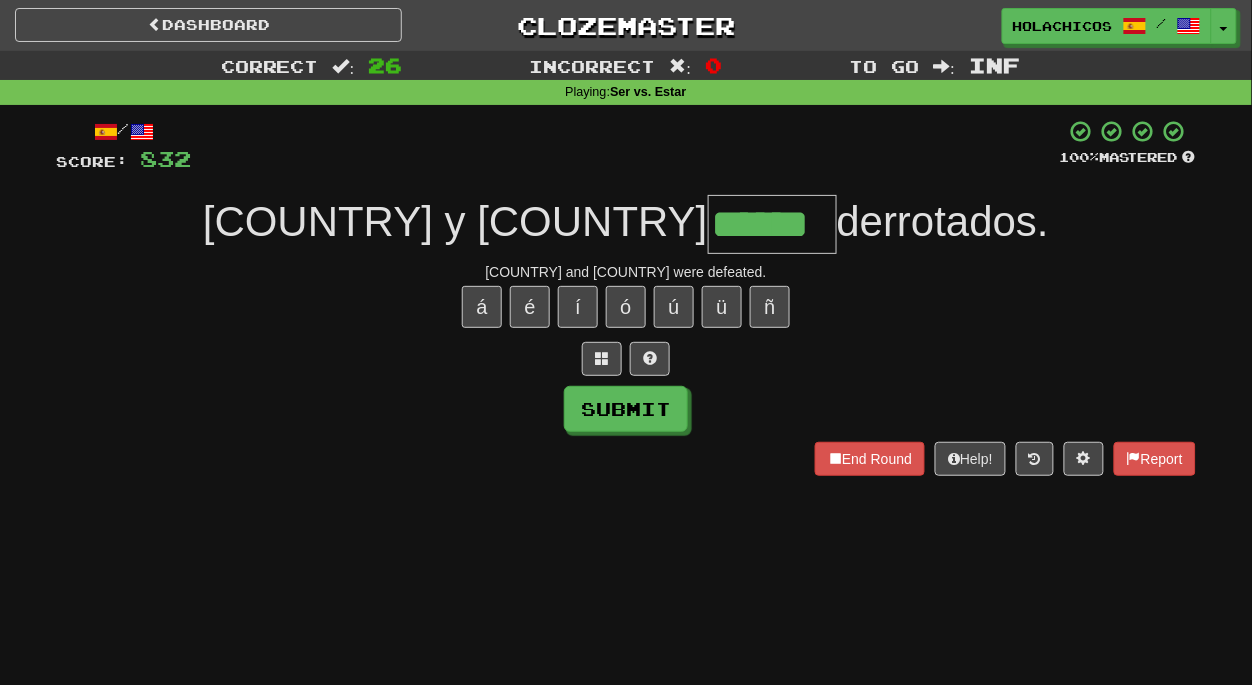 type on "******" 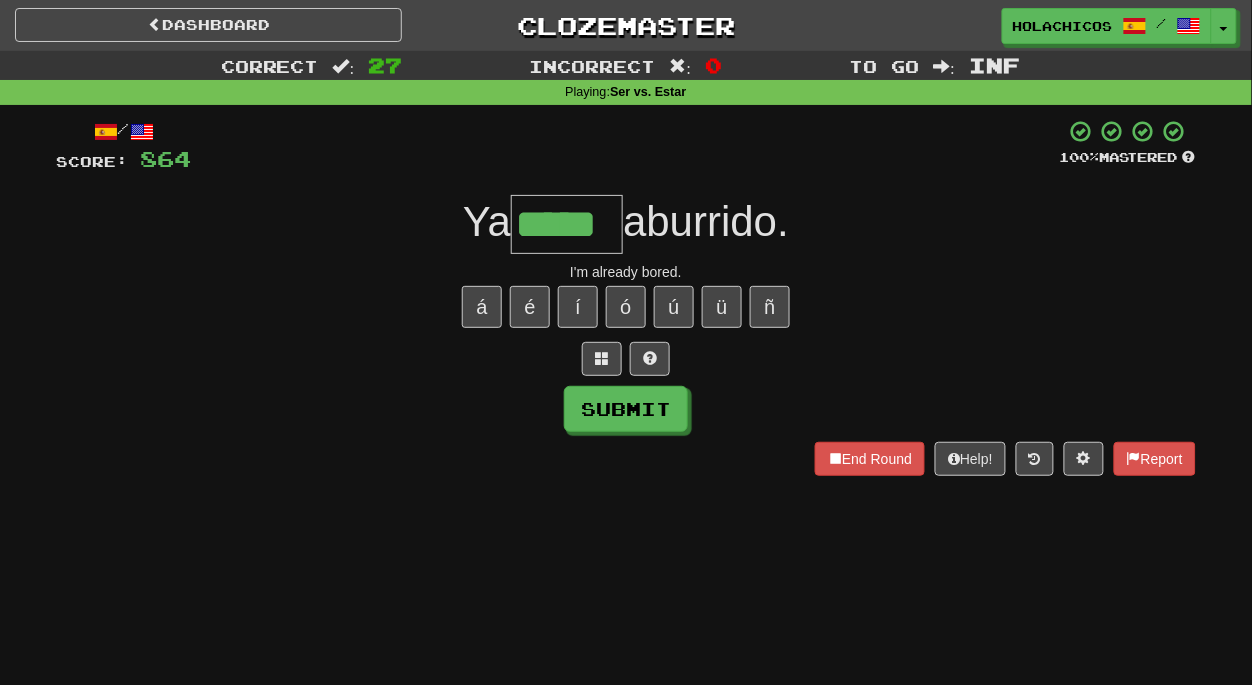 type on "*****" 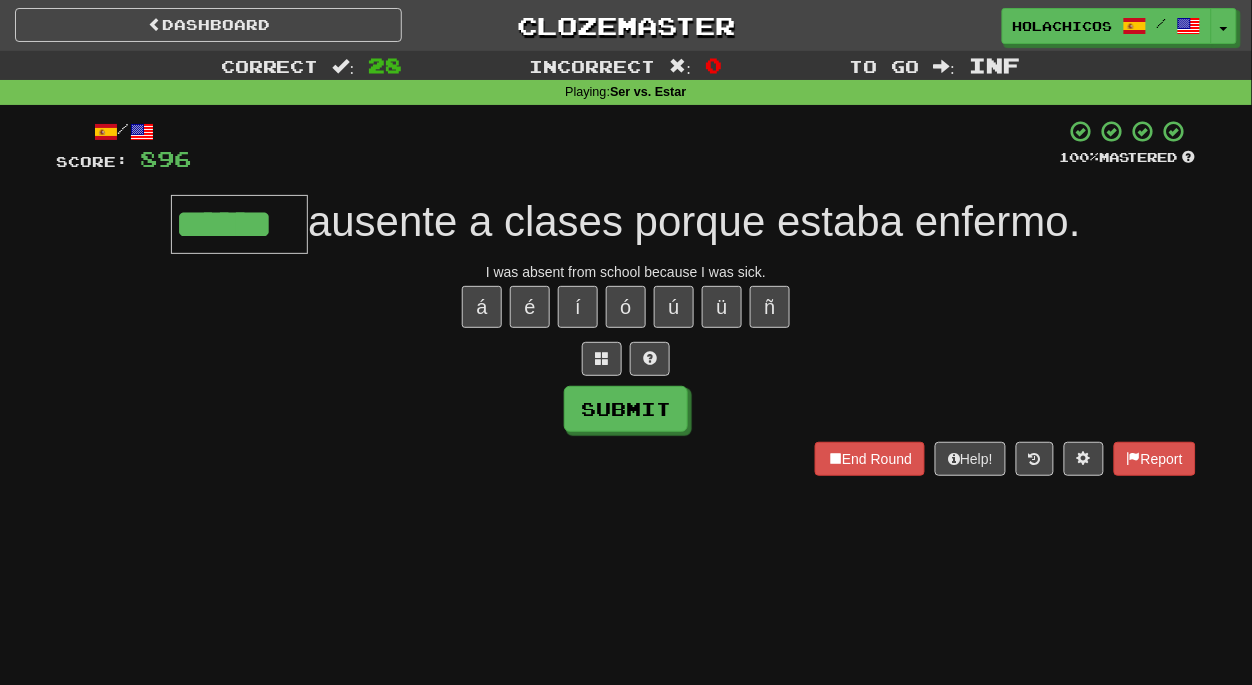 type on "******" 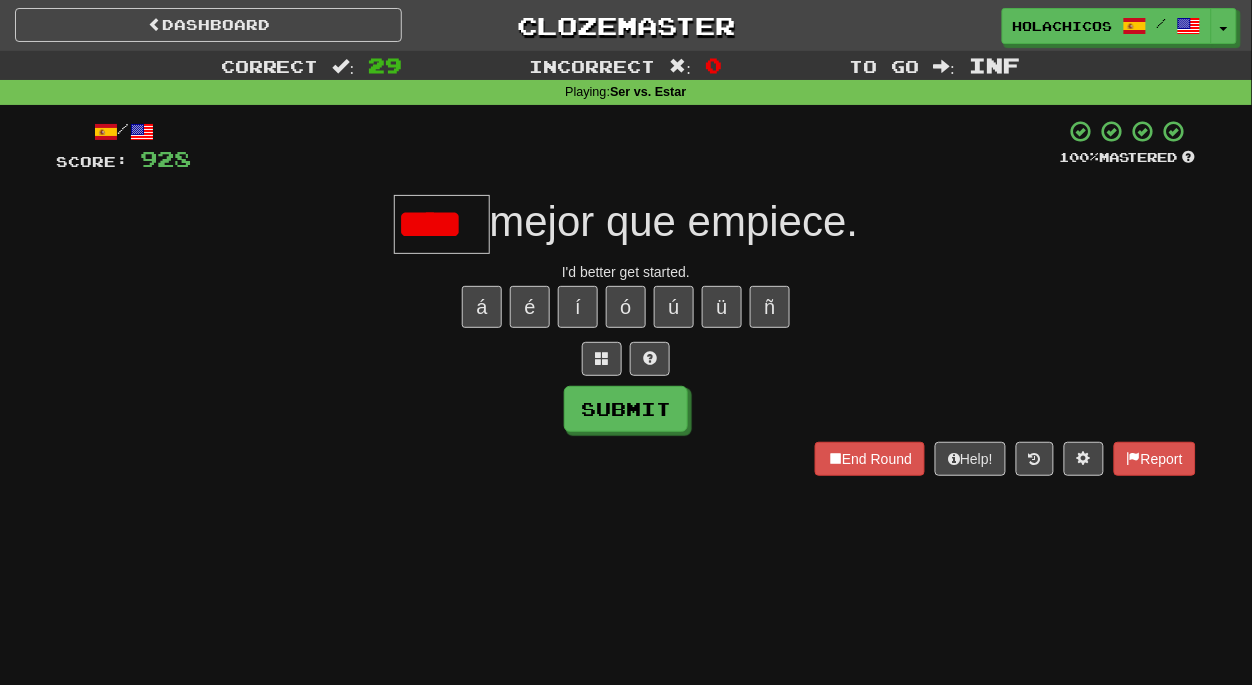 scroll, scrollTop: 0, scrollLeft: 0, axis: both 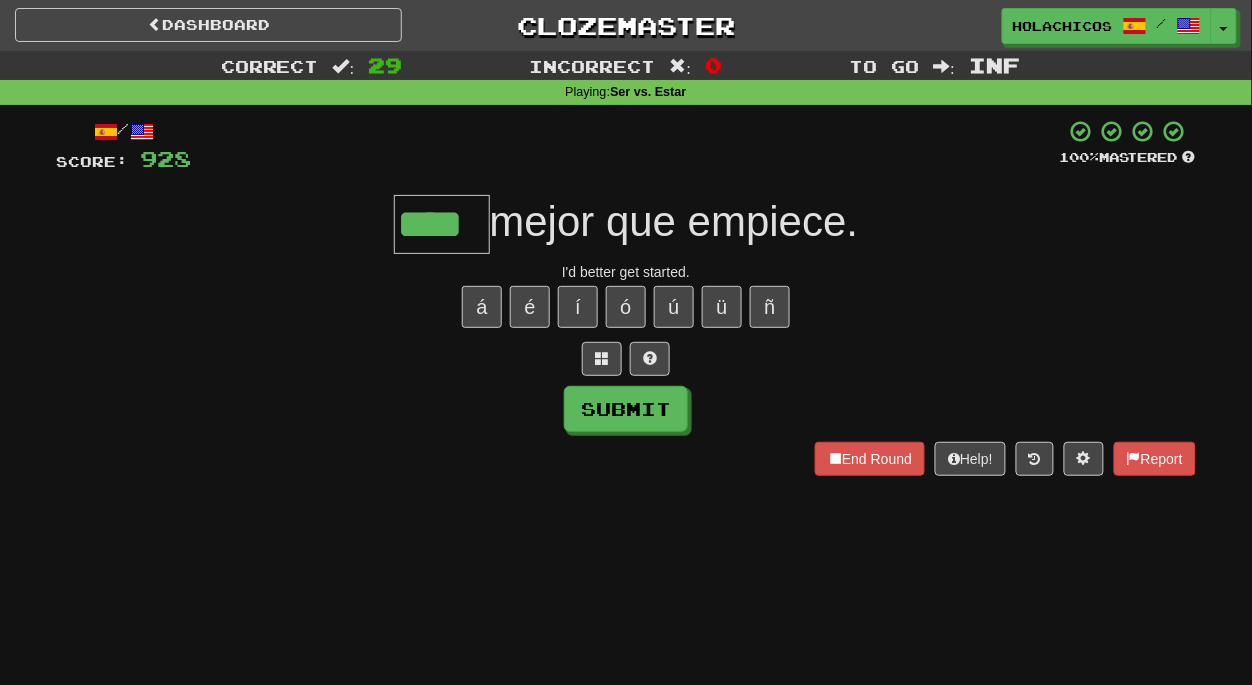 type on "****" 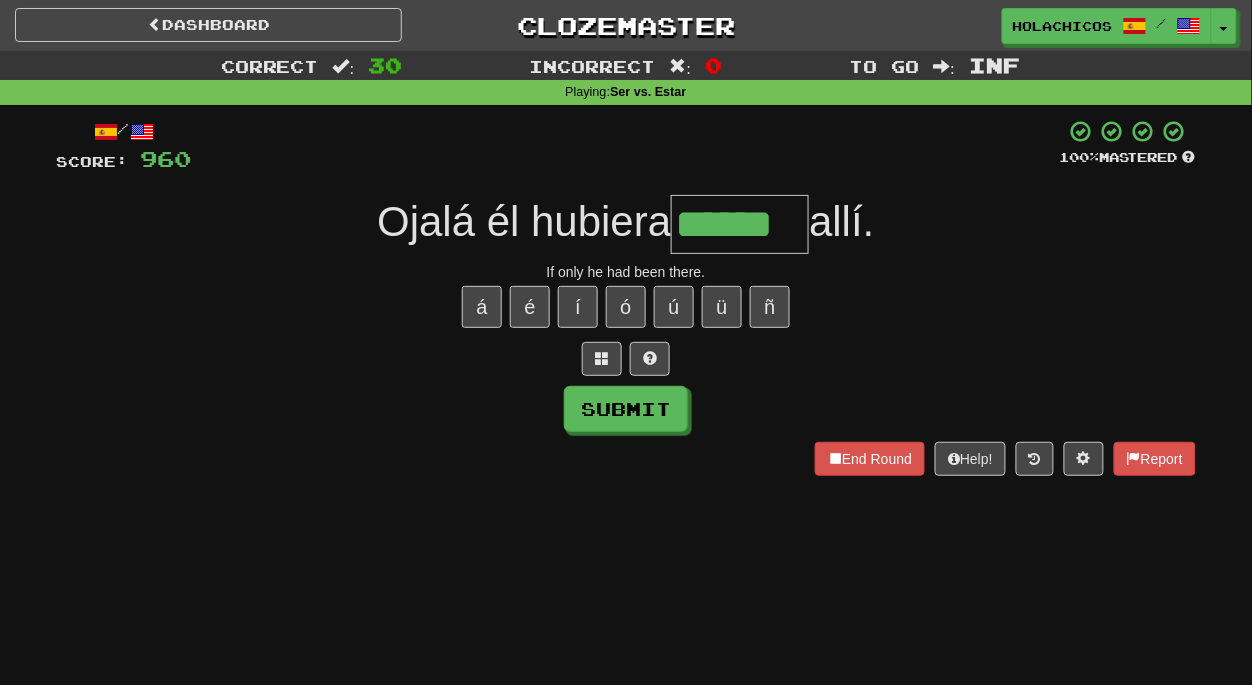 type on "******" 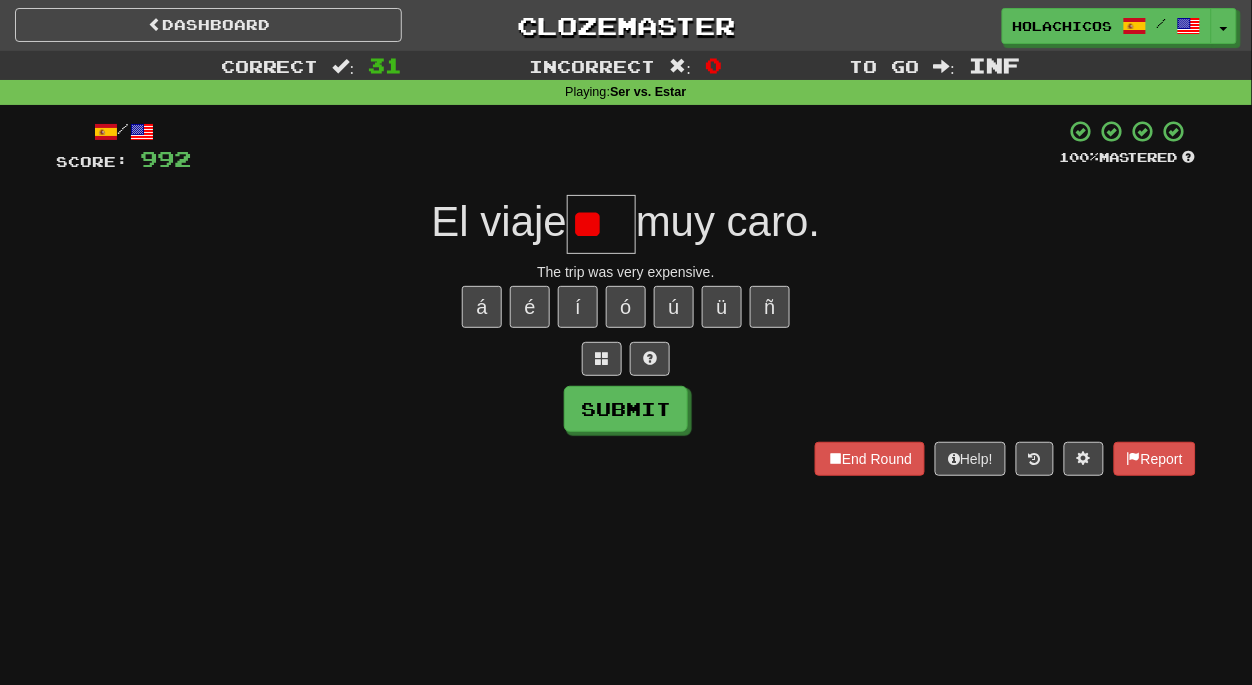 type on "*" 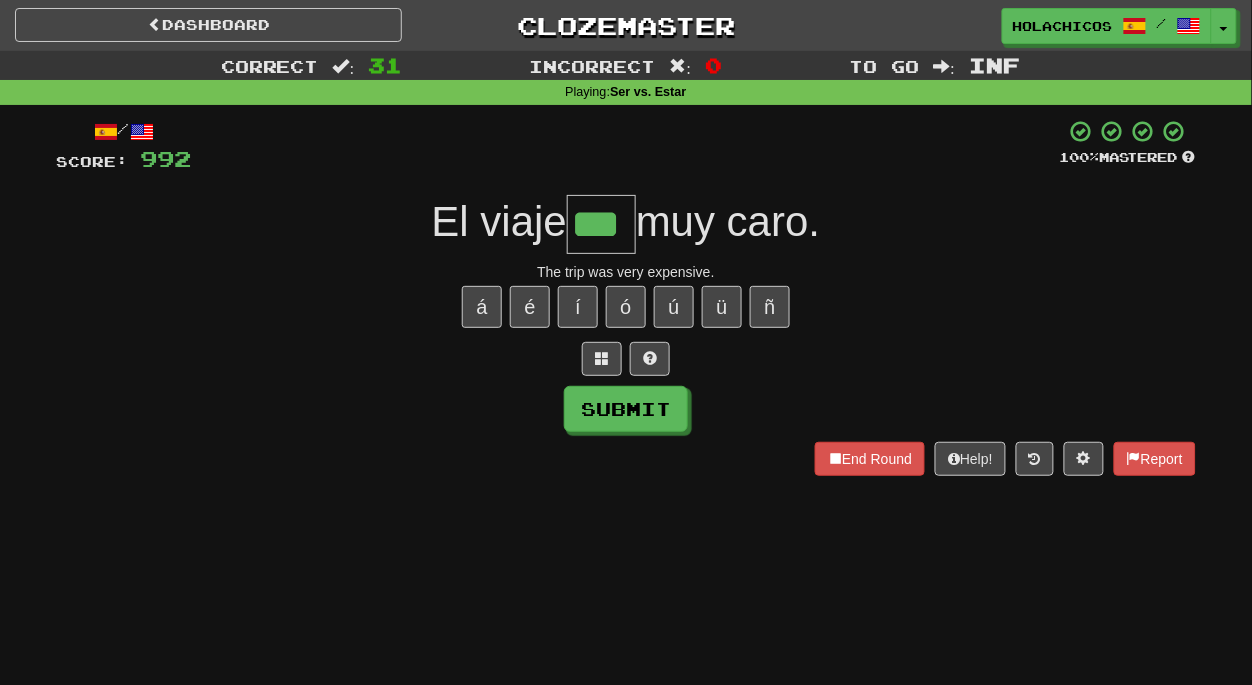 type on "***" 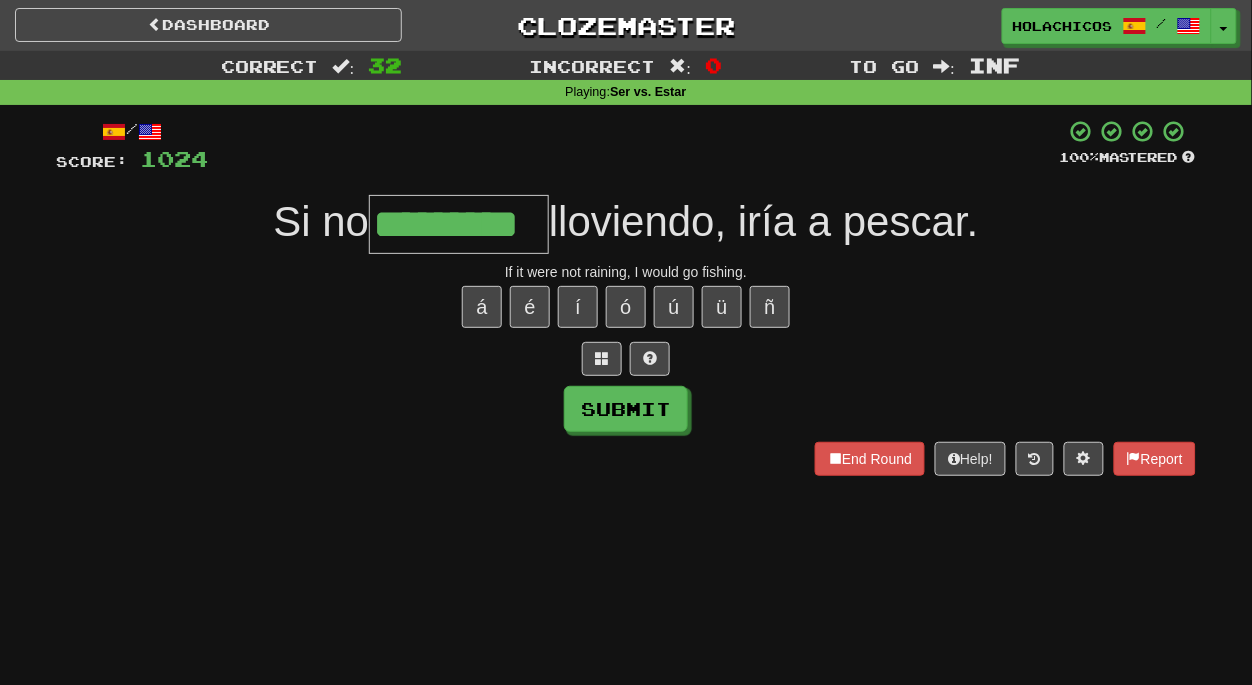 type on "*********" 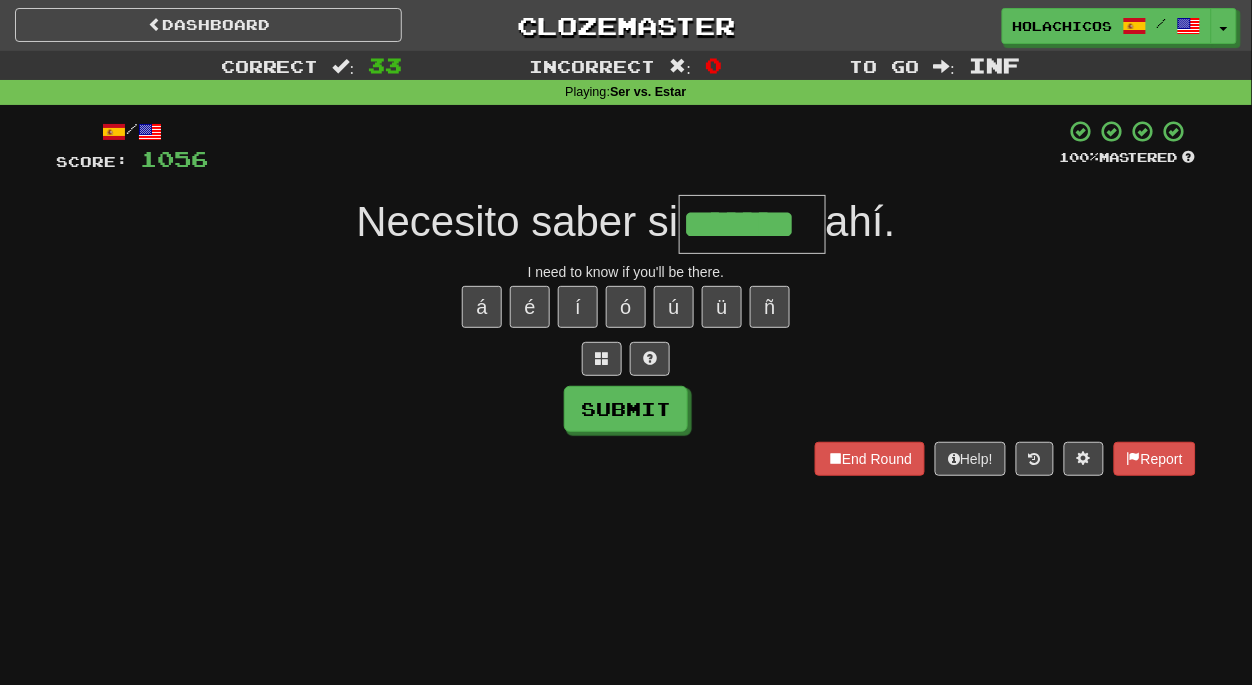 type on "*******" 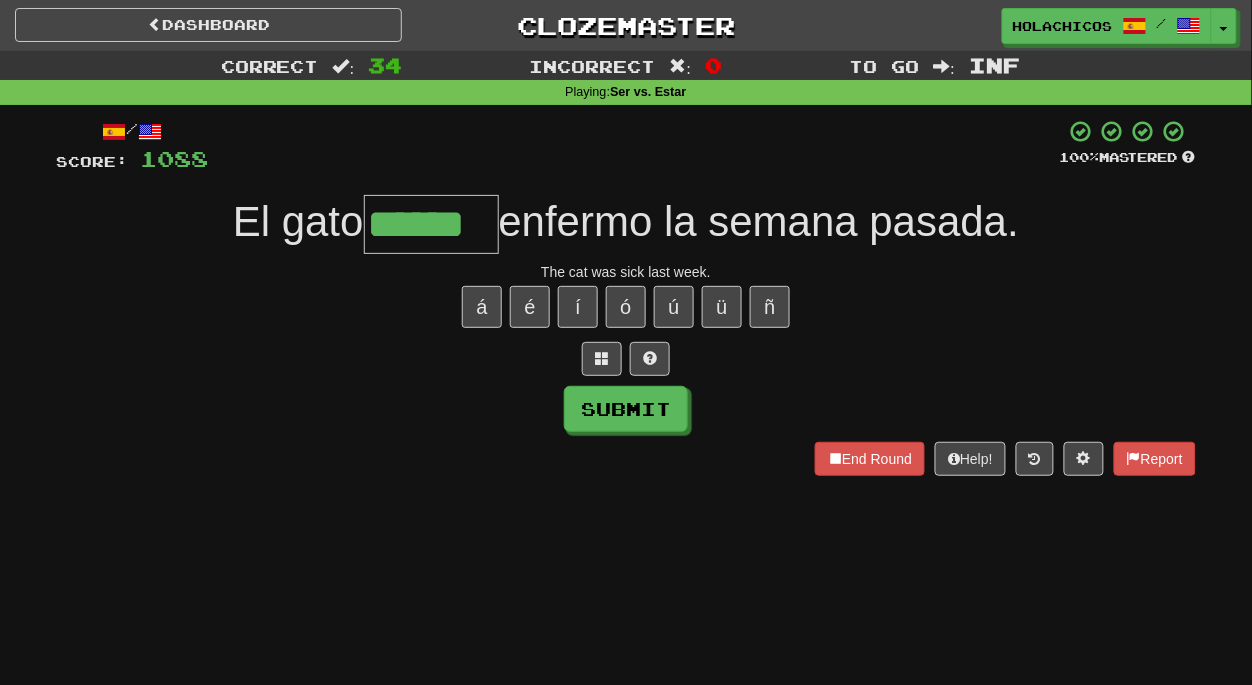 type on "******" 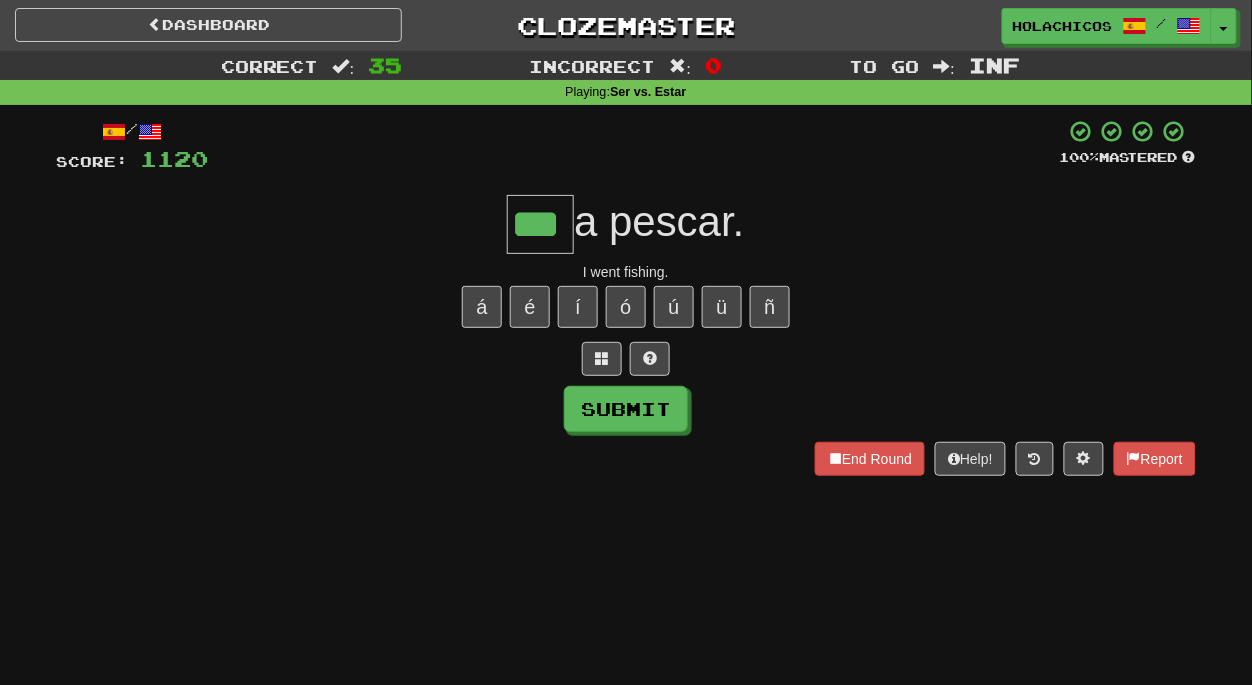 type on "***" 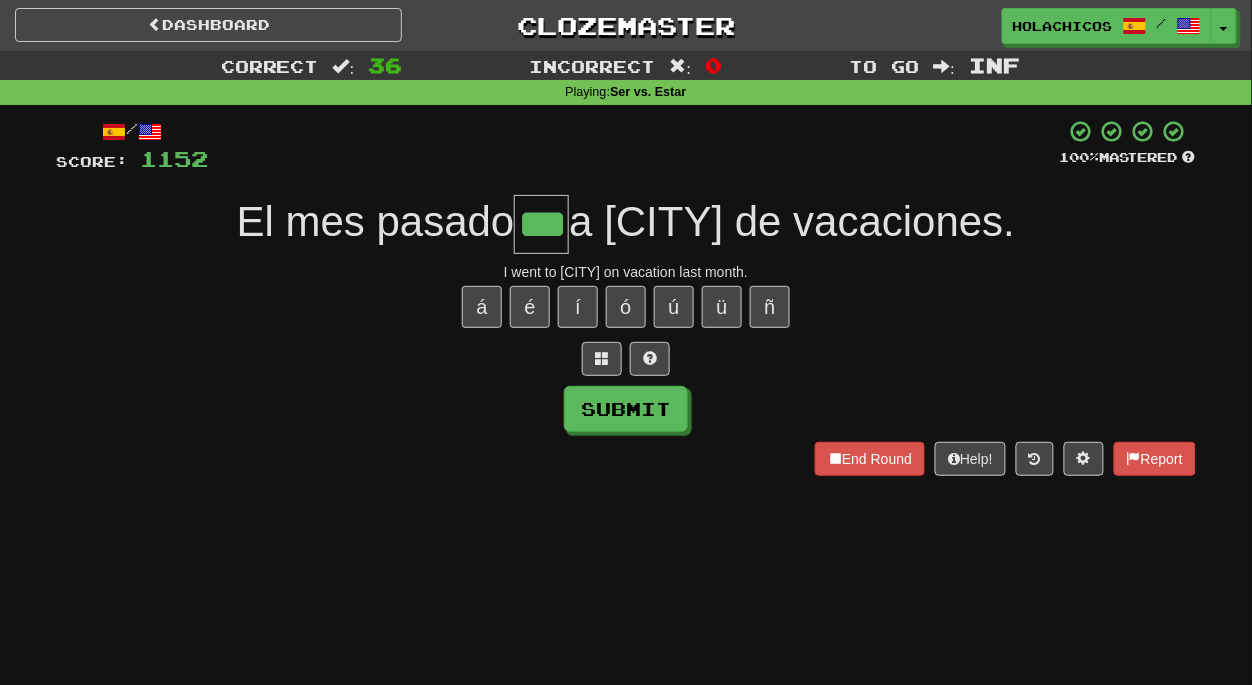 type on "***" 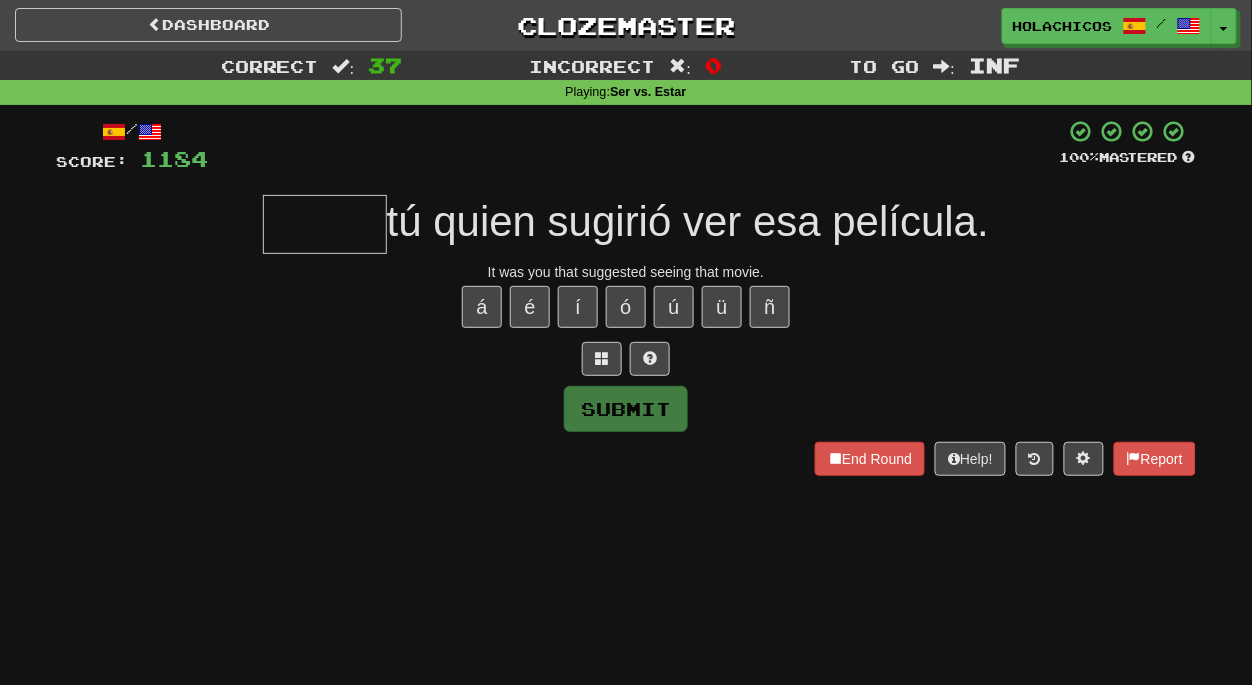 type on "*" 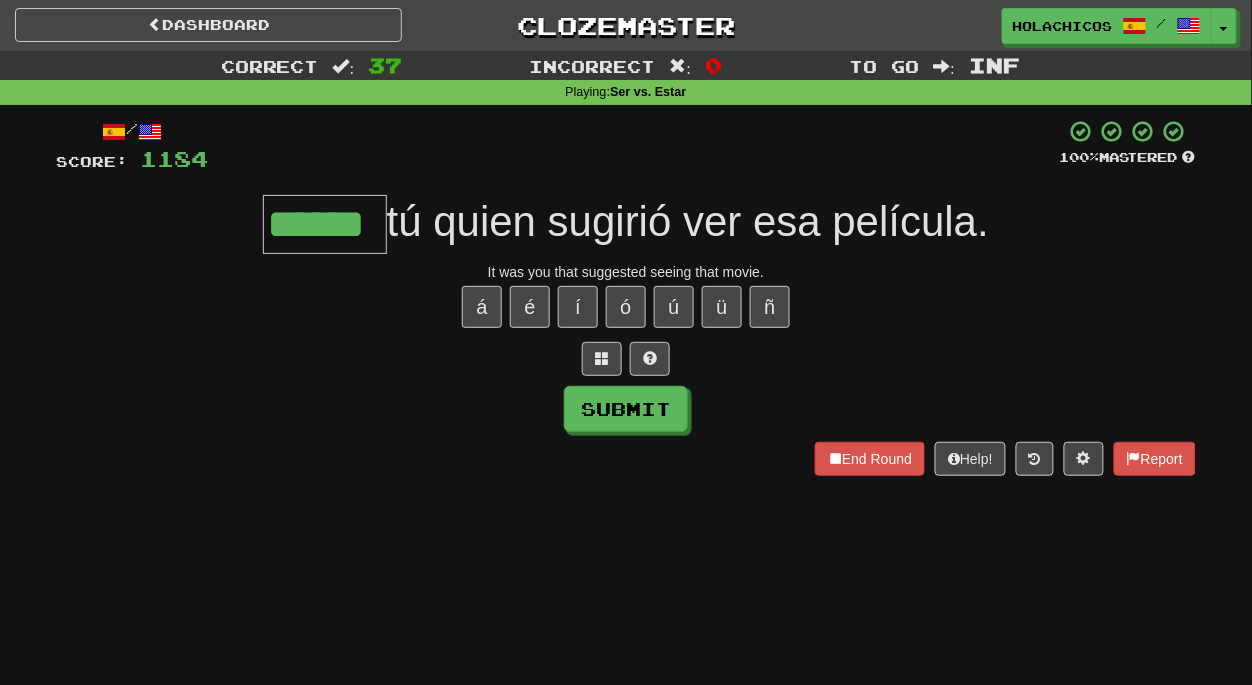 type on "******" 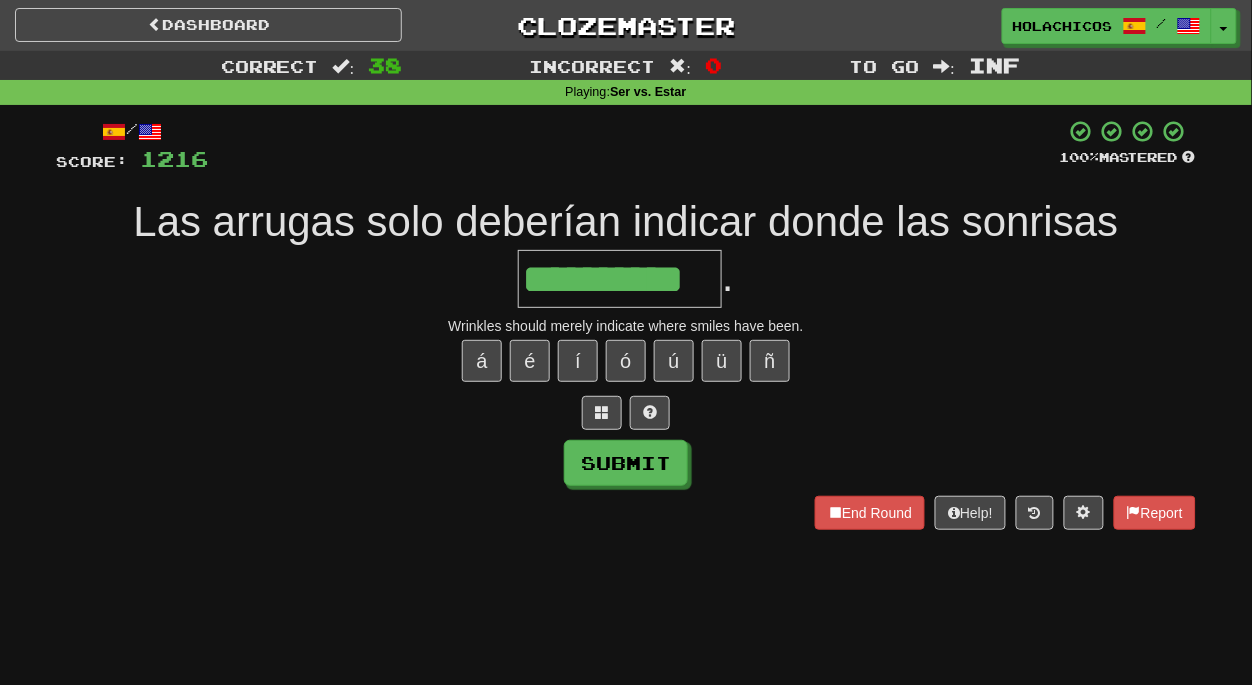 type on "**********" 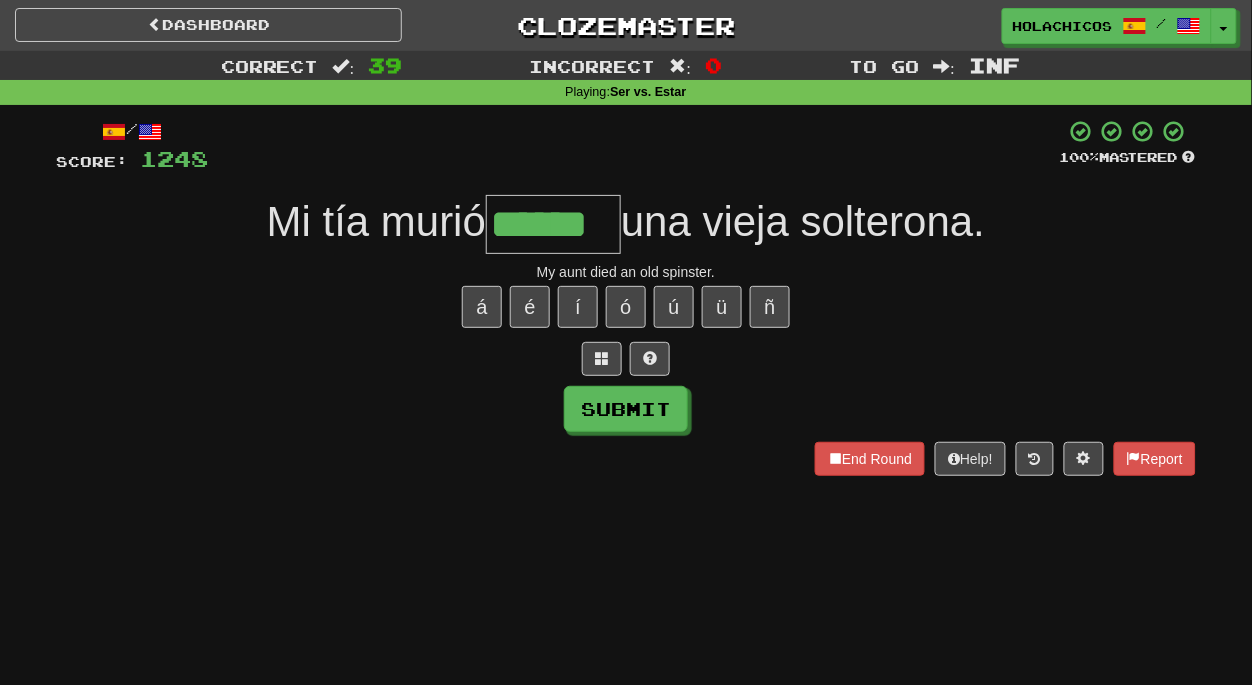 type on "******" 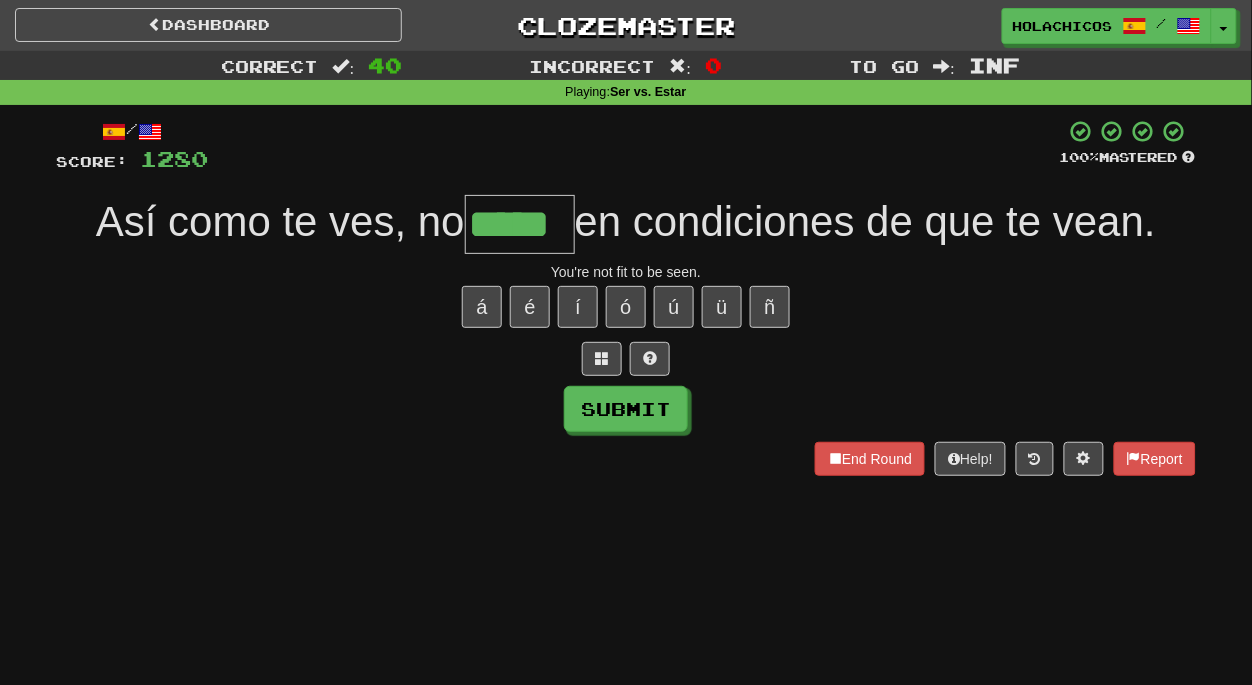 type on "*****" 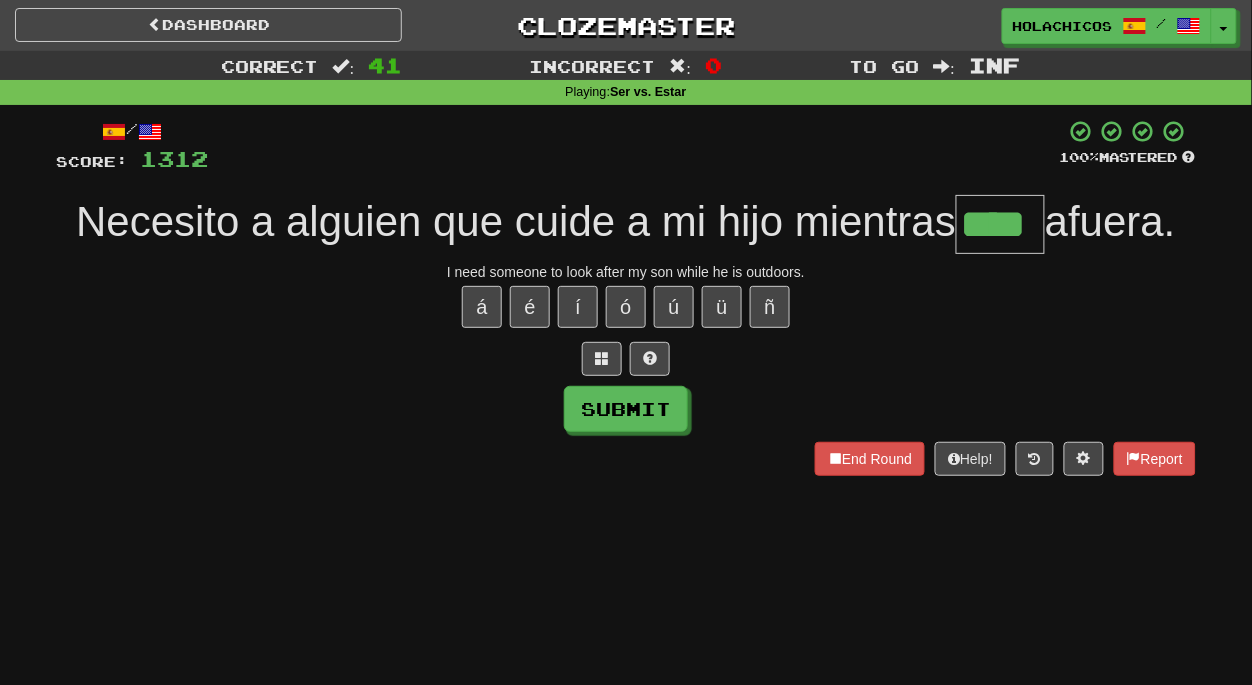 type on "****" 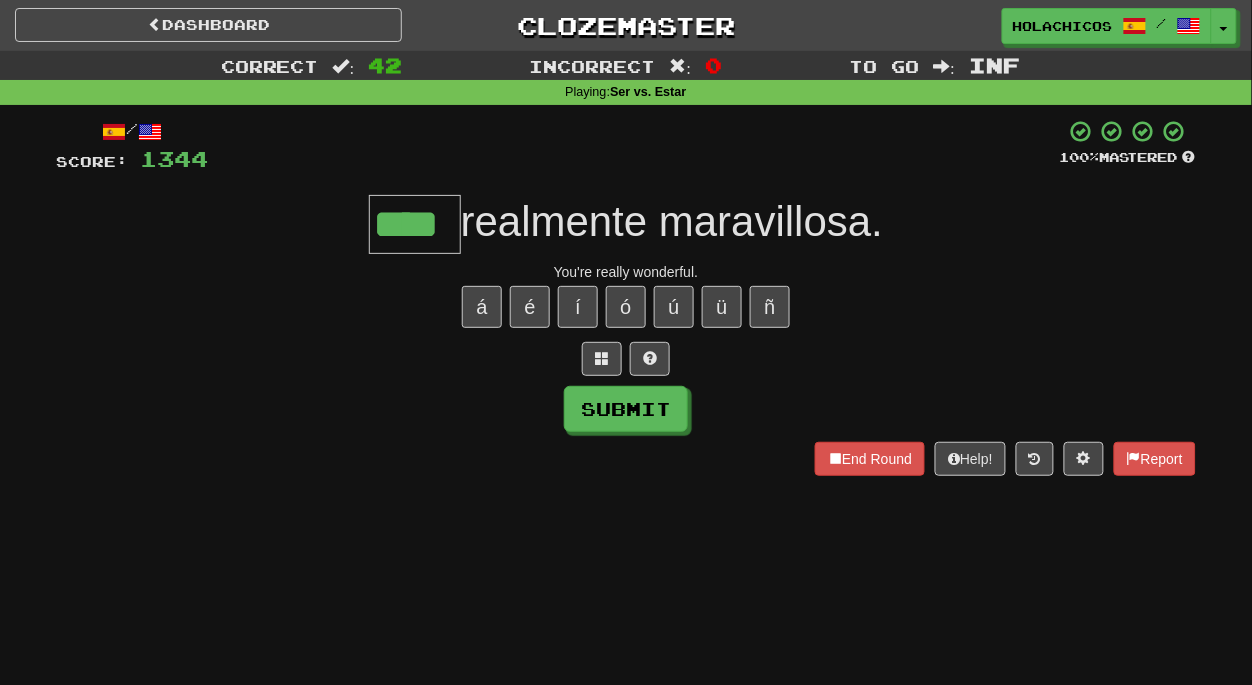 type on "****" 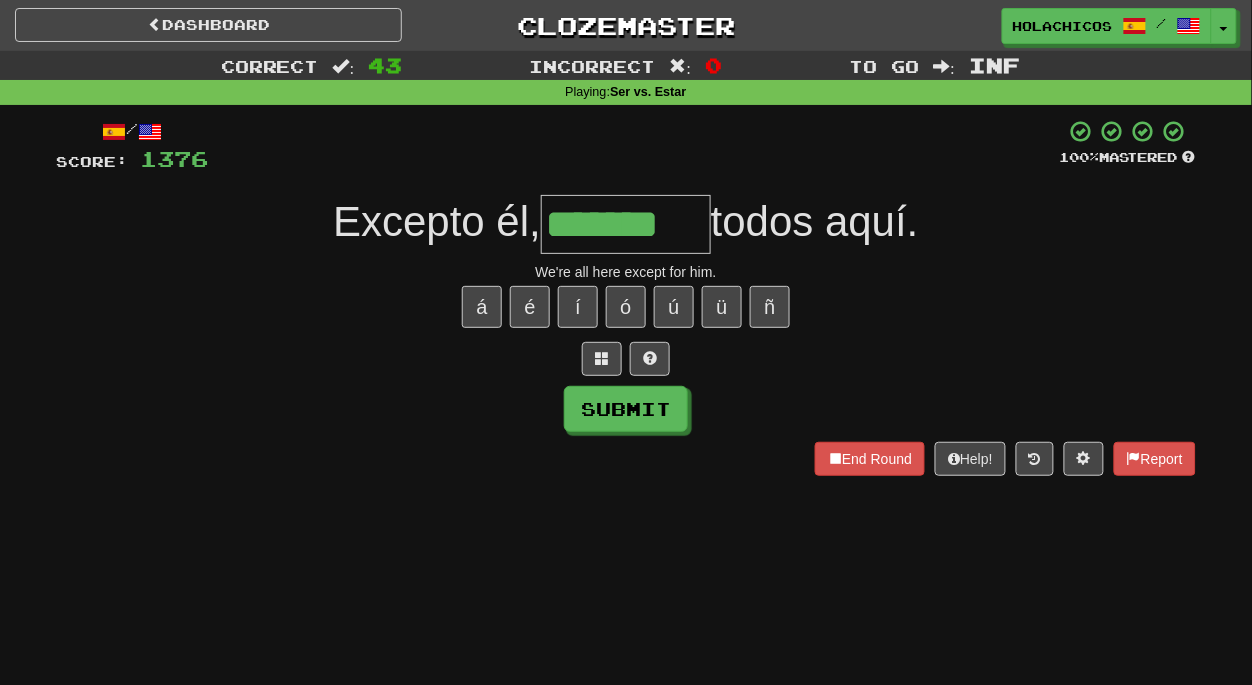 type on "*******" 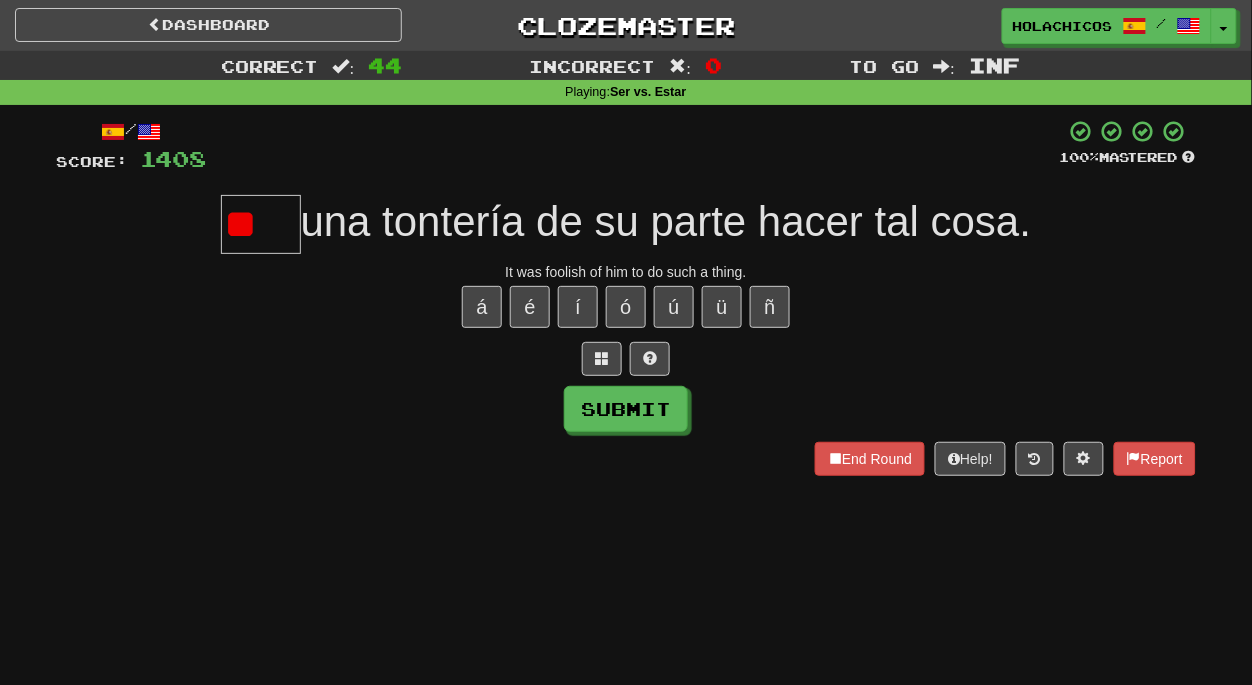 type on "*" 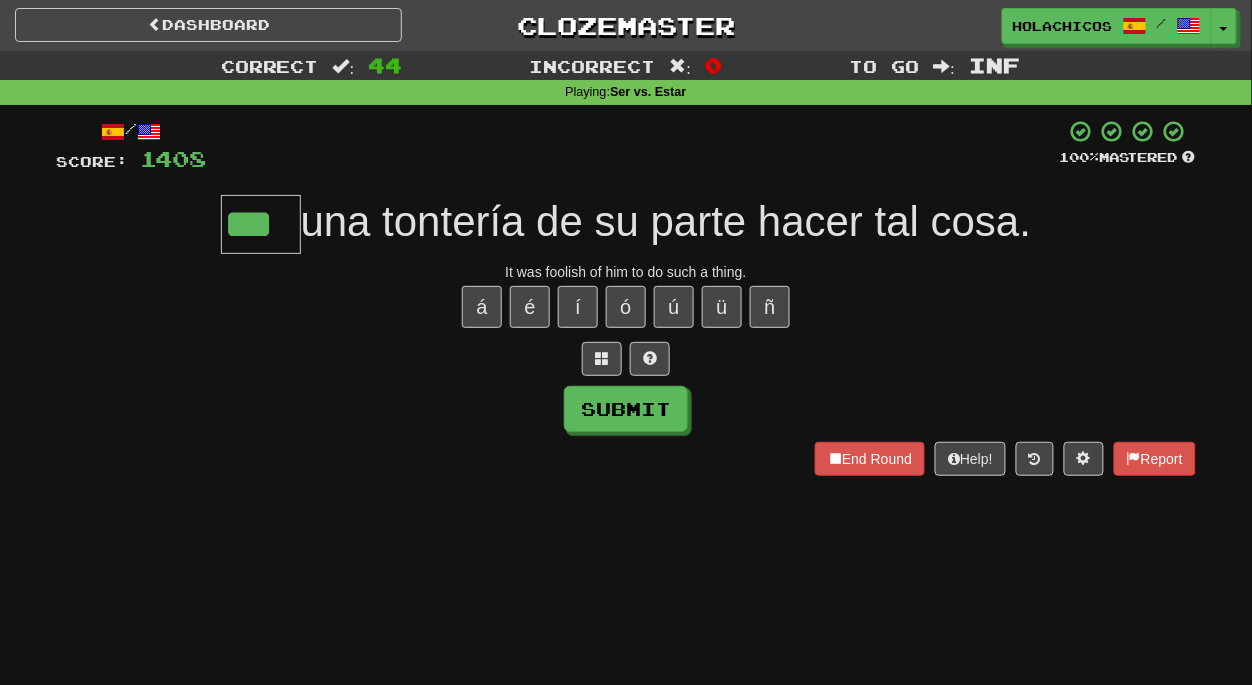 type on "***" 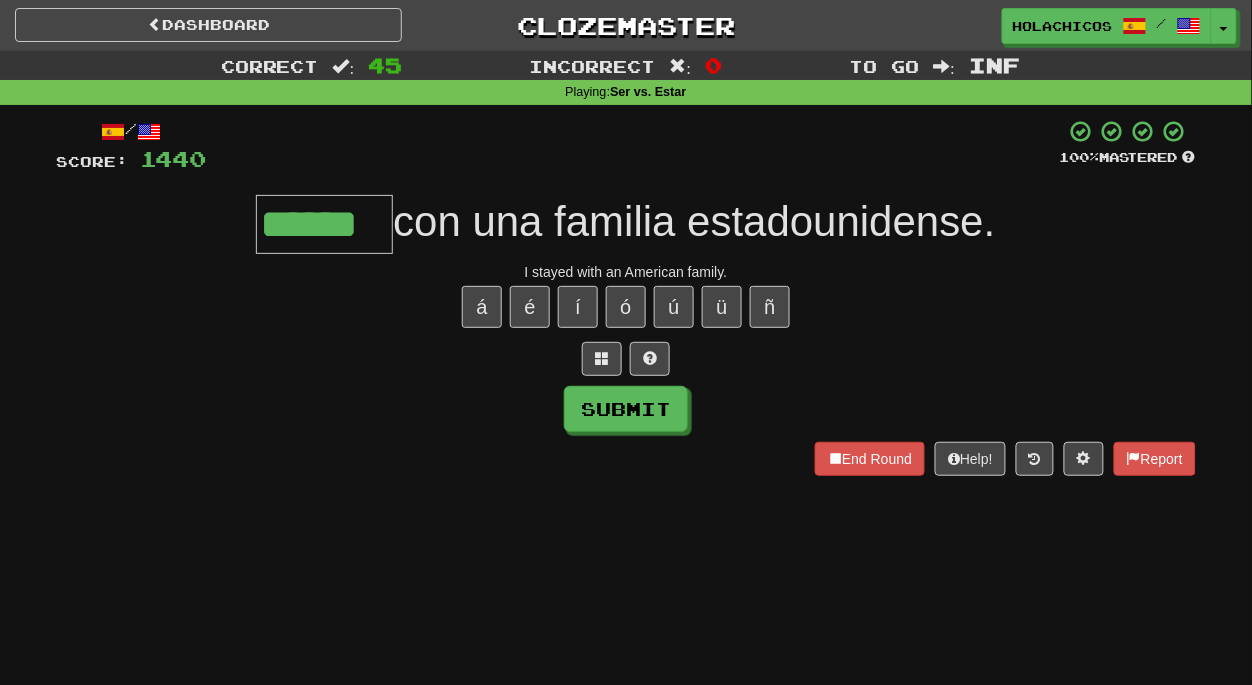 type on "******" 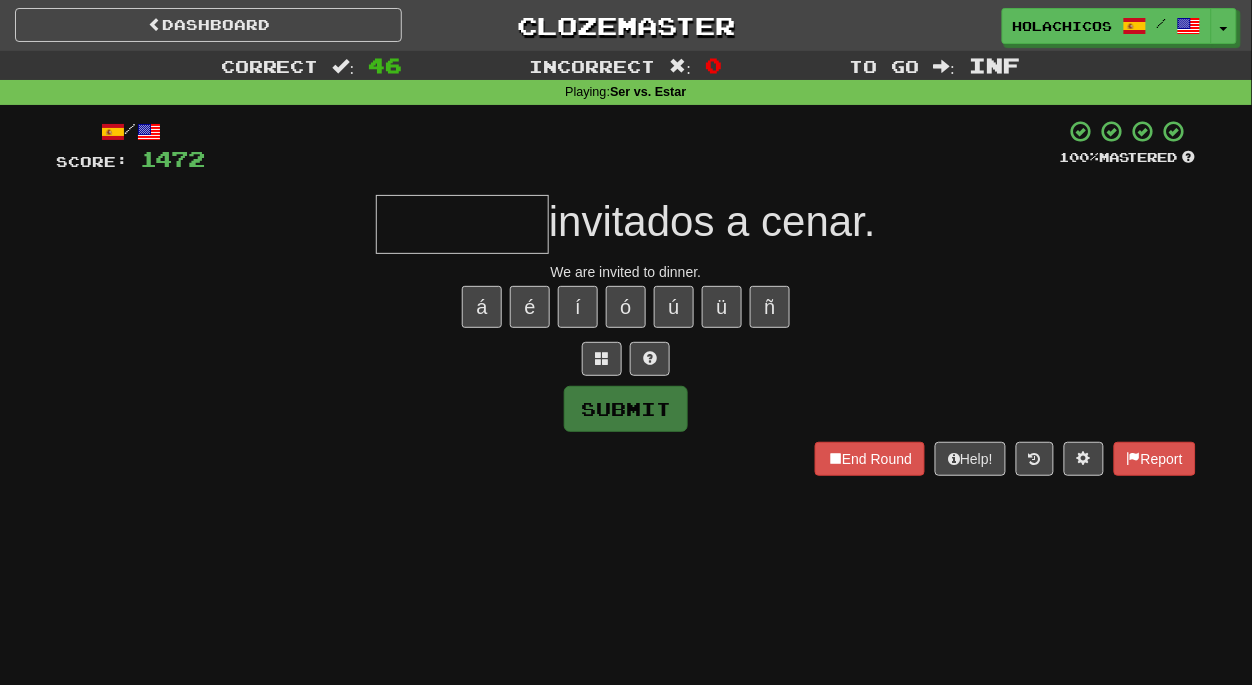 type on "*" 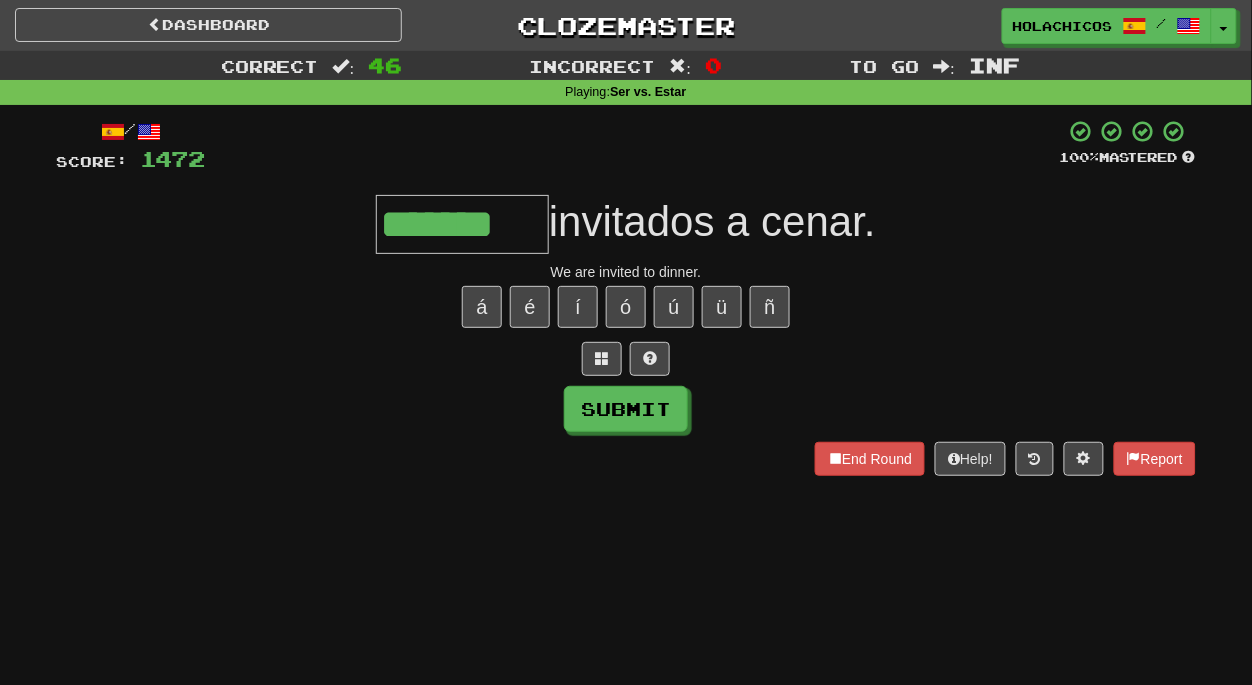 type on "*******" 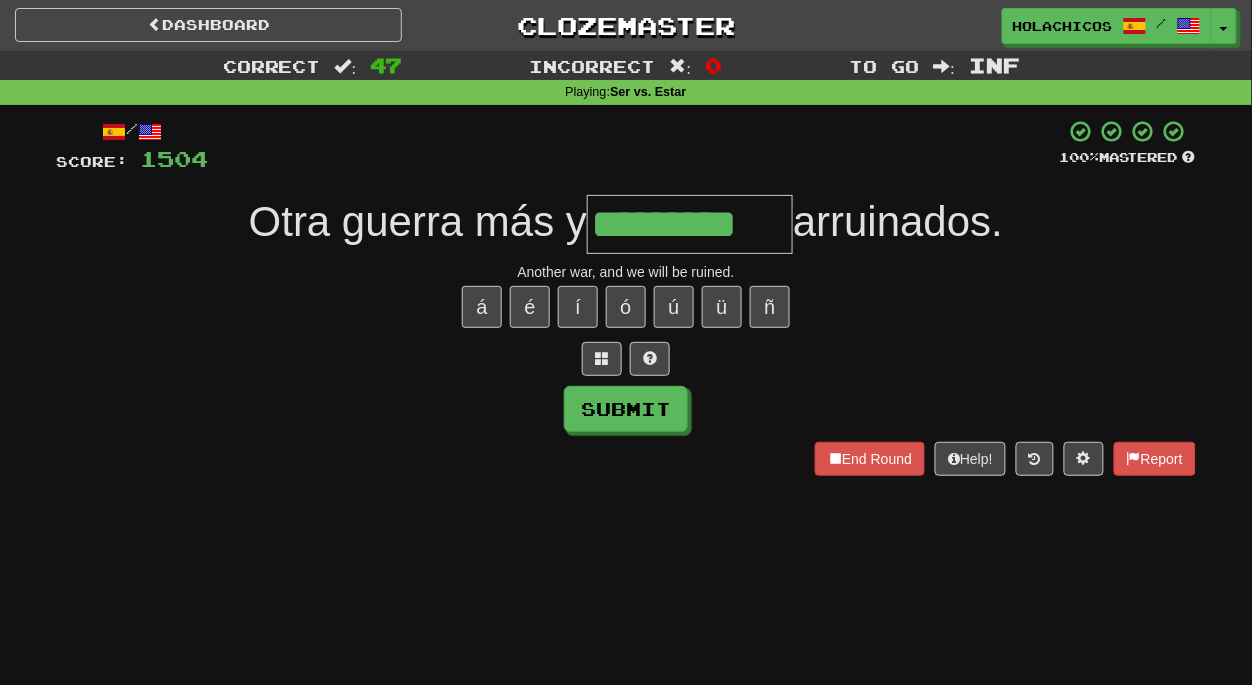 type on "*********" 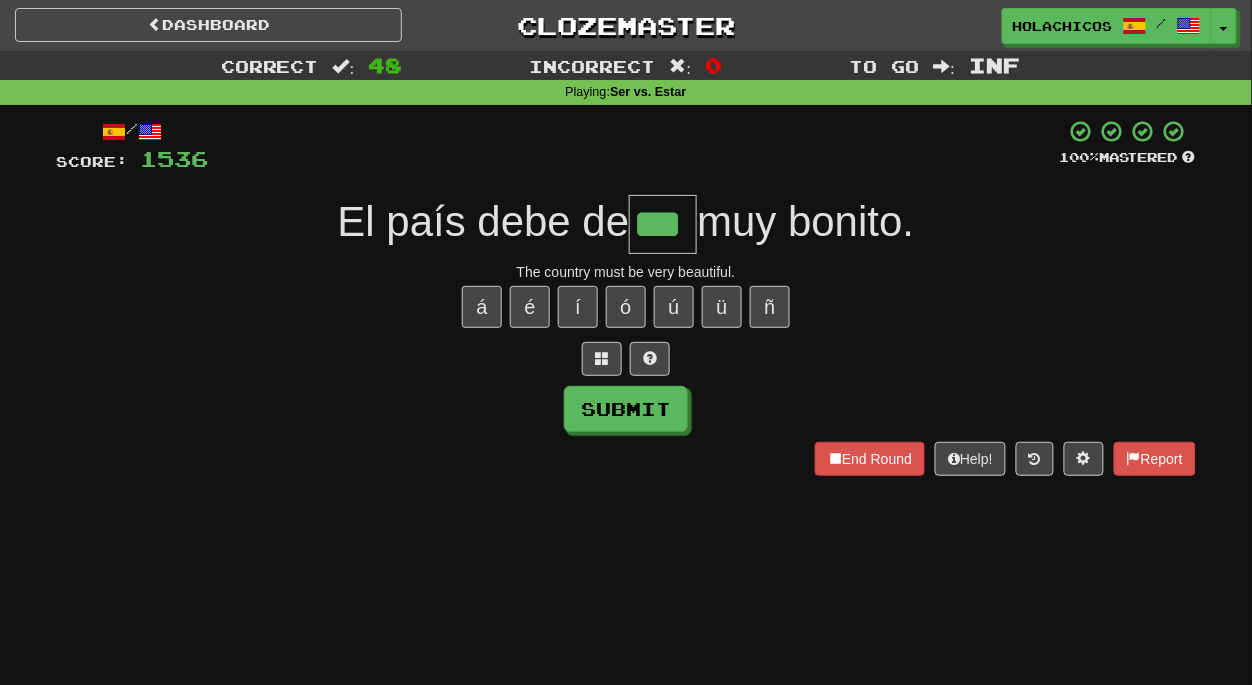 type on "***" 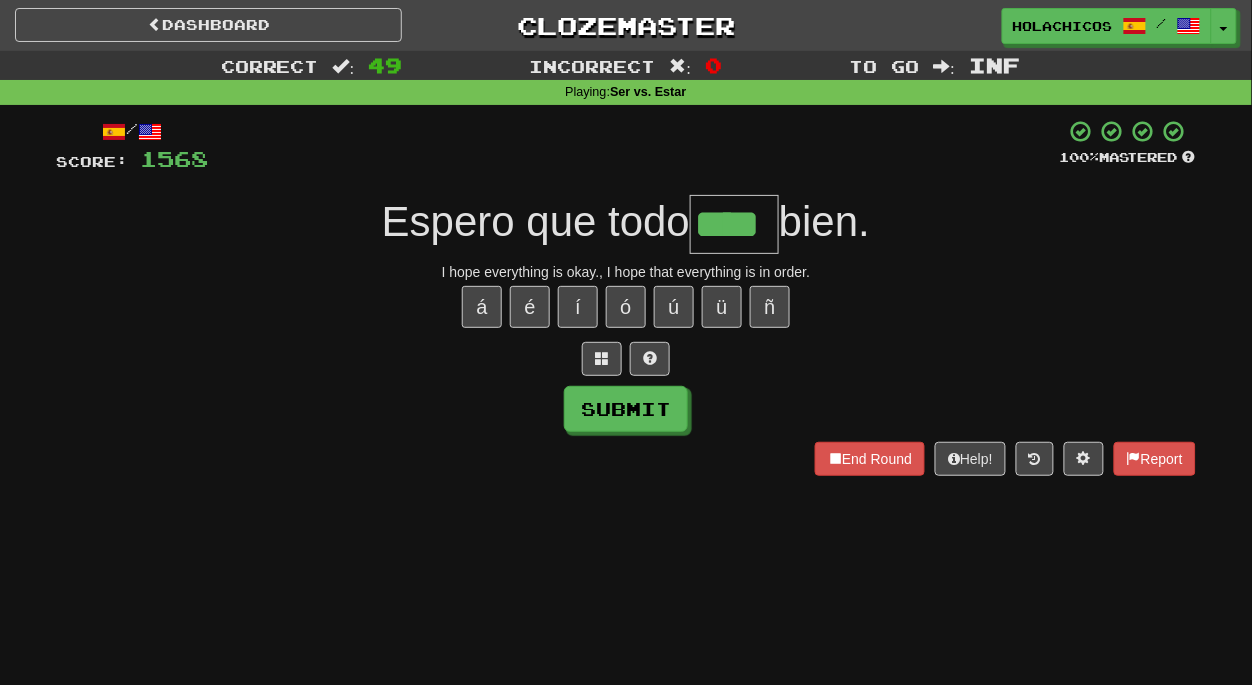 type on "****" 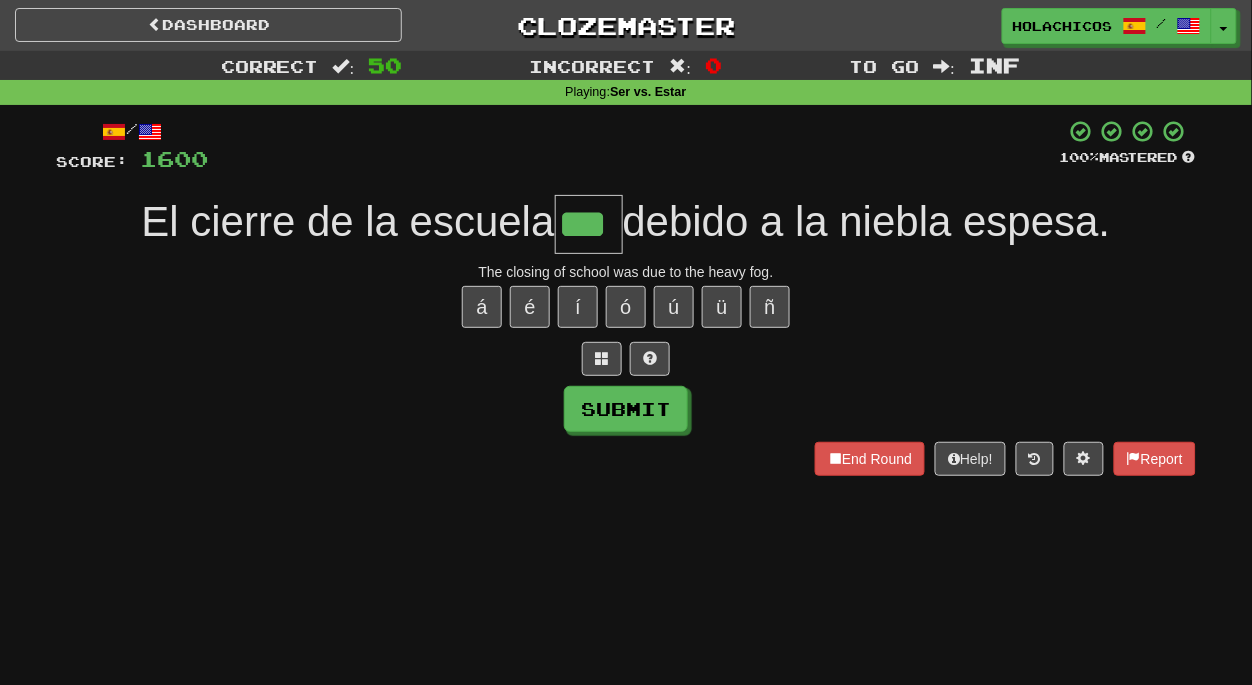 type on "***" 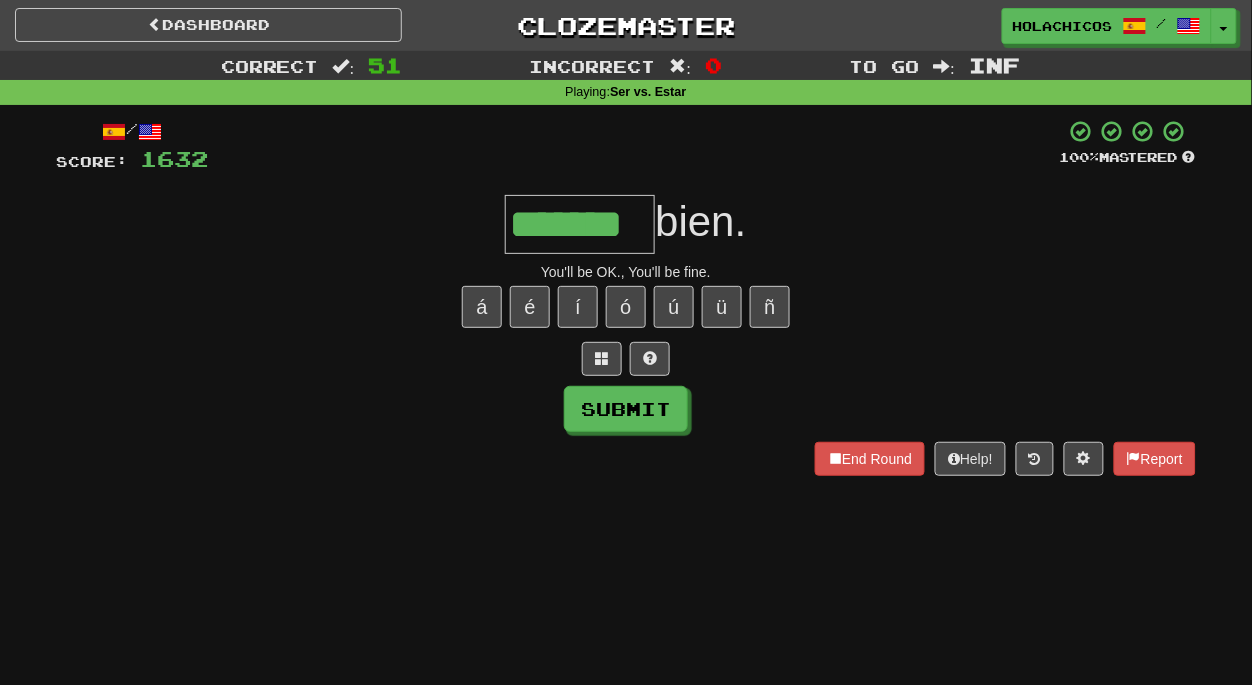 type on "*******" 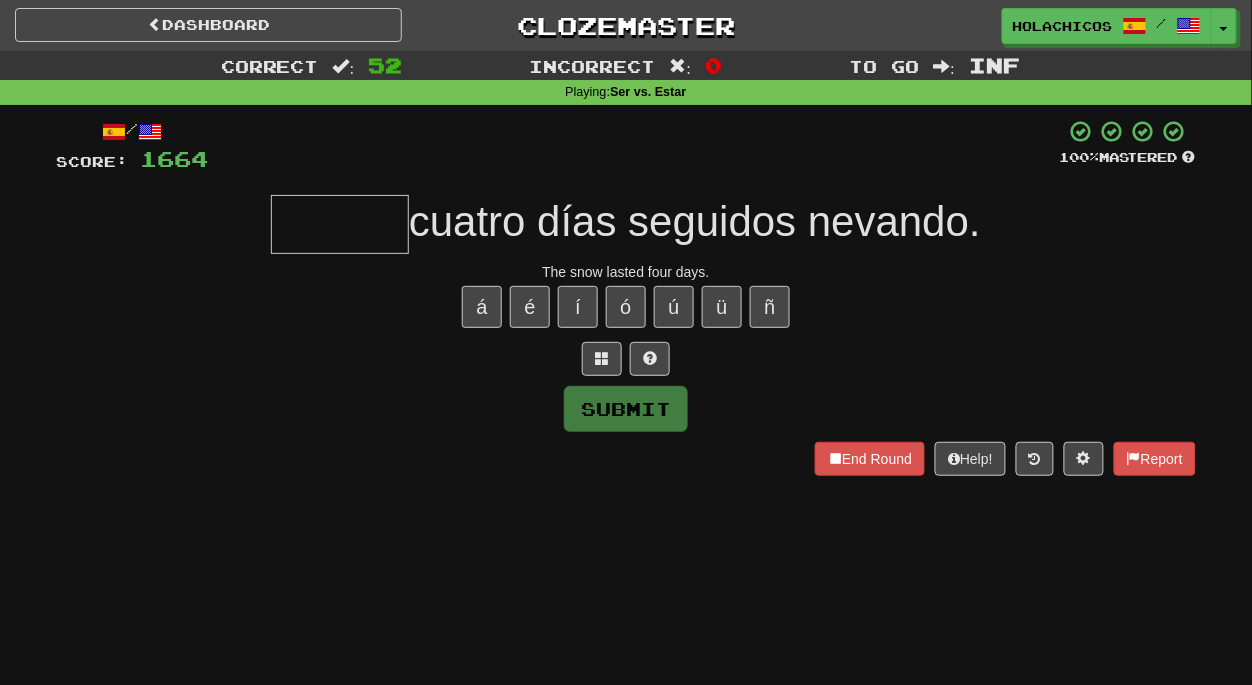 type on "*" 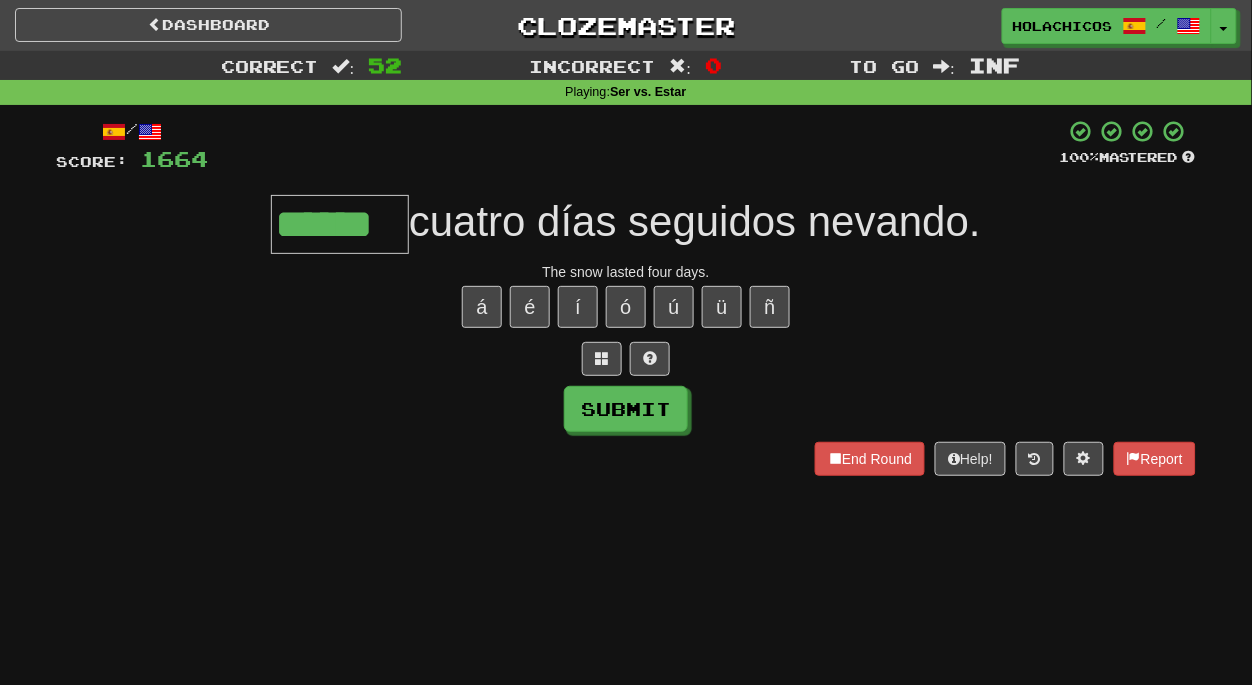 type on "******" 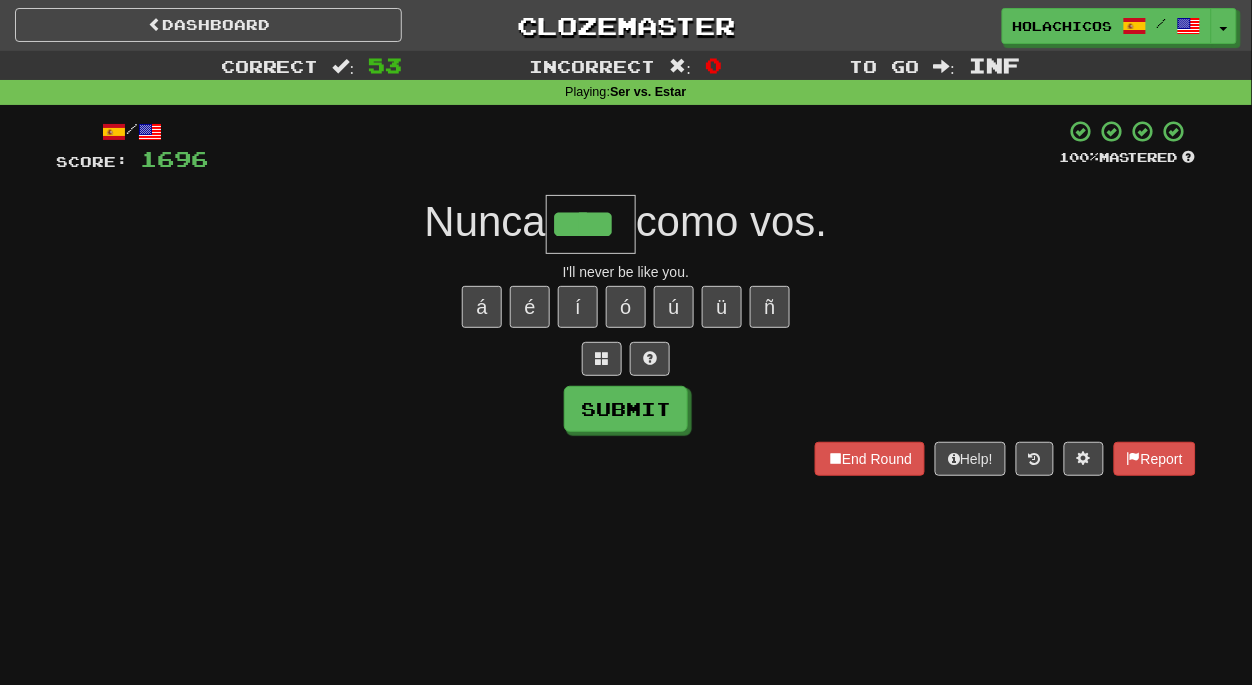type on "****" 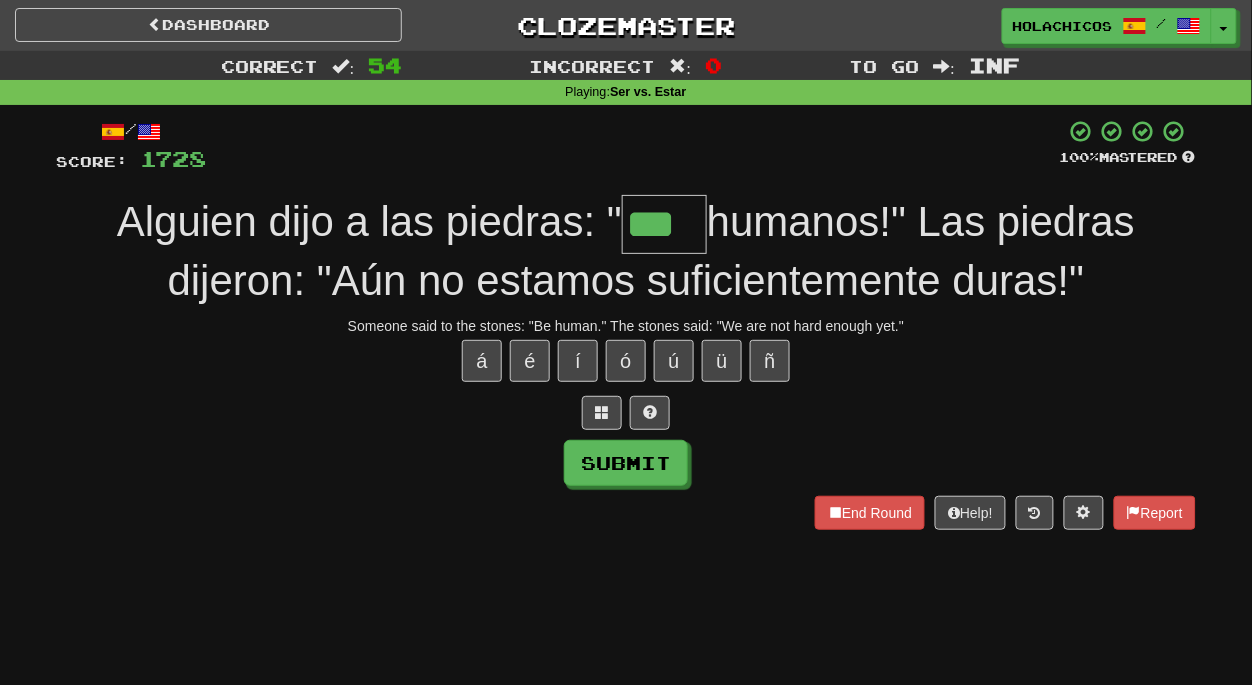 type on "***" 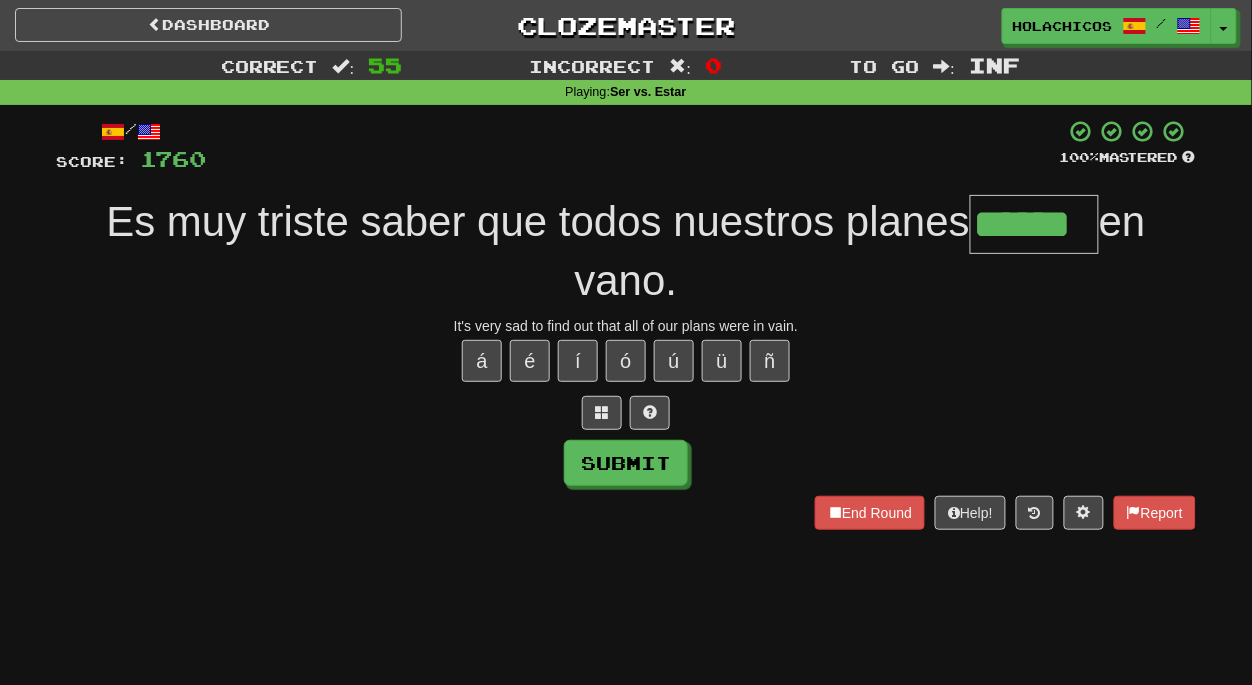 type on "******" 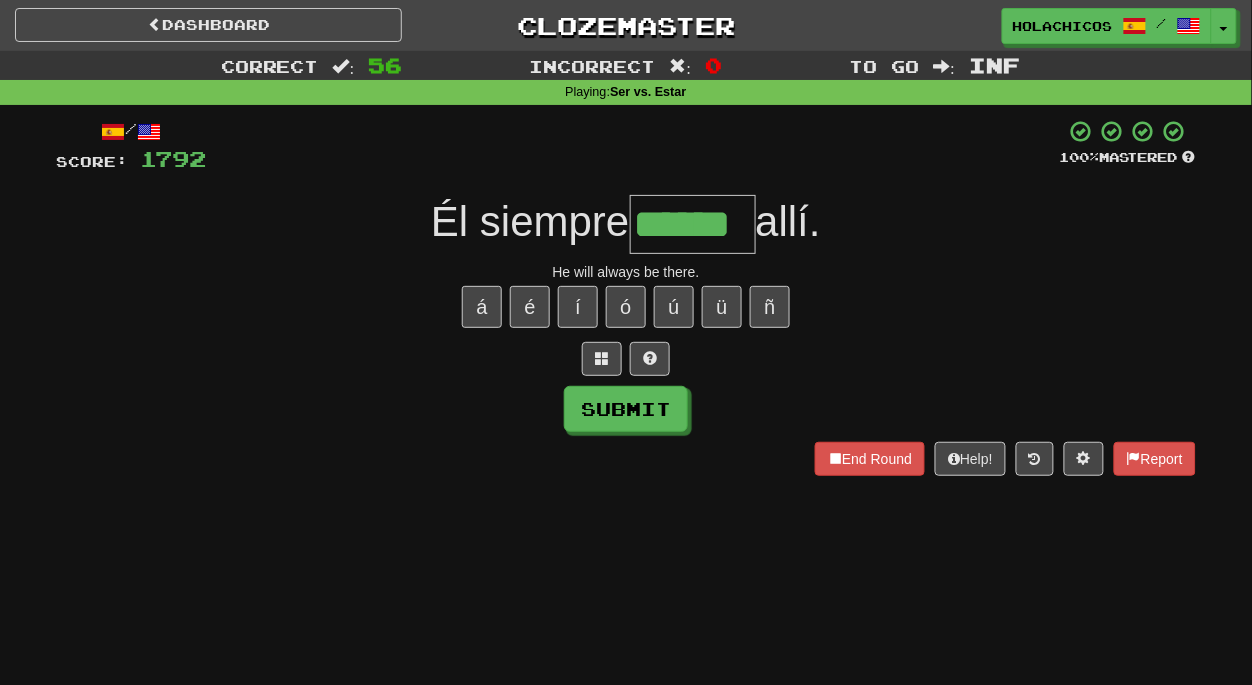 type on "******" 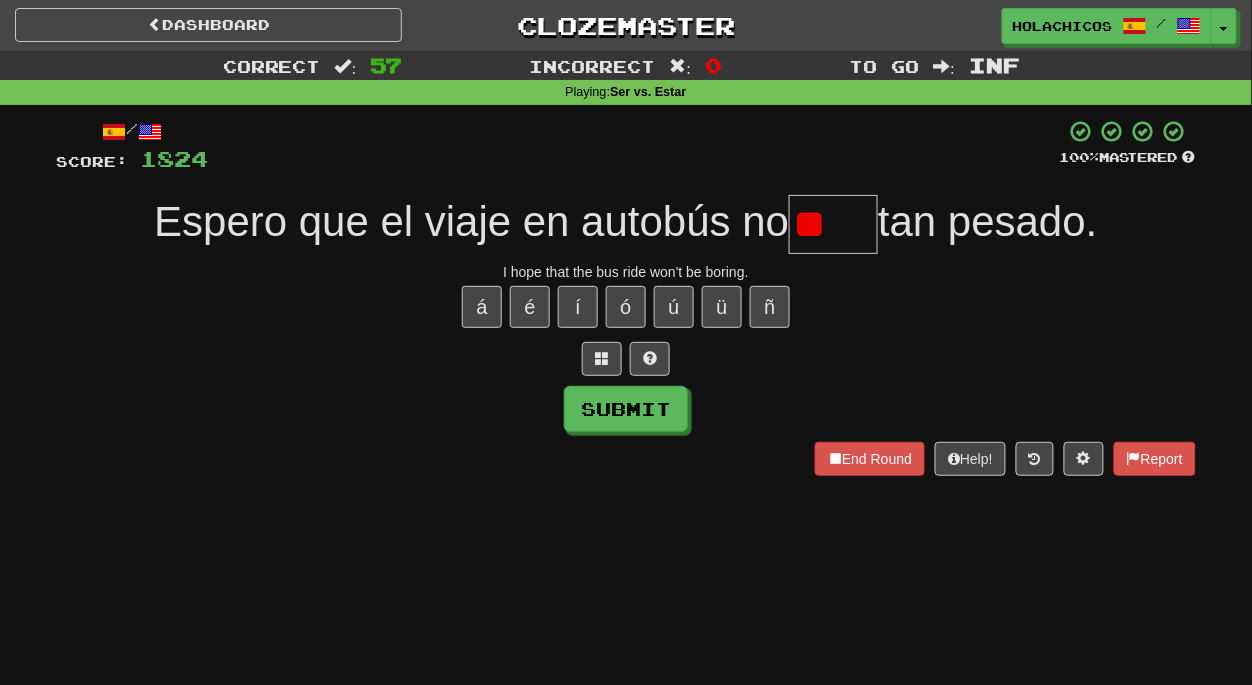 type on "*" 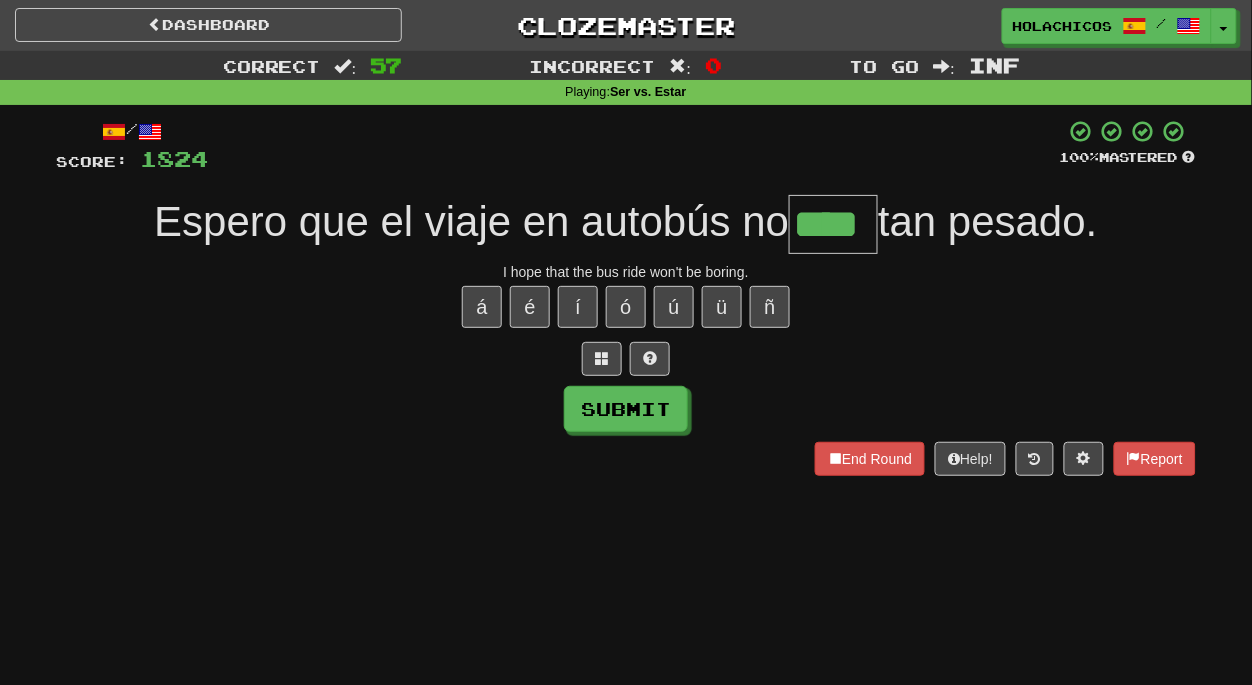 type on "****" 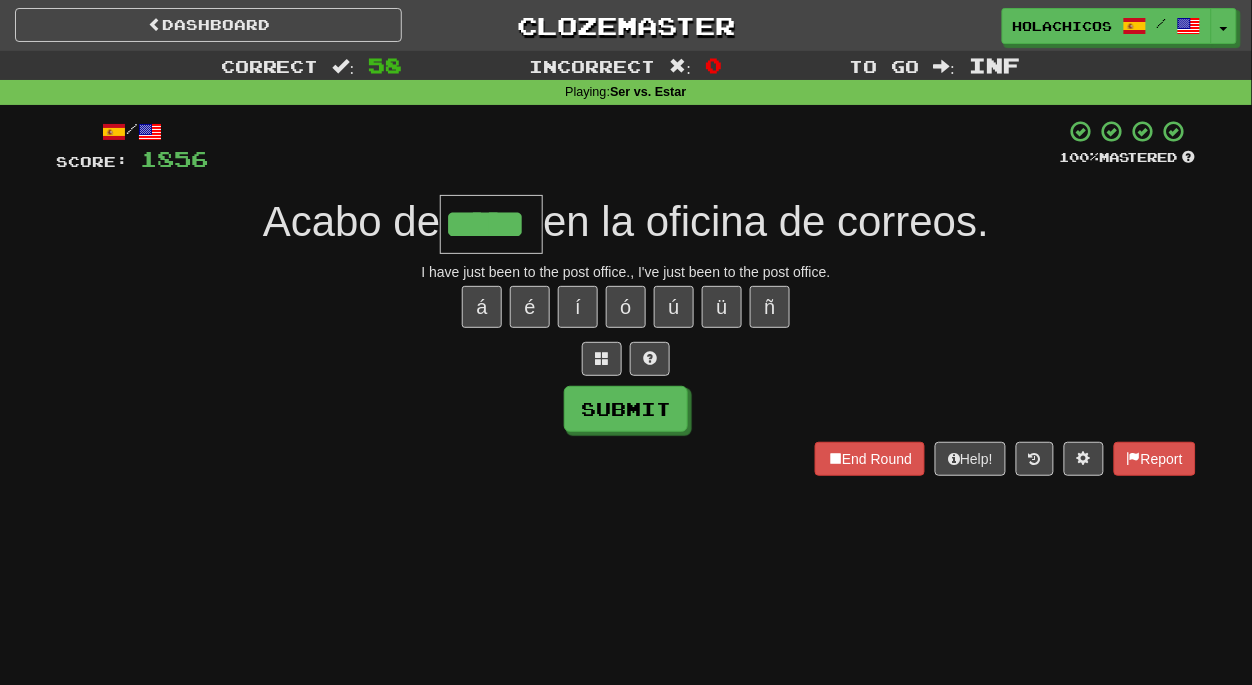 type on "*****" 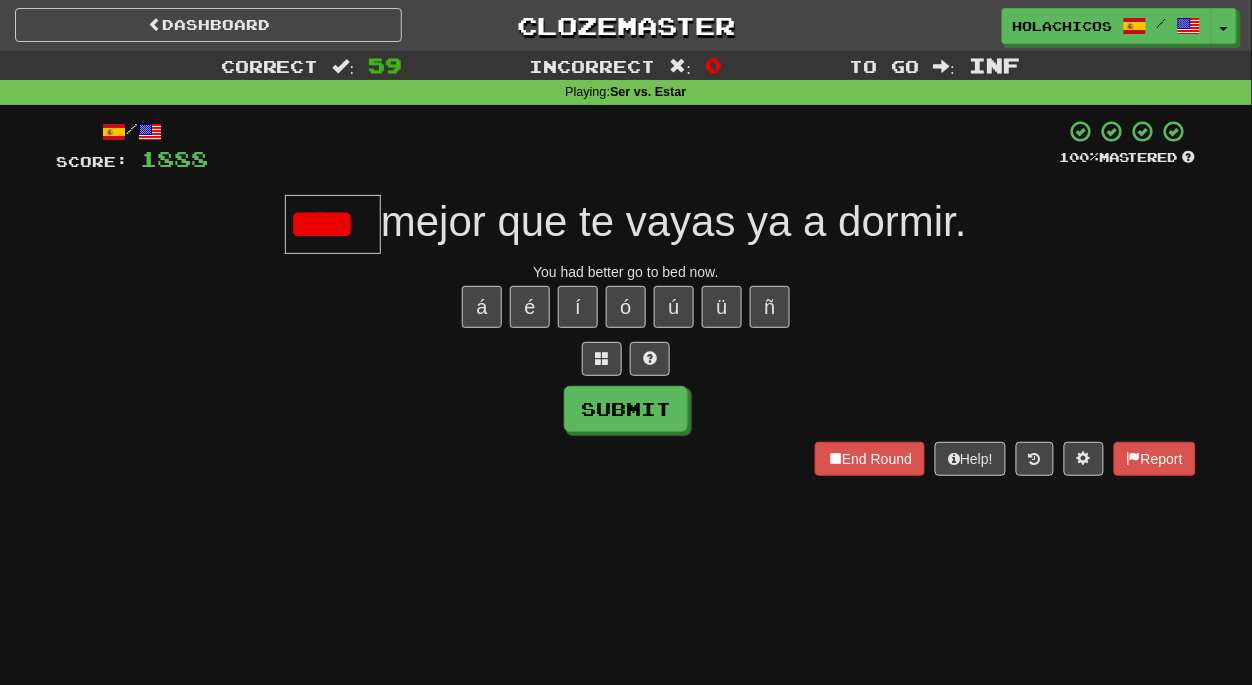scroll, scrollTop: 0, scrollLeft: 0, axis: both 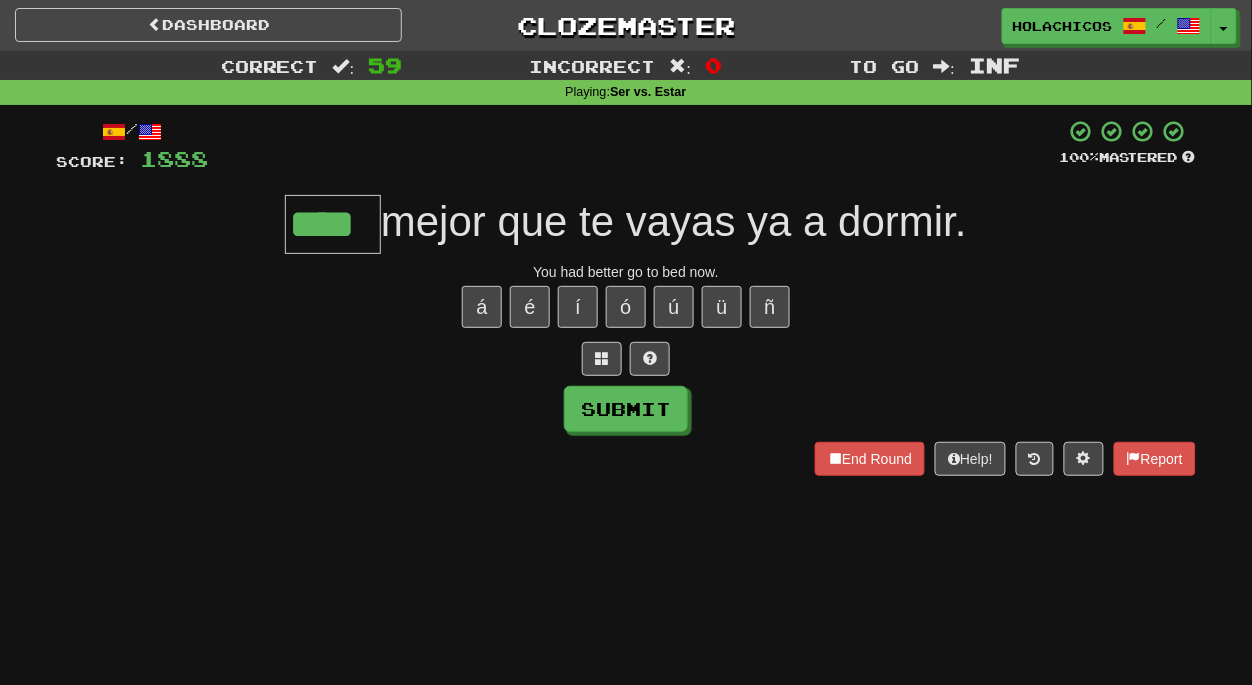 type on "****" 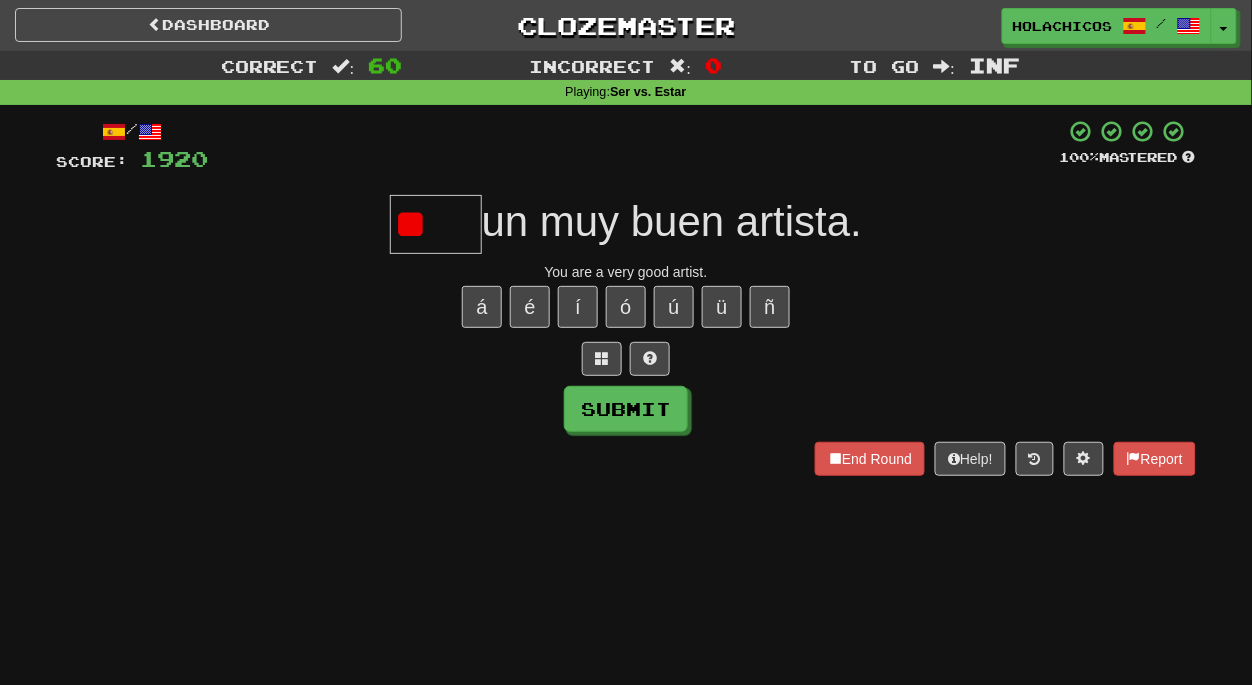 type on "*" 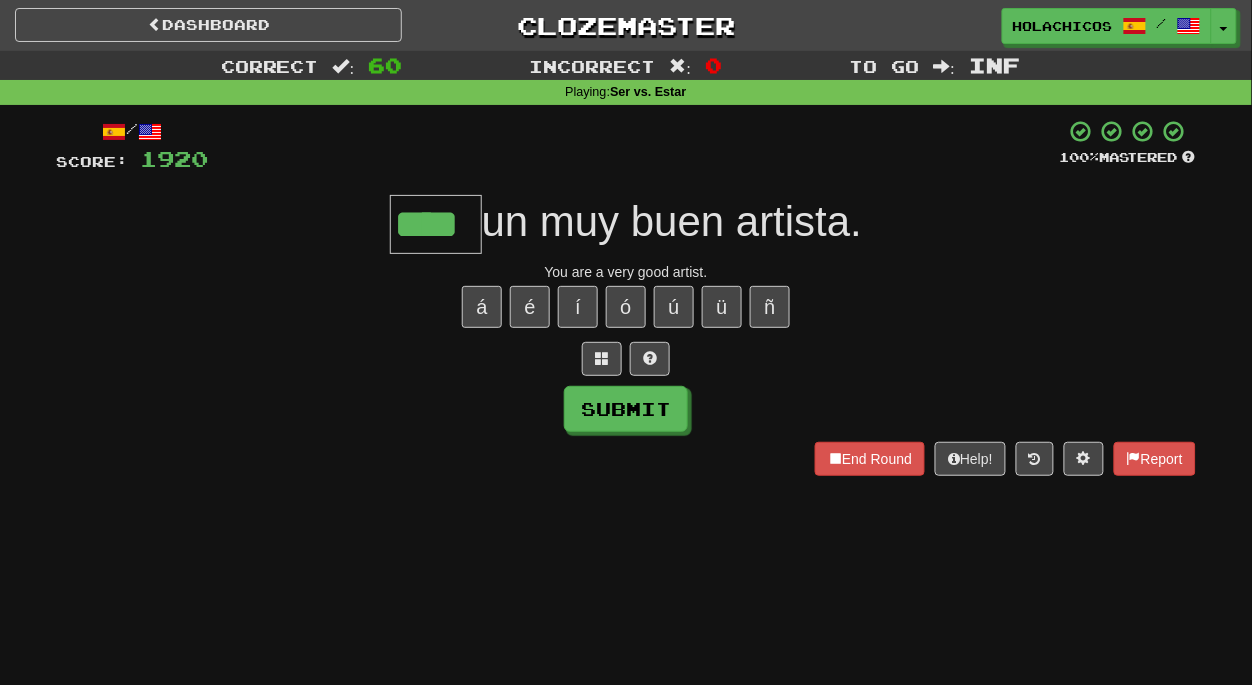 type on "****" 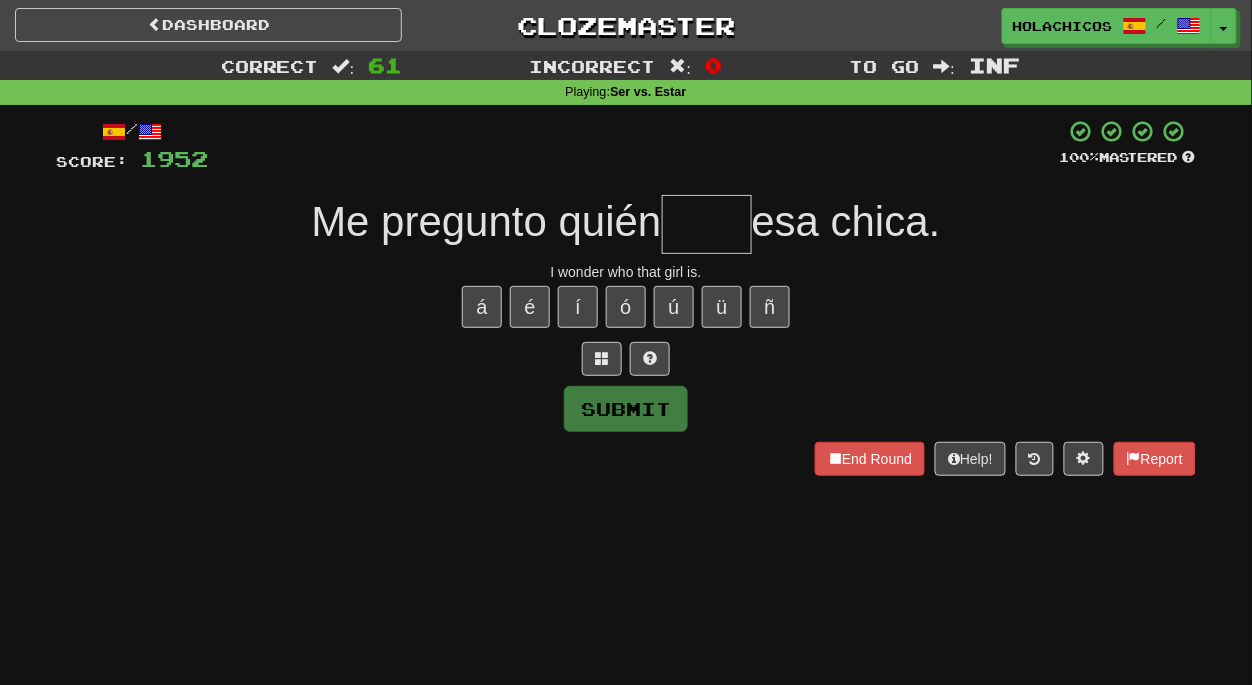 type on "*" 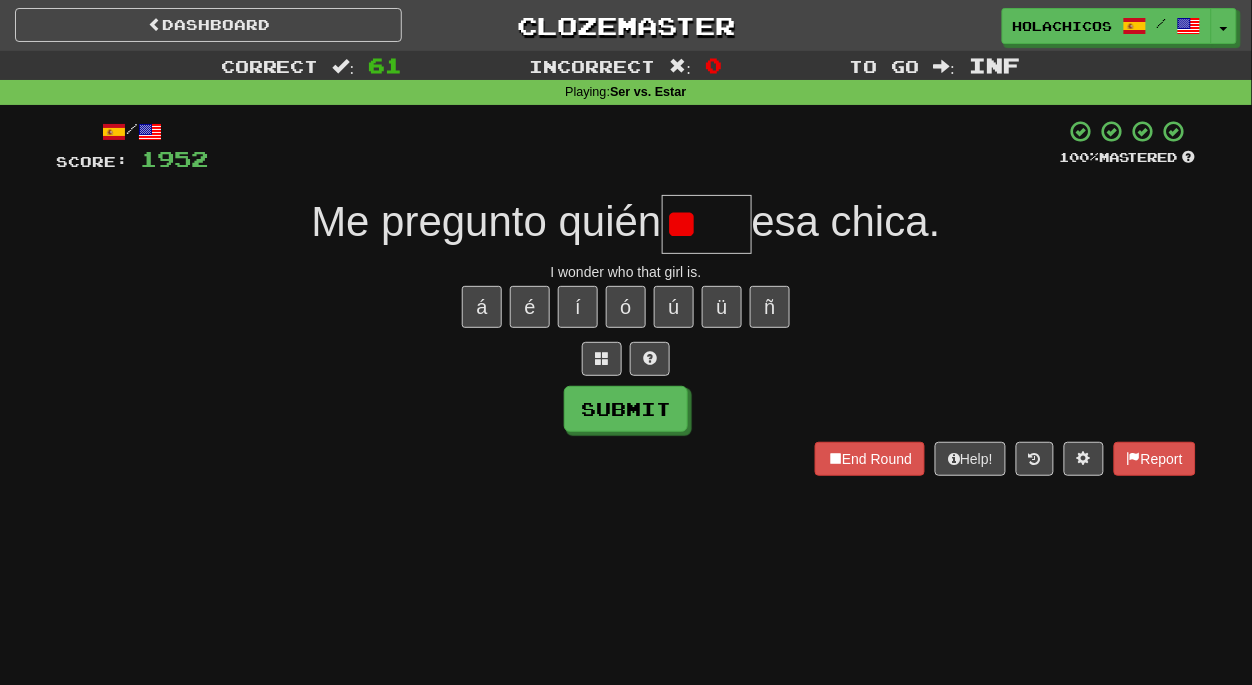 type on "*" 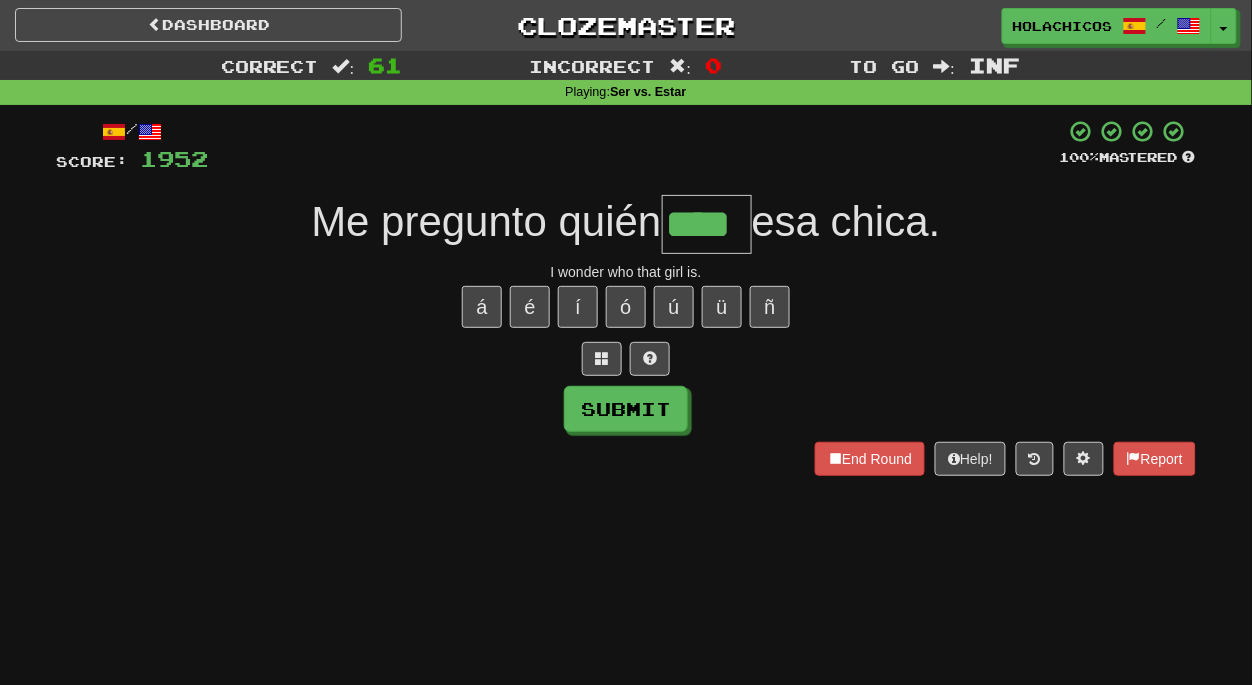 type on "****" 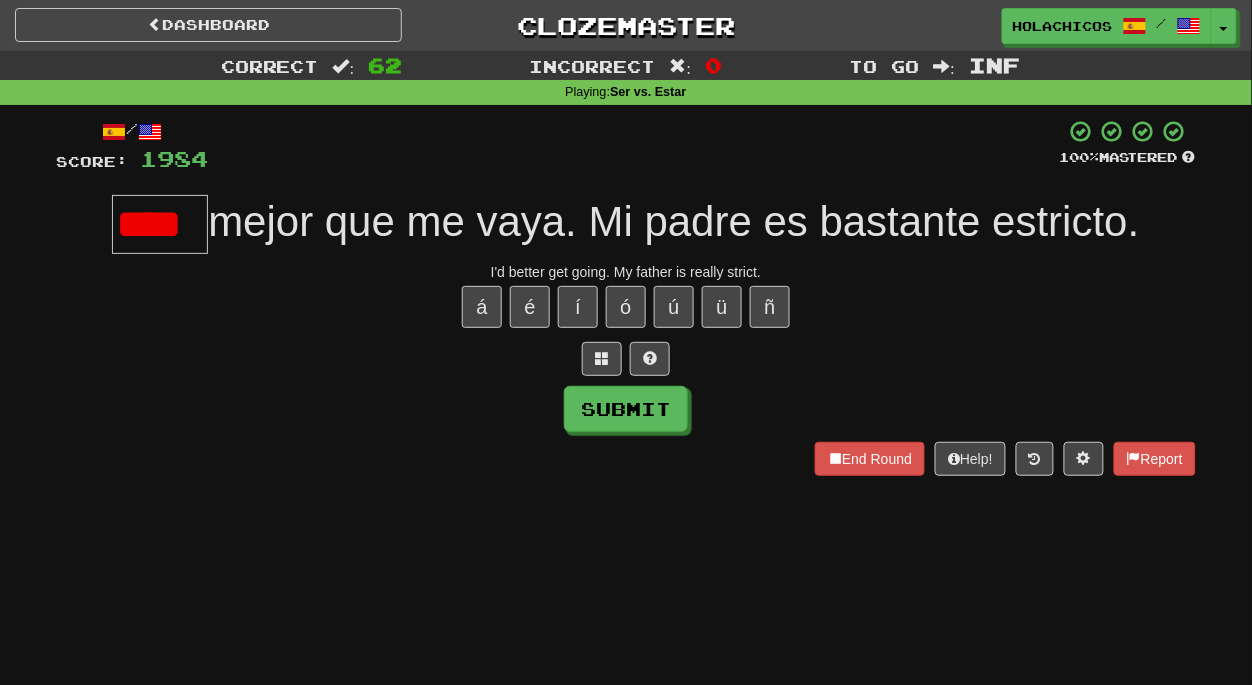 scroll, scrollTop: 0, scrollLeft: 0, axis: both 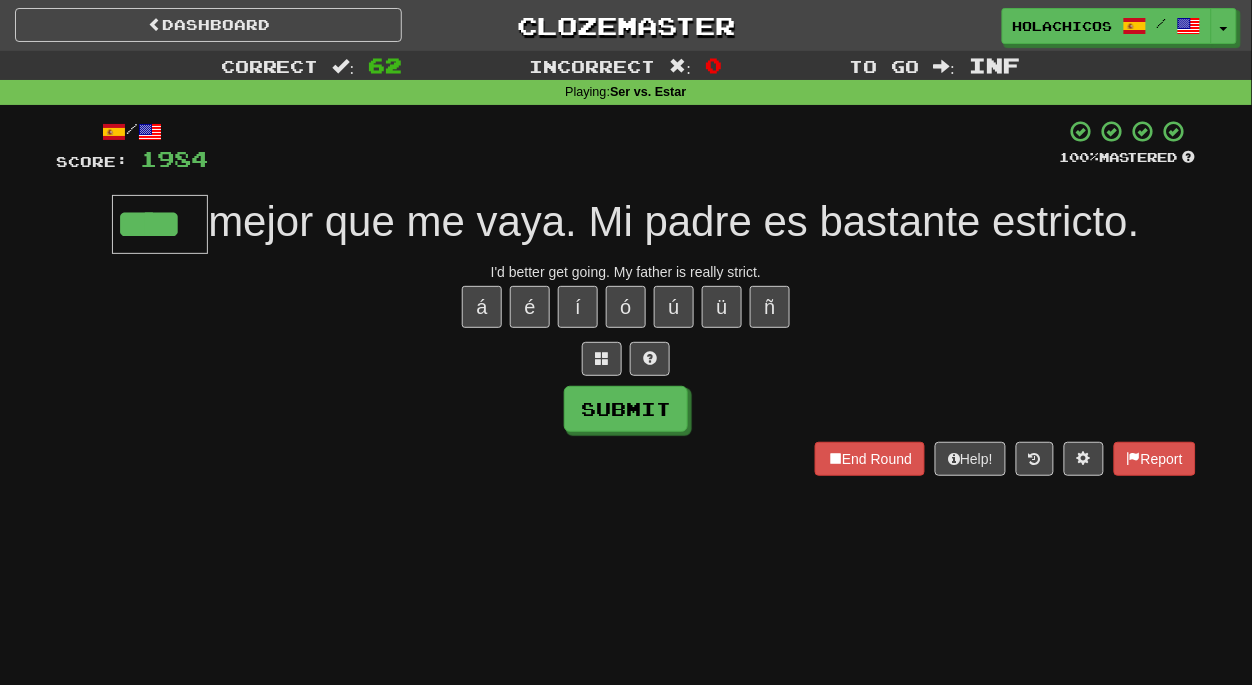 type on "****" 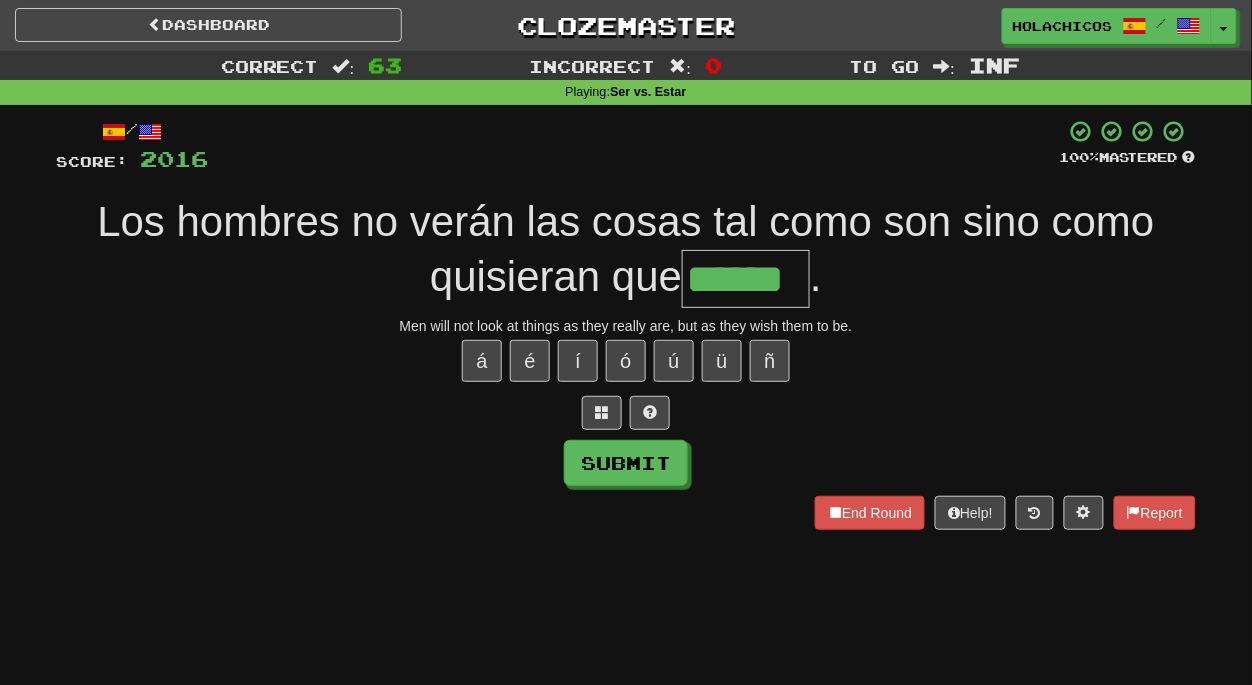 type on "******" 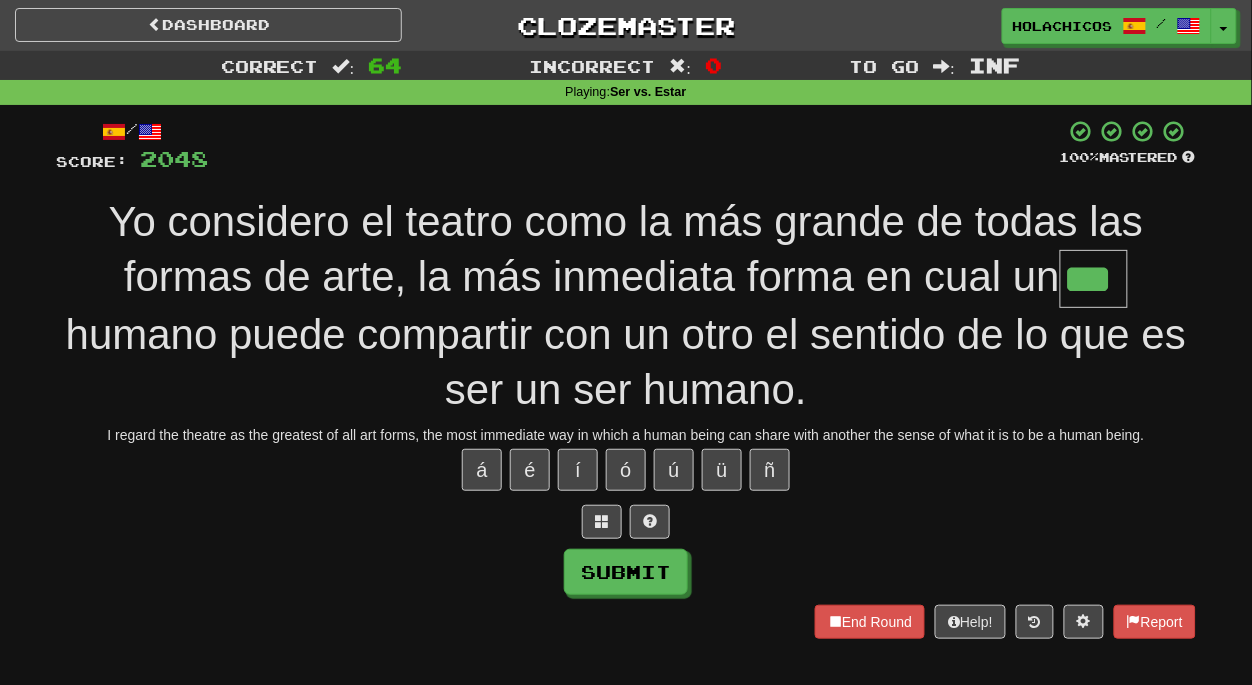 type on "***" 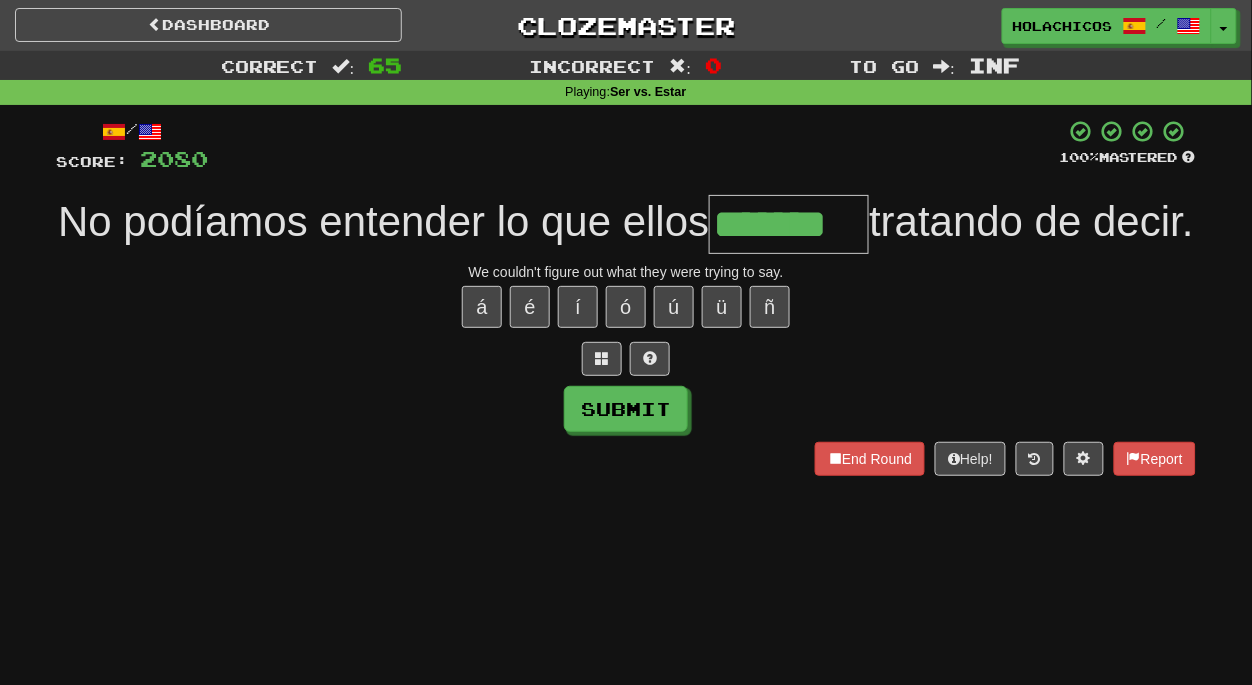 type on "*******" 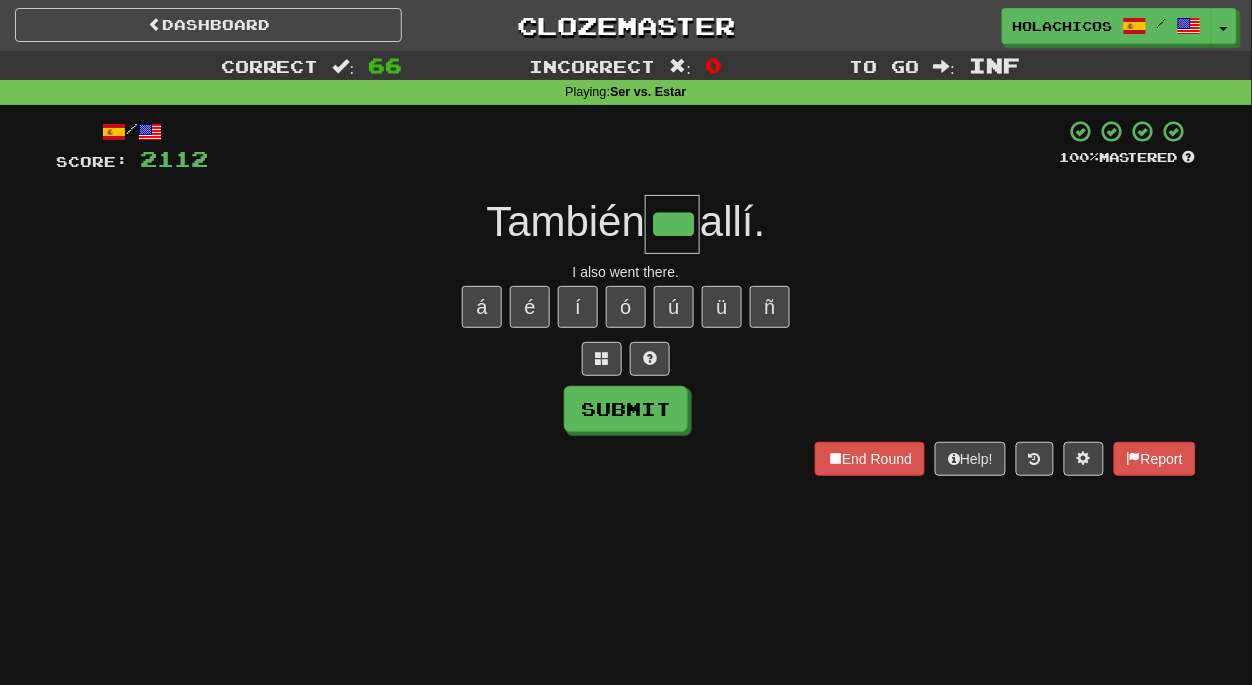 type on "***" 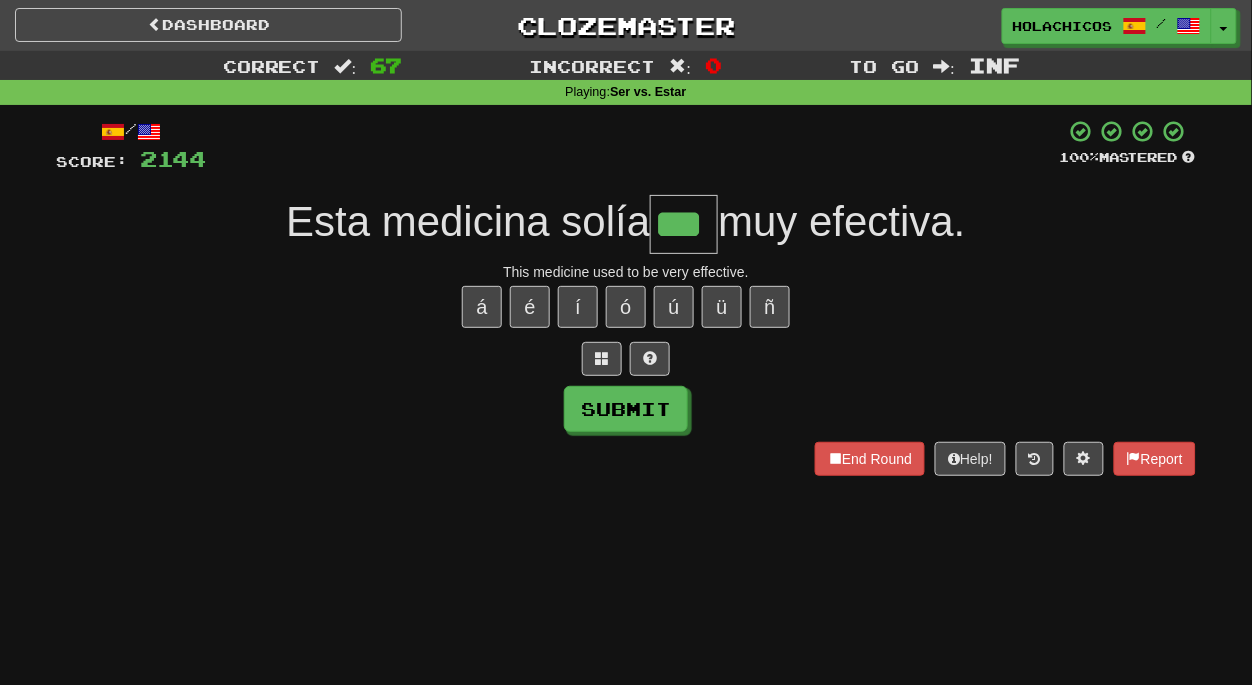 type on "***" 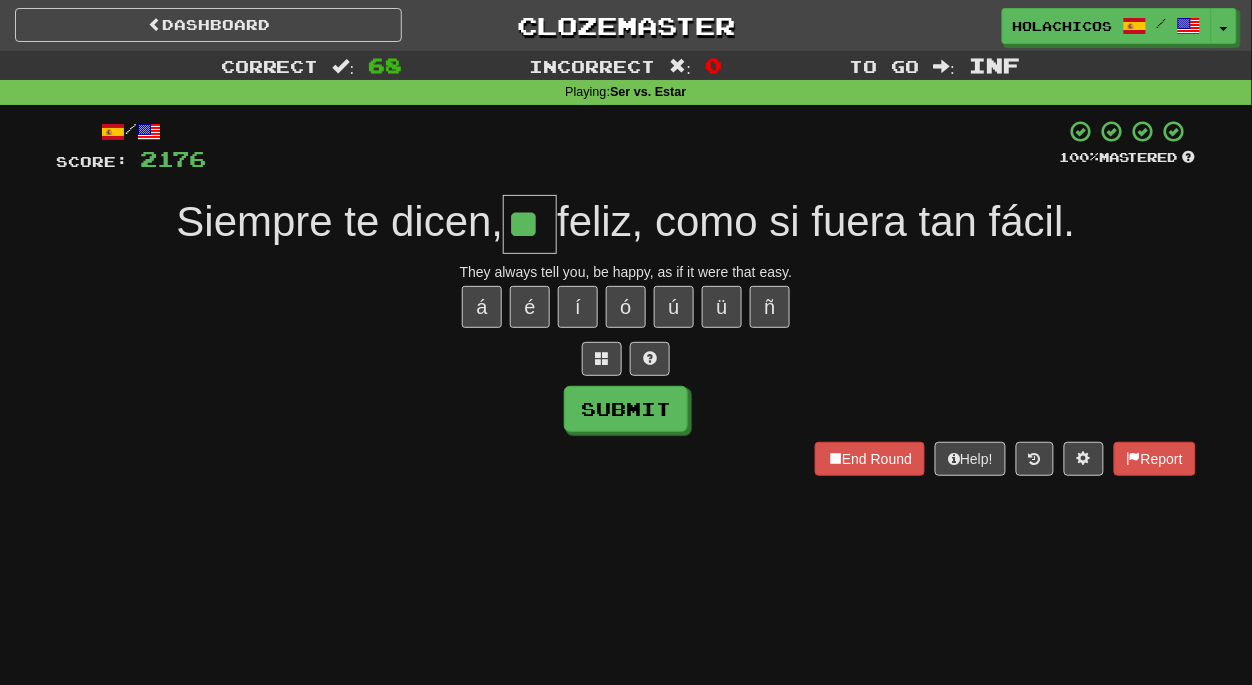 type on "**" 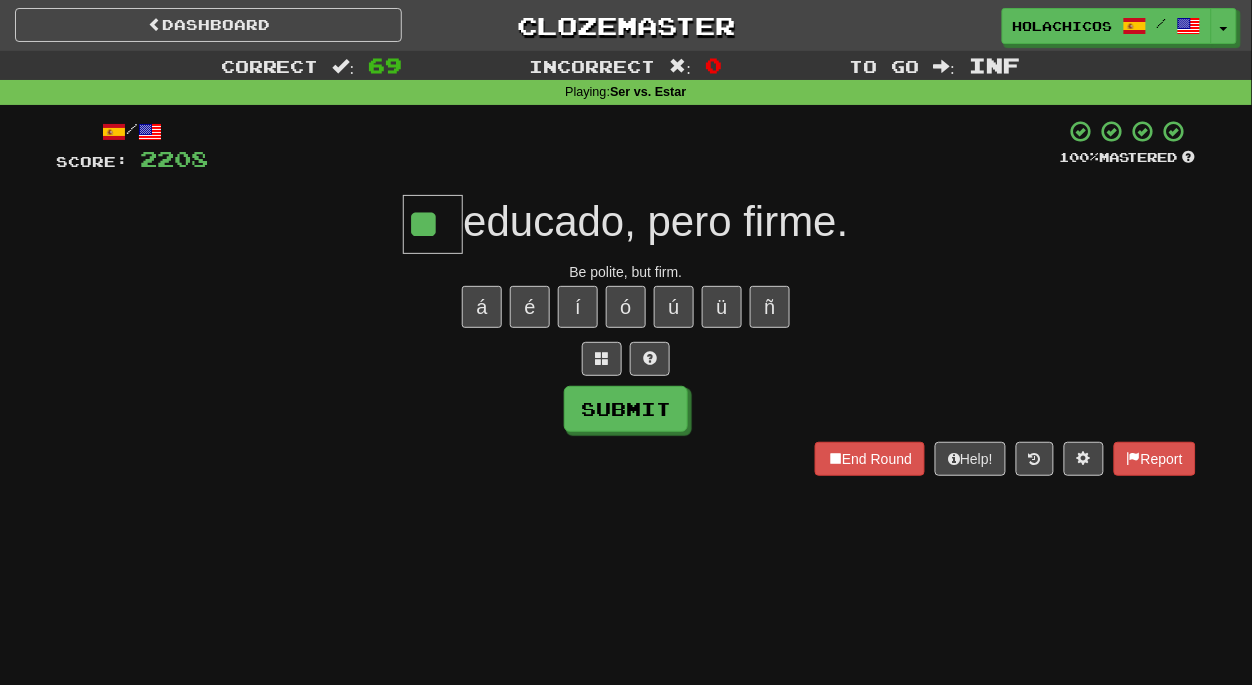 type on "**" 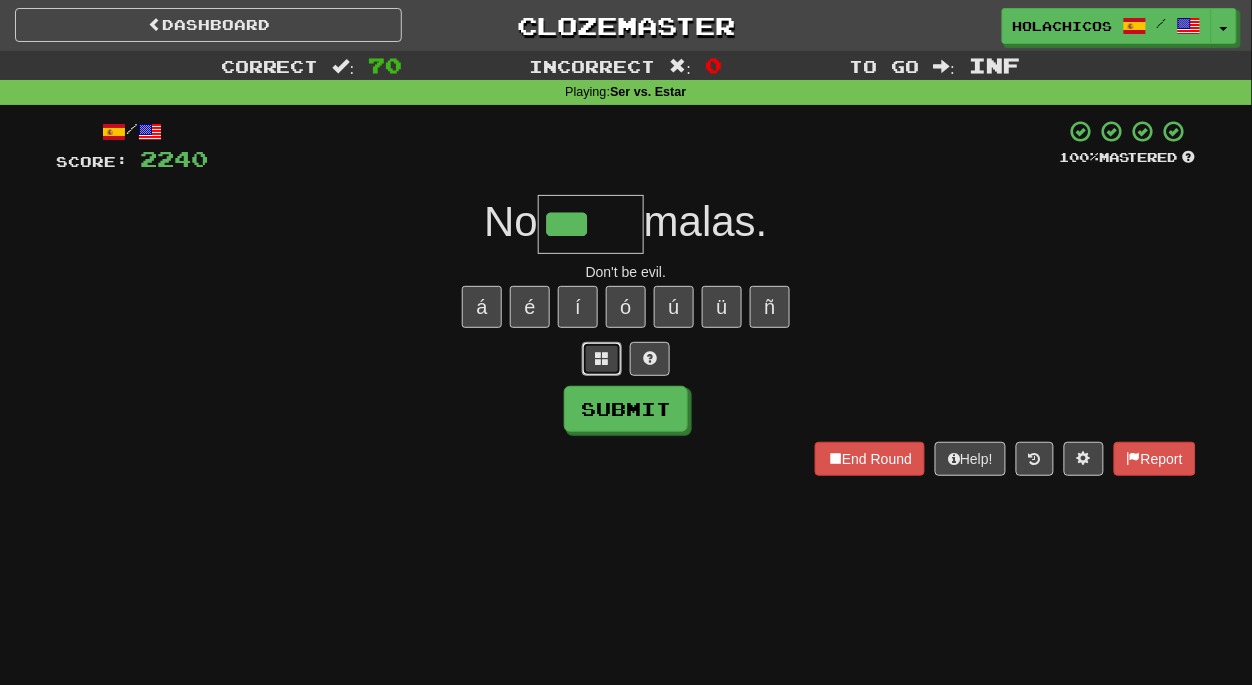 click at bounding box center (602, 358) 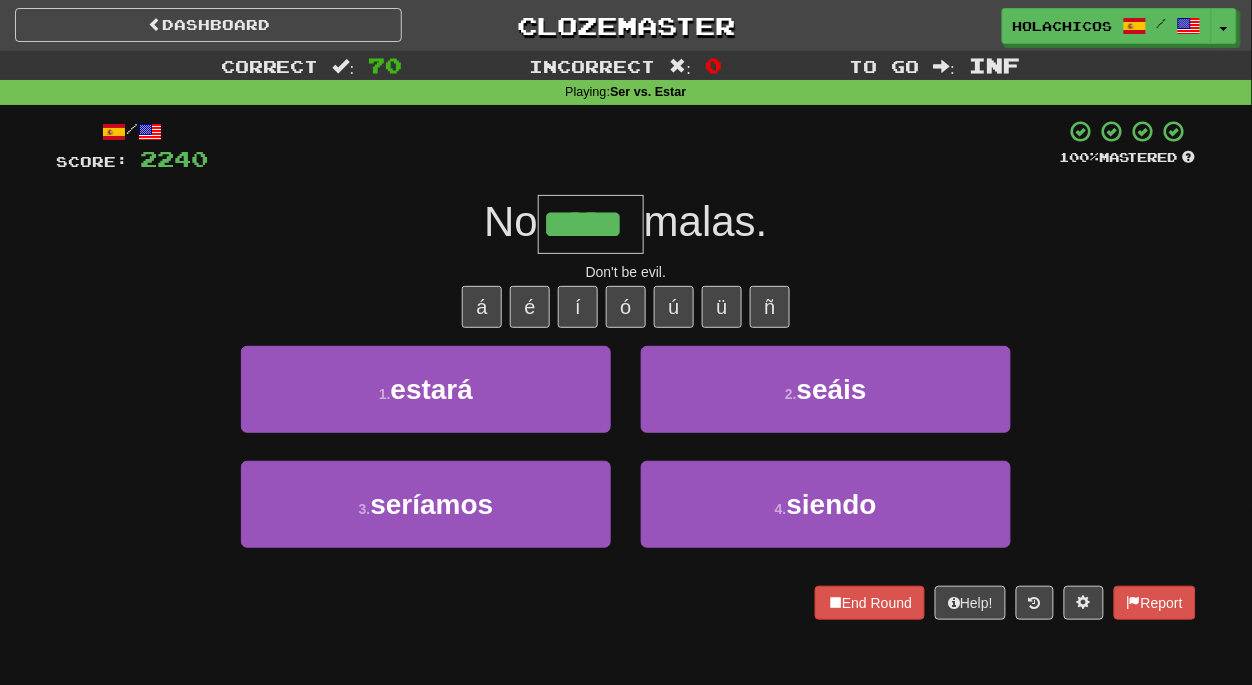 type on "*****" 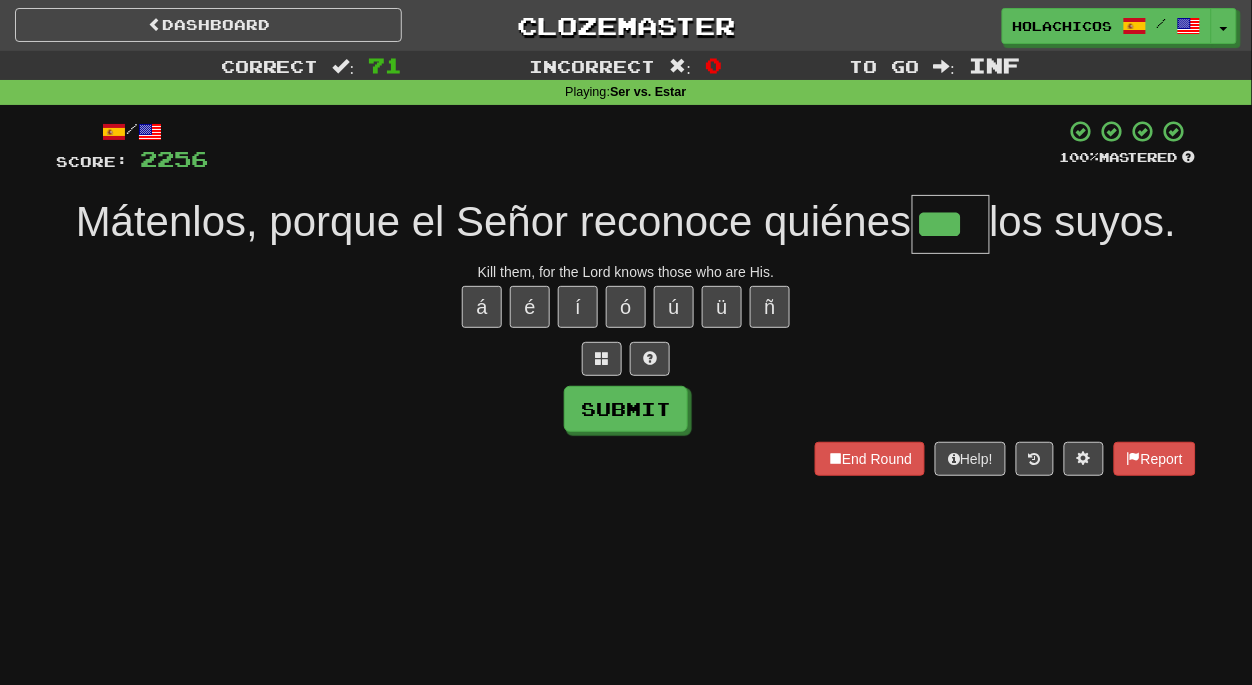 type on "***" 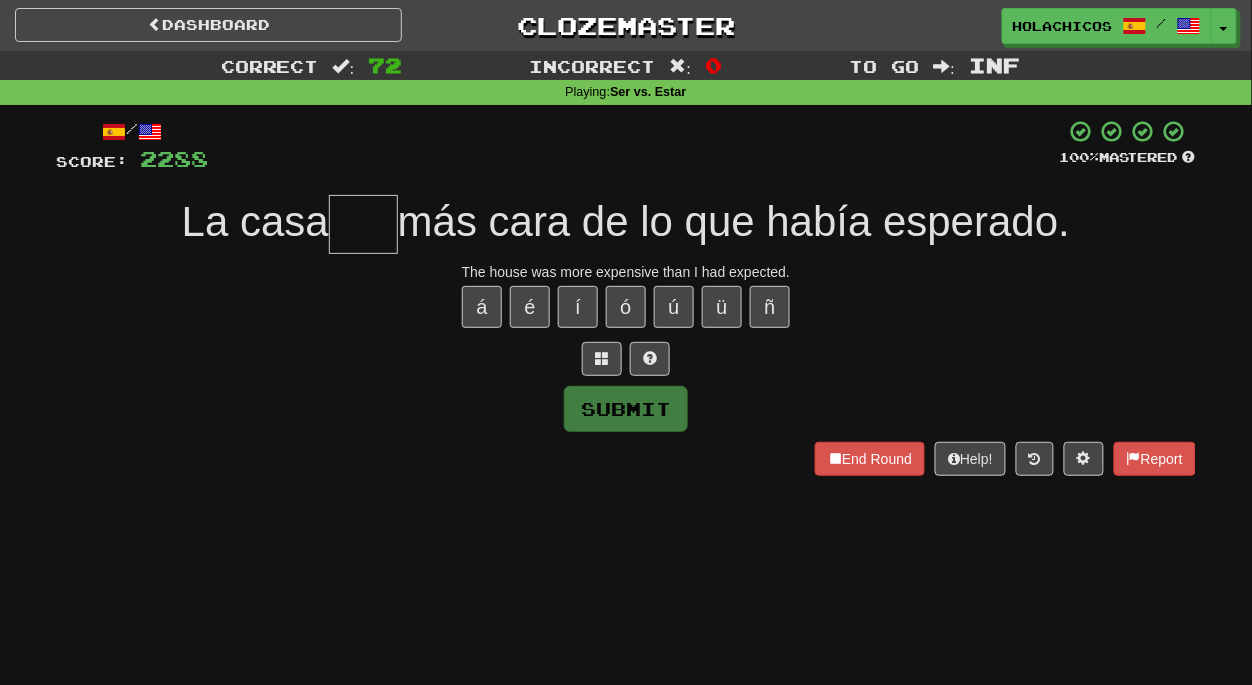 type on "*" 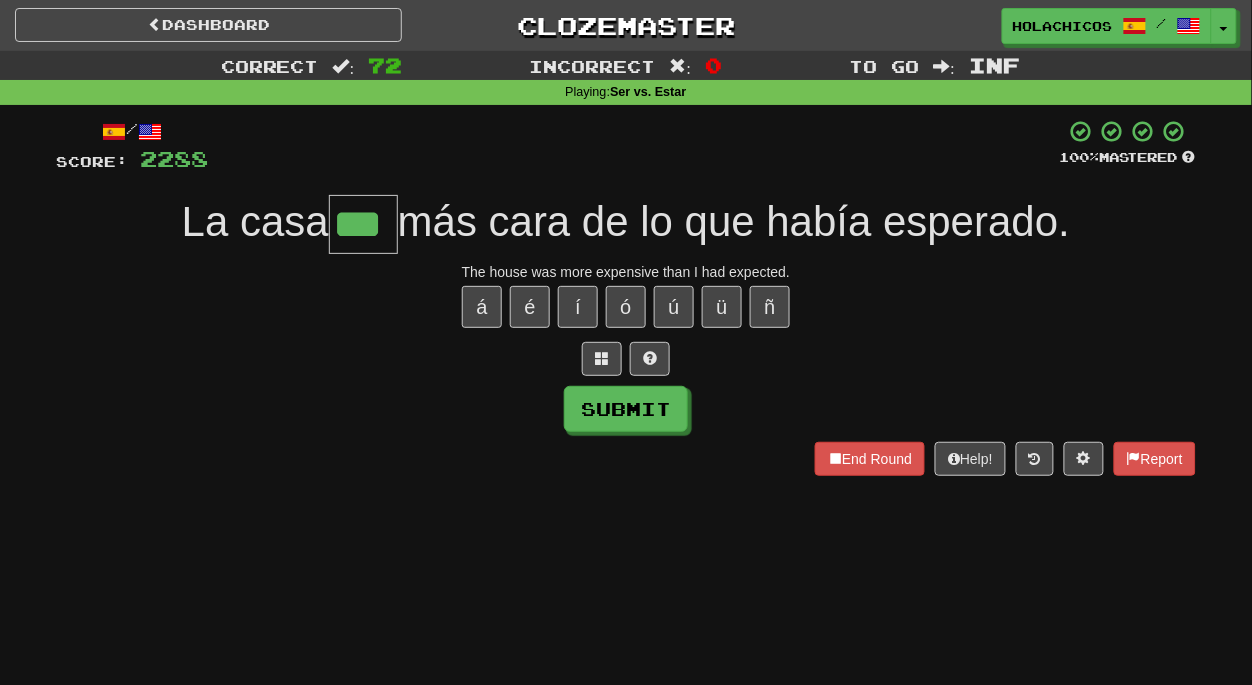 type on "***" 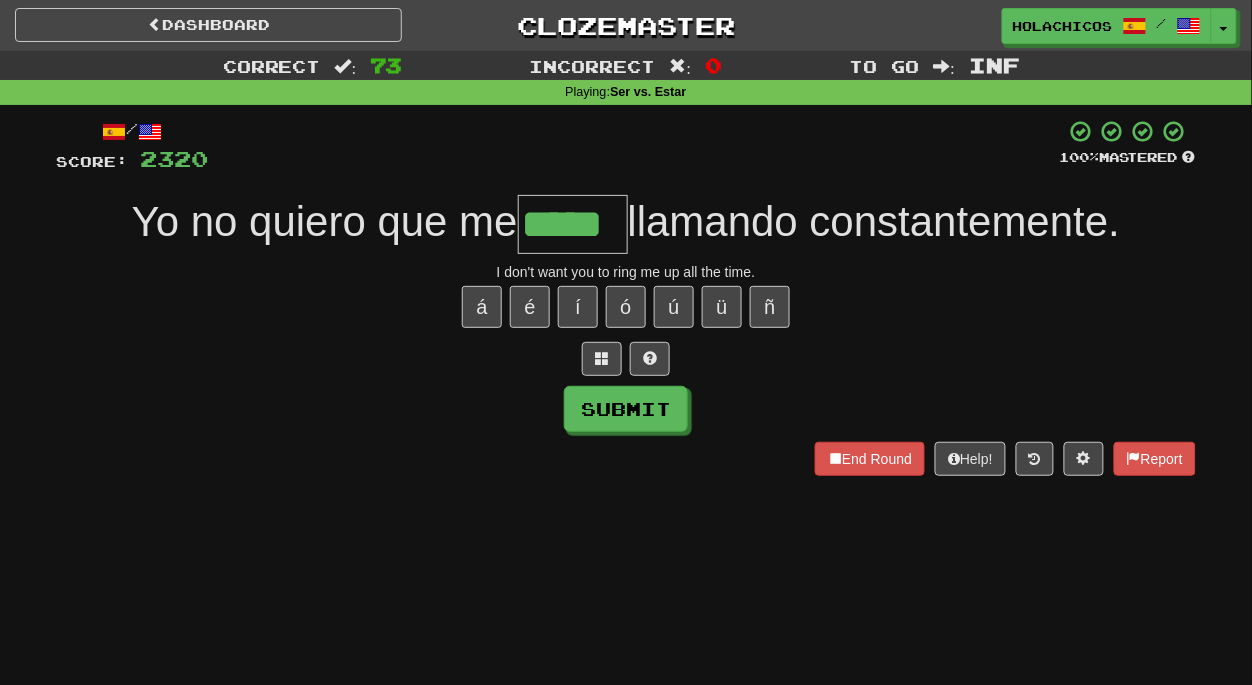 type on "*****" 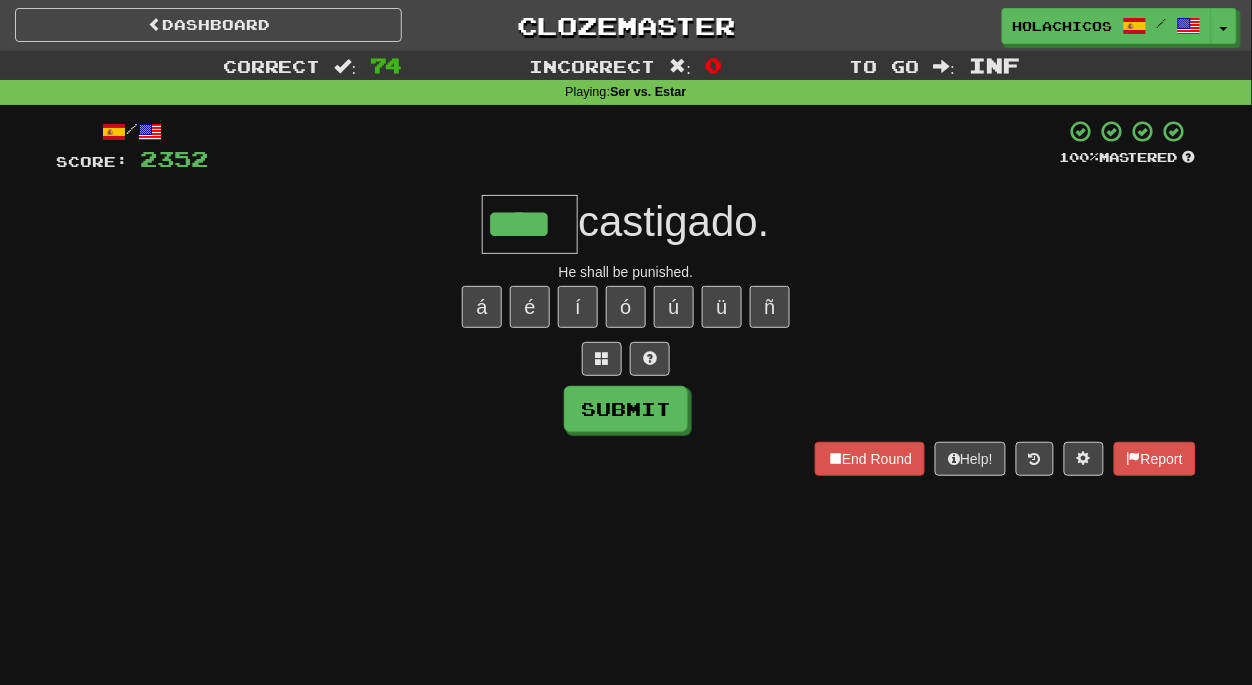 type on "****" 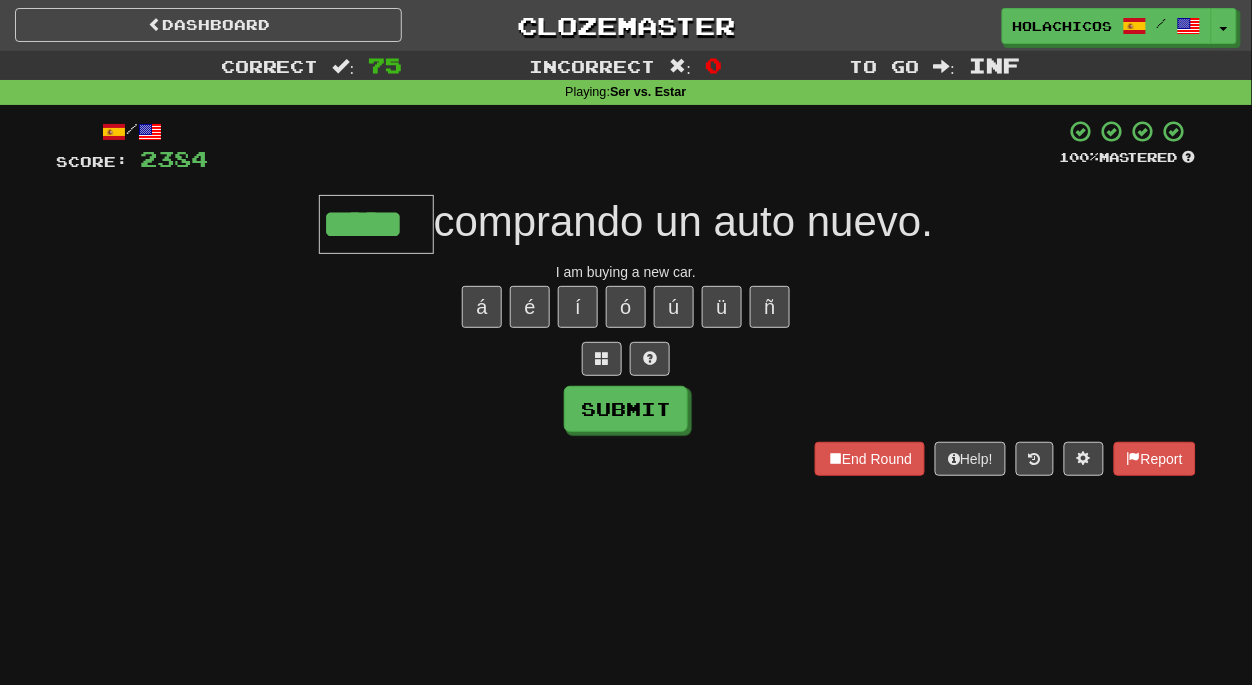 type on "*****" 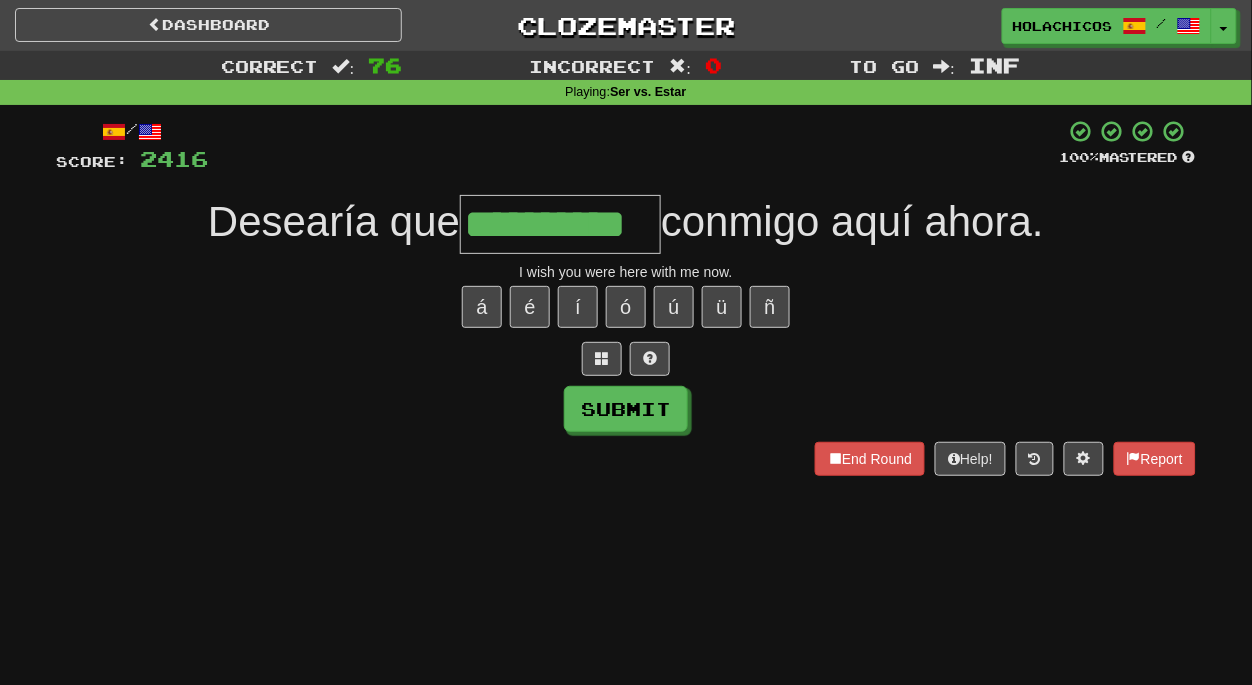type on "**********" 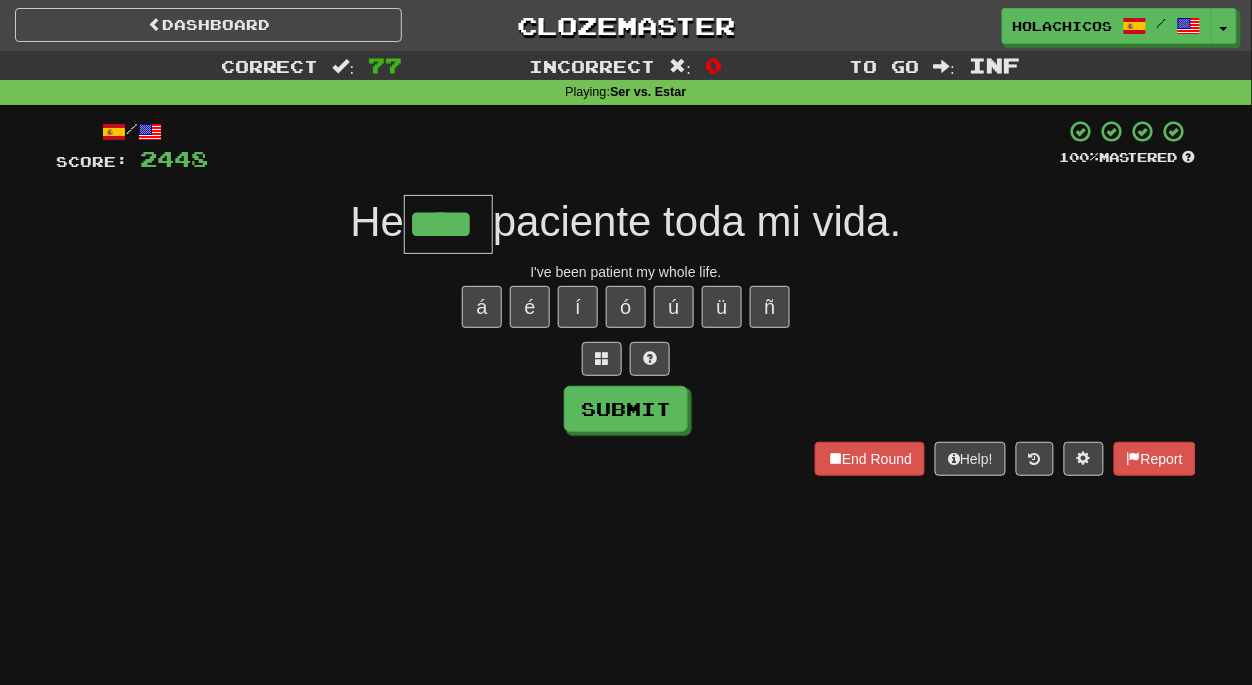 type on "****" 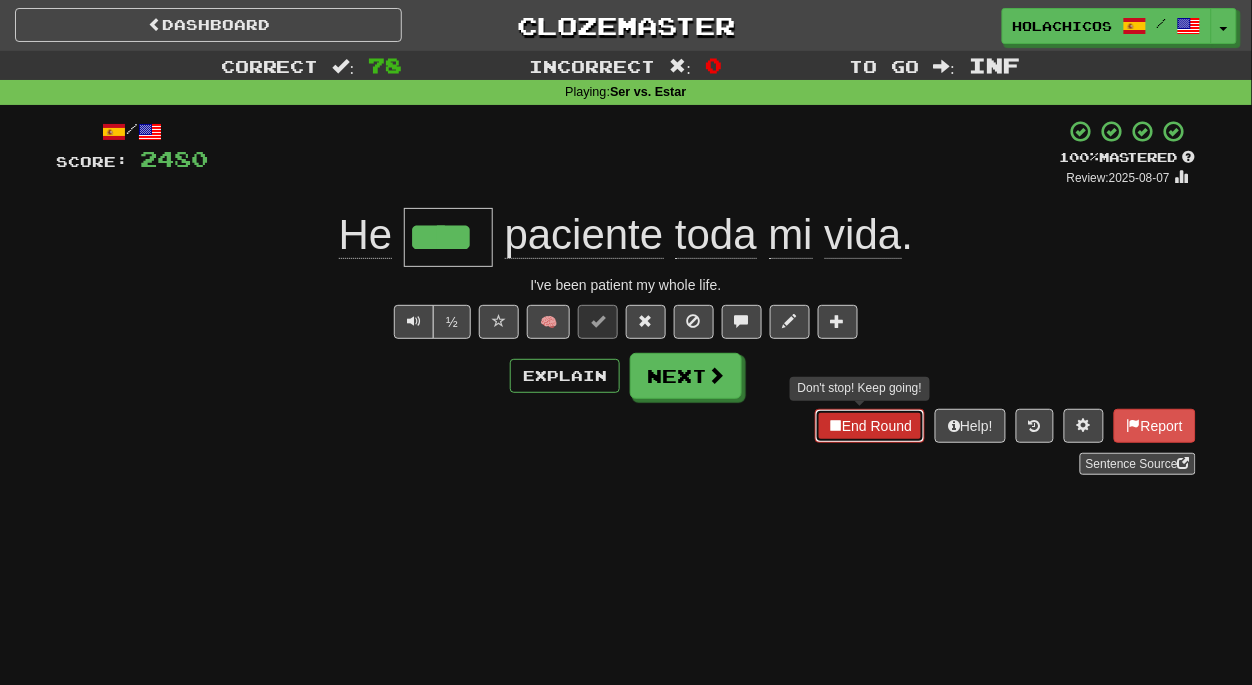 click on "End Round" at bounding box center (870, 426) 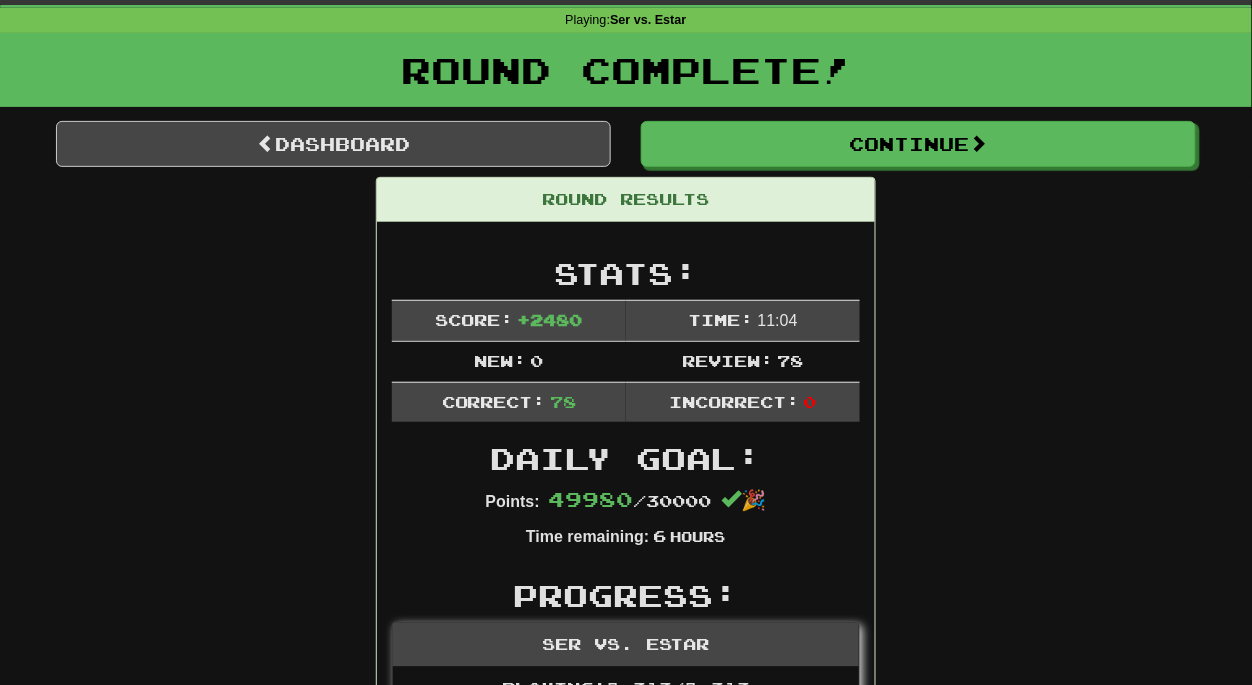 scroll, scrollTop: 69, scrollLeft: 0, axis: vertical 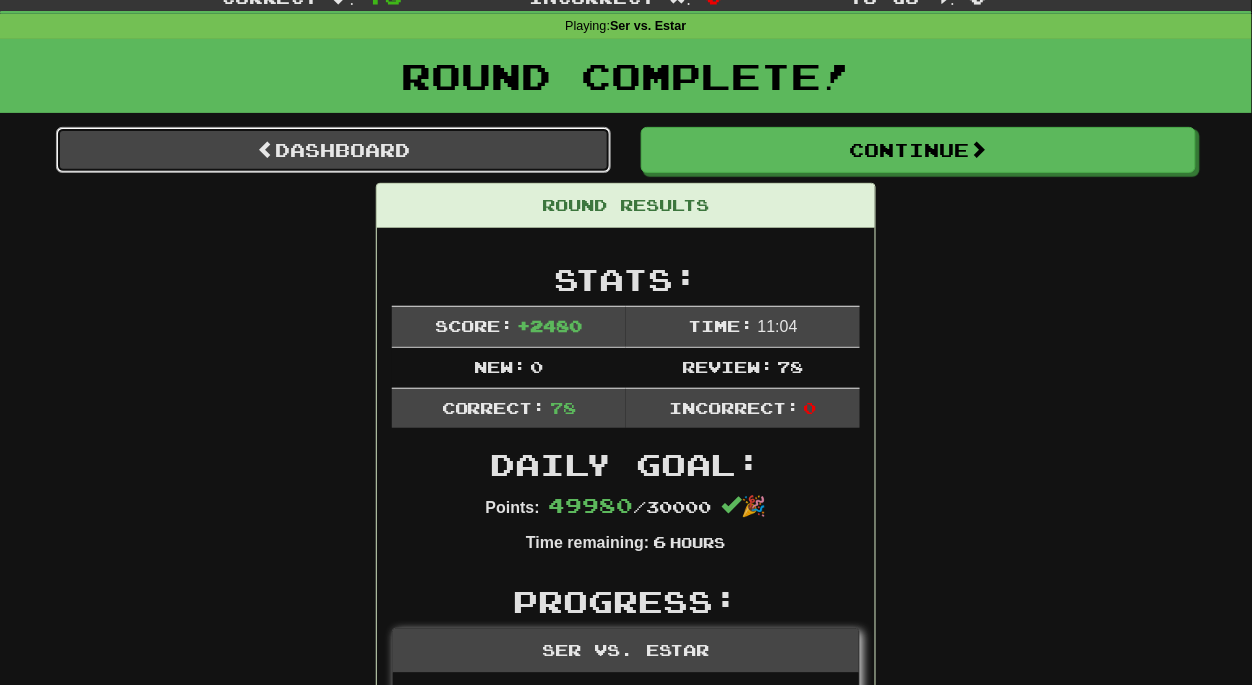 click on "Dashboard" at bounding box center [333, 150] 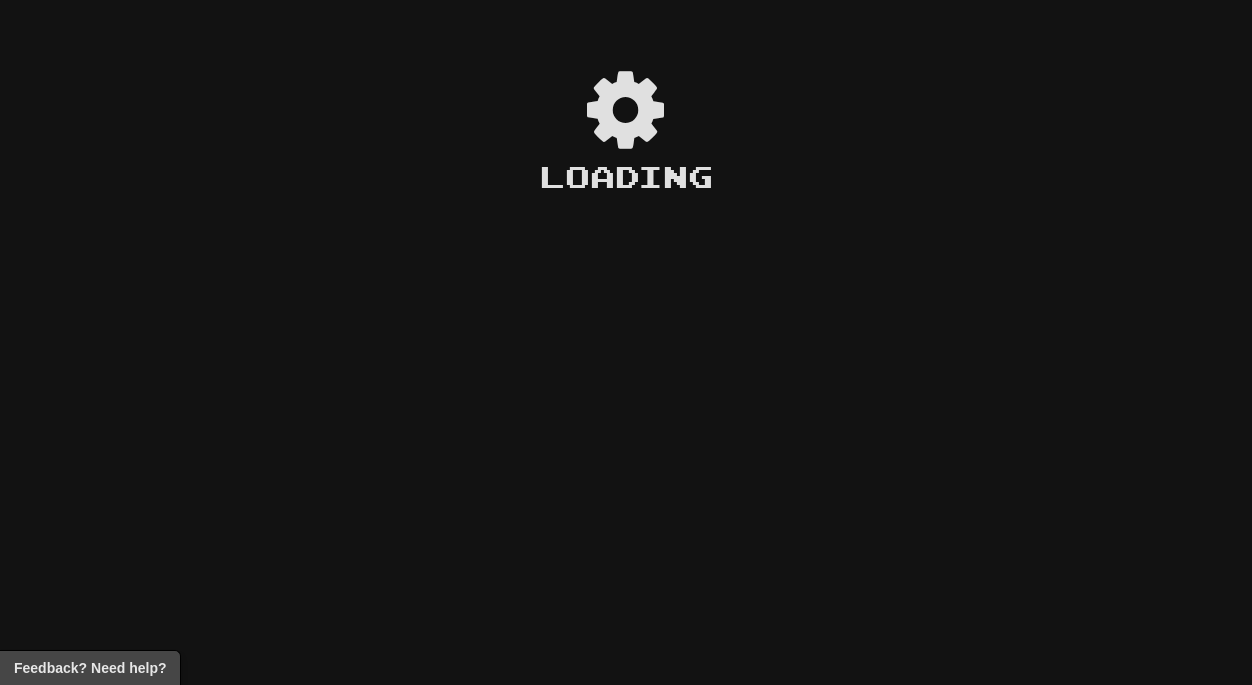 scroll, scrollTop: 0, scrollLeft: 0, axis: both 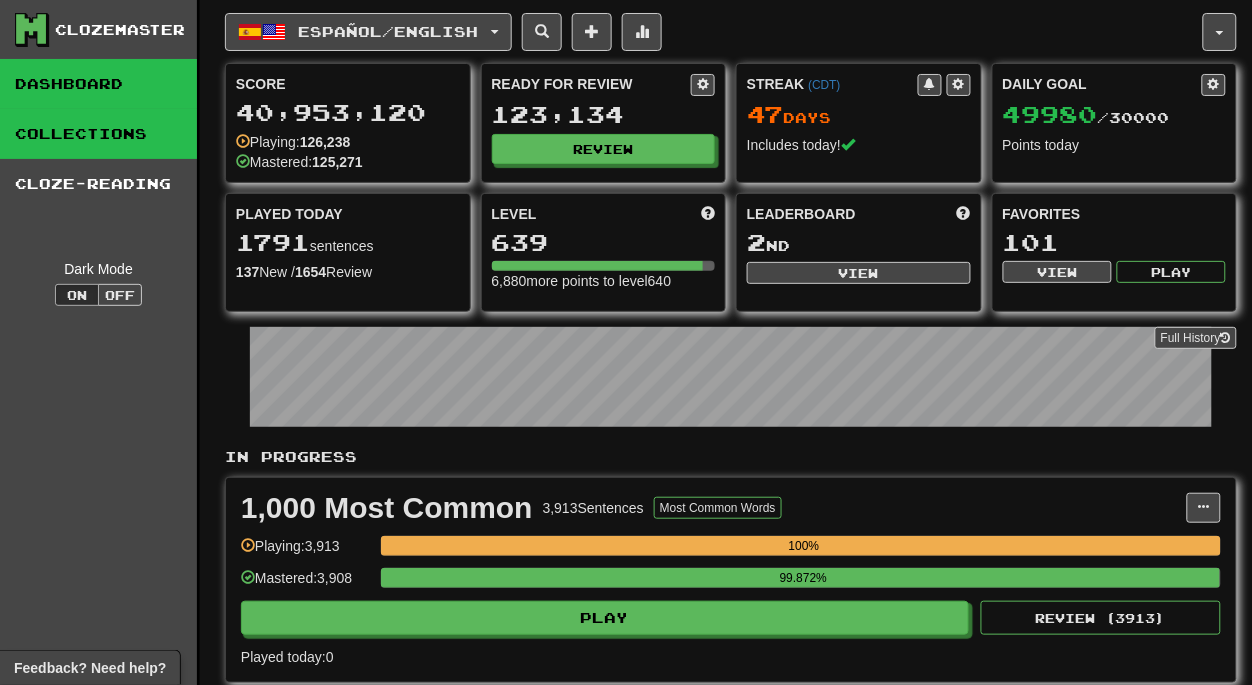 click on "Collections" at bounding box center (98, 134) 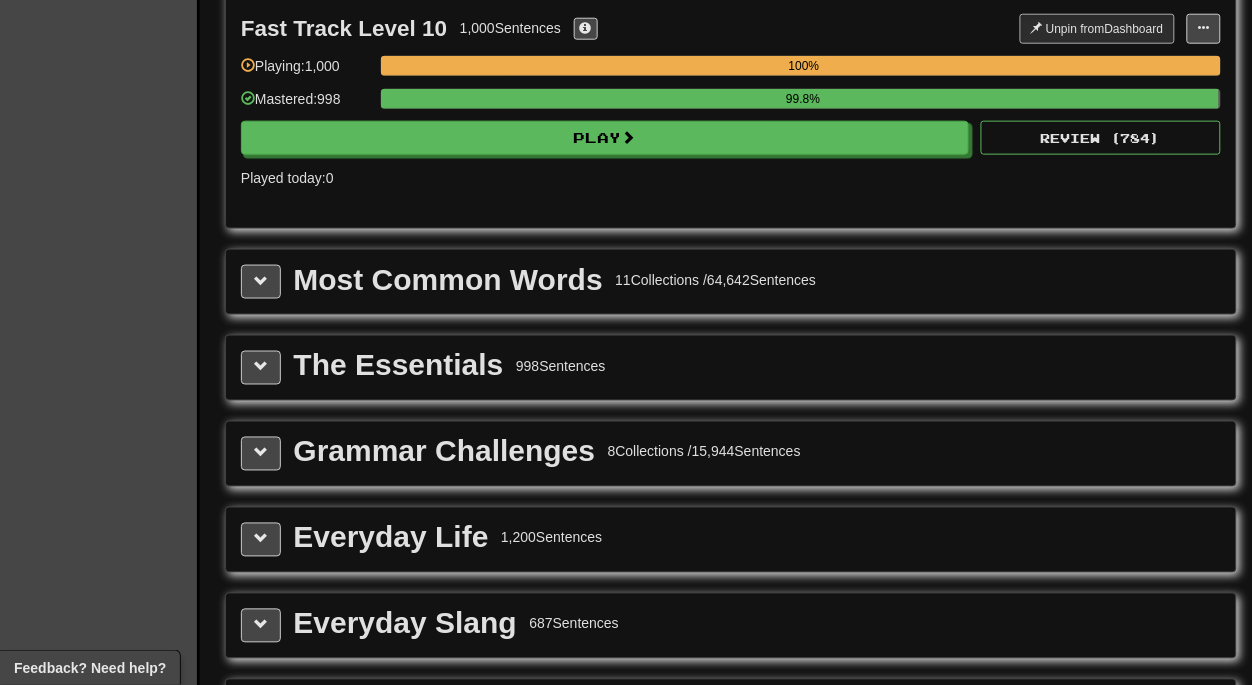 scroll, scrollTop: 2233, scrollLeft: 0, axis: vertical 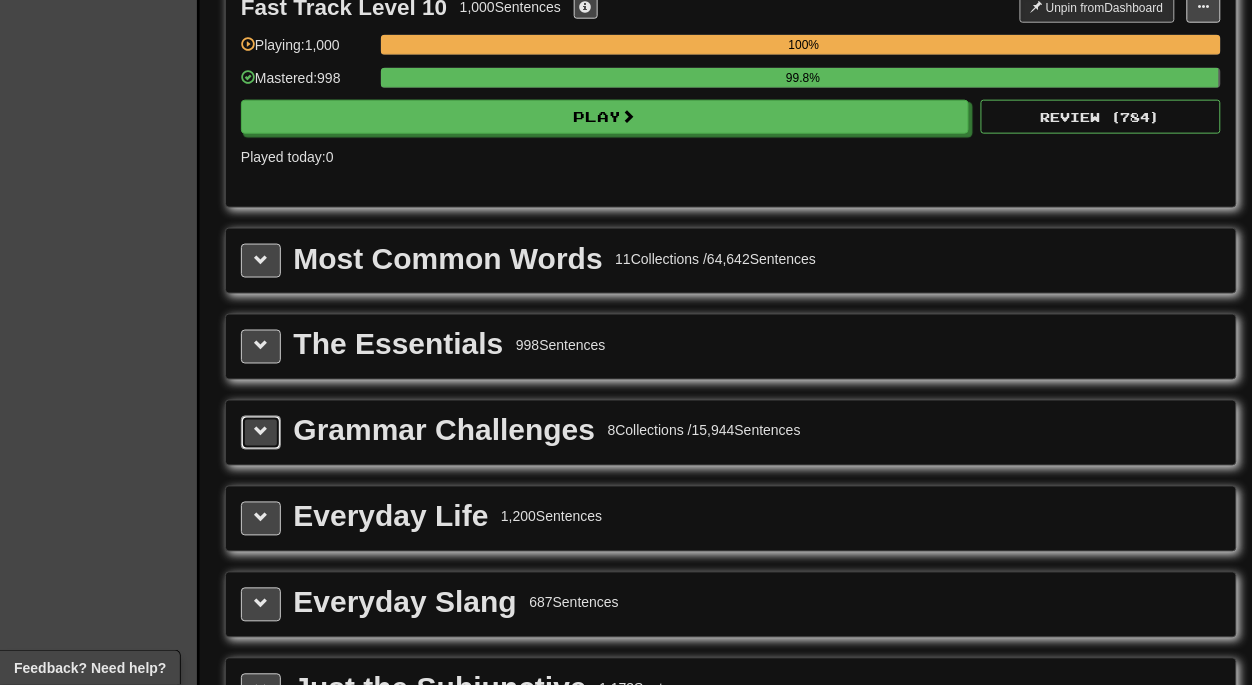 click at bounding box center [261, 433] 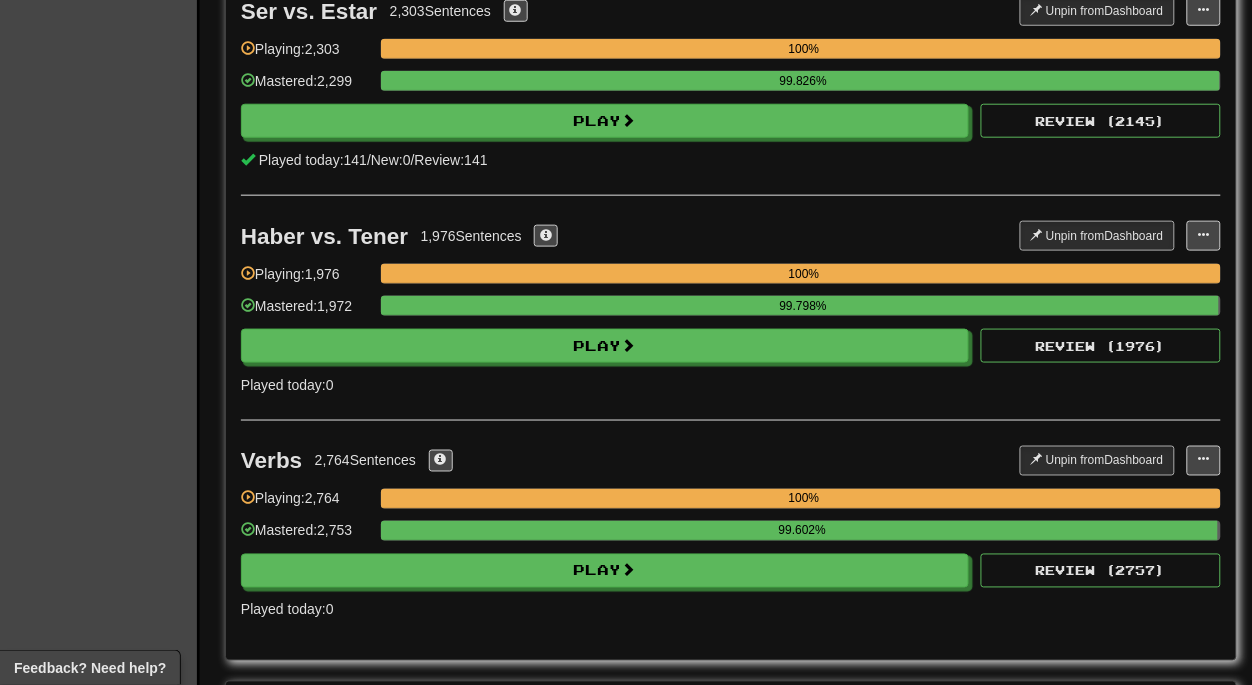 scroll, scrollTop: 3867, scrollLeft: 0, axis: vertical 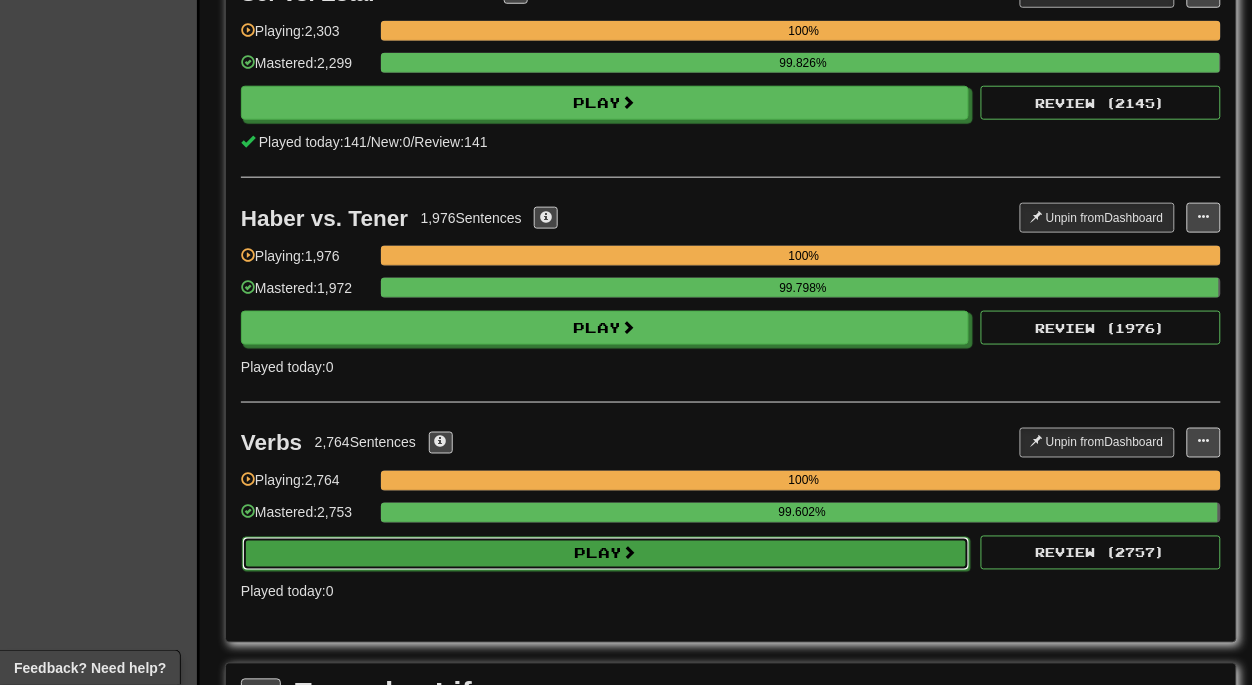 click on "Play" at bounding box center [606, 554] 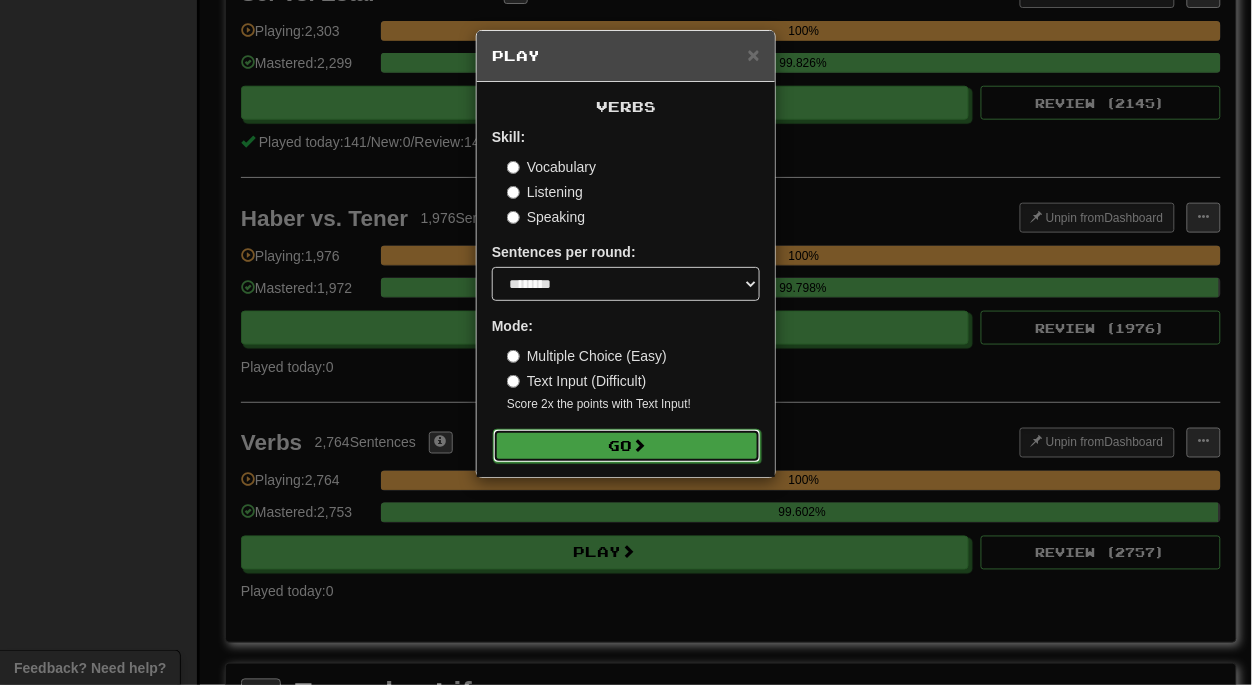 click on "Go" at bounding box center (627, 446) 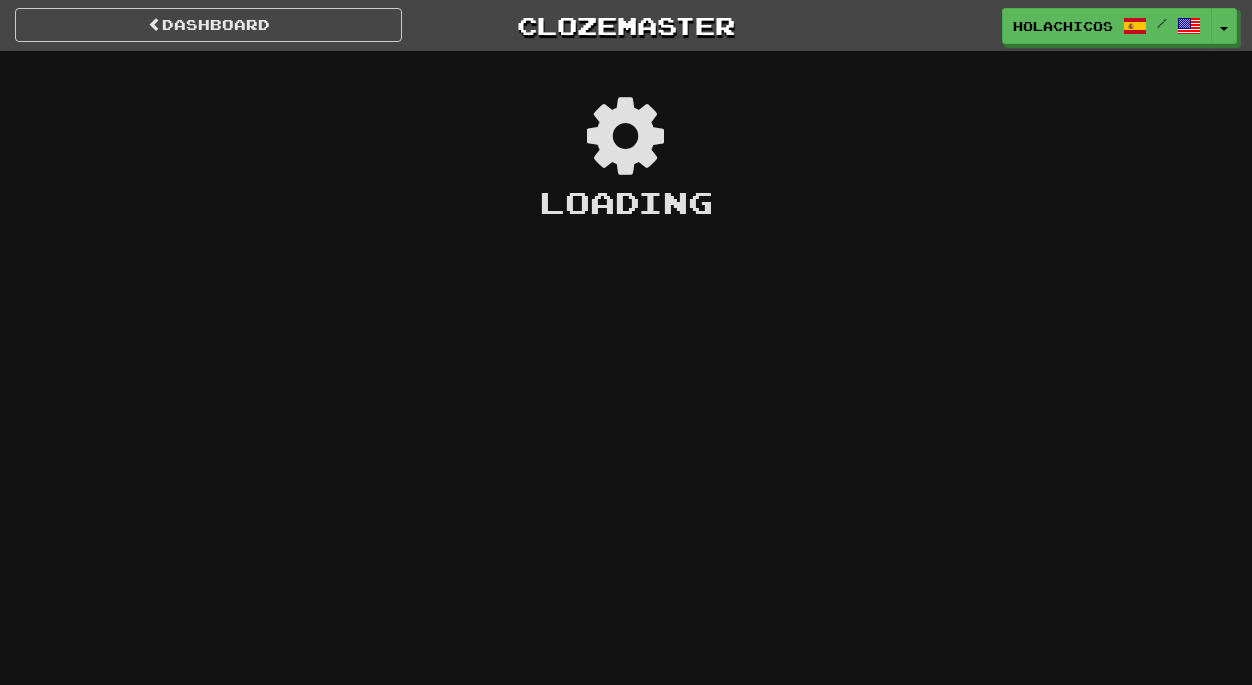 scroll, scrollTop: 0, scrollLeft: 0, axis: both 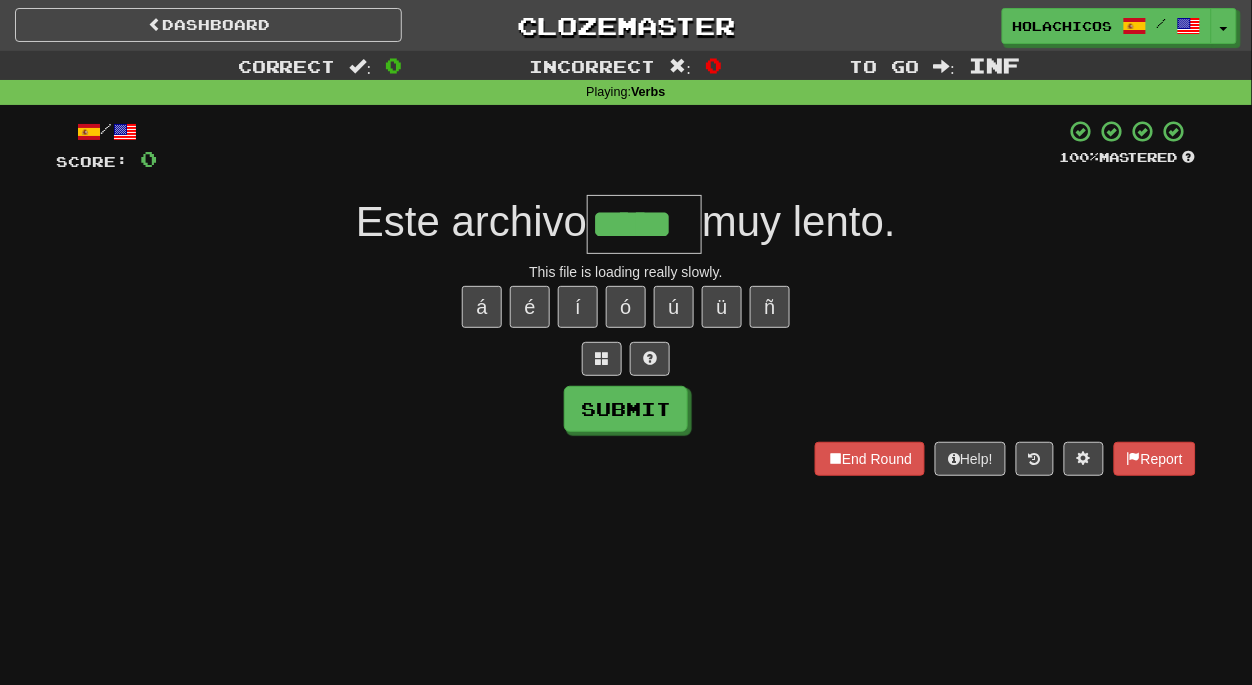 type on "*****" 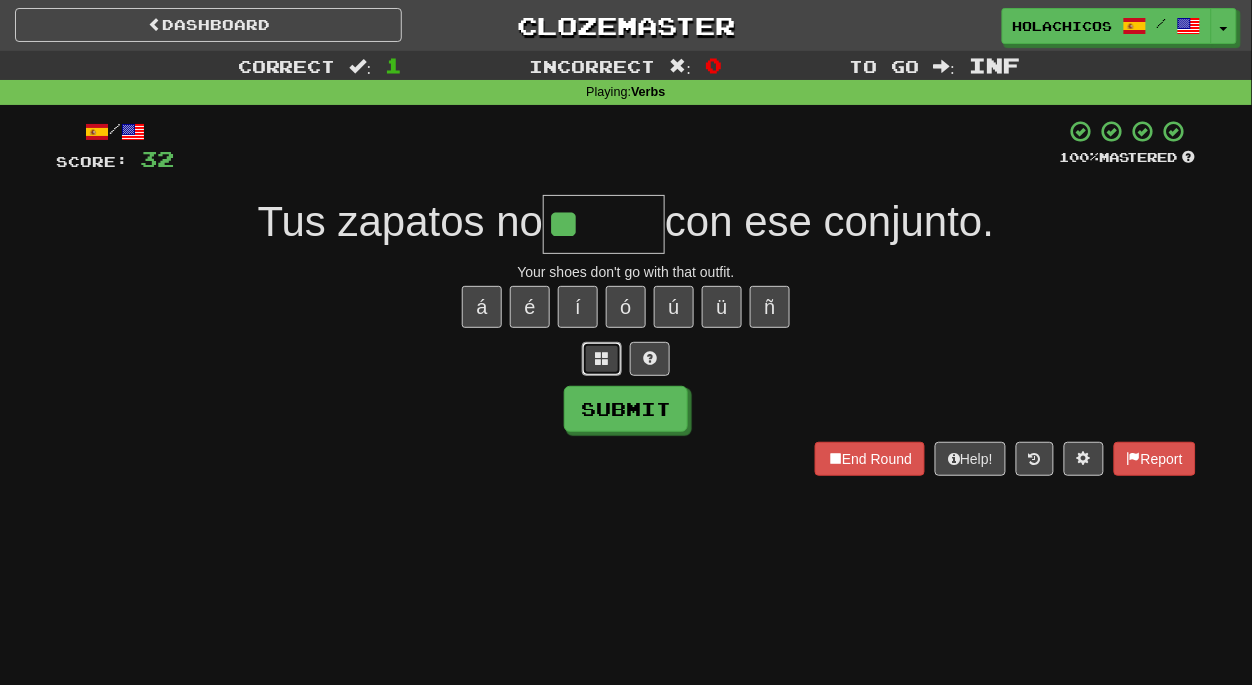 click at bounding box center [602, 359] 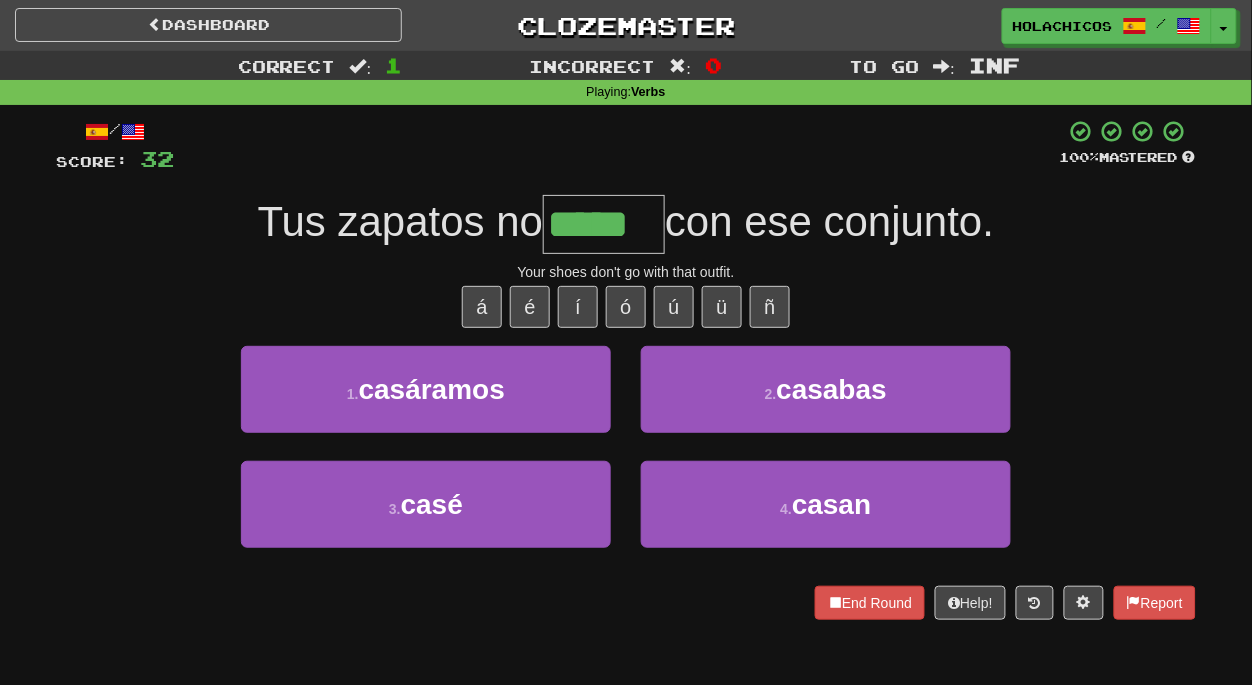 type on "*****" 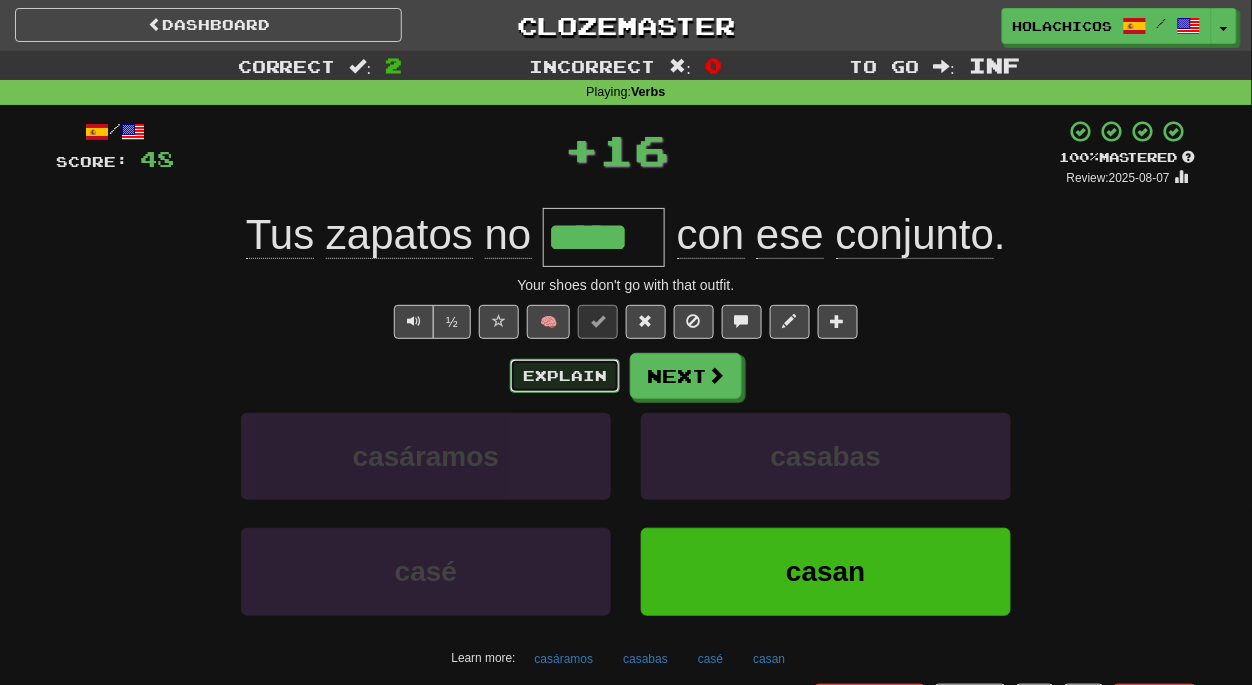 click on "Explain" at bounding box center [565, 376] 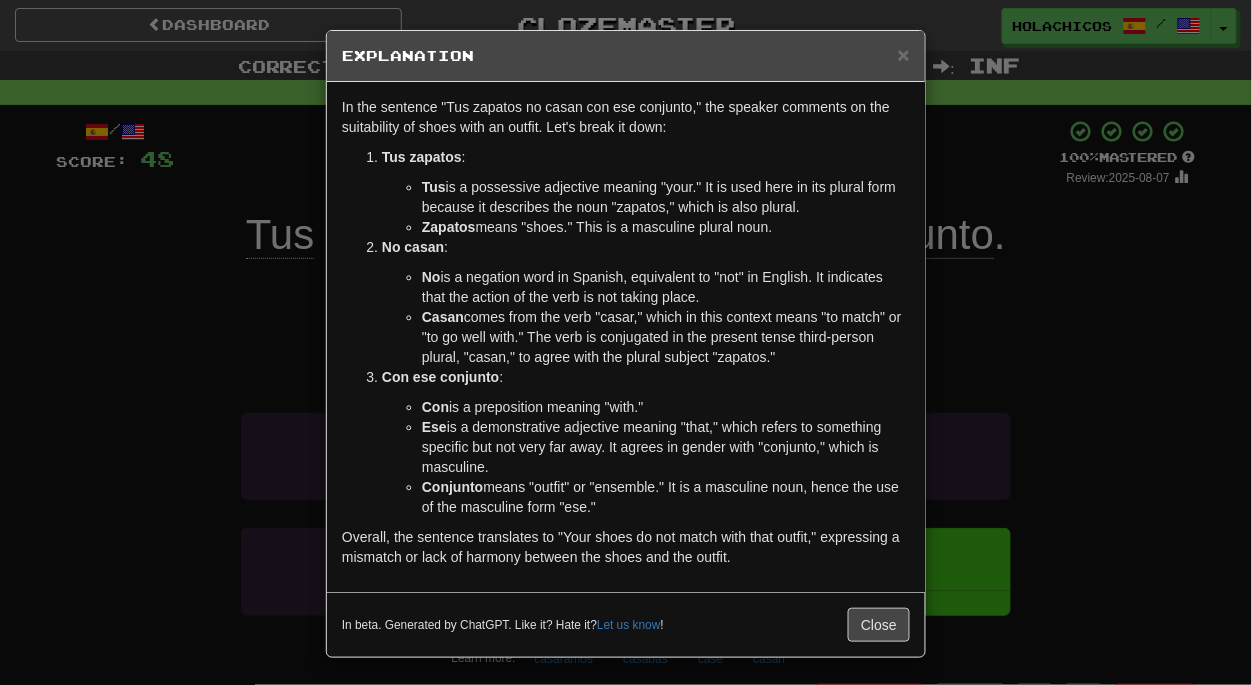 scroll, scrollTop: 6, scrollLeft: 0, axis: vertical 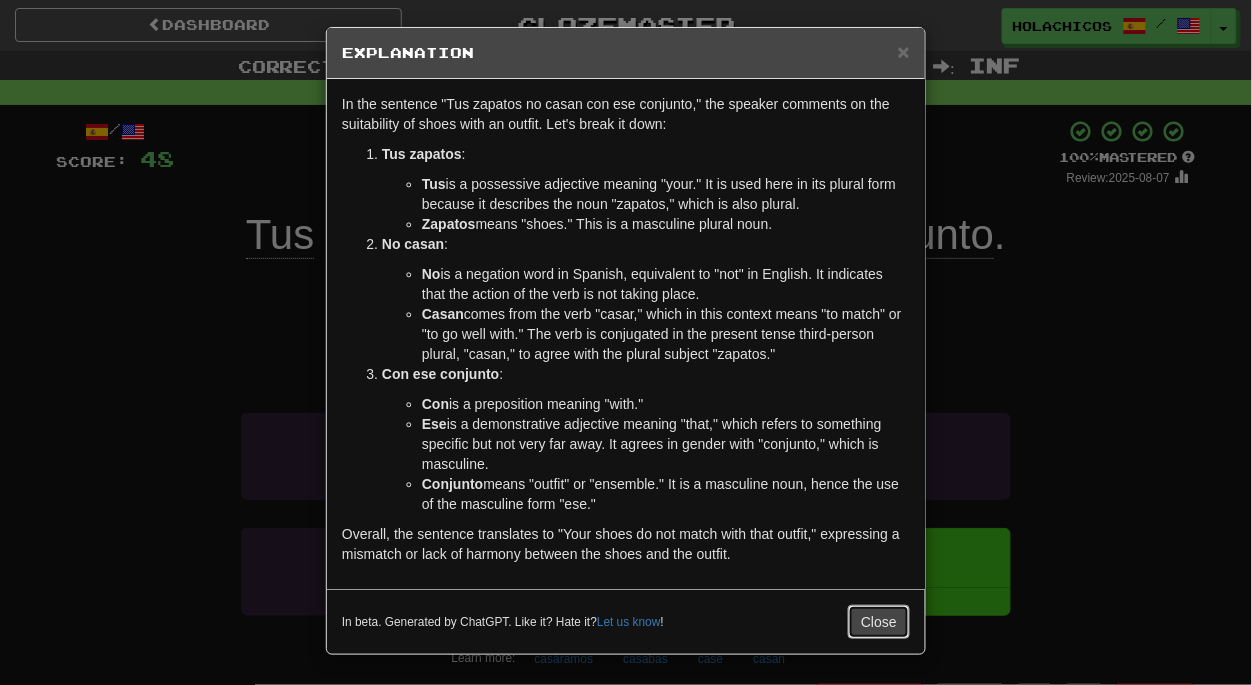 click on "Close" at bounding box center [879, 622] 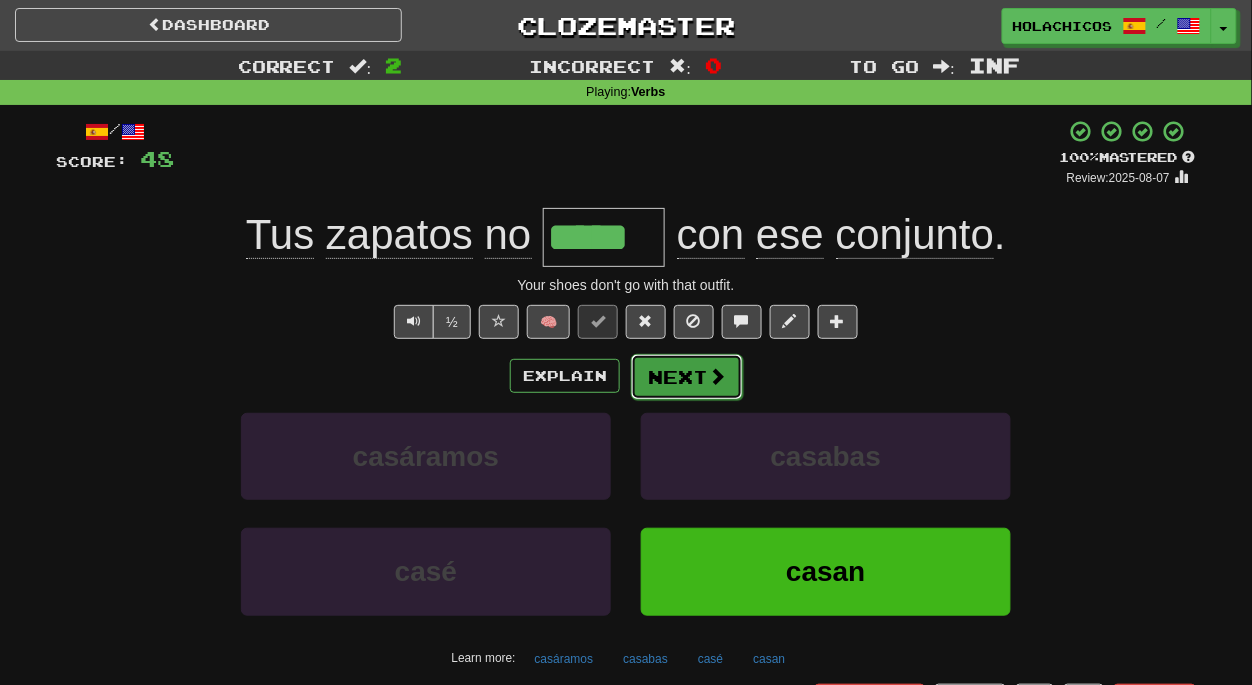 click on "Next" at bounding box center [687, 377] 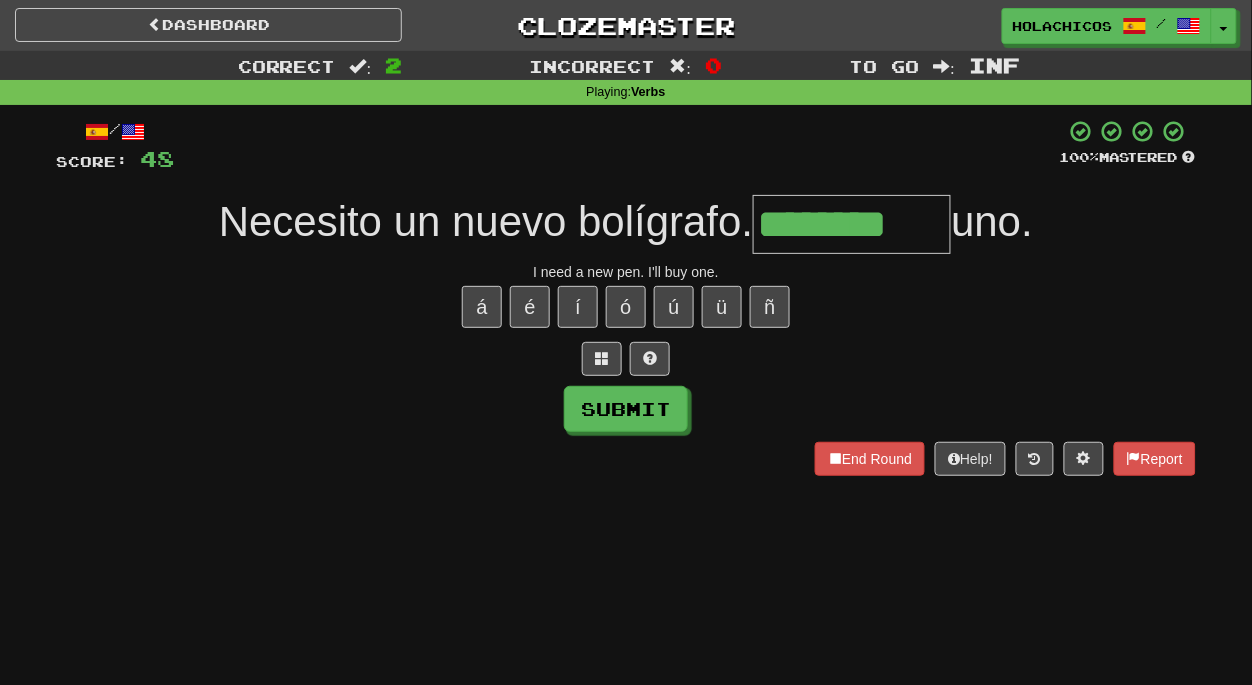 type on "********" 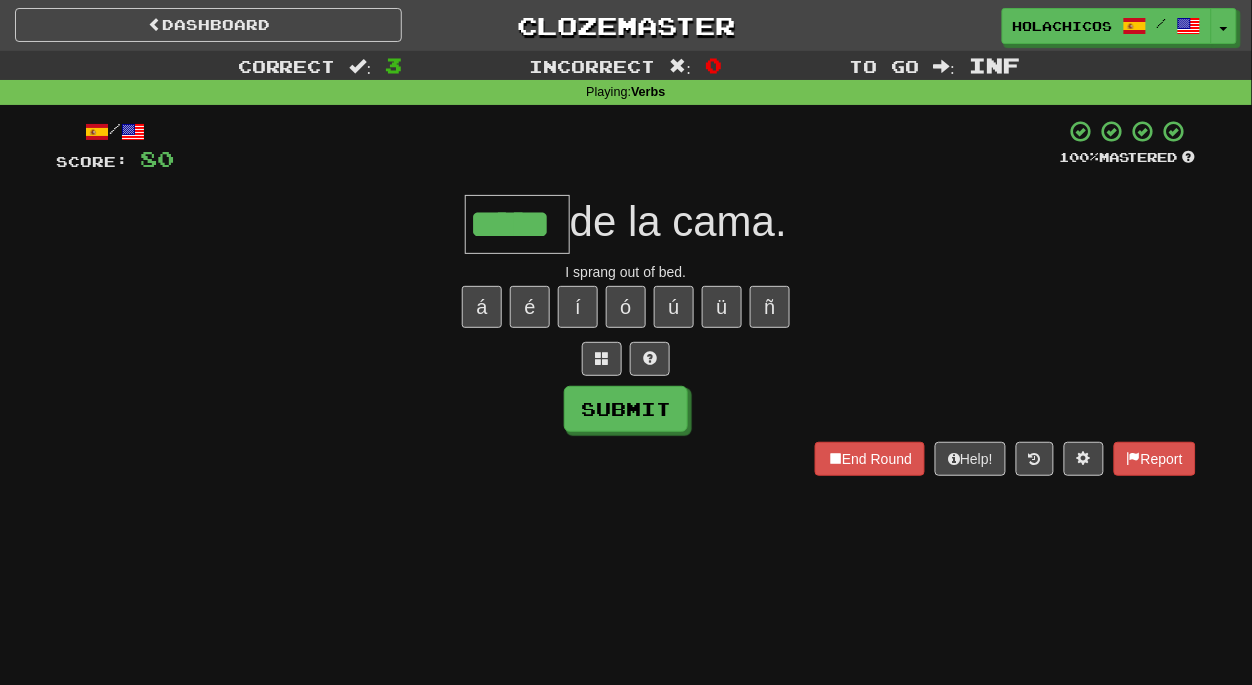 type on "*****" 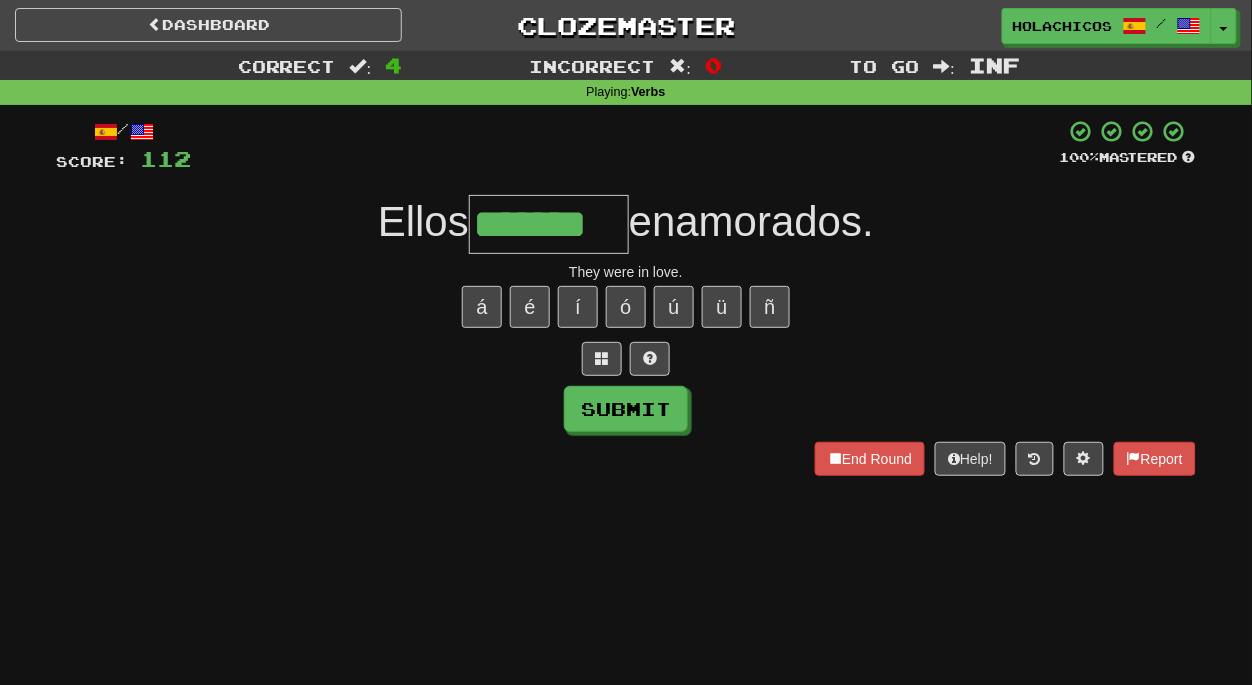 type on "*******" 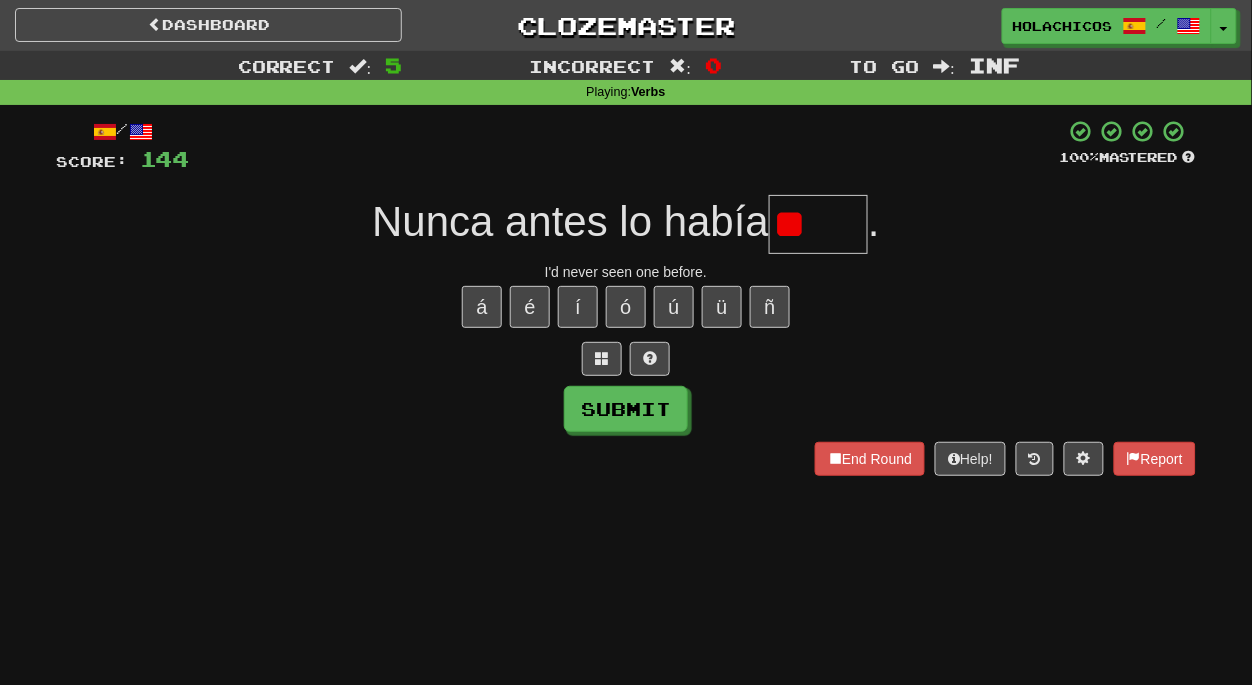 type on "*" 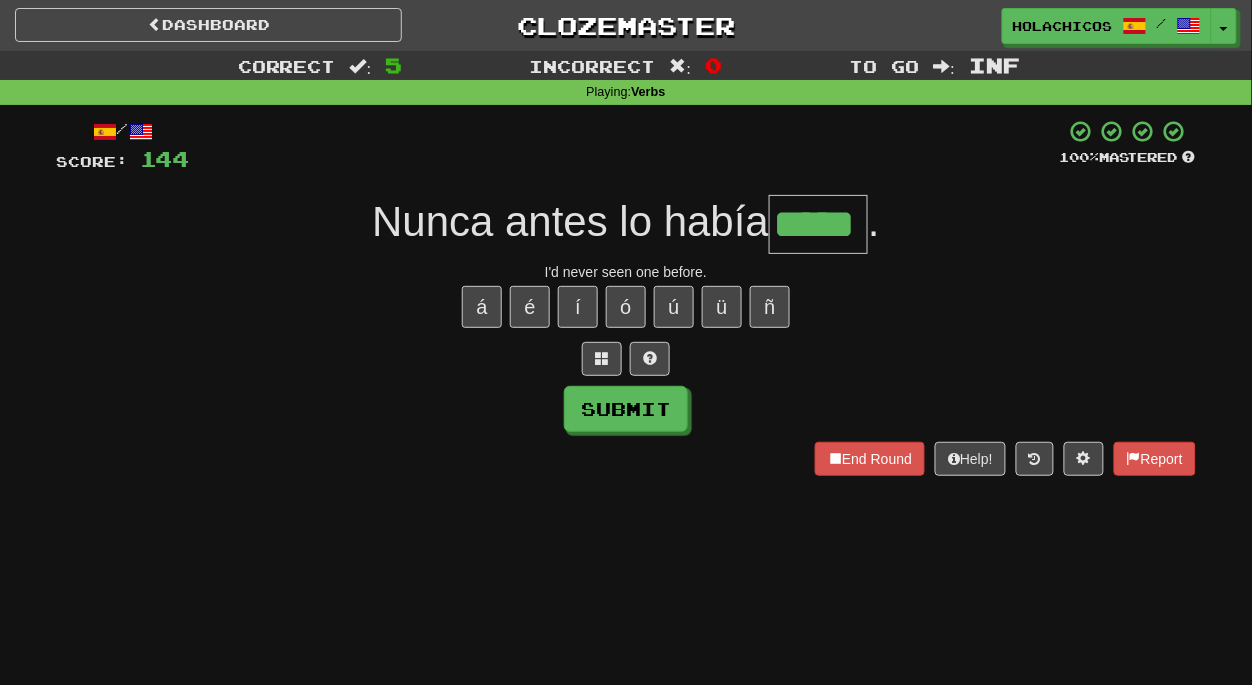 type on "*****" 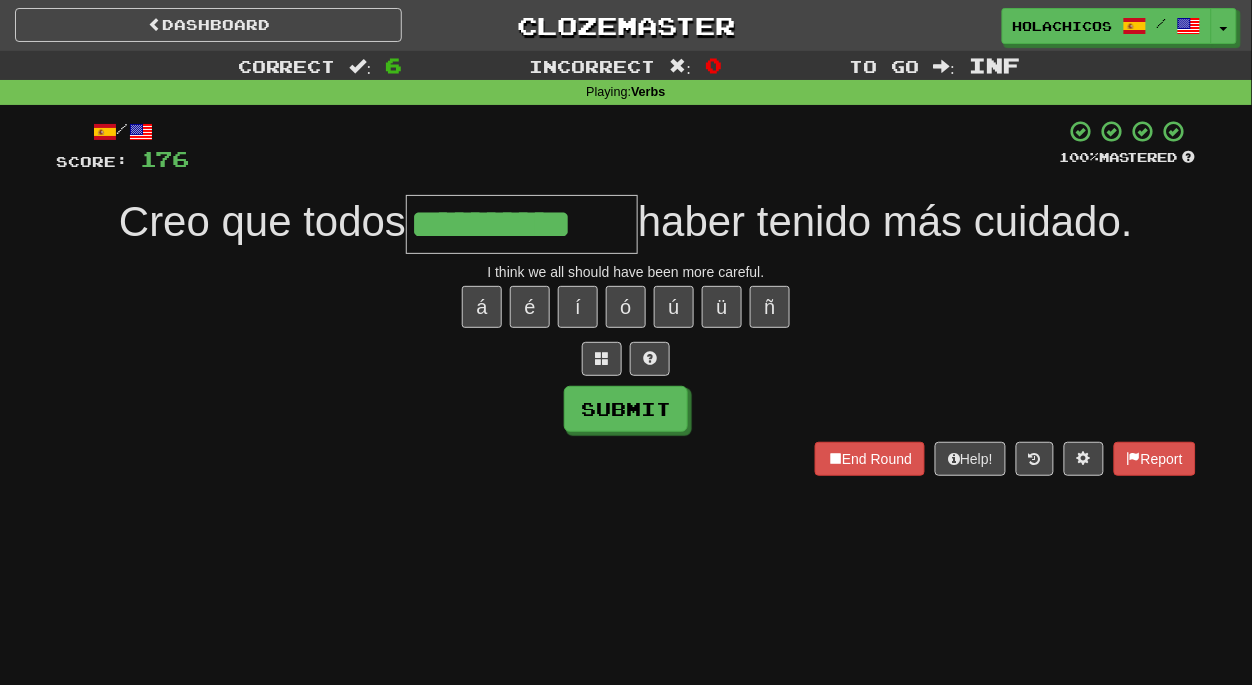 type on "**********" 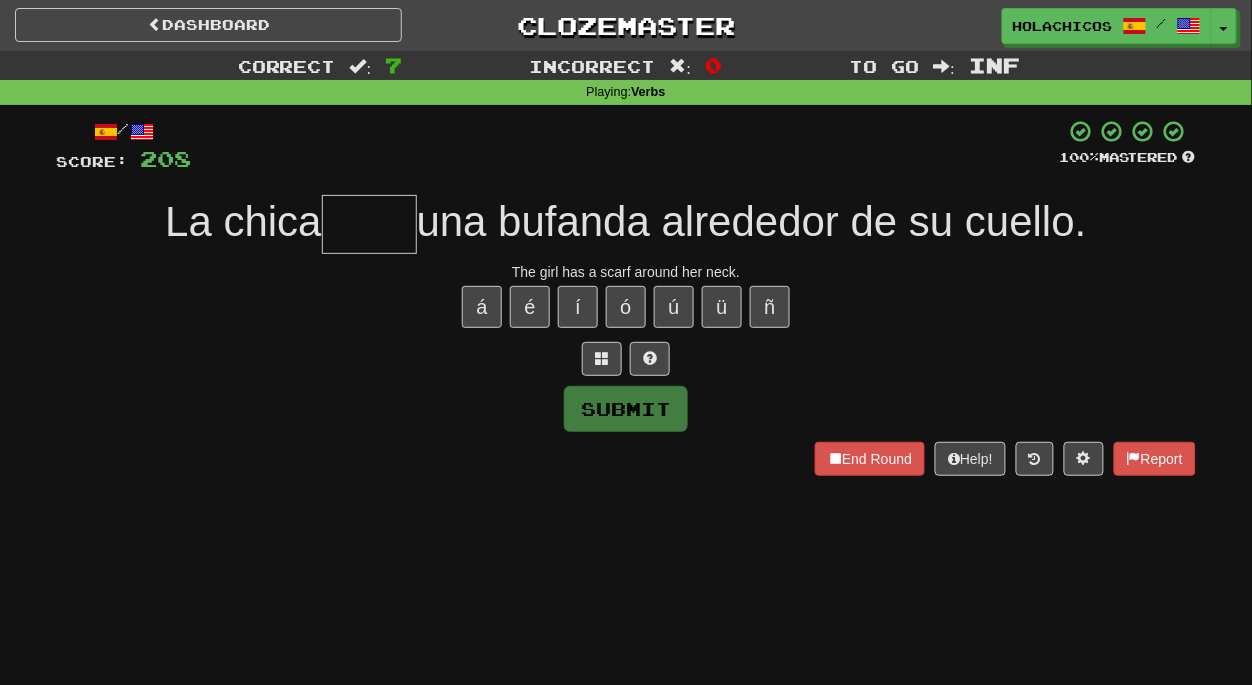 type on "*" 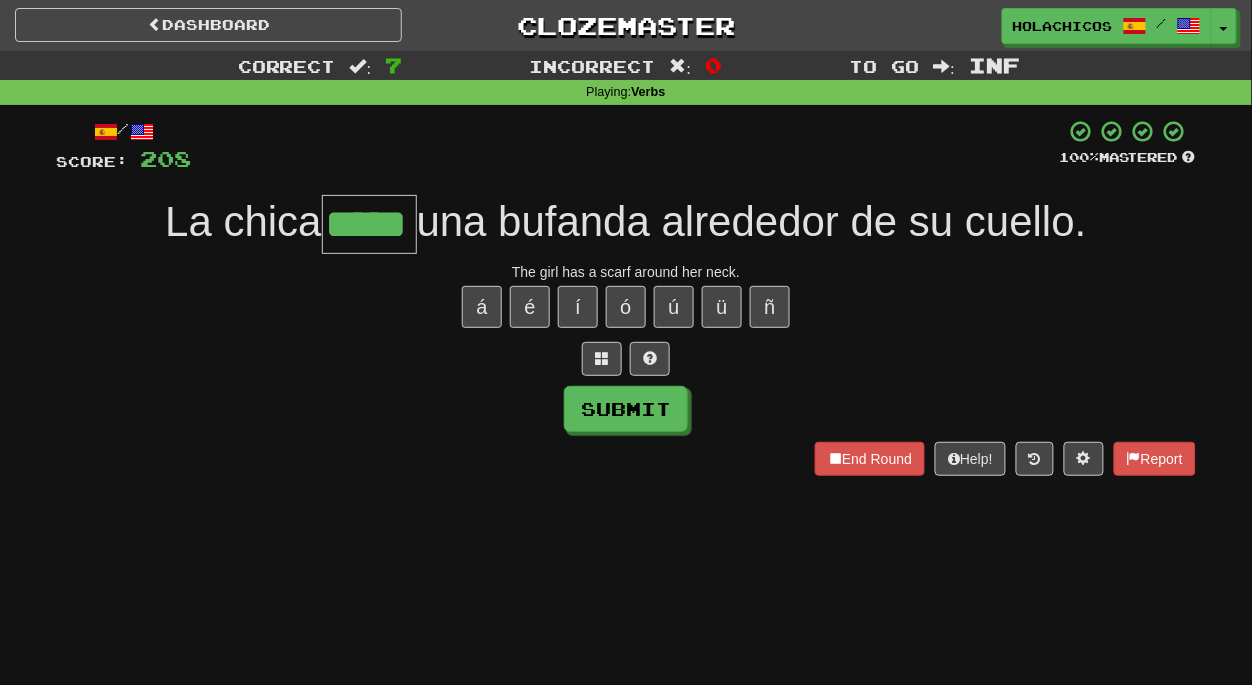 type on "*****" 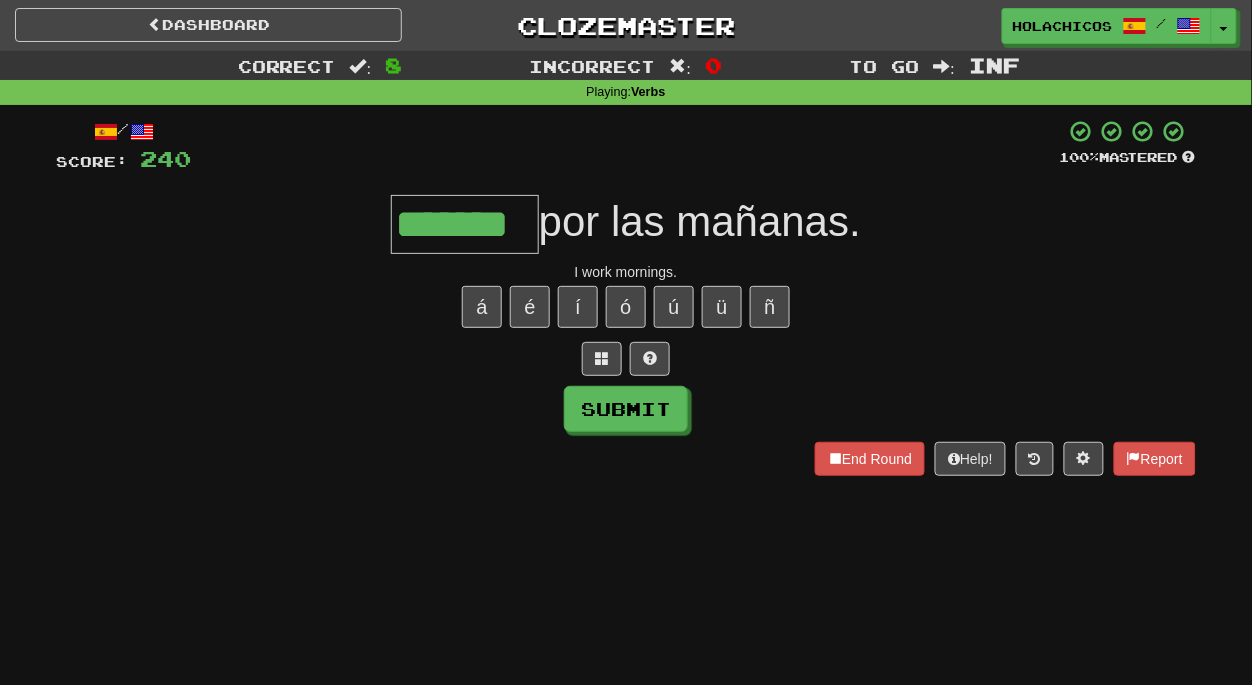 type on "*******" 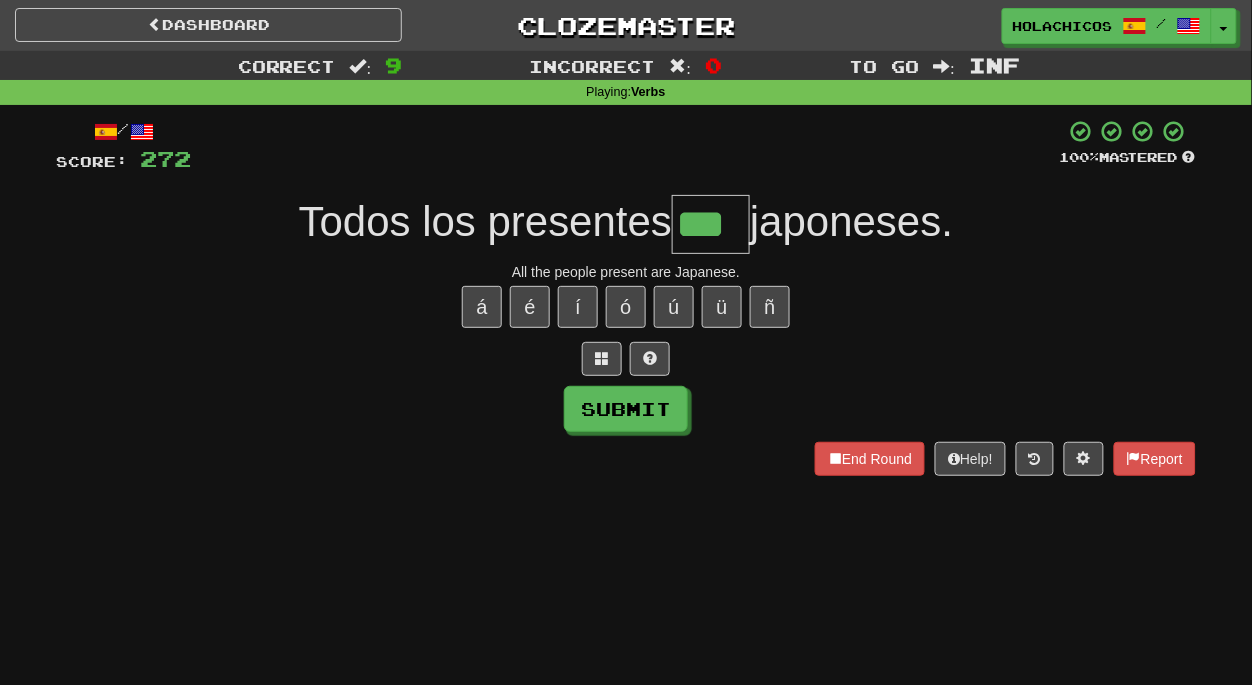 type on "***" 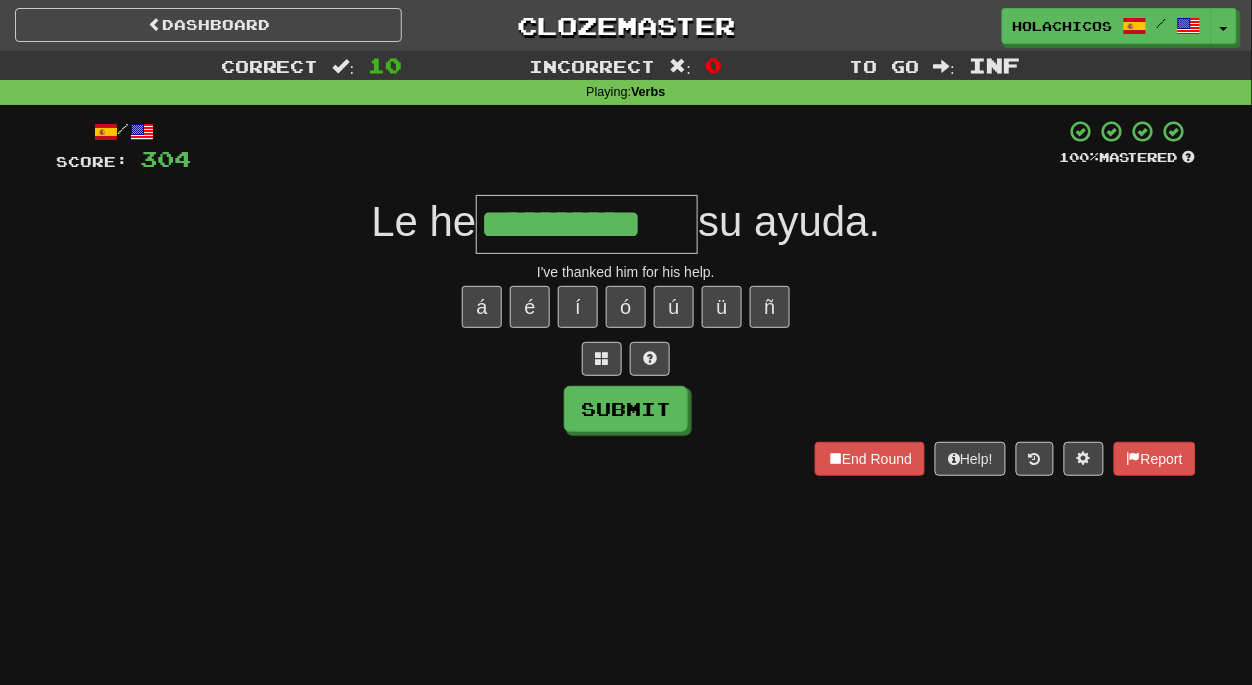 type on "**********" 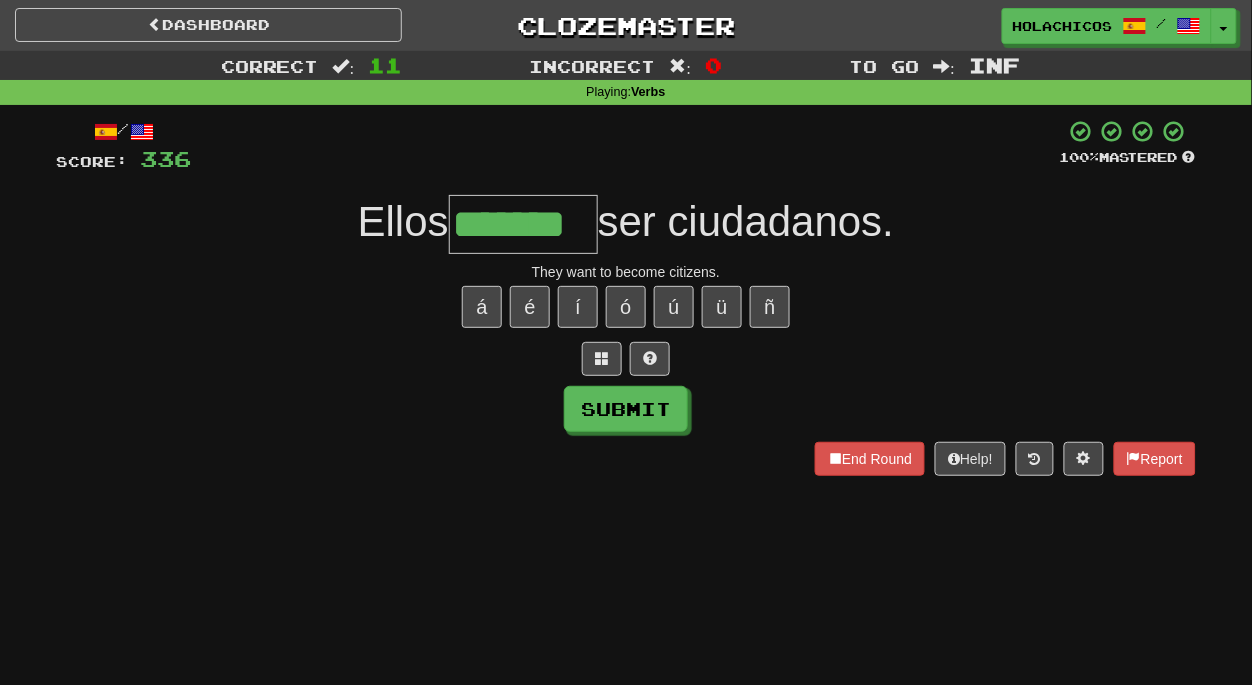 type on "*******" 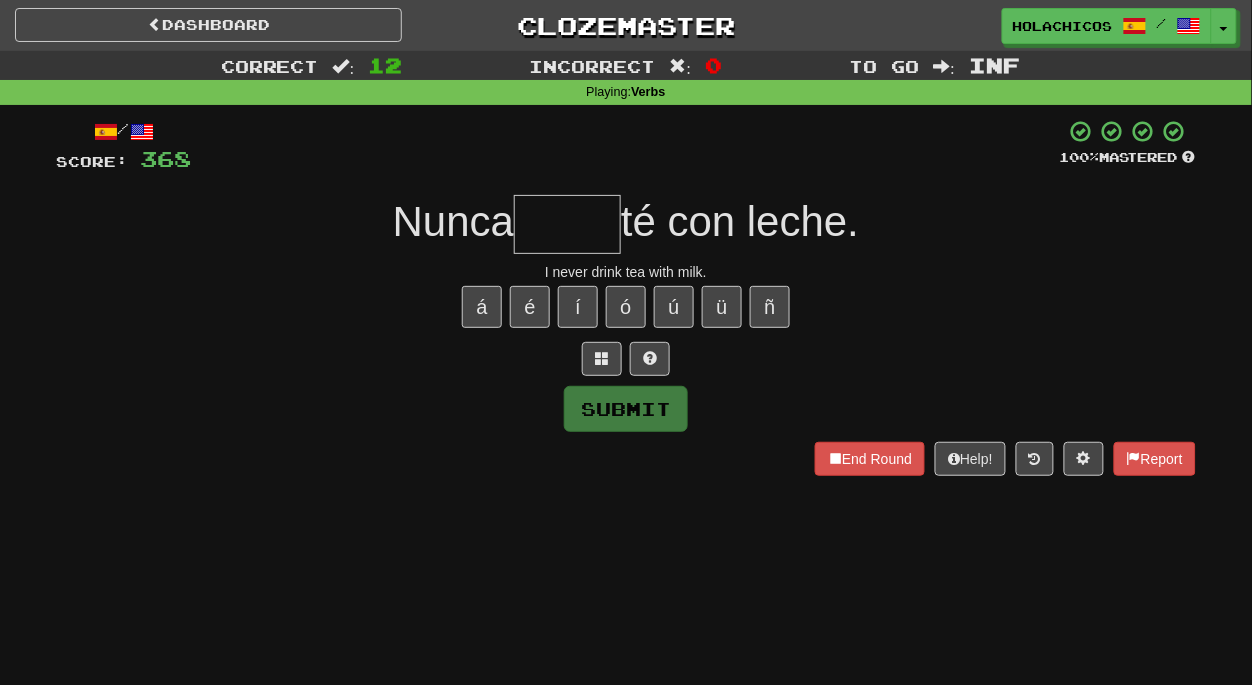 type on "*" 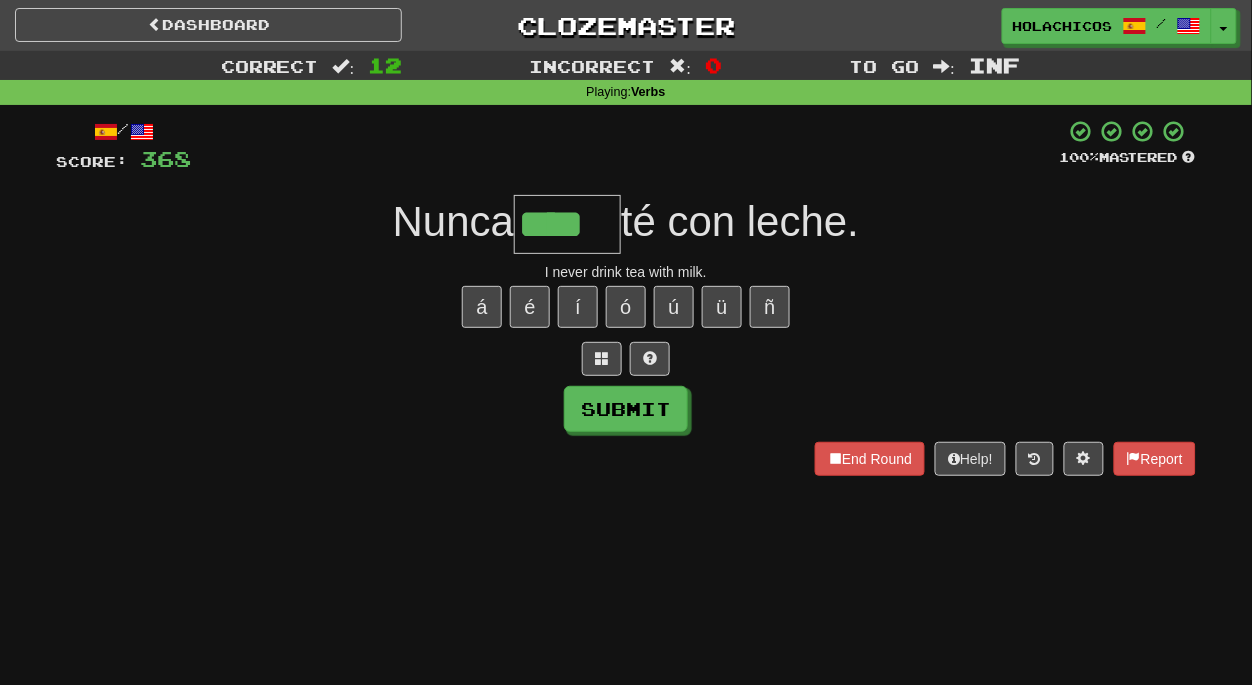 type on "****" 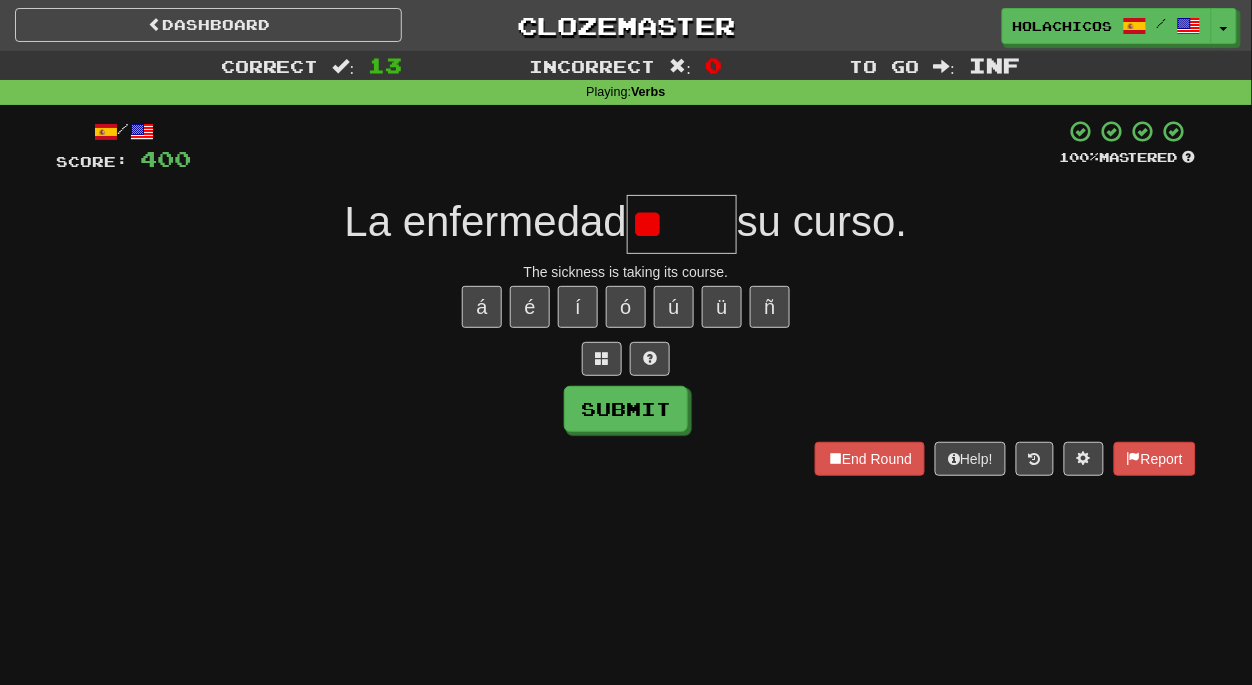 type on "*" 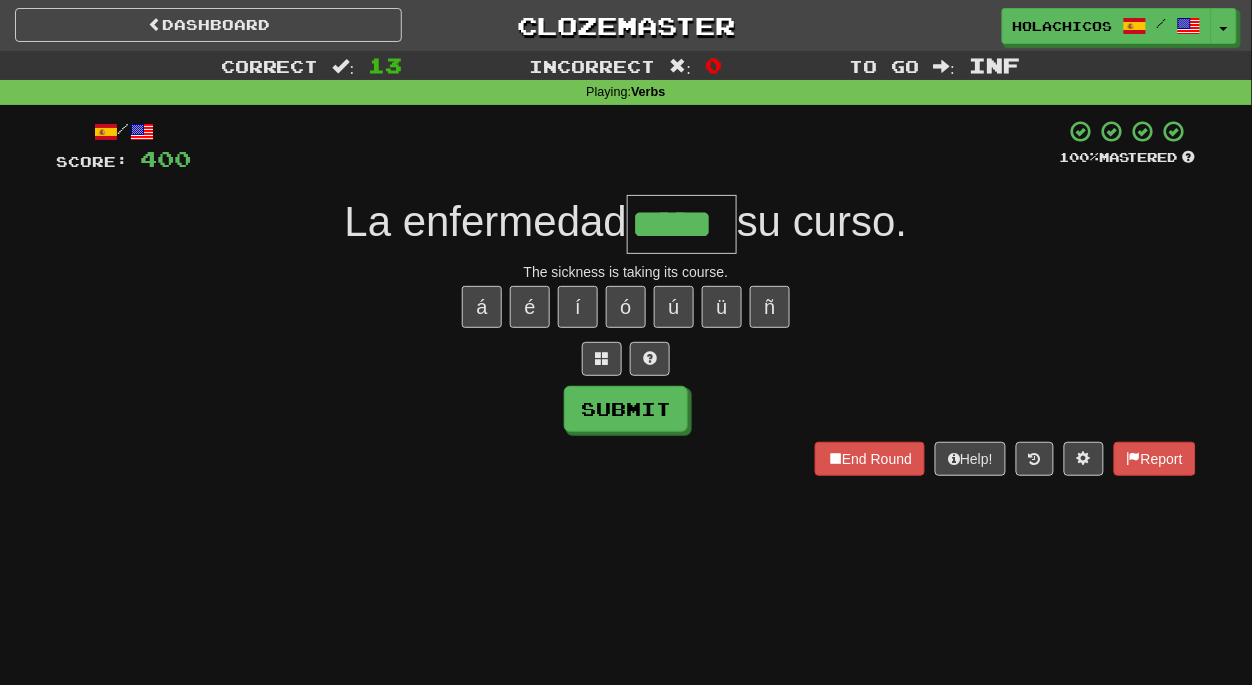 type on "*****" 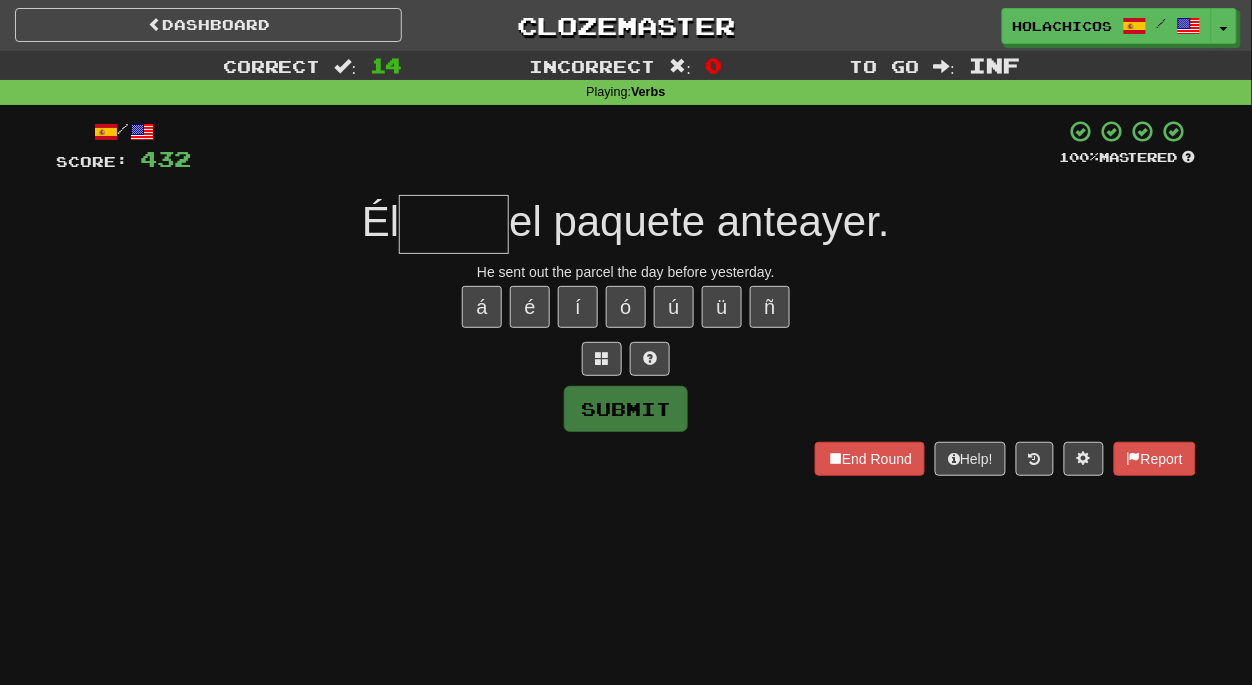 type on "*" 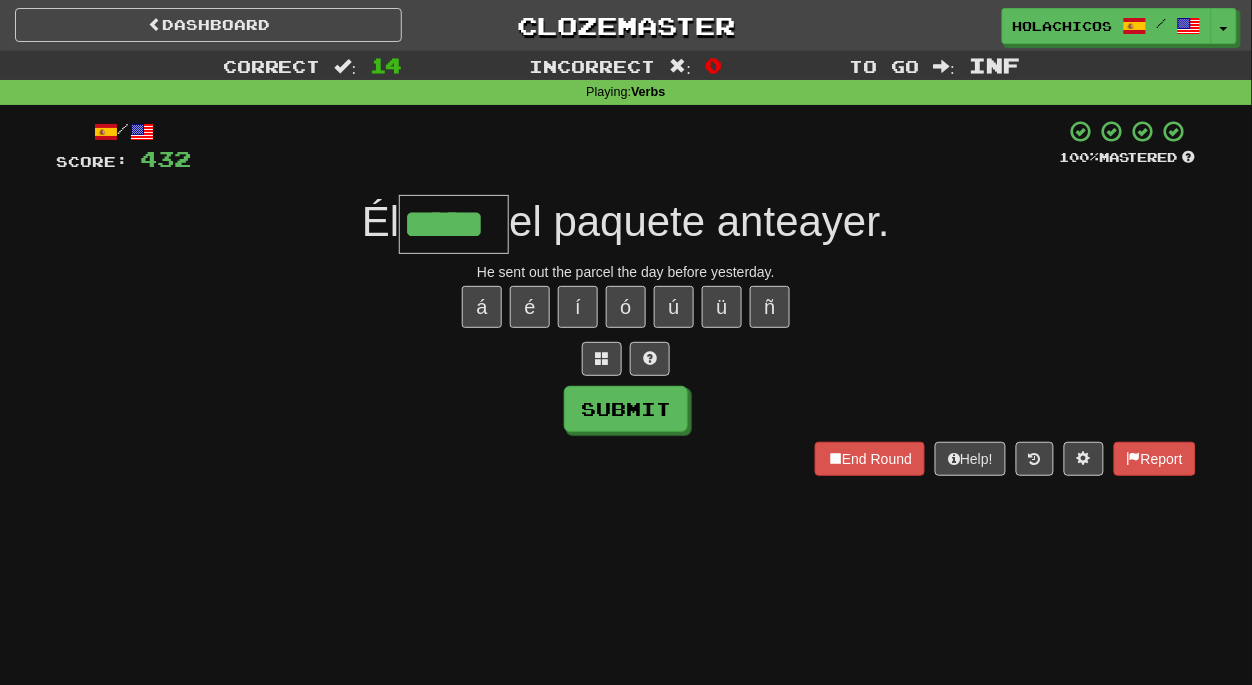 type on "*****" 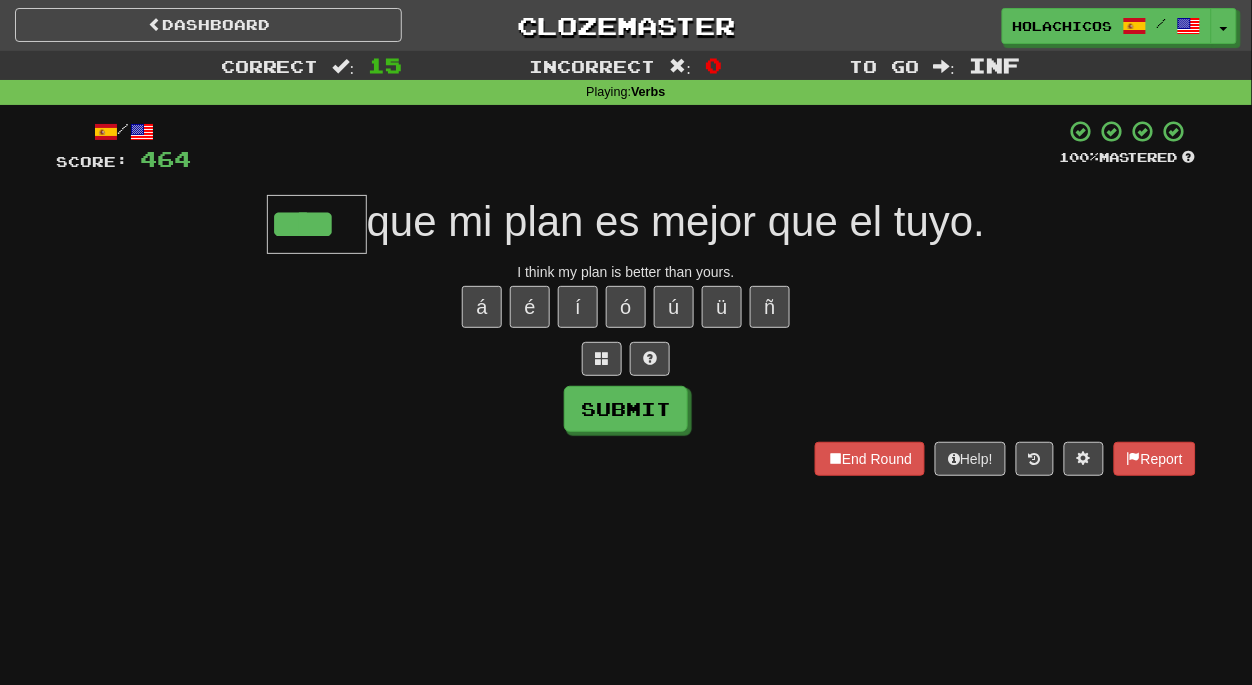 type on "****" 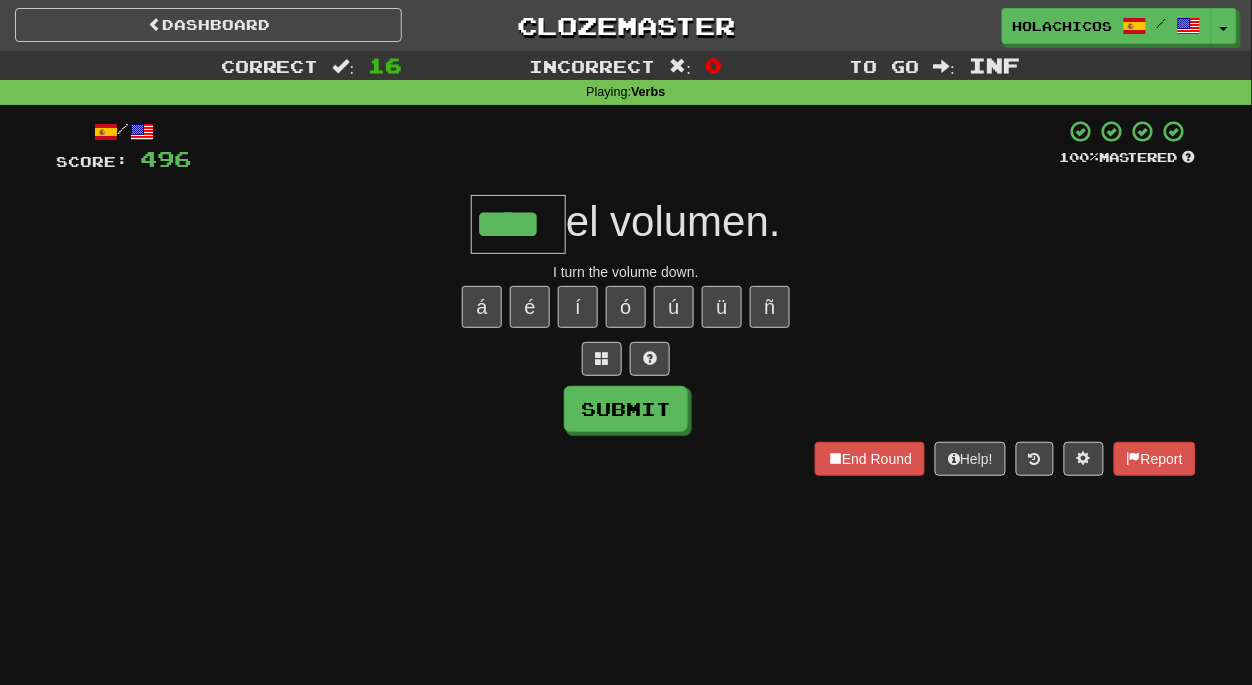 type on "****" 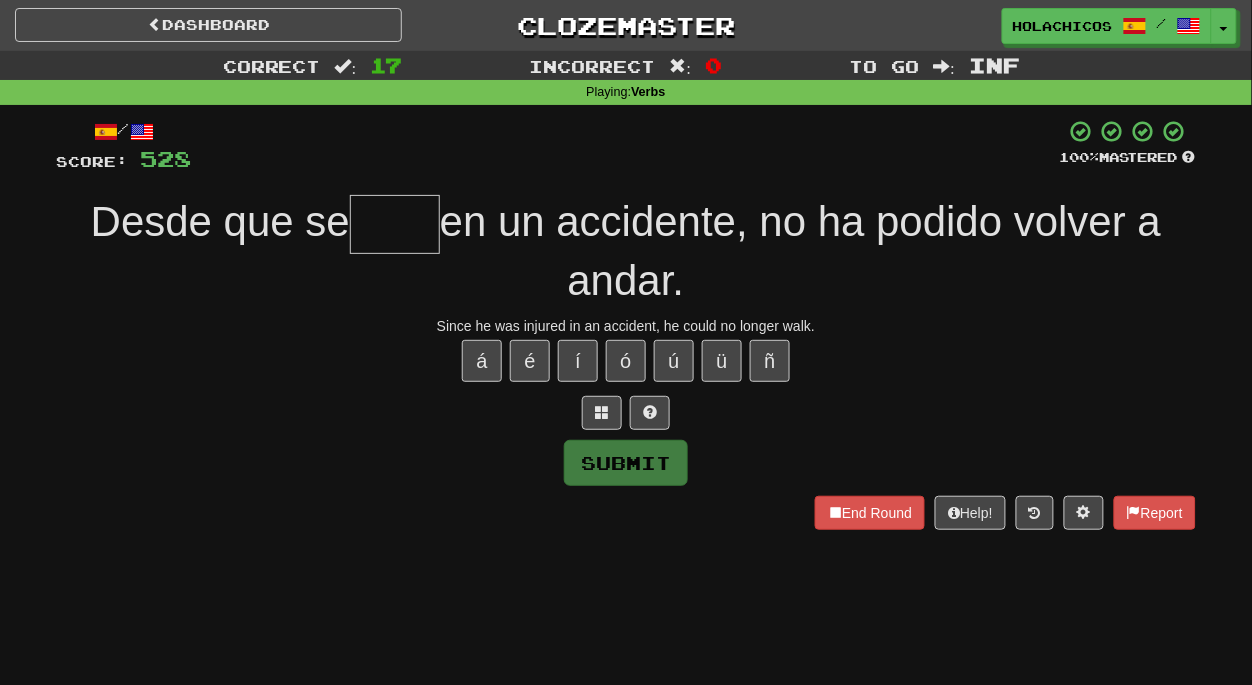 type on "*" 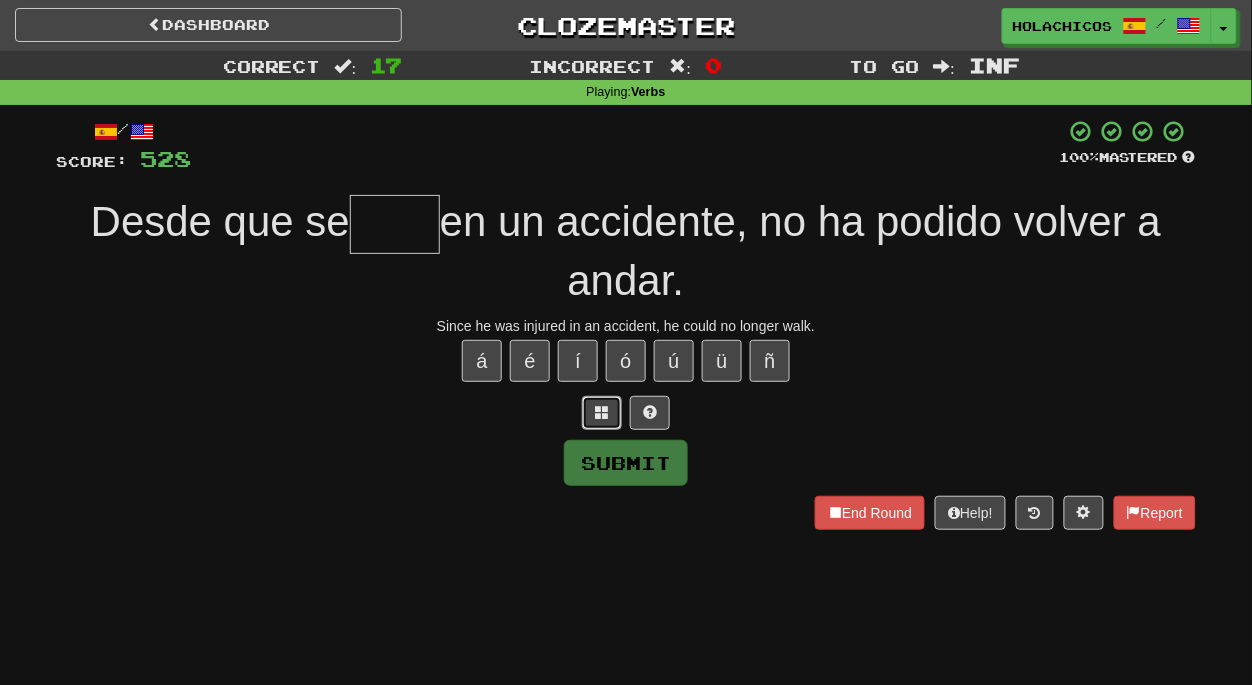 click at bounding box center (602, 413) 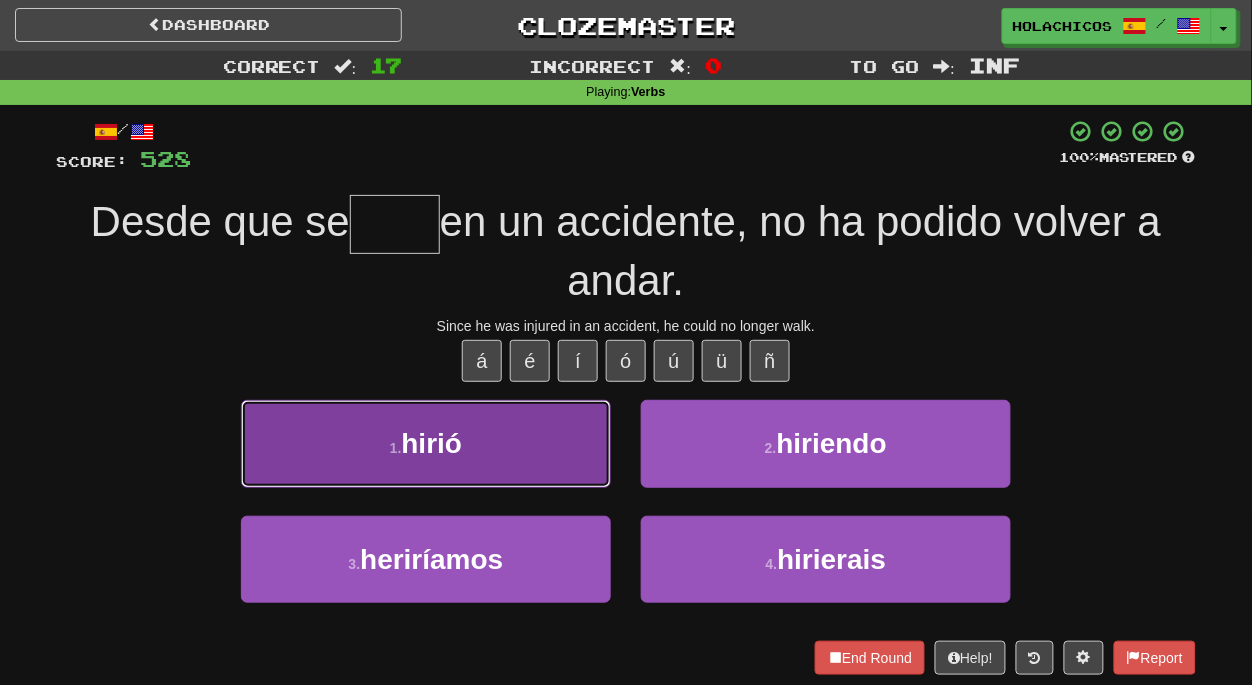 click on "1 .  hirió" at bounding box center (426, 443) 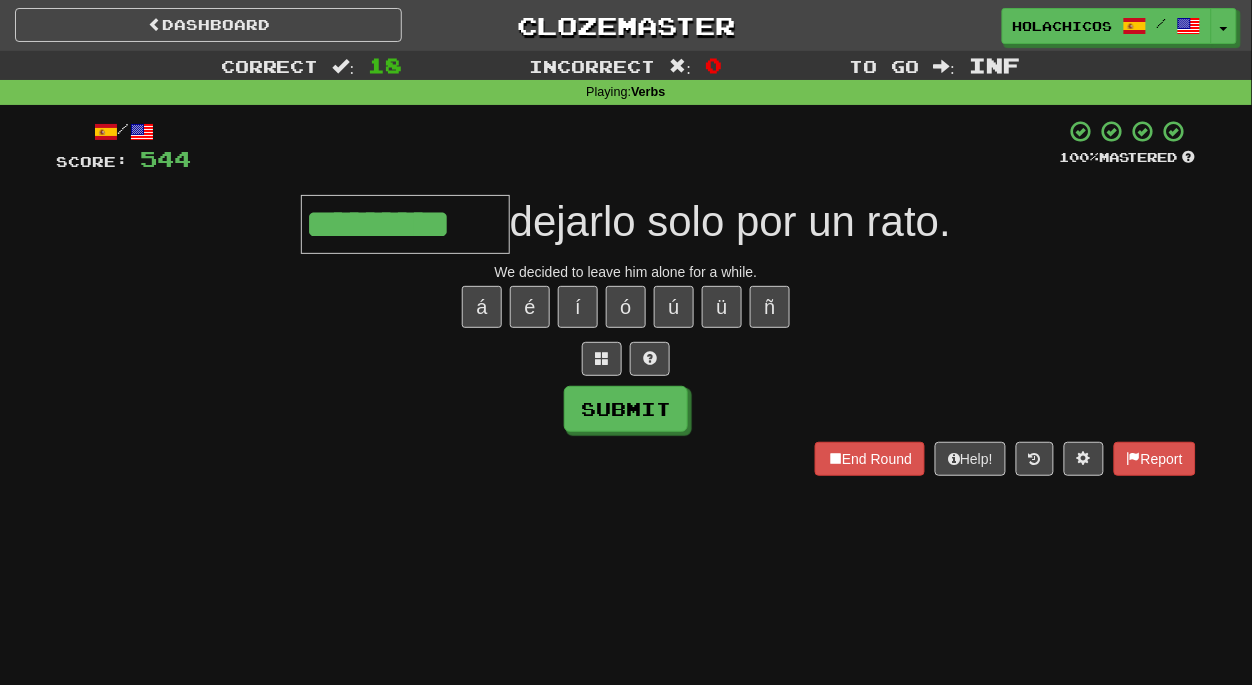 type on "*********" 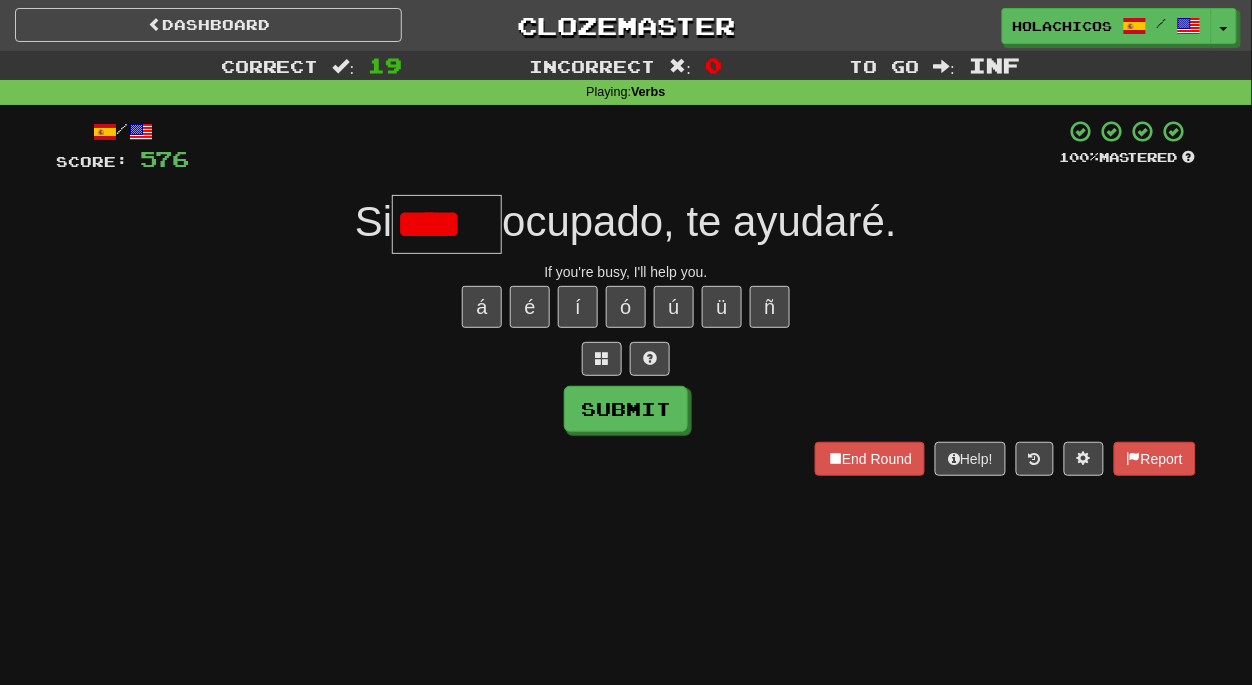scroll, scrollTop: 0, scrollLeft: 0, axis: both 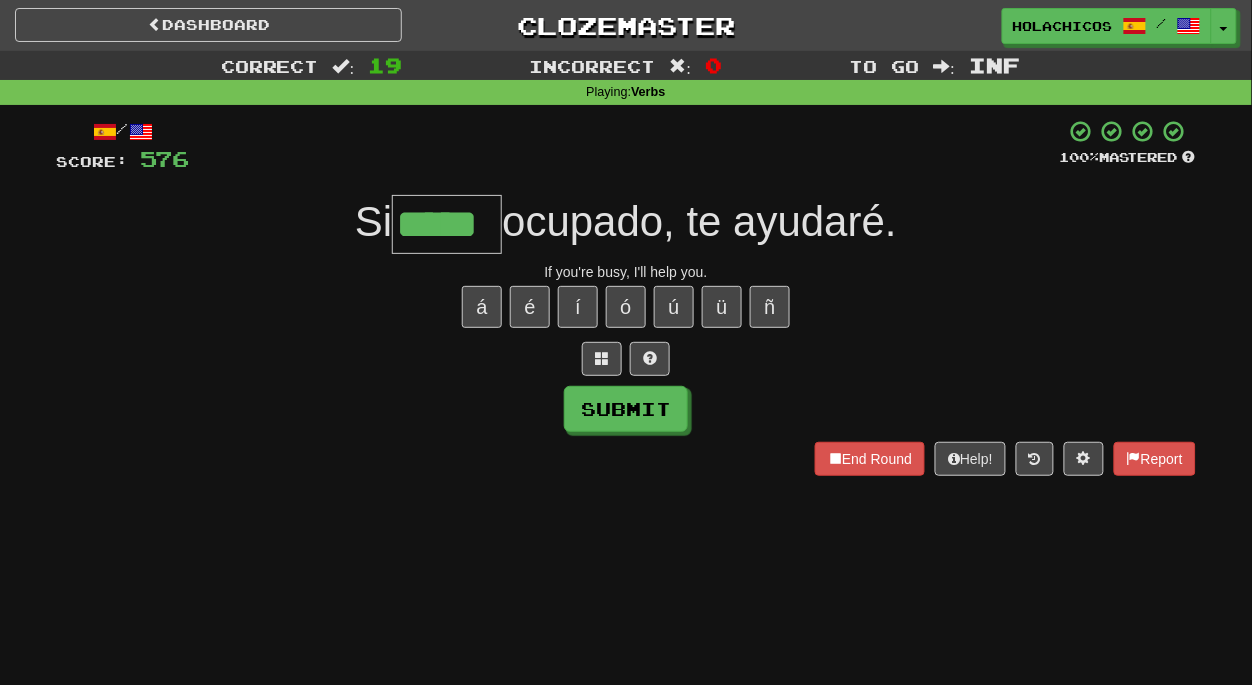 type on "*****" 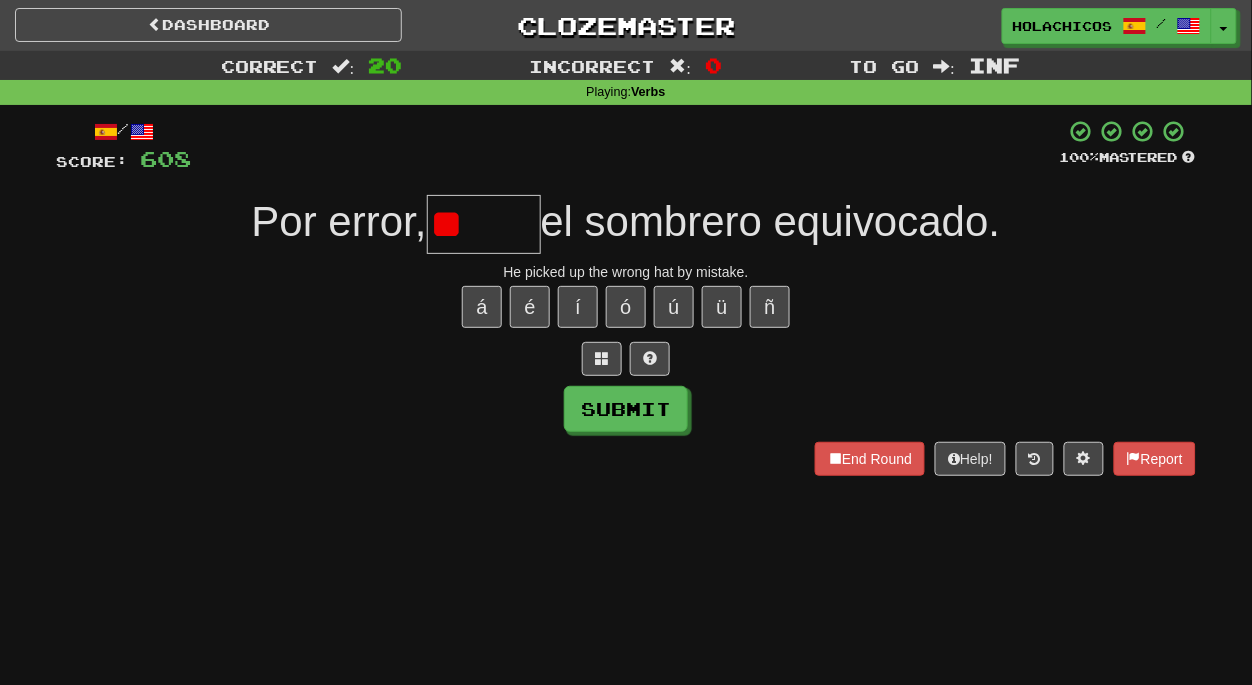 type on "*" 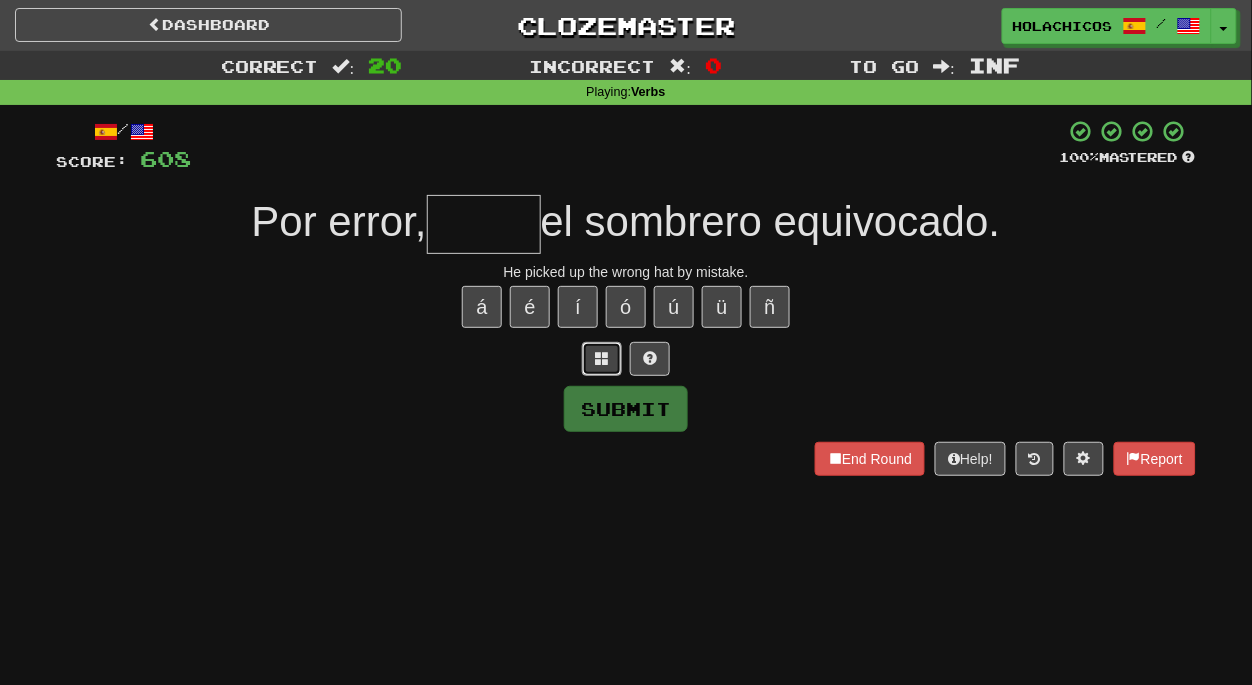 click at bounding box center (602, 359) 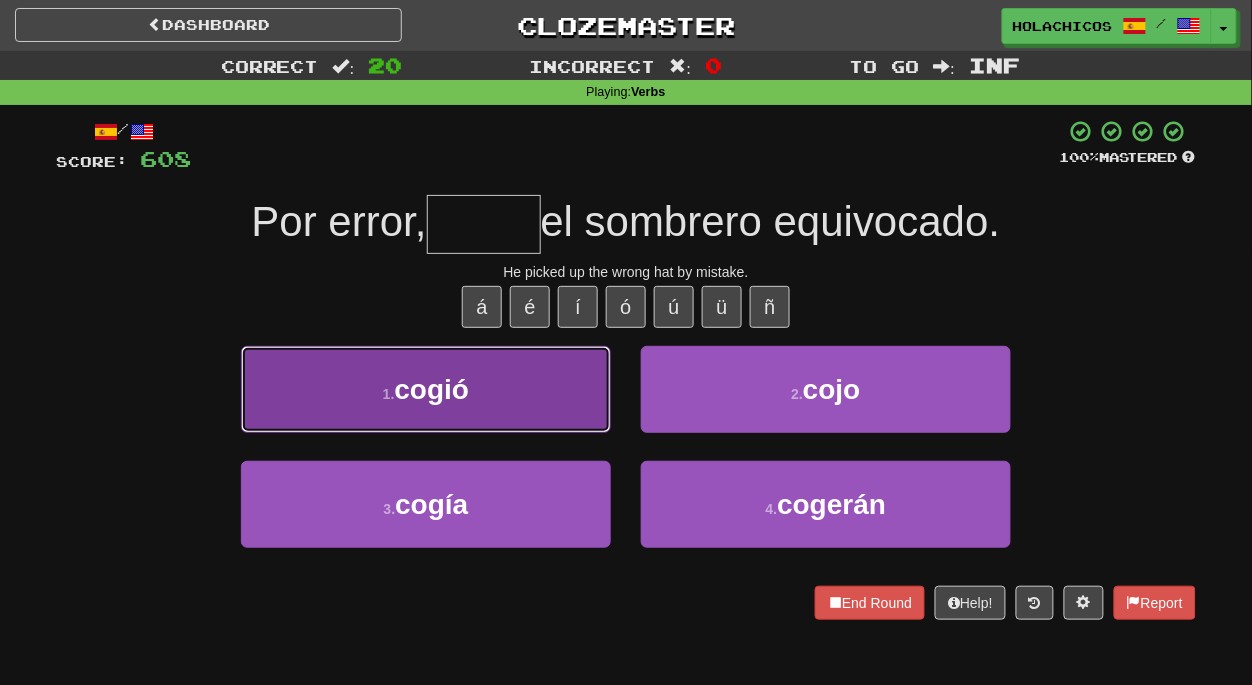 click on "1 .  cogió" at bounding box center [426, 389] 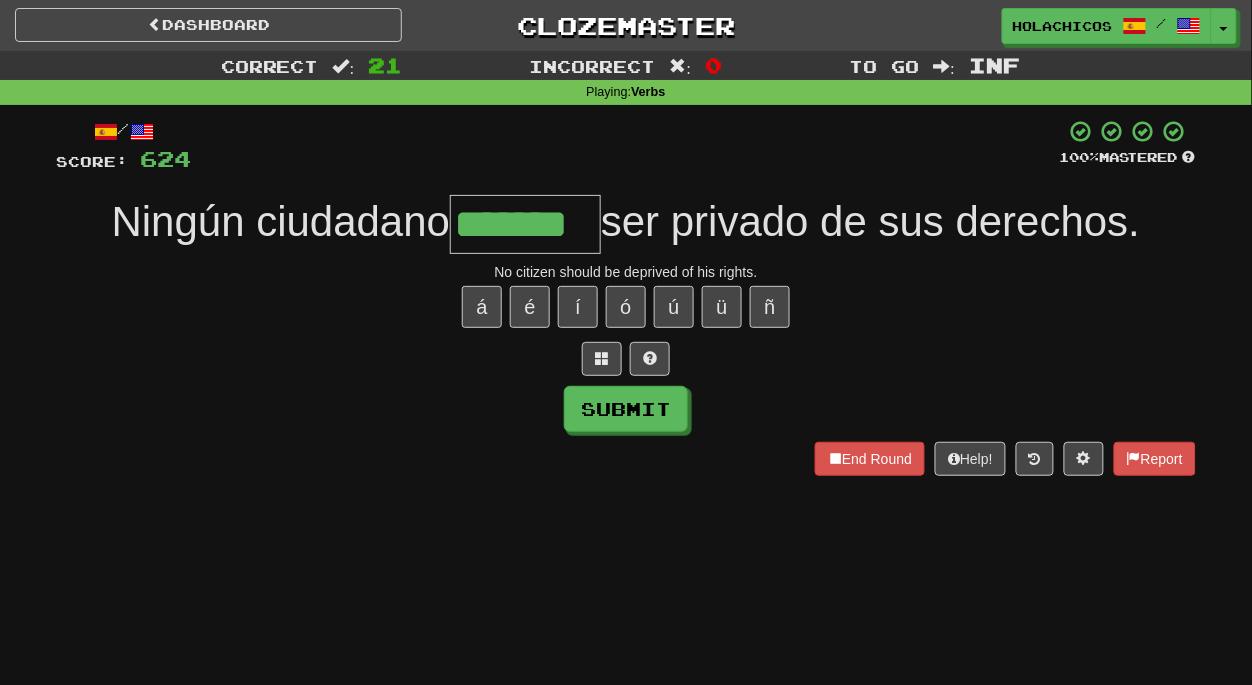 type on "*******" 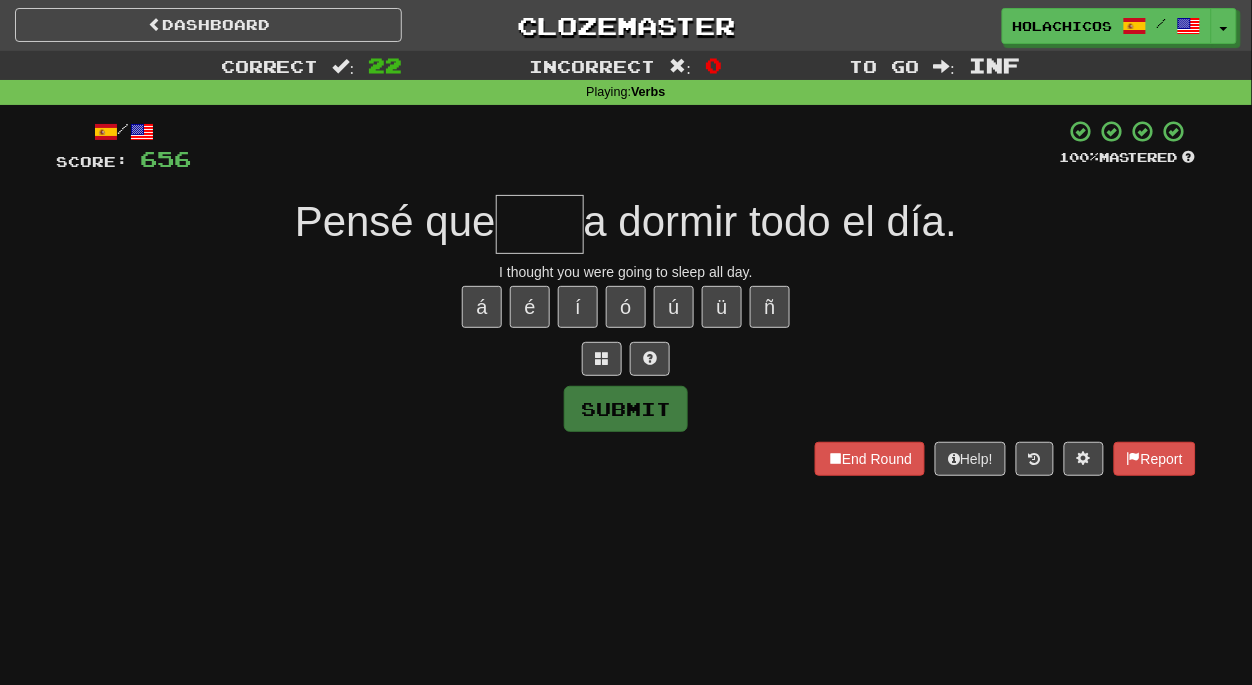 type on "*" 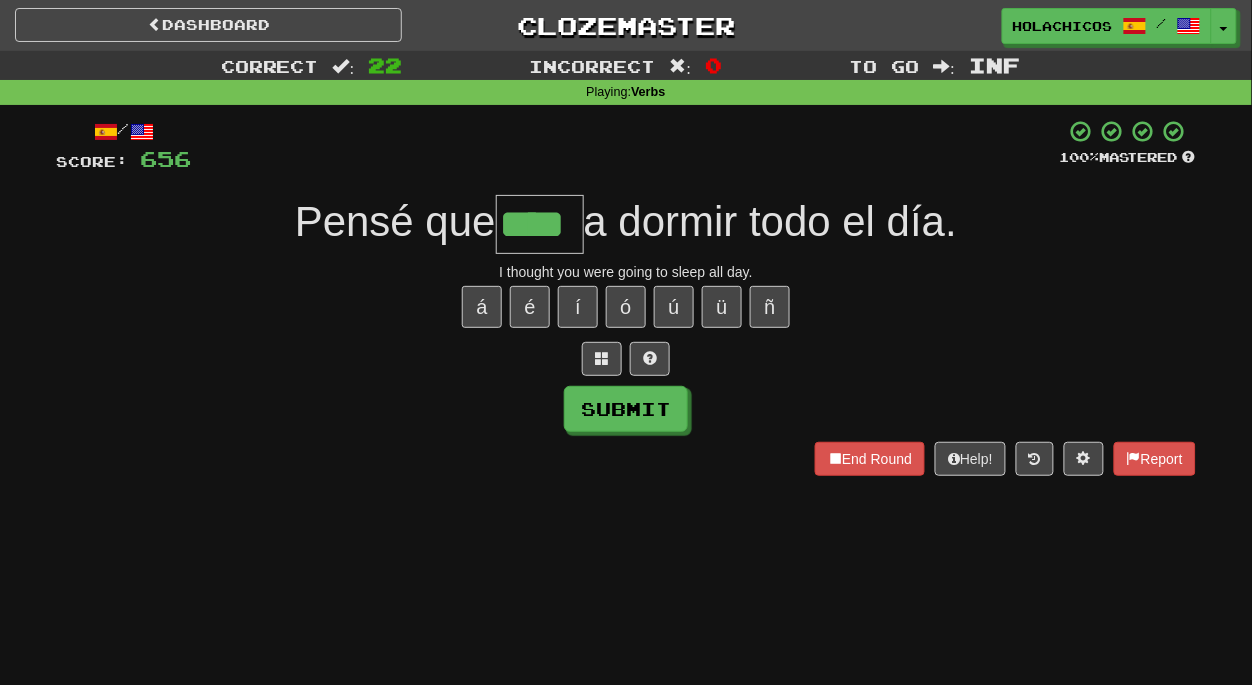 type on "****" 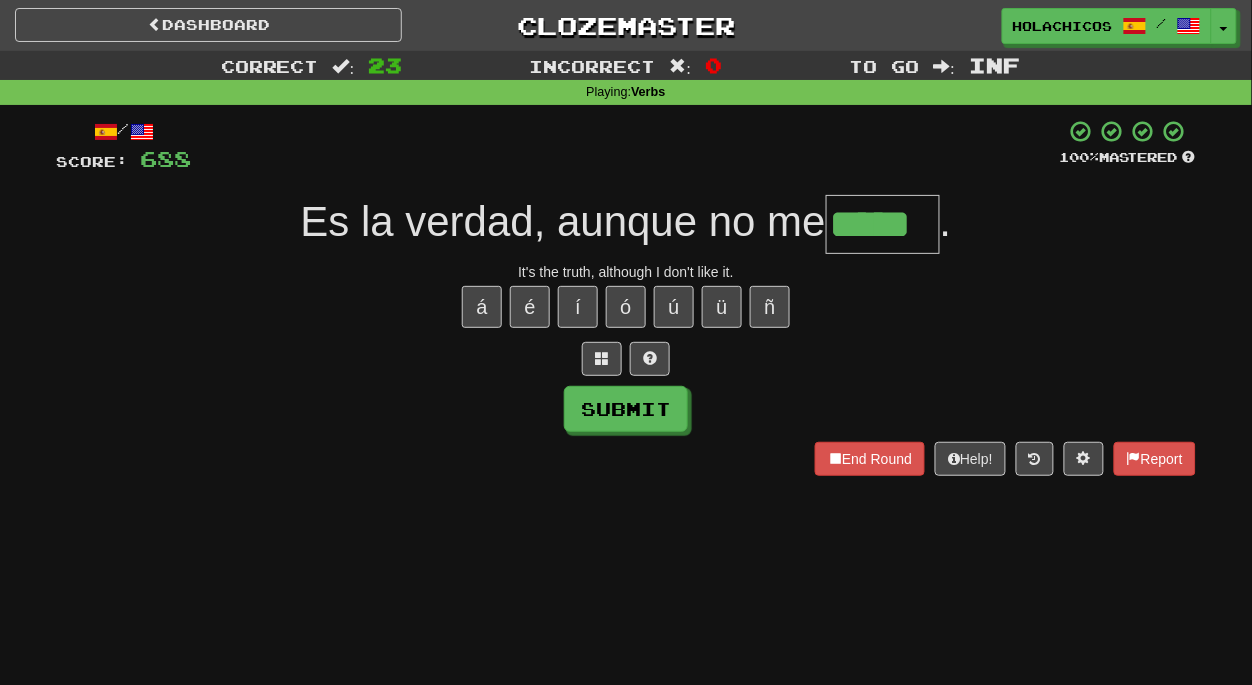 type on "*****" 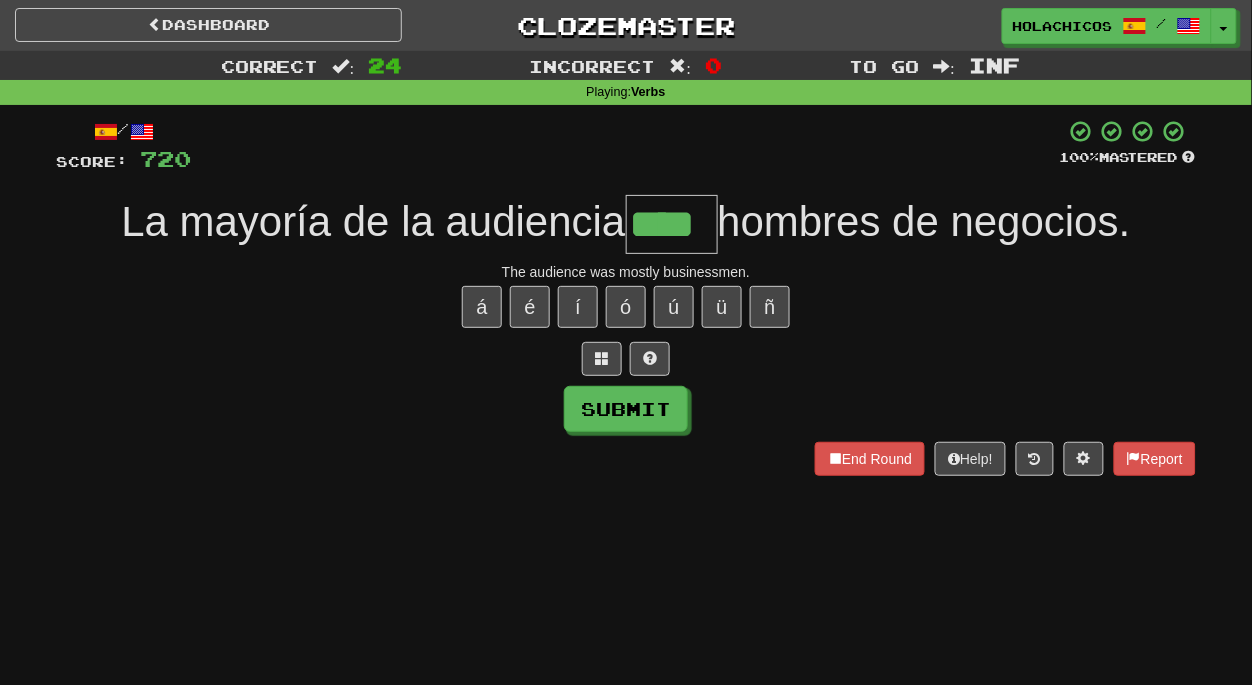type on "****" 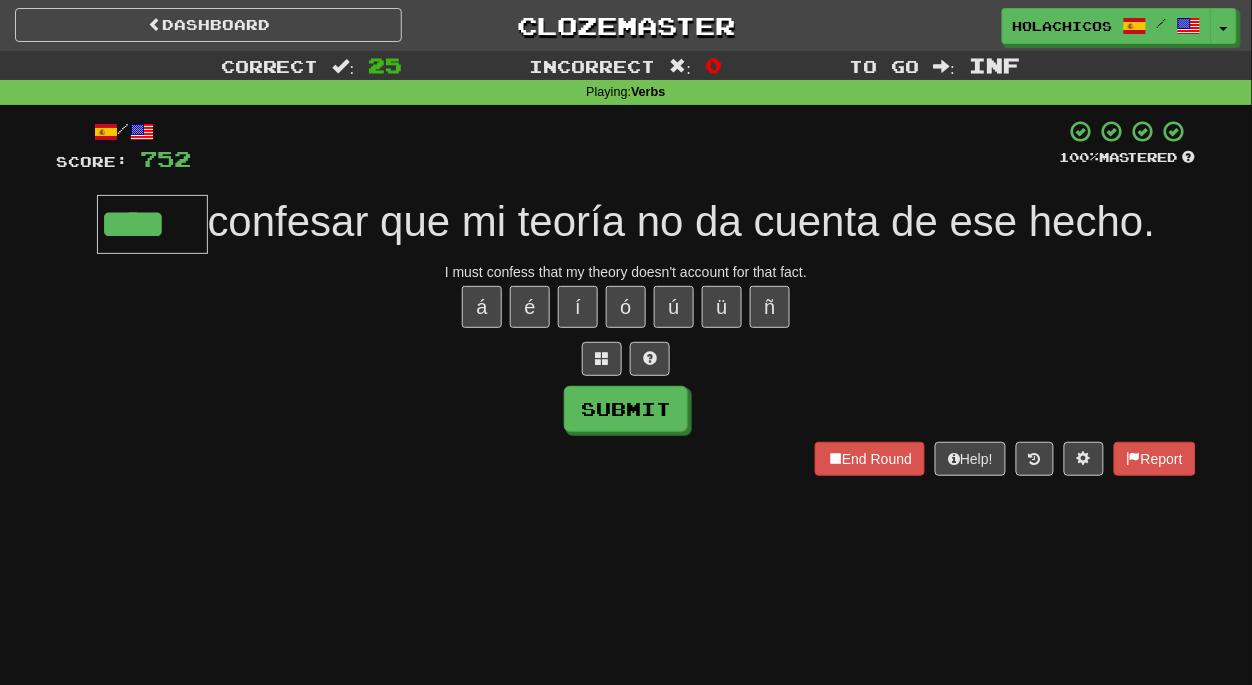 type on "****" 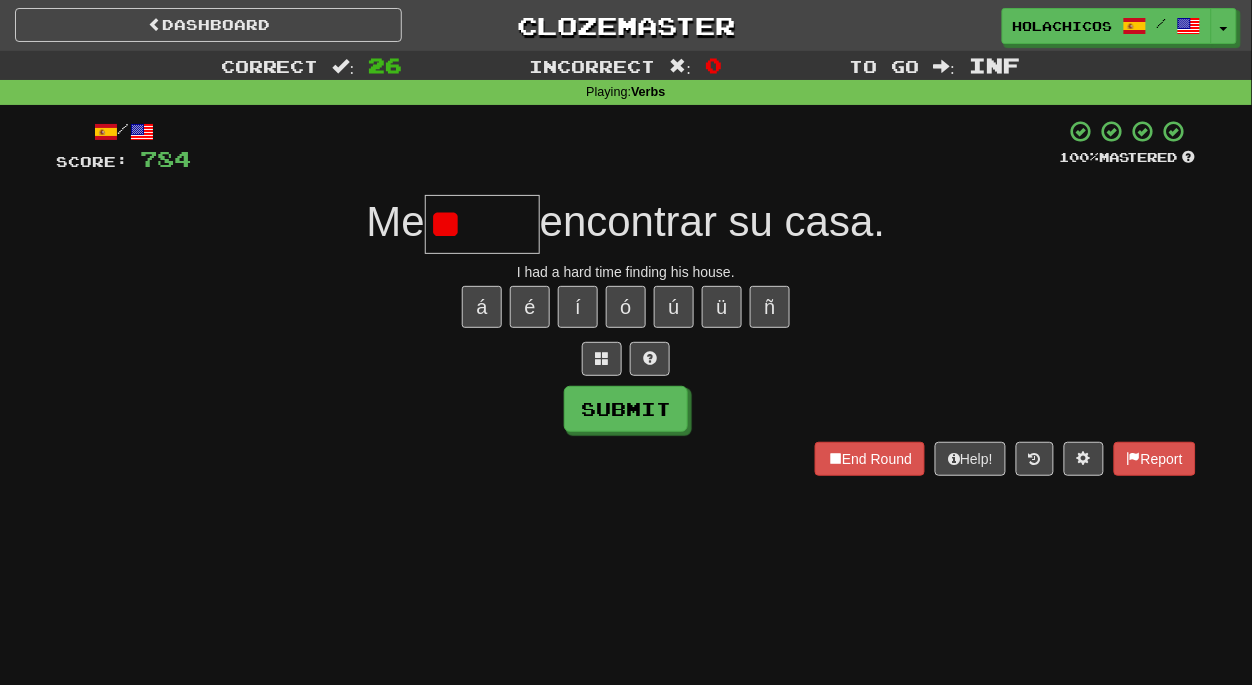 type on "*" 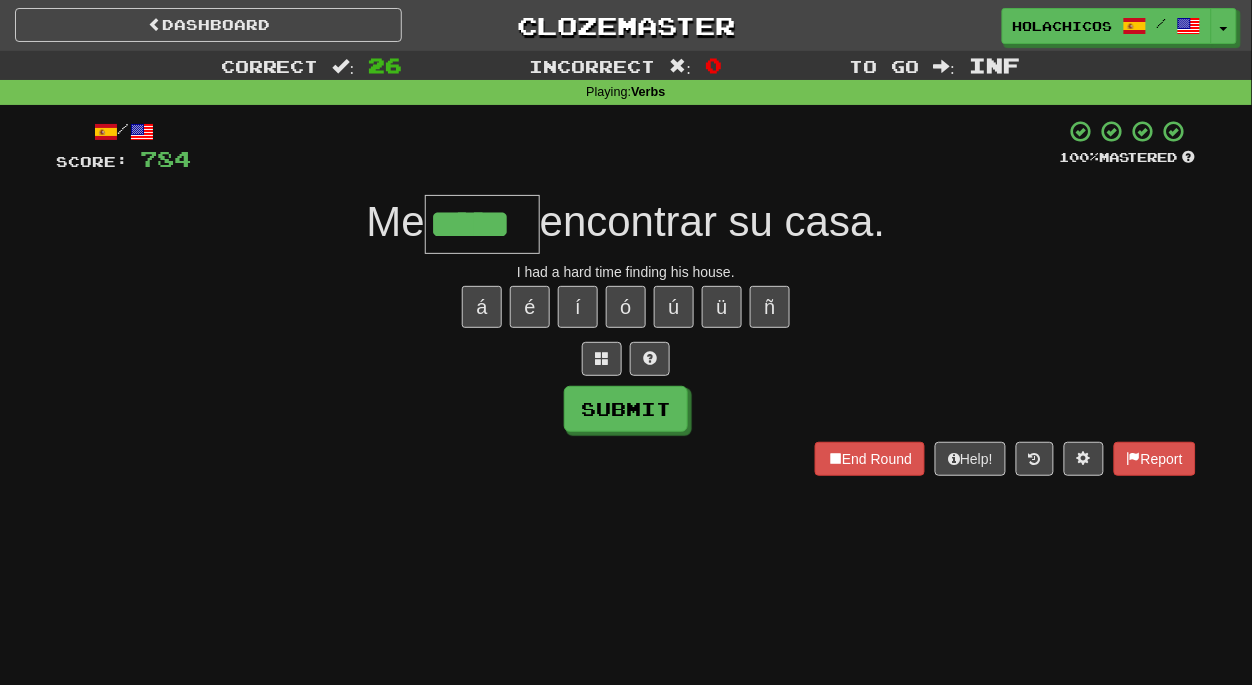 type on "*****" 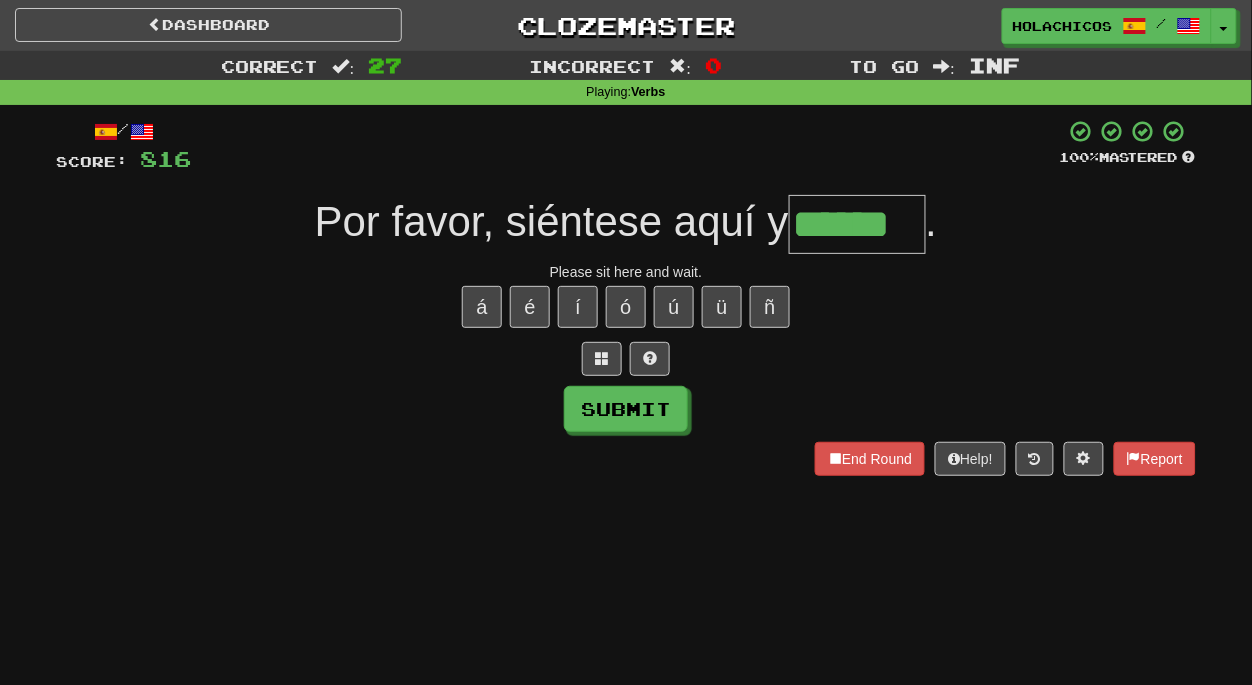 type on "******" 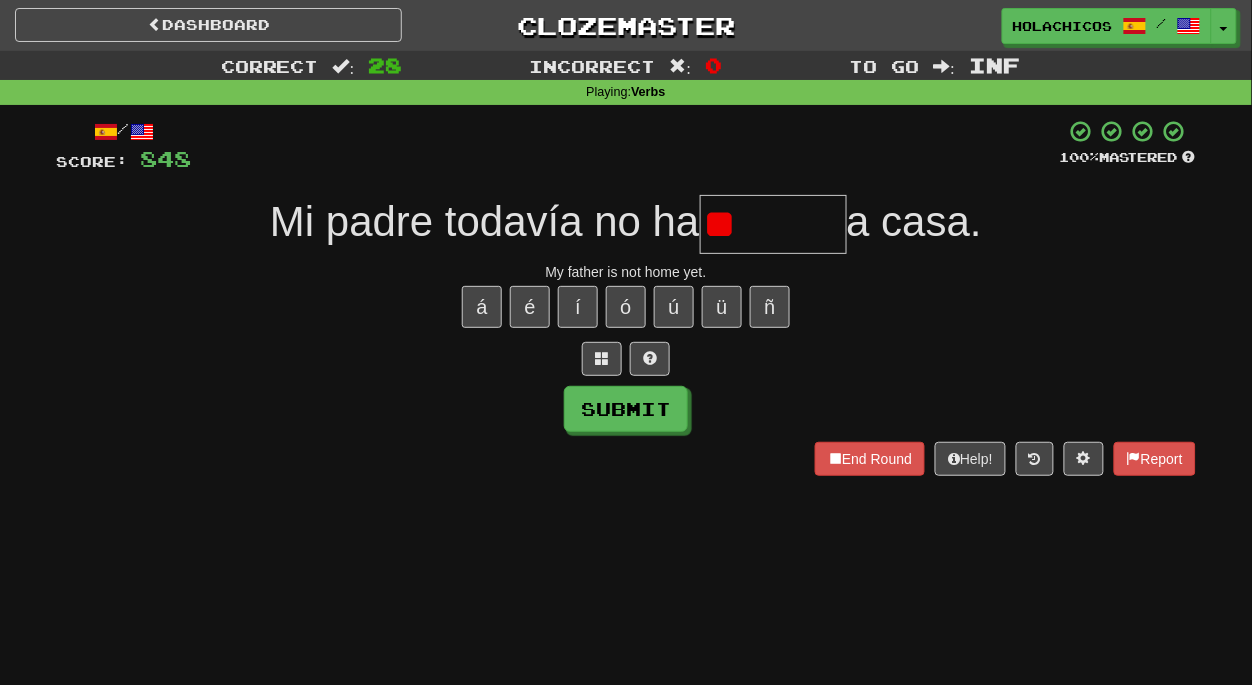 type on "*" 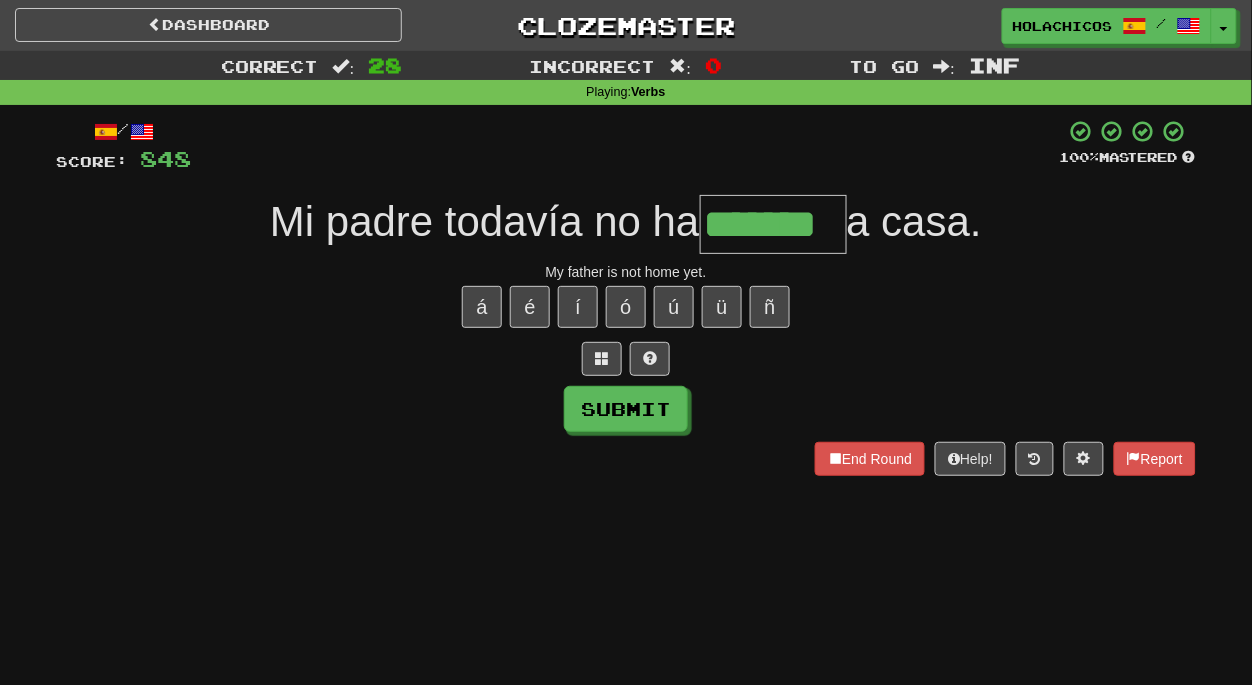 type on "*******" 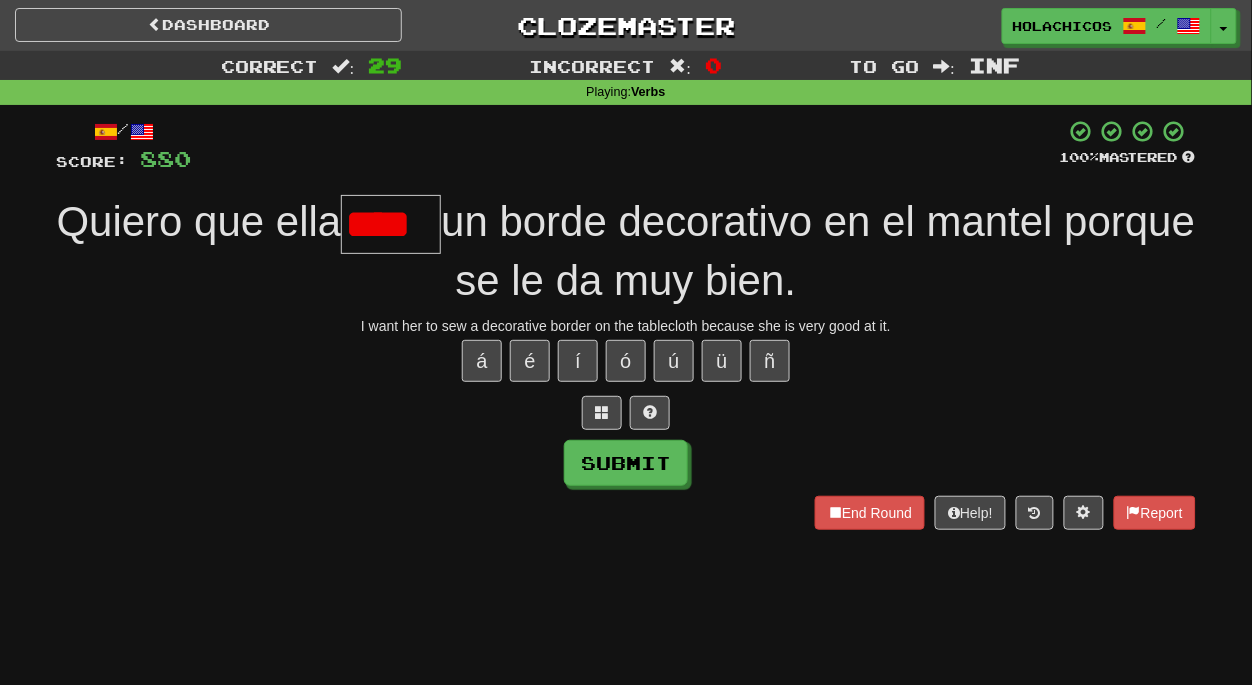 scroll, scrollTop: 0, scrollLeft: 0, axis: both 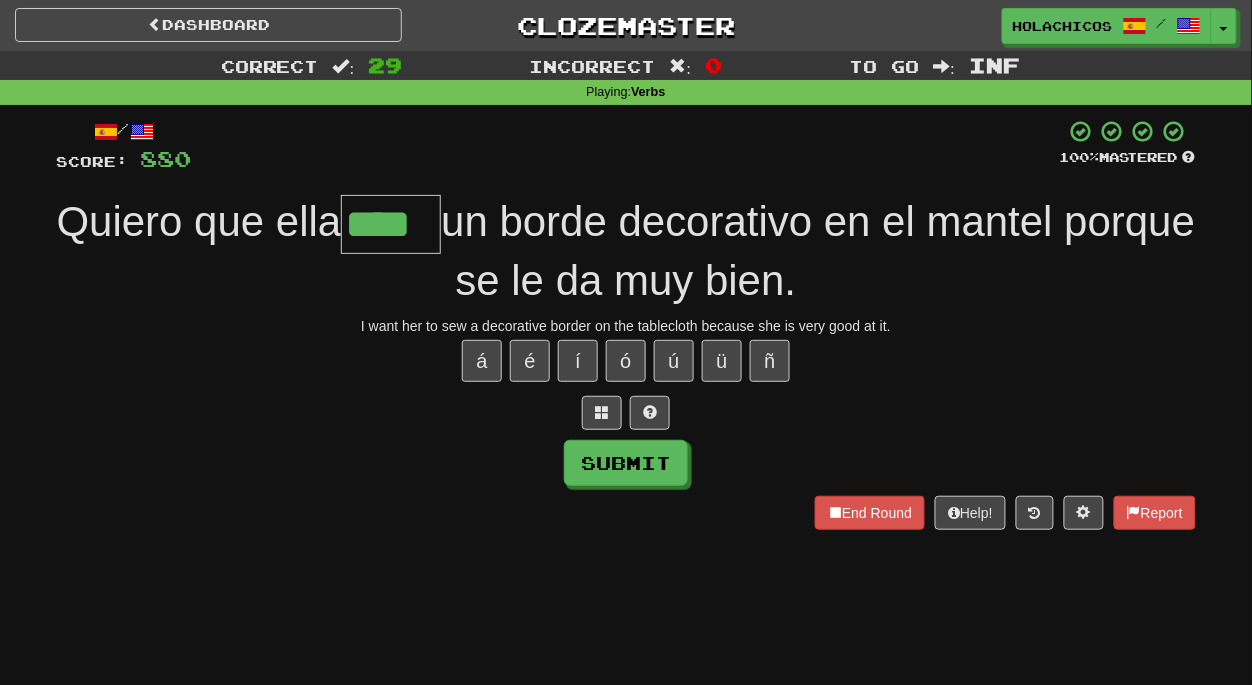 type on "****" 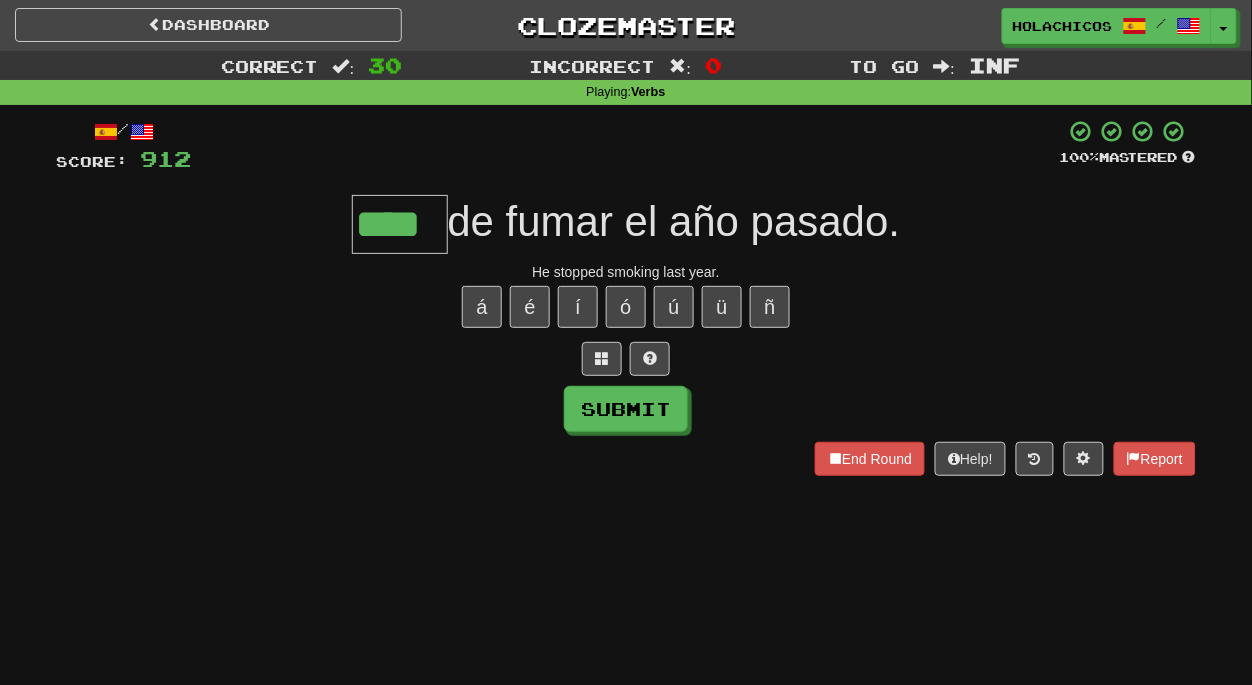 type on "****" 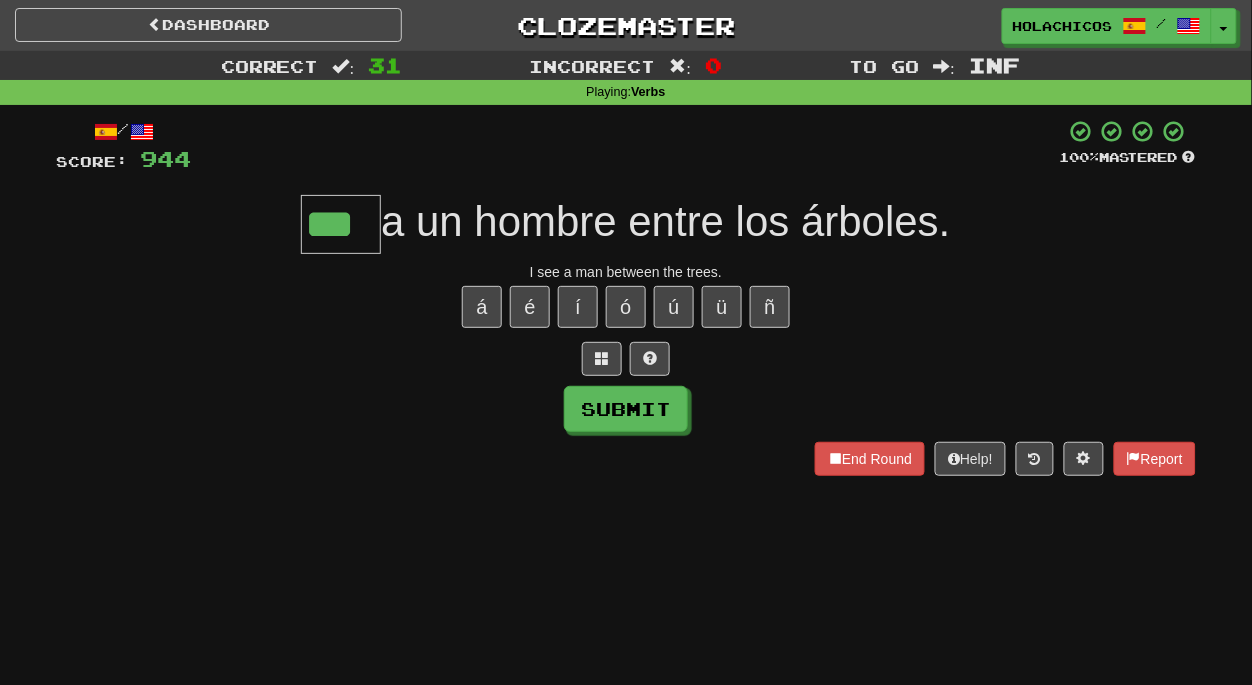 type on "***" 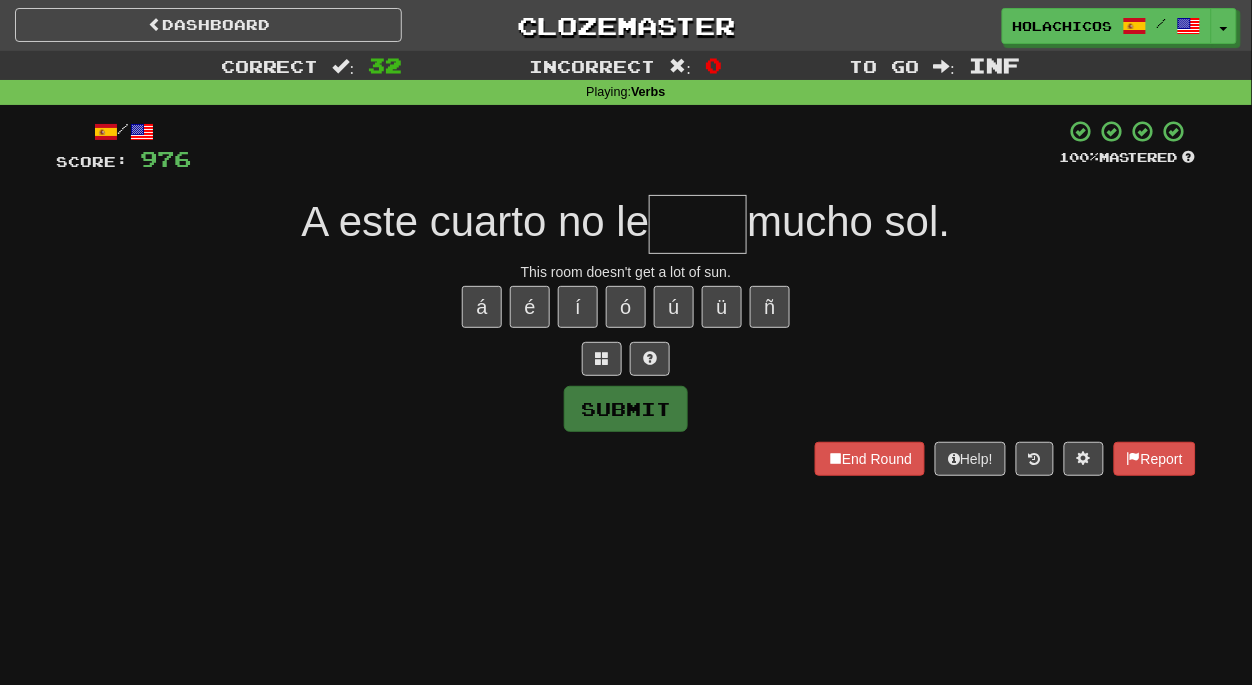 type on "*" 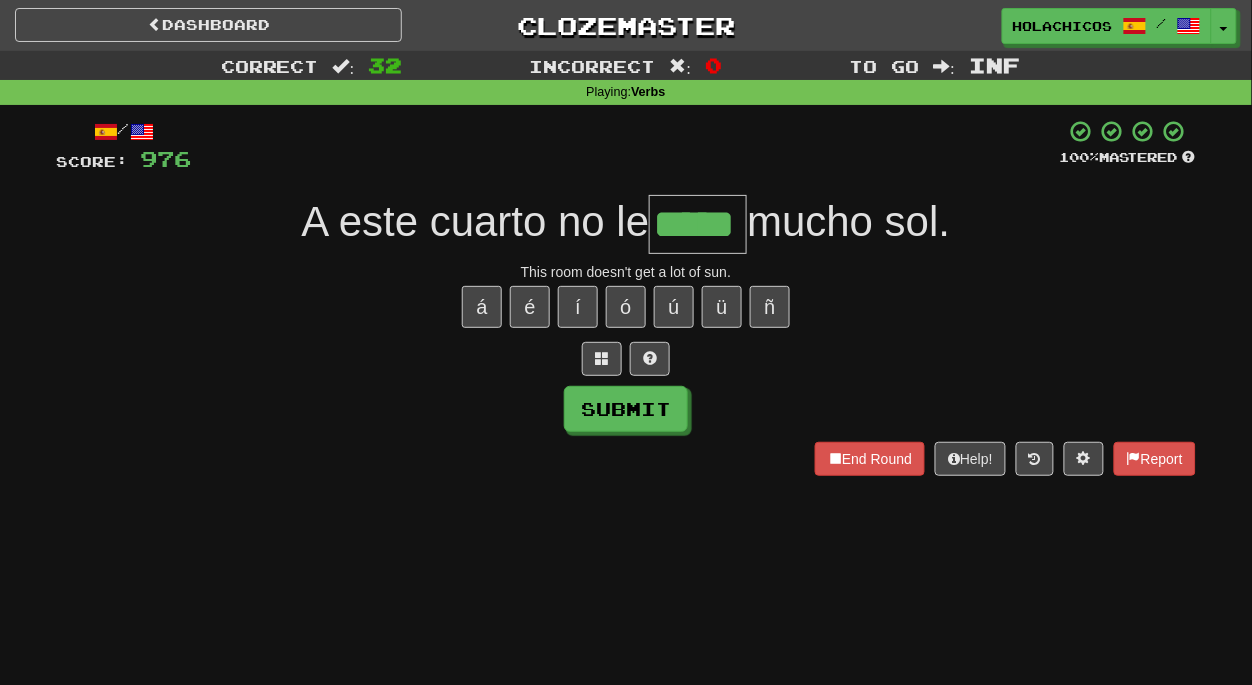 type on "*****" 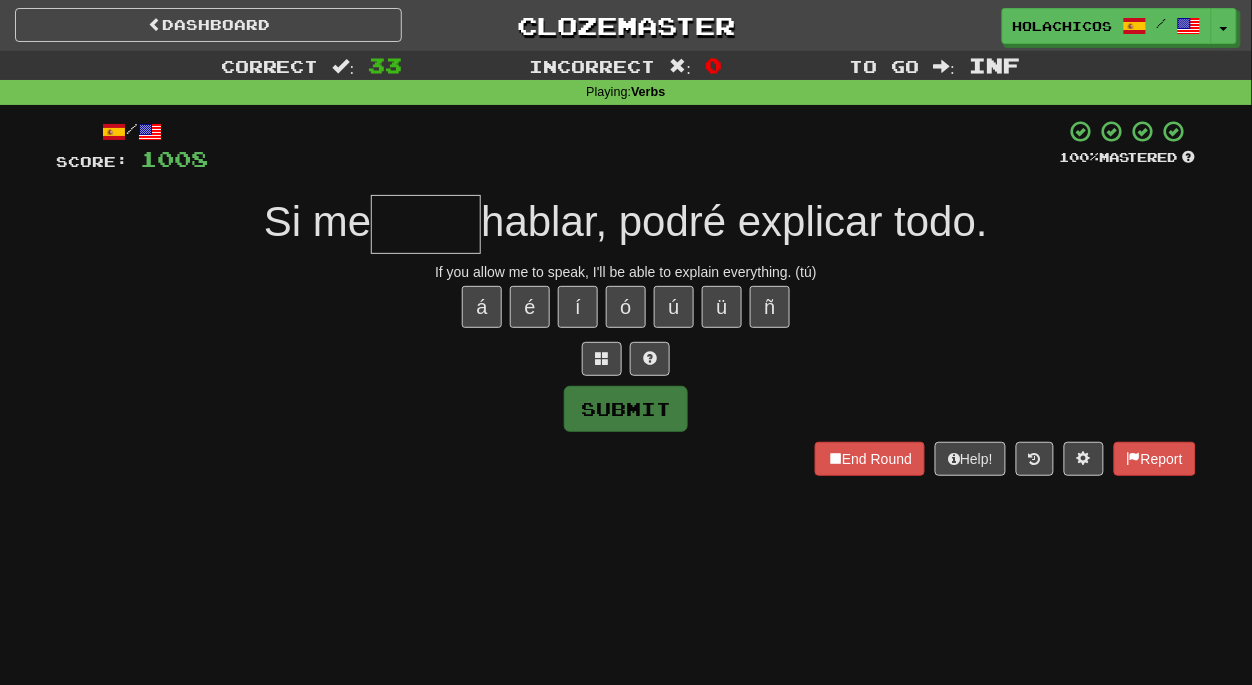 type on "*" 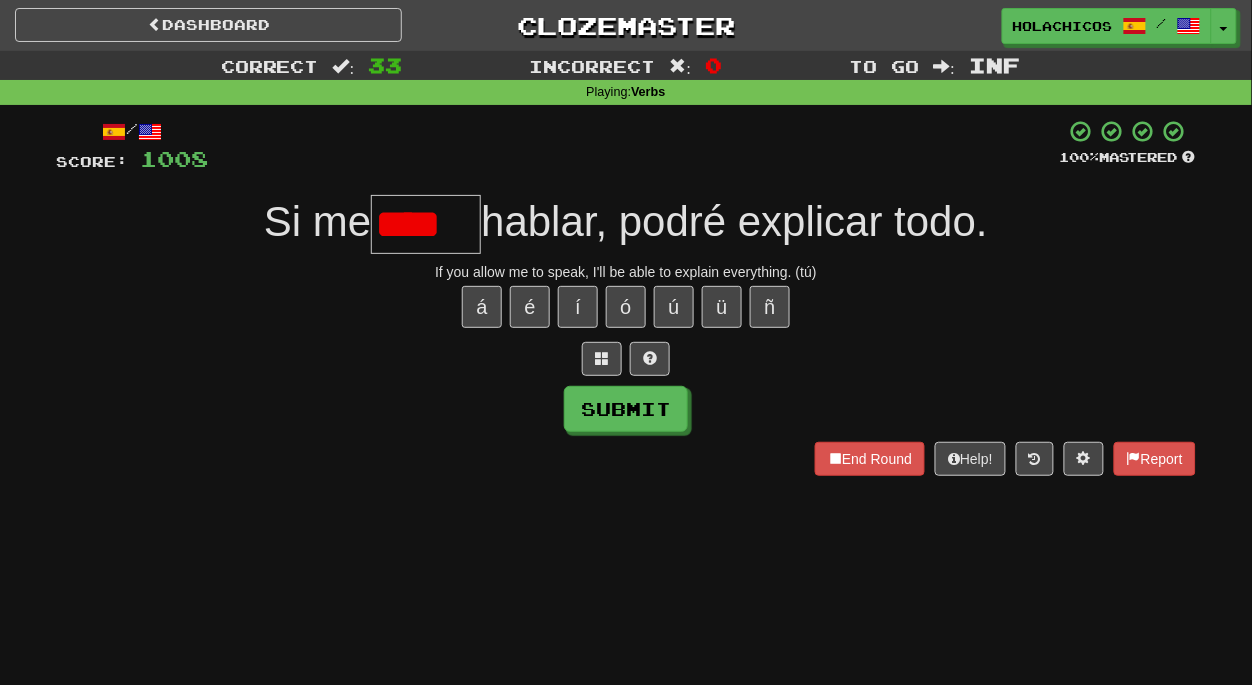 scroll, scrollTop: 0, scrollLeft: 0, axis: both 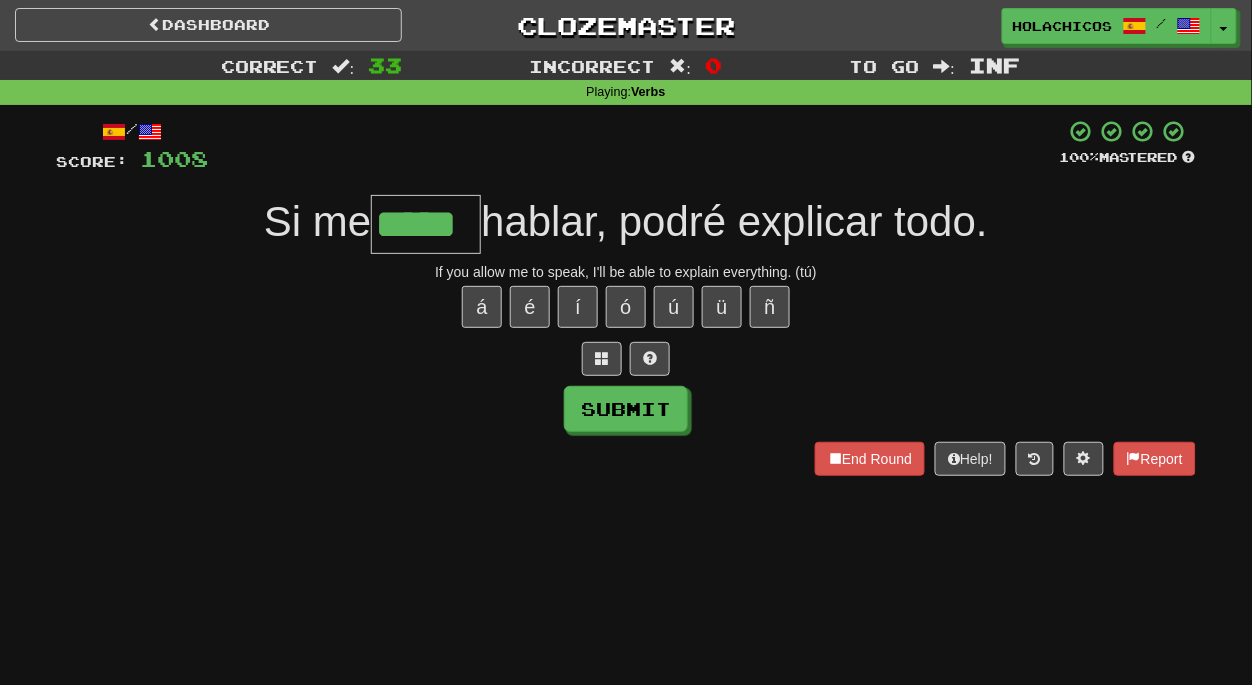 type on "*****" 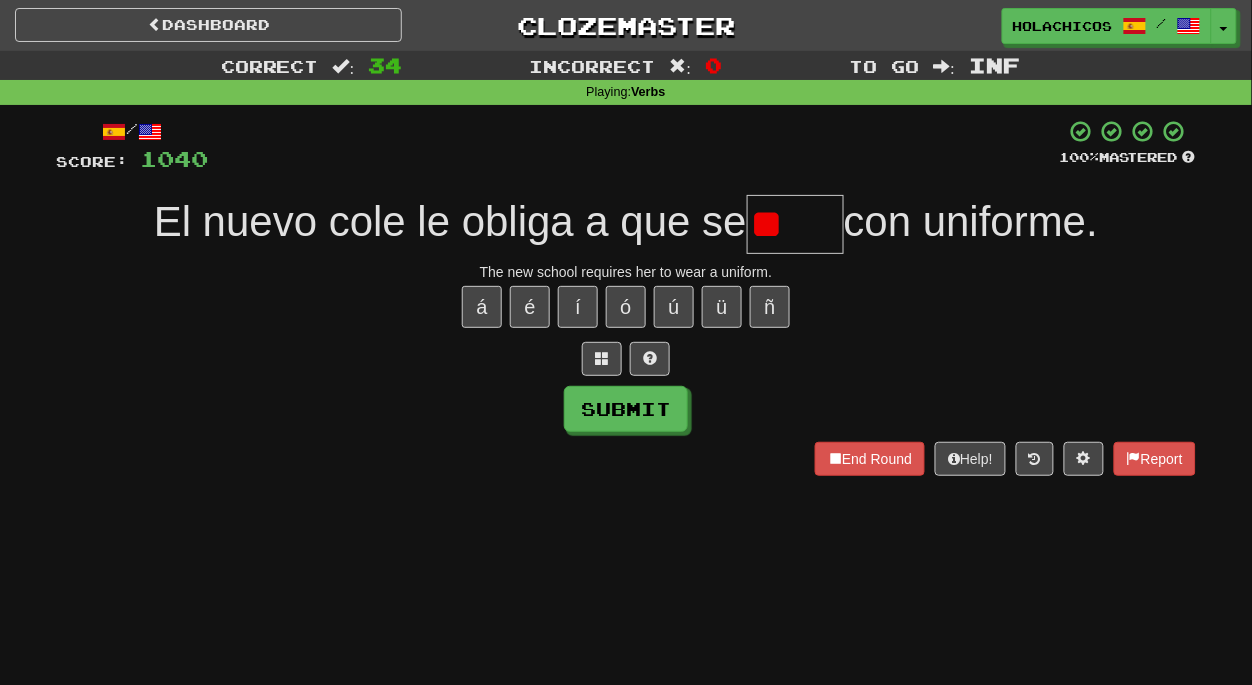 type on "*" 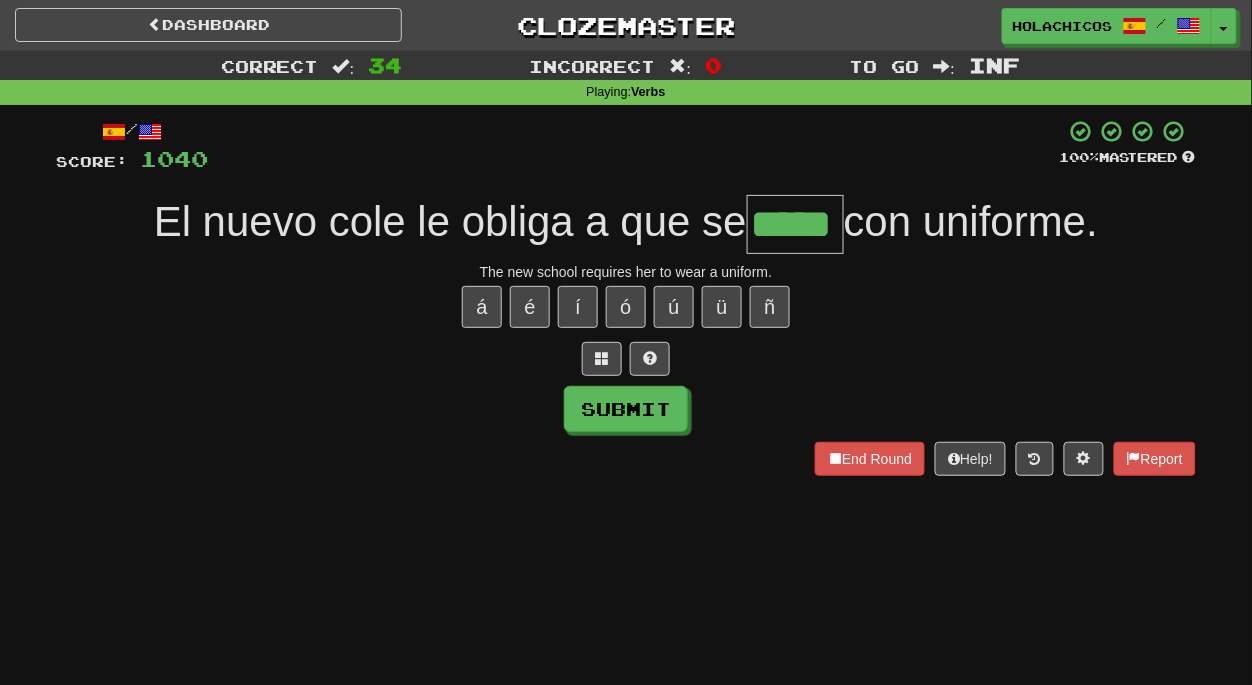 type on "*****" 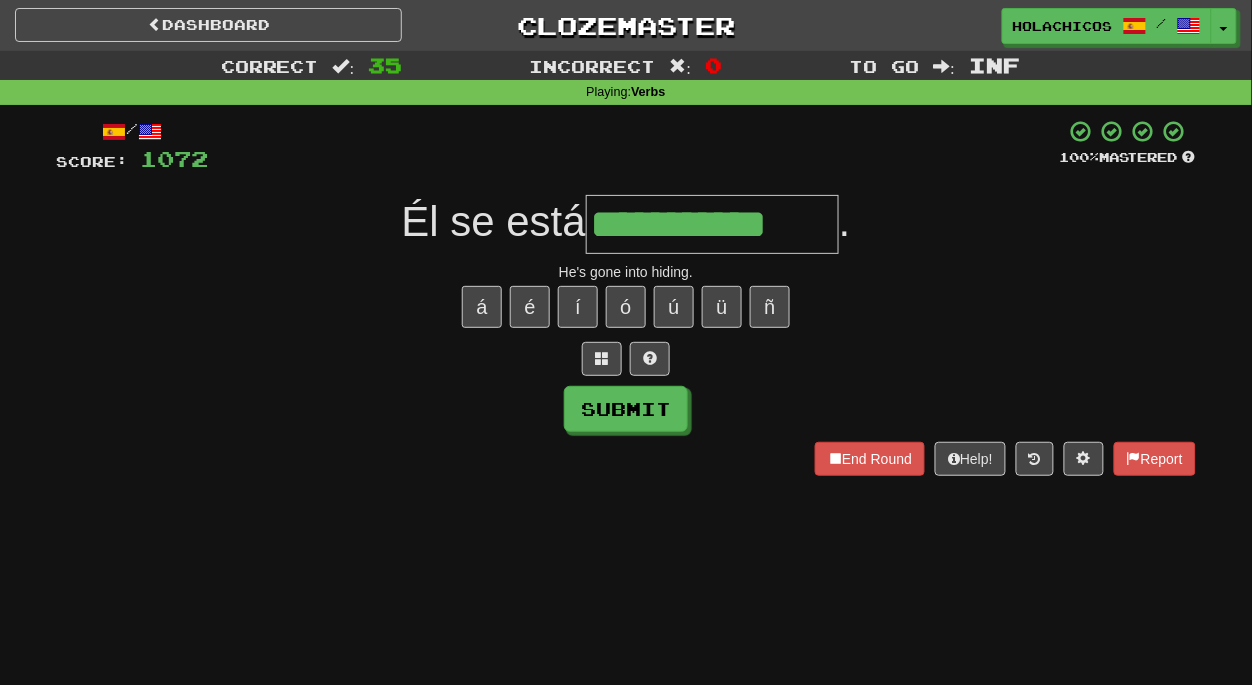 type on "**********" 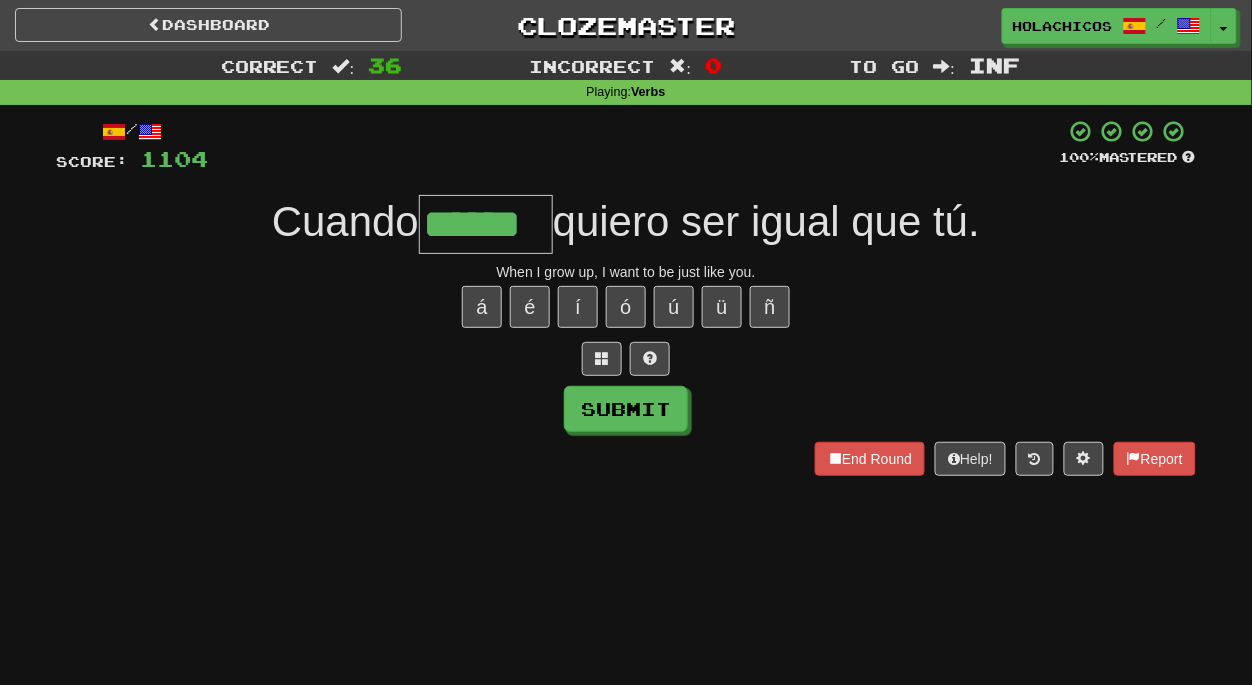 type on "******" 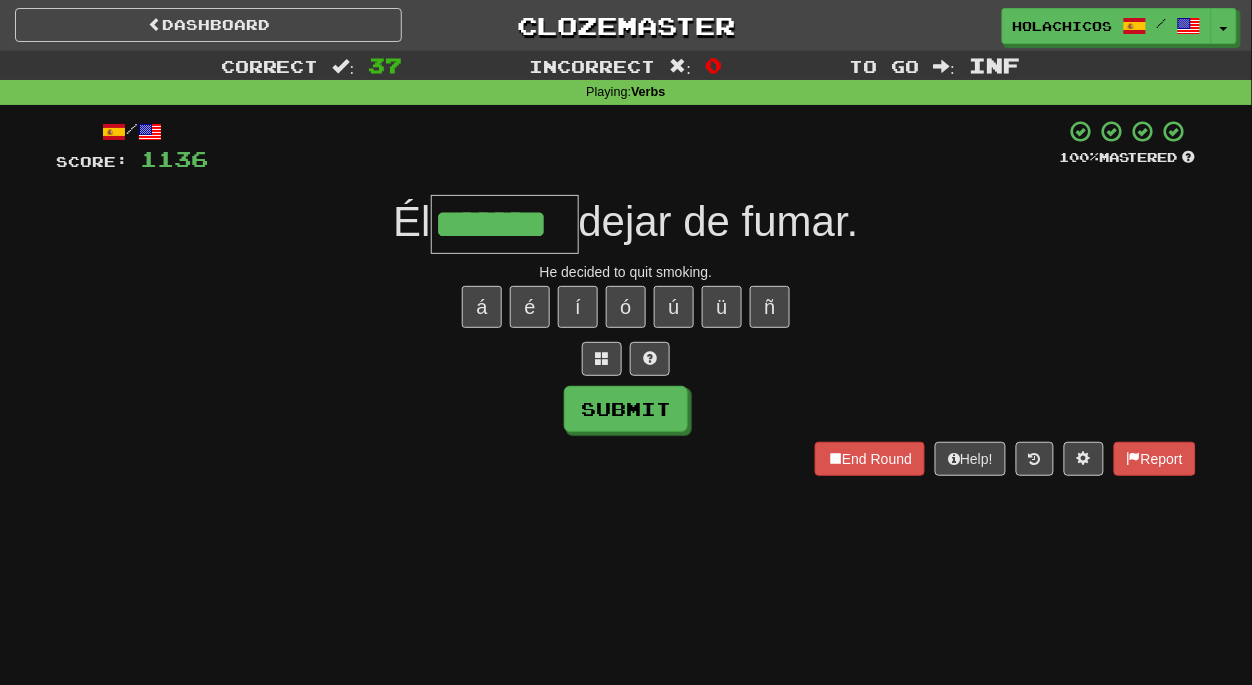 type on "*******" 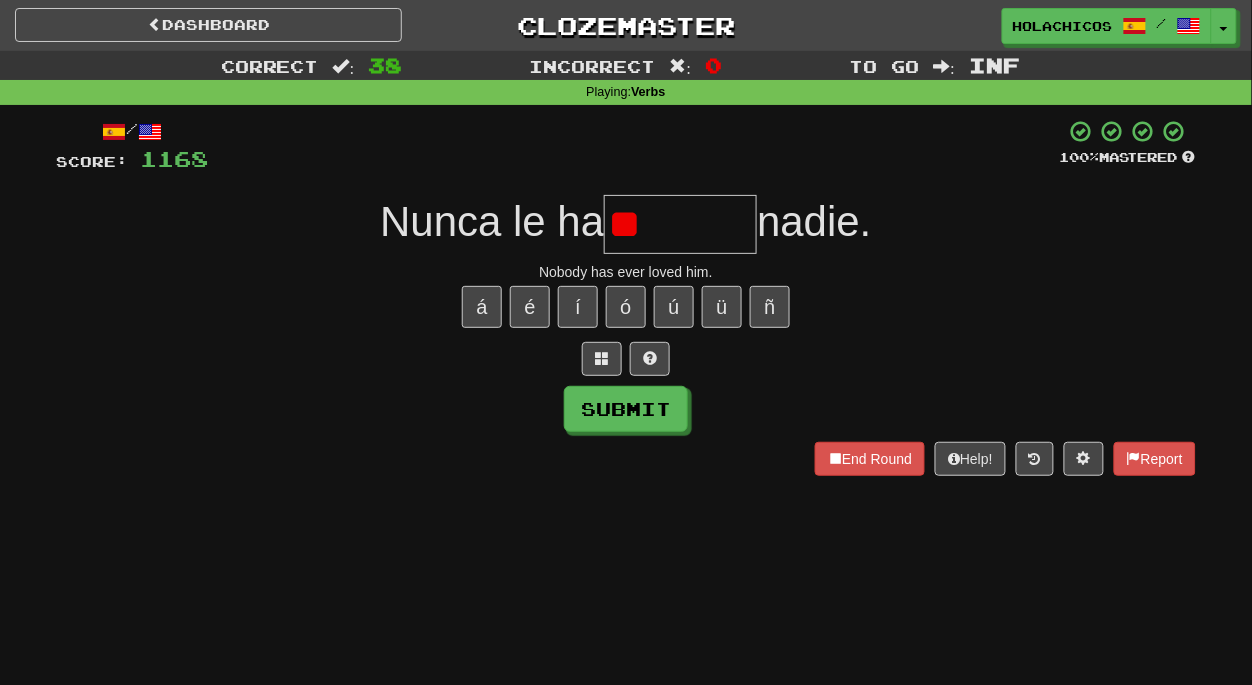 type on "*" 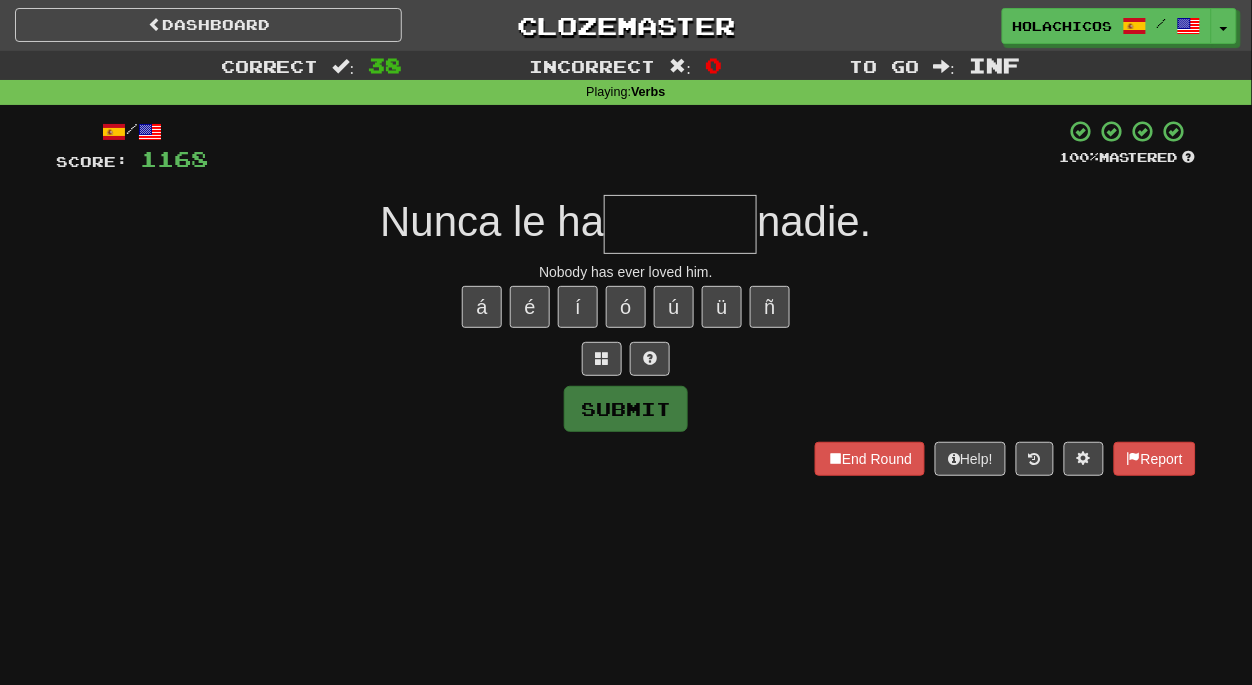 type on "*" 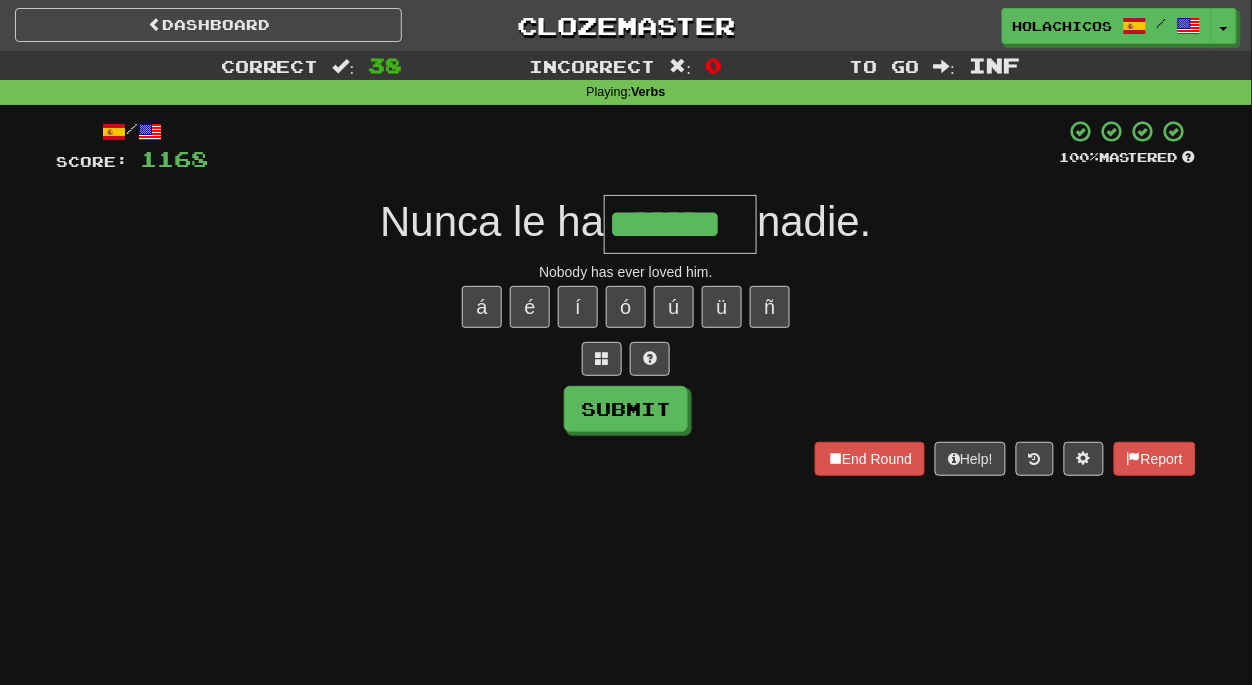 type on "*******" 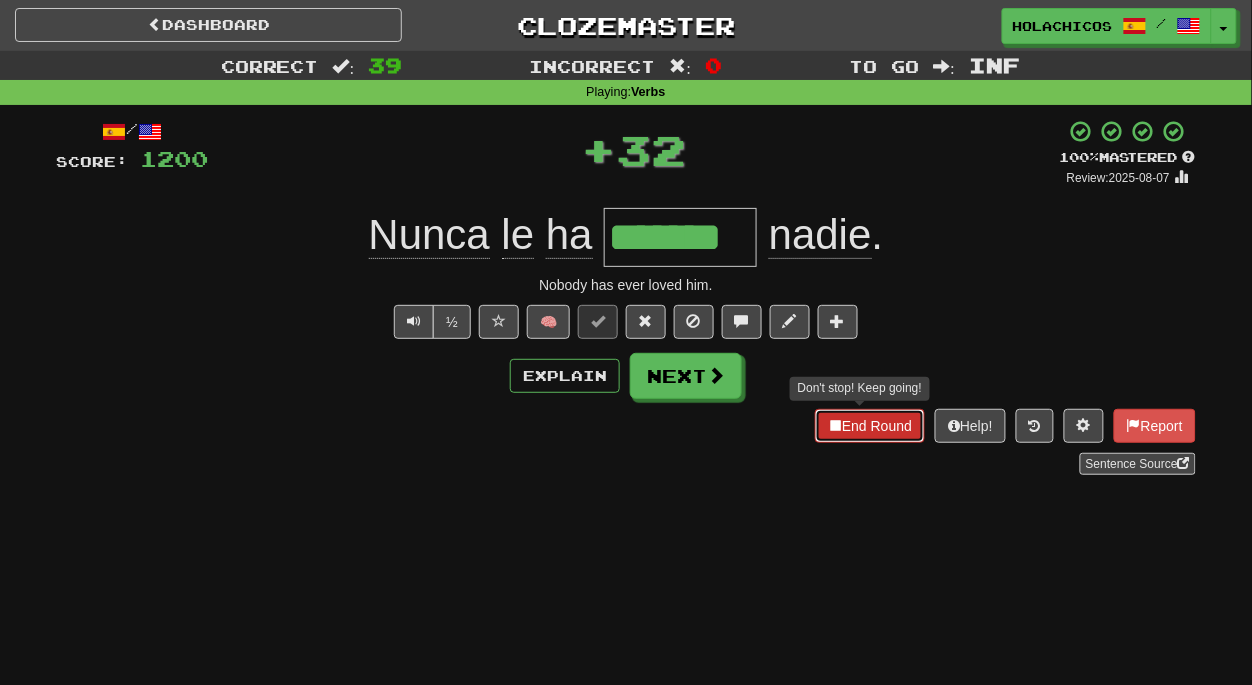 click on "End Round" at bounding box center (870, 426) 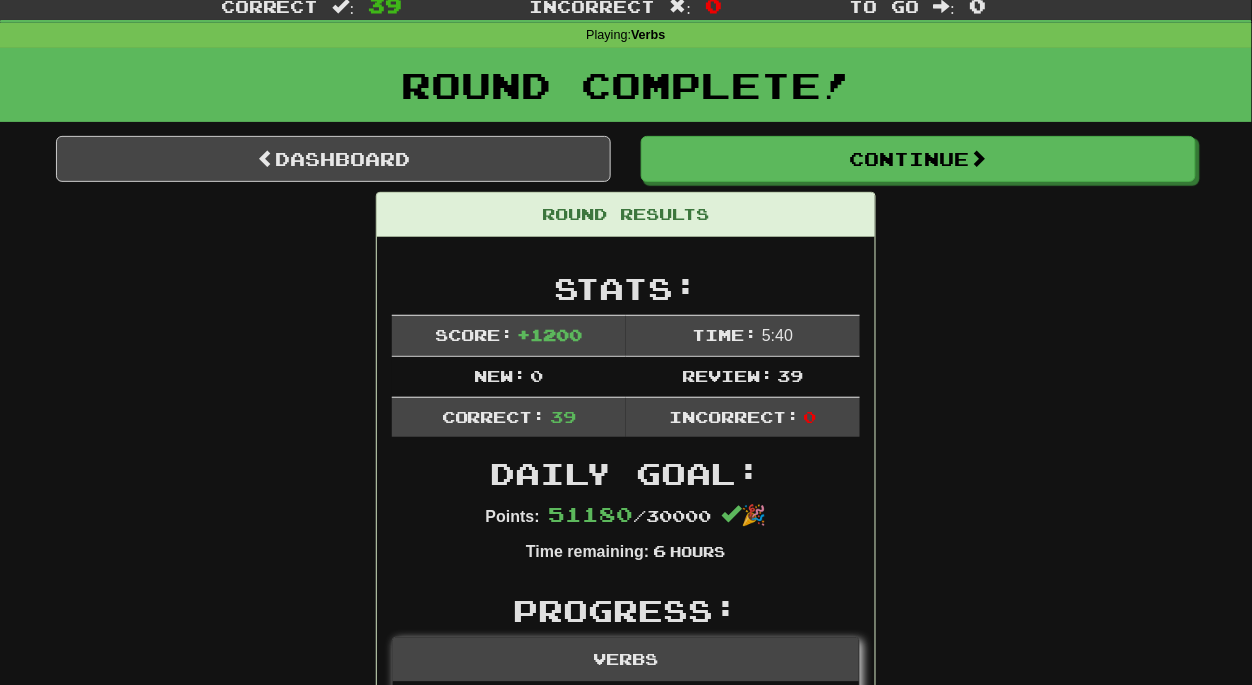 scroll, scrollTop: 0, scrollLeft: 0, axis: both 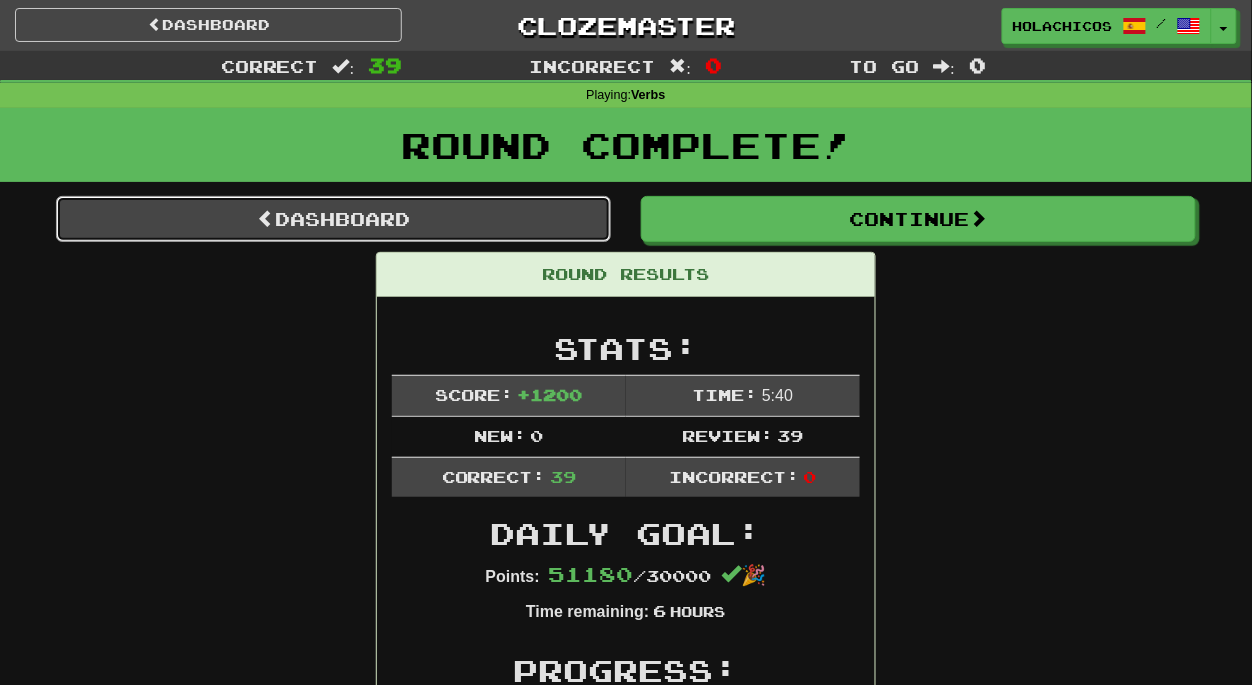click on "Dashboard" at bounding box center (333, 219) 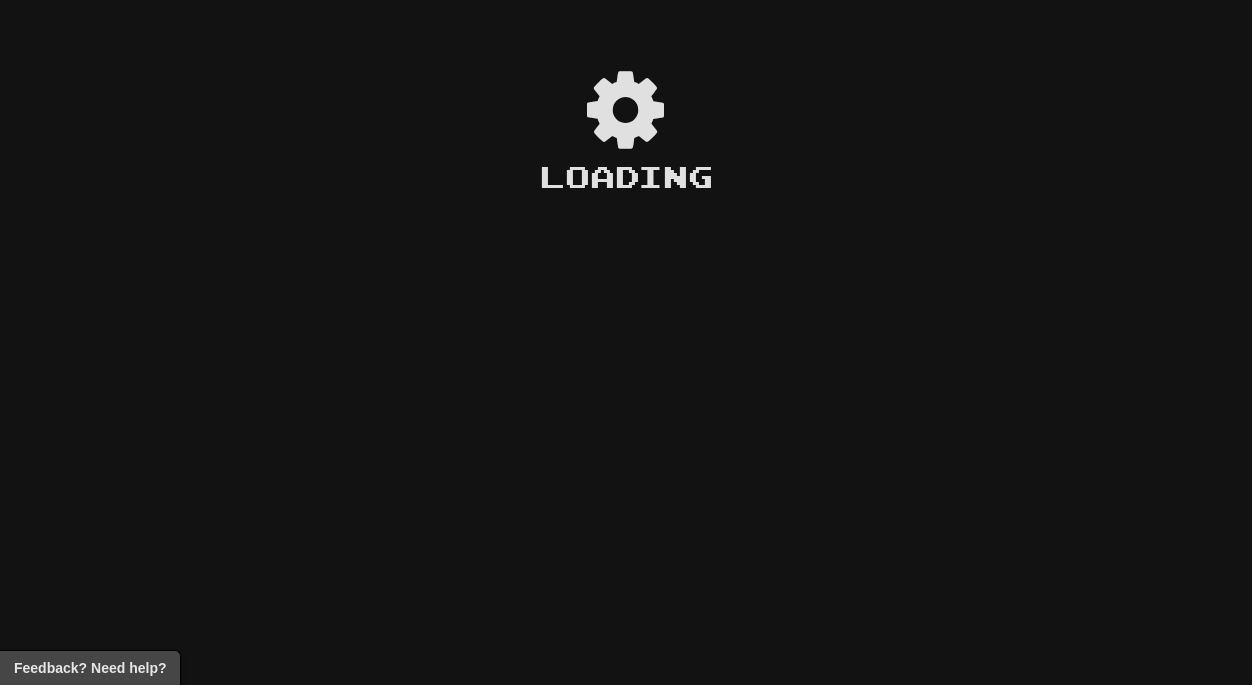 scroll, scrollTop: 0, scrollLeft: 0, axis: both 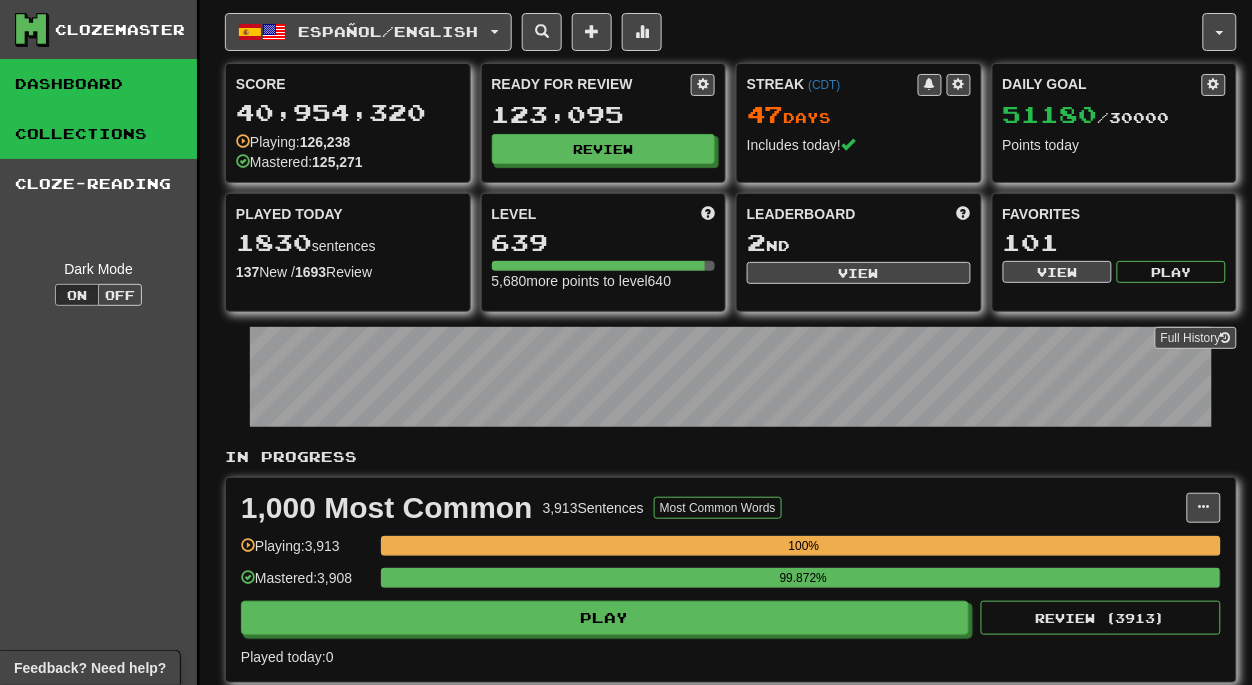 click on "Collections" at bounding box center (98, 134) 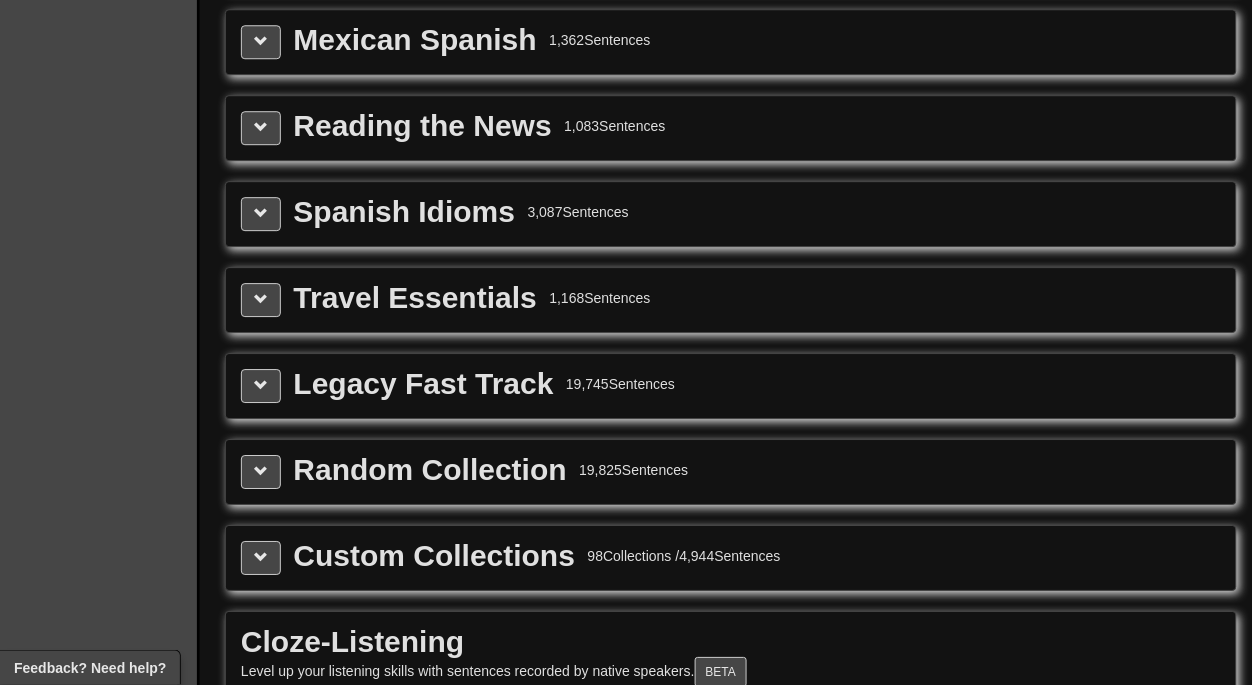 scroll, scrollTop: 3003, scrollLeft: 0, axis: vertical 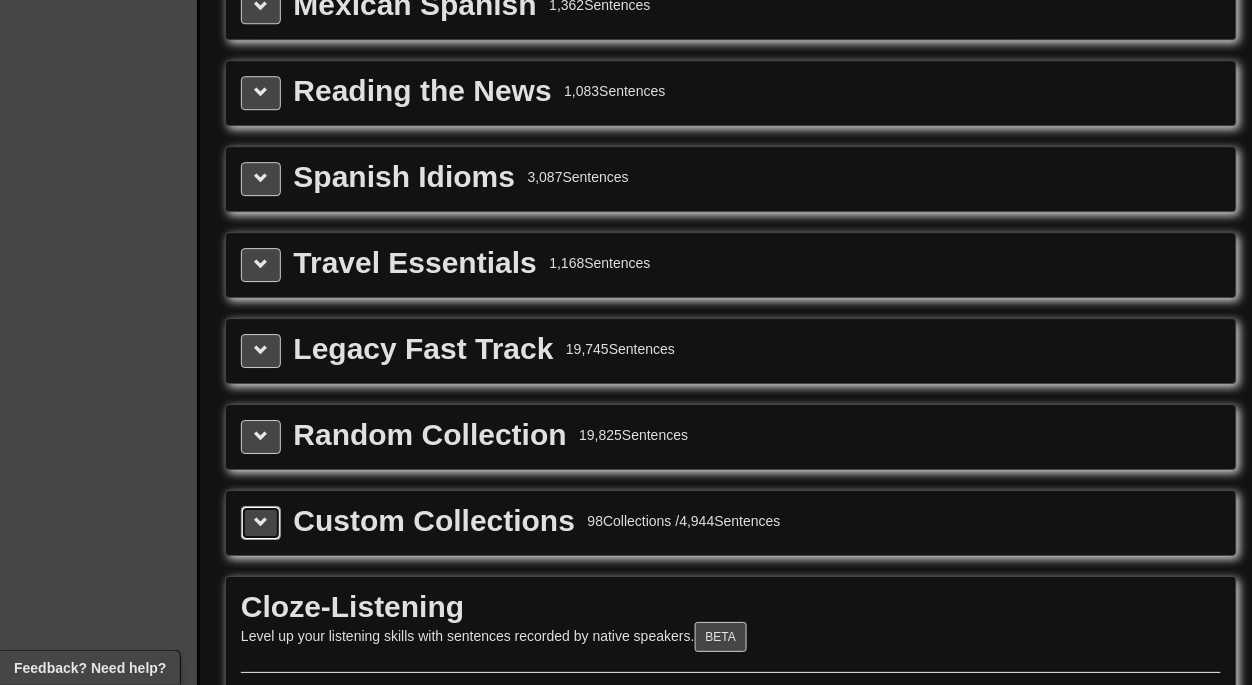 click at bounding box center [261, 522] 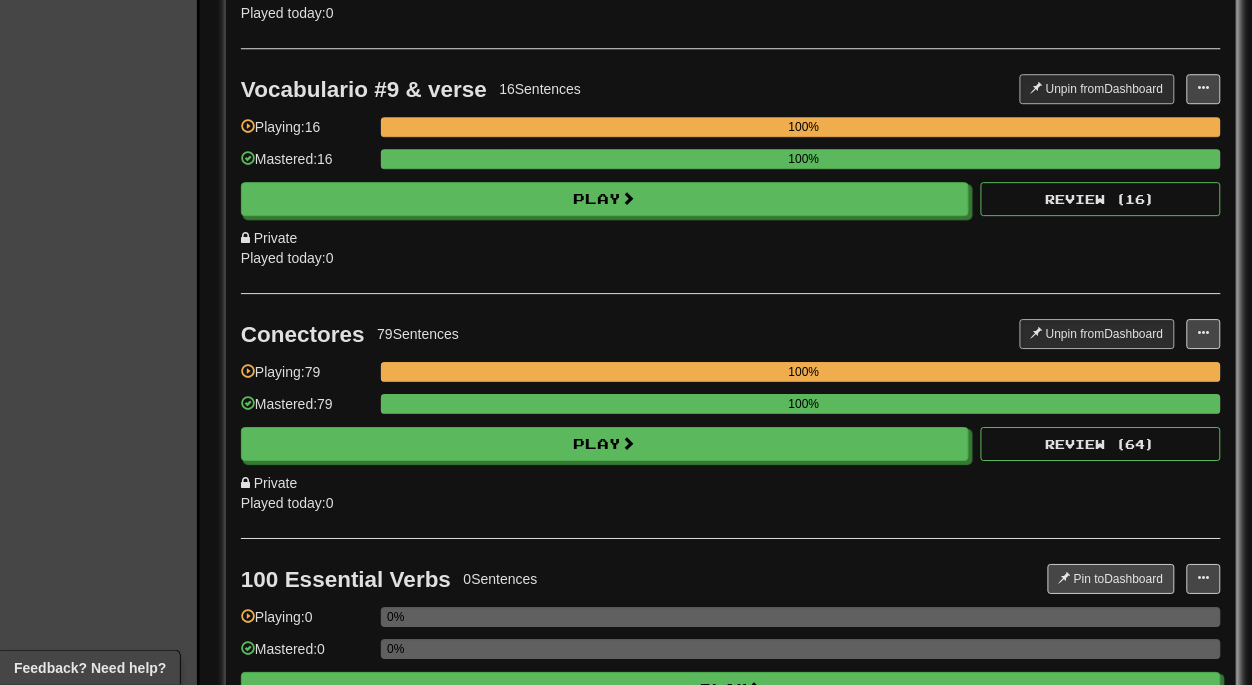 scroll, scrollTop: 27085, scrollLeft: 0, axis: vertical 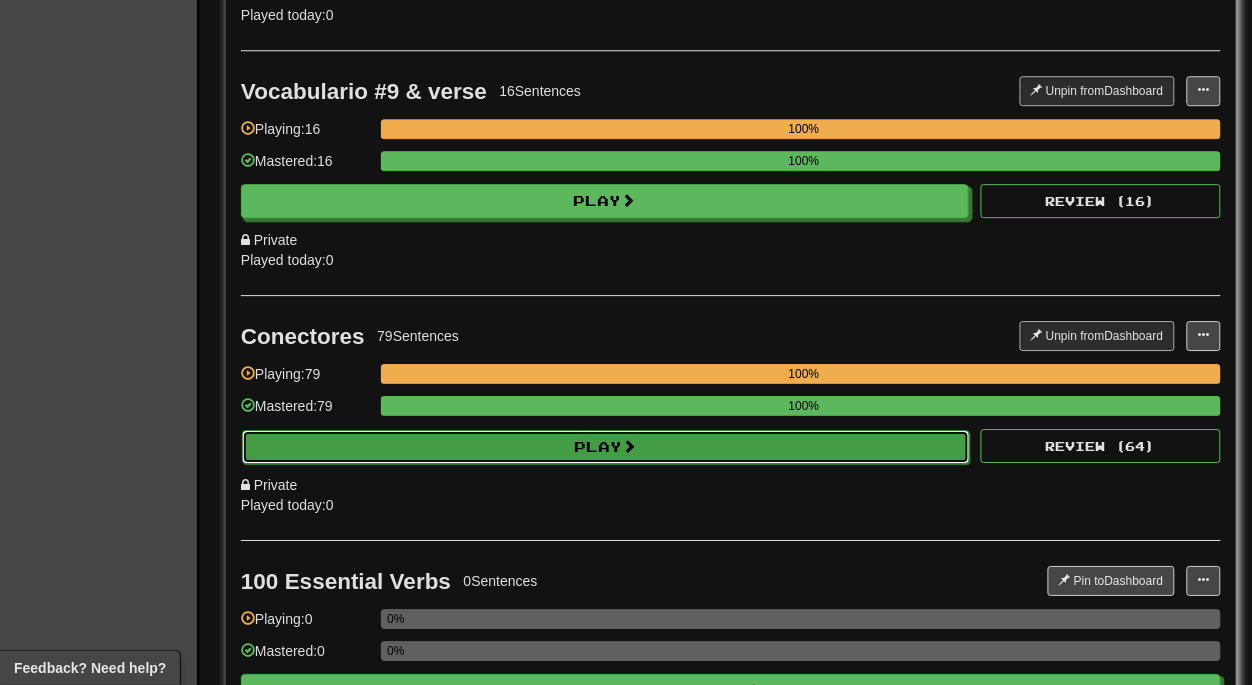 click at bounding box center [630, 446] 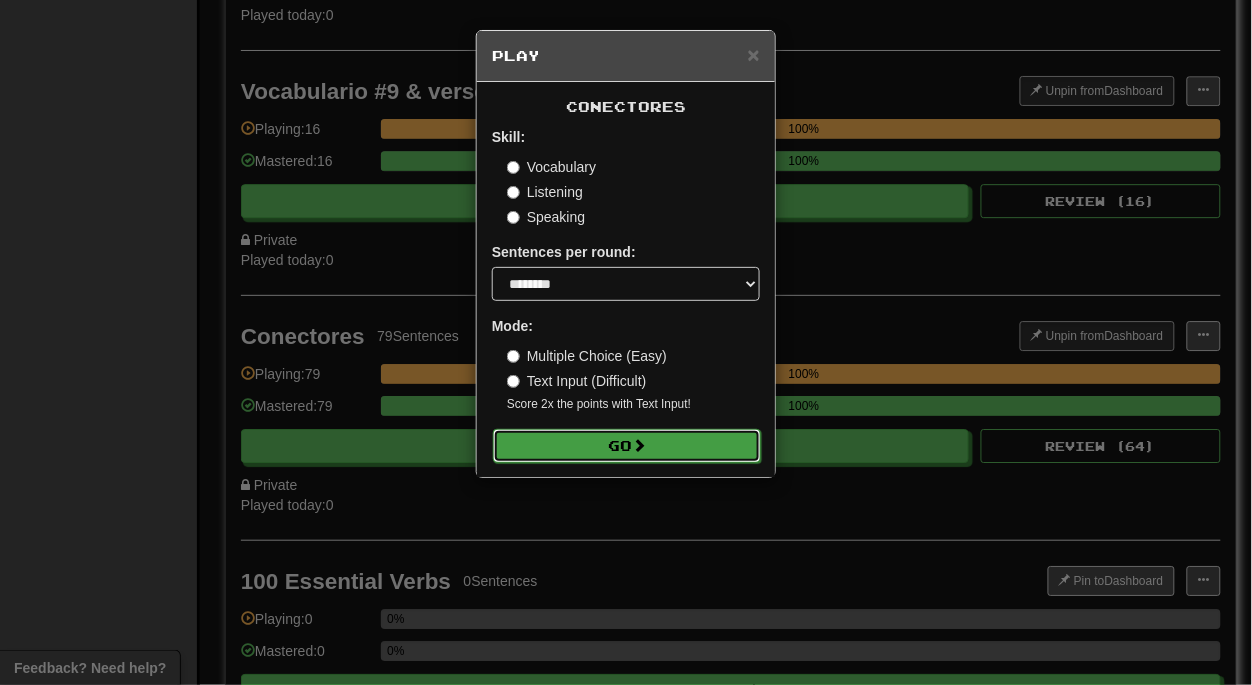 click on "Go" at bounding box center [627, 446] 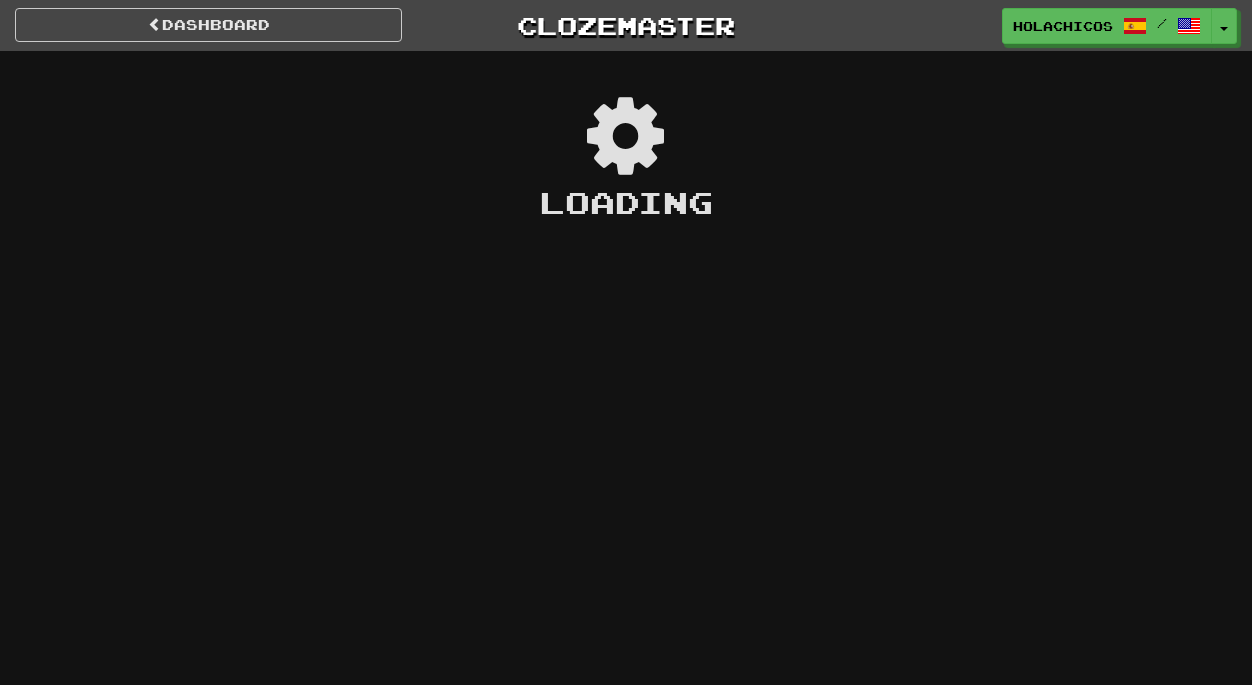scroll, scrollTop: 0, scrollLeft: 0, axis: both 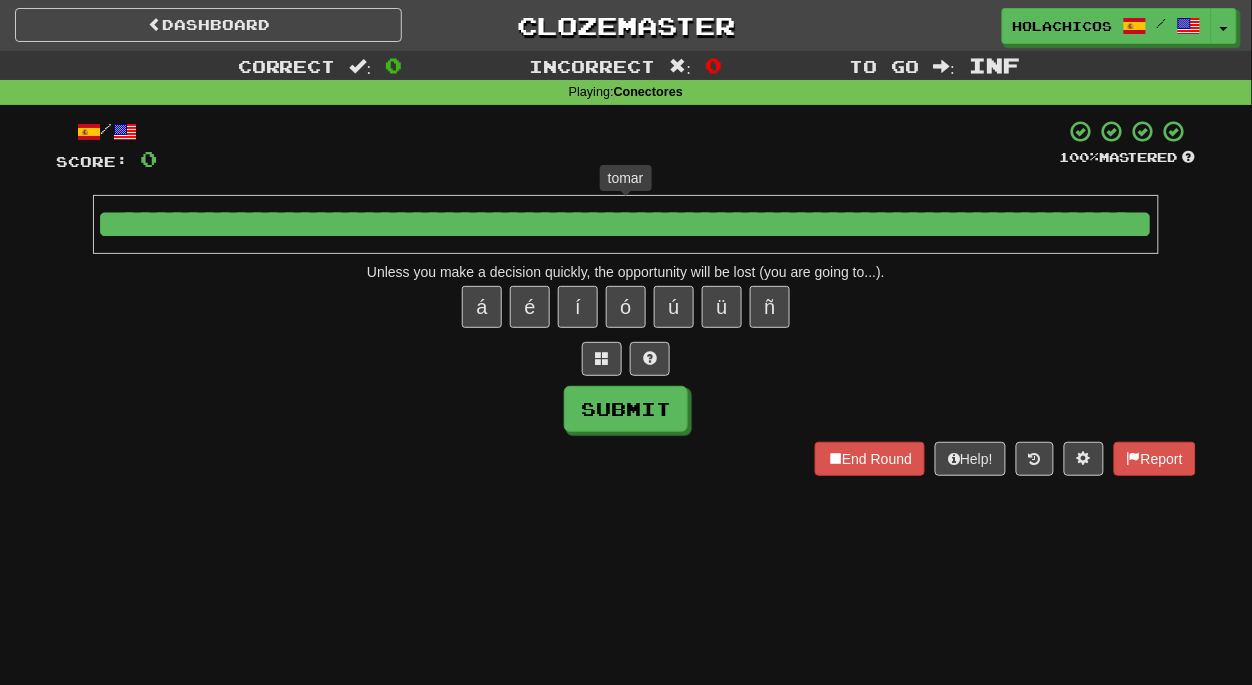 type on "**********" 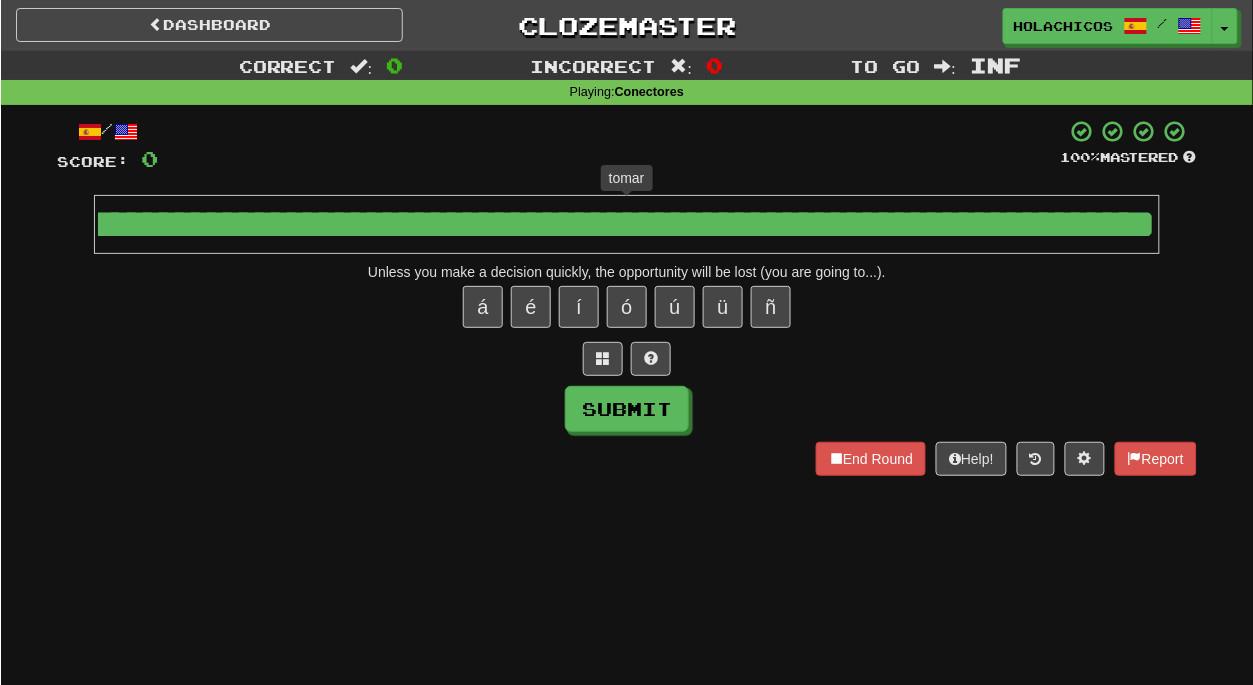 scroll, scrollTop: 0, scrollLeft: 245, axis: horizontal 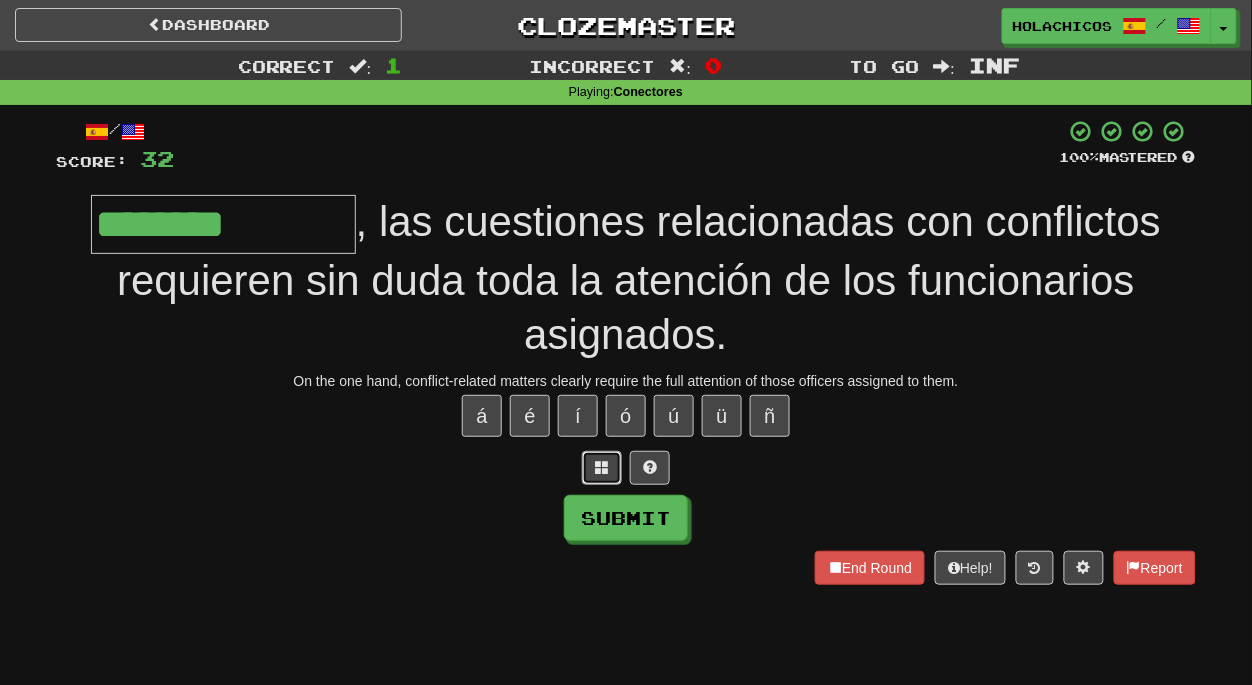 click at bounding box center [602, 468] 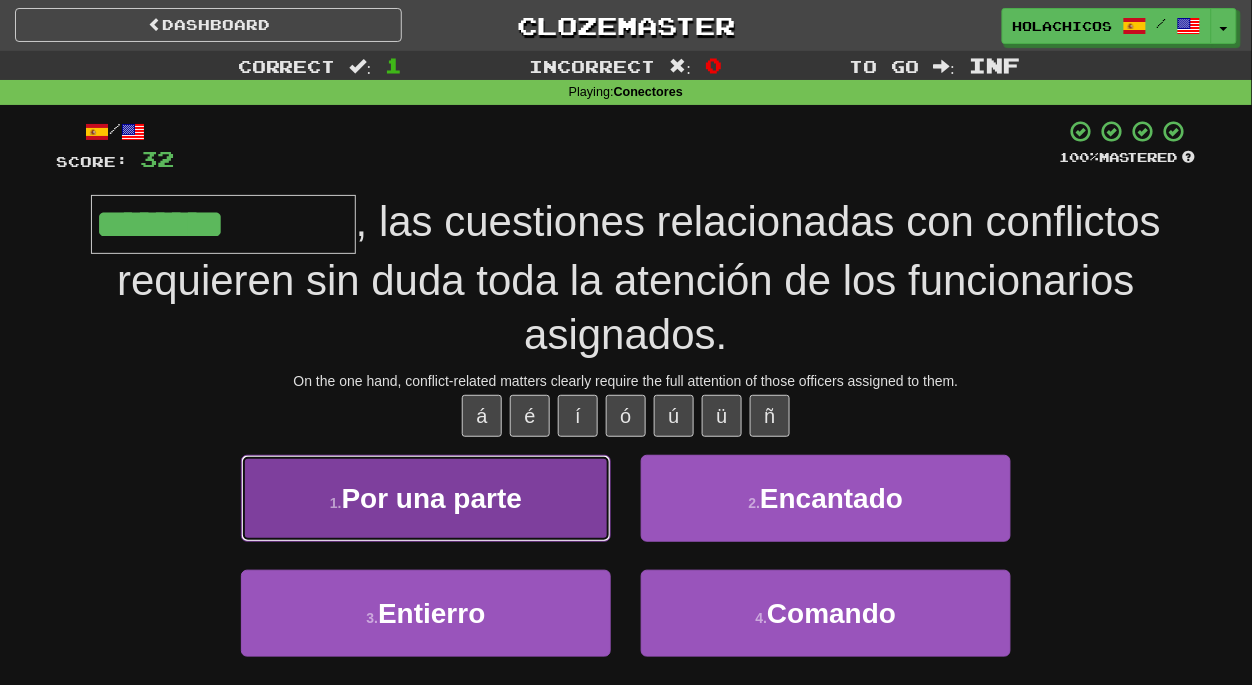 click on "Por una parte" at bounding box center [432, 498] 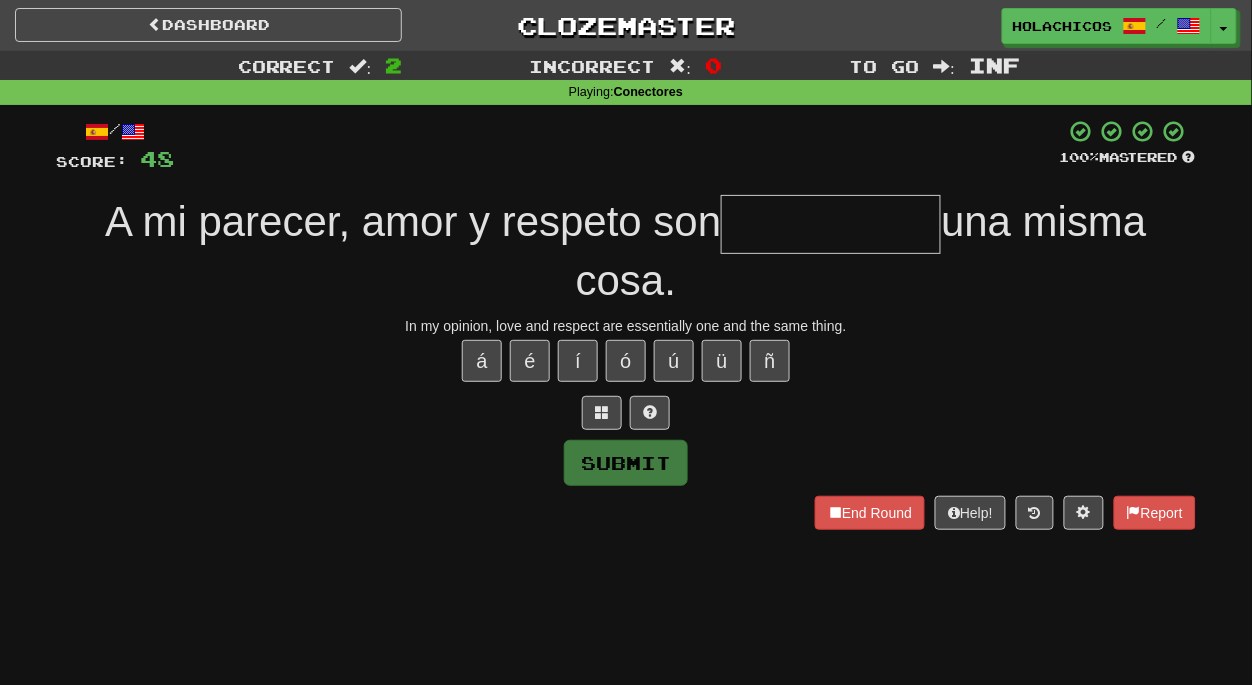 type on "*" 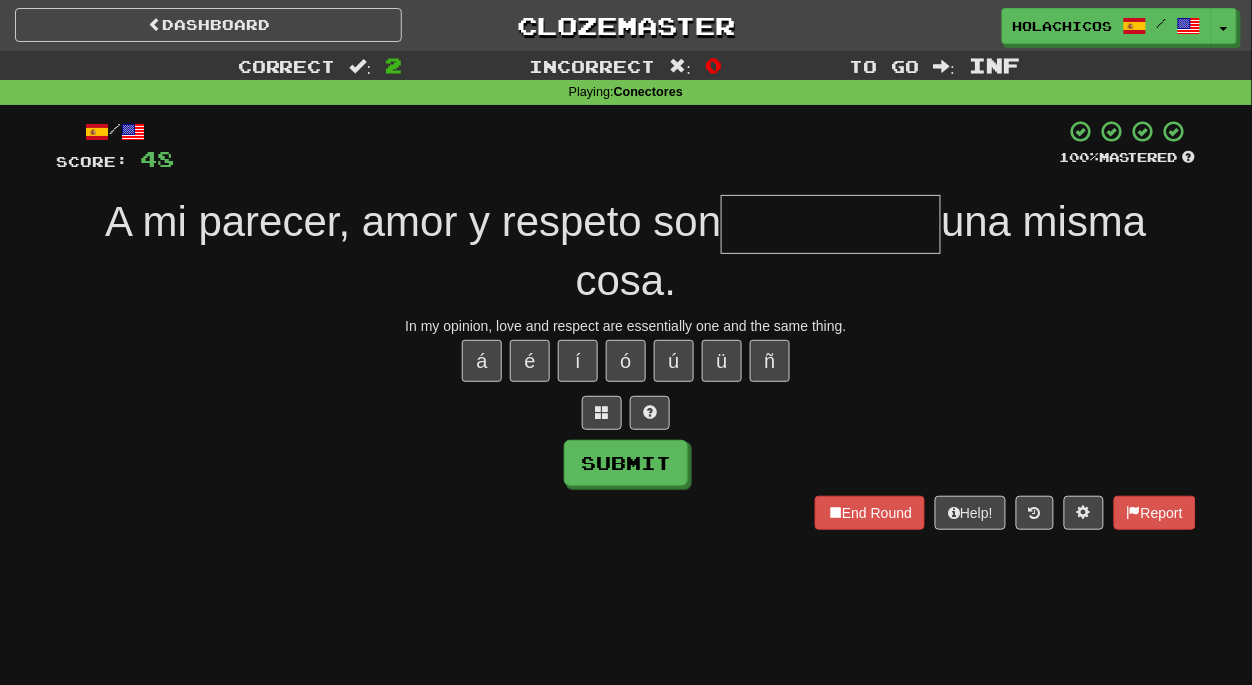 type on "*" 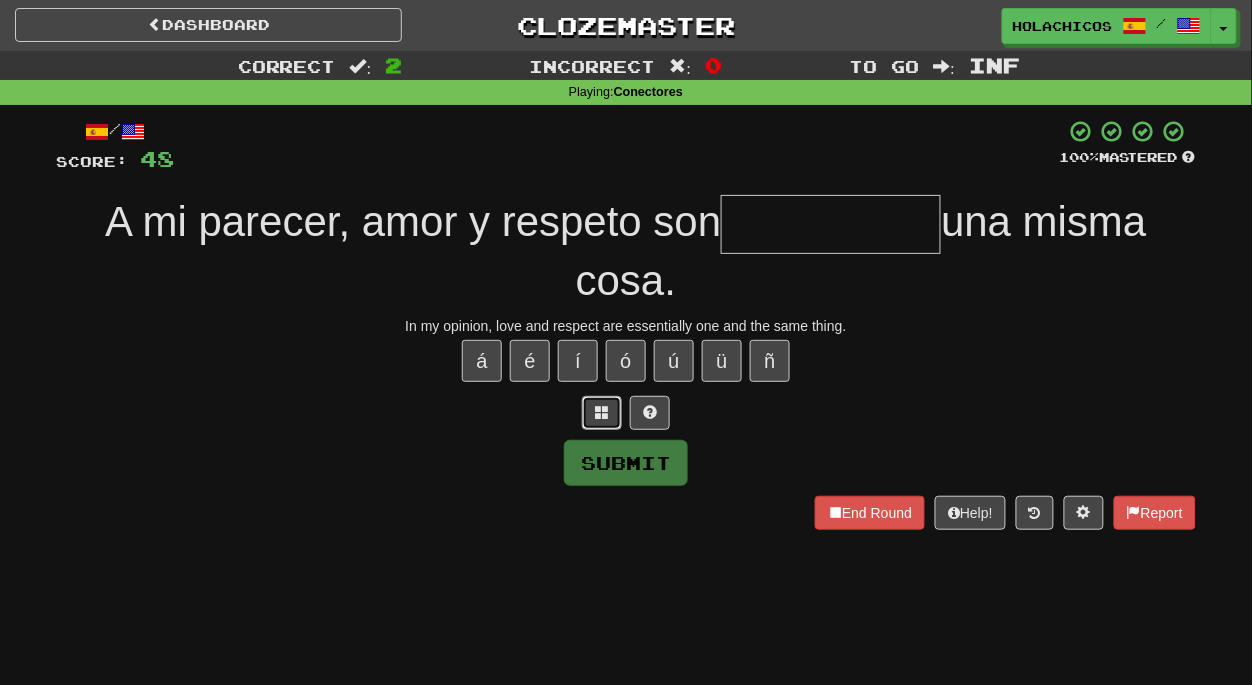 click at bounding box center [602, 412] 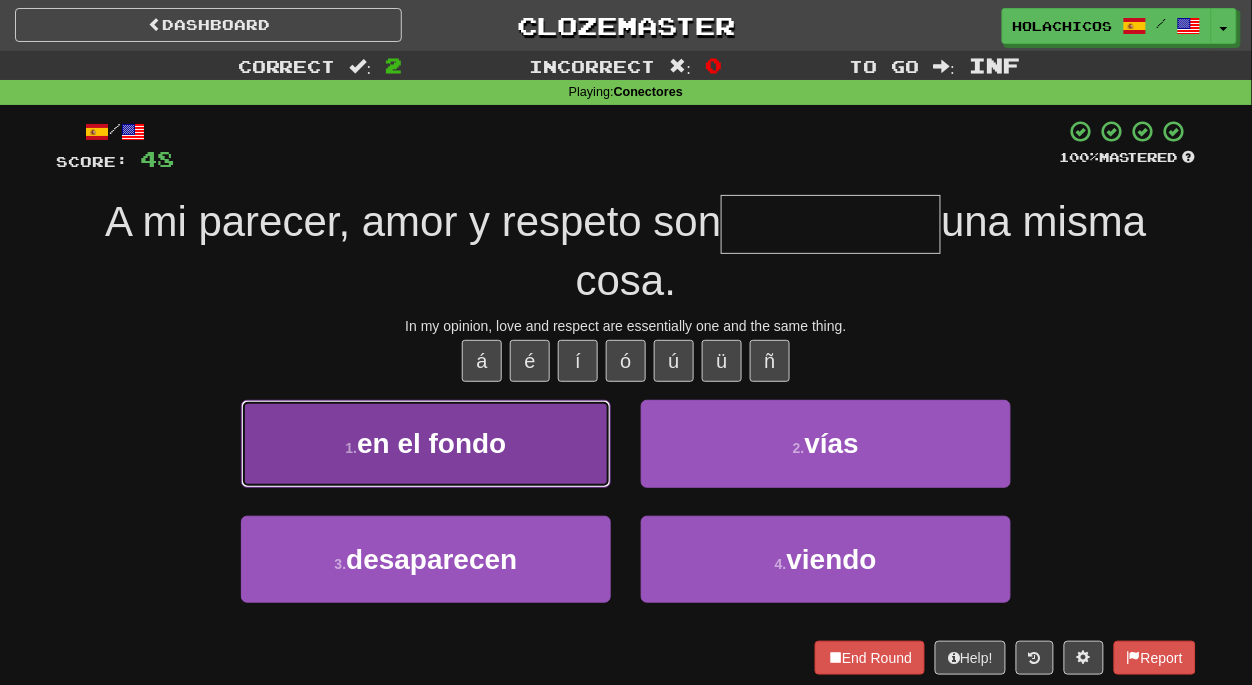 click on "en el fondo" at bounding box center (431, 443) 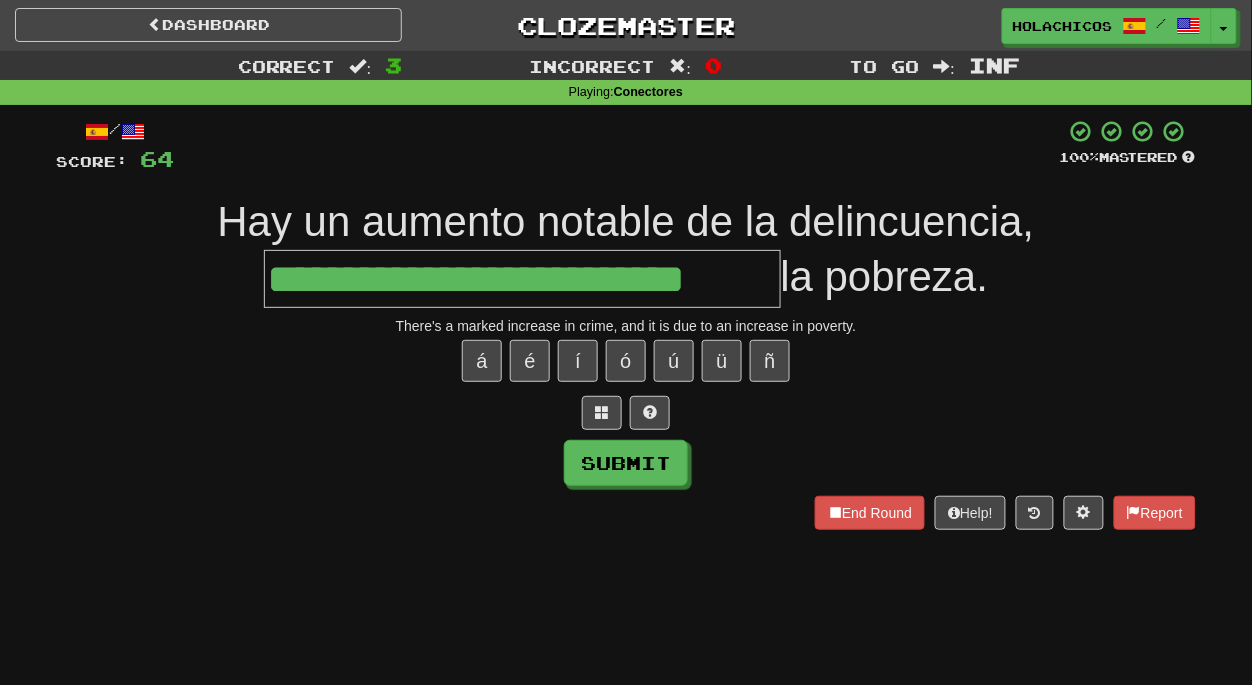 type on "**********" 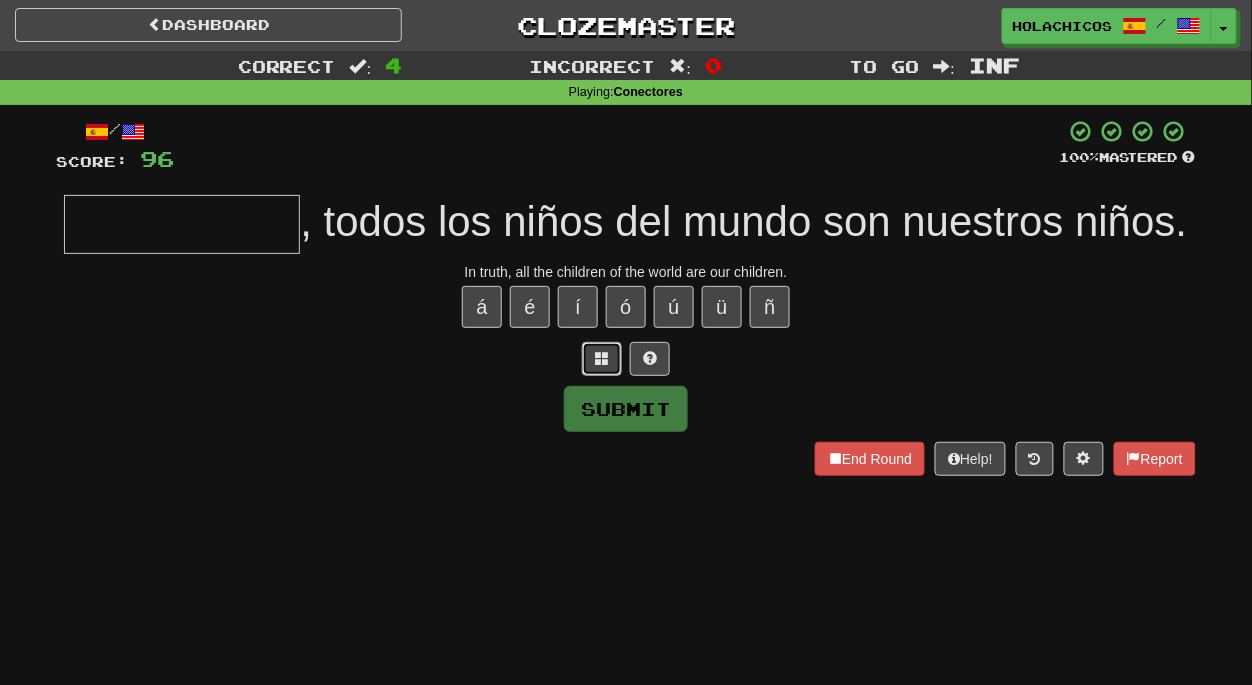 click at bounding box center (602, 359) 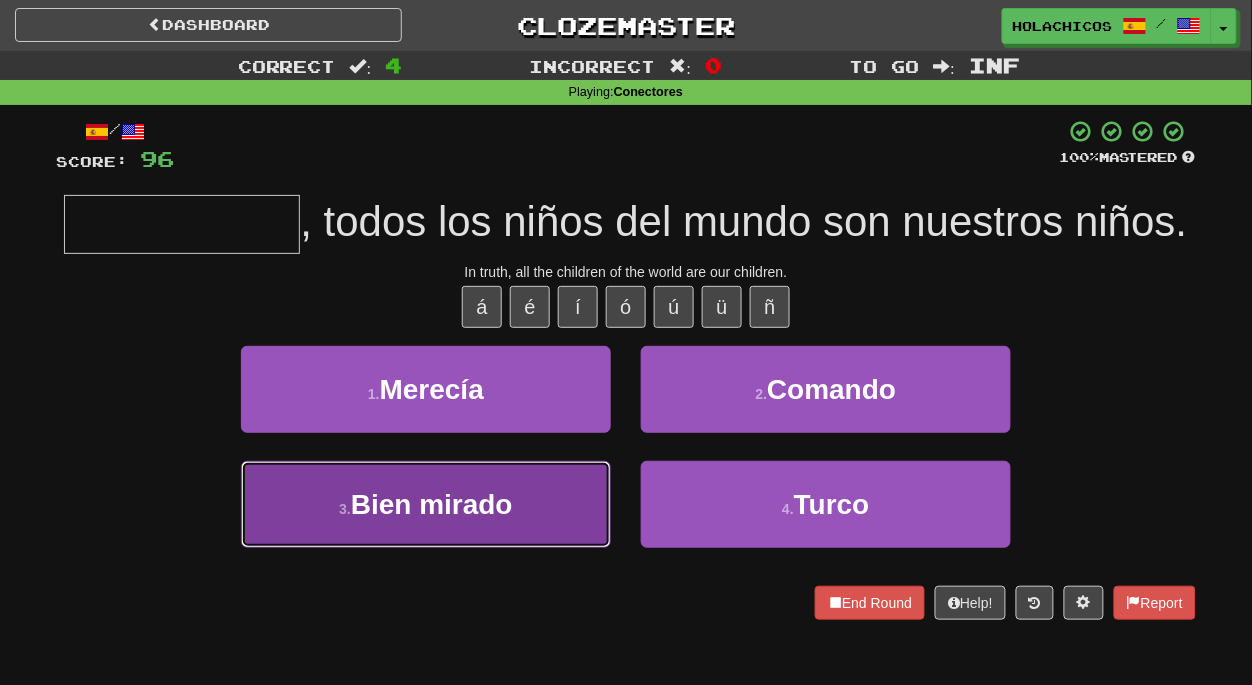 click on "3 .  Bien mirado" at bounding box center (426, 504) 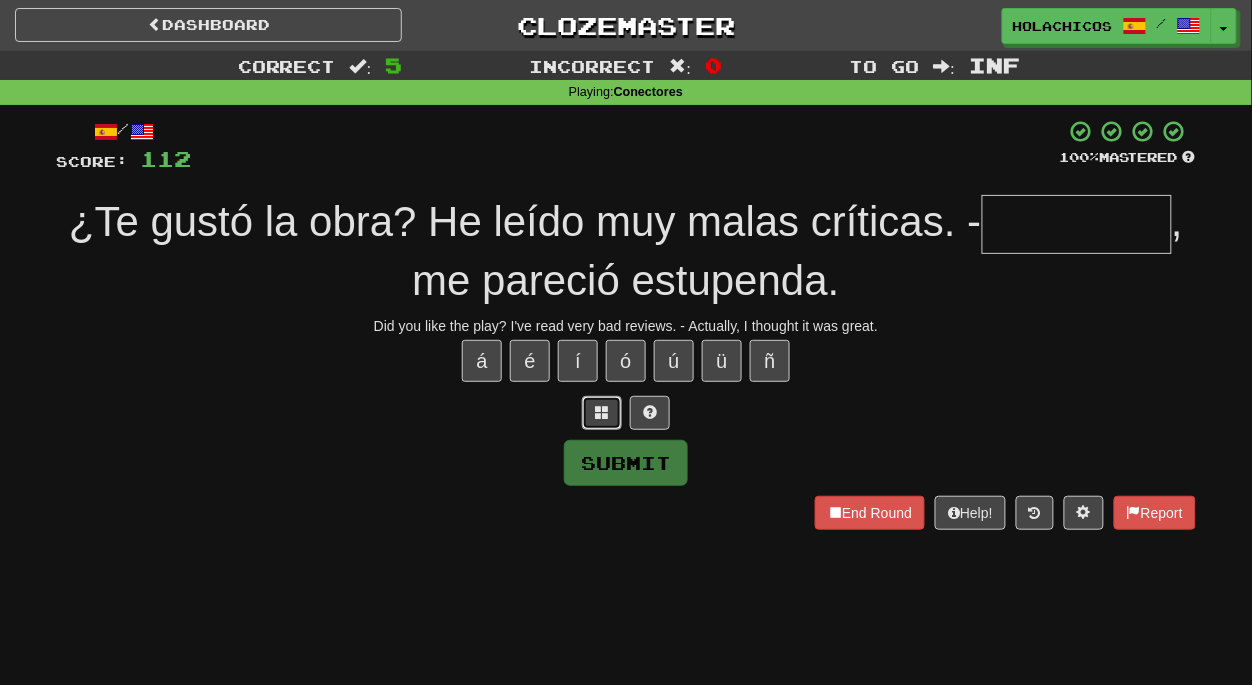 click at bounding box center (602, 413) 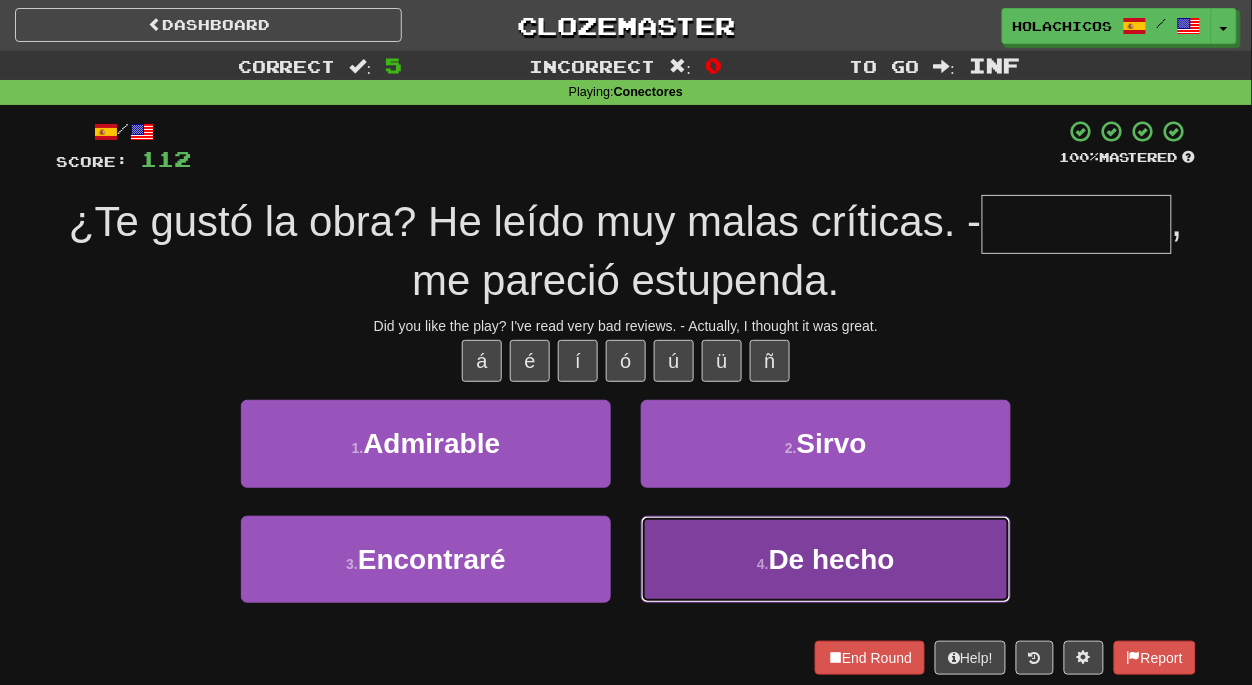 click on "4 ." at bounding box center (763, 564) 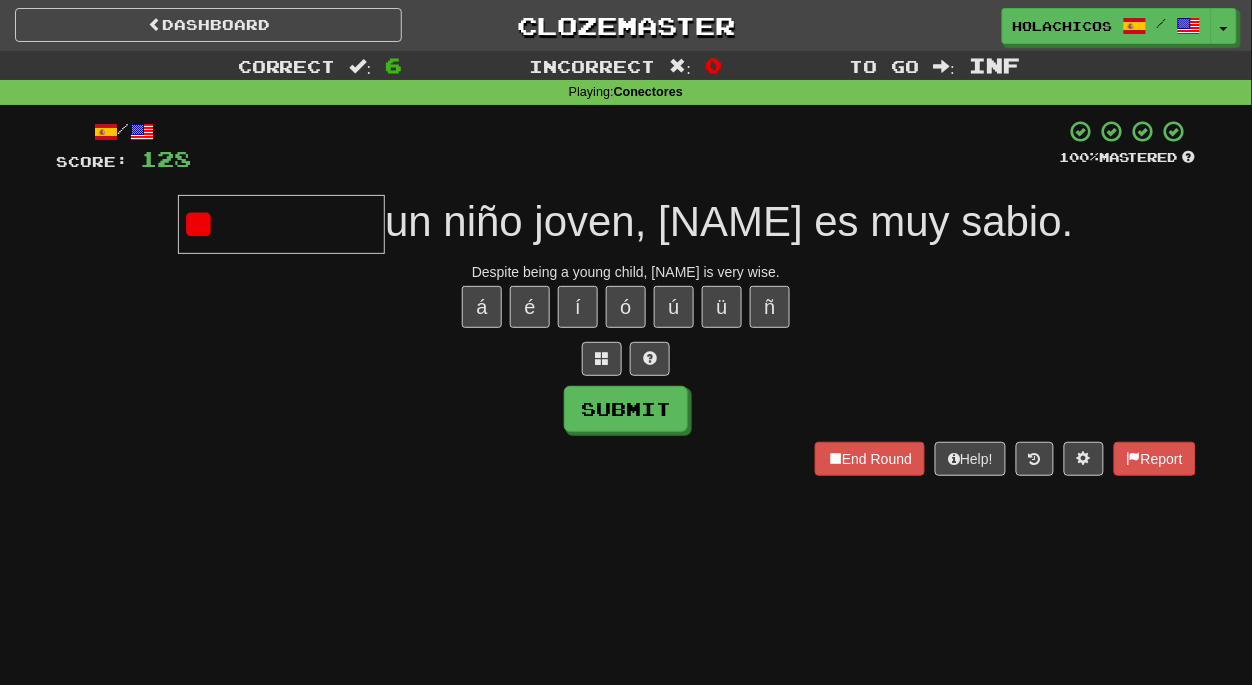 type on "*" 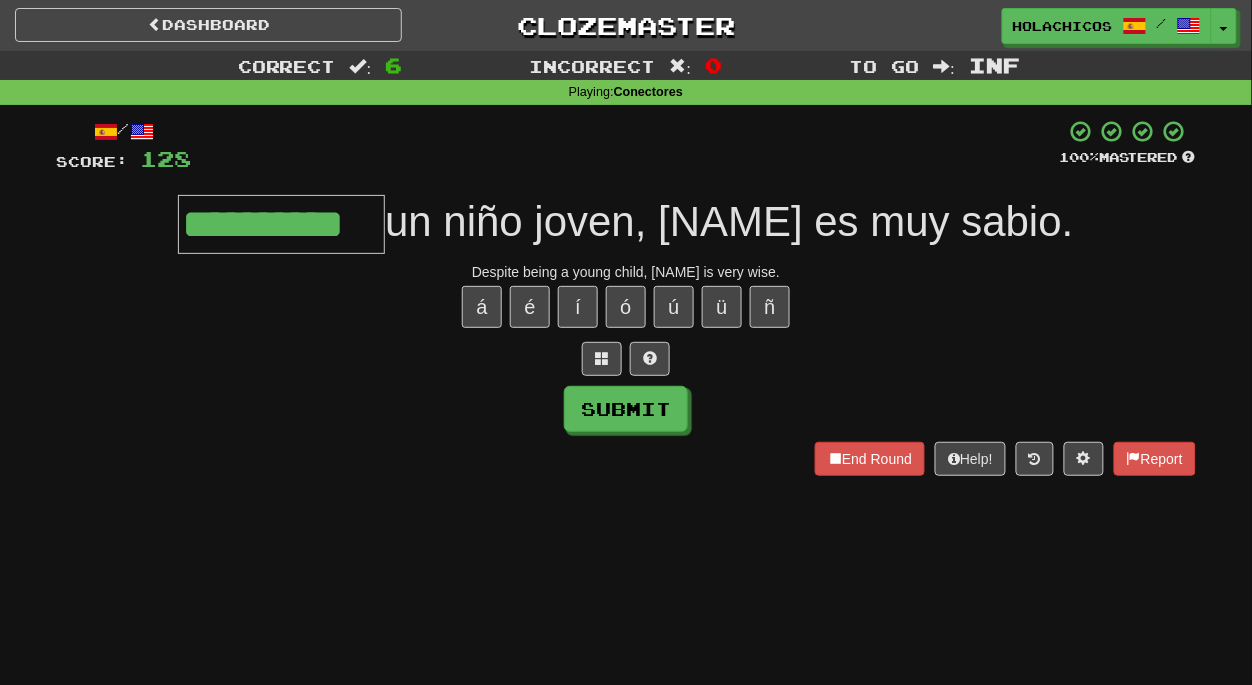type on "**********" 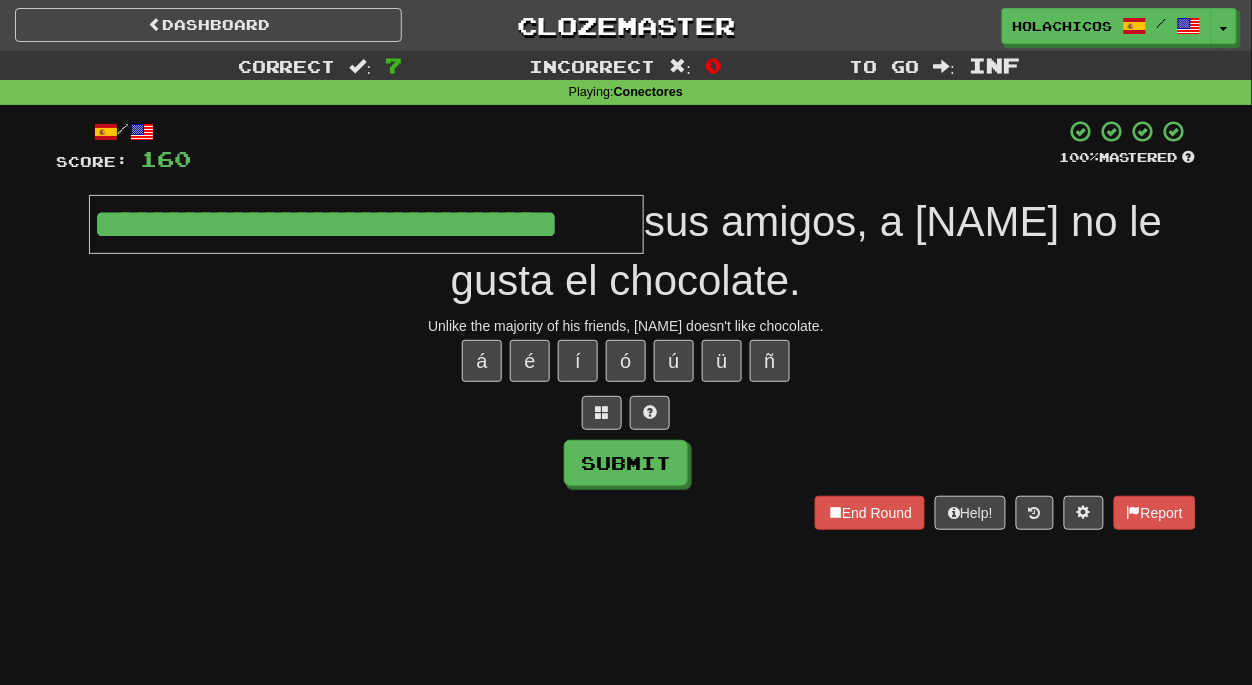 type on "**********" 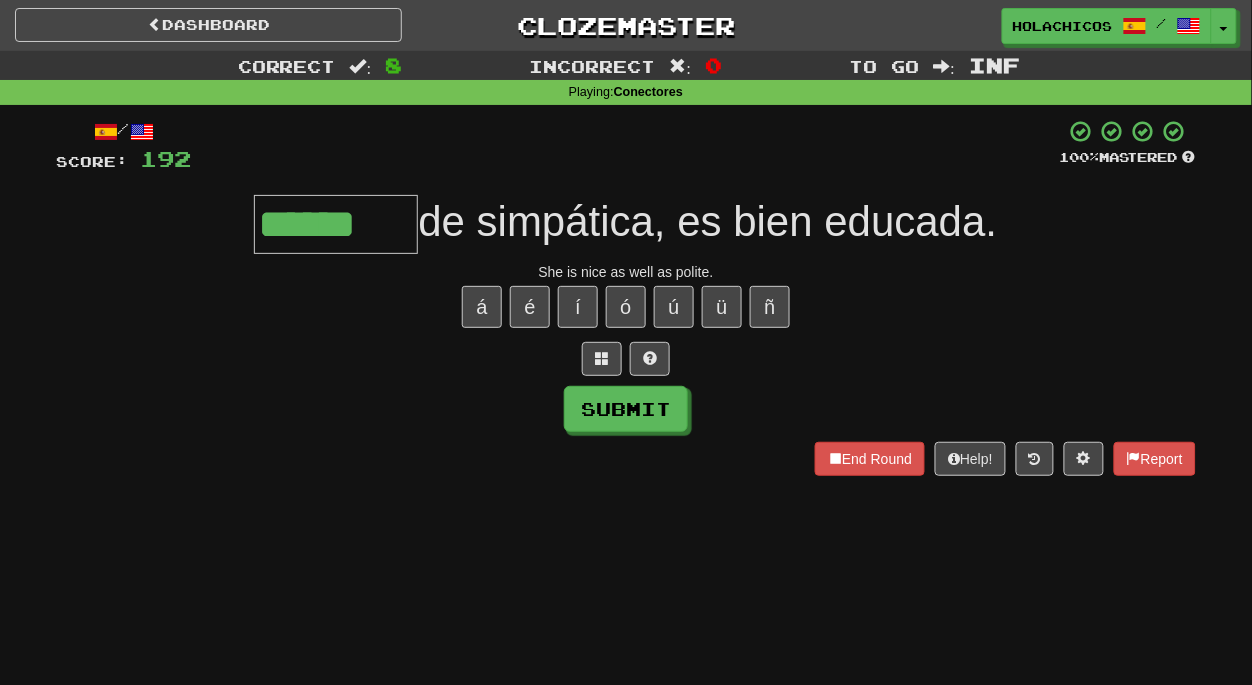 type on "******" 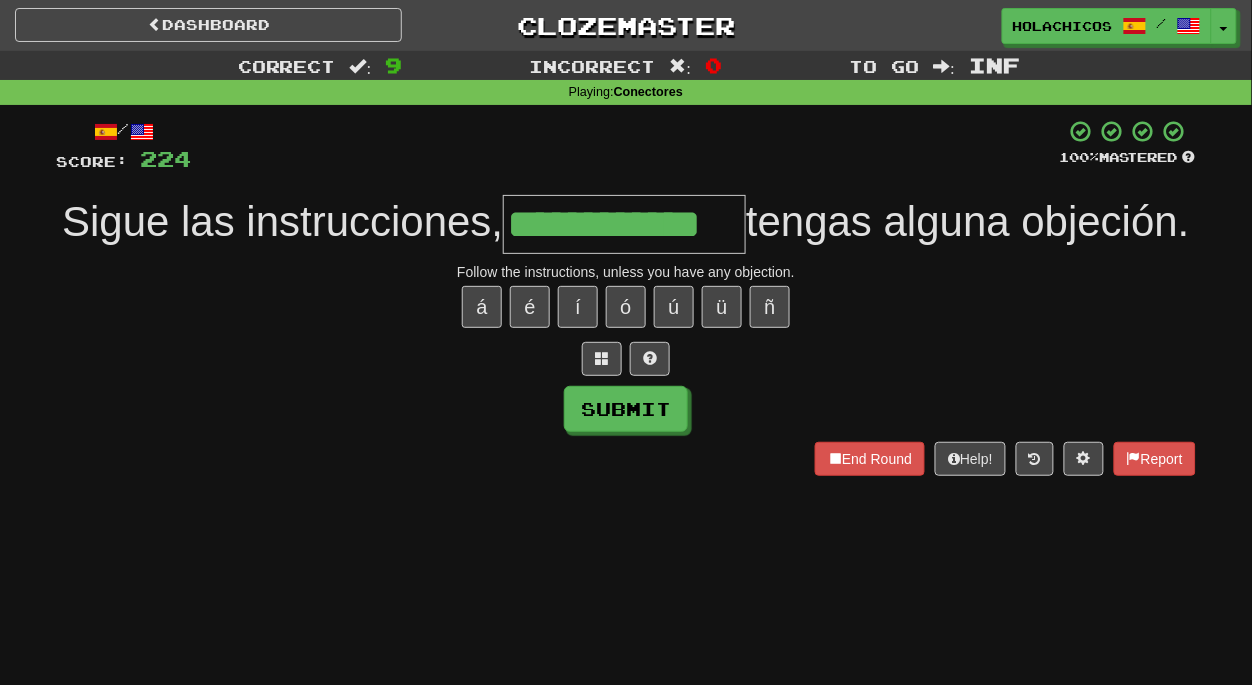 type on "**********" 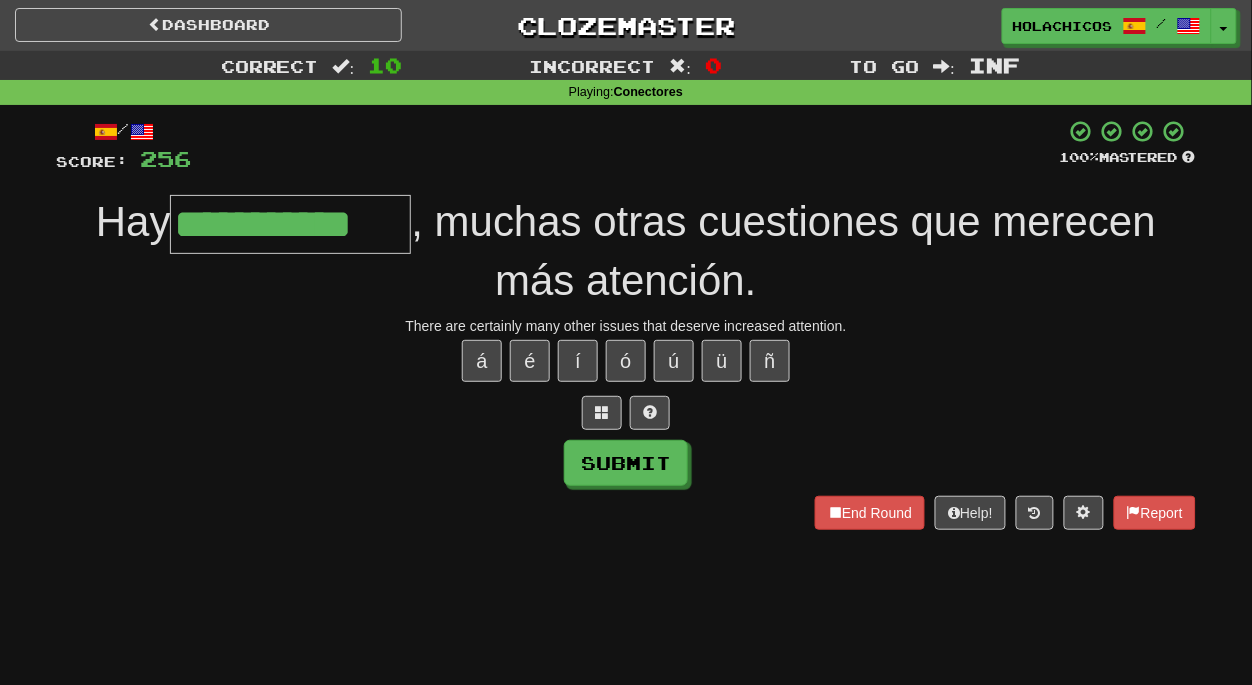 type on "**********" 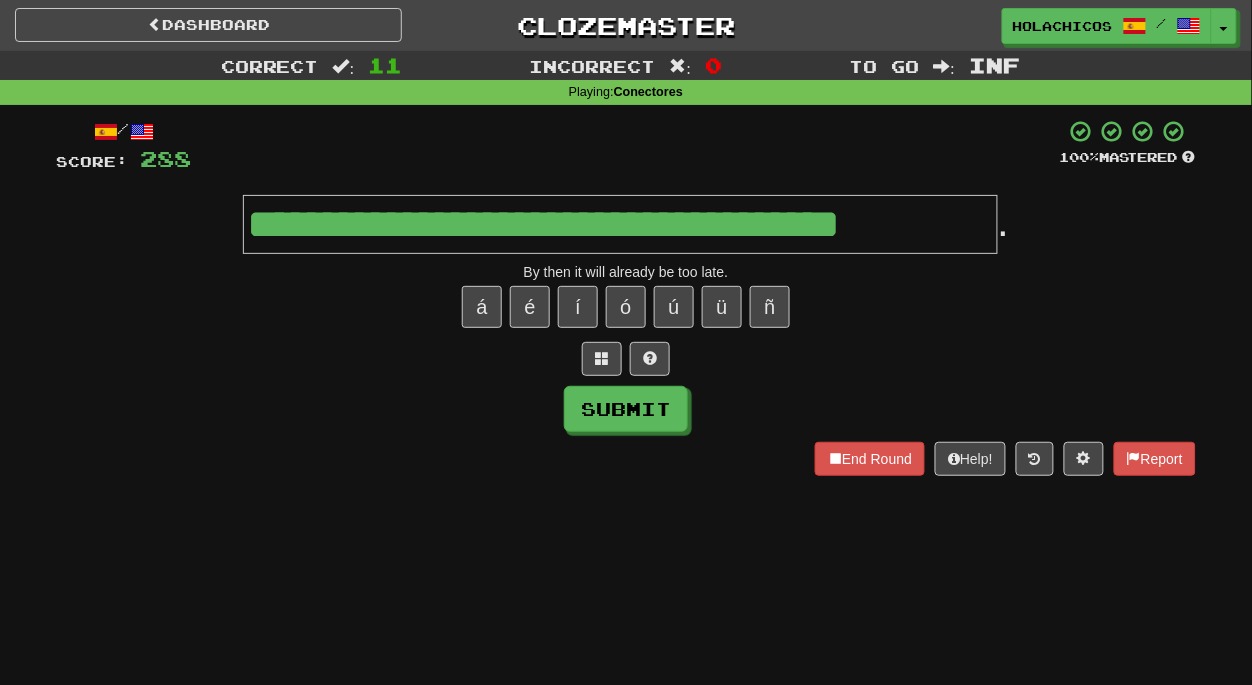 type on "**********" 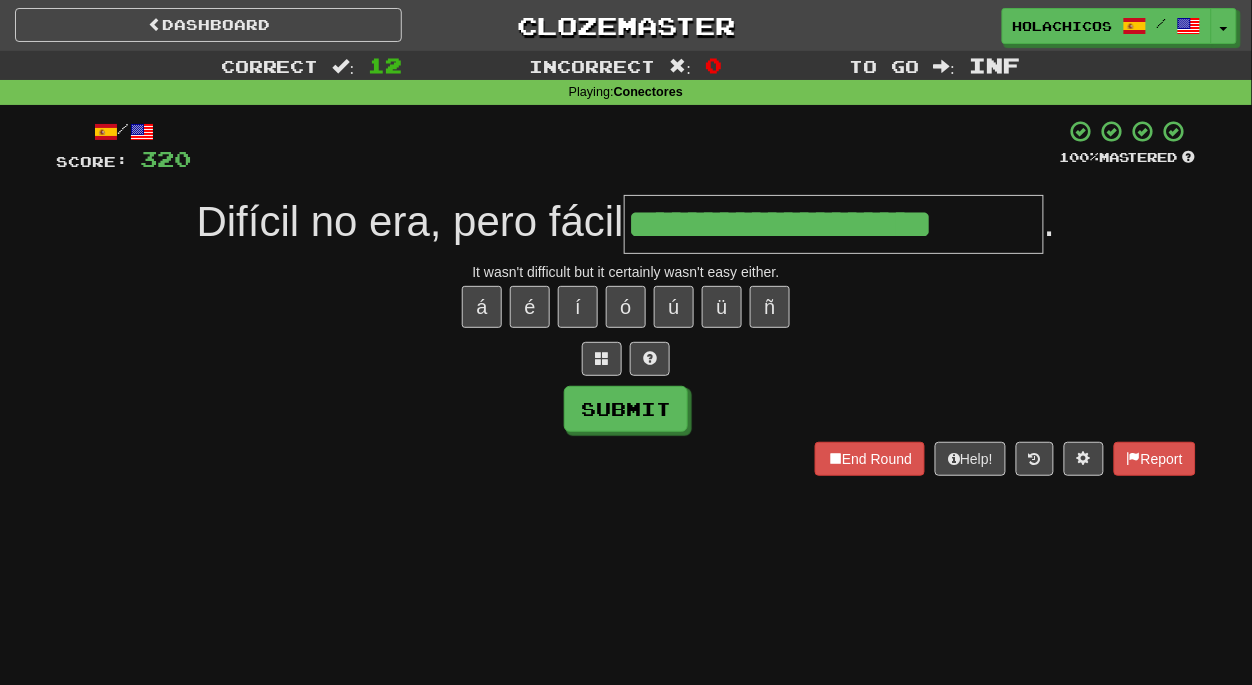 type on "**********" 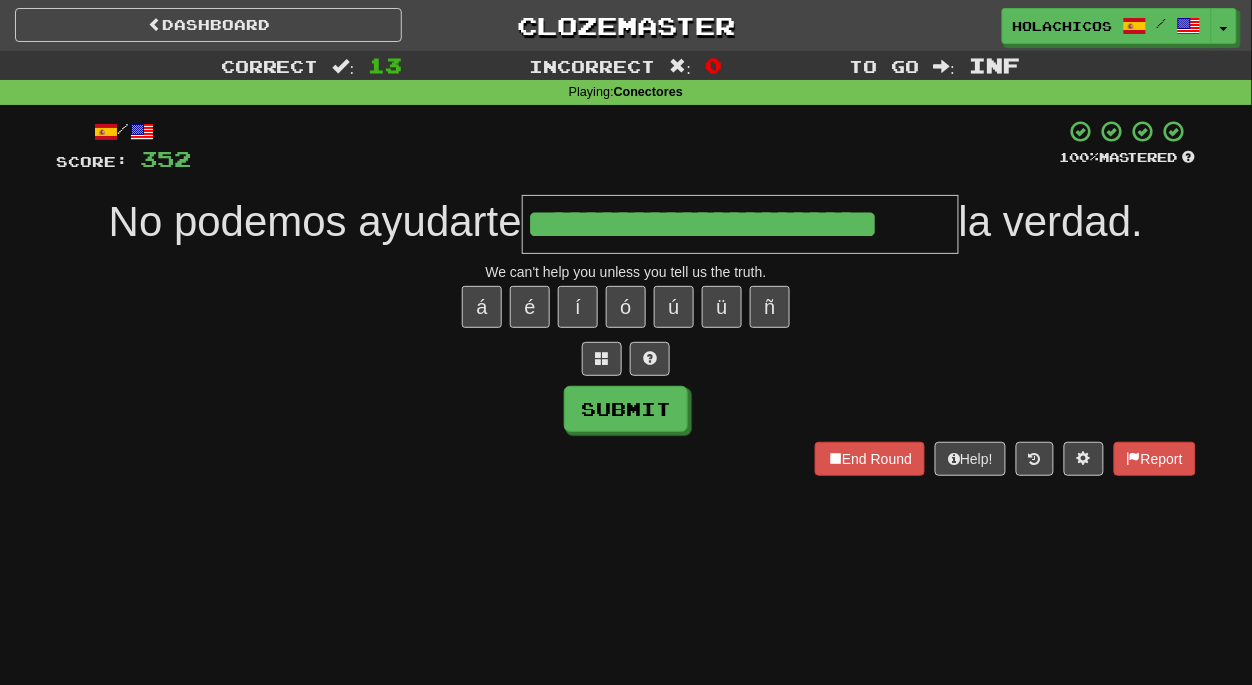 type on "**********" 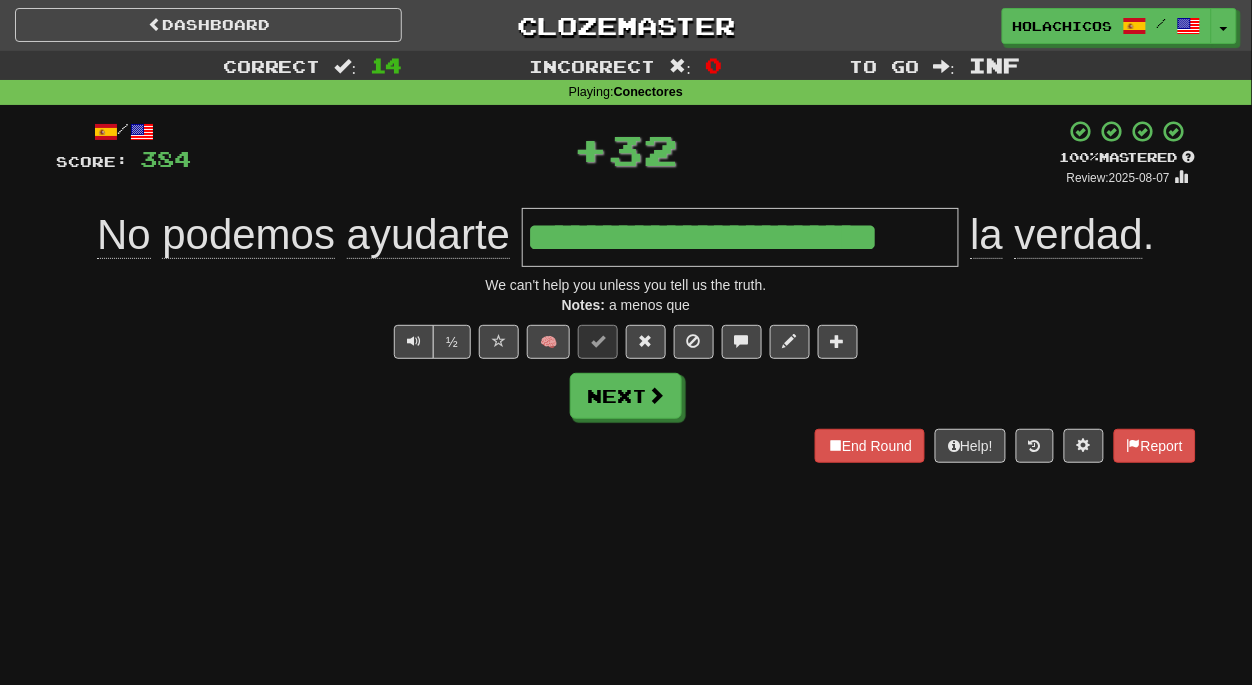 type 